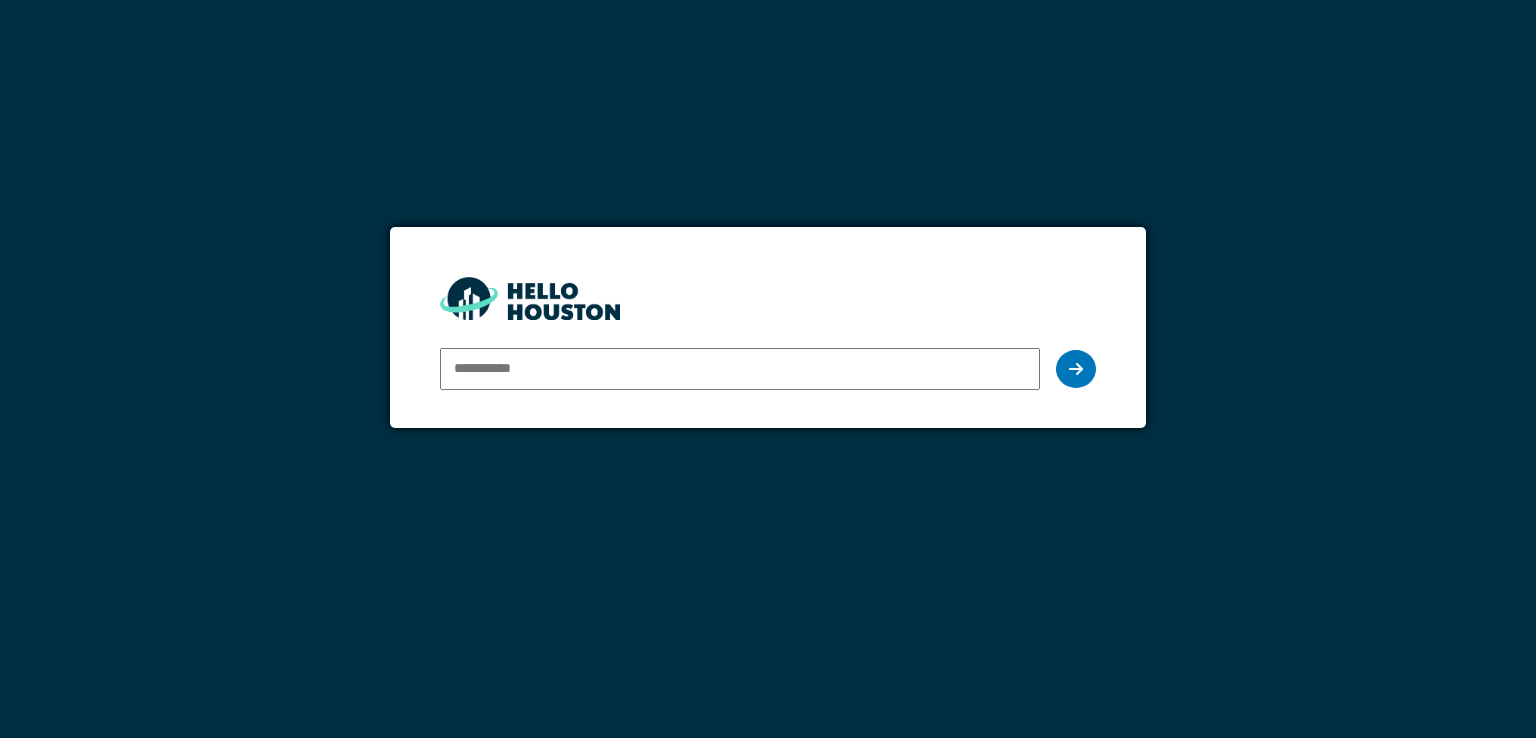 scroll, scrollTop: 0, scrollLeft: 0, axis: both 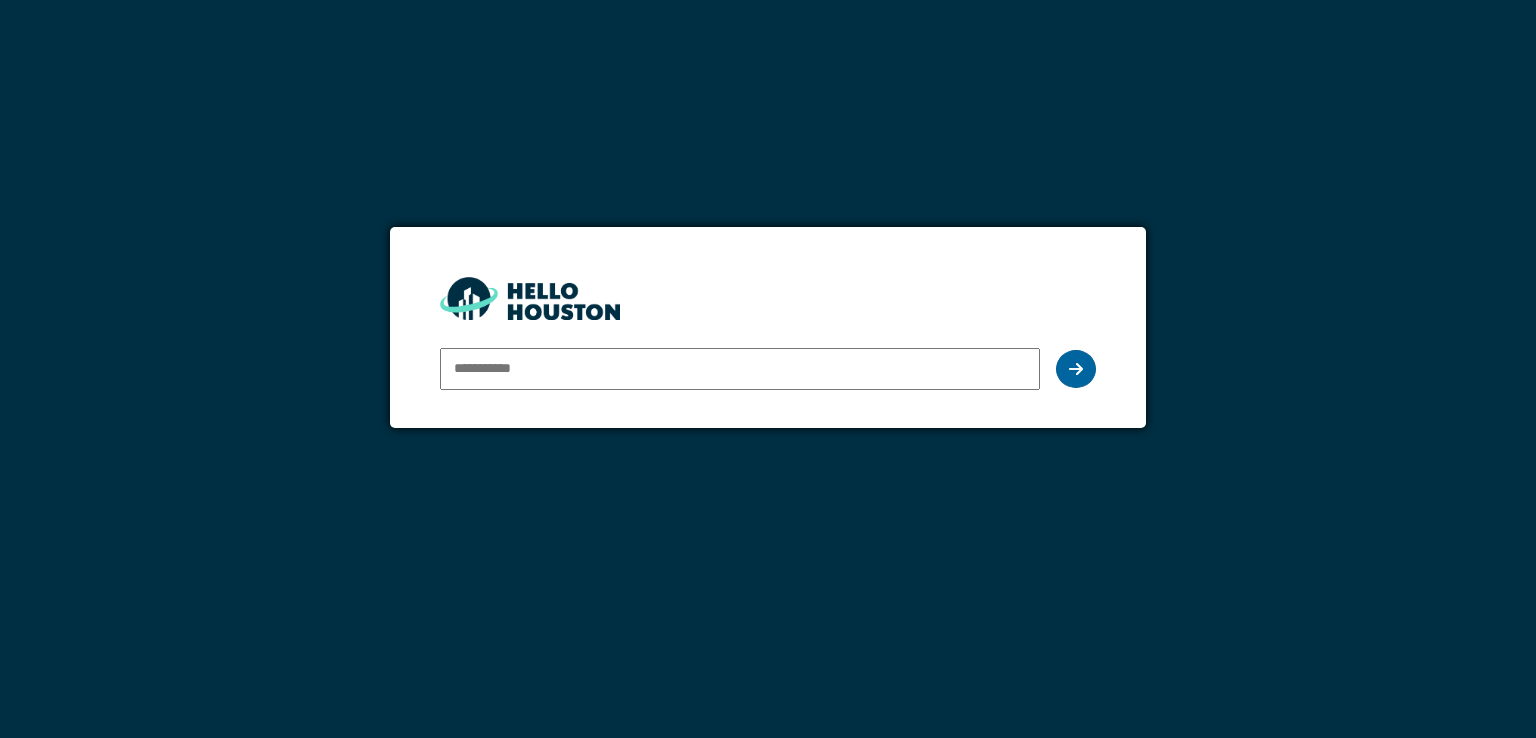 type on "**********" 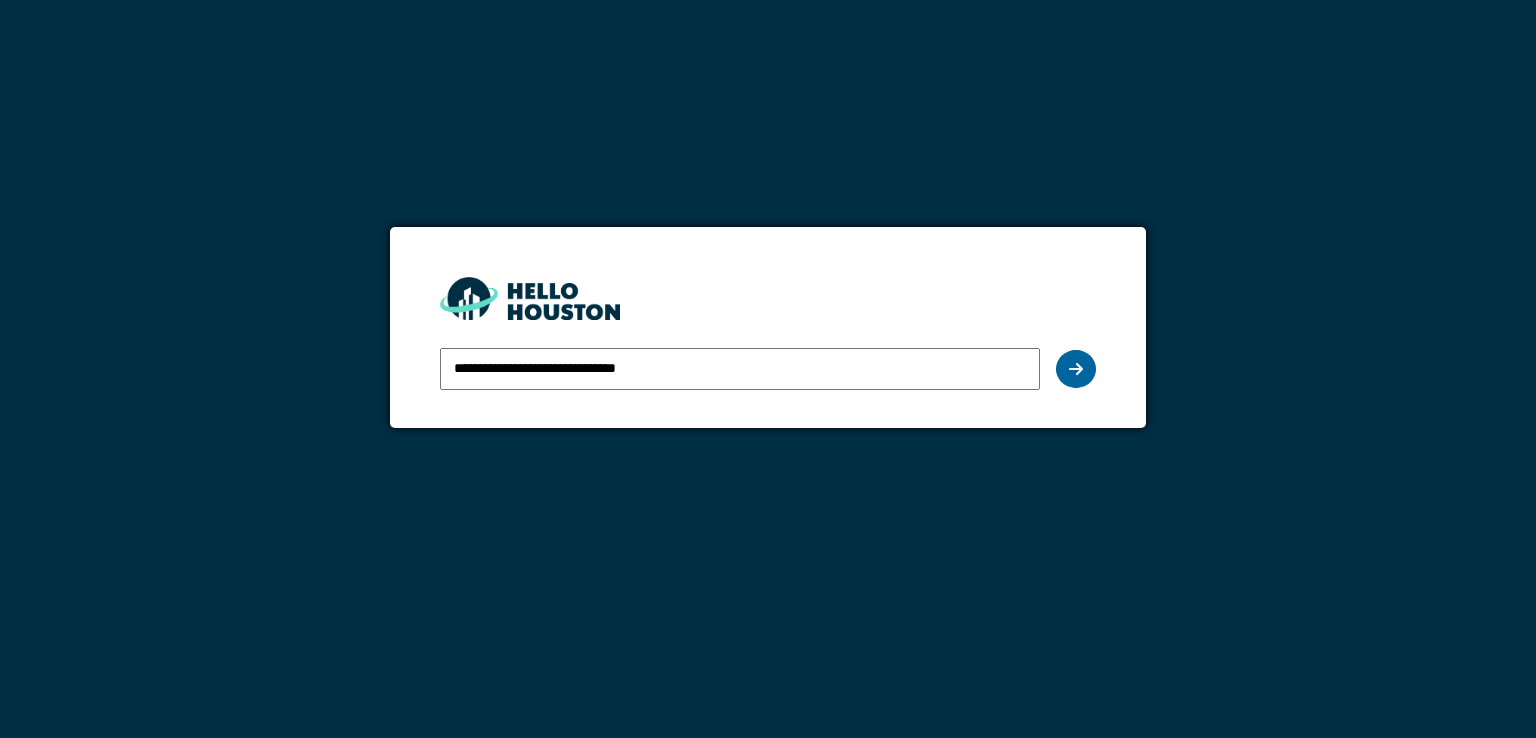 click at bounding box center [1076, 369] 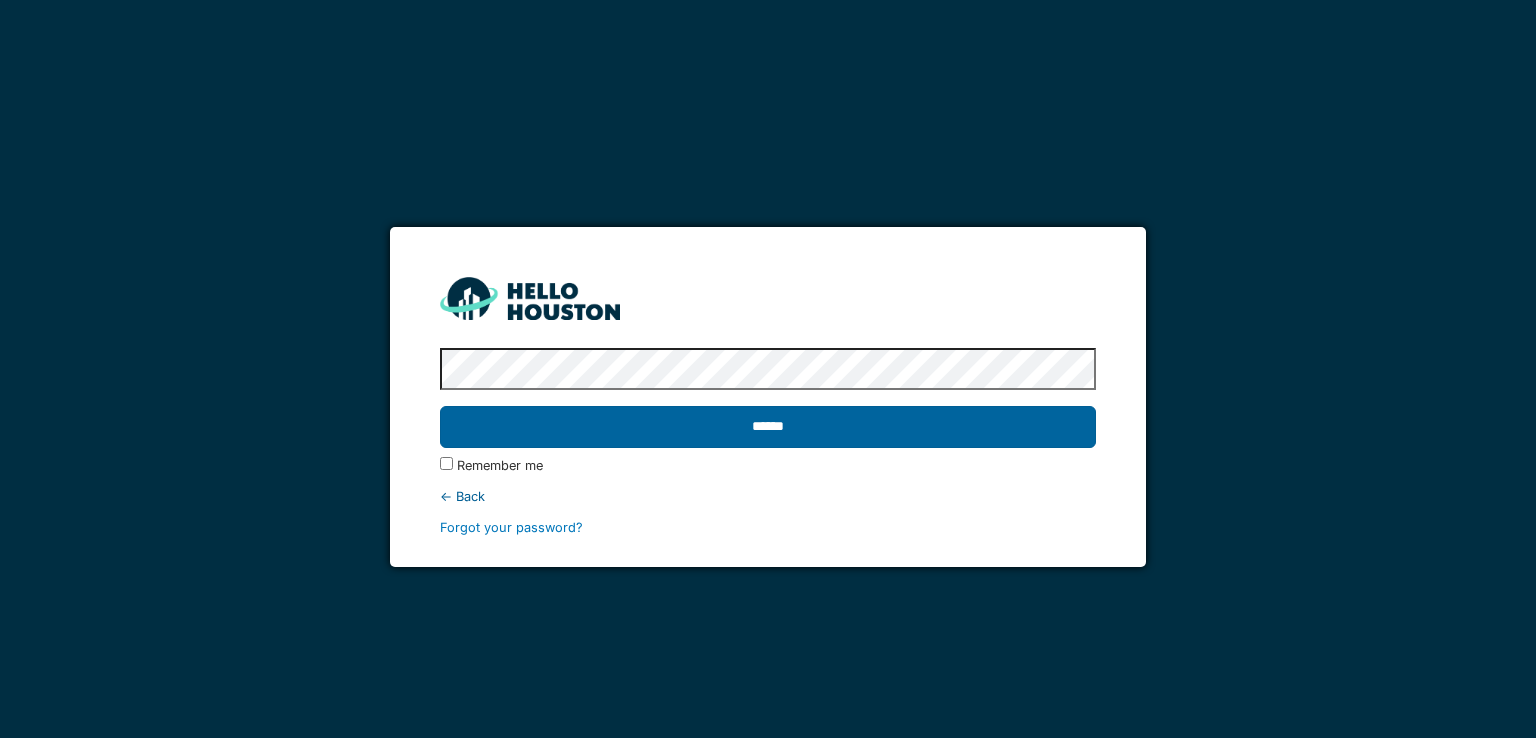 click on "******" at bounding box center (767, 427) 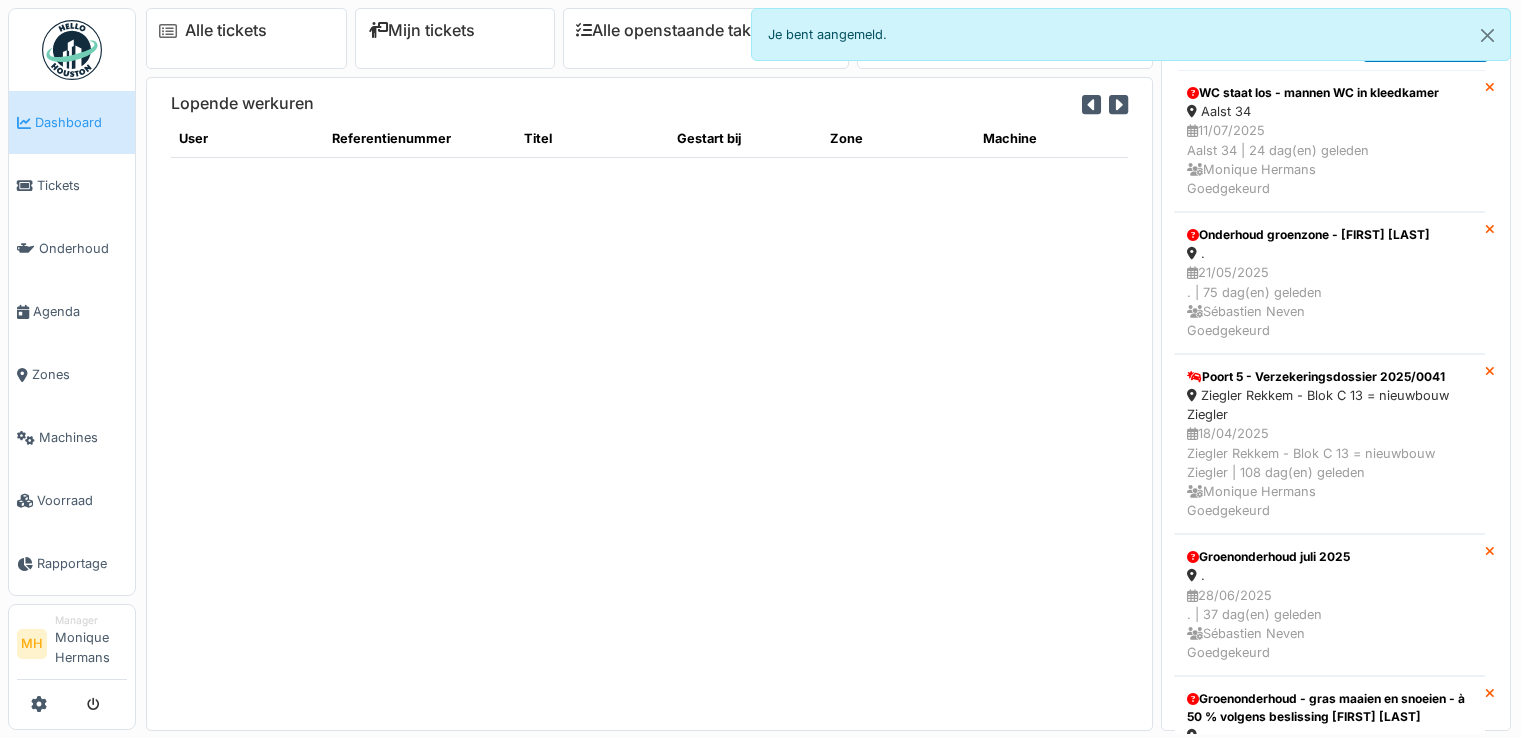 scroll, scrollTop: 0, scrollLeft: 0, axis: both 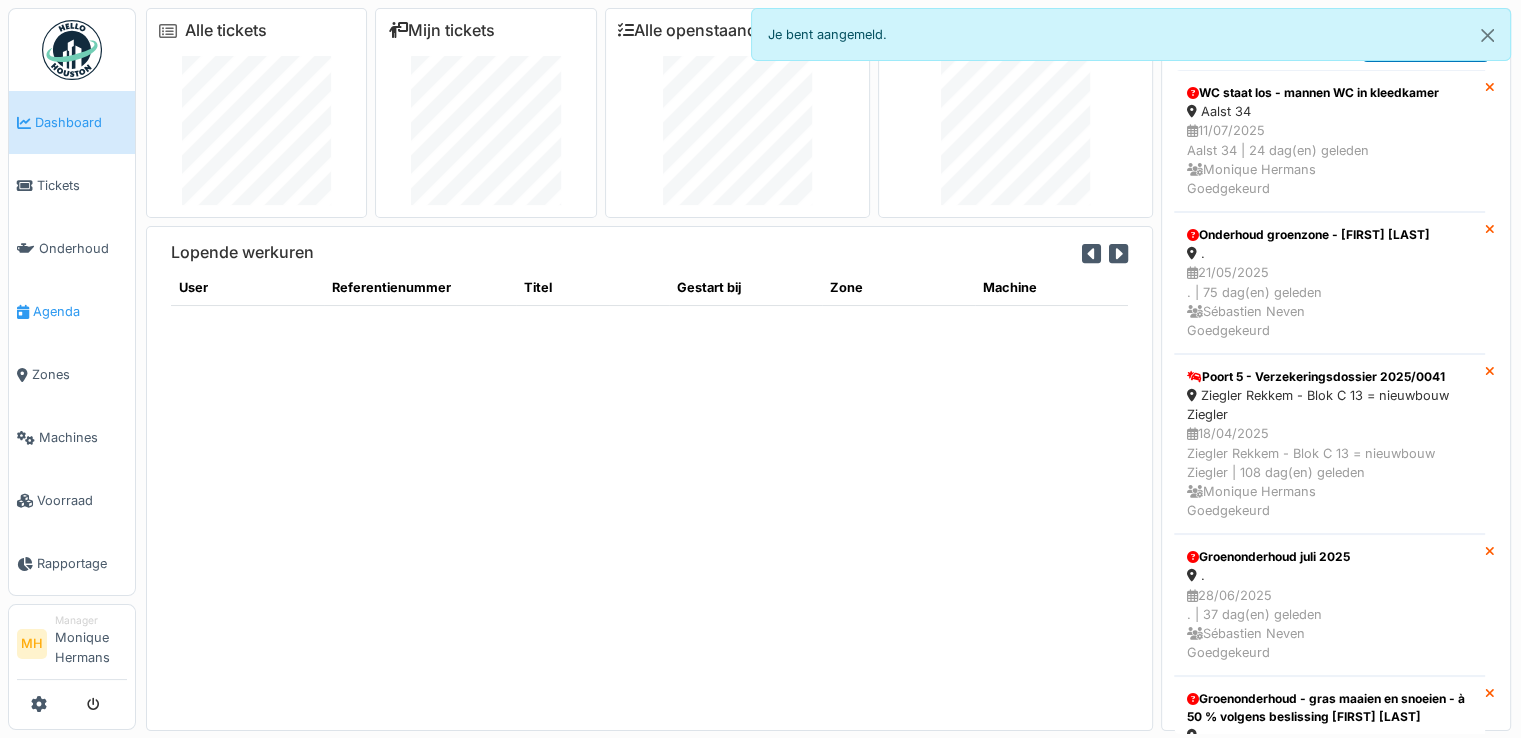 click on "Agenda" at bounding box center [80, 311] 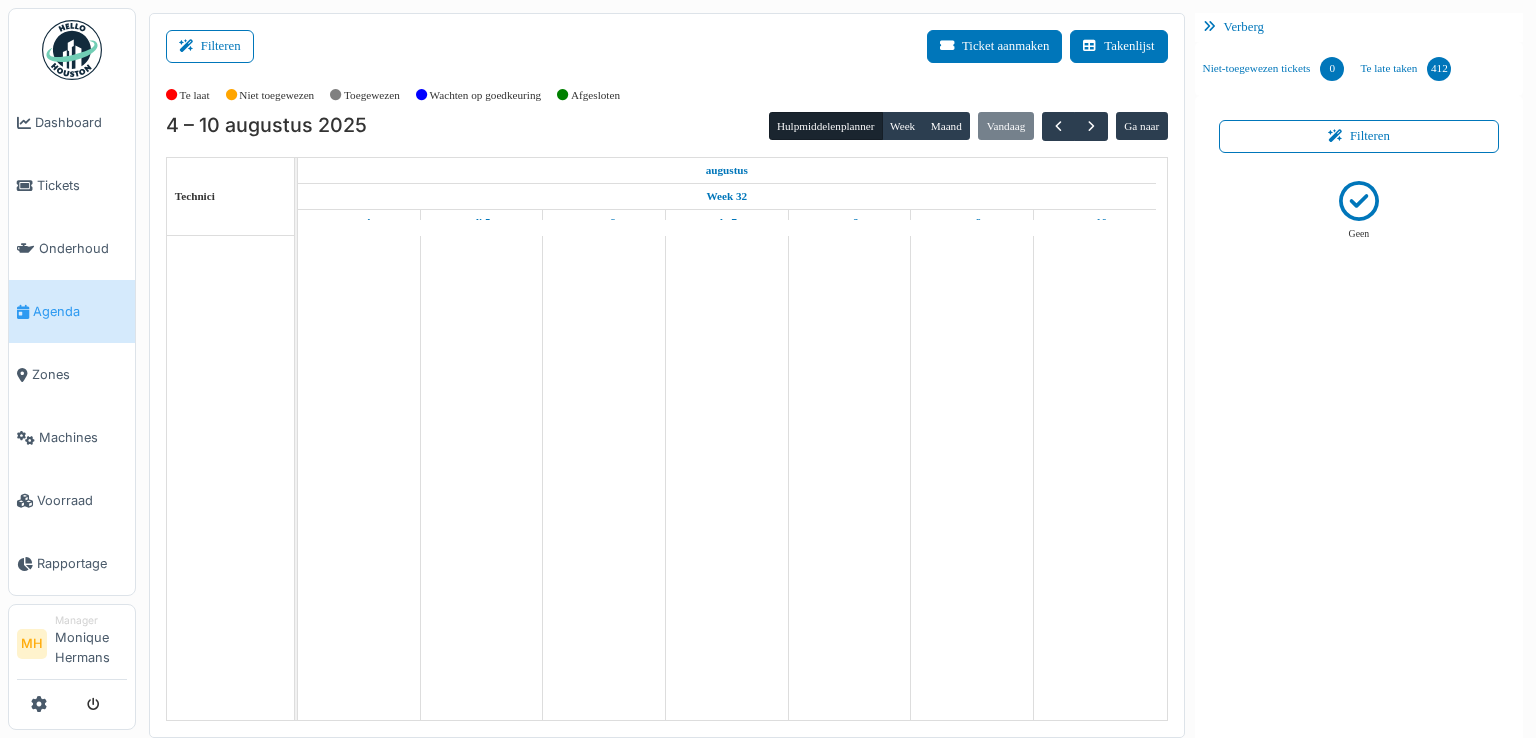 scroll, scrollTop: 0, scrollLeft: 0, axis: both 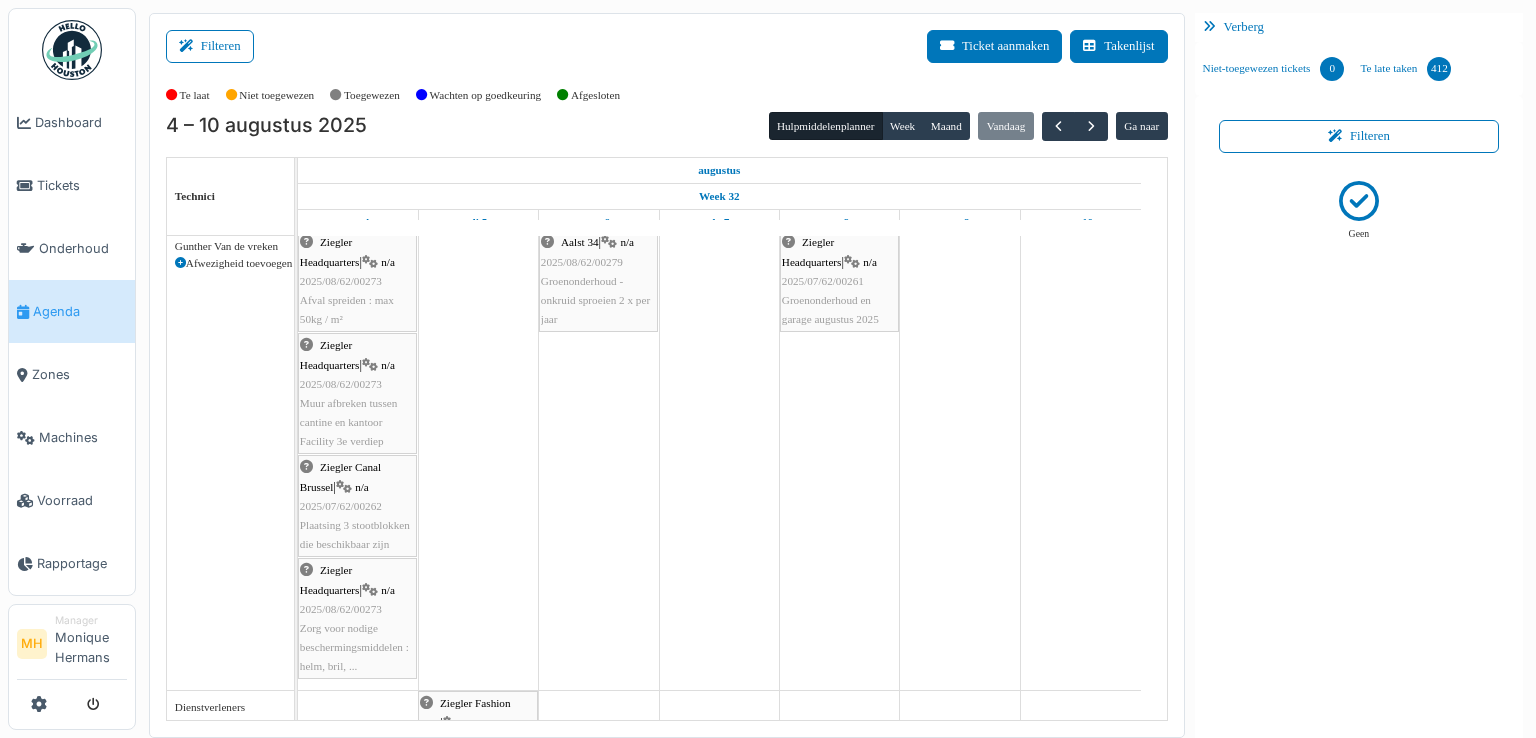 click at bounding box center [180, 263] 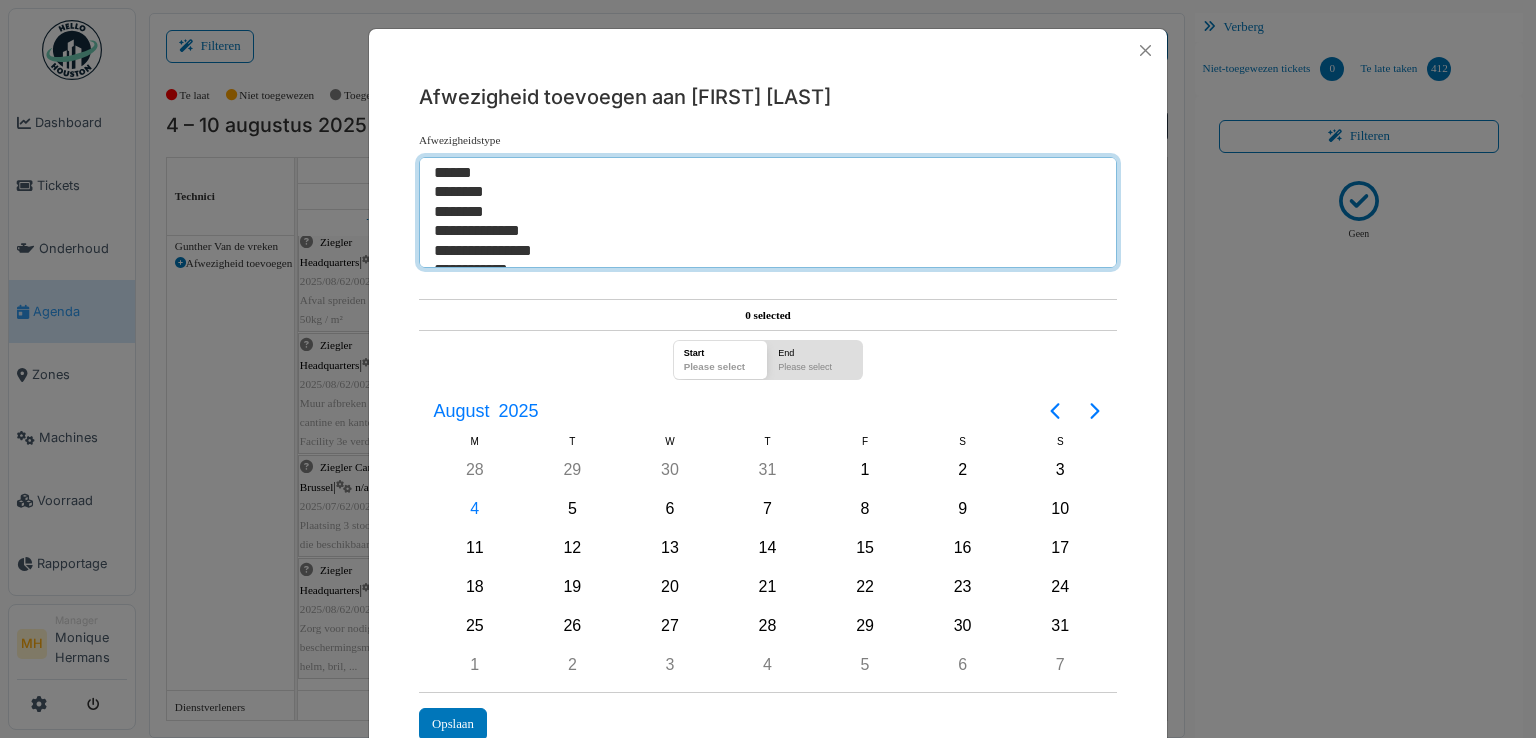 select on "*" 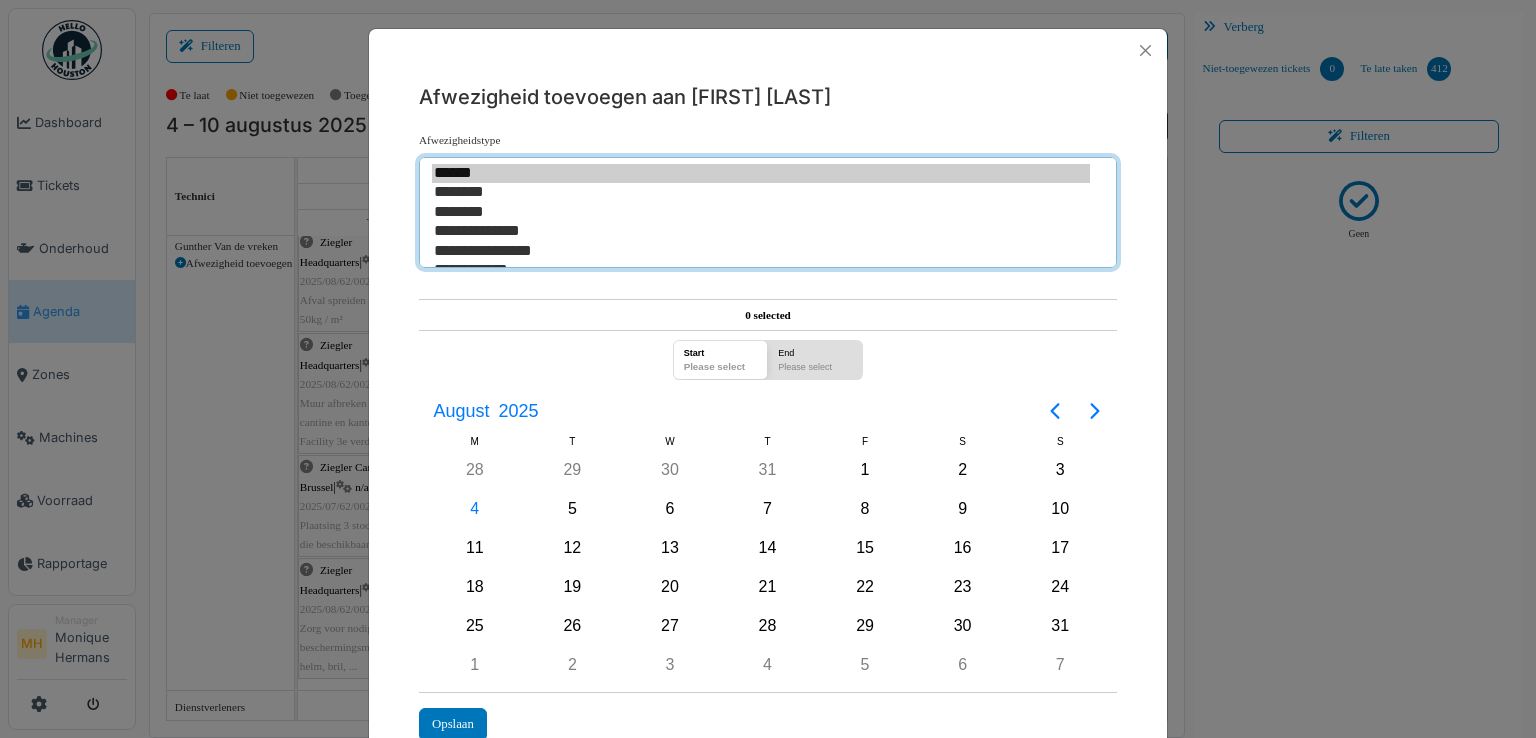 click on "********" at bounding box center [761, 212] 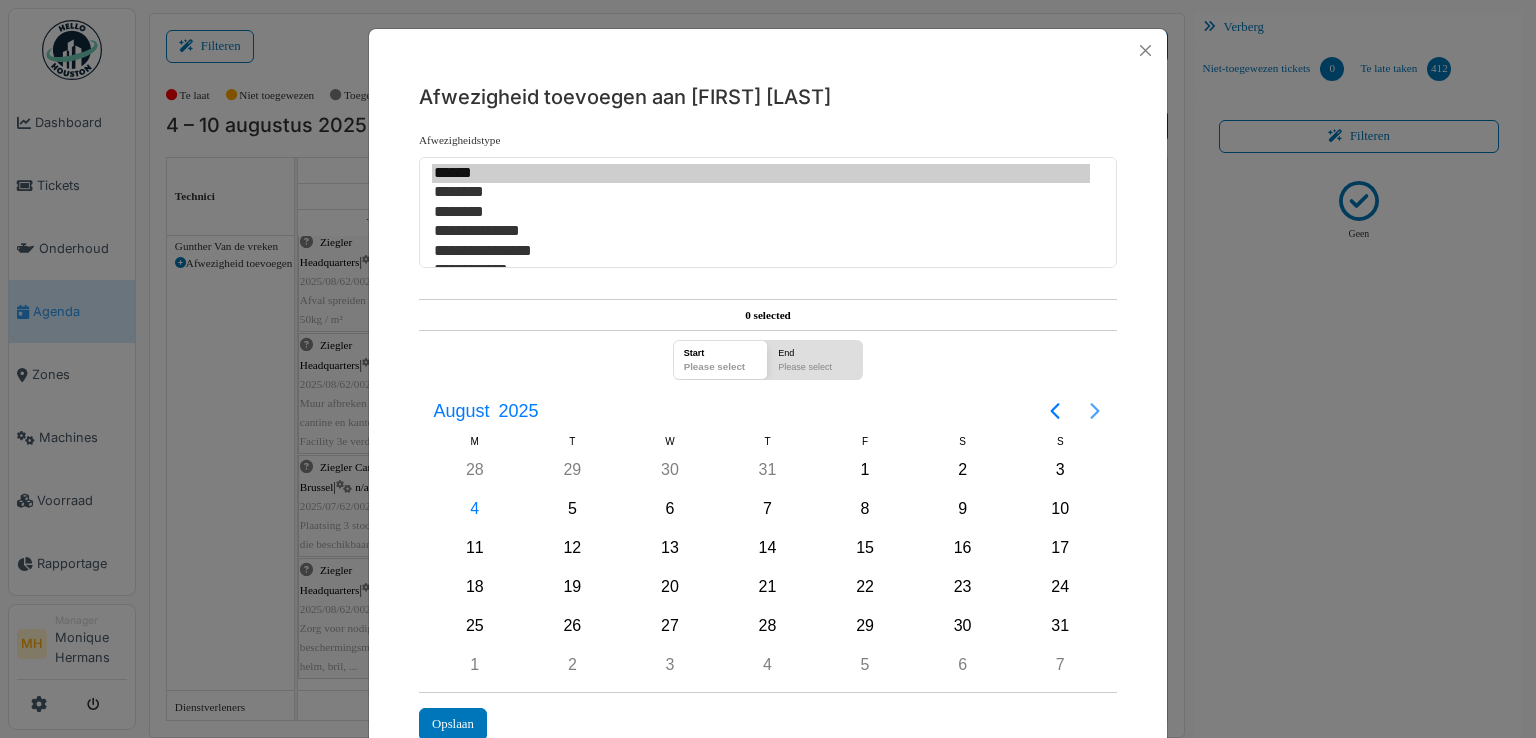 click 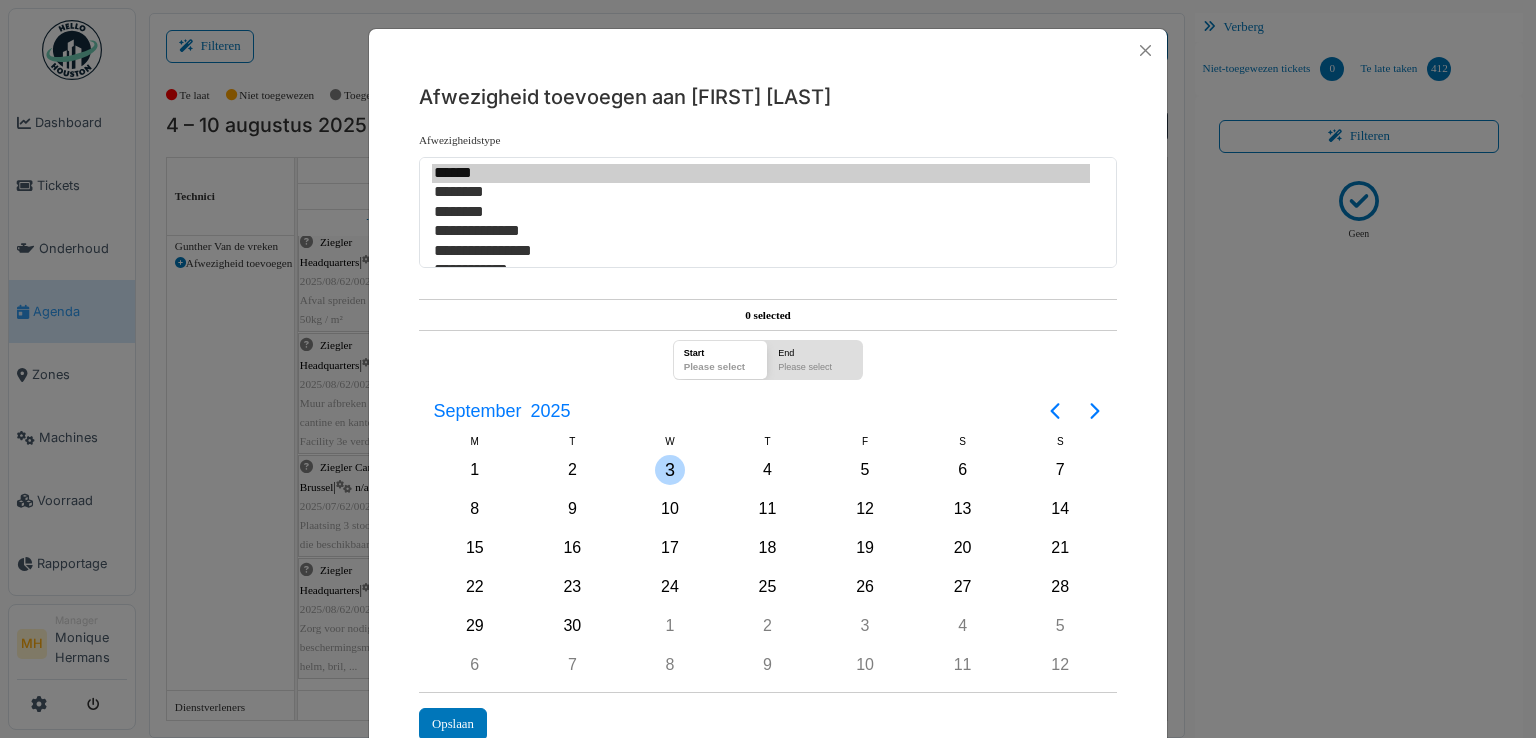 click on "3" at bounding box center [670, 470] 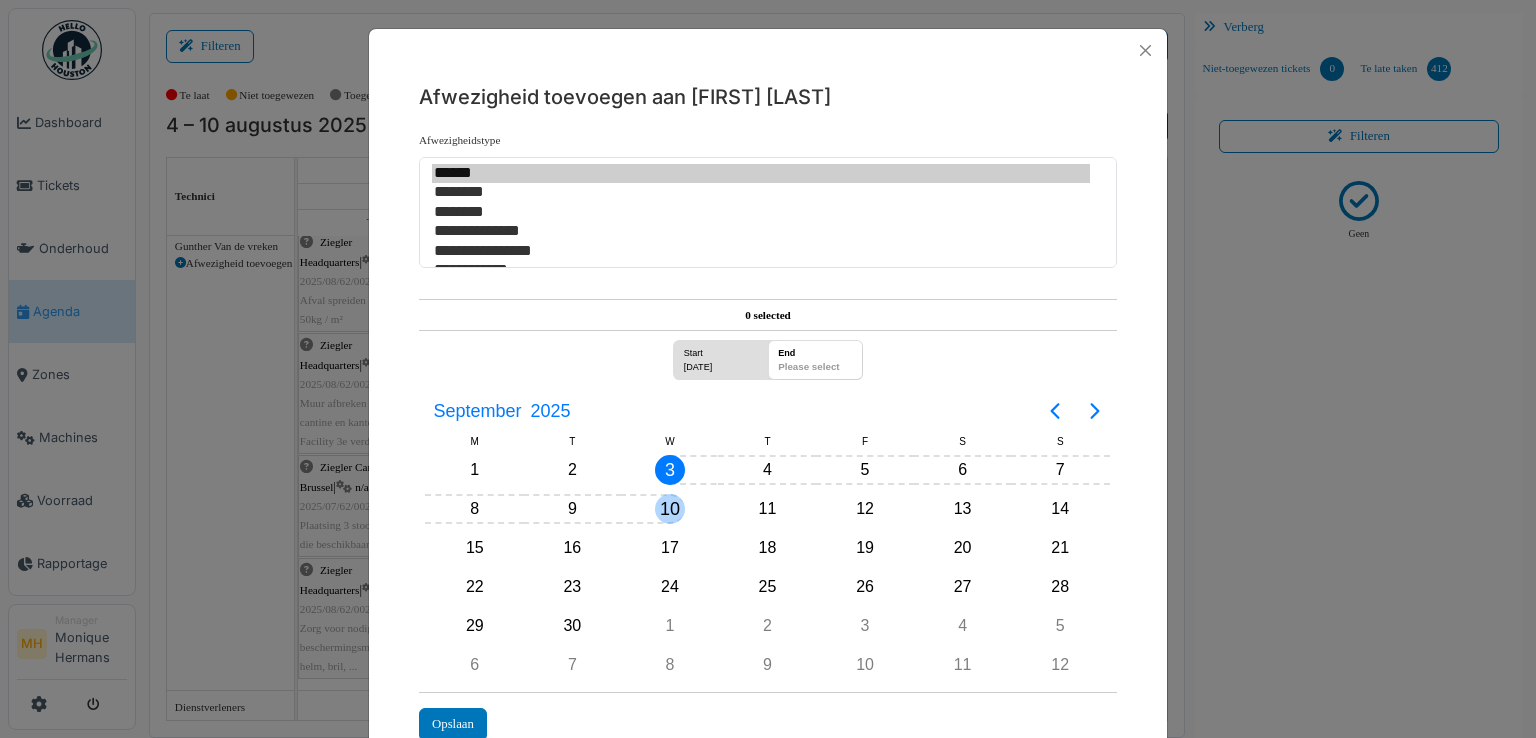 click on "10" at bounding box center (670, 509) 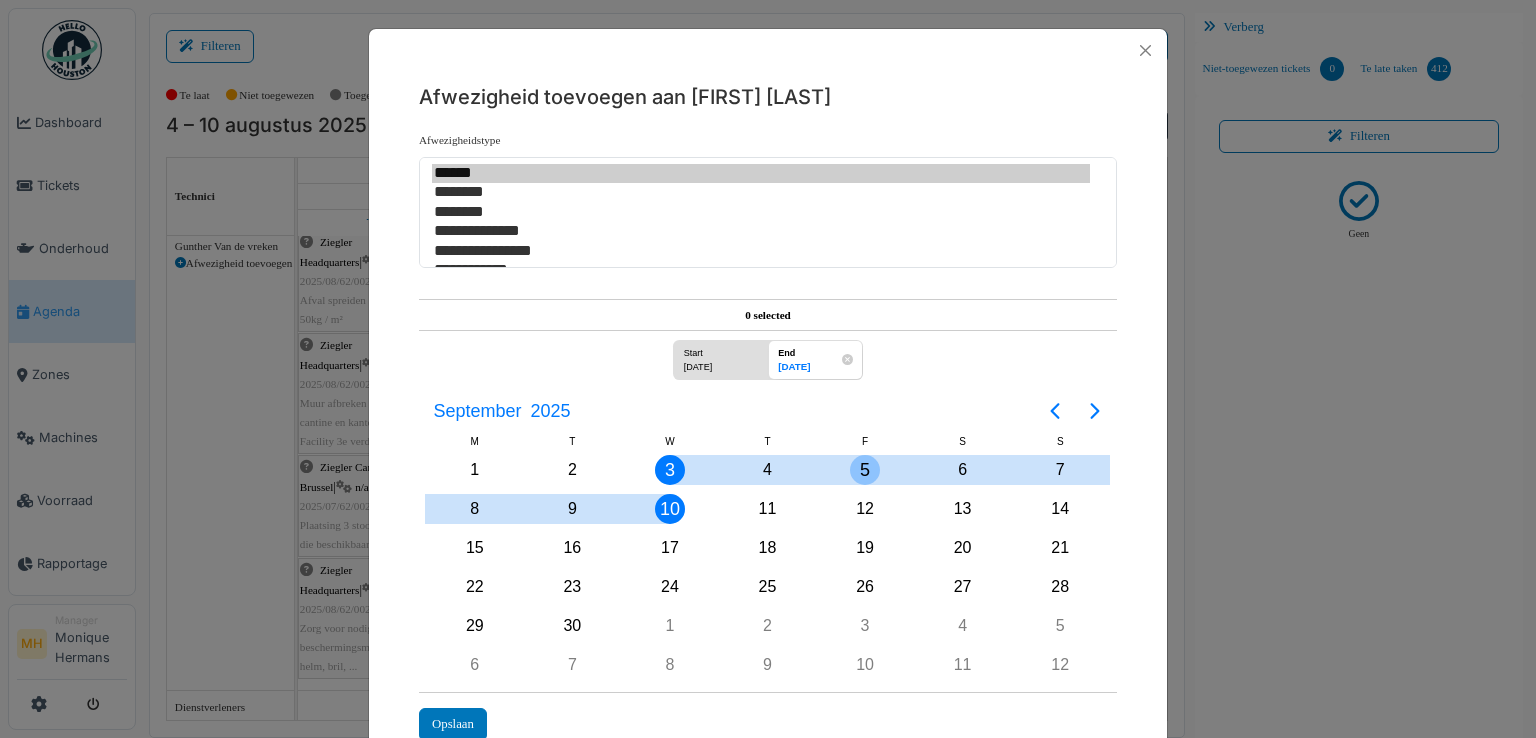 click on "5" at bounding box center (865, 470) 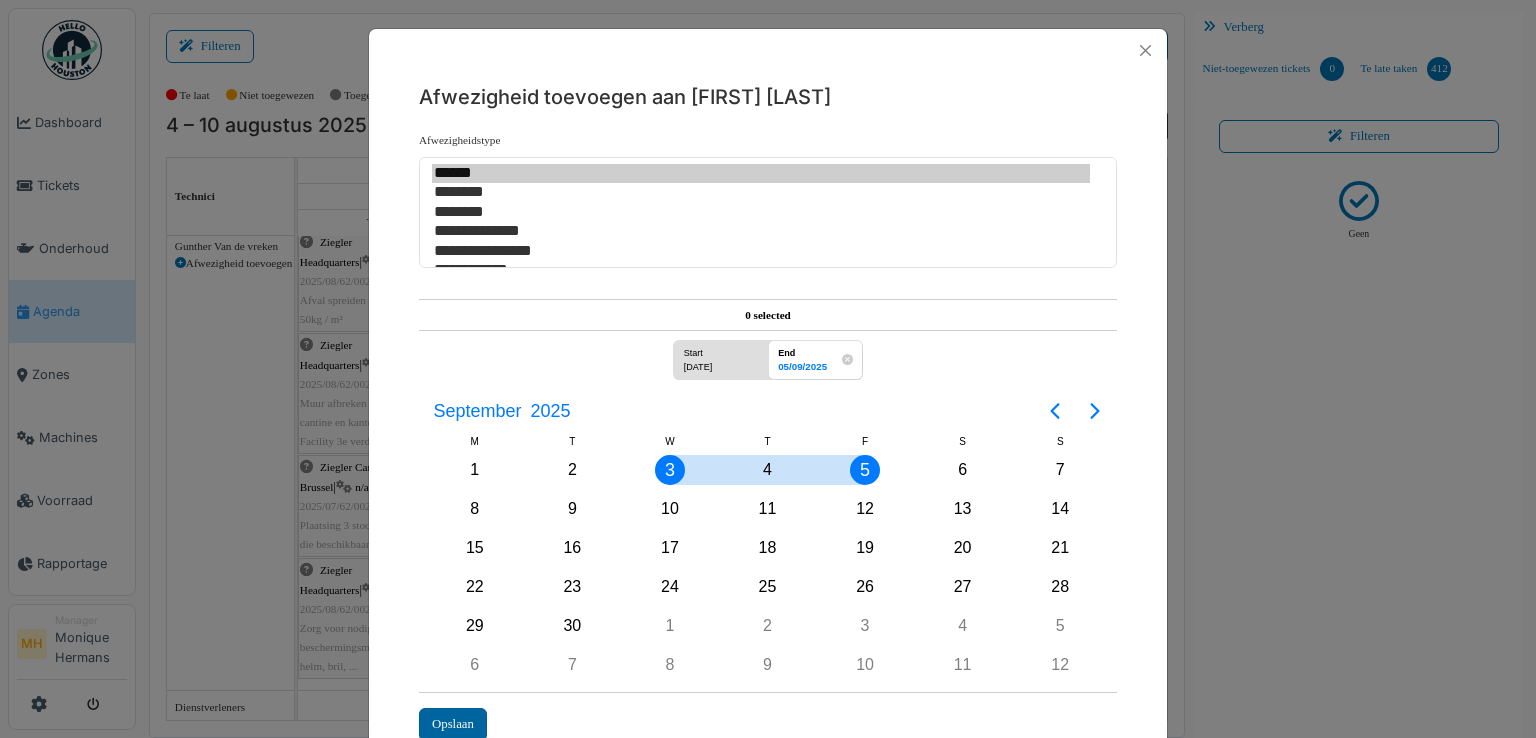 click on "Opslaan" at bounding box center [453, 724] 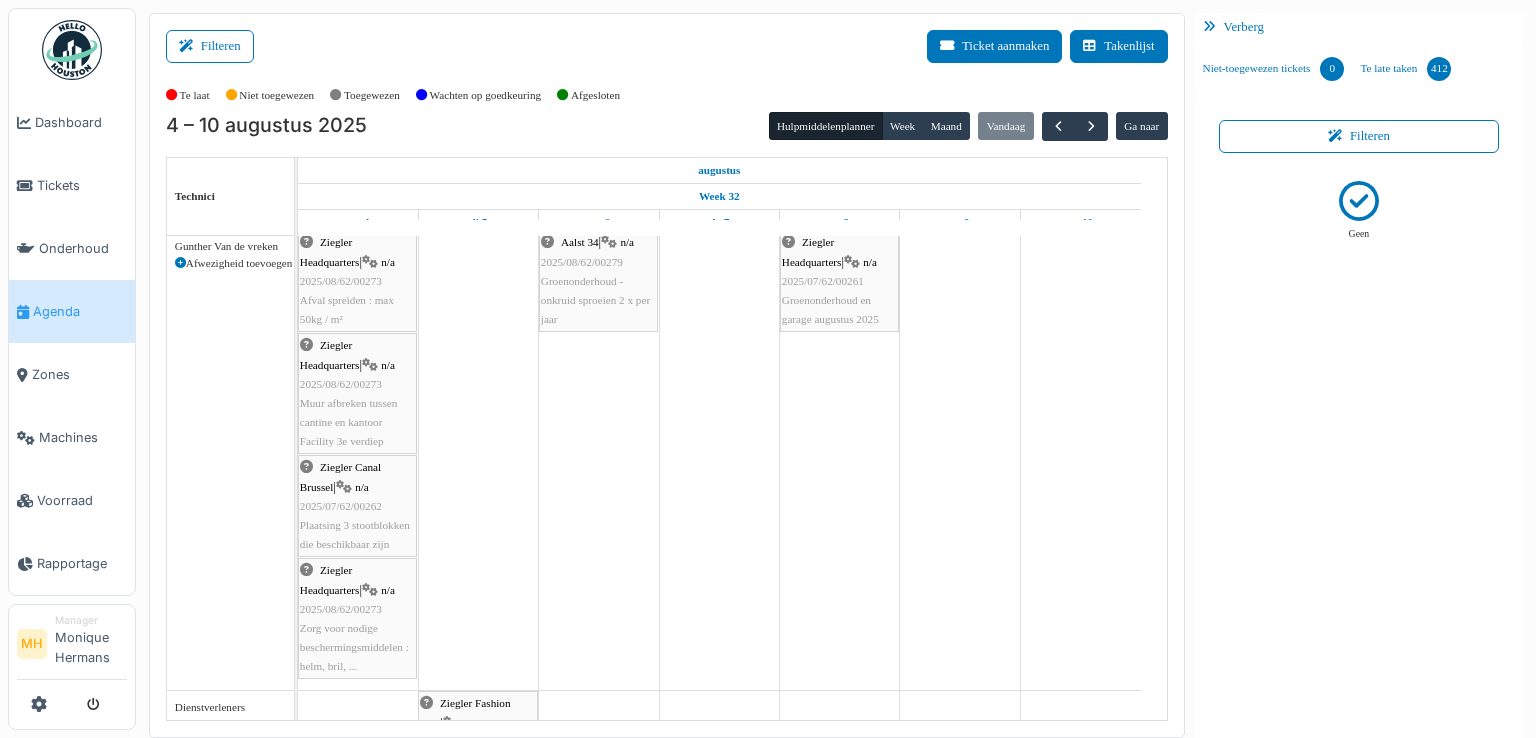 click at bounding box center (180, 263) 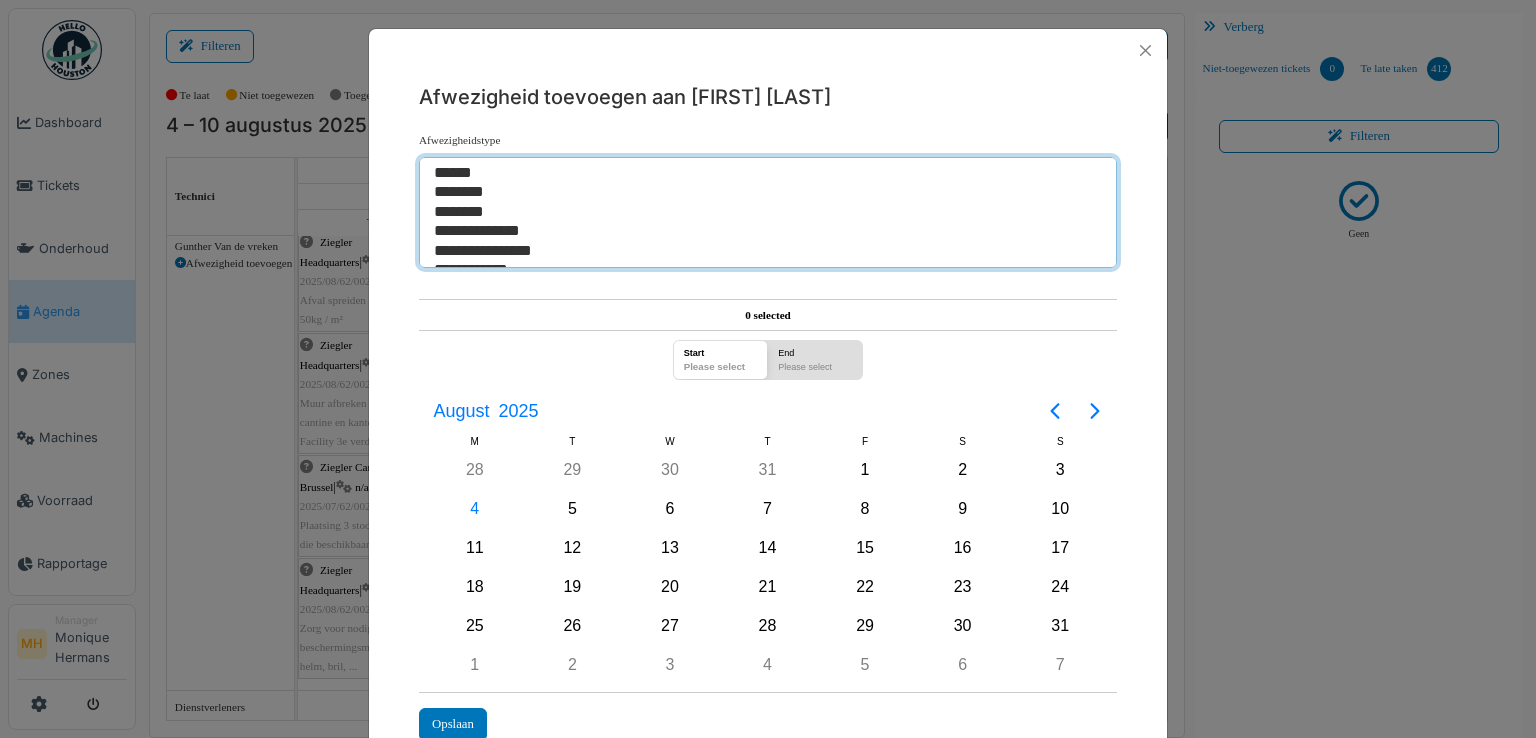 select on "*" 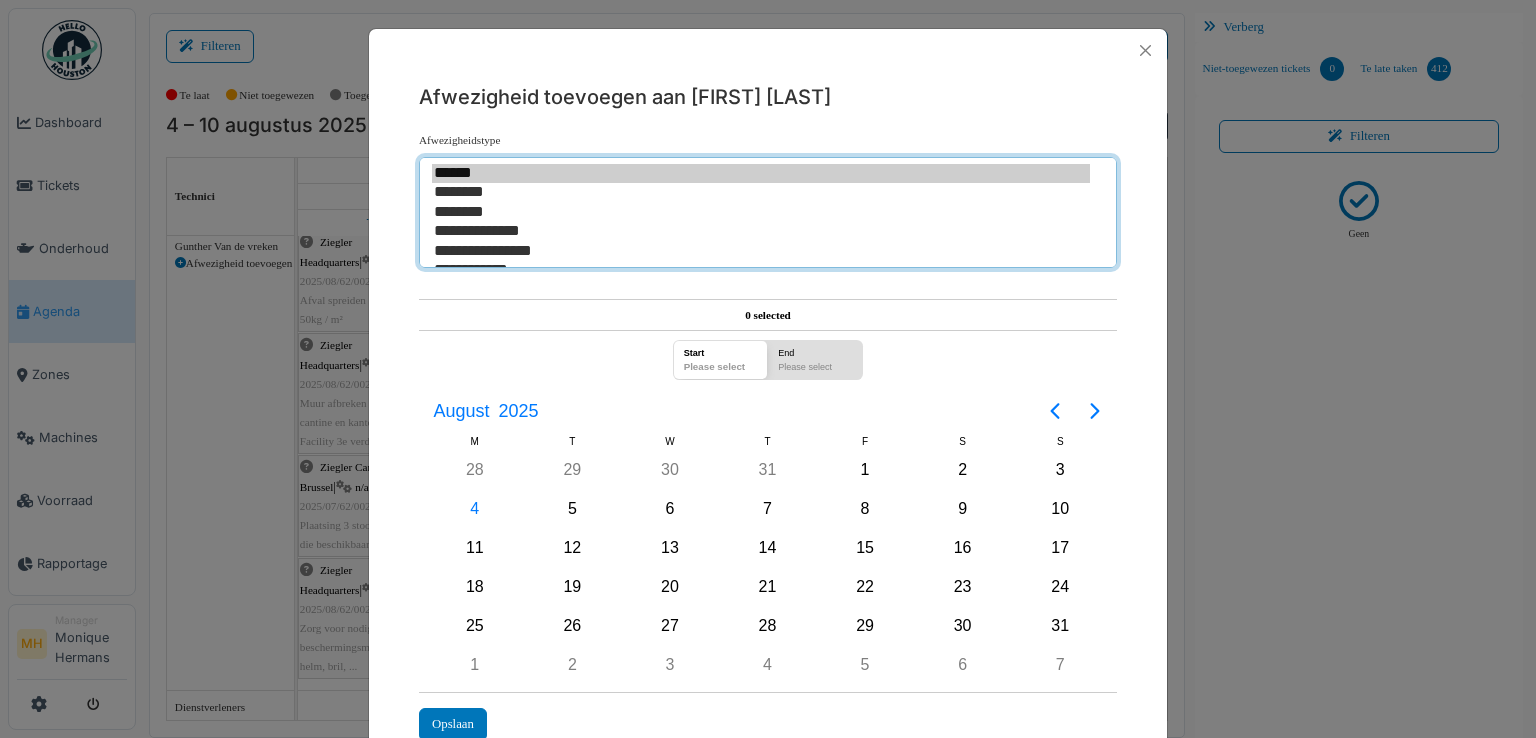 click on "********" at bounding box center [761, 212] 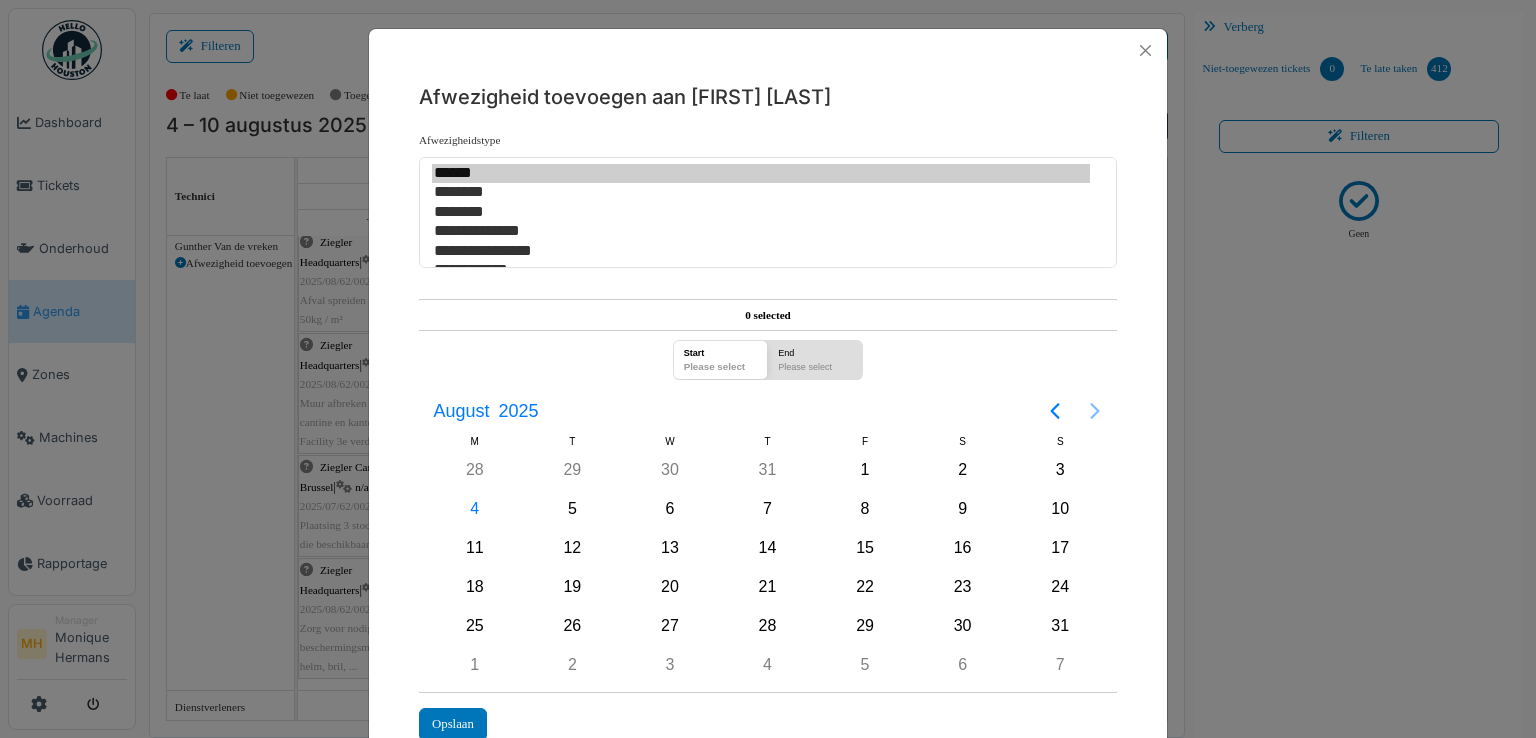 click 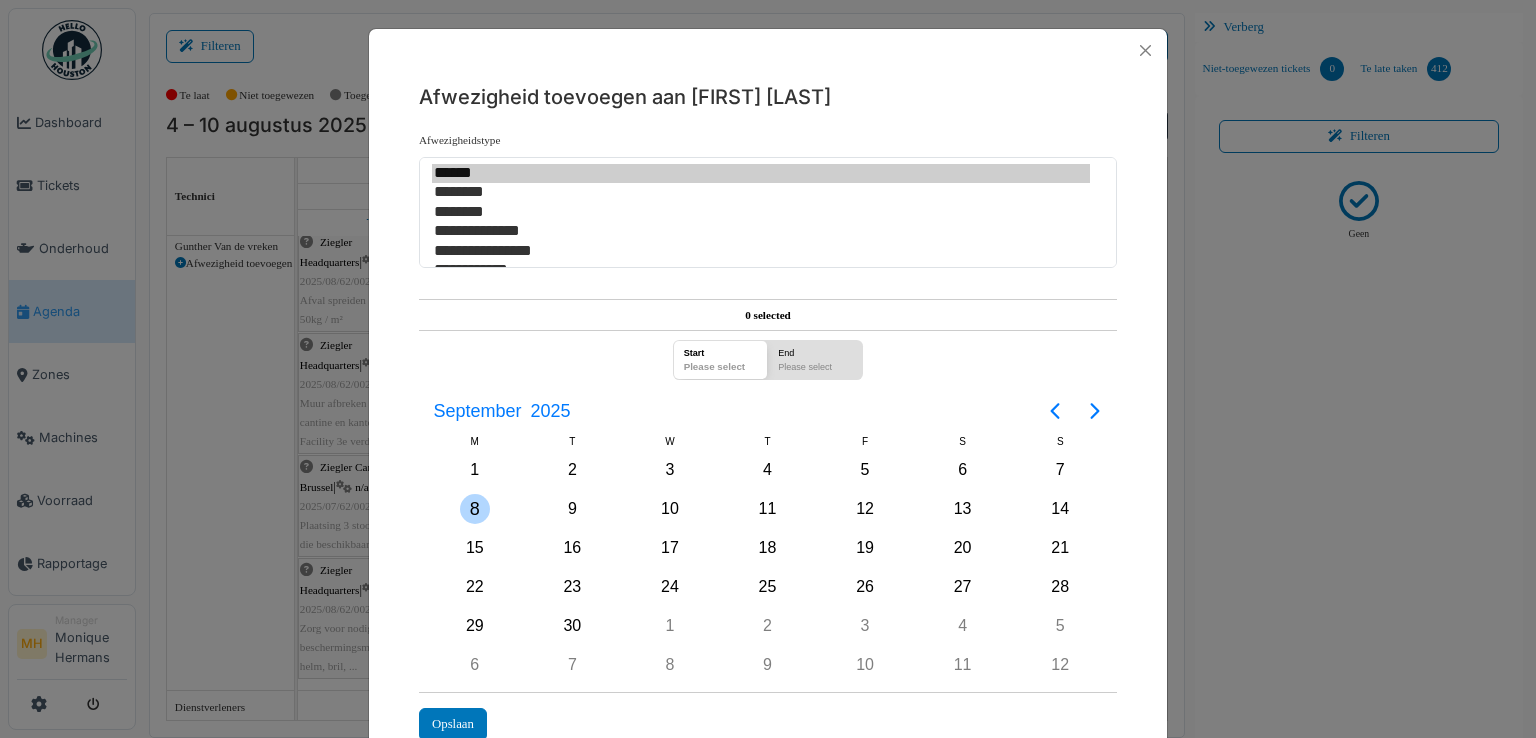 click on "8" at bounding box center [475, 509] 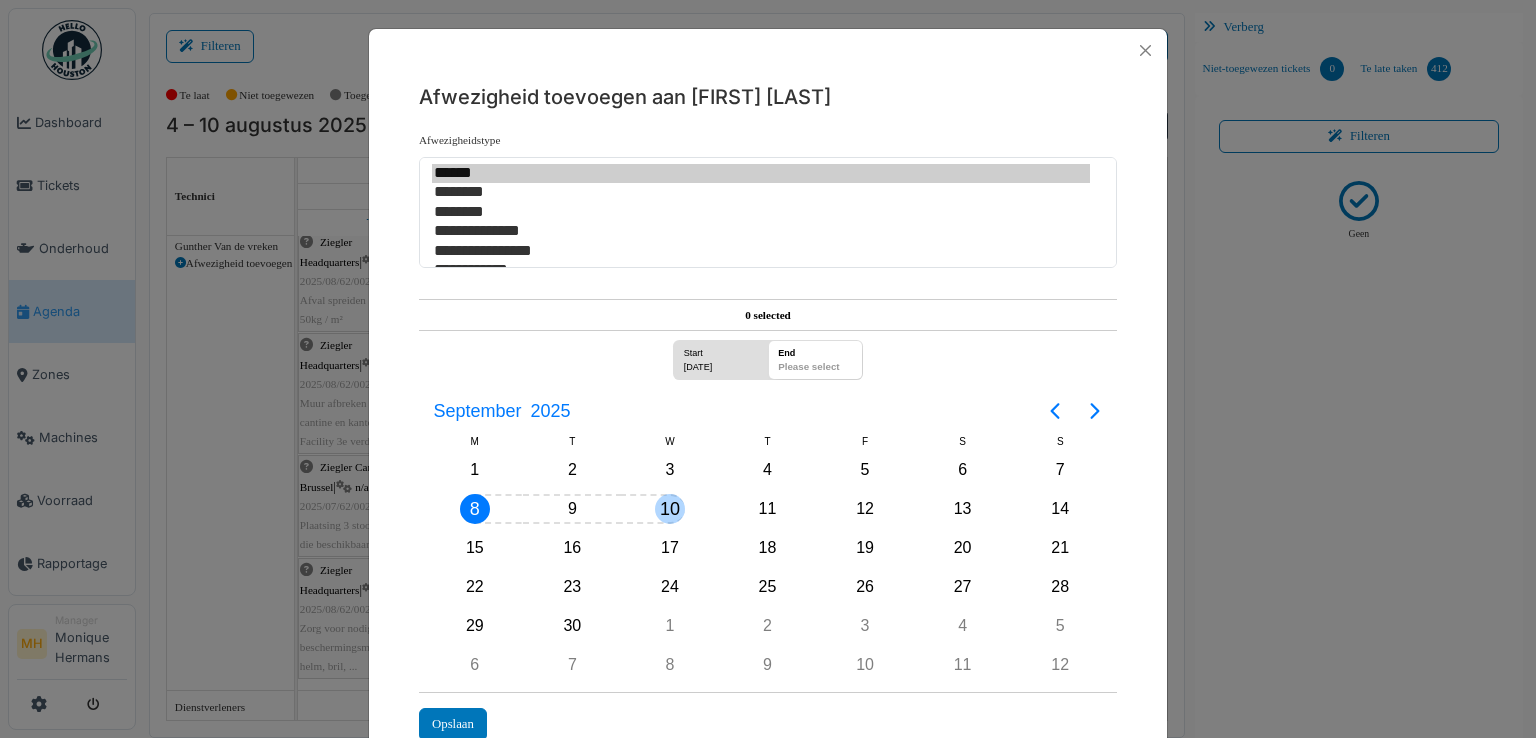 click on "10" at bounding box center [670, 509] 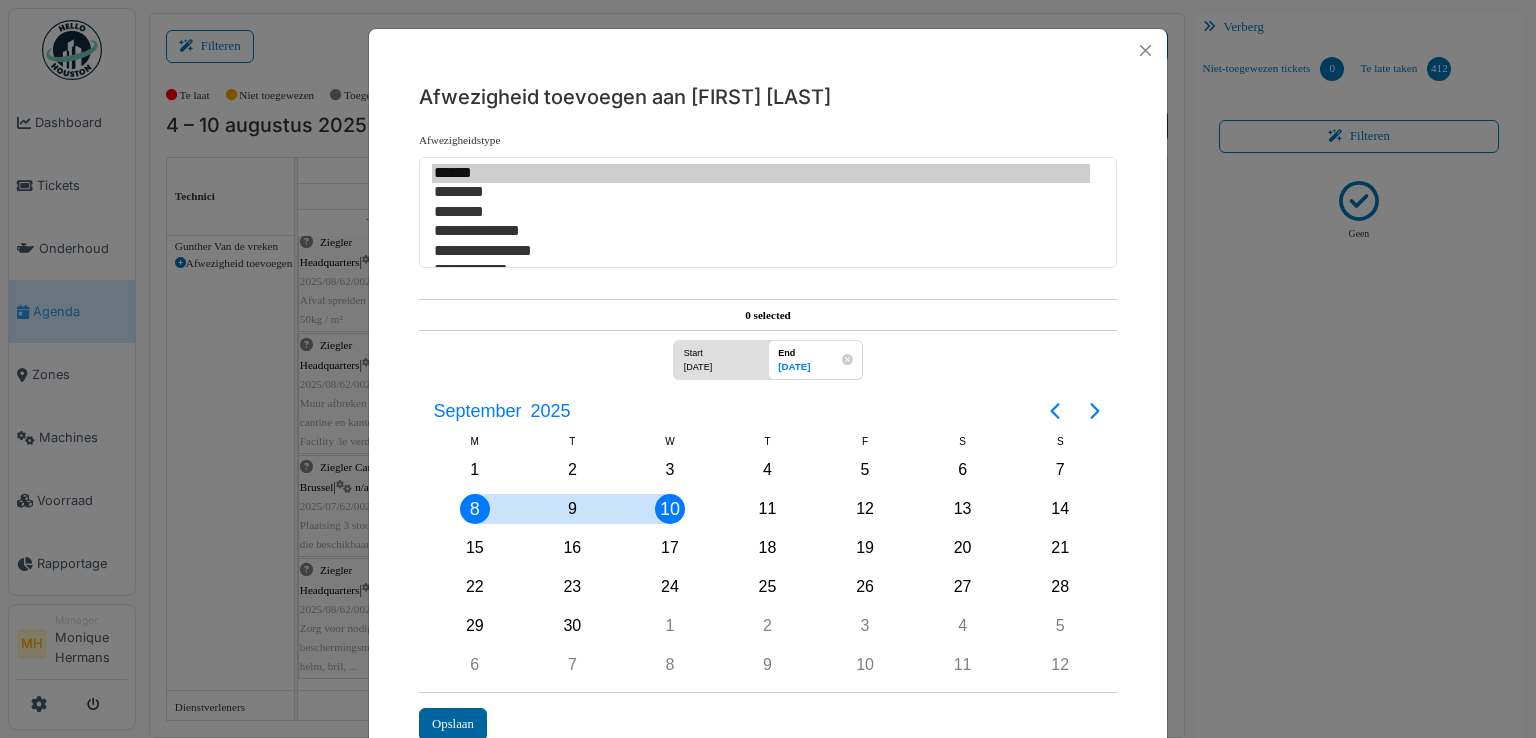 click on "Opslaan" at bounding box center [453, 724] 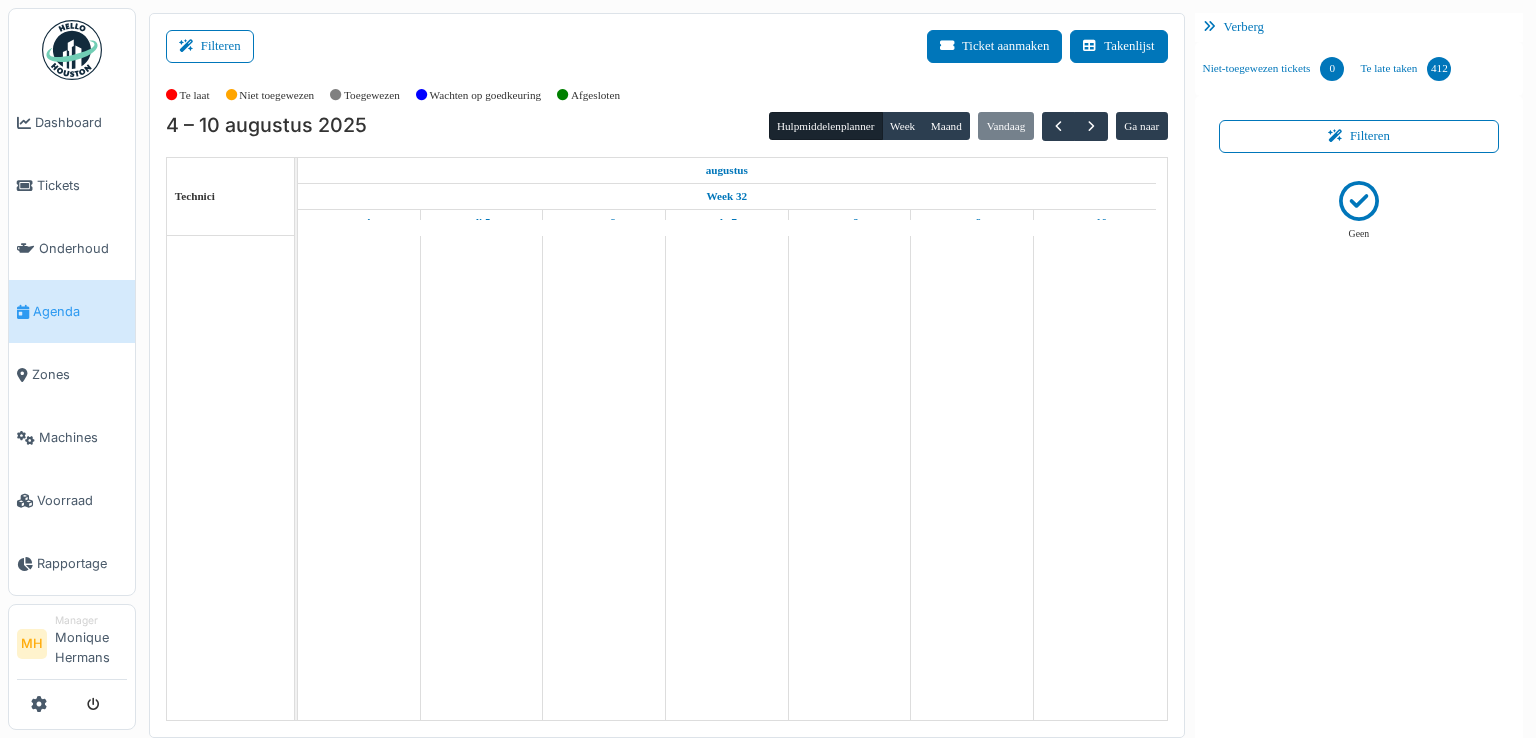 scroll, scrollTop: 0, scrollLeft: 0, axis: both 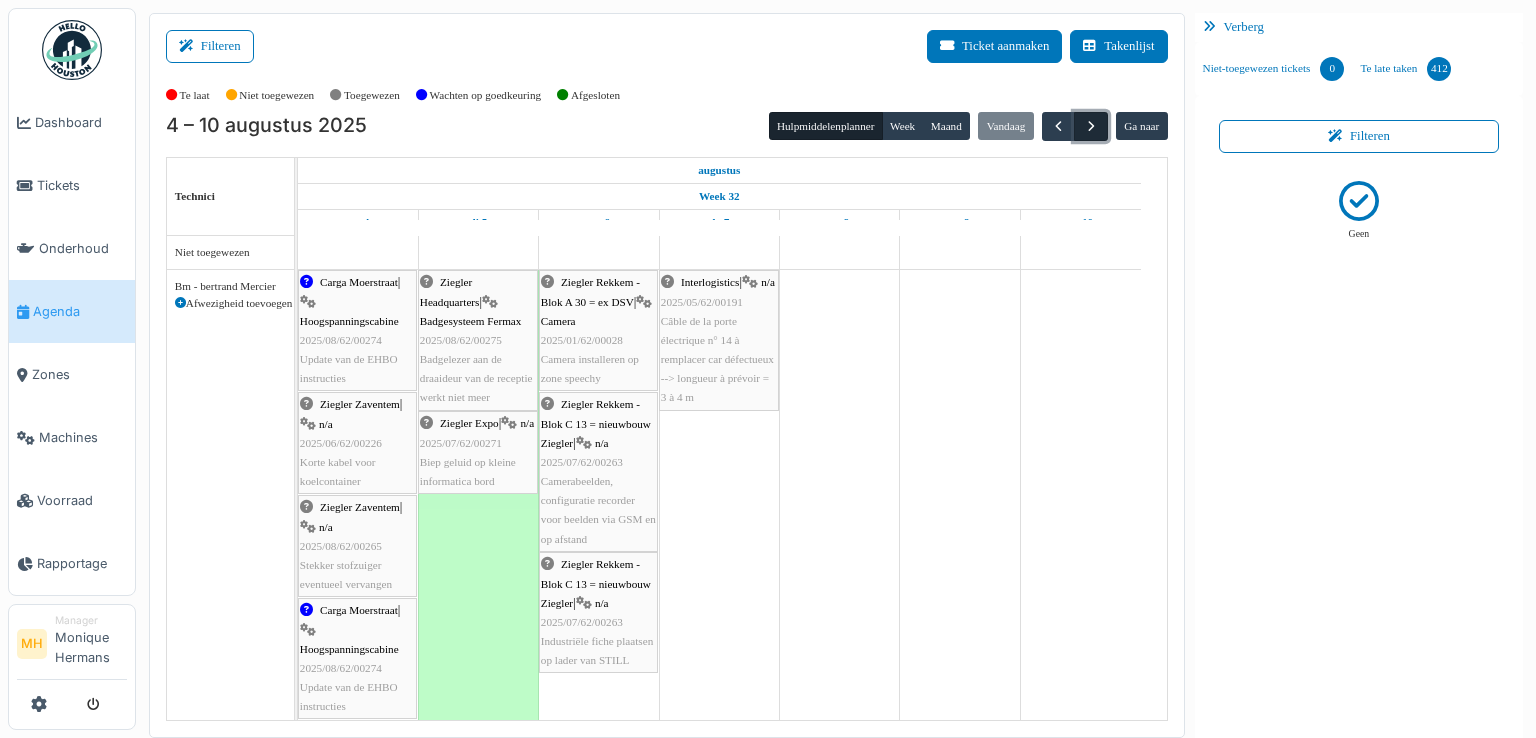 click at bounding box center (1091, 126) 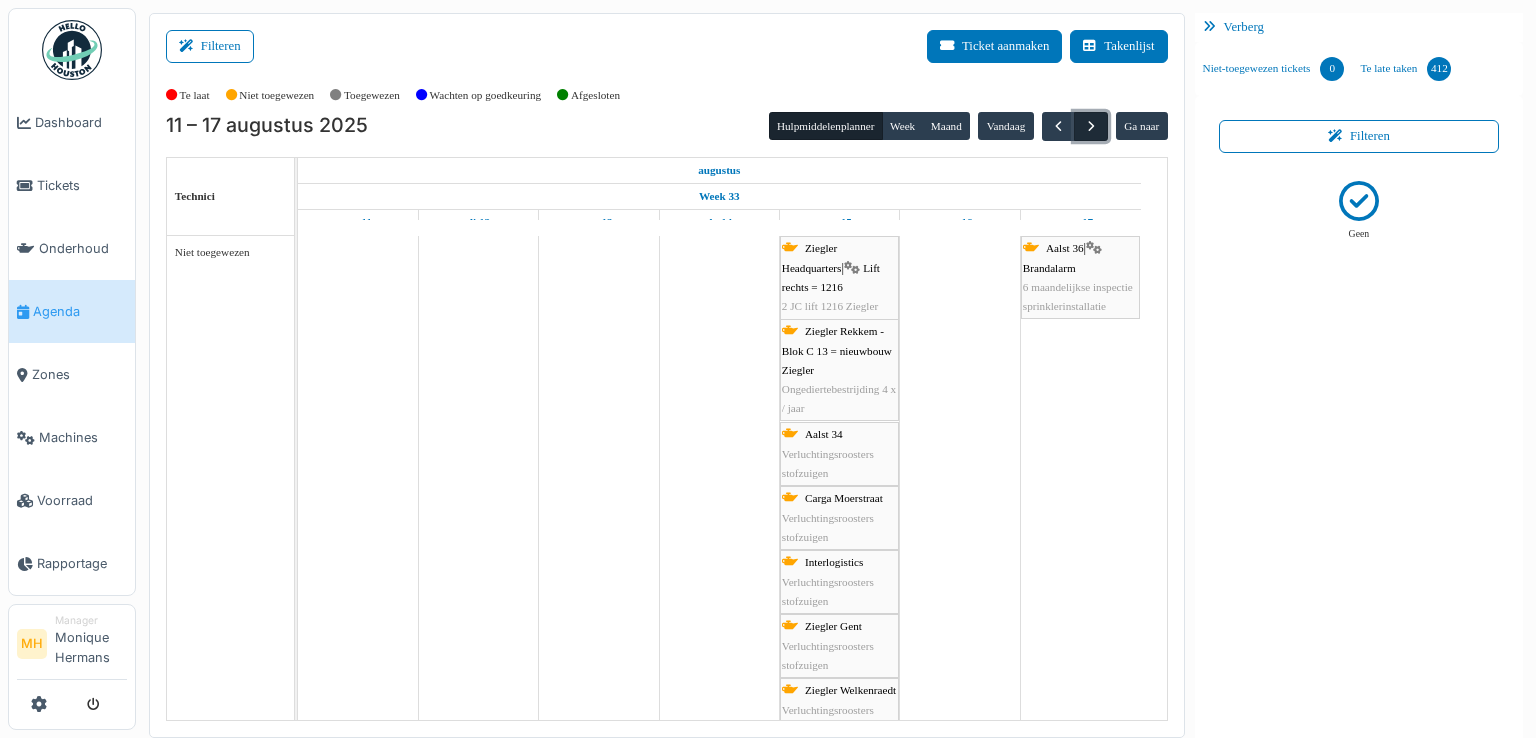 click at bounding box center [1091, 126] 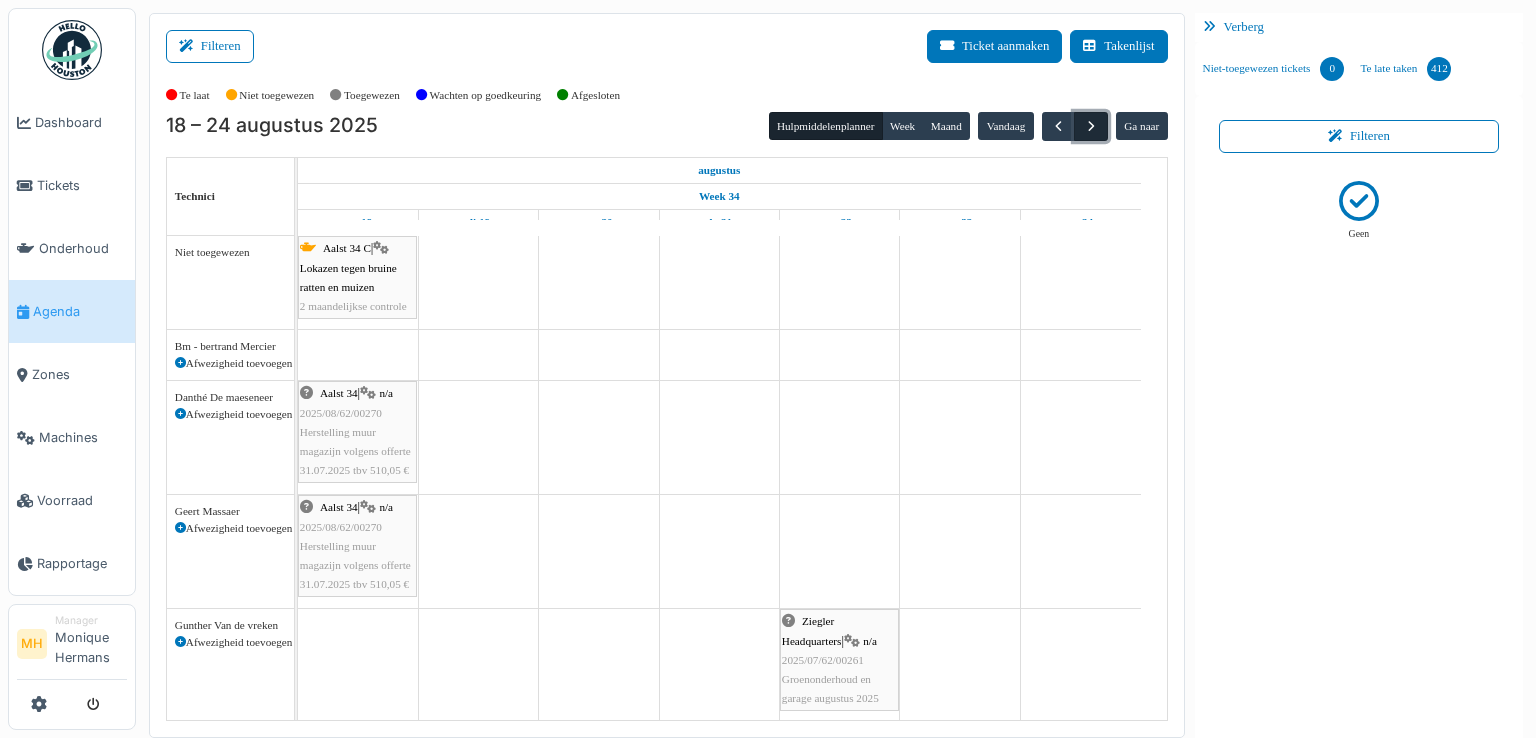 click at bounding box center [1091, 126] 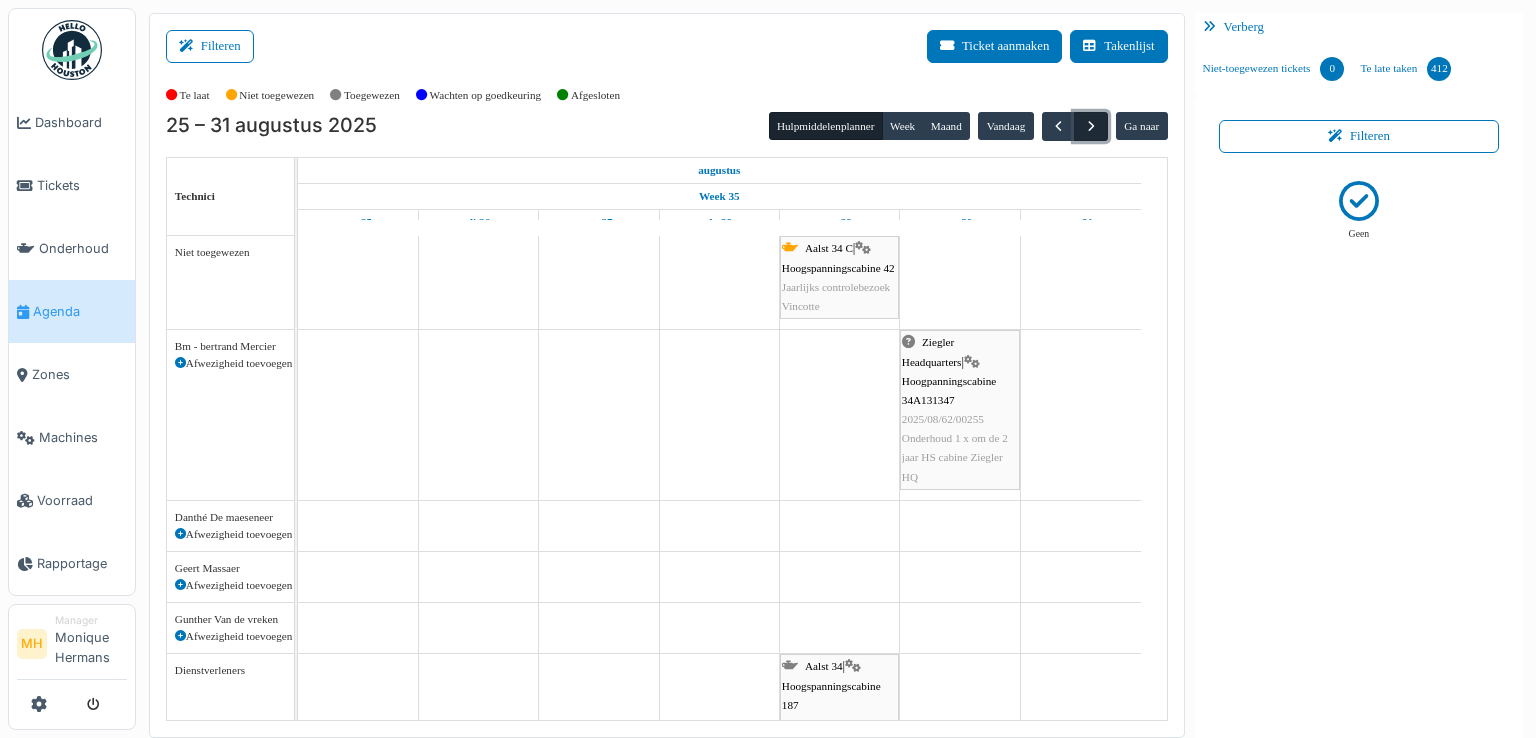click at bounding box center [1091, 126] 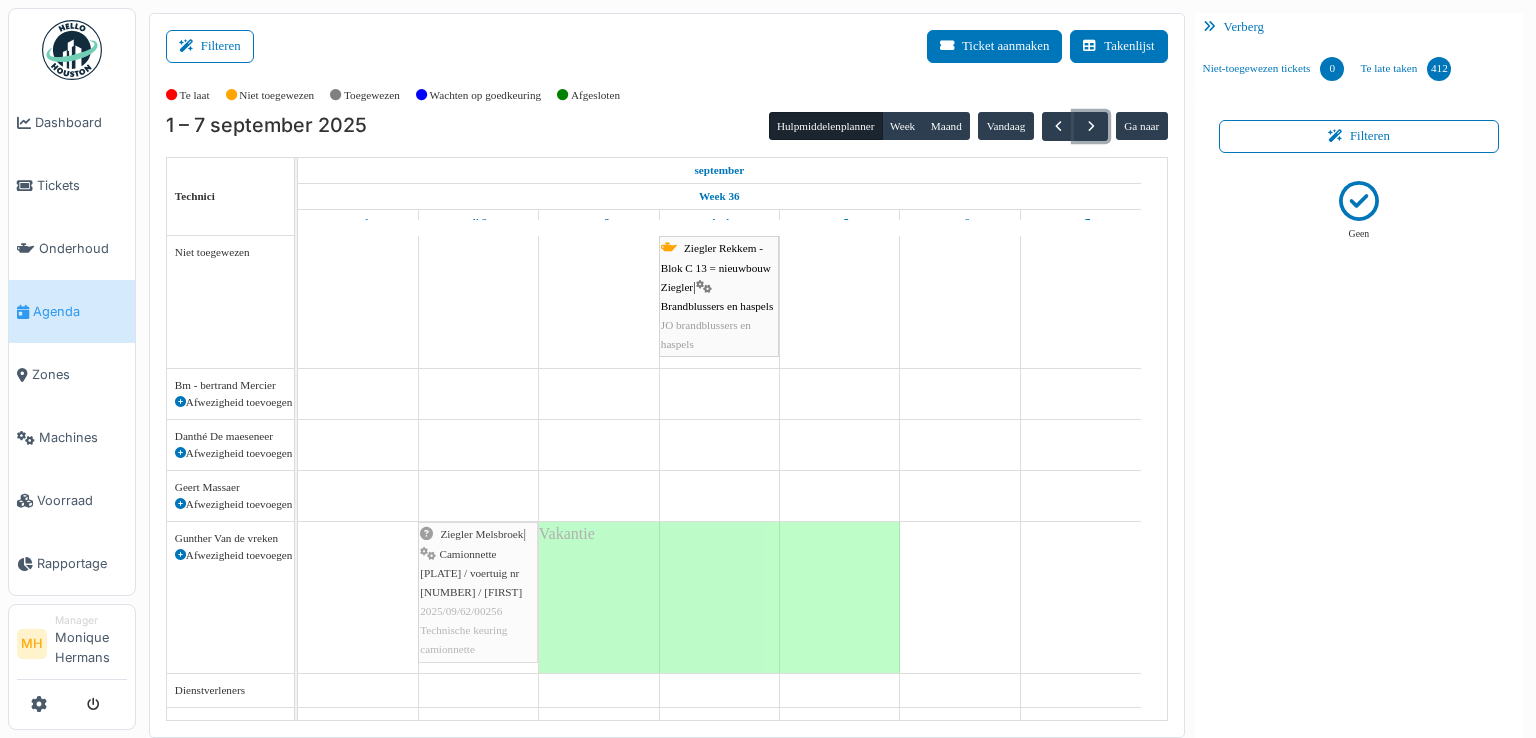 drag, startPoint x: 597, startPoint y: 585, endPoint x: 436, endPoint y: 585, distance: 161 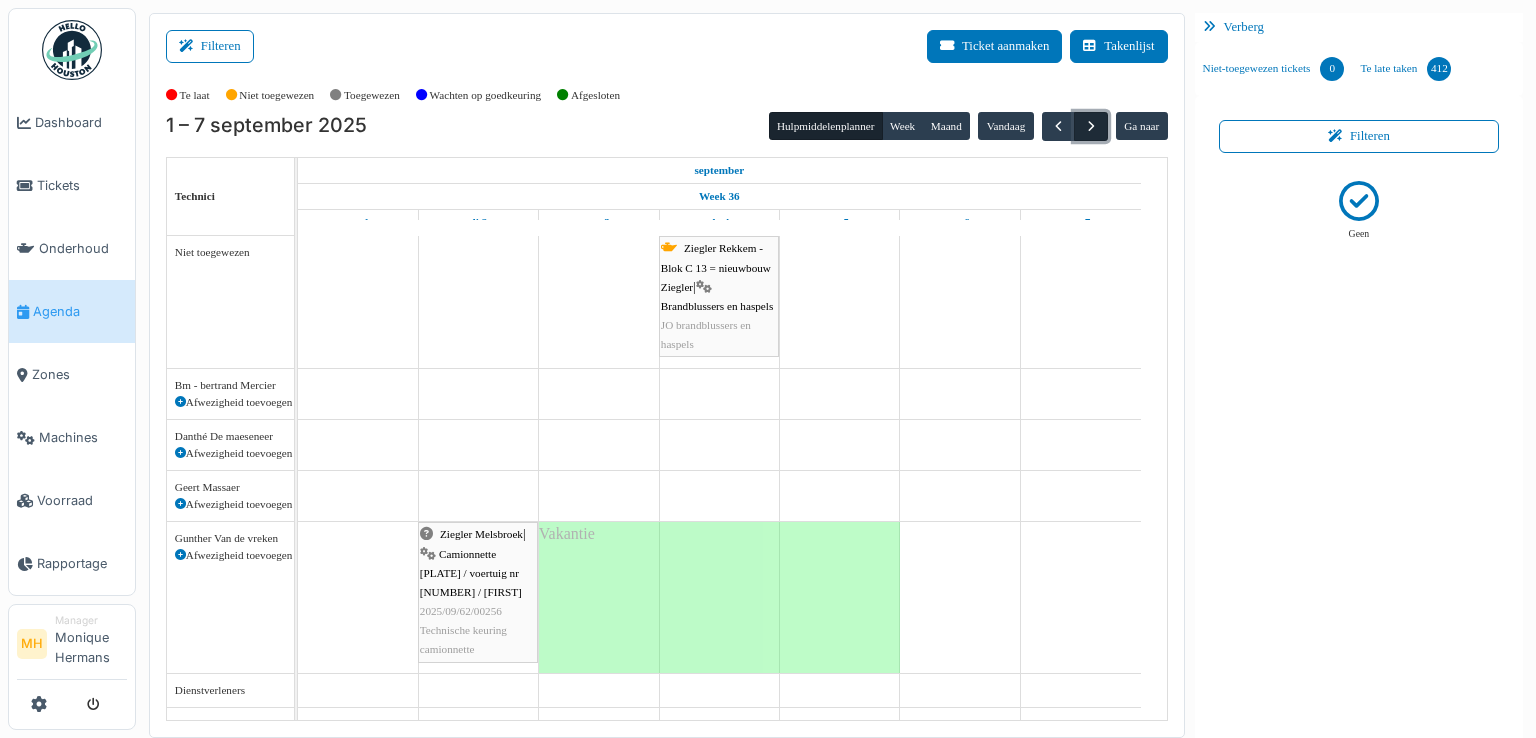 click at bounding box center (1090, 126) 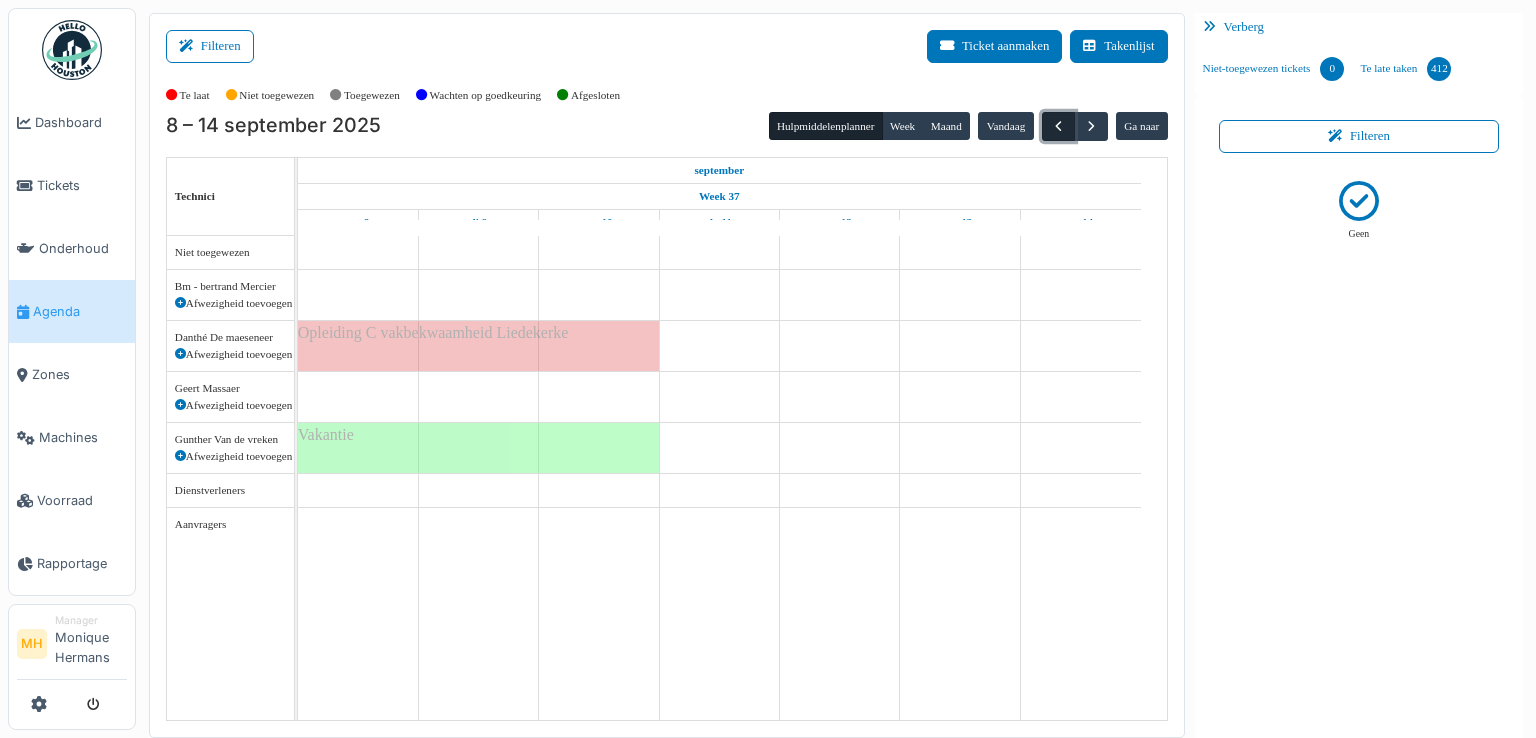 click at bounding box center (1058, 126) 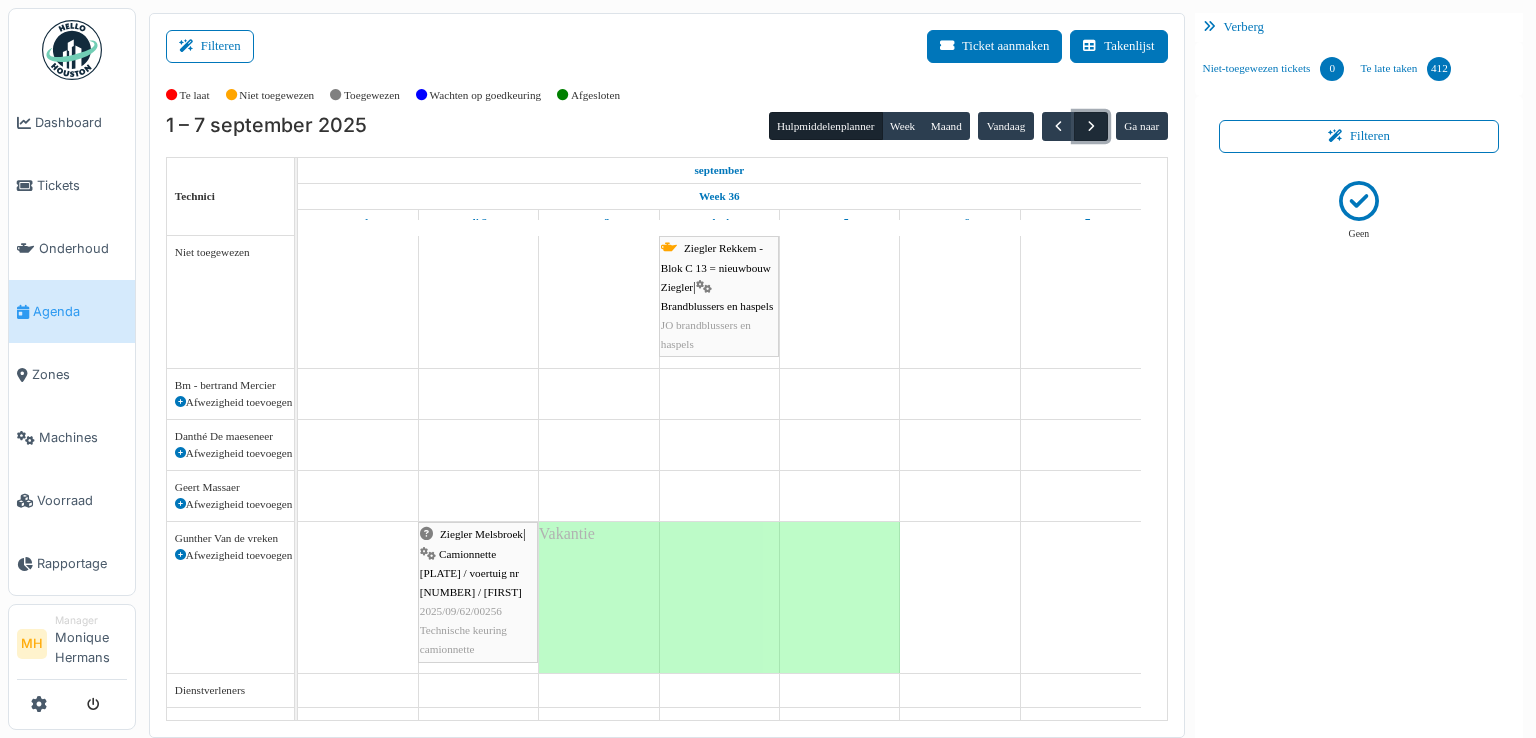 click at bounding box center (1091, 126) 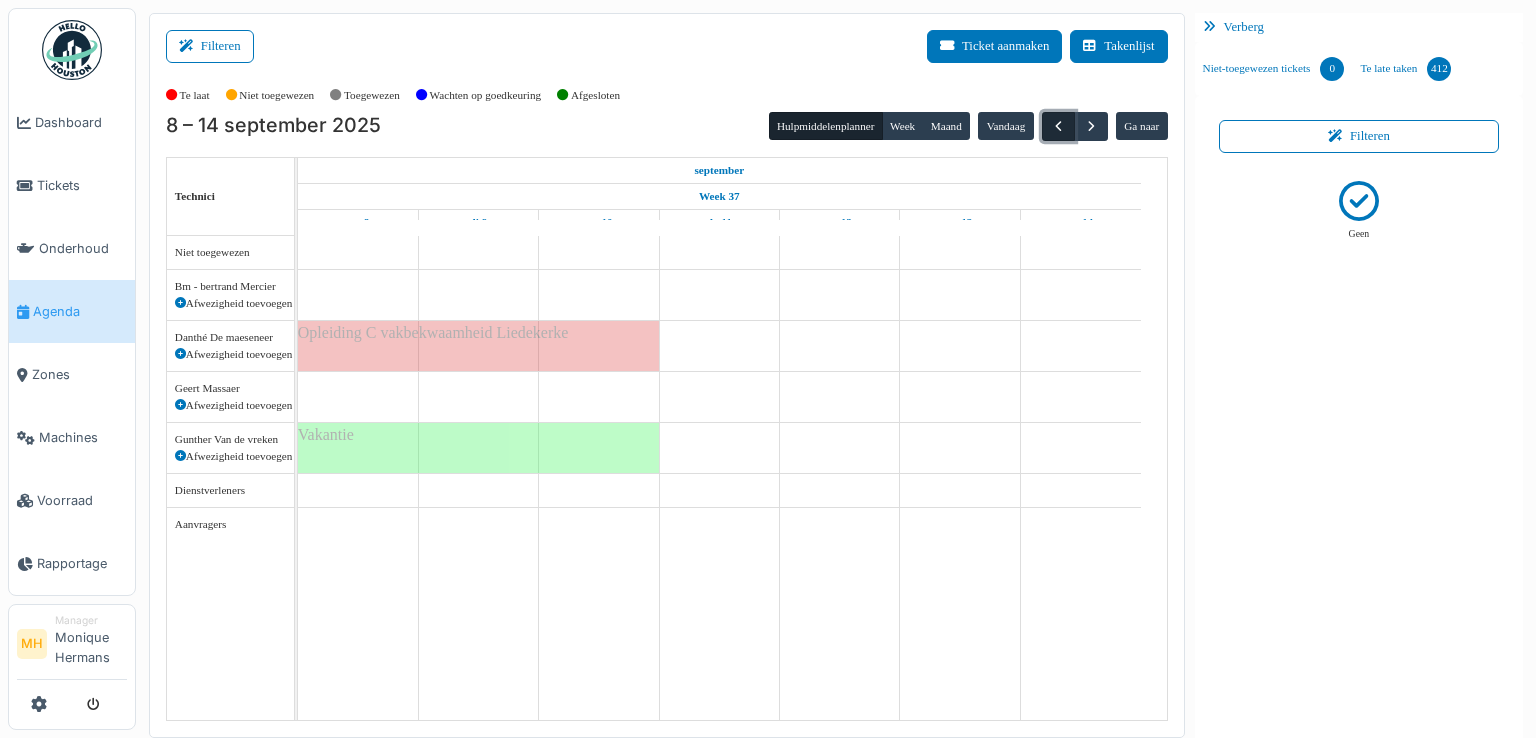 click at bounding box center (1058, 126) 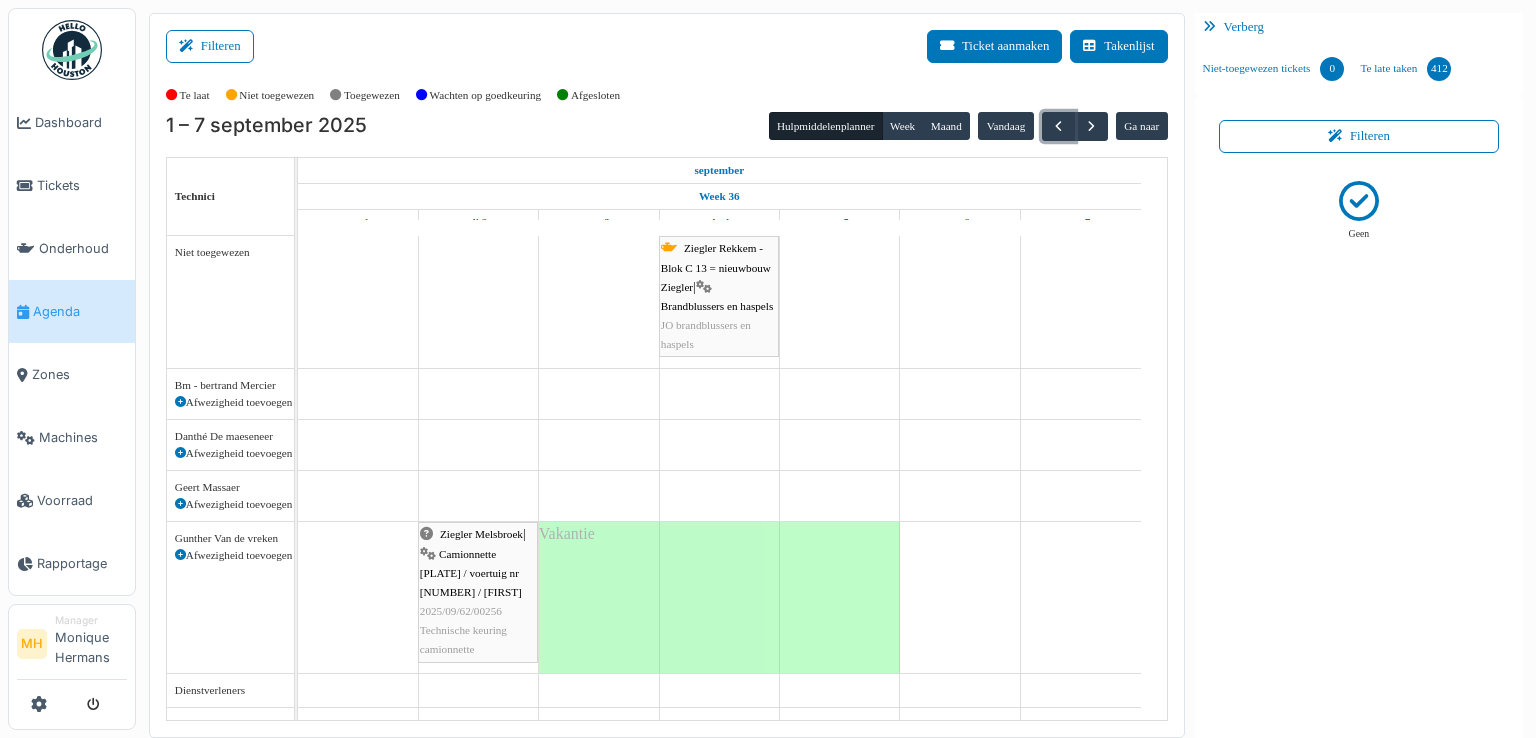 click on "Camionnette 1-HRJ-221 / voertuig nr 1424 / Gunther" at bounding box center [471, 573] 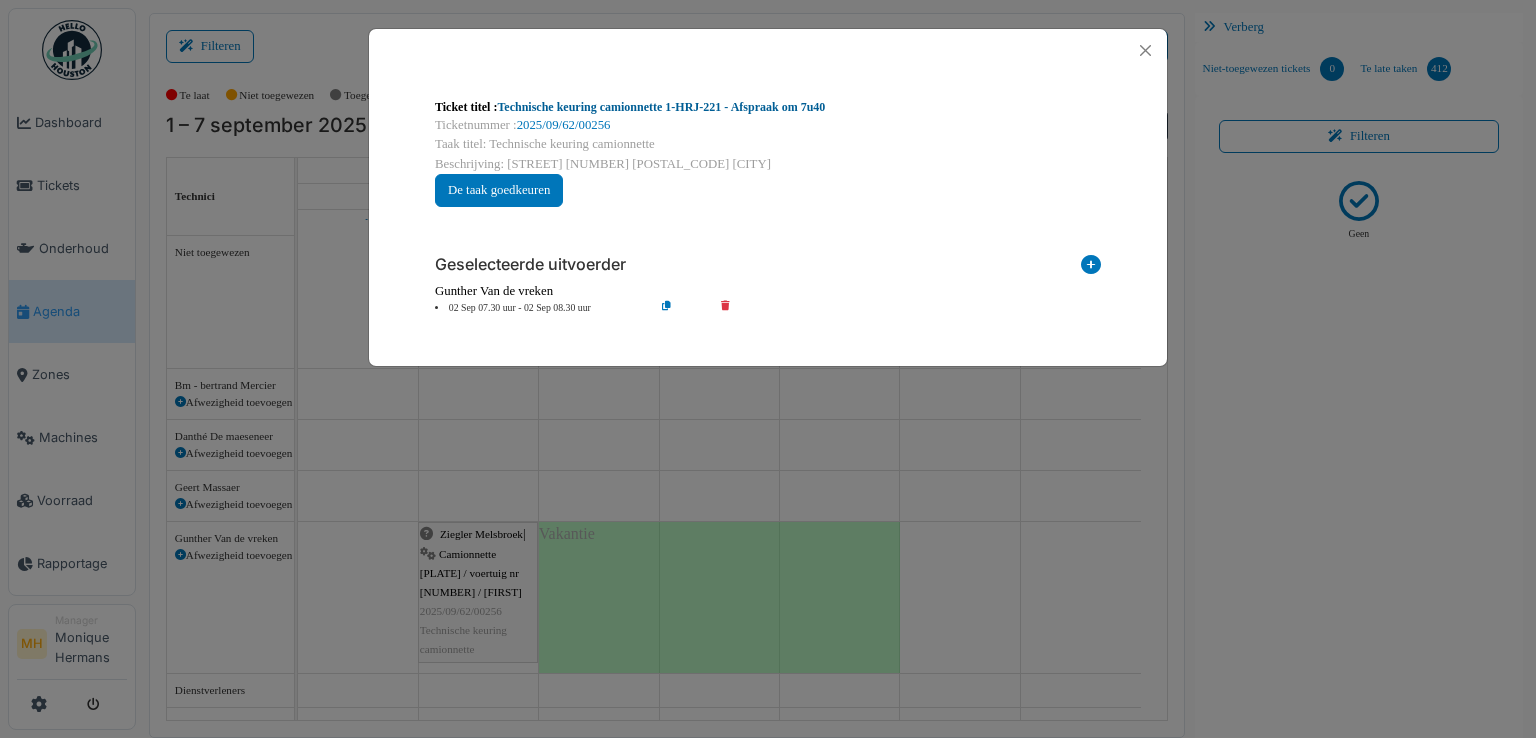 click on "Technische keuring camionnette 1-HRJ-221 - Afspraak om 7u40" at bounding box center (661, 107) 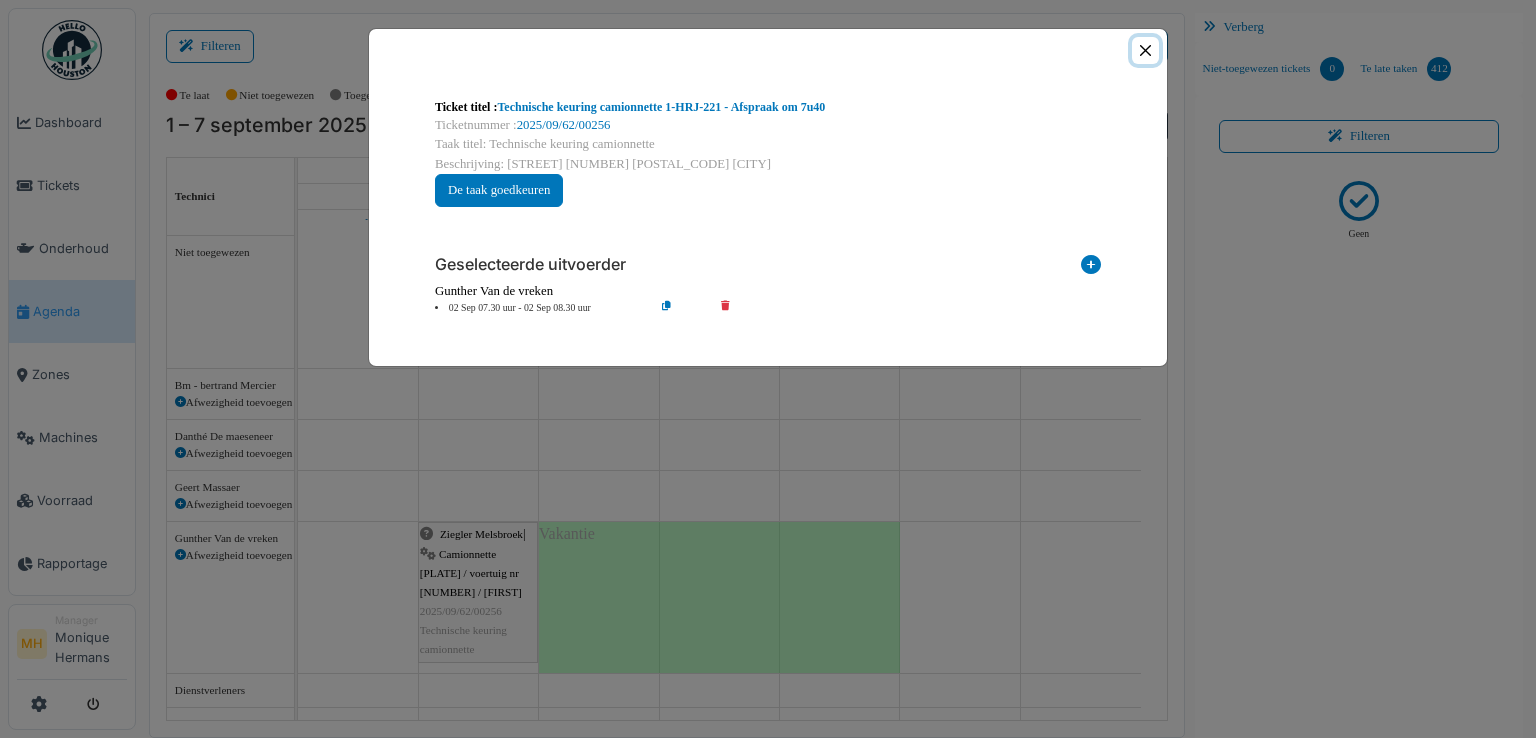 click at bounding box center [1145, 50] 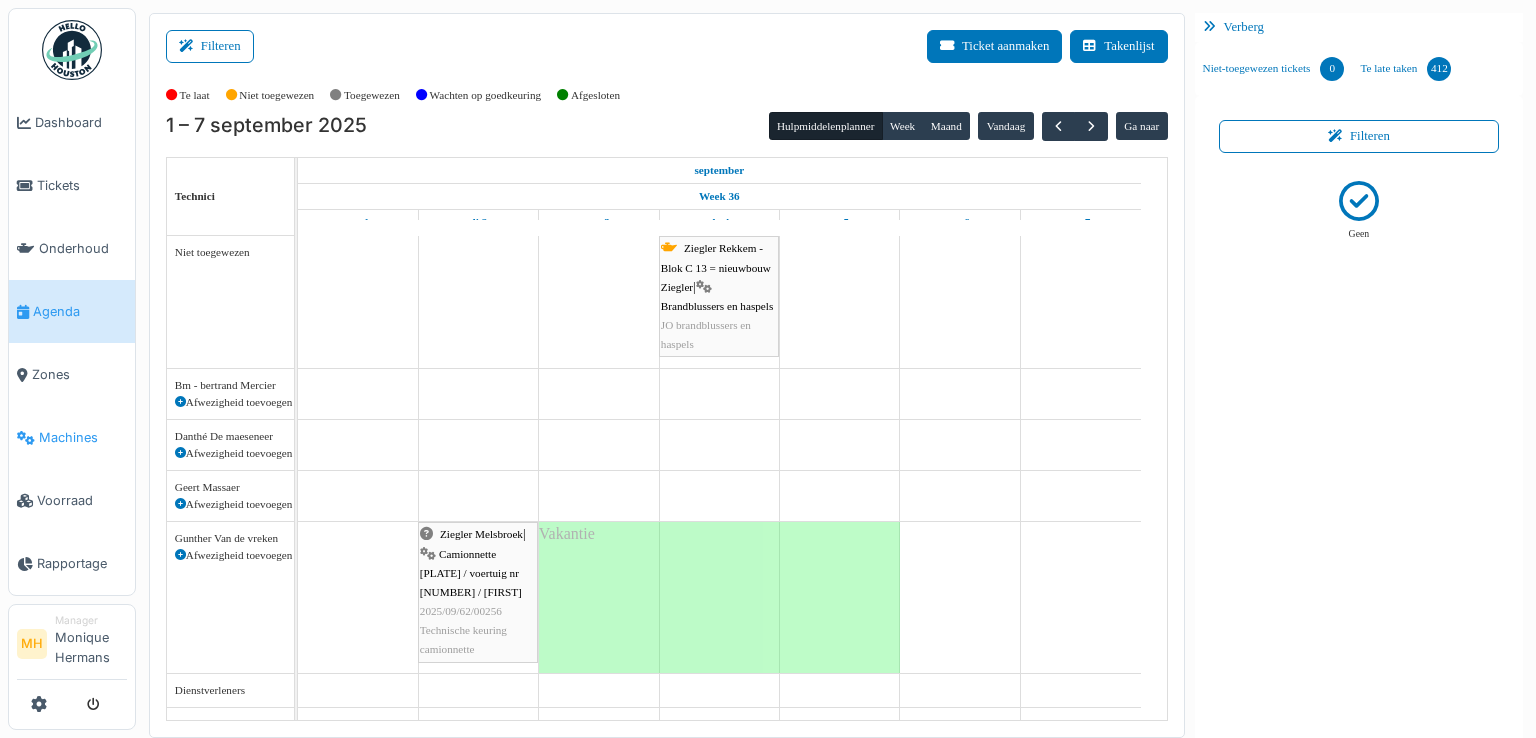 click on "Machines" at bounding box center [83, 437] 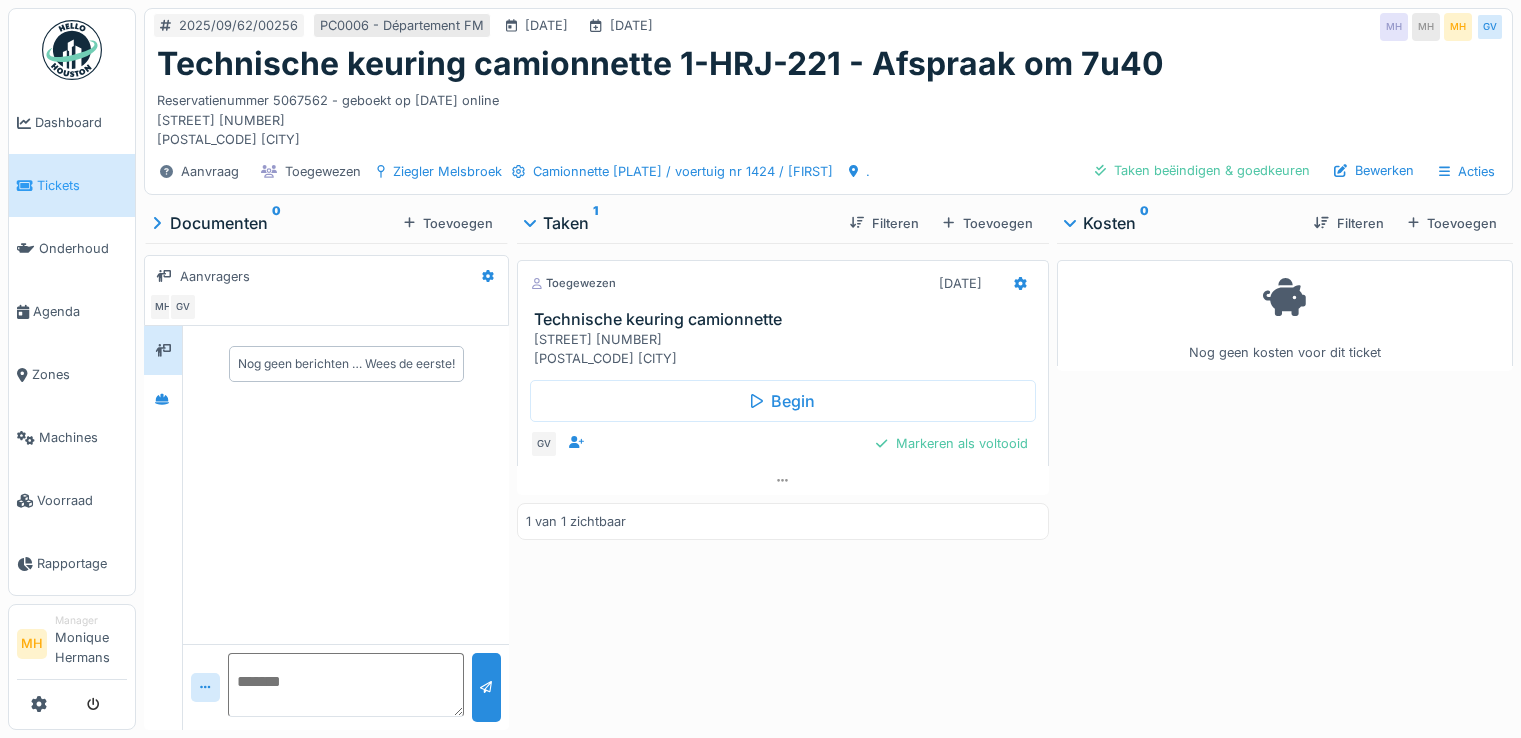 scroll, scrollTop: 0, scrollLeft: 0, axis: both 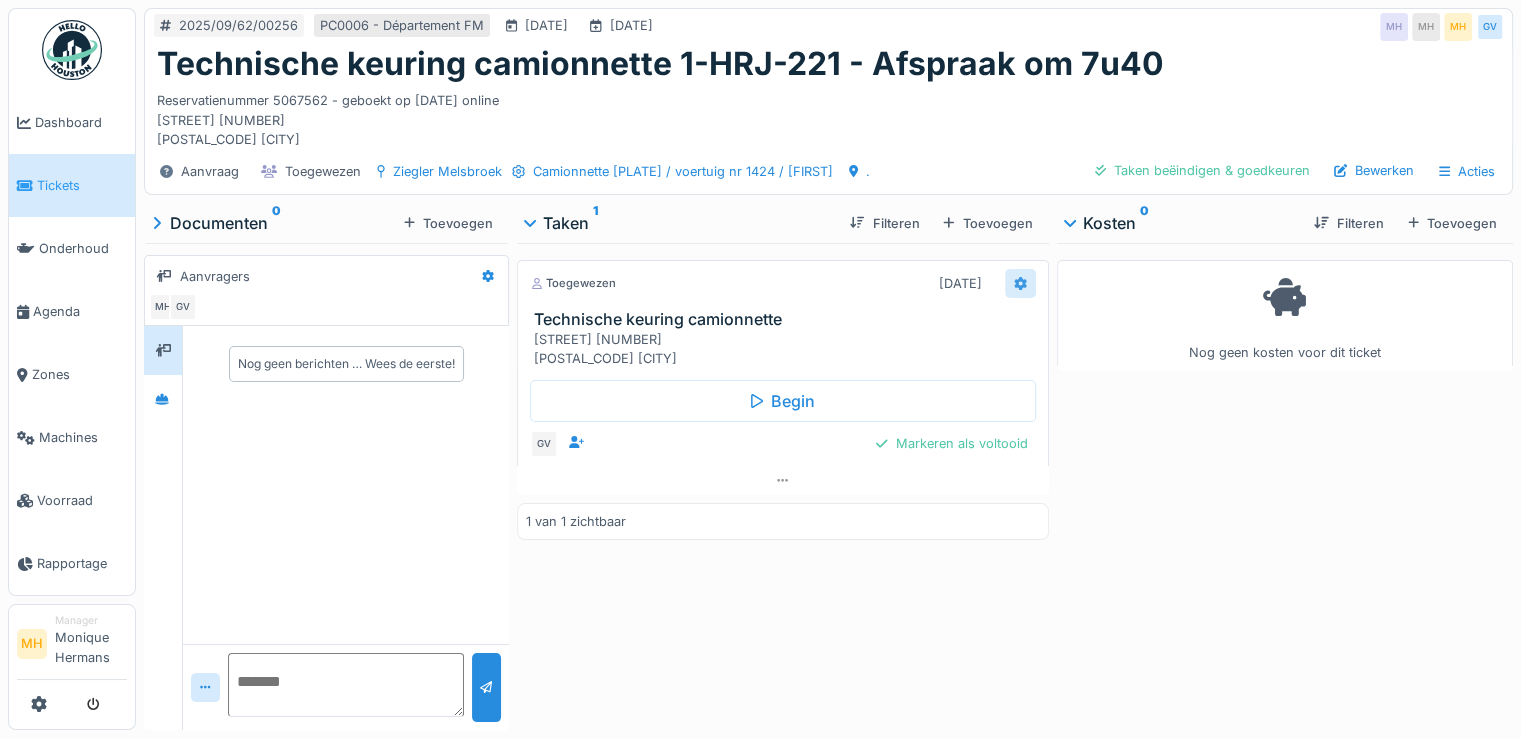 click 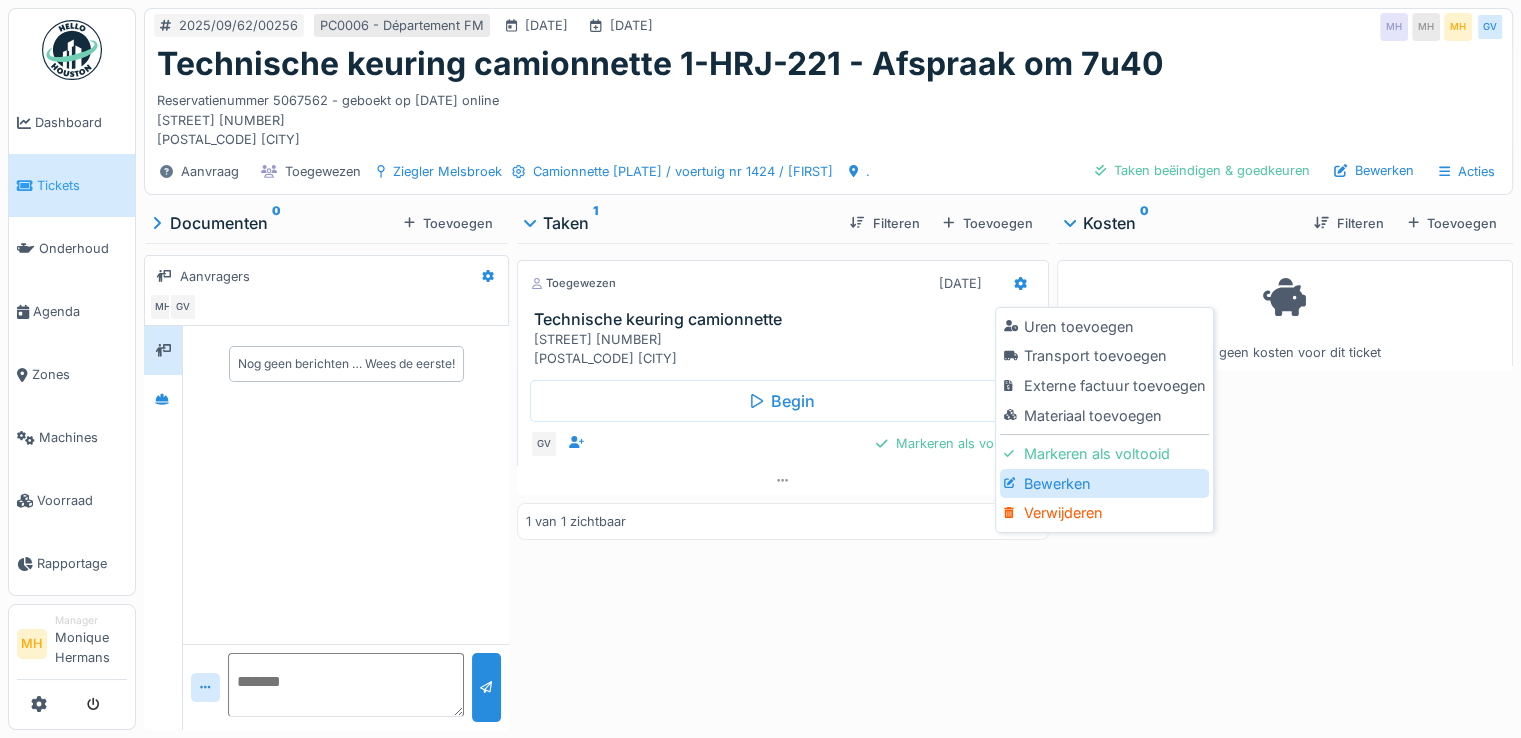 click on "Bewerken" at bounding box center [1104, 484] 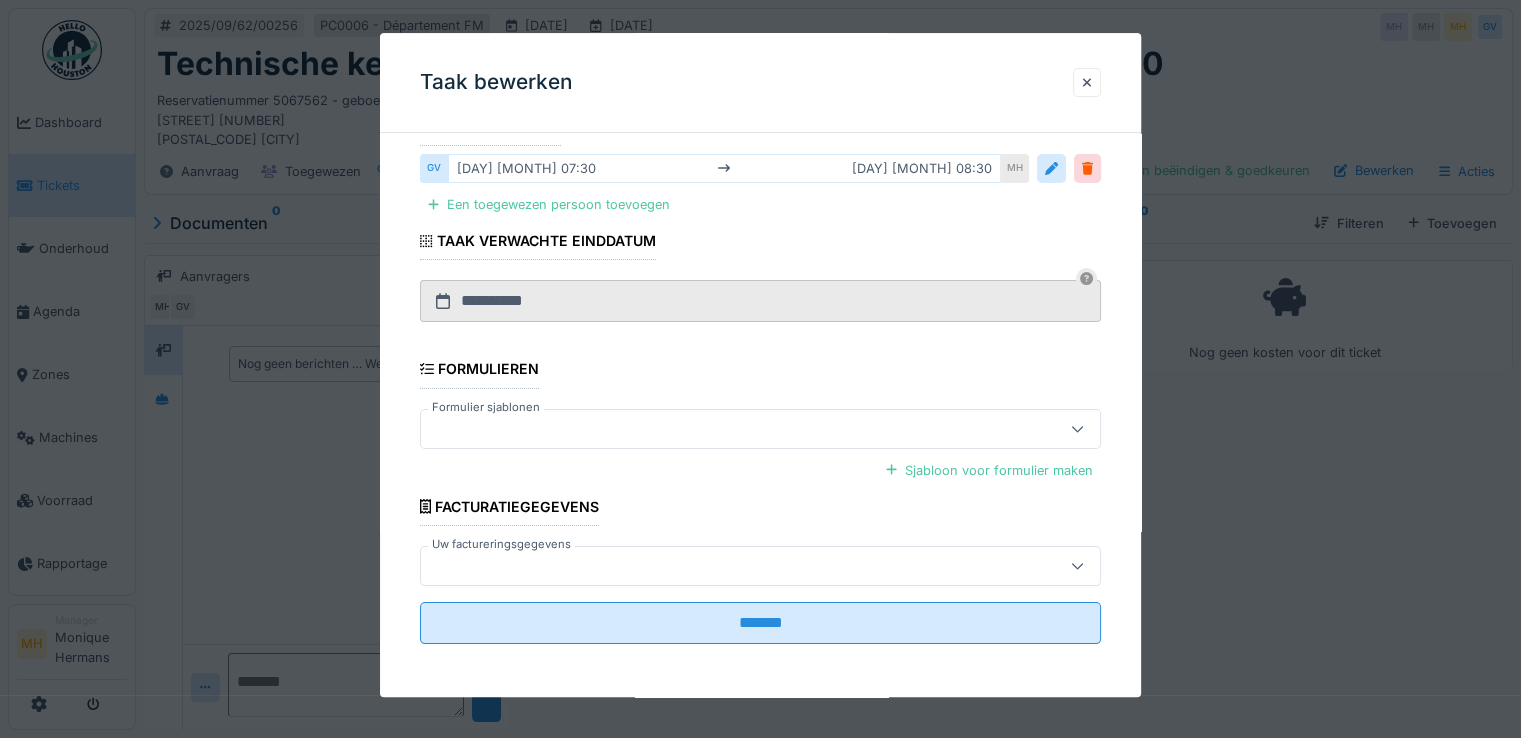 scroll, scrollTop: 0, scrollLeft: 0, axis: both 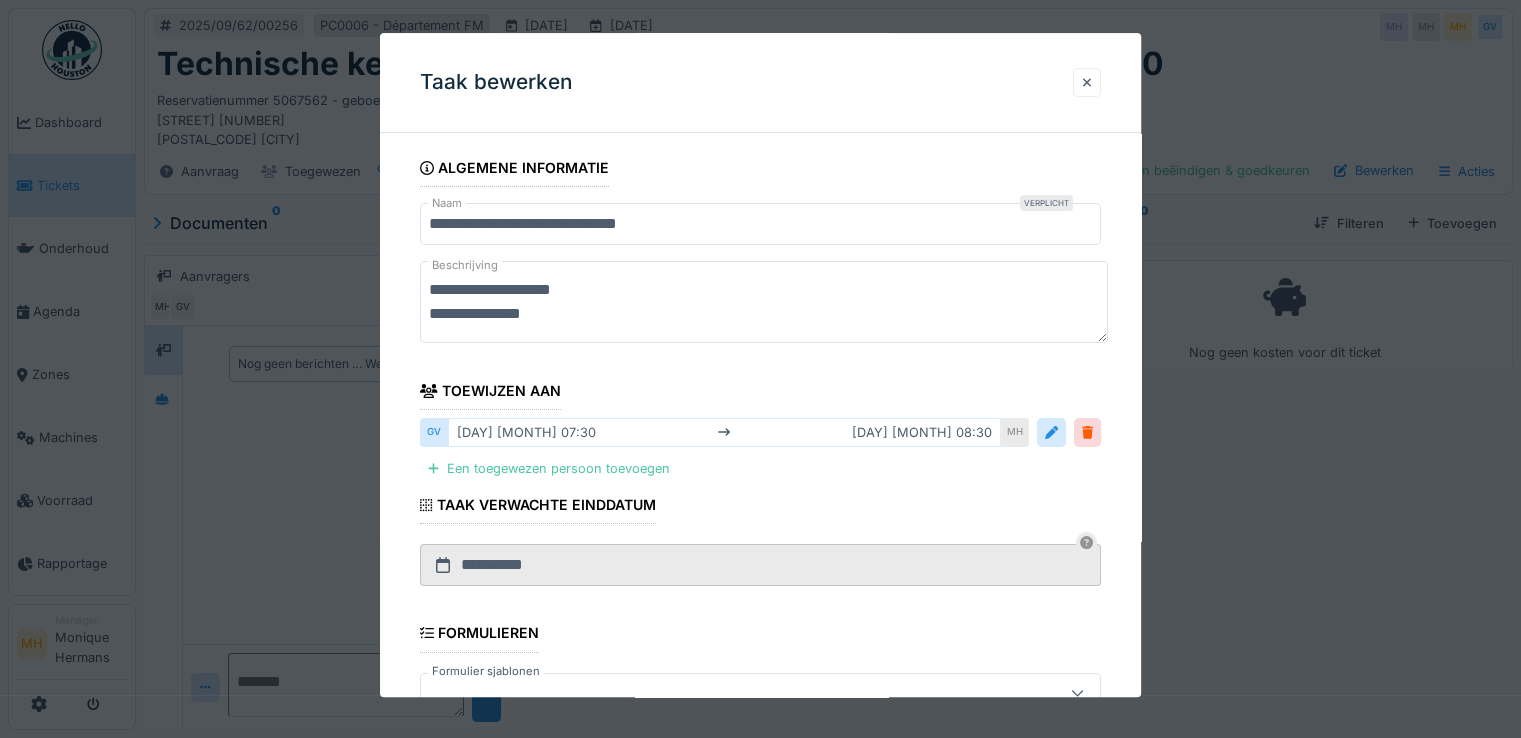click at bounding box center [1087, 82] 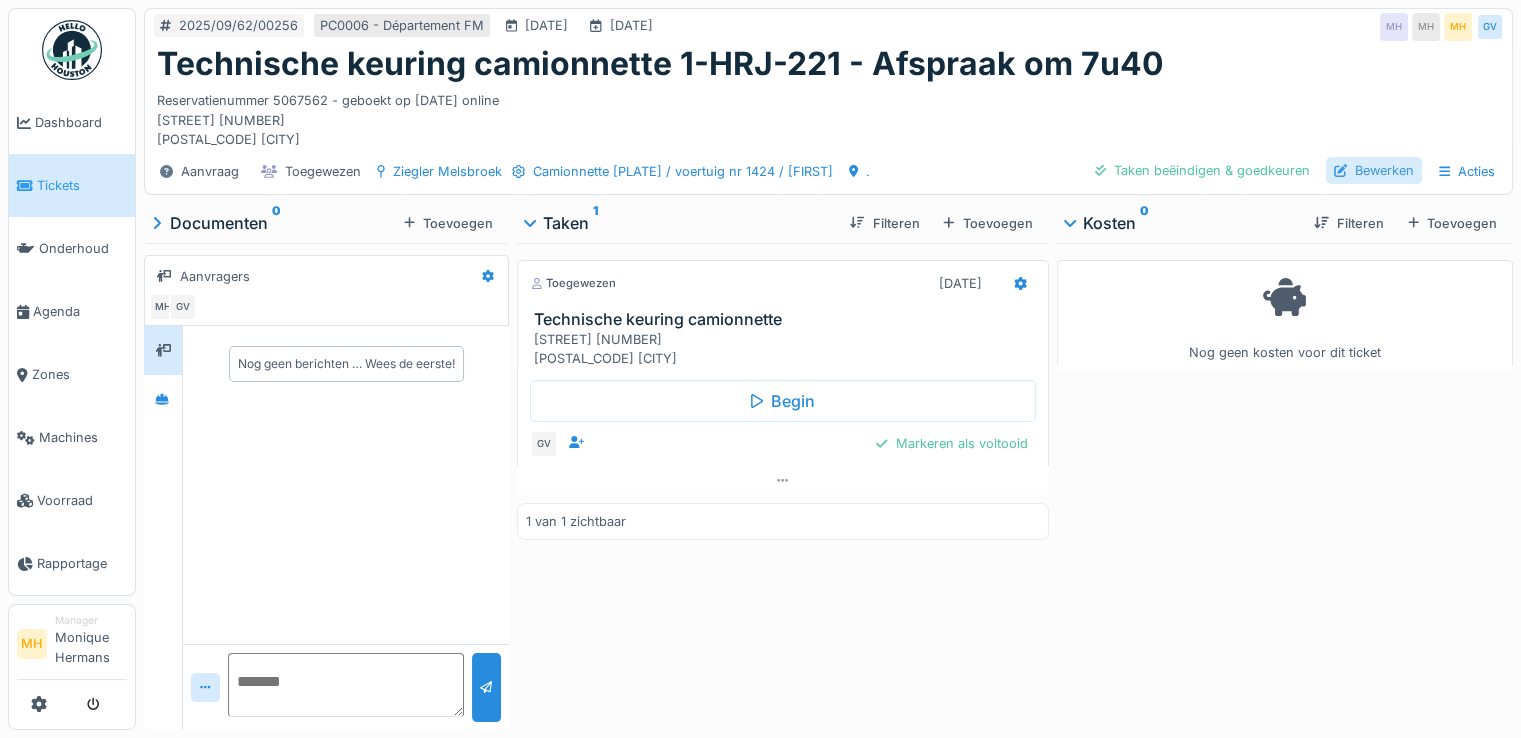 click on "Bewerken" at bounding box center (1374, 170) 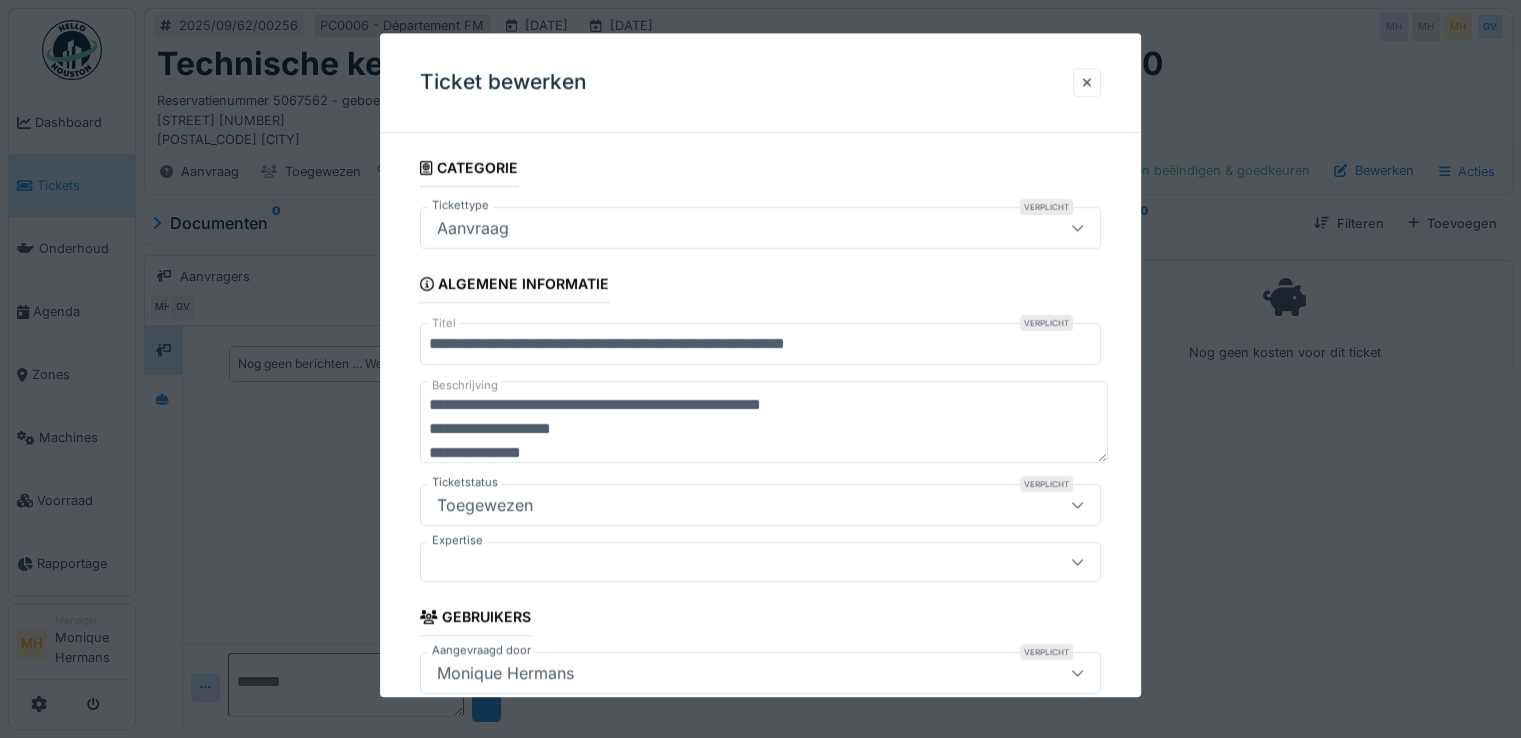 scroll, scrollTop: 0, scrollLeft: 0, axis: both 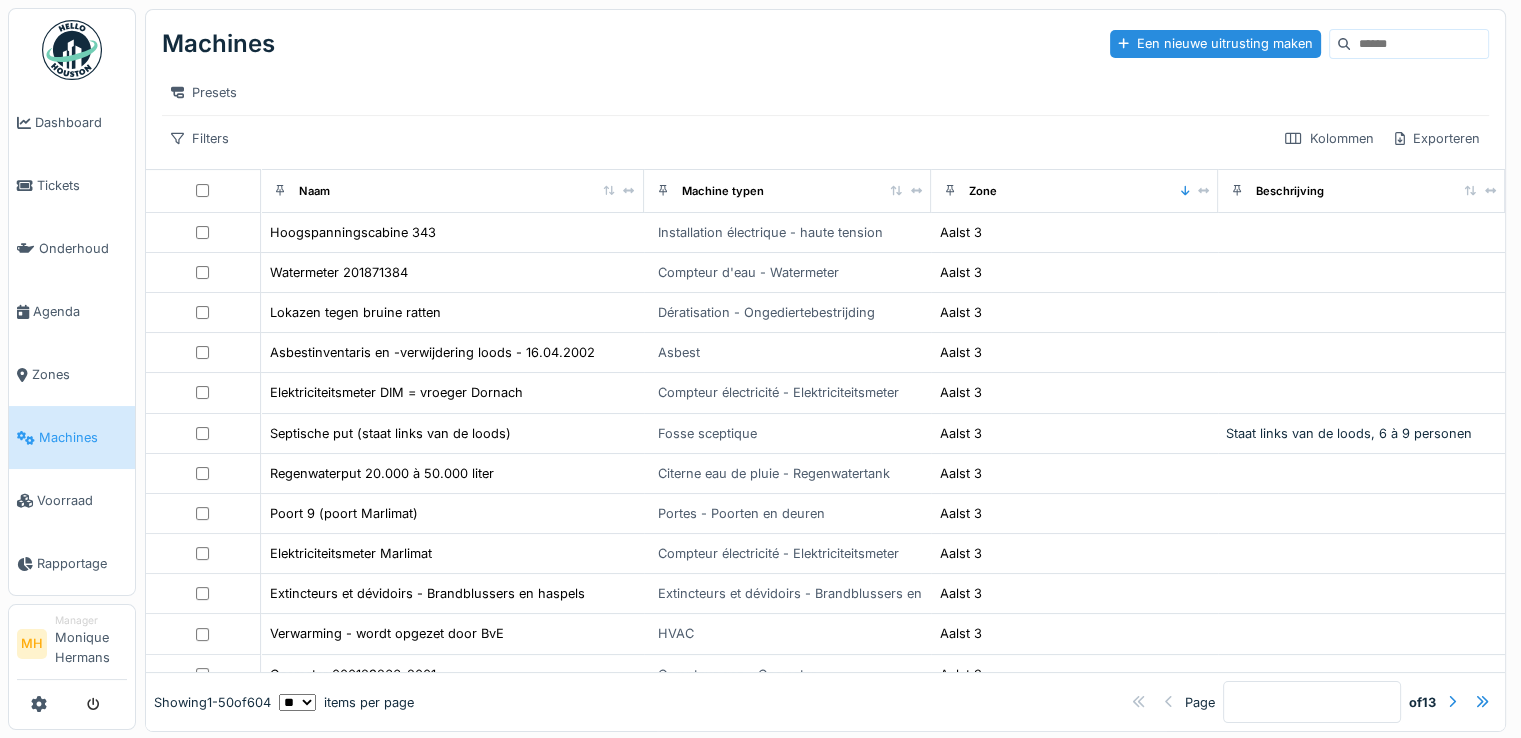 click at bounding box center (1419, 44) 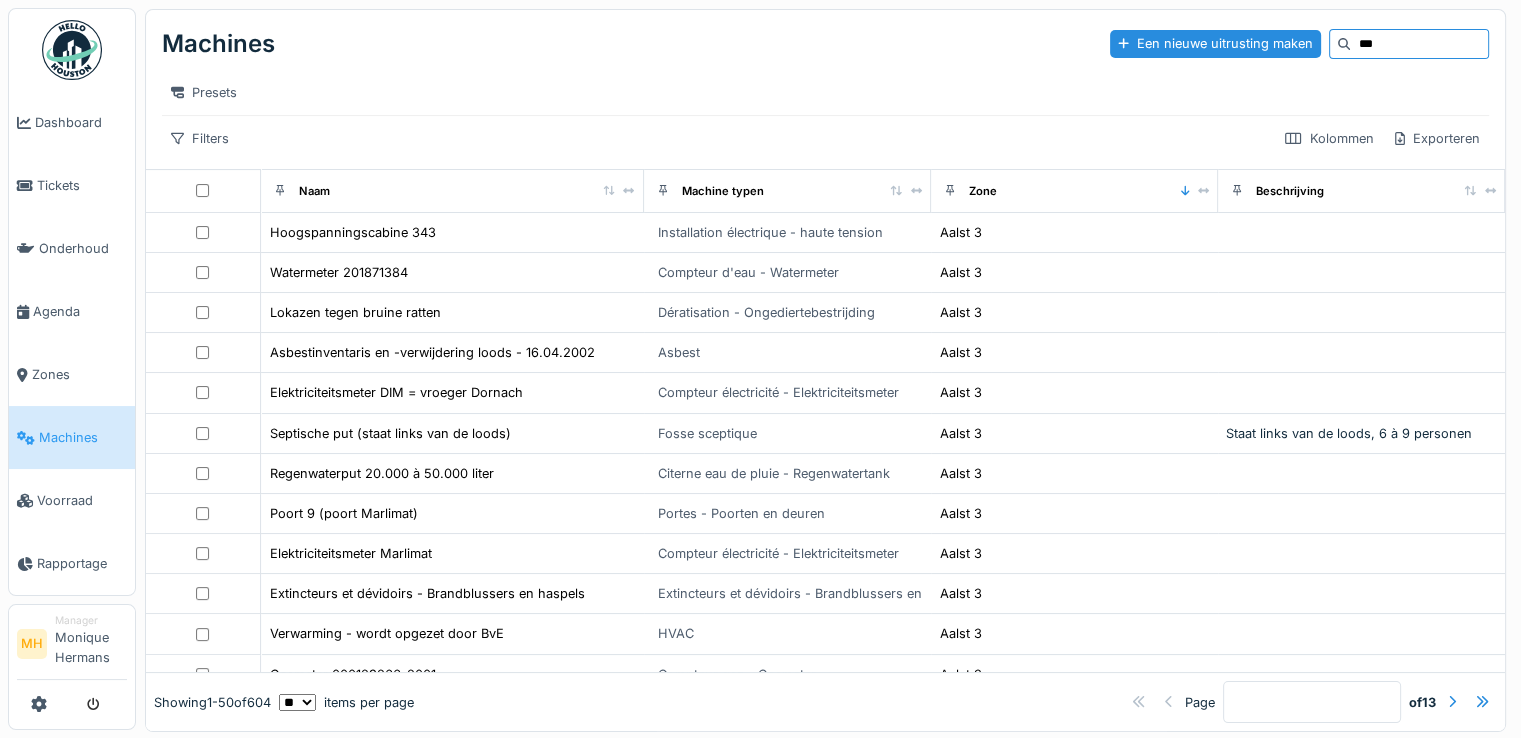 type on "***" 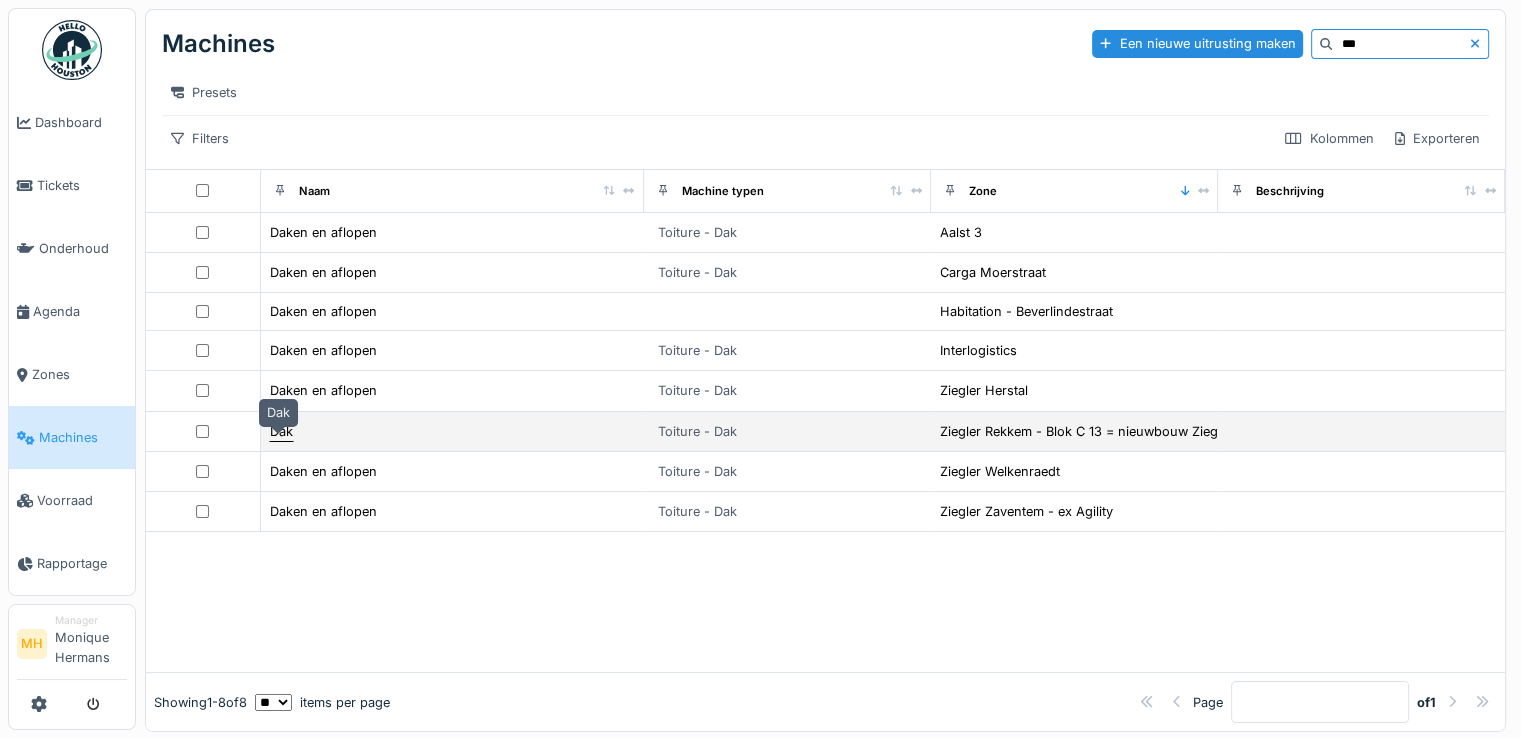 click on "Dak" at bounding box center [281, 431] 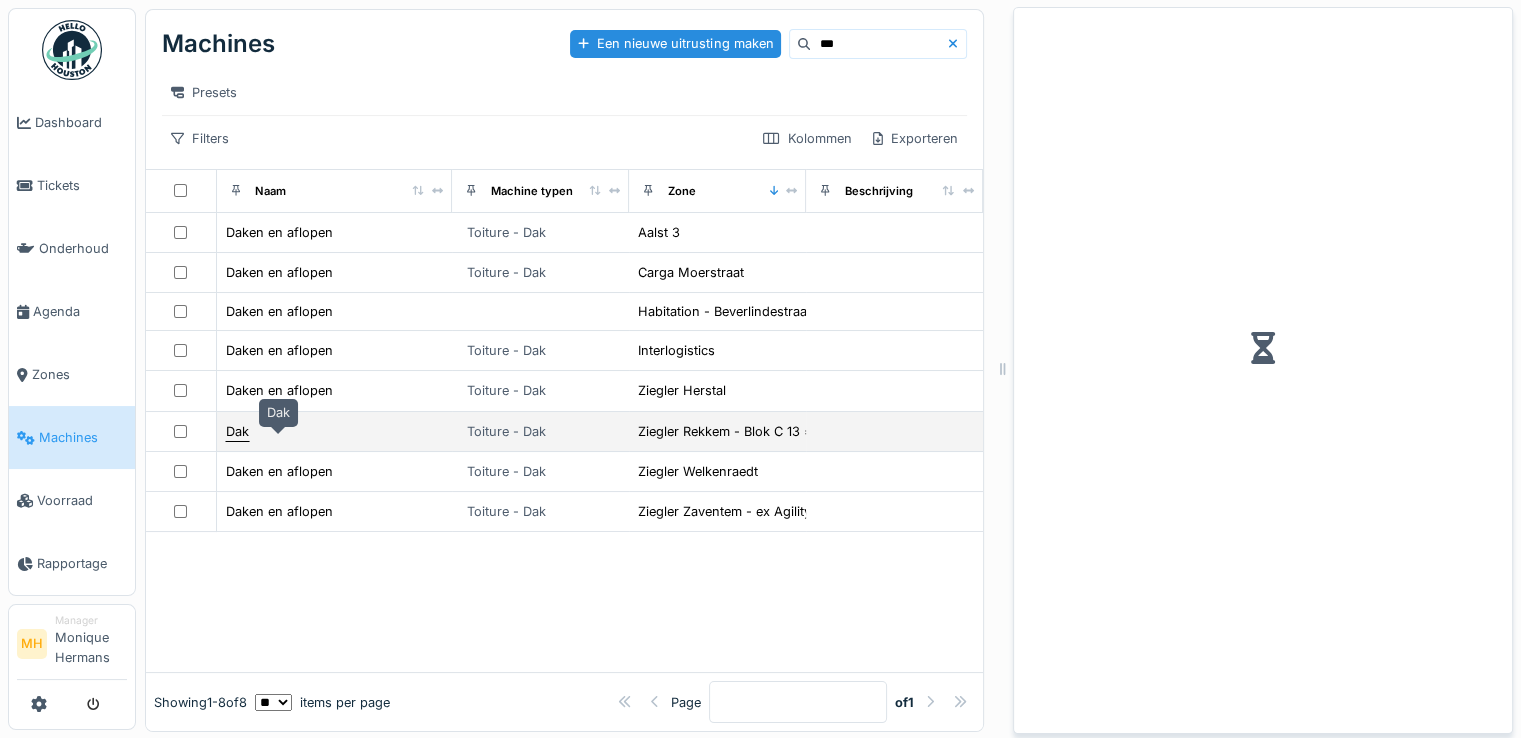 click on "Dak" at bounding box center (335, 431) 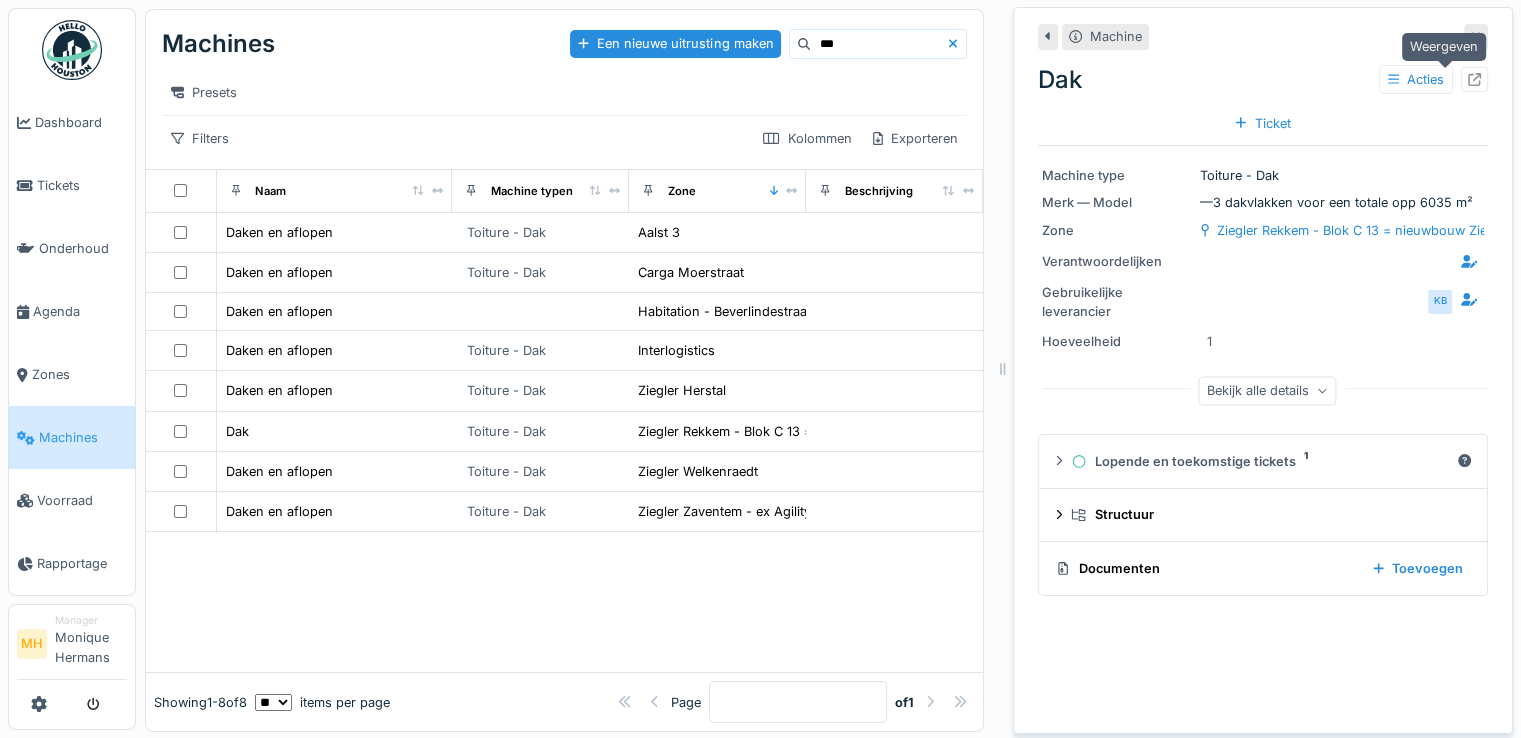 click 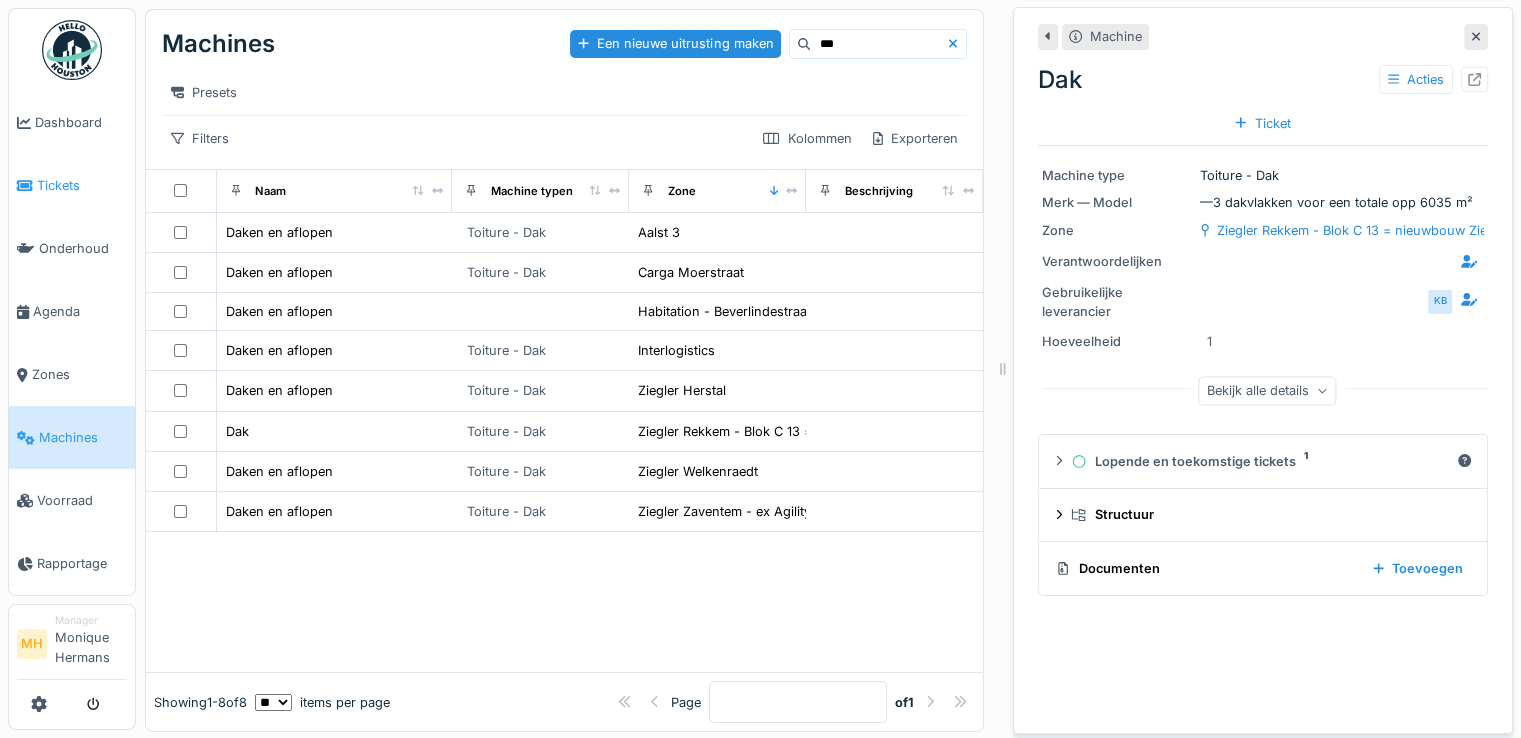click on "Tickets" at bounding box center (82, 185) 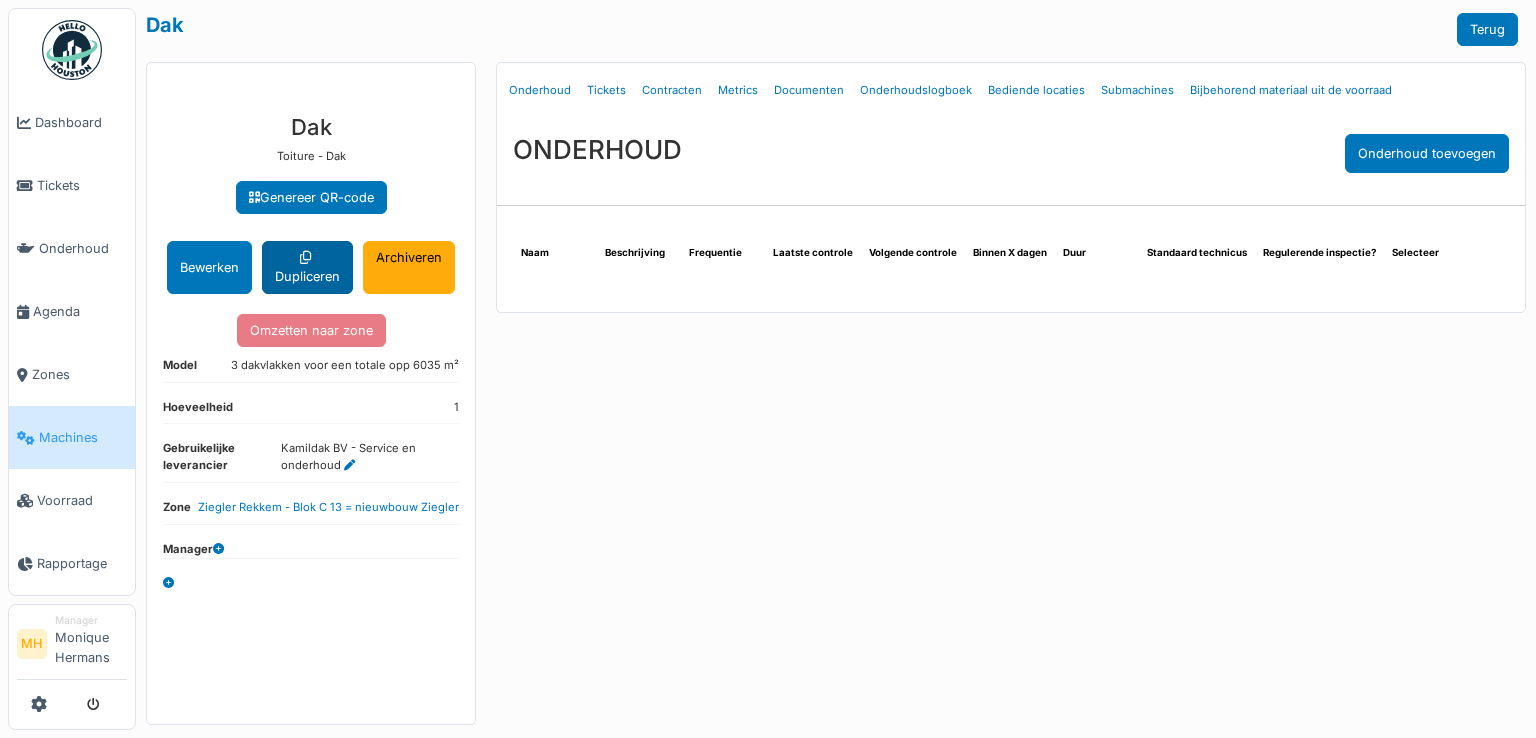 scroll, scrollTop: 0, scrollLeft: 0, axis: both 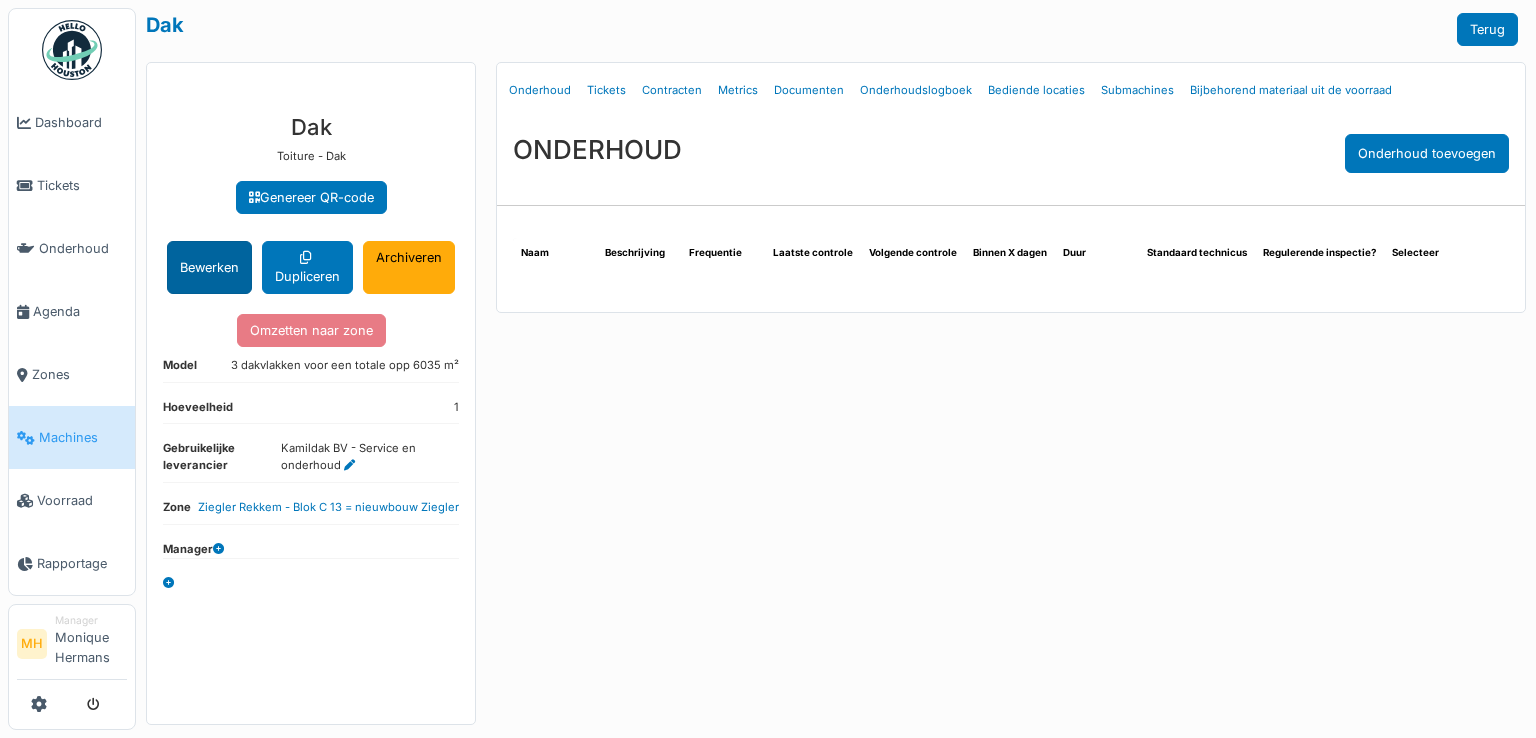 click on "Bewerken" at bounding box center (209, 267) 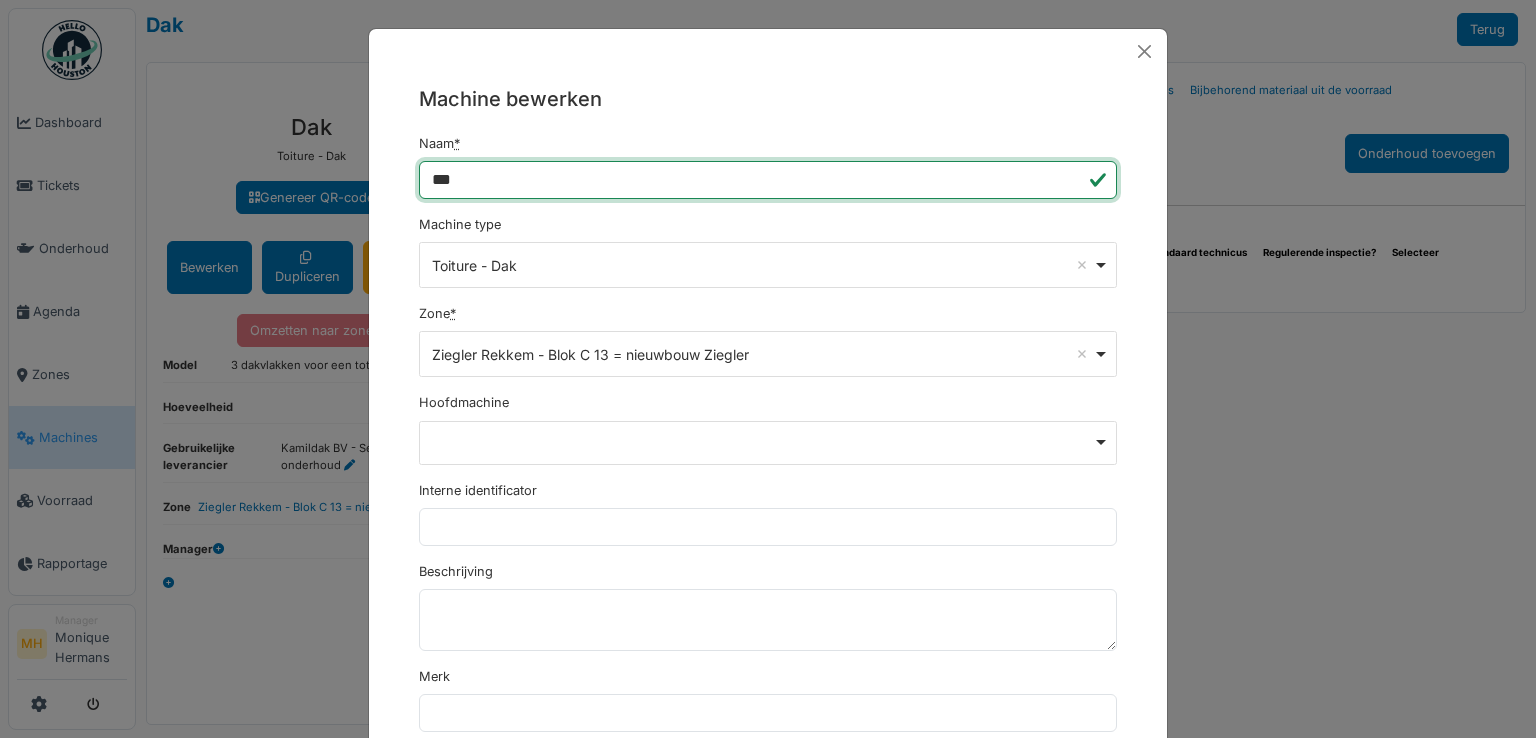 click on "***" at bounding box center (768, 180) 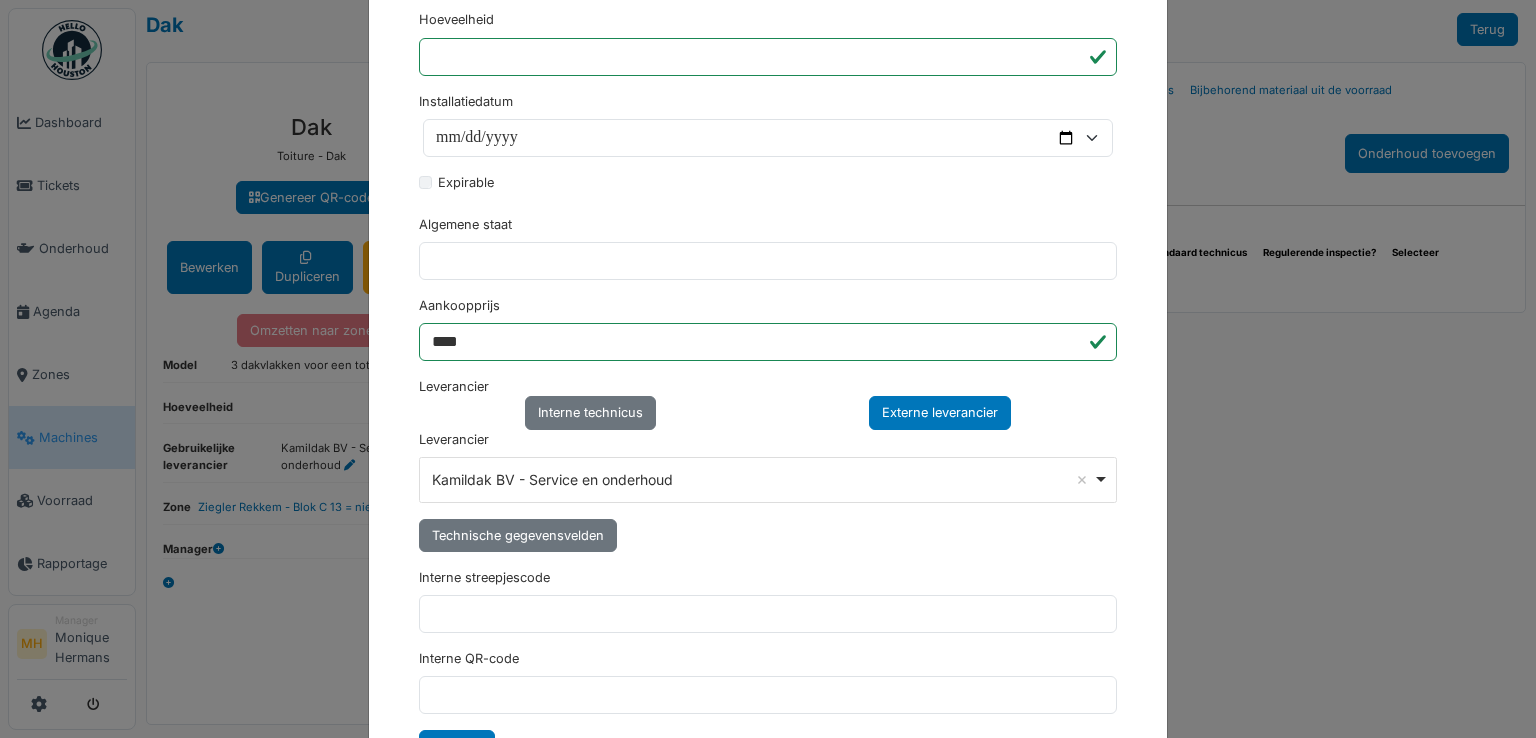 scroll, scrollTop: 986, scrollLeft: 0, axis: vertical 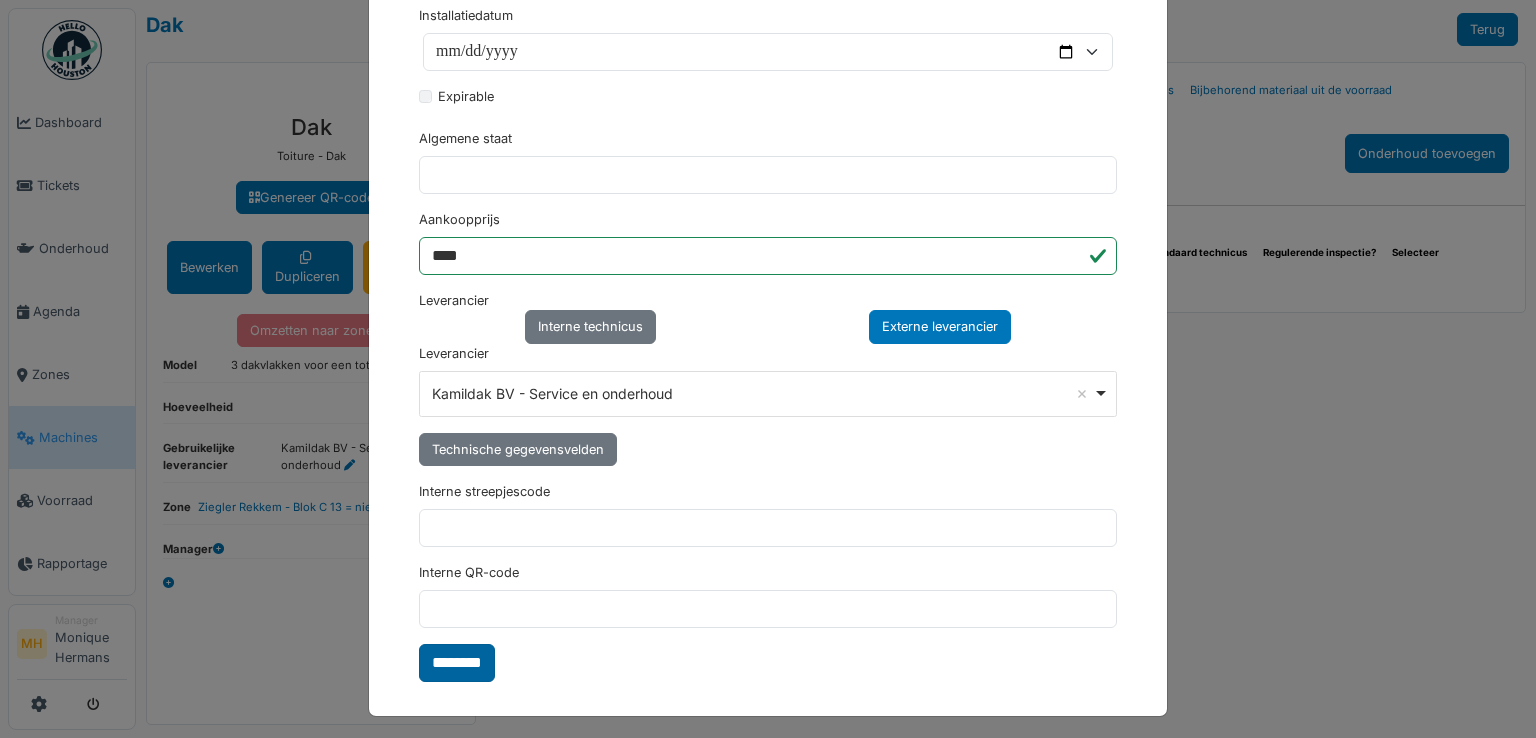 type on "**********" 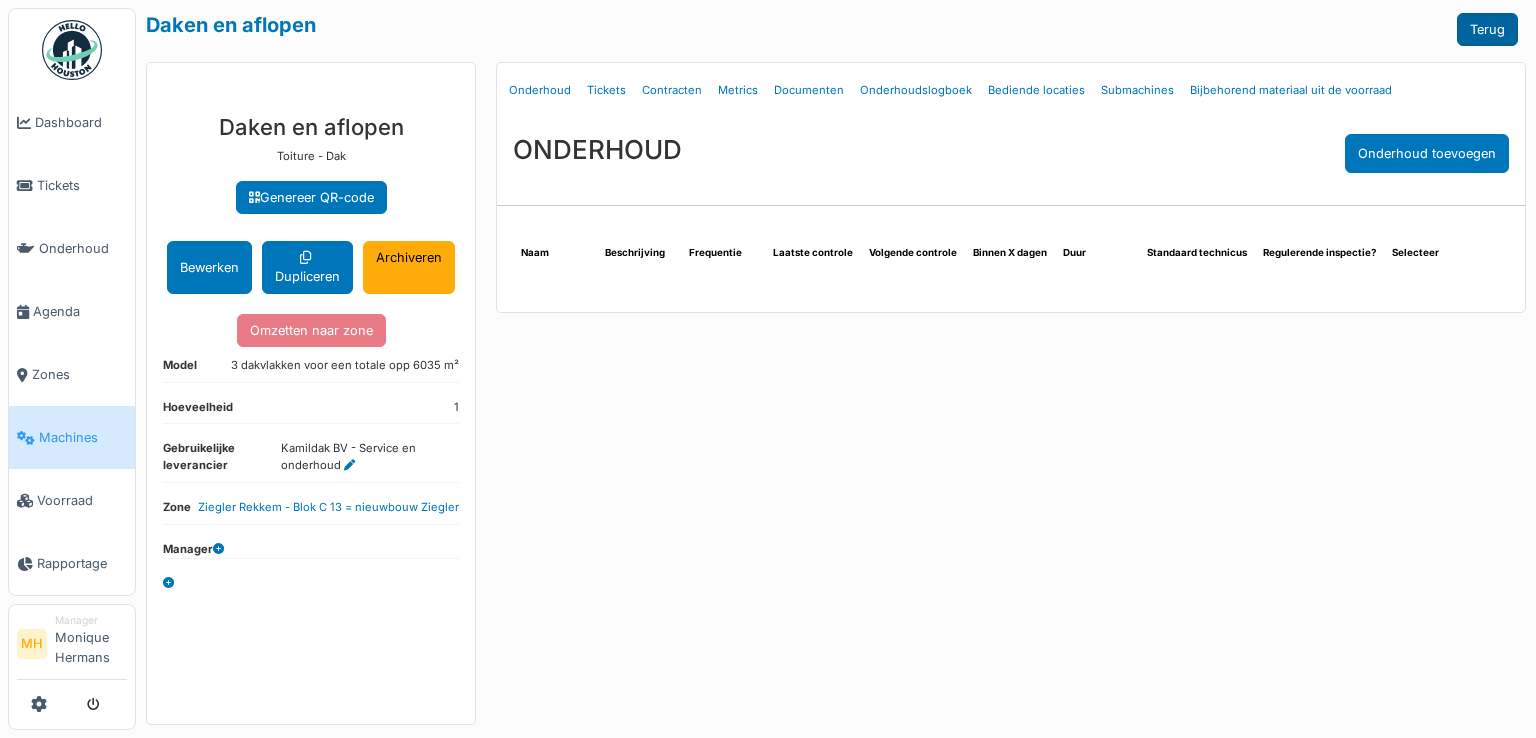 click on "Terug" at bounding box center [1487, 29] 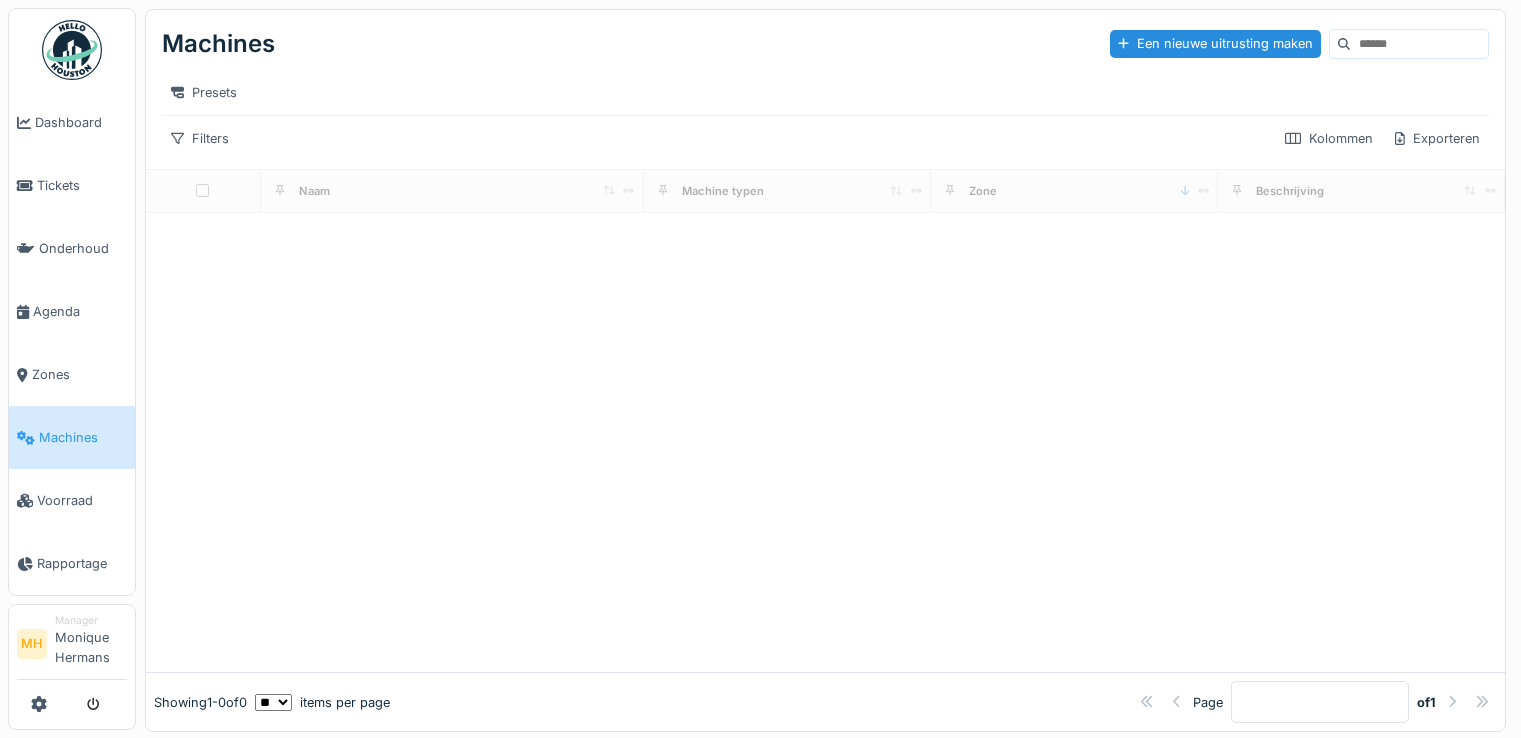 scroll, scrollTop: 0, scrollLeft: 0, axis: both 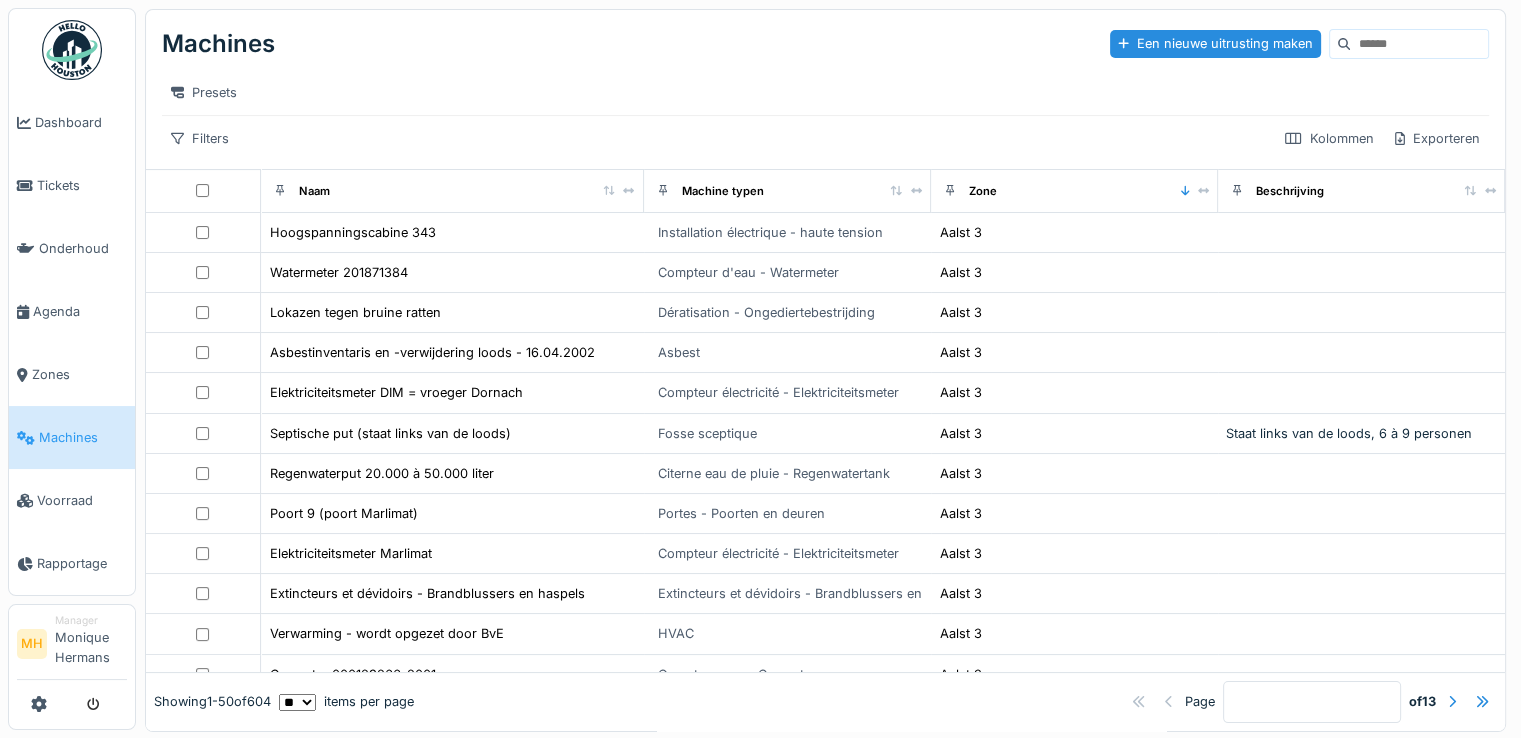 click at bounding box center [1419, 44] 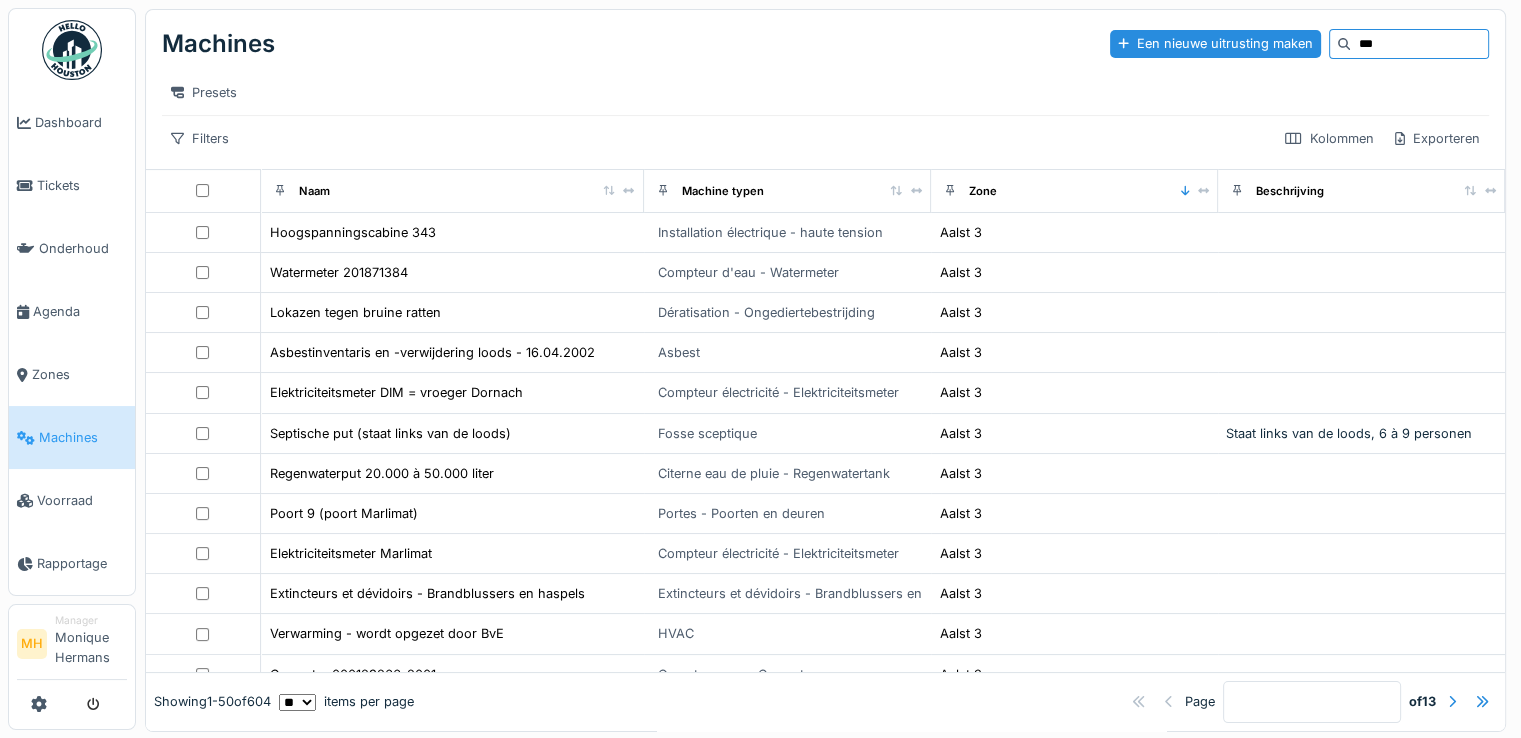 type on "***" 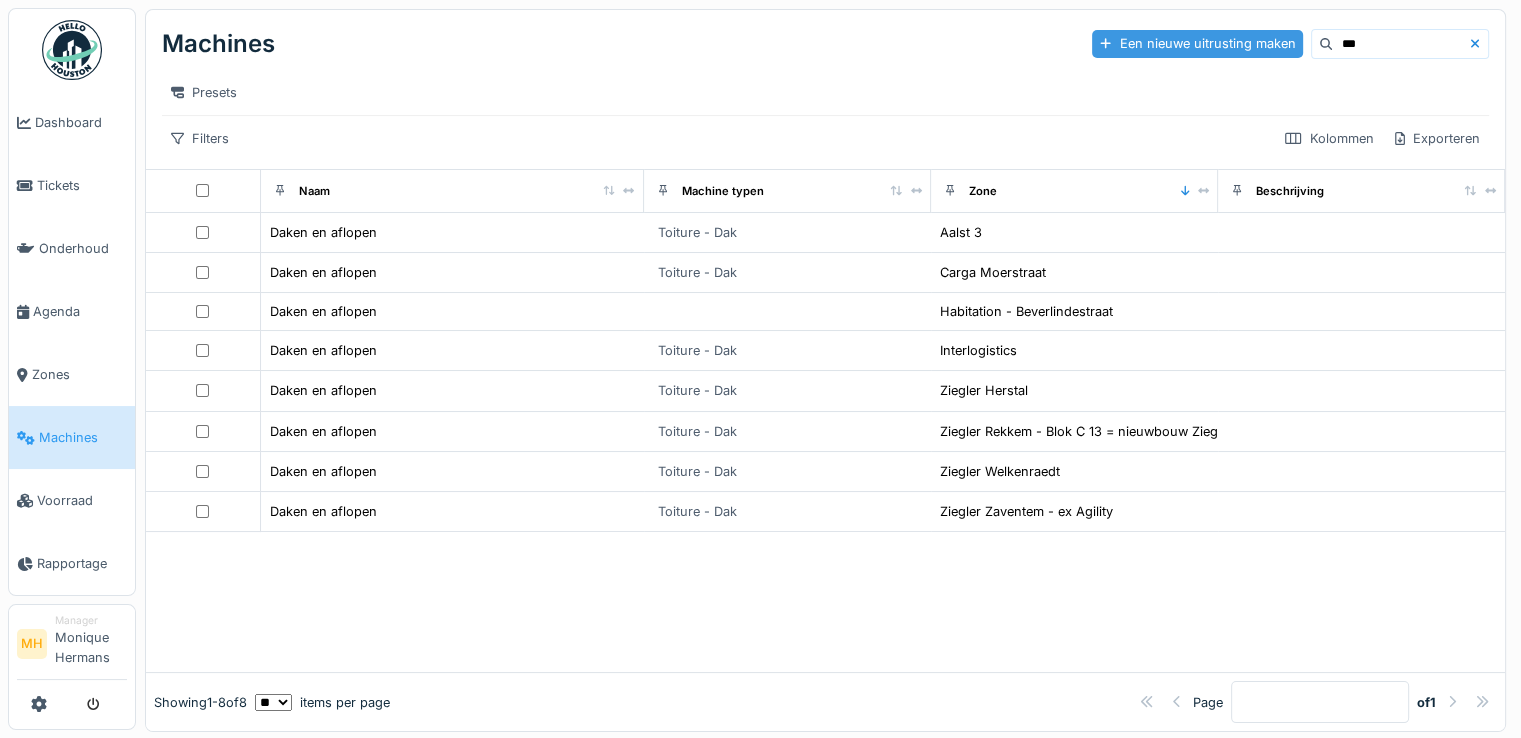 click on "Een nieuwe uitrusting maken" at bounding box center [1197, 43] 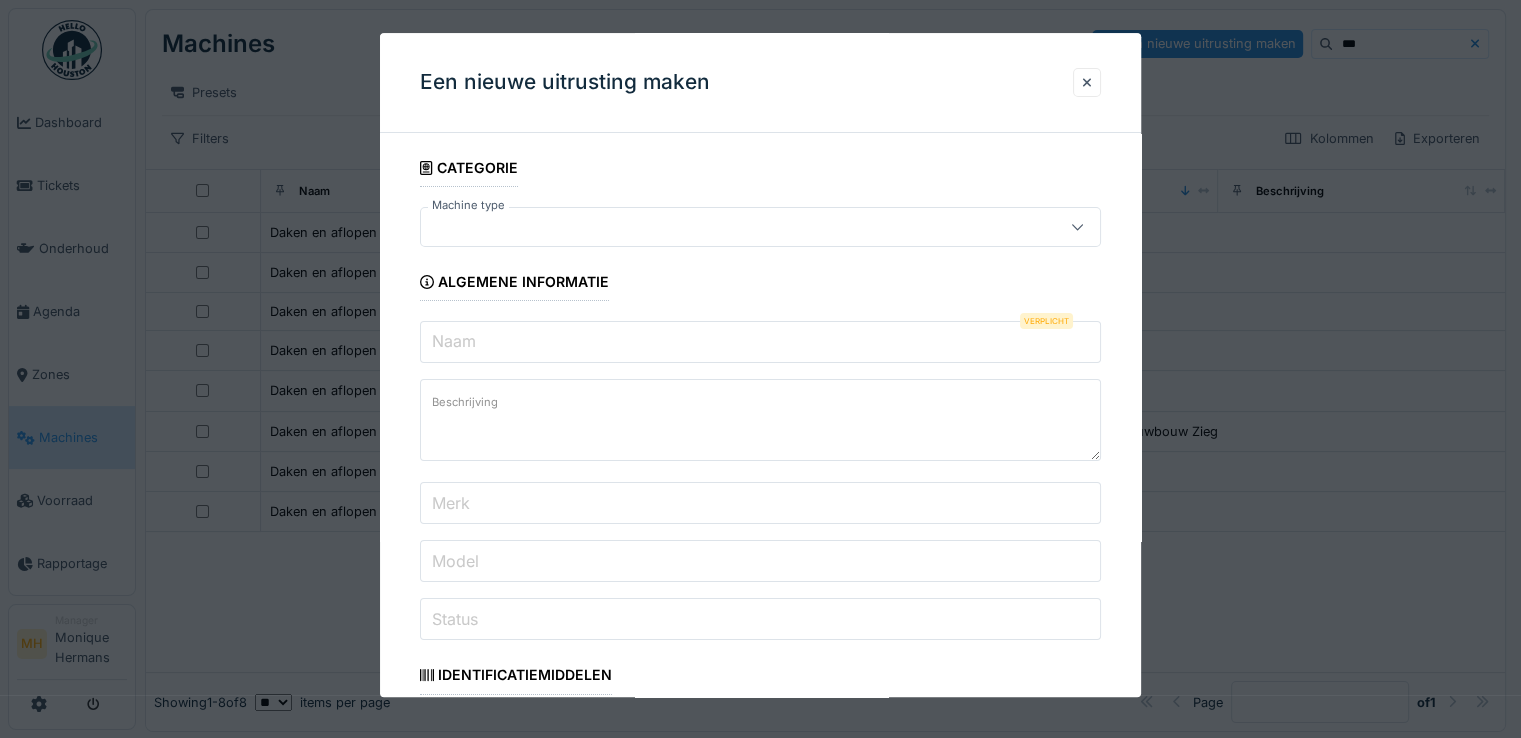 click at bounding box center [726, 227] 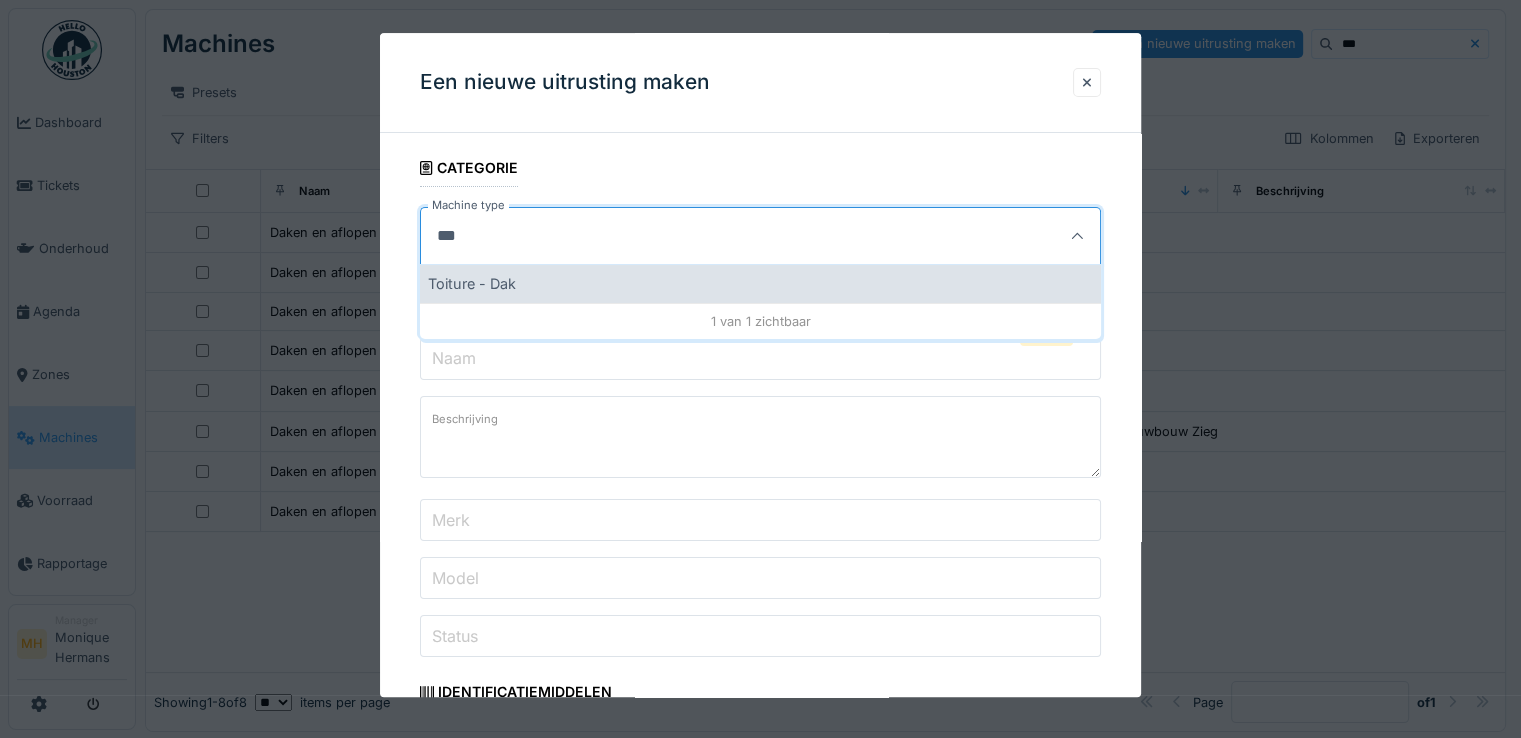 type on "***" 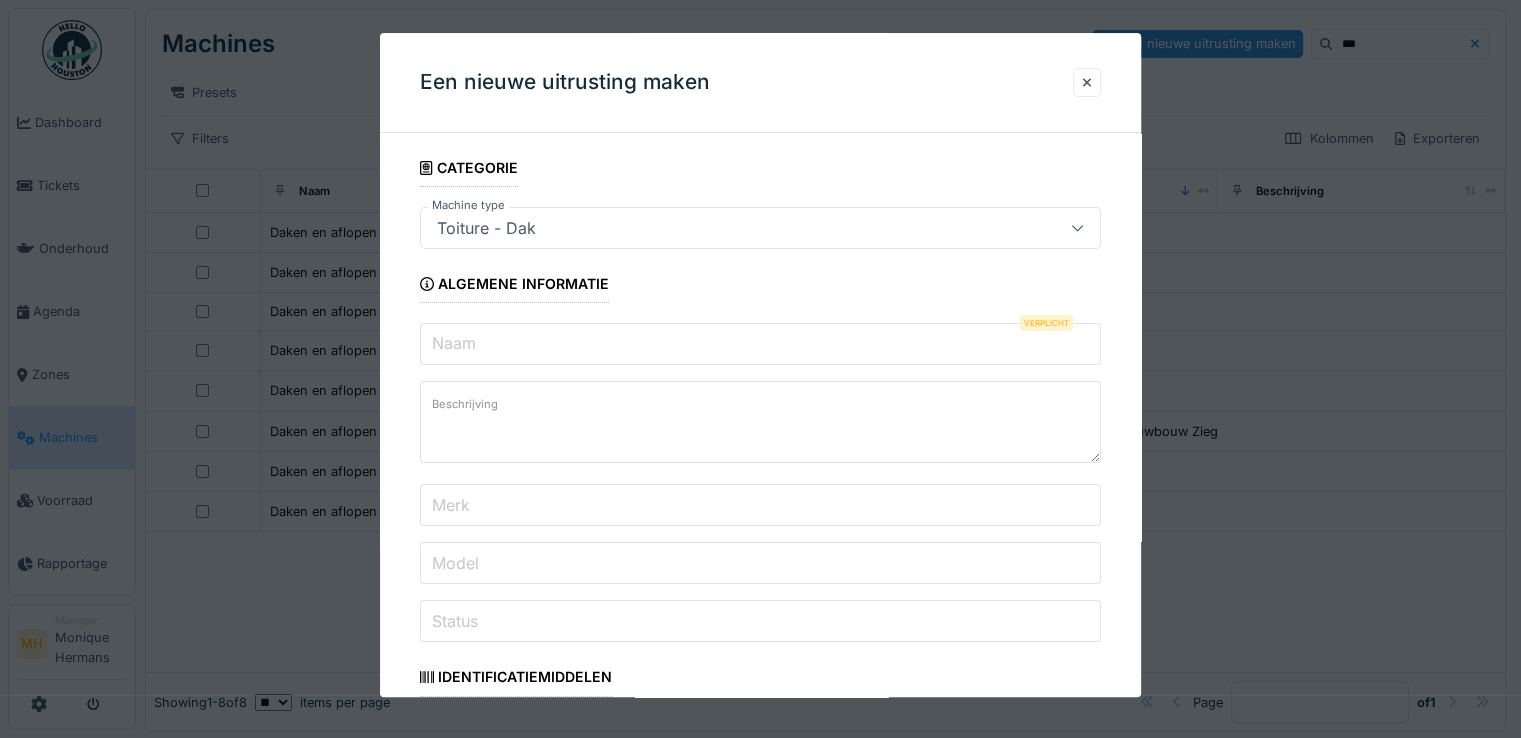 click on "Naam" at bounding box center (760, 344) 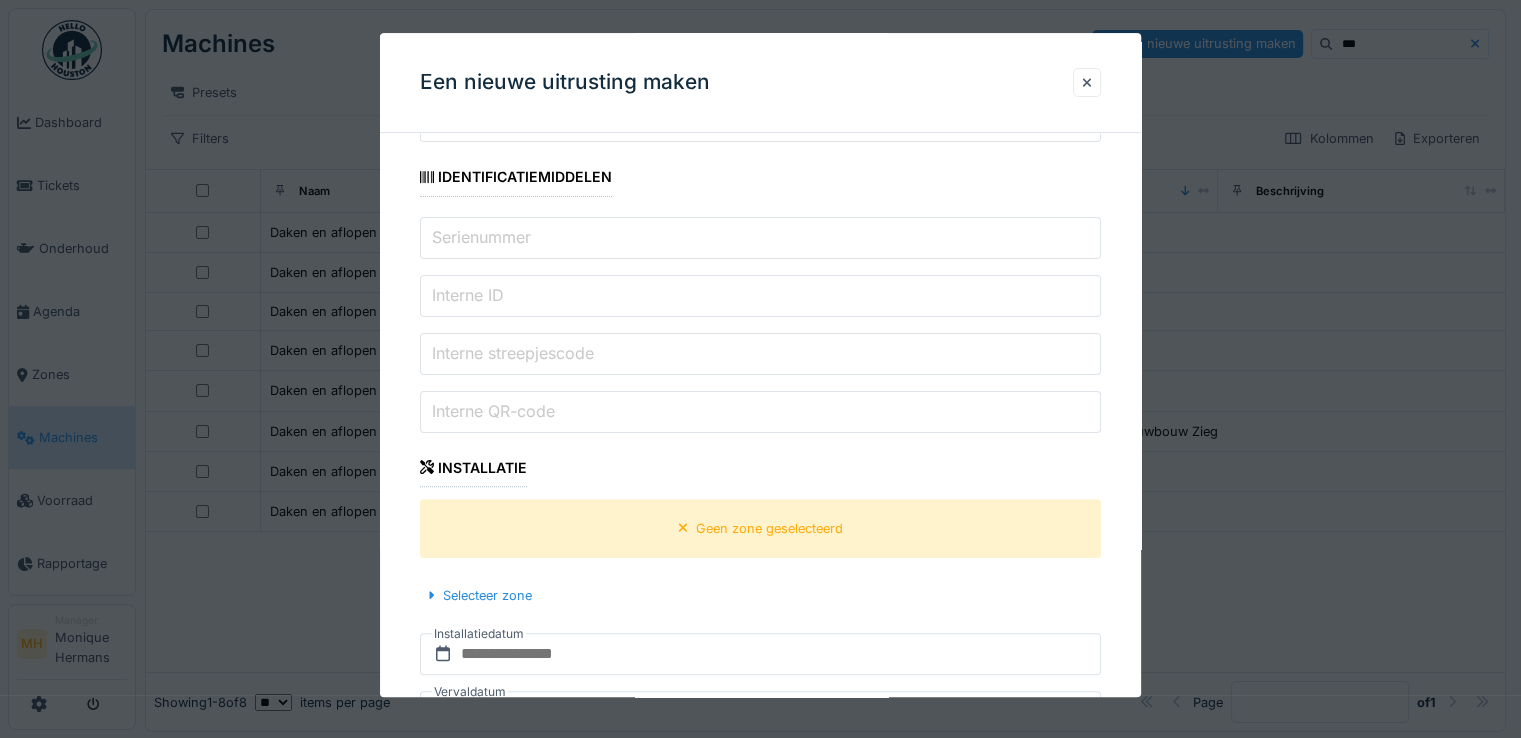 scroll, scrollTop: 600, scrollLeft: 0, axis: vertical 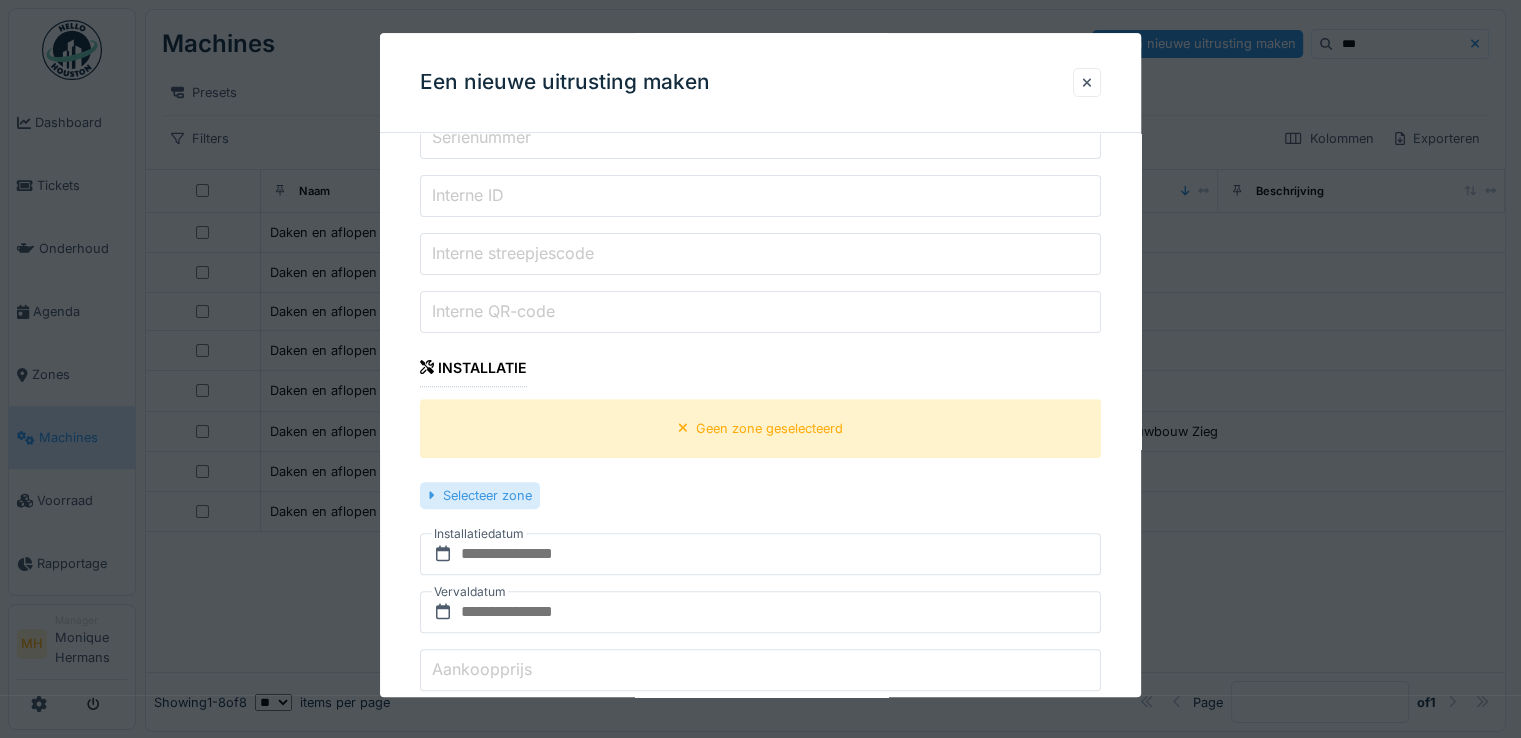 type on "**********" 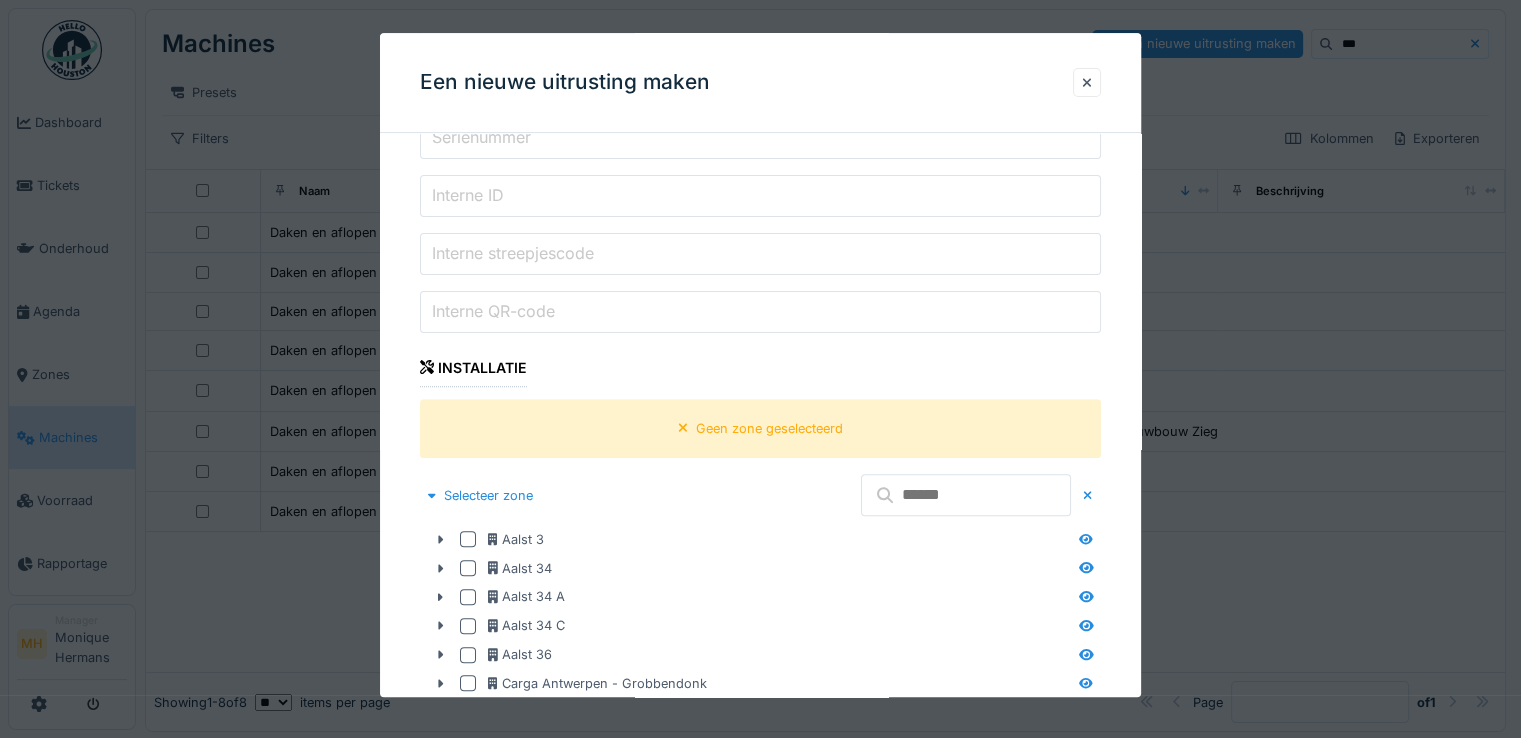 click at bounding box center [966, 496] 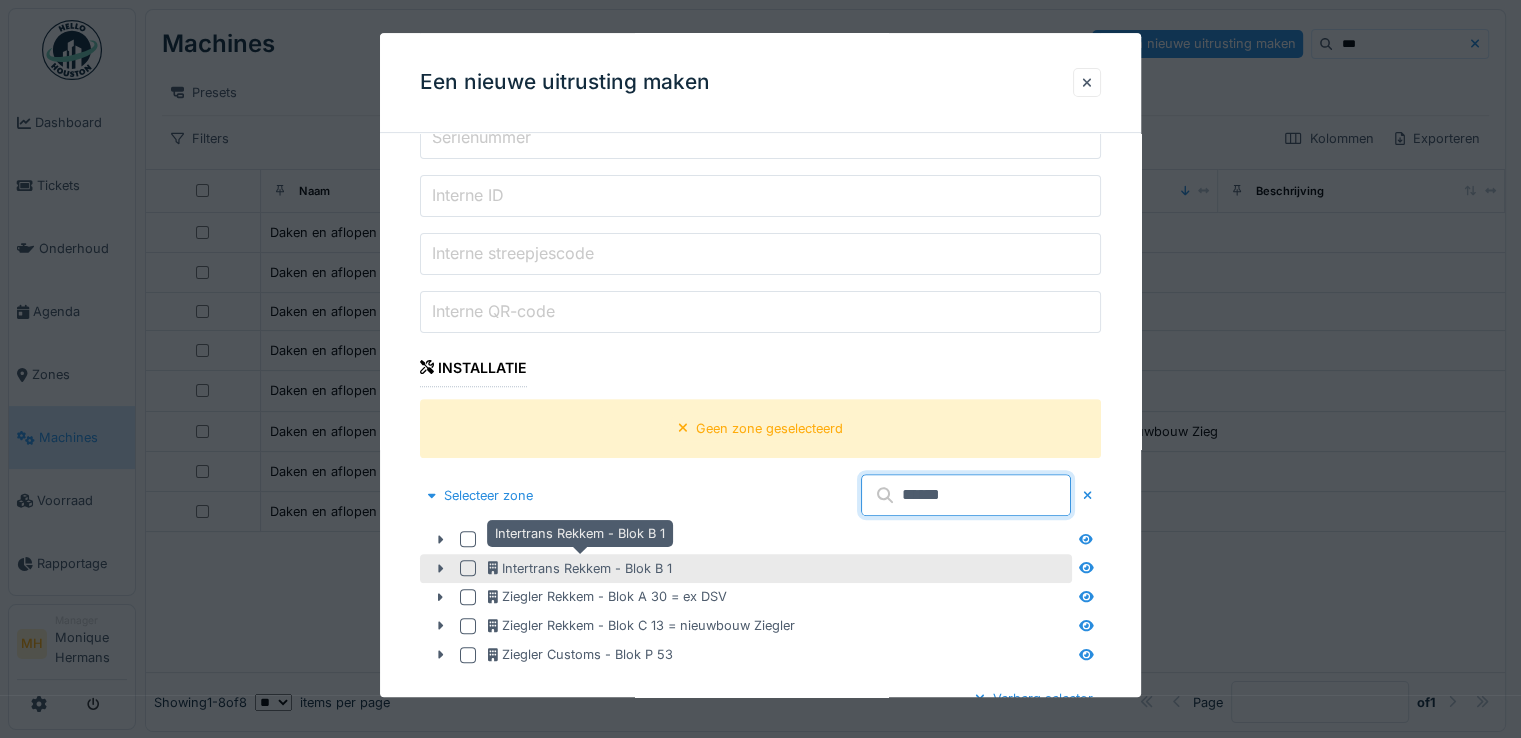 type on "******" 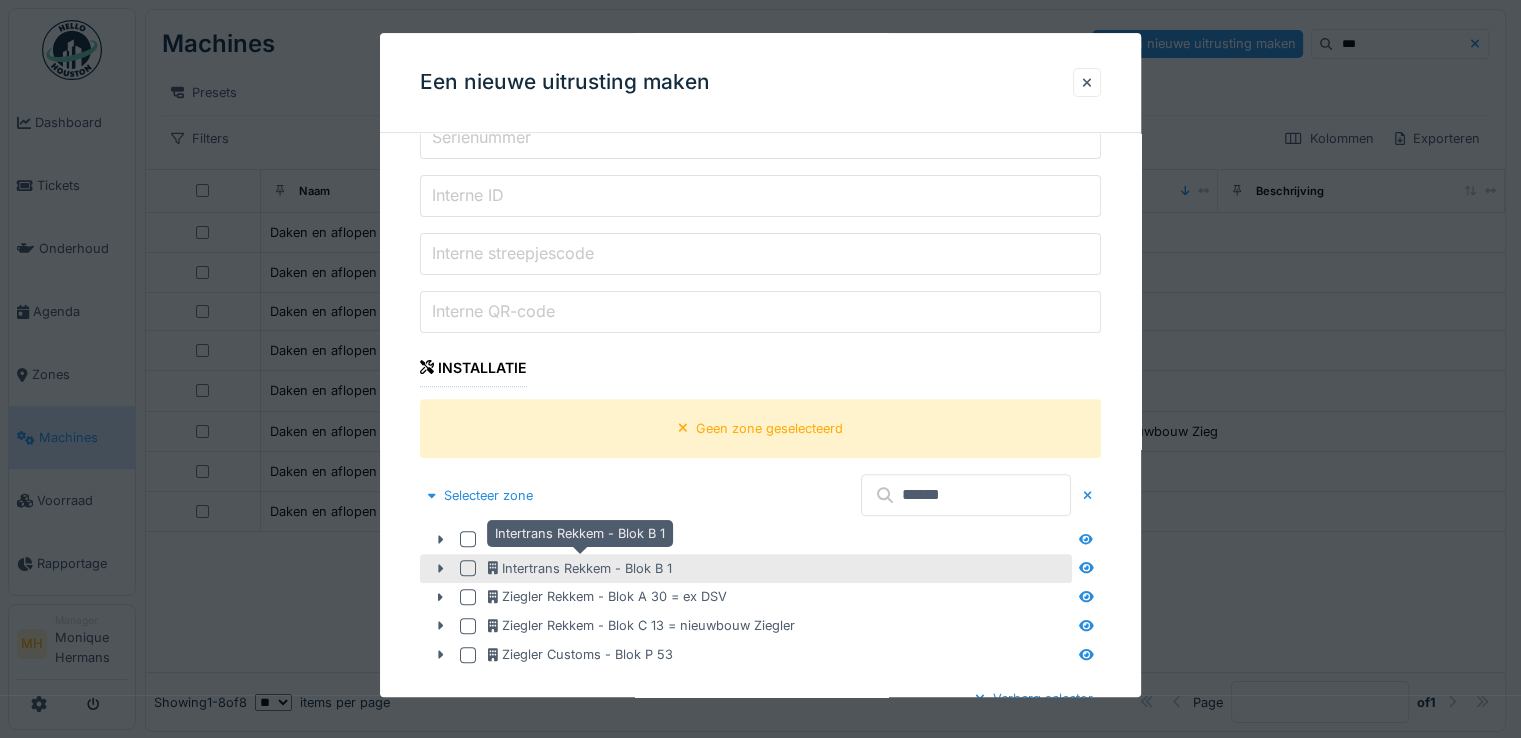 click on "Intertrans Rekkem - Blok B 1" at bounding box center [580, 568] 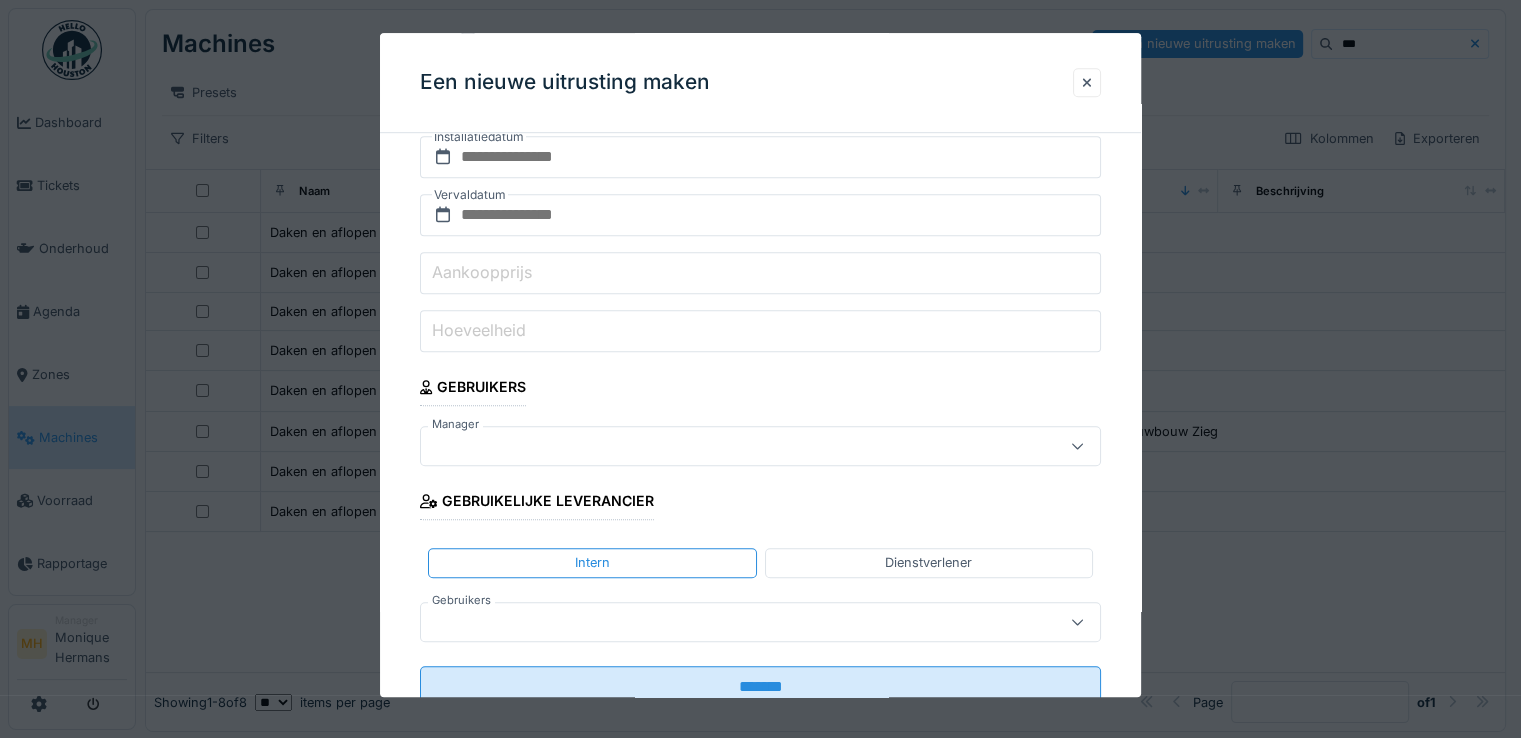 scroll, scrollTop: 1257, scrollLeft: 0, axis: vertical 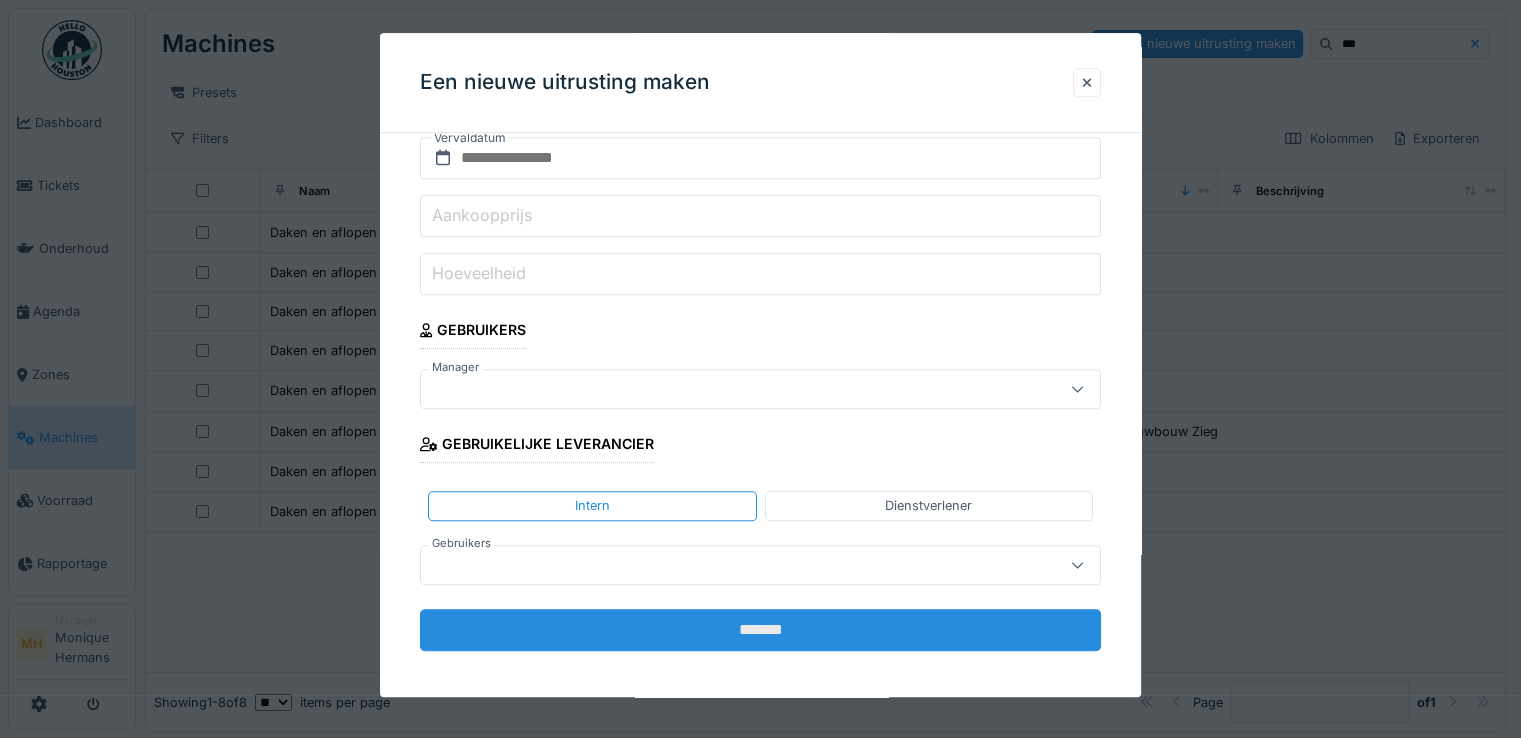 click on "*******" at bounding box center [760, 630] 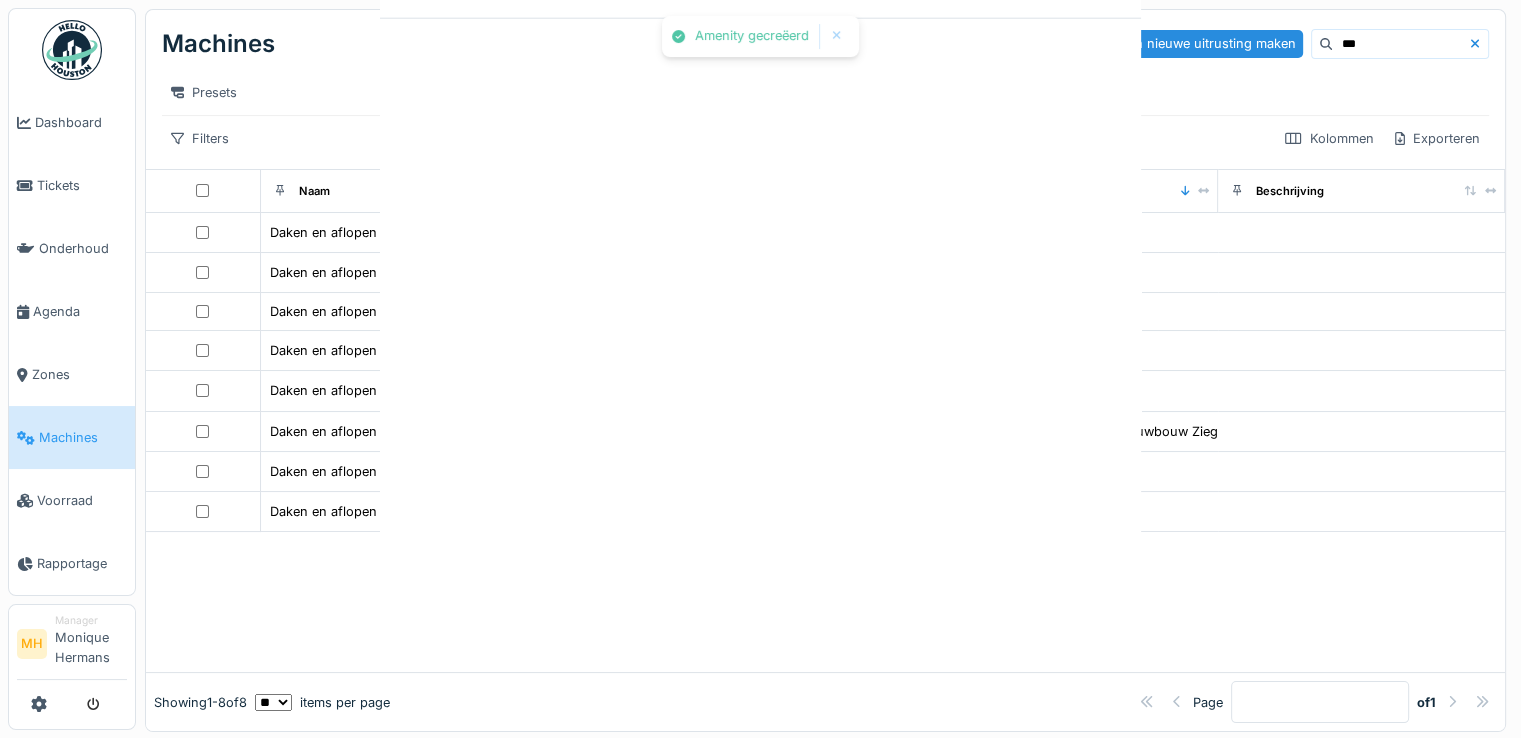 scroll, scrollTop: 0, scrollLeft: 0, axis: both 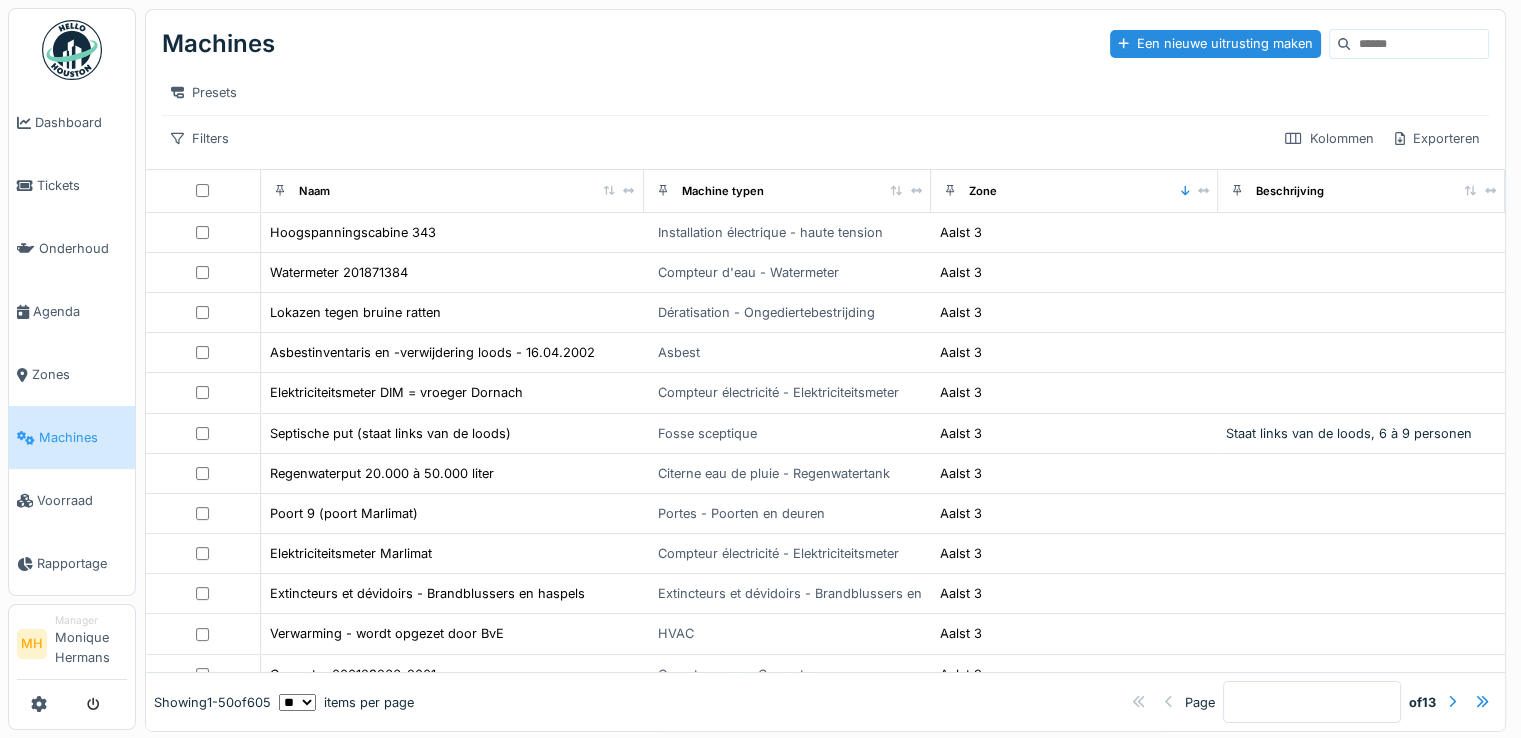 drag, startPoint x: 1334, startPoint y: 37, endPoint x: 1333, endPoint y: 52, distance: 15.033297 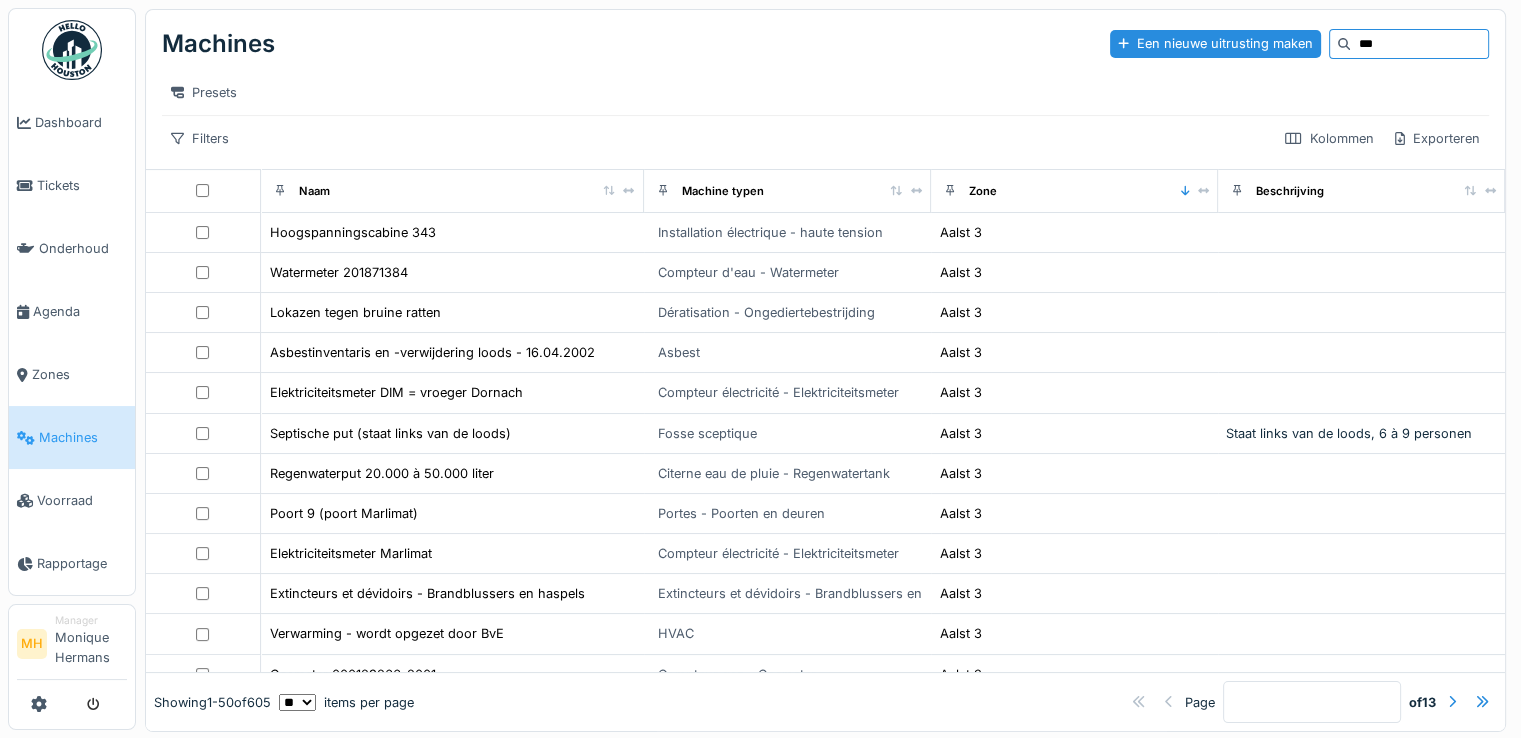 type on "***" 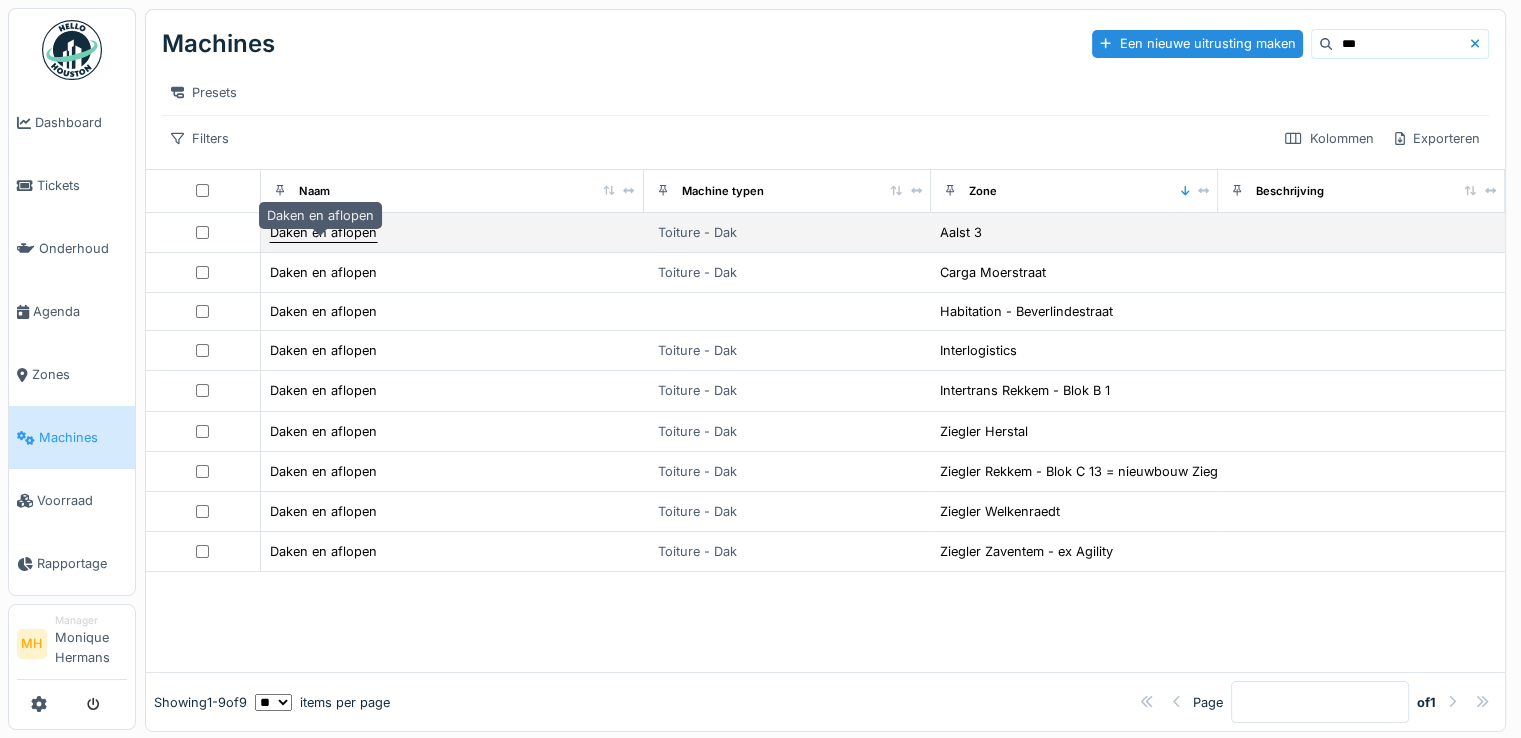 click on "Daken en aflopen" at bounding box center [323, 232] 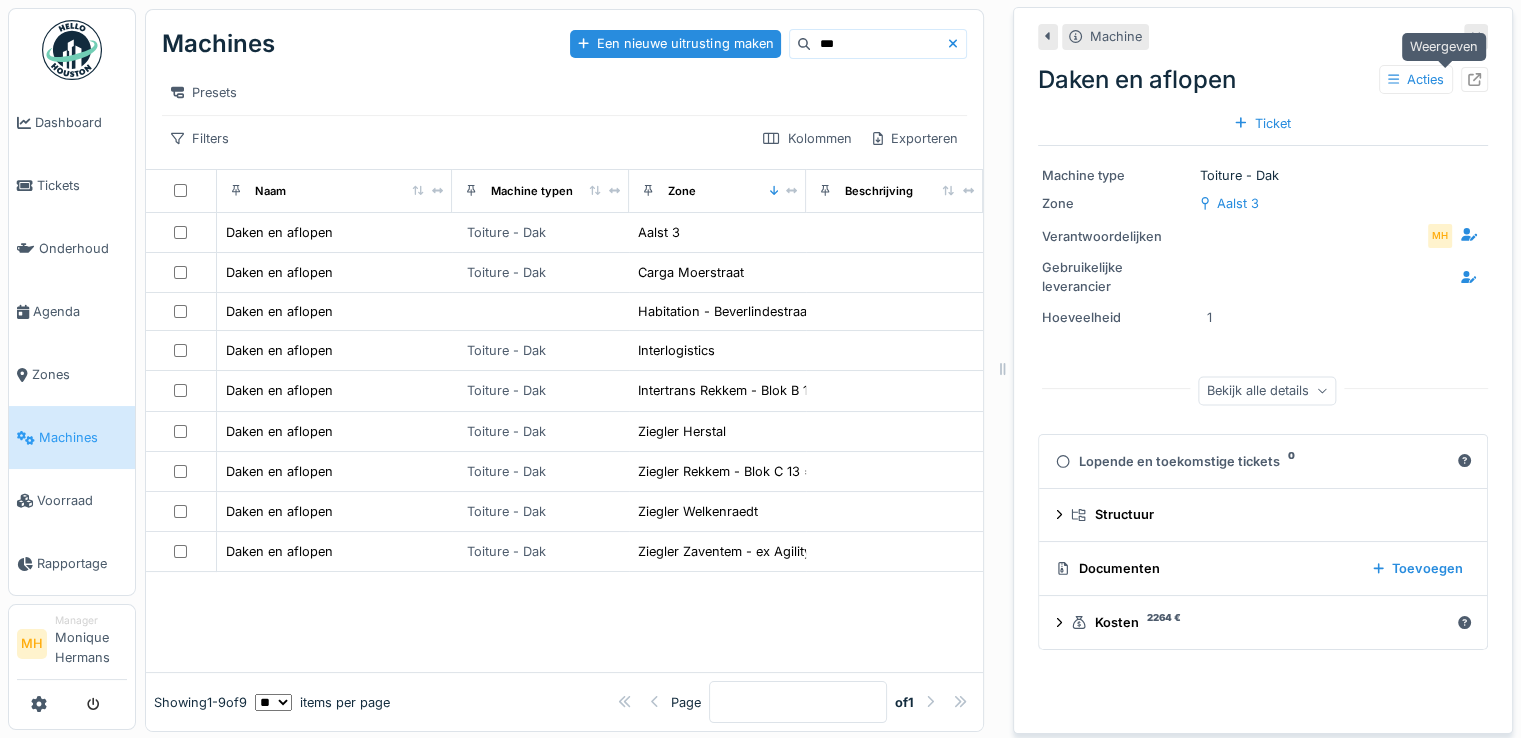 click 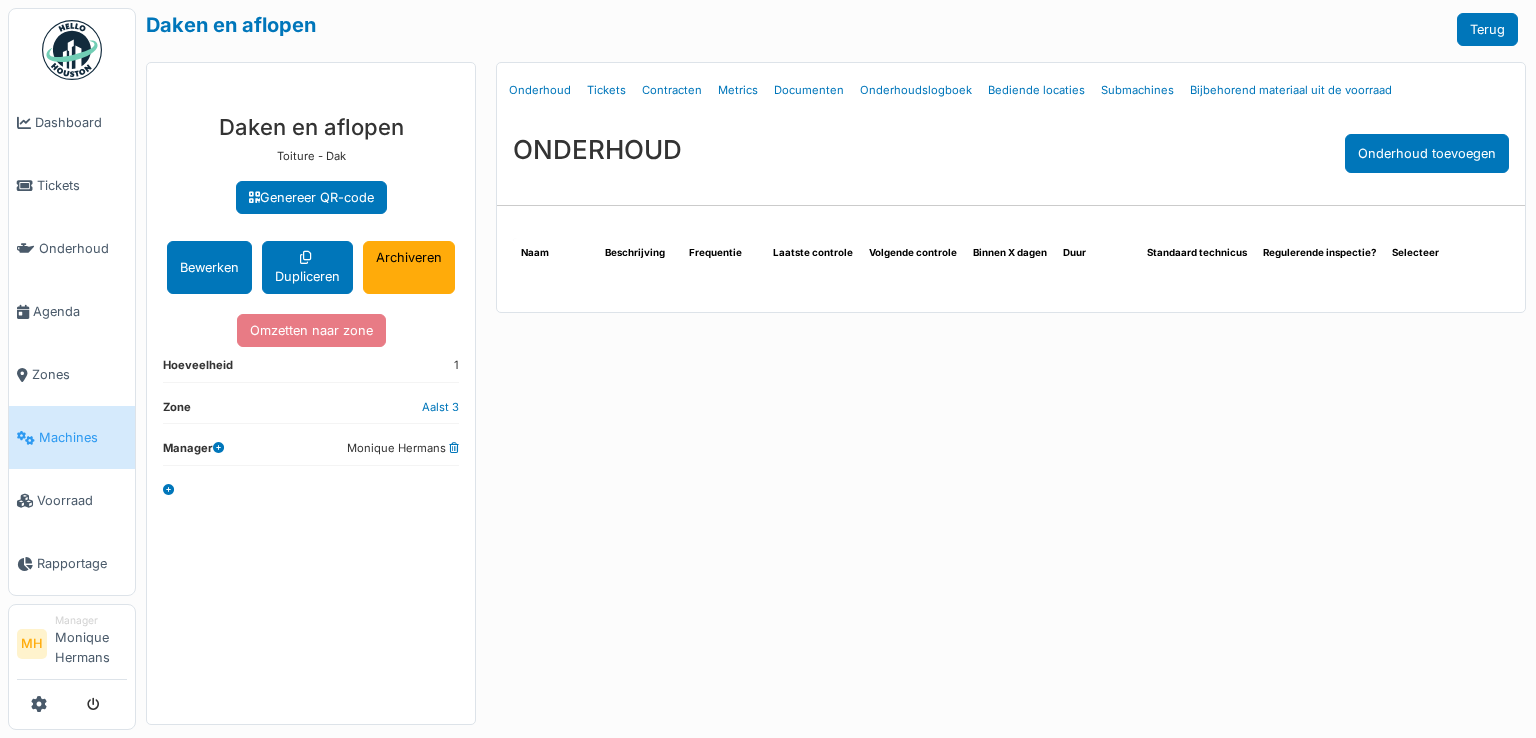 scroll, scrollTop: 0, scrollLeft: 0, axis: both 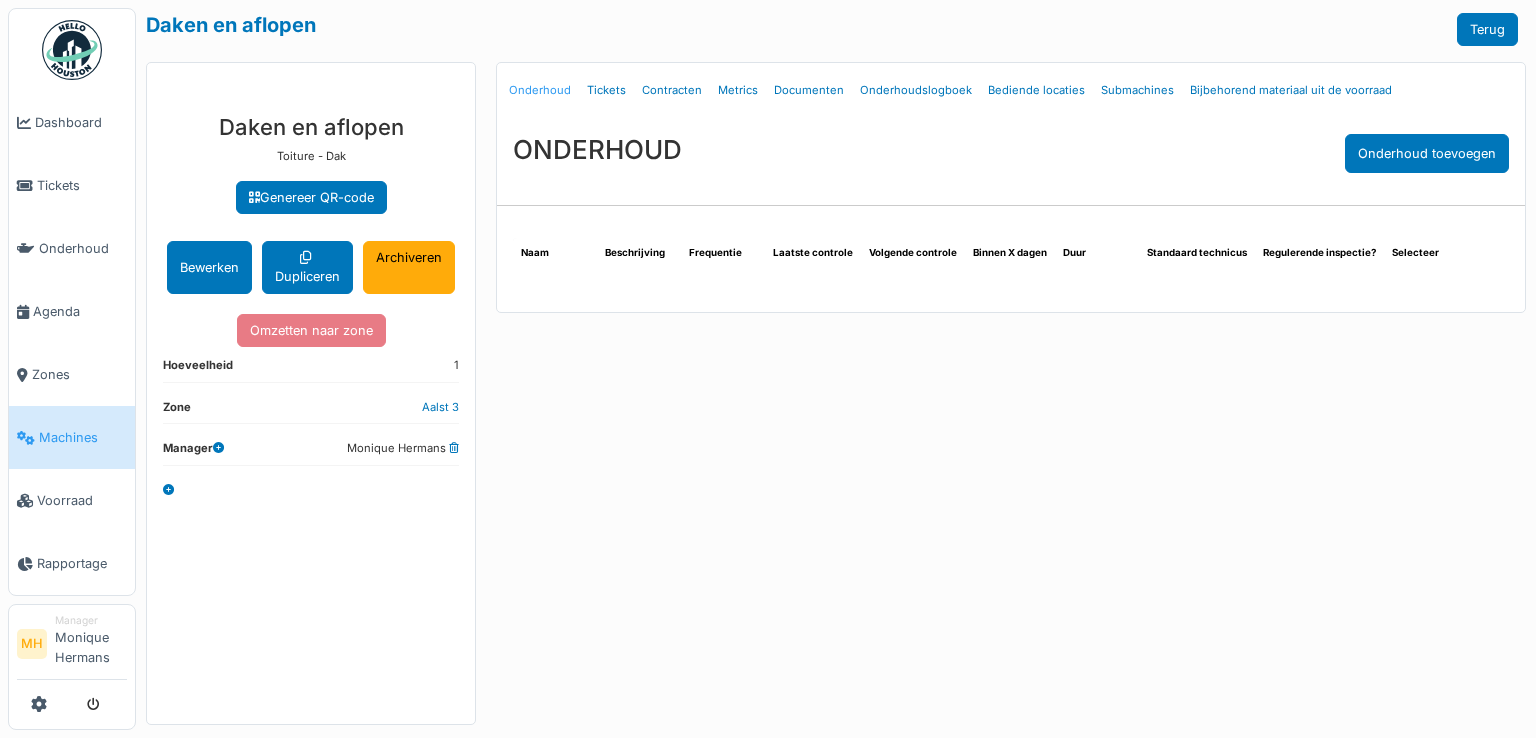 click on "Onderhoud" at bounding box center [540, 90] 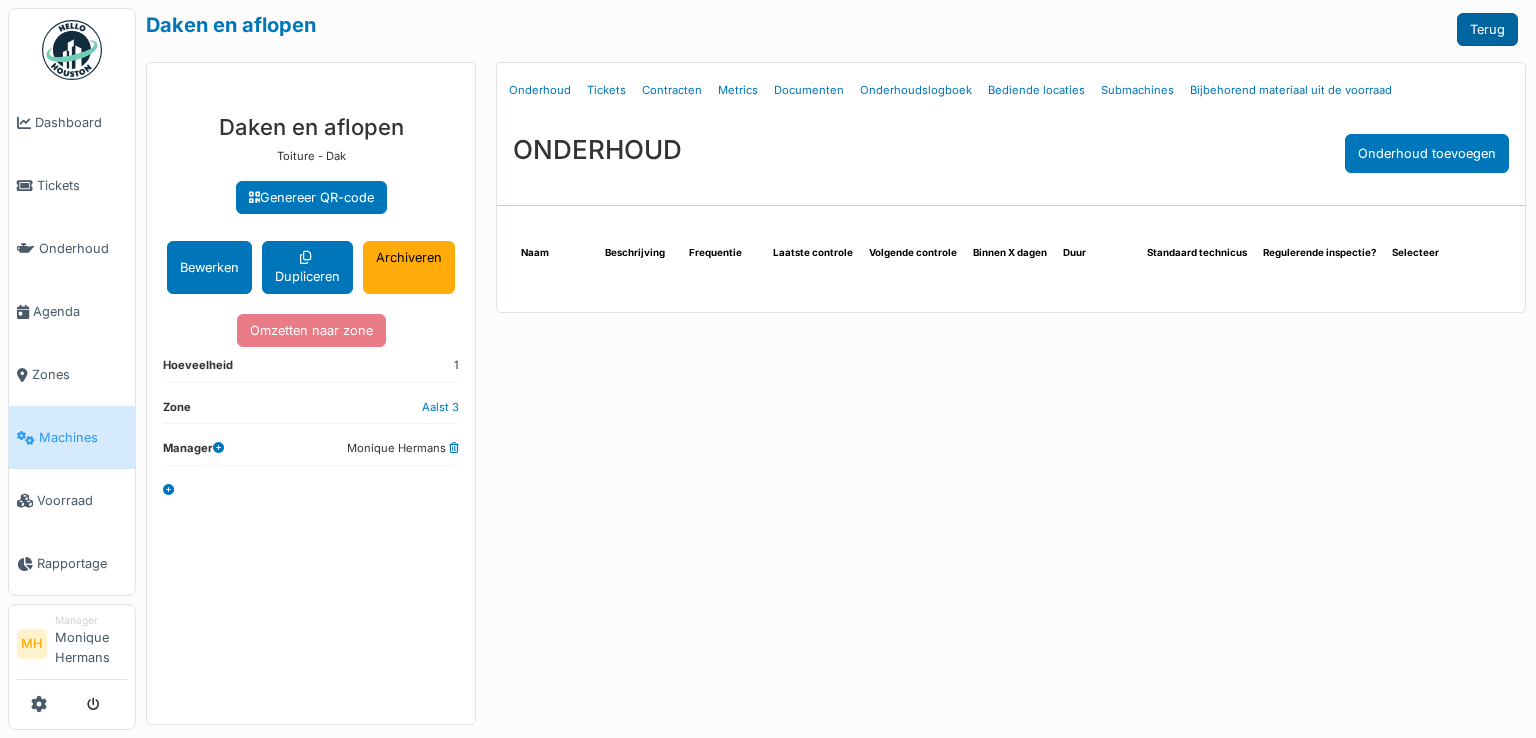 click on "Terug" at bounding box center (1487, 29) 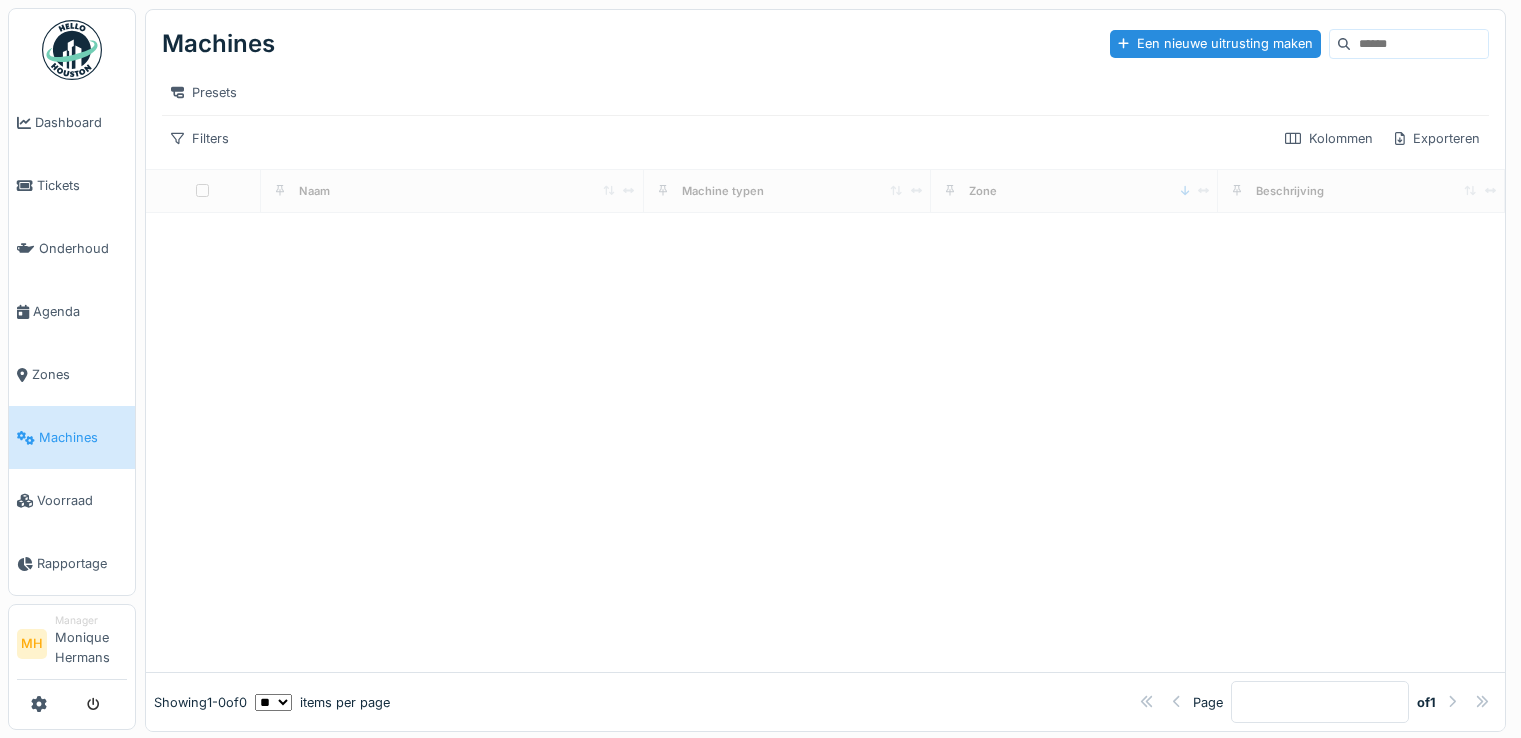 scroll, scrollTop: 0, scrollLeft: 0, axis: both 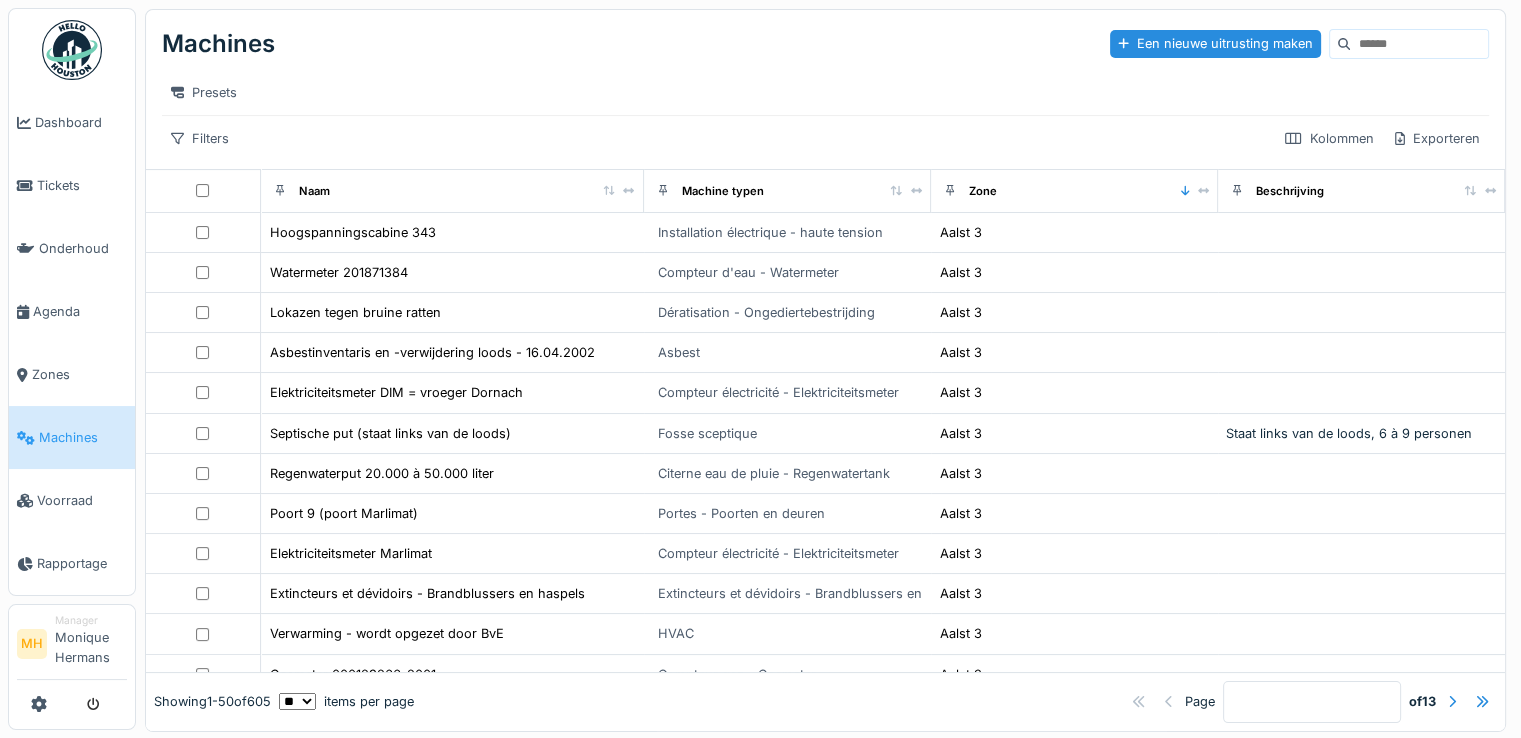 click at bounding box center (1419, 44) 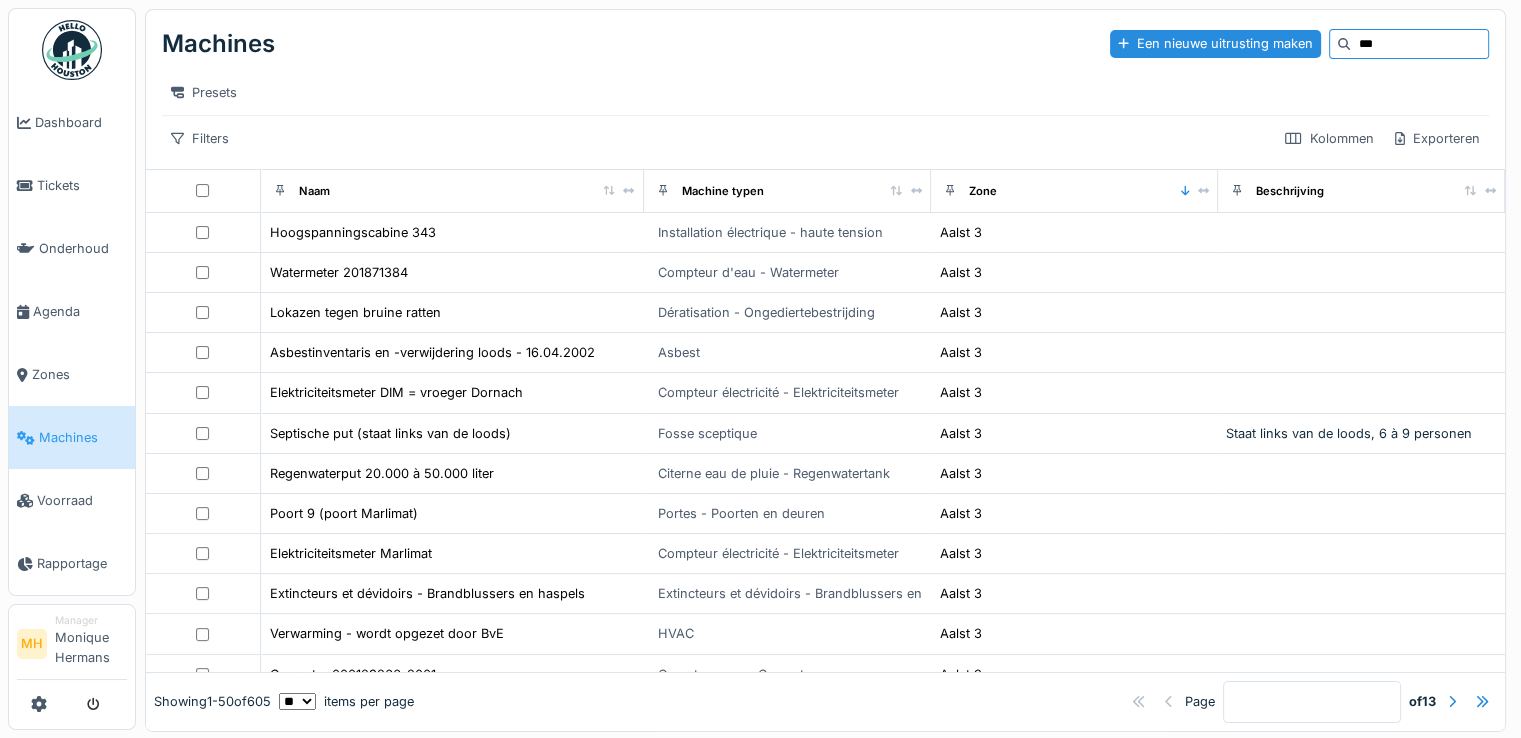 type on "***" 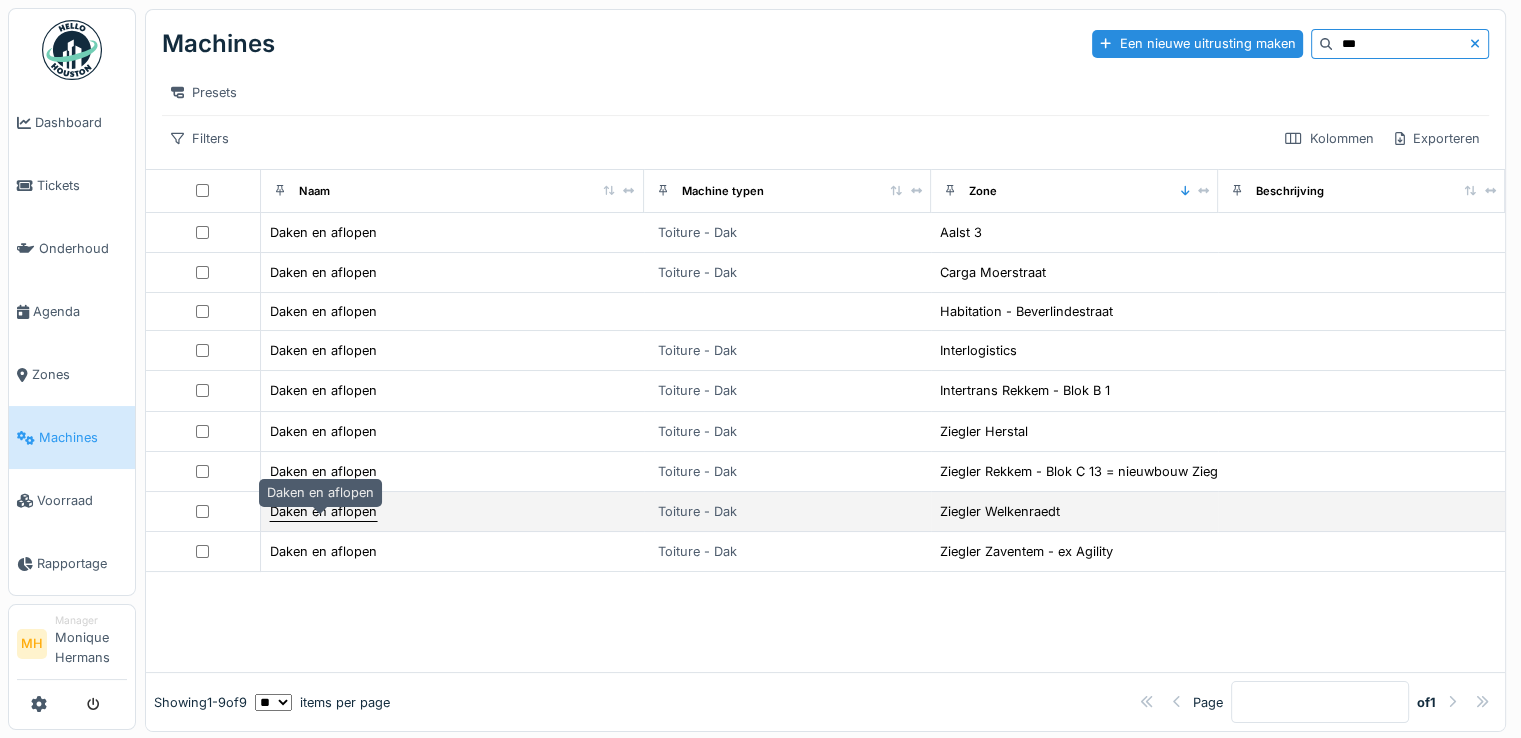 click on "Daken en aflopen" at bounding box center (323, 511) 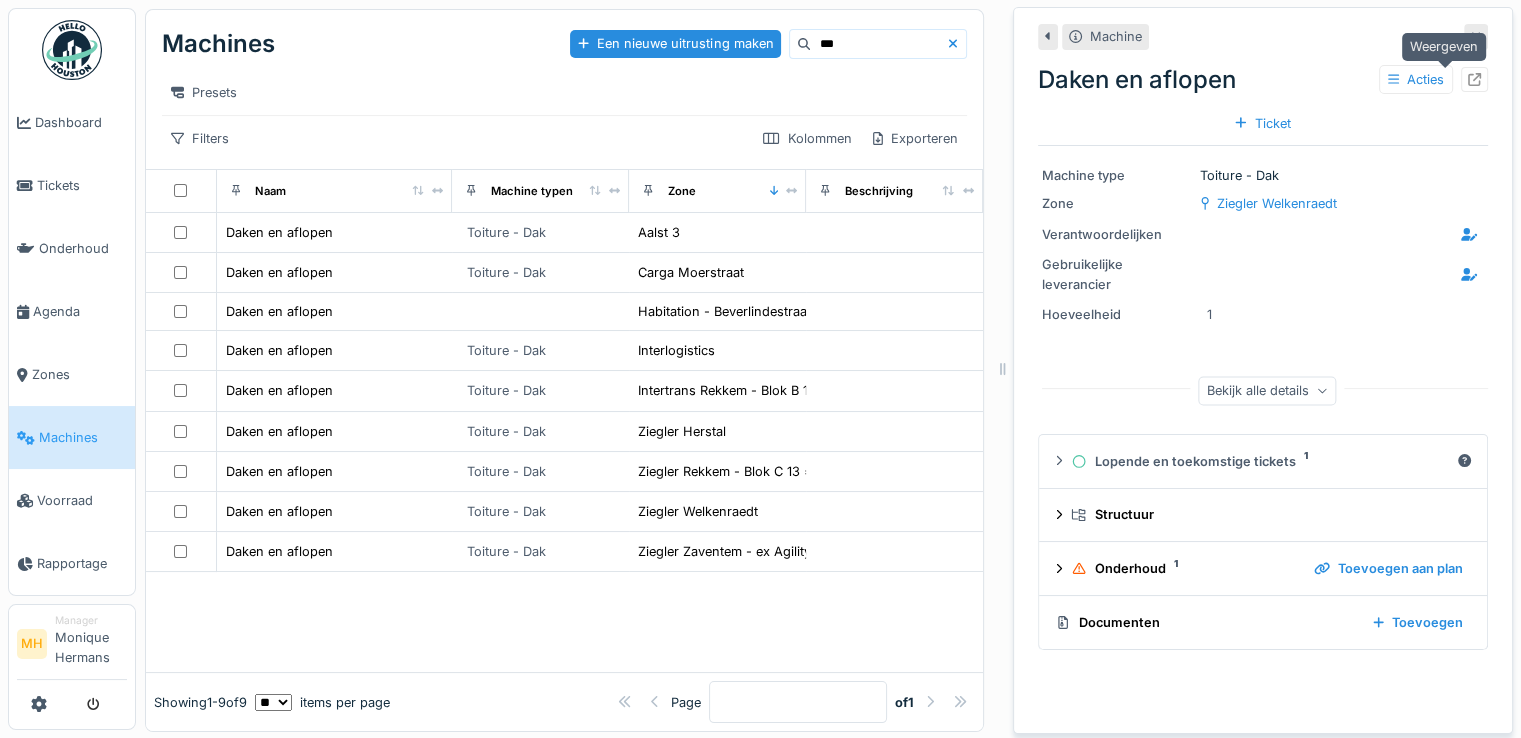 click 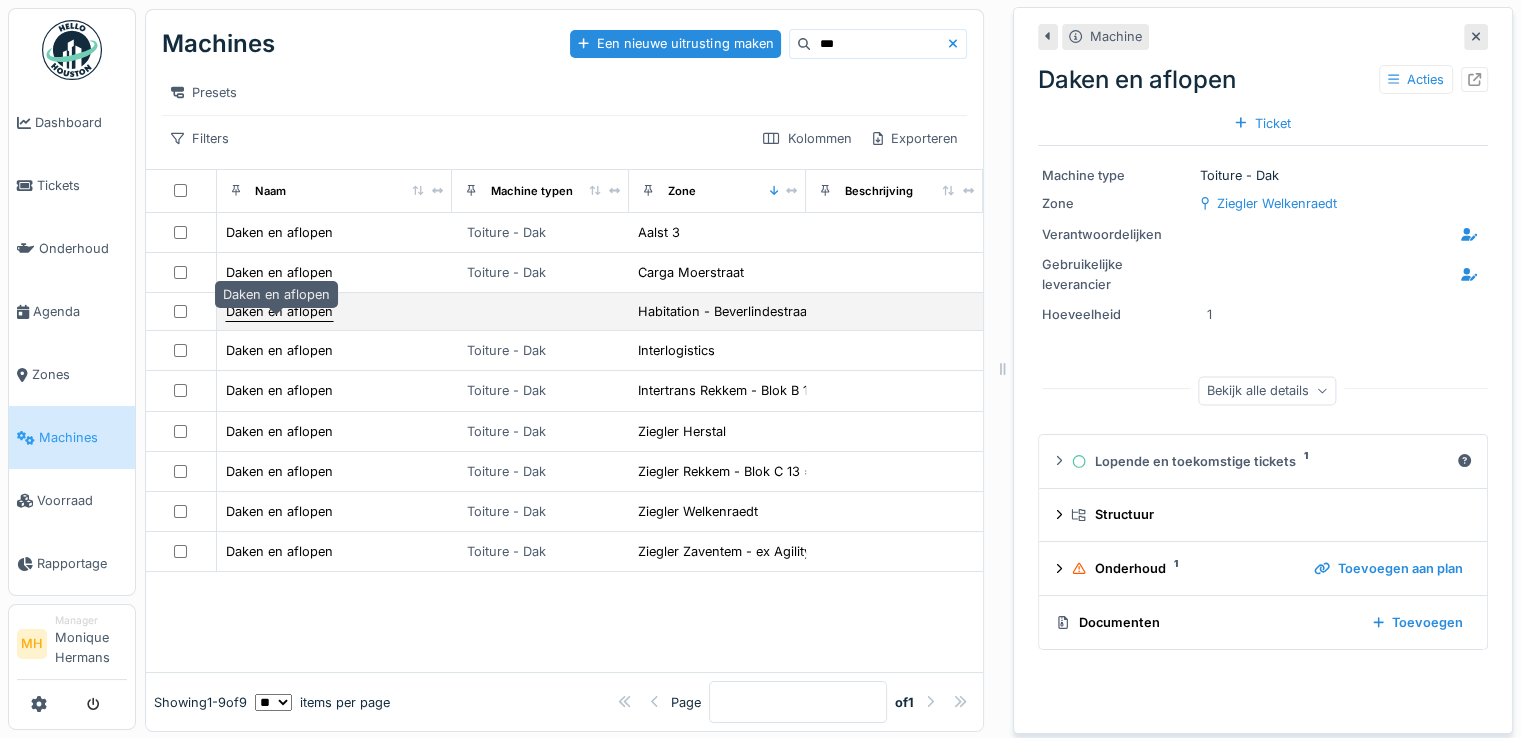 click on "Daken en aflopen" at bounding box center [279, 311] 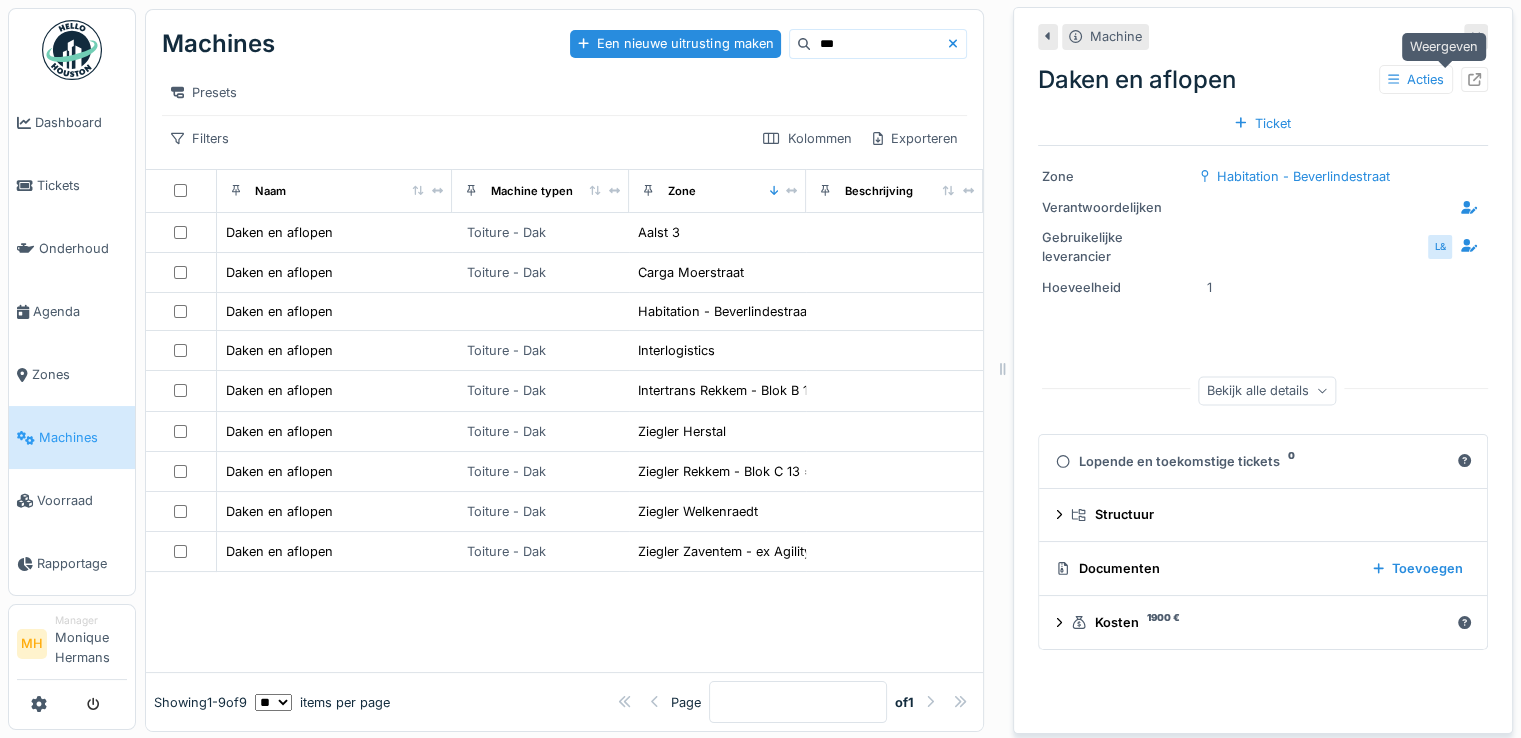 click 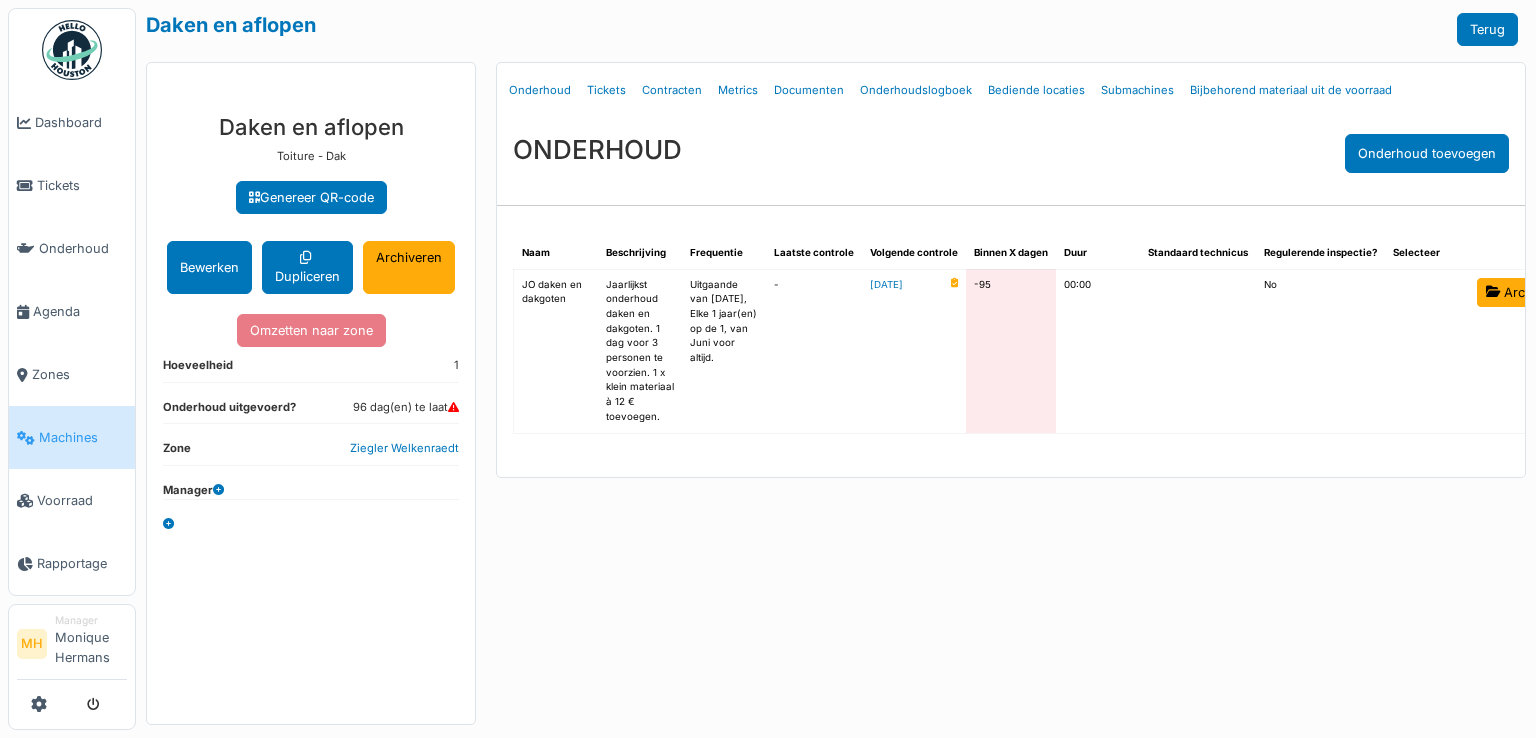 scroll, scrollTop: 0, scrollLeft: 0, axis: both 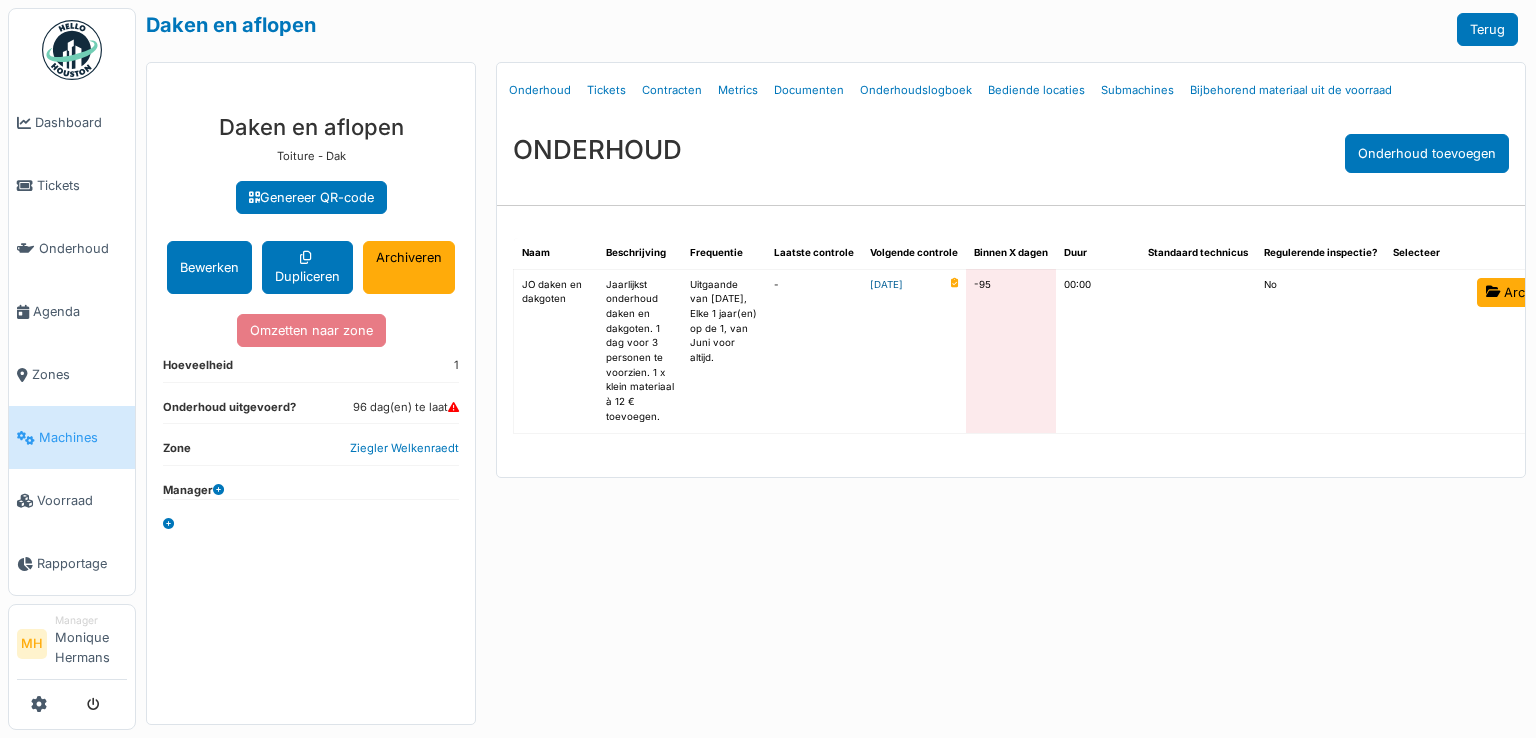 click on "2025-05-01" at bounding box center [886, 285] 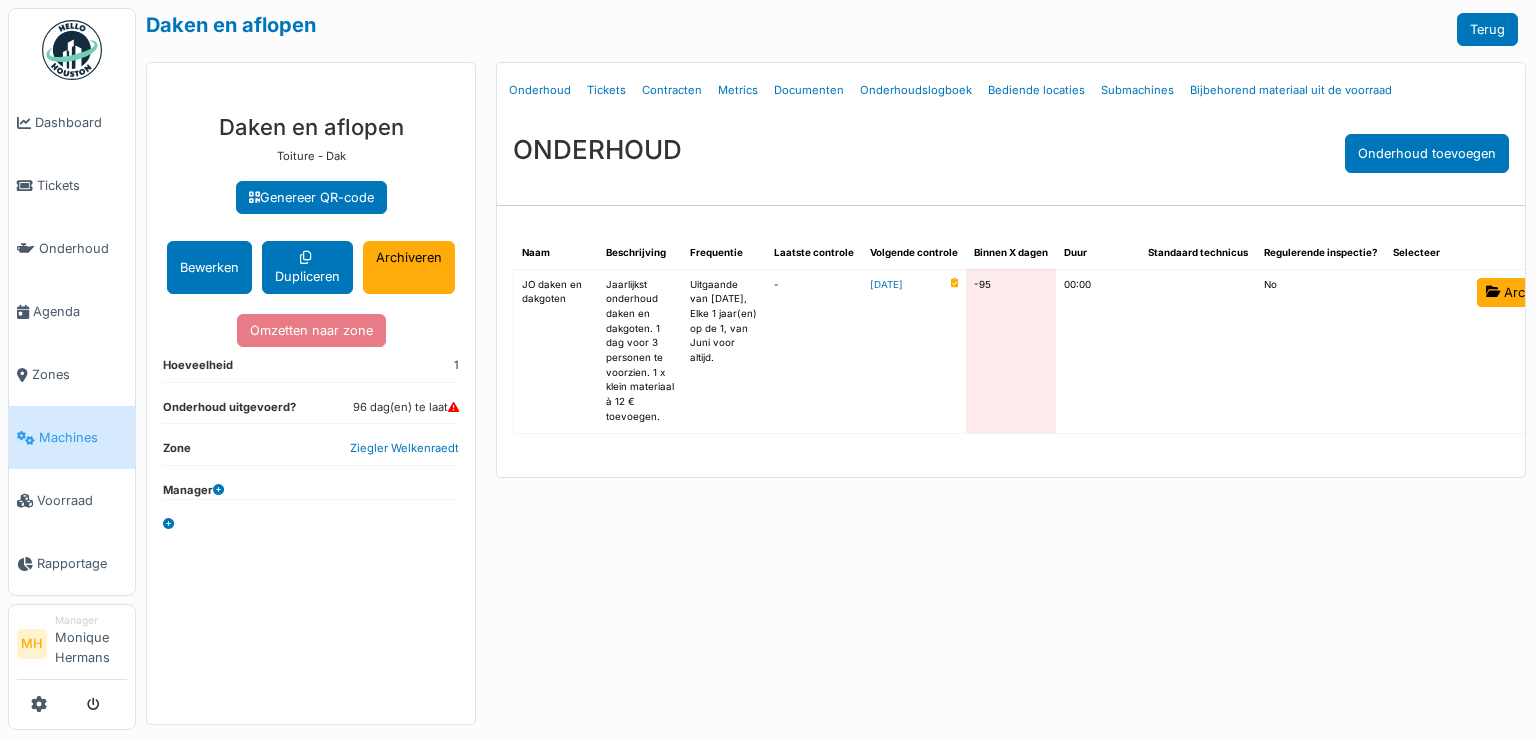 click on "Uitgaande van 20/08/2024, Elke 1 jaar(en) op de 1, van Juni voor altijd." at bounding box center (724, 351) 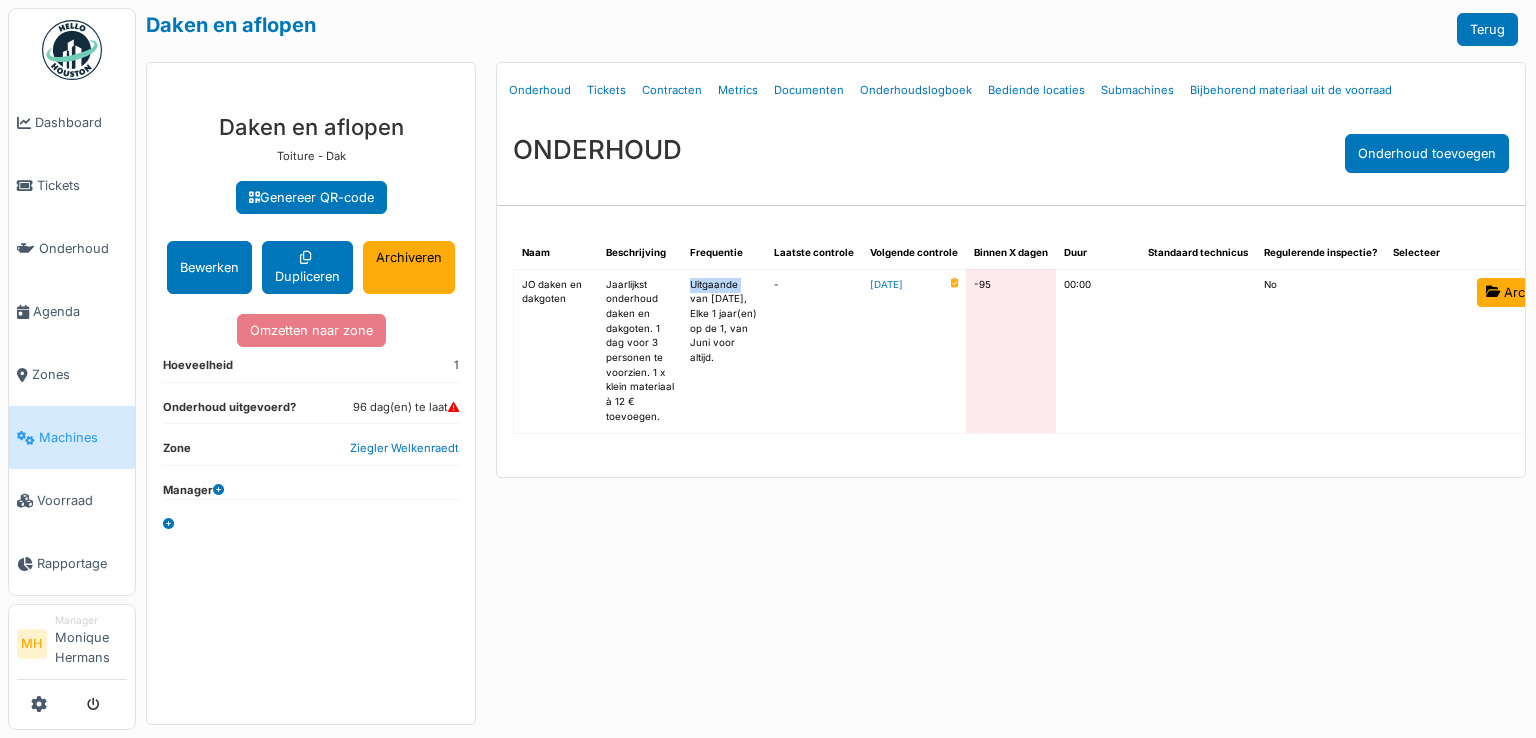 click on "Uitgaande van 20/08/2024, Elke 1 jaar(en) op de 1, van Juni voor altijd." at bounding box center (724, 351) 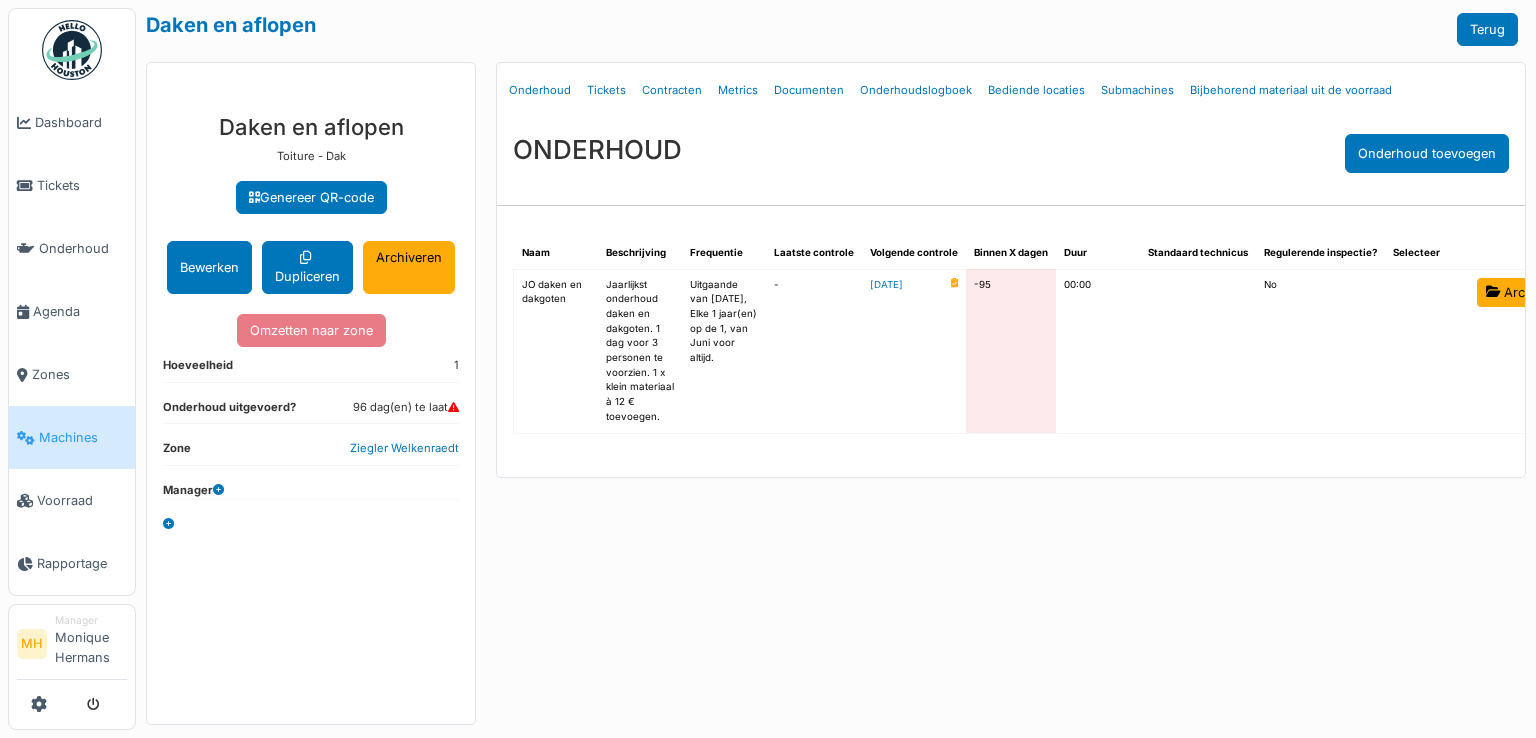 drag, startPoint x: 872, startPoint y: 636, endPoint x: 963, endPoint y: 659, distance: 93.8616 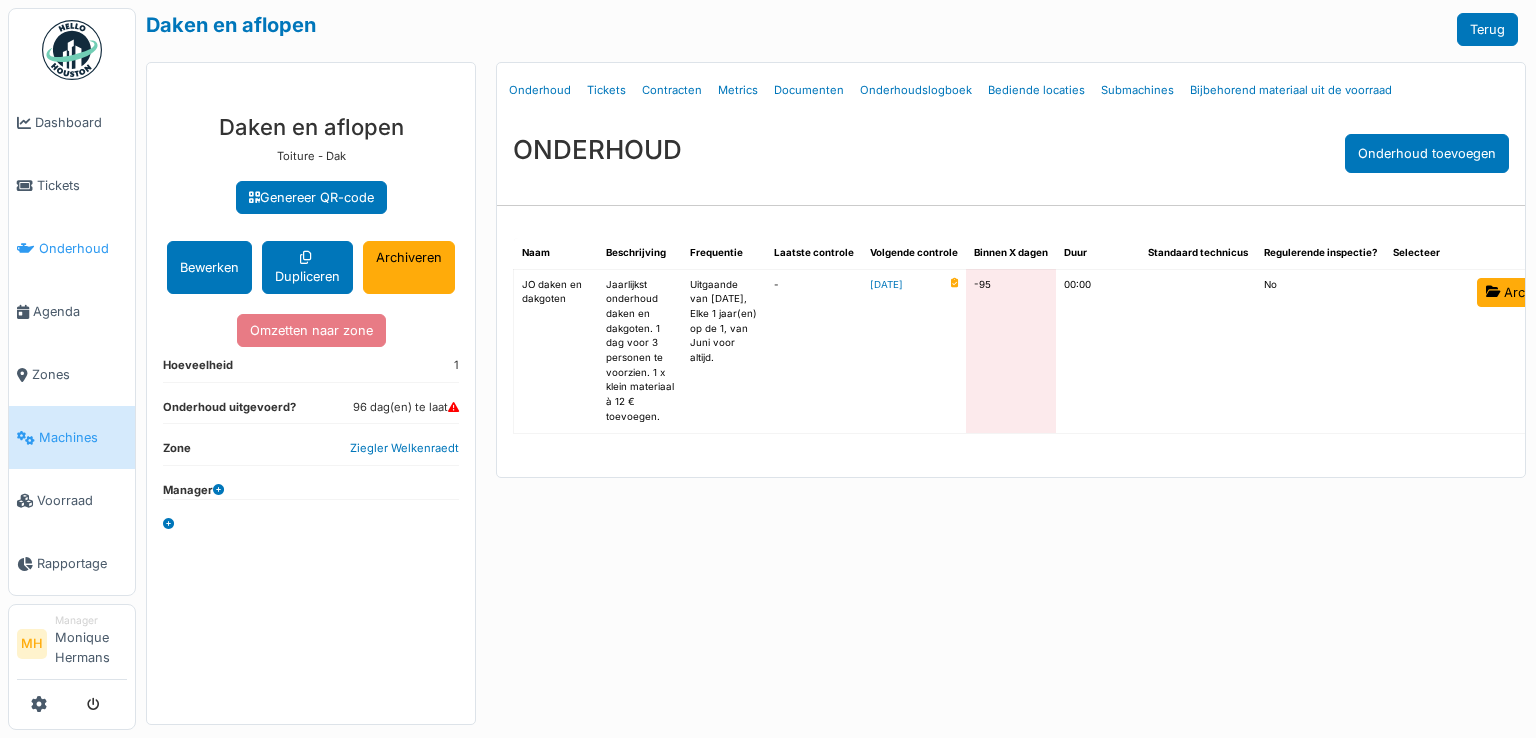 click on "Onderhoud" at bounding box center (83, 248) 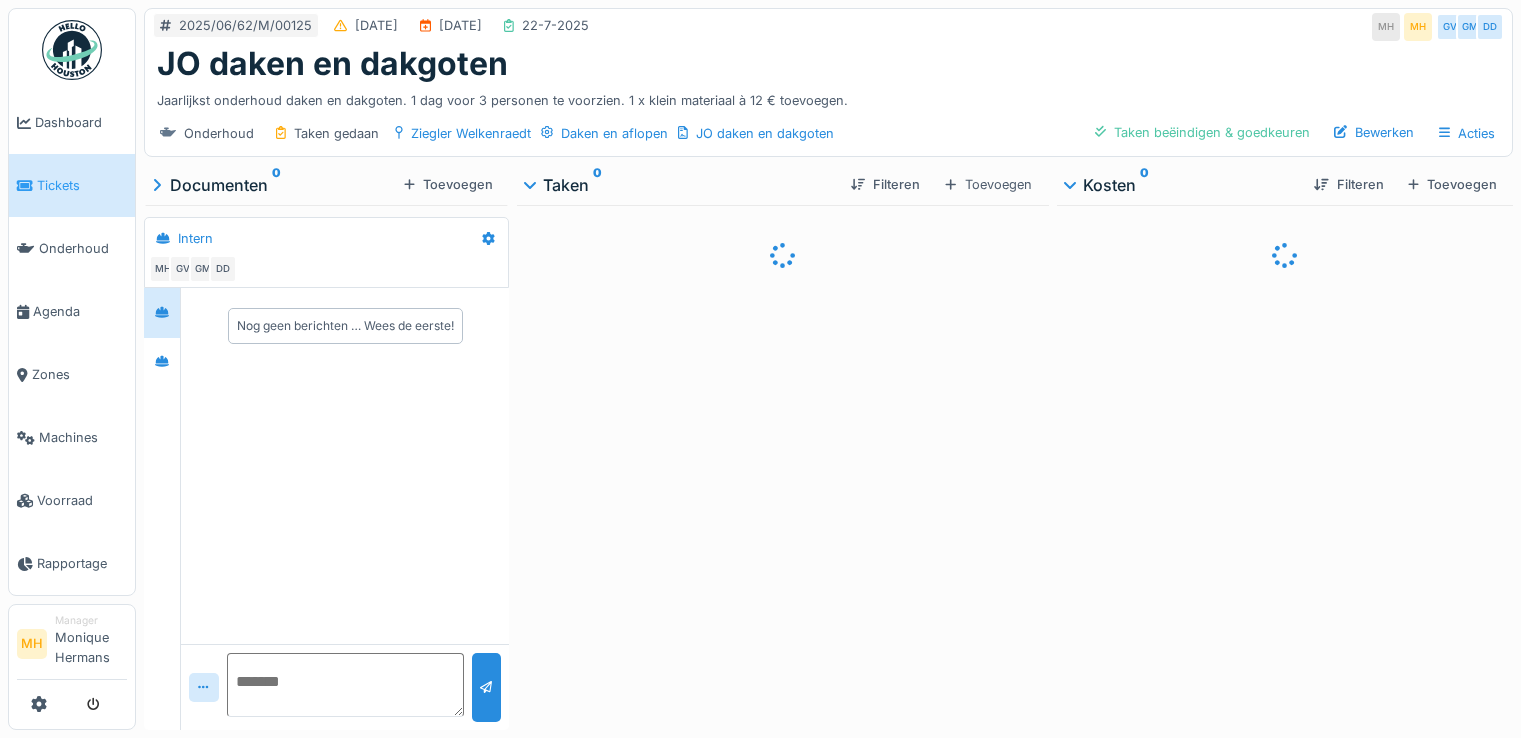scroll, scrollTop: 0, scrollLeft: 0, axis: both 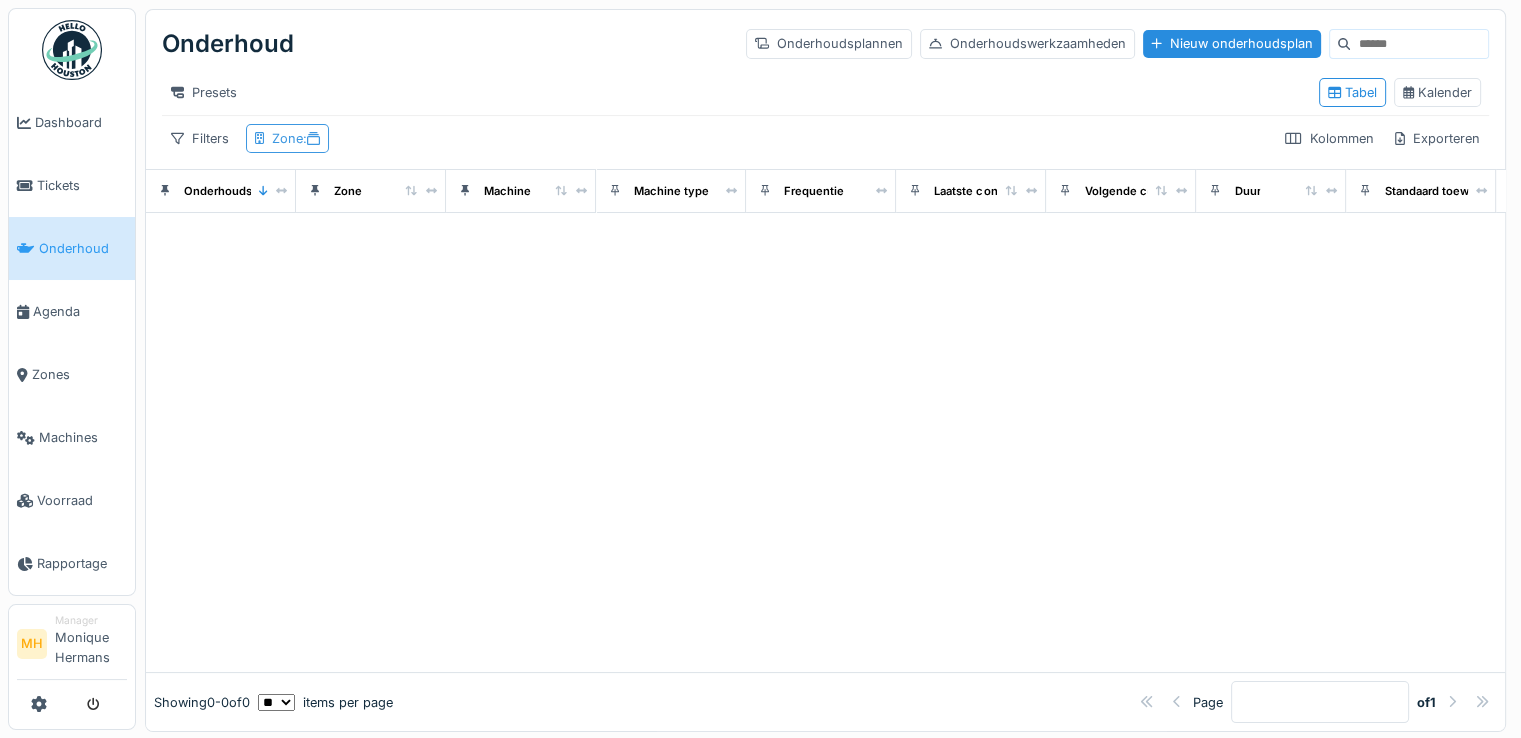 click on "Zone  :" at bounding box center [296, 138] 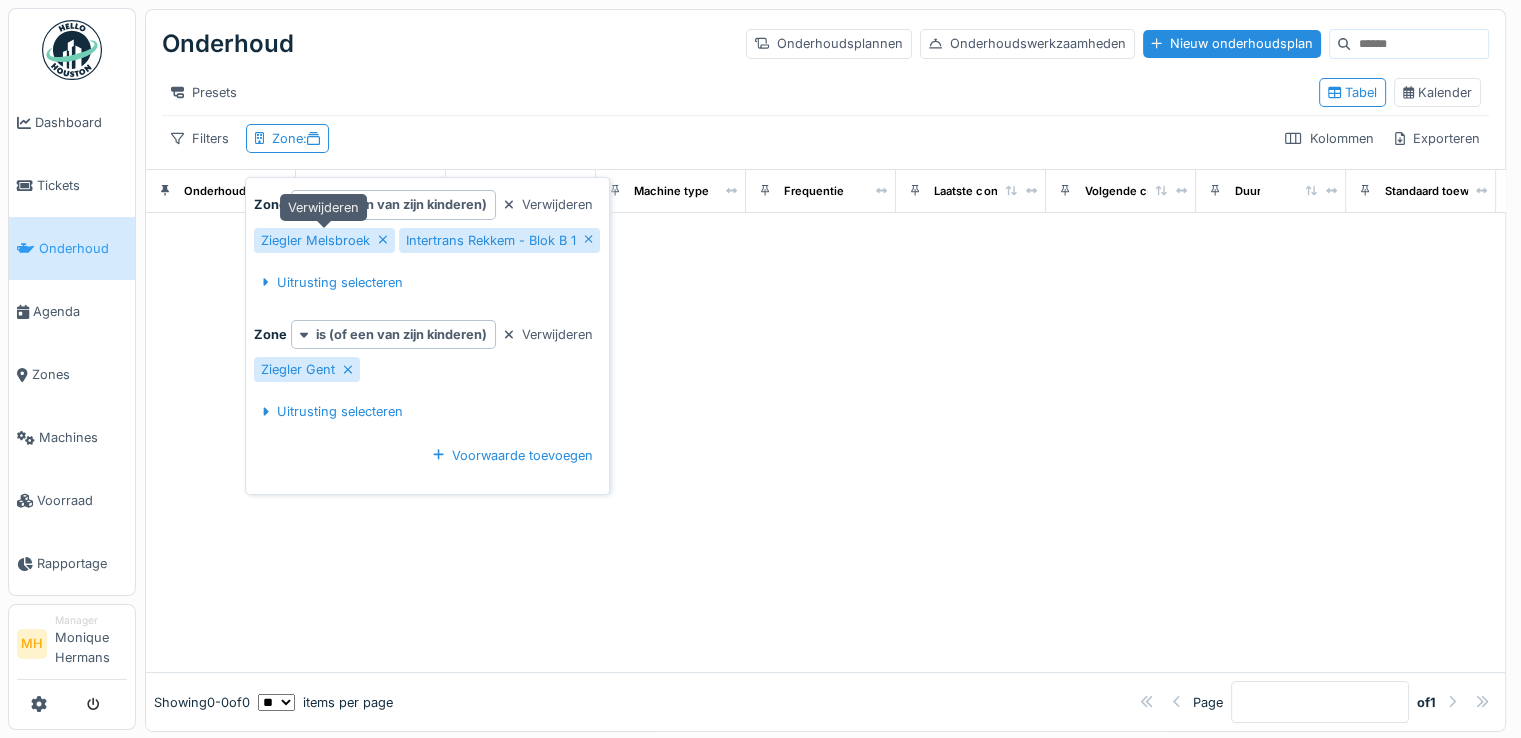 click 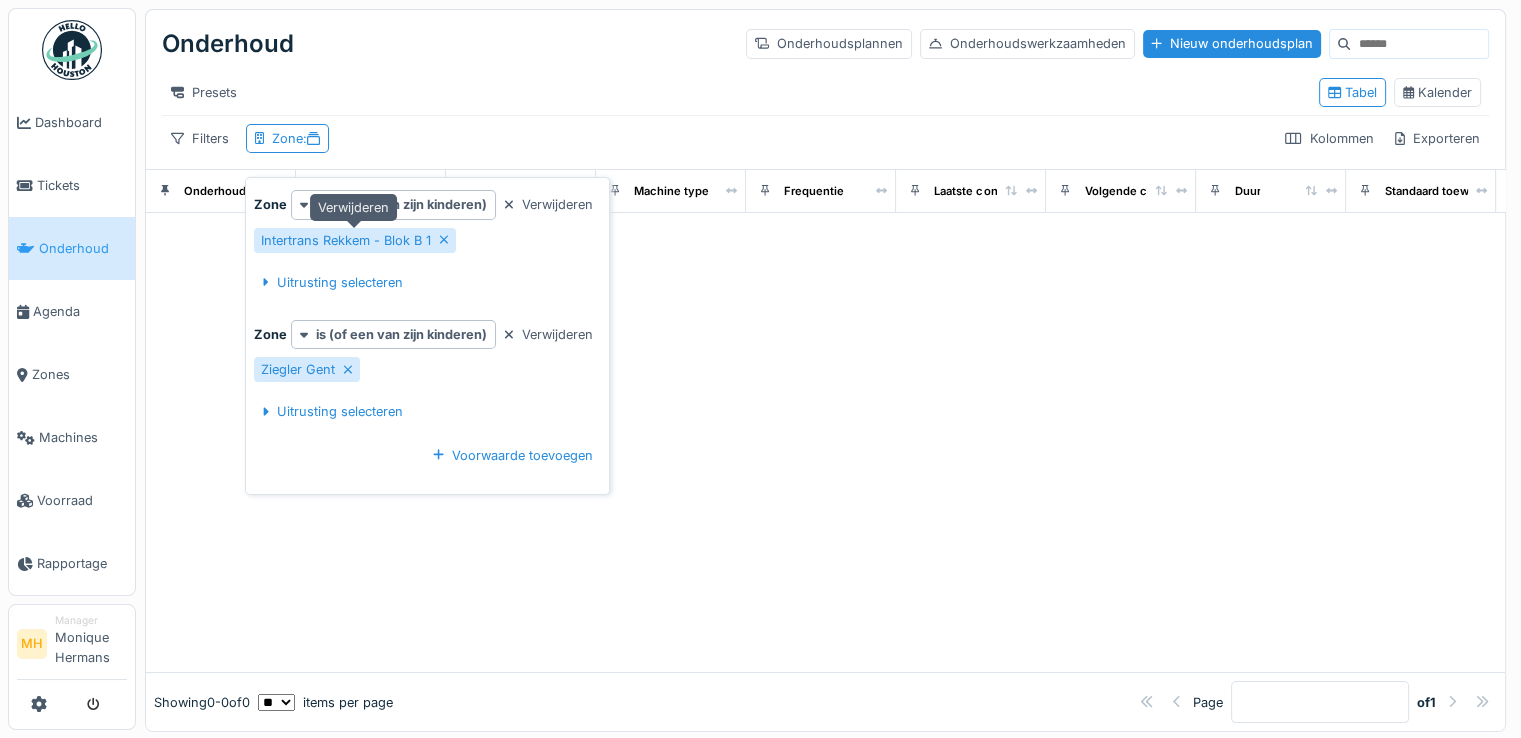 click 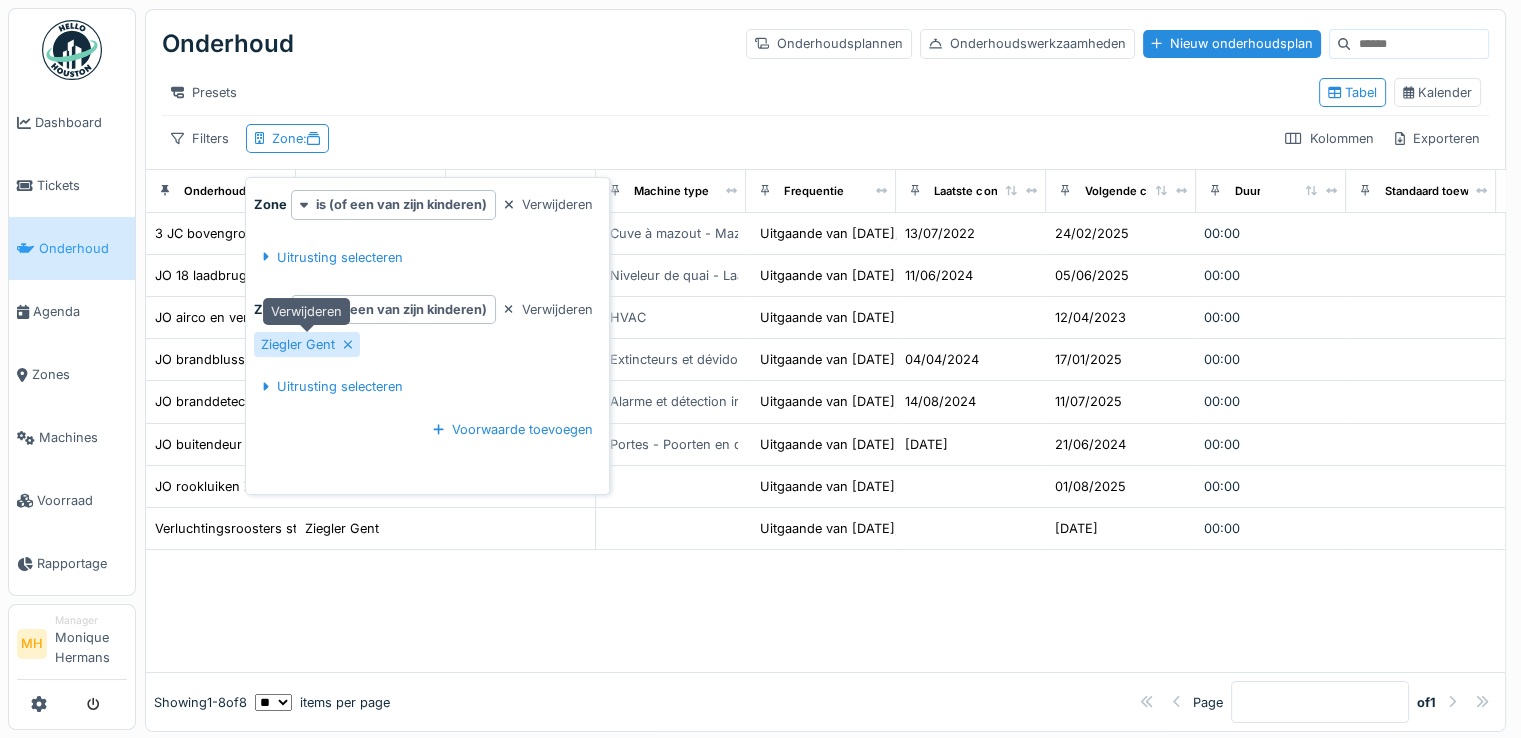 click 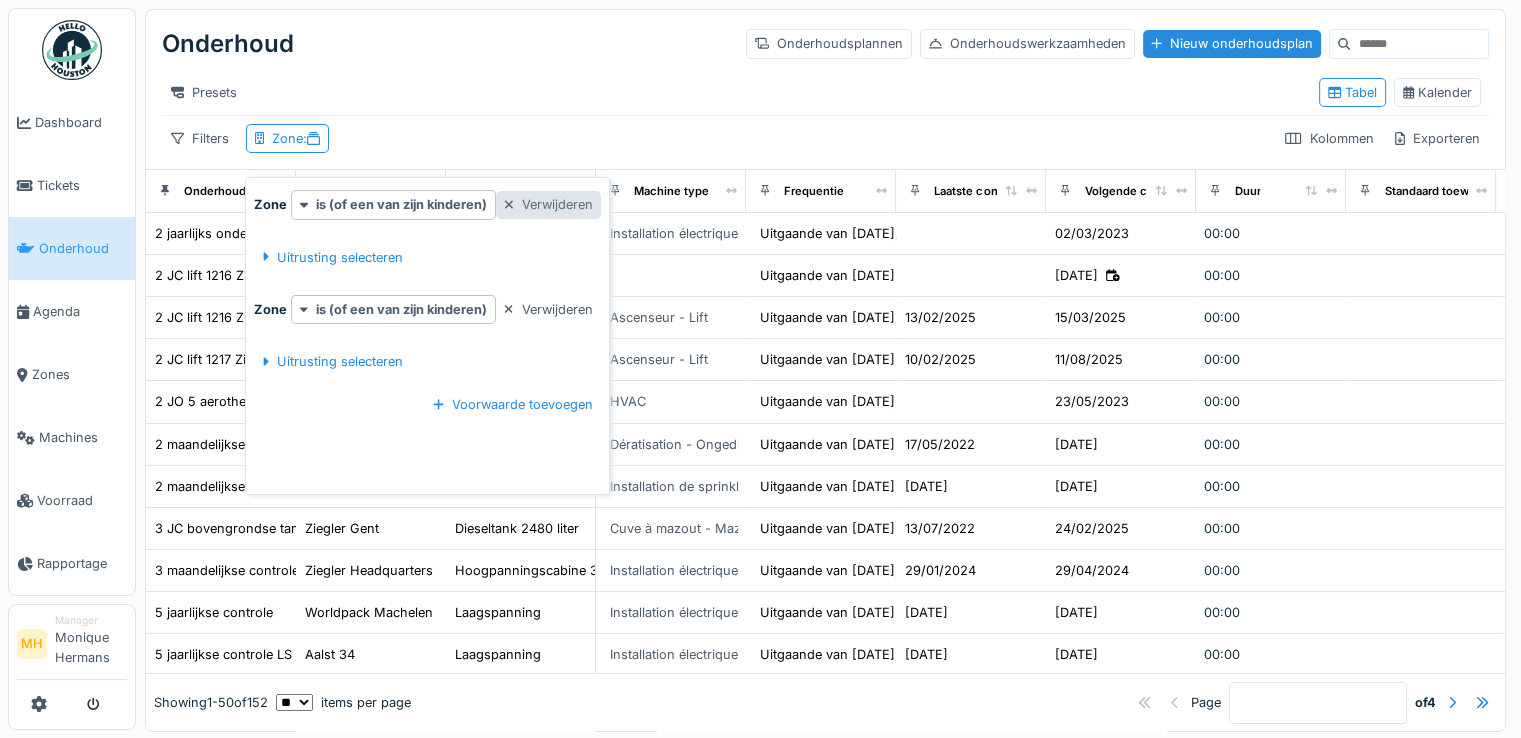 click at bounding box center [509, 204] 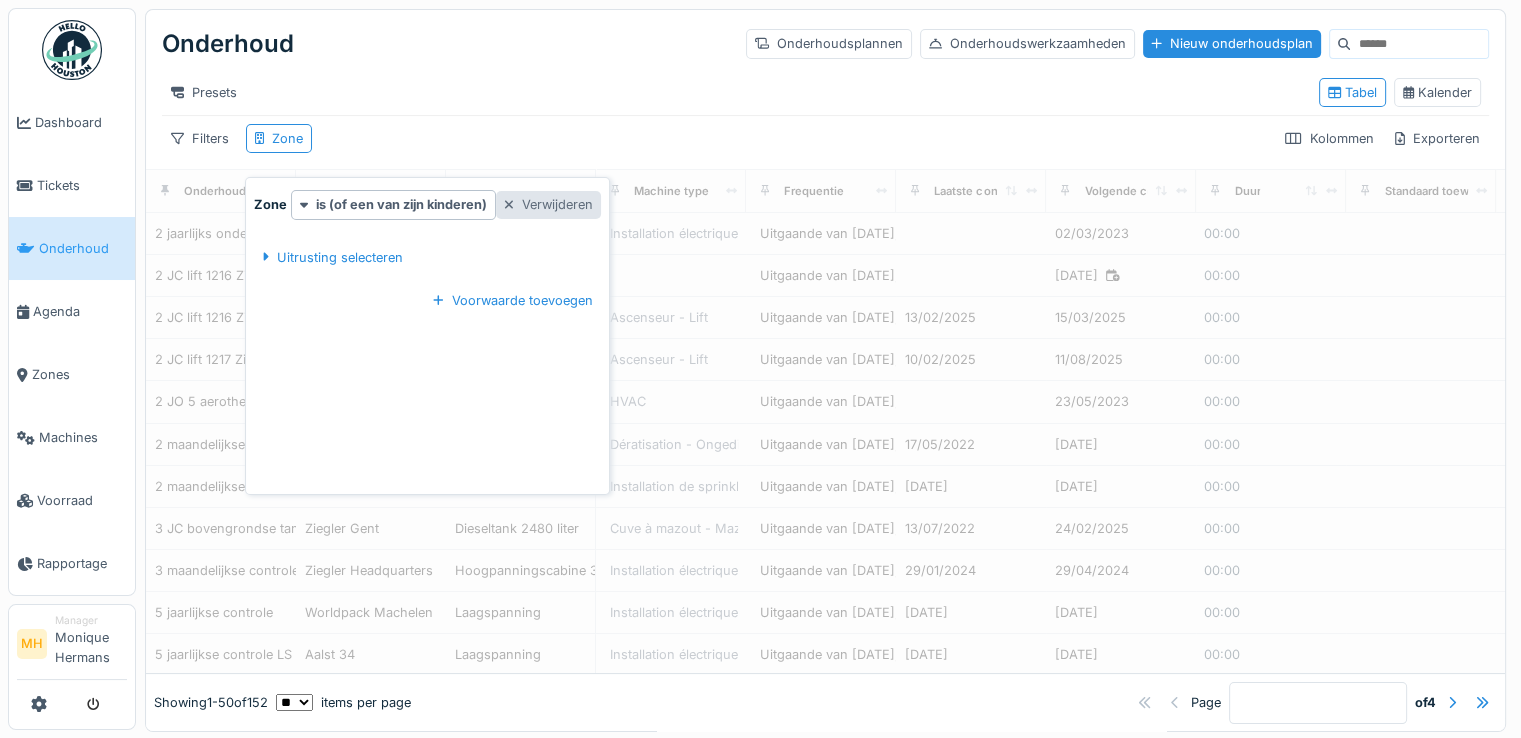 click at bounding box center (509, 204) 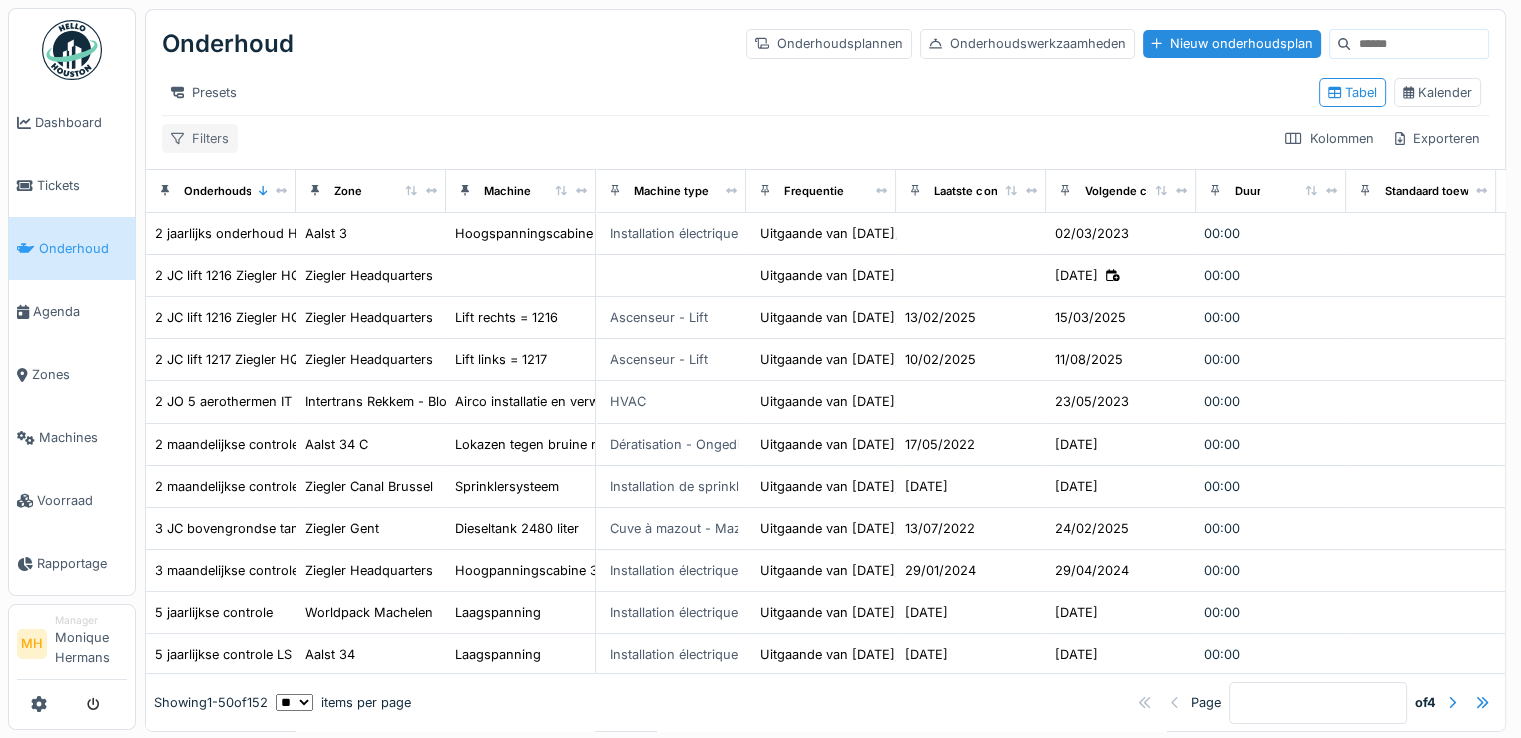 click on "Filters" at bounding box center (200, 138) 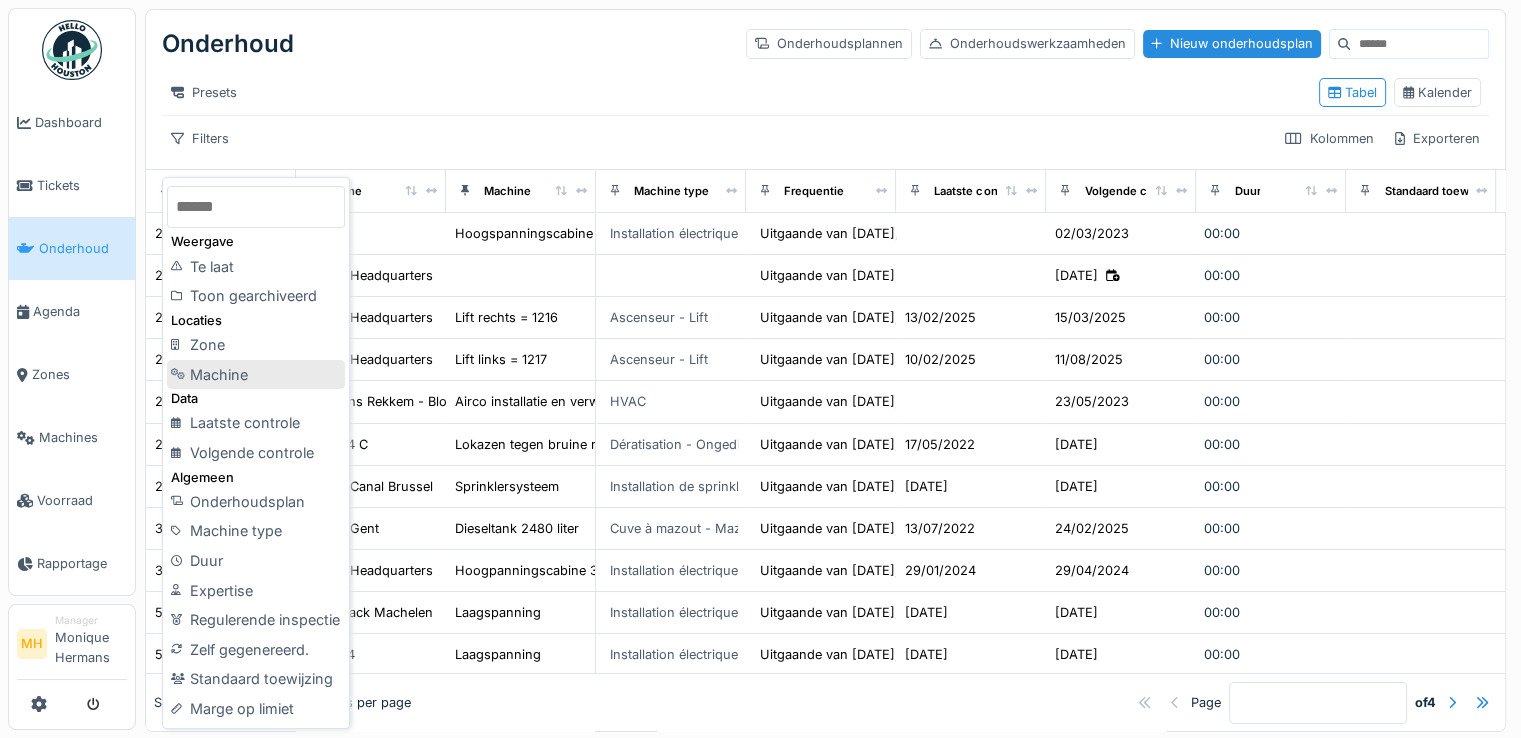 click on "Machine" at bounding box center [256, 375] 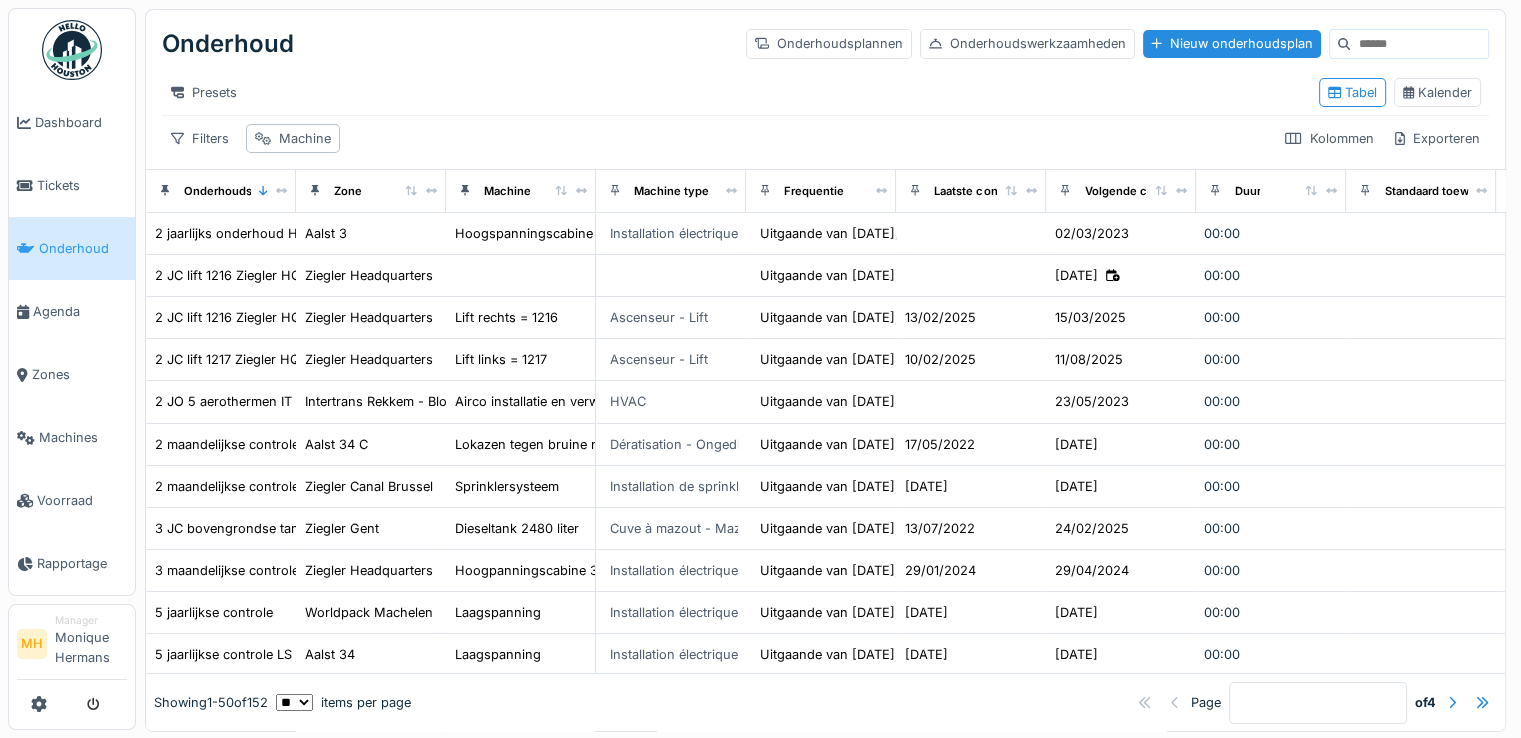 drag, startPoint x: 1332, startPoint y: 46, endPoint x: 1343, endPoint y: 45, distance: 11.045361 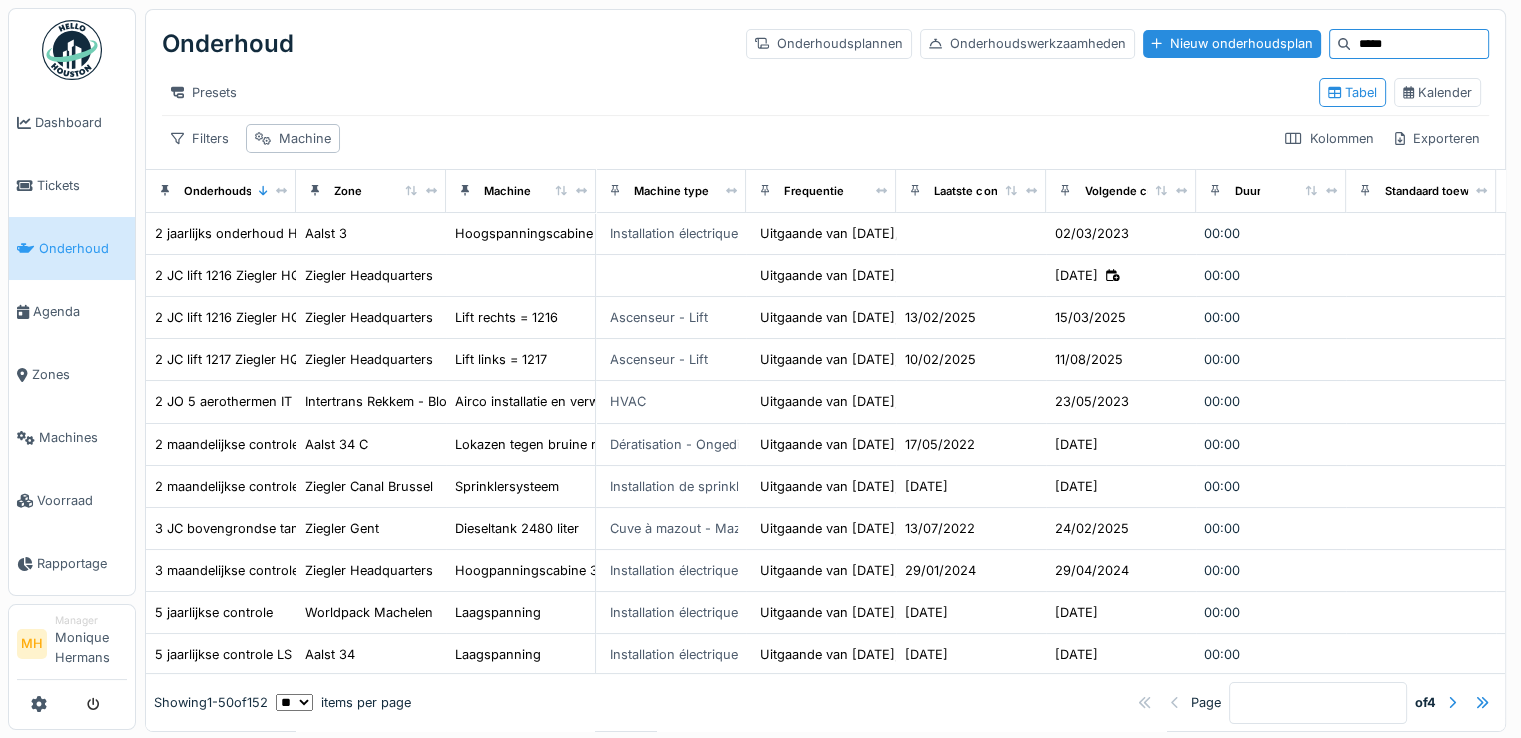 type on "*****" 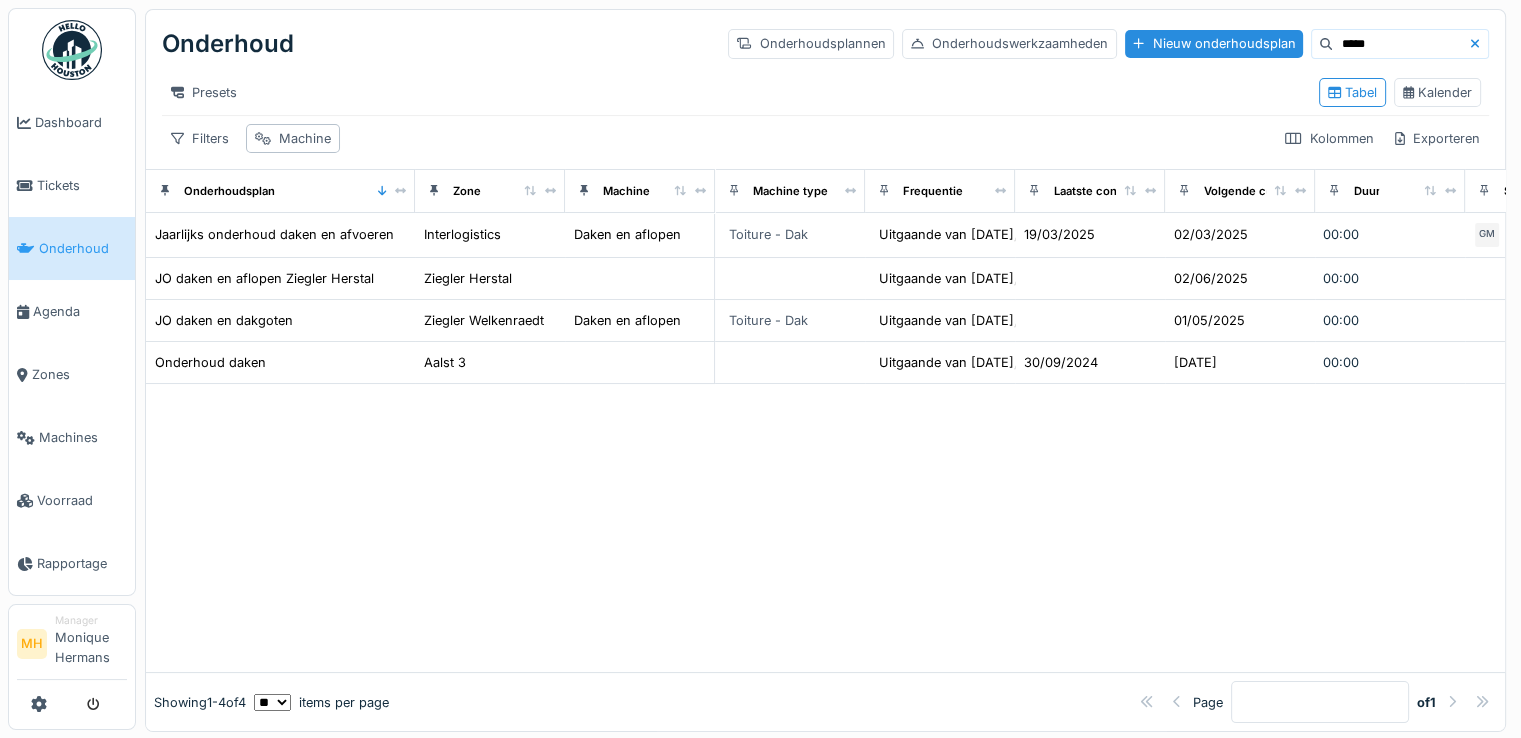 drag, startPoint x: 282, startPoint y: 205, endPoint x: 401, endPoint y: 223, distance: 120.353645 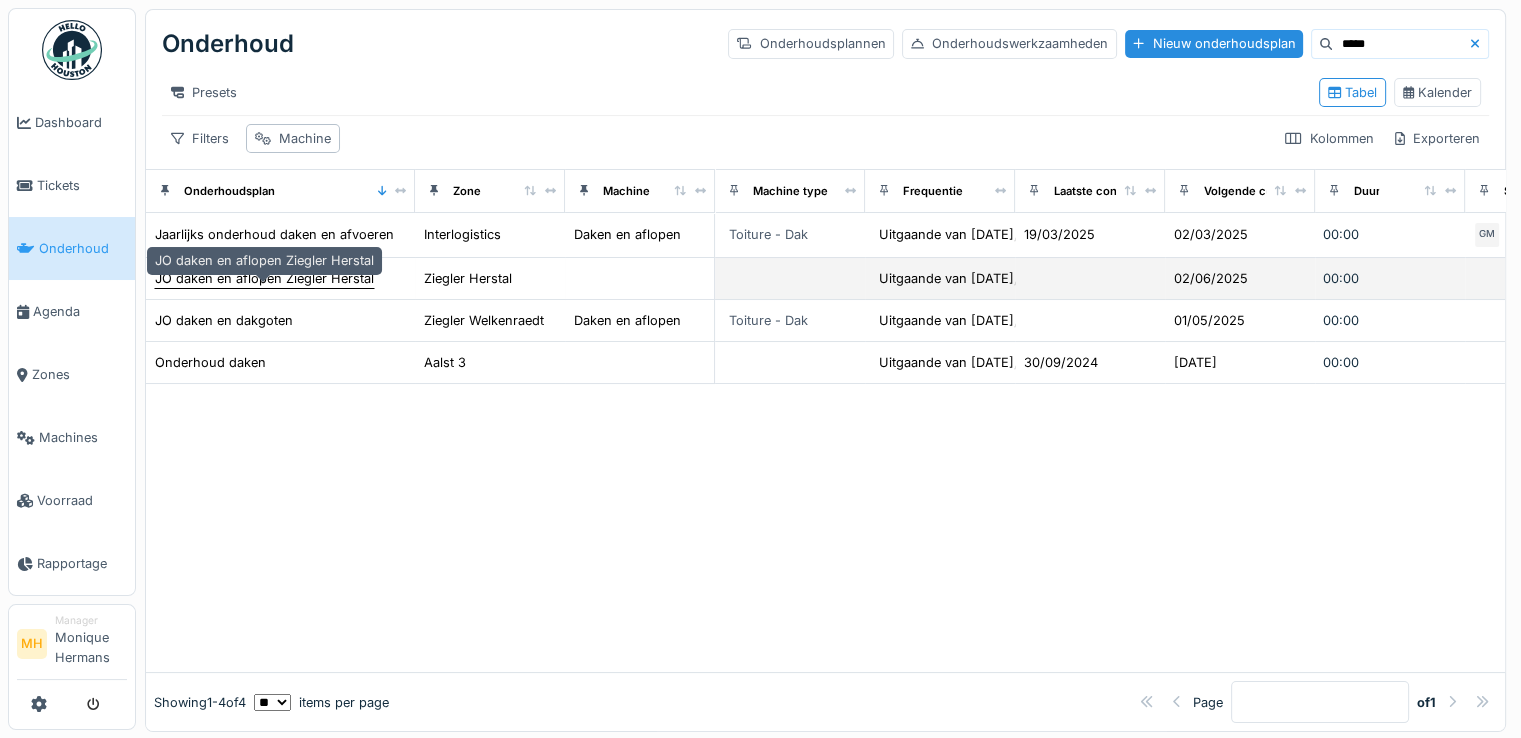 click on "JO daken en aflopen Ziegler Herstal" at bounding box center [264, 278] 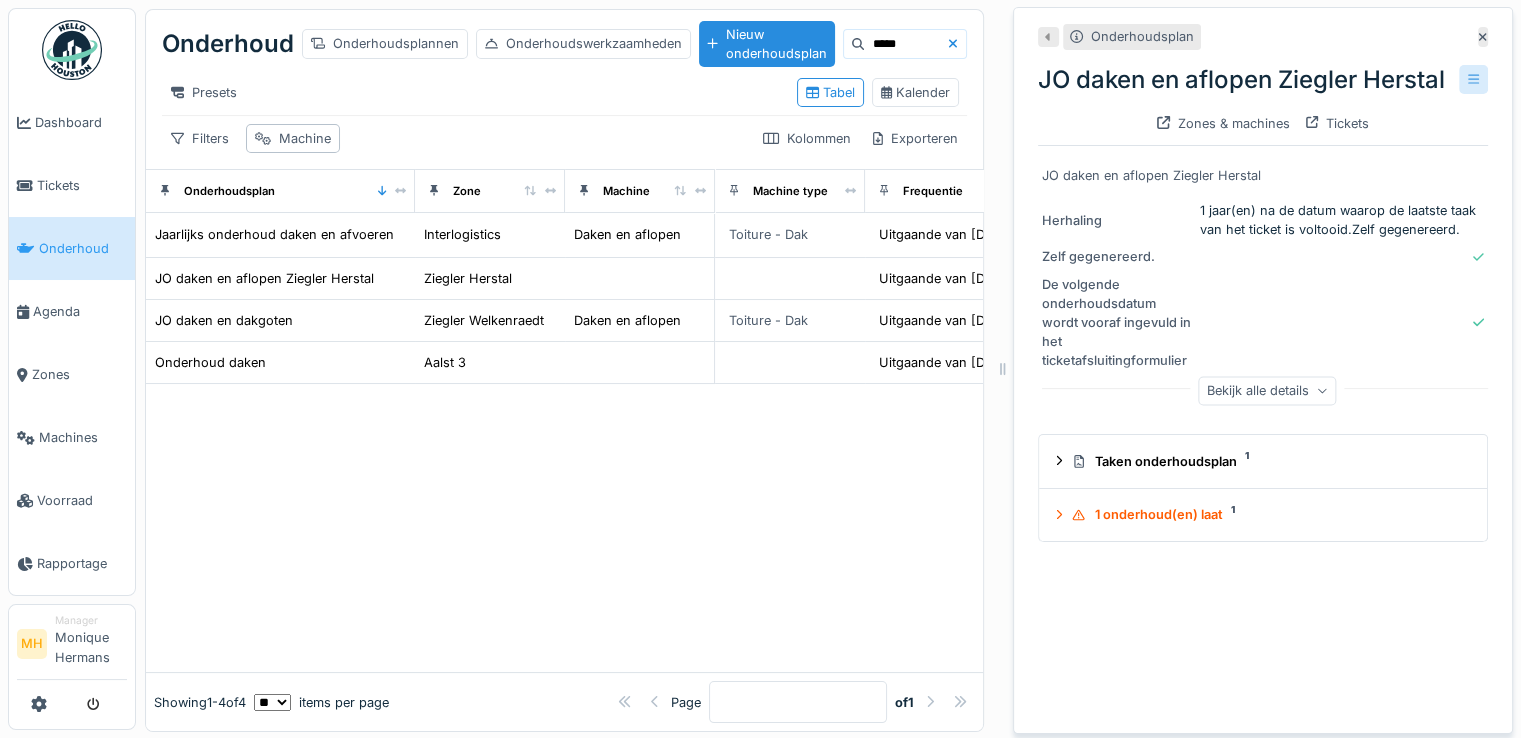 click 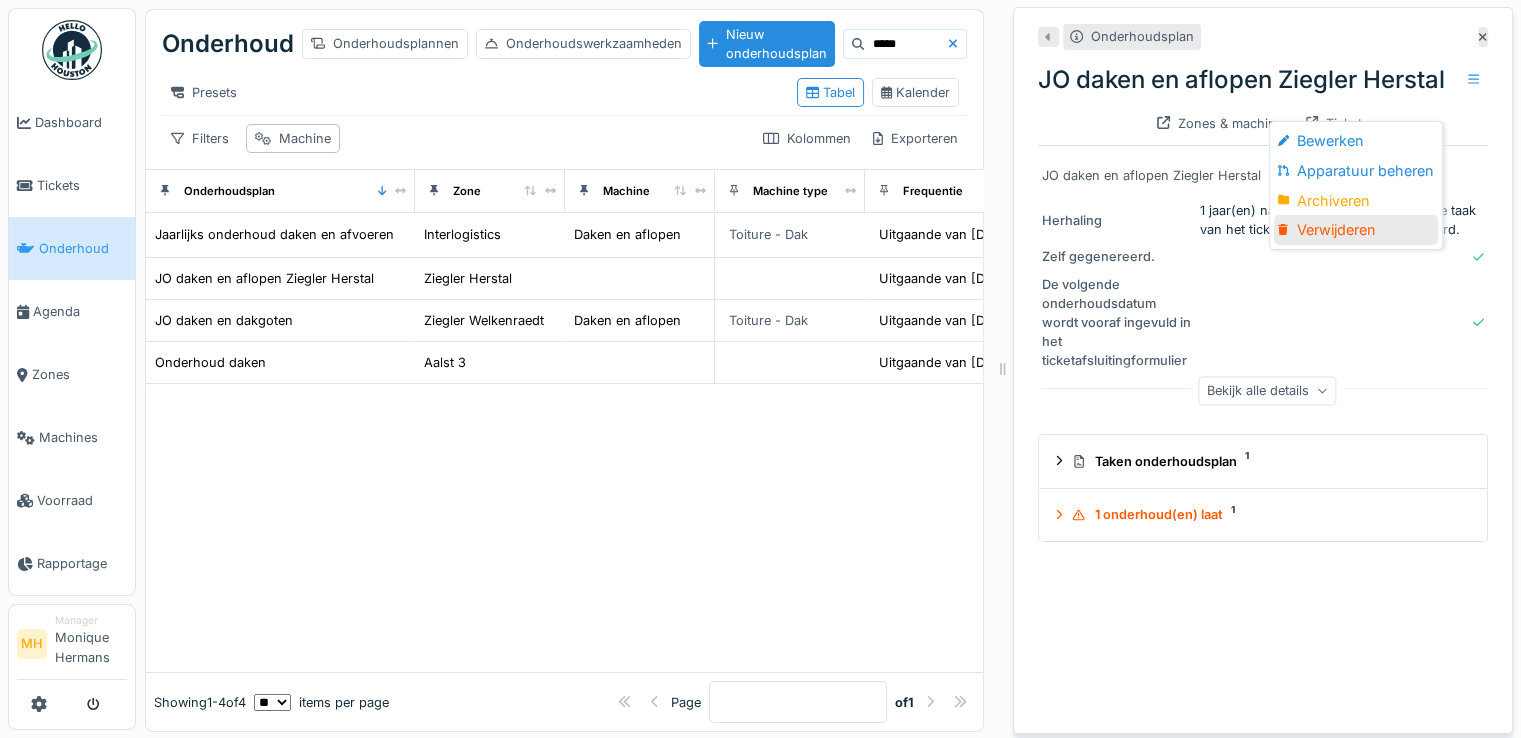 click on "Verwijderen" at bounding box center (1356, 230) 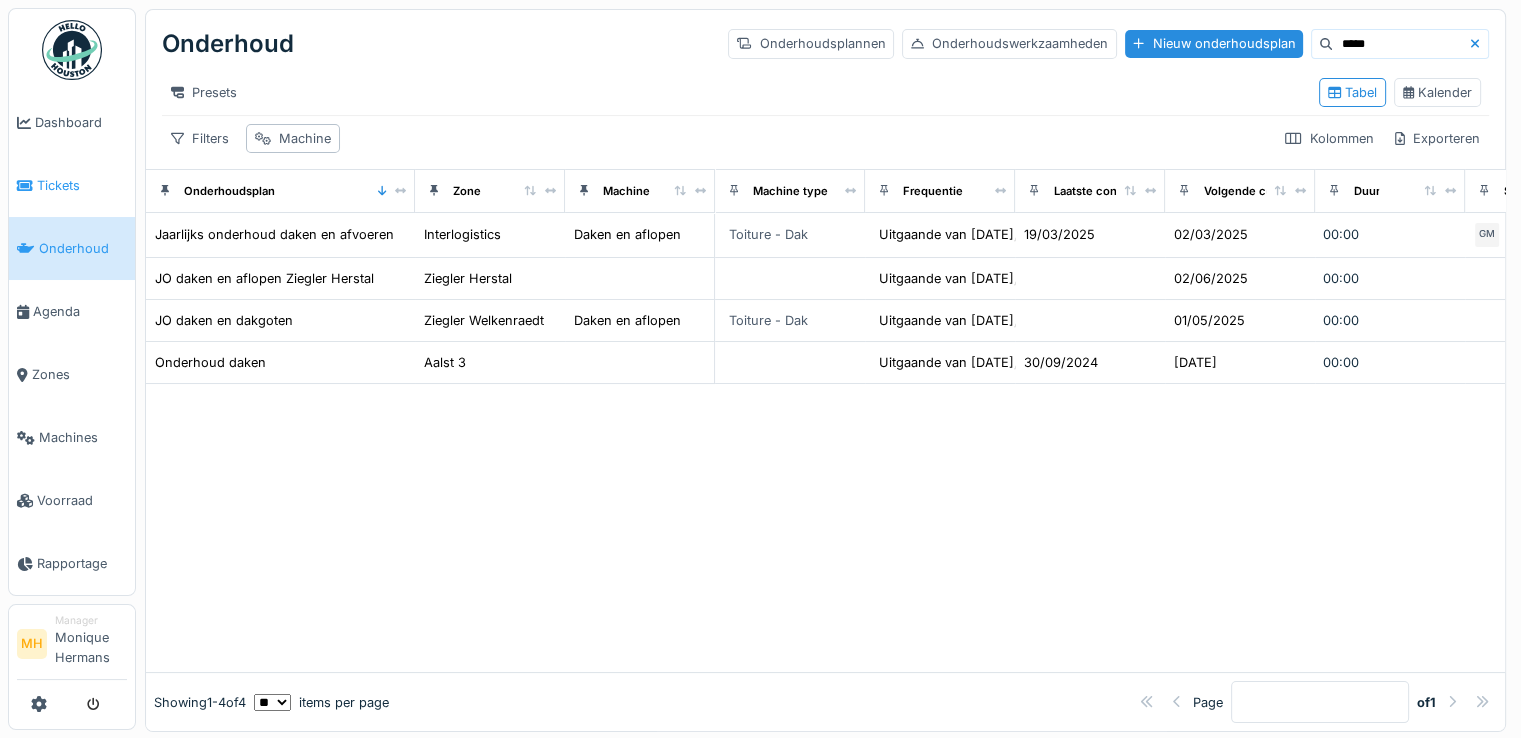 click on "Tickets" at bounding box center (82, 185) 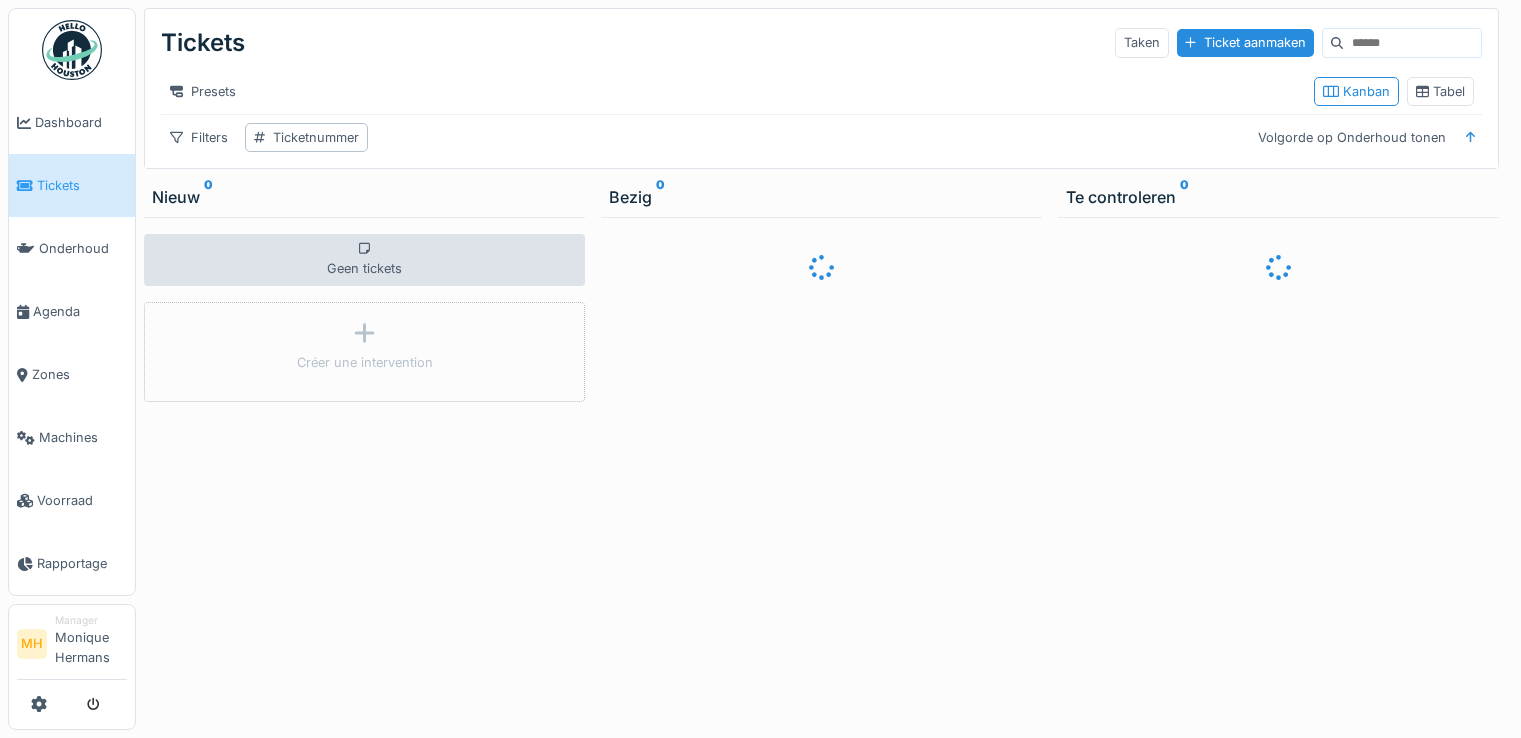 scroll, scrollTop: 0, scrollLeft: 0, axis: both 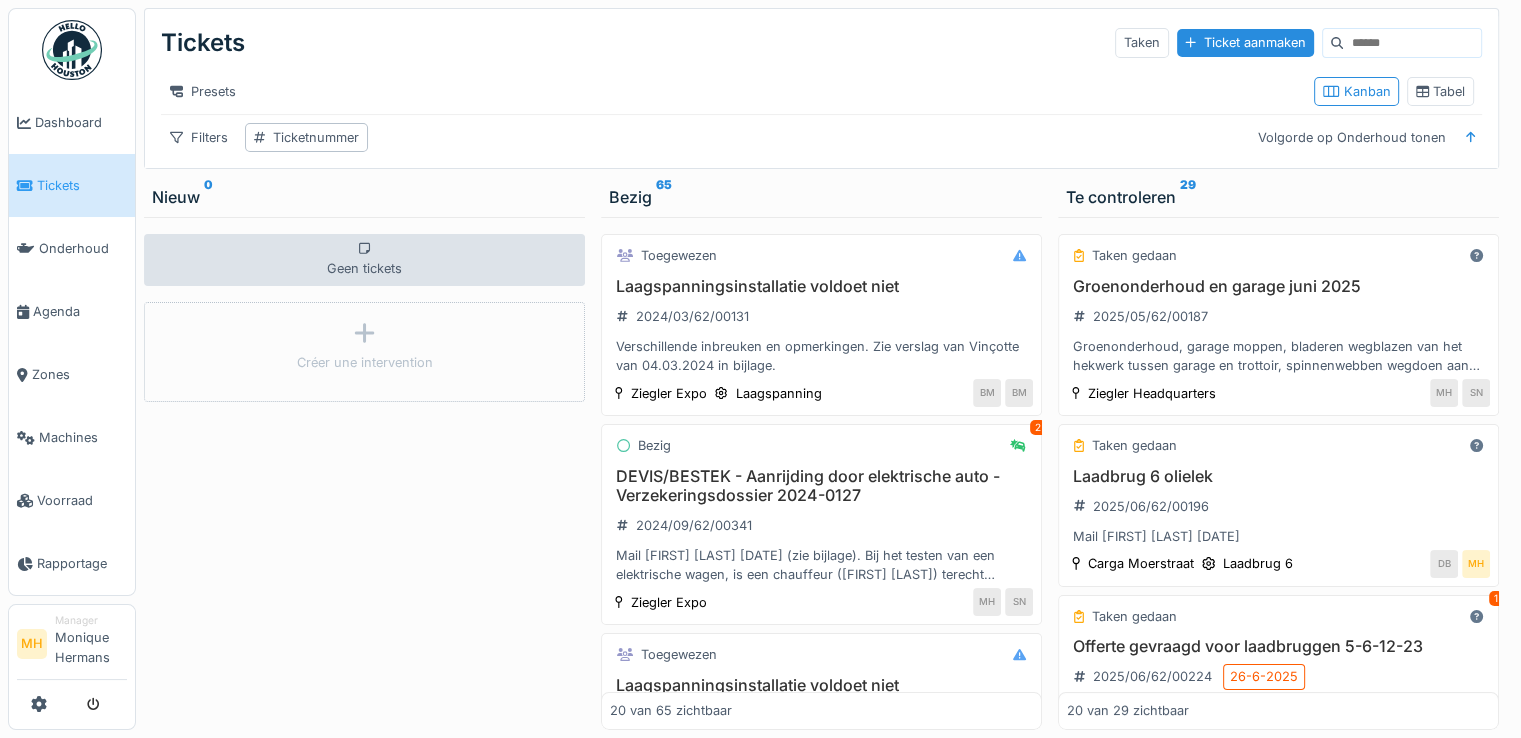 click at bounding box center (1412, 43) 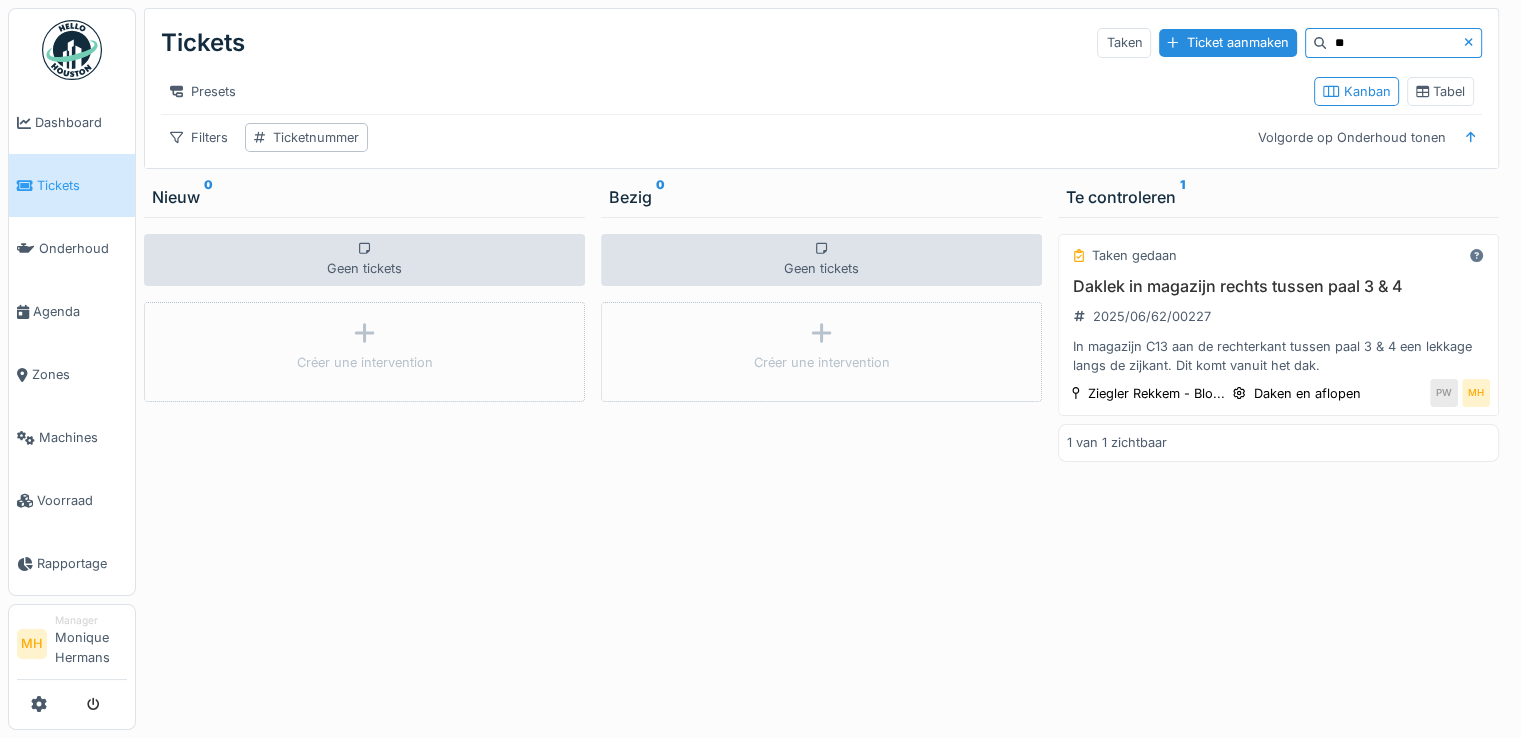 type on "*" 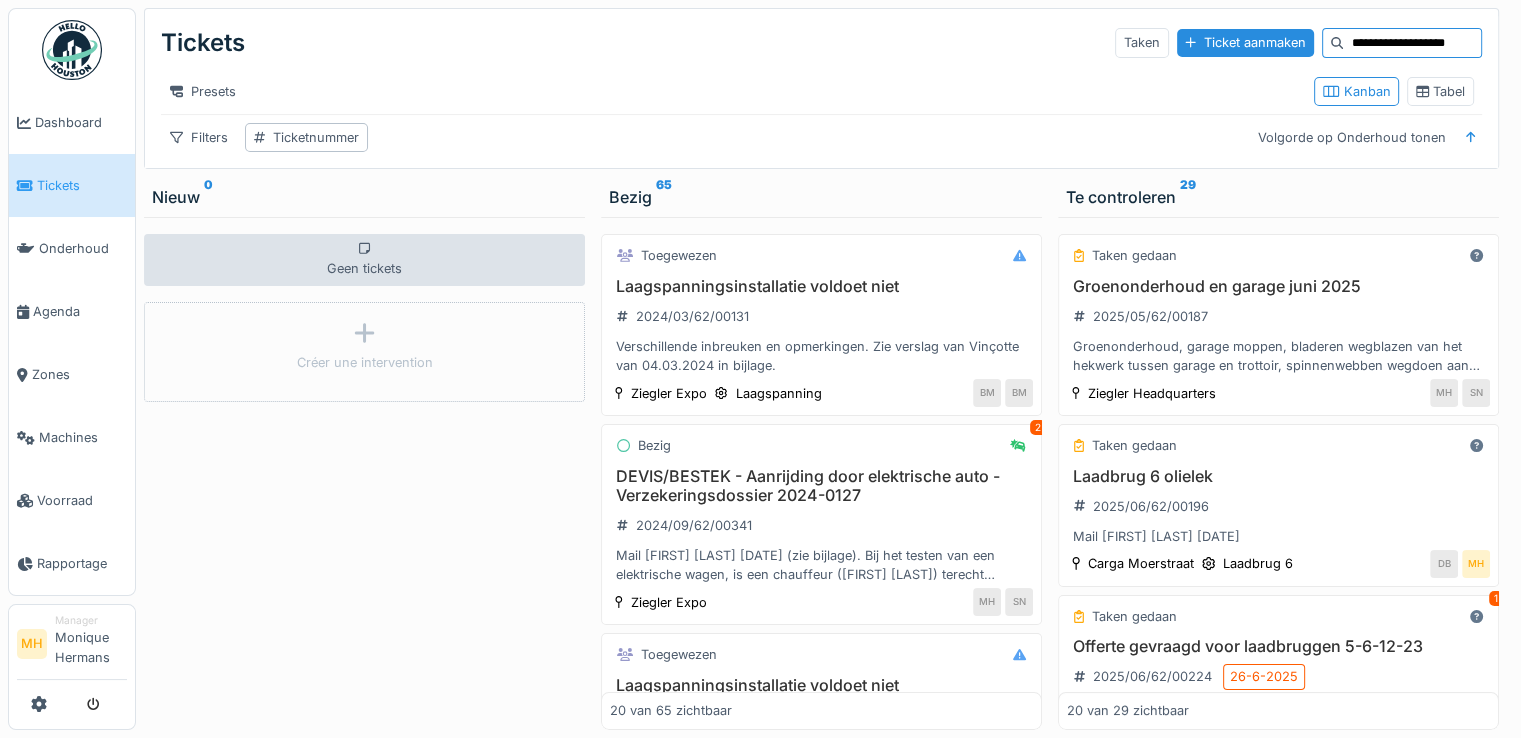 type on "**********" 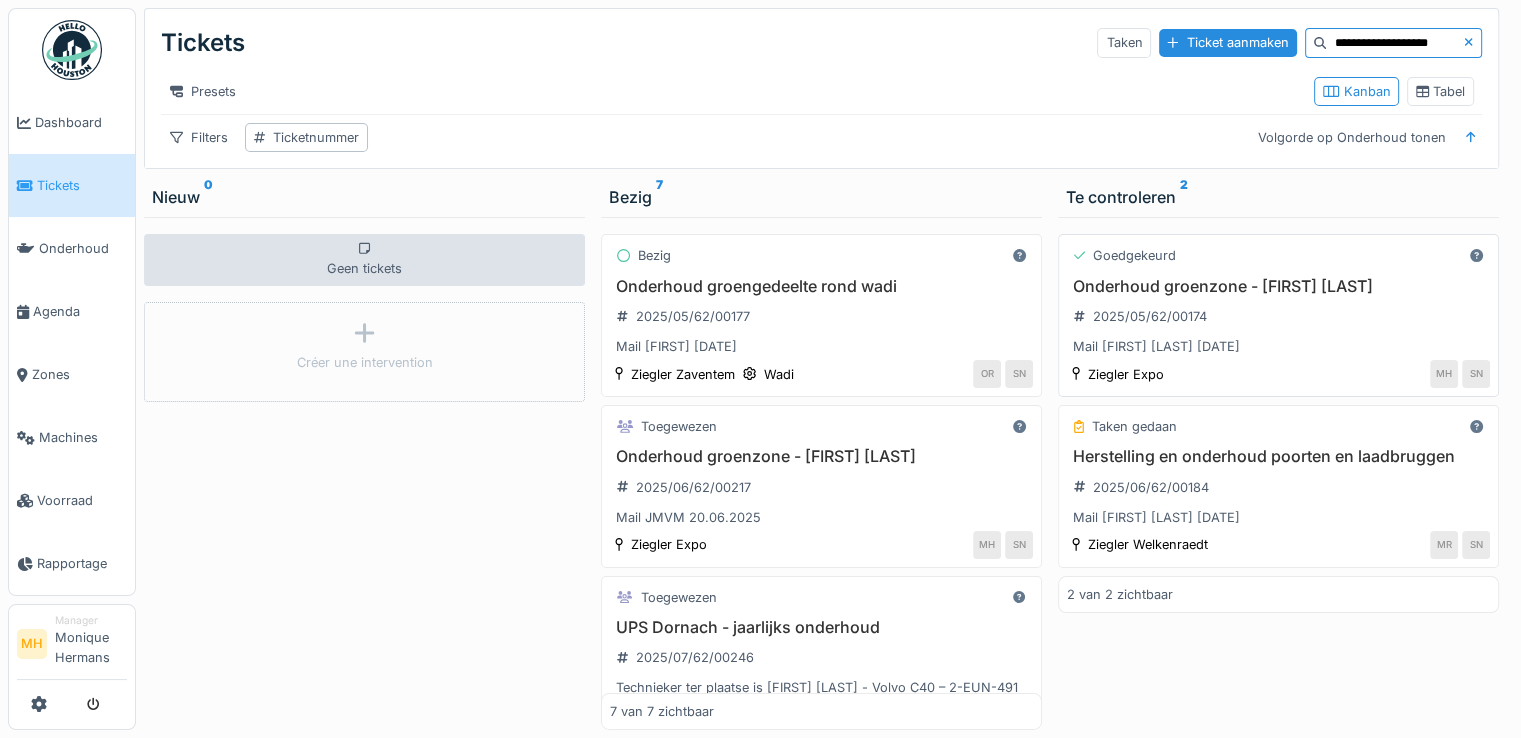 click on "Onderhoud groengedeelte rond wadi" at bounding box center (821, 286) 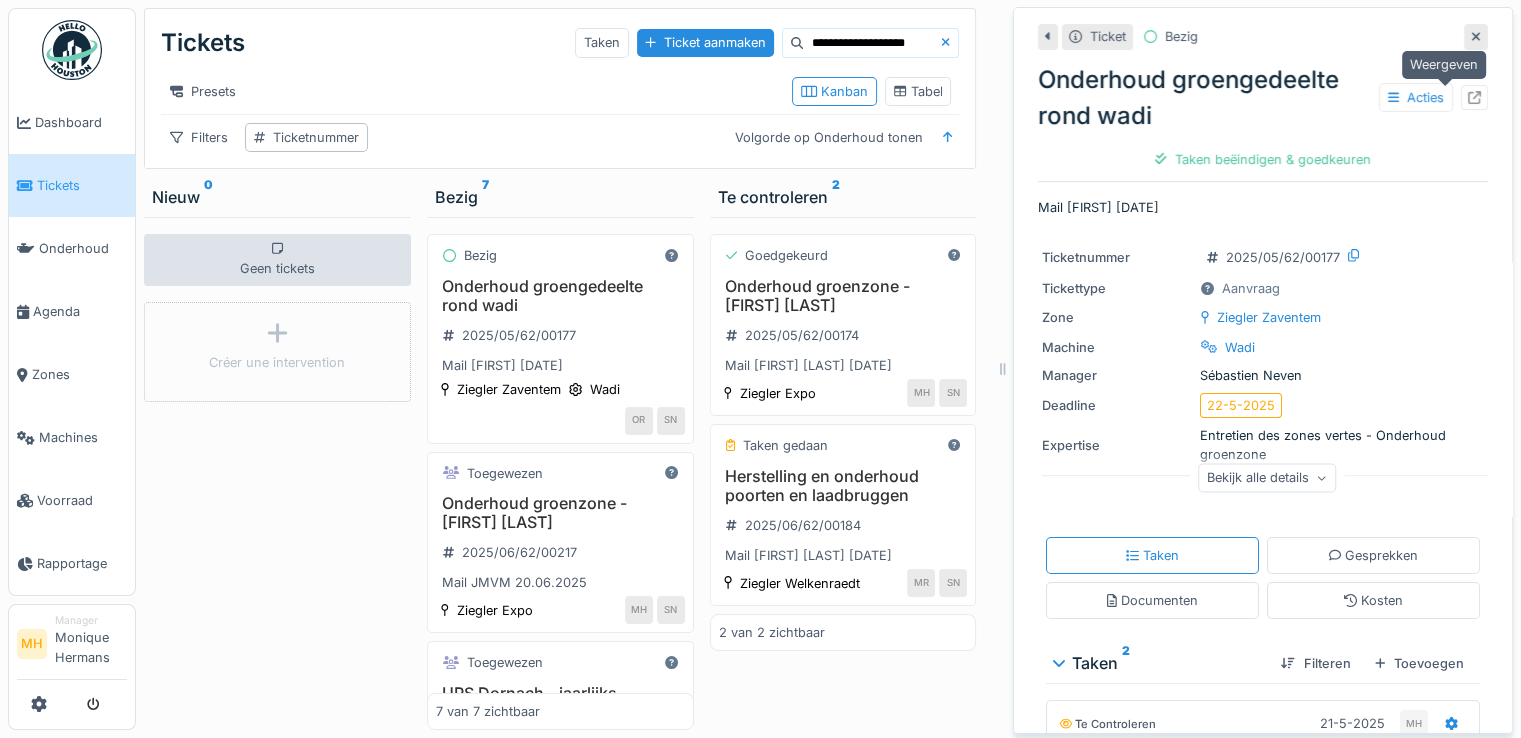 click 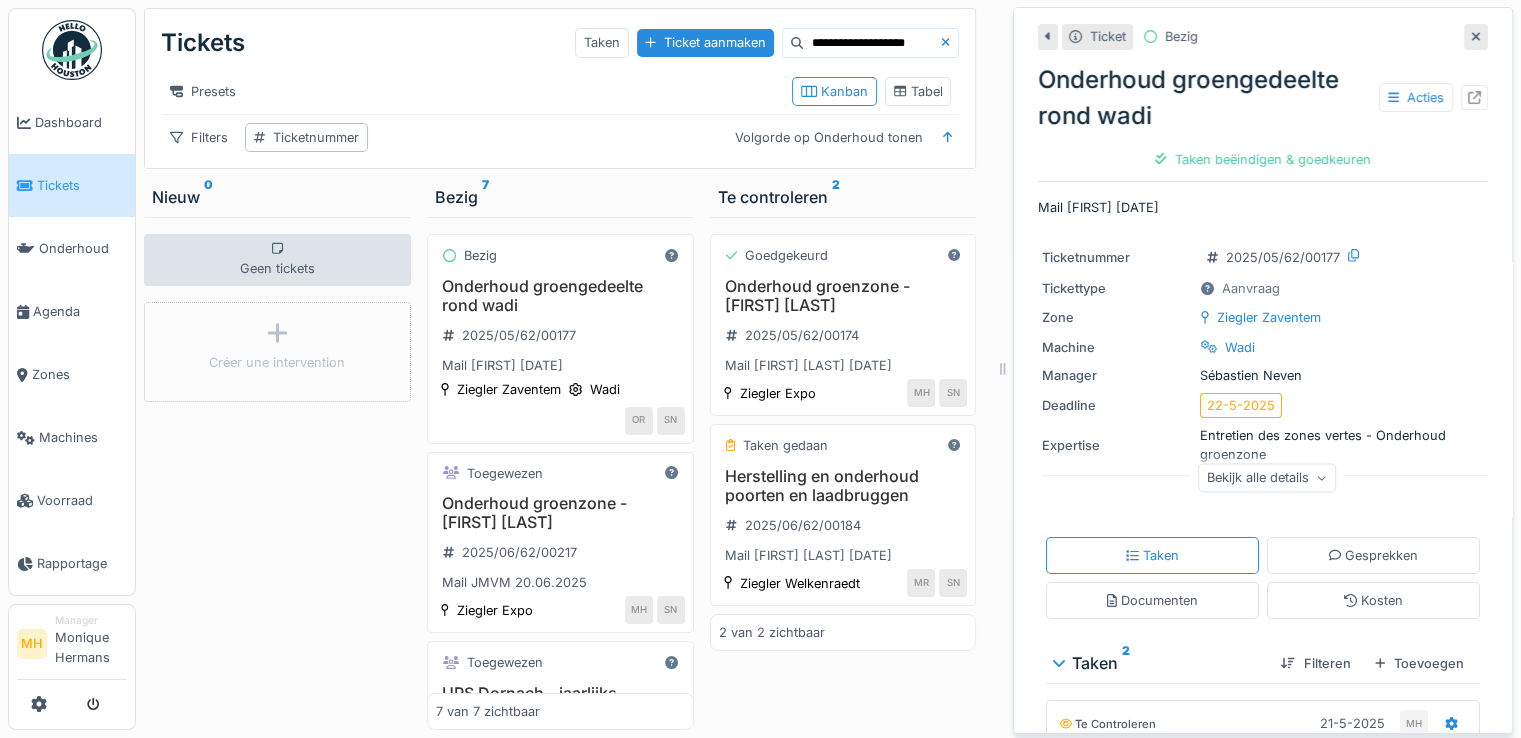 click on "Manager
Monique Hermans" at bounding box center (91, 644) 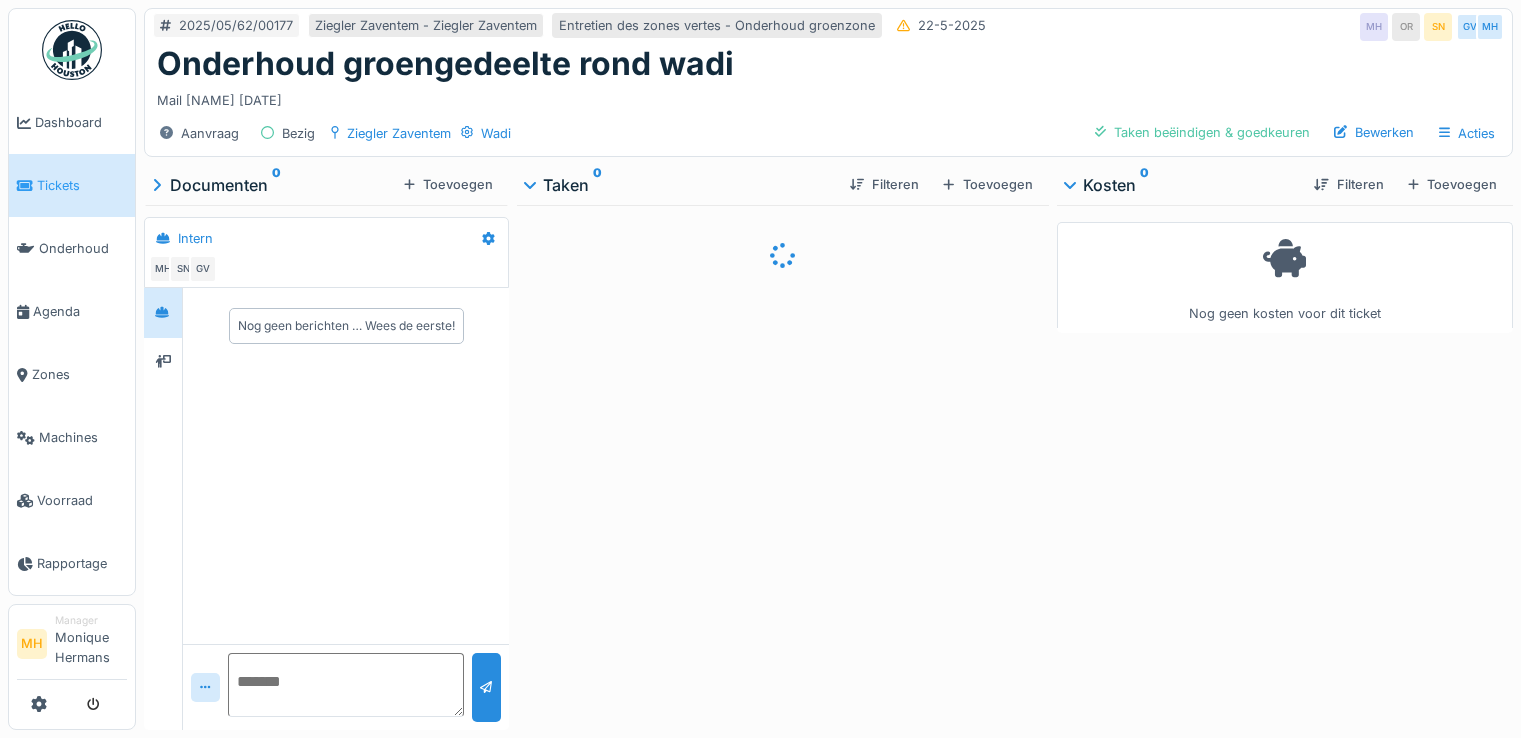 scroll, scrollTop: 0, scrollLeft: 0, axis: both 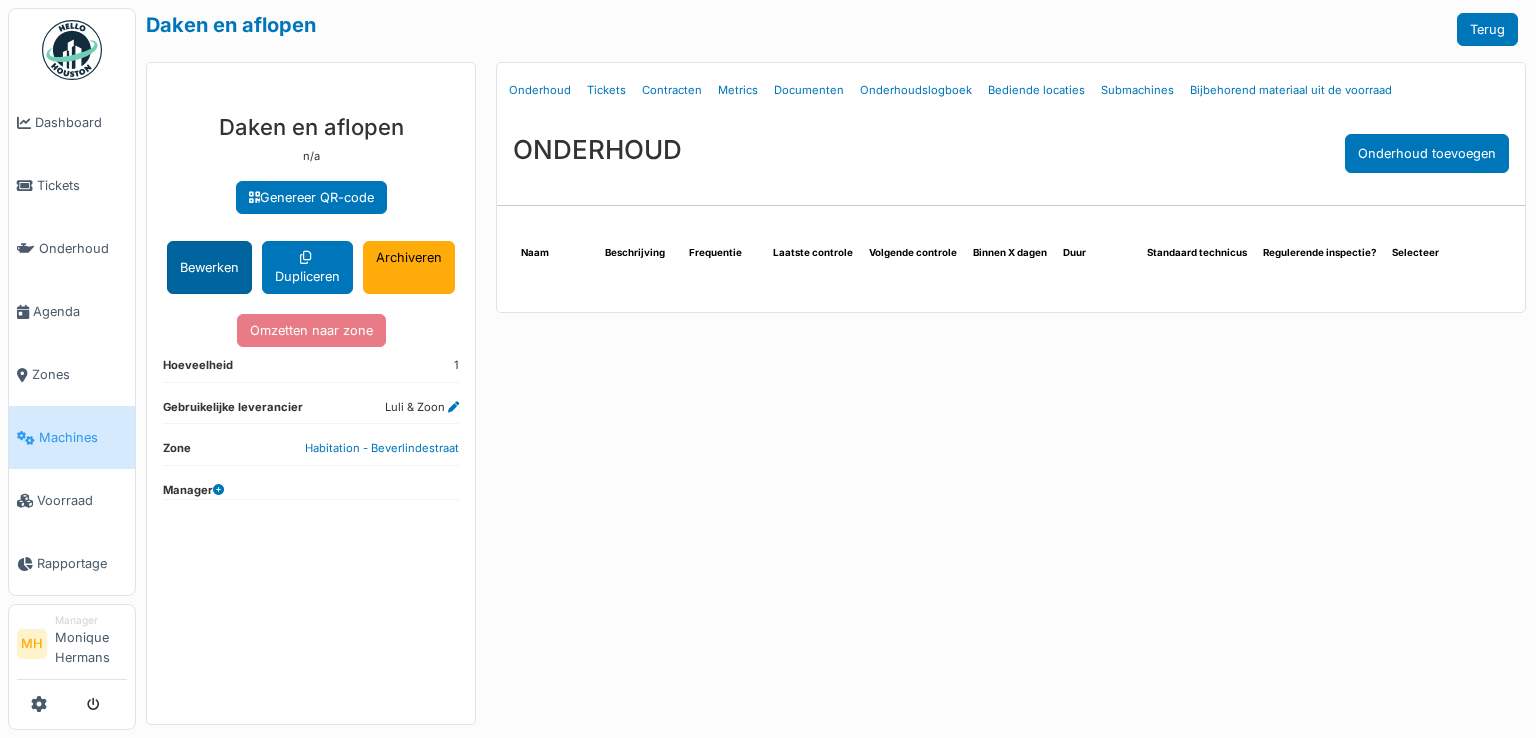click on "Bewerken" at bounding box center (209, 267) 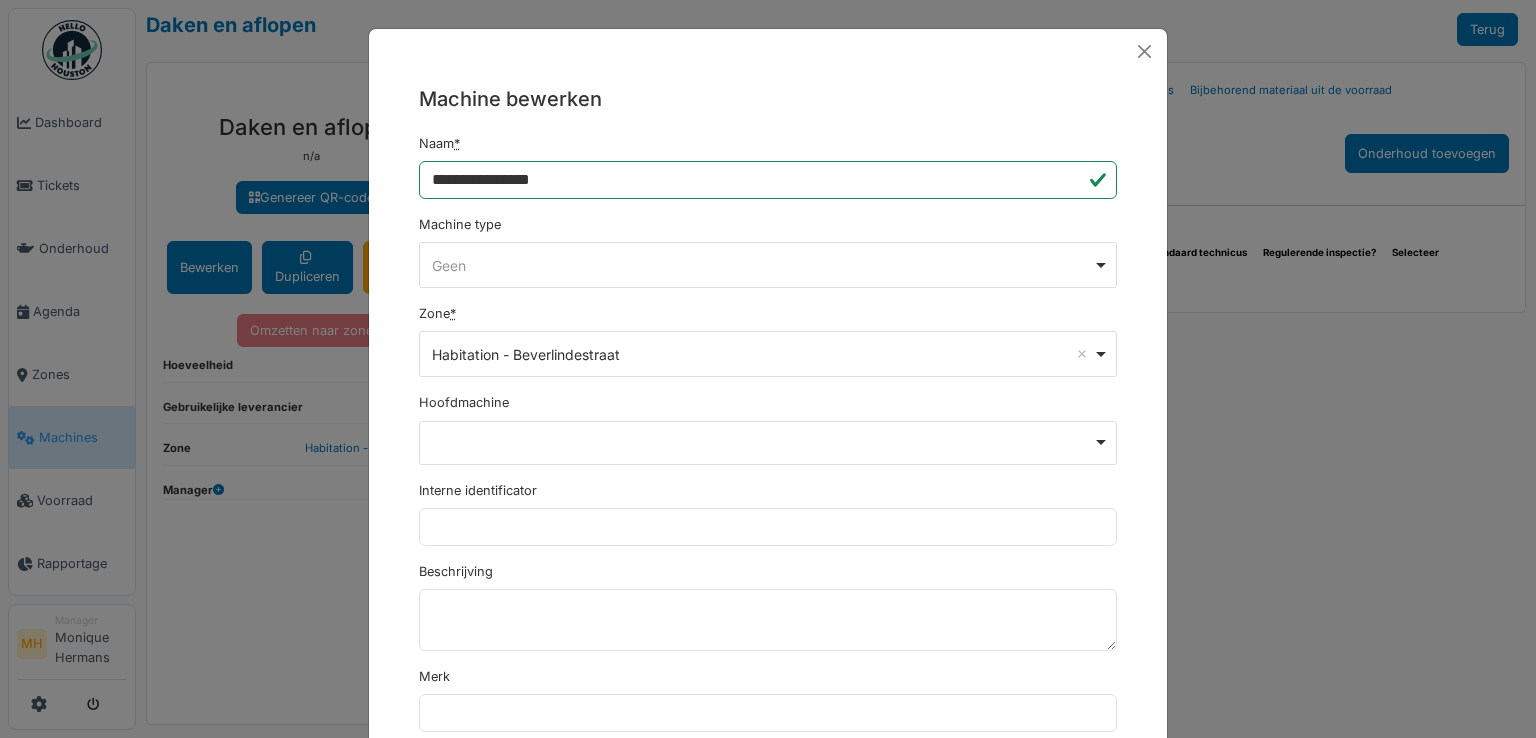 click on "Geen Remove item" at bounding box center (762, 265) 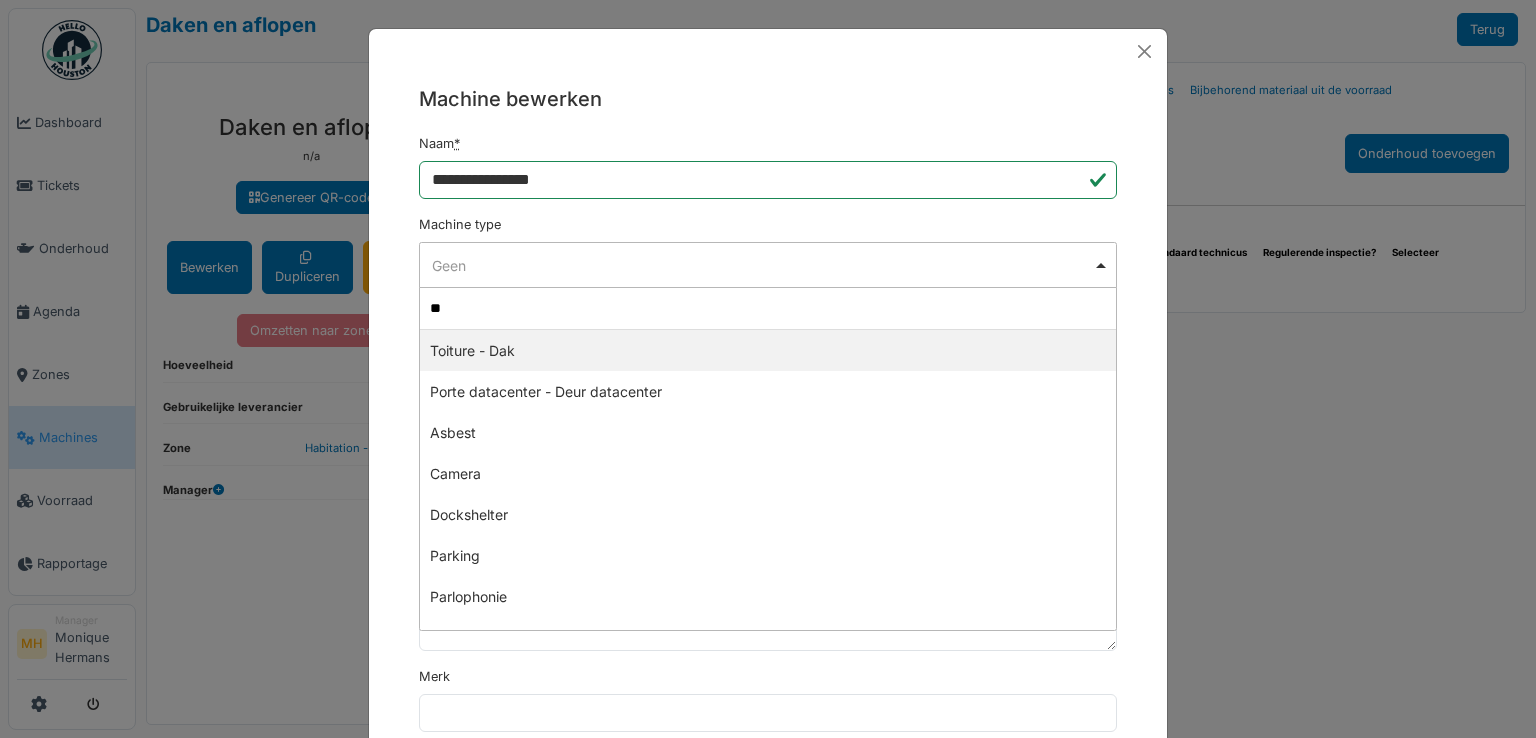 type on "***" 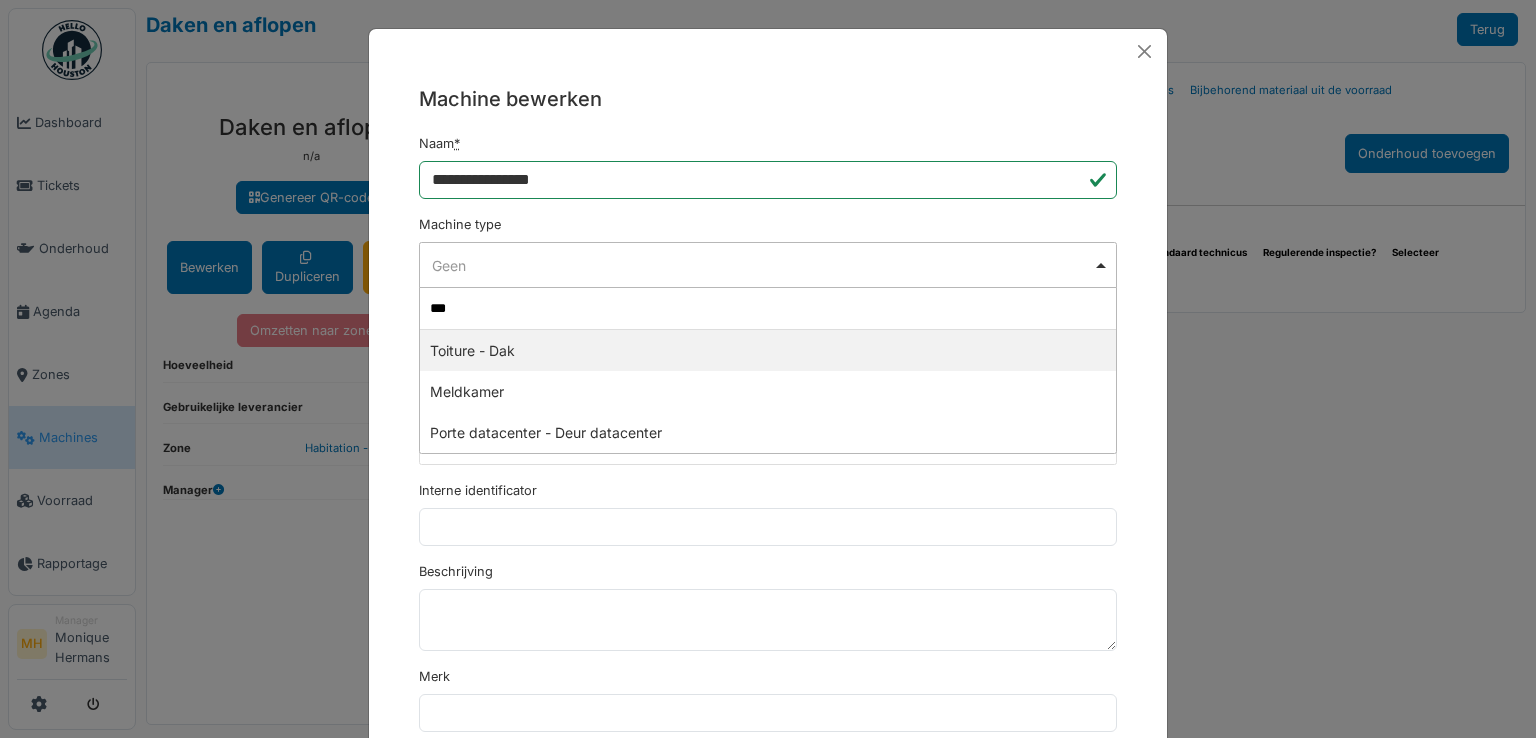 type 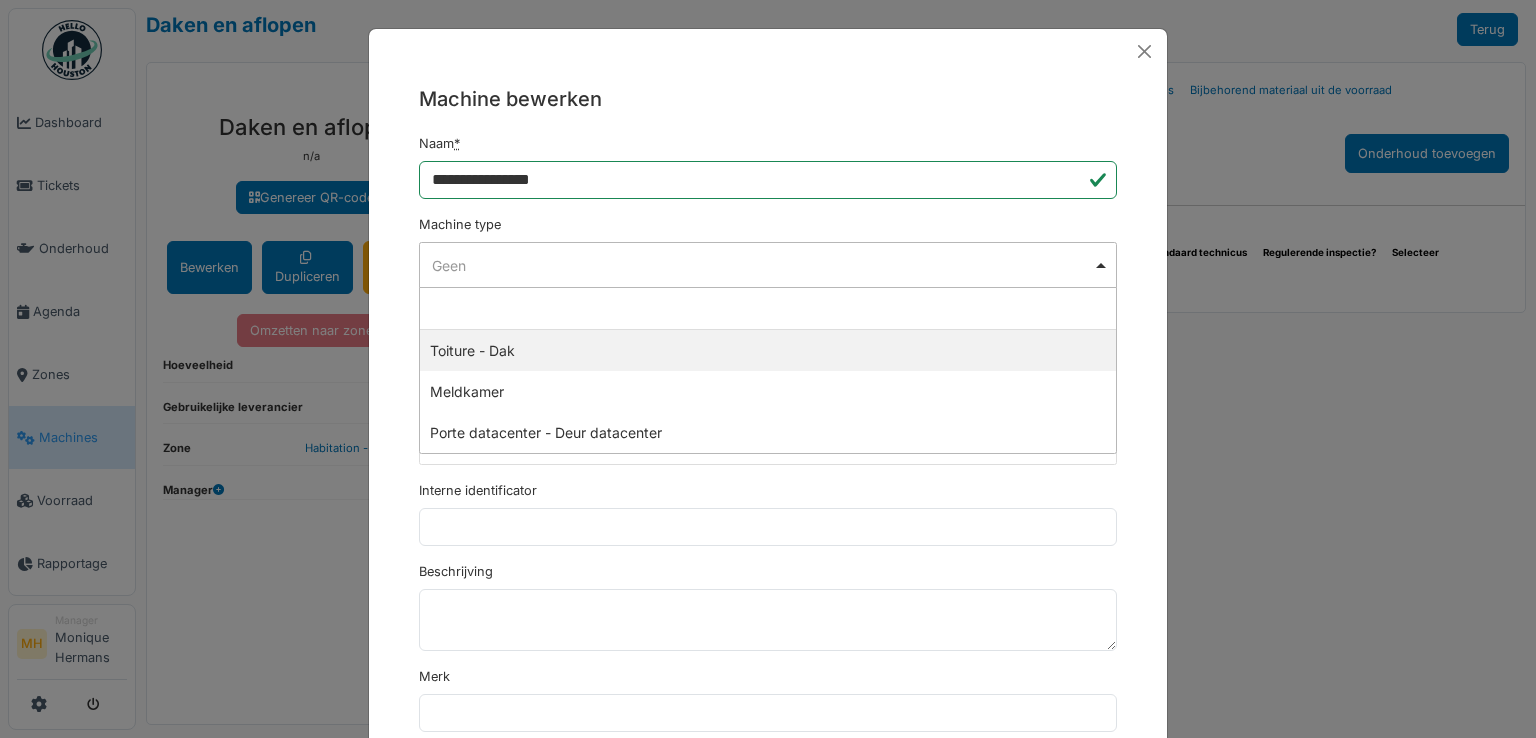 drag, startPoint x: 516, startPoint y: 345, endPoint x: 543, endPoint y: 354, distance: 28.460499 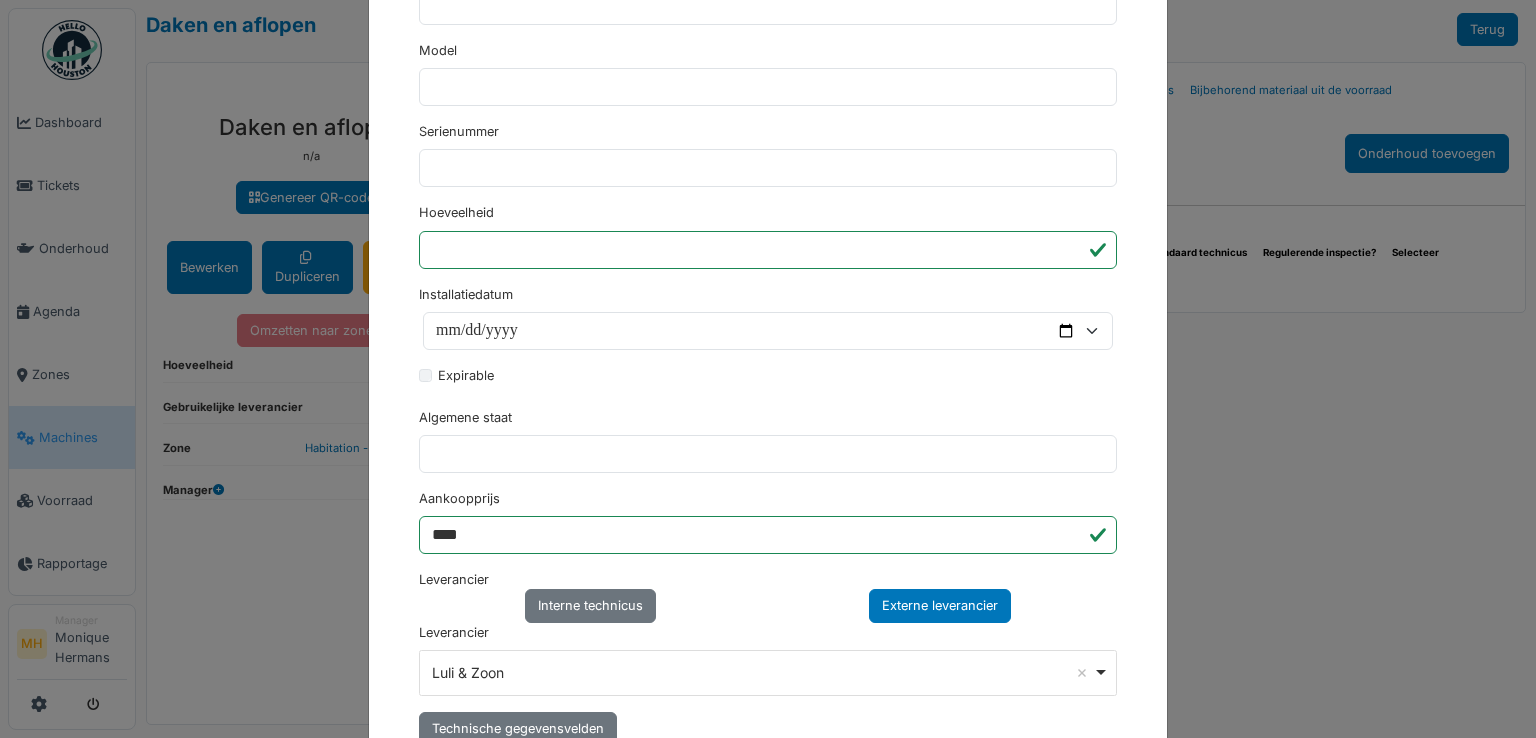 scroll, scrollTop: 986, scrollLeft: 0, axis: vertical 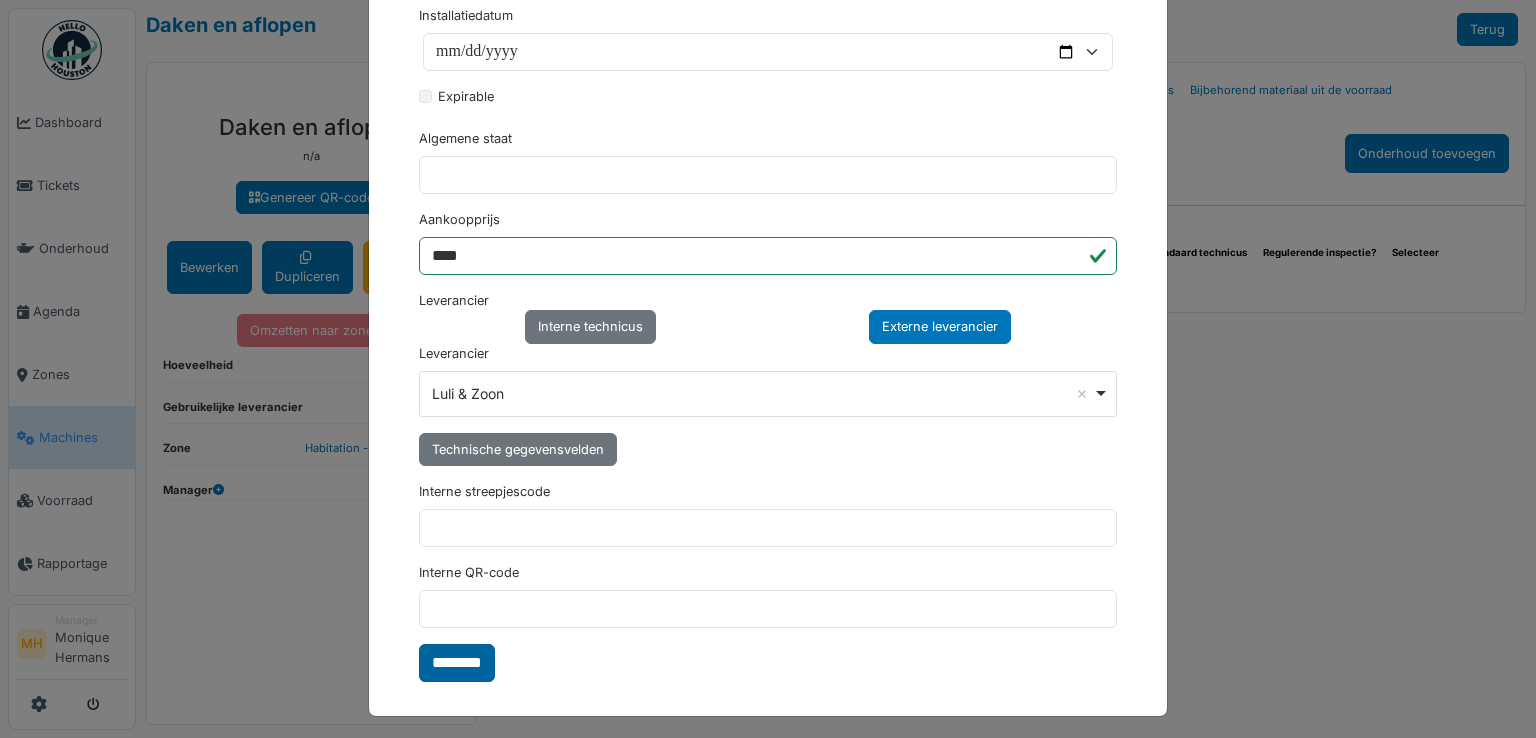 click on "********" at bounding box center (457, 663) 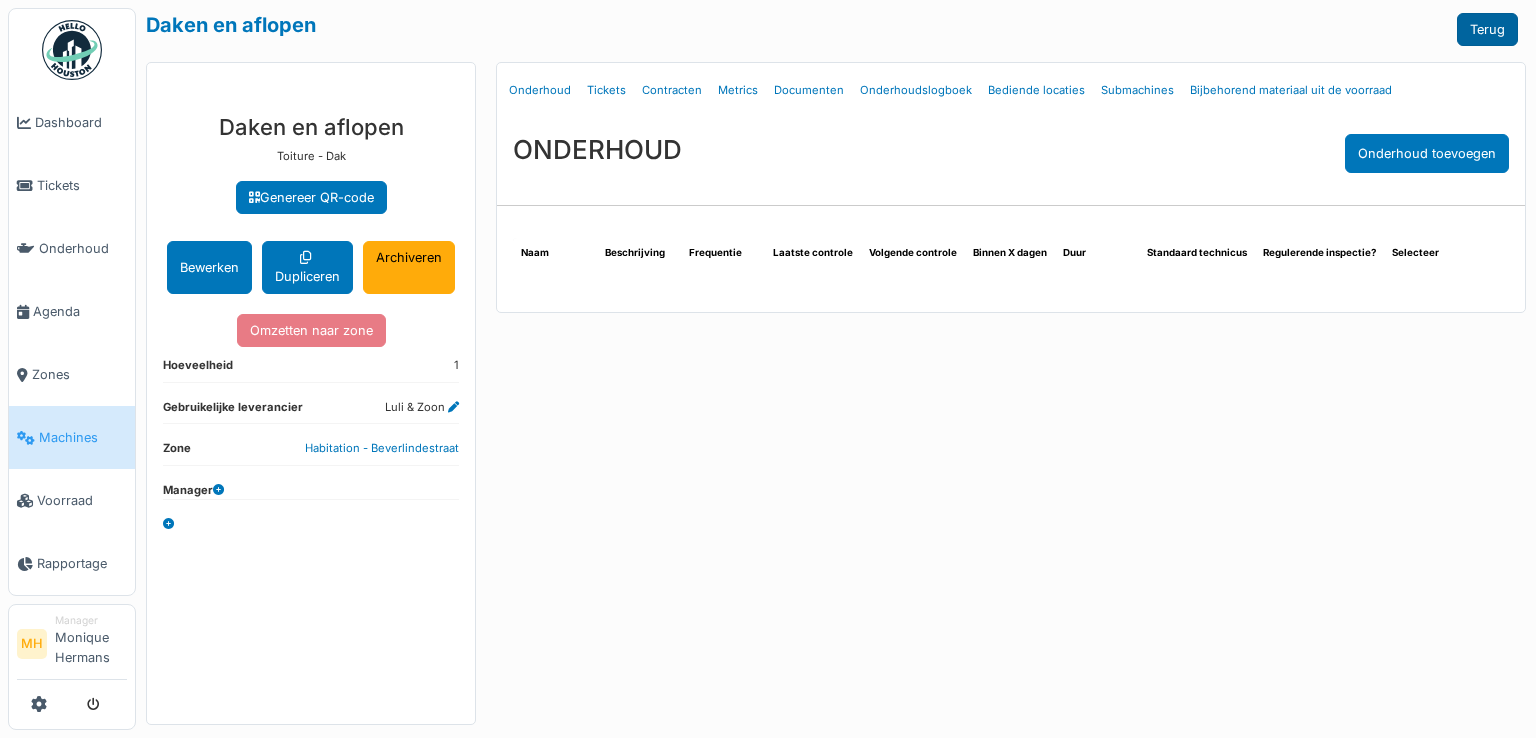click on "Terug" at bounding box center (1487, 29) 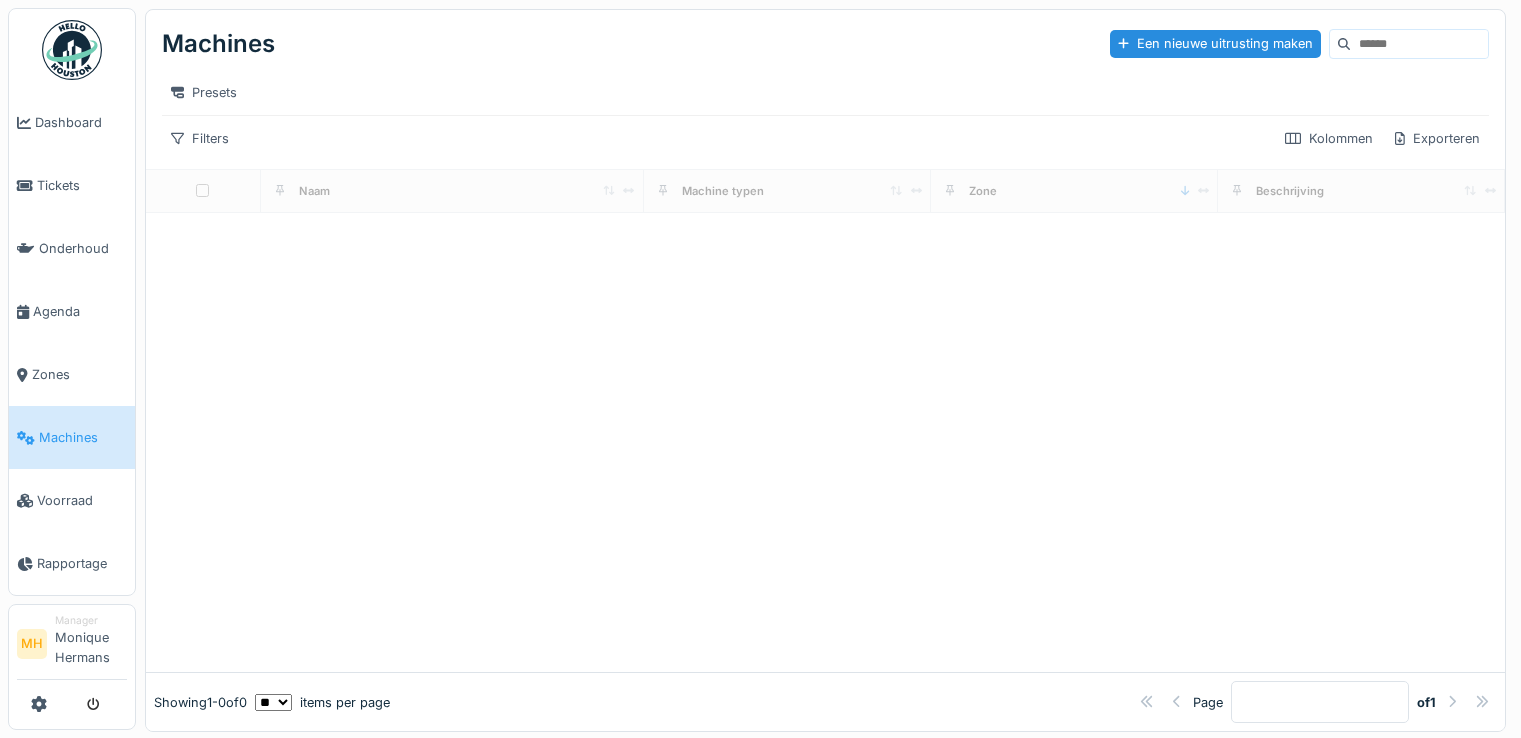 scroll, scrollTop: 0, scrollLeft: 0, axis: both 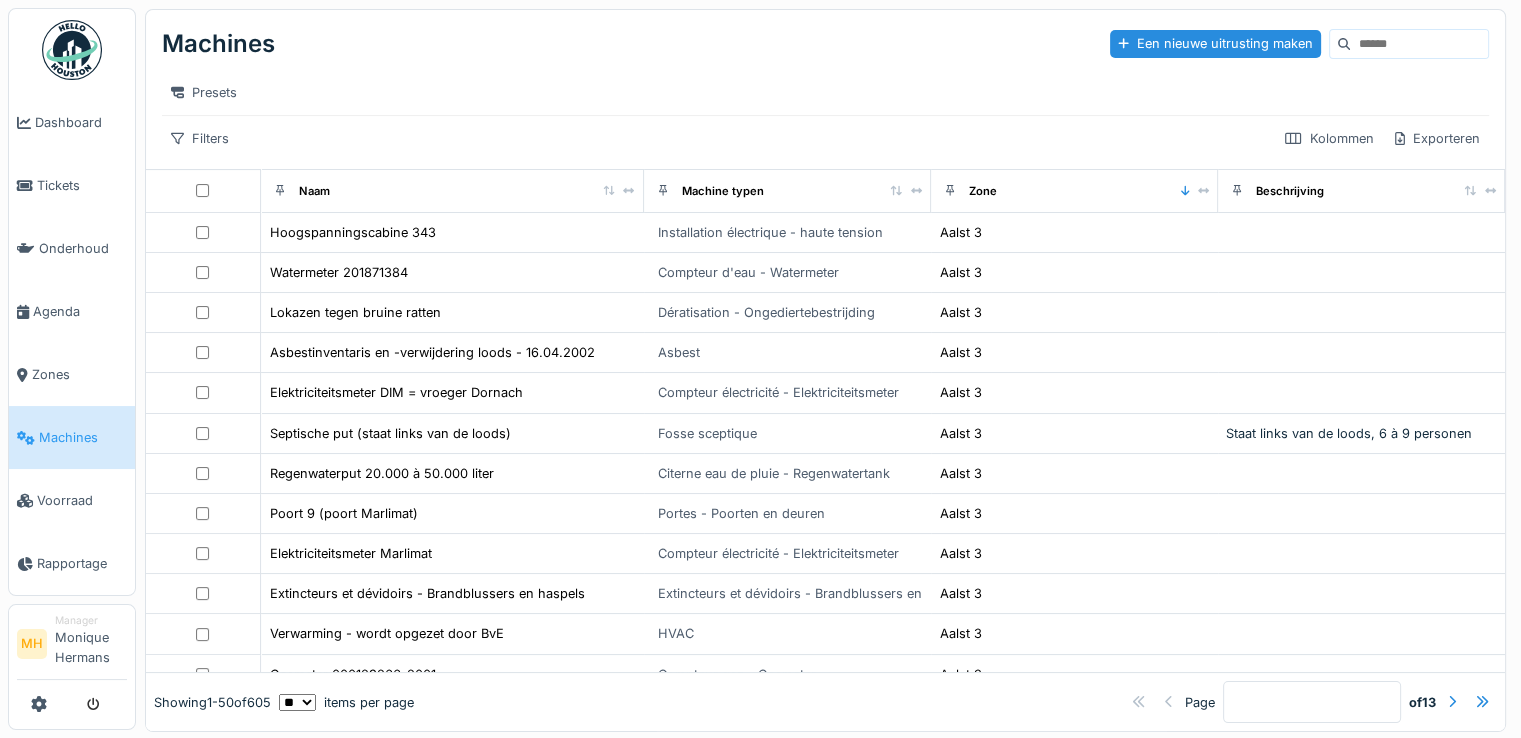 click at bounding box center (1419, 44) 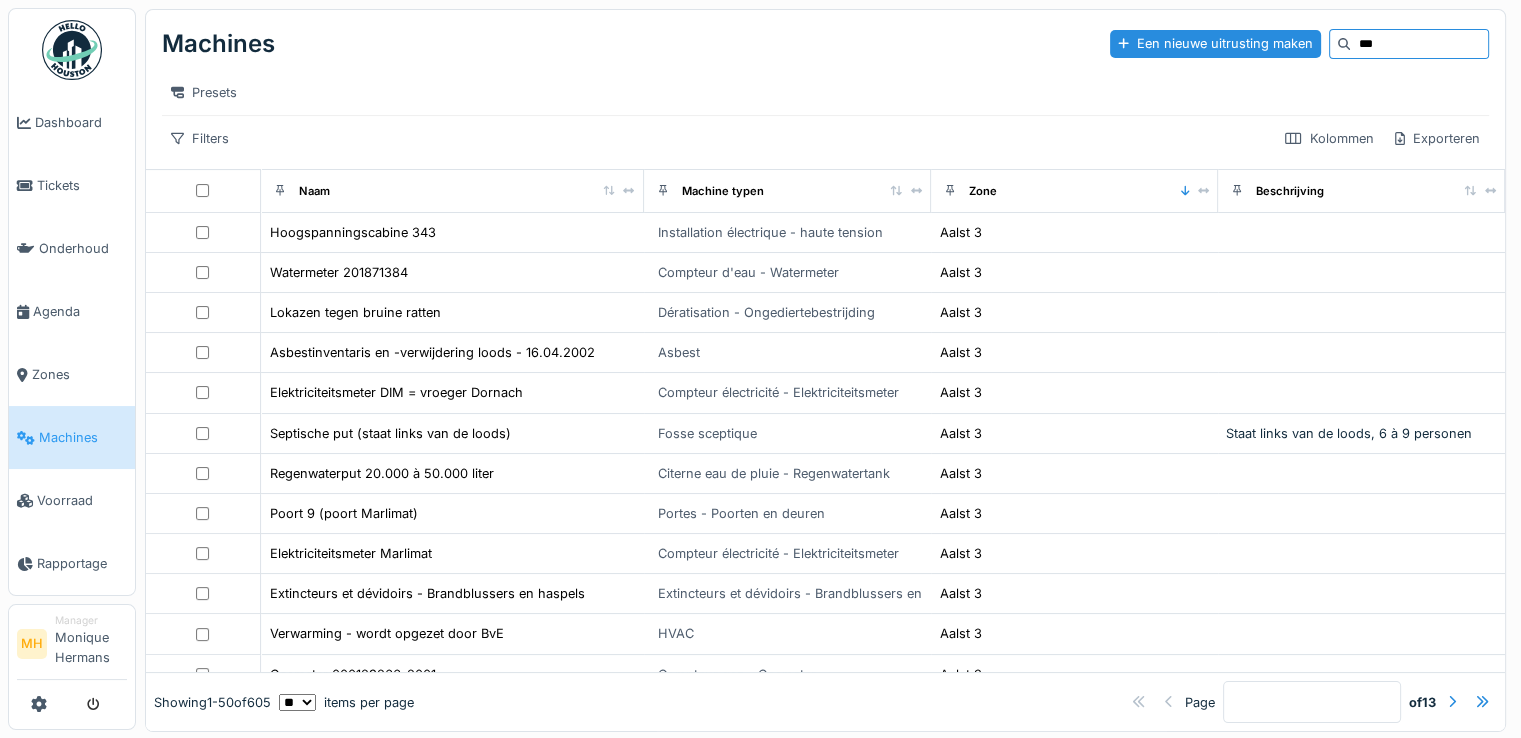 type on "***" 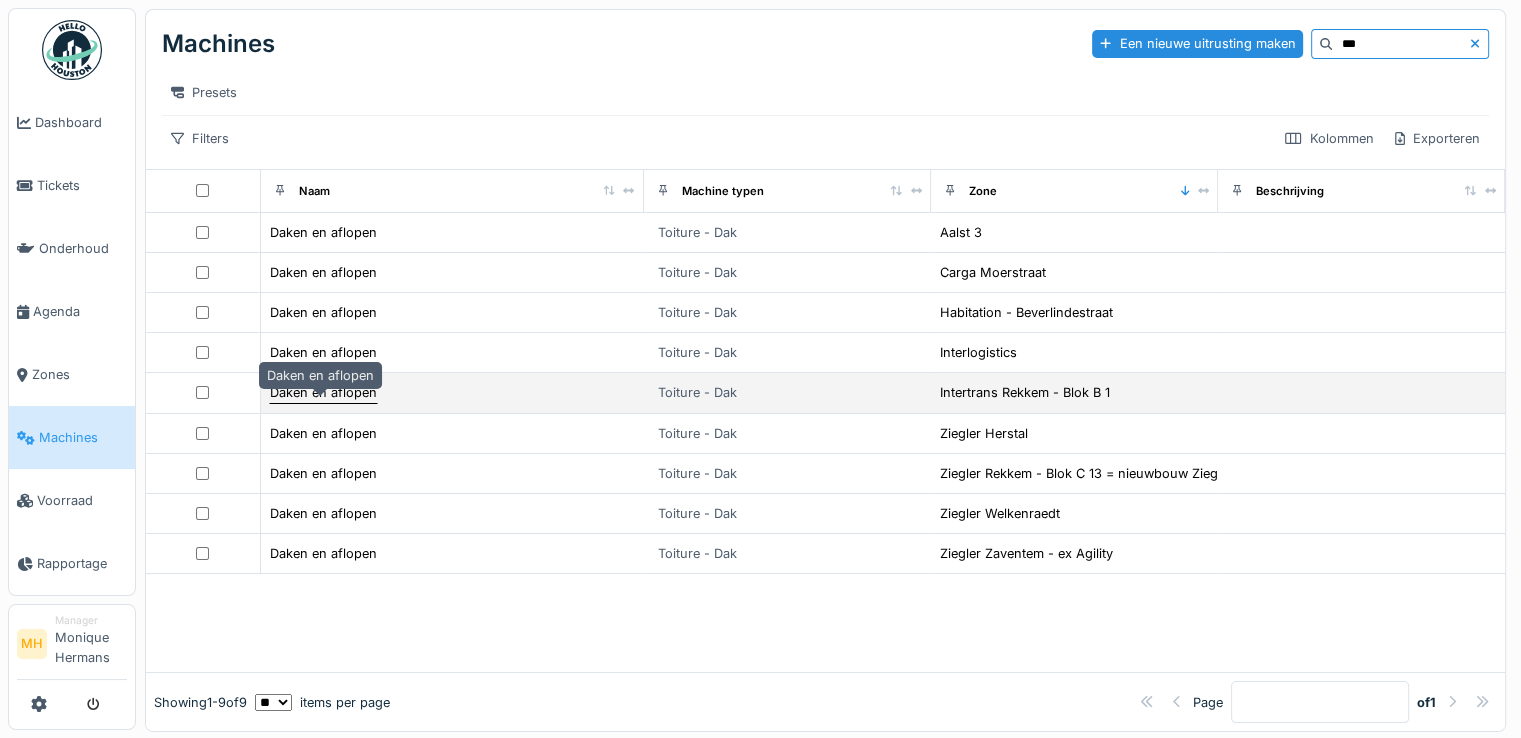 click on "Daken en aflopen" at bounding box center [323, 392] 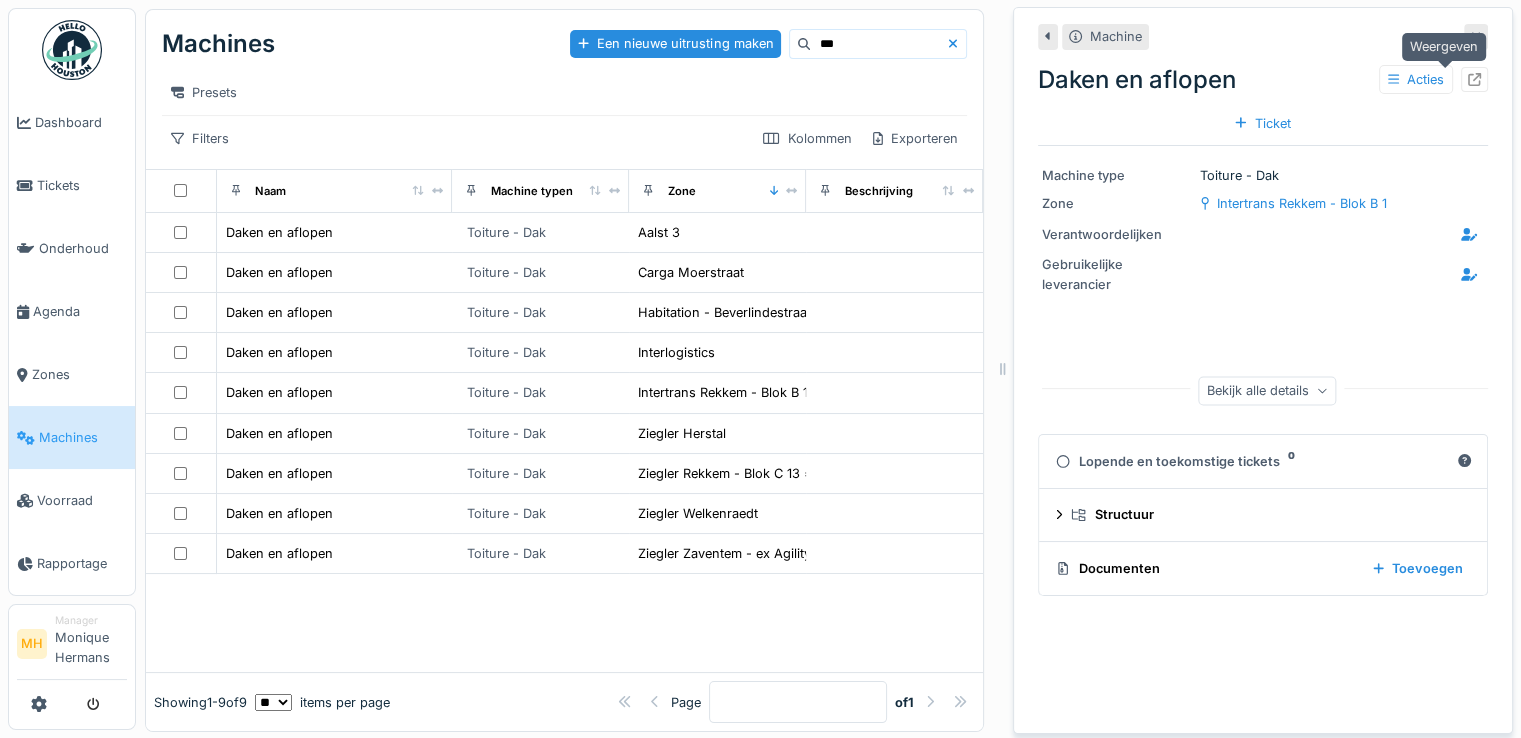 click 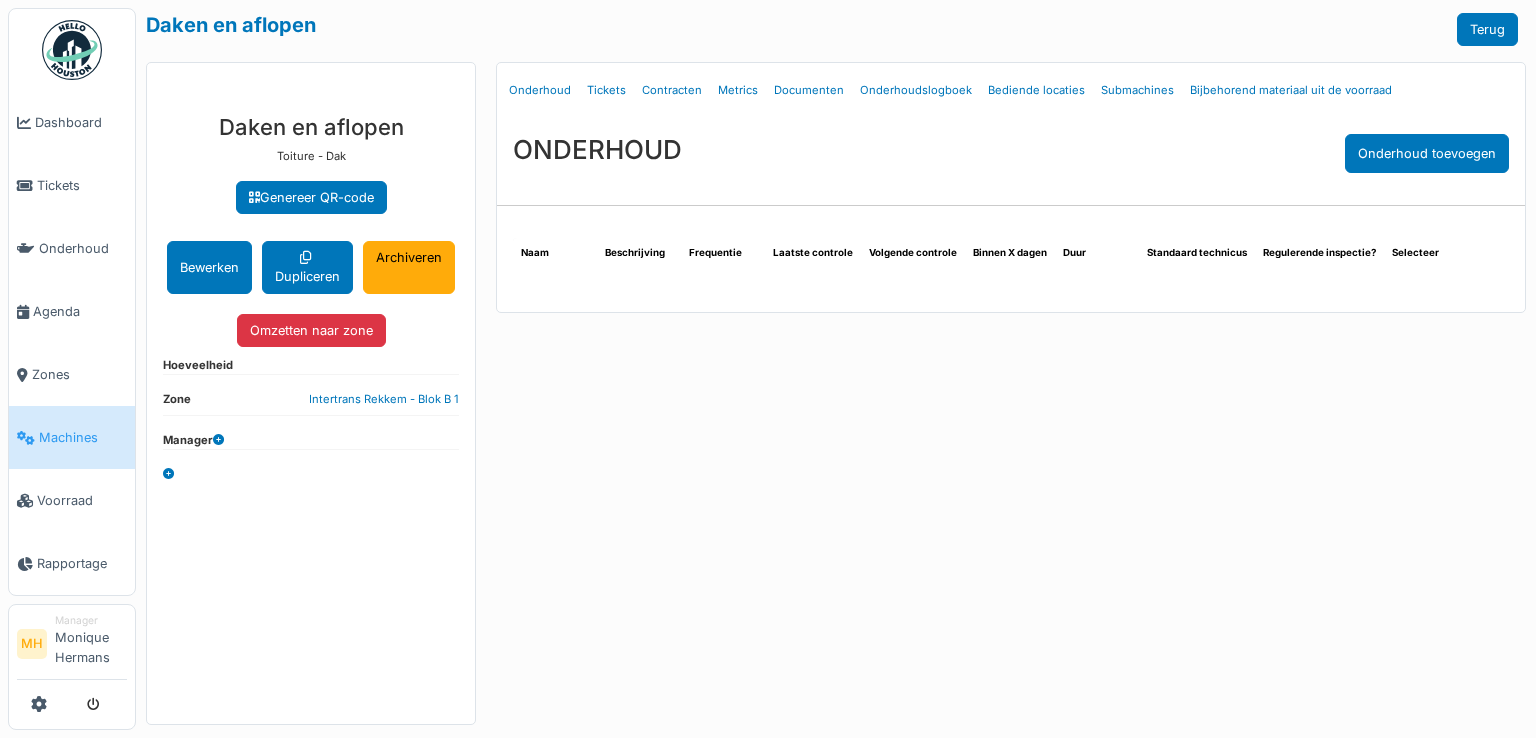 scroll, scrollTop: 0, scrollLeft: 0, axis: both 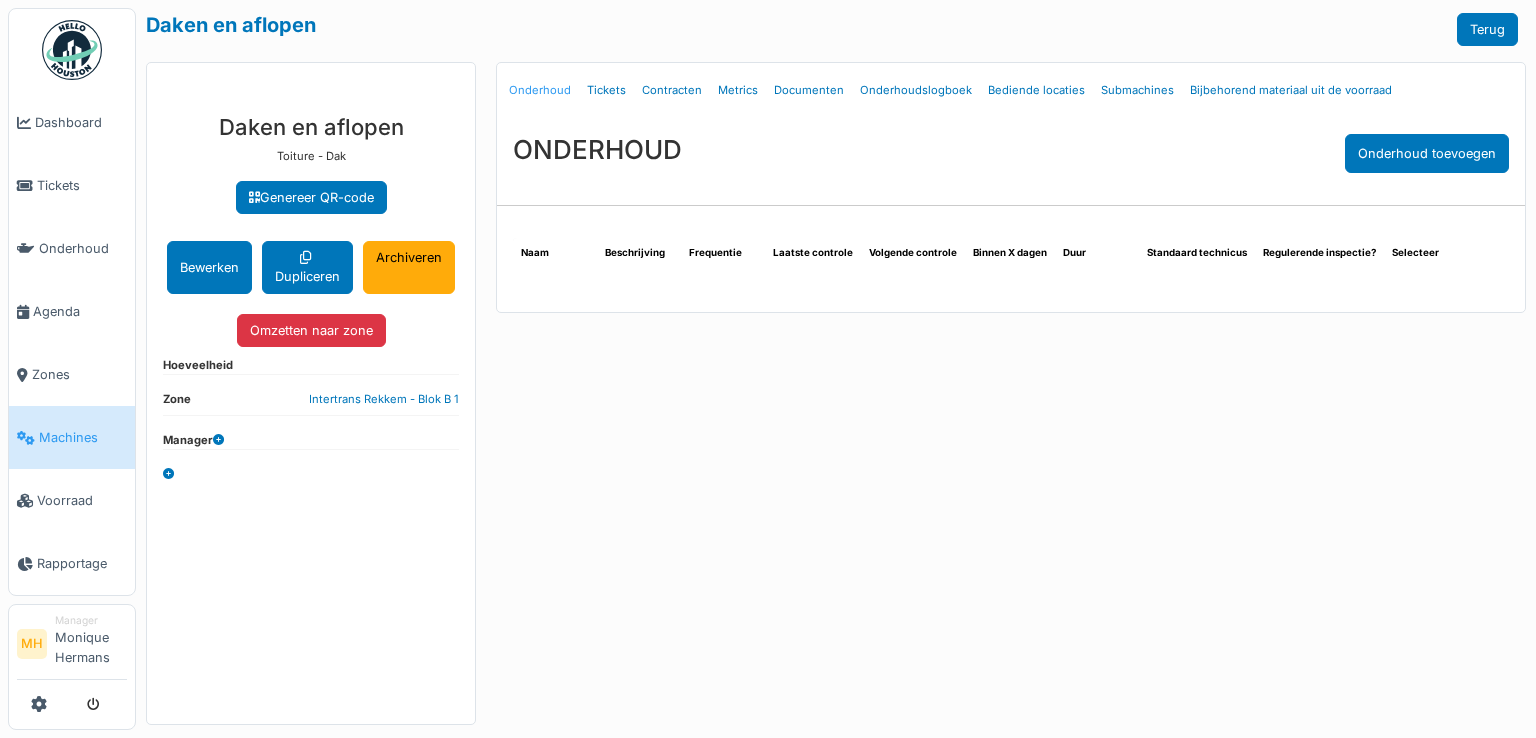 click on "Onderhoud" at bounding box center (540, 90) 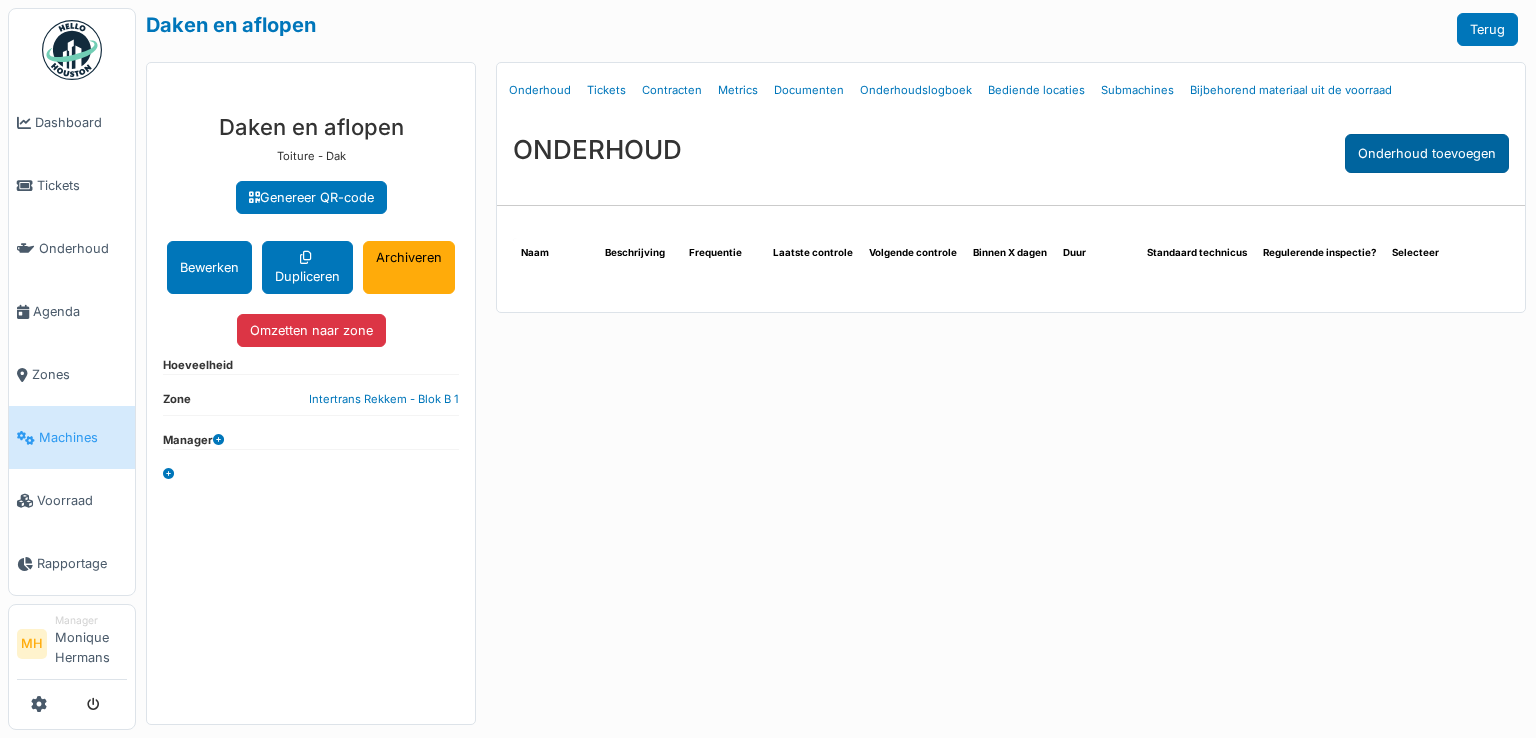 click on "Onderhoud toevoegen" at bounding box center [1427, 153] 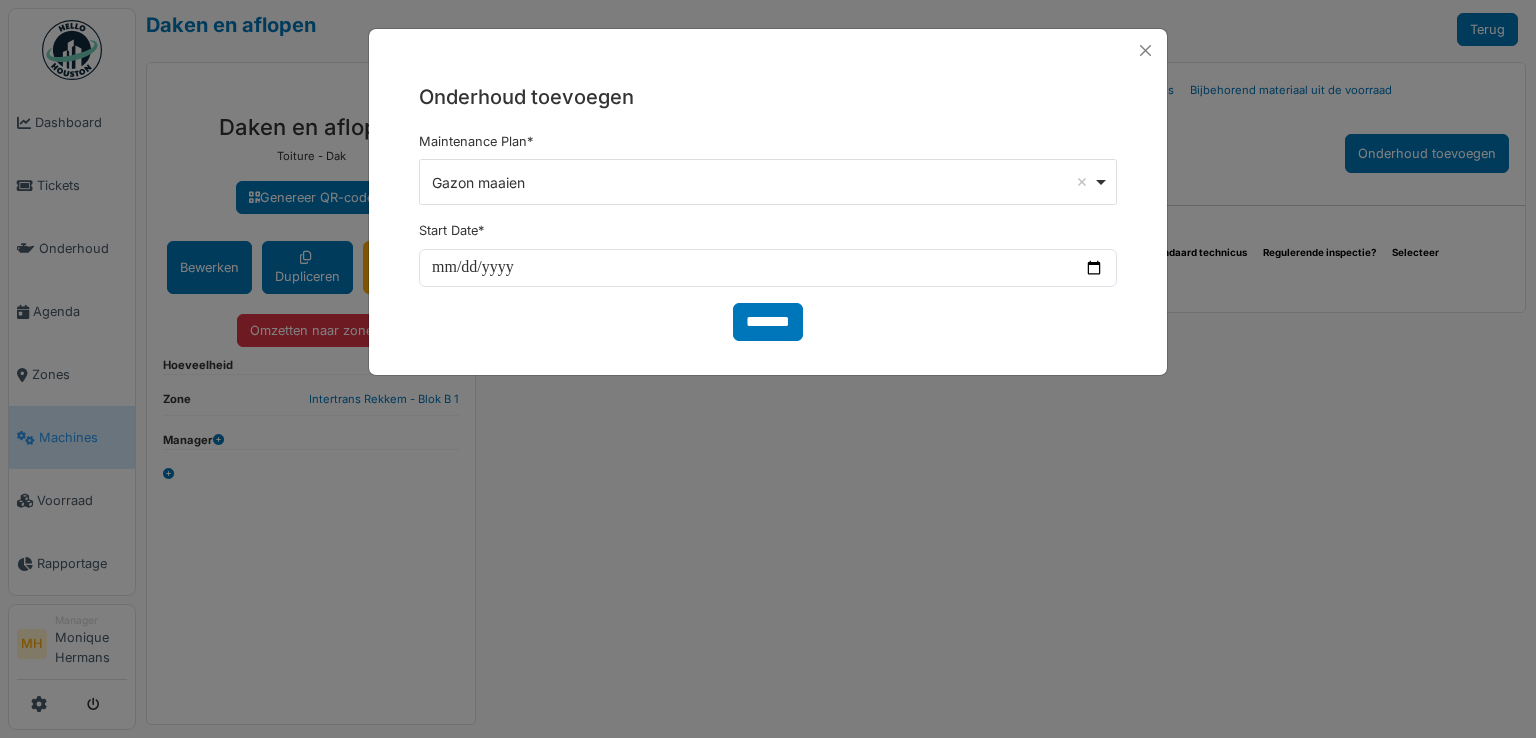 click on "Gazon maaien Remove item" at bounding box center [762, 182] 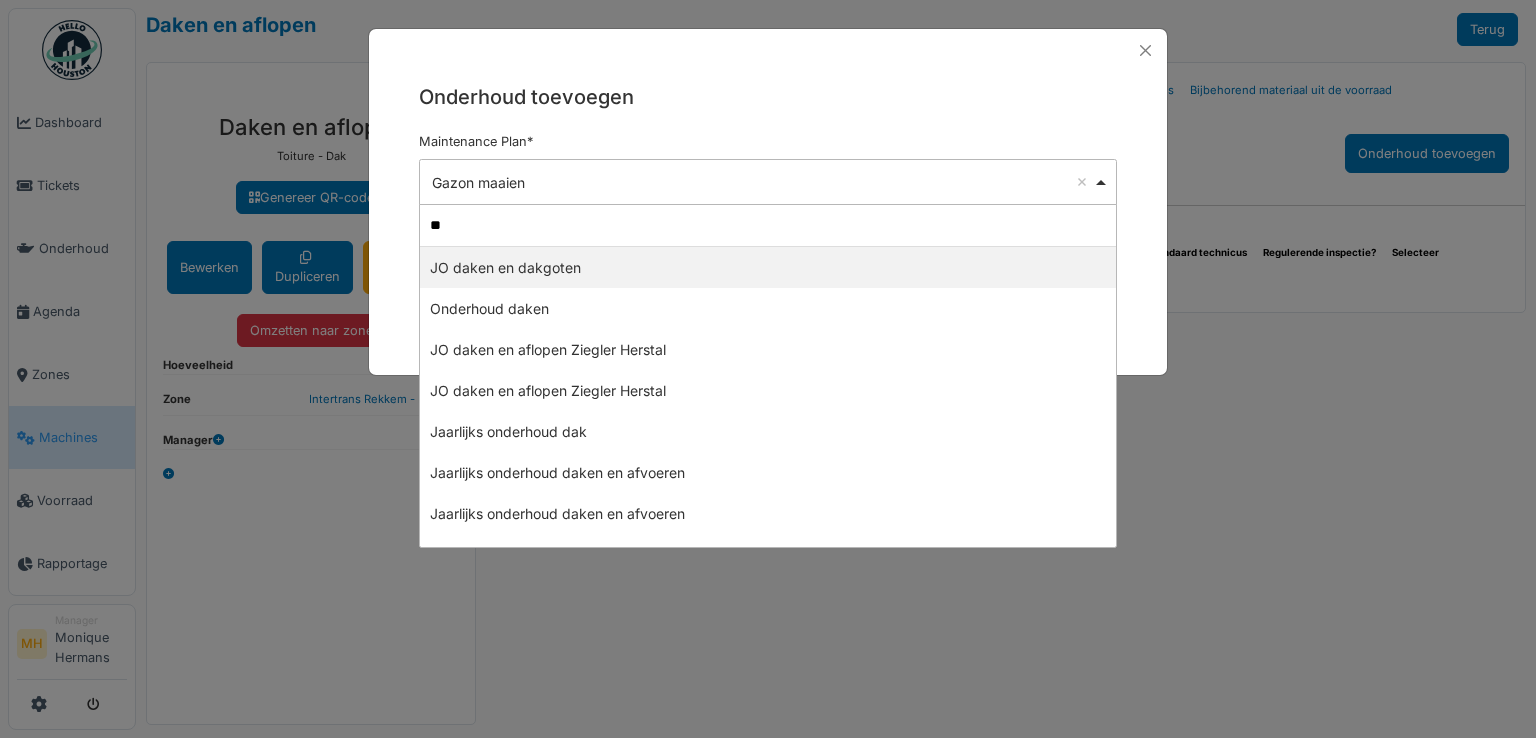 type on "*" 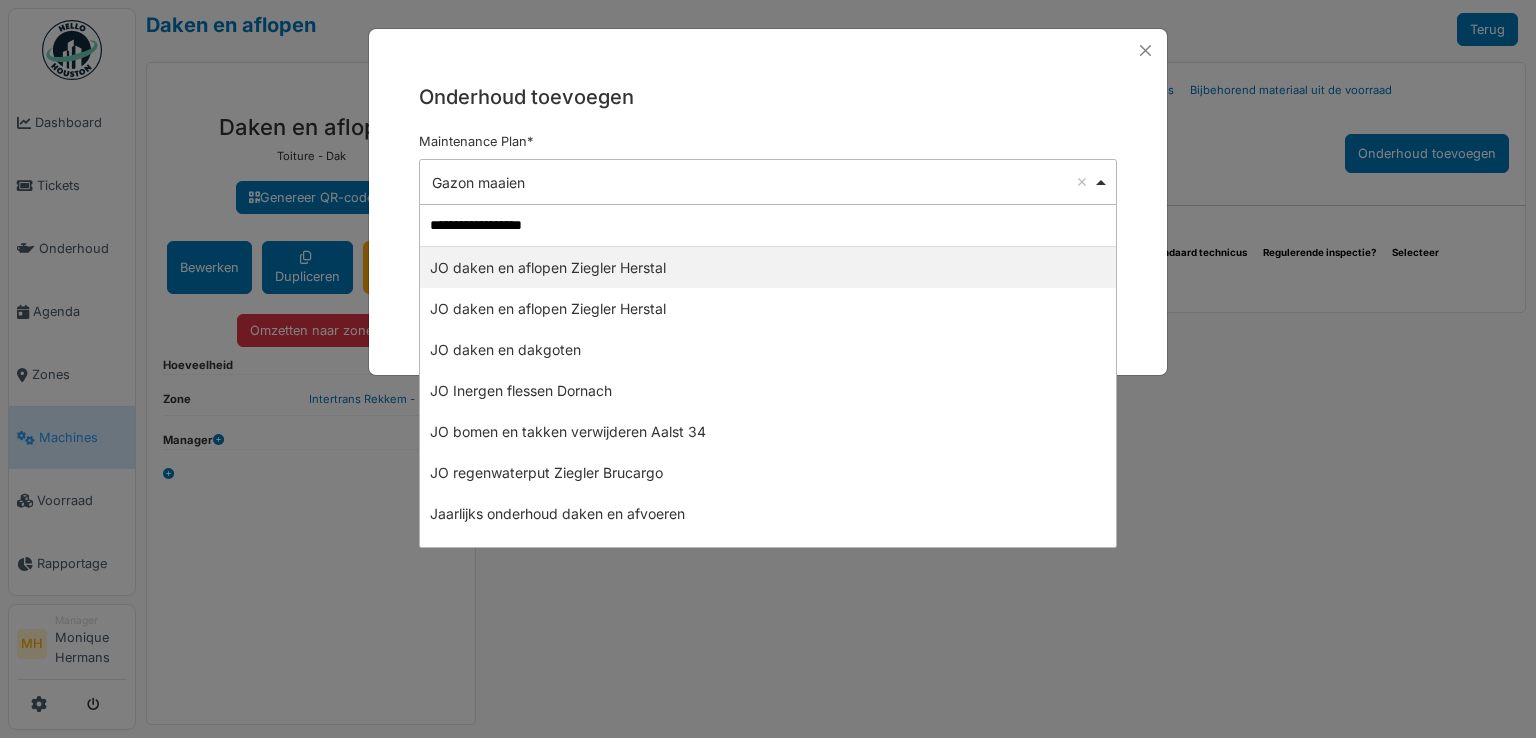 type on "**********" 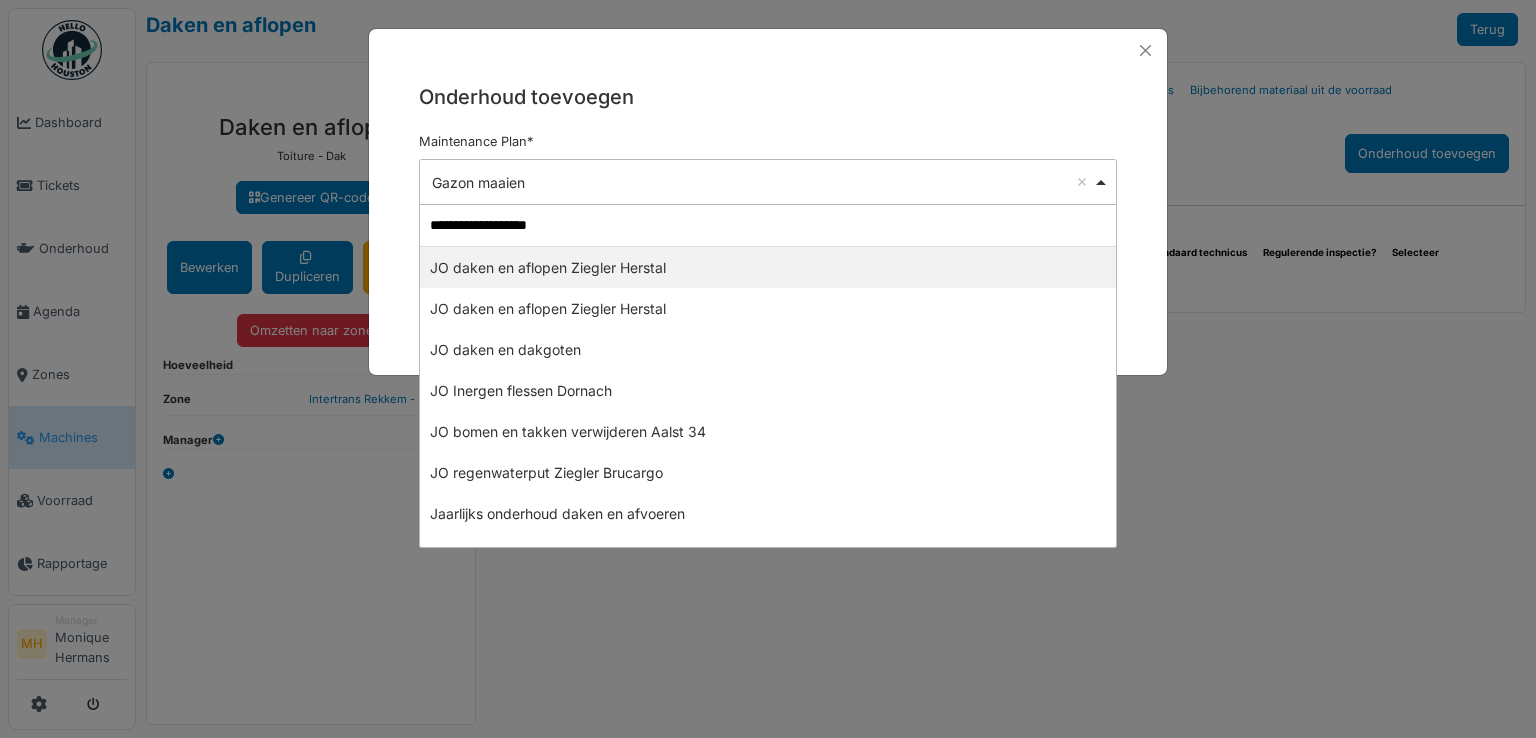 type 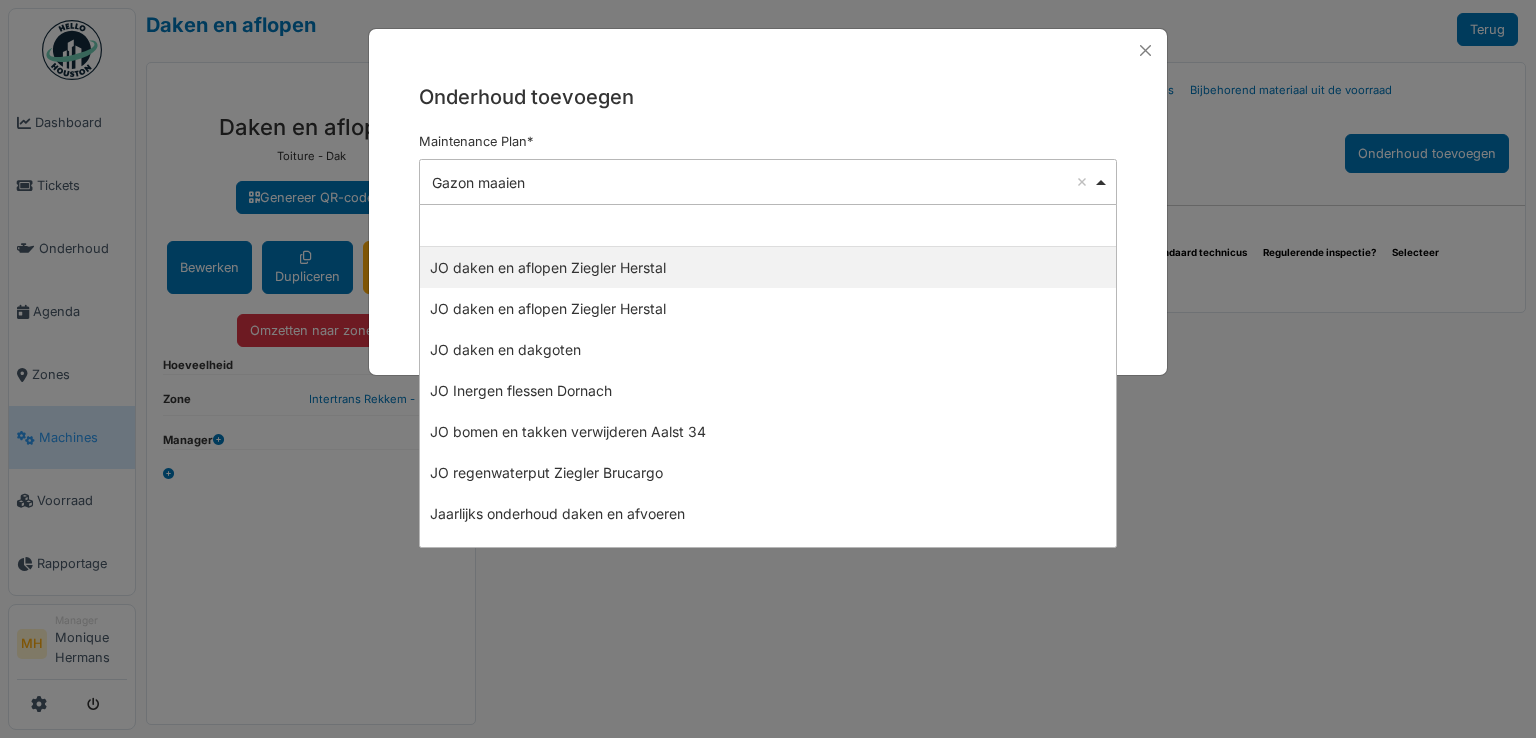 select on "****" 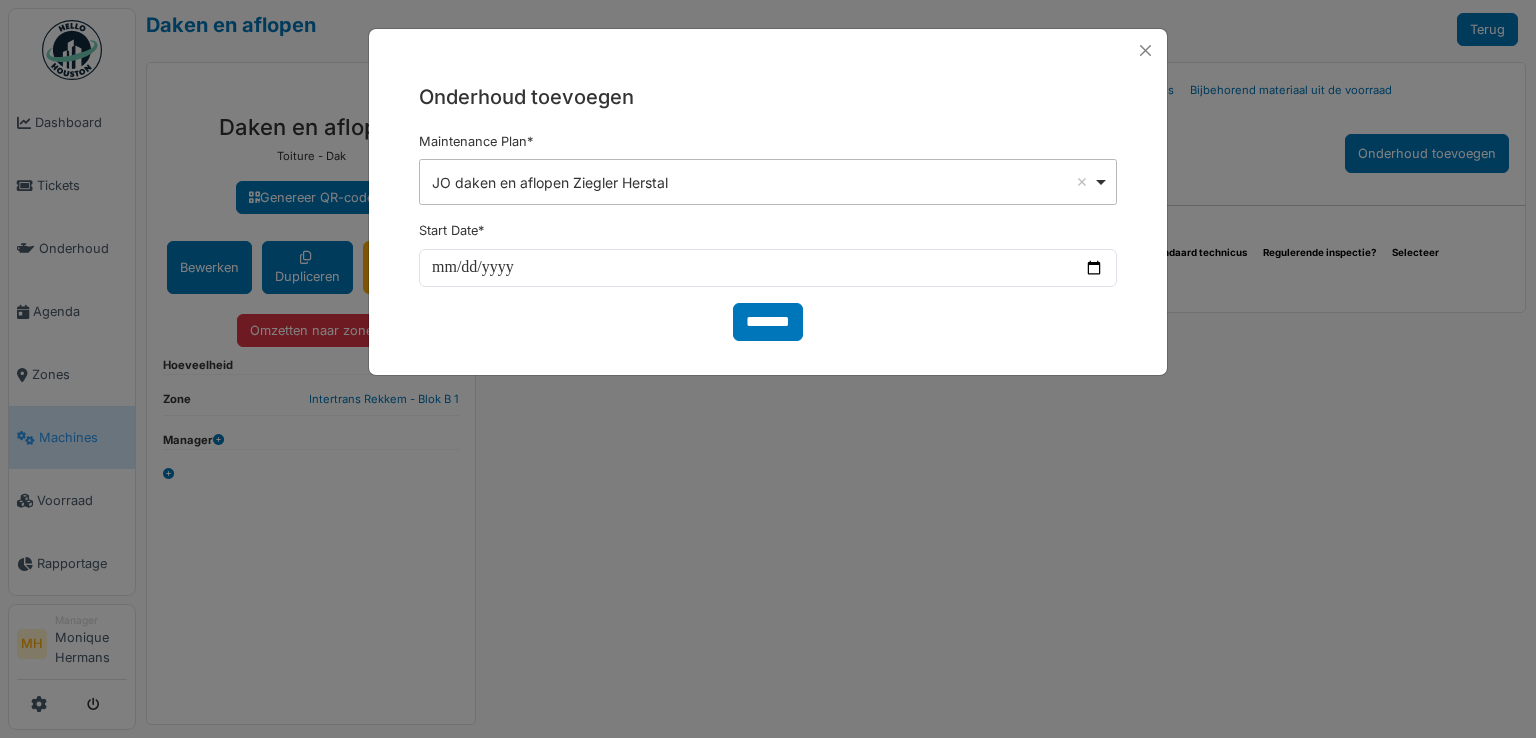 click on "JO daken en aflopen Ziegler Herstal Remove item" at bounding box center [762, 182] 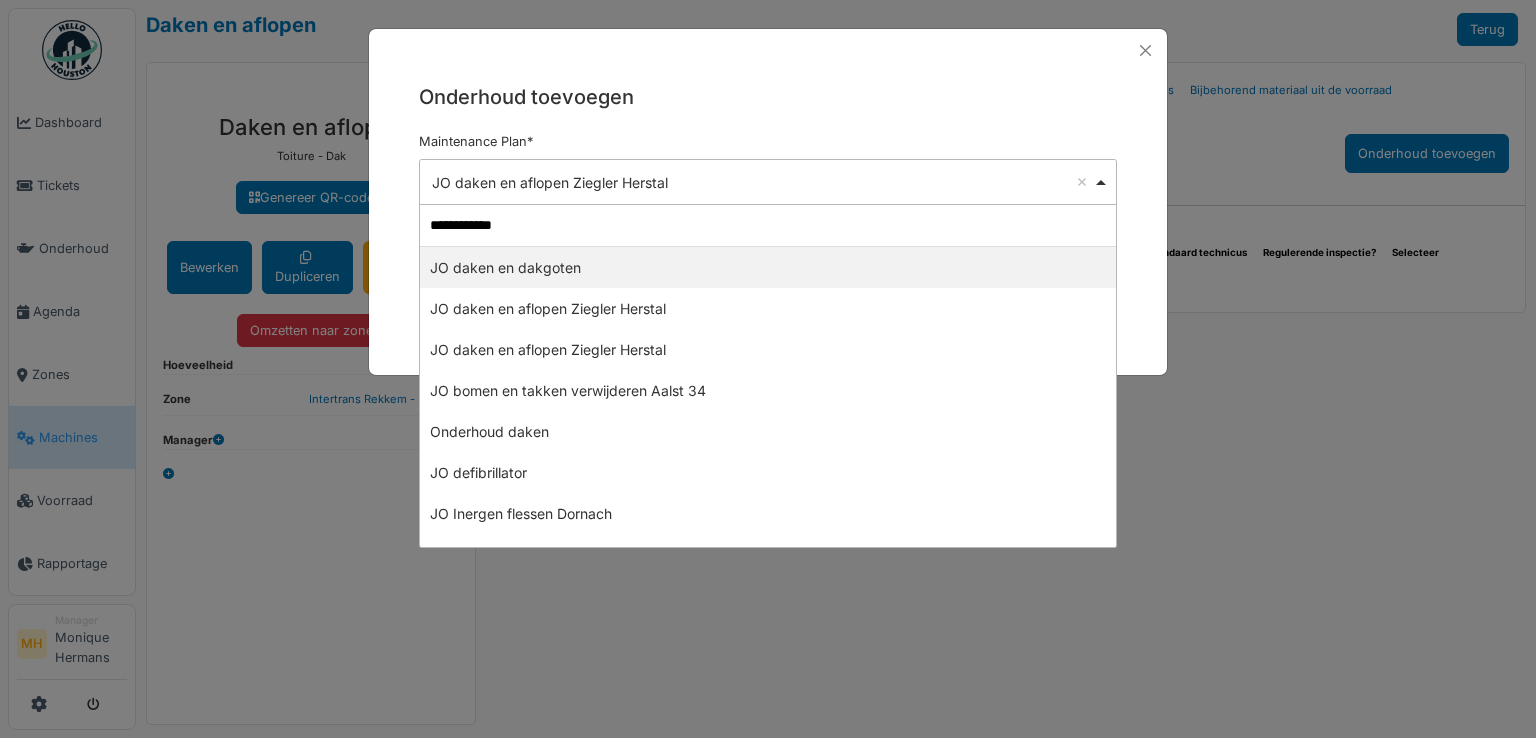 type on "**********" 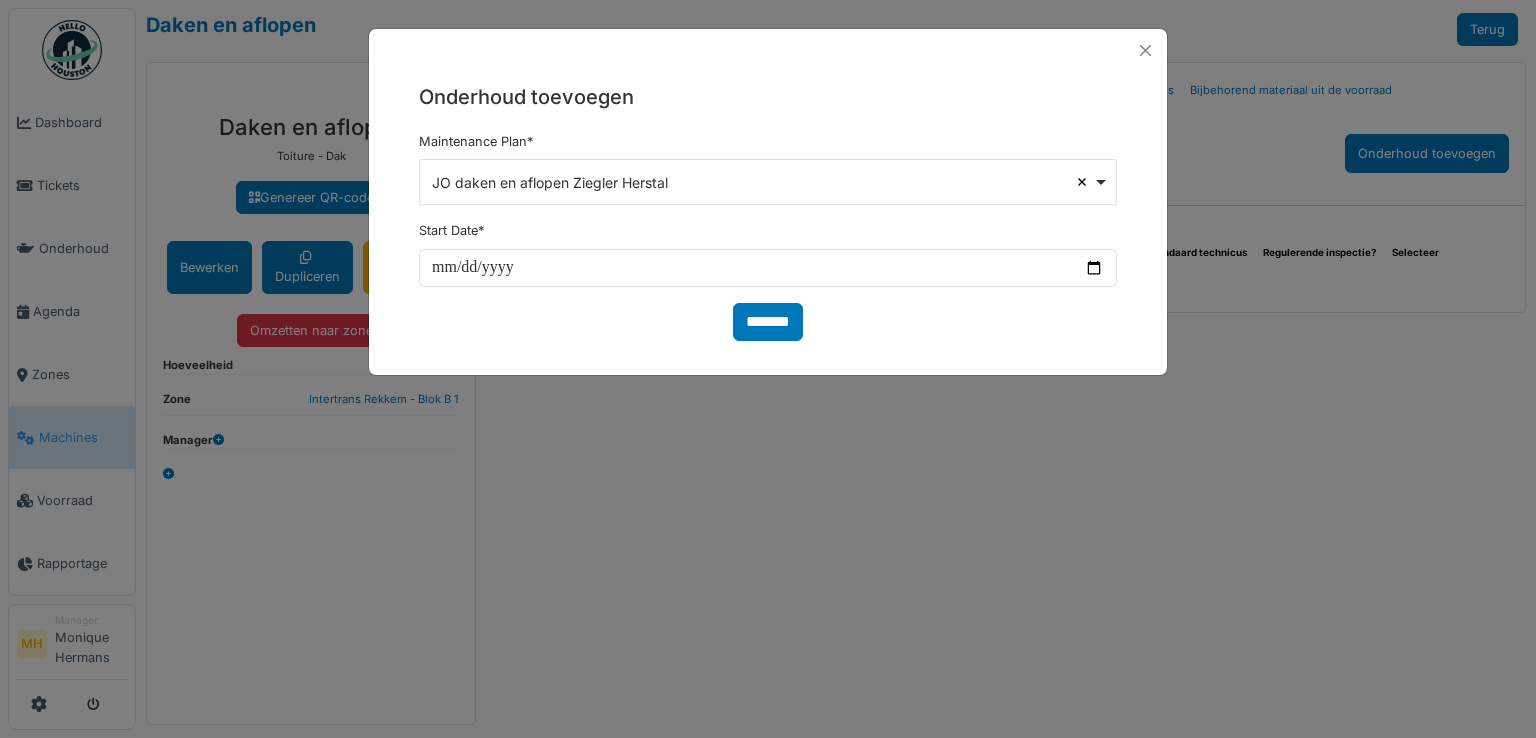 select 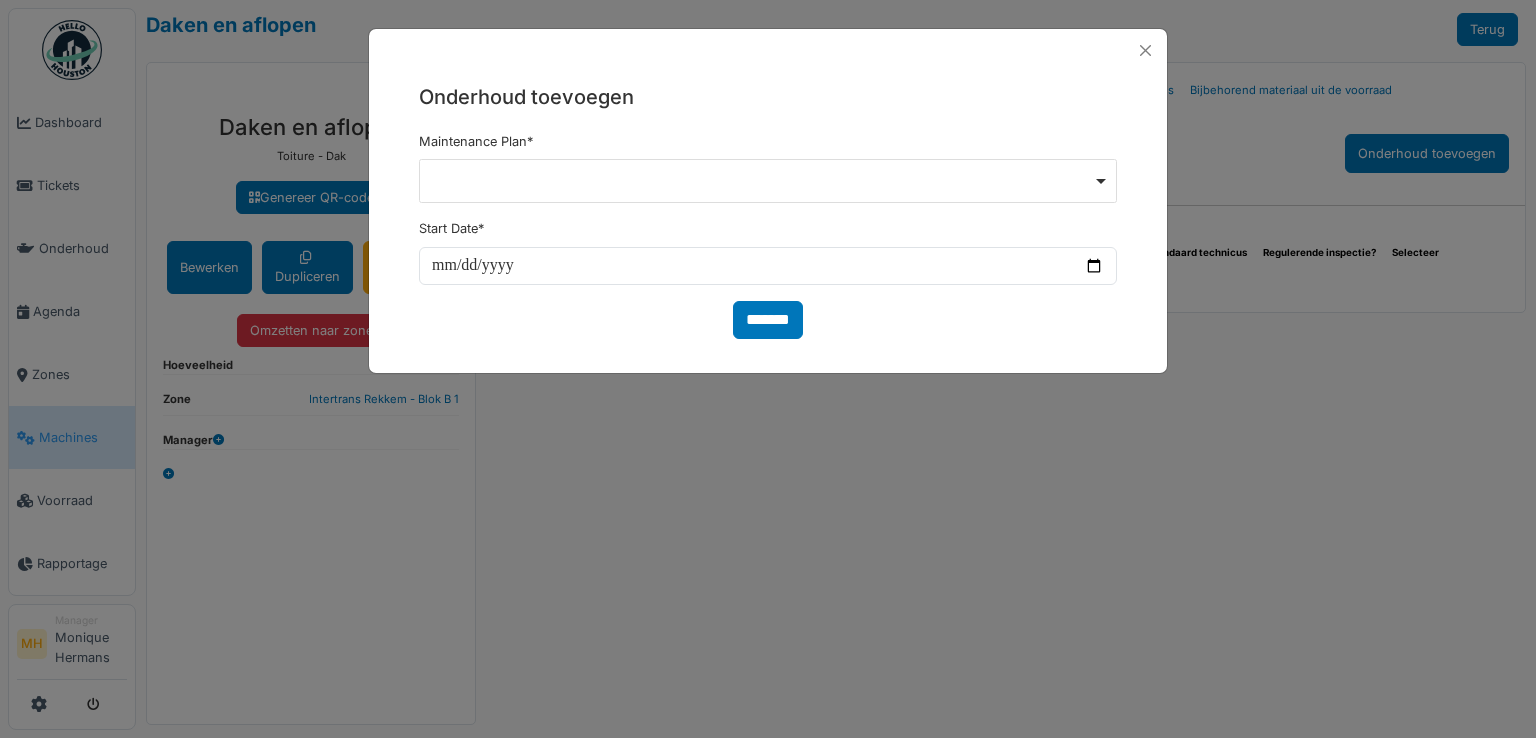 drag, startPoint x: 489, startPoint y: 181, endPoint x: 600, endPoint y: 168, distance: 111.75867 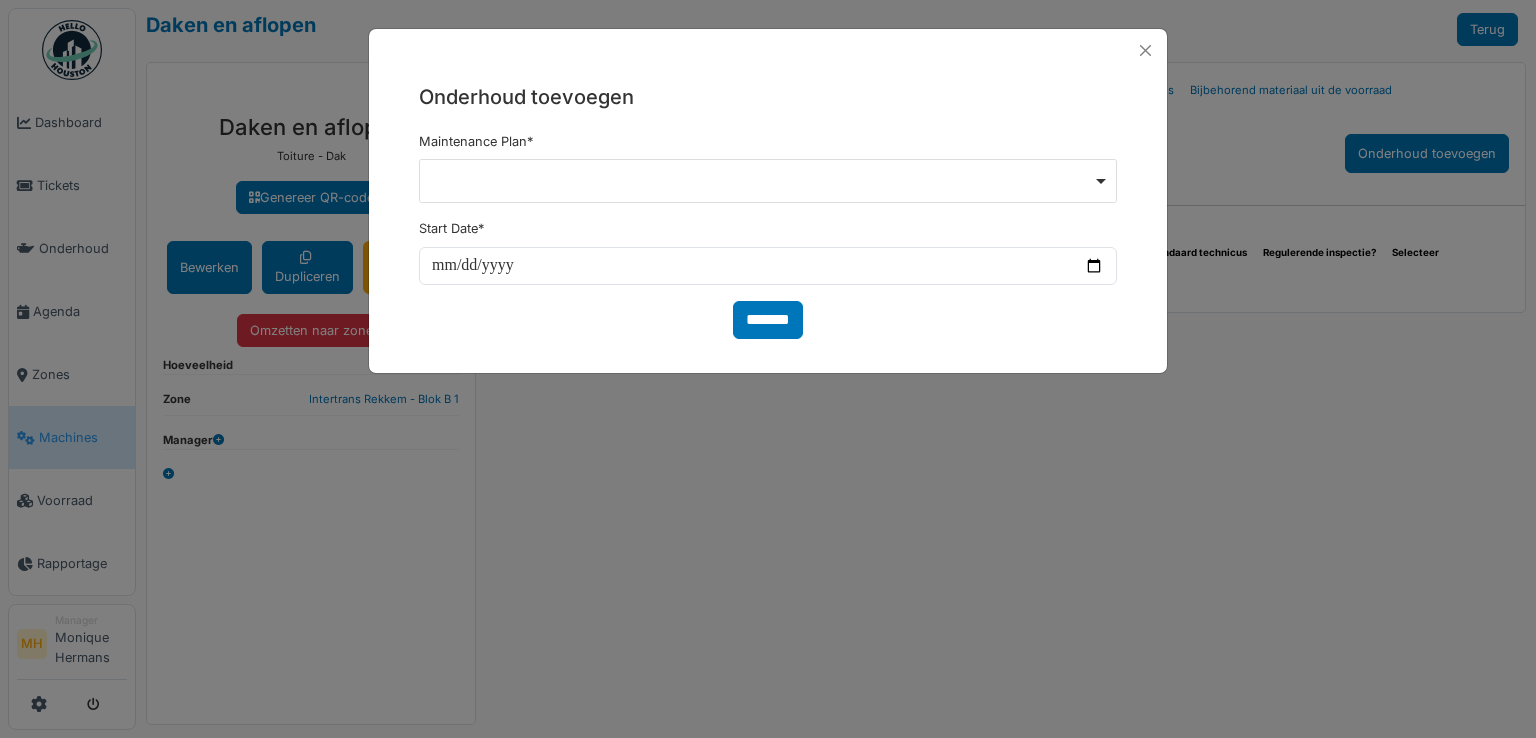 click at bounding box center [768, 180] 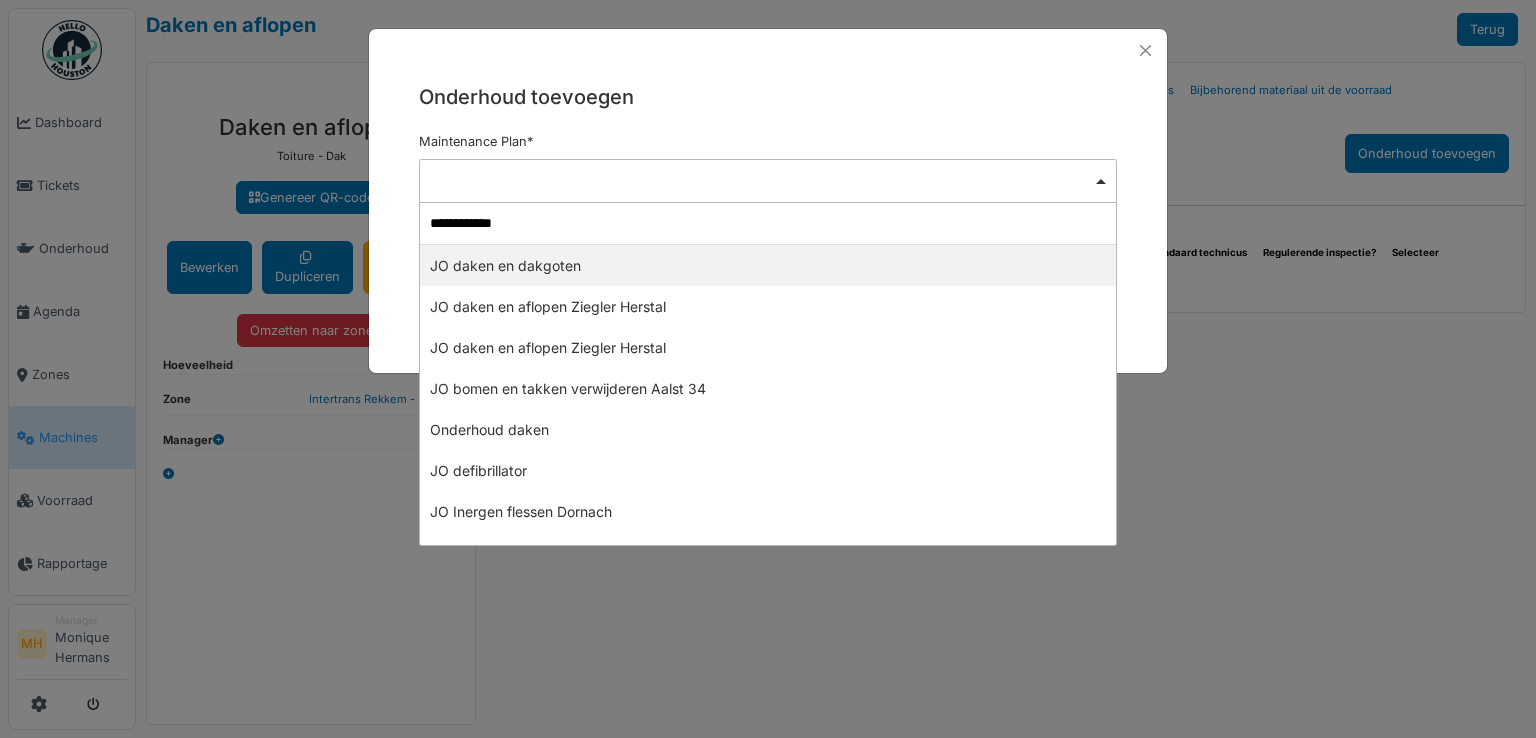 type 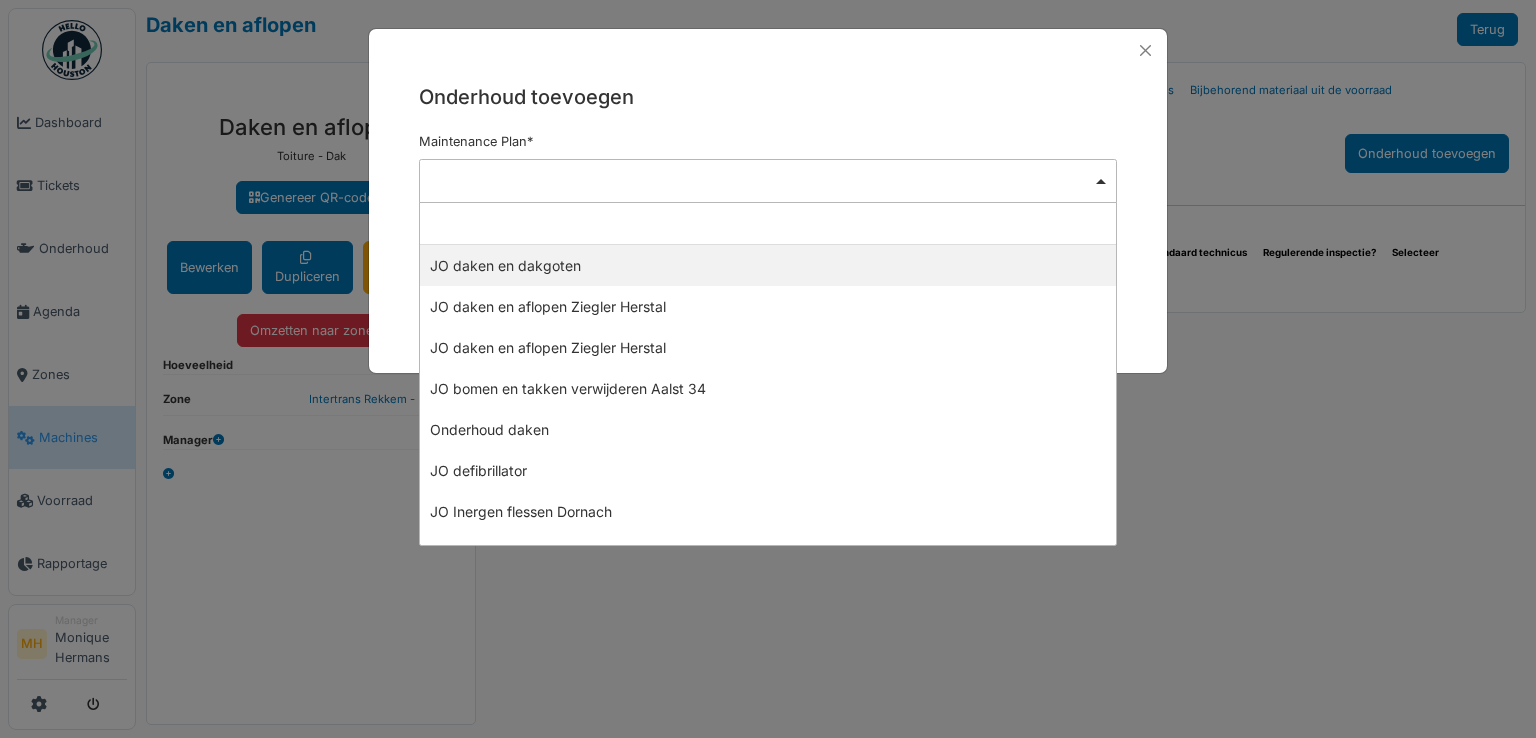 select on "*****" 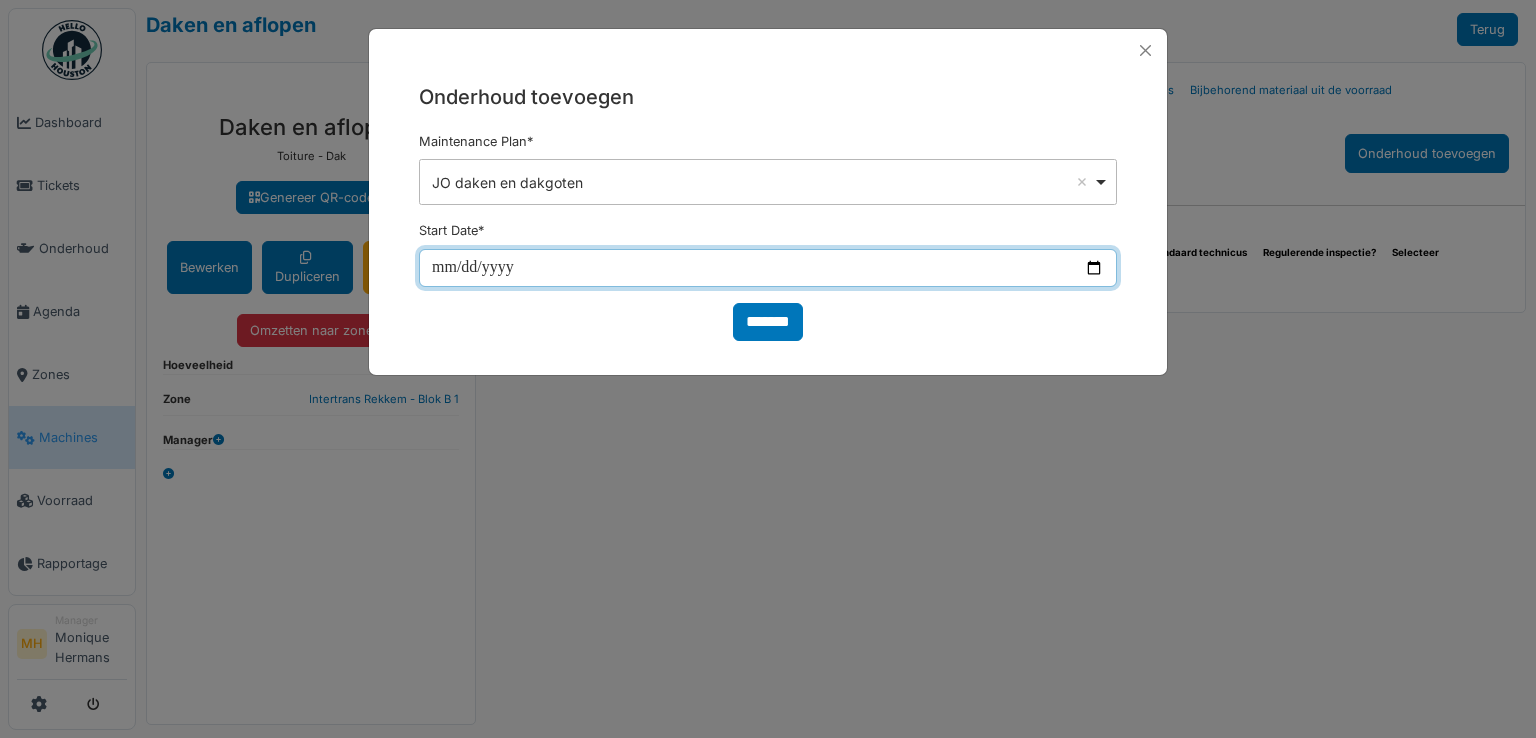 click at bounding box center (768, 268) 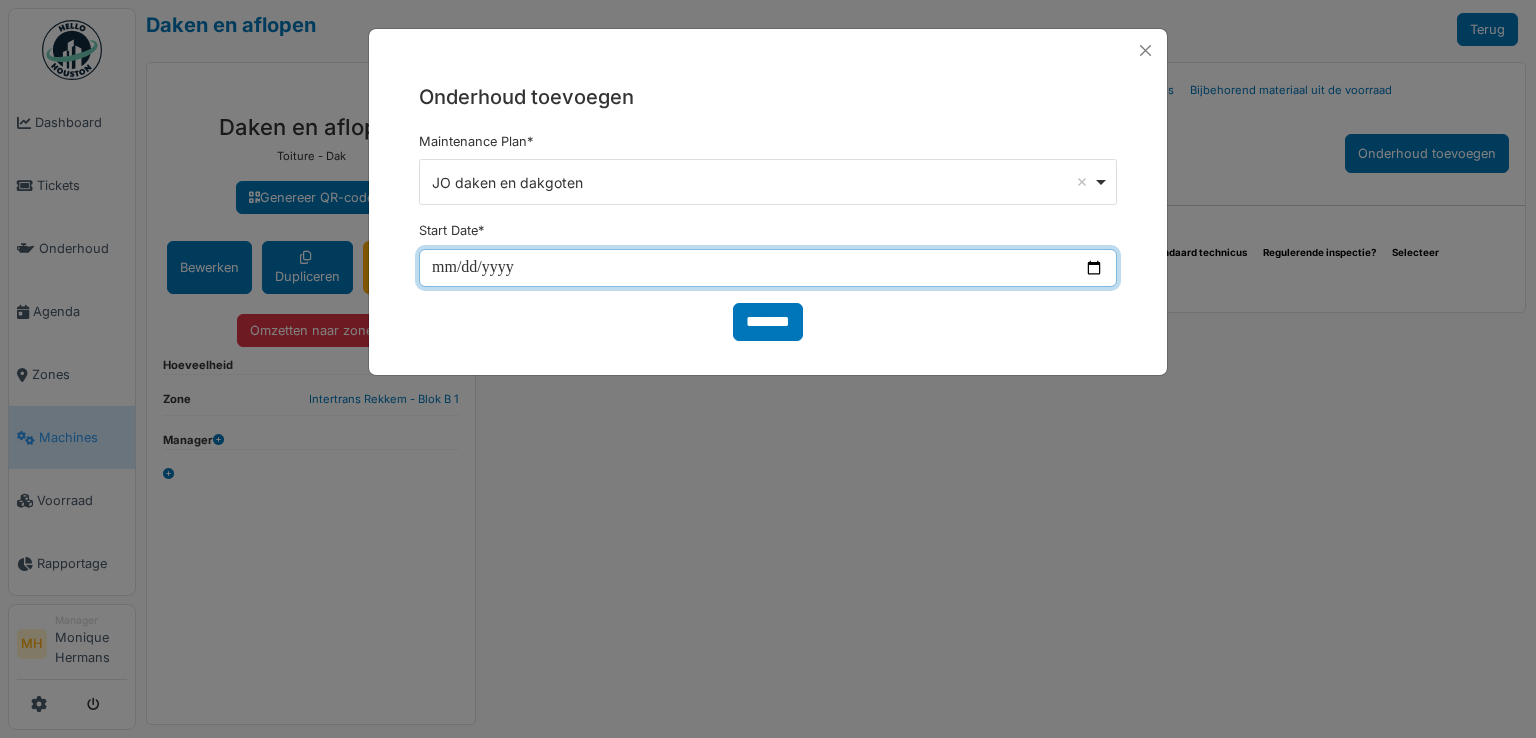 type on "**********" 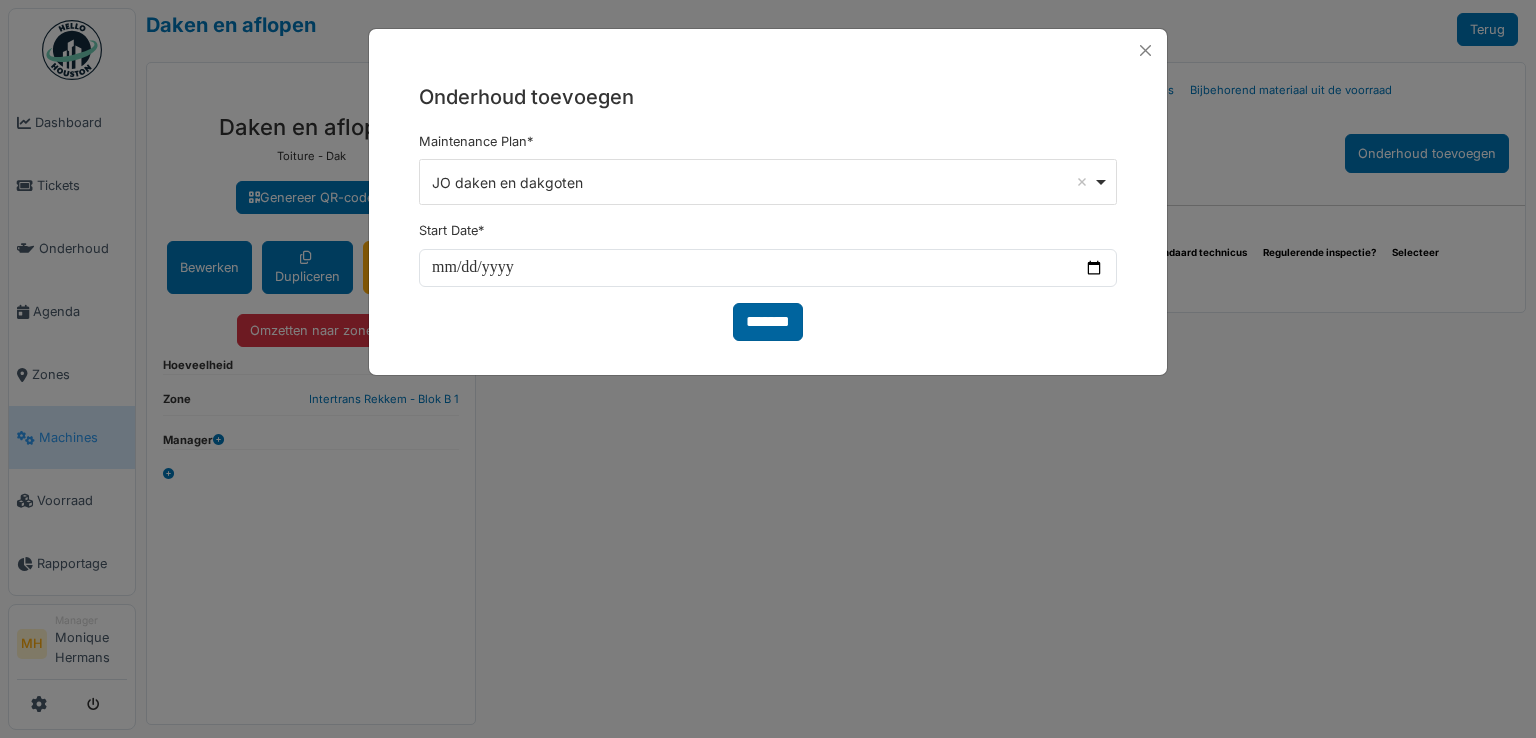 click on "*******" at bounding box center [768, 322] 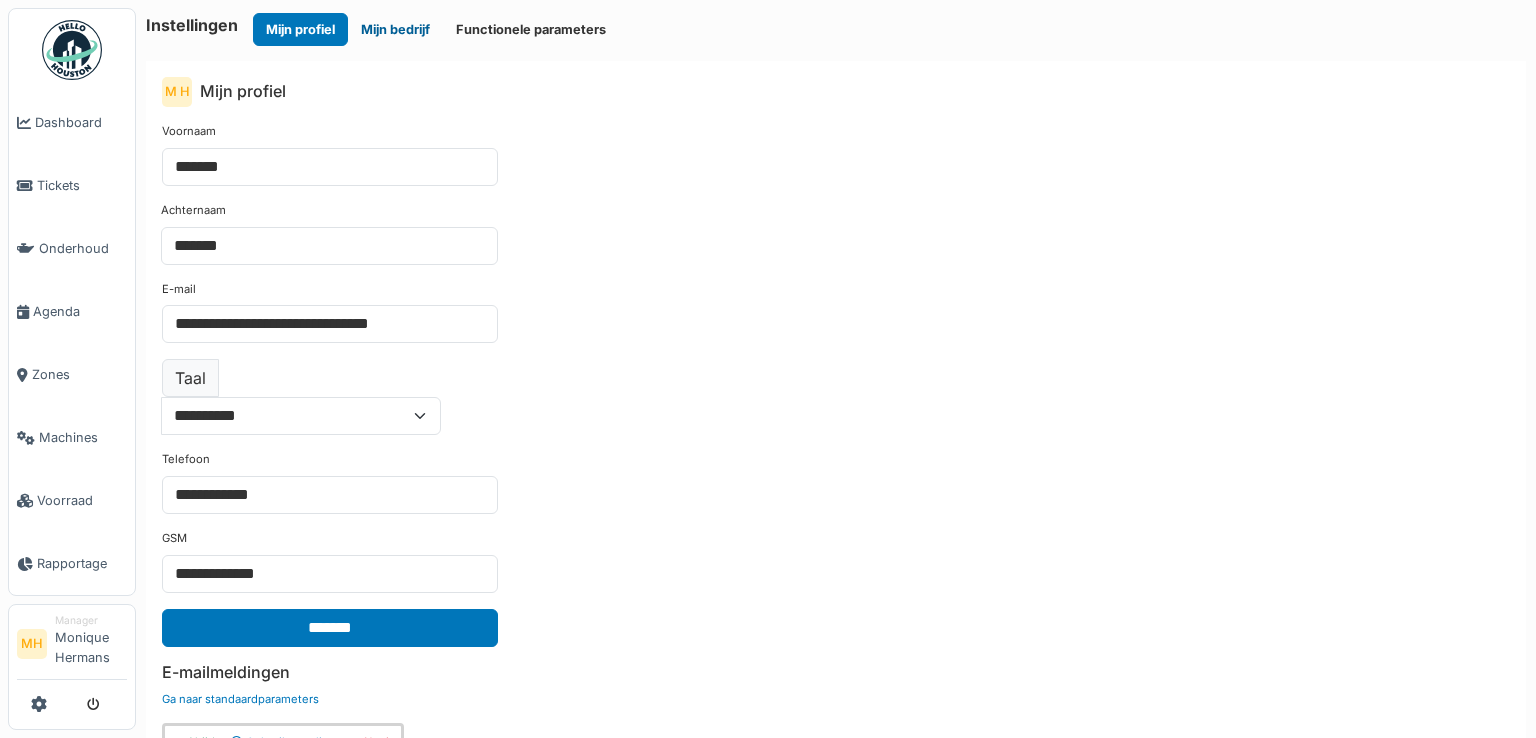 scroll, scrollTop: 0, scrollLeft: 0, axis: both 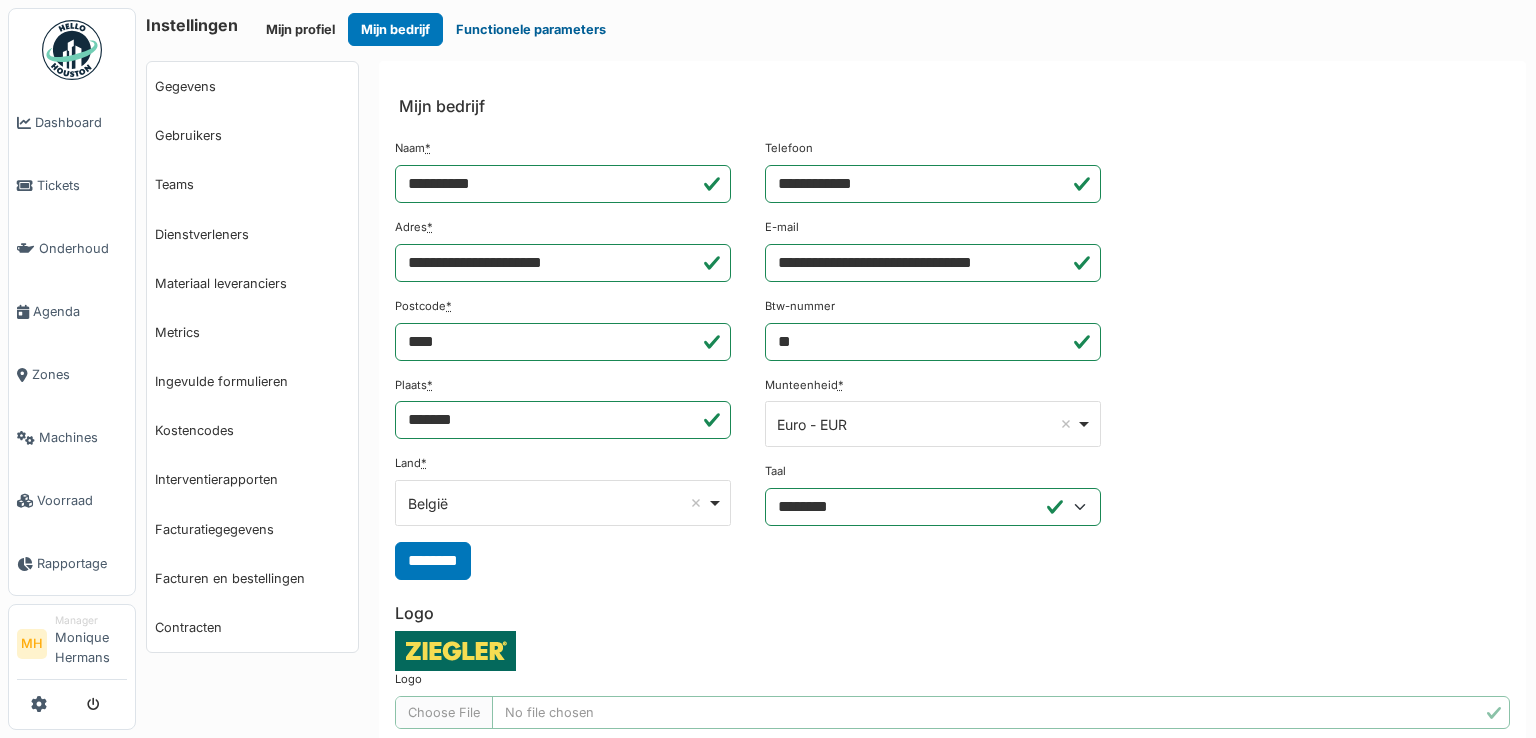 drag, startPoint x: 485, startPoint y: 17, endPoint x: 478, endPoint y: 29, distance: 13.892444 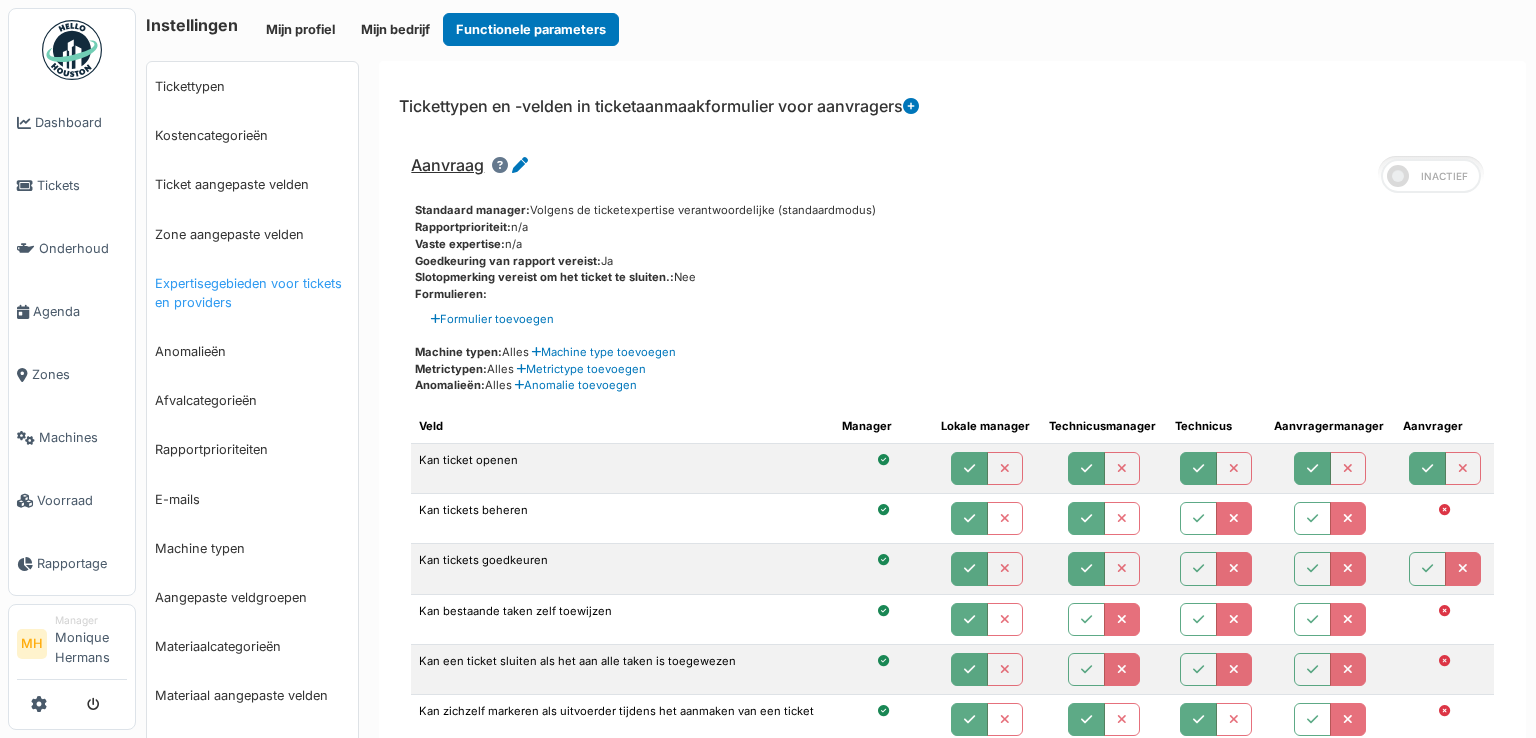 click on "Expertisegebieden voor tickets en providers" at bounding box center (252, 293) 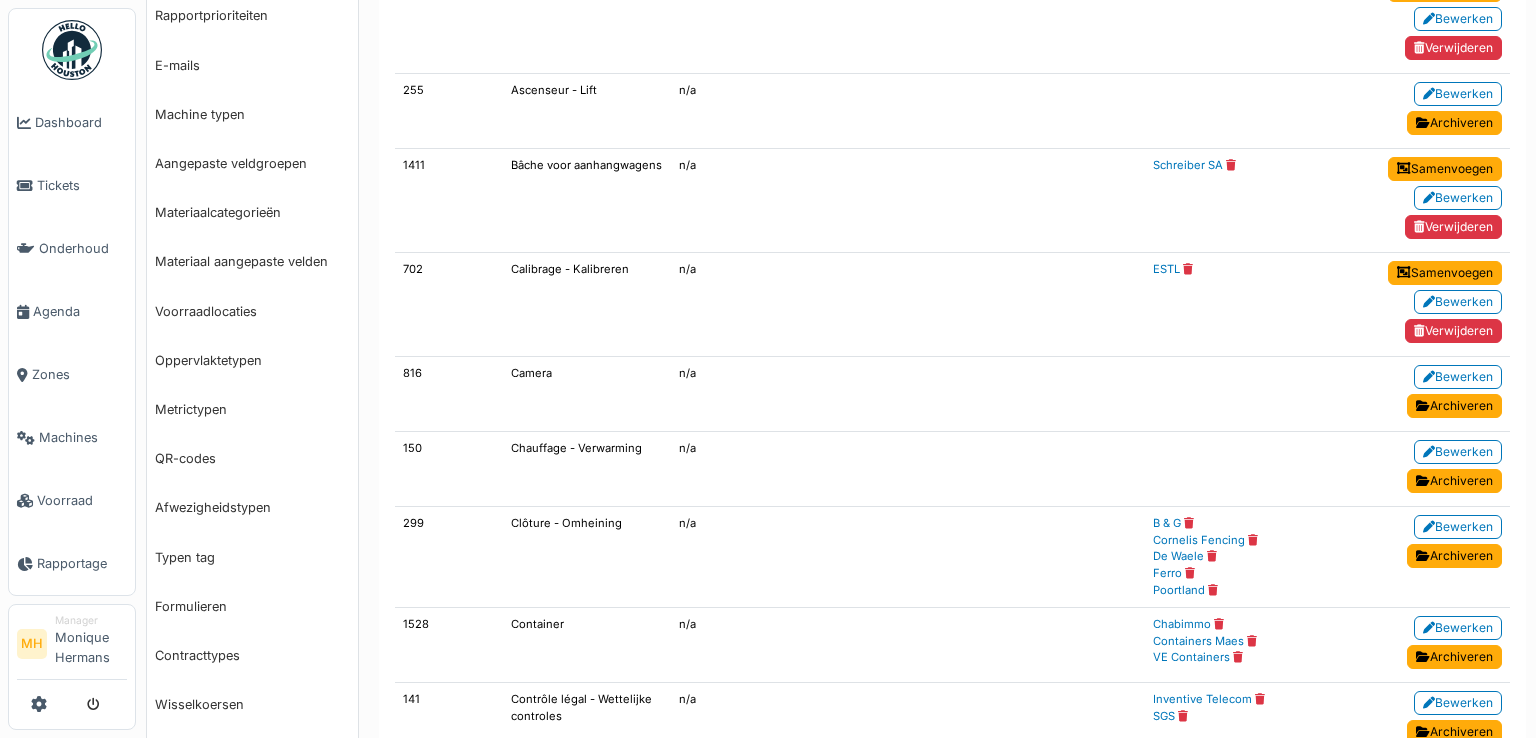 scroll, scrollTop: 400, scrollLeft: 0, axis: vertical 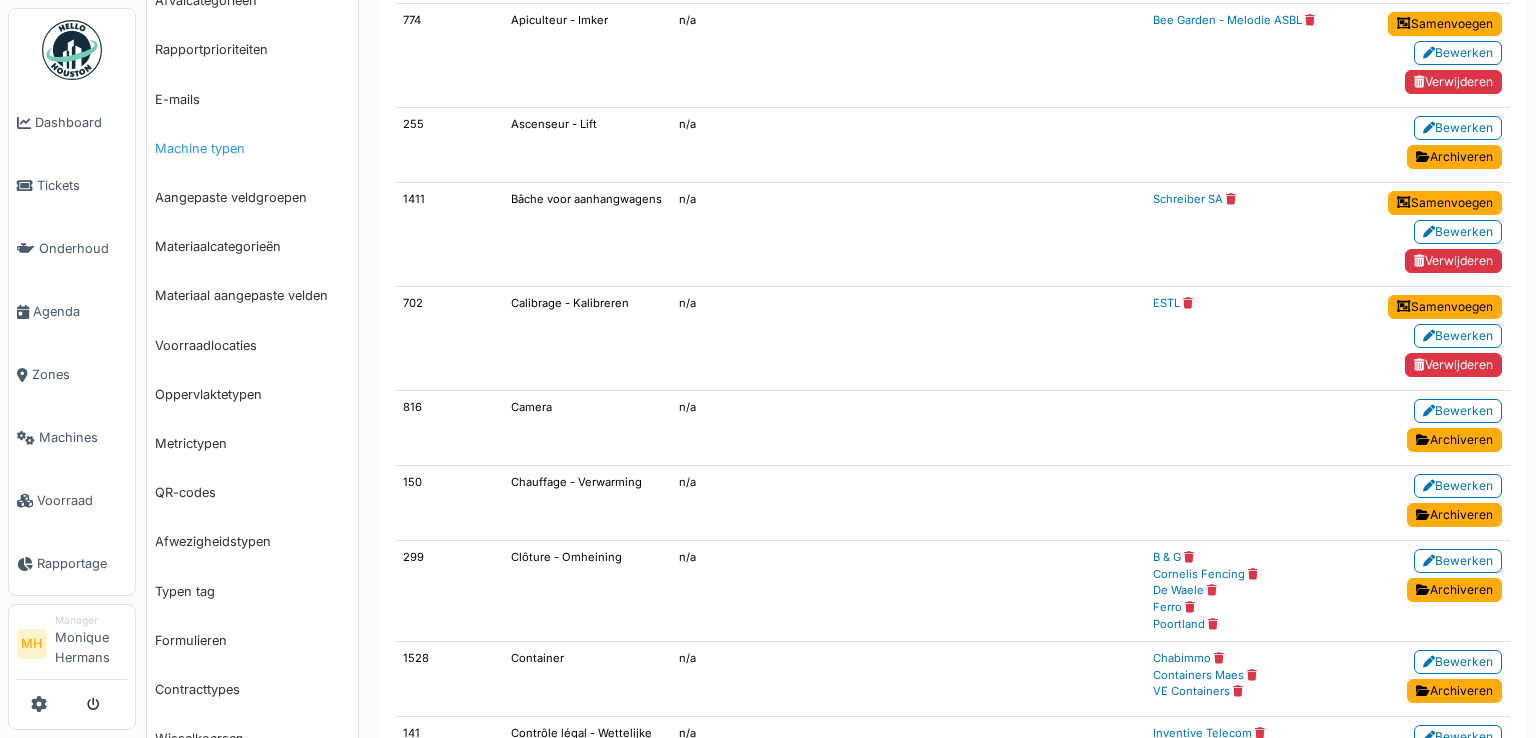 click on "Machine typen" at bounding box center (252, 148) 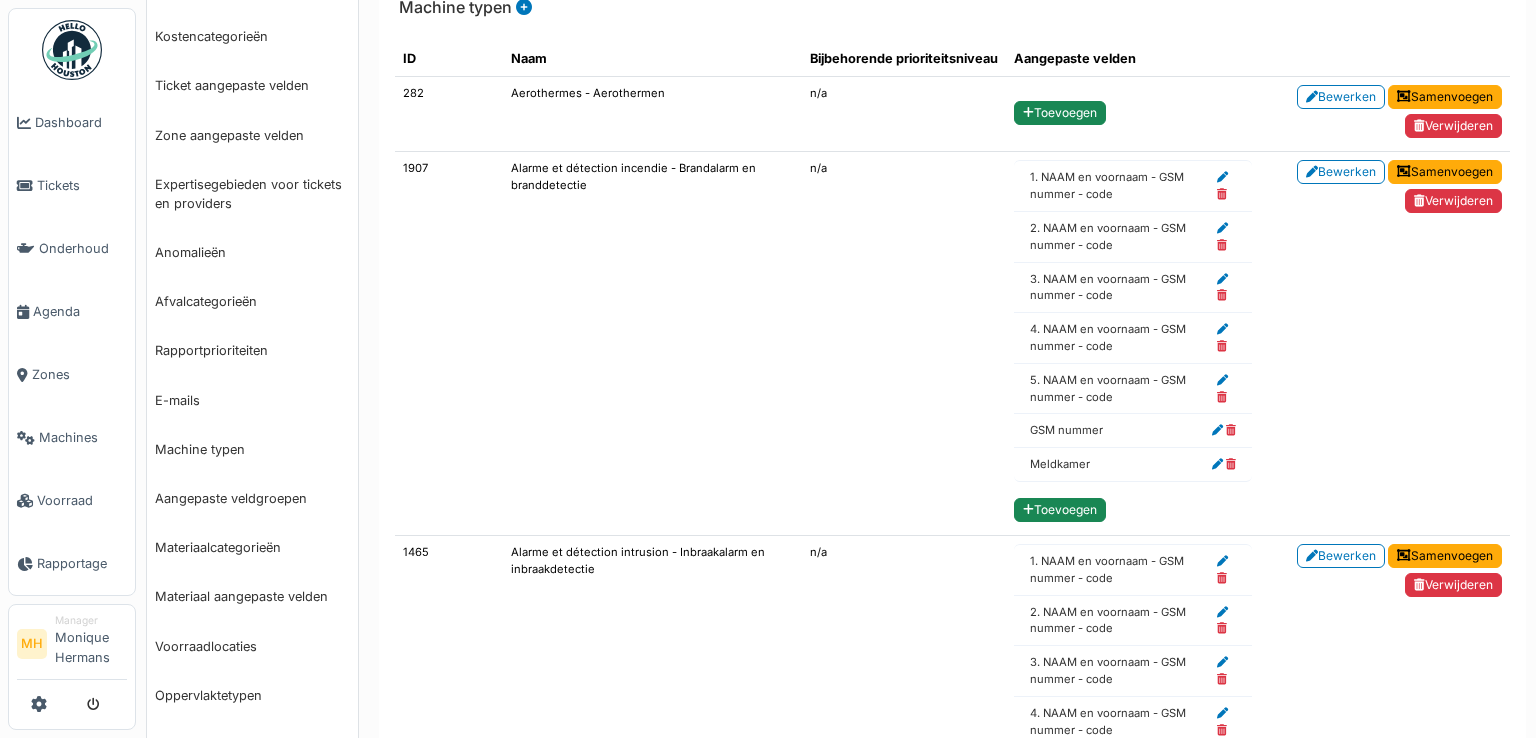scroll, scrollTop: 0, scrollLeft: 0, axis: both 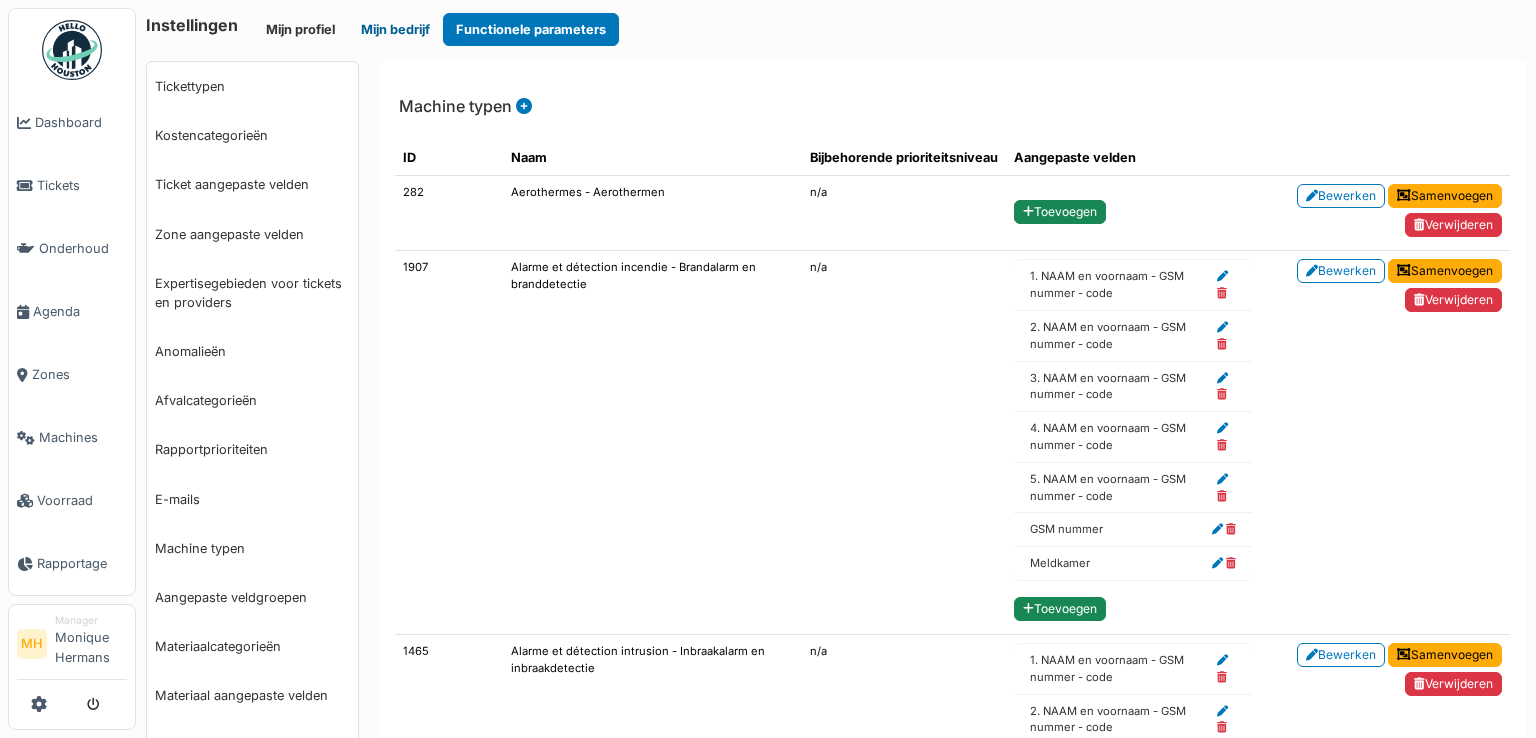 click on "Mijn bedrijf" at bounding box center [395, 29] 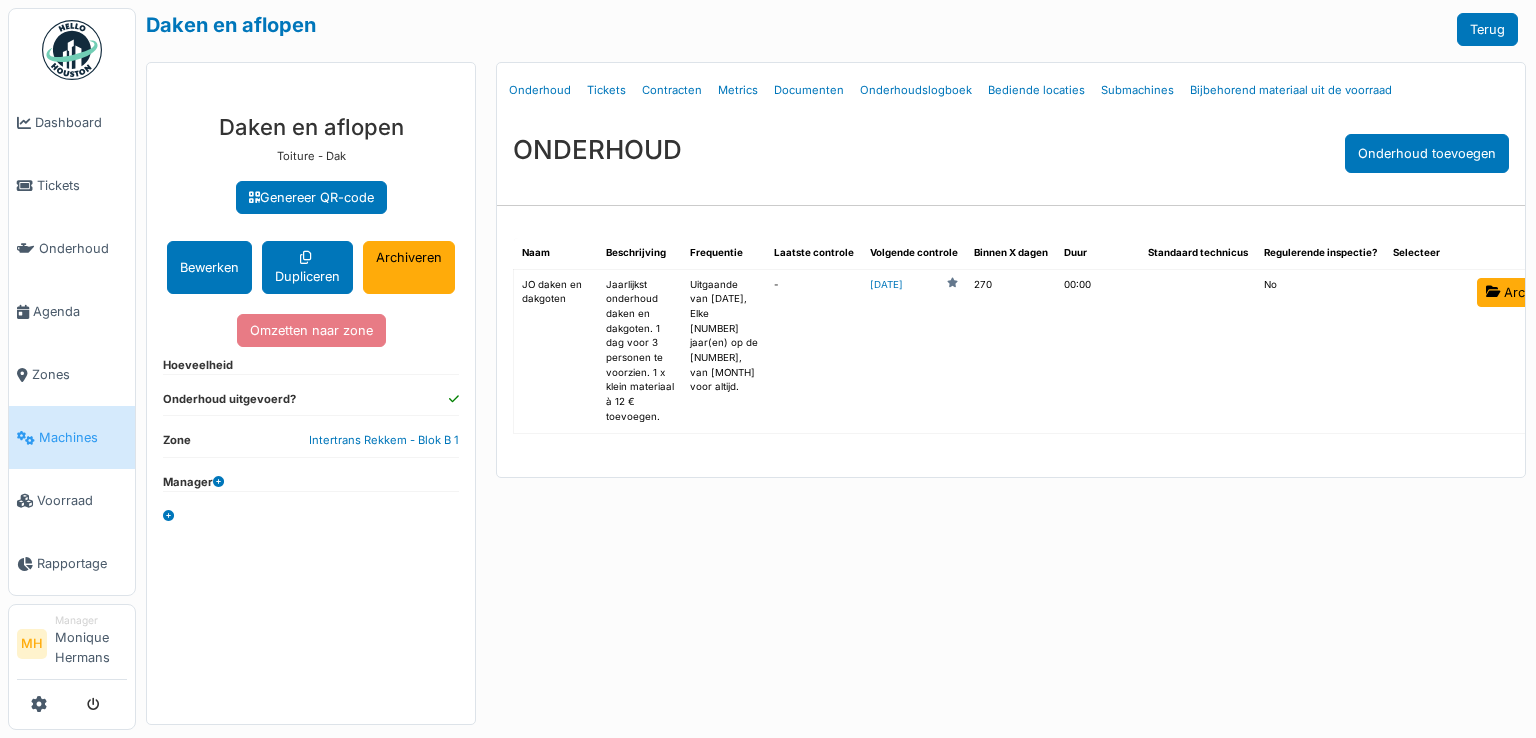 scroll, scrollTop: 0, scrollLeft: 0, axis: both 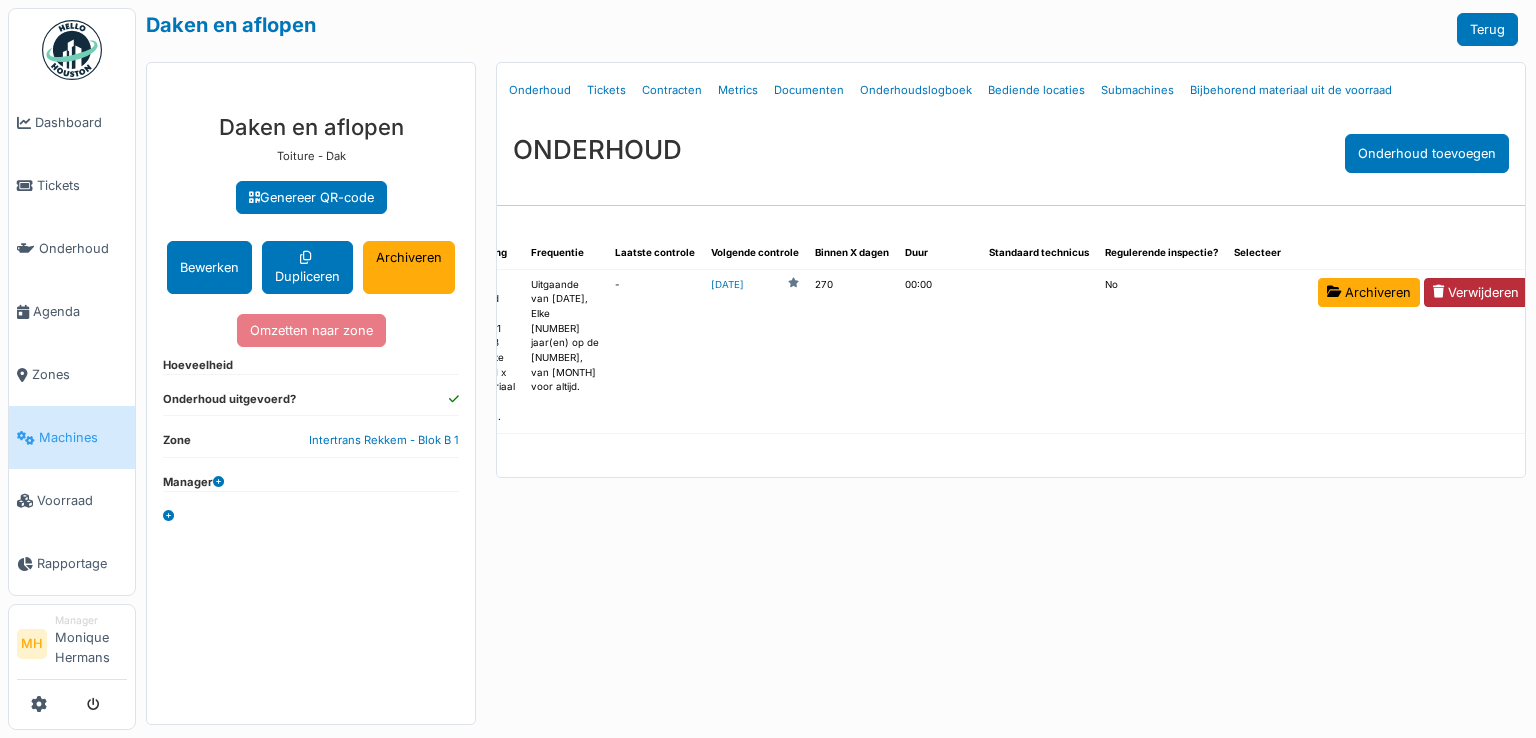 click on "Verwijderen" at bounding box center [1476, 292] 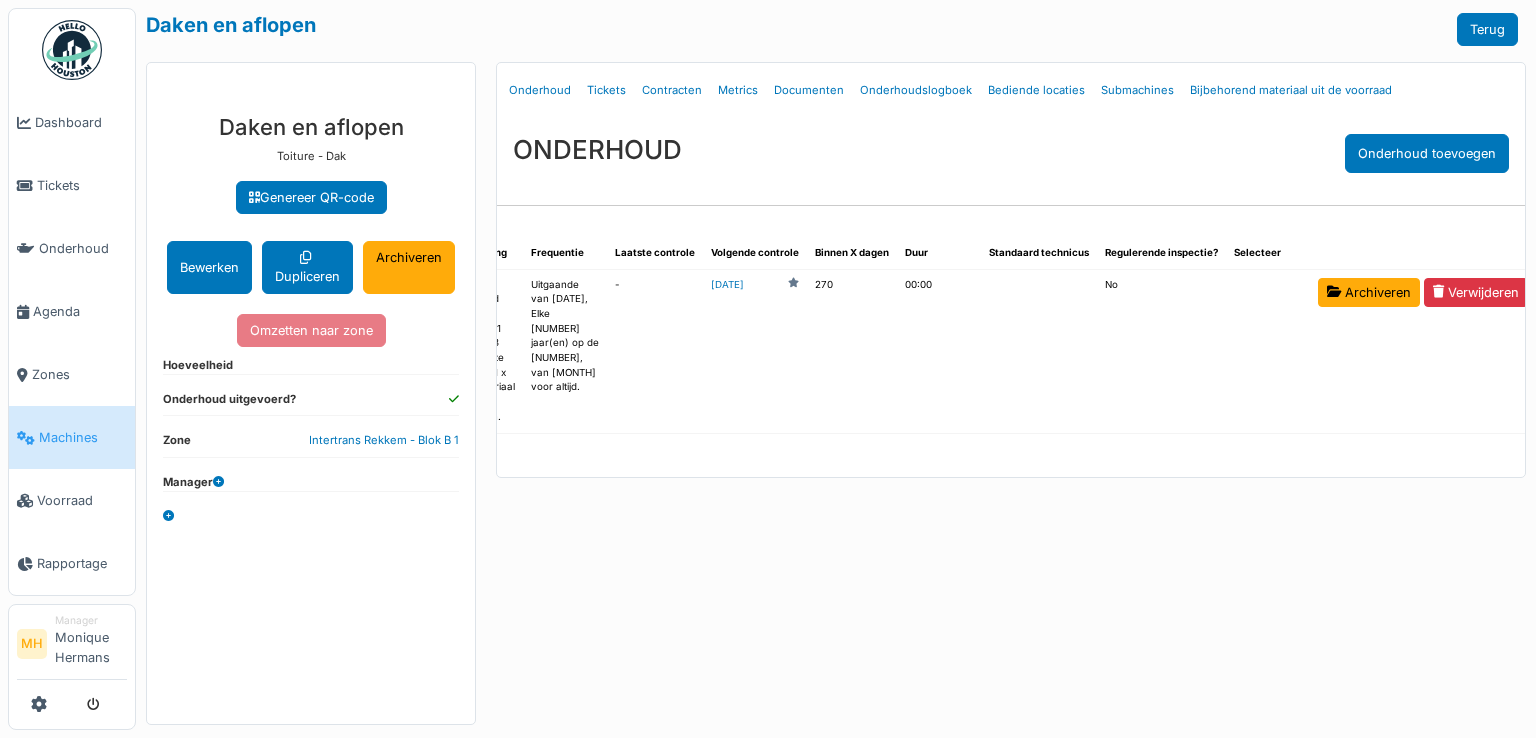 scroll, scrollTop: 0, scrollLeft: 0, axis: both 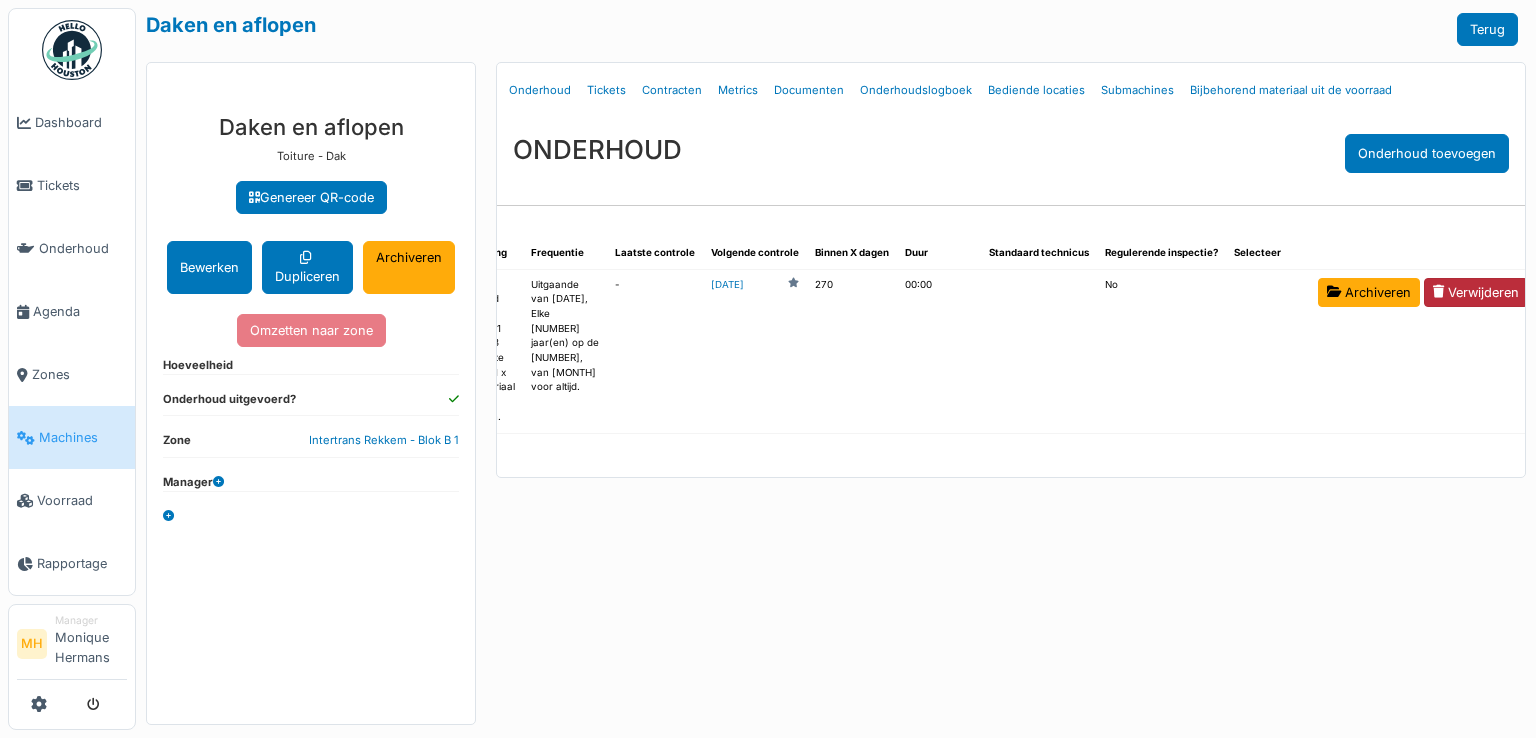 click on "Verwijderen" at bounding box center (1476, 292) 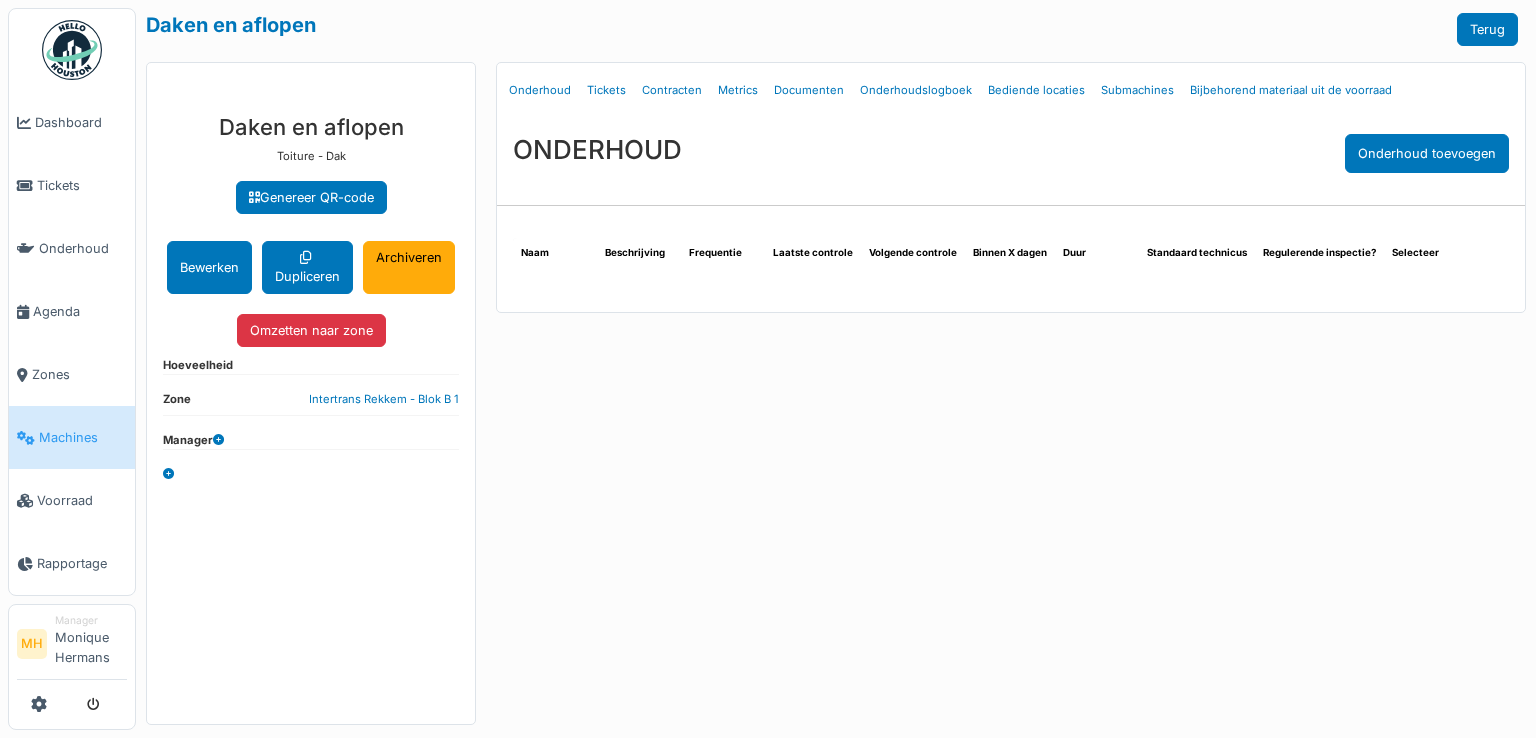 scroll, scrollTop: 0, scrollLeft: 0, axis: both 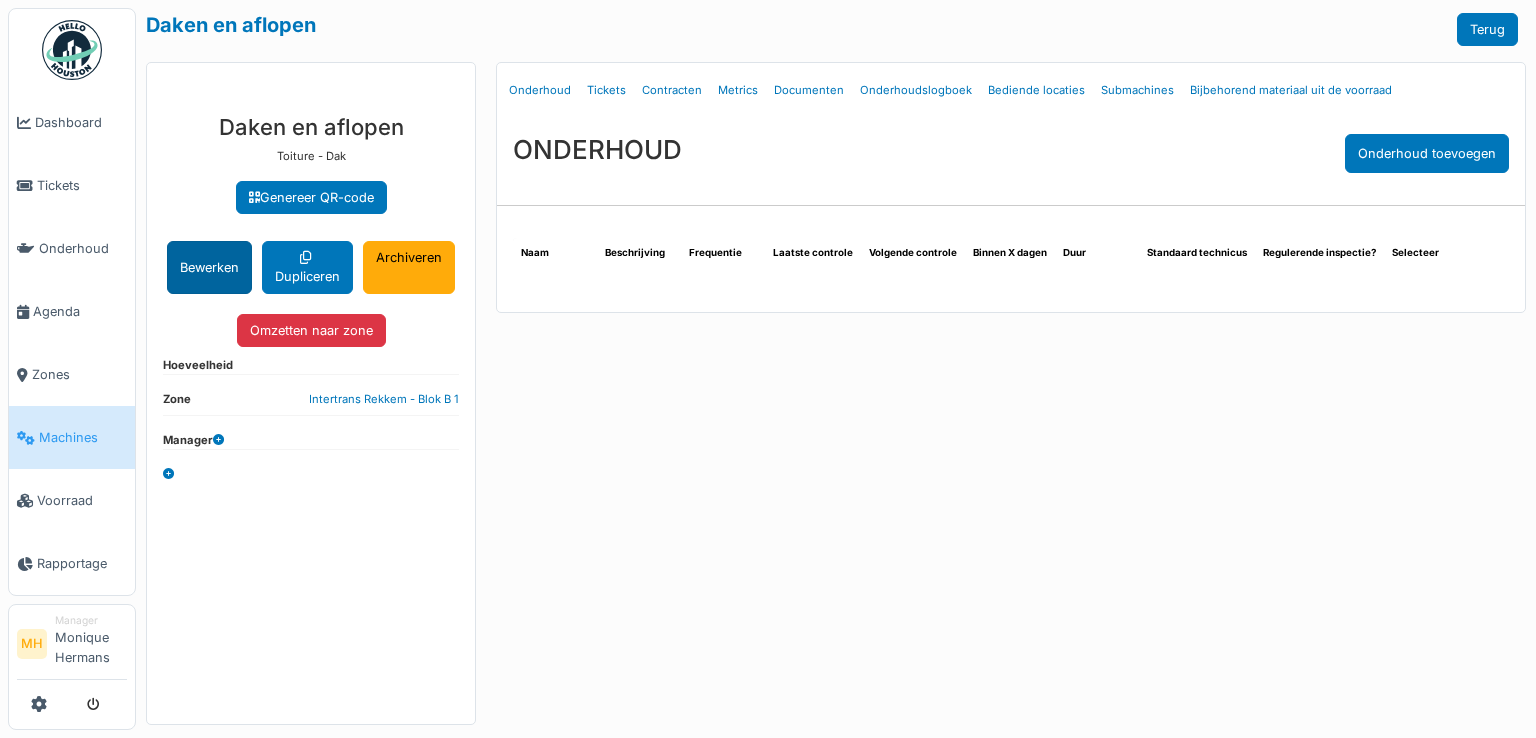 click on "Bewerken" at bounding box center (209, 267) 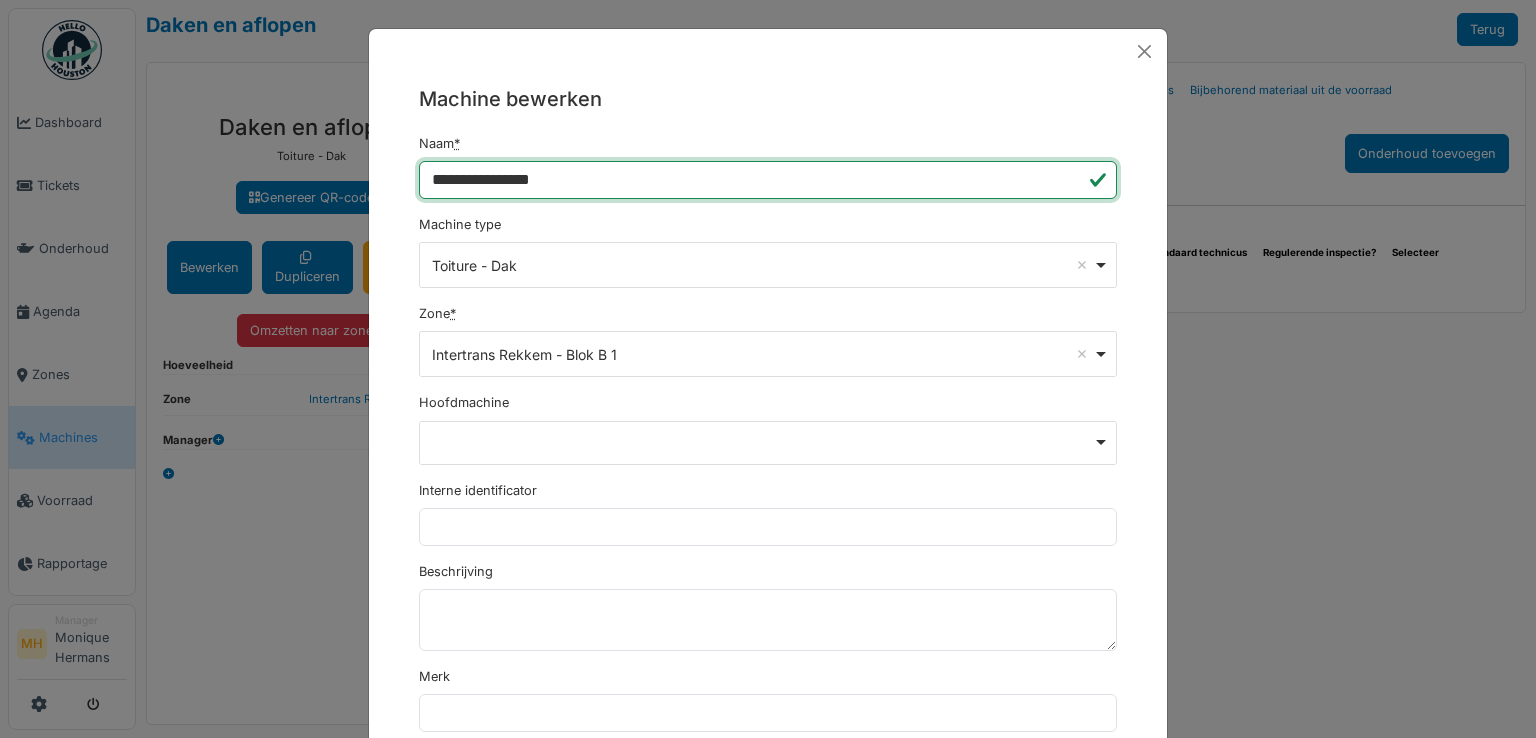 click on "**********" at bounding box center (768, 180) 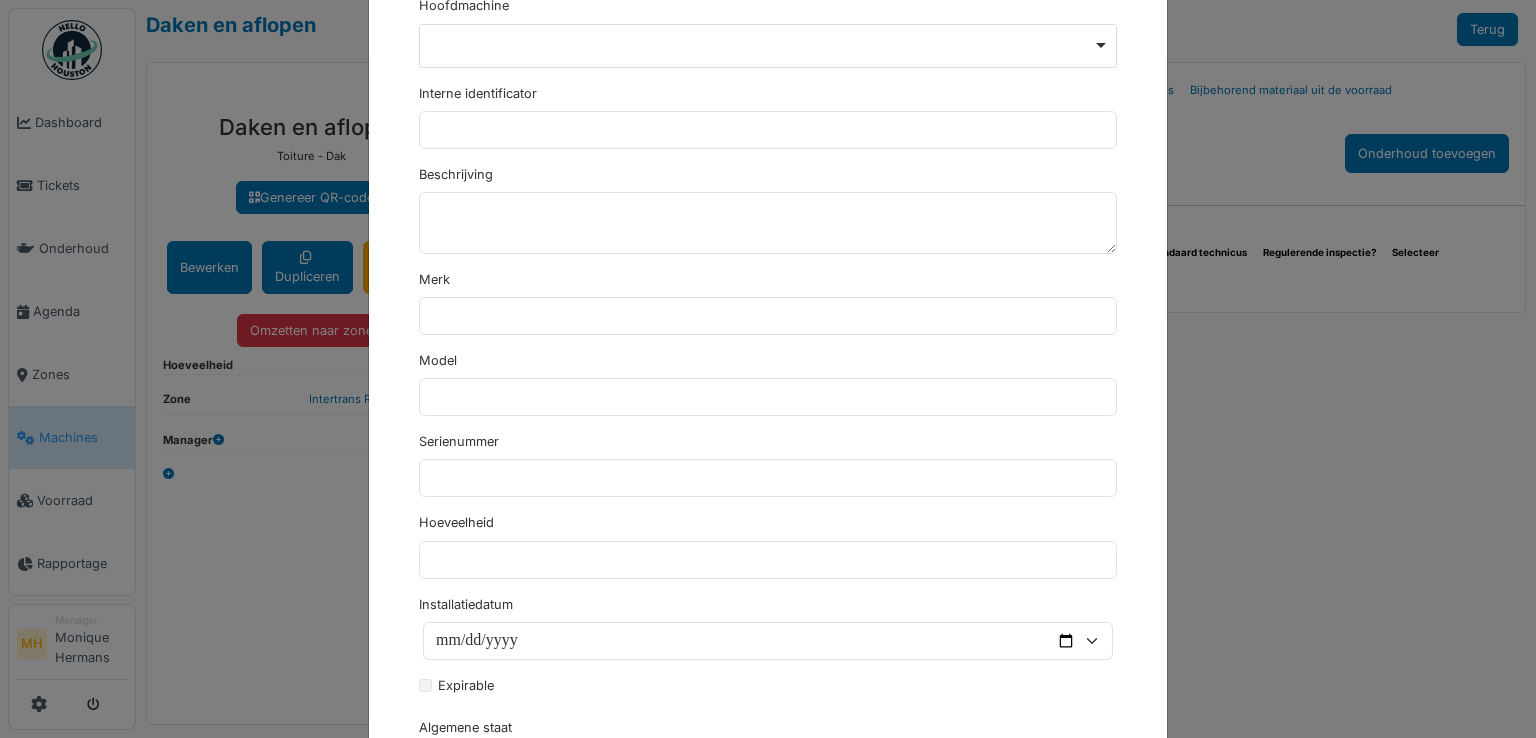 scroll, scrollTop: 0, scrollLeft: 0, axis: both 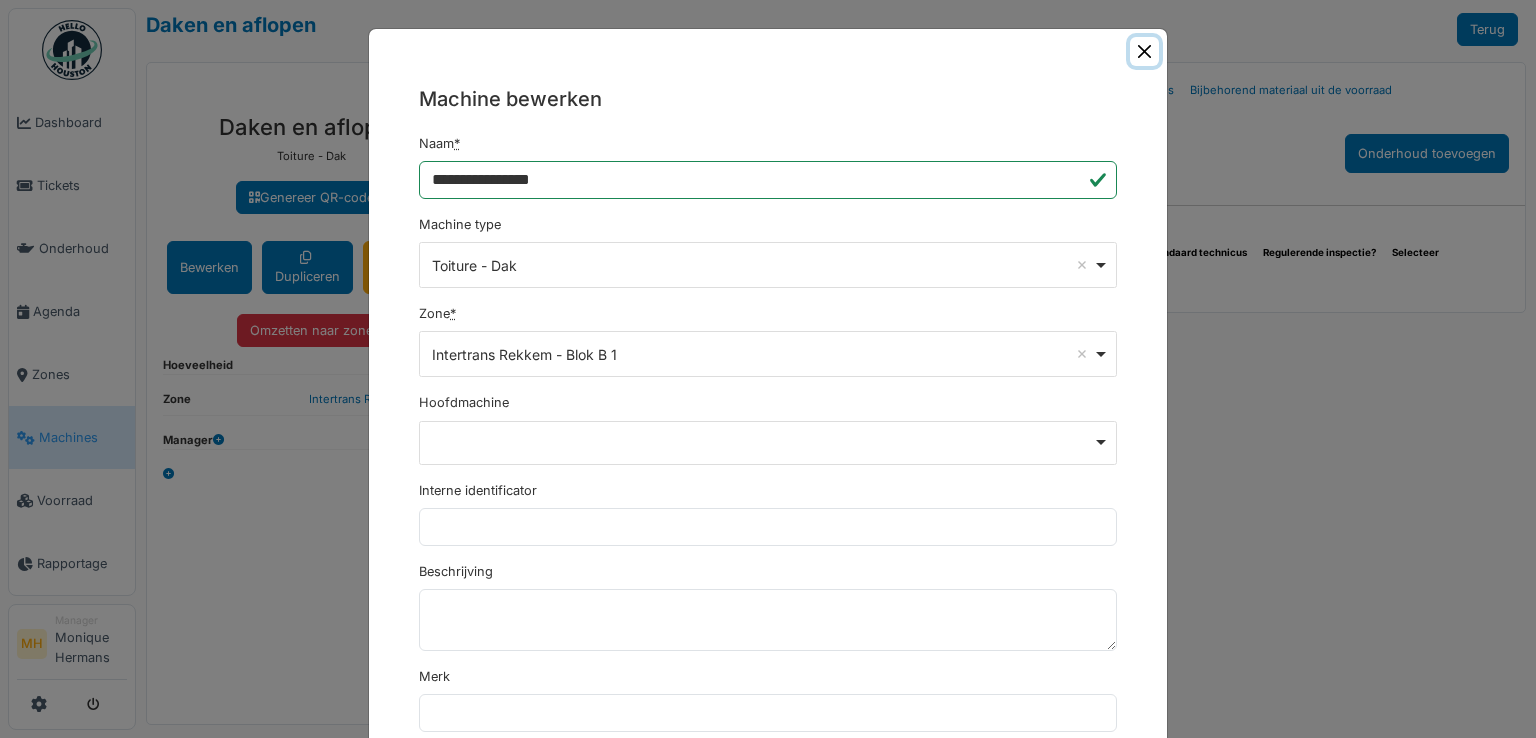 click at bounding box center (1144, 51) 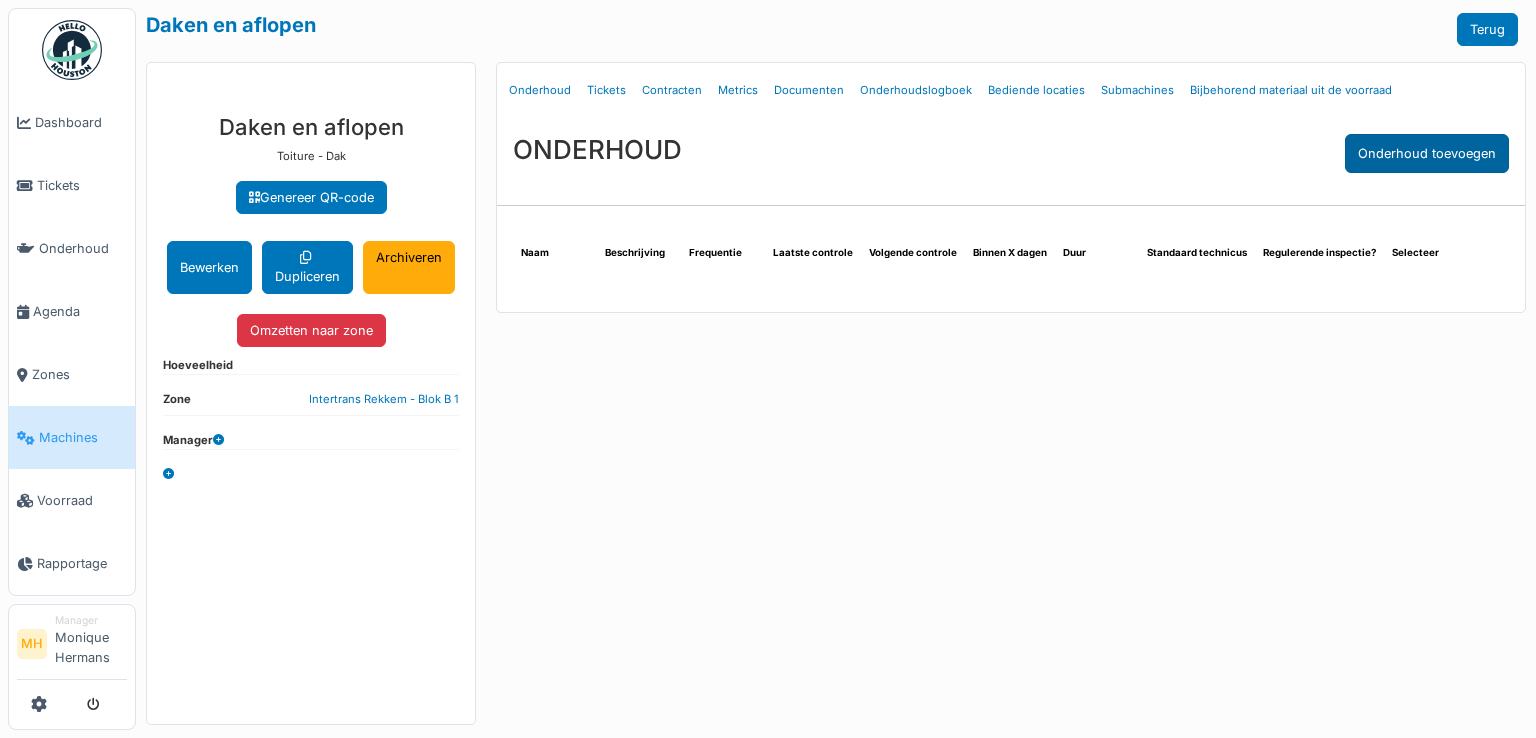 click on "Onderhoud toevoegen" at bounding box center (1427, 153) 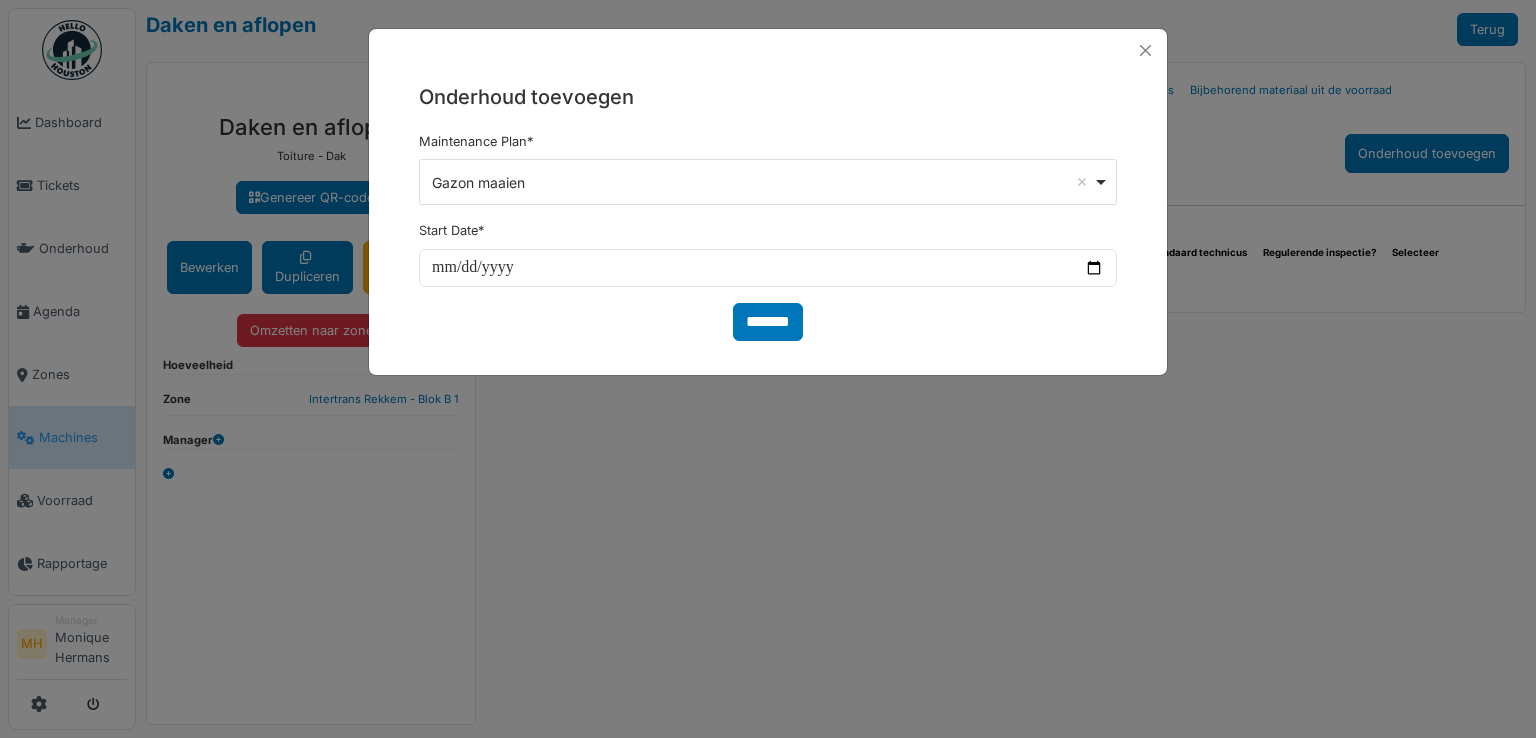 click on "Gazon maaien Remove item" at bounding box center (762, 182) 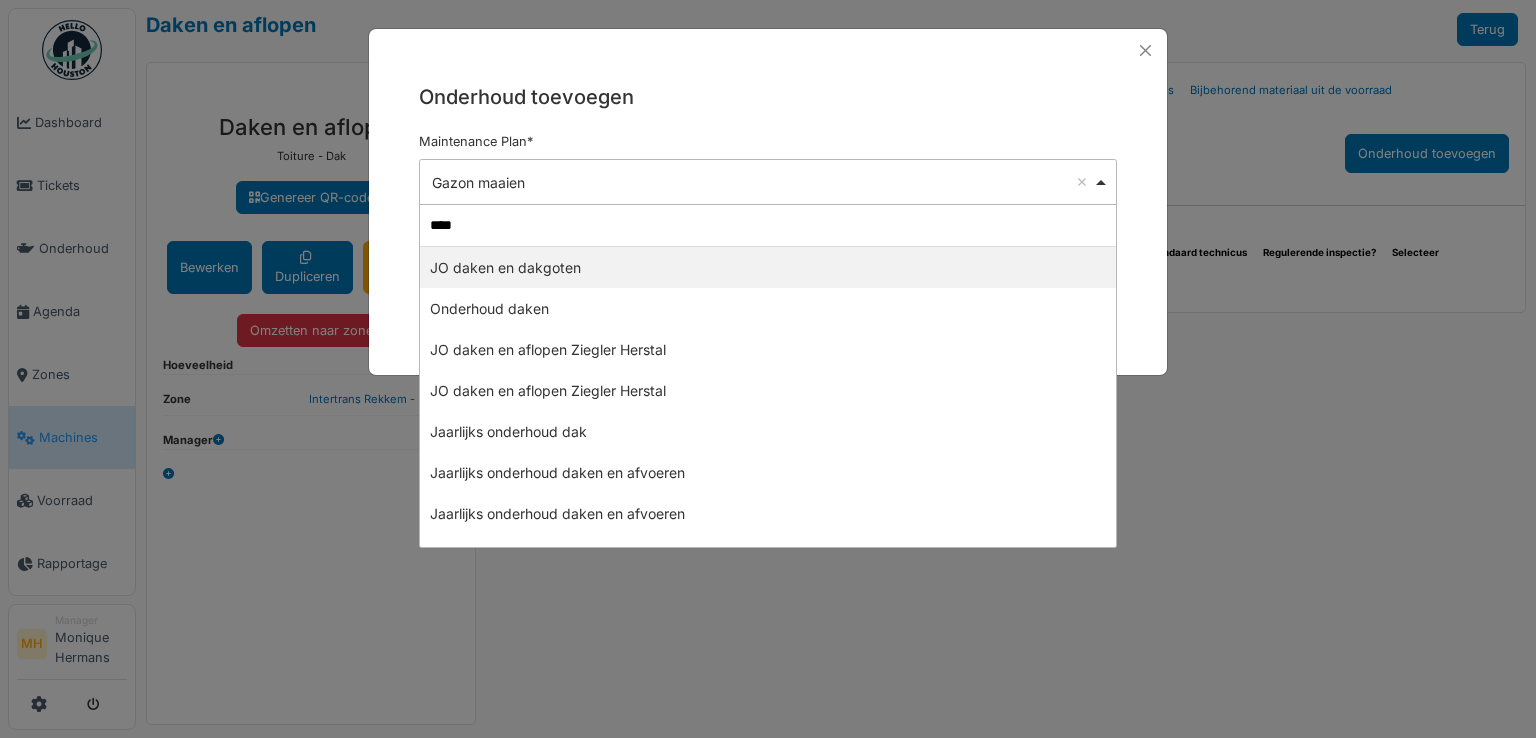 type on "*****" 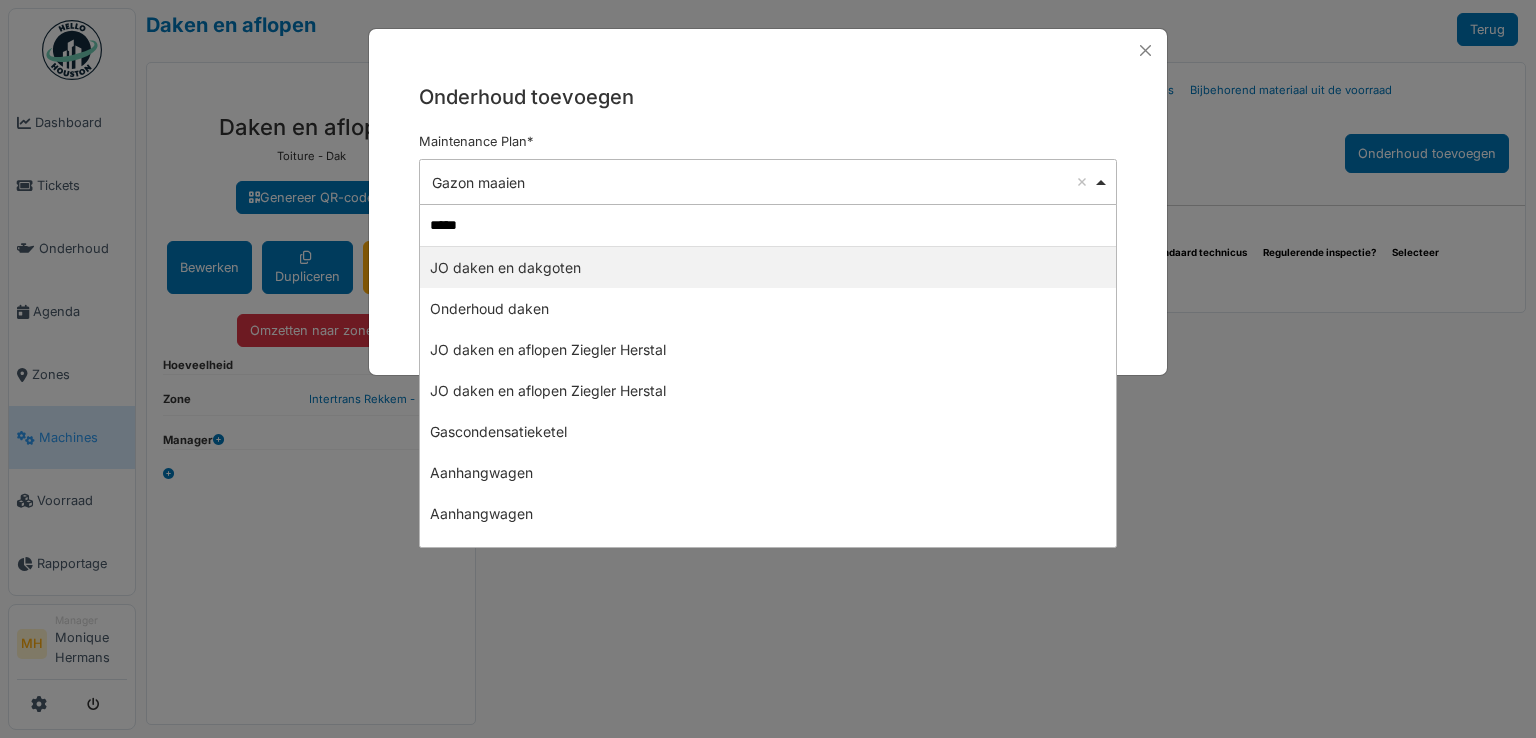 type 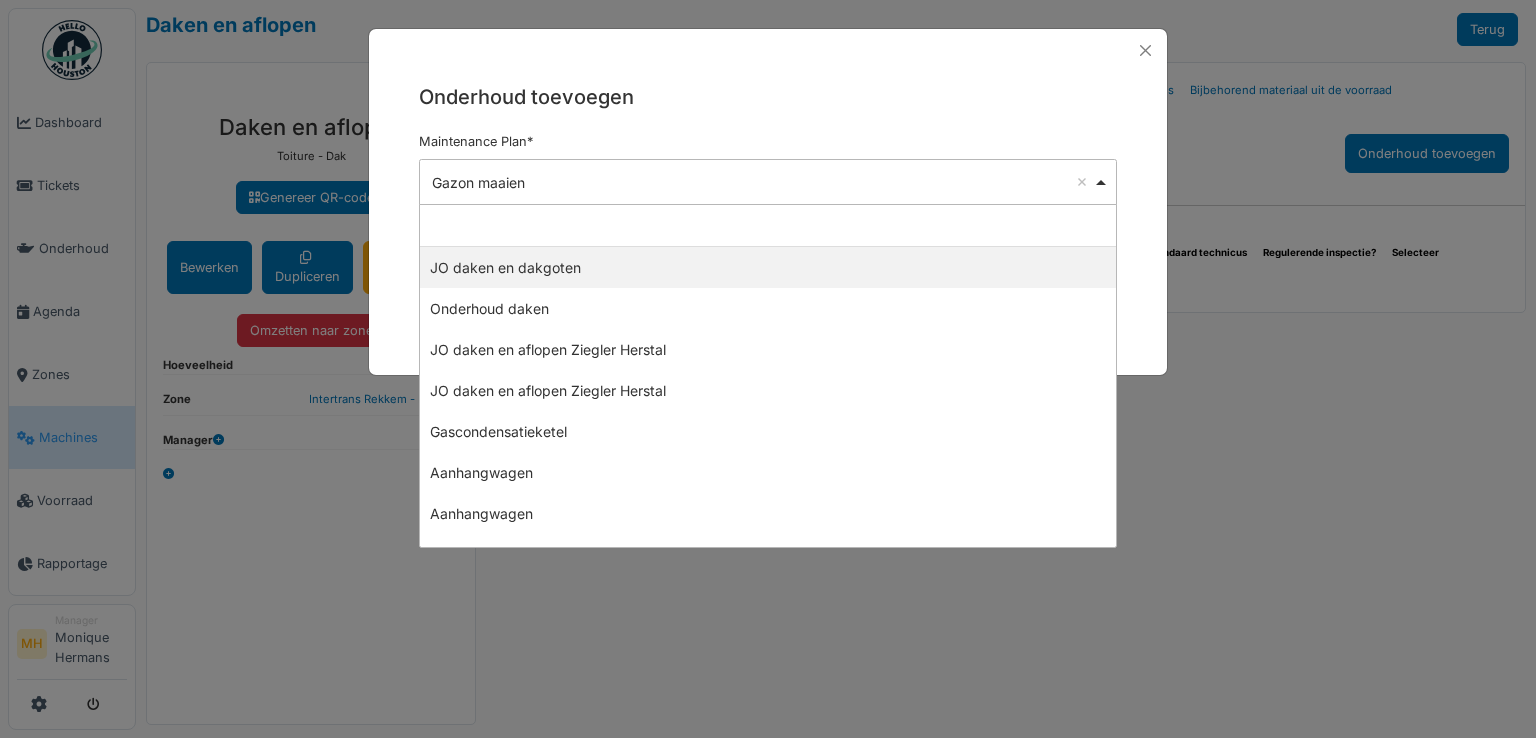 select on "*****" 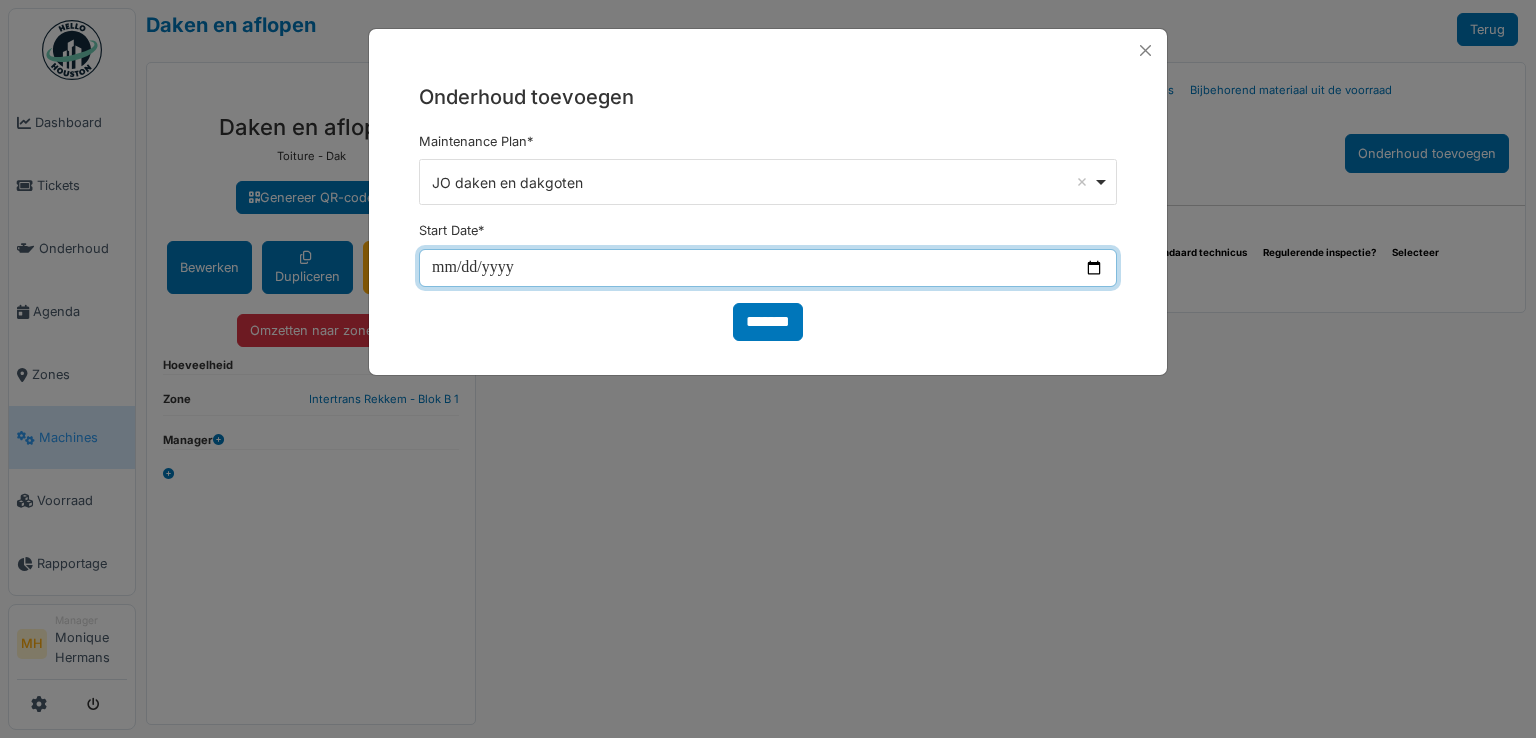 click at bounding box center (768, 268) 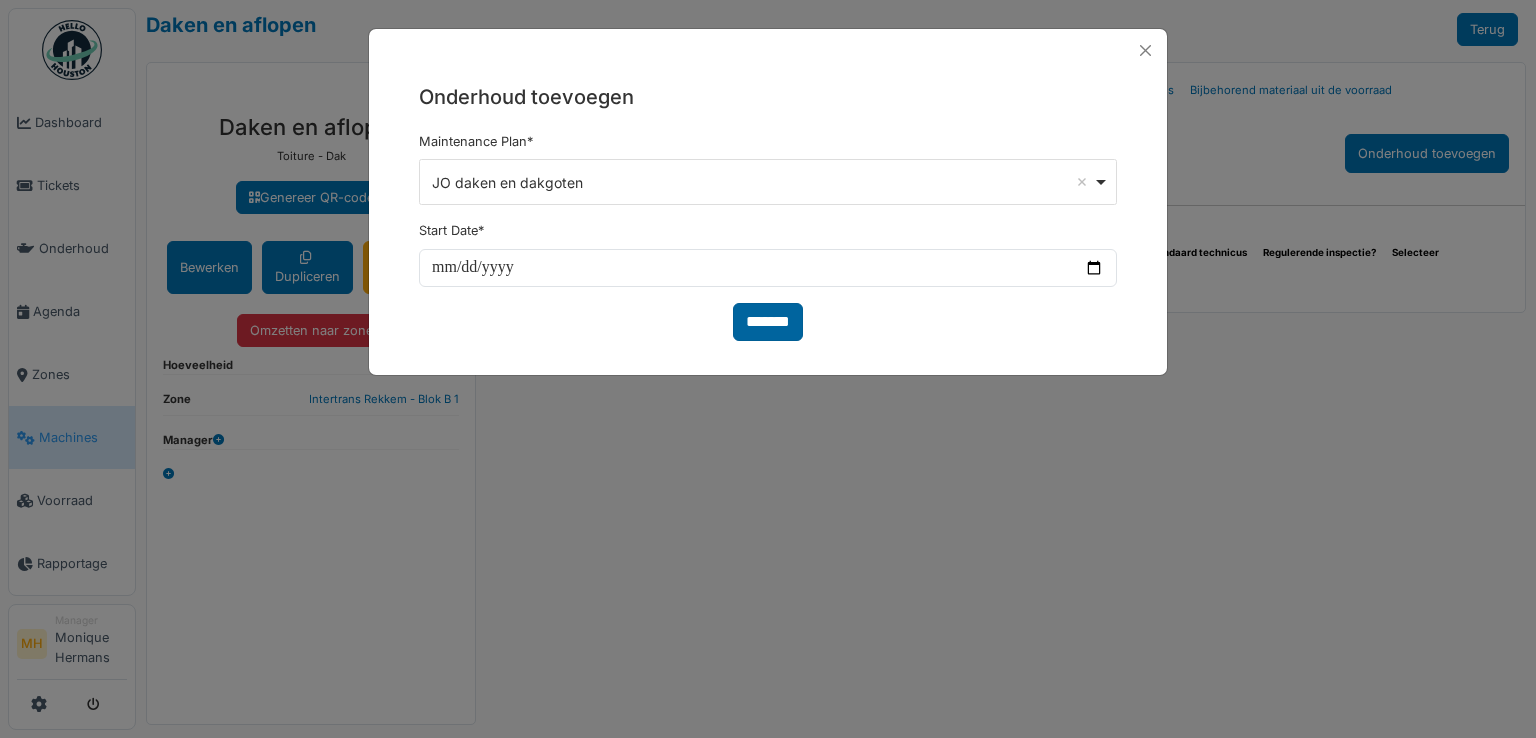 click on "*******" at bounding box center [768, 322] 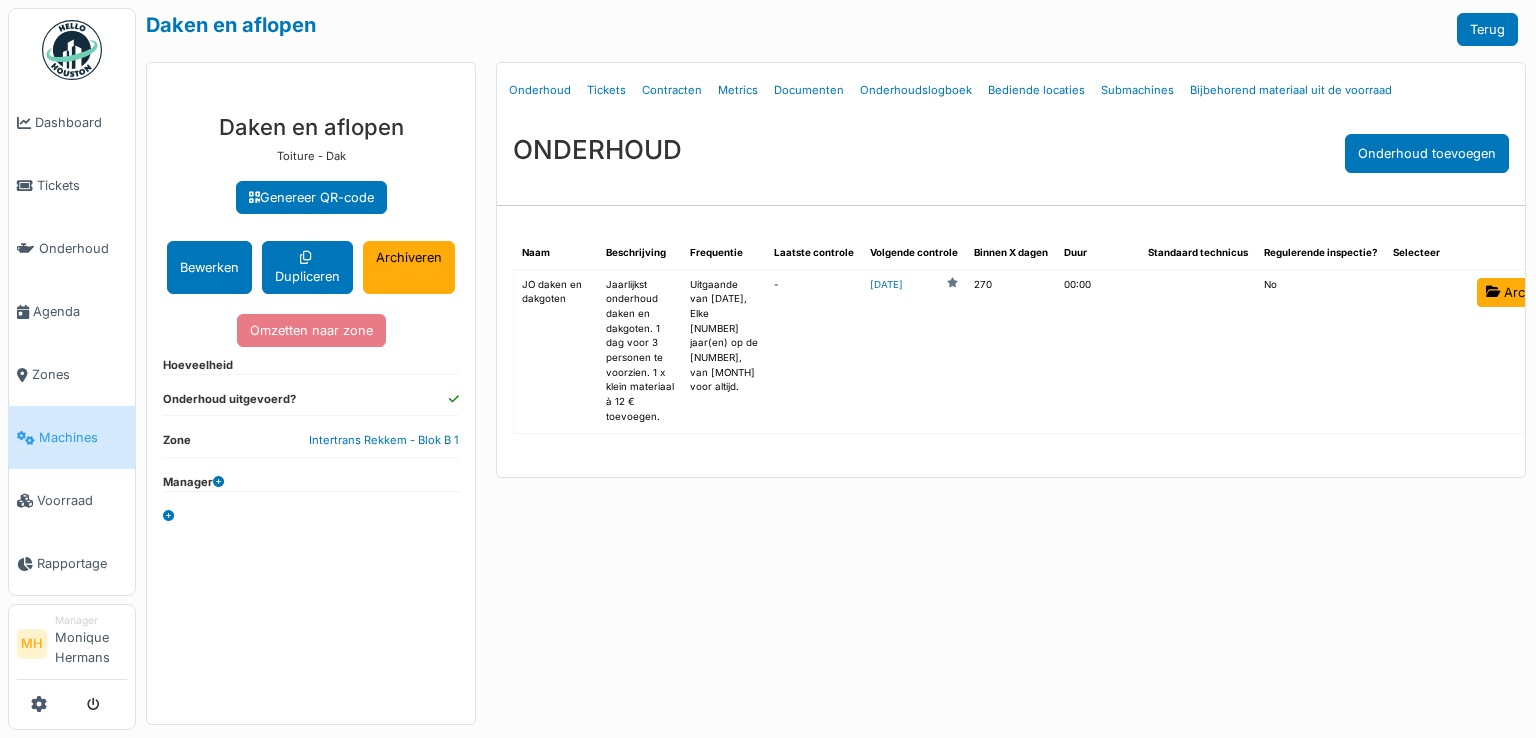 scroll, scrollTop: 0, scrollLeft: 0, axis: both 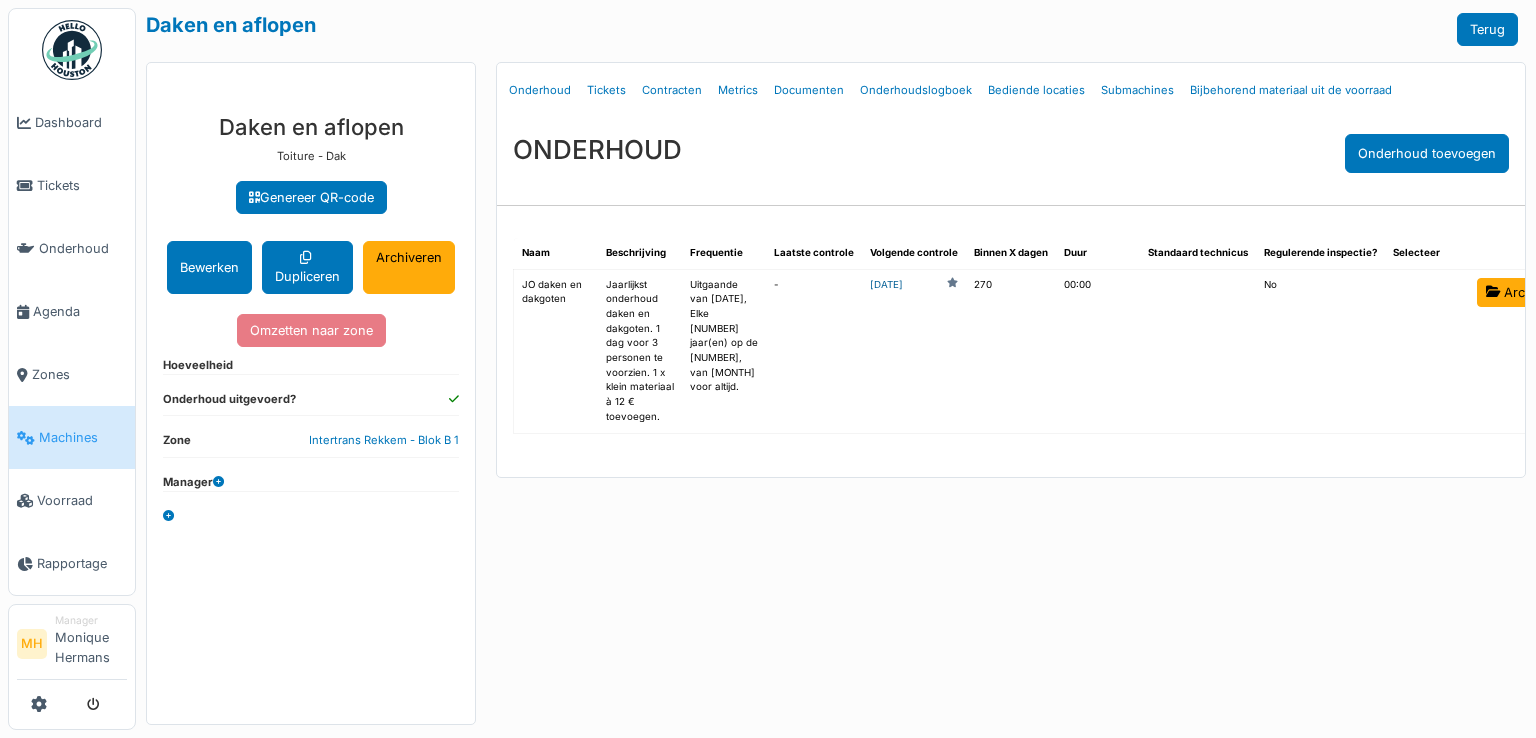 click on "[DATE]" at bounding box center (886, 285) 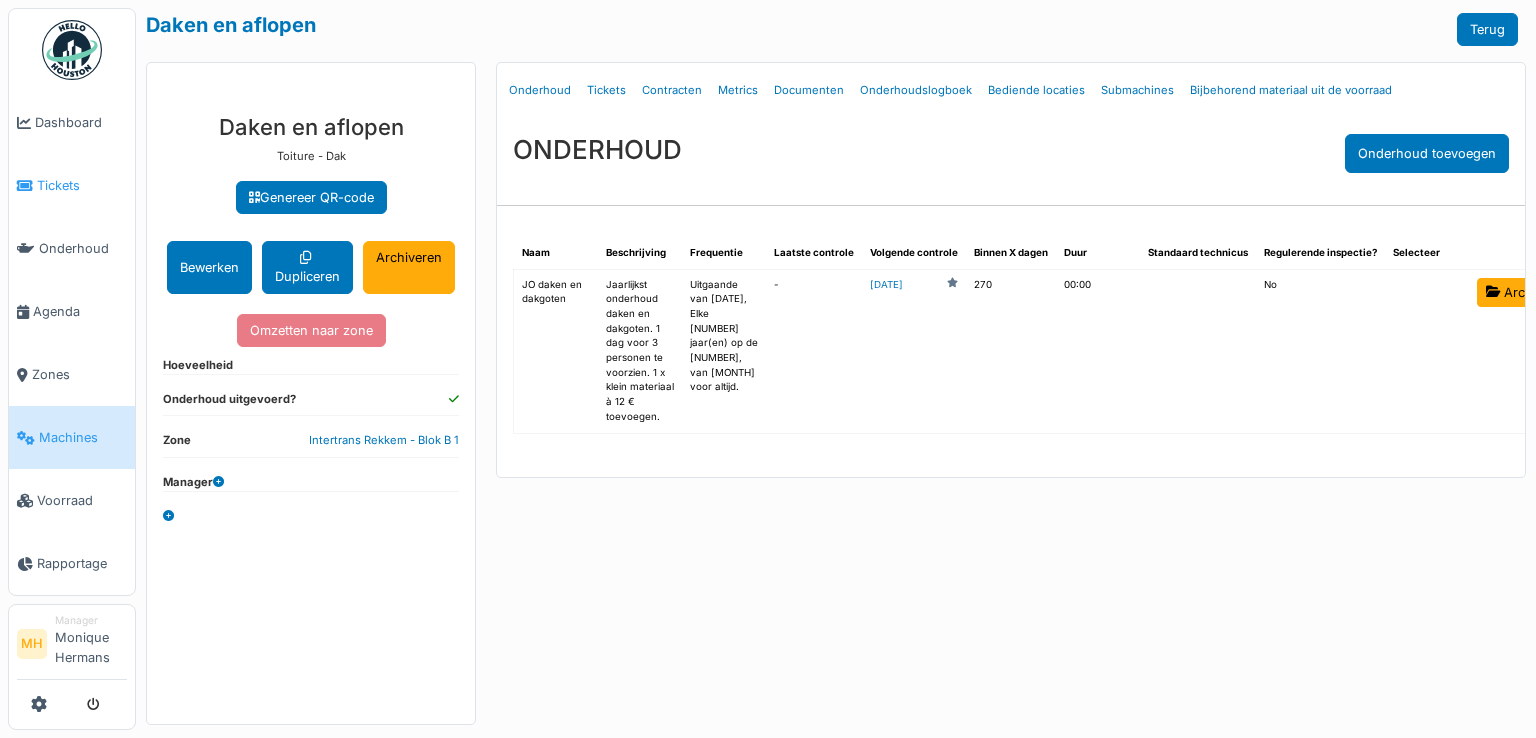 click on "Tickets" at bounding box center [82, 185] 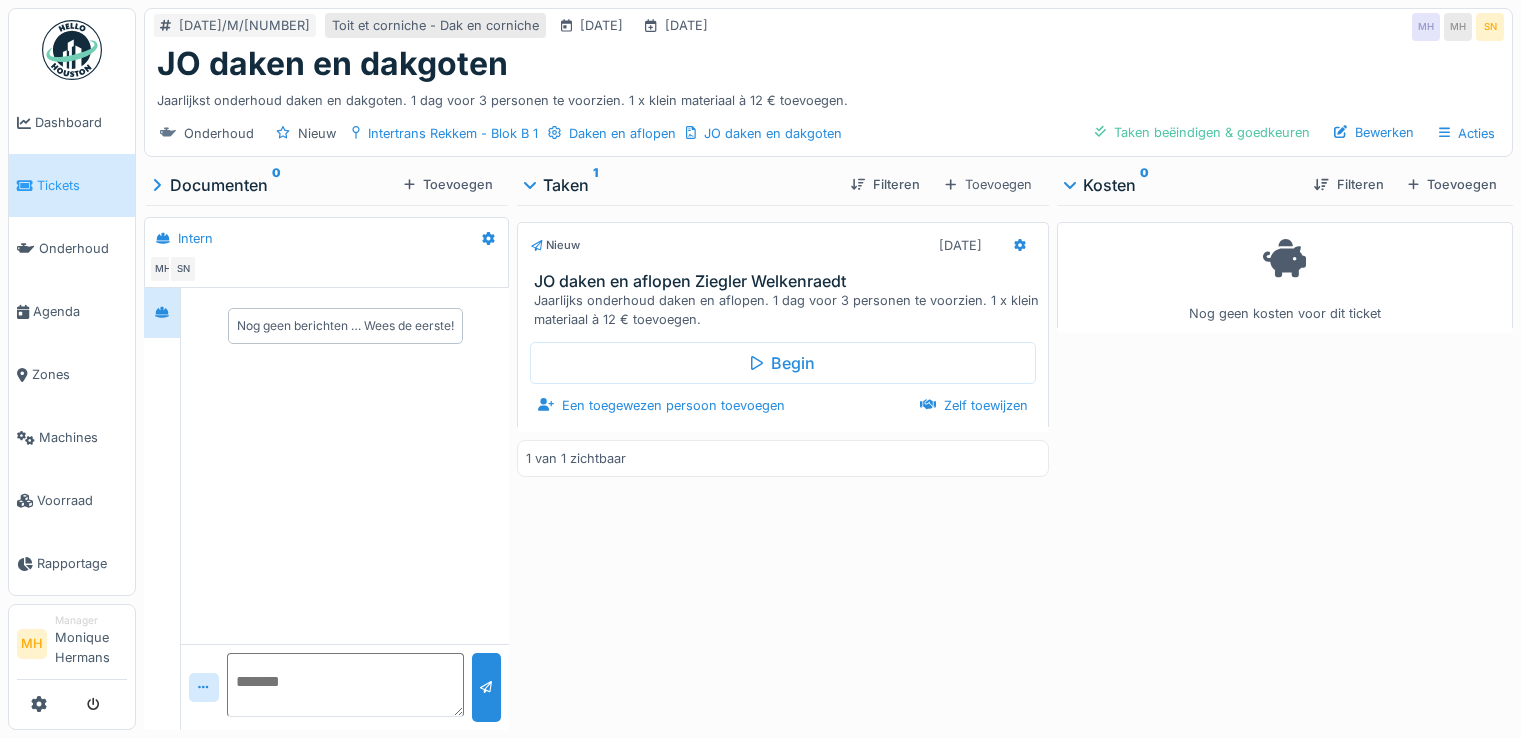 scroll, scrollTop: 0, scrollLeft: 0, axis: both 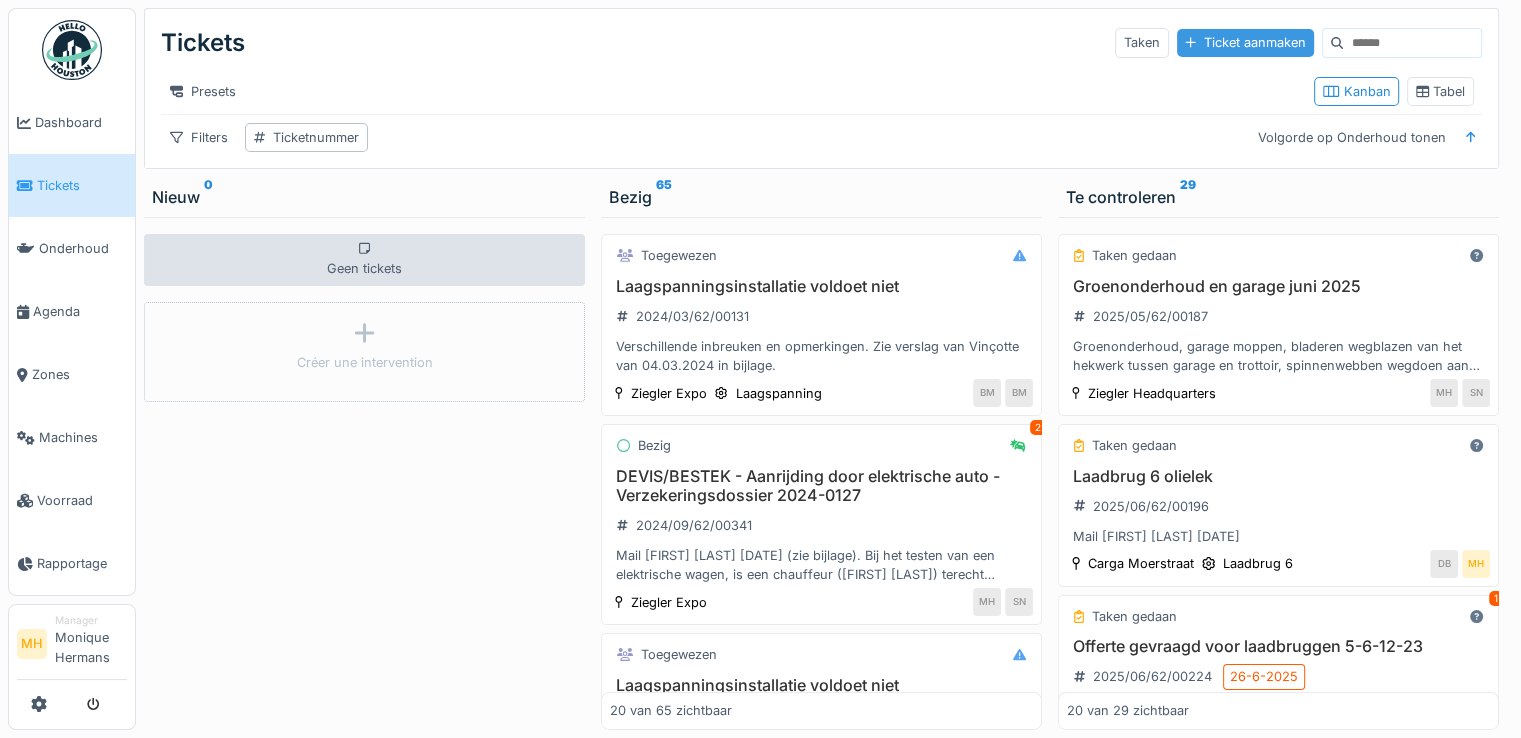 click on "Ticket aanmaken" at bounding box center [1245, 42] 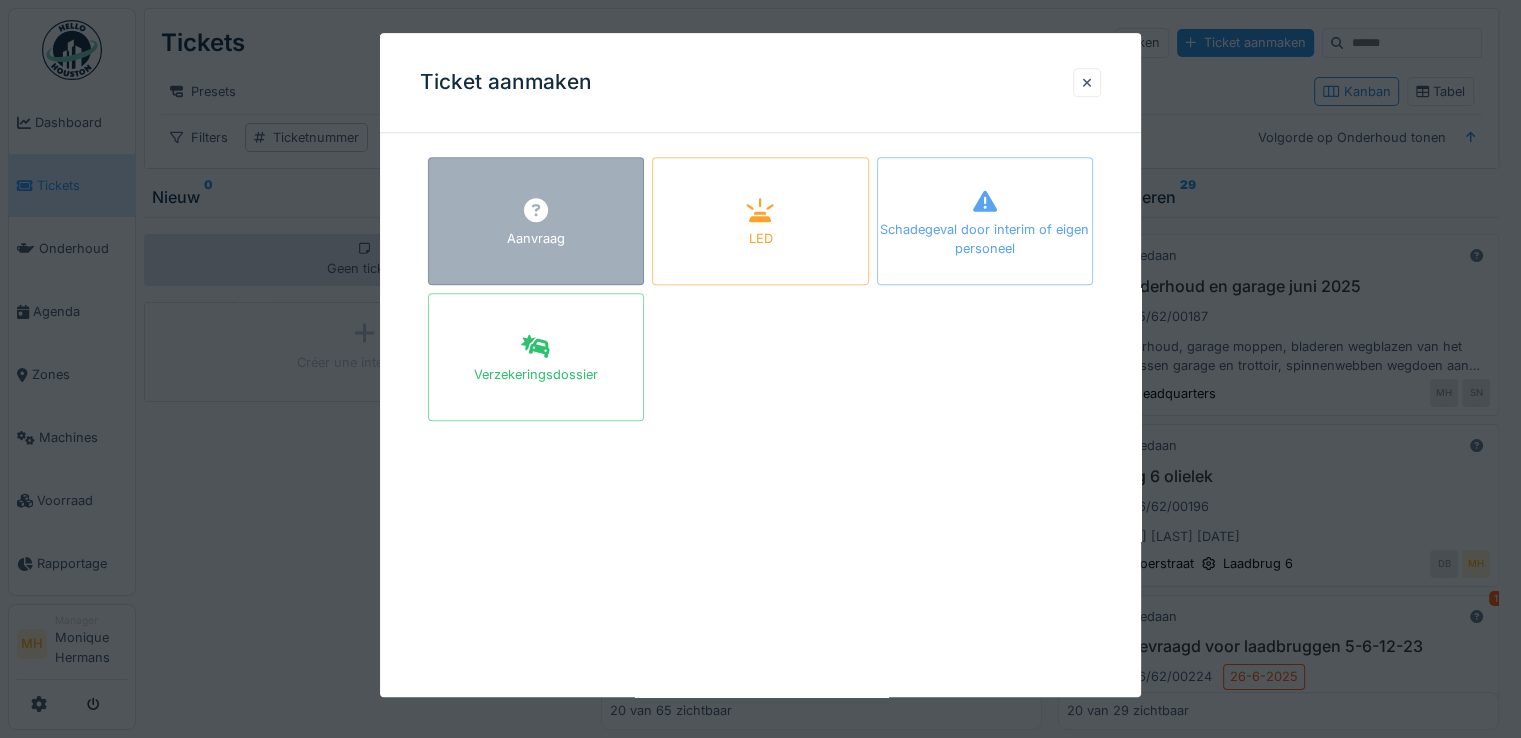 click on "Aanvraag" at bounding box center [536, 221] 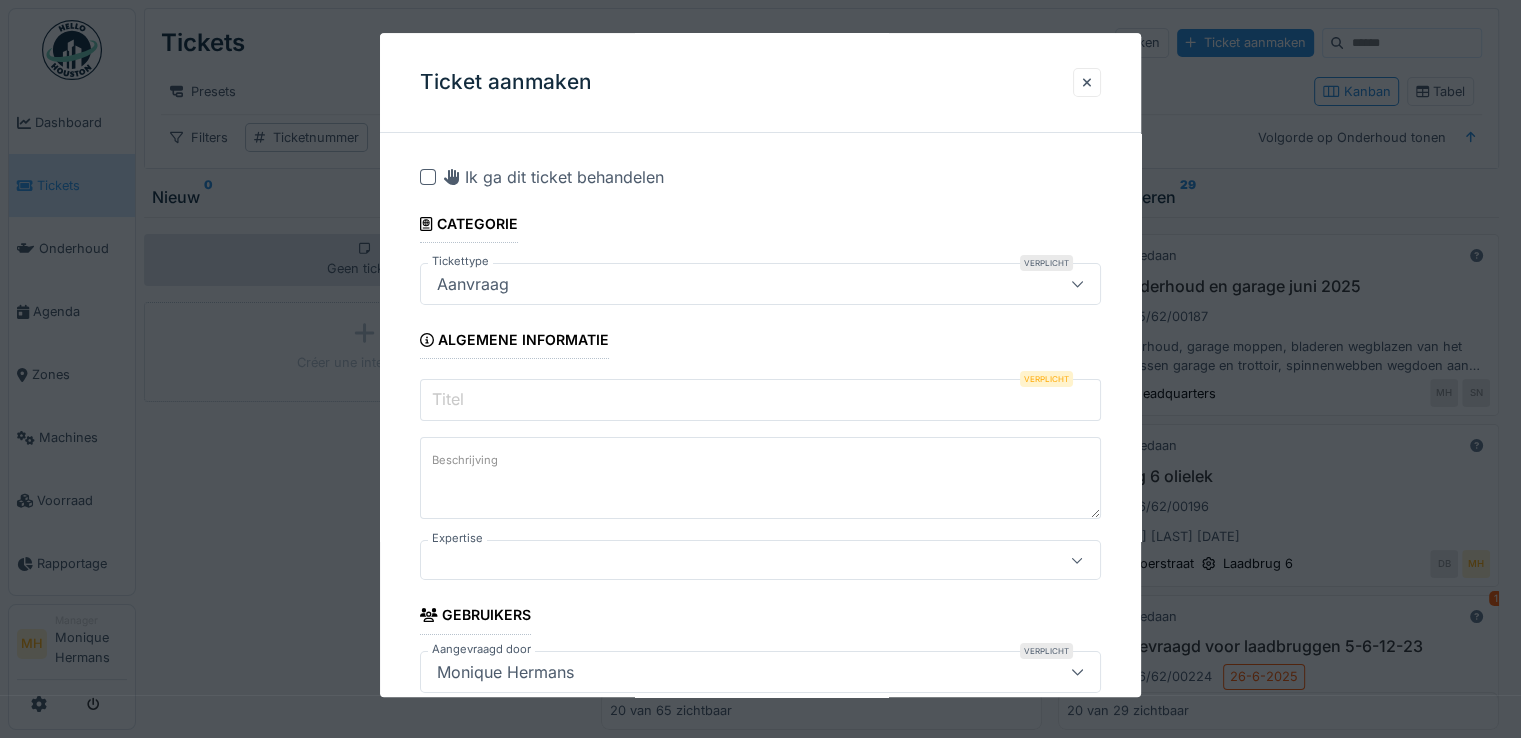 click on "Titel" at bounding box center [760, 400] 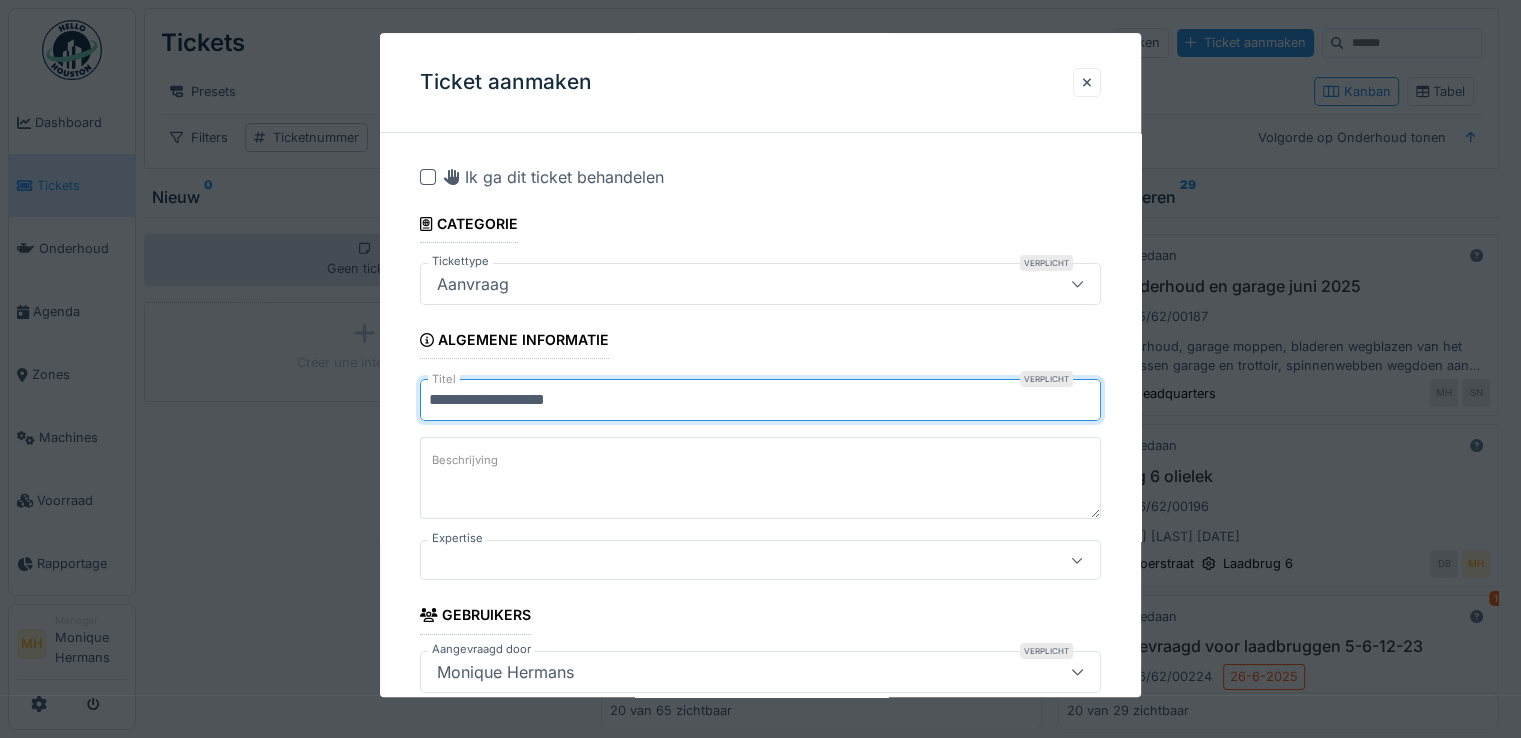 type on "**********" 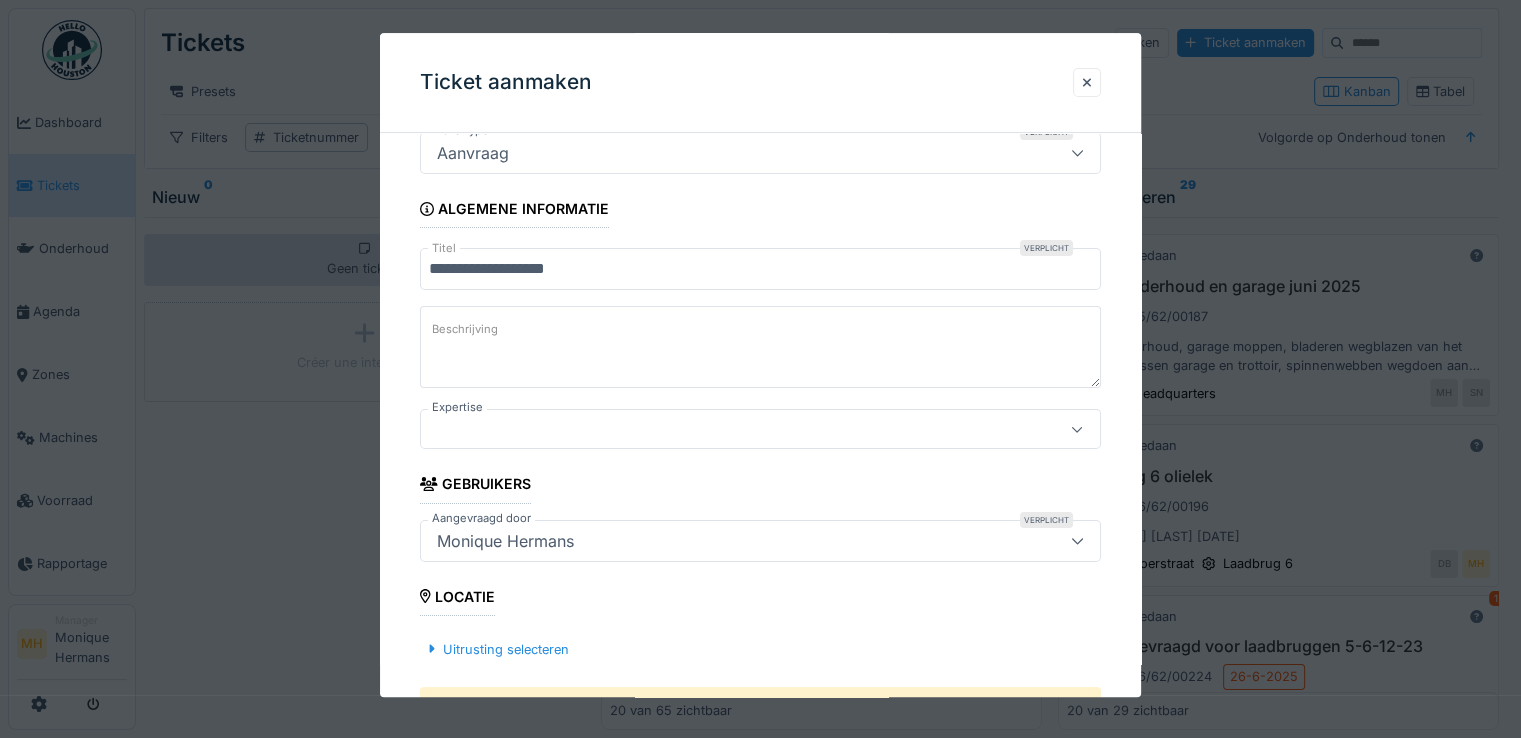 scroll, scrollTop: 200, scrollLeft: 0, axis: vertical 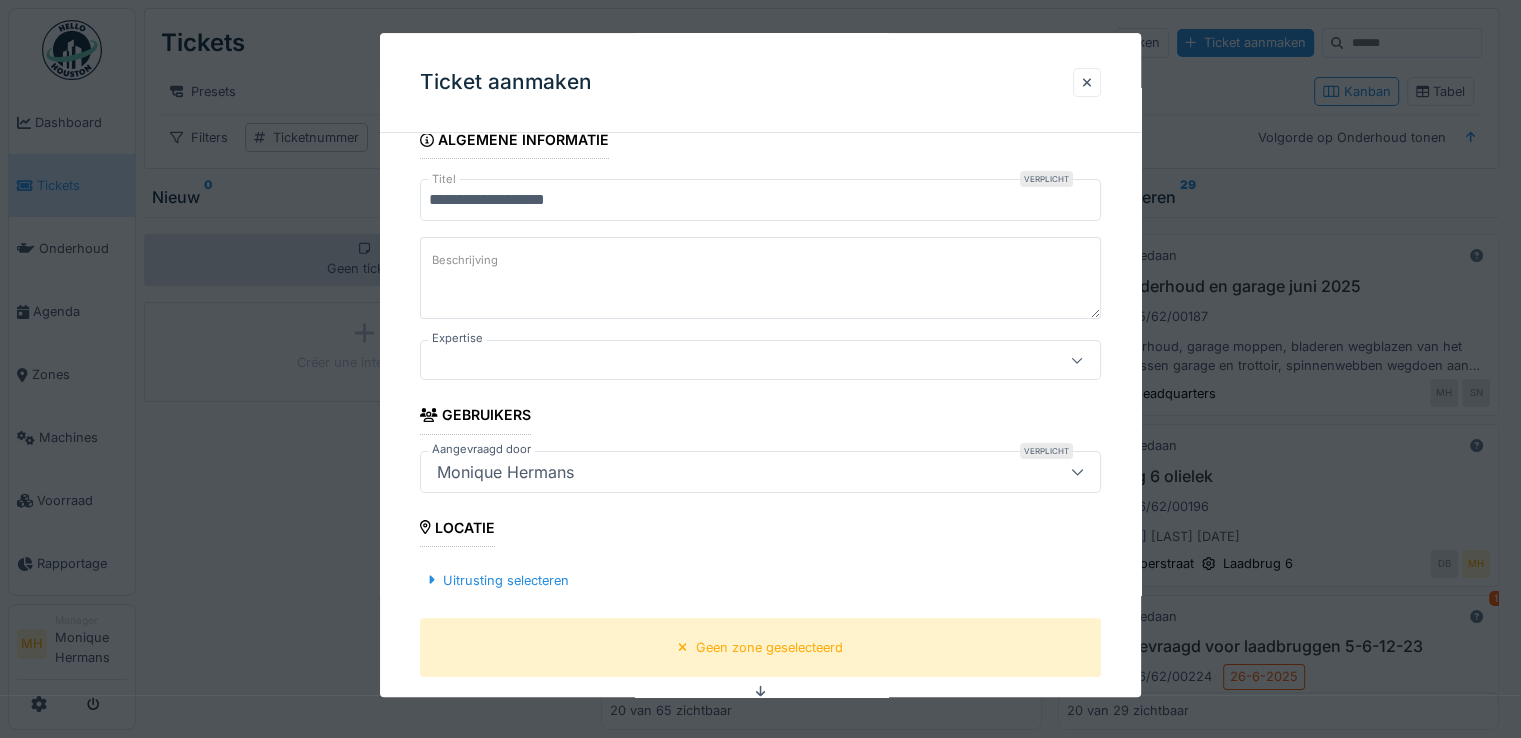 click on "Beschrijving" at bounding box center (760, 278) 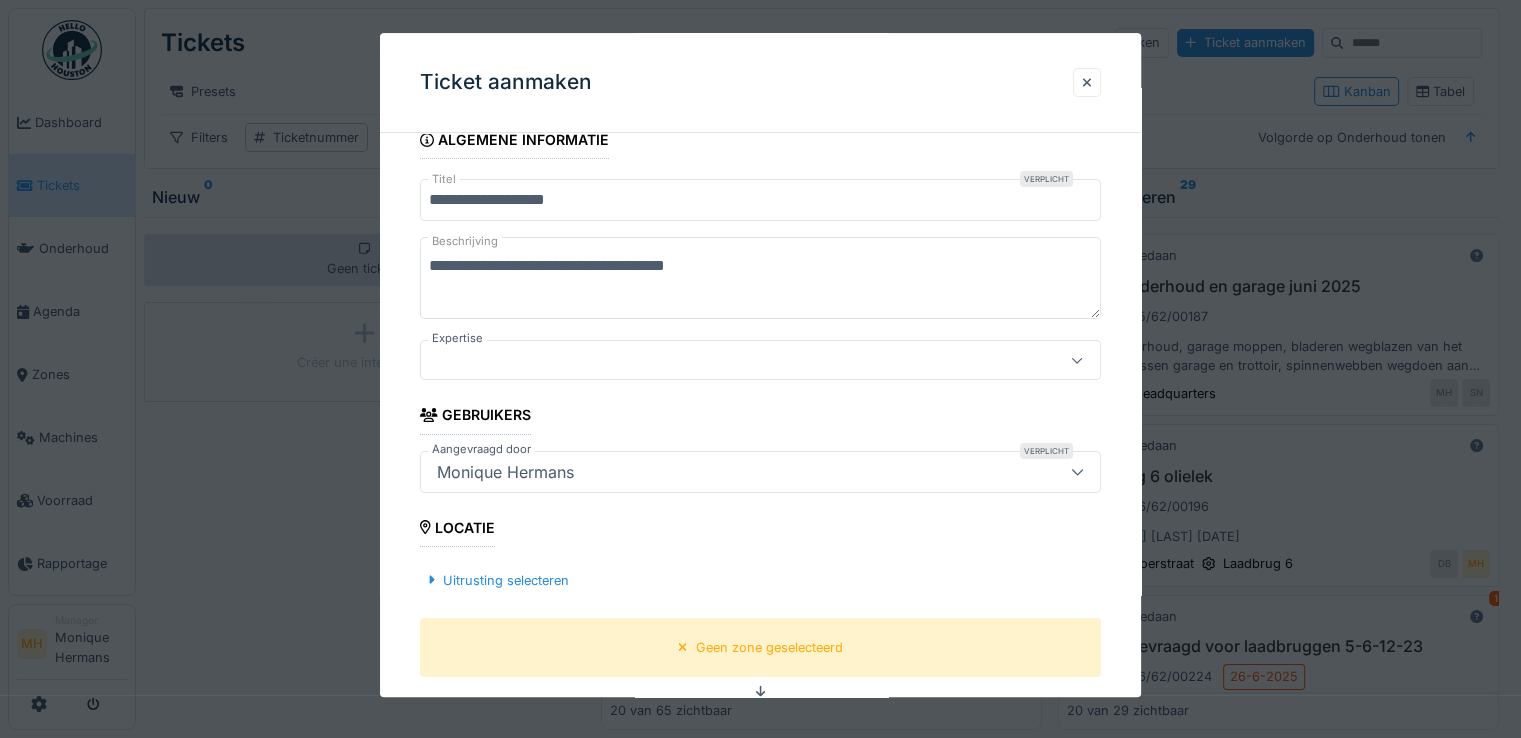 type on "**********" 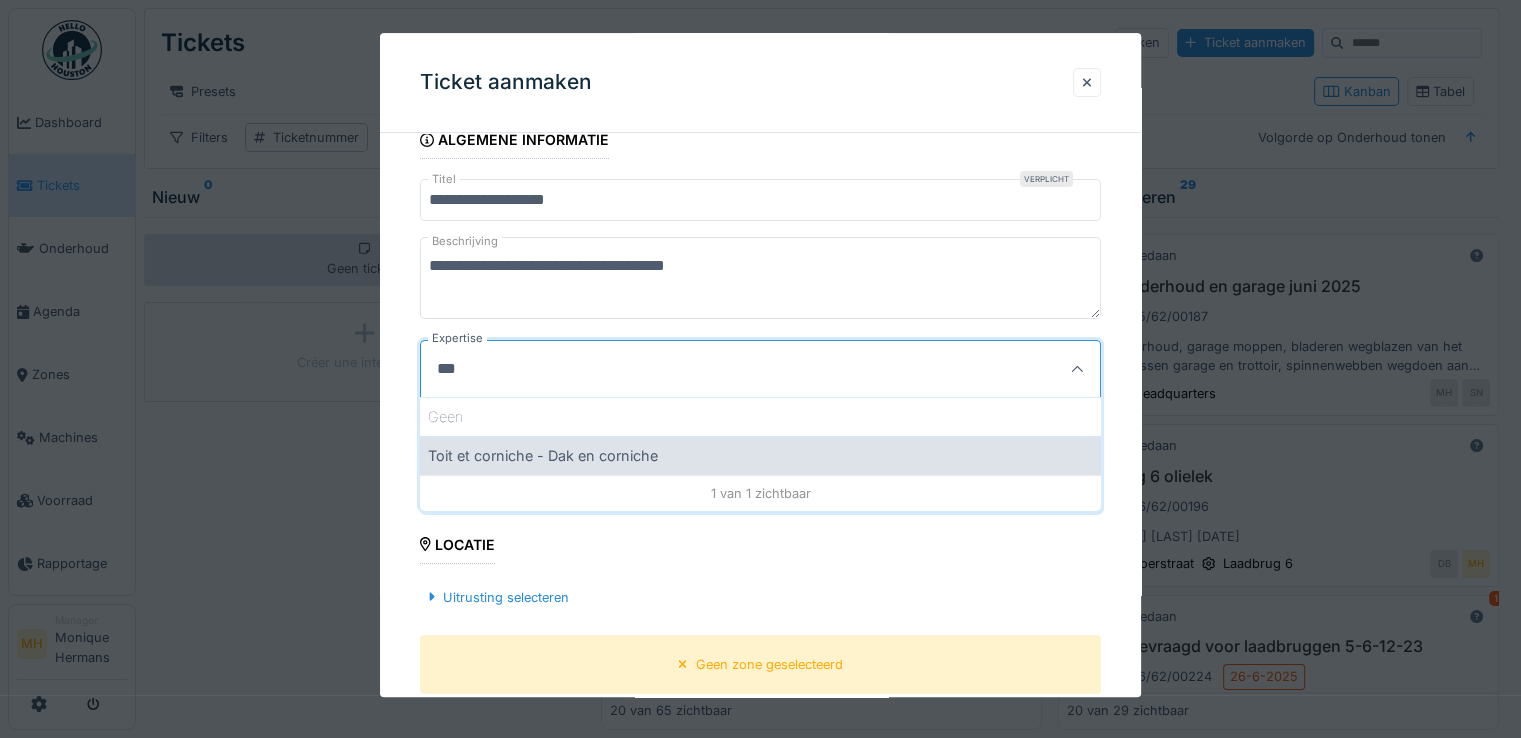 type on "***" 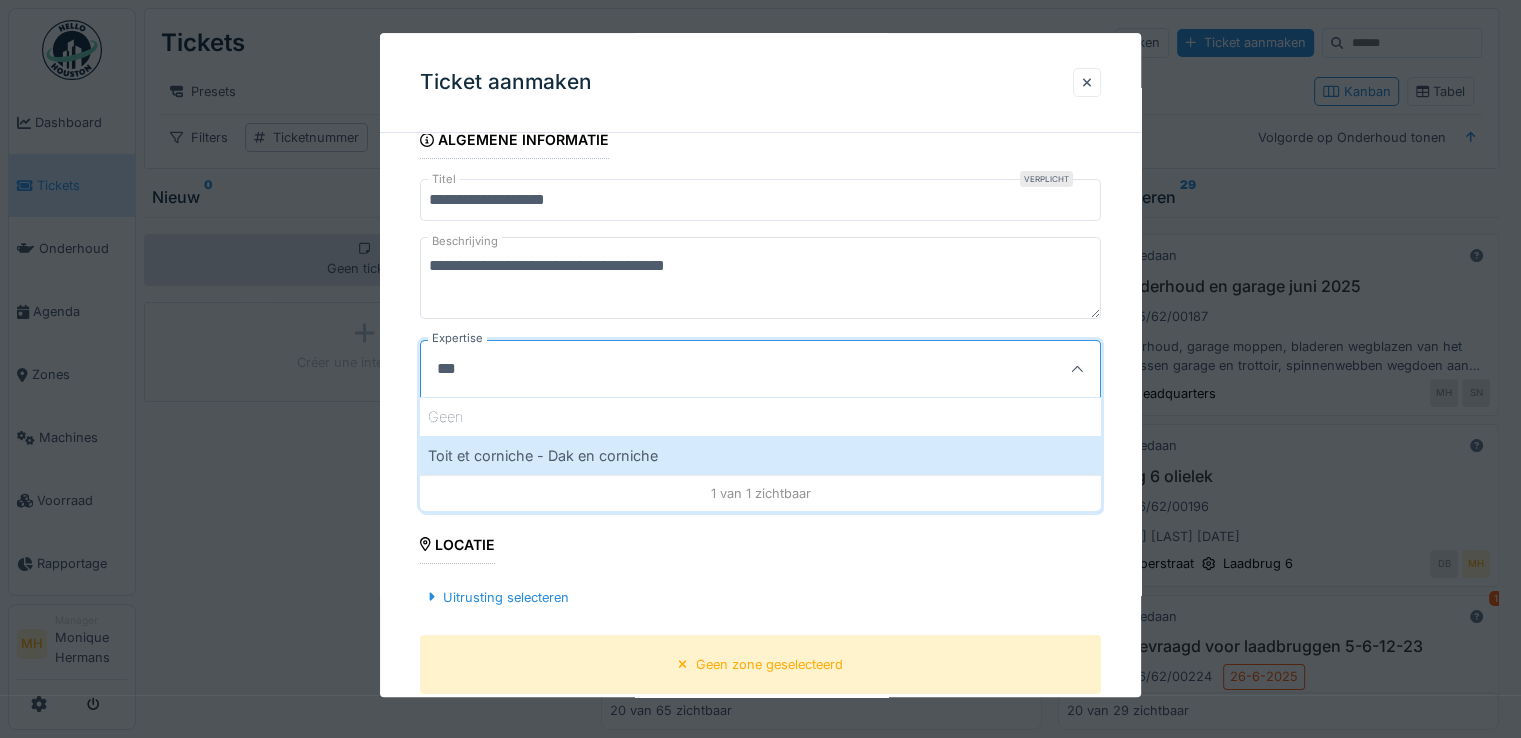 drag, startPoint x: 578, startPoint y: 453, endPoint x: 616, endPoint y: 441, distance: 39.849716 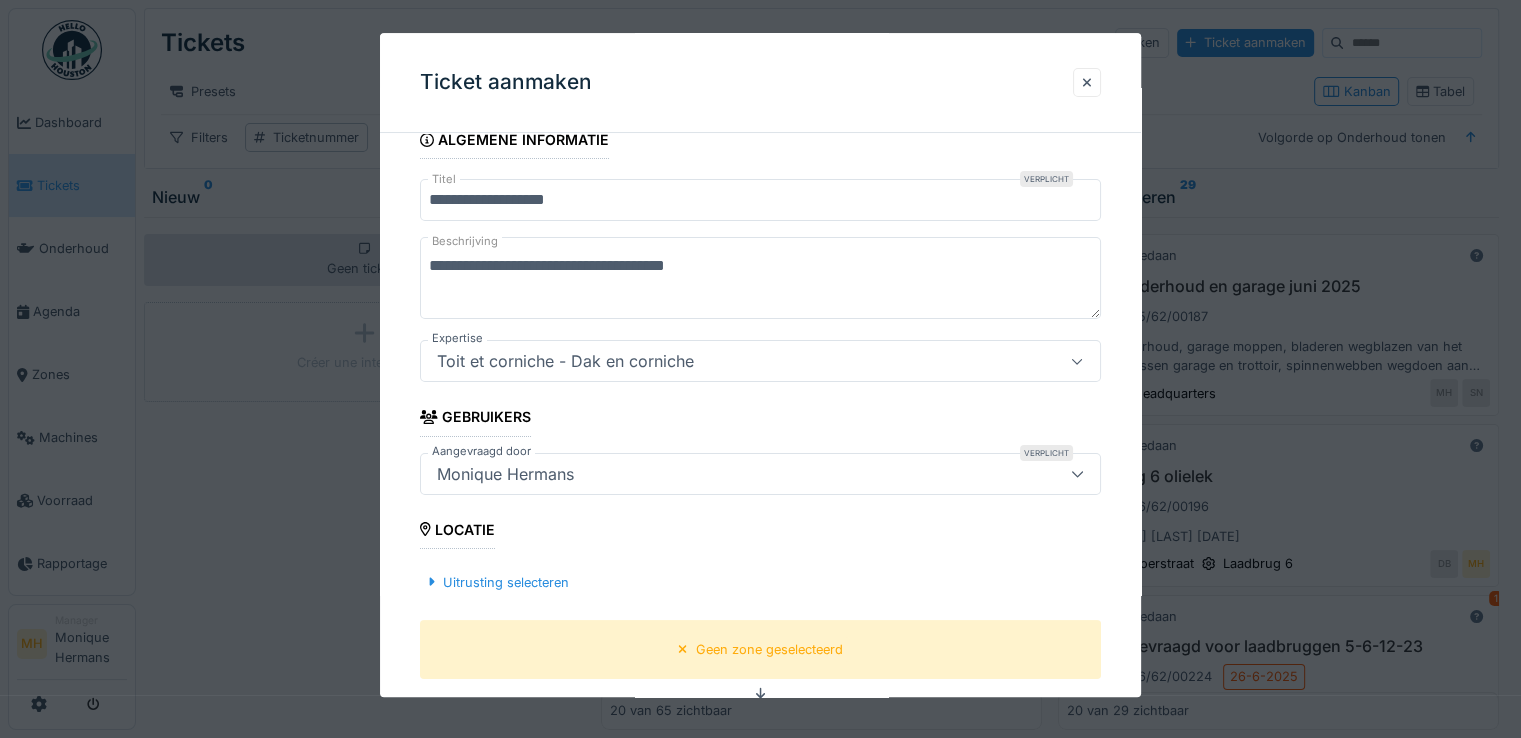 scroll, scrollTop: 400, scrollLeft: 0, axis: vertical 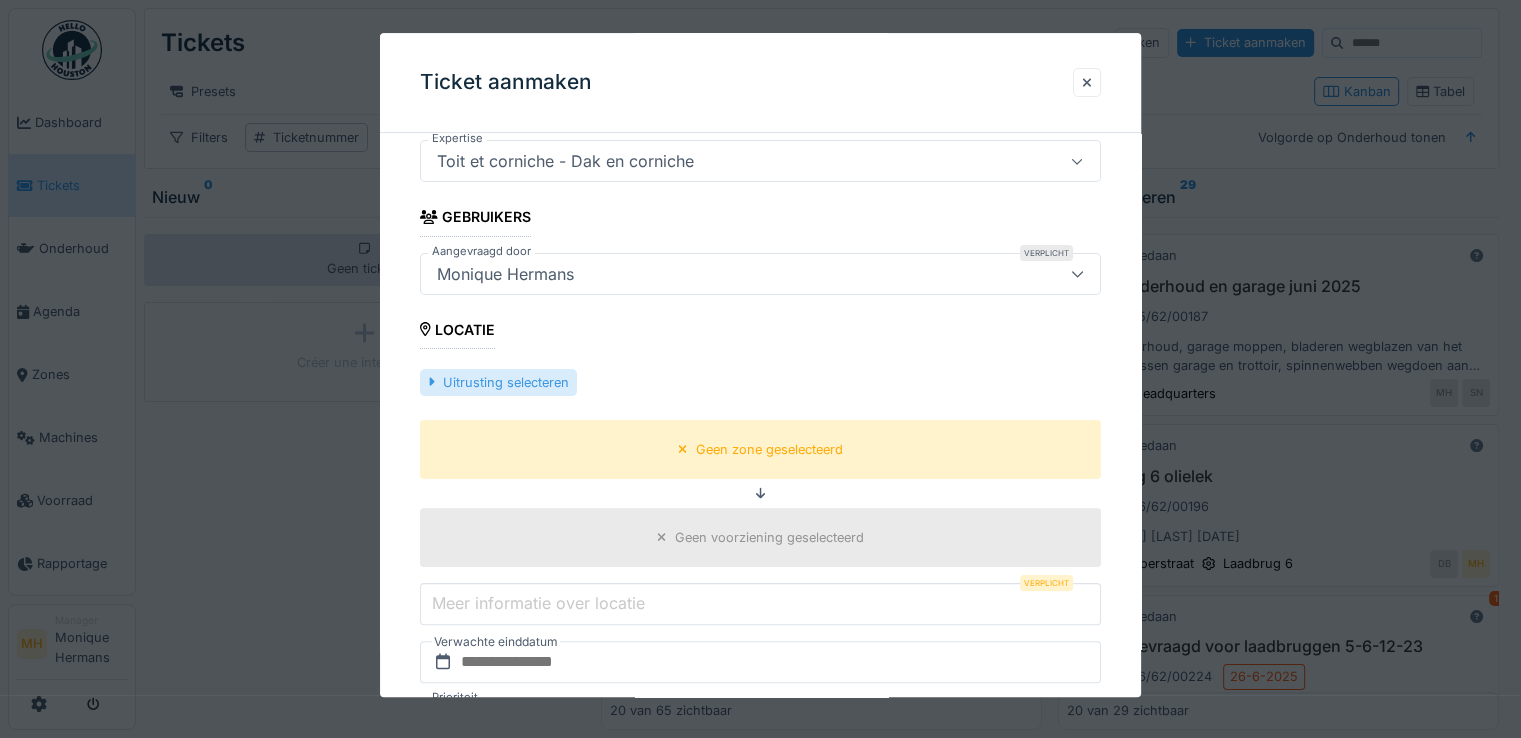 click on "Uitrusting selecteren" at bounding box center (498, 382) 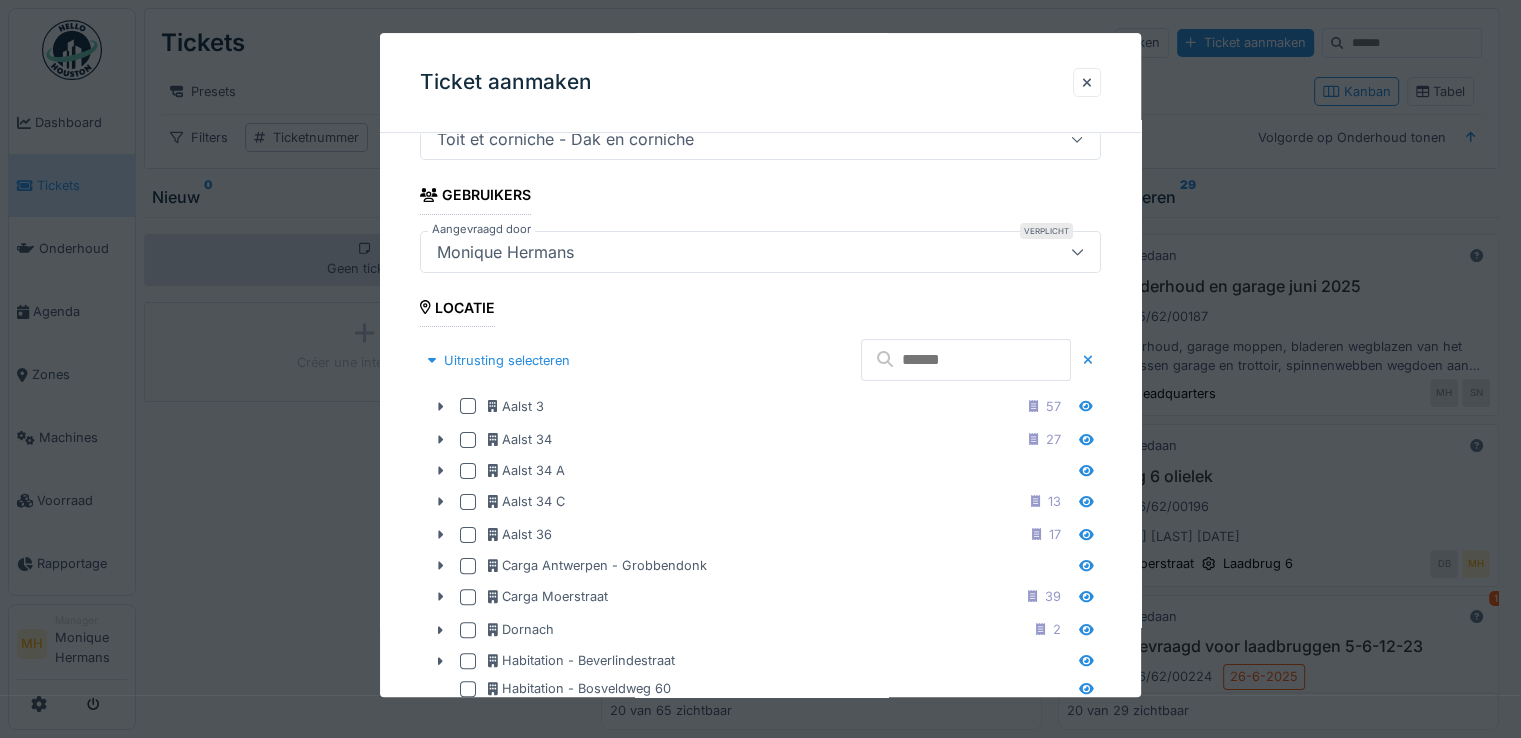 scroll, scrollTop: 300, scrollLeft: 0, axis: vertical 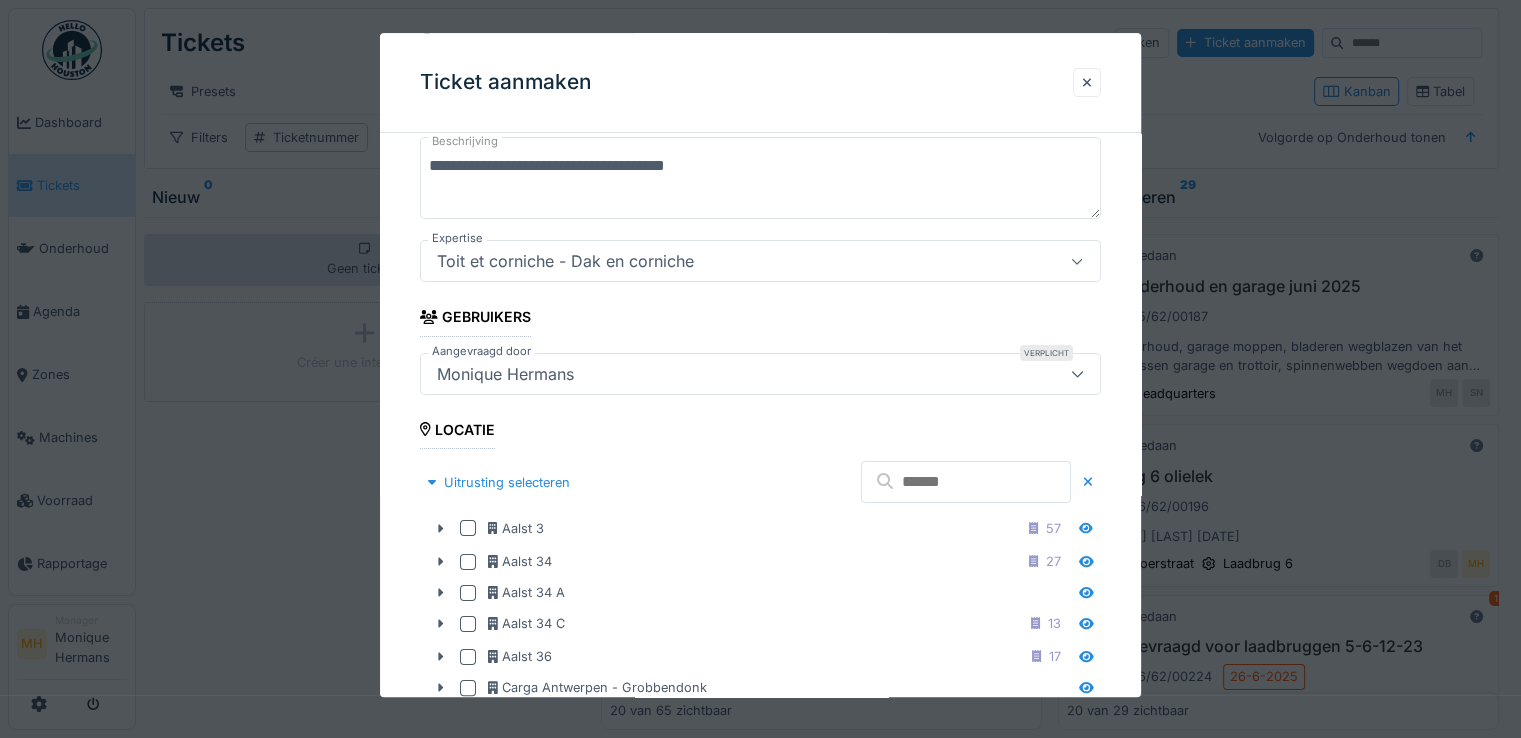 click at bounding box center [966, 482] 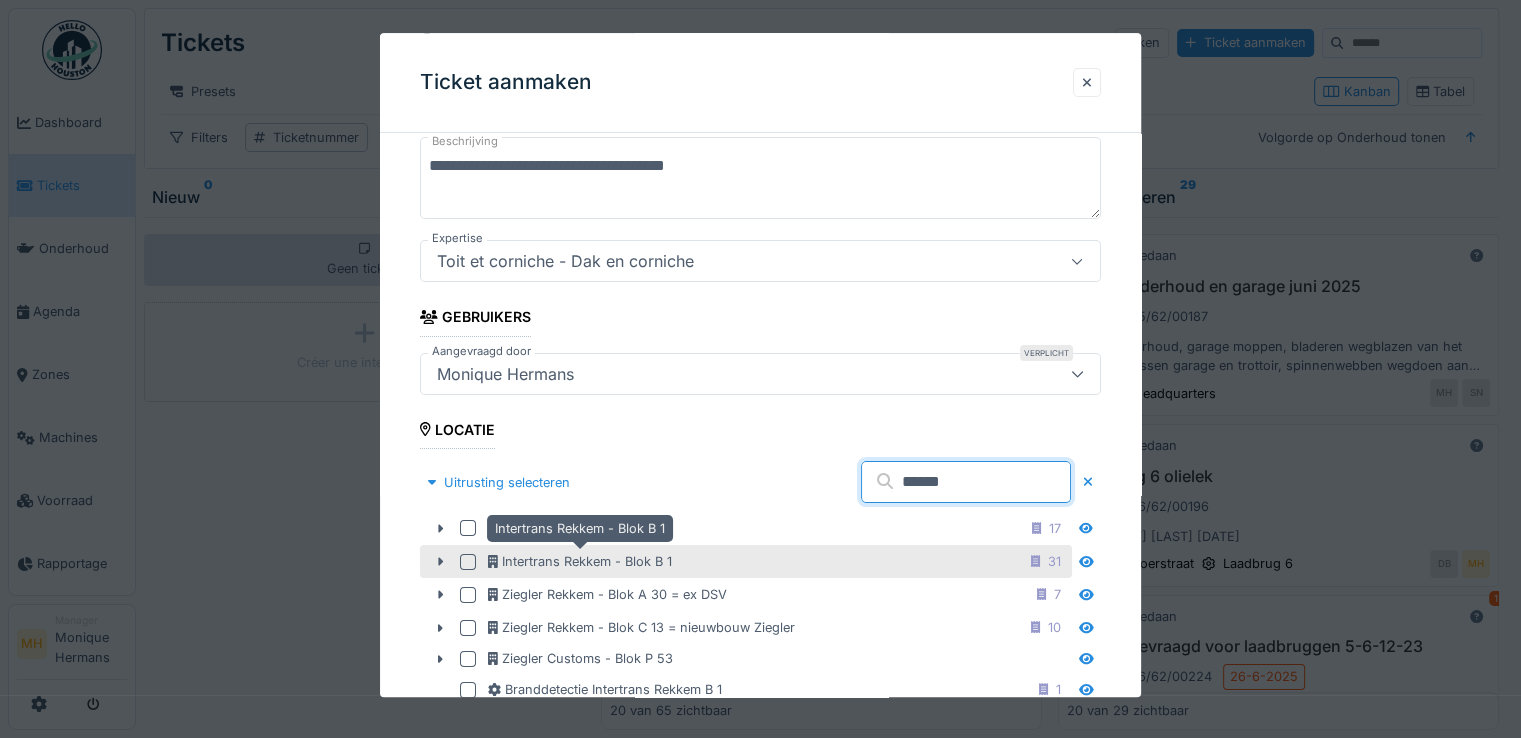 type on "******" 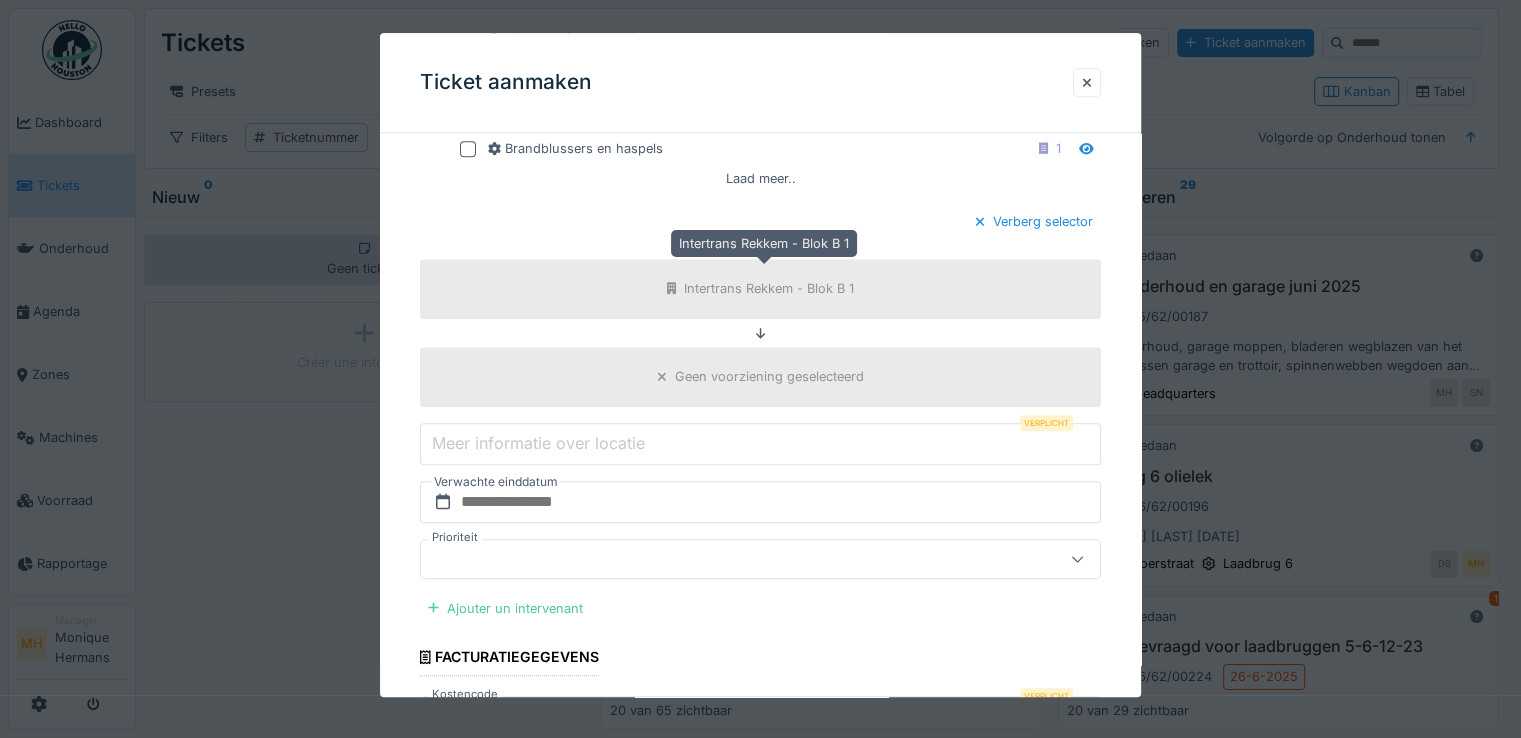 scroll, scrollTop: 1500, scrollLeft: 0, axis: vertical 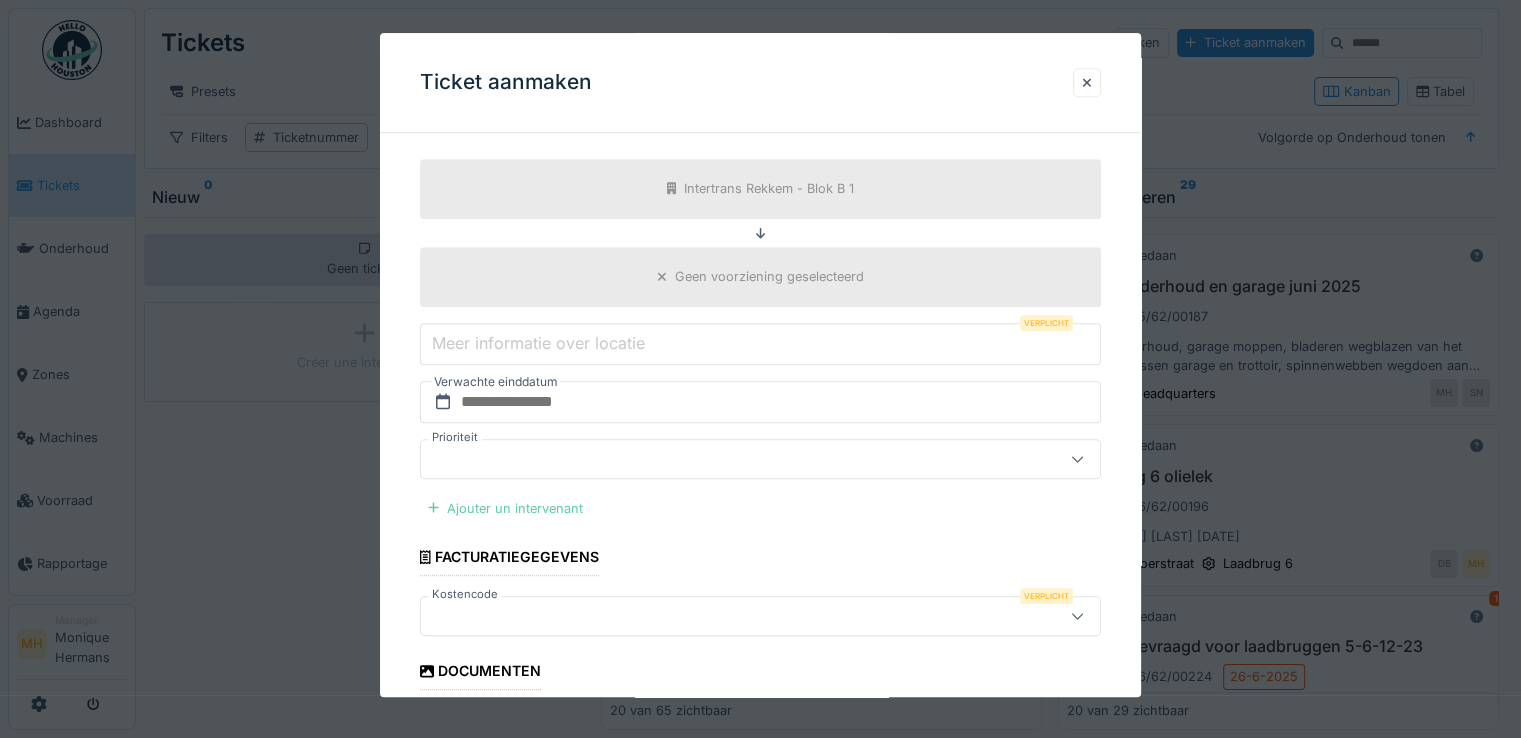 click on "Ajouter un intervenant" at bounding box center (505, 508) 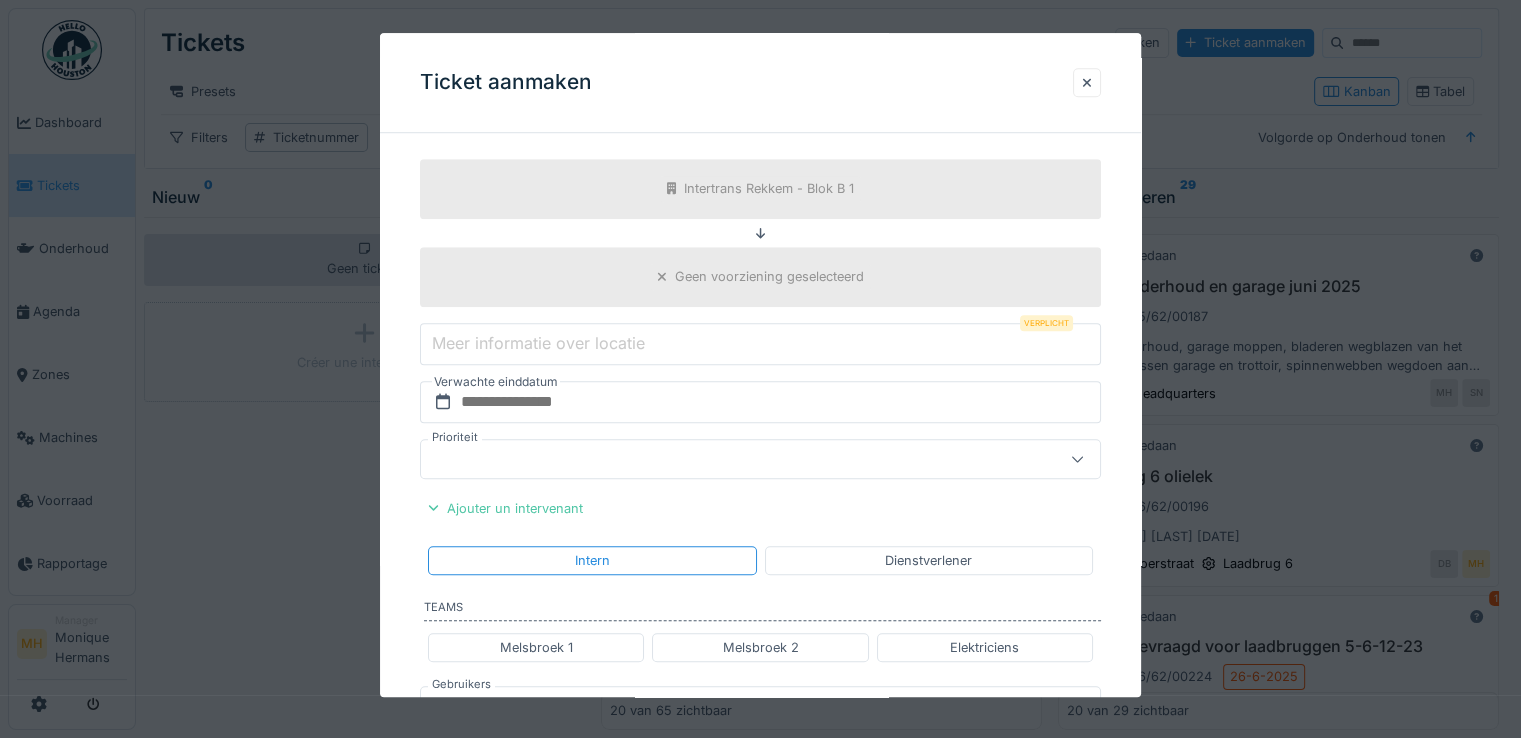 scroll, scrollTop: 1600, scrollLeft: 0, axis: vertical 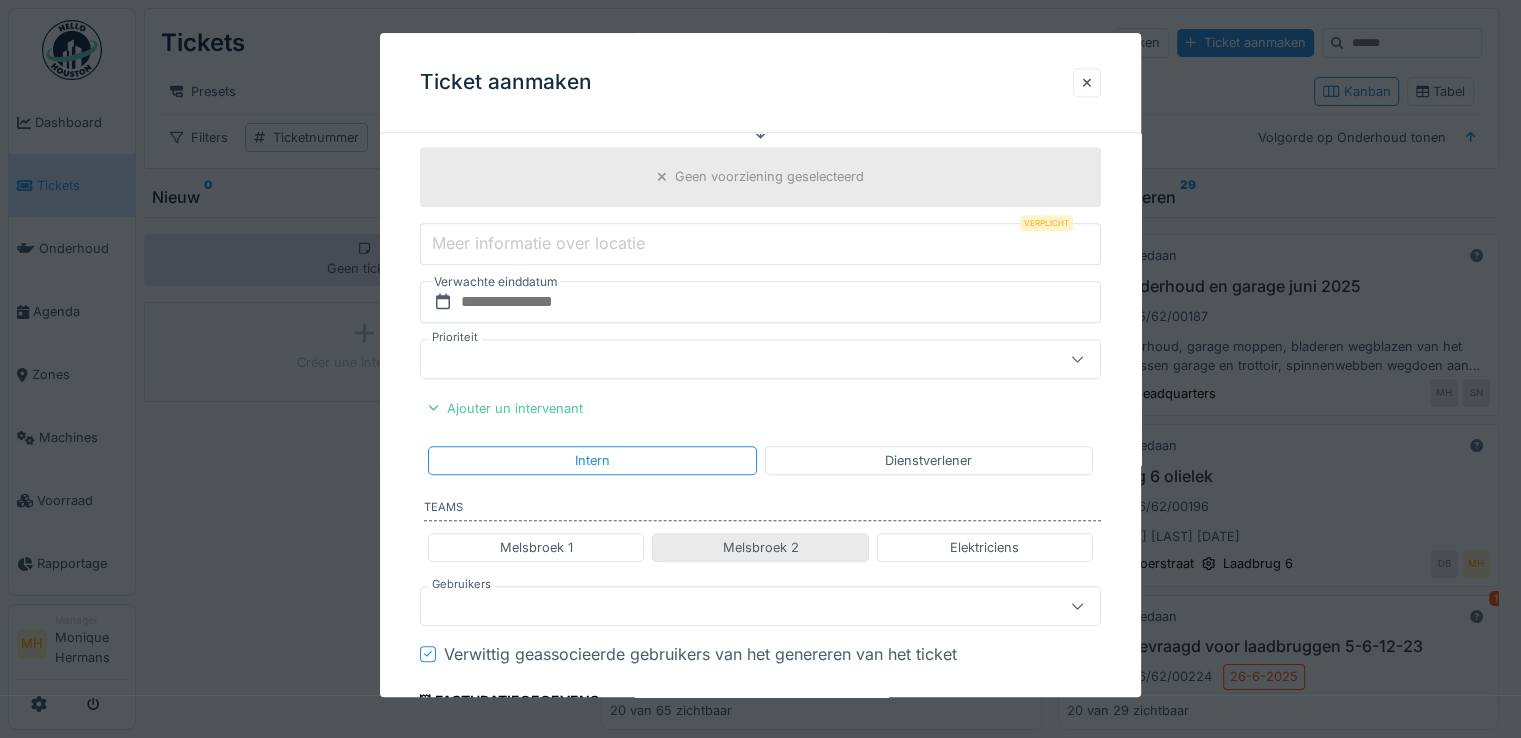 drag, startPoint x: 604, startPoint y: 539, endPoint x: 681, endPoint y: 536, distance: 77.05842 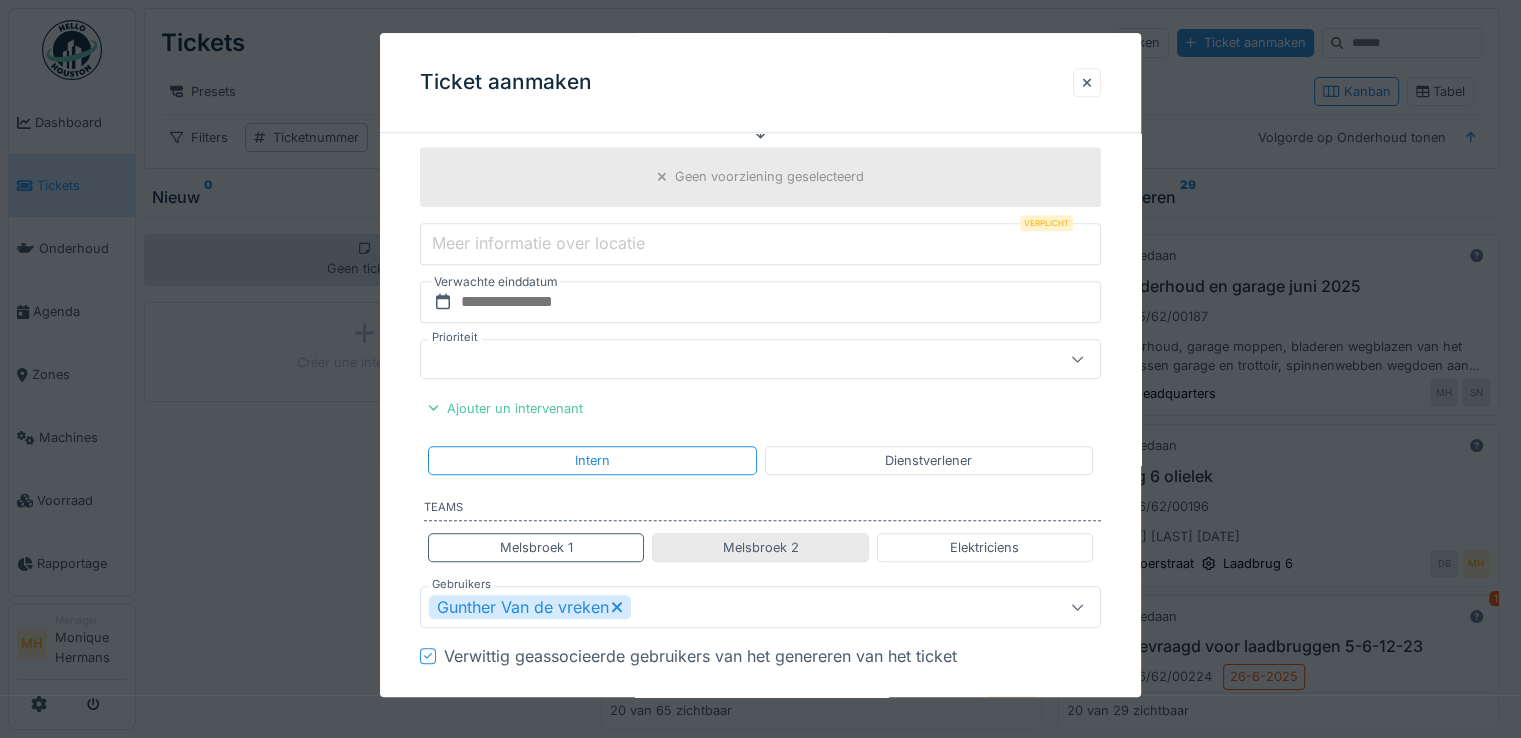 click on "Melsbroek 2" at bounding box center [760, 547] 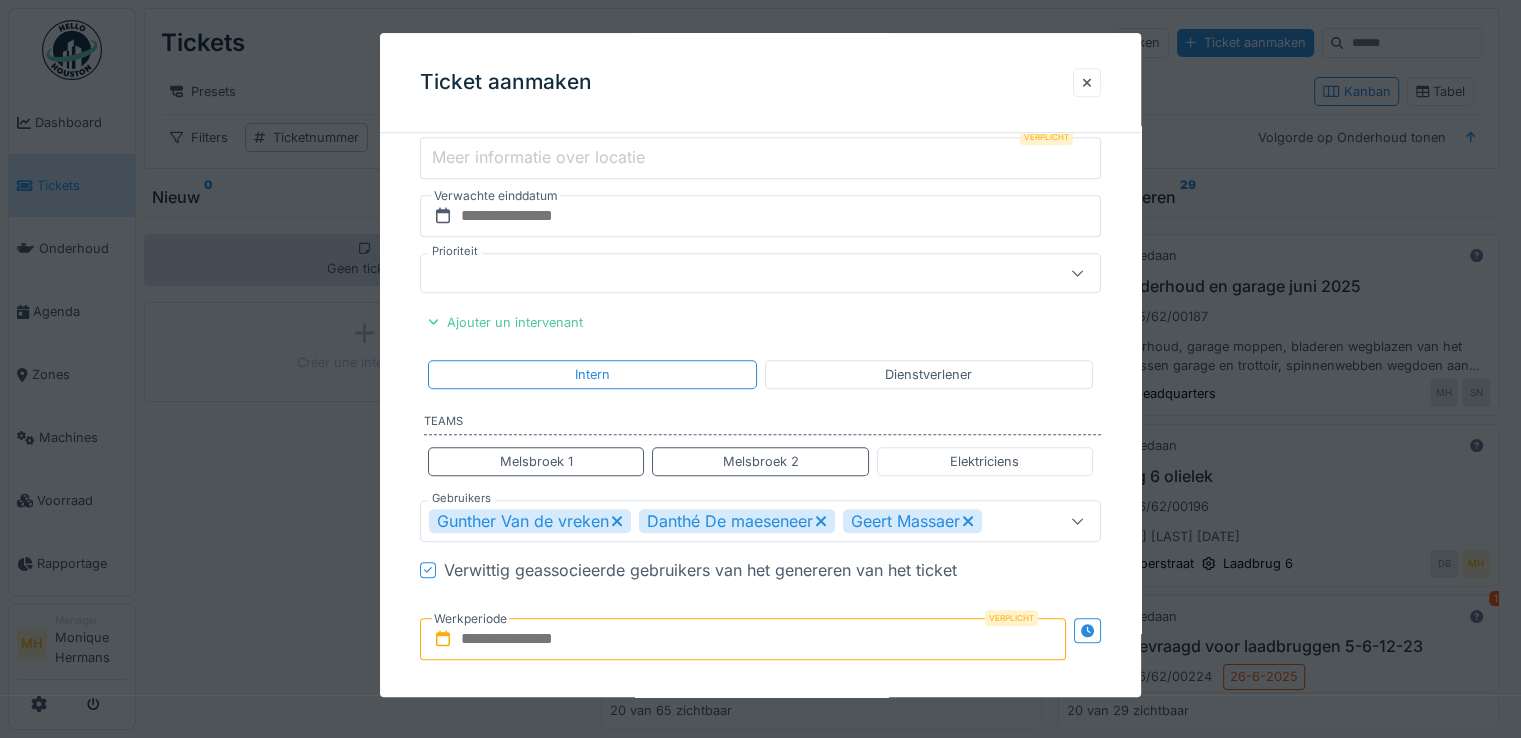 scroll, scrollTop: 1800, scrollLeft: 0, axis: vertical 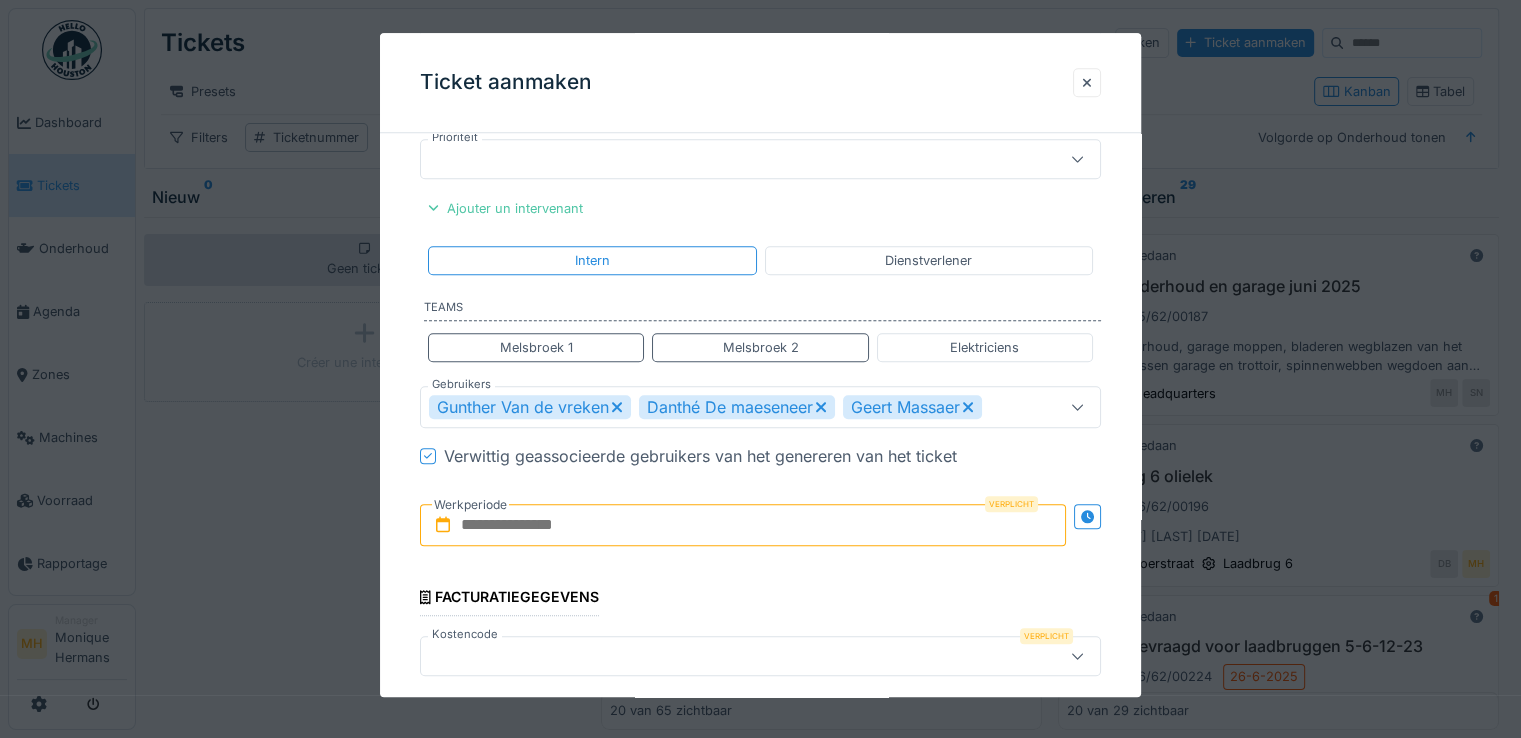 click at bounding box center [743, 525] 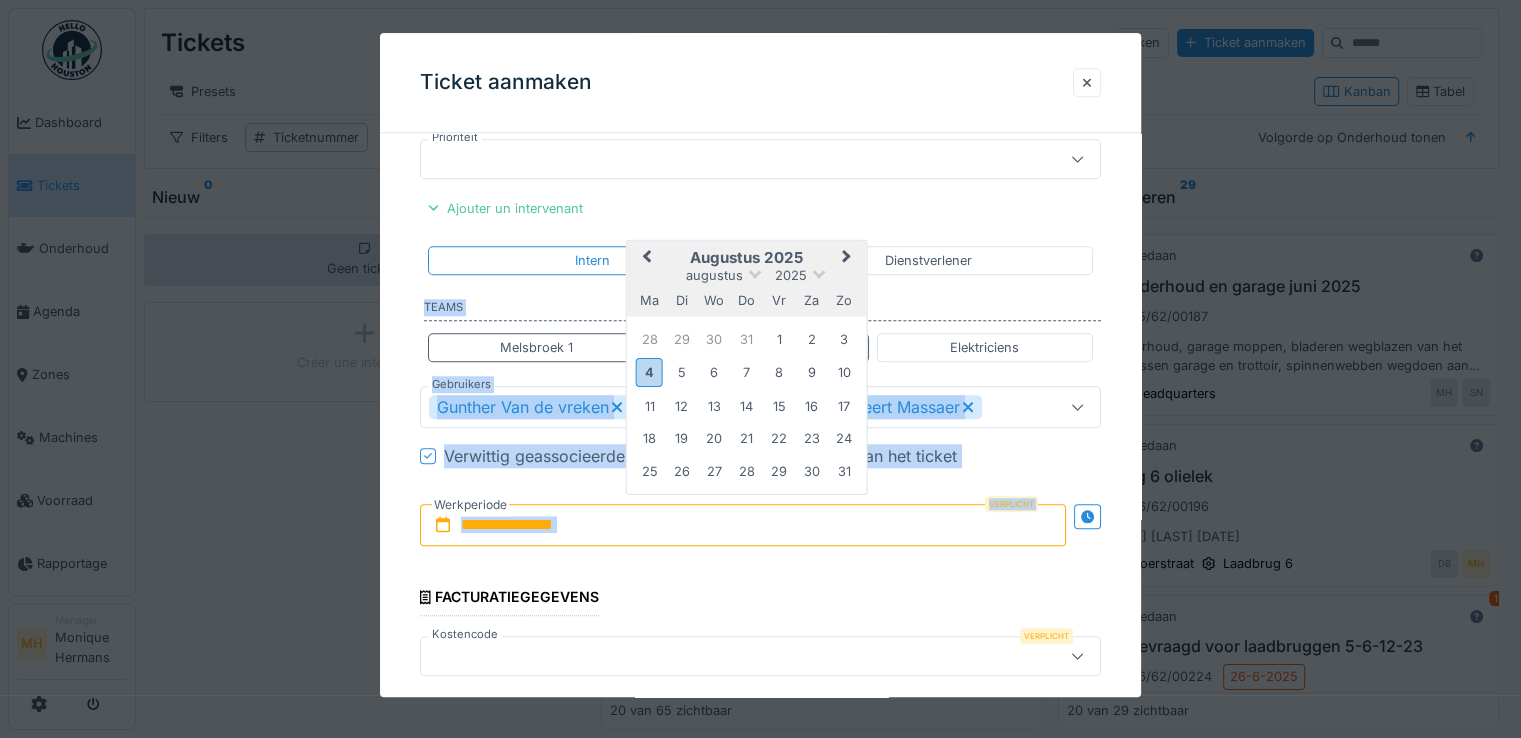 drag, startPoint x: 681, startPoint y: 240, endPoint x: 800, endPoint y: 197, distance: 126.53063 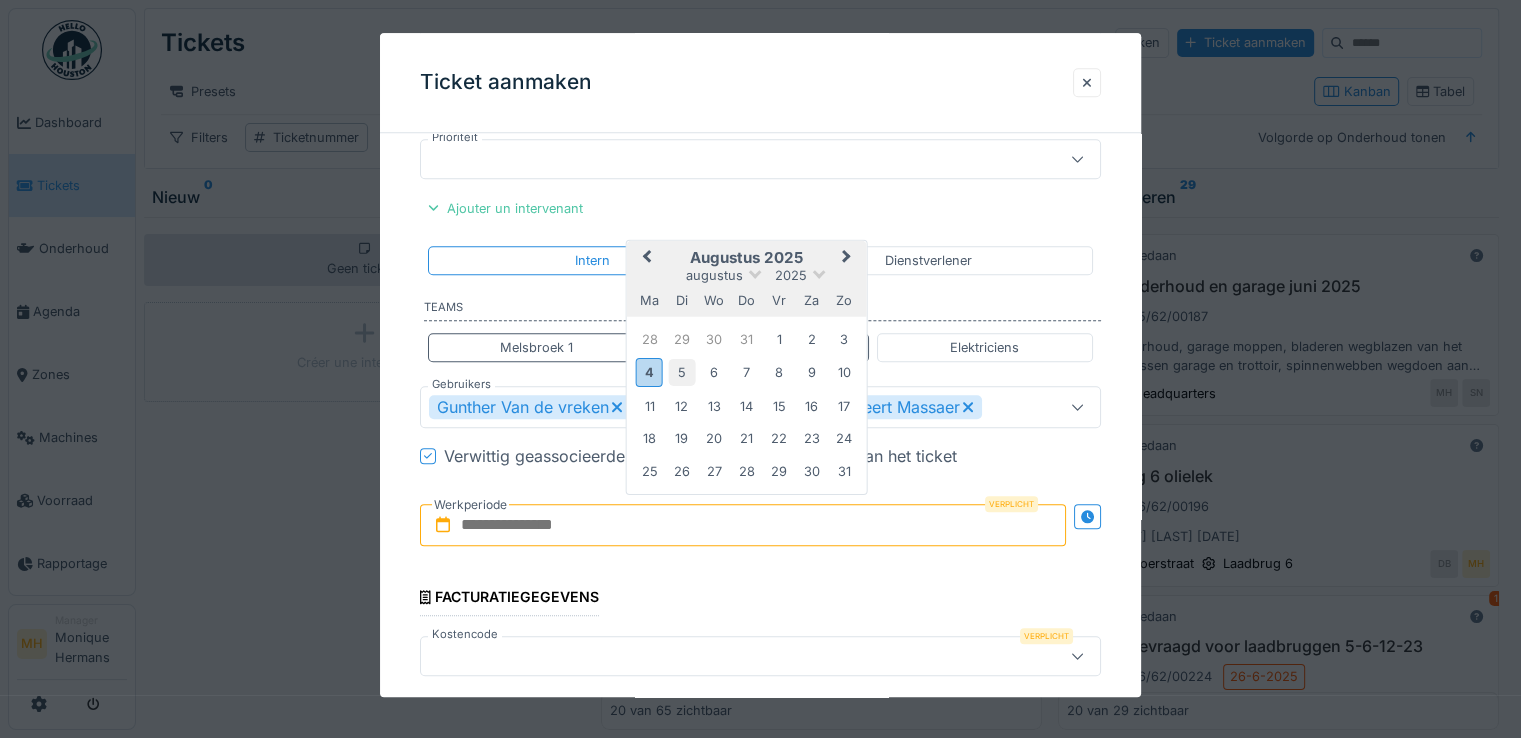 click on "5" at bounding box center (681, 372) 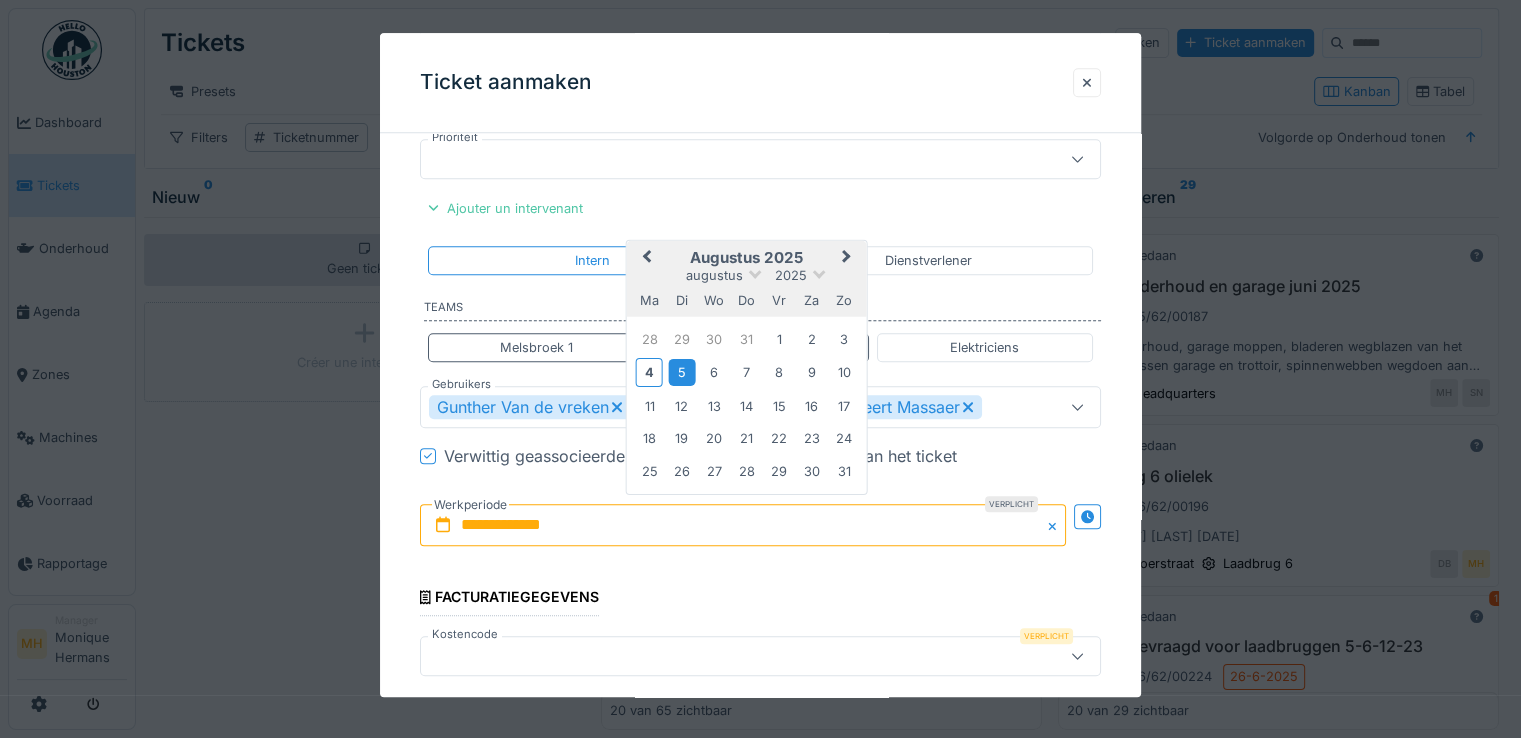 click on "5" at bounding box center (681, 372) 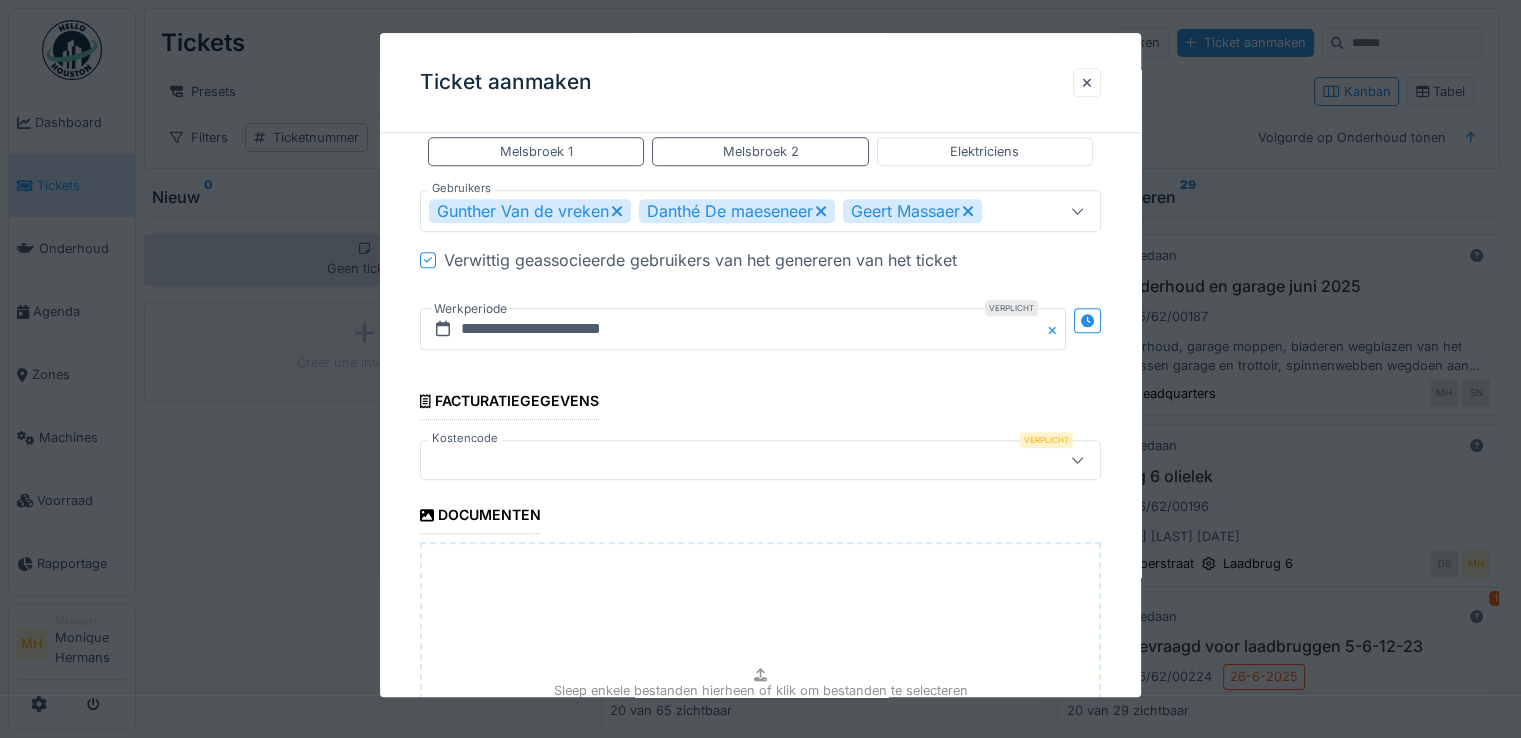 scroll, scrollTop: 2000, scrollLeft: 0, axis: vertical 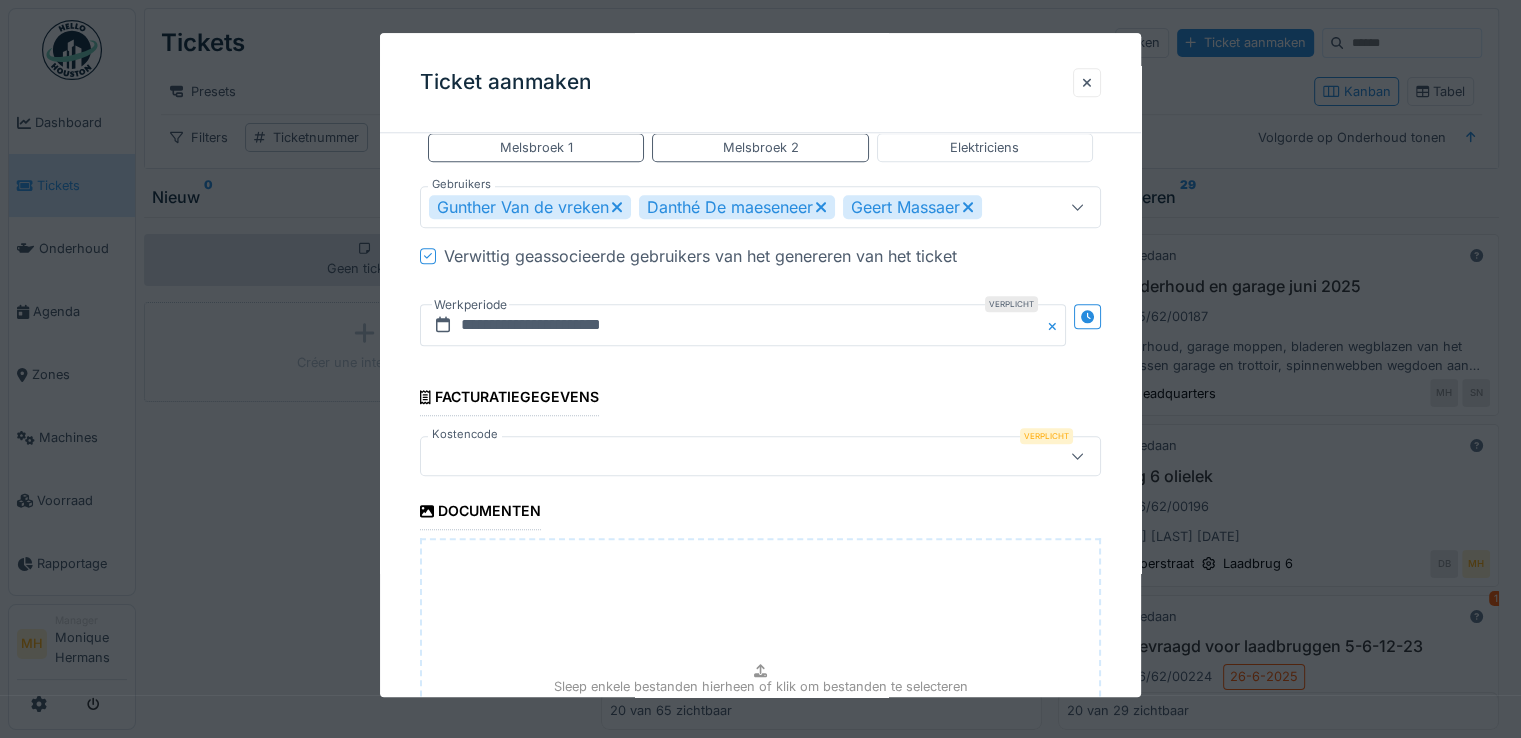 click at bounding box center [726, 456] 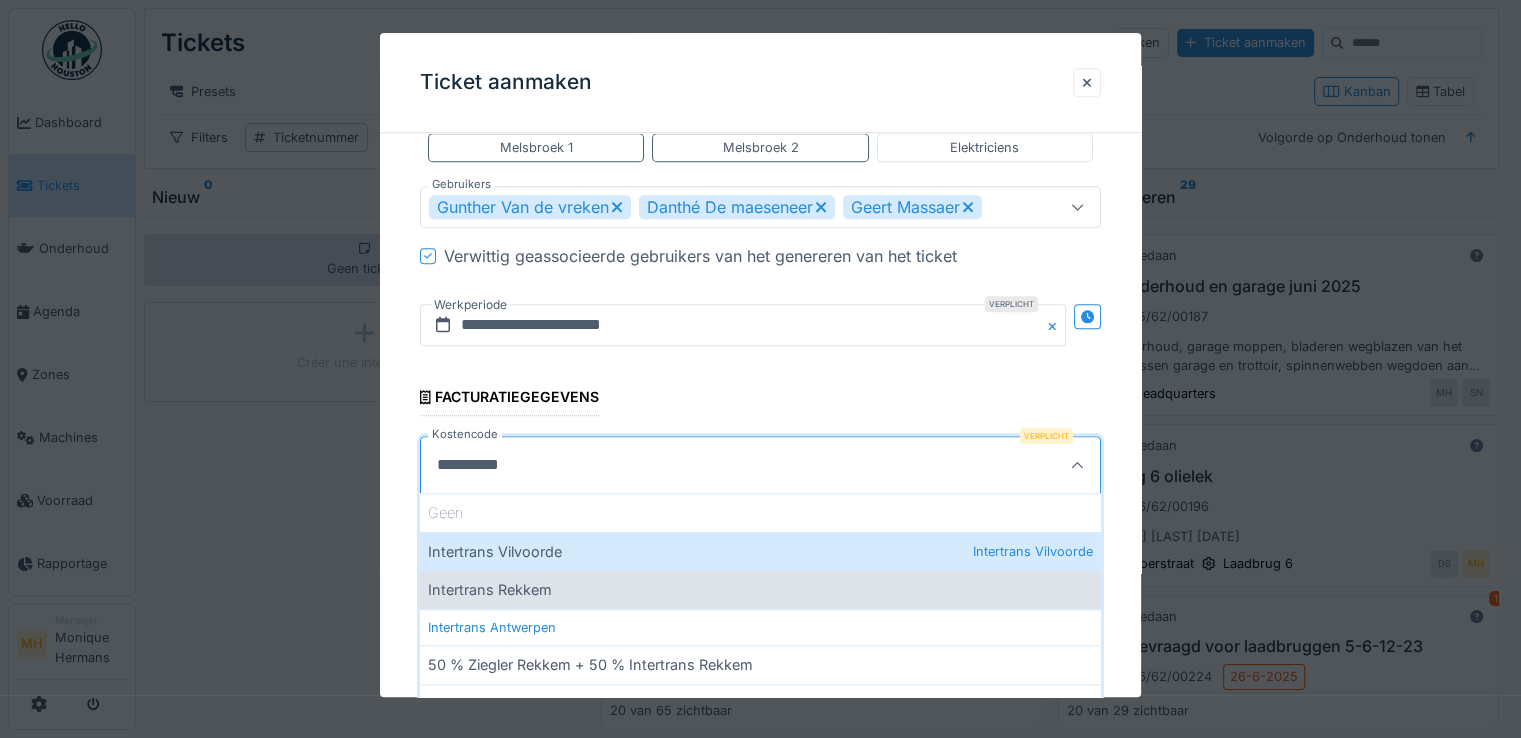 type on "**********" 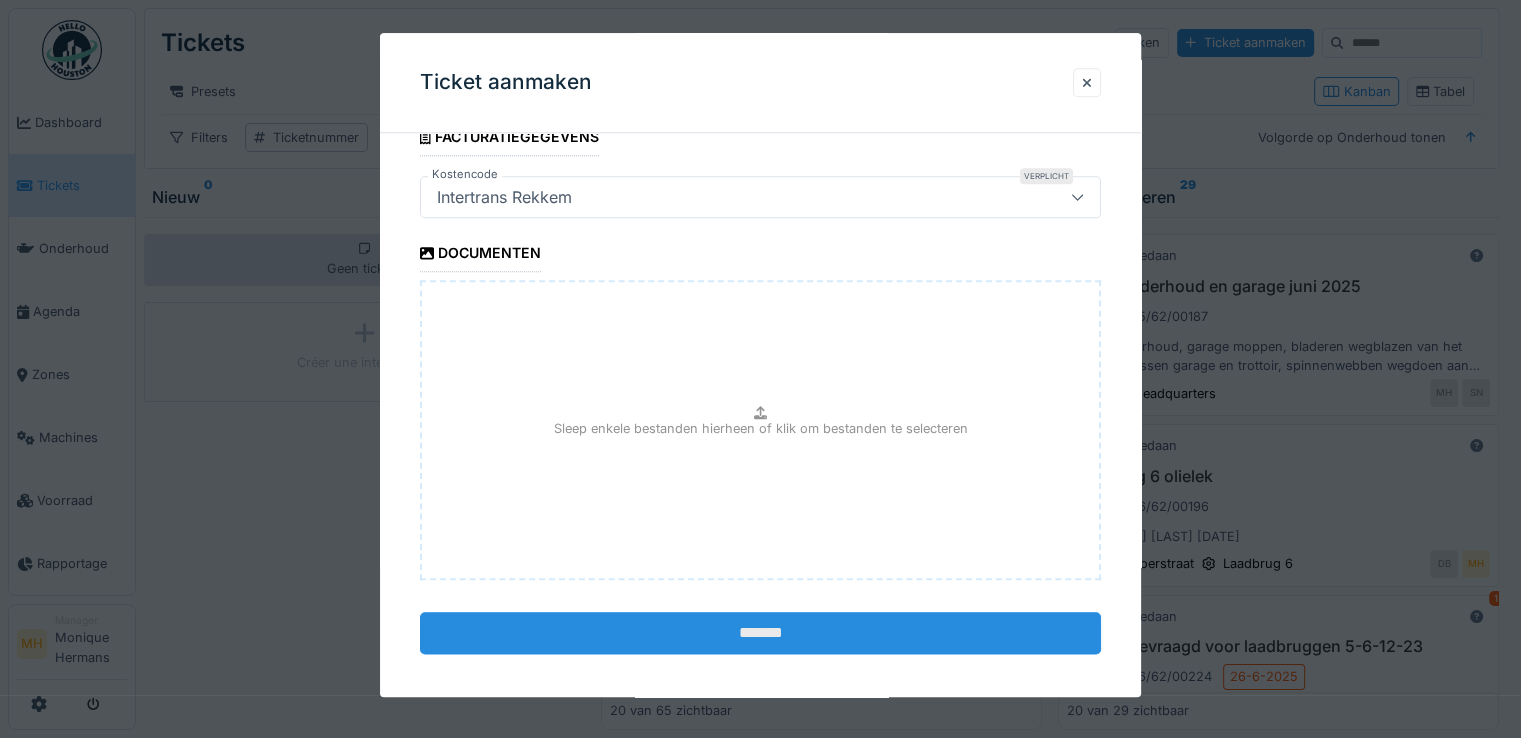 click on "*******" at bounding box center (760, 633) 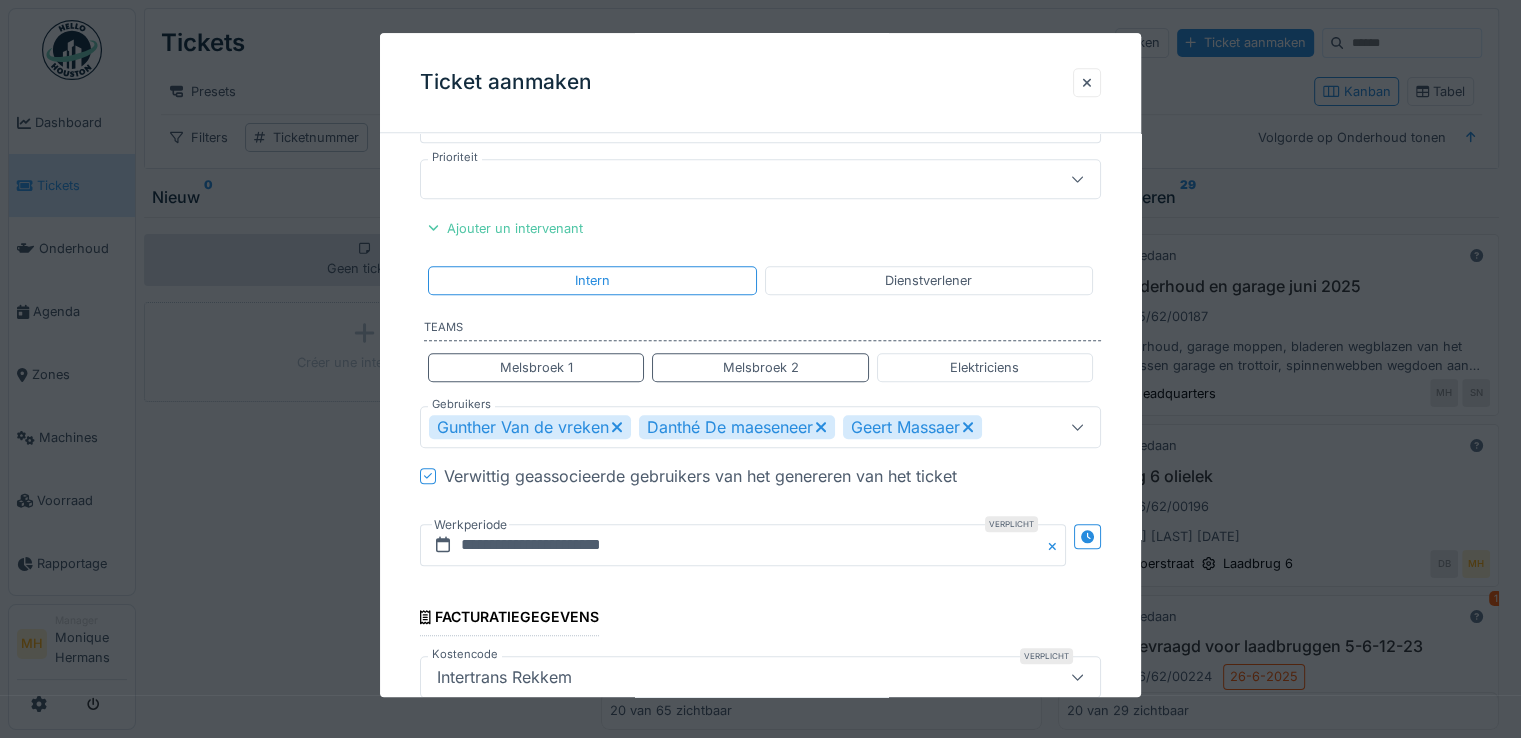 scroll, scrollTop: 1480, scrollLeft: 0, axis: vertical 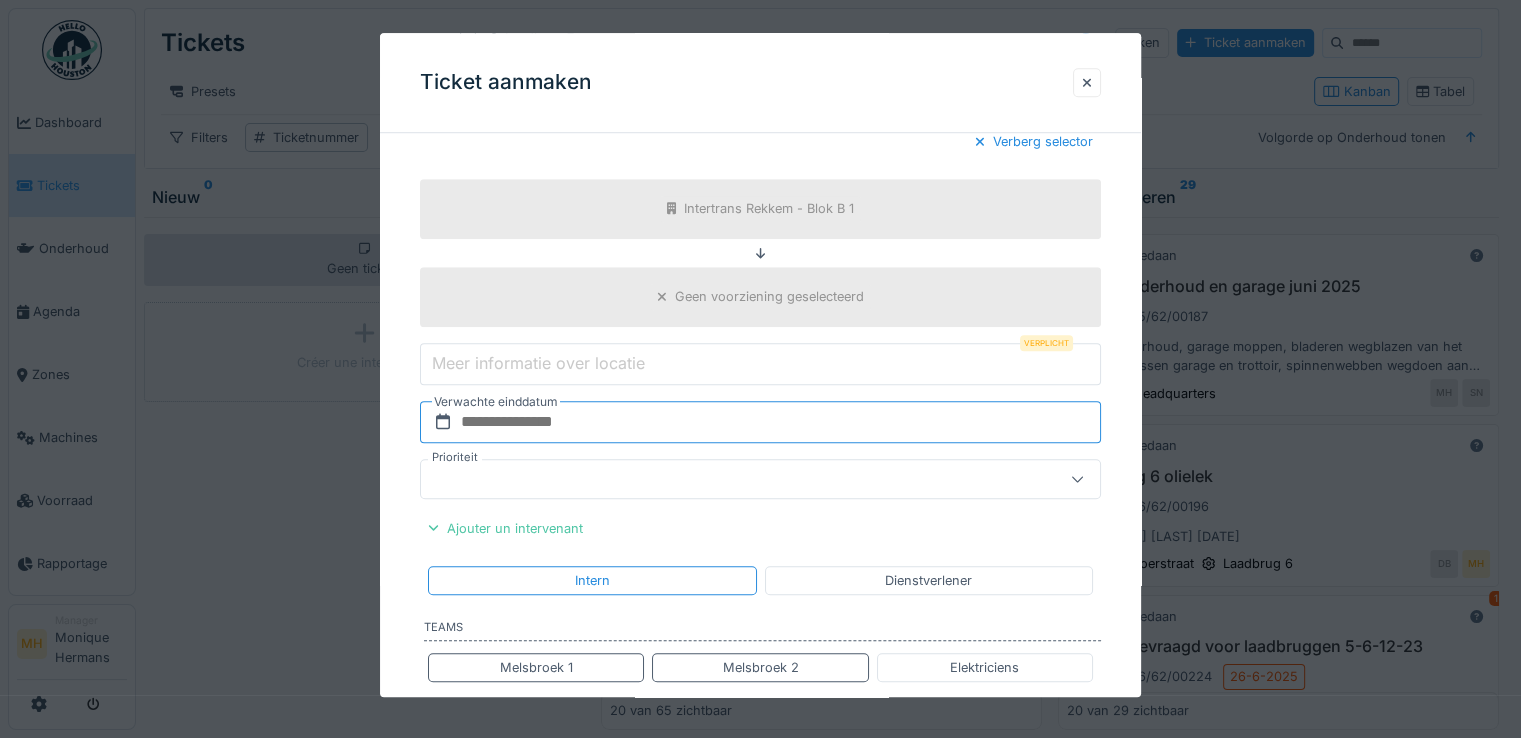 click at bounding box center (760, 422) 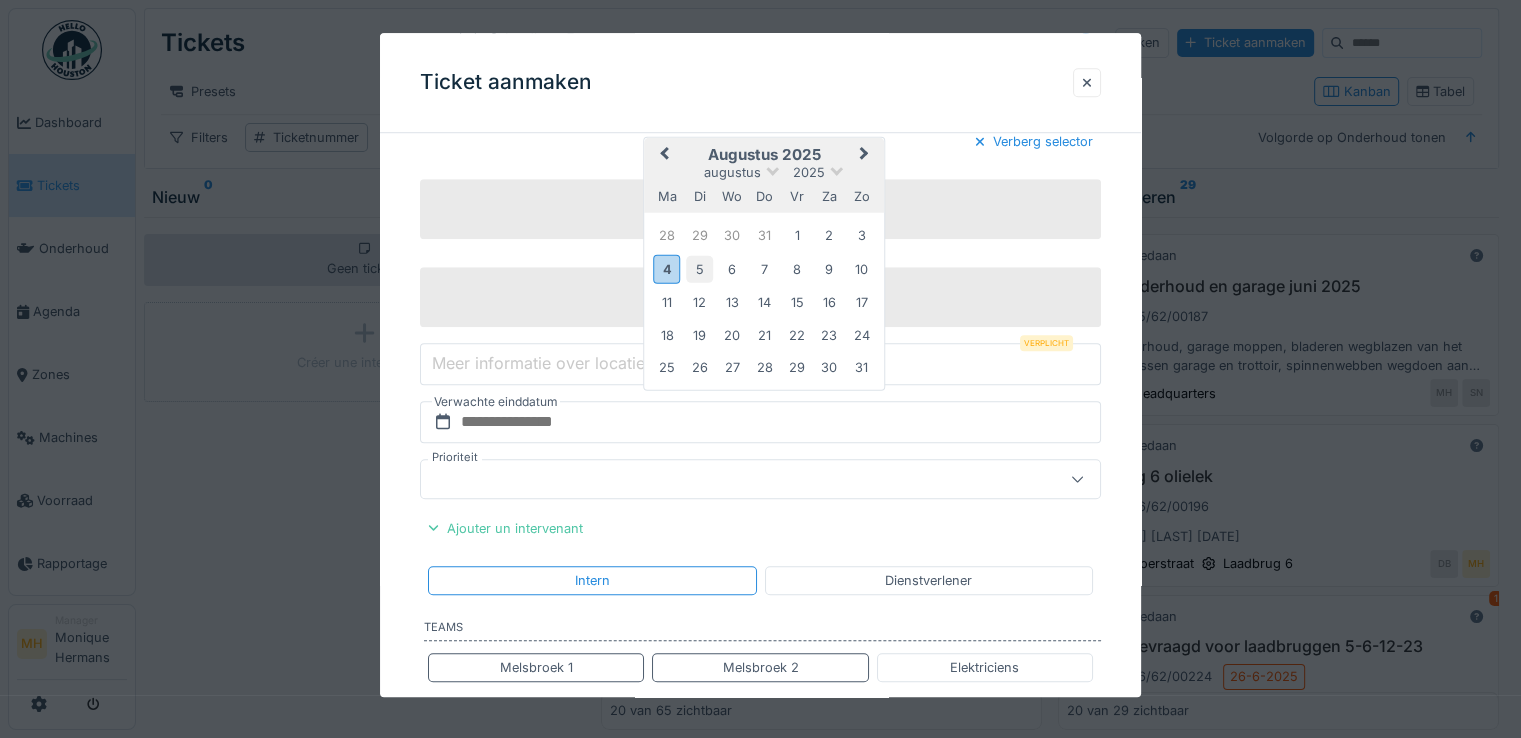 click on "5" at bounding box center (699, 269) 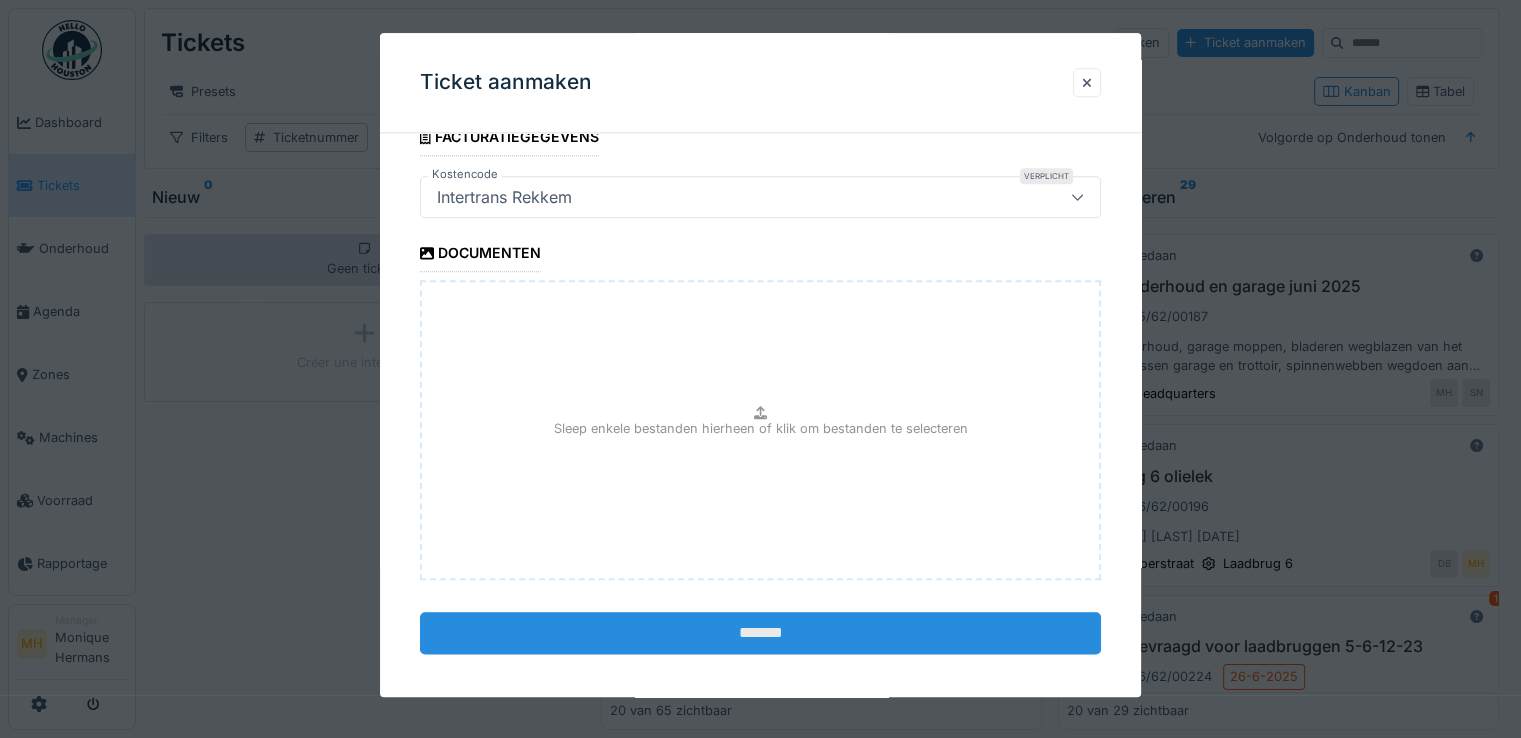 click on "*******" at bounding box center [760, 633] 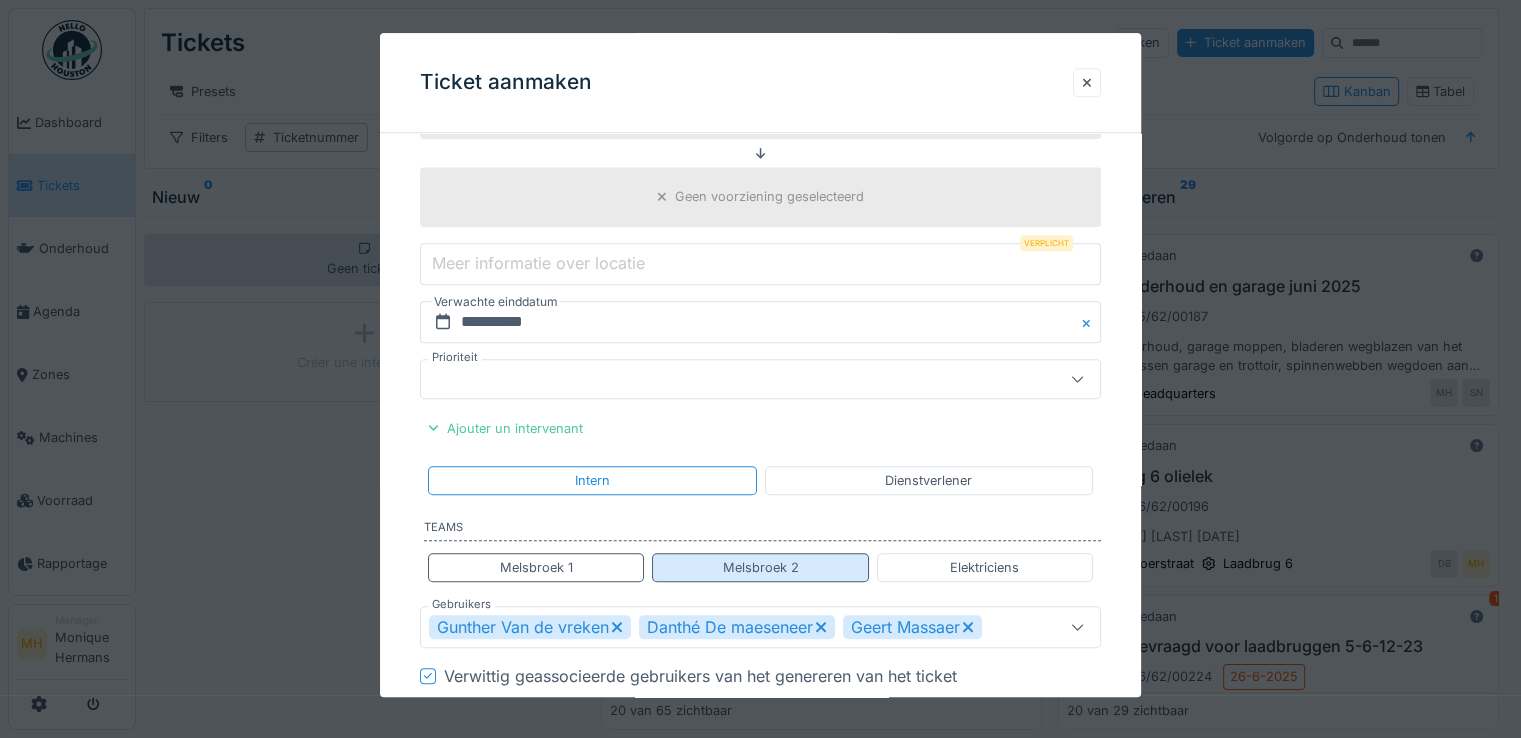 scroll, scrollTop: 1480, scrollLeft: 0, axis: vertical 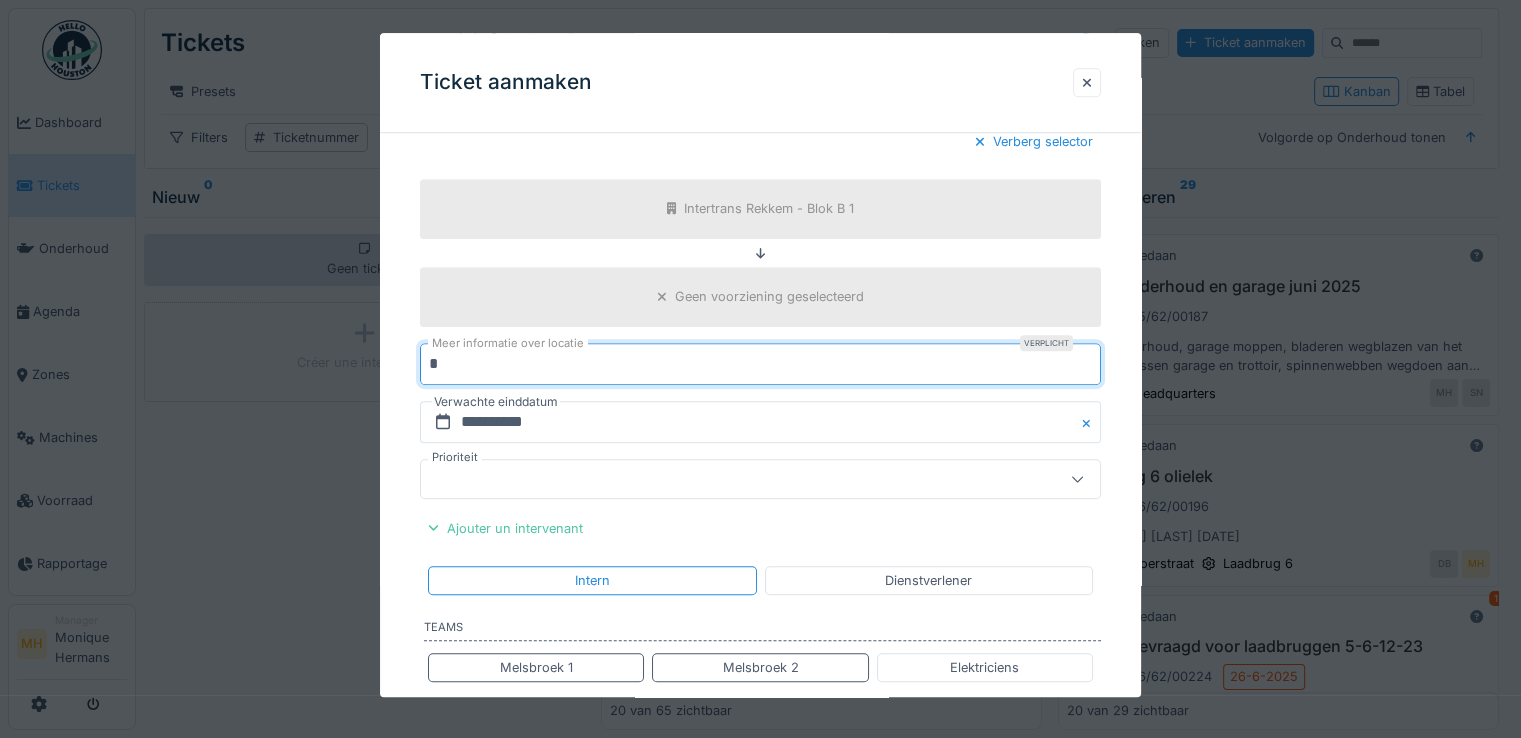 type on "*" 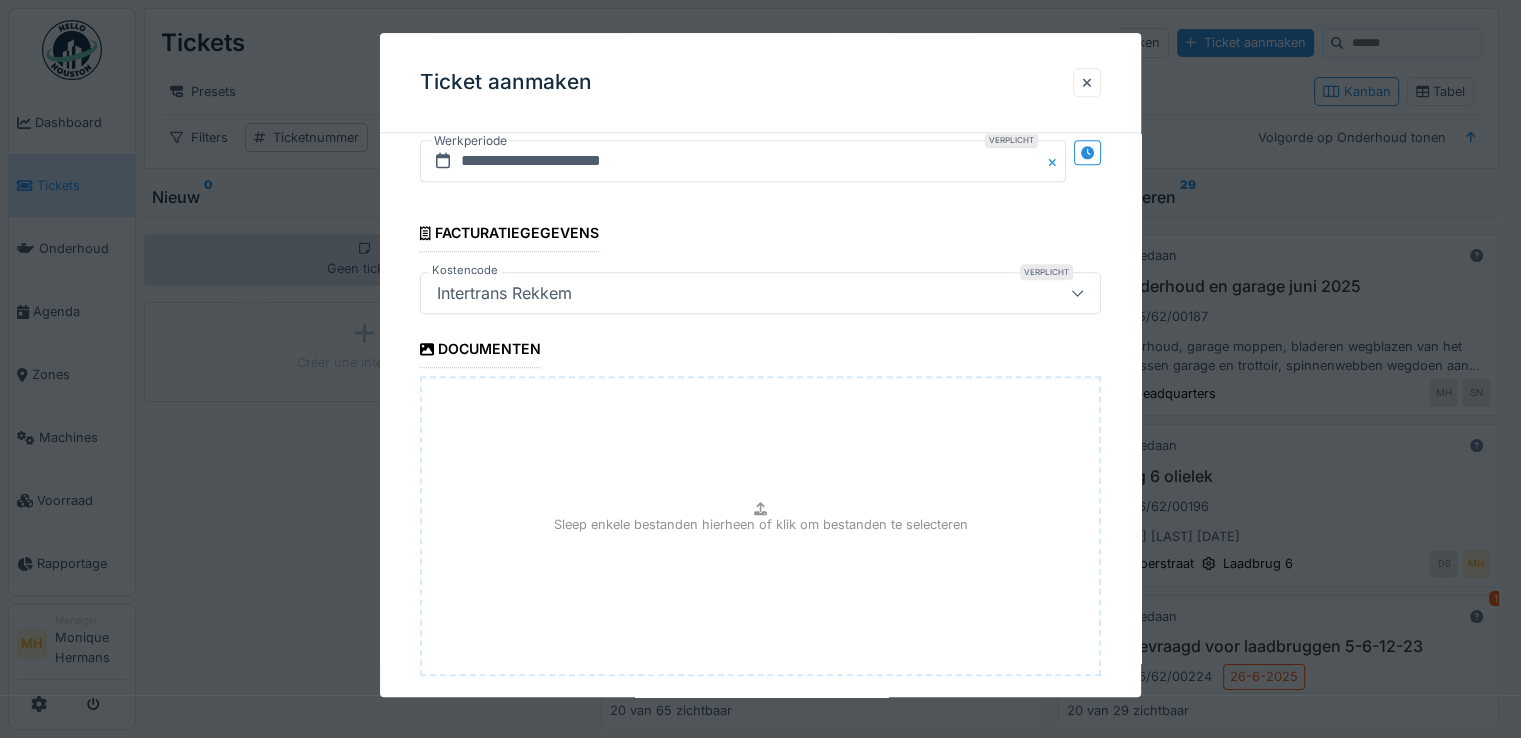scroll, scrollTop: 2180, scrollLeft: 0, axis: vertical 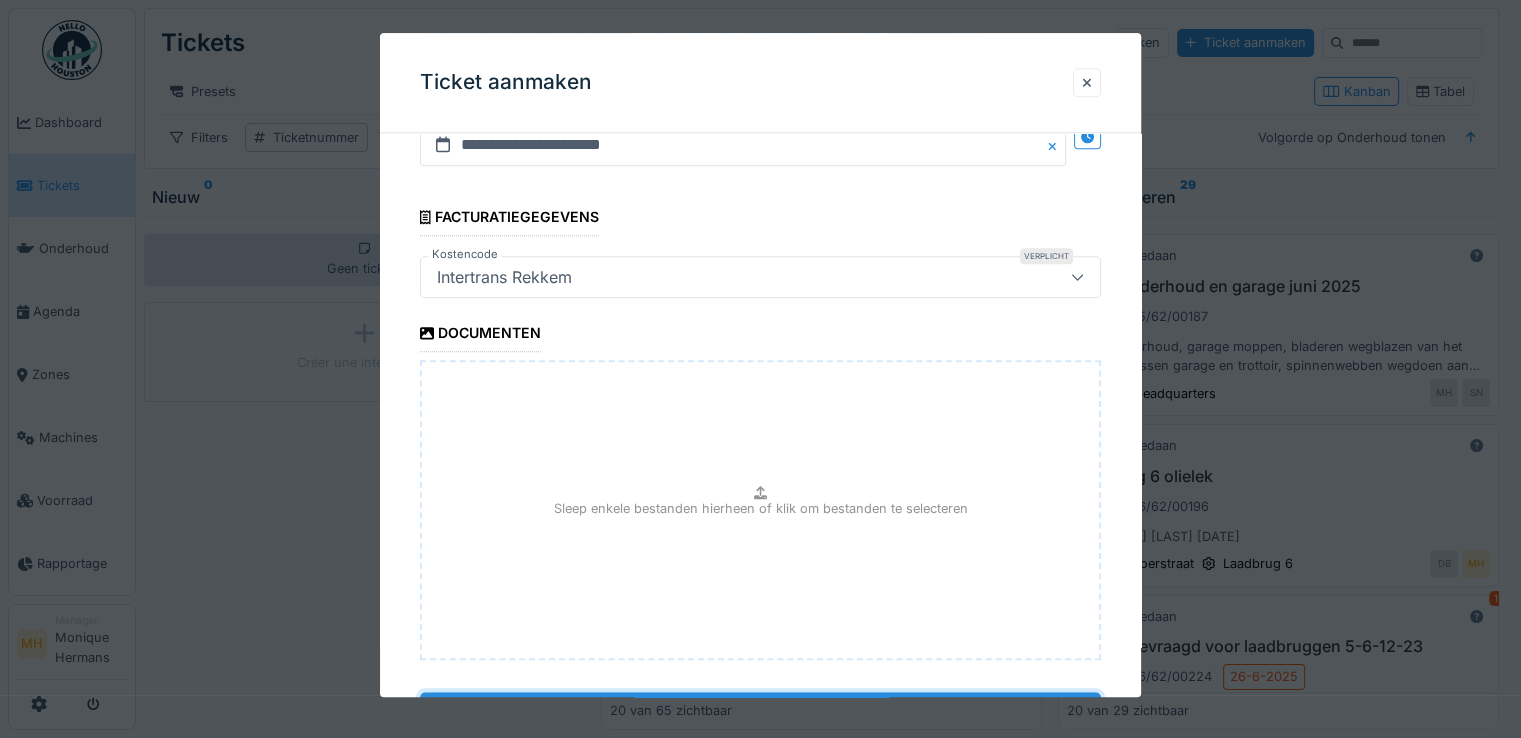 click on "*******" at bounding box center [760, 713] 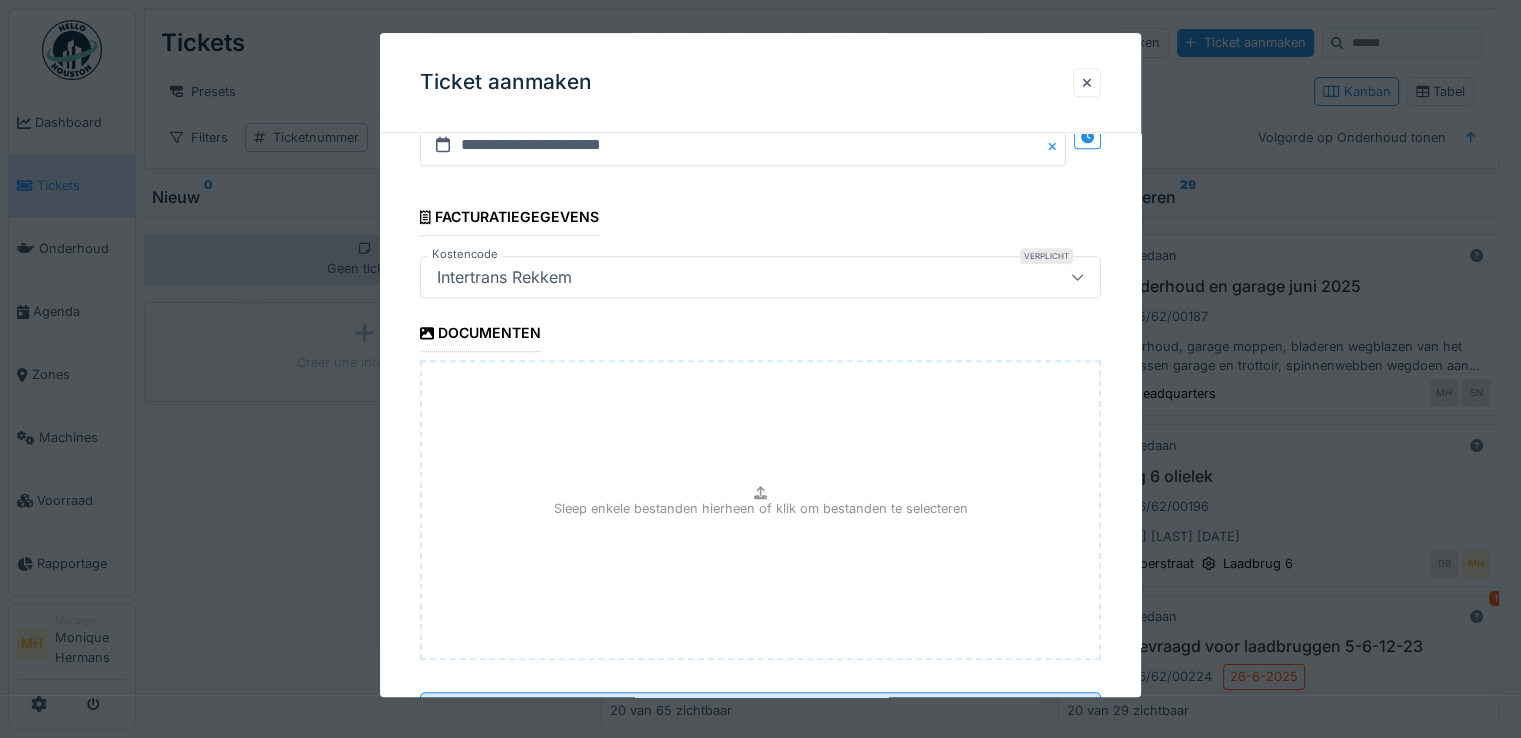 scroll, scrollTop: 2232, scrollLeft: 0, axis: vertical 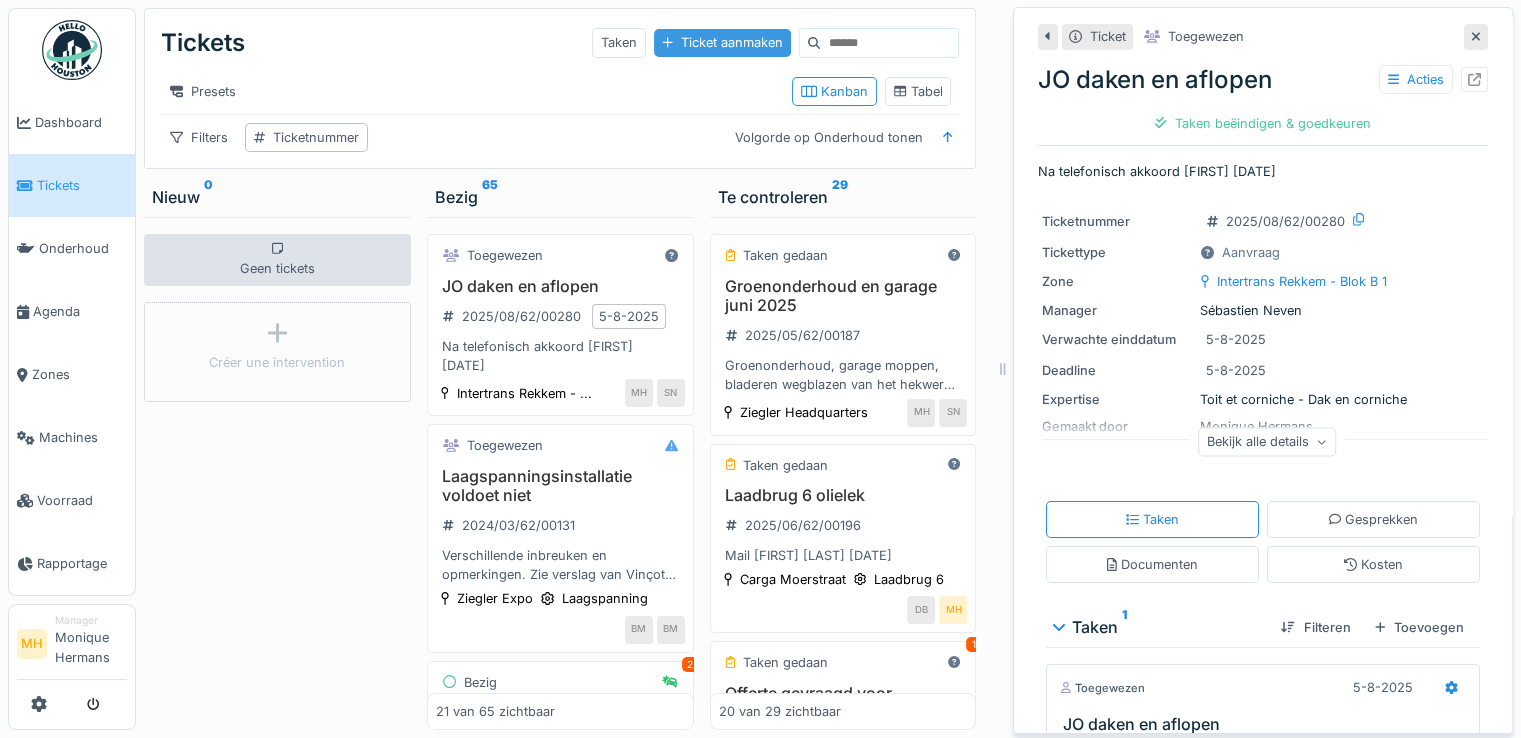 click on "Ticket aanmaken" at bounding box center [722, 42] 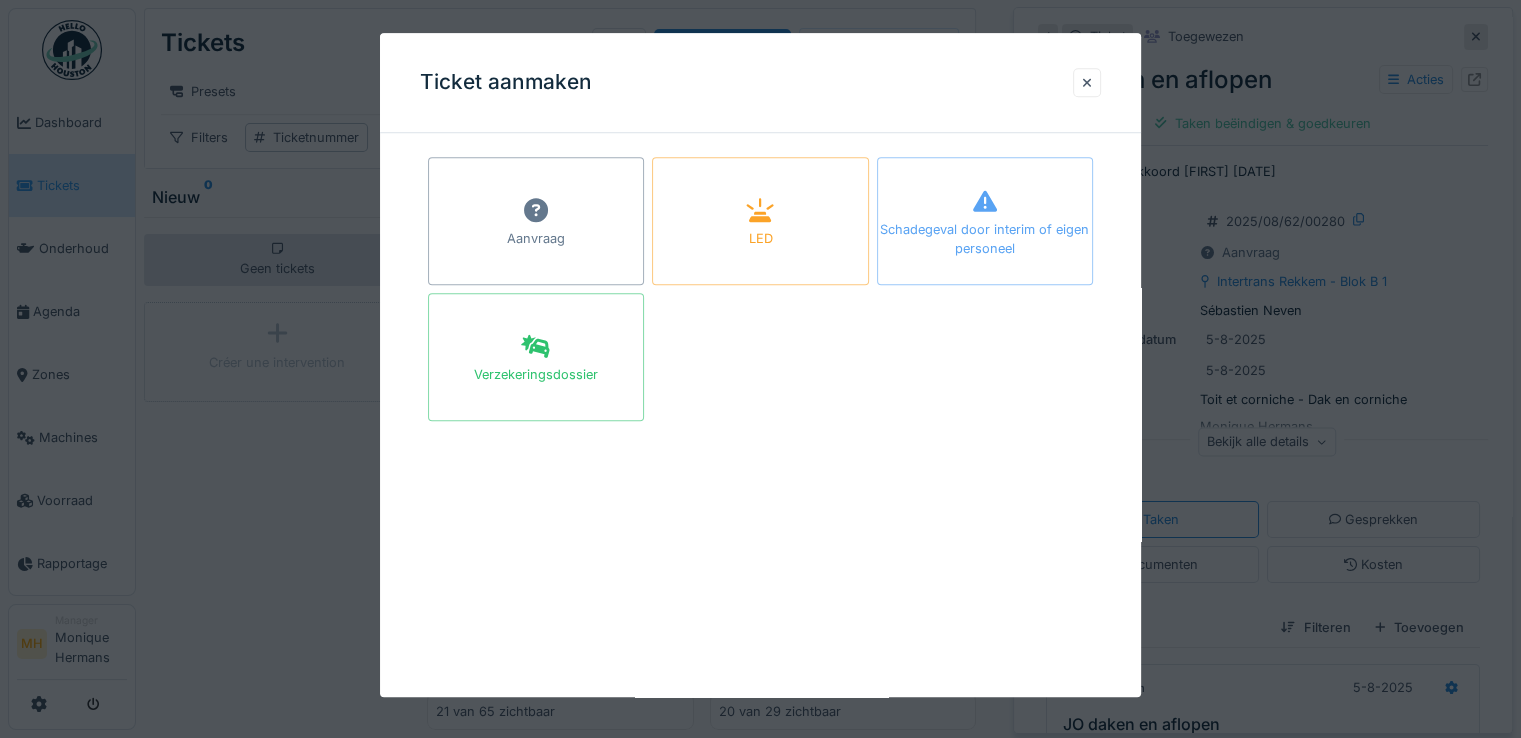 click on "Aanvraag" at bounding box center [536, 239] 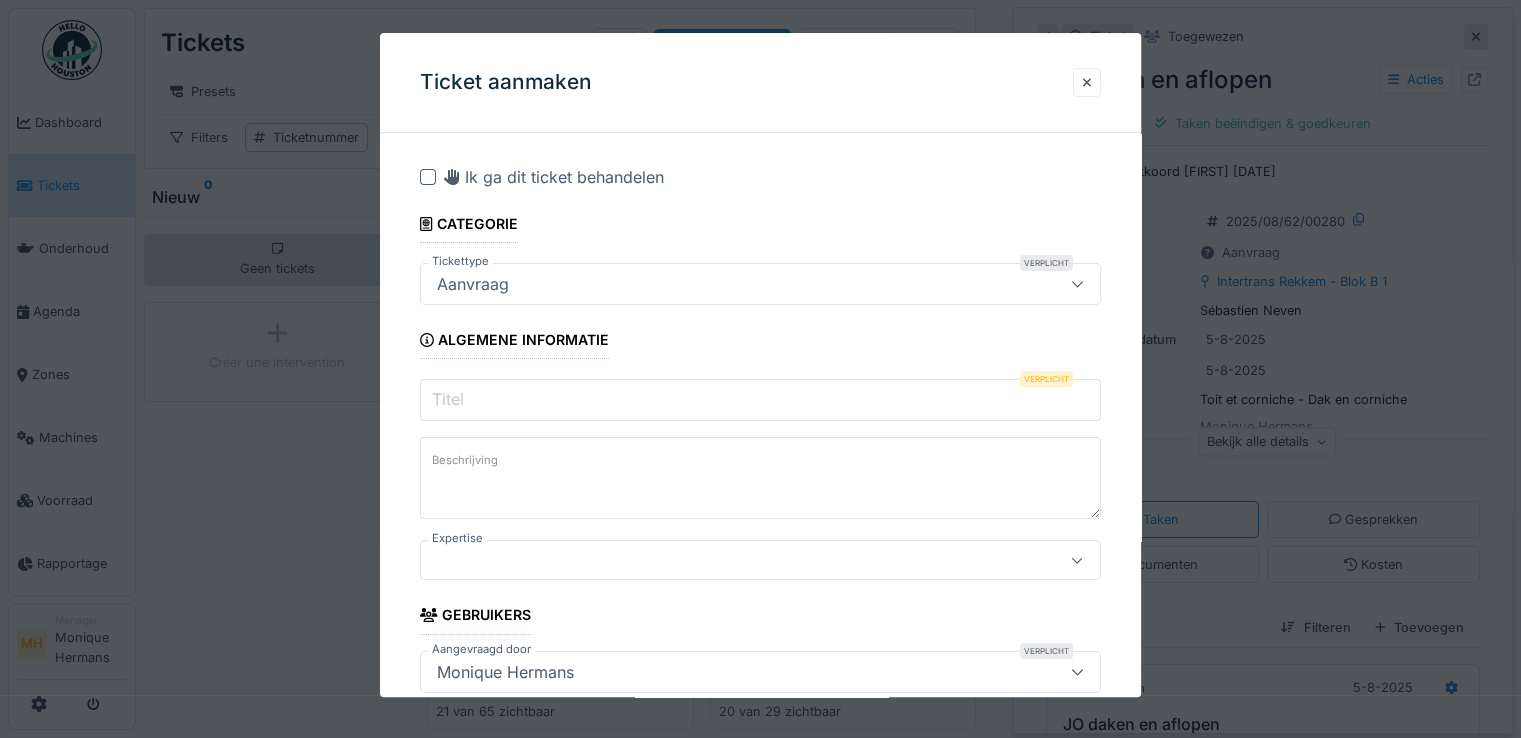 click on "Titel" at bounding box center [760, 400] 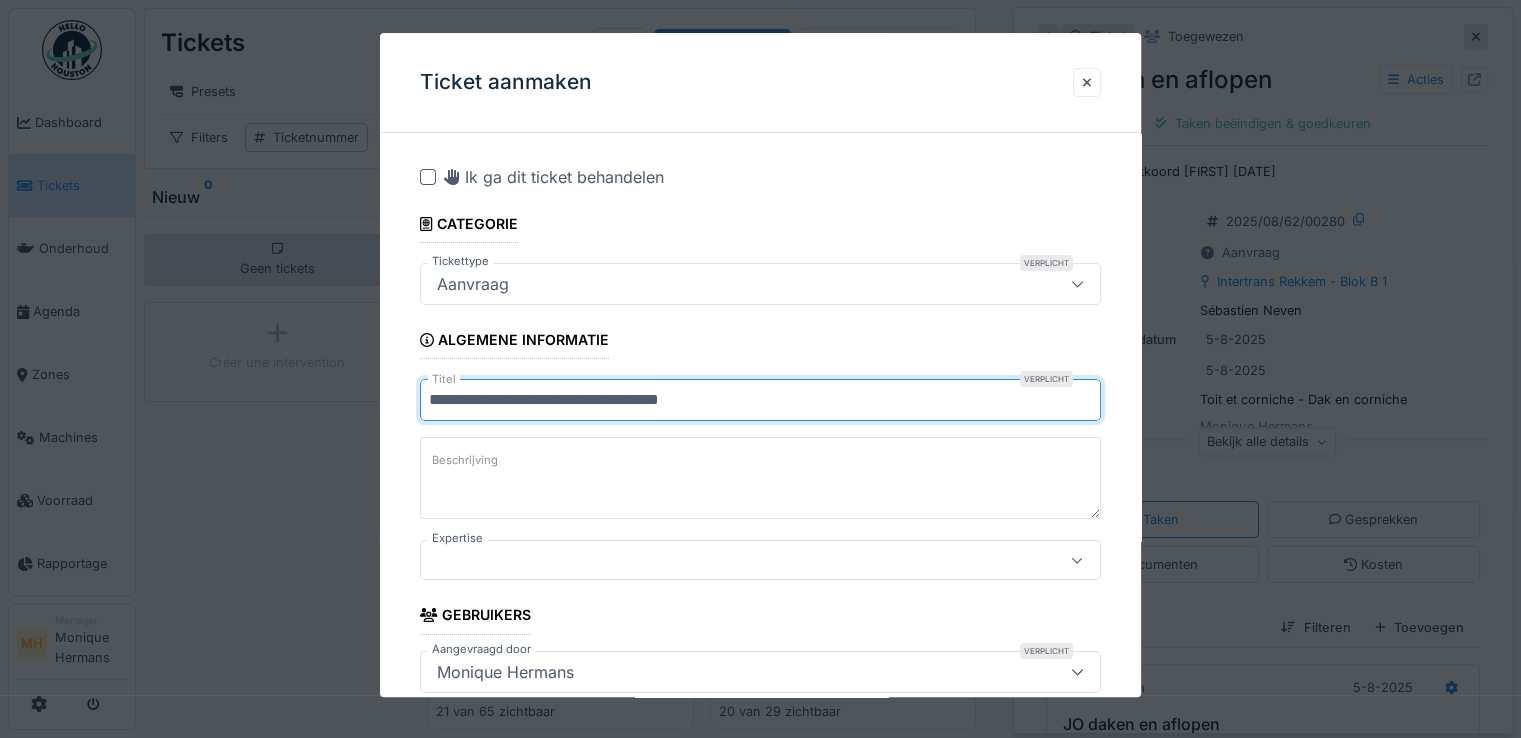 type on "**********" 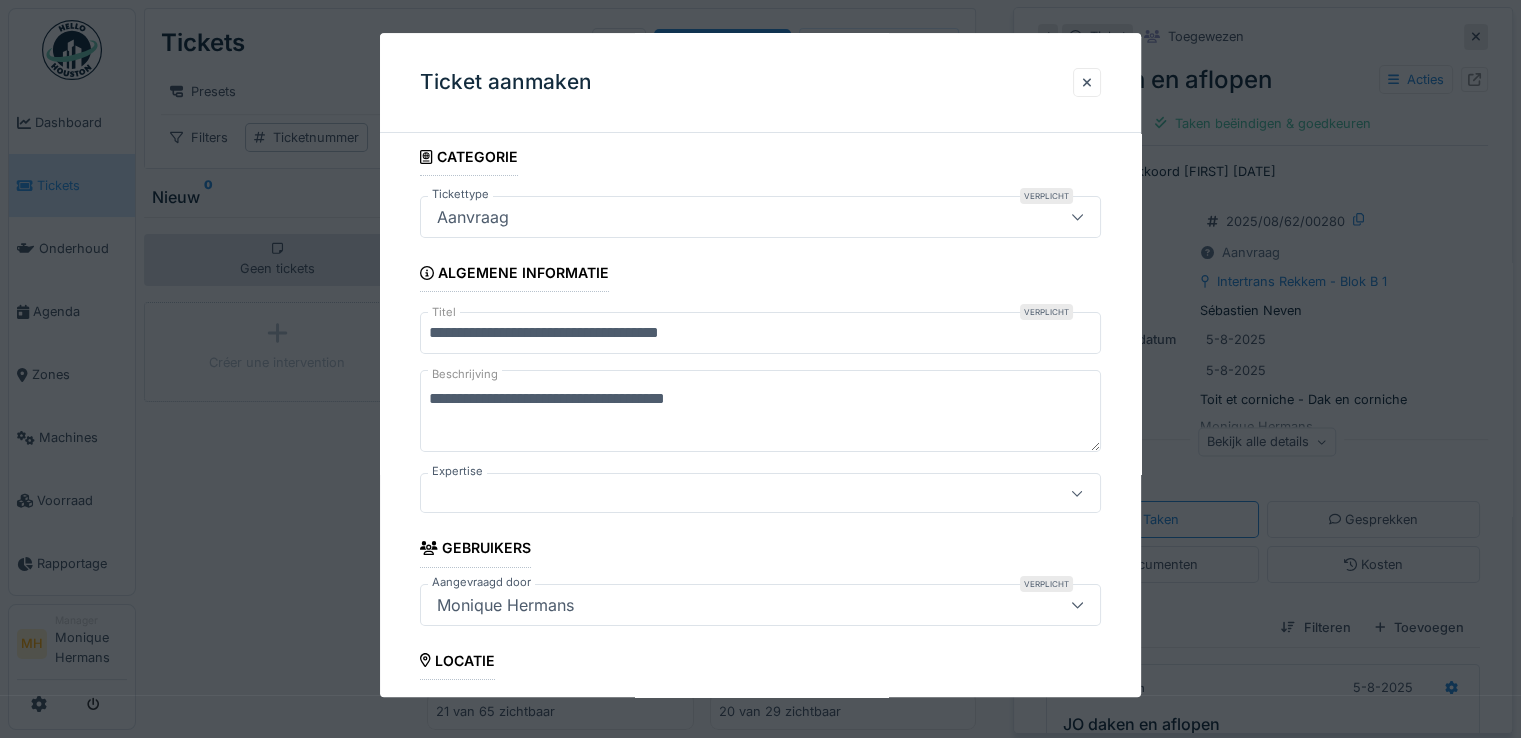 scroll, scrollTop: 100, scrollLeft: 0, axis: vertical 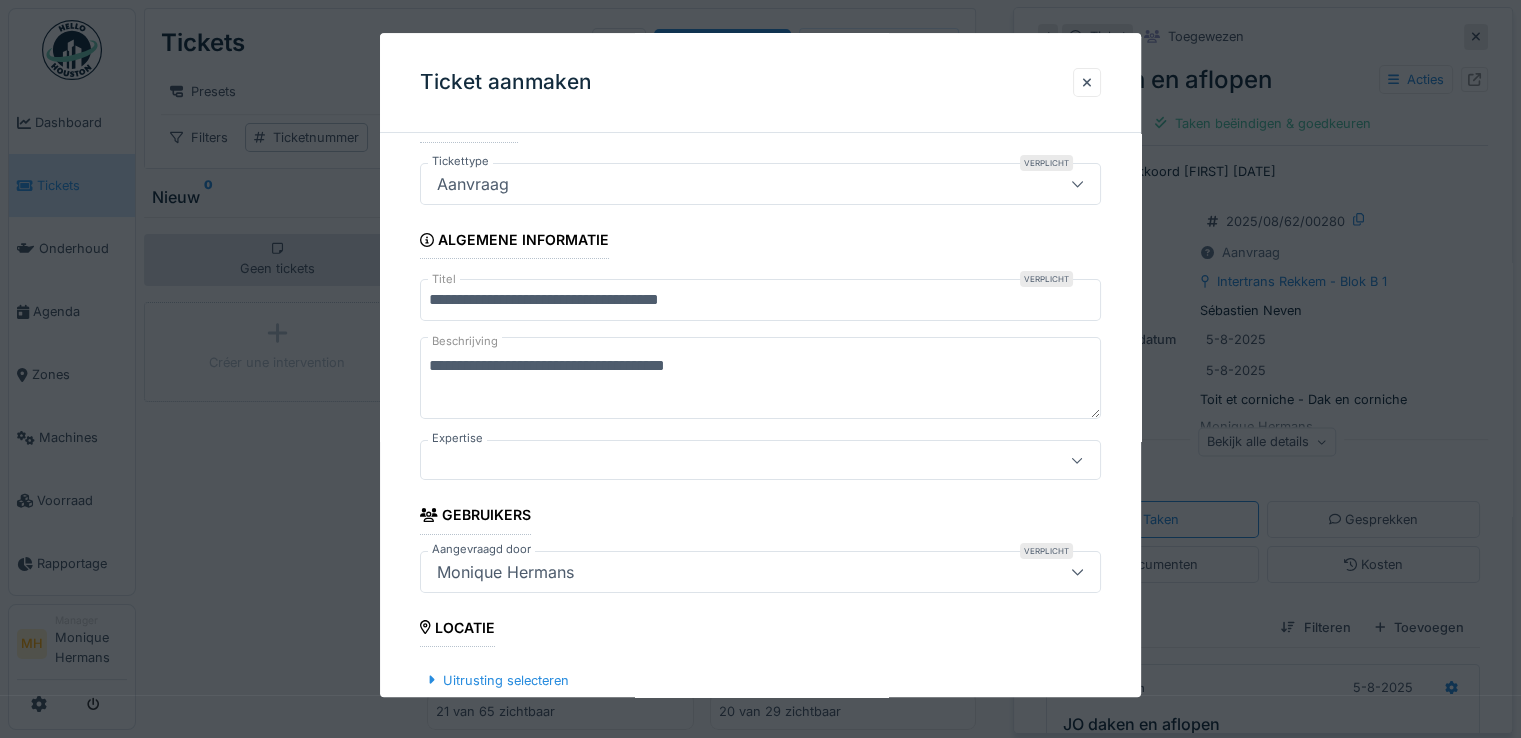 type on "**********" 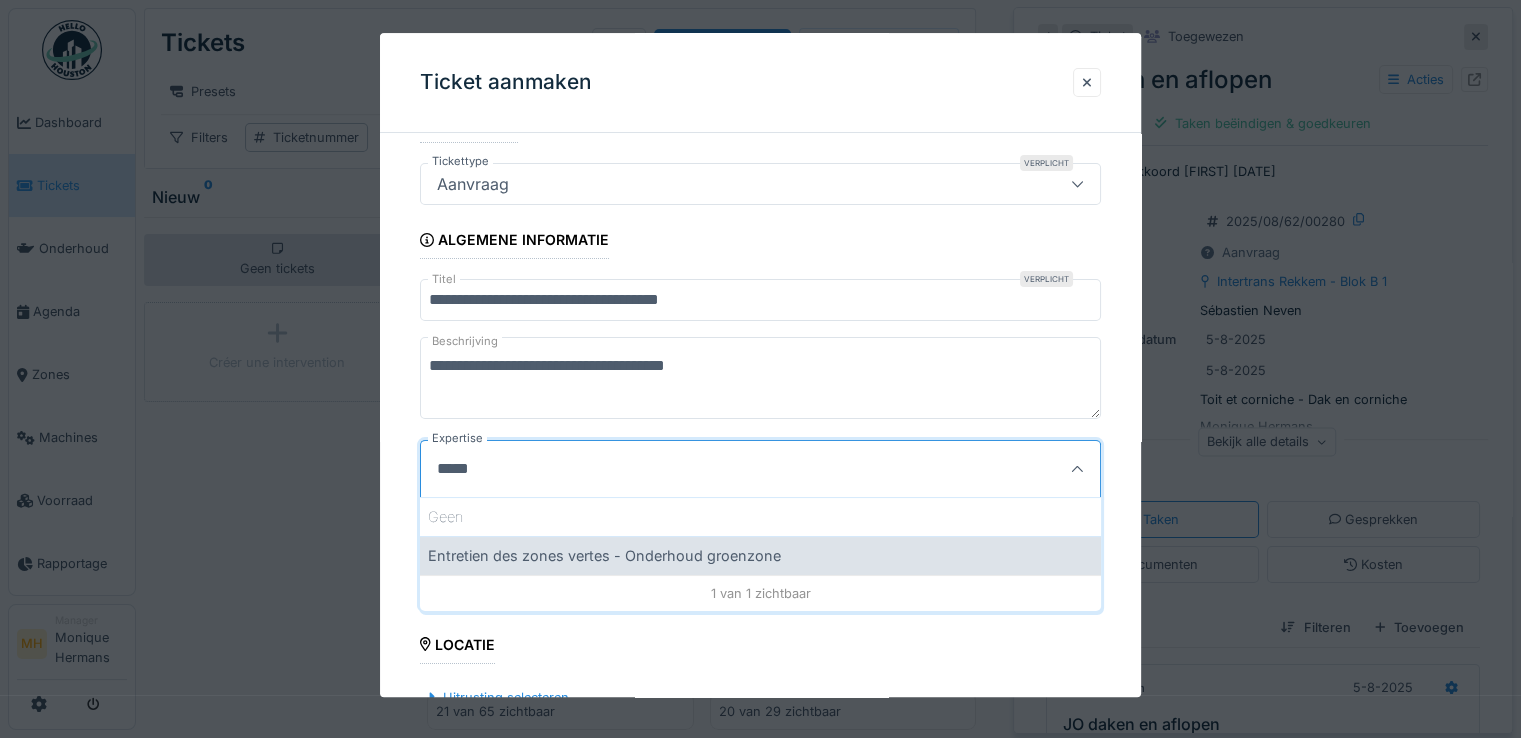 type on "*****" 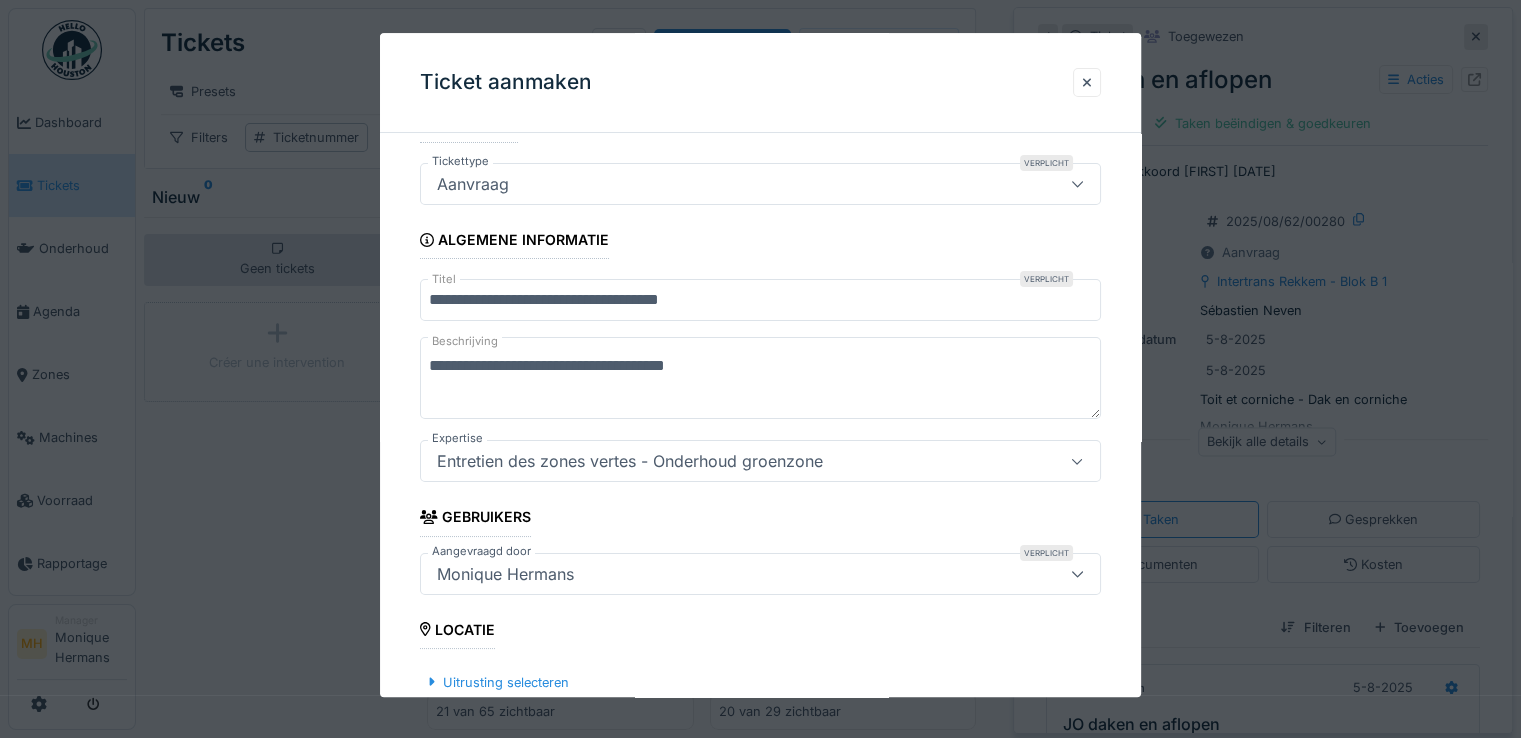 scroll, scrollTop: 300, scrollLeft: 0, axis: vertical 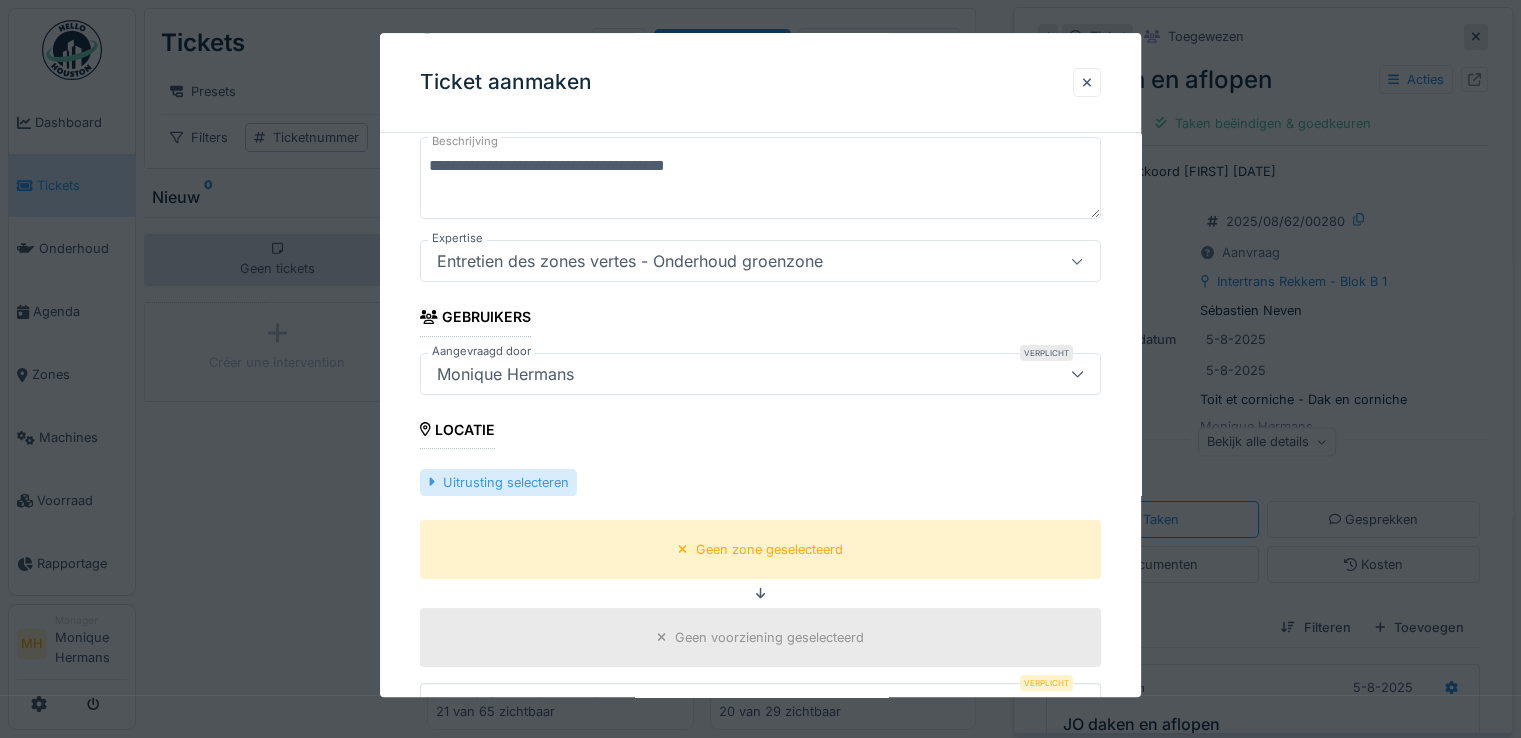 click on "Uitrusting selecteren" at bounding box center (498, 482) 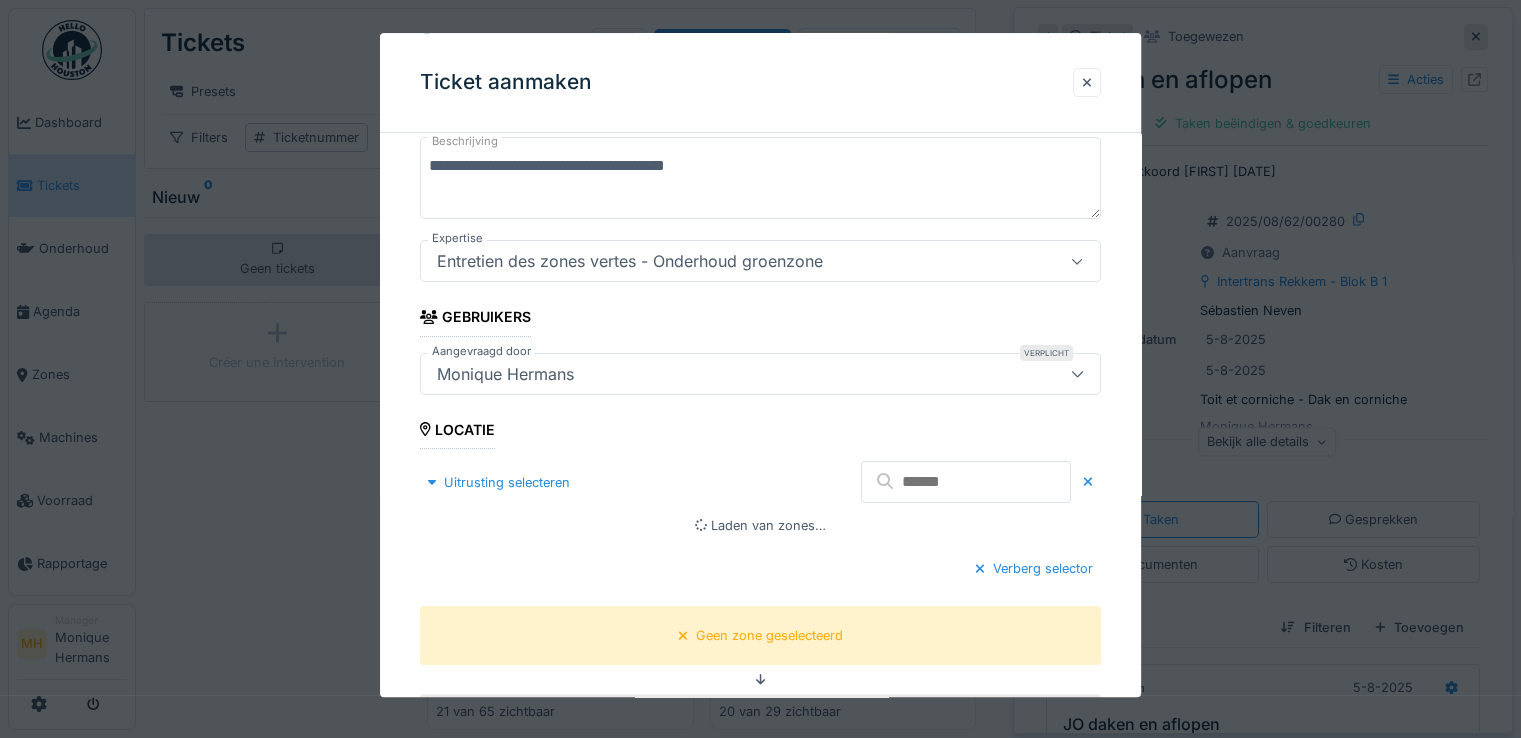 click at bounding box center [966, 482] 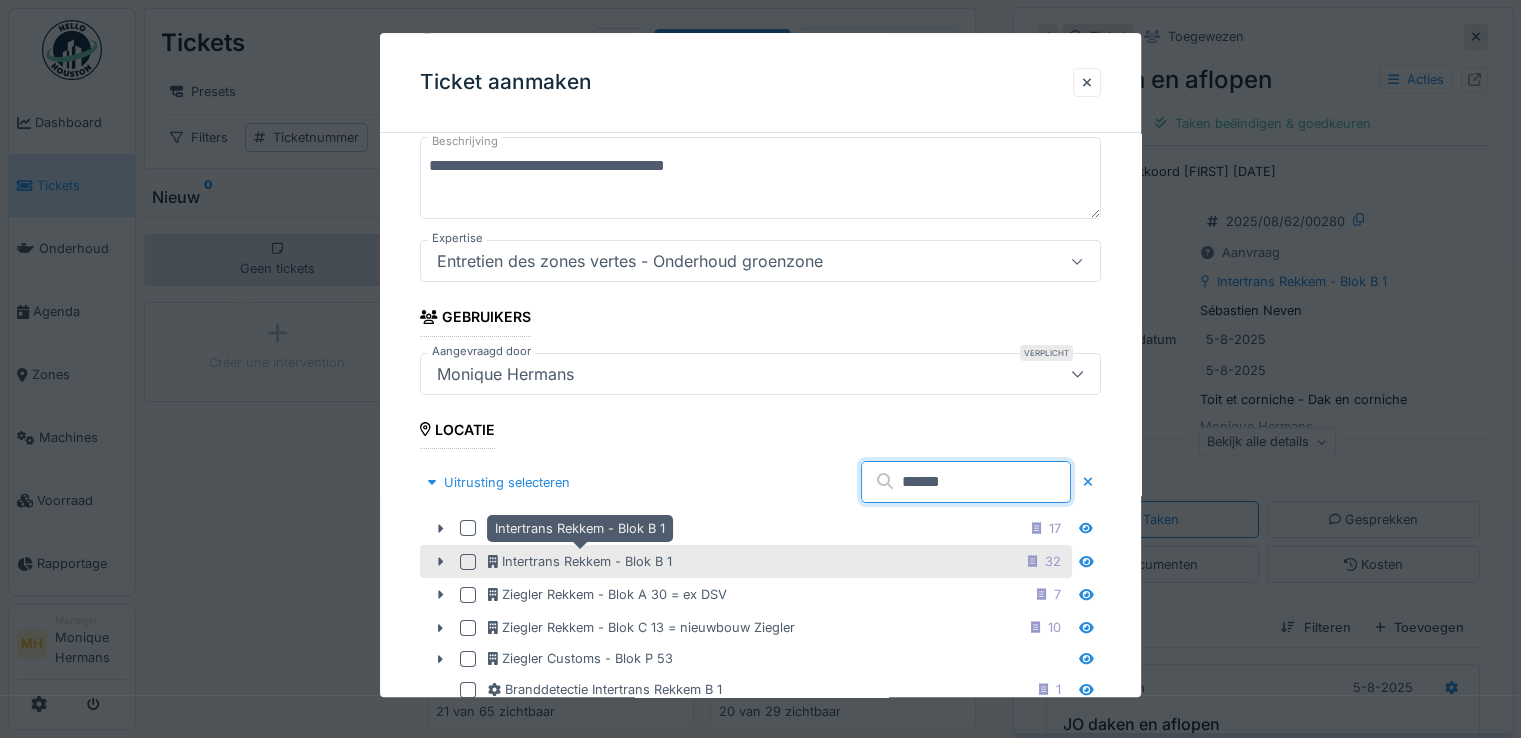 type on "******" 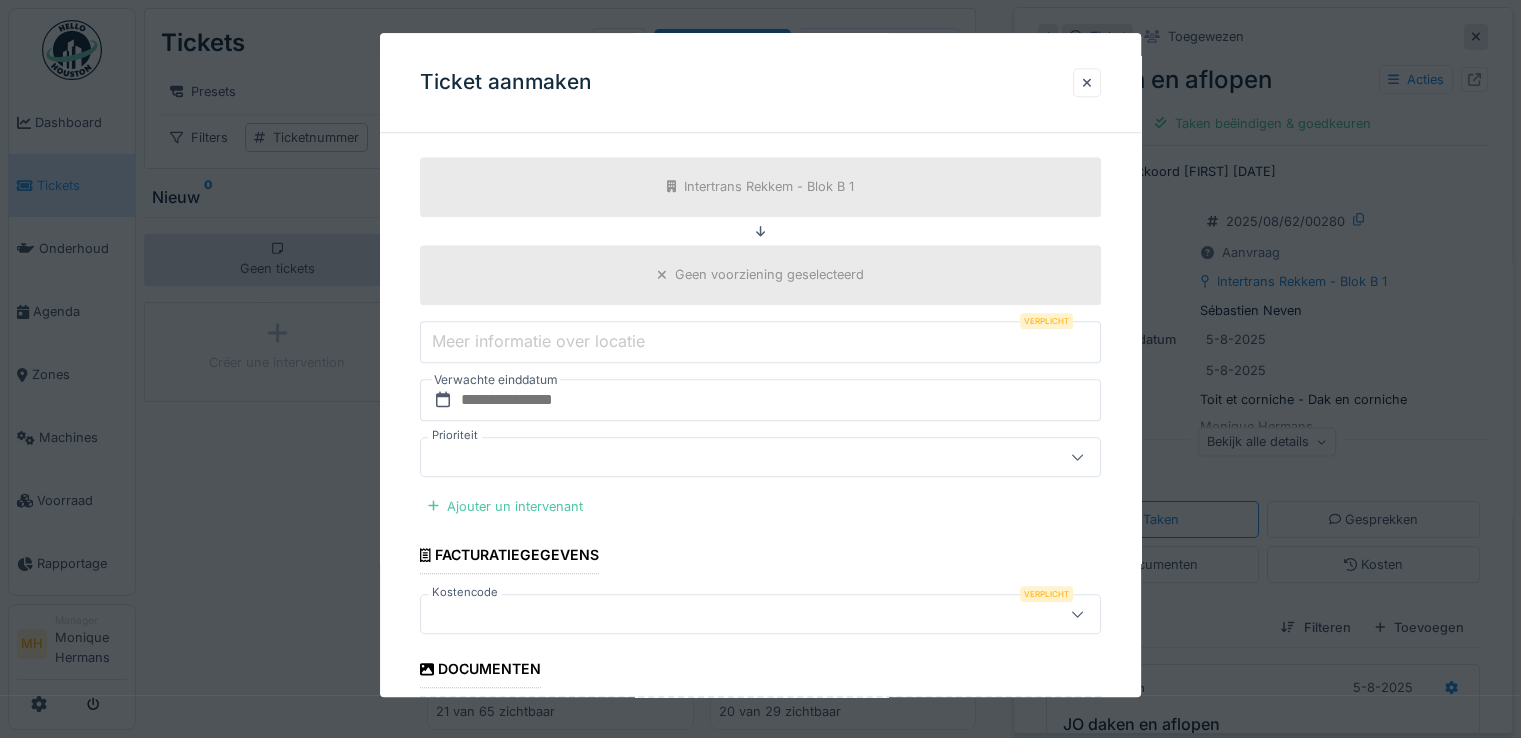 scroll, scrollTop: 1600, scrollLeft: 0, axis: vertical 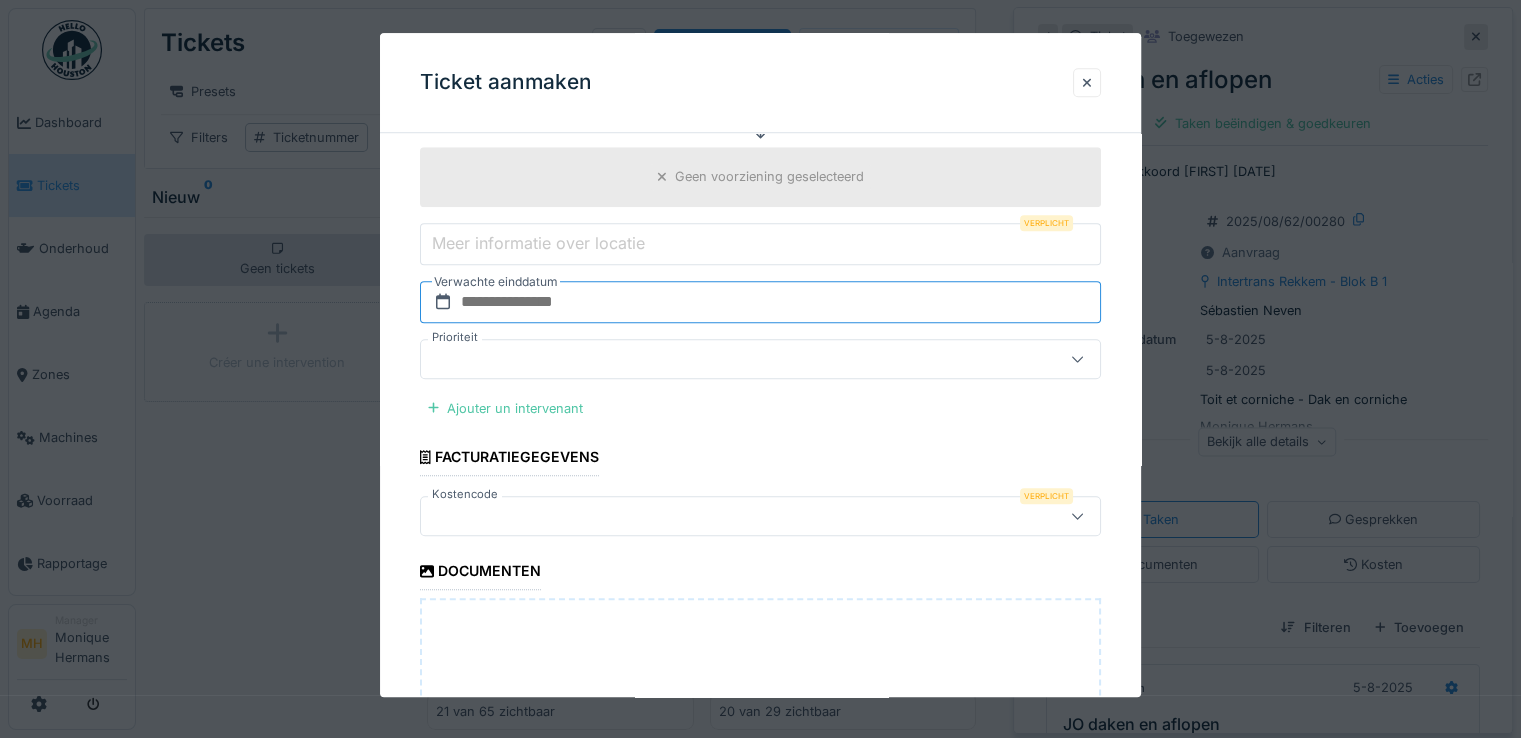 click at bounding box center (760, 302) 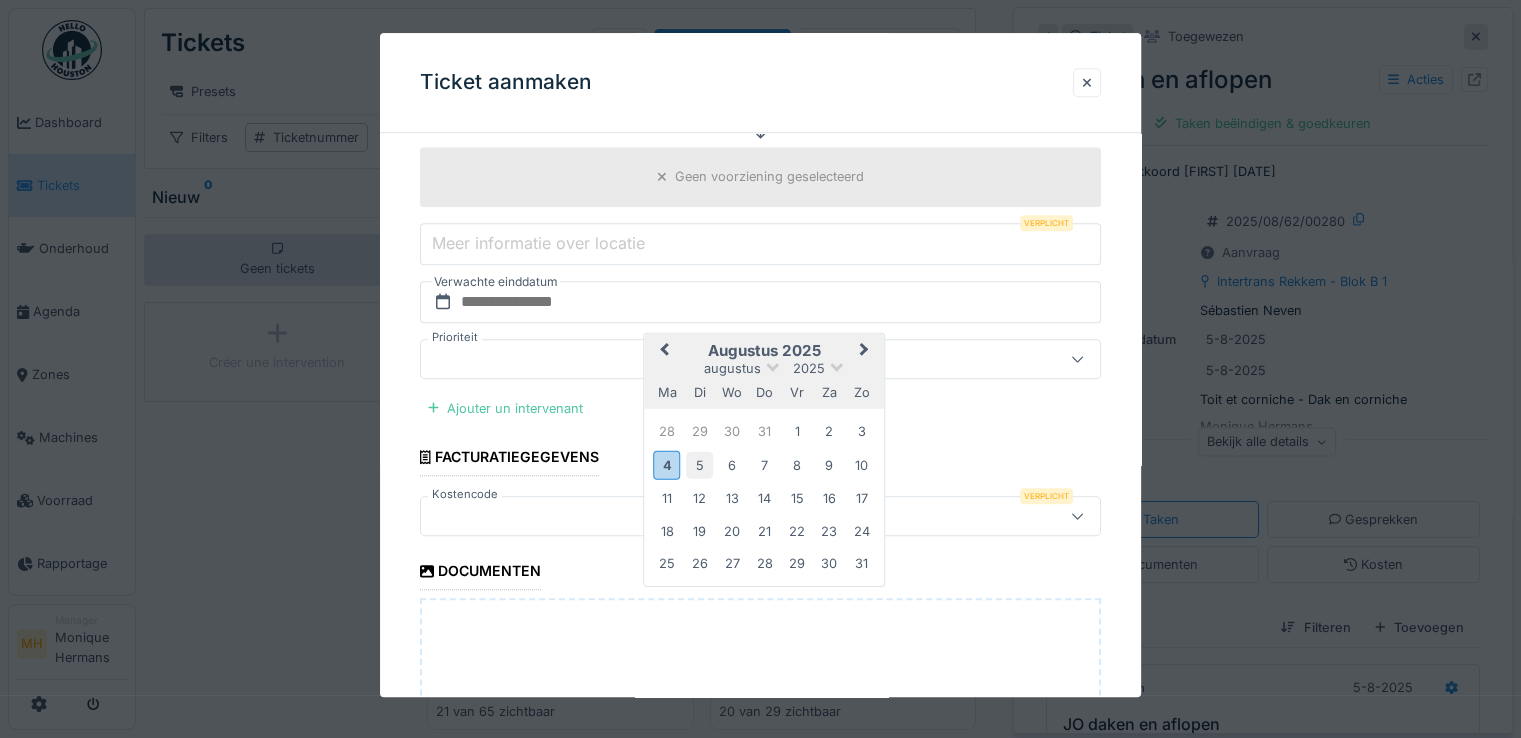 click on "5" at bounding box center [699, 465] 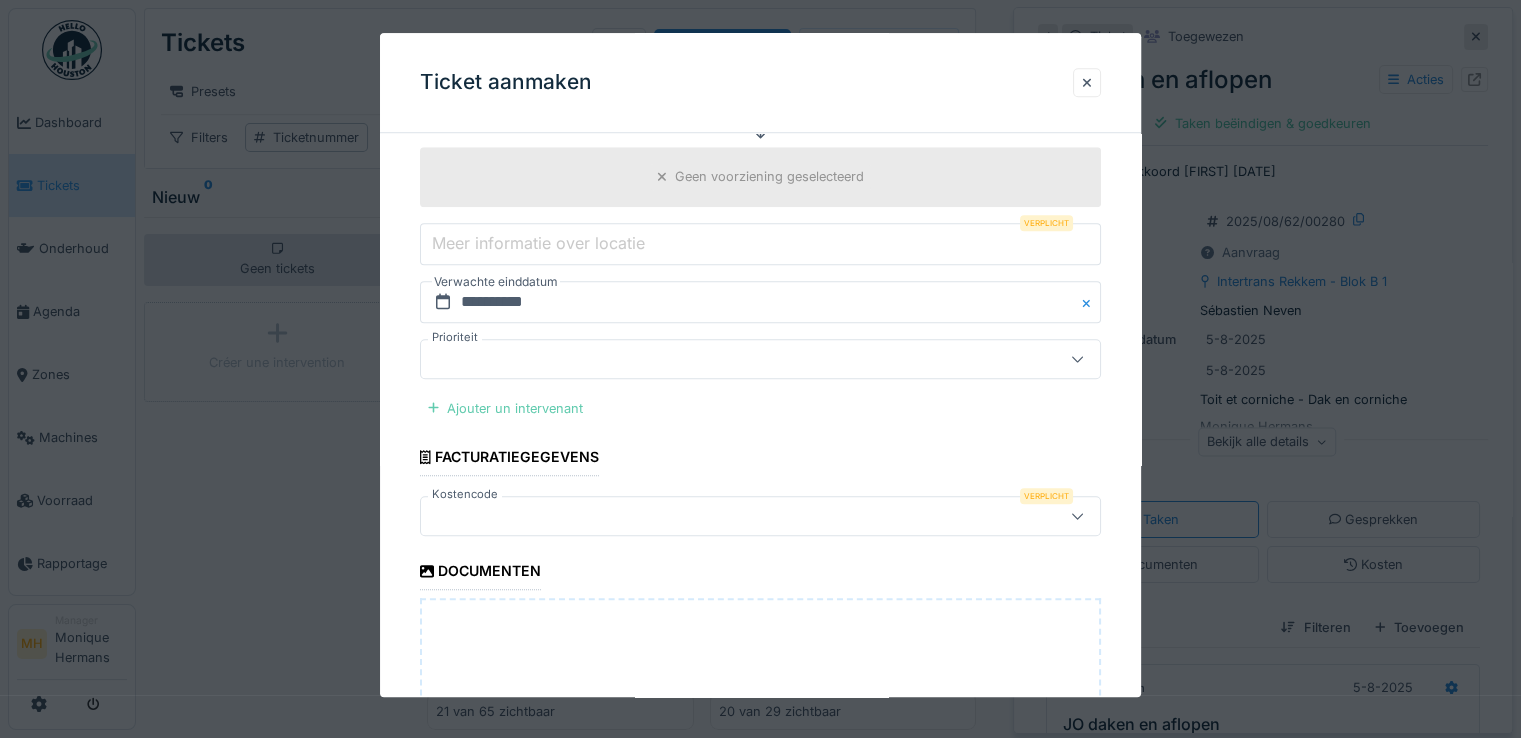 click on "Ajouter un intervenant" at bounding box center (505, 408) 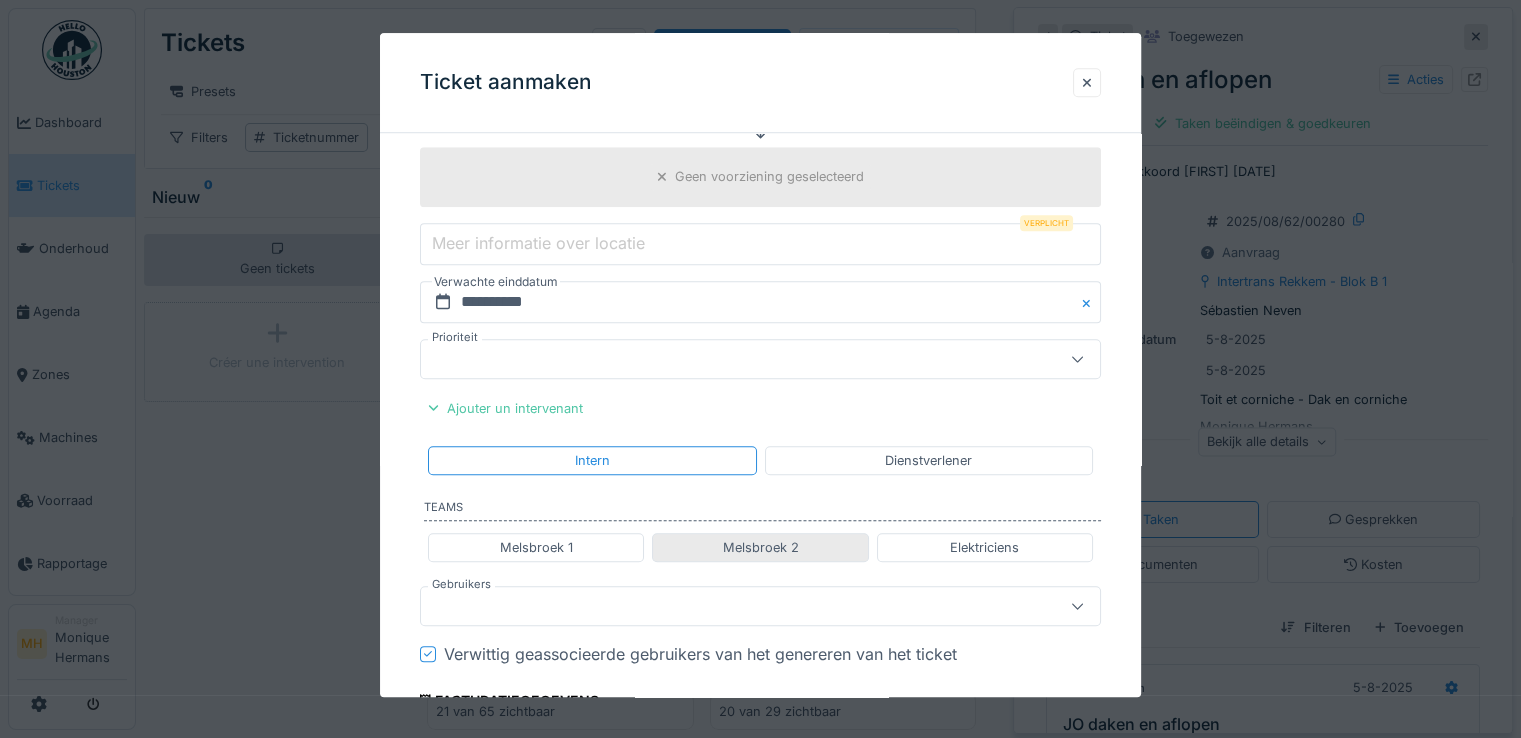 drag, startPoint x: 577, startPoint y: 533, endPoint x: 699, endPoint y: 546, distance: 122.69067 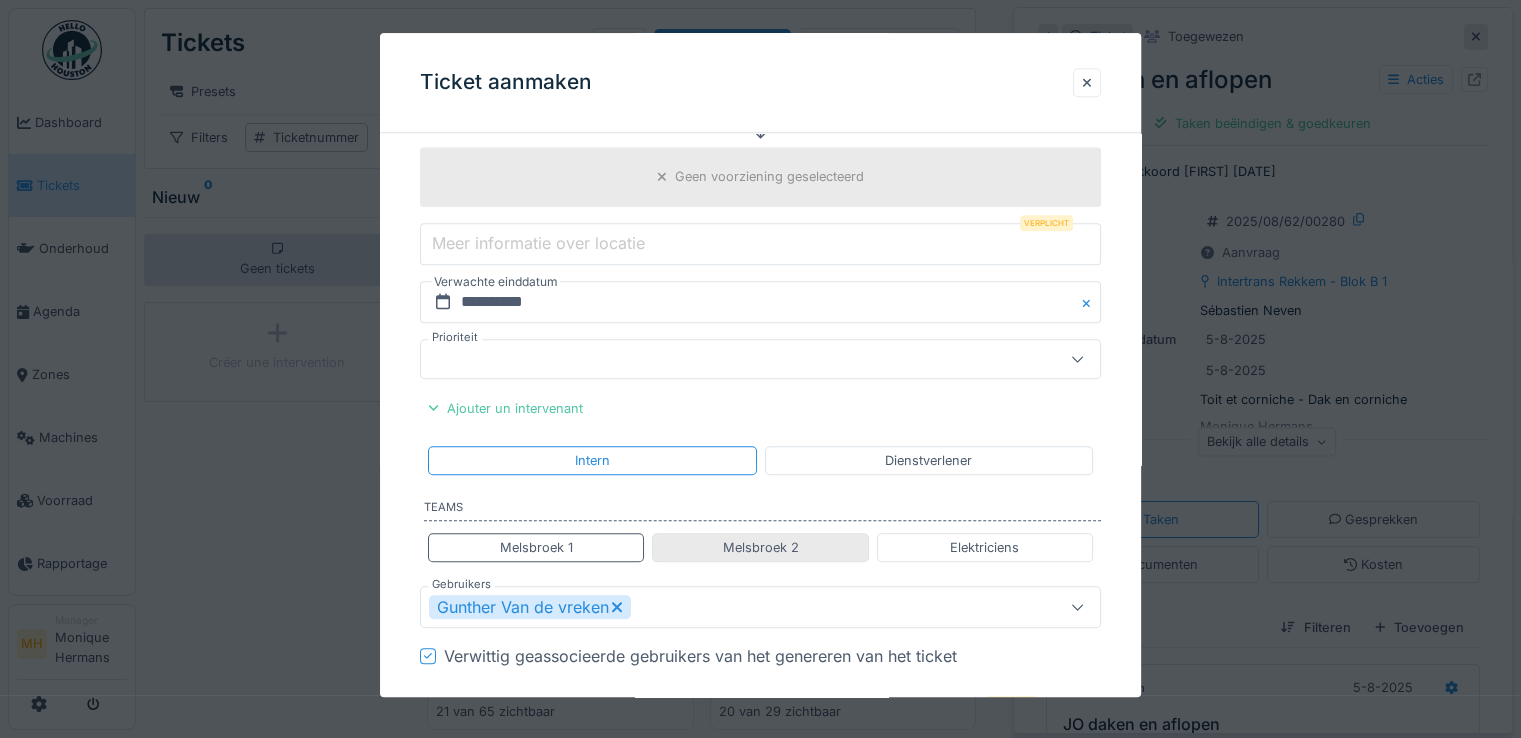 click on "Melsbroek 2" at bounding box center [760, 547] 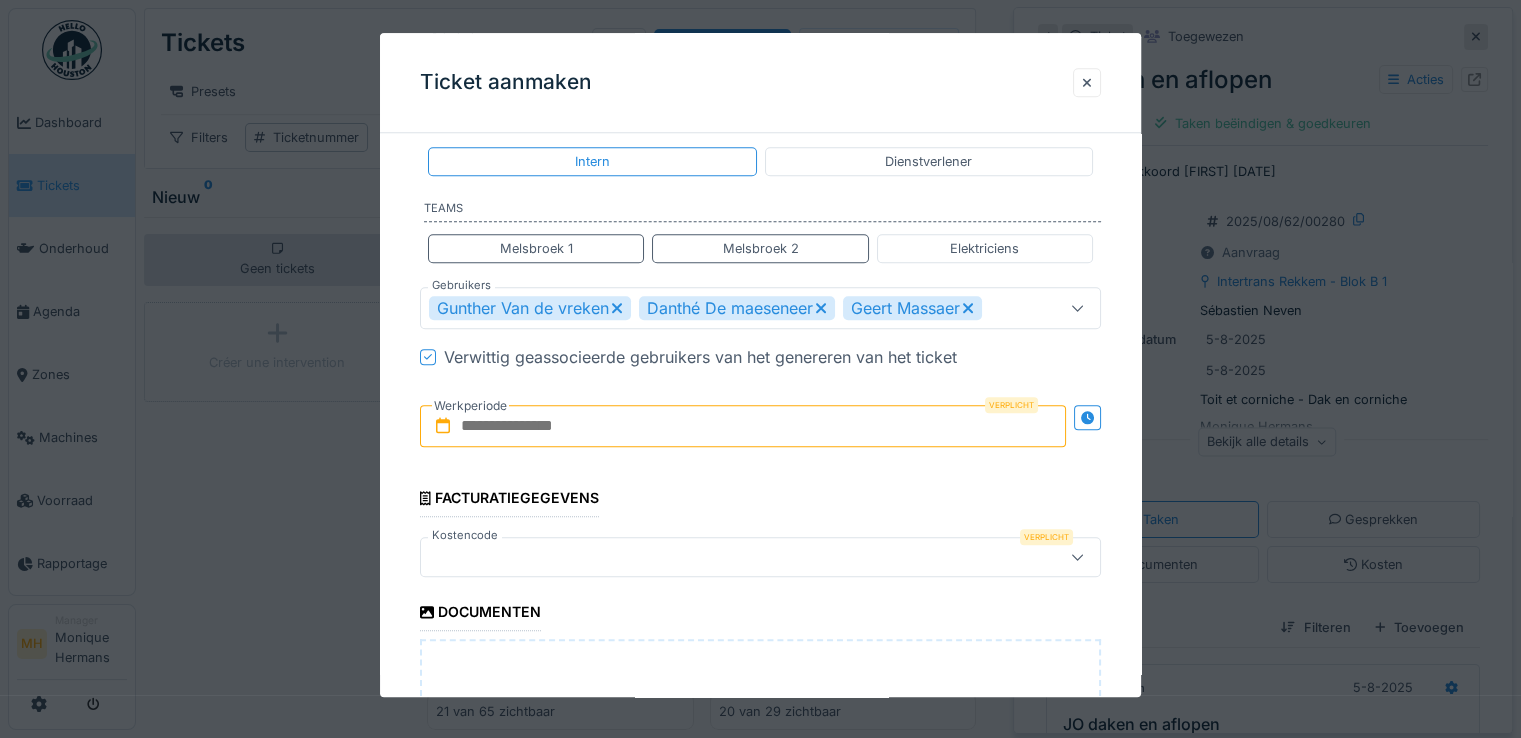 scroll, scrollTop: 1900, scrollLeft: 0, axis: vertical 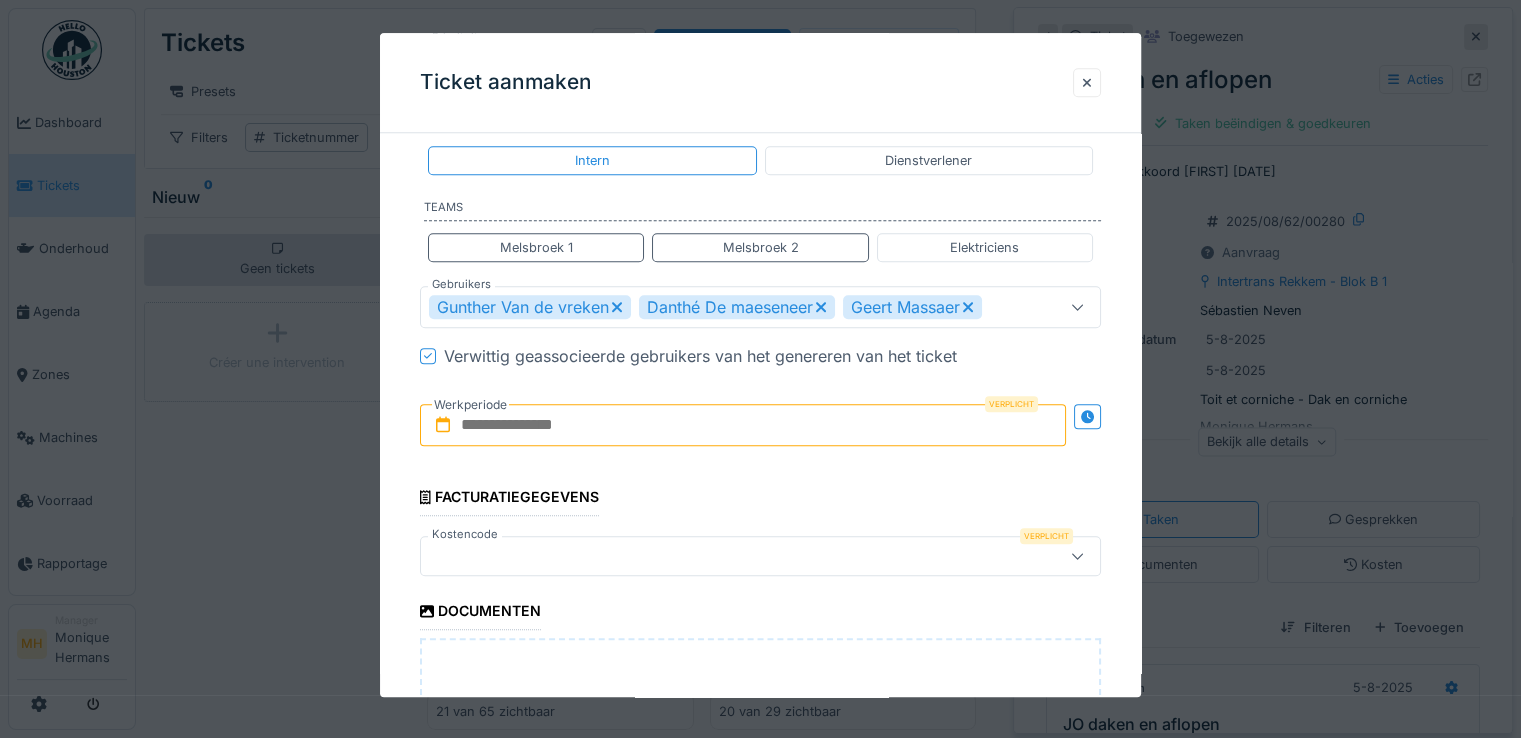 click at bounding box center [743, 425] 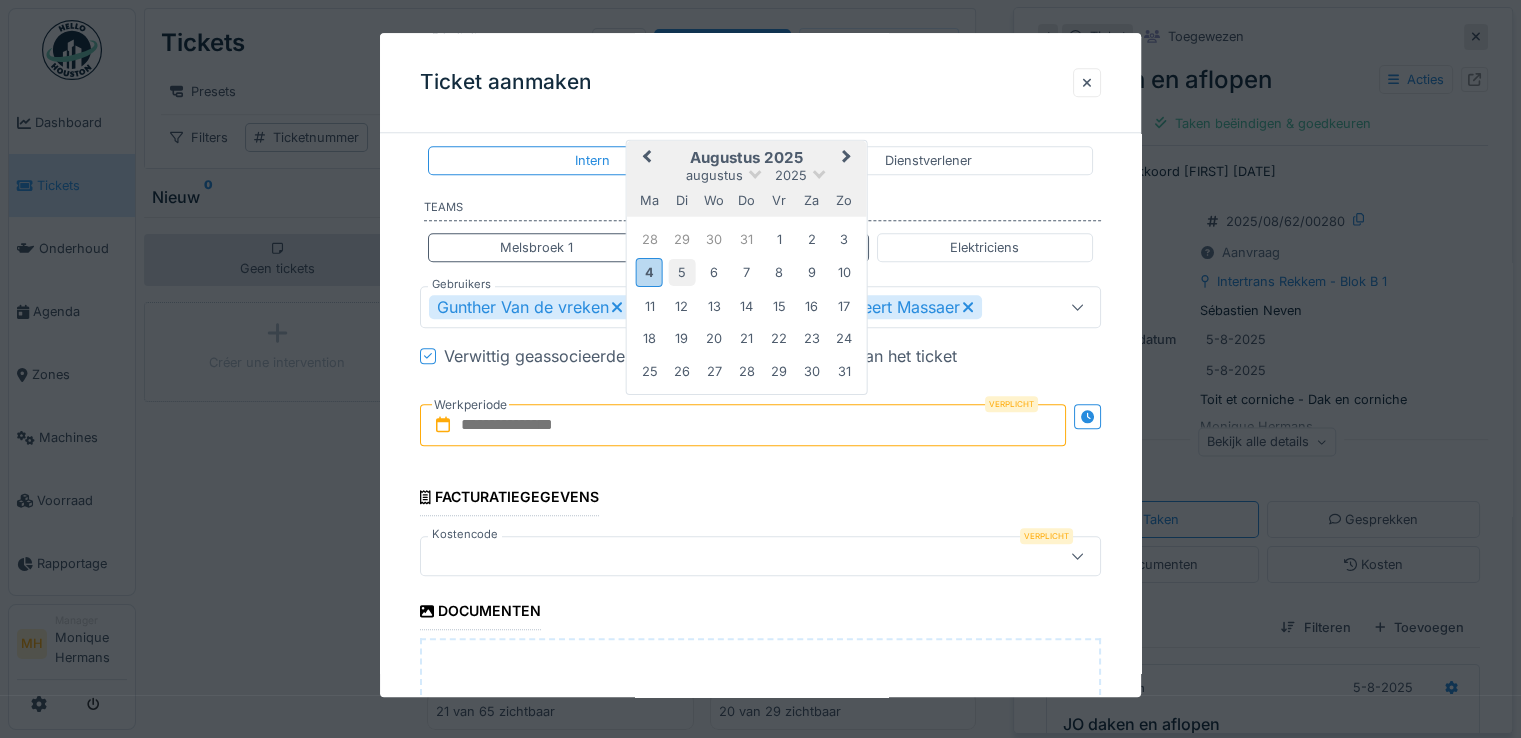 click on "5" at bounding box center (681, 272) 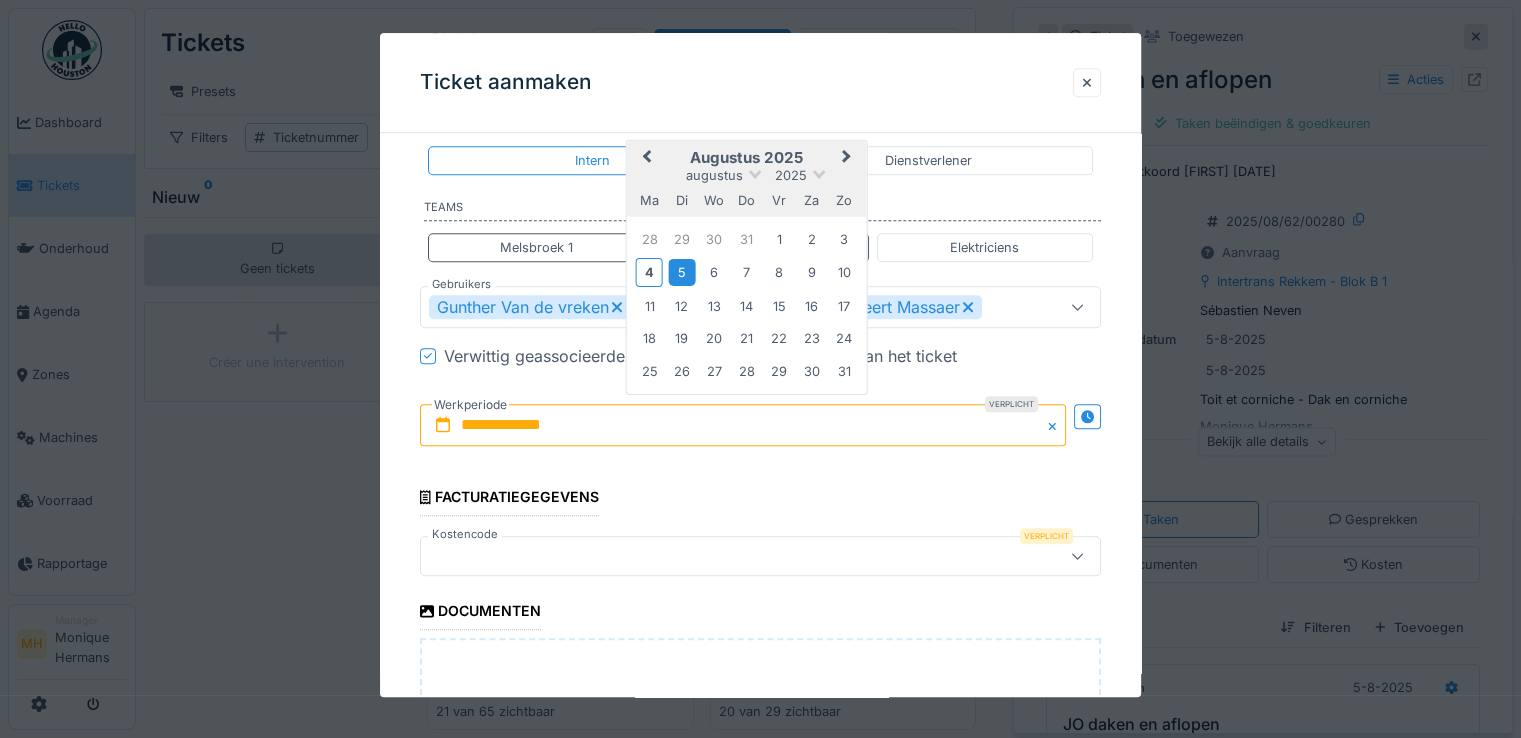 click on "5" at bounding box center (681, 272) 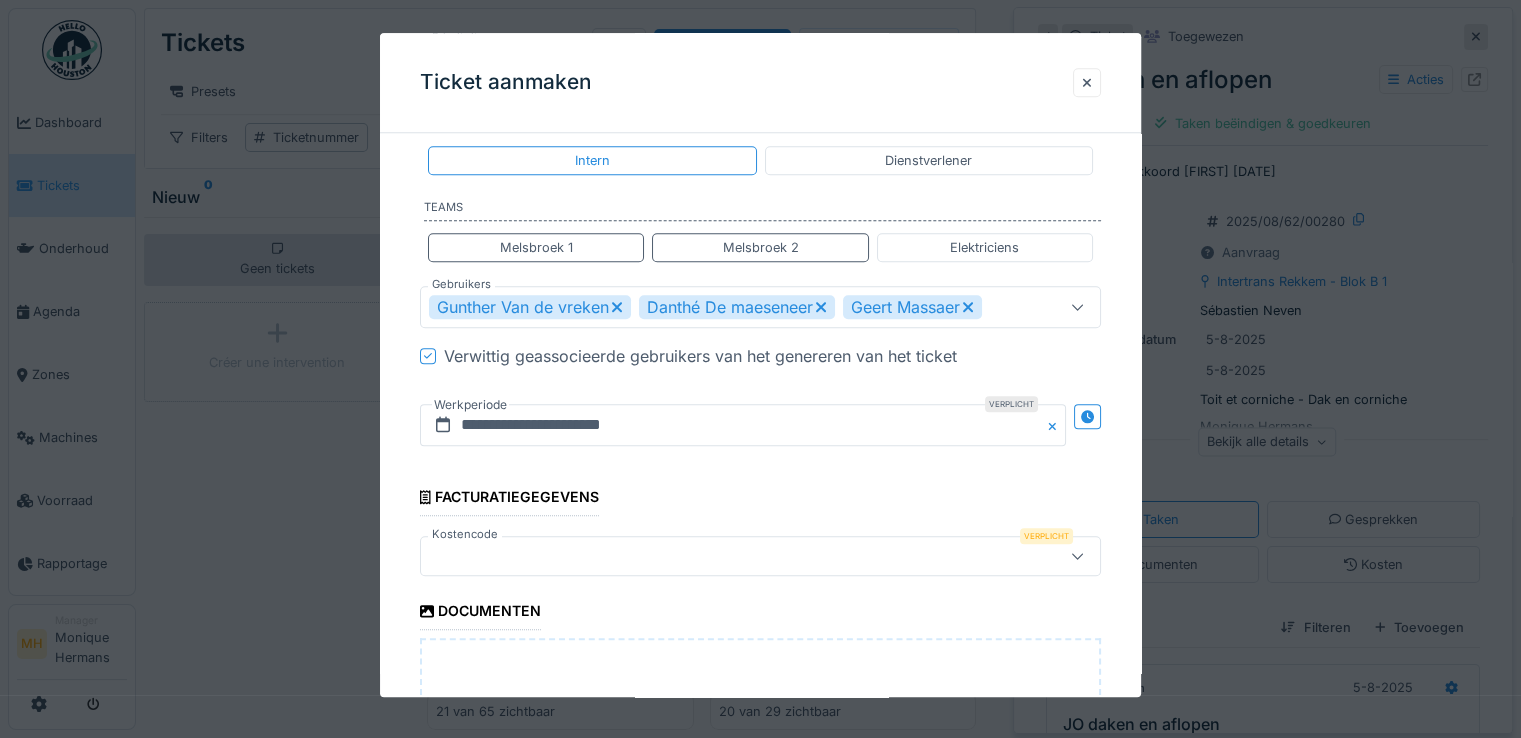 scroll, scrollTop: 2100, scrollLeft: 0, axis: vertical 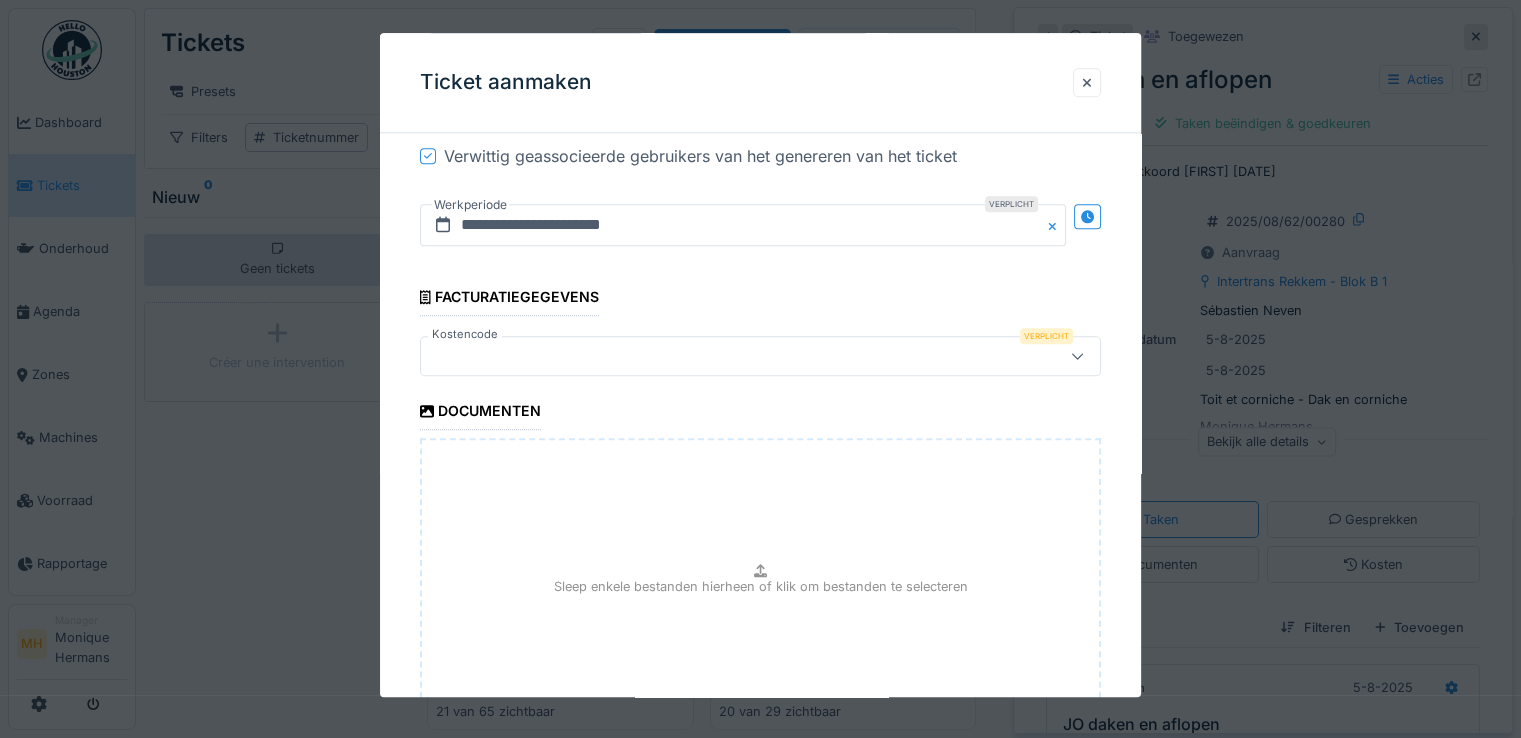click at bounding box center (726, 356) 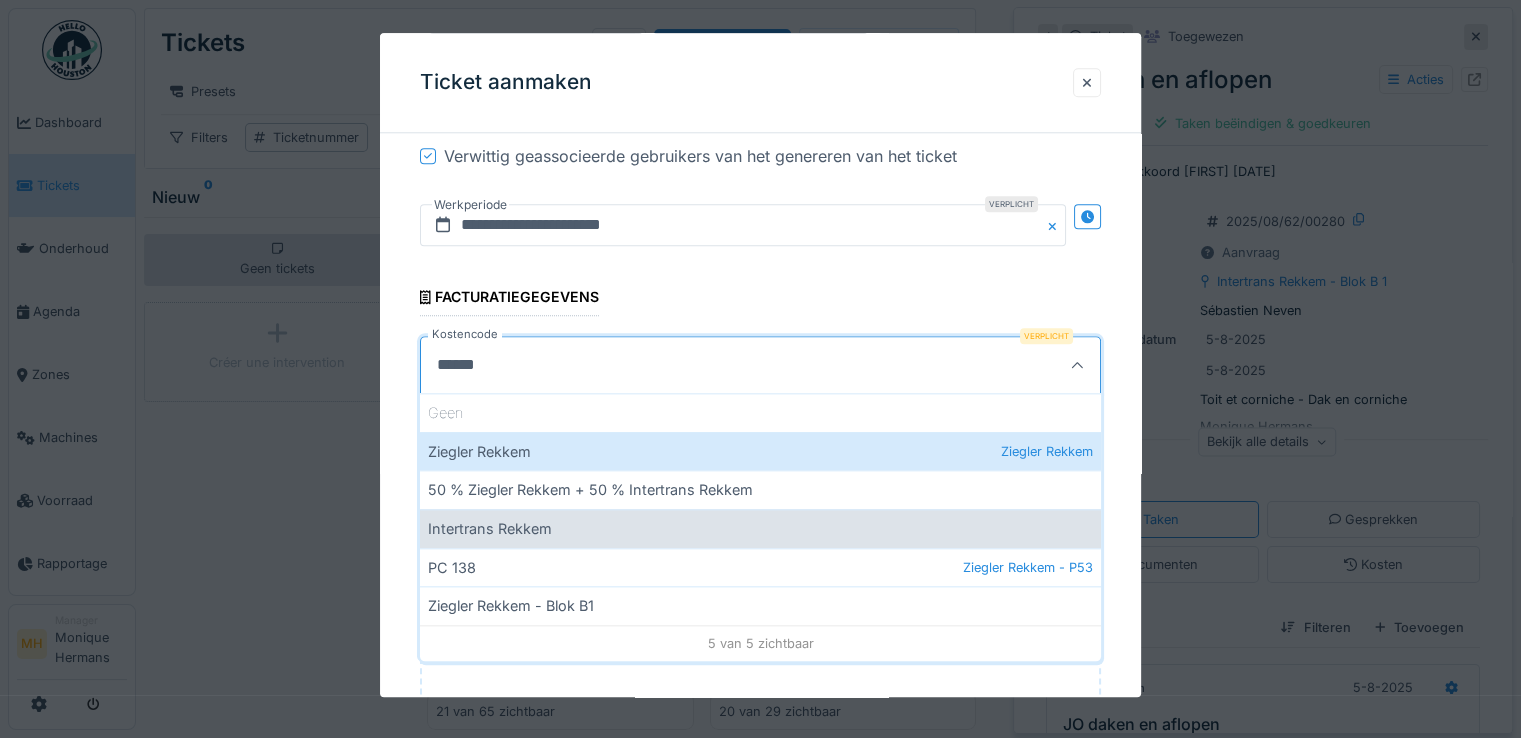 type on "******" 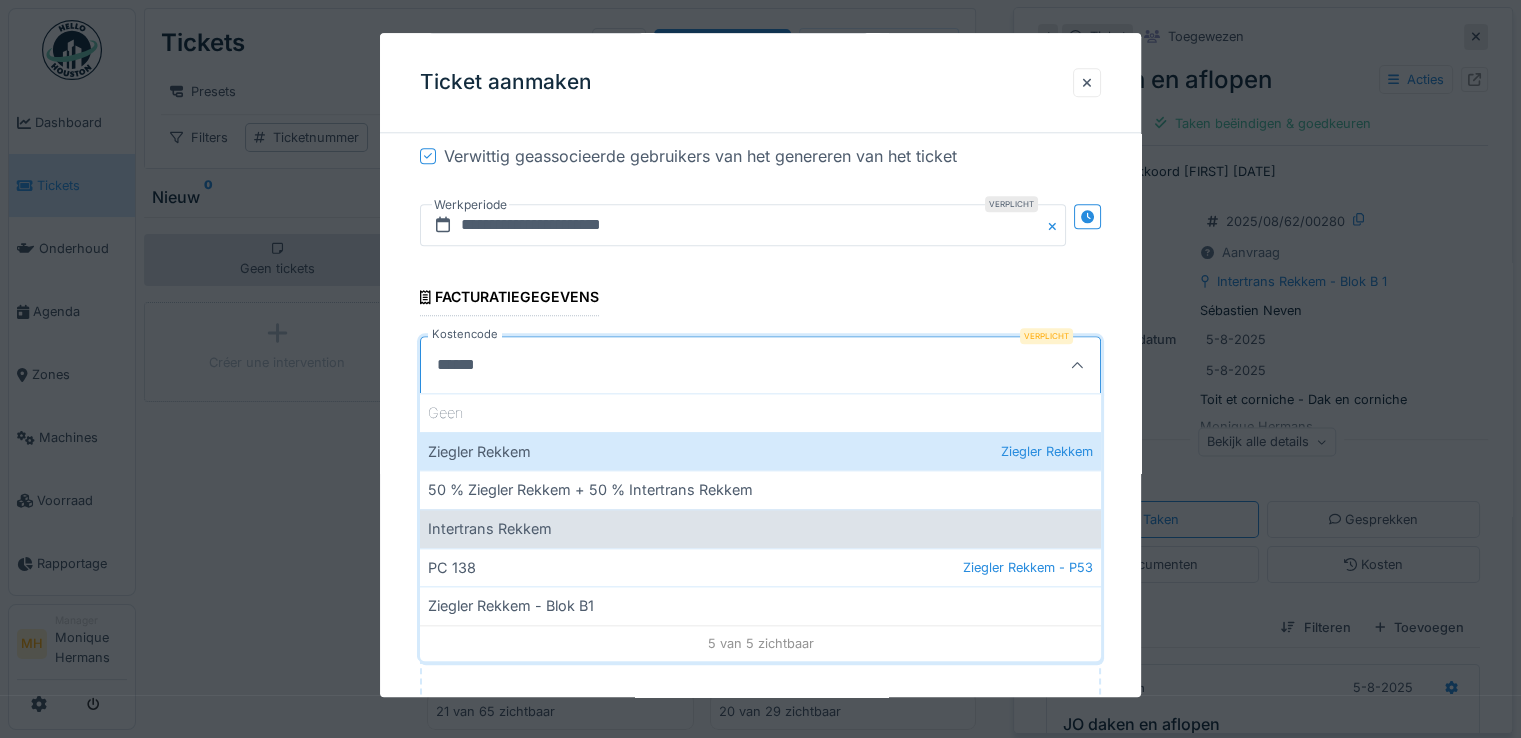click on "Intertrans Rekkem" at bounding box center [760, 528] 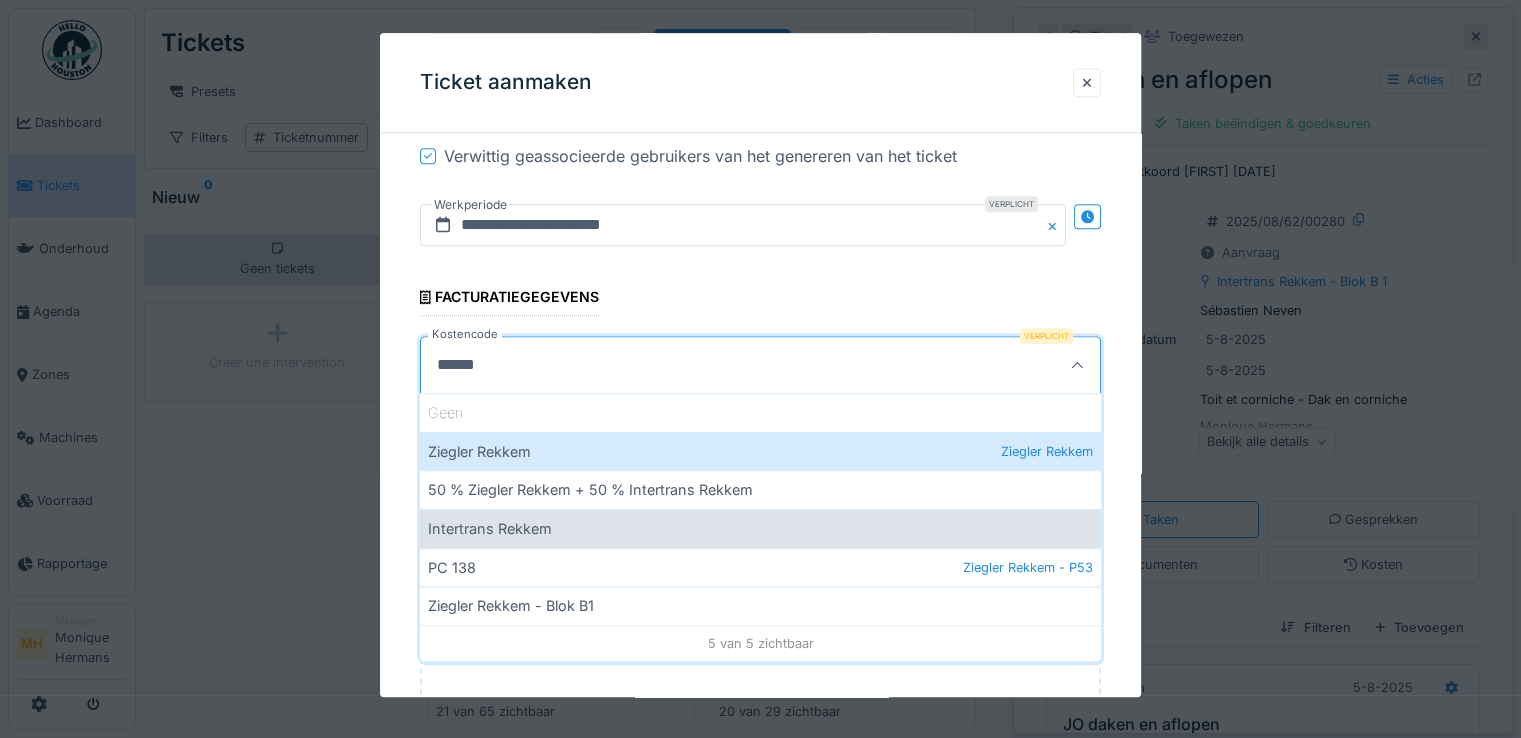 type on "***" 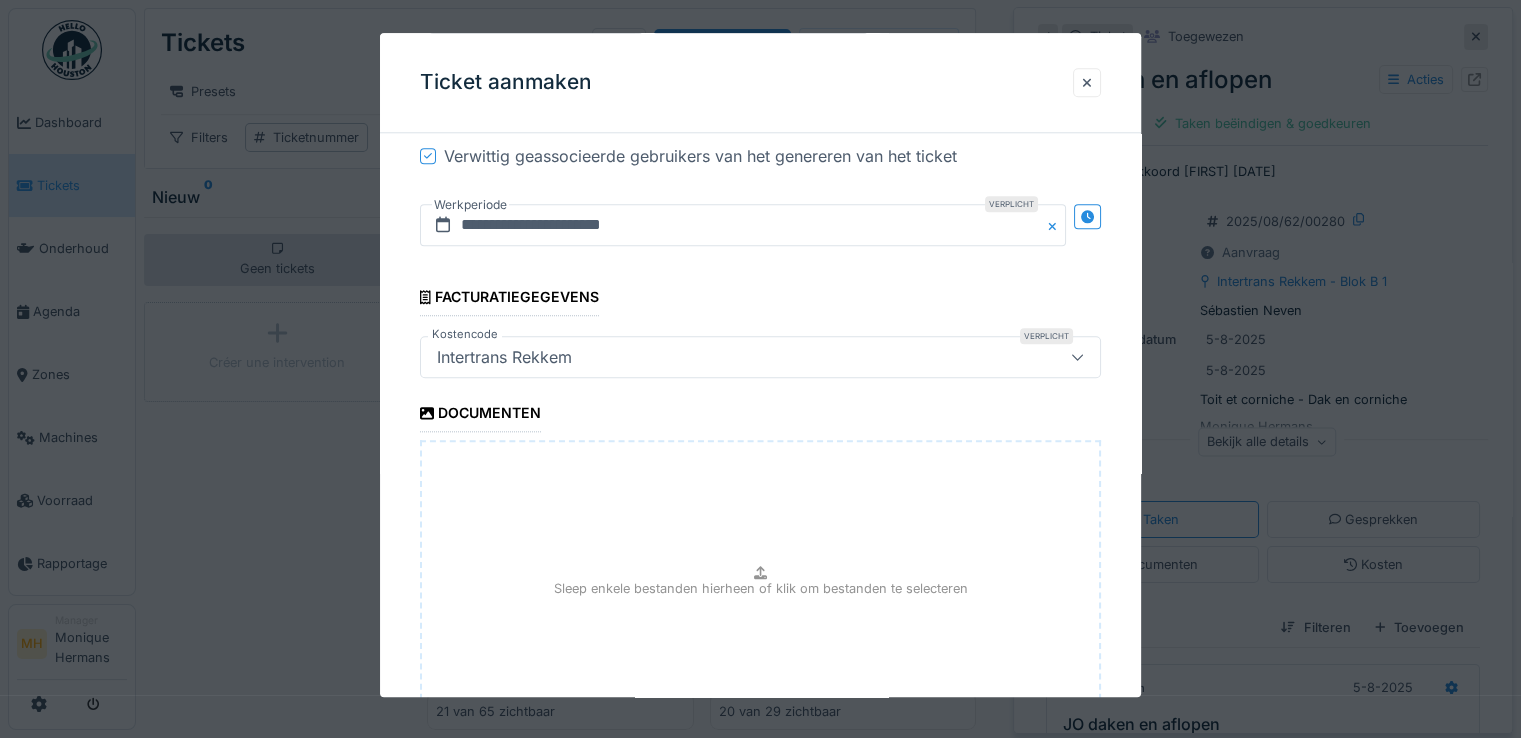 scroll, scrollTop: 2260, scrollLeft: 0, axis: vertical 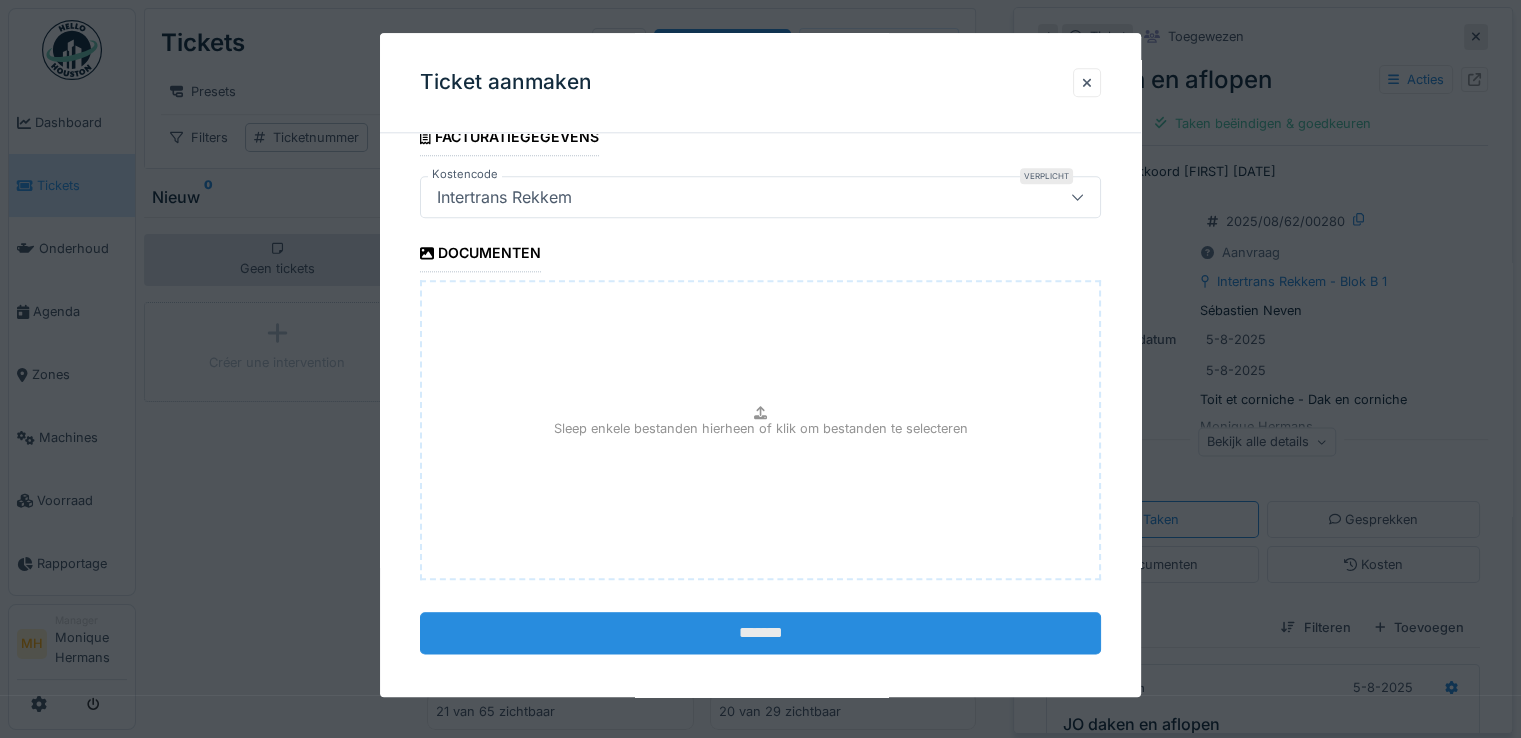click on "*******" at bounding box center (760, 633) 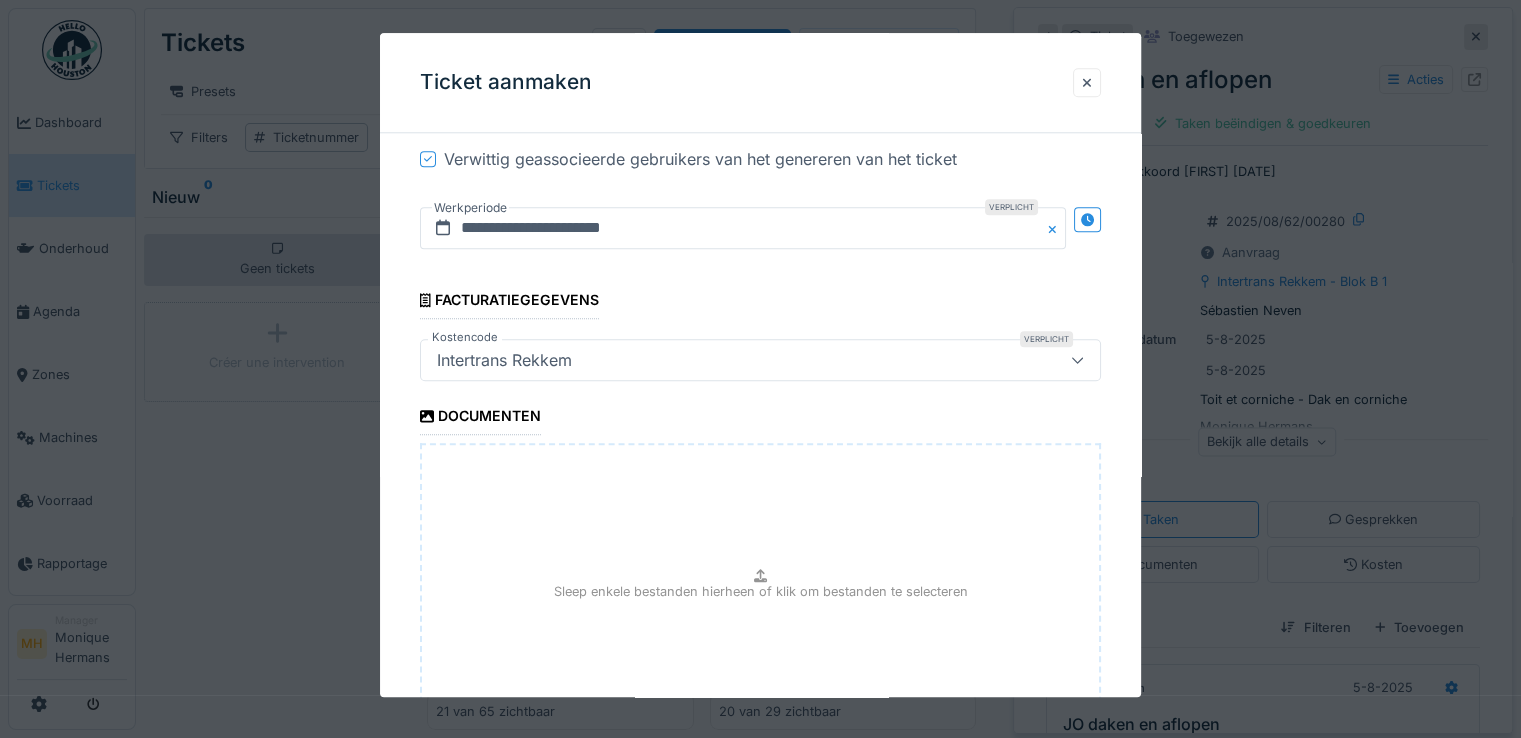 scroll, scrollTop: 2260, scrollLeft: 0, axis: vertical 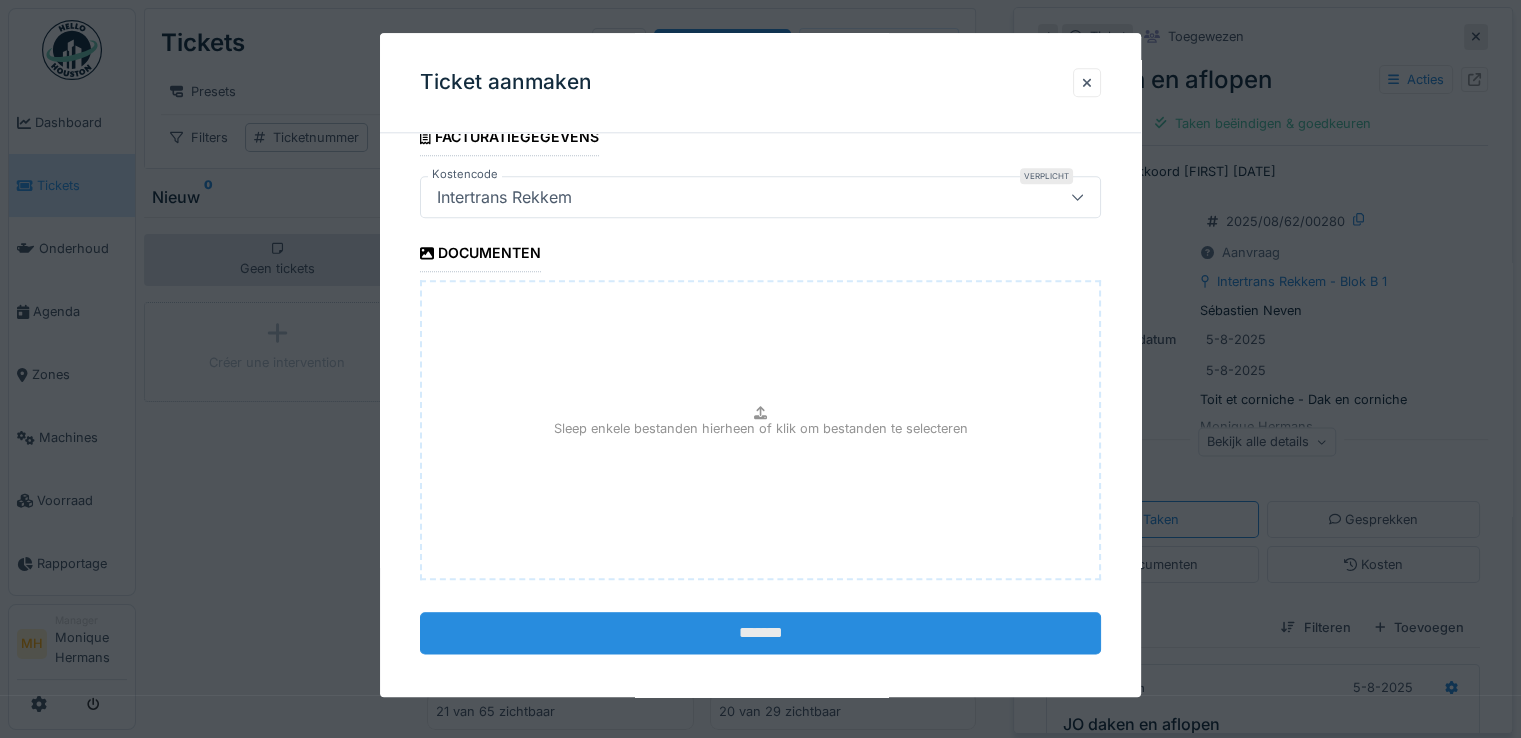 type on "*" 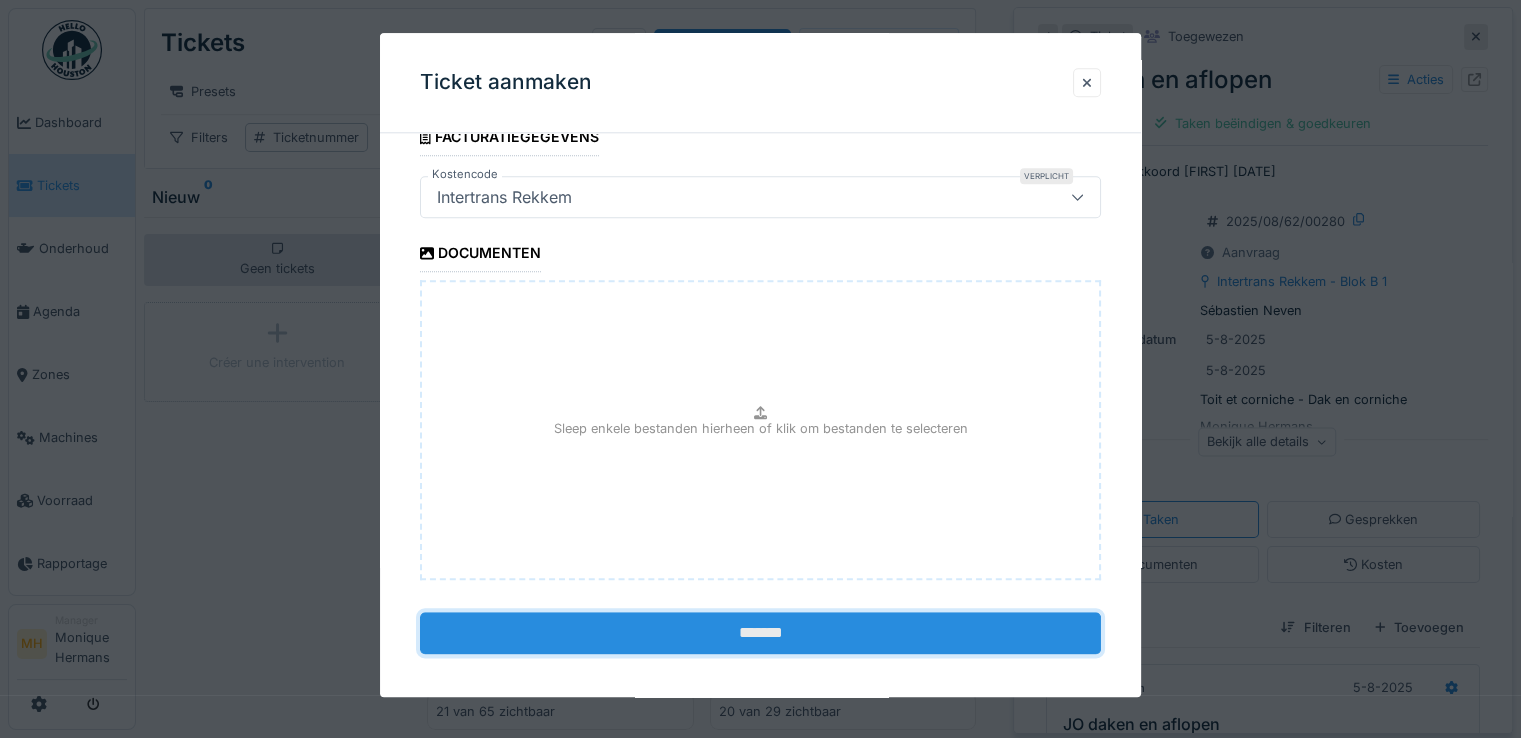 click on "*******" at bounding box center (760, 633) 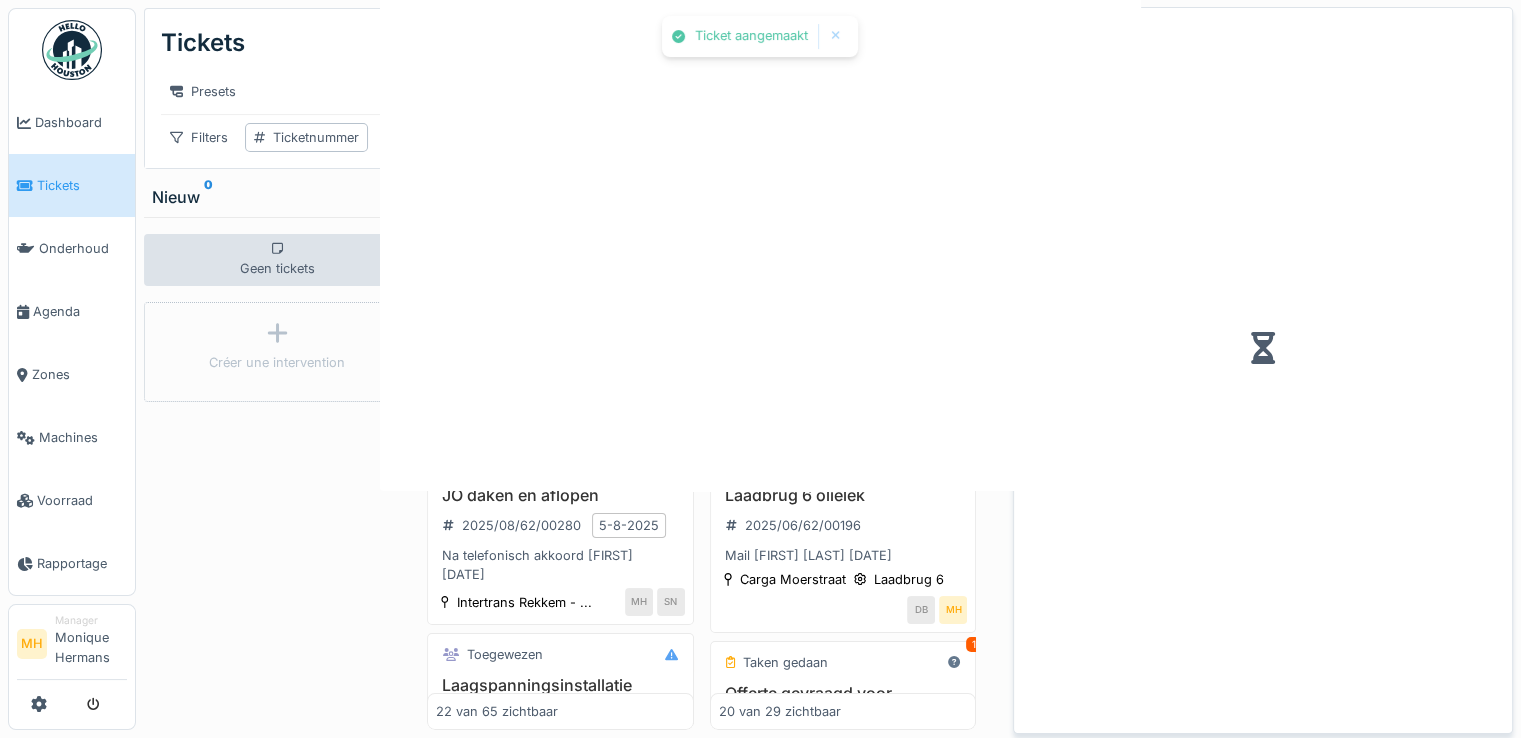 scroll, scrollTop: 0, scrollLeft: 0, axis: both 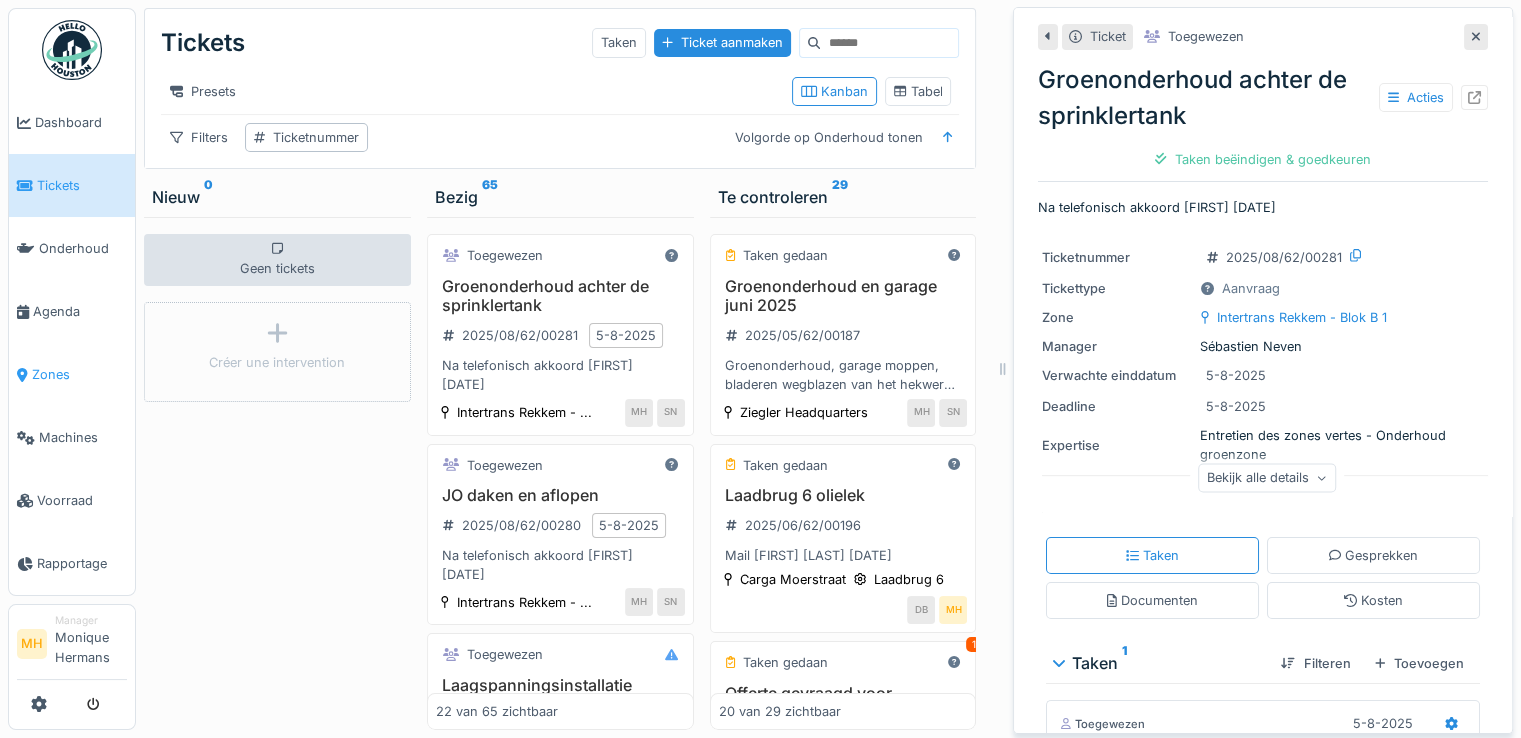 click on "Zones" at bounding box center (79, 374) 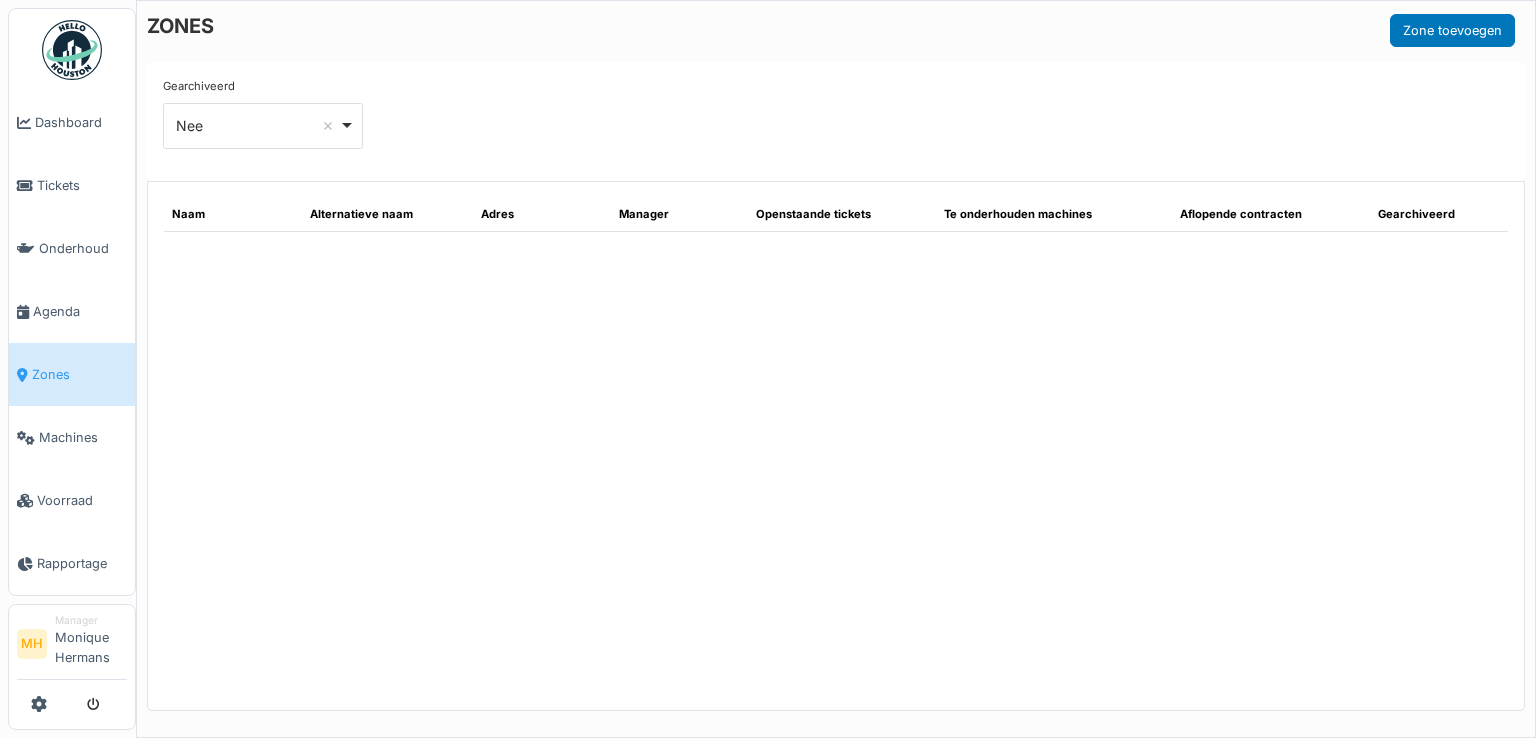 scroll, scrollTop: 0, scrollLeft: 0, axis: both 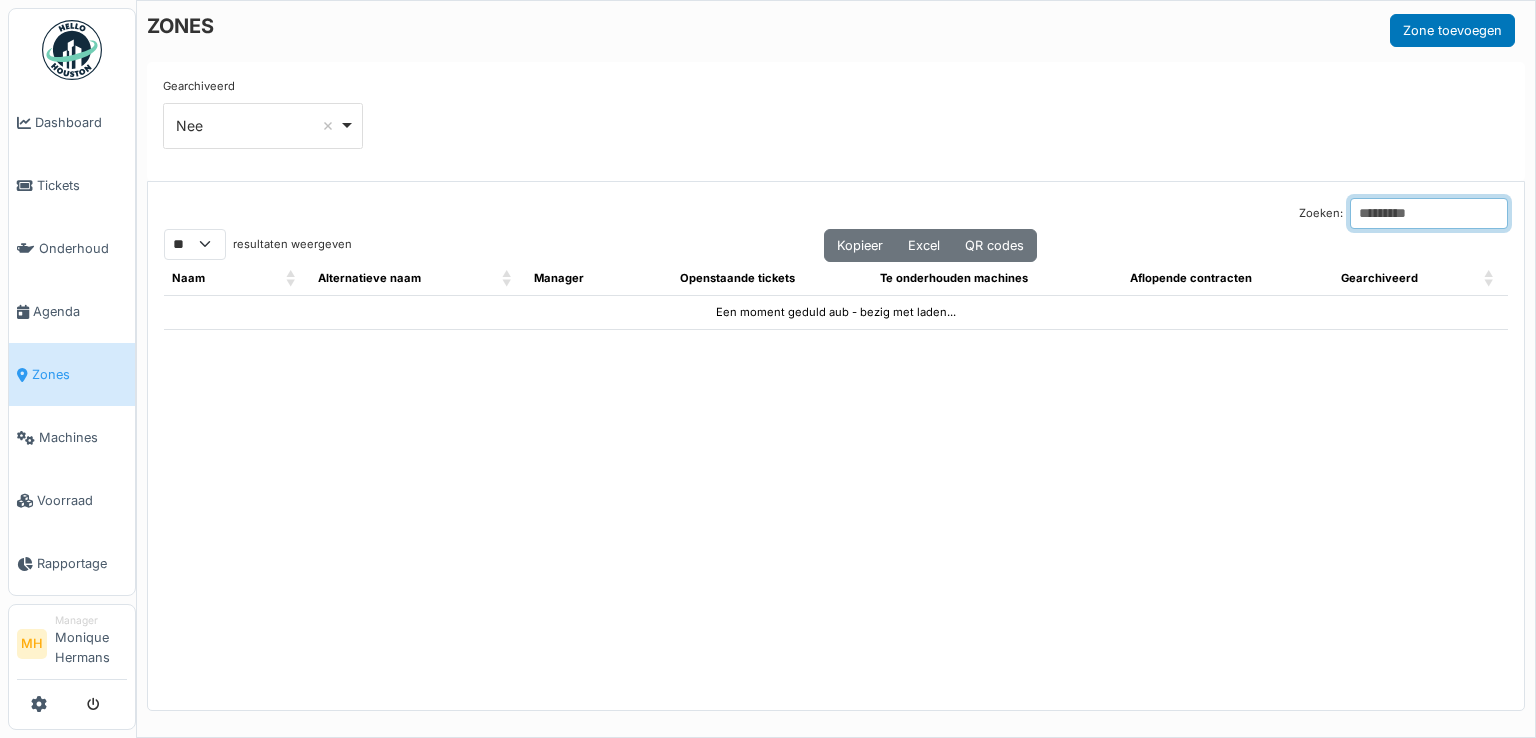 click on "Zoeken: ** ** *** ***  resultaten weergeven       Kopieer   Excel   QR codes
Naam Alternatieve naam Manager Openstaande tickets Te onderhouden machines Aflopende contracten Gearchiveerd
Een moment geduld aub - bezig met laden..." at bounding box center (836, 446) 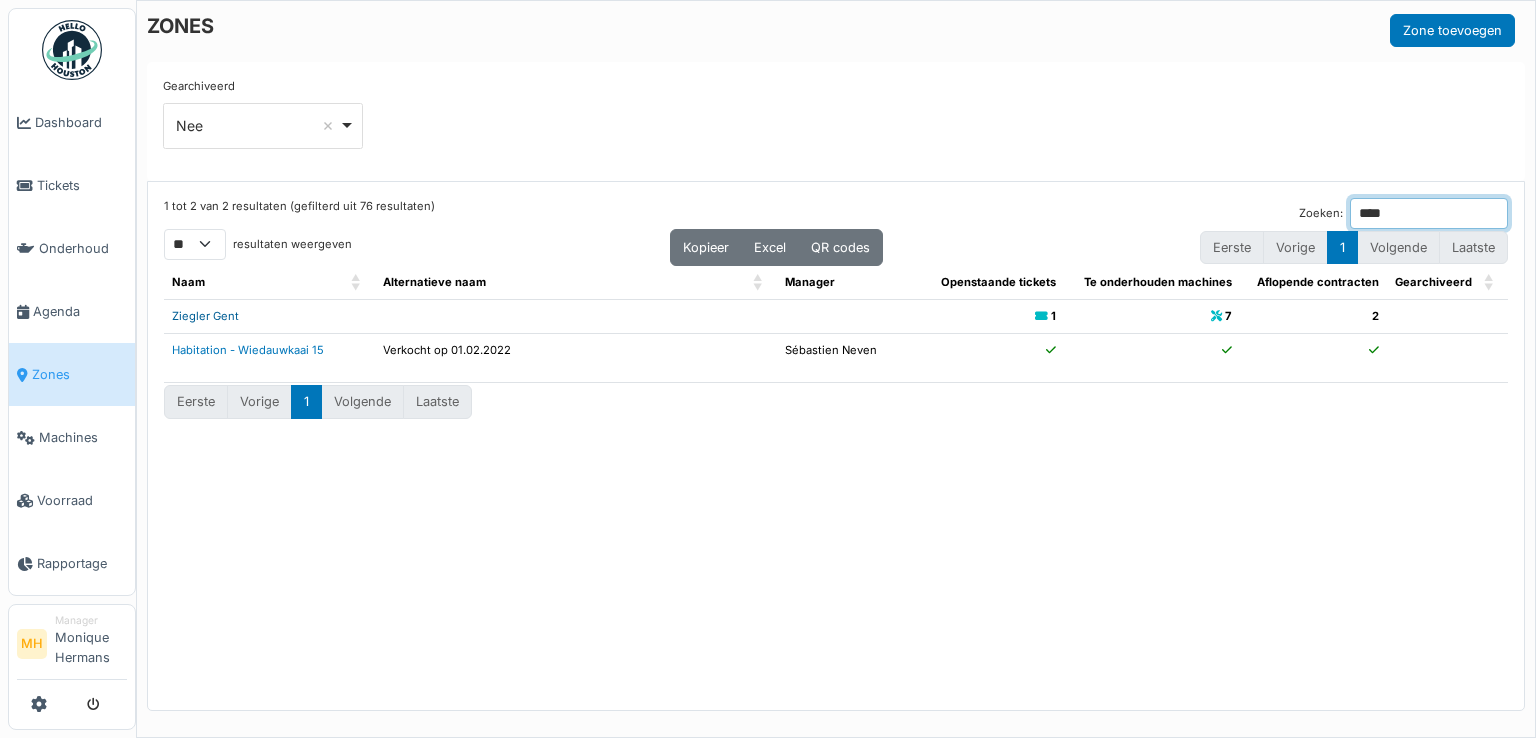 type on "****" 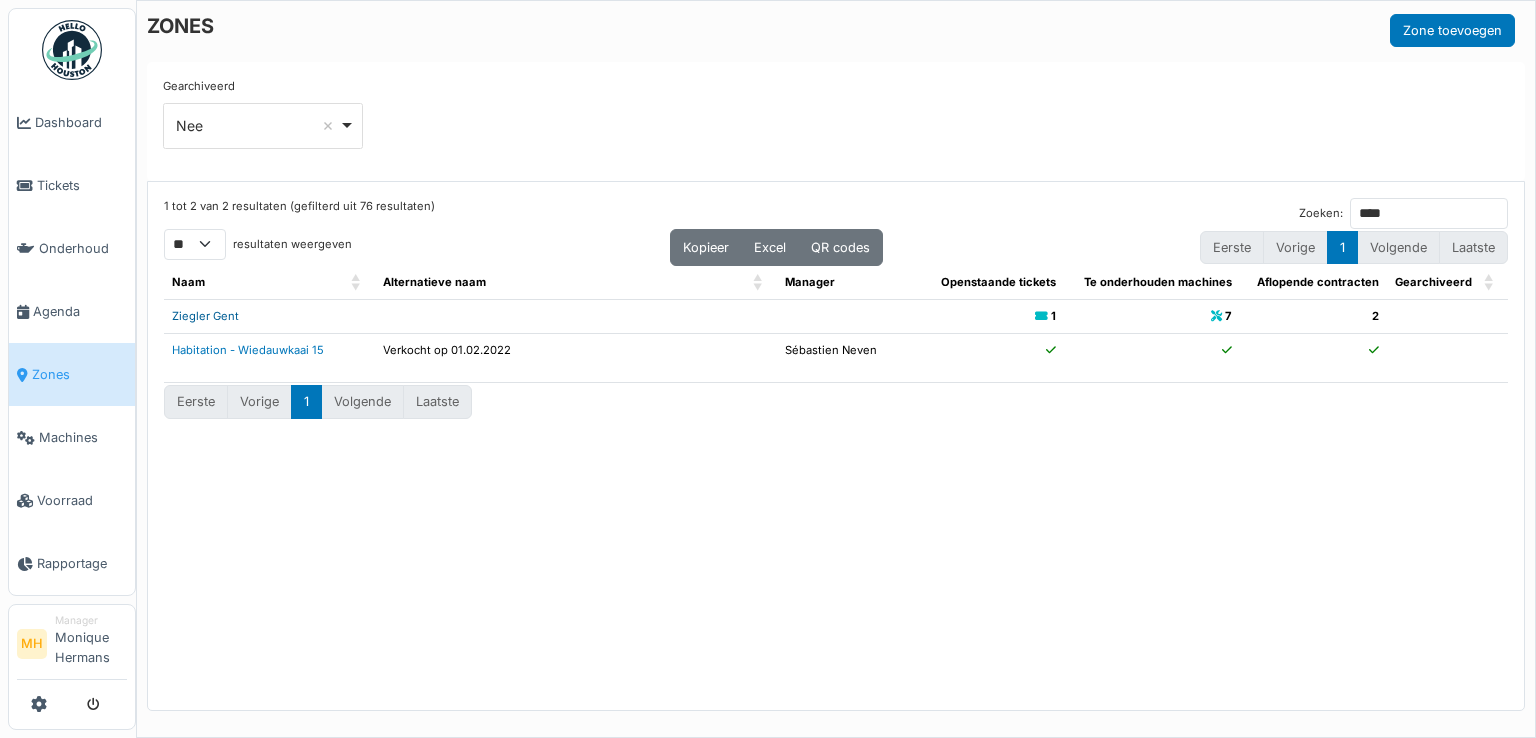 click on "Ziegler Gent" at bounding box center [205, 316] 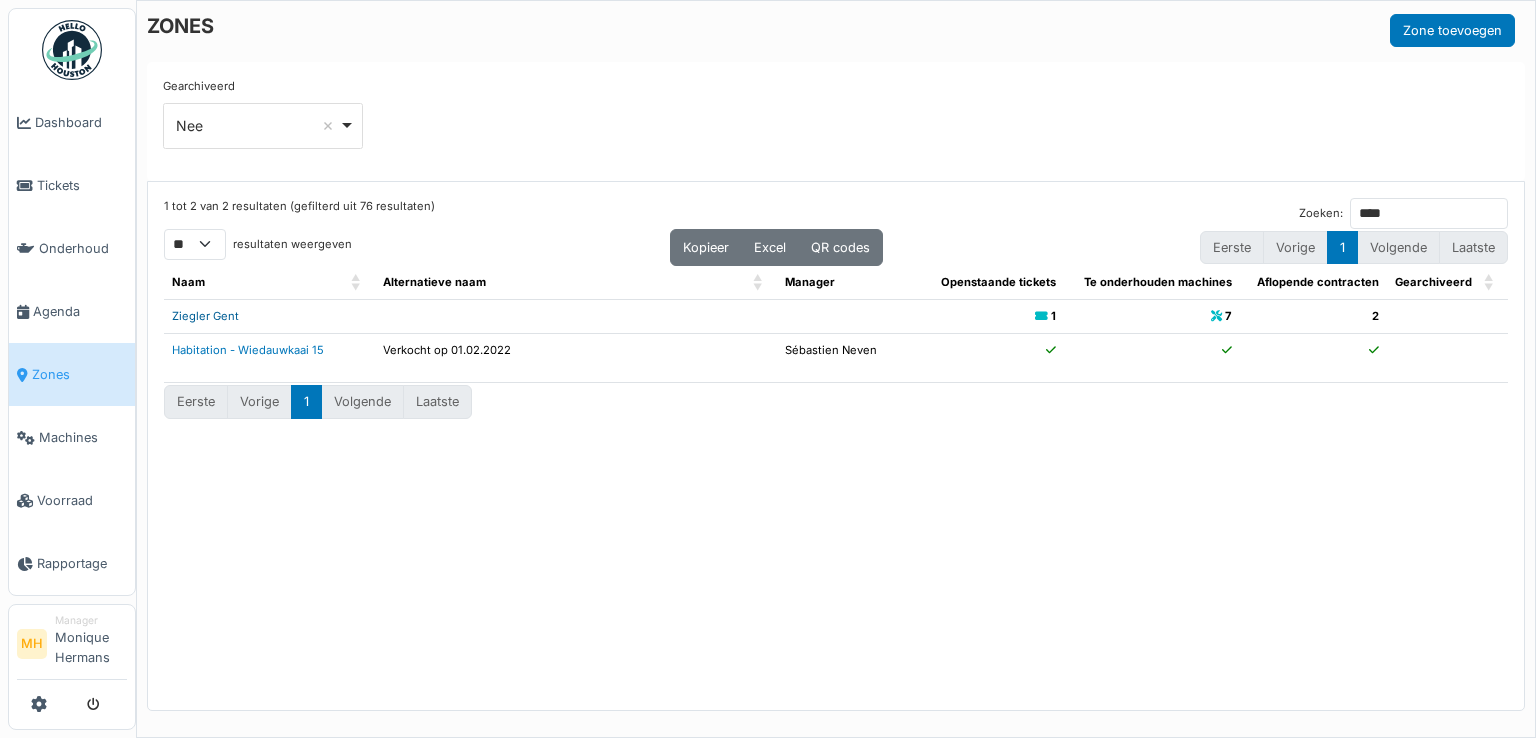 click on "Ziegler Gent" at bounding box center [205, 316] 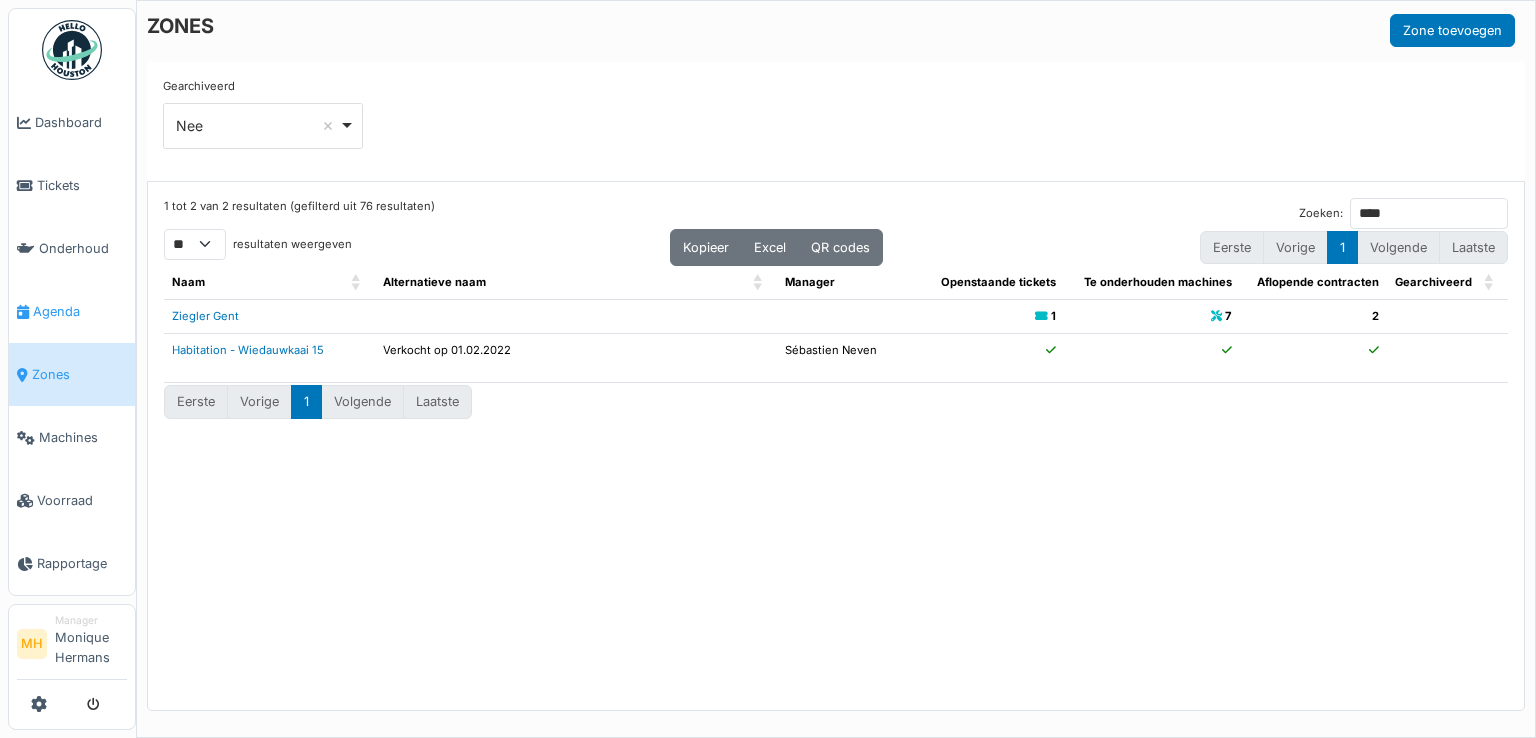 click on "Agenda" at bounding box center [80, 311] 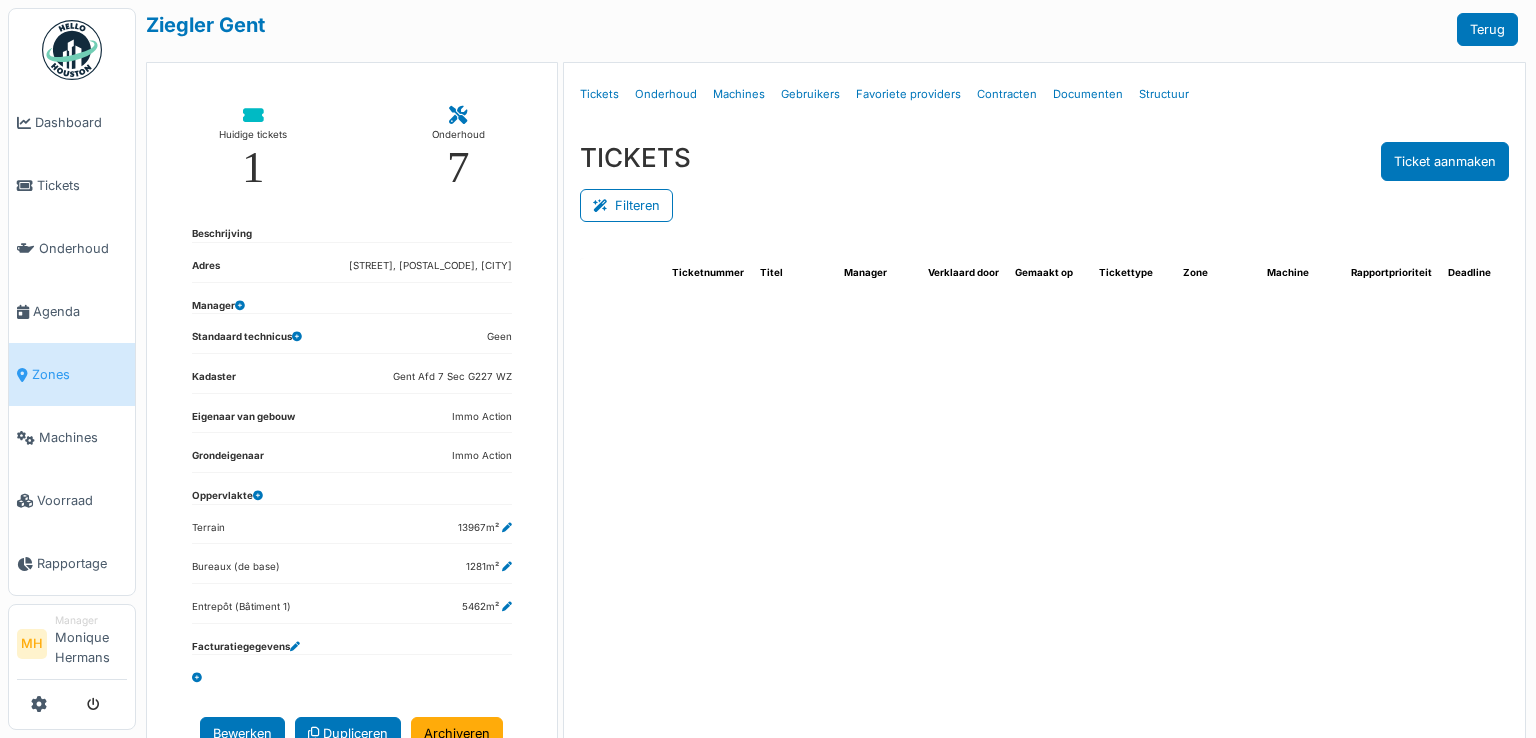 scroll, scrollTop: 0, scrollLeft: 0, axis: both 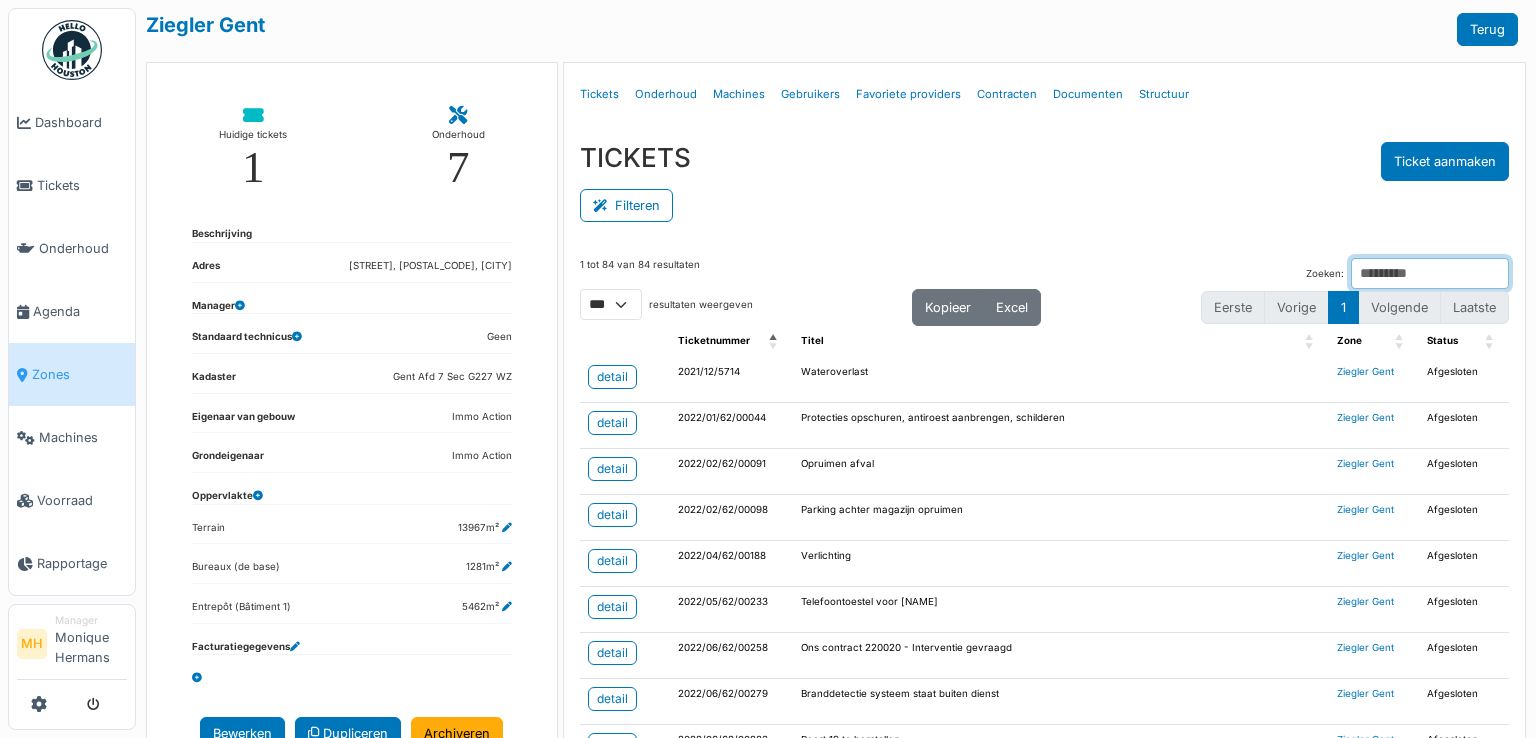 click on "Zoeken:" at bounding box center (1430, 273) 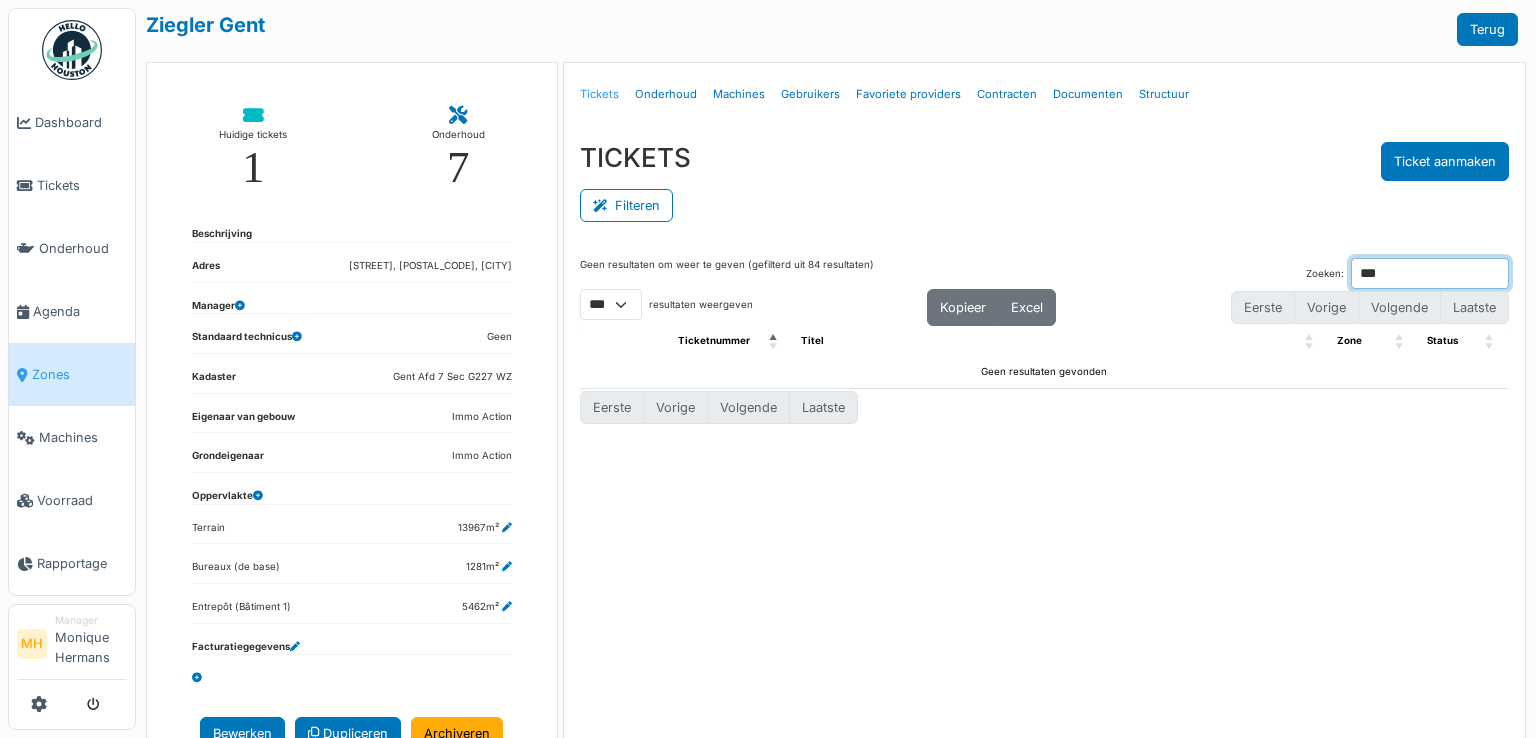 type on "***" 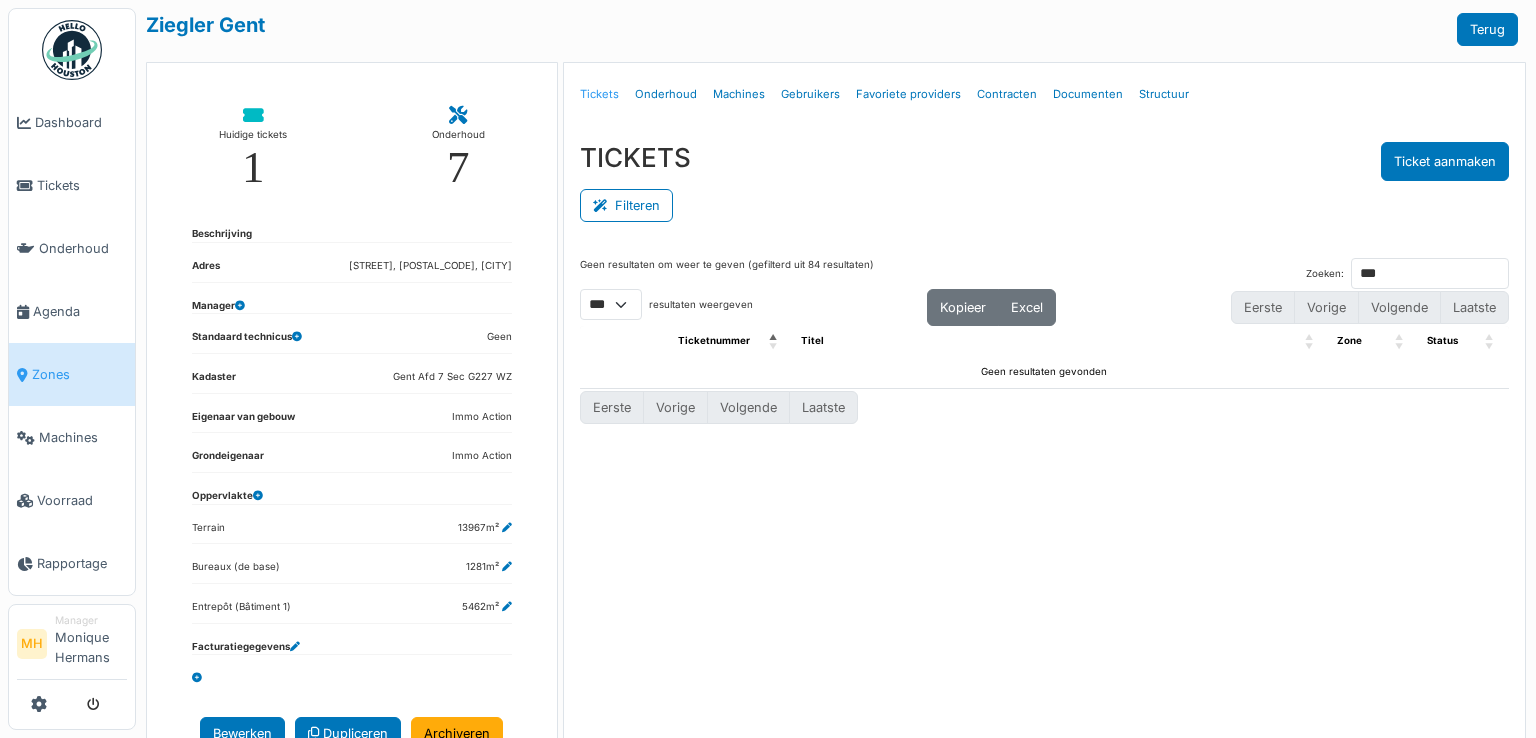 click on "Tickets" at bounding box center (599, 94) 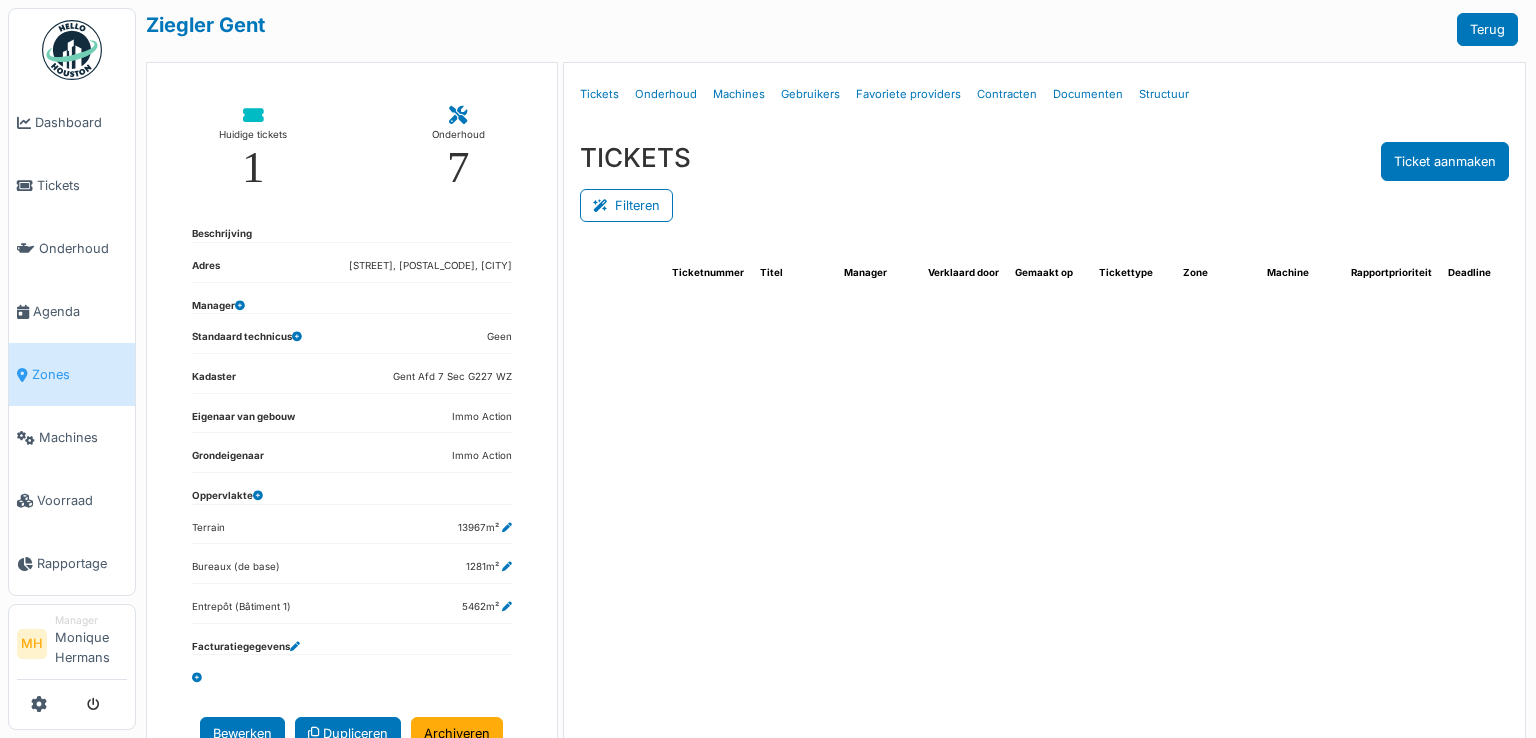 select on "***" 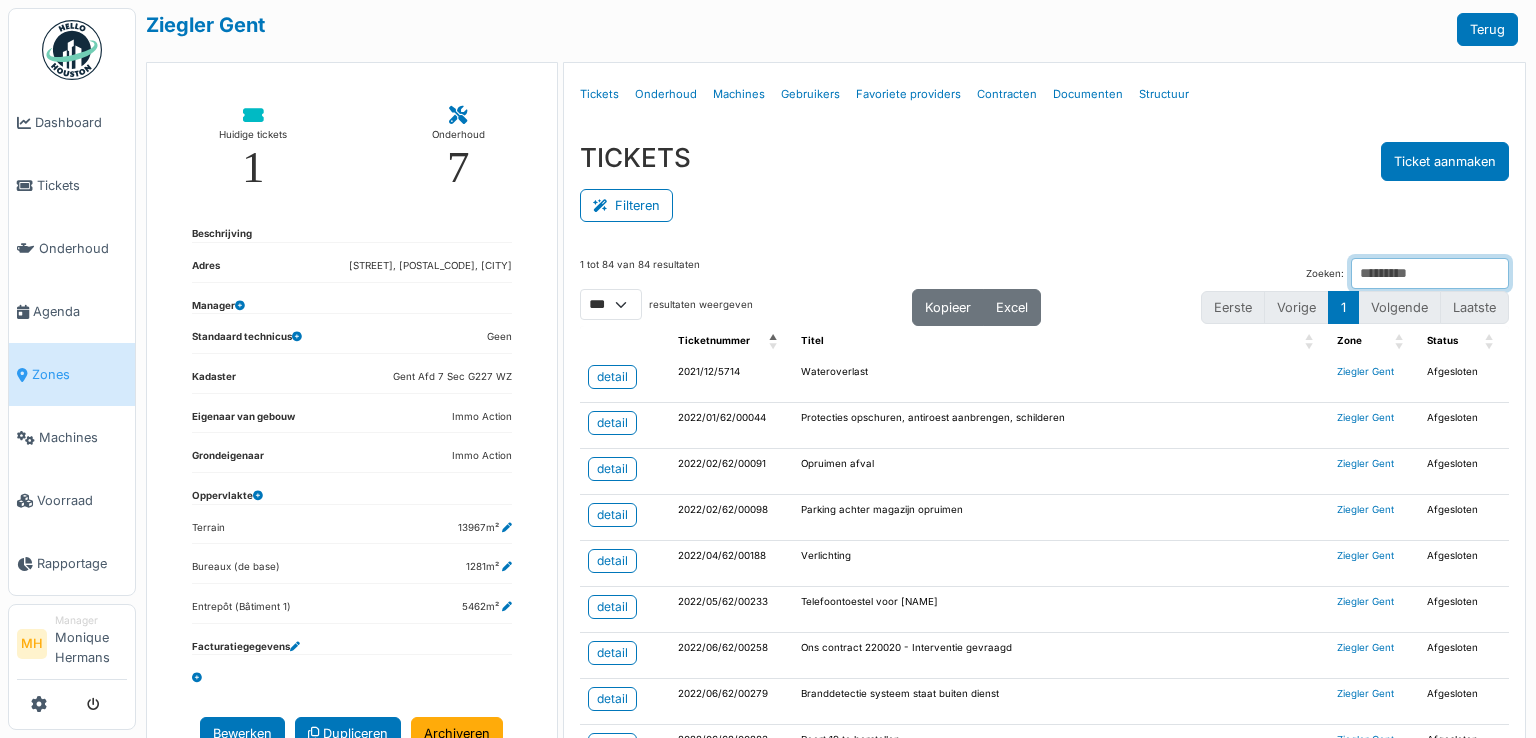 click on "Zoeken:" at bounding box center (1430, 273) 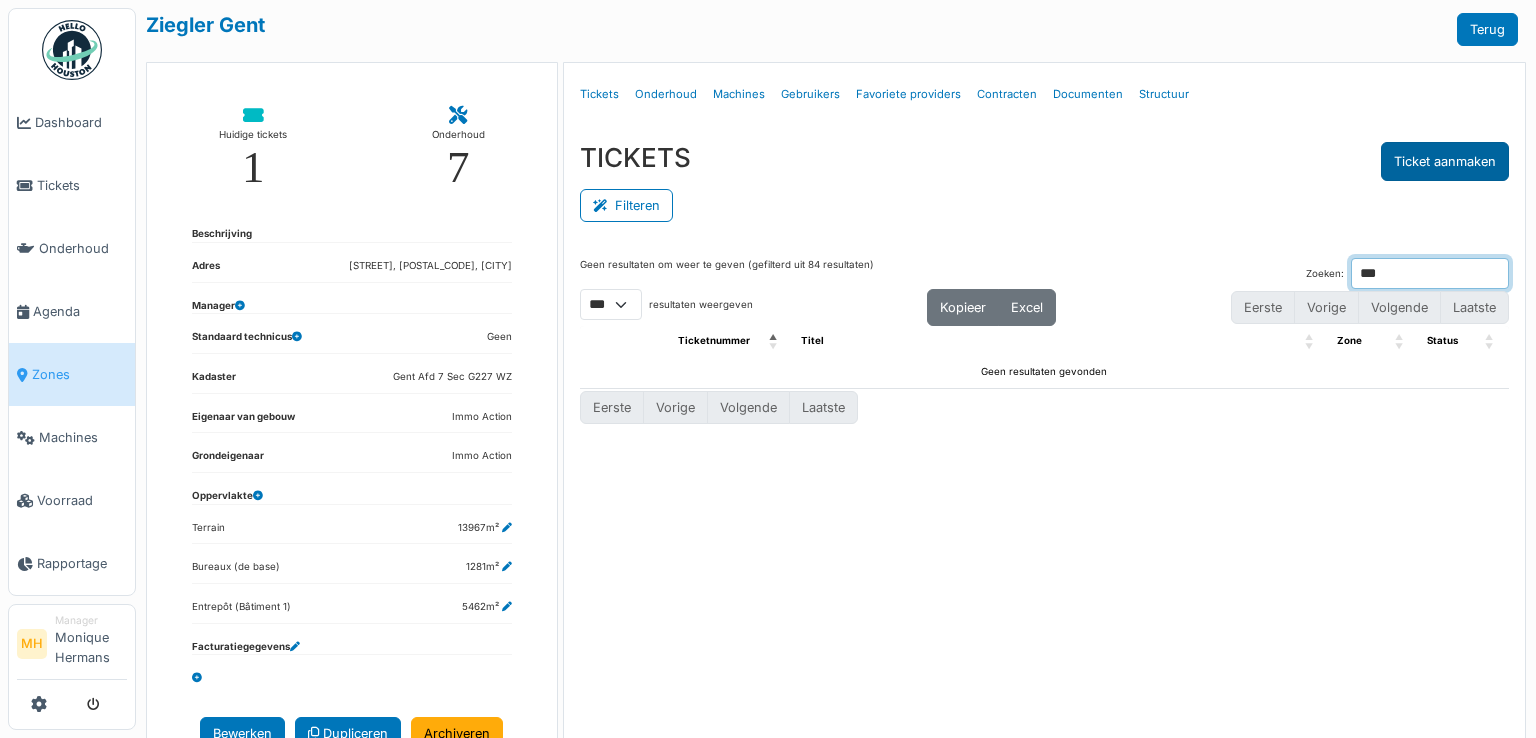 type on "***" 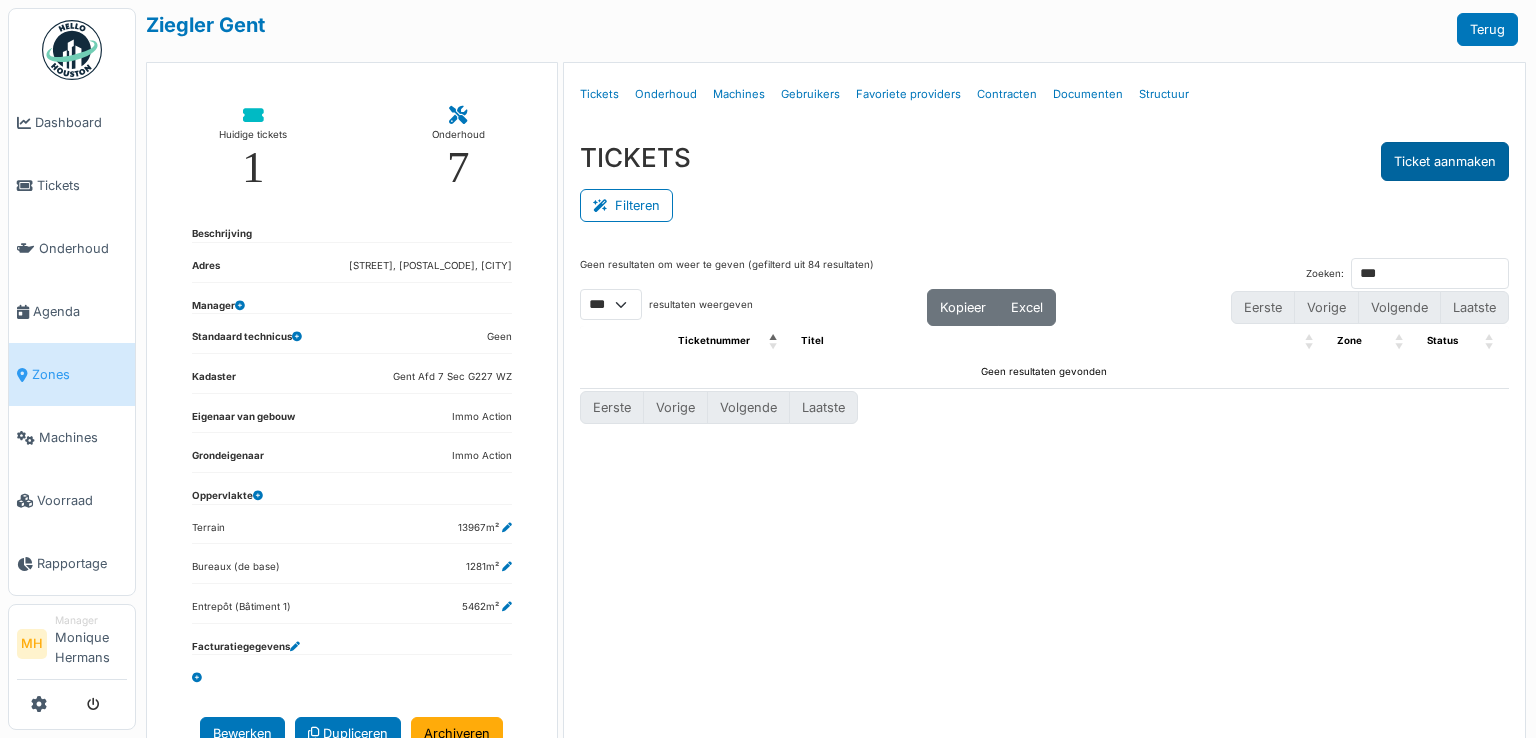 click on "Ticket aanmaken" at bounding box center [1445, 161] 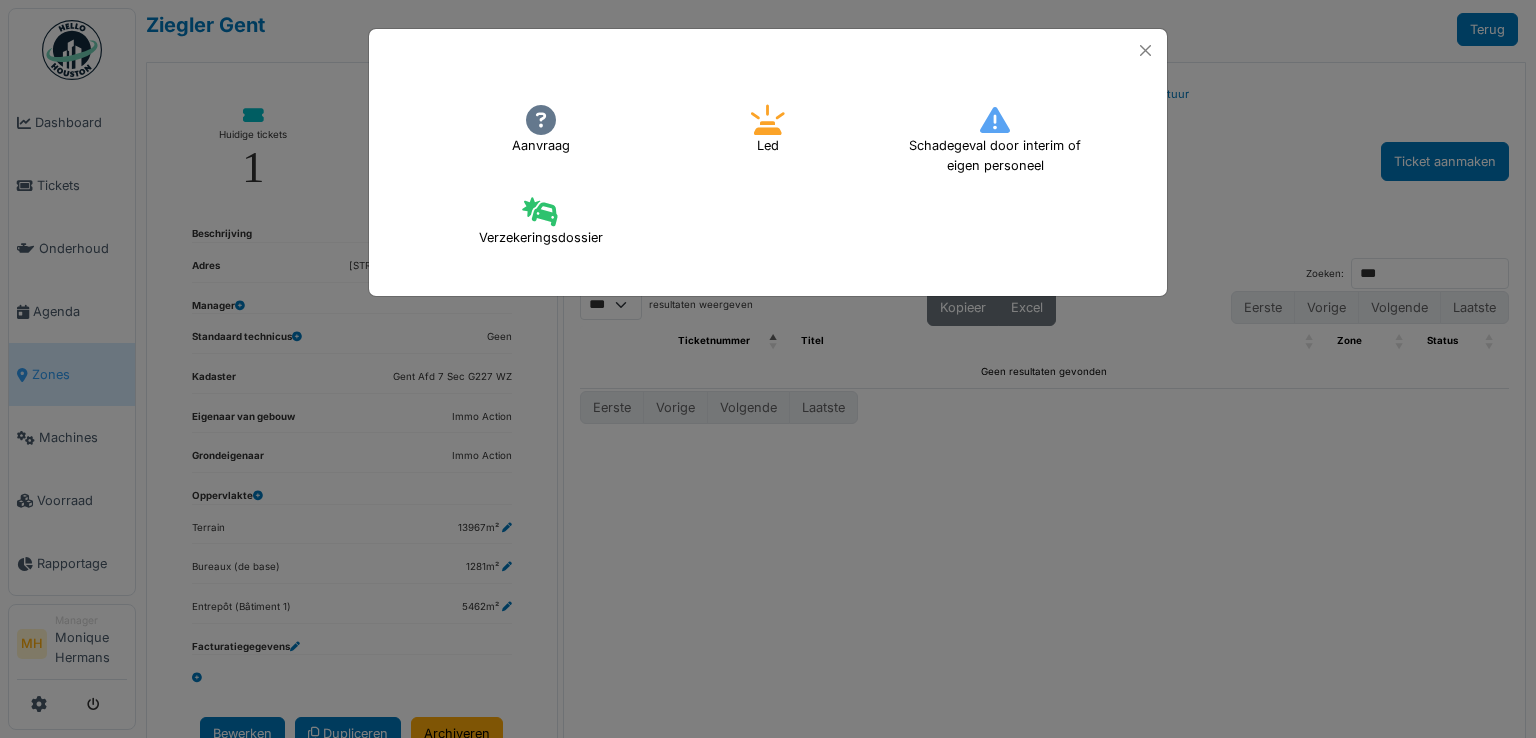click at bounding box center (541, 120) 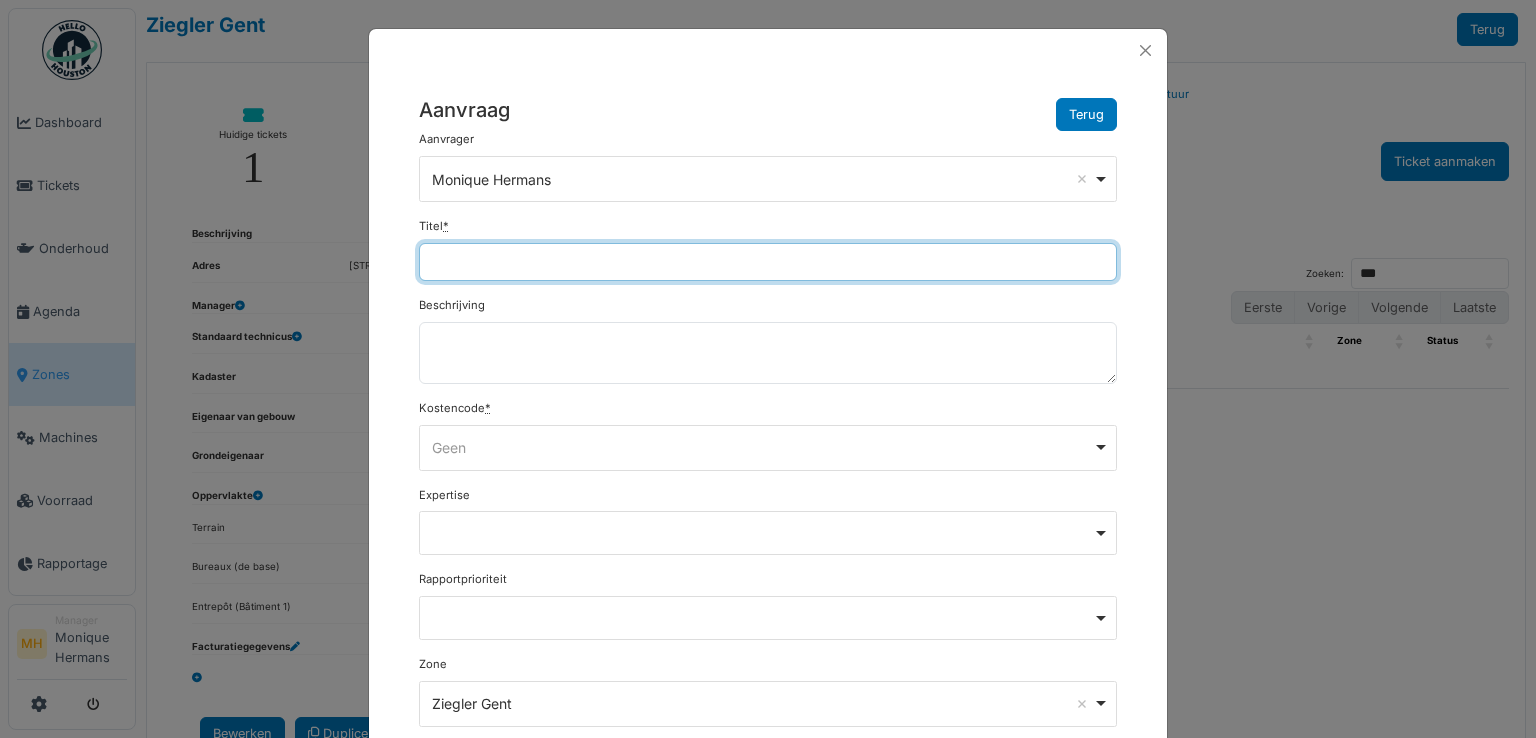 drag, startPoint x: 460, startPoint y: 253, endPoint x: 674, endPoint y: 270, distance: 214.67418 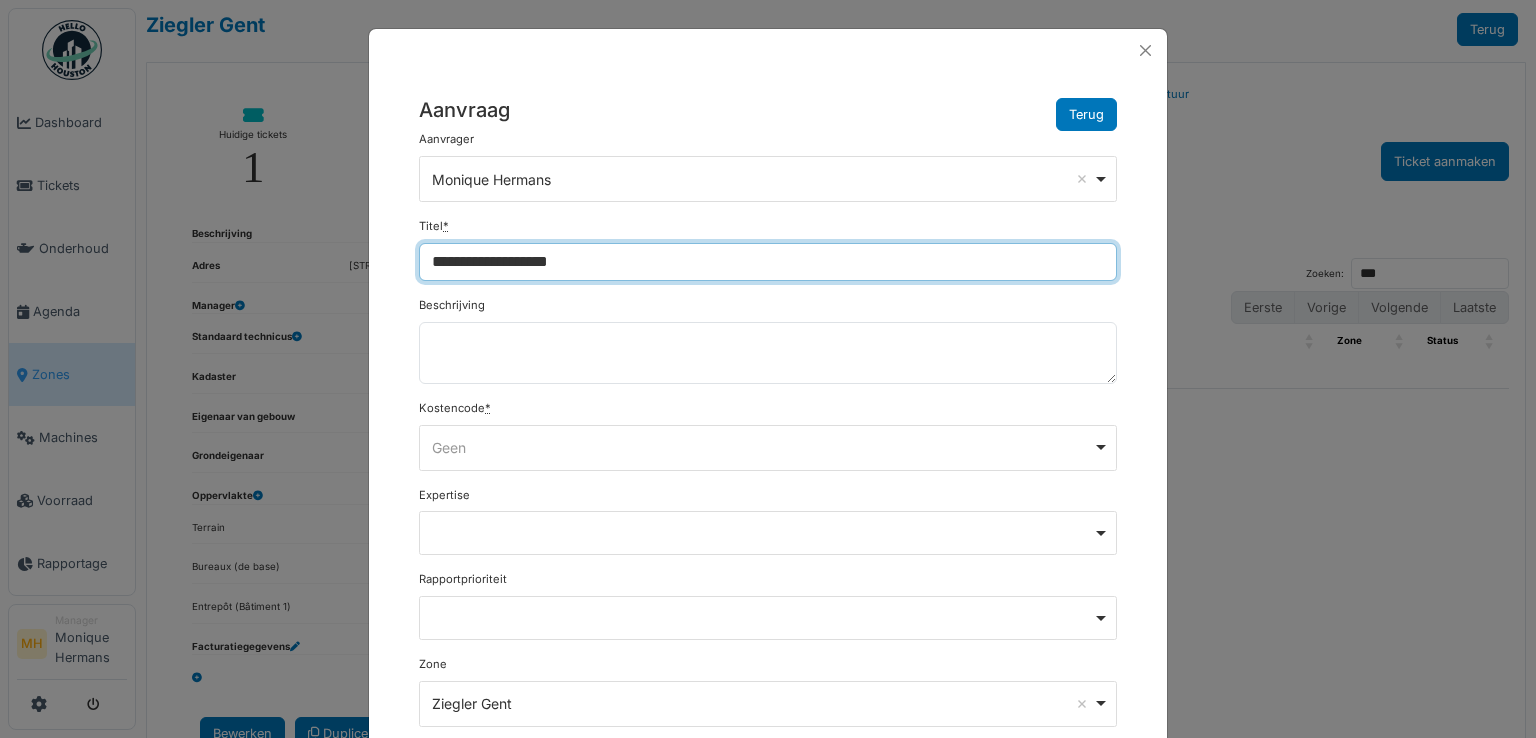 type on "**********" 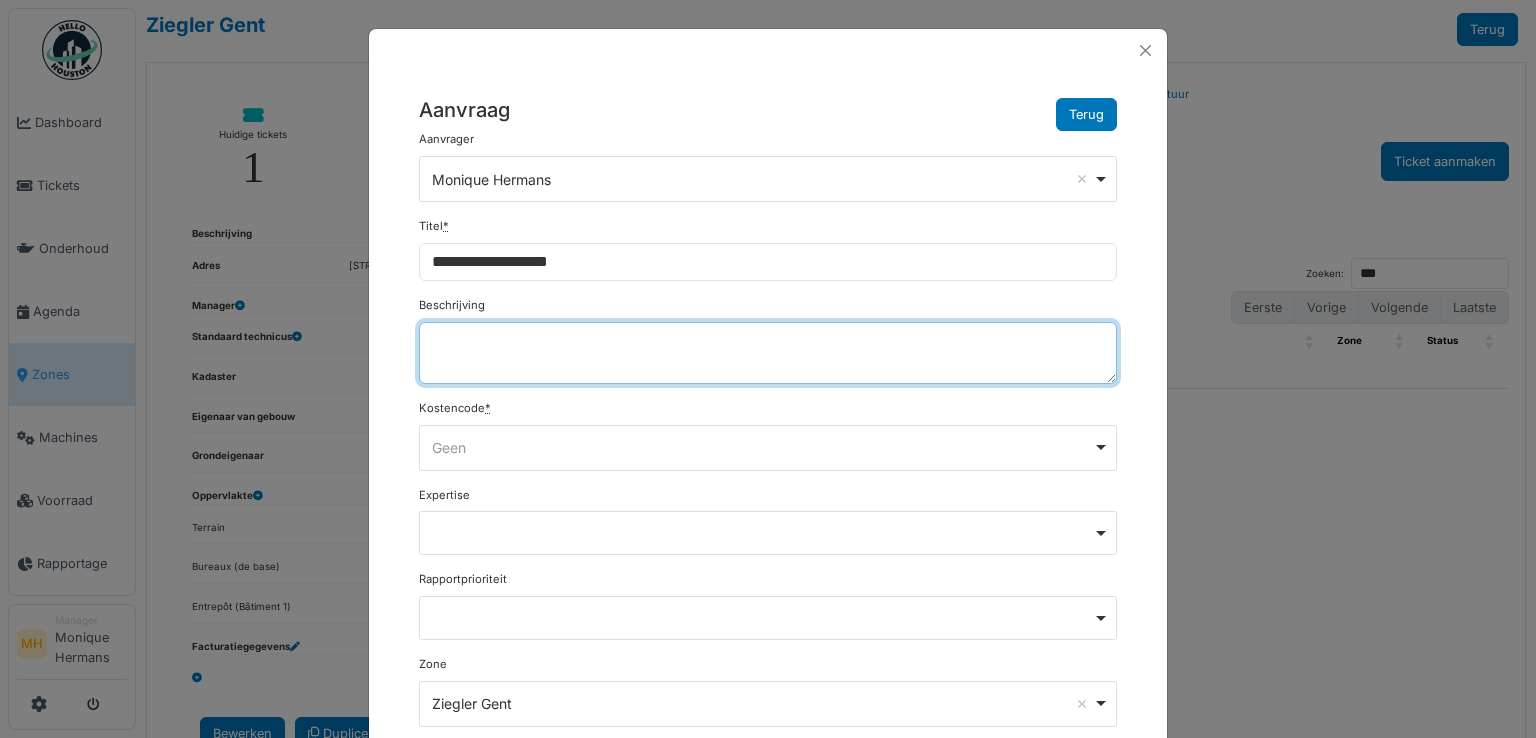 click on "Geen Remove item" at bounding box center [762, 447] 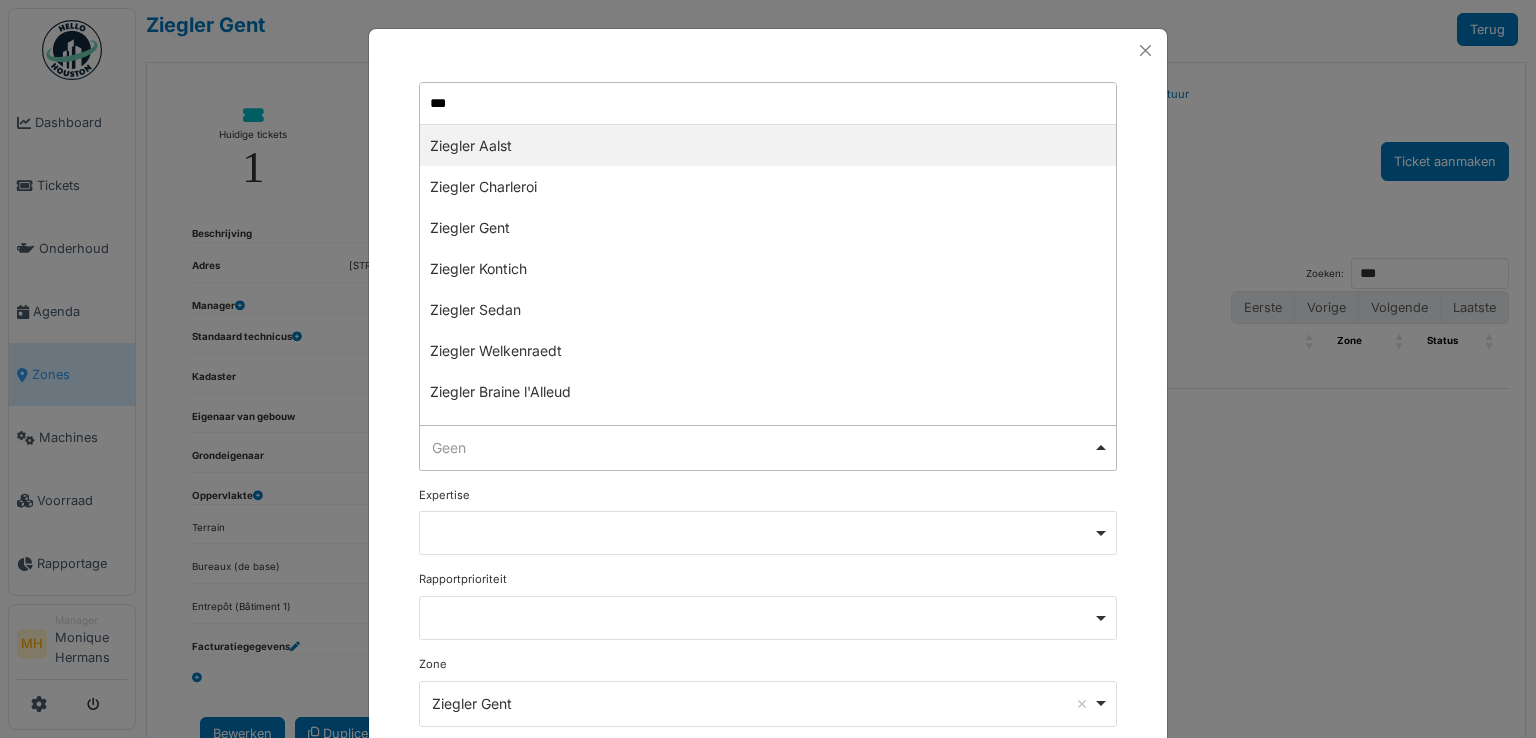 type on "****" 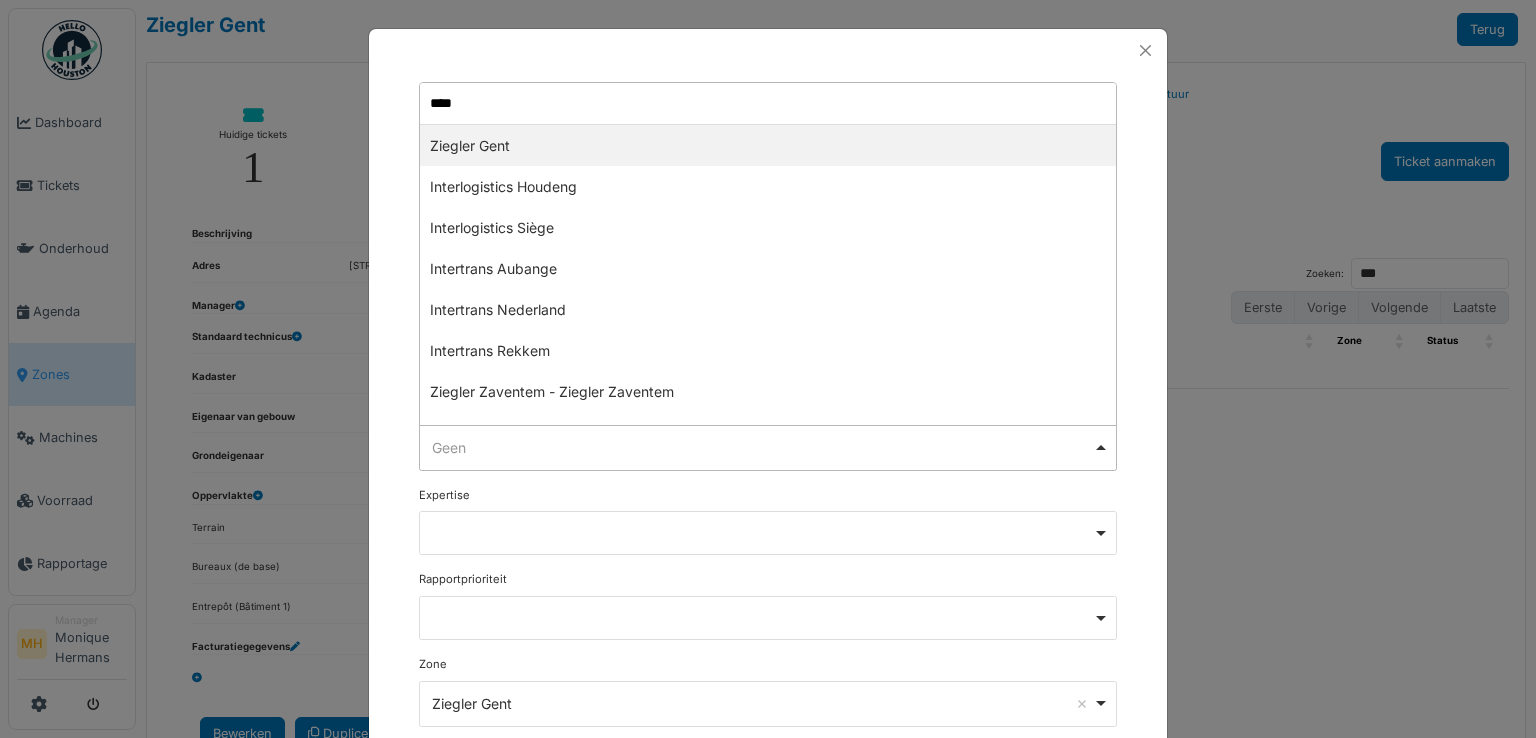 type 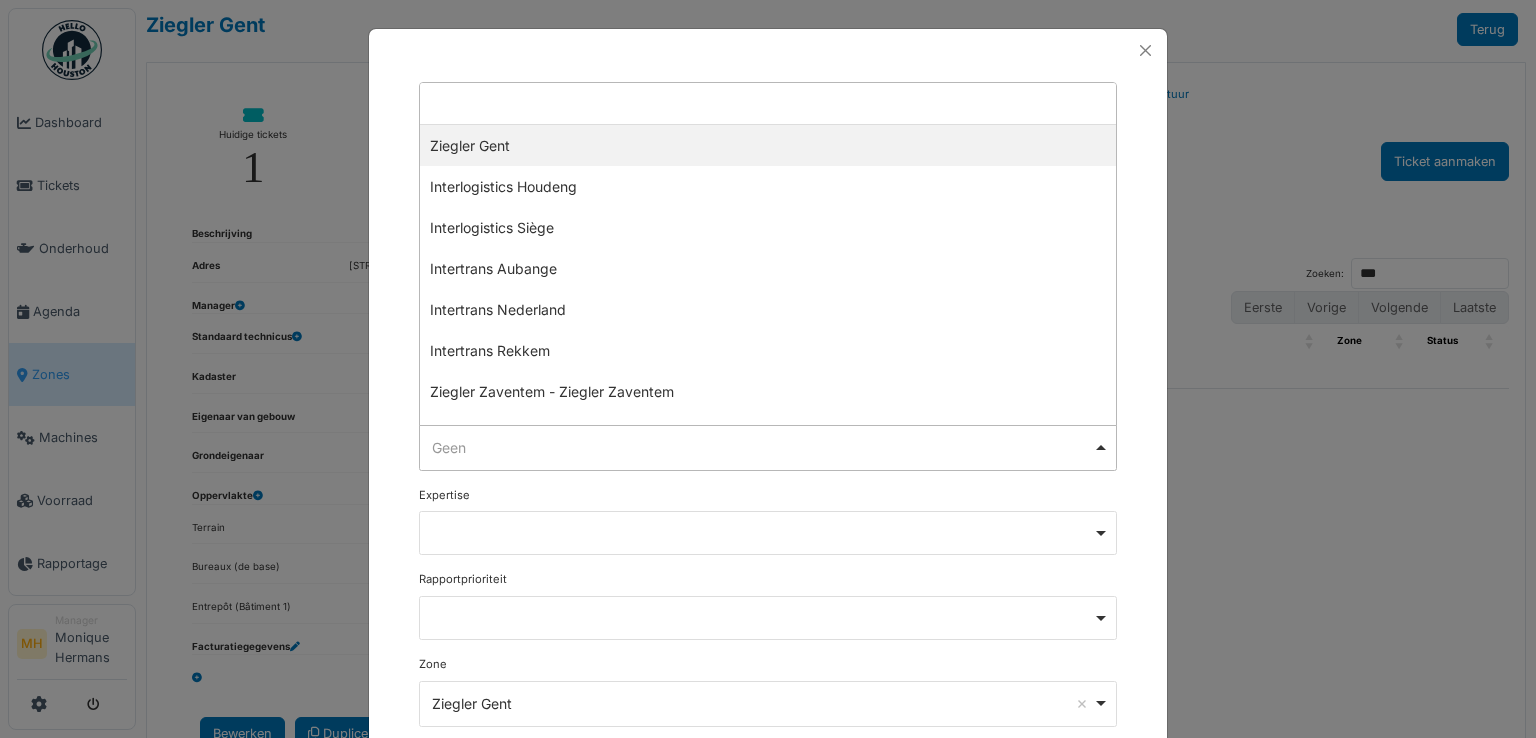 select on "***" 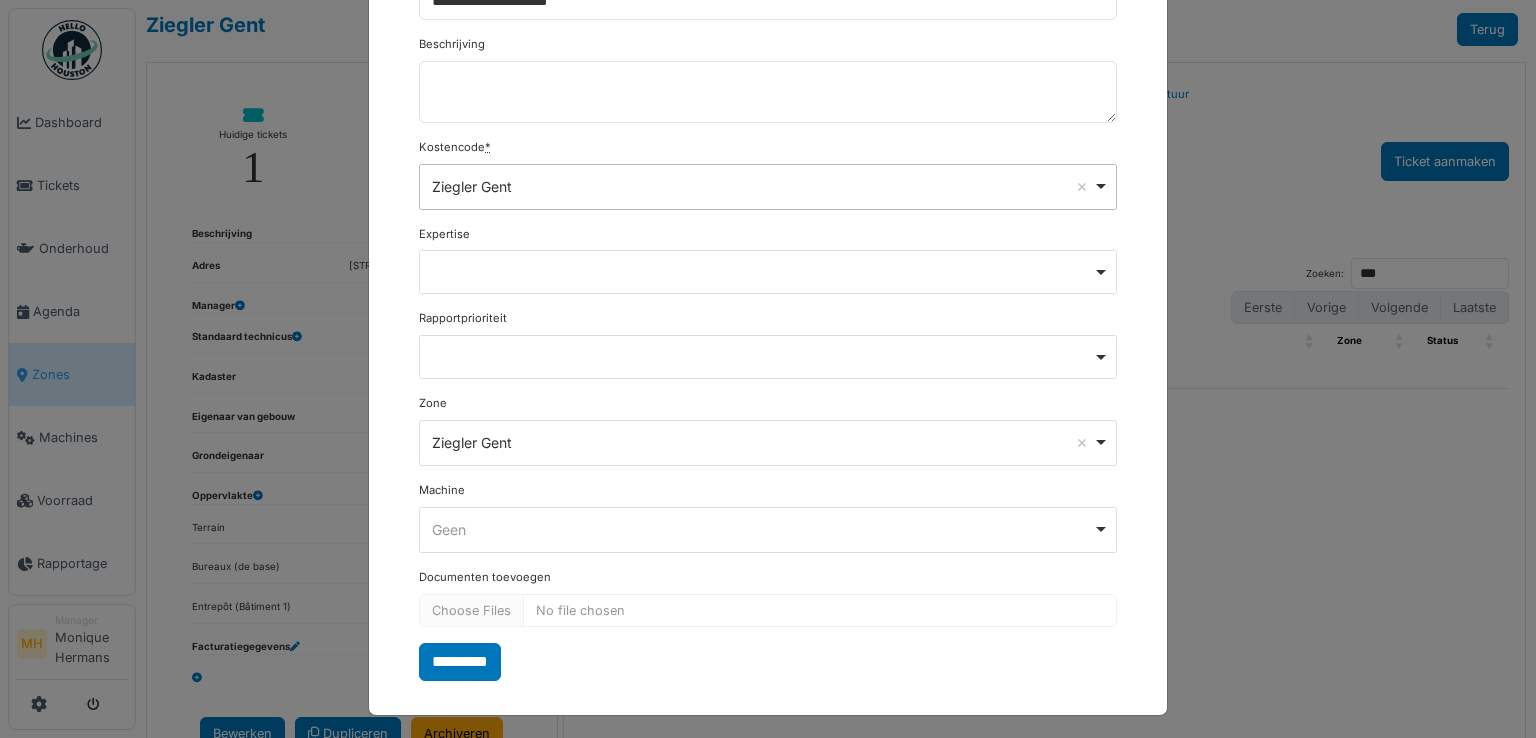 scroll, scrollTop: 263, scrollLeft: 0, axis: vertical 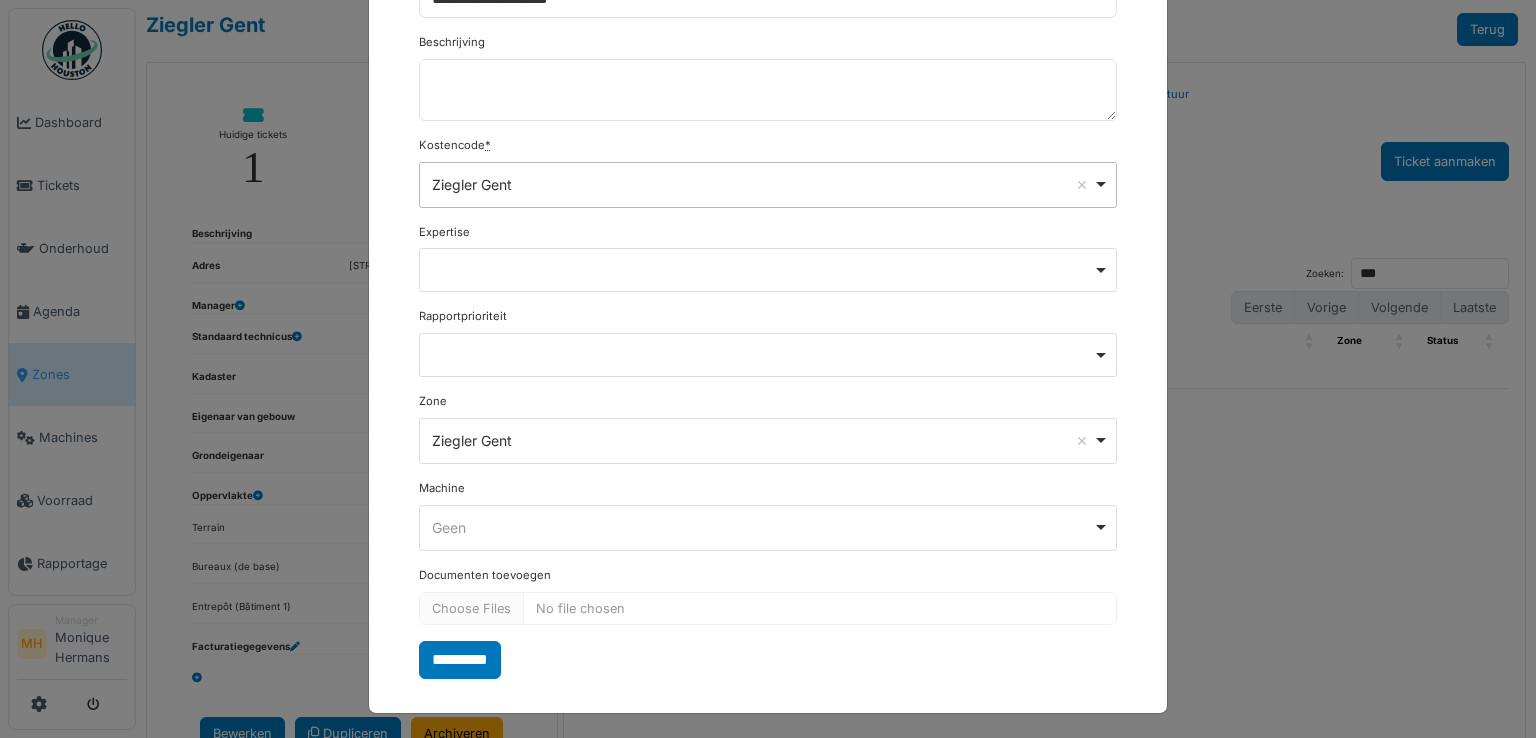 click on "Remove item" at bounding box center (768, 269) 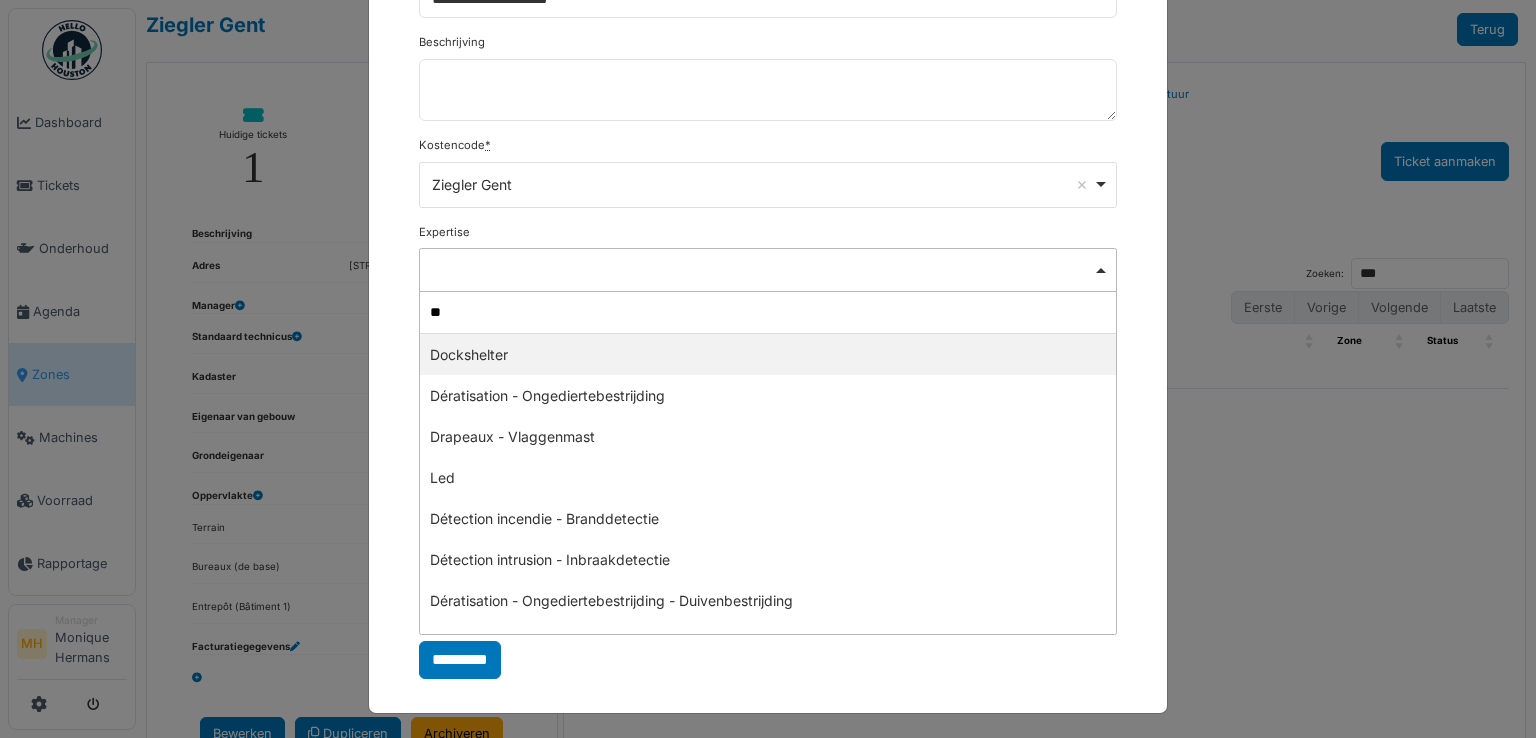 type on "***" 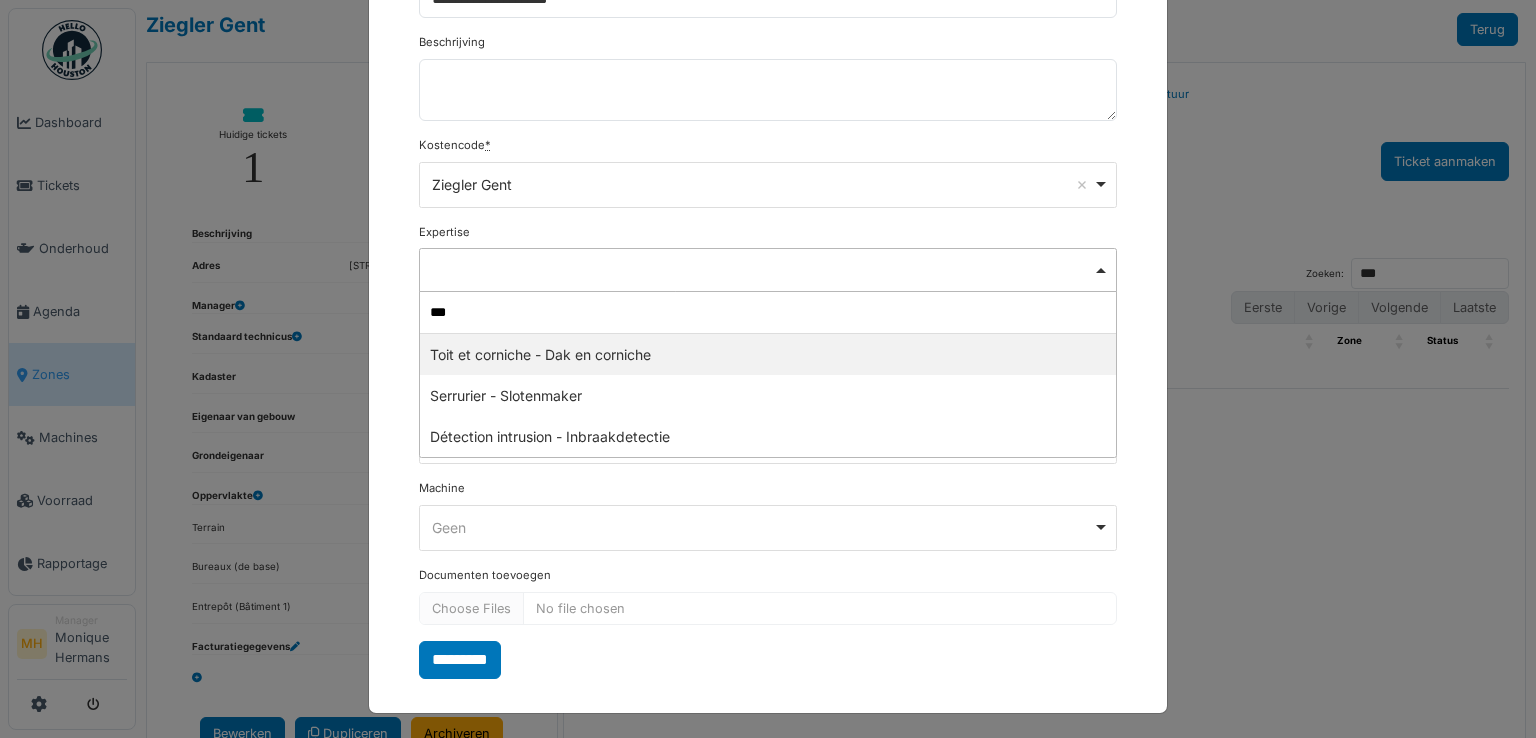 type 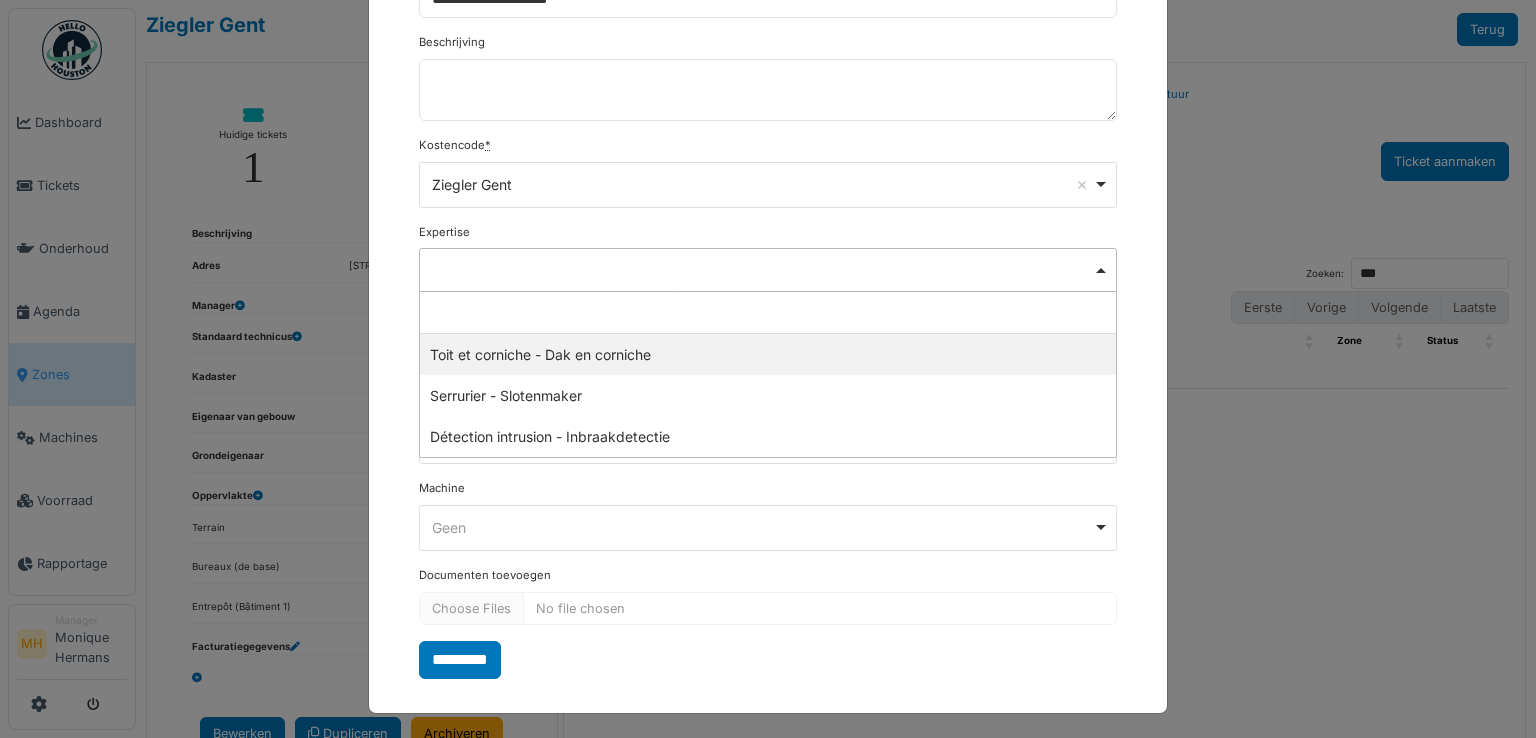 select on "***" 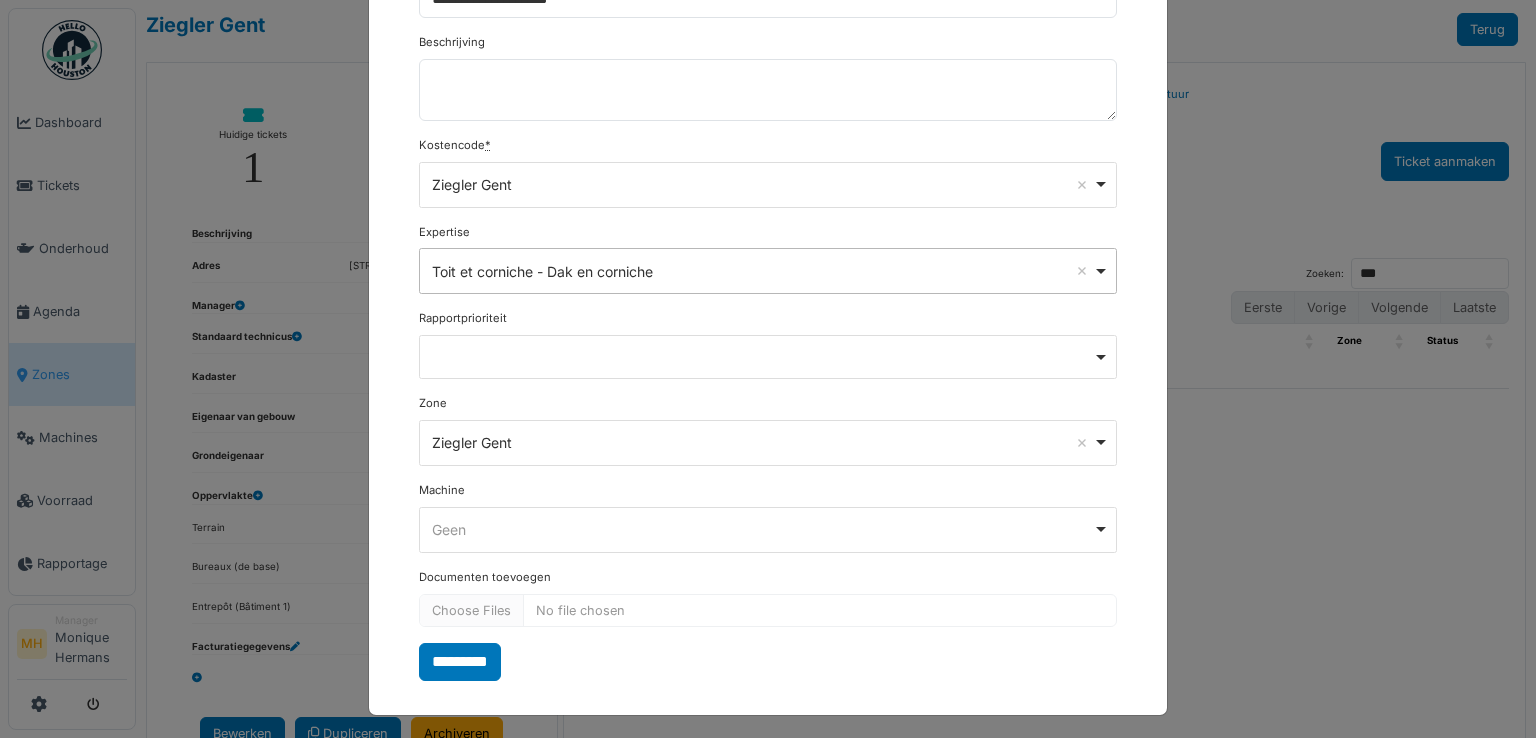 scroll, scrollTop: 264, scrollLeft: 0, axis: vertical 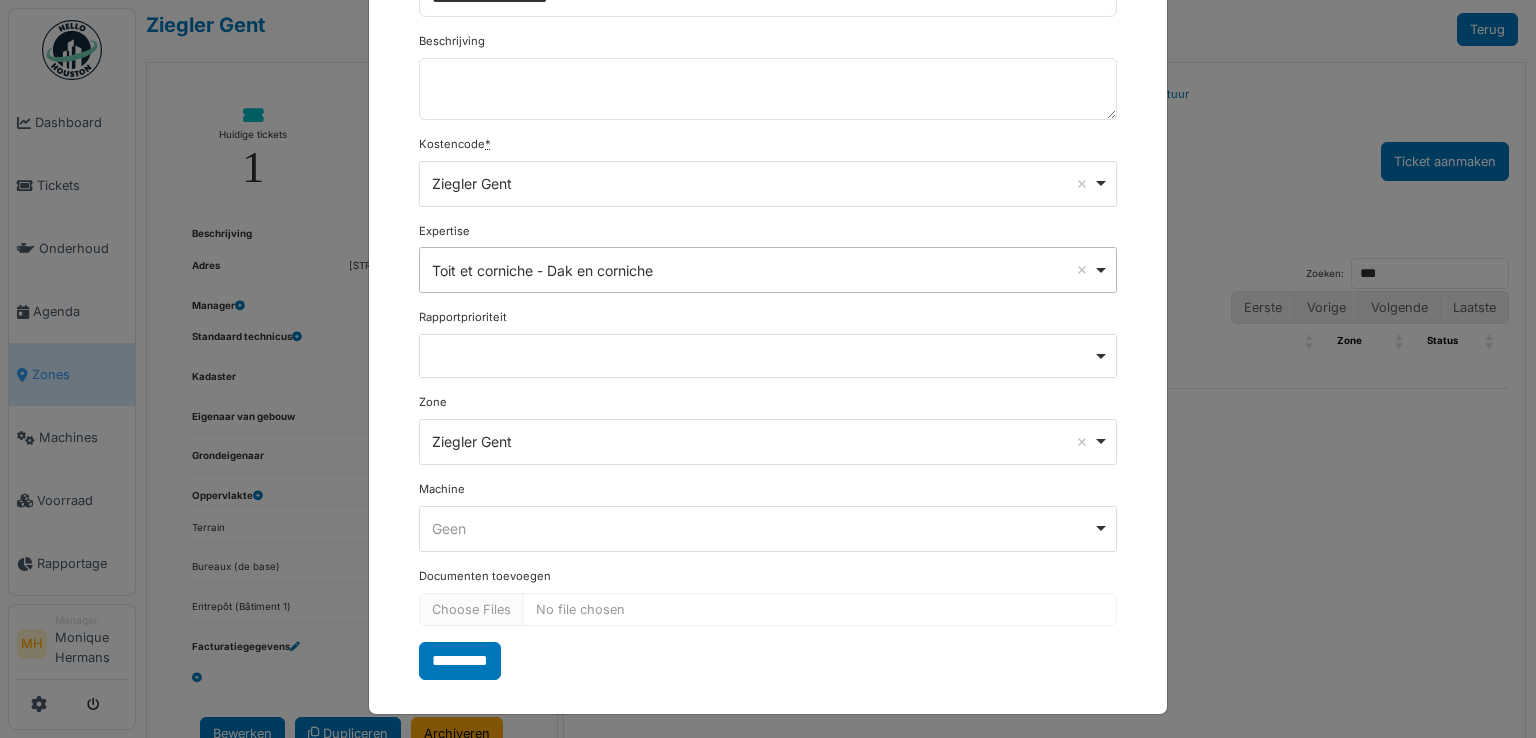 click on "Geen Remove item" at bounding box center (762, 528) 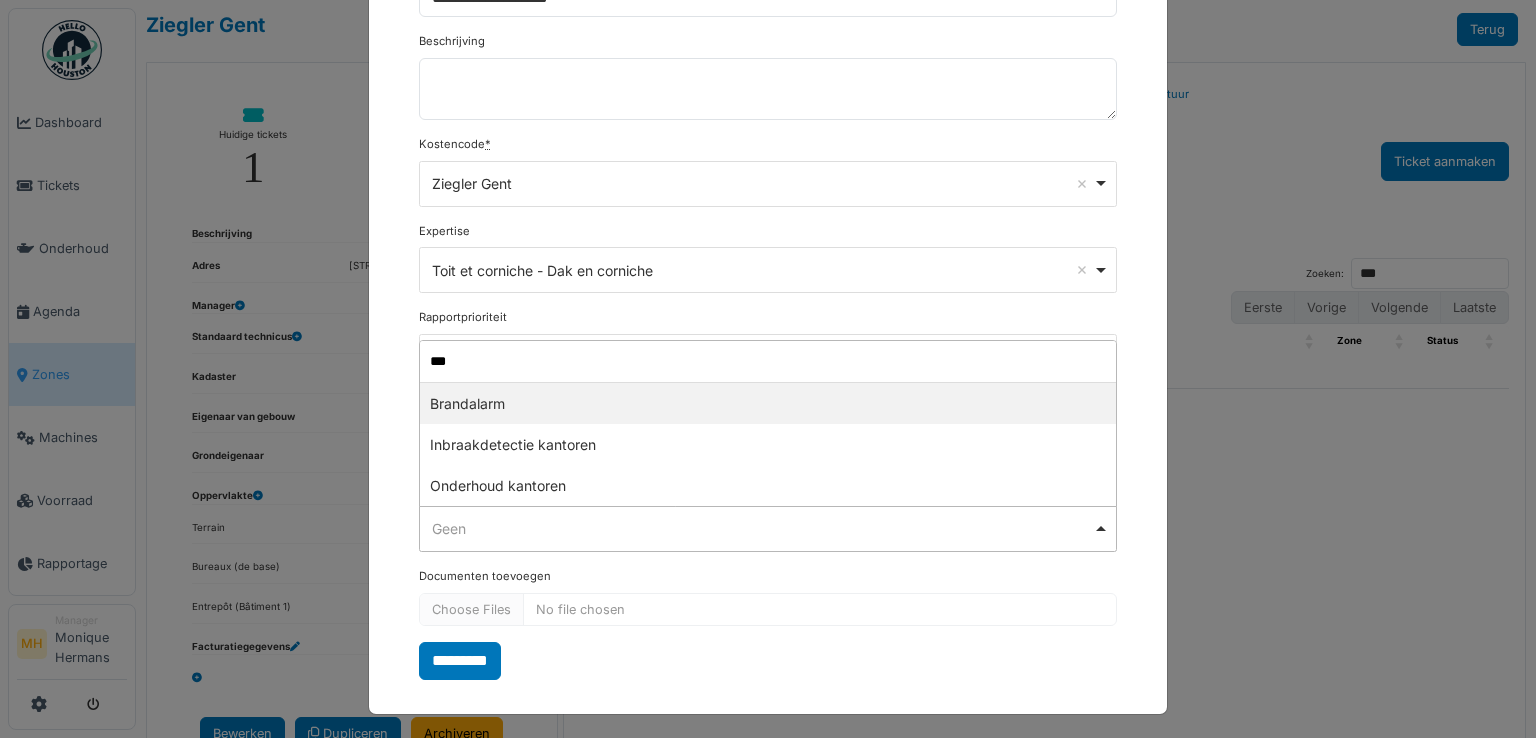 type on "***" 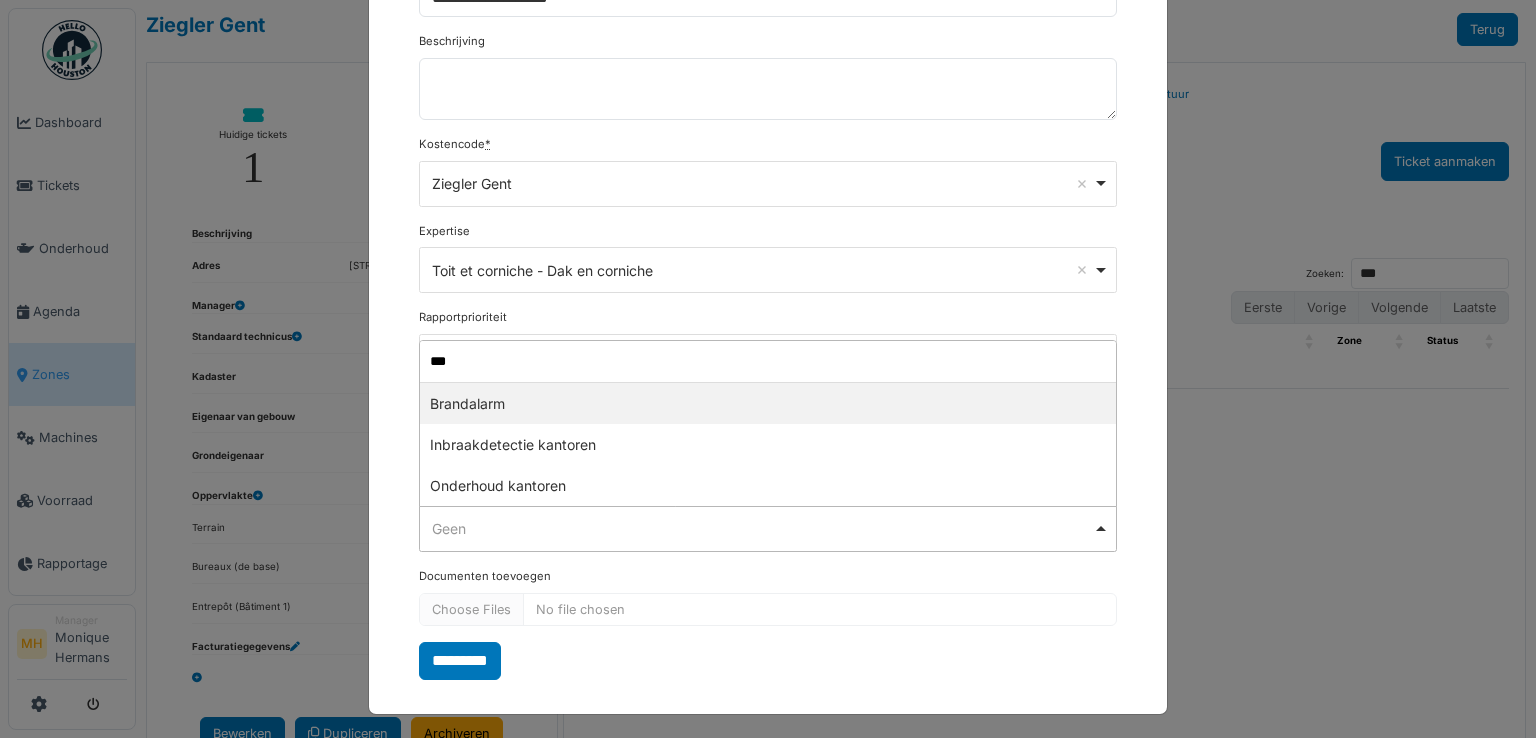 type 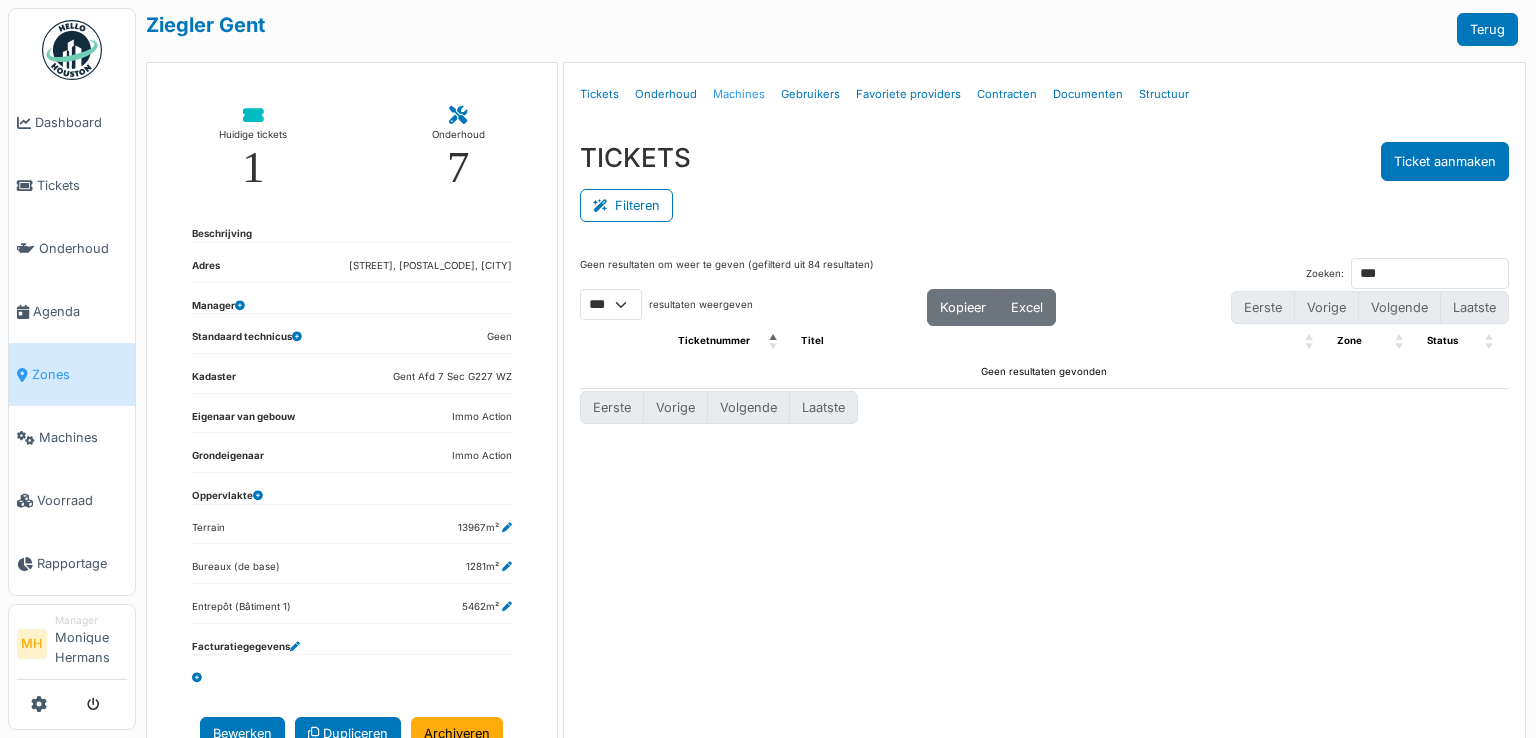 click on "Machines" at bounding box center [739, 94] 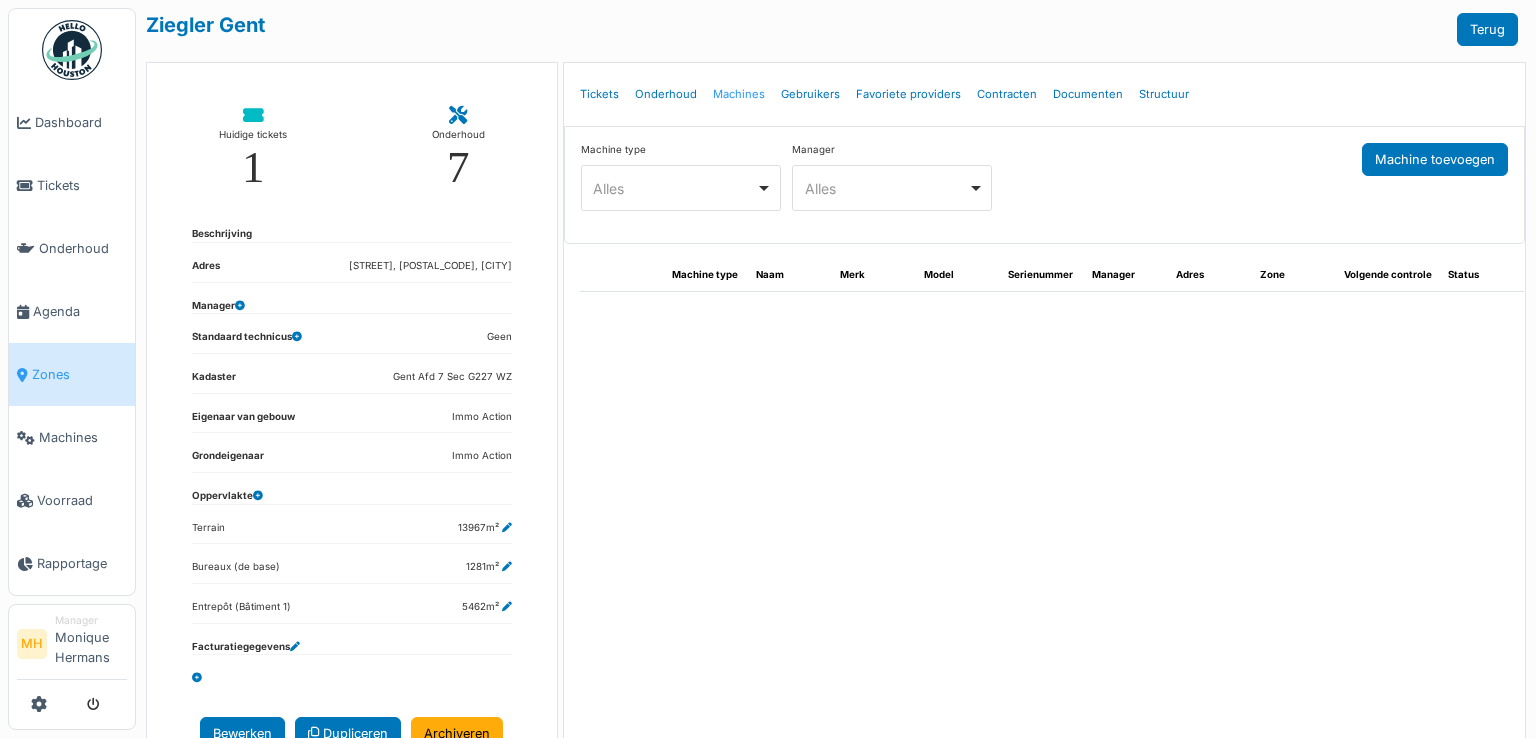 select on "***" 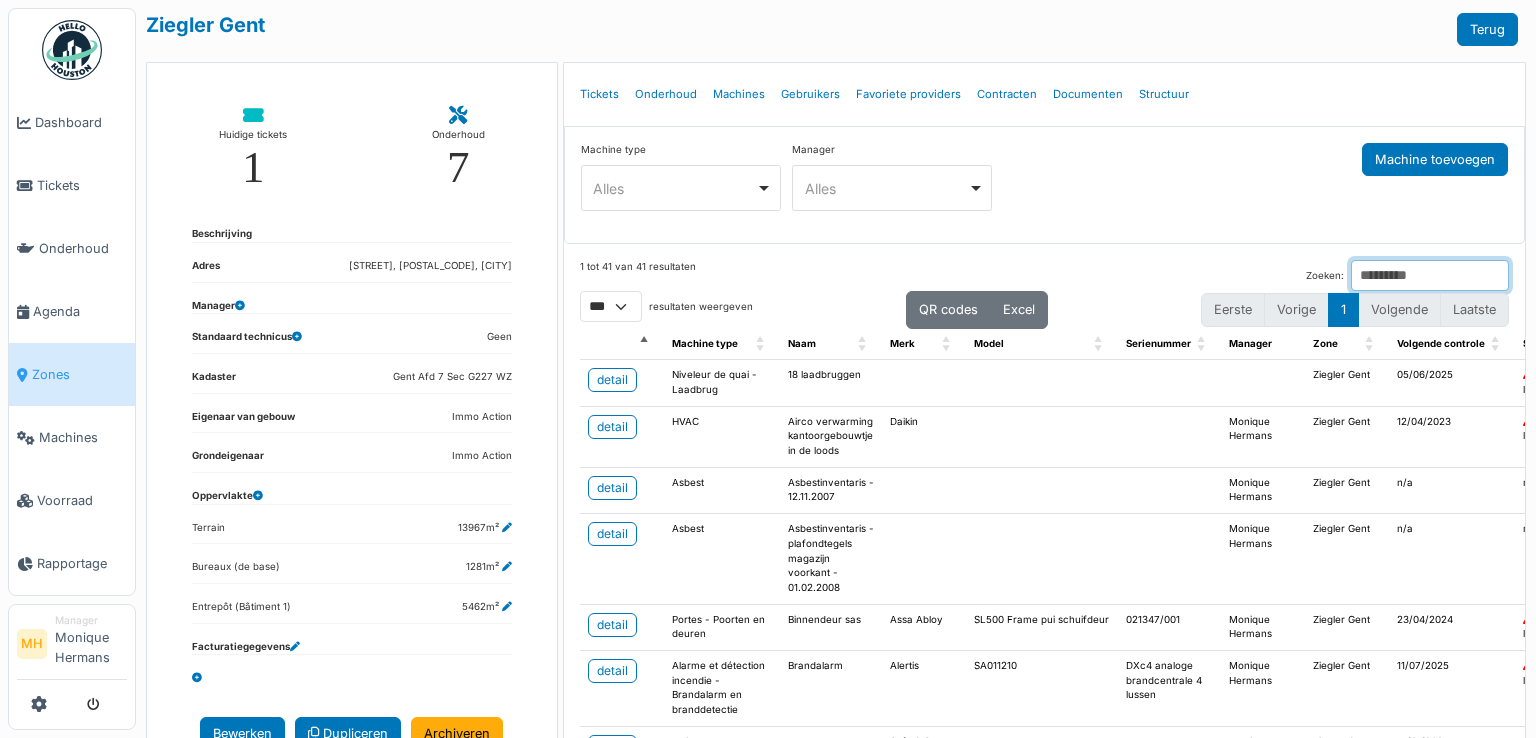 click on "Zoeken:" at bounding box center (1430, 275) 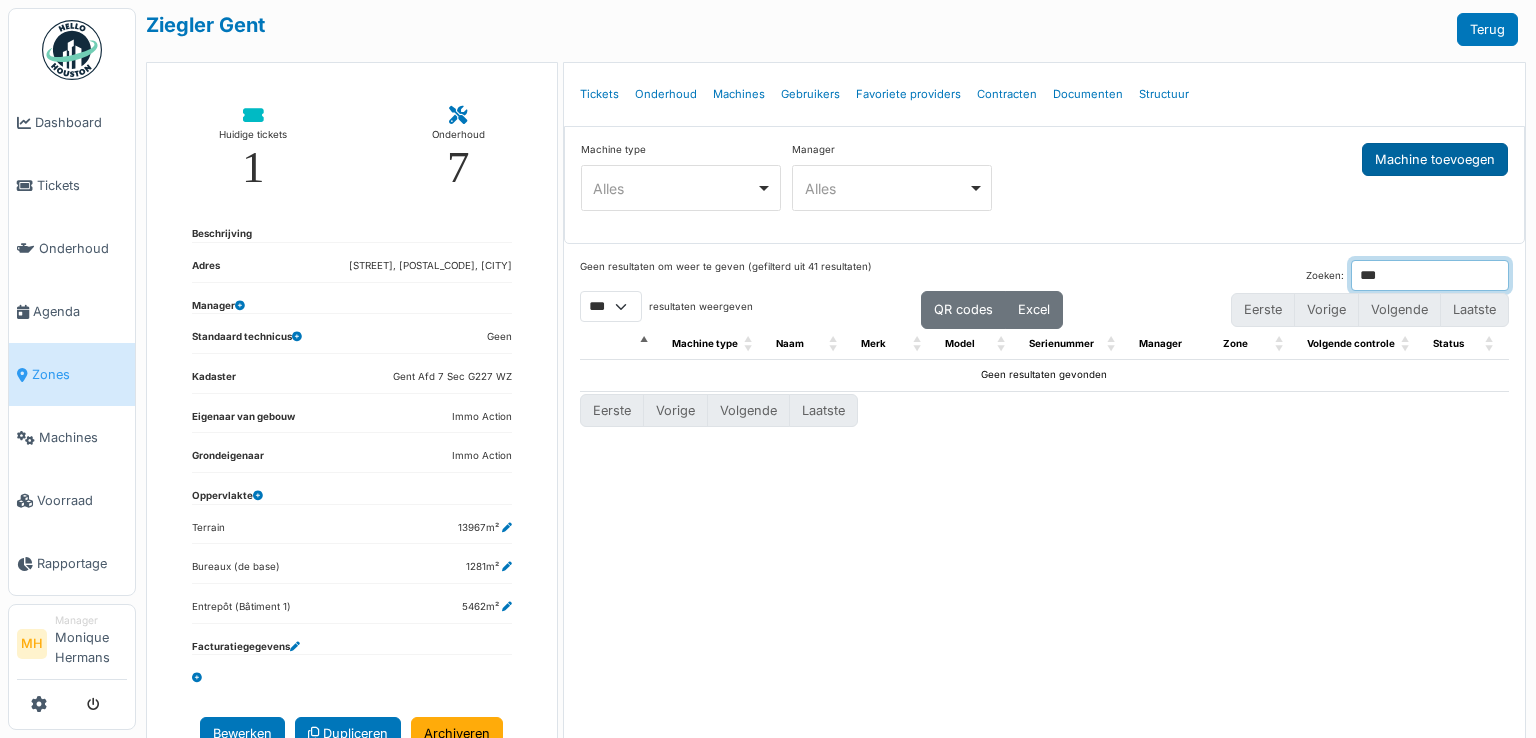type on "***" 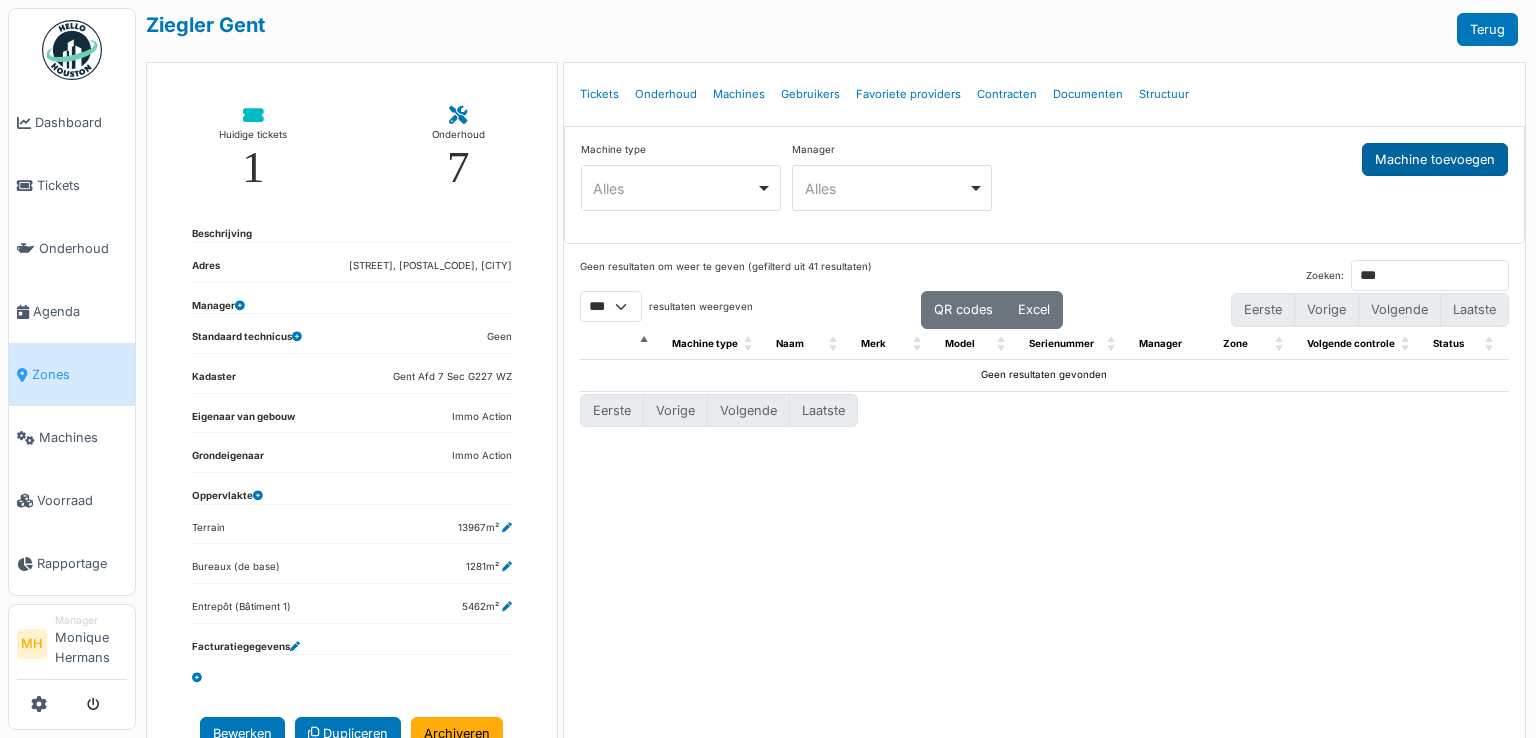 click on "Machine toevoegen" at bounding box center (1435, 159) 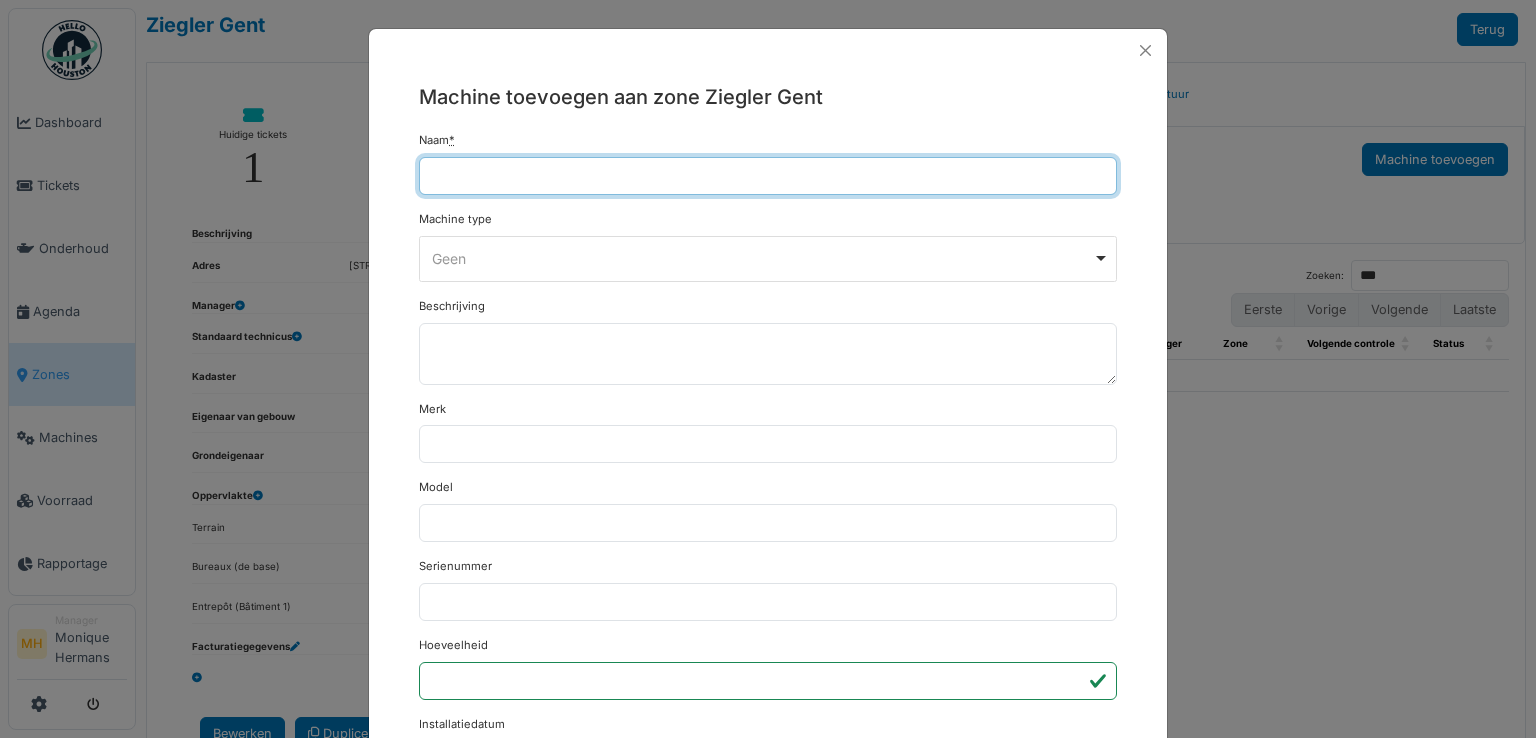 click on "Naam  *" at bounding box center [768, 176] 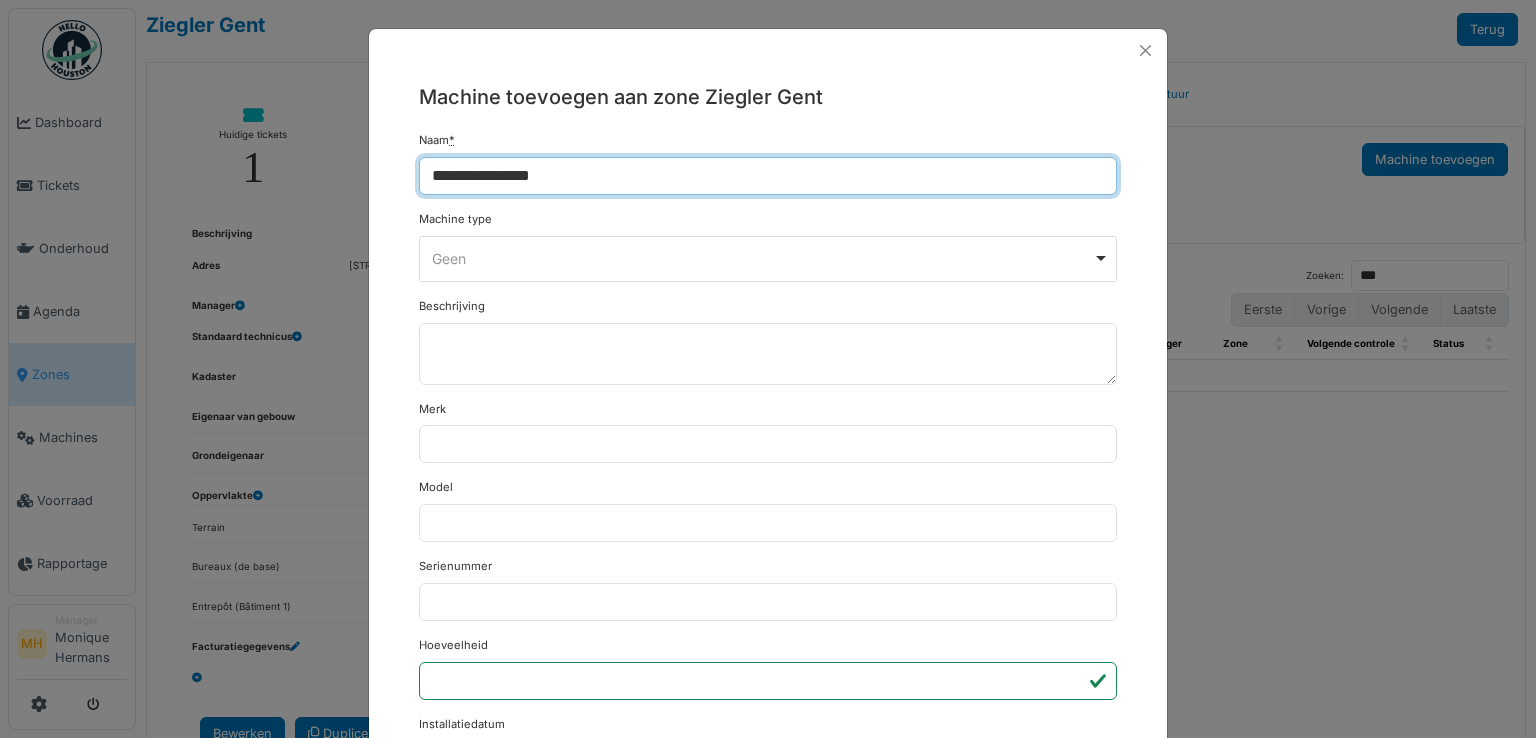click on "Geen Remove item" at bounding box center [762, 258] 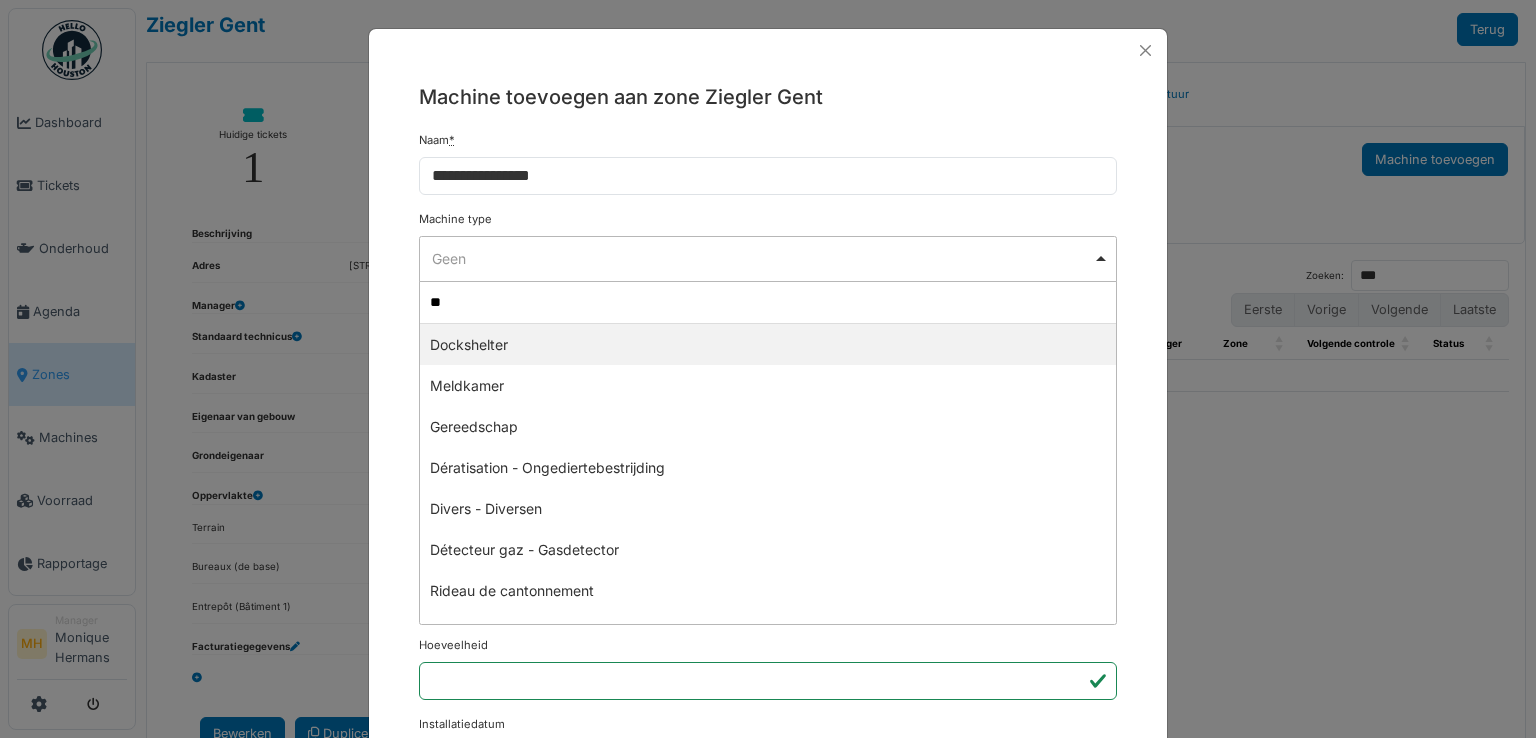 type on "***" 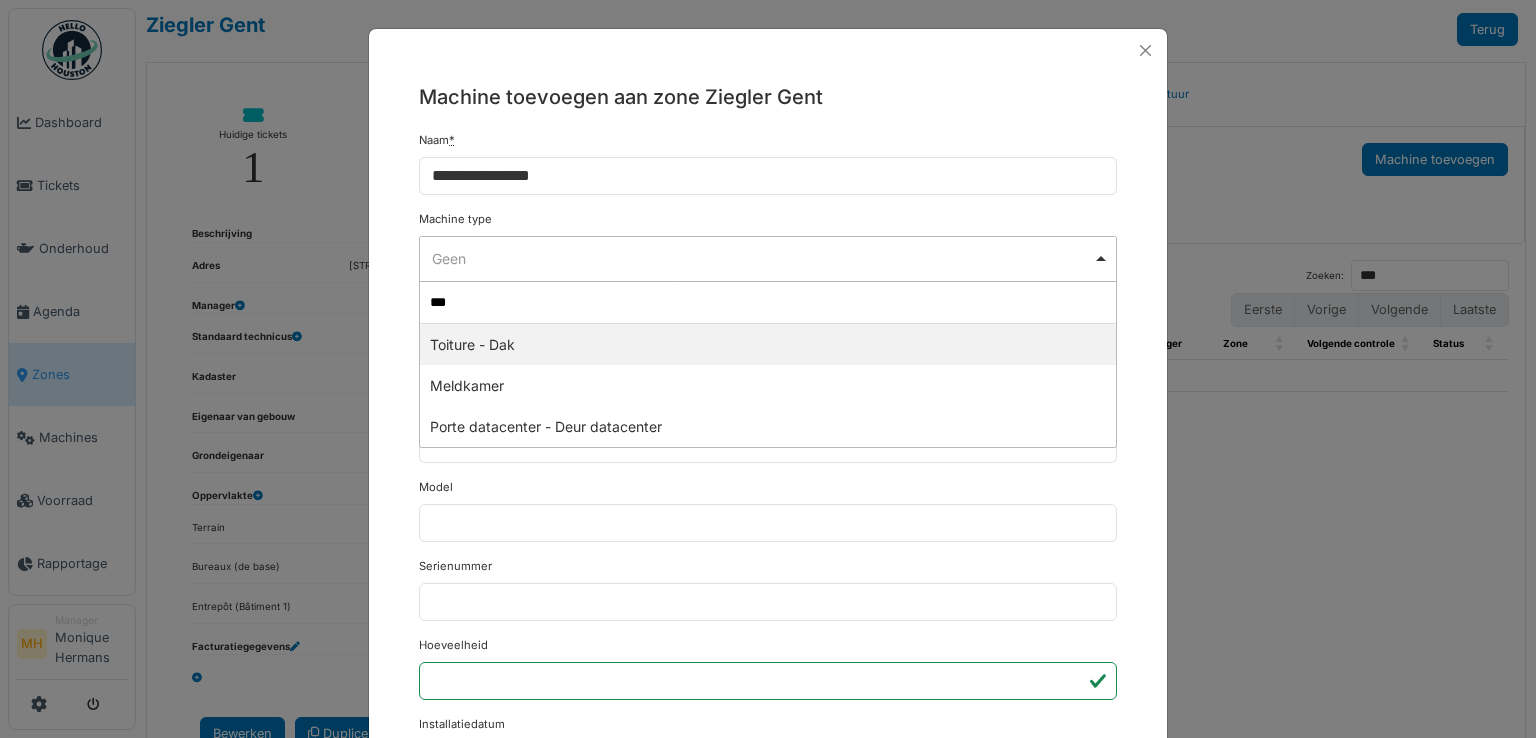select on "***" 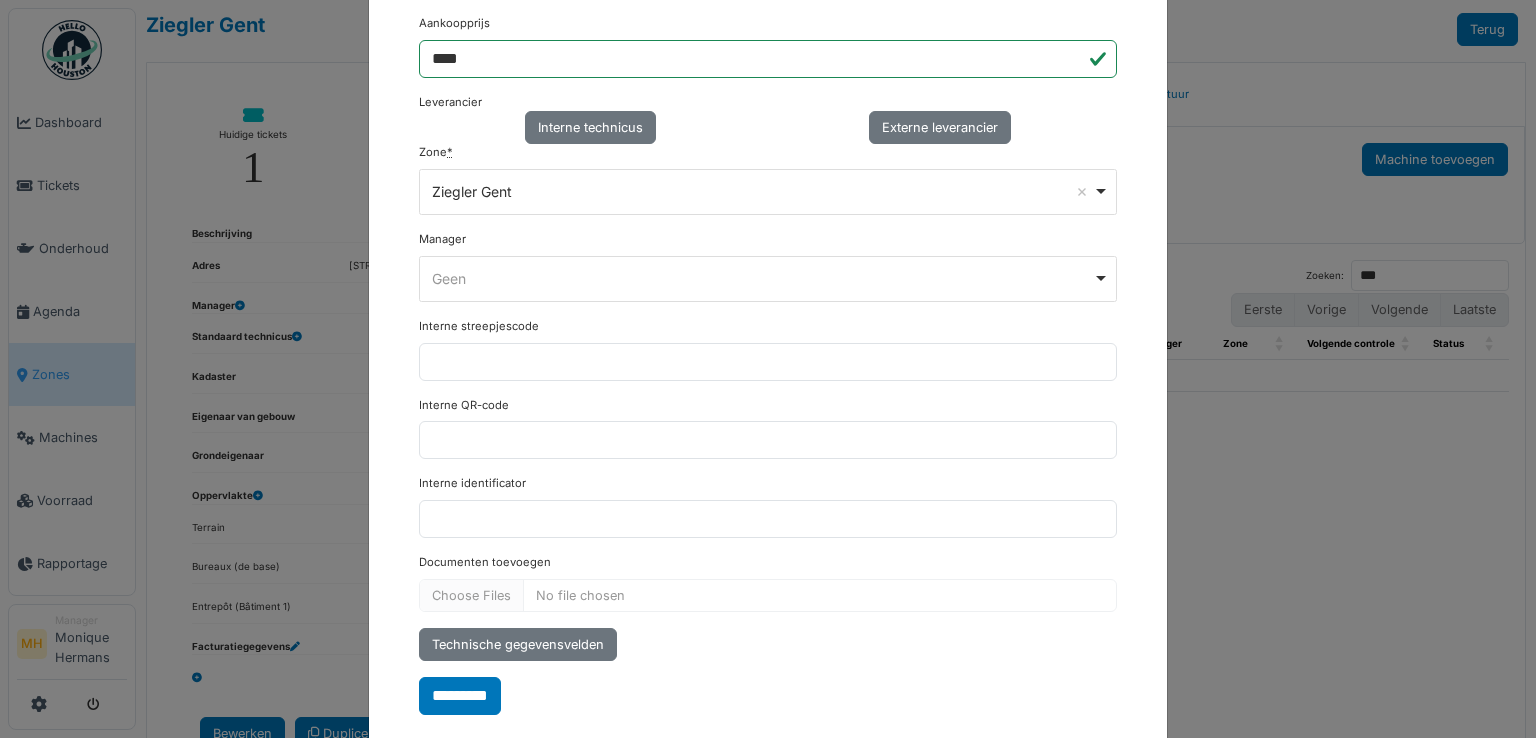 scroll, scrollTop: 932, scrollLeft: 0, axis: vertical 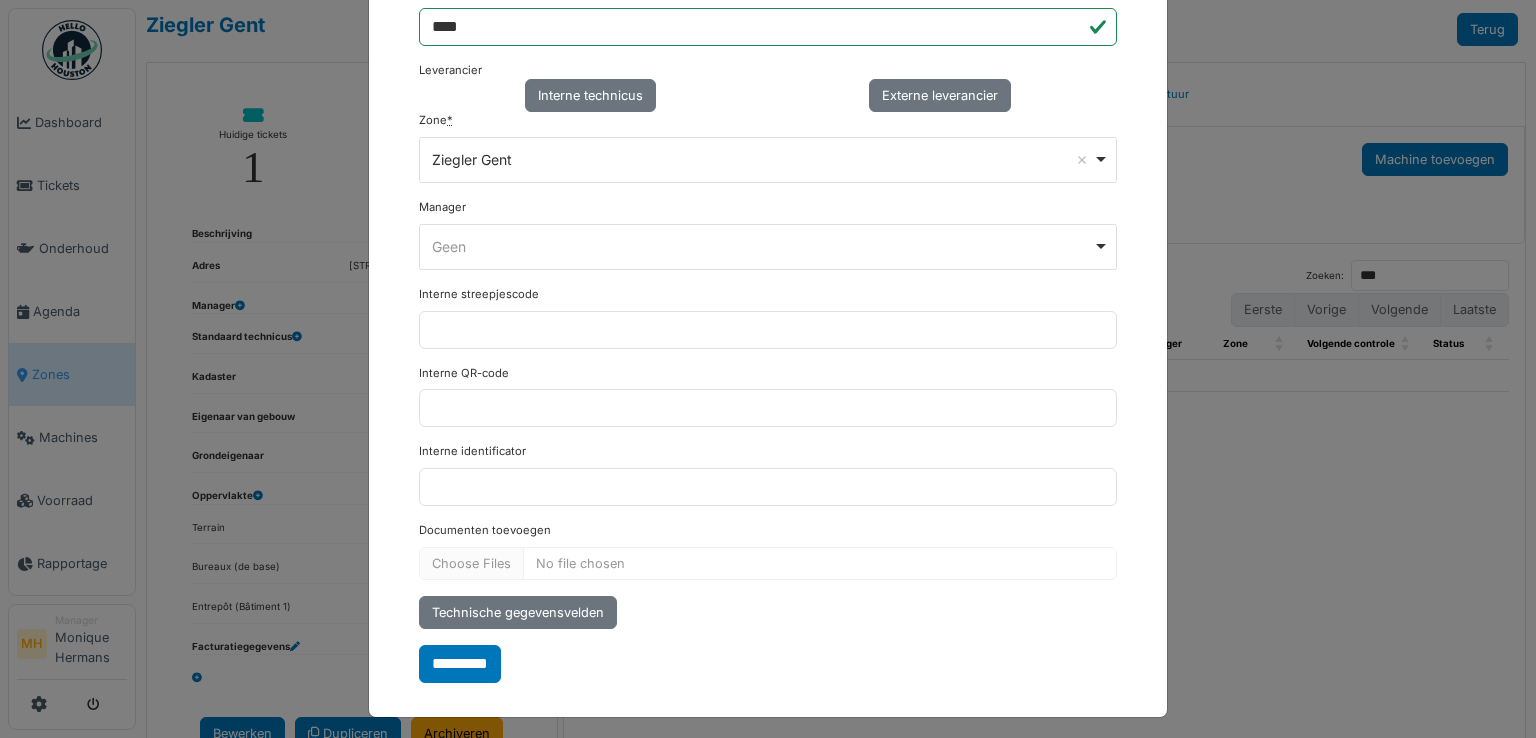 click on "*********" at bounding box center (460, 664) 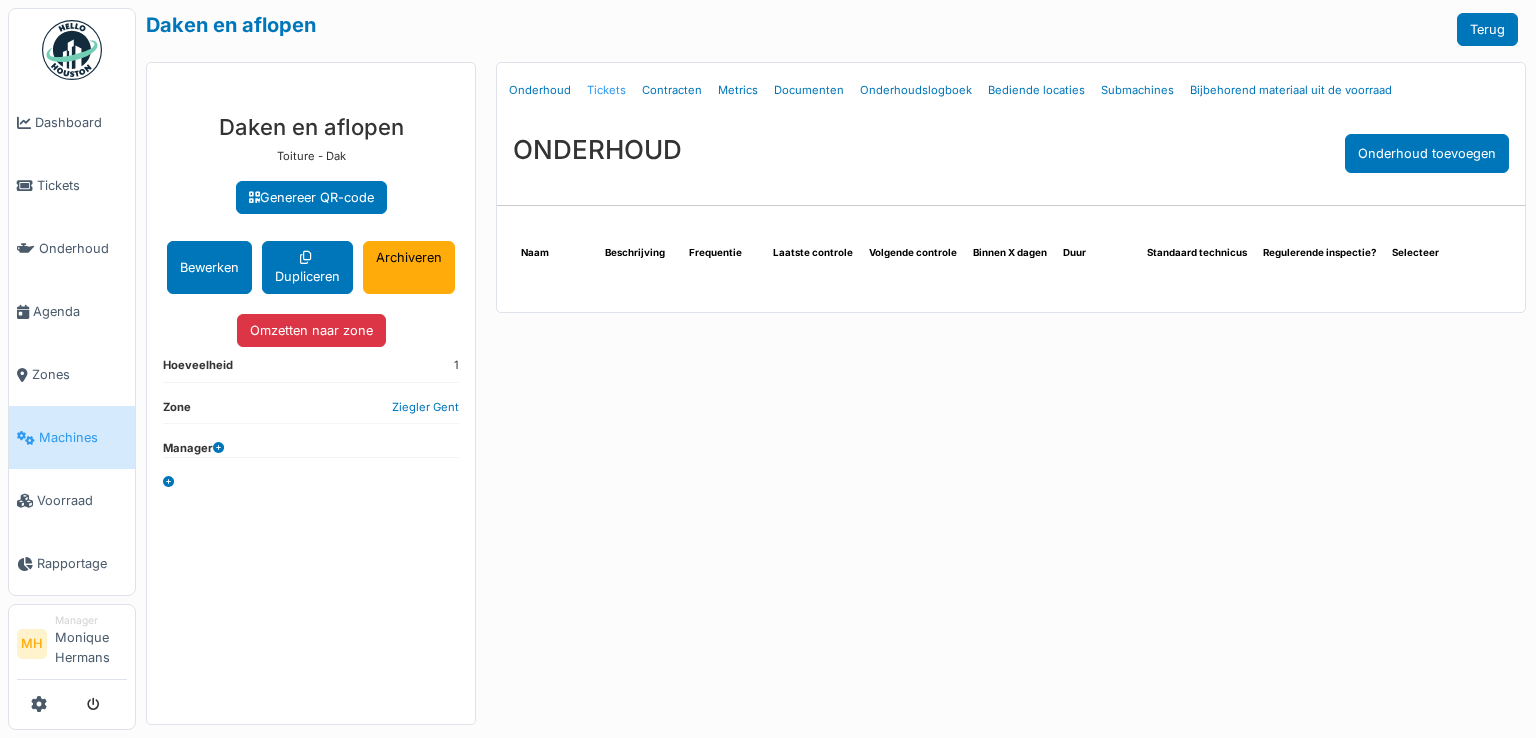 click on "Tickets" at bounding box center (606, 90) 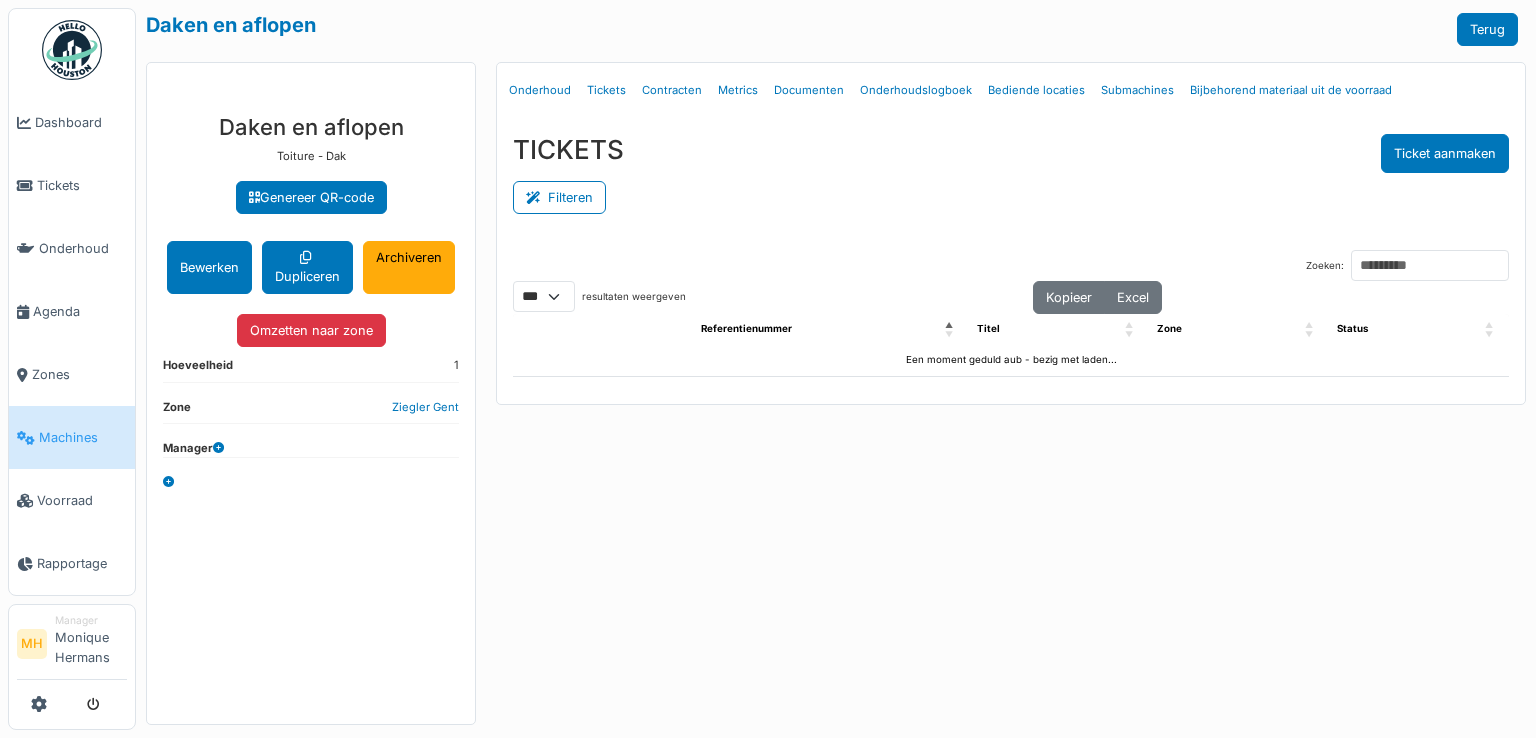 select on "***" 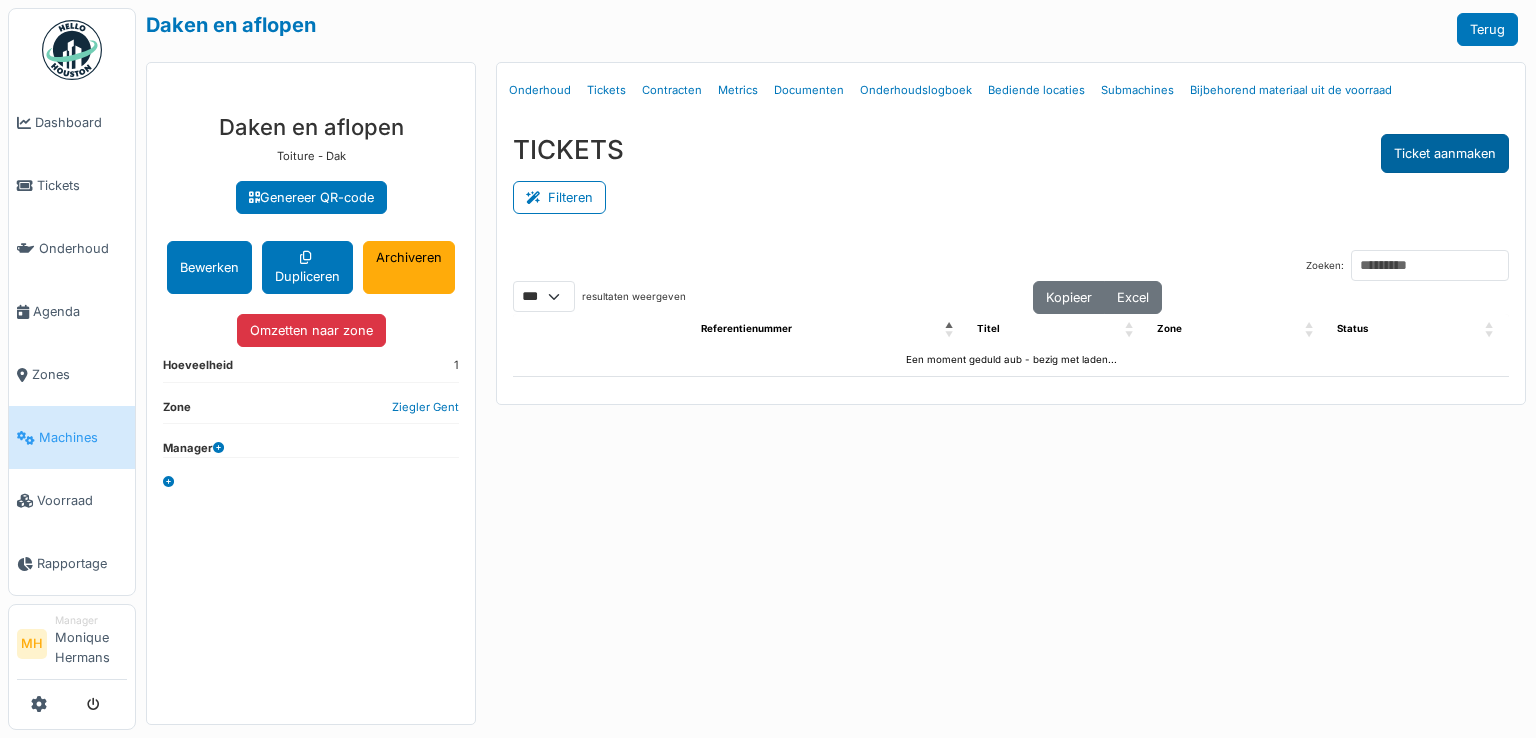 scroll, scrollTop: 0, scrollLeft: 0, axis: both 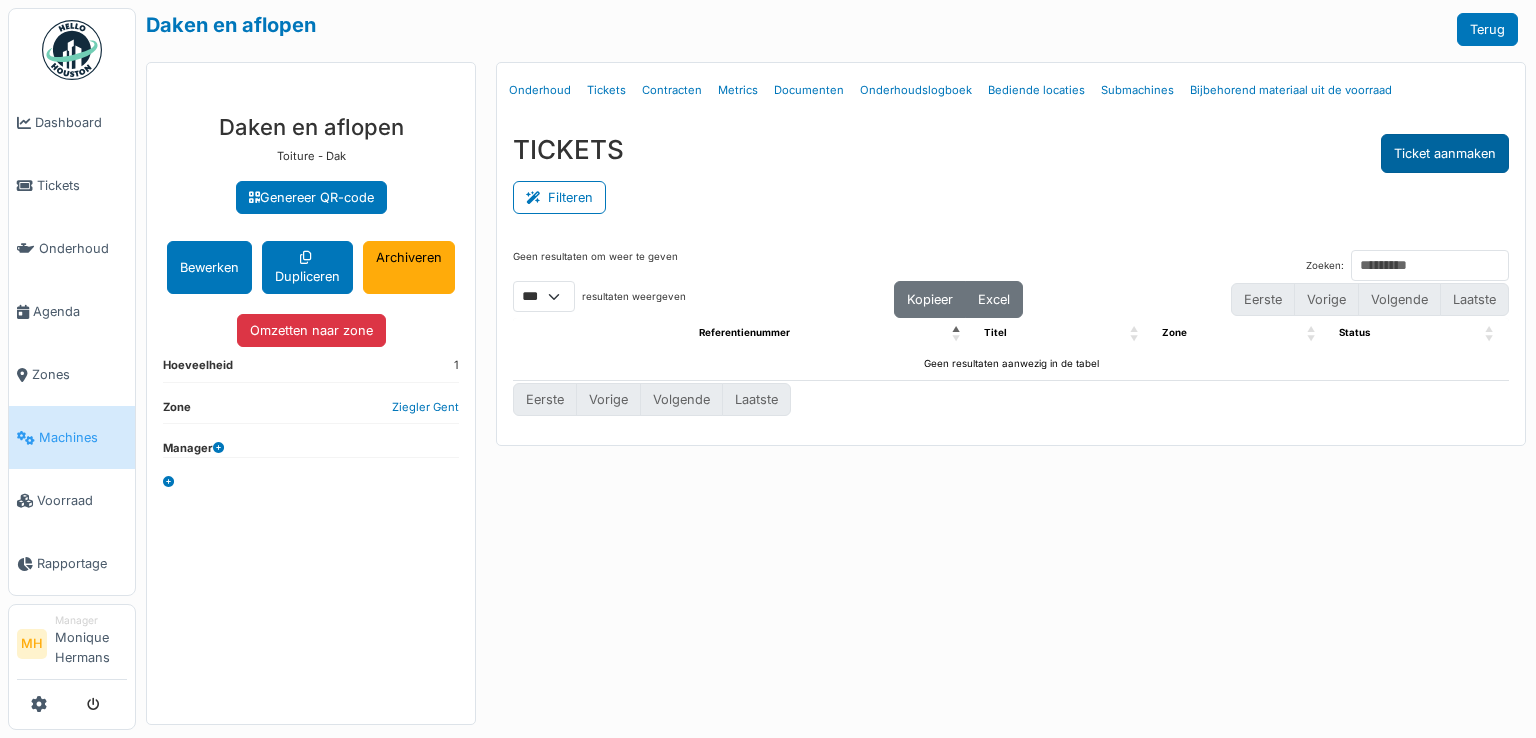 click on "Ticket aanmaken" at bounding box center (1445, 153) 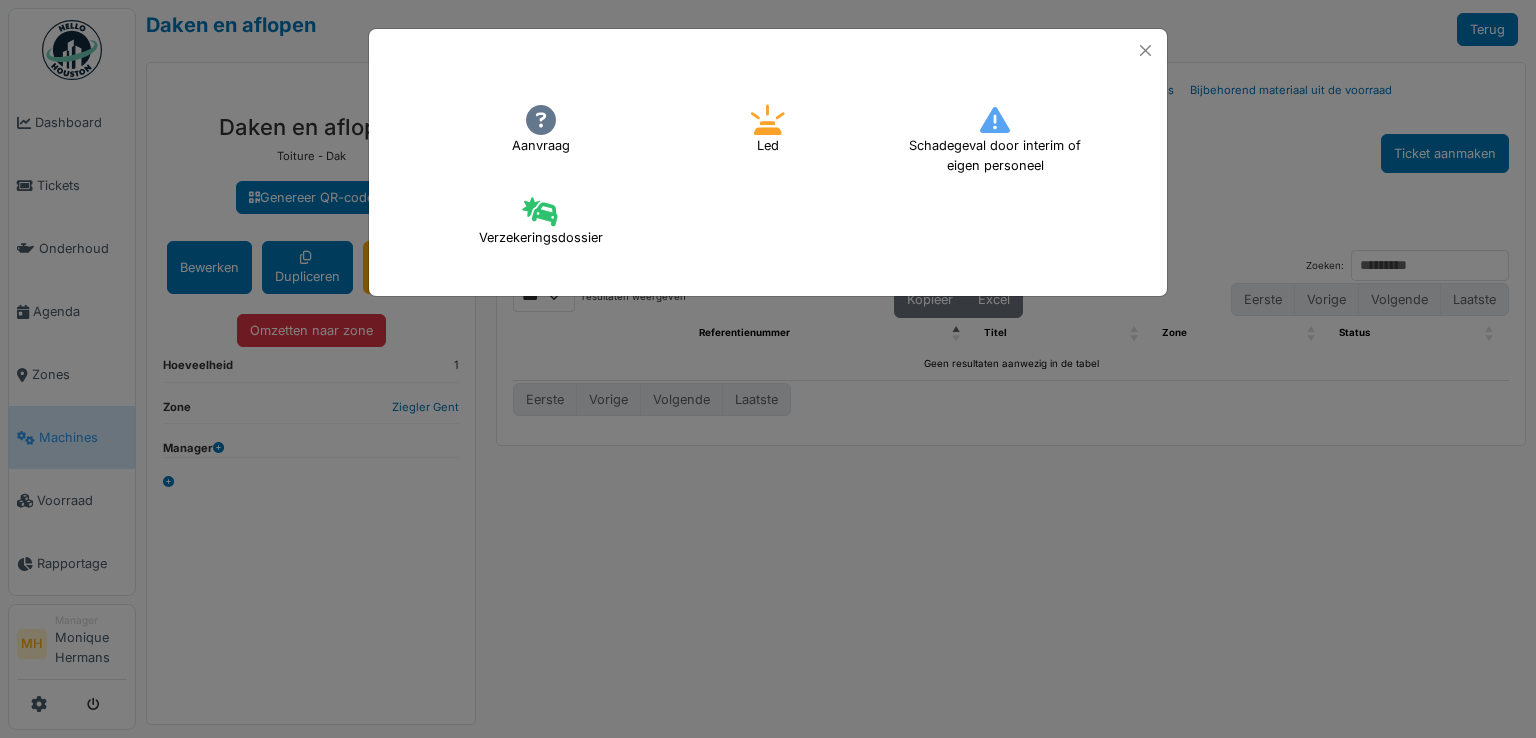 click at bounding box center (541, 120) 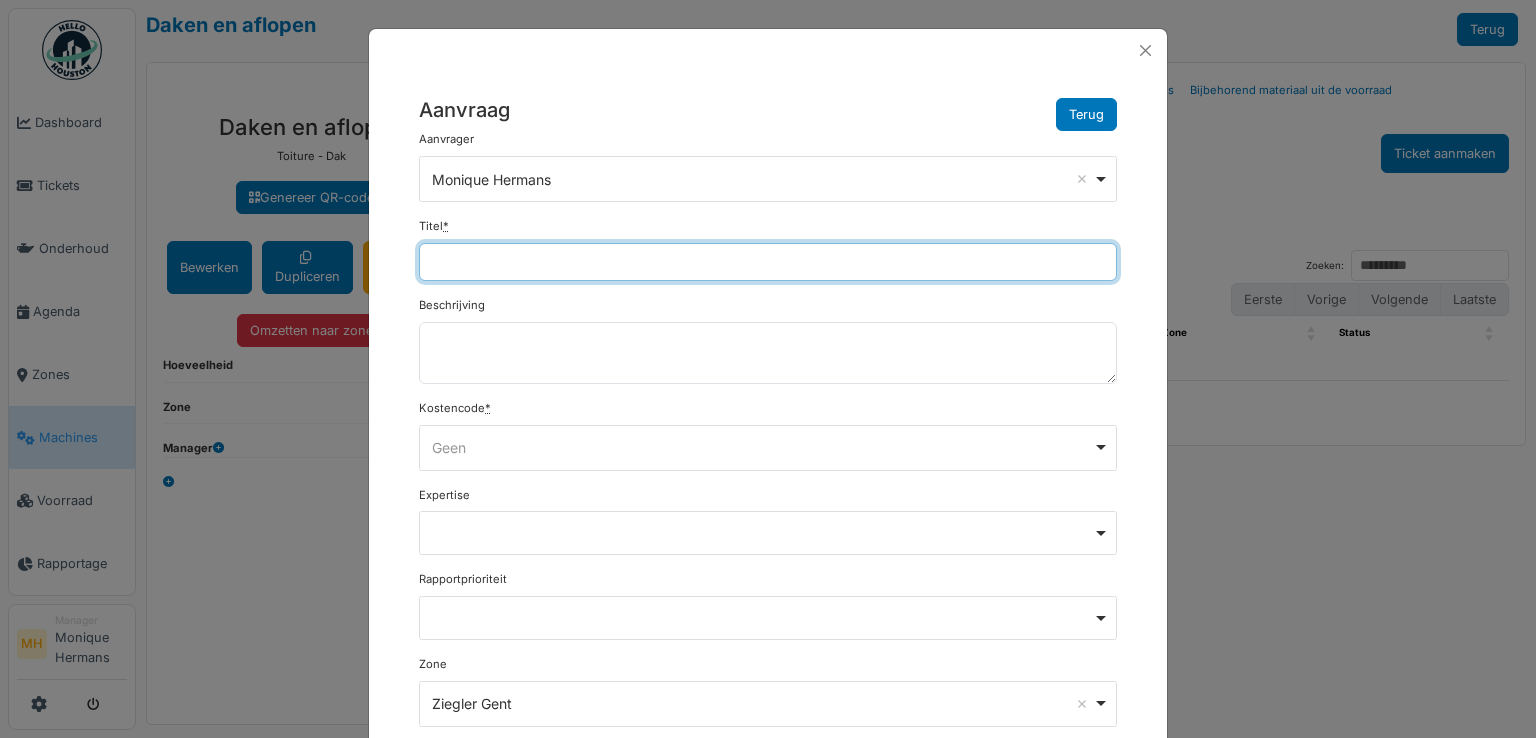 drag, startPoint x: 460, startPoint y: 263, endPoint x: 485, endPoint y: 266, distance: 25.179358 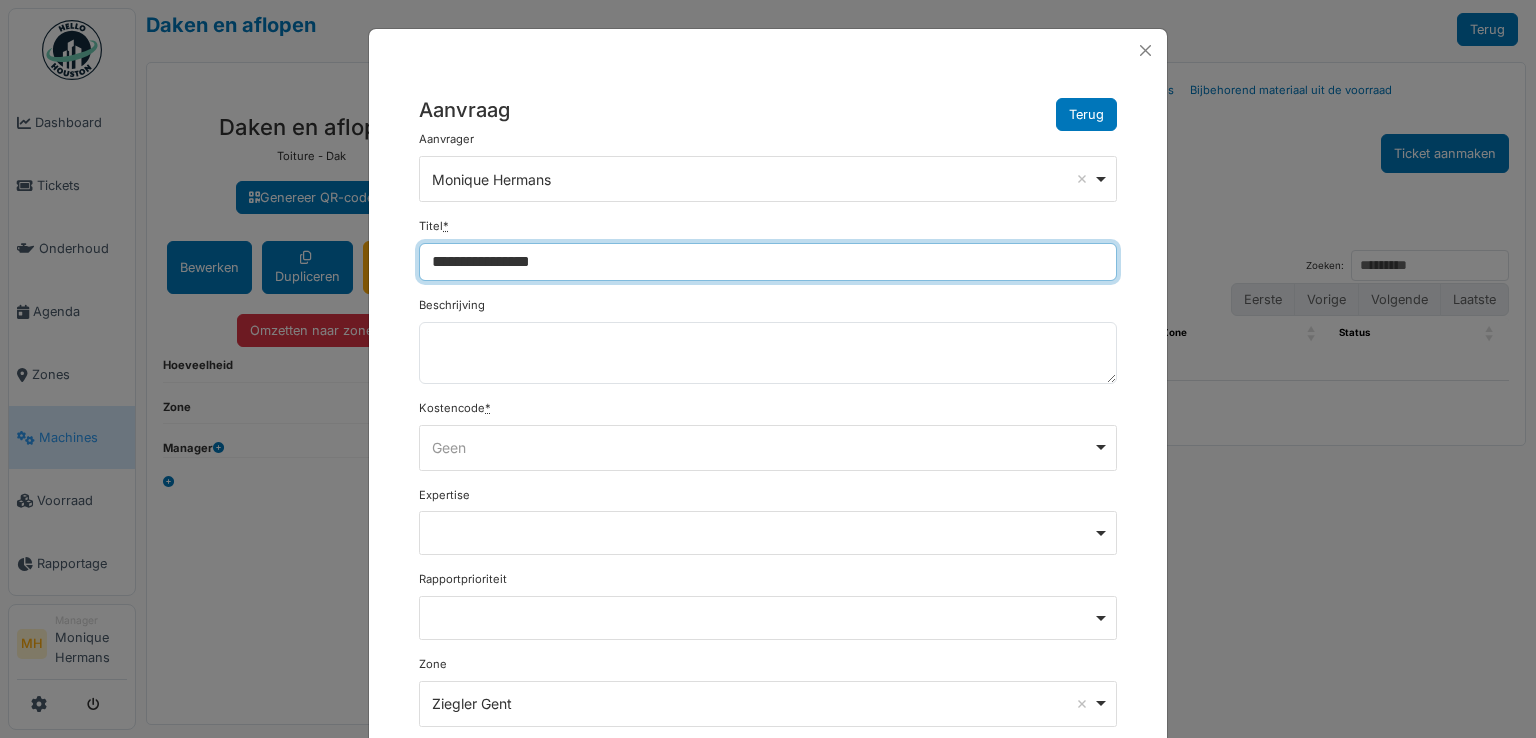 click on "Geen Remove item" at bounding box center [762, 447] 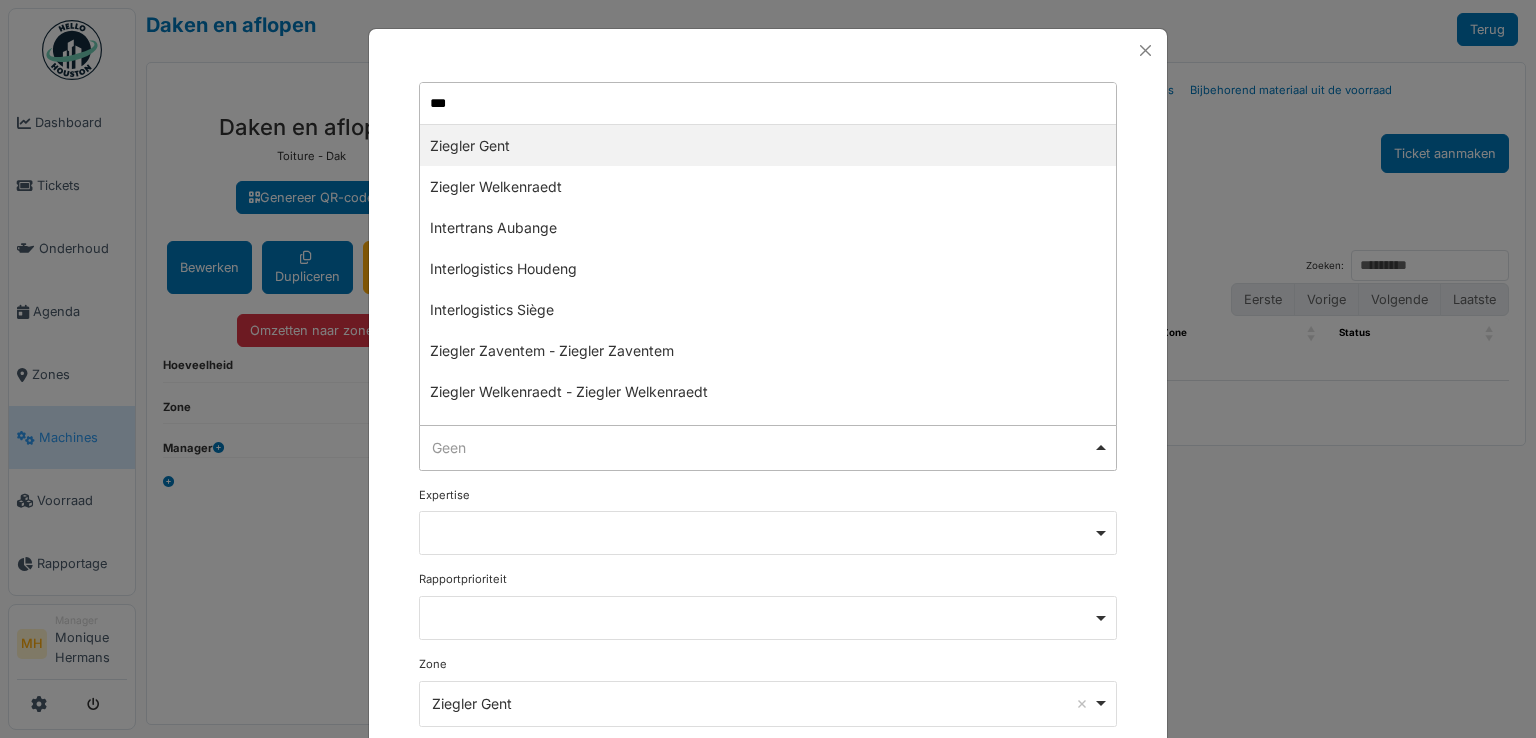type on "****" 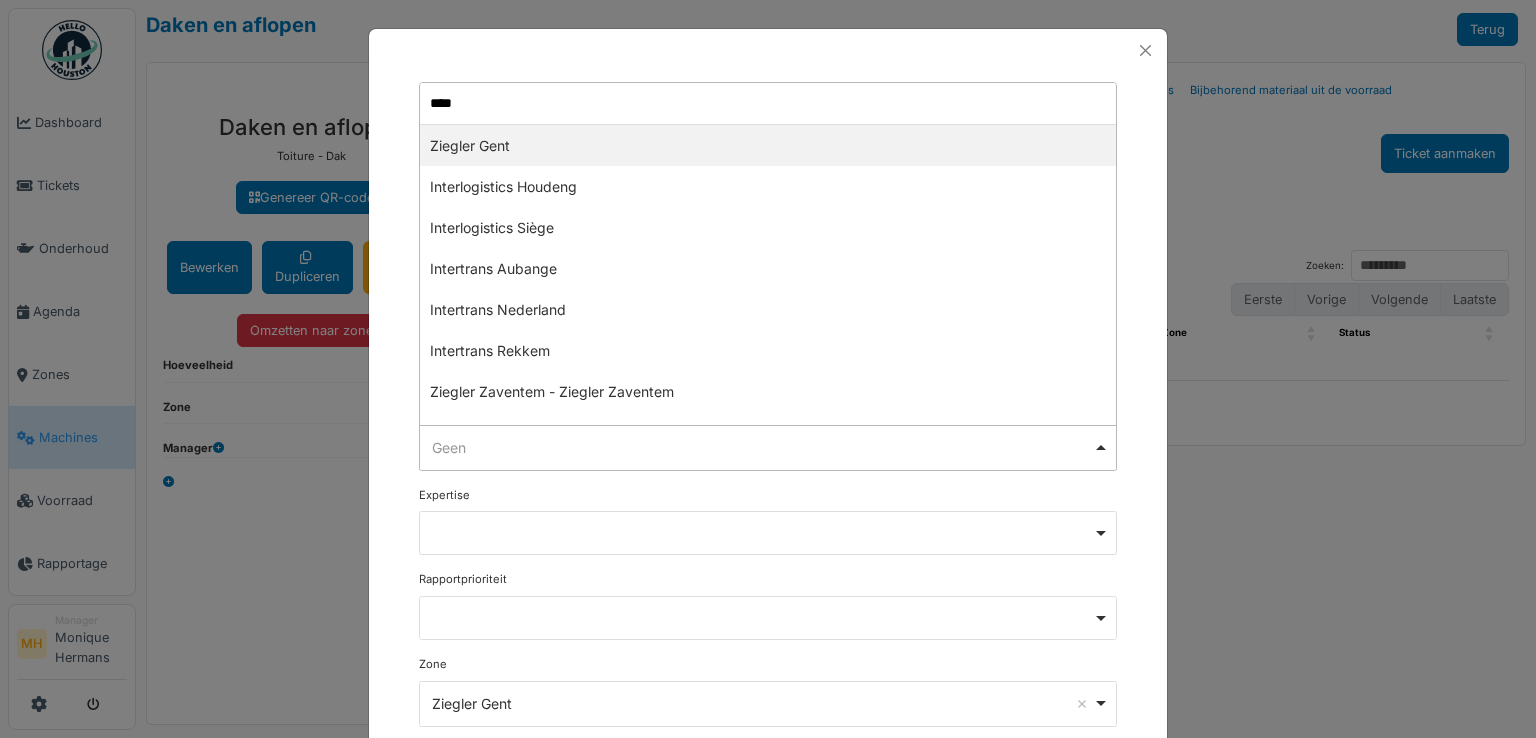 type 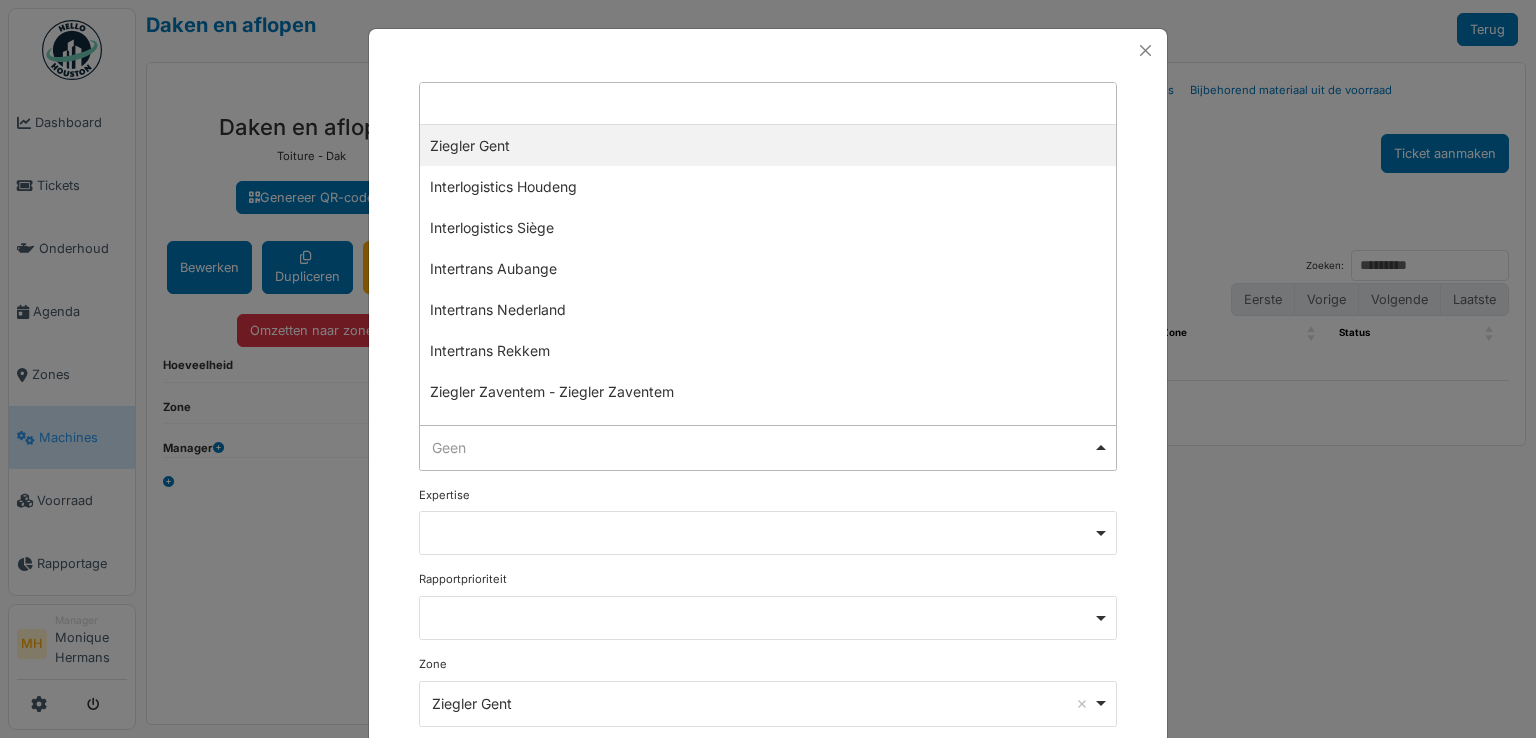 select on "***" 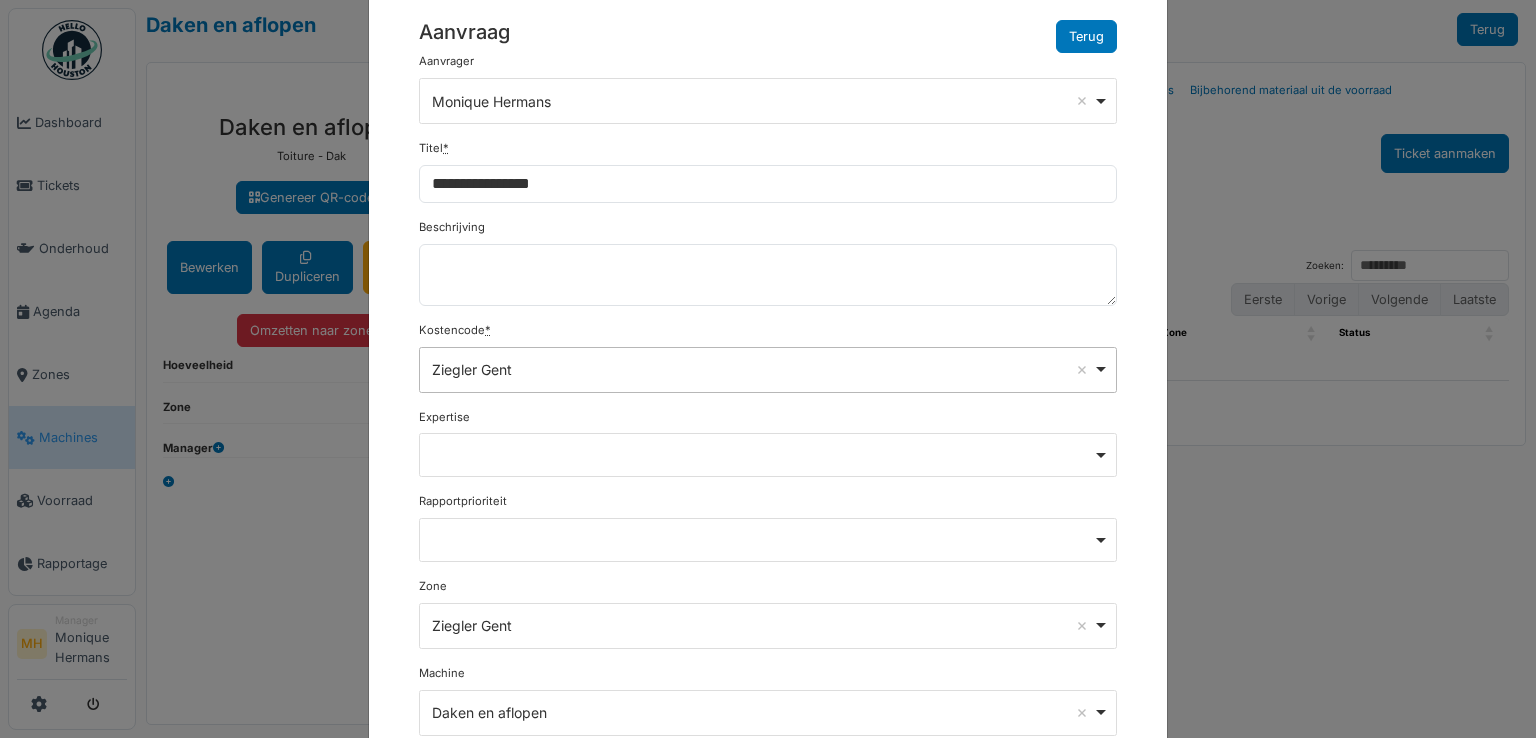 scroll, scrollTop: 100, scrollLeft: 0, axis: vertical 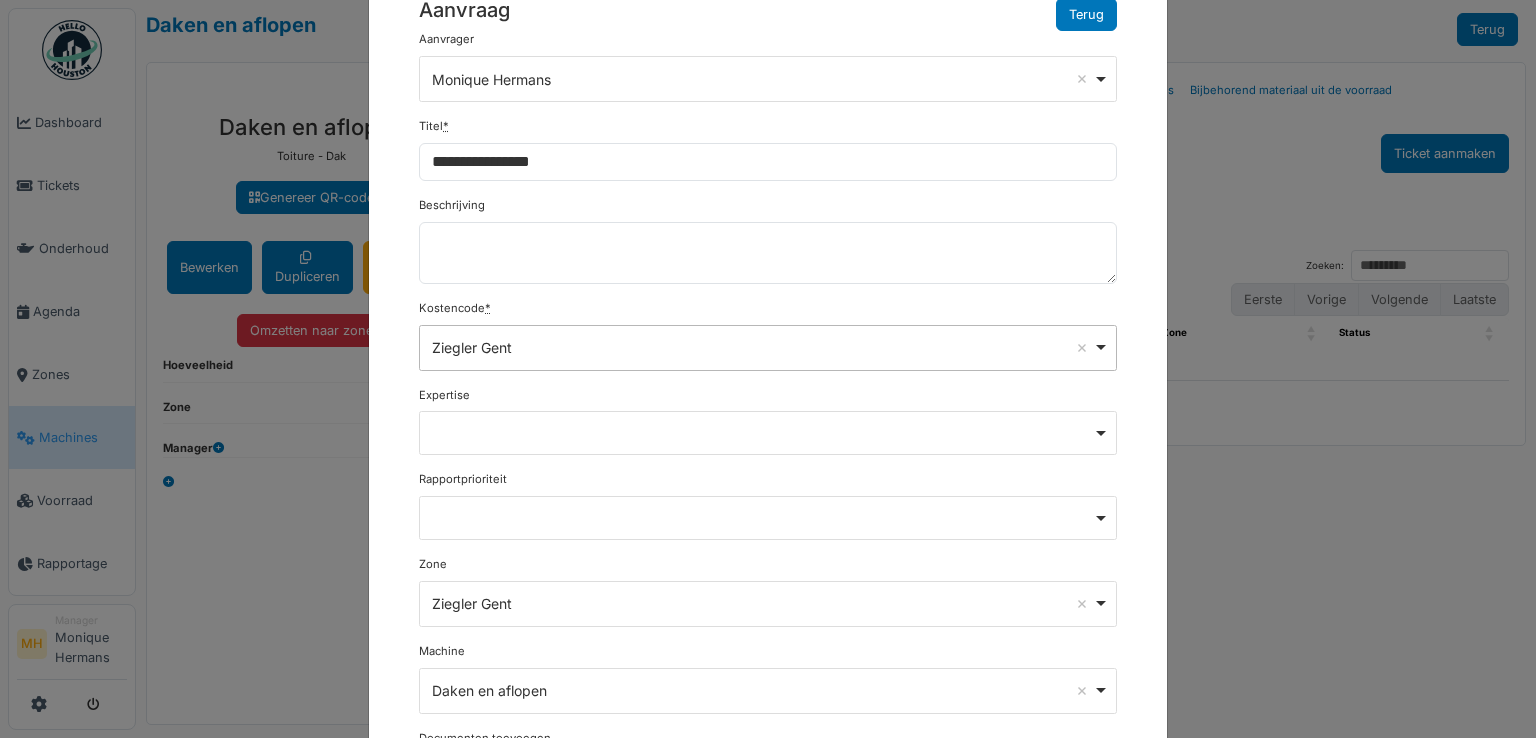 click on "Remove item" at bounding box center [768, 433] 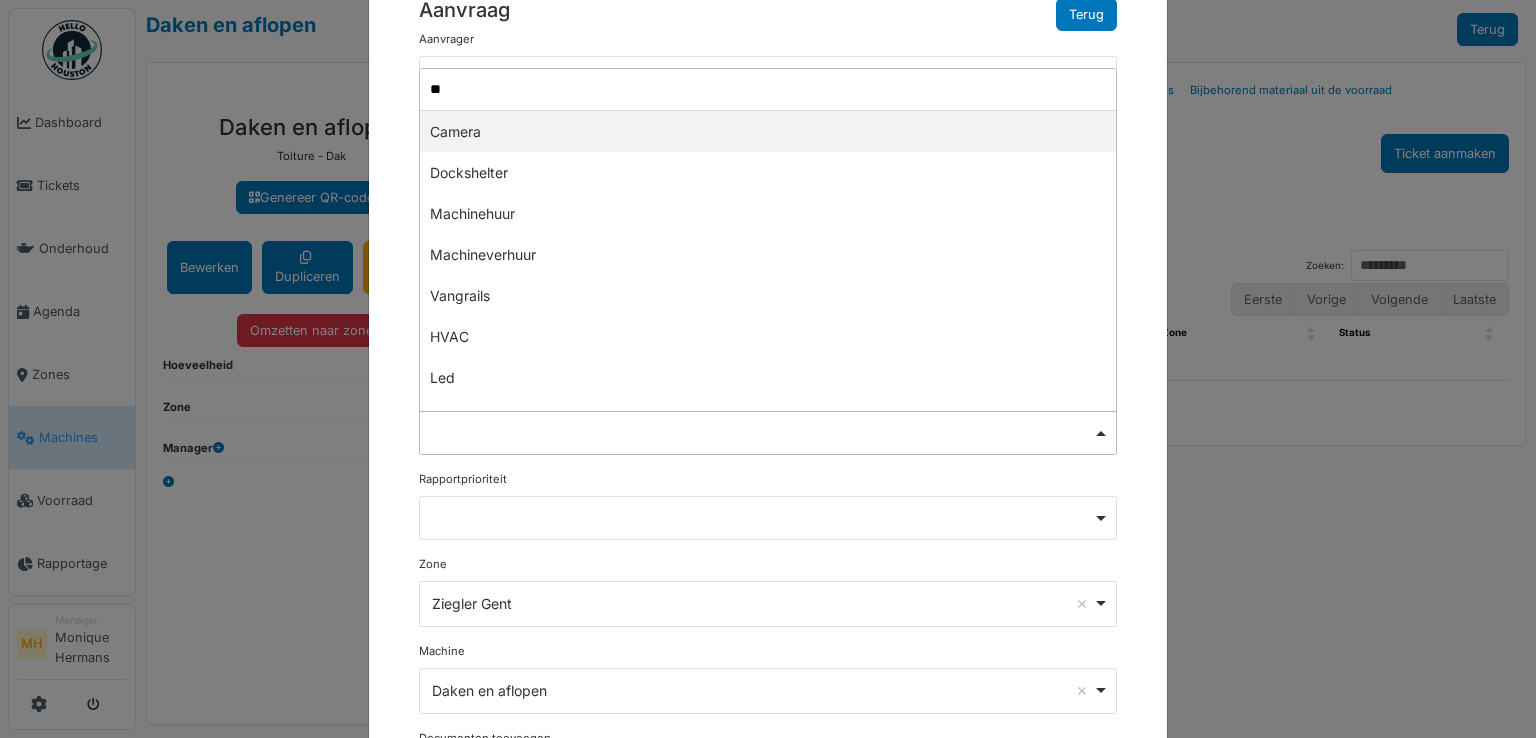 type on "***" 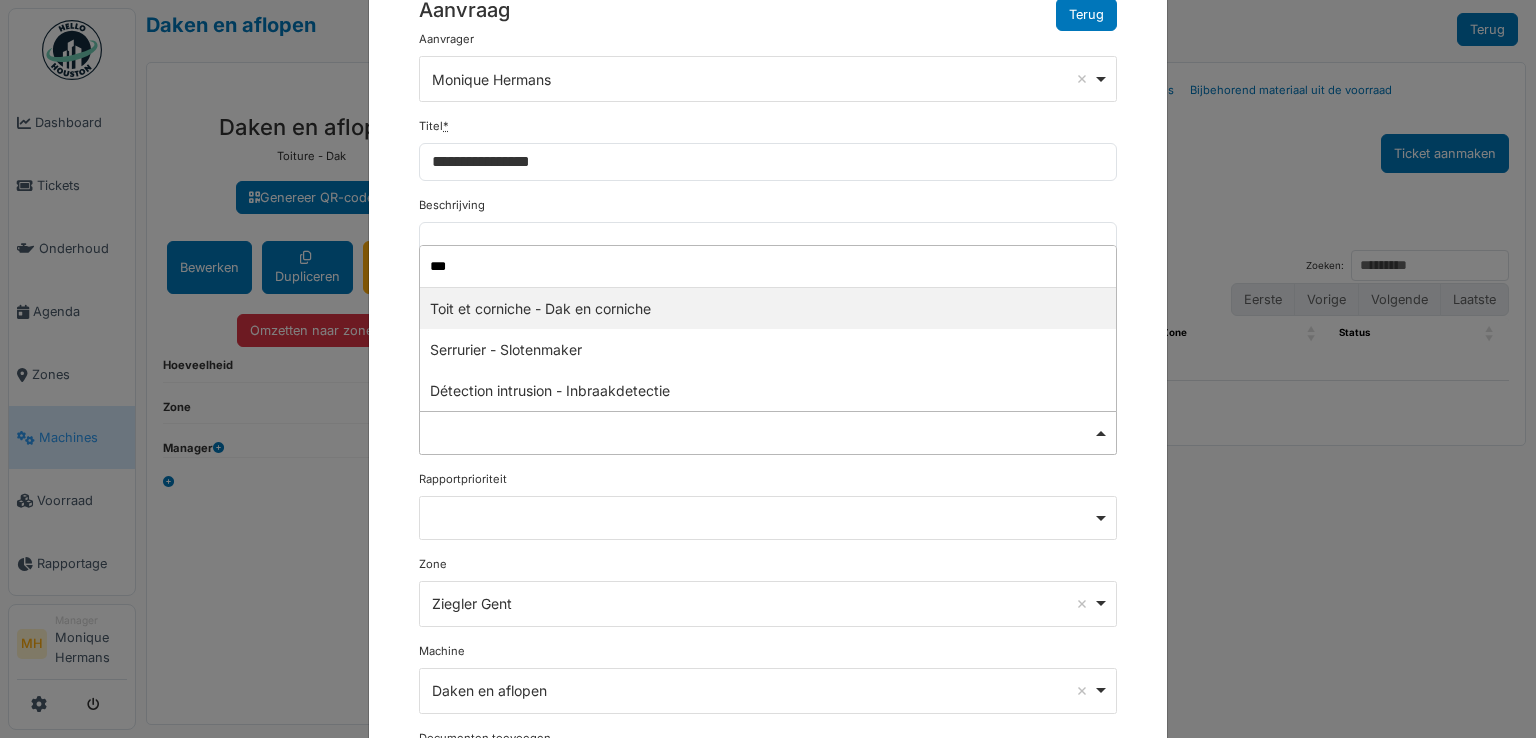 type 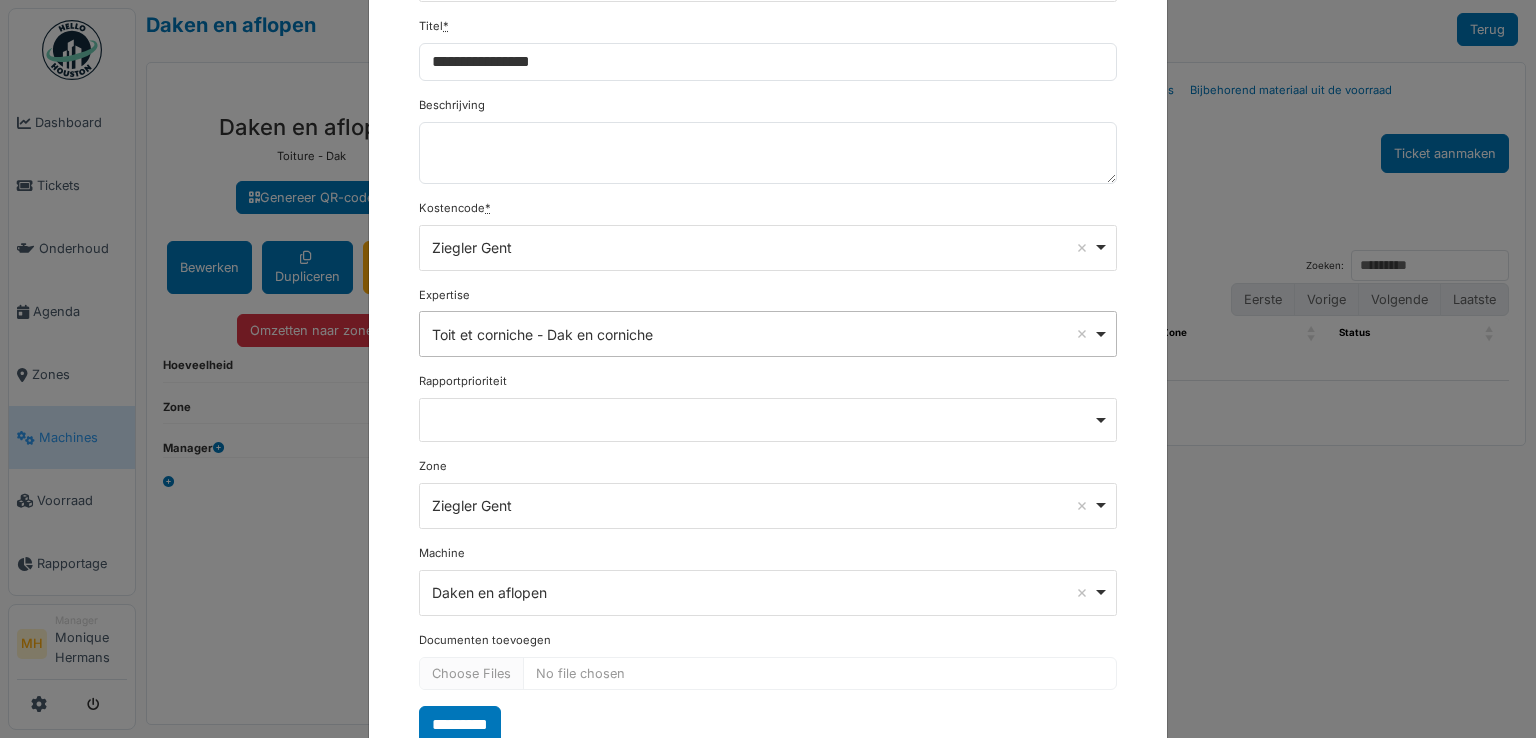 scroll, scrollTop: 264, scrollLeft: 0, axis: vertical 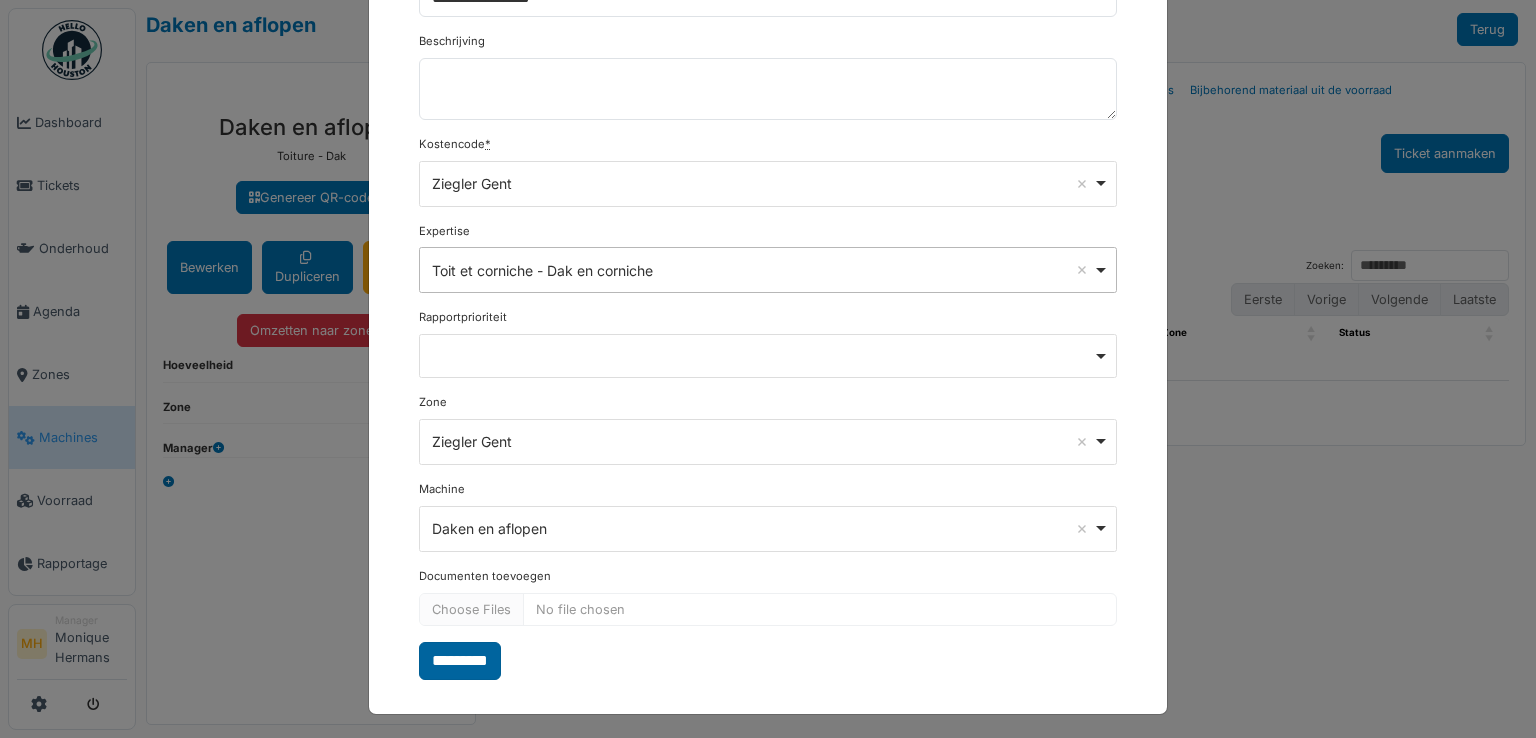 click on "*********" at bounding box center [460, 661] 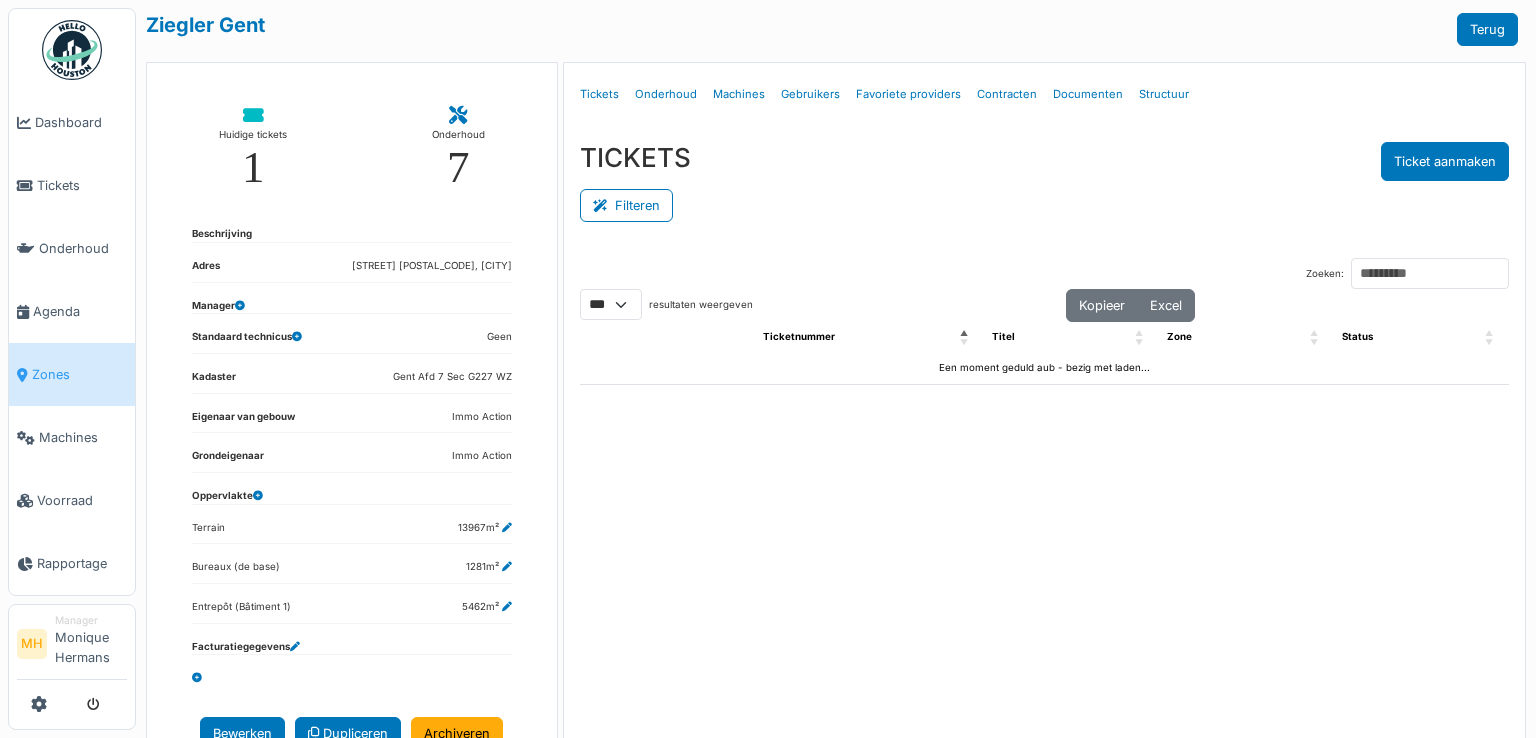 select on "***" 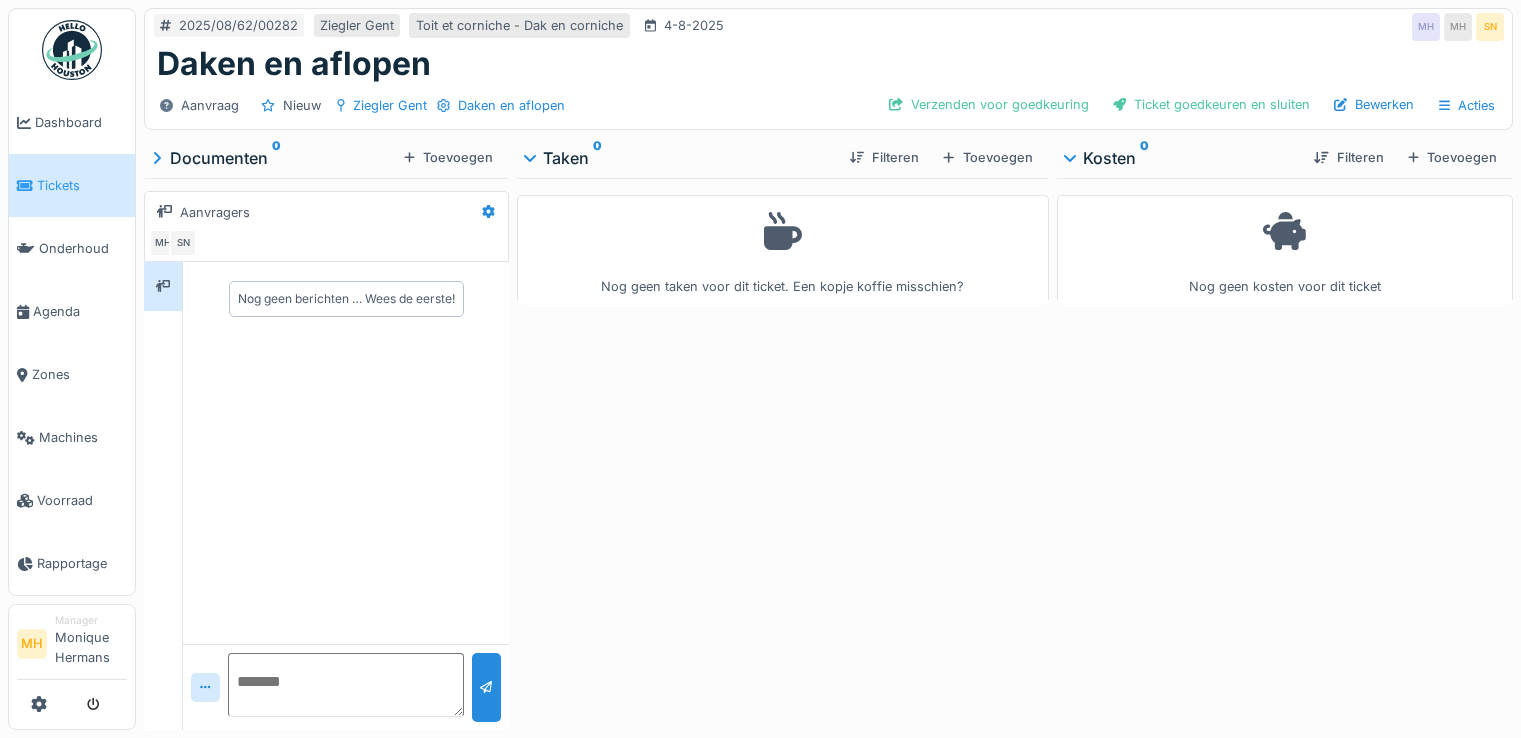 scroll, scrollTop: 0, scrollLeft: 0, axis: both 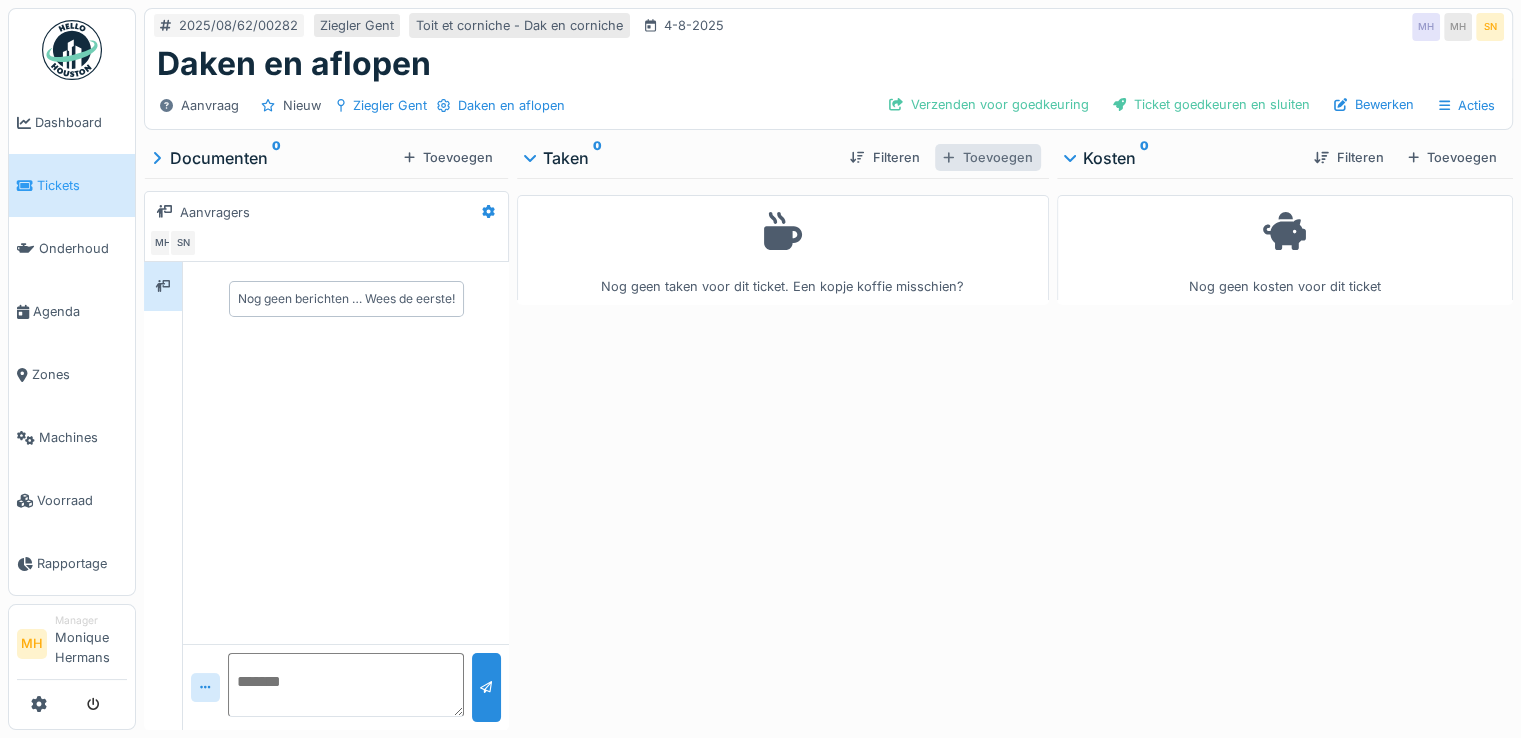 click on "Toevoegen" at bounding box center [987, 157] 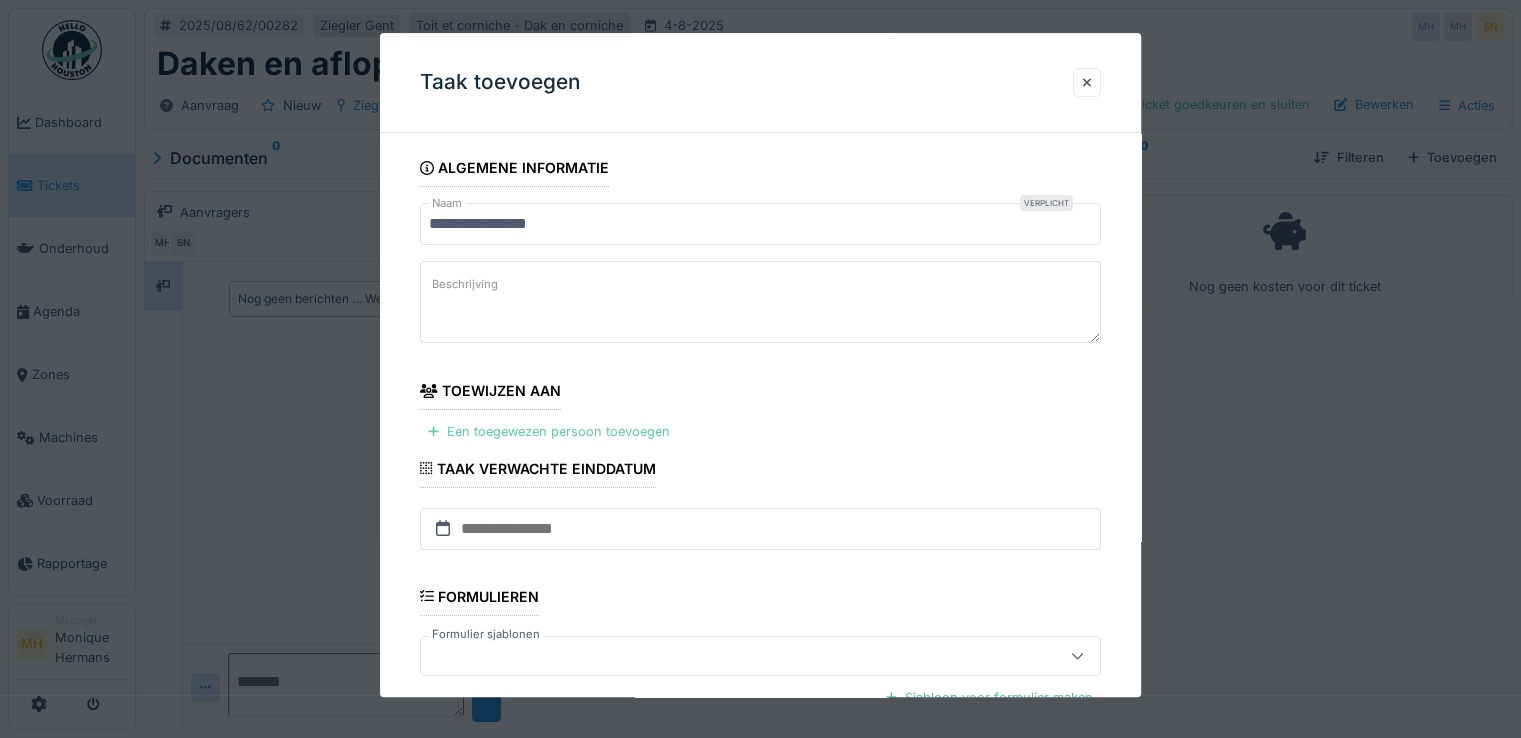 click on "Een toegewezen persoon toevoegen" at bounding box center [549, 432] 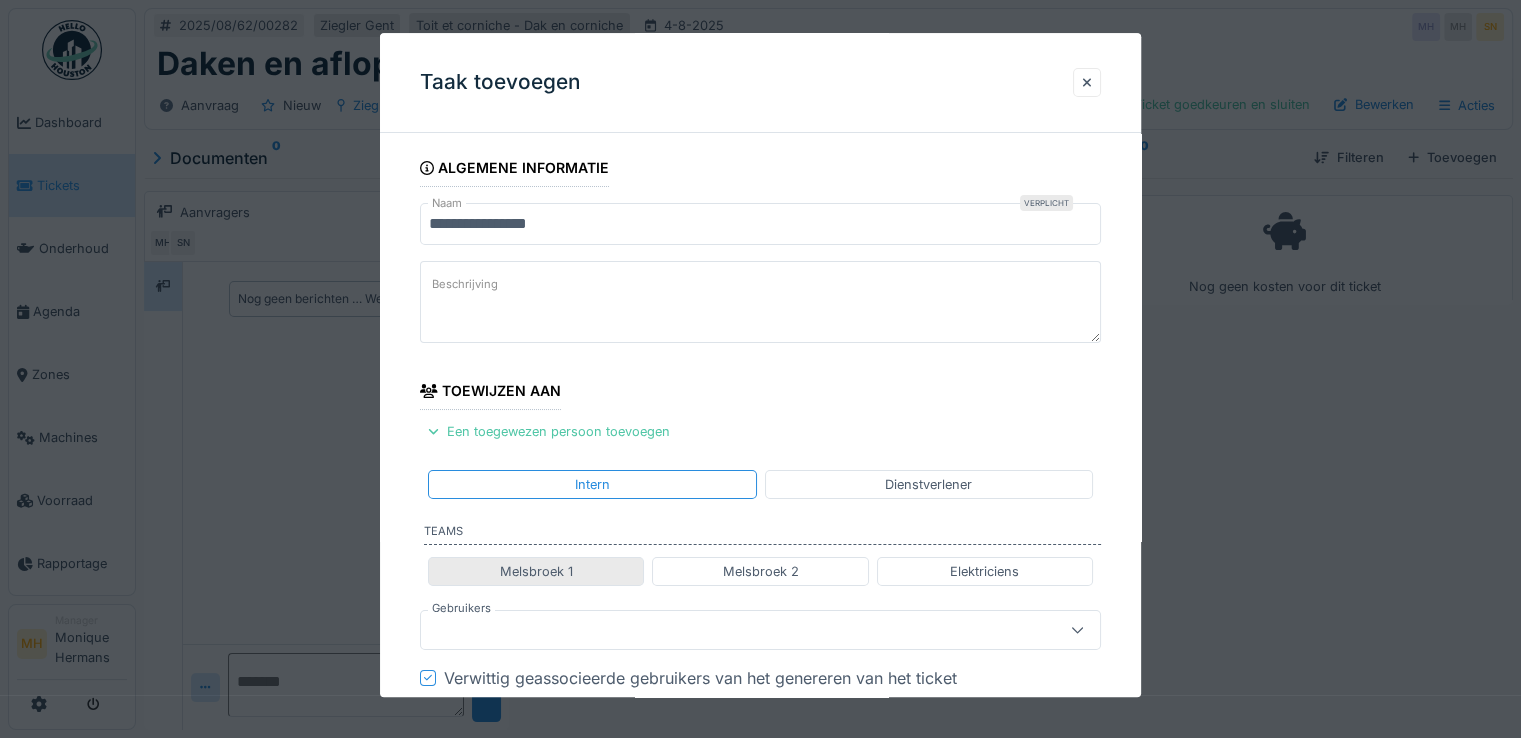 click on "Melsbroek 1" at bounding box center [536, 571] 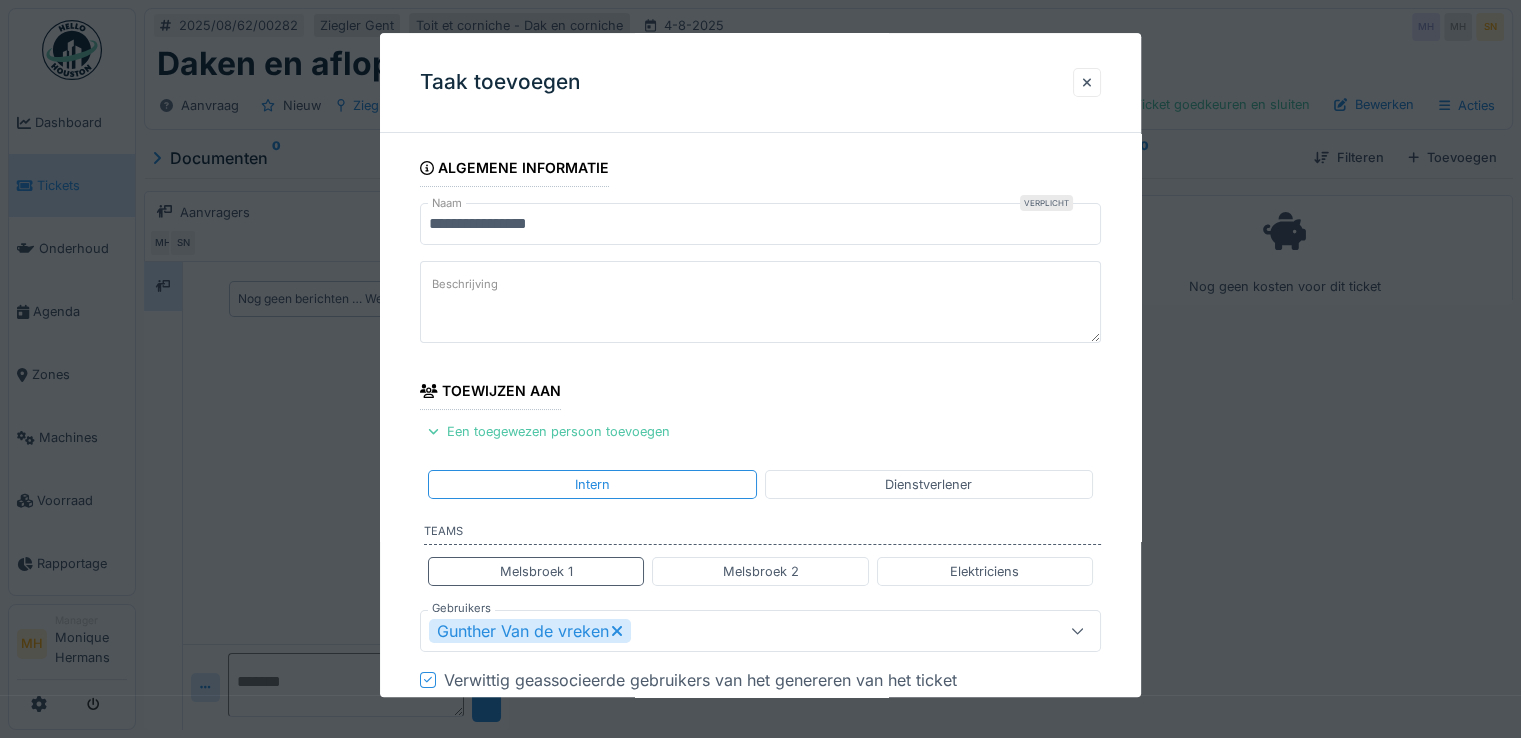 drag, startPoint x: 749, startPoint y: 571, endPoint x: 806, endPoint y: 459, distance: 125.670204 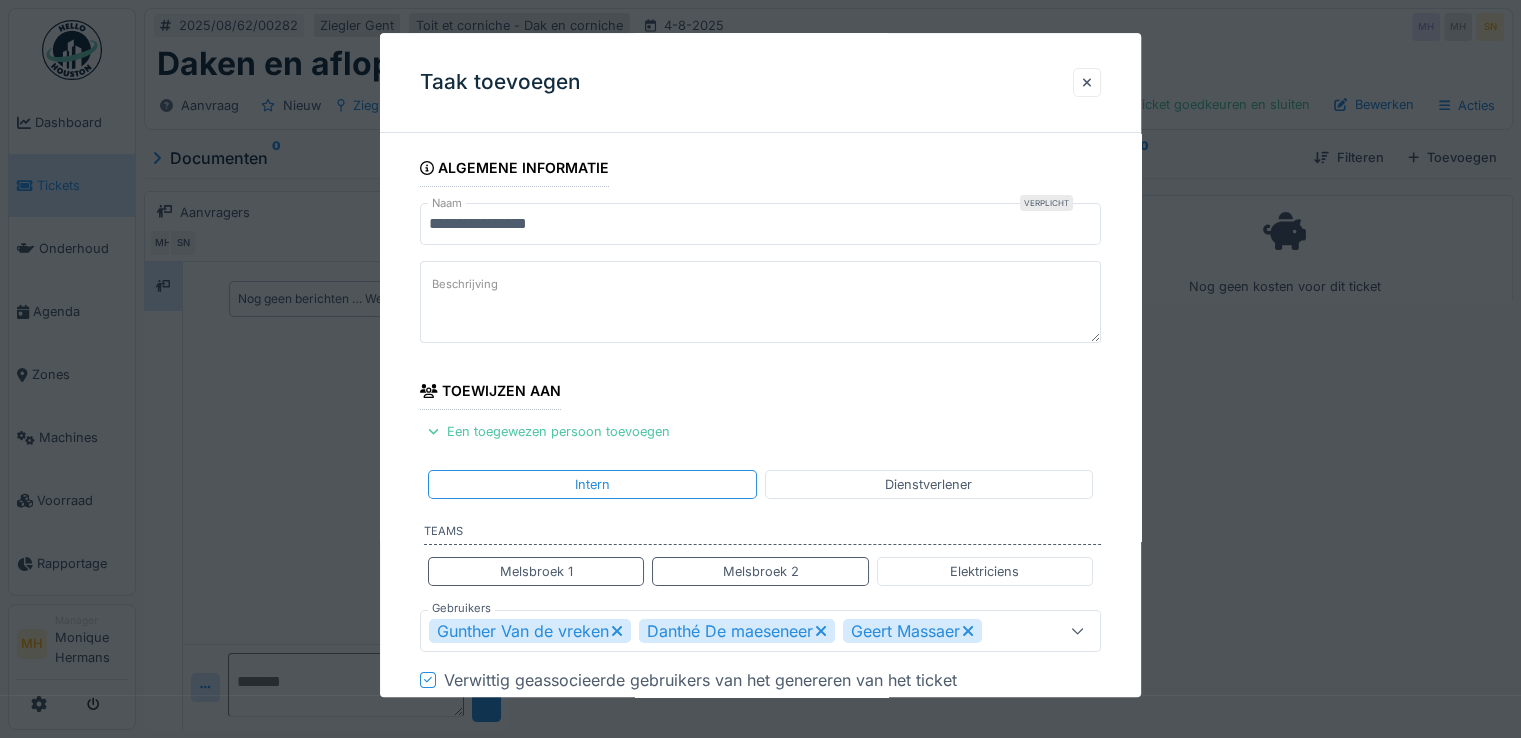 scroll, scrollTop: 300, scrollLeft: 0, axis: vertical 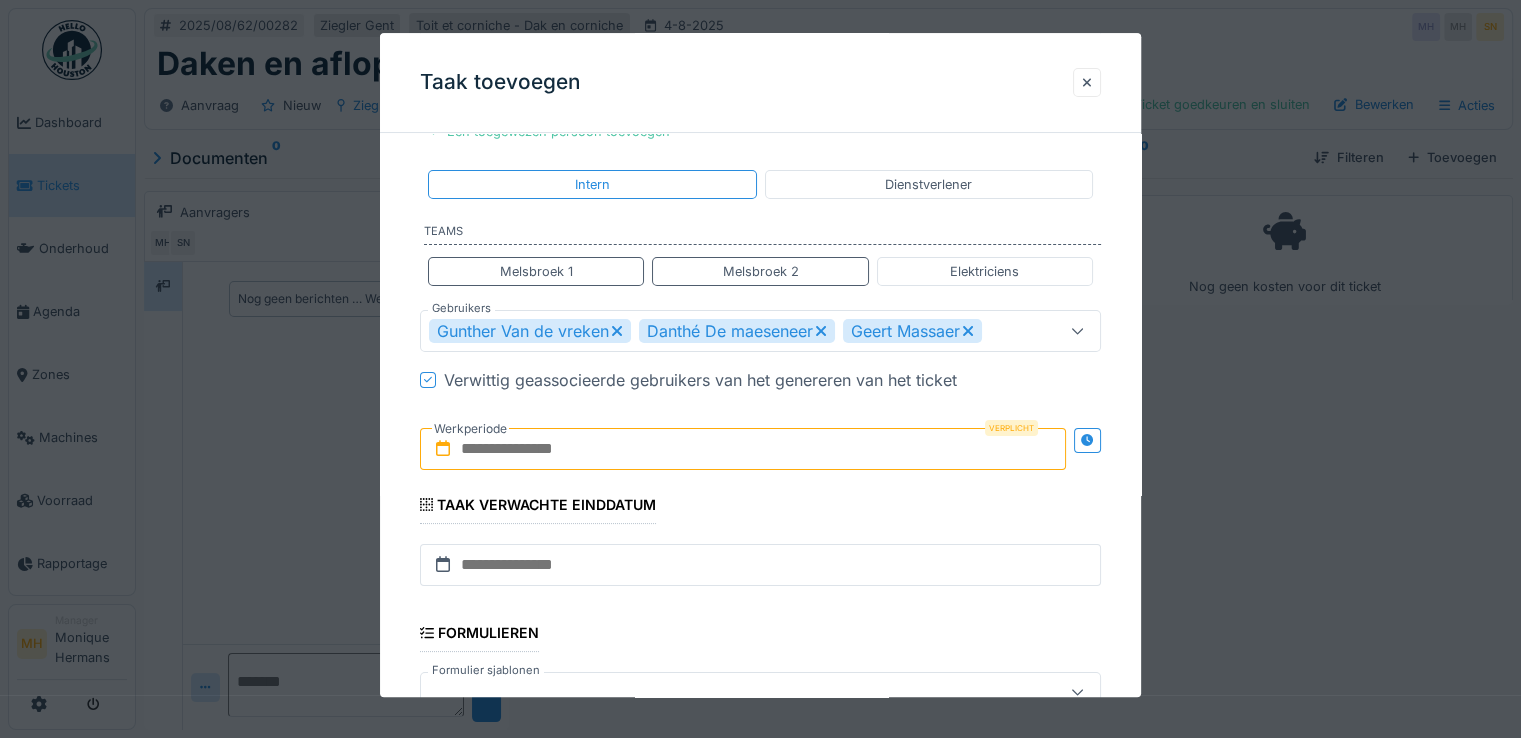 click at bounding box center [743, 449] 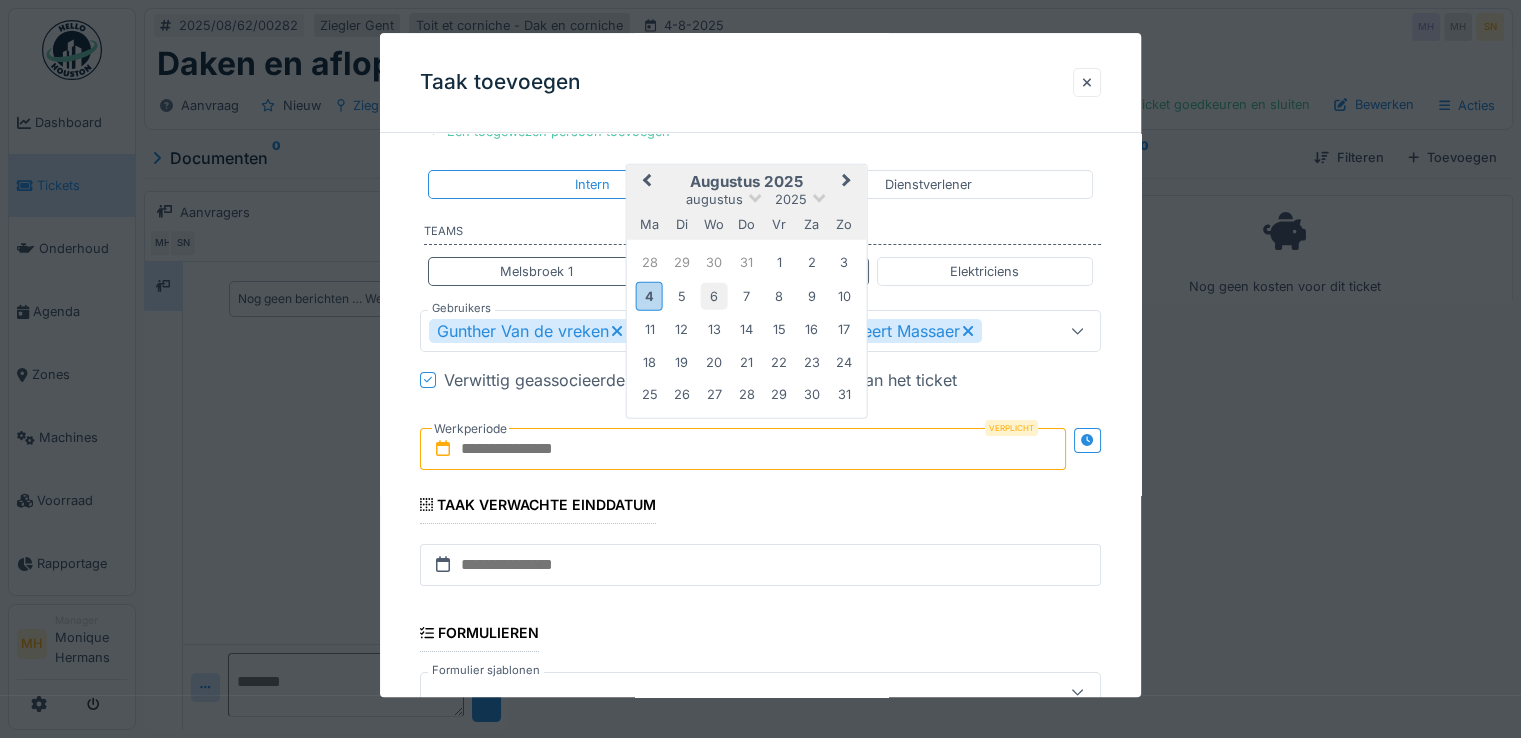 click on "6" at bounding box center (714, 296) 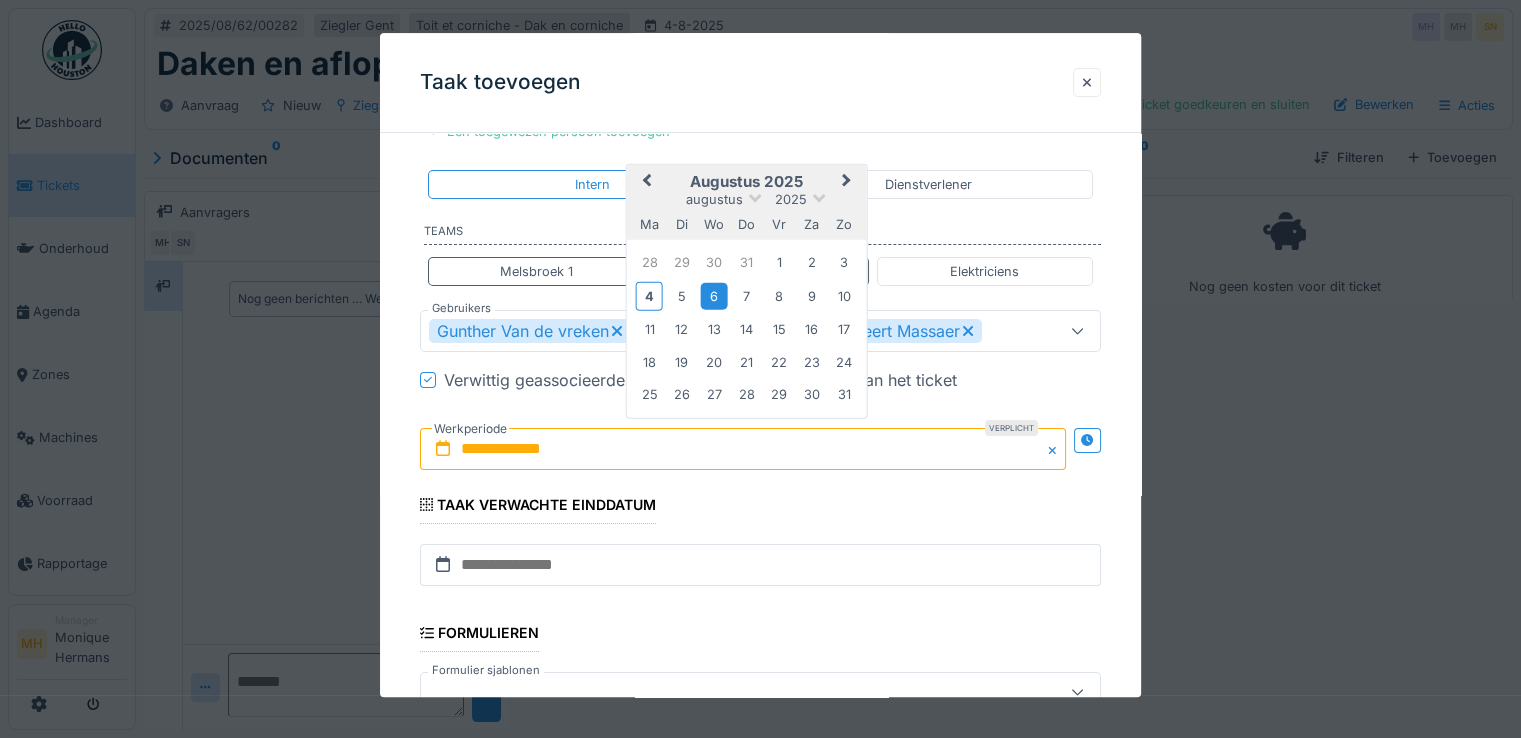 click on "6" at bounding box center (714, 296) 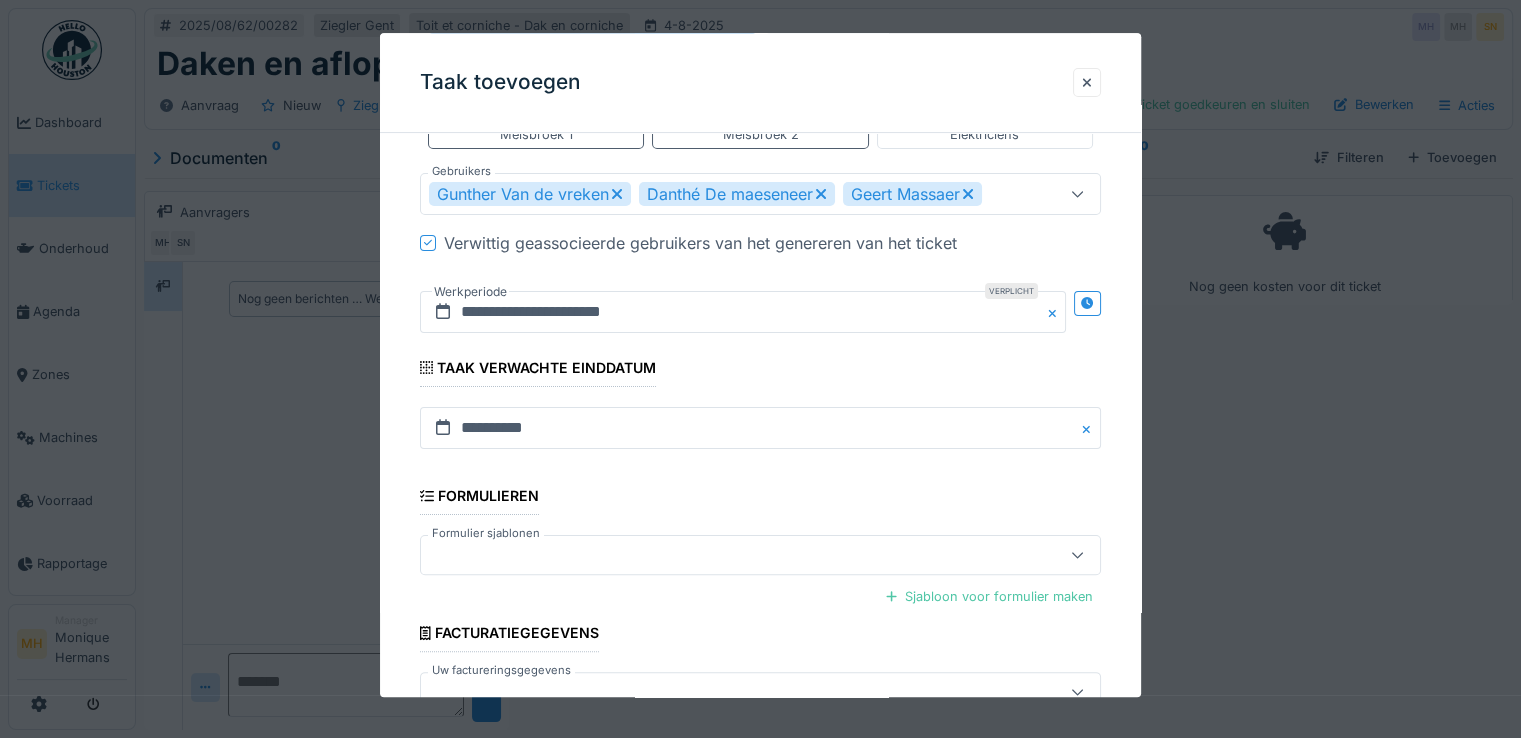 scroll, scrollTop: 561, scrollLeft: 0, axis: vertical 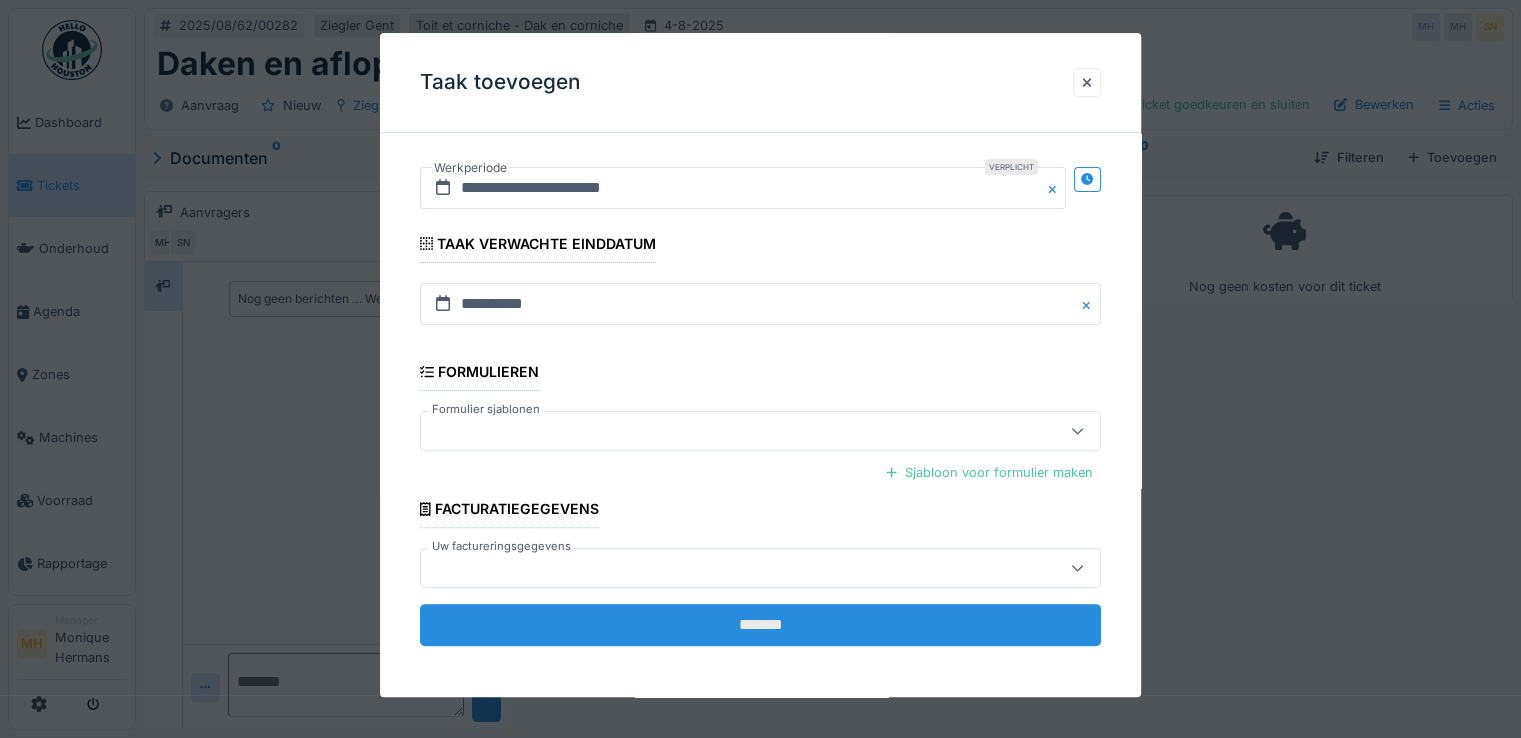 click on "*******" at bounding box center [760, 625] 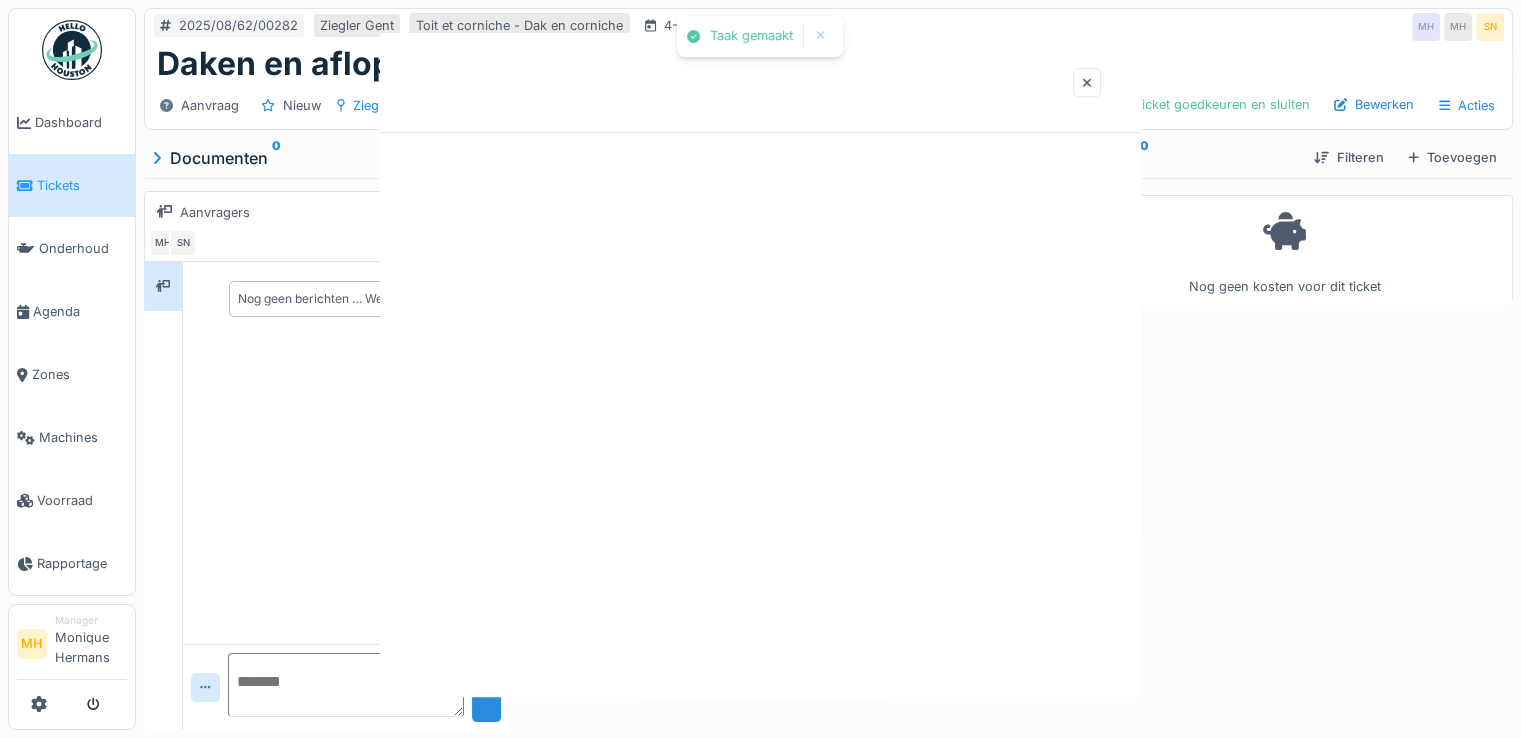 scroll, scrollTop: 0, scrollLeft: 0, axis: both 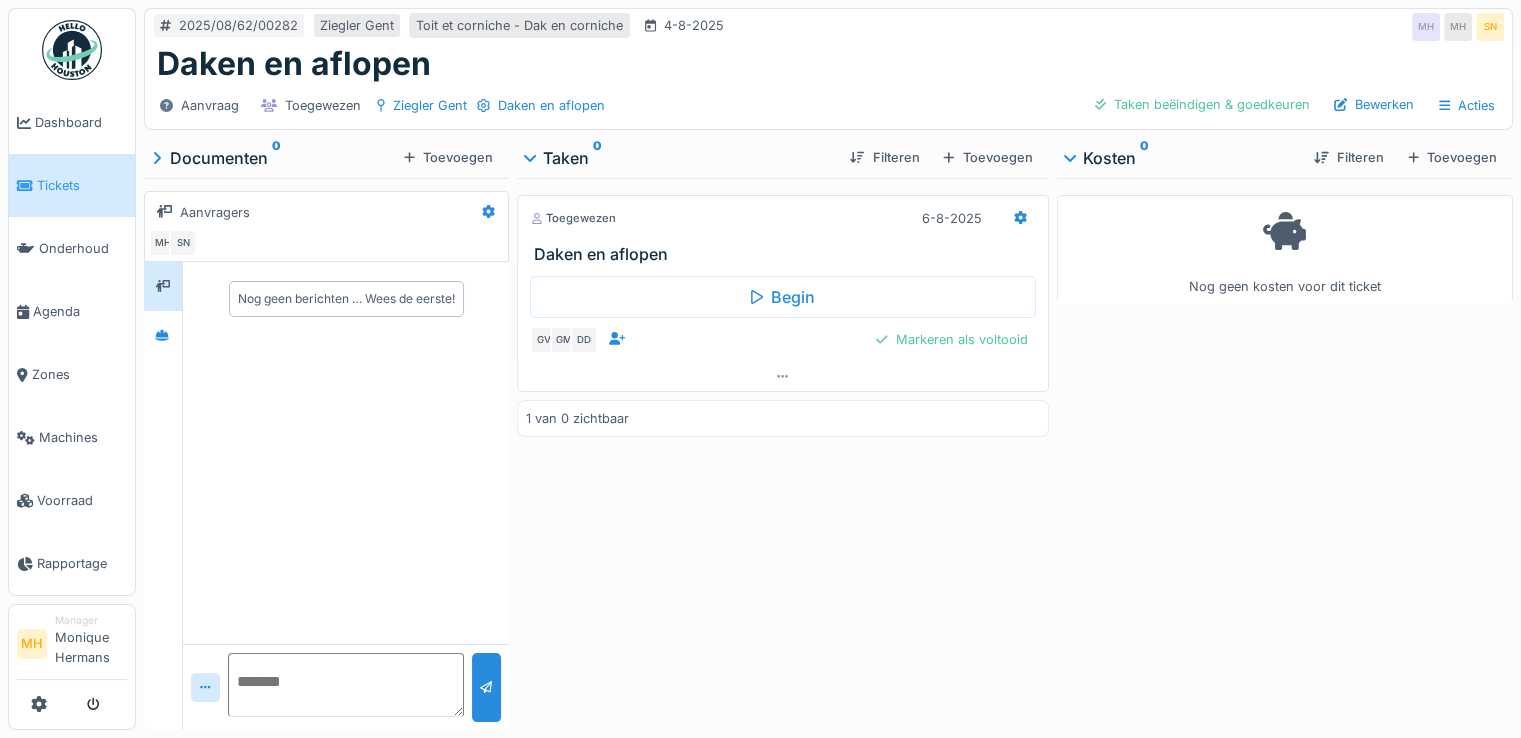 click on "Tickets" at bounding box center (82, 185) 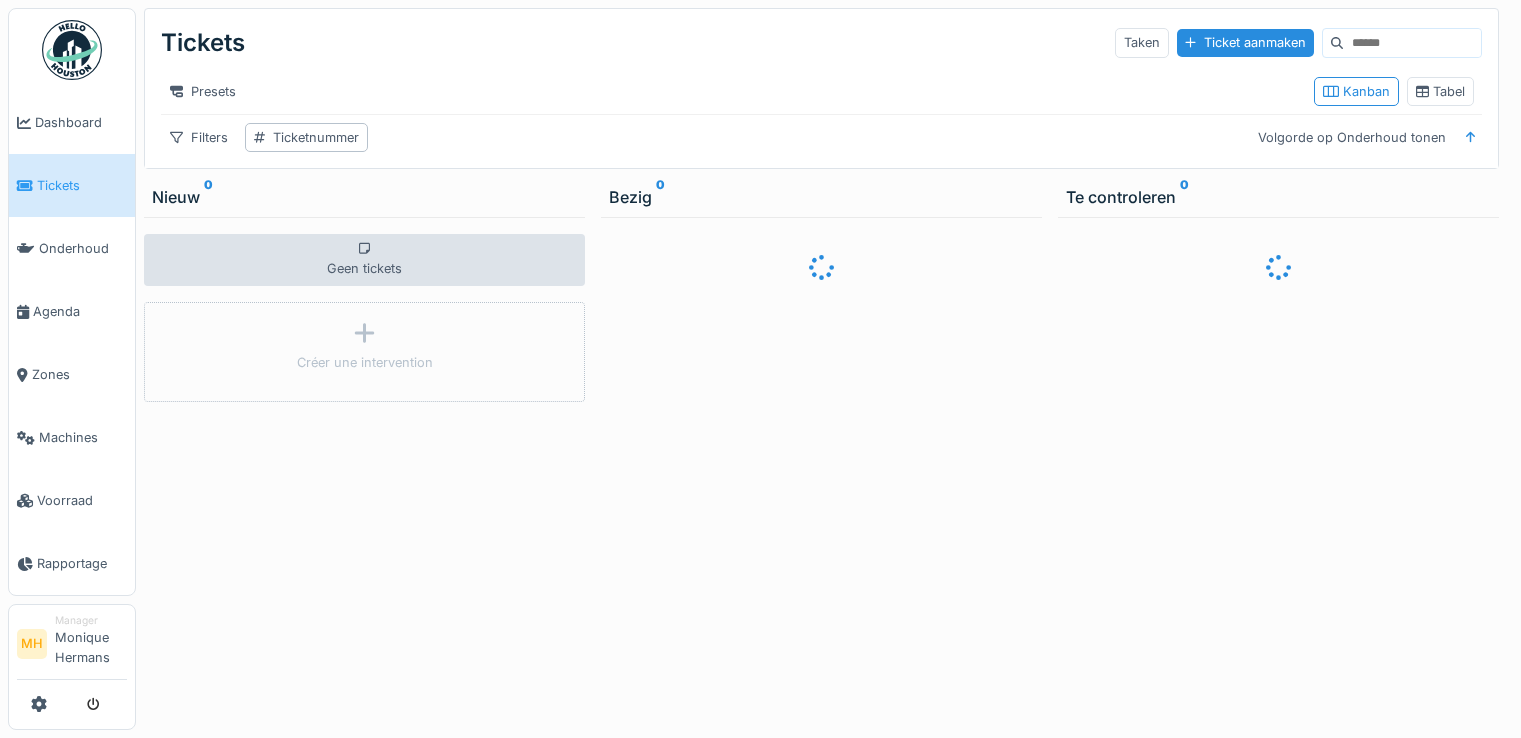 scroll, scrollTop: 0, scrollLeft: 0, axis: both 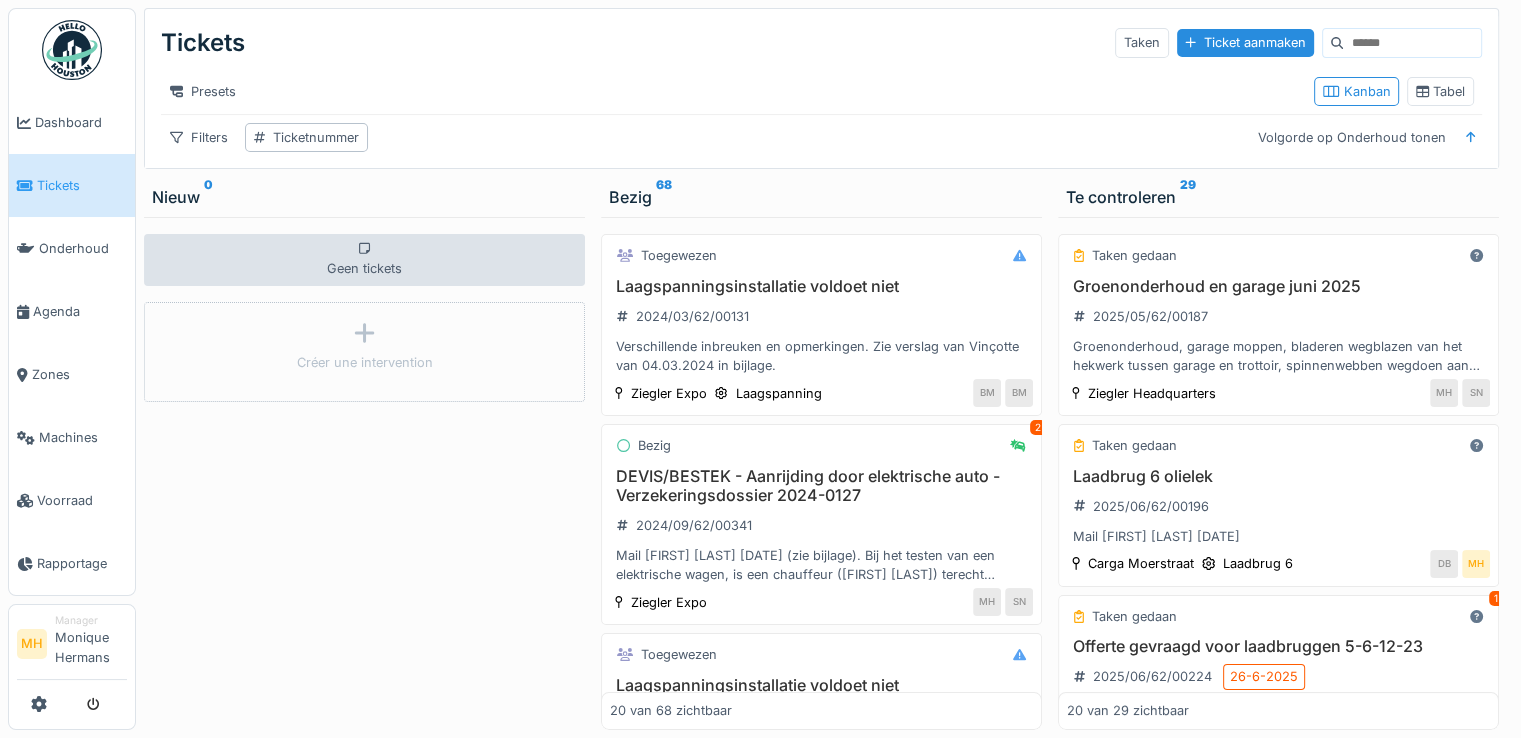 drag, startPoint x: 1205, startPoint y: 37, endPoint x: 1229, endPoint y: 65, distance: 36.878178 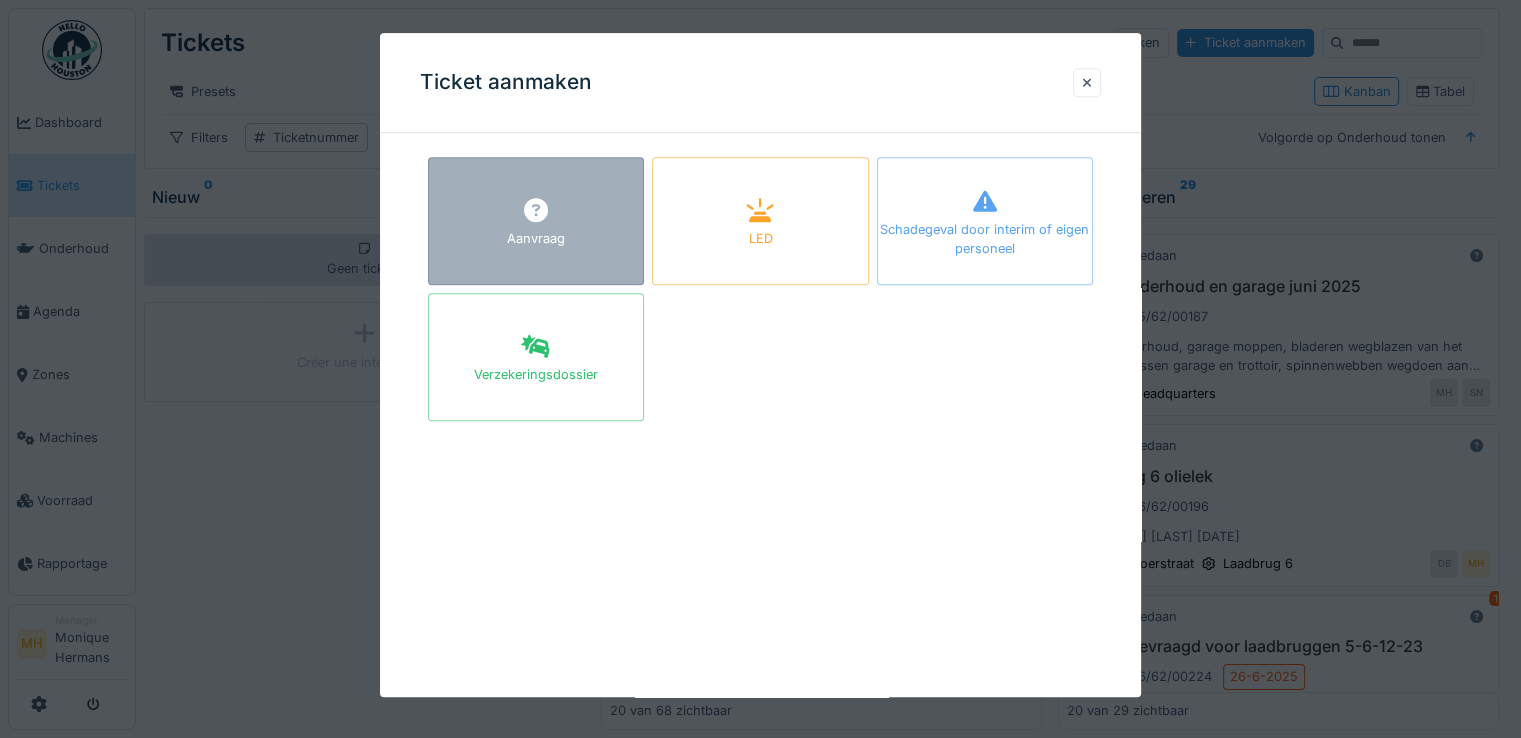 click on "Aanvraag" at bounding box center [536, 221] 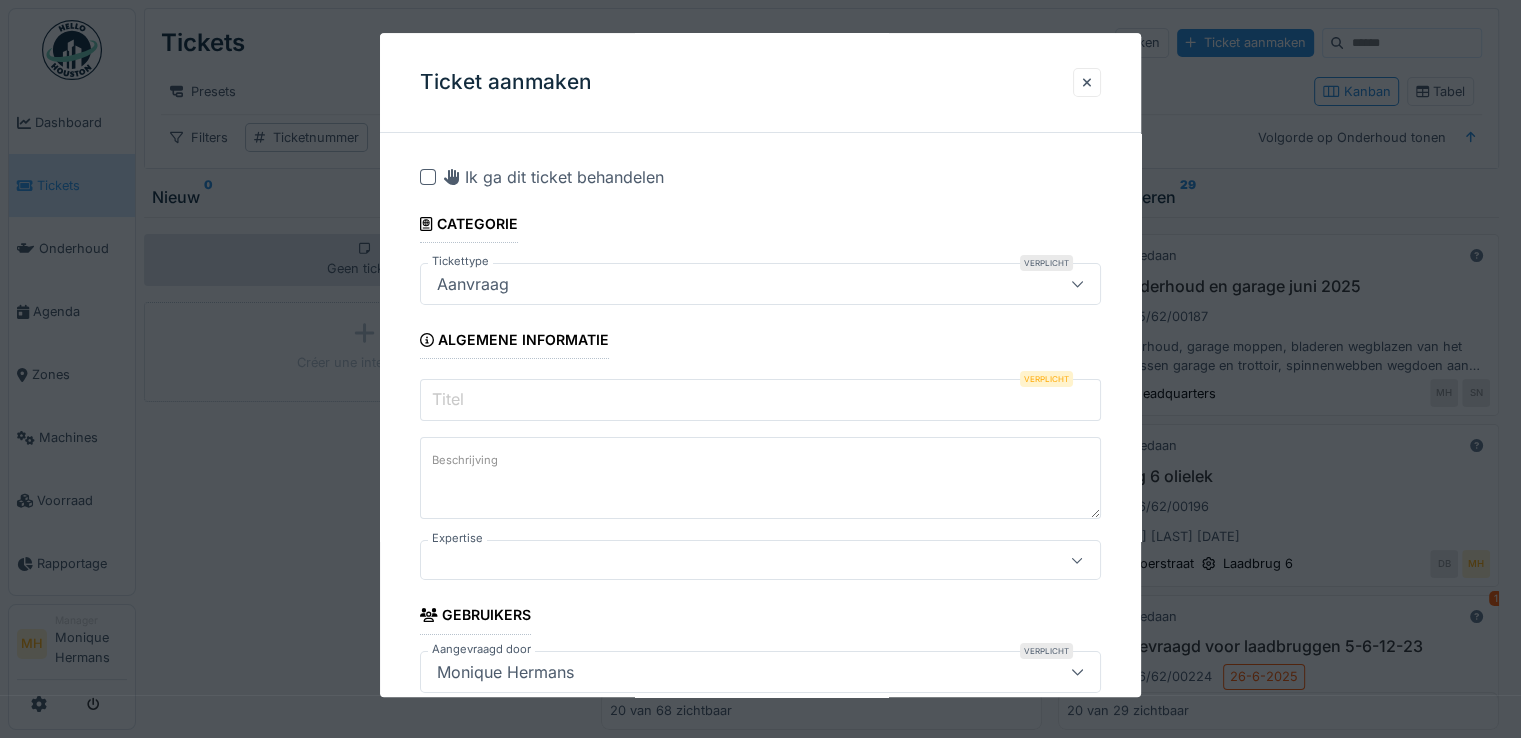 click on "Titel" at bounding box center [760, 400] 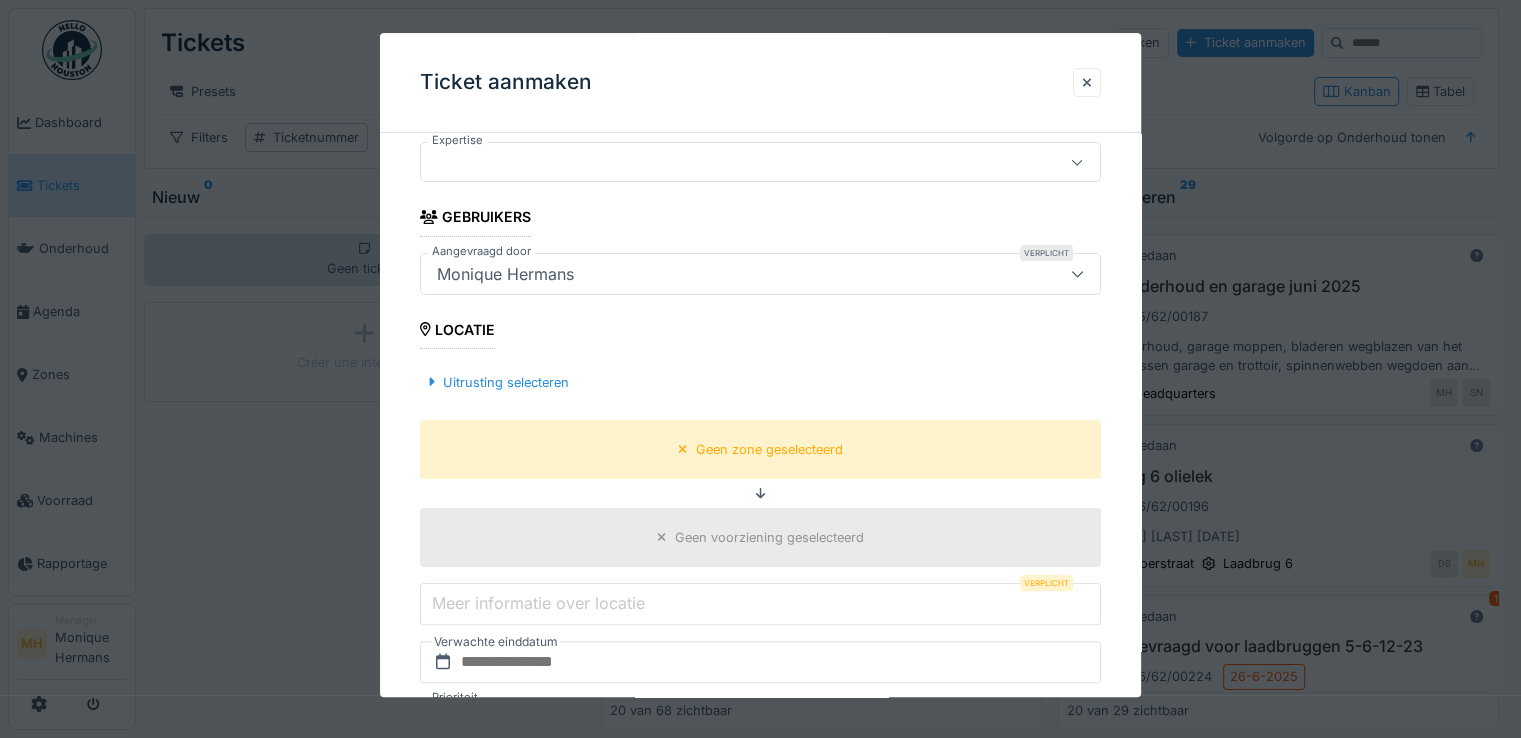 scroll, scrollTop: 400, scrollLeft: 0, axis: vertical 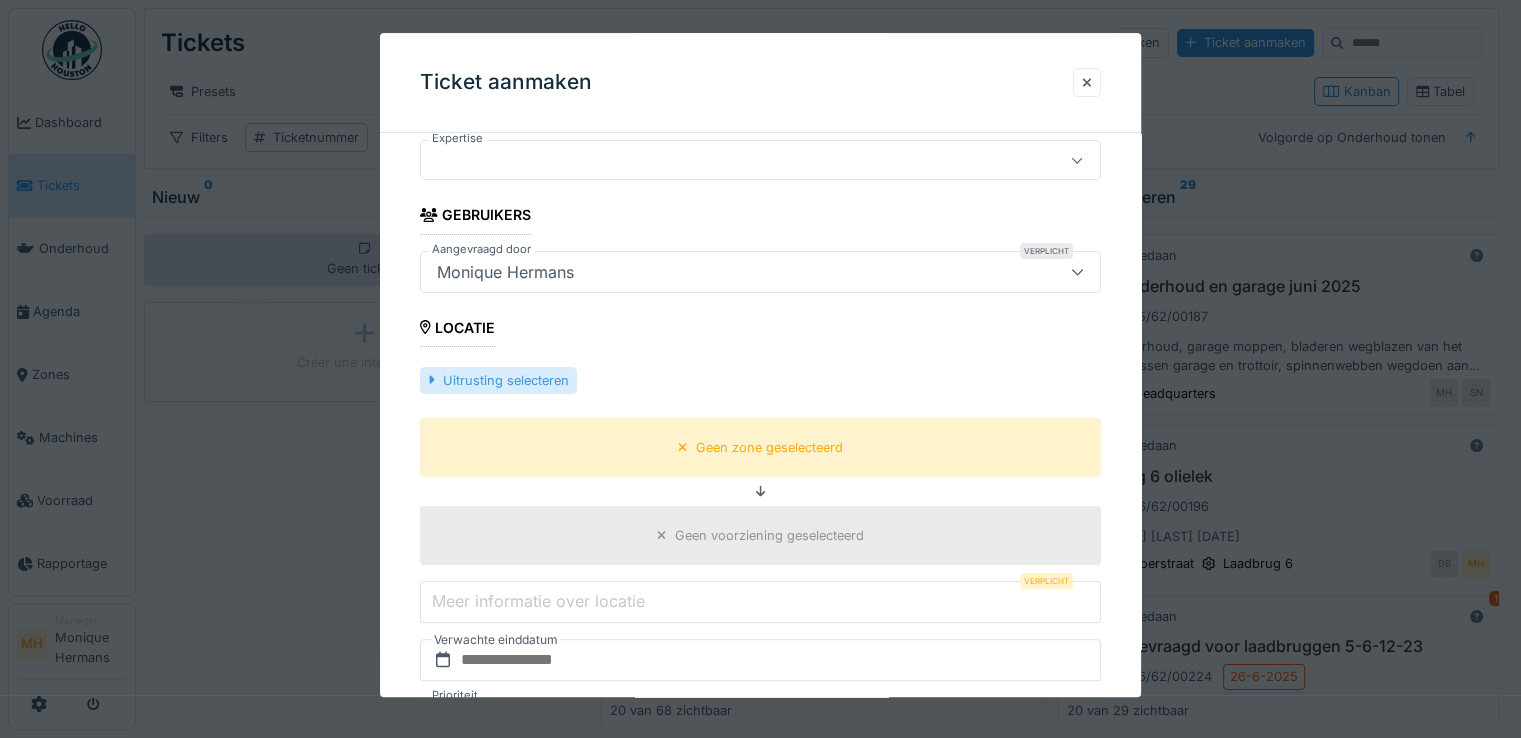 type on "**********" 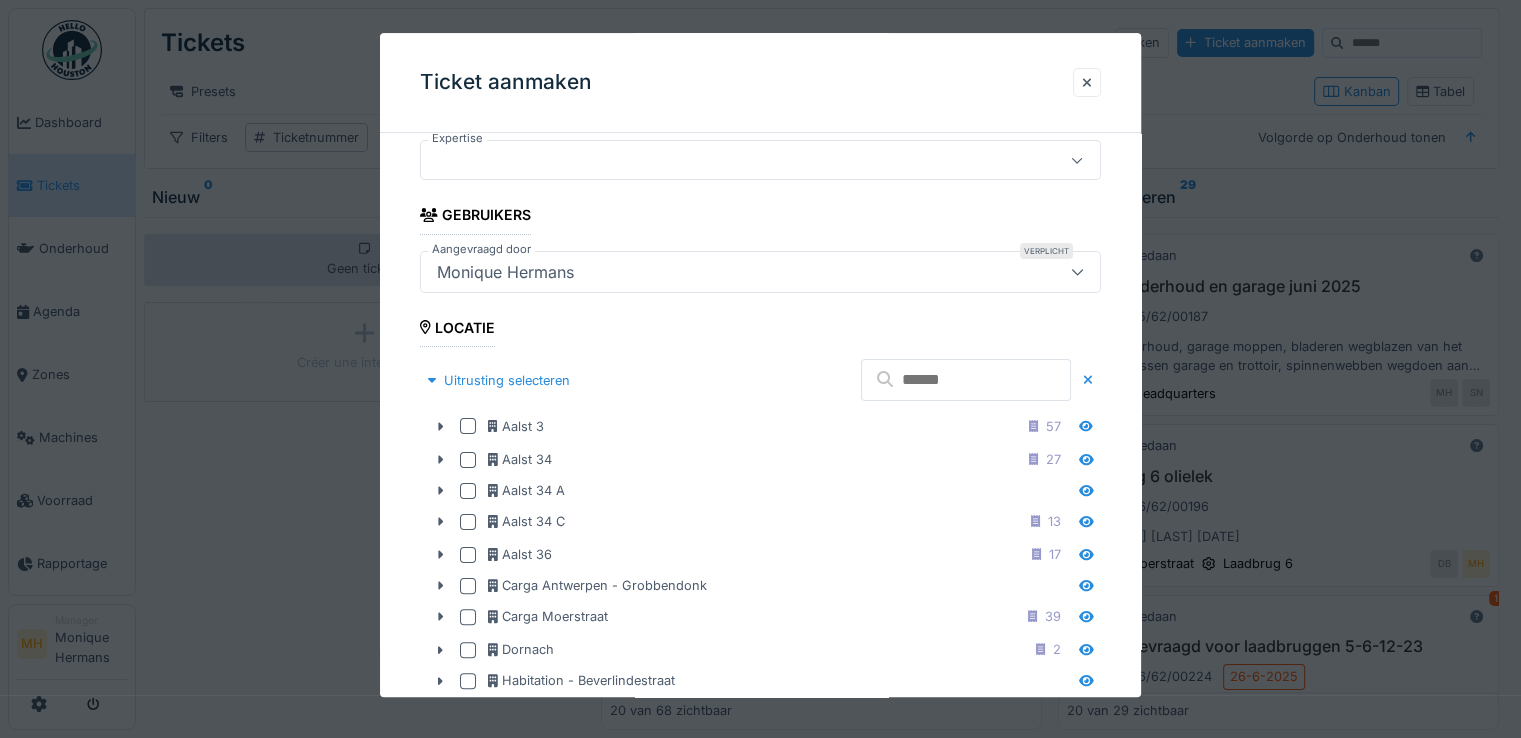 click at bounding box center (966, 380) 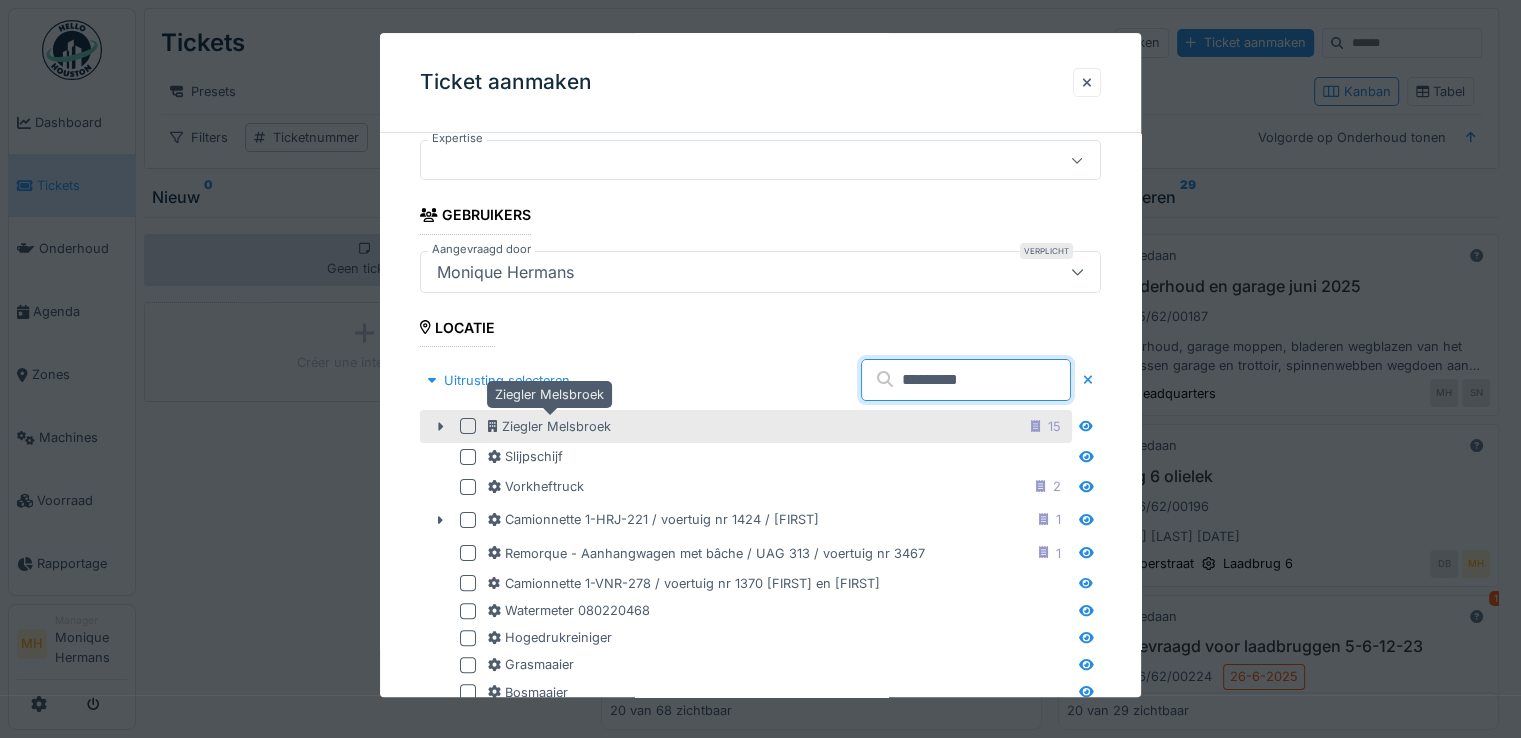 type on "*********" 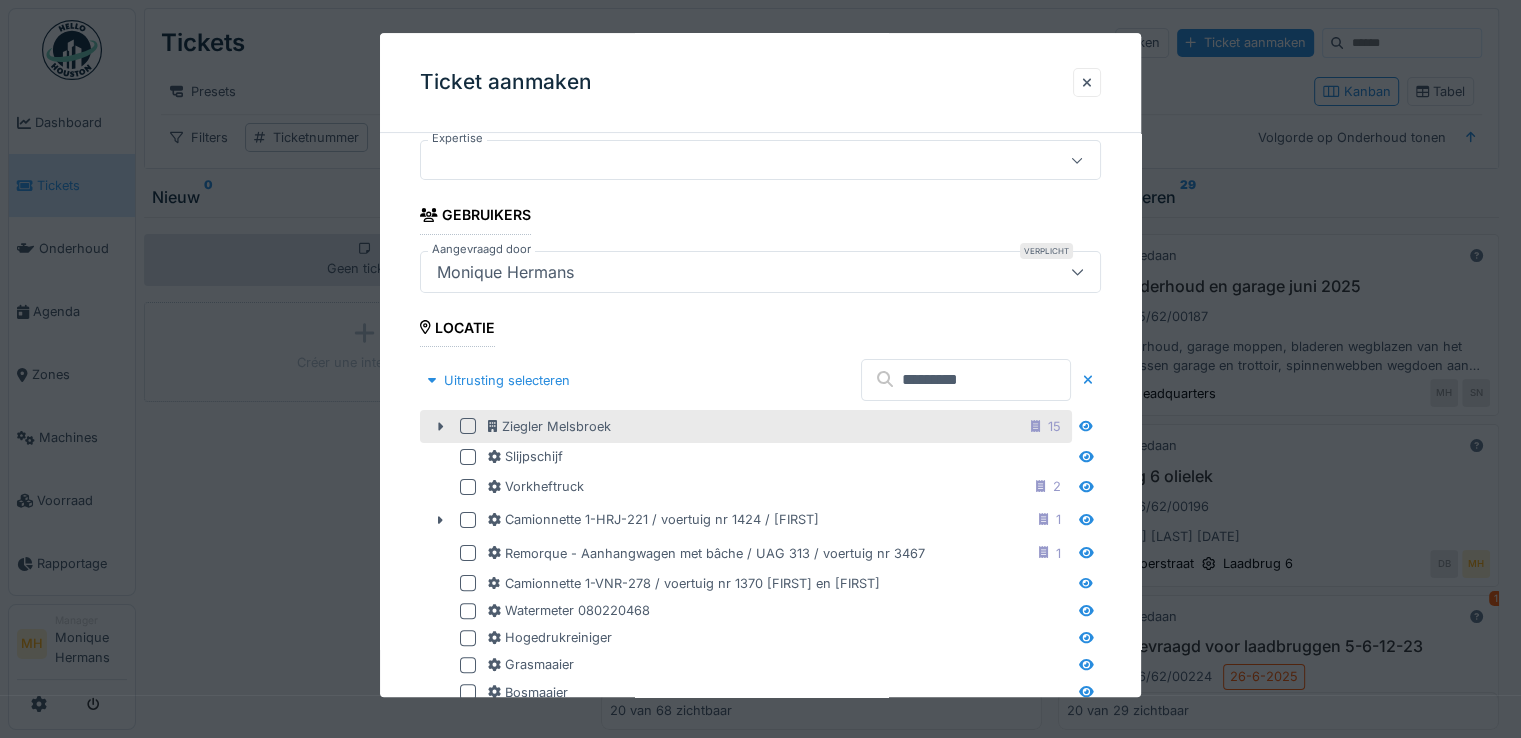 click on "Ziegler Melsbroek 15" at bounding box center (778, 426) 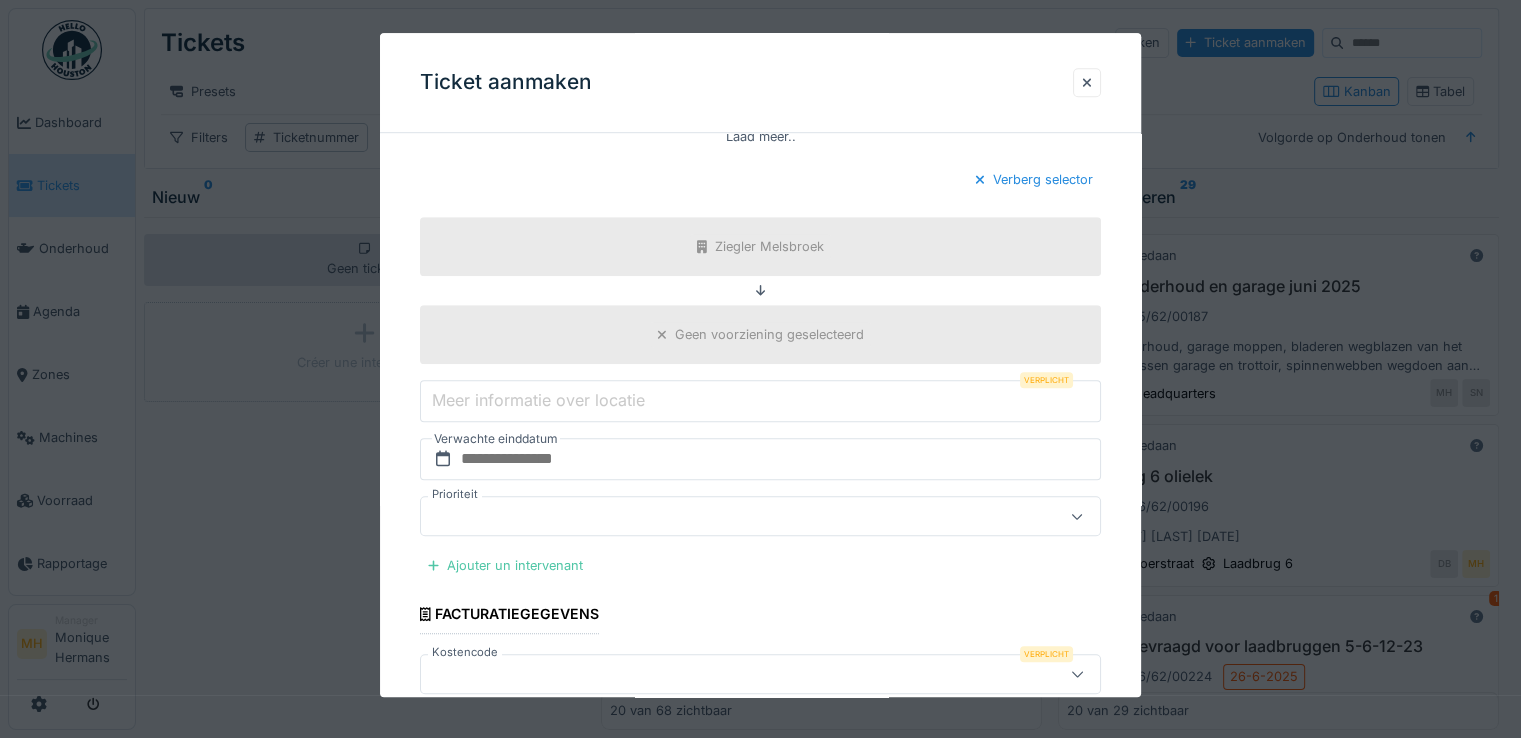 scroll, scrollTop: 1400, scrollLeft: 0, axis: vertical 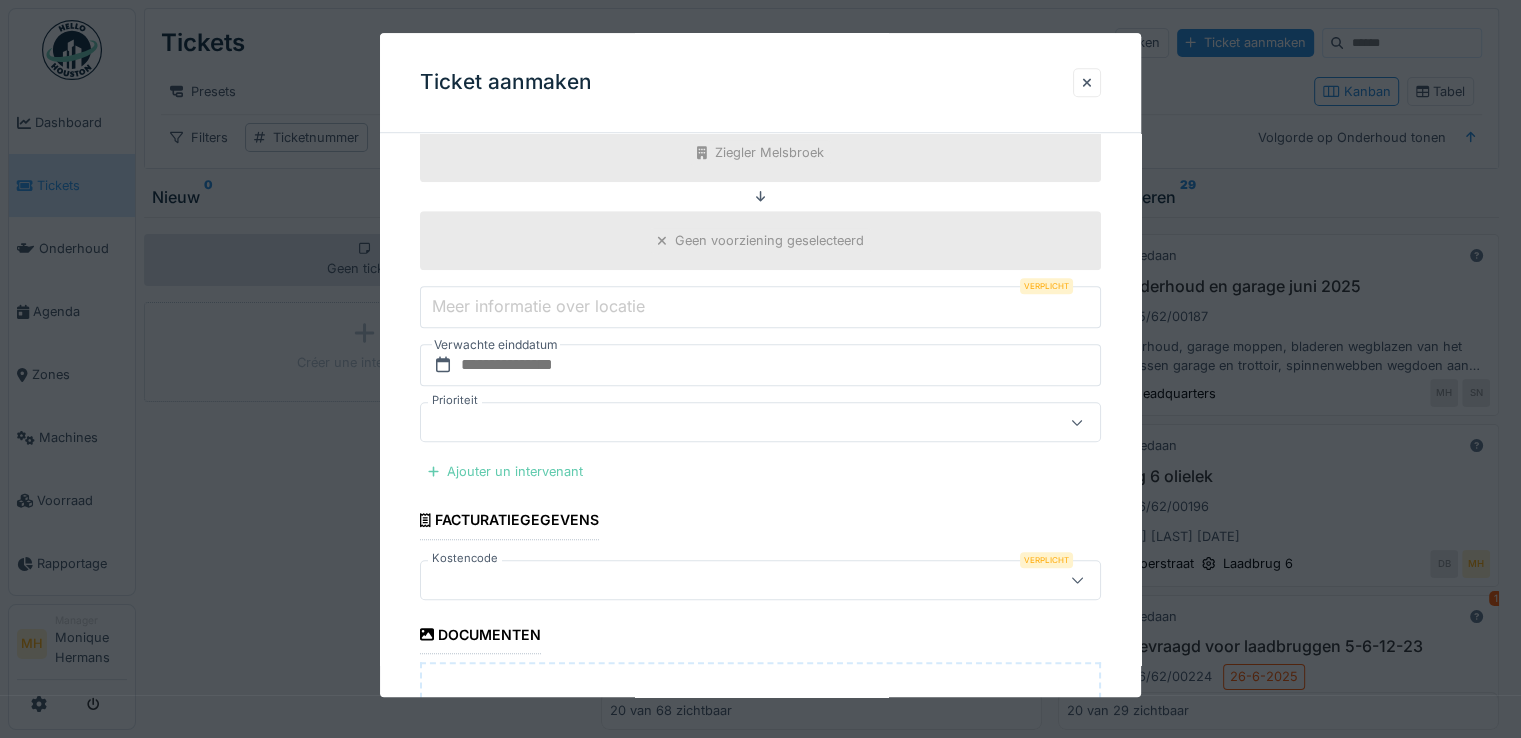 click on "Ajouter un intervenant" at bounding box center [505, 472] 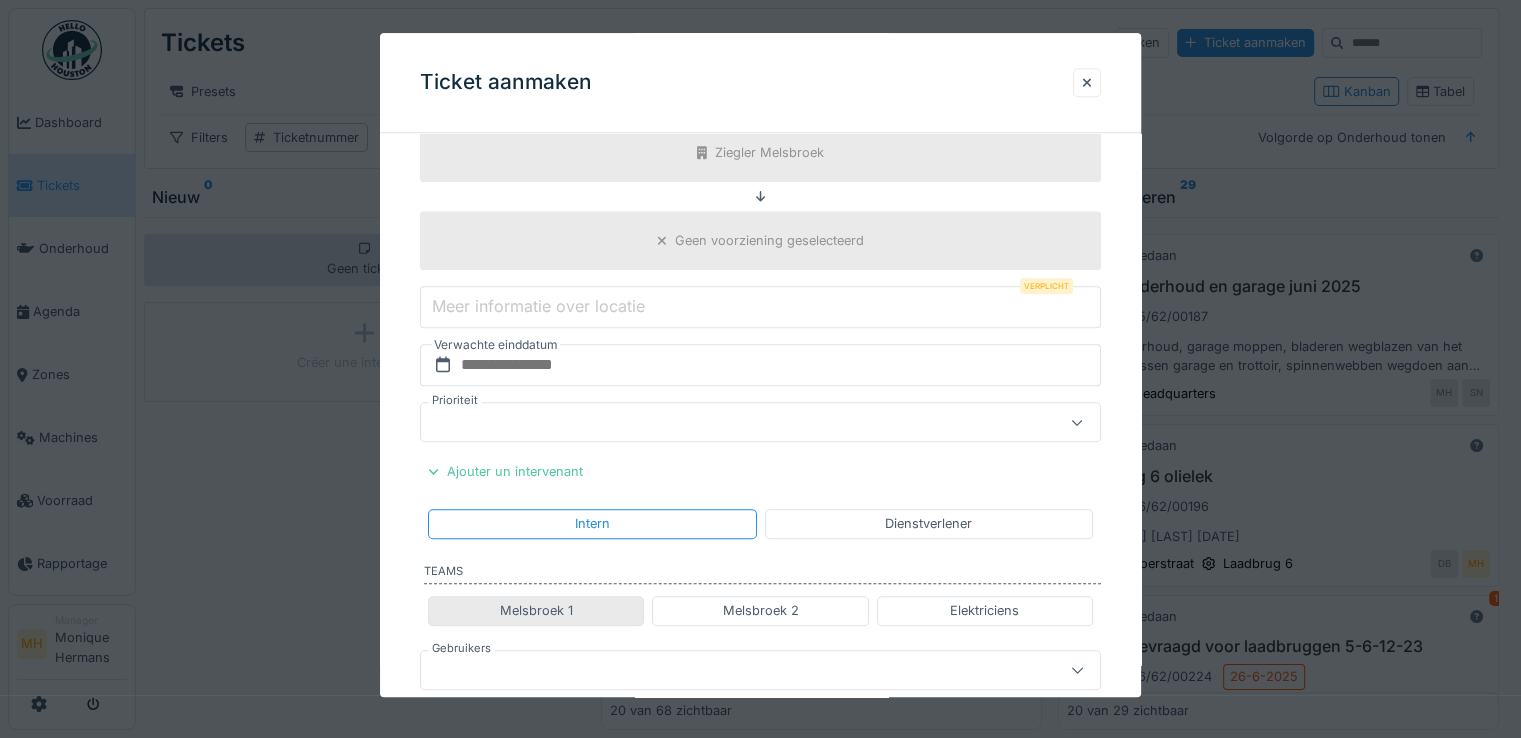 click on "Melsbroek 1" at bounding box center [536, 611] 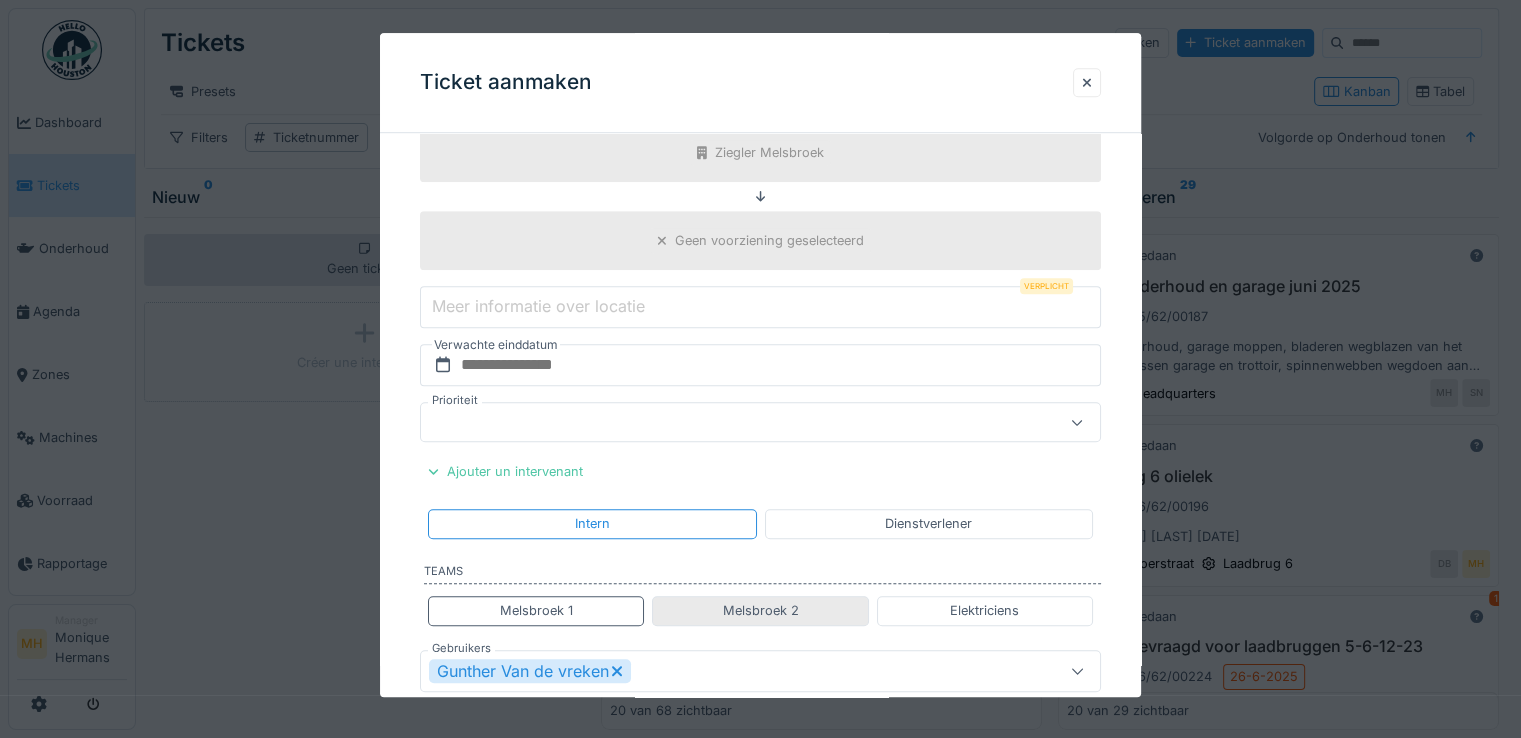 click on "Melsbroek 2" at bounding box center [760, 611] 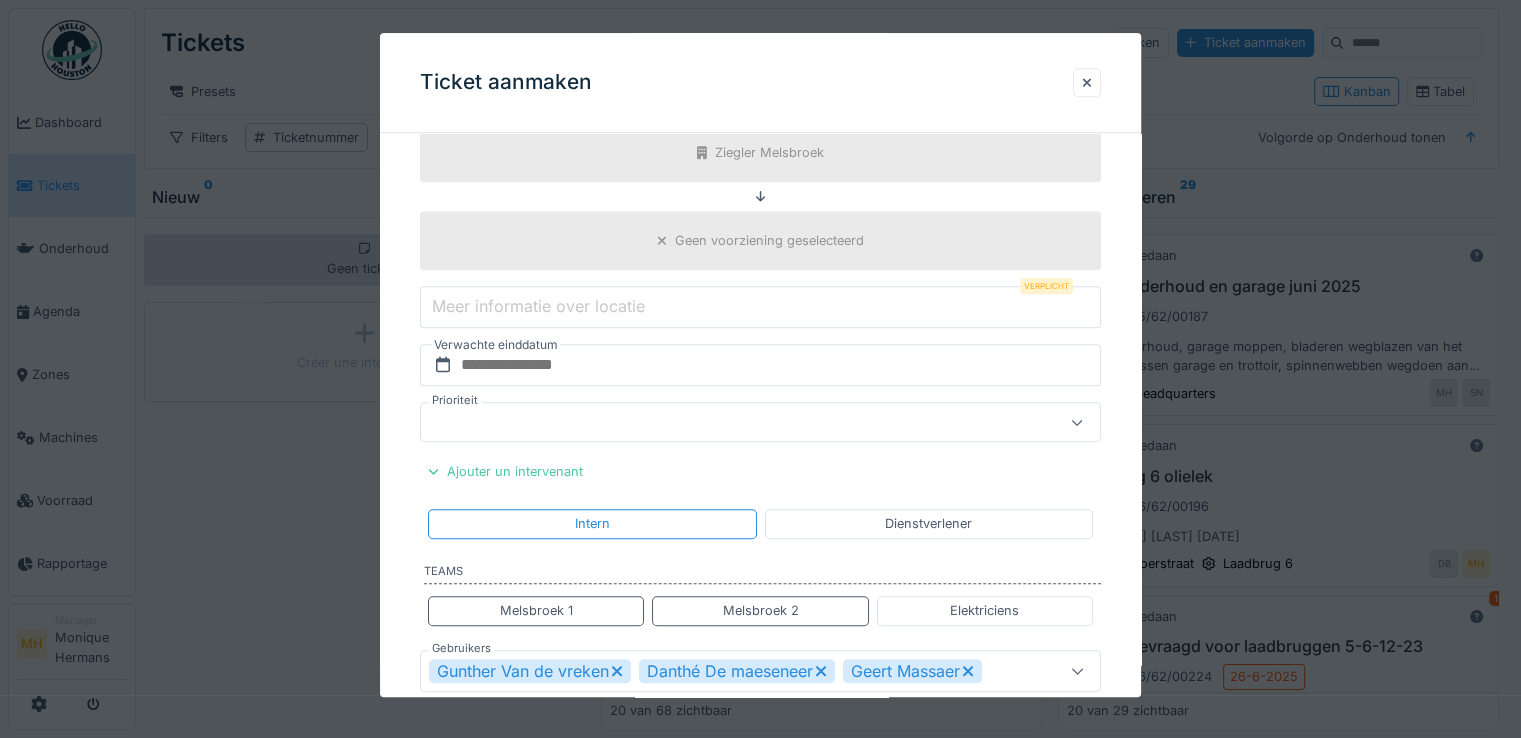 scroll, scrollTop: 1800, scrollLeft: 0, axis: vertical 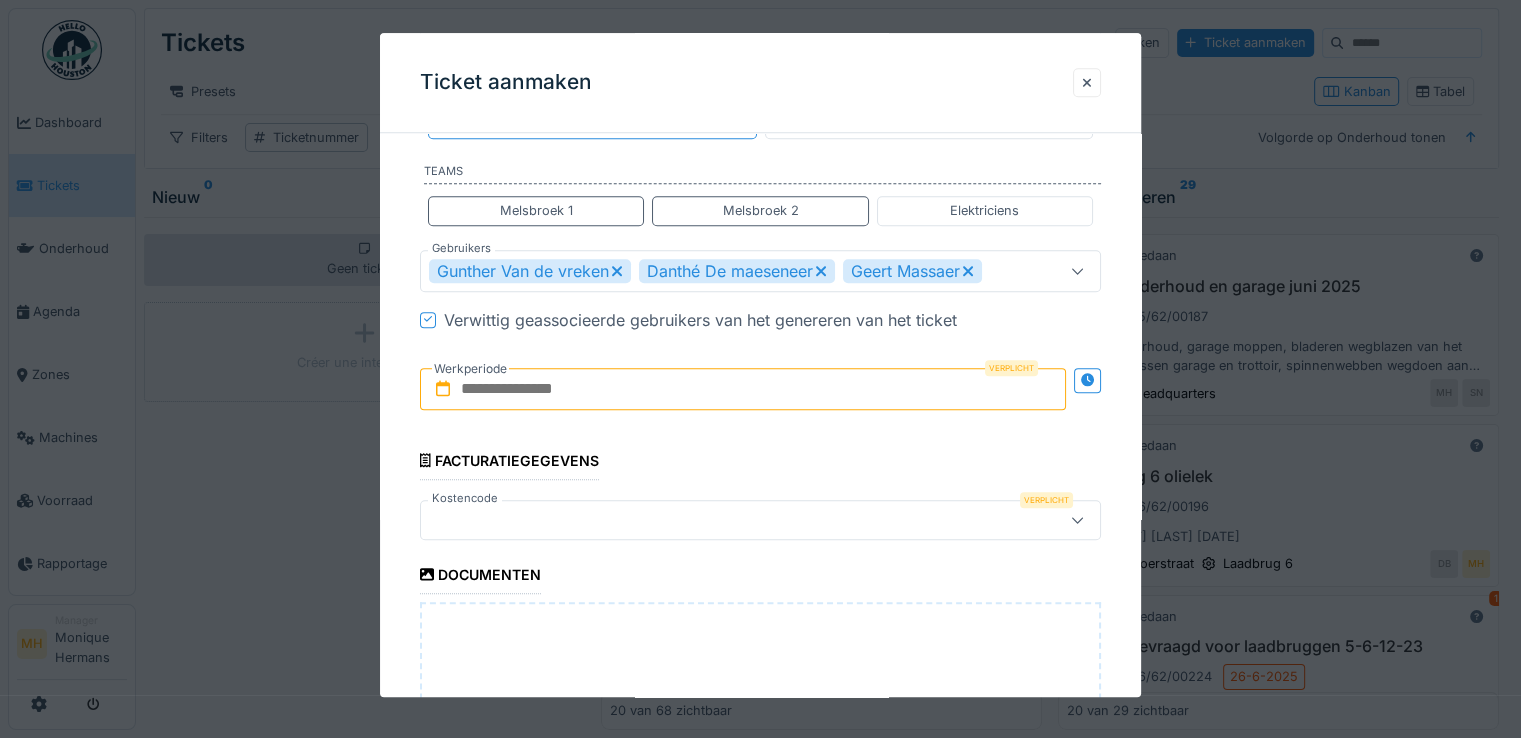 click at bounding box center [743, 389] 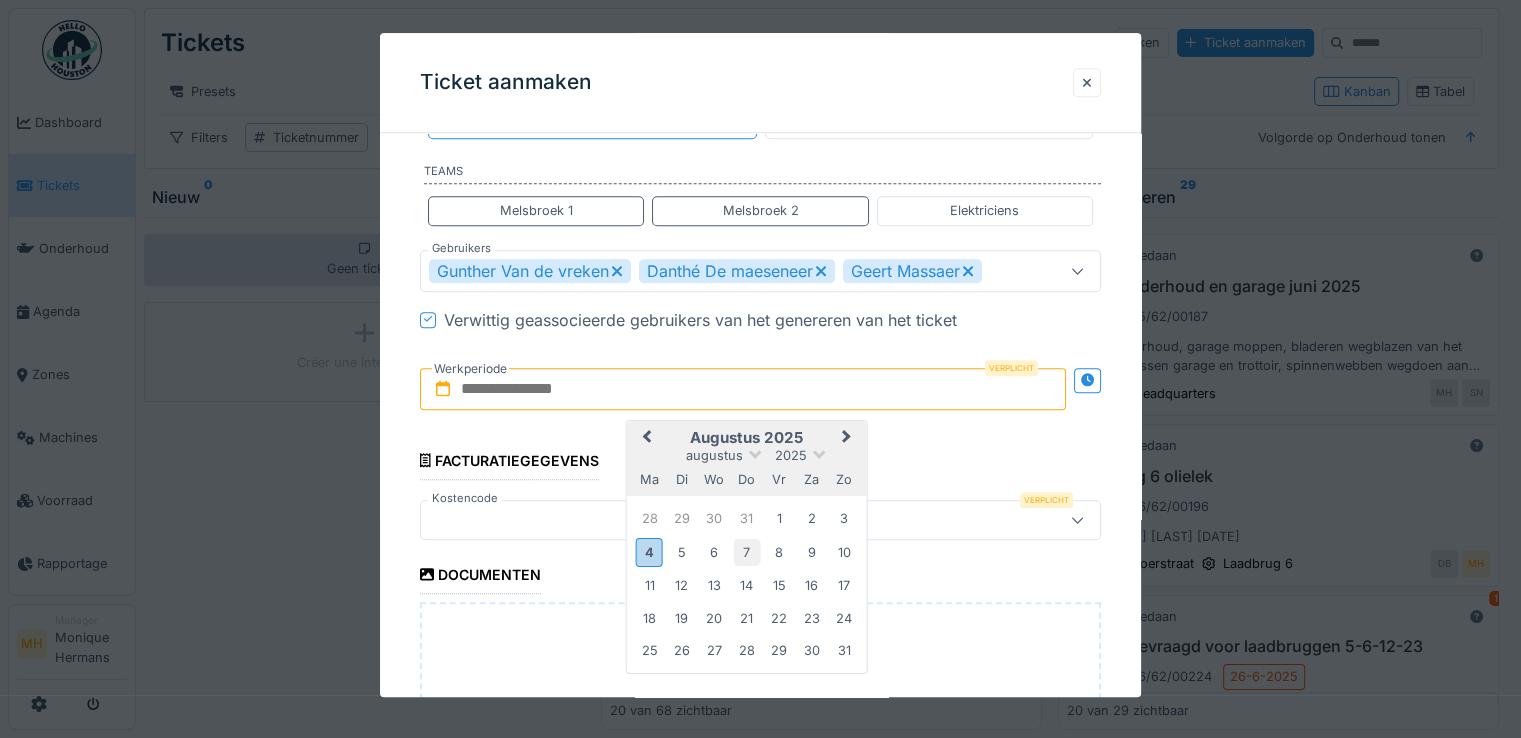 click on "7" at bounding box center [746, 552] 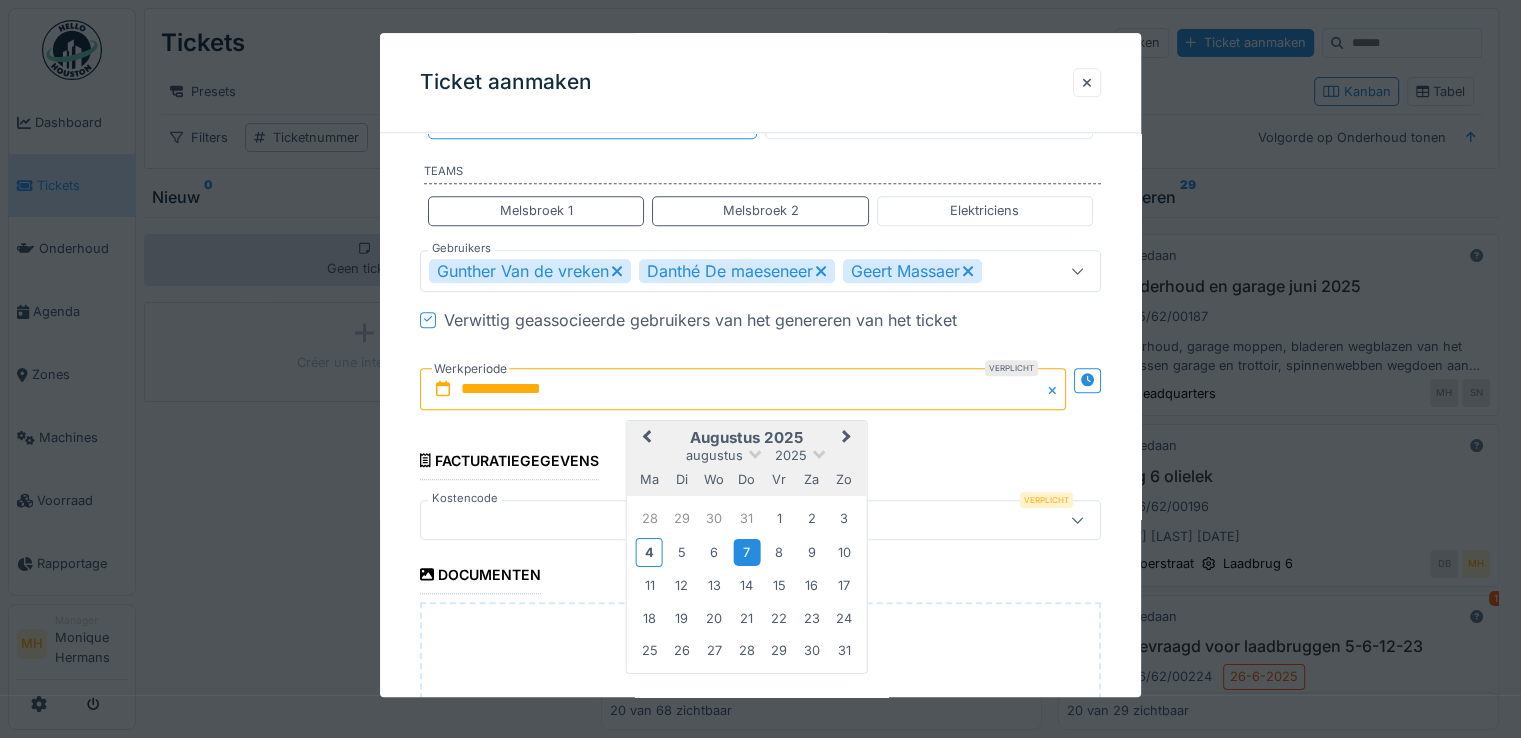 click on "7" at bounding box center (746, 552) 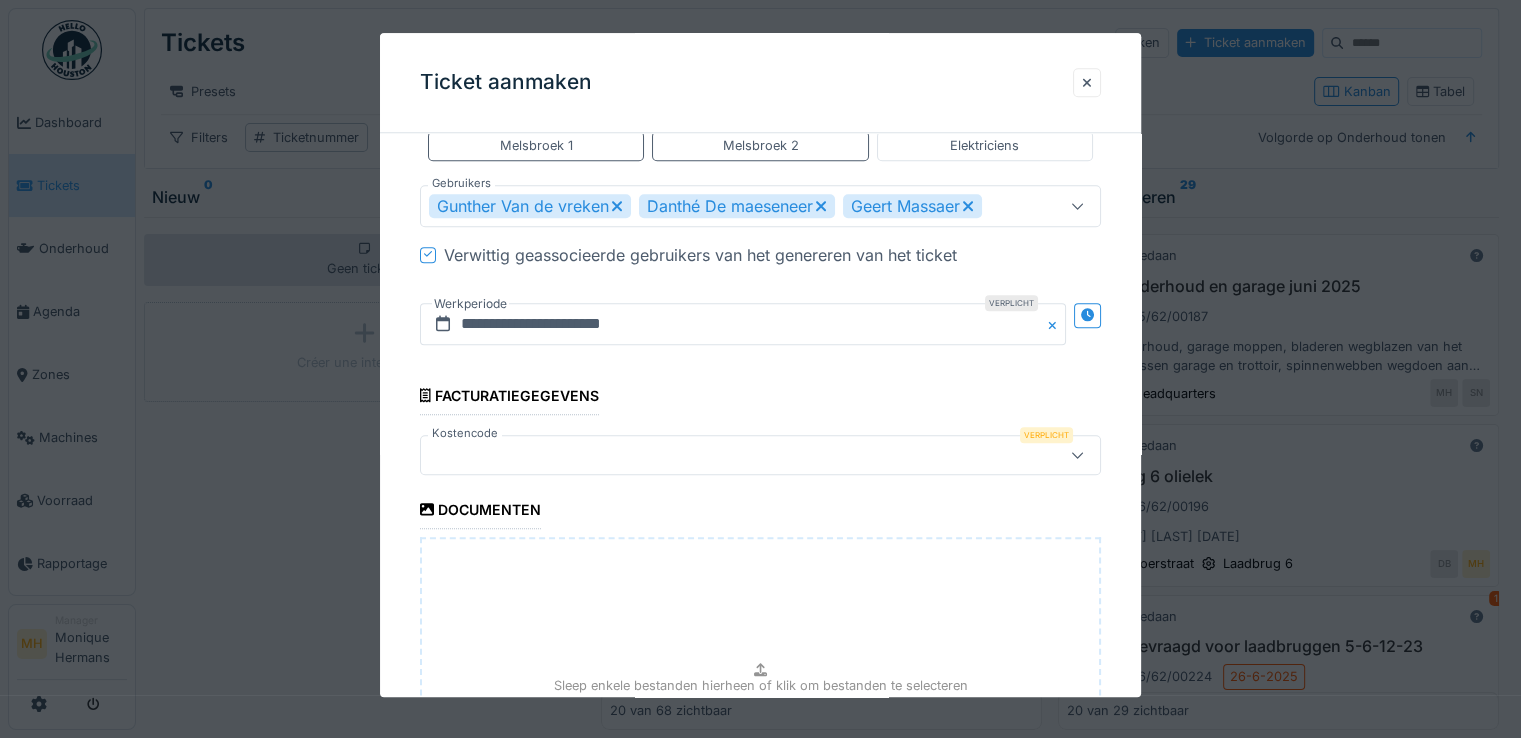 scroll, scrollTop: 1900, scrollLeft: 0, axis: vertical 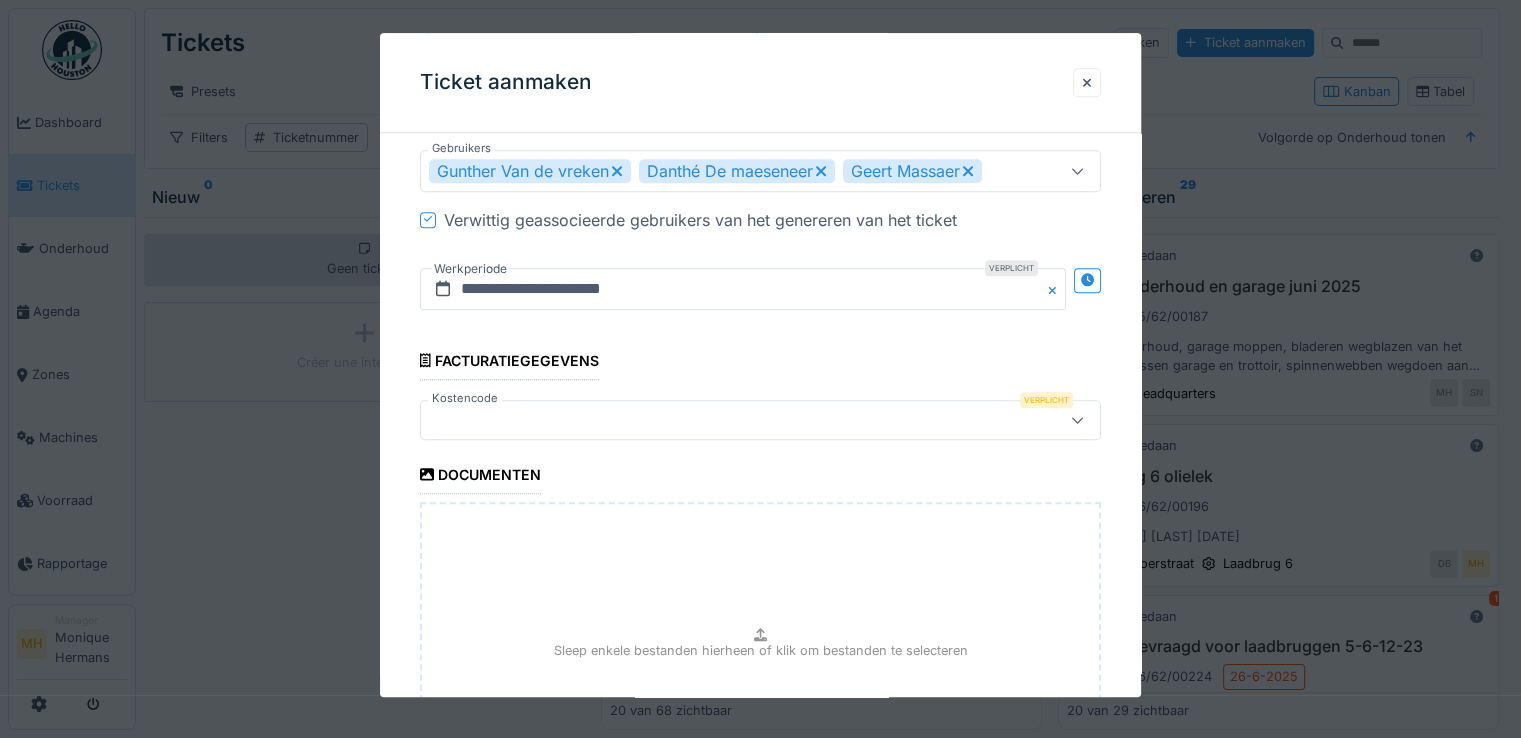 click at bounding box center [726, 420] 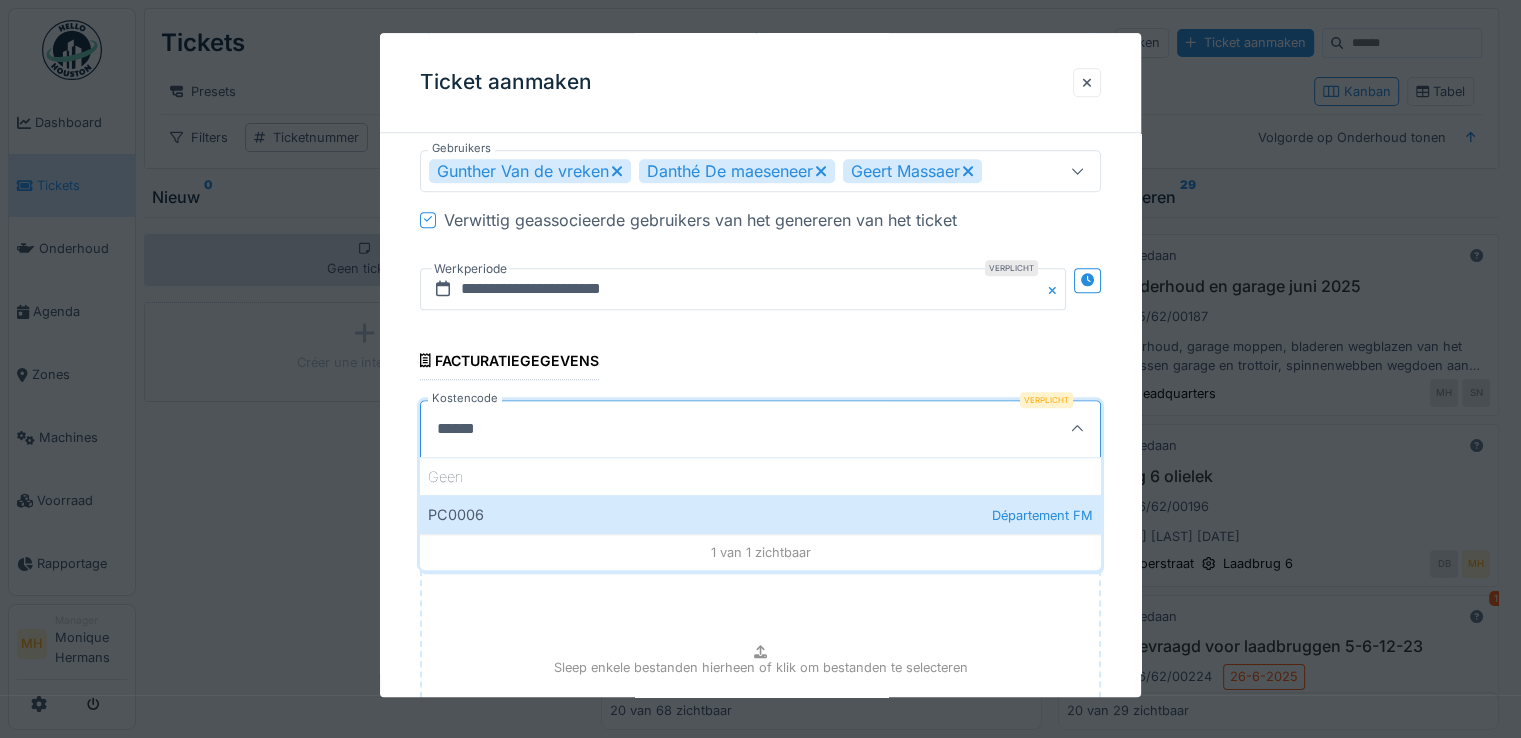 type on "******" 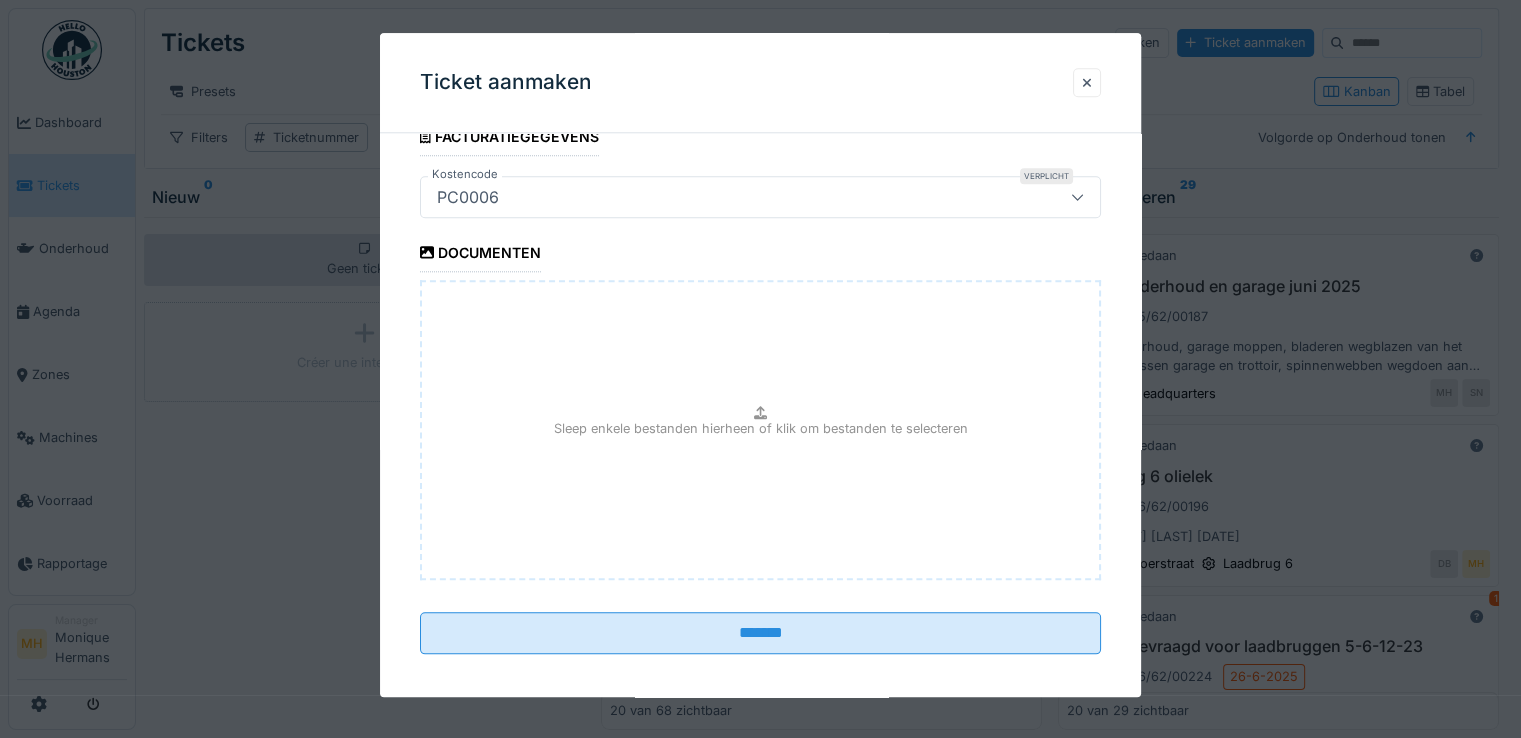 scroll, scrollTop: 2125, scrollLeft: 0, axis: vertical 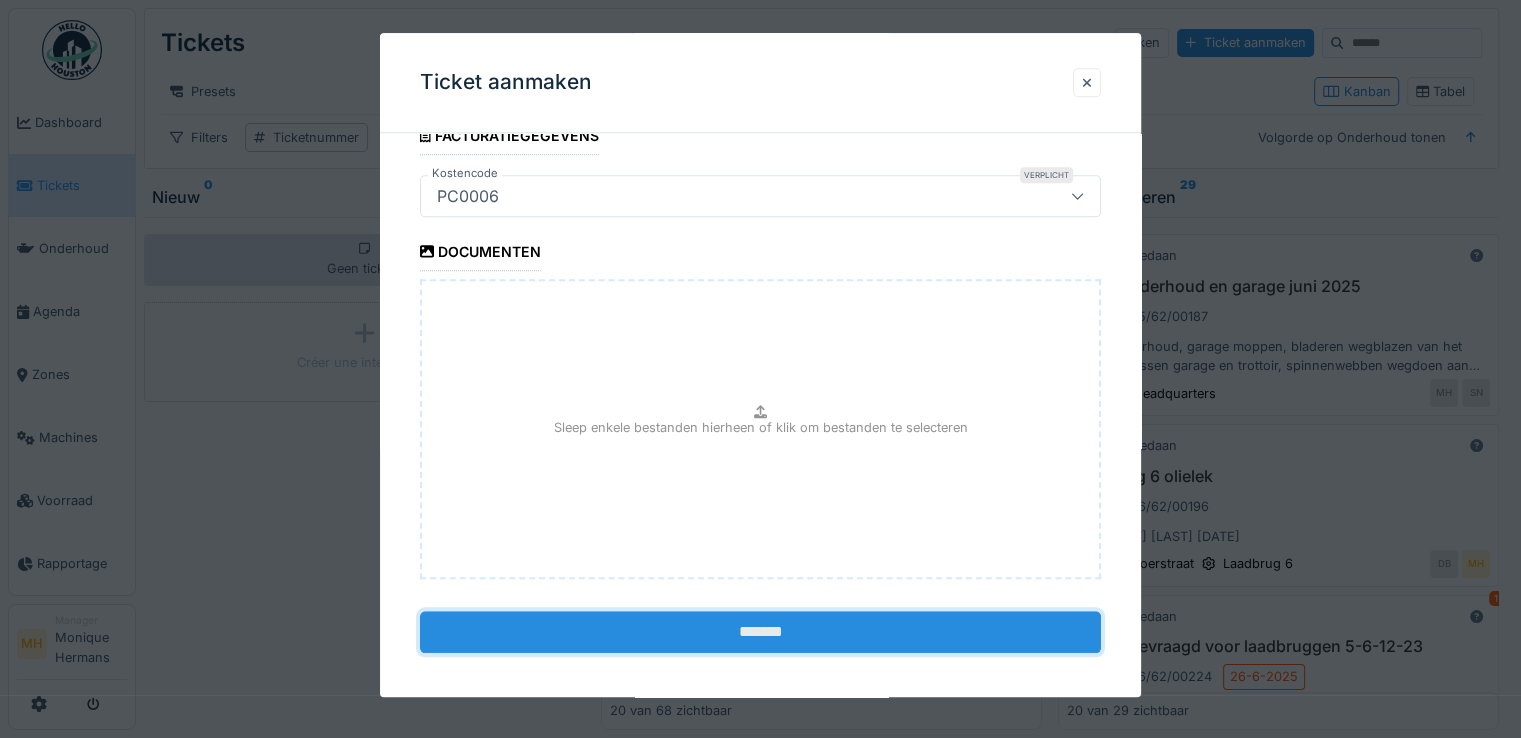 click on "*******" at bounding box center [760, 632] 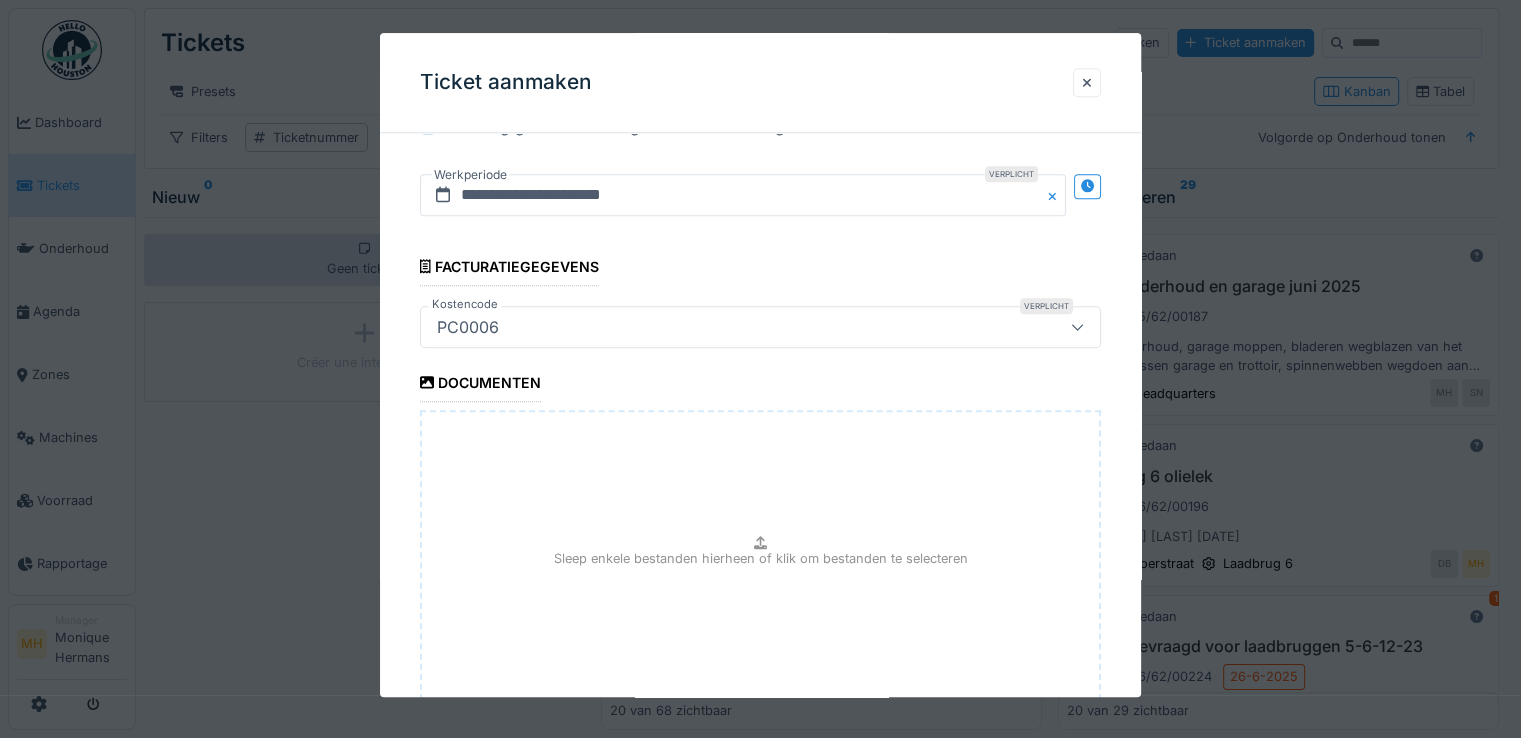scroll, scrollTop: 2125, scrollLeft: 0, axis: vertical 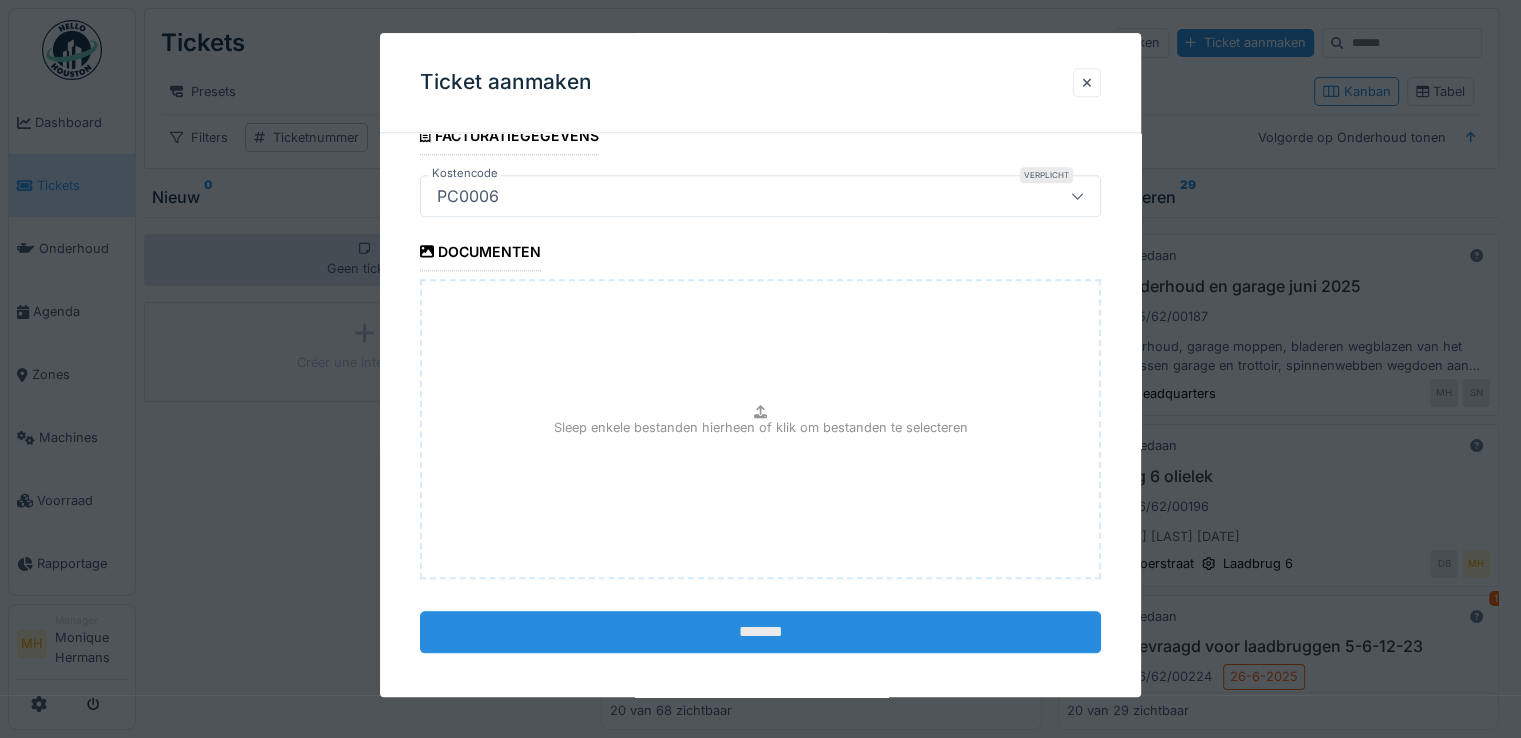 type on "*" 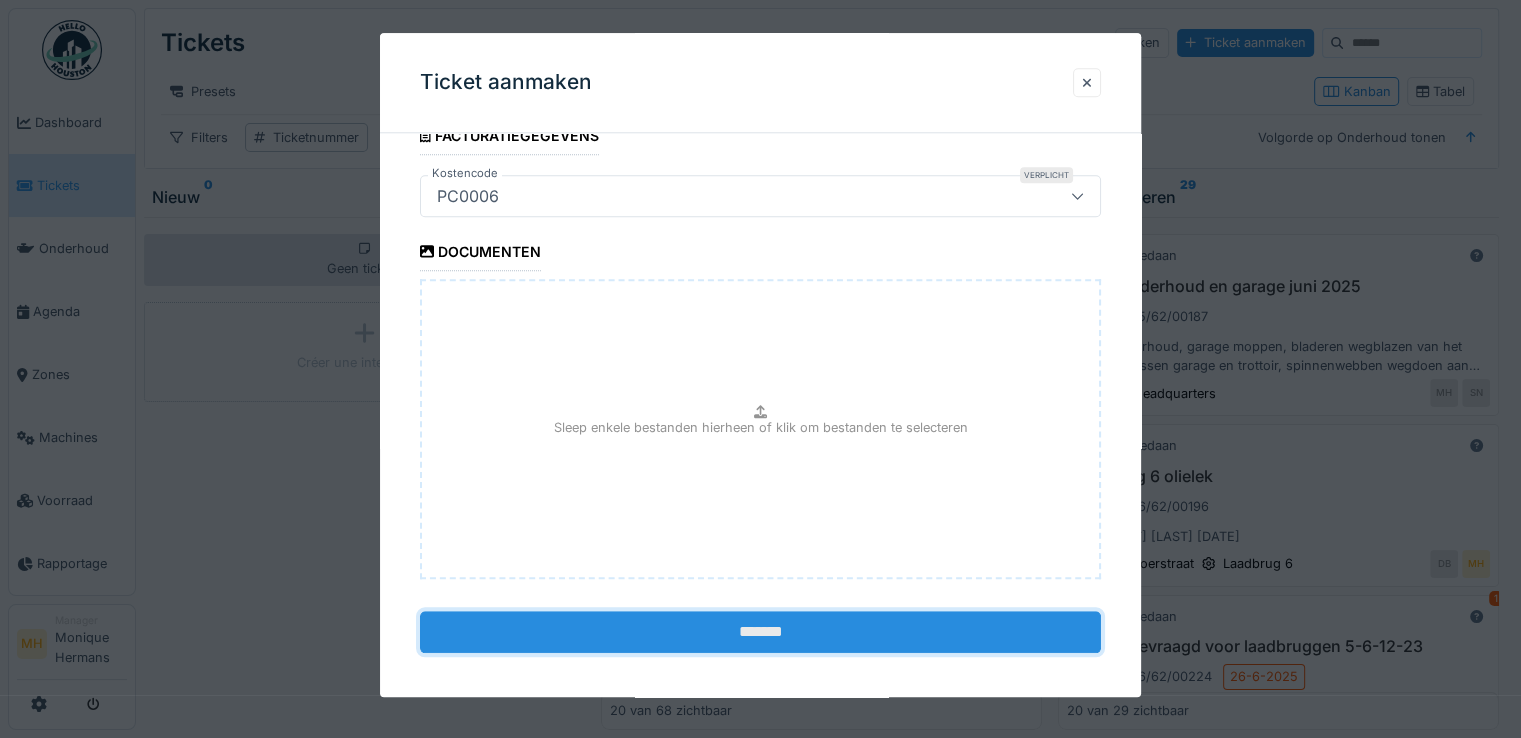 click on "*******" at bounding box center (760, 632) 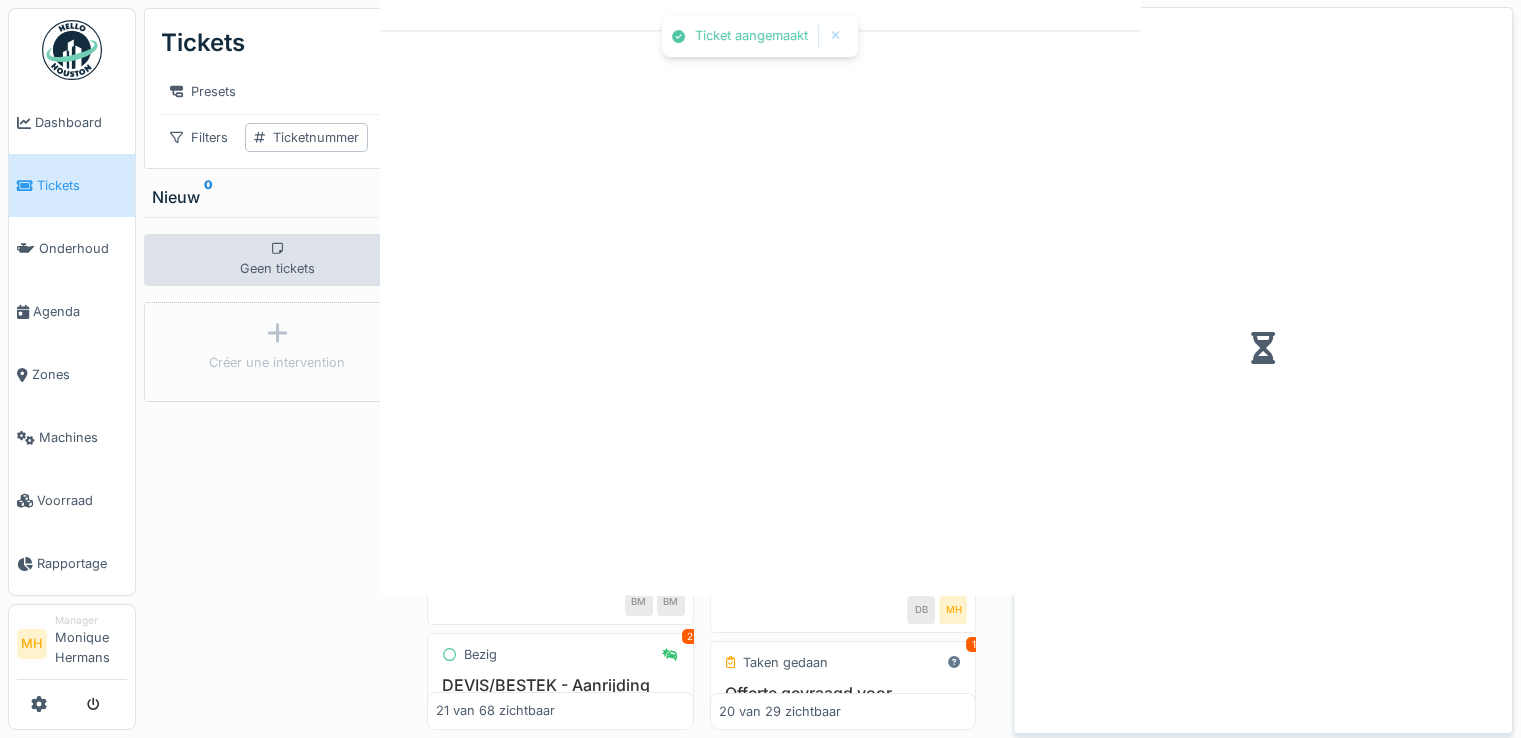 scroll, scrollTop: 0, scrollLeft: 0, axis: both 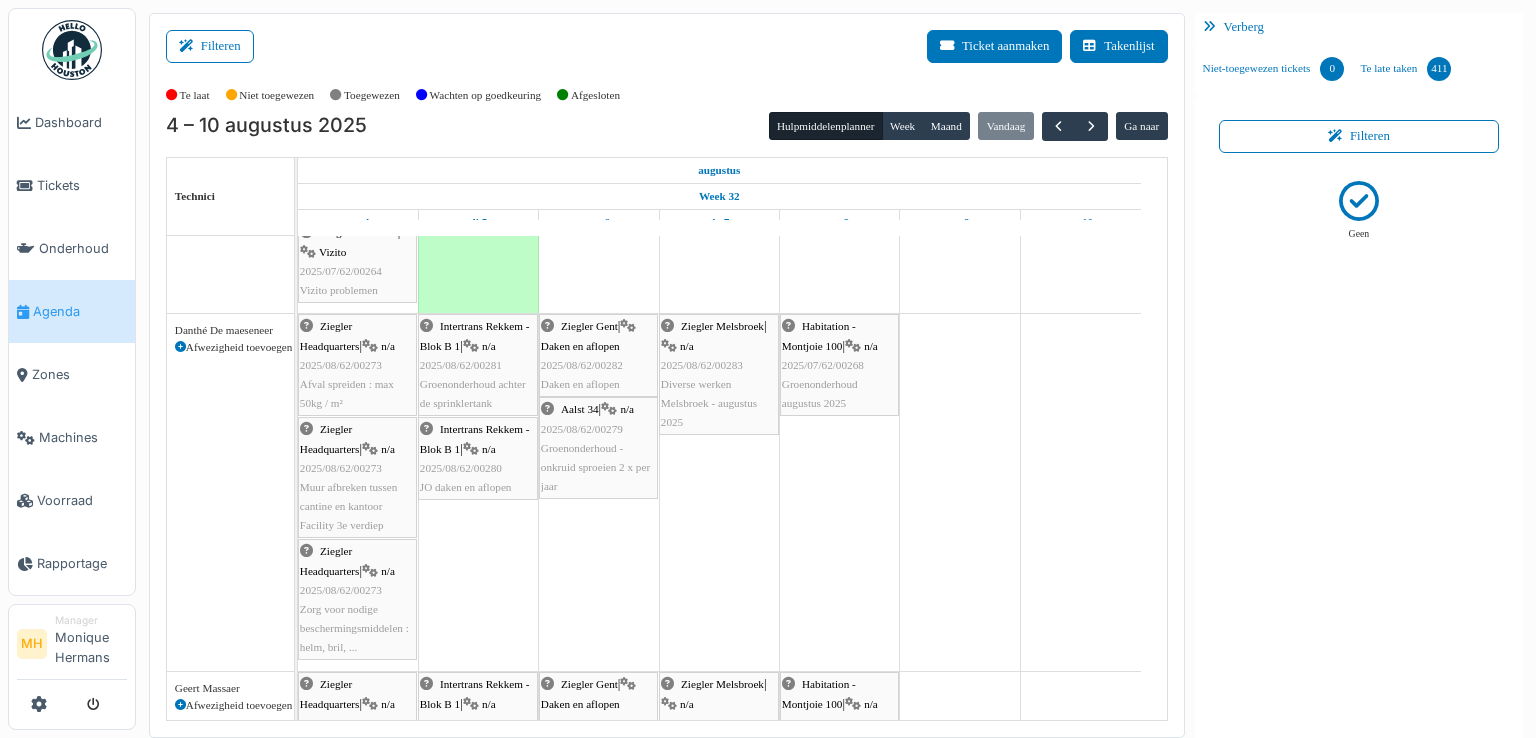 click on "Zorg voor nodige beschermingsmiddelen : helm, bril, ..." at bounding box center (354, 628) 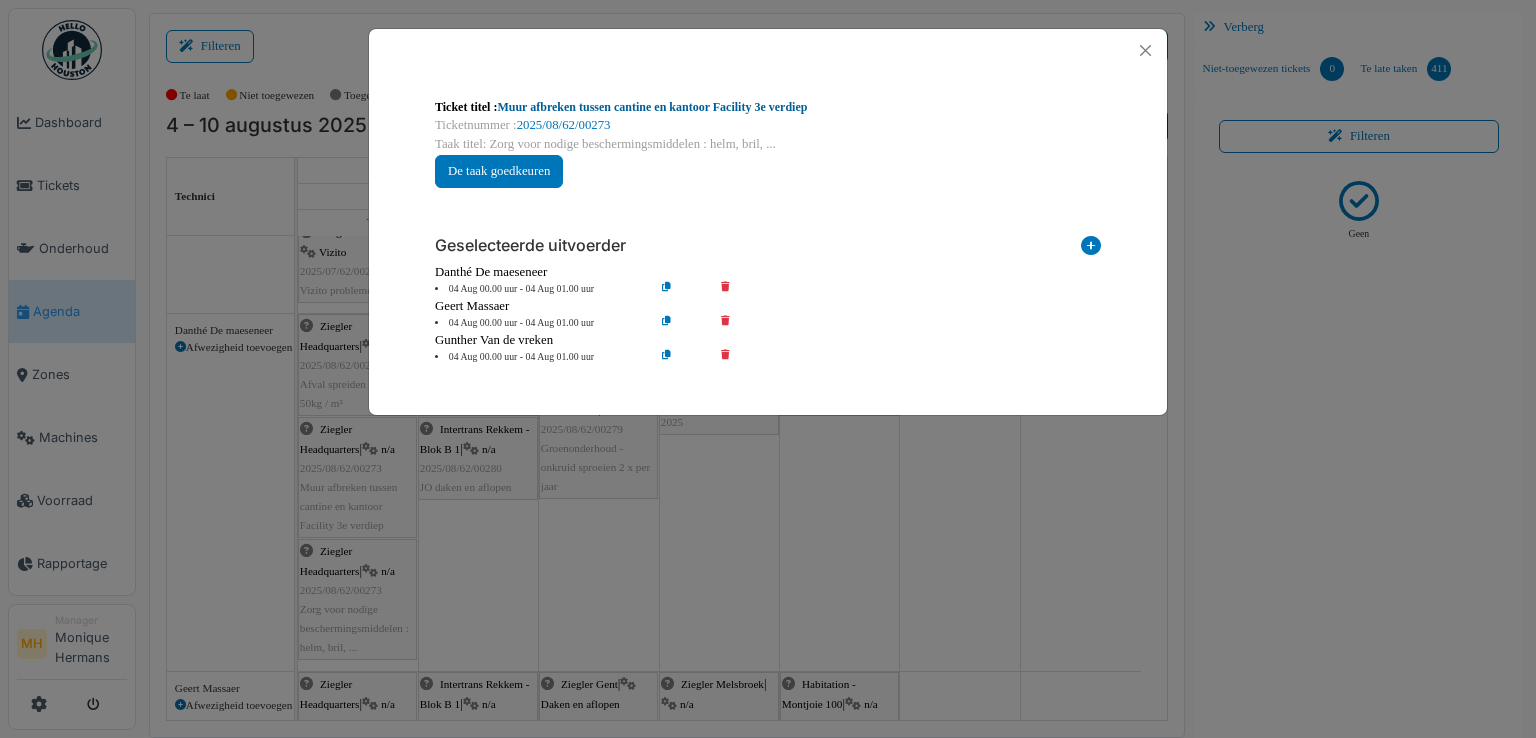 click on "Muur afbreken tussen cantine en kantoor Facility 3e verdiep" at bounding box center [652, 107] 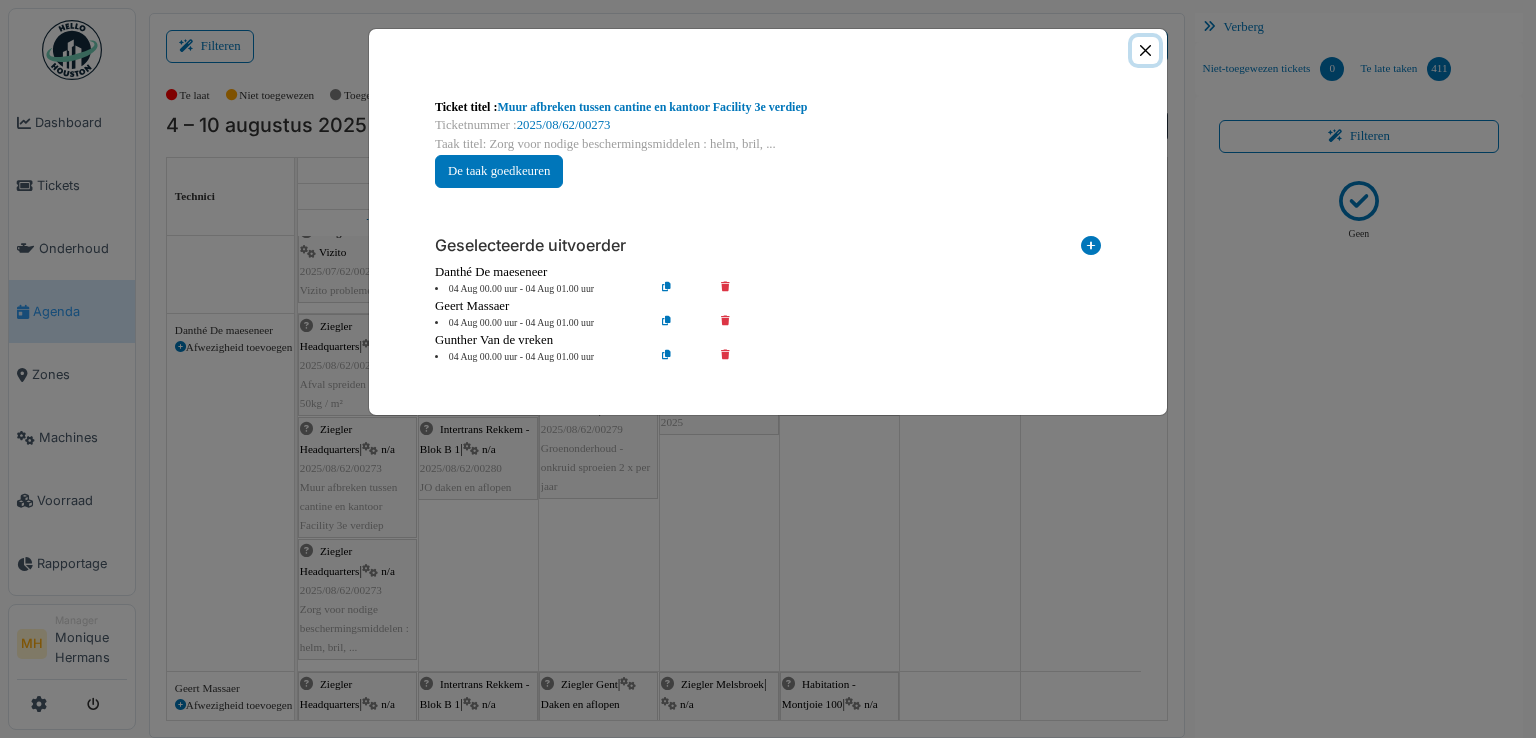 click at bounding box center [1145, 50] 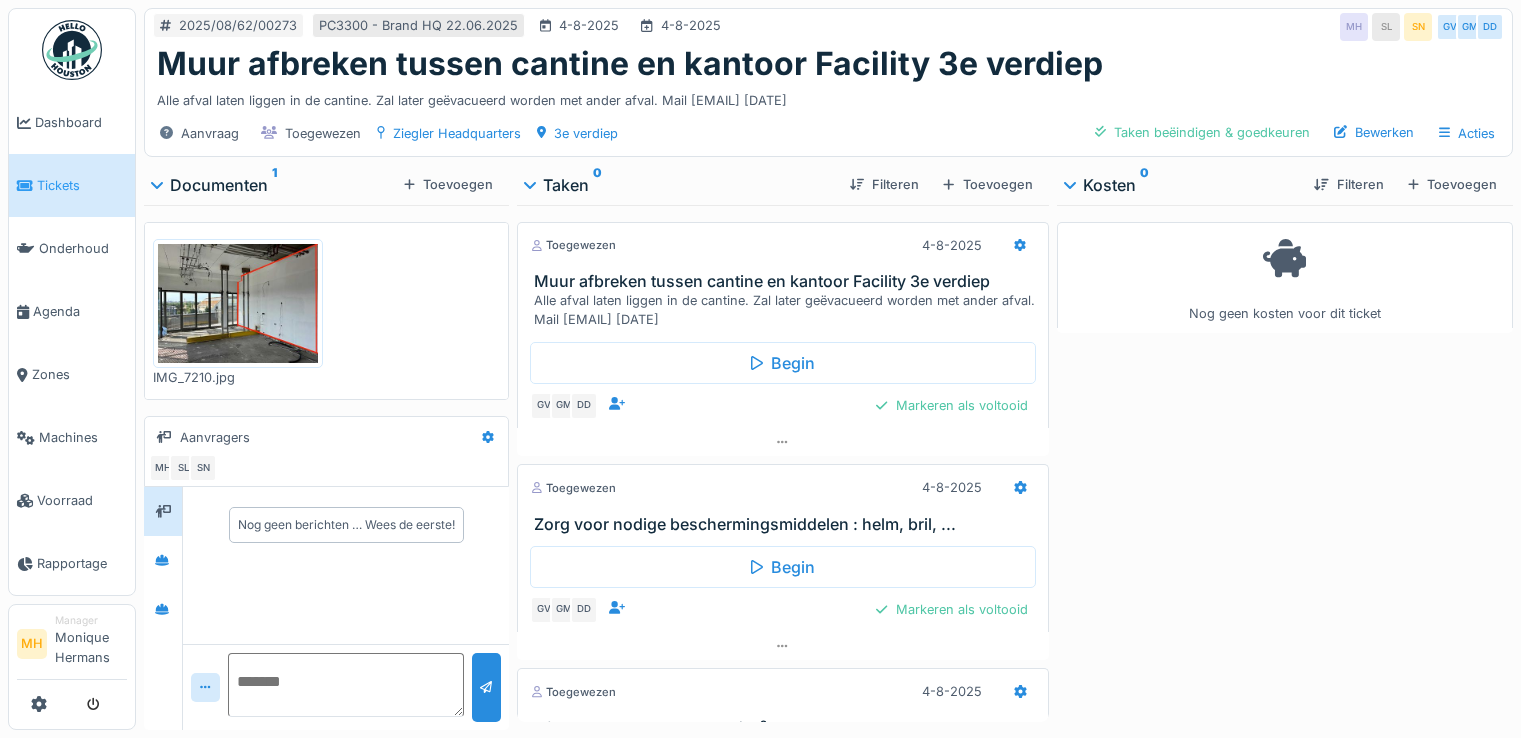 scroll, scrollTop: 0, scrollLeft: 0, axis: both 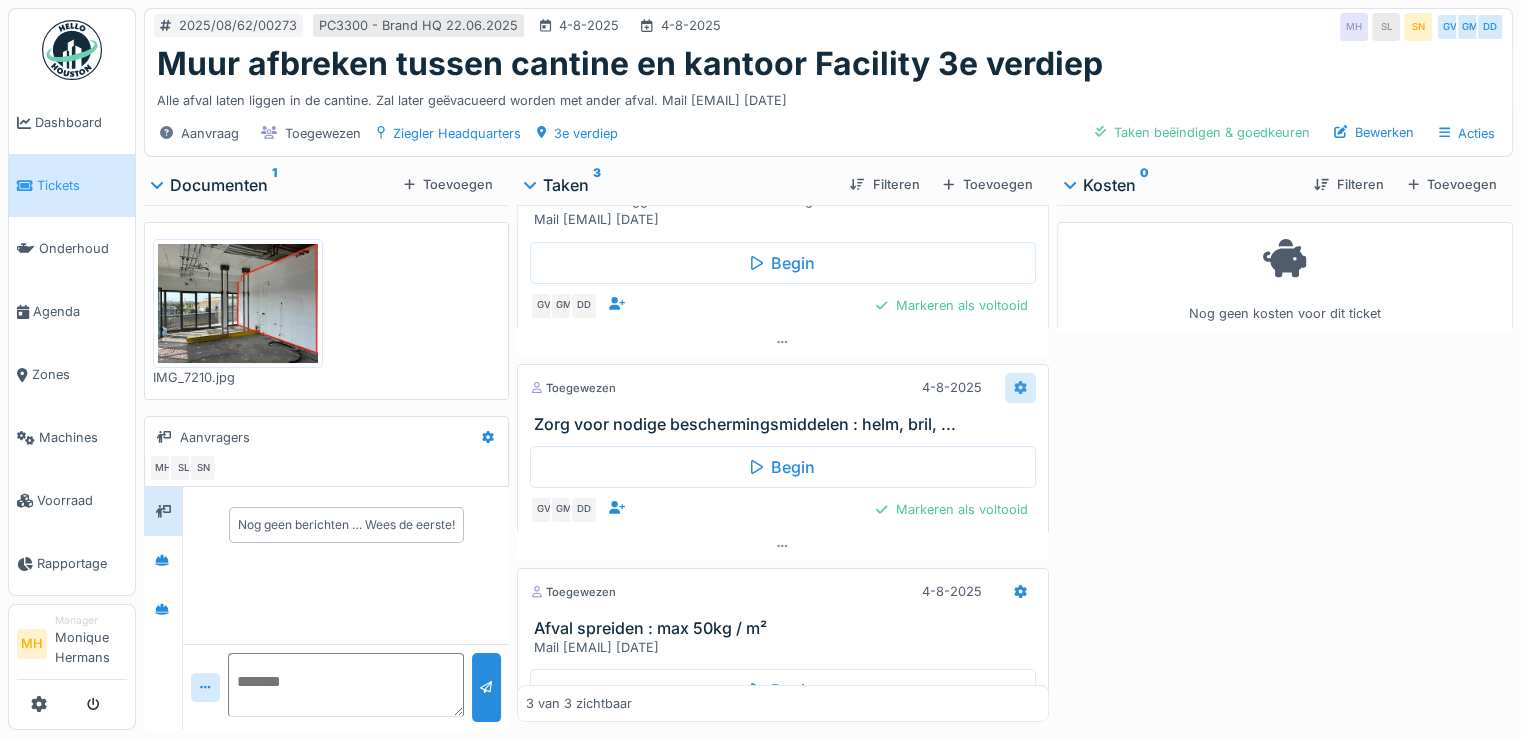 click 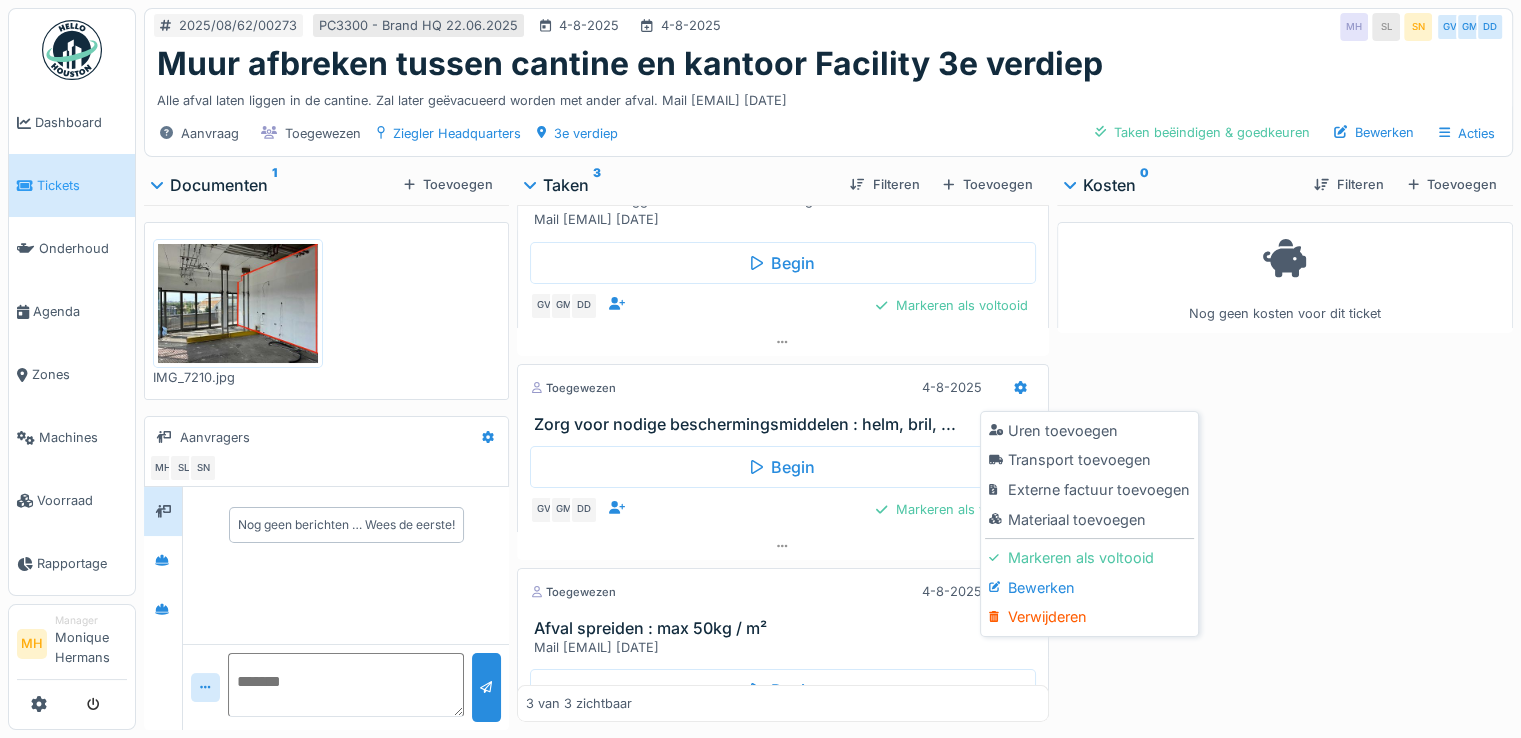 click on "Verwijderen" at bounding box center [1089, 617] 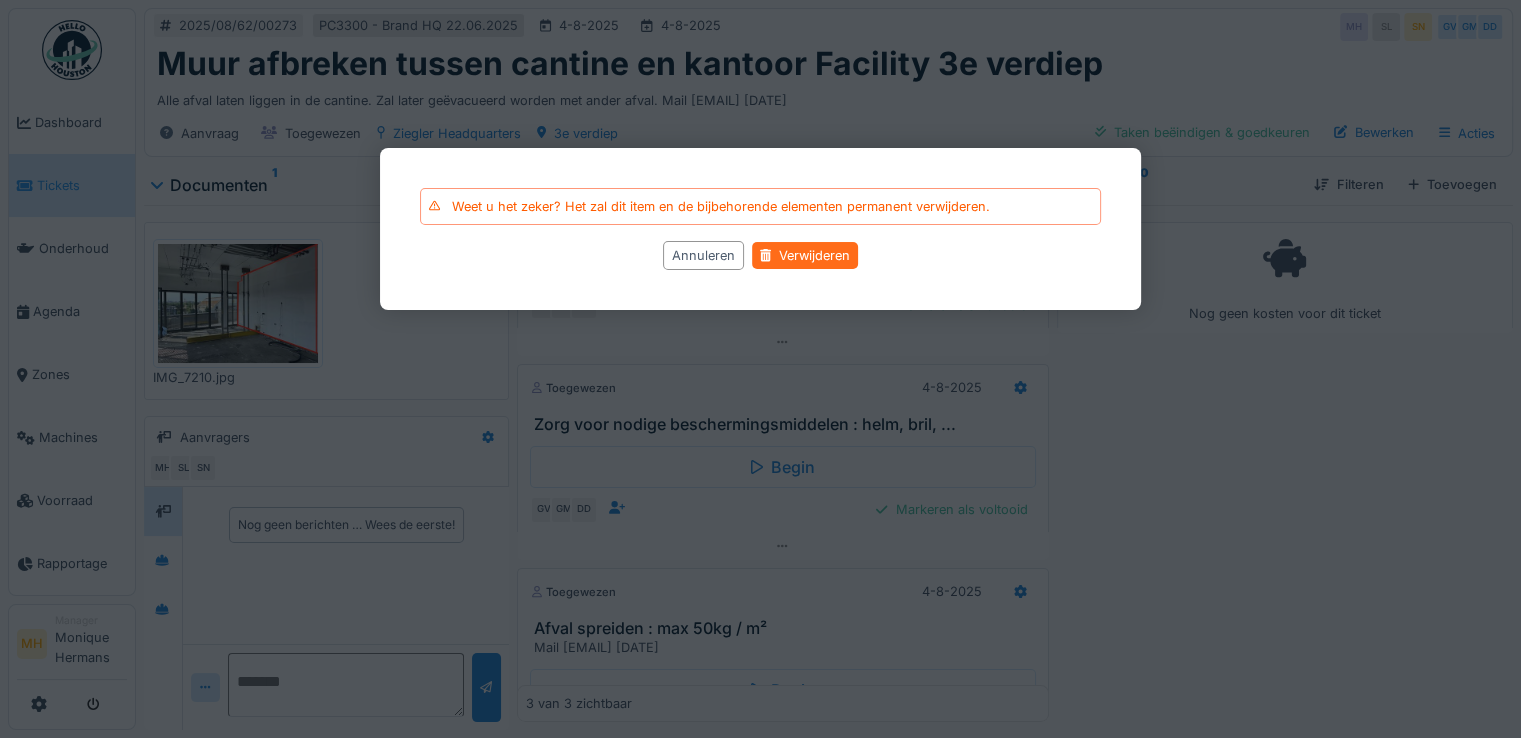 click on "Verwijderen" at bounding box center (805, 255) 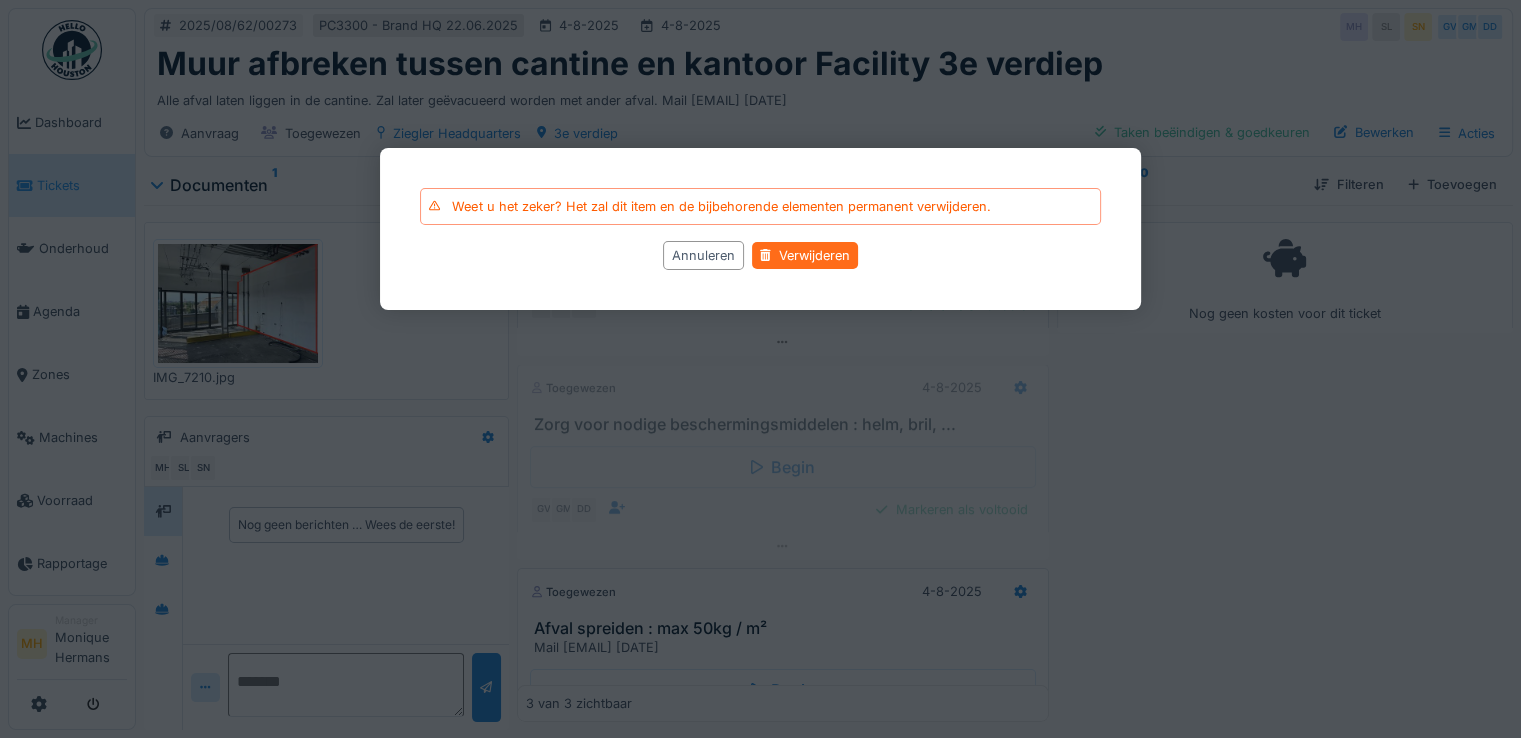 scroll, scrollTop: 1, scrollLeft: 0, axis: vertical 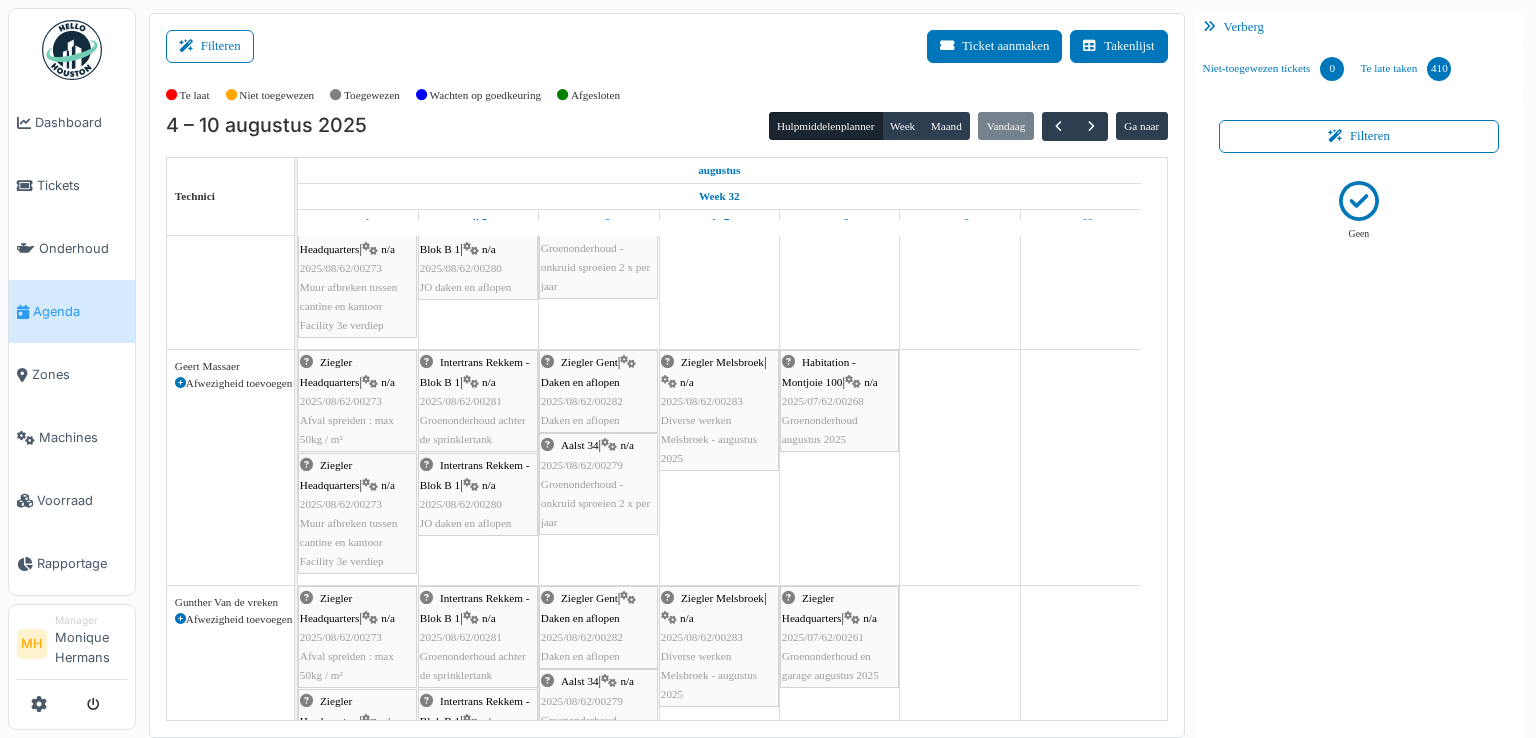click on "2025/08/62/00282" at bounding box center [582, 401] 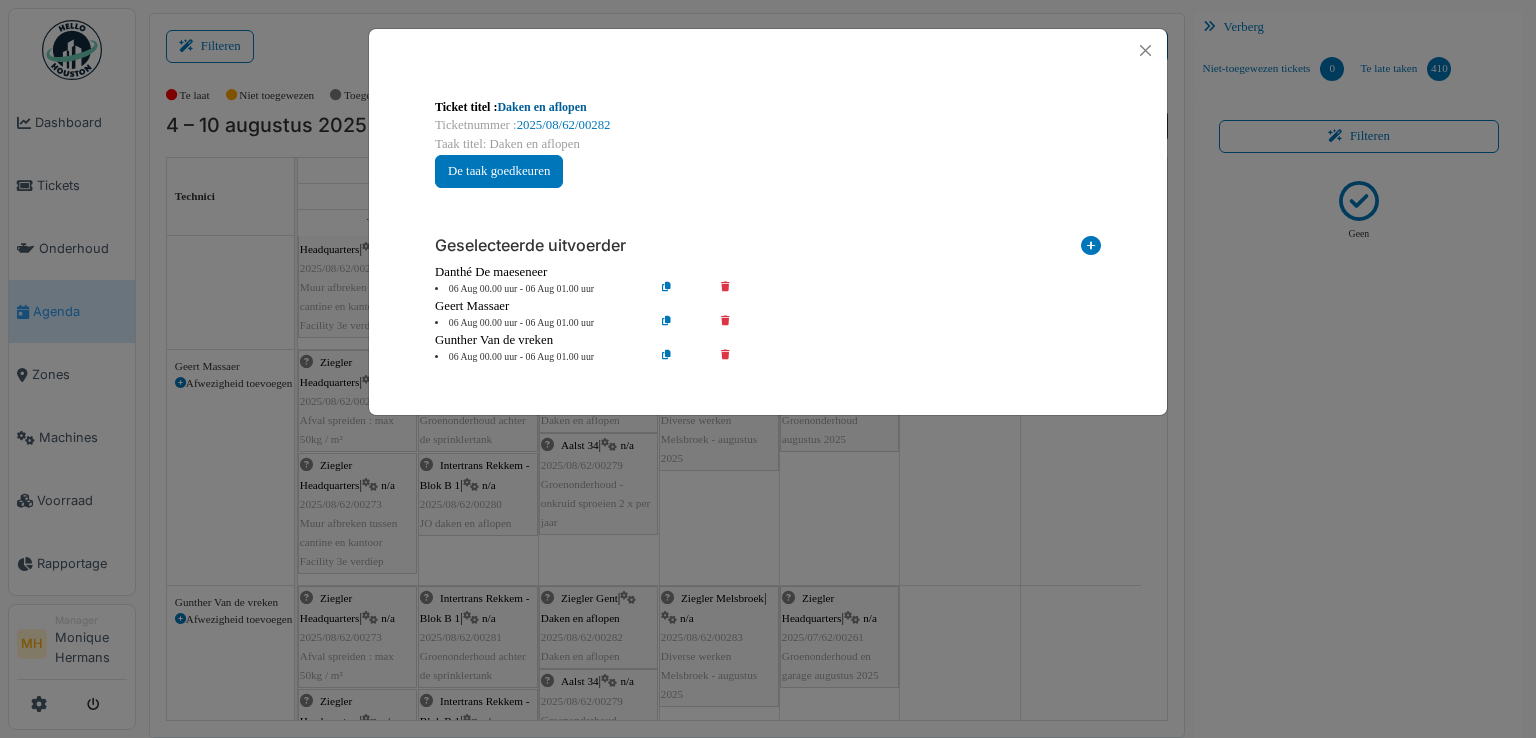 click on "Daken en aflopen" at bounding box center (541, 107) 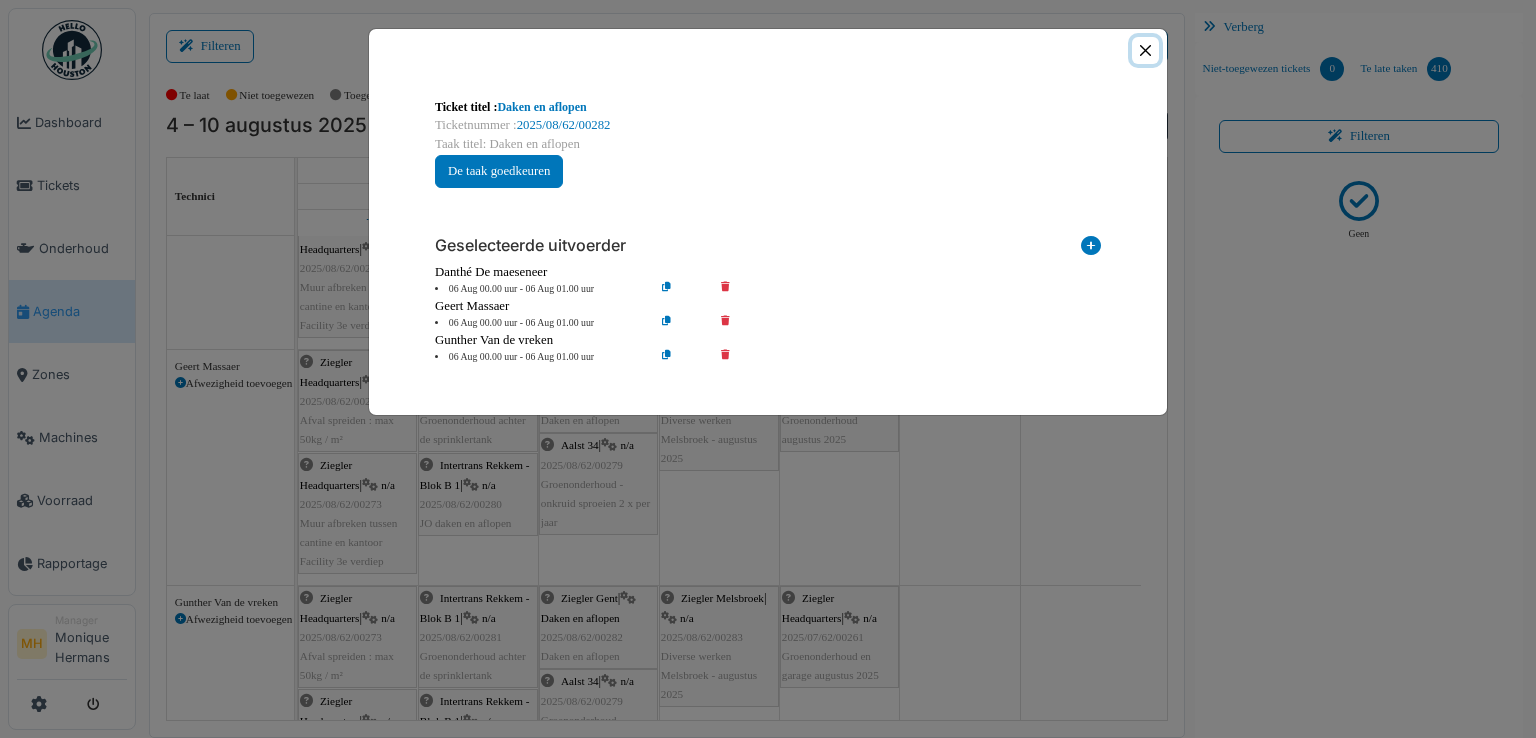 drag, startPoint x: 1148, startPoint y: 49, endPoint x: 1117, endPoint y: 75, distance: 40.459858 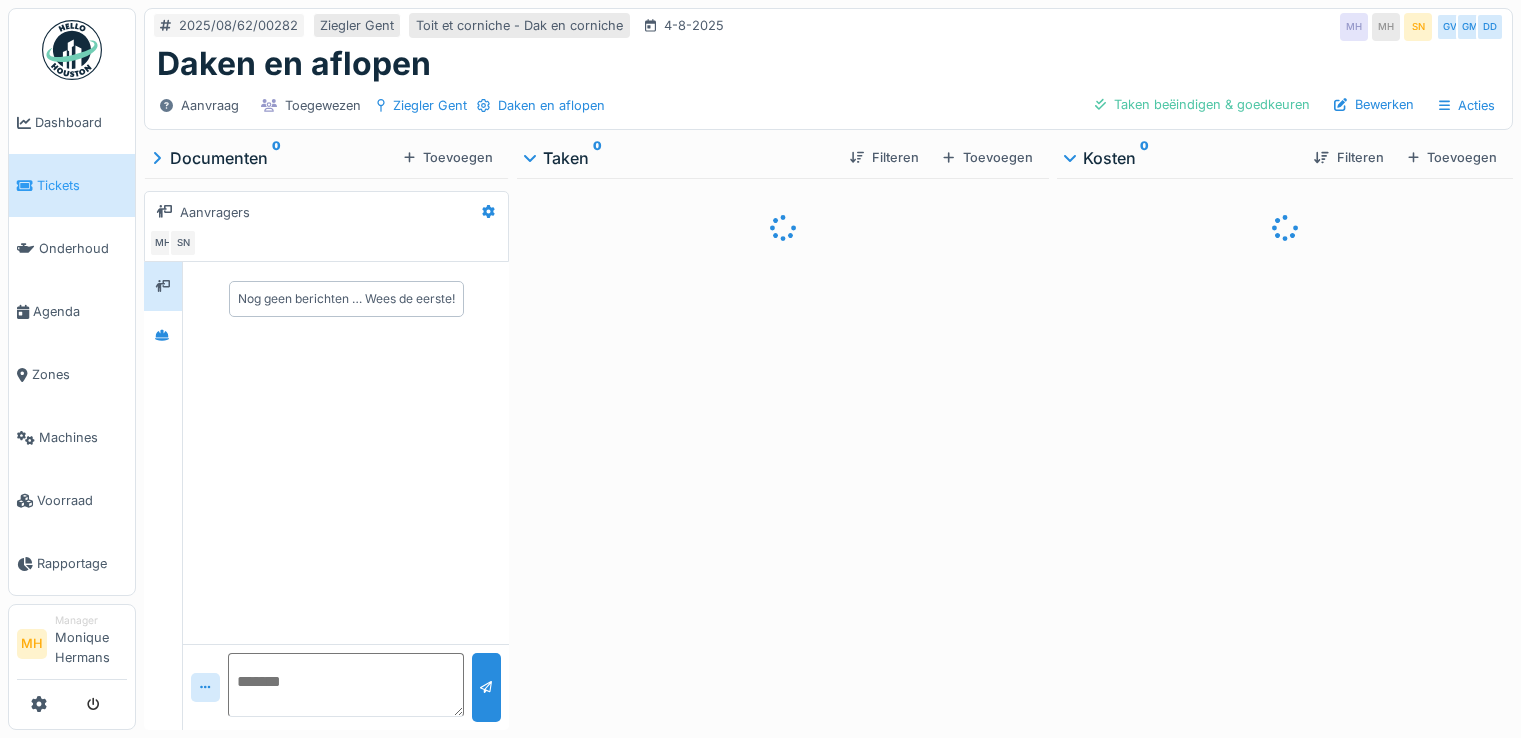 scroll, scrollTop: 0, scrollLeft: 0, axis: both 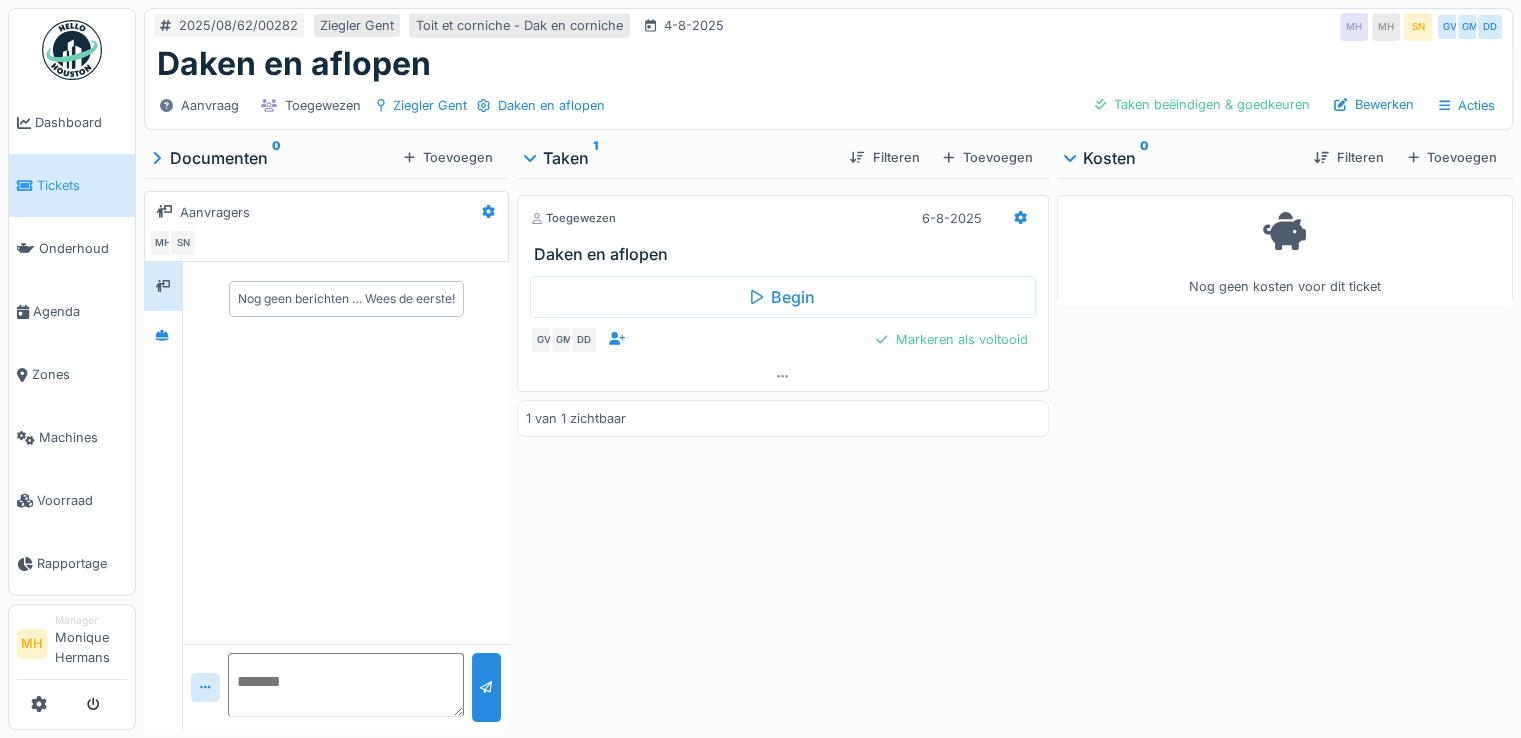 drag, startPoint x: 1372, startPoint y: 107, endPoint x: 1276, endPoint y: 130, distance: 98.71677 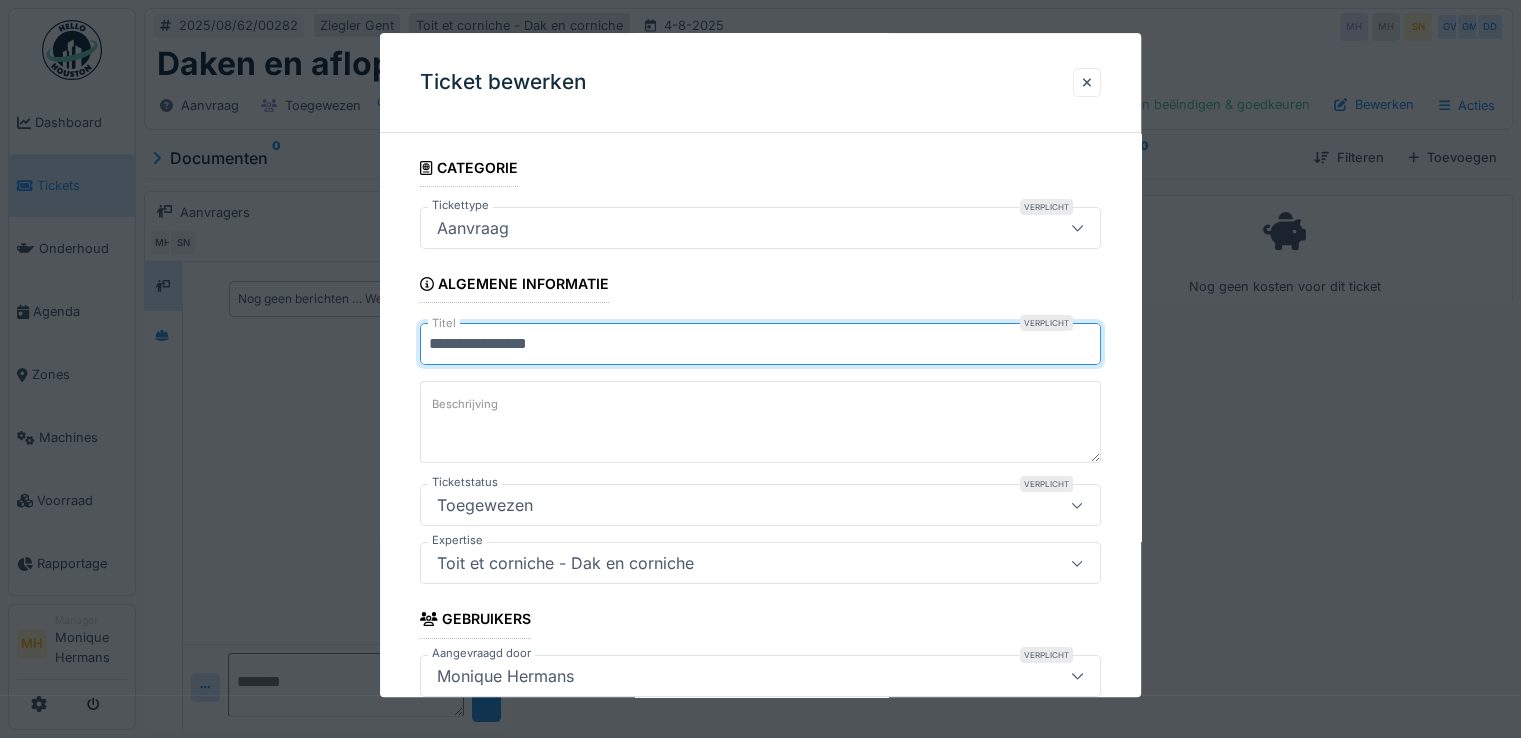 click on "**********" at bounding box center (760, 344) 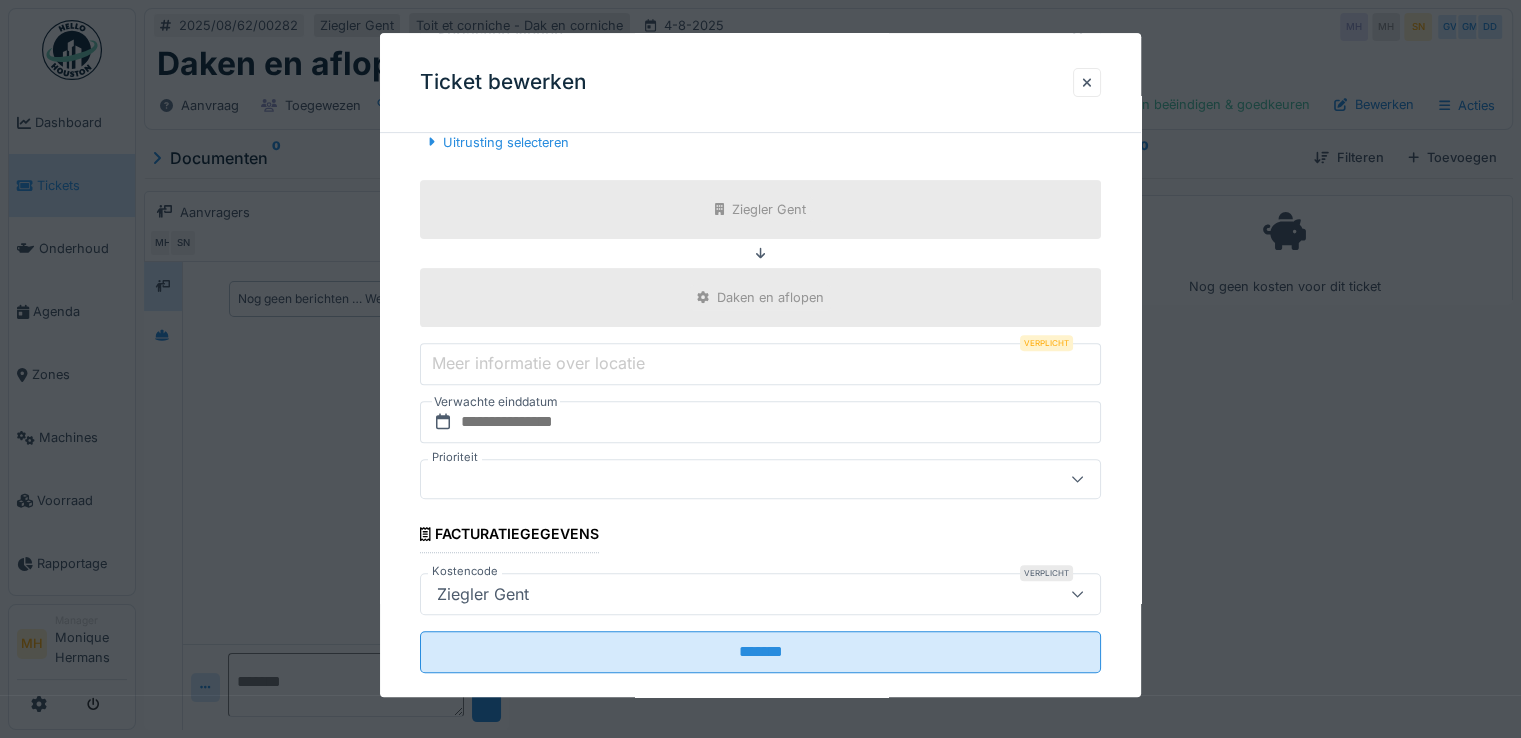 scroll, scrollTop: 724, scrollLeft: 0, axis: vertical 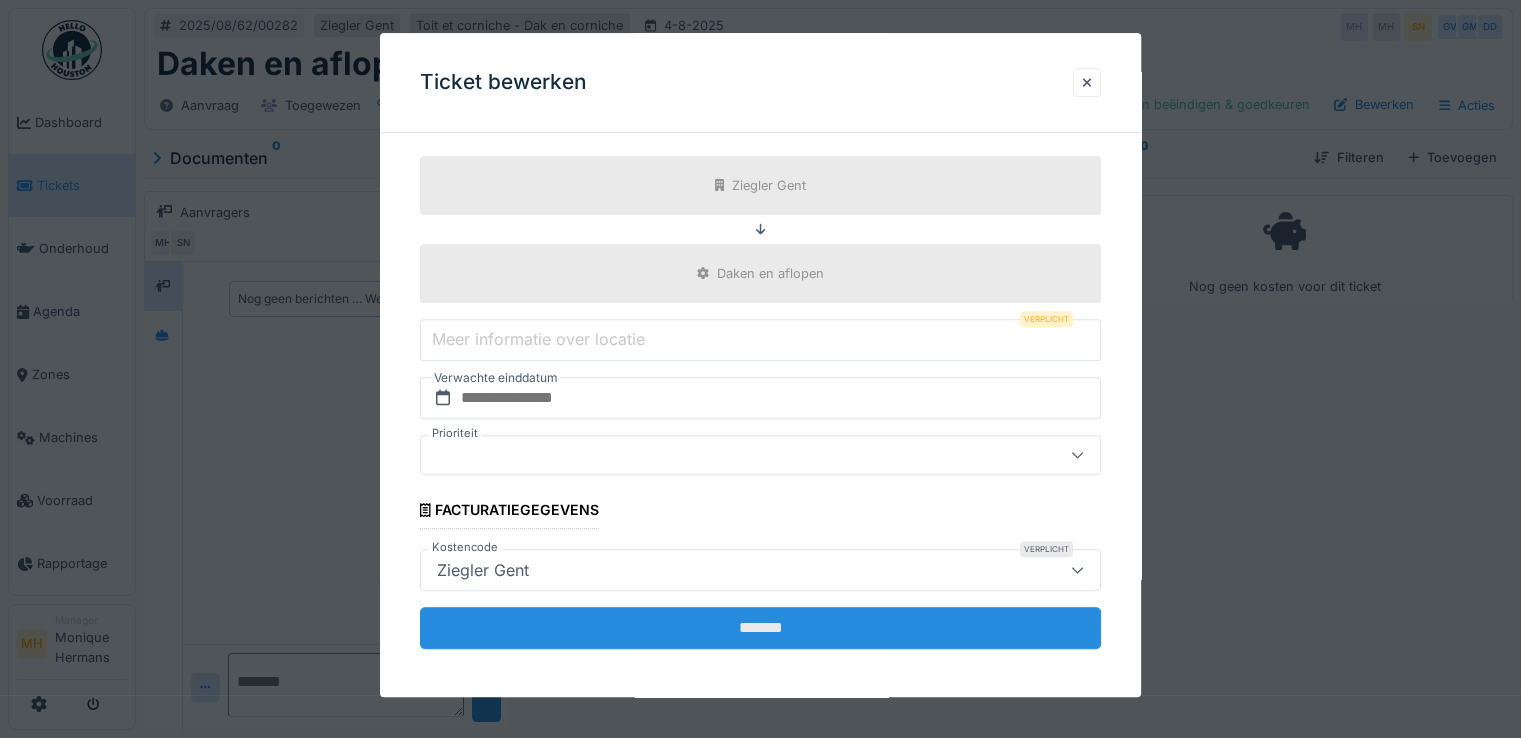 type on "**********" 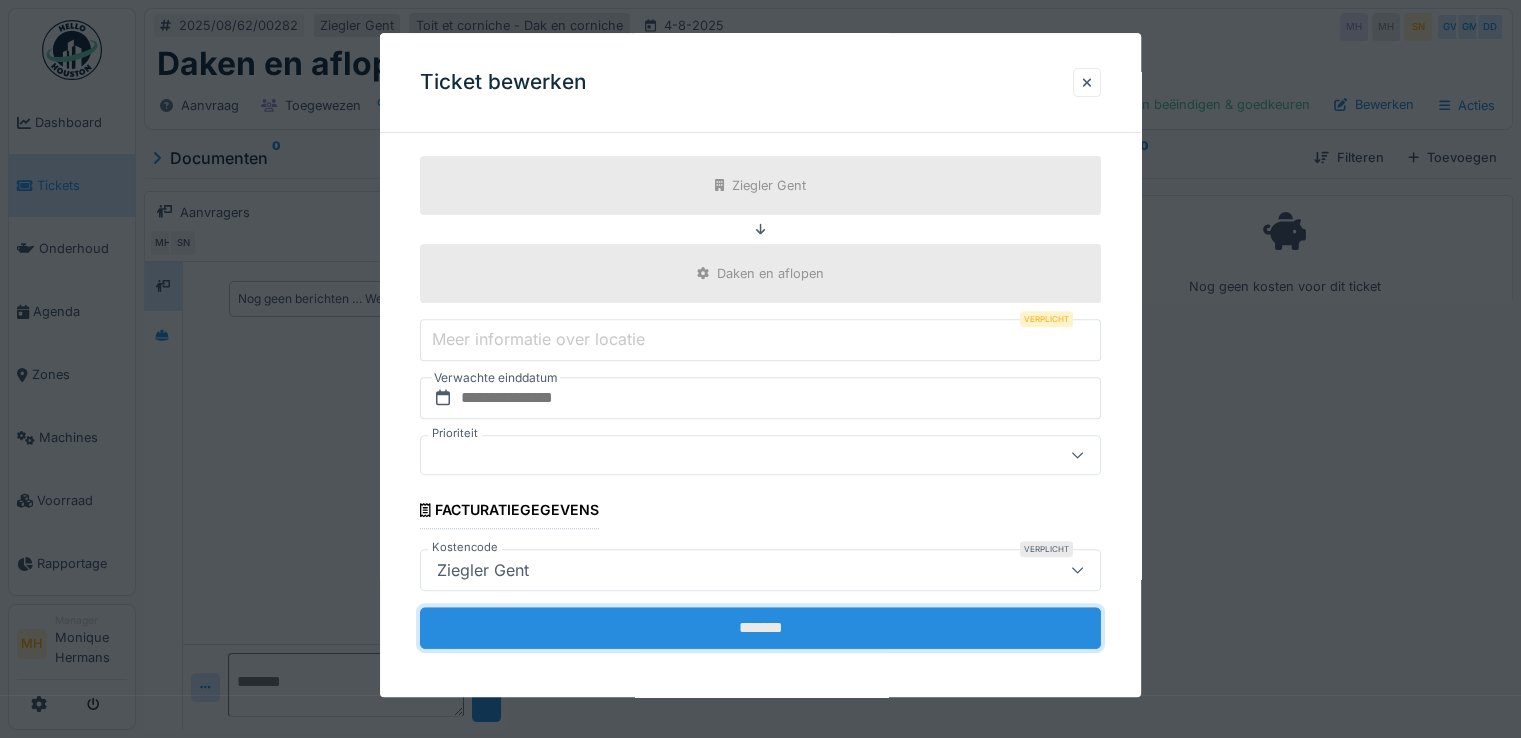 click on "*******" at bounding box center [760, 628] 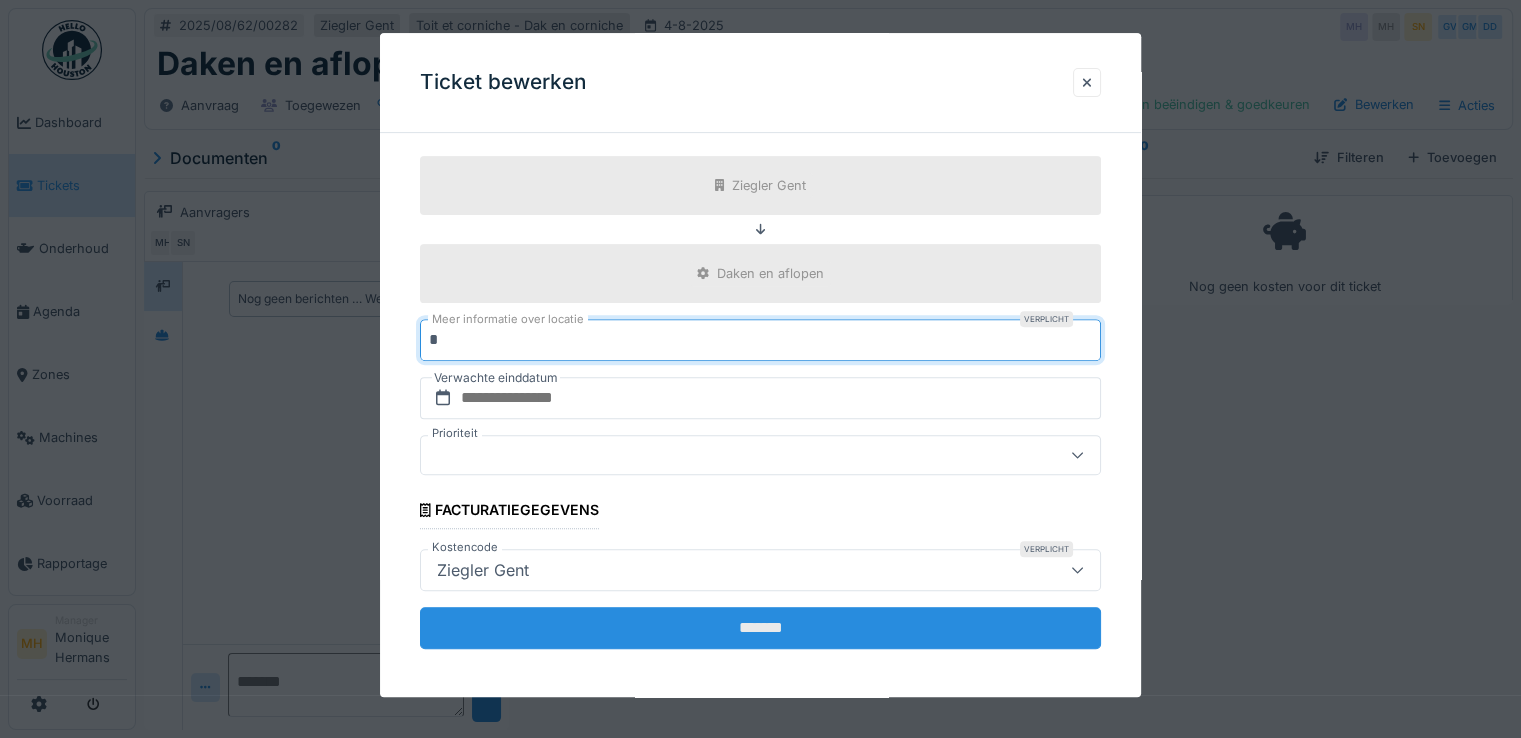 type on "*" 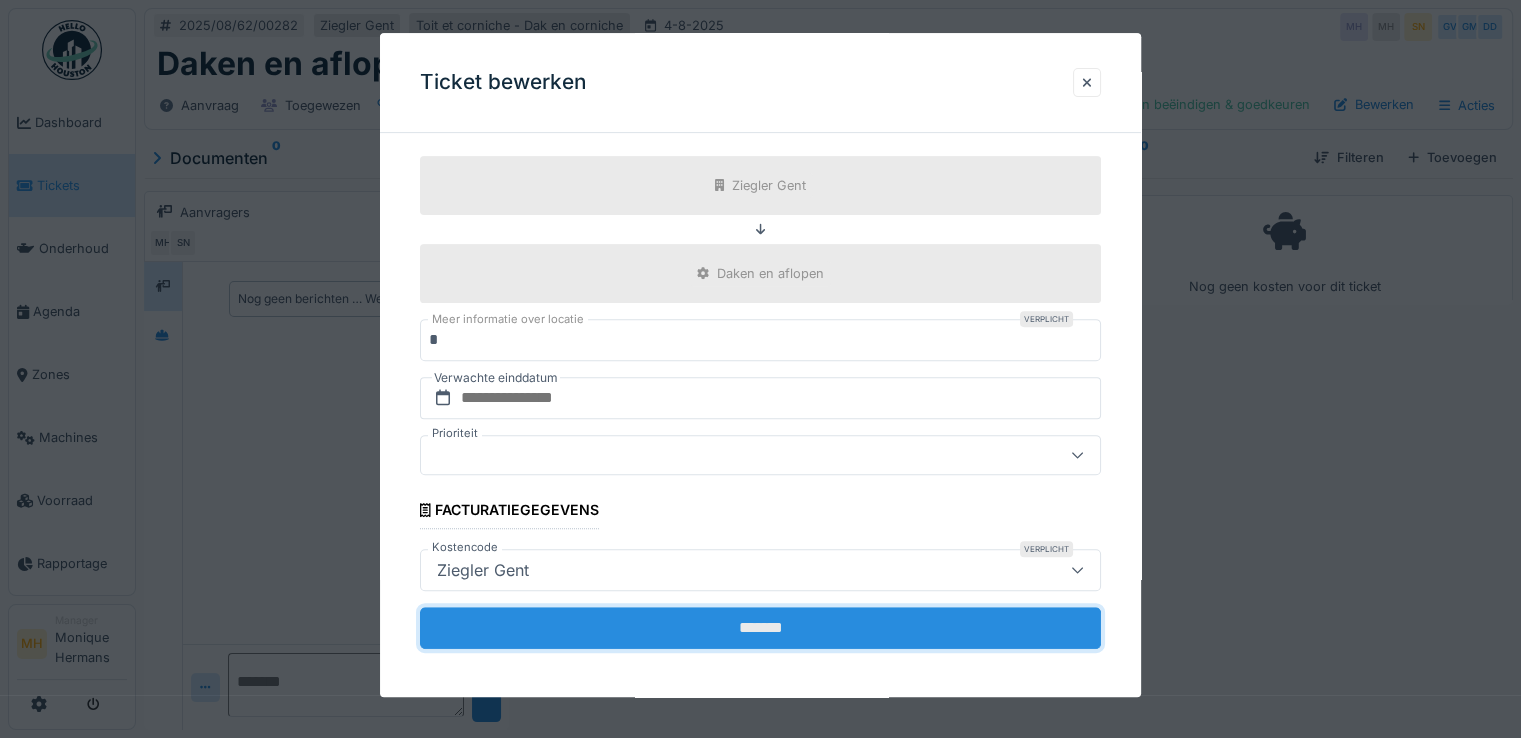 click on "*******" at bounding box center (760, 628) 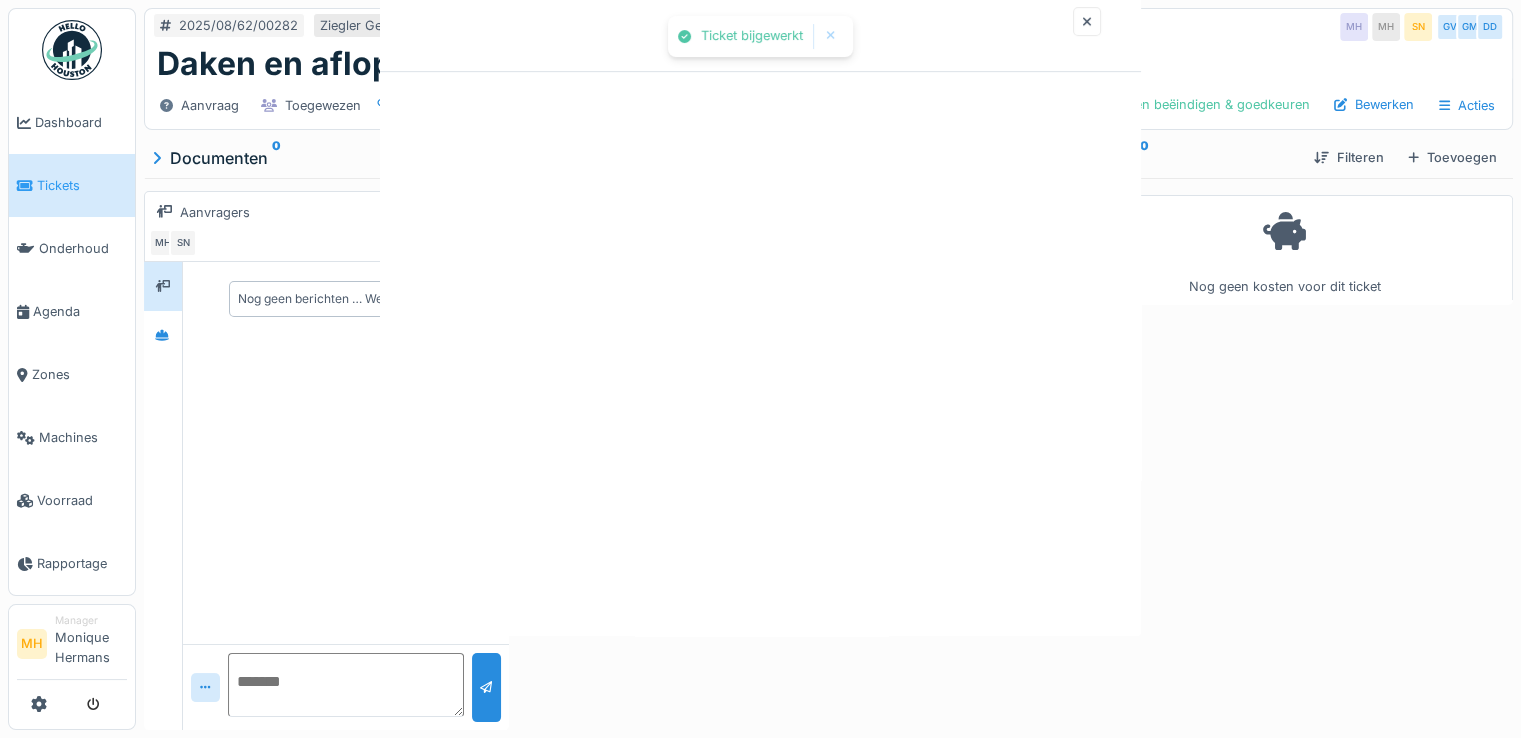 scroll, scrollTop: 0, scrollLeft: 0, axis: both 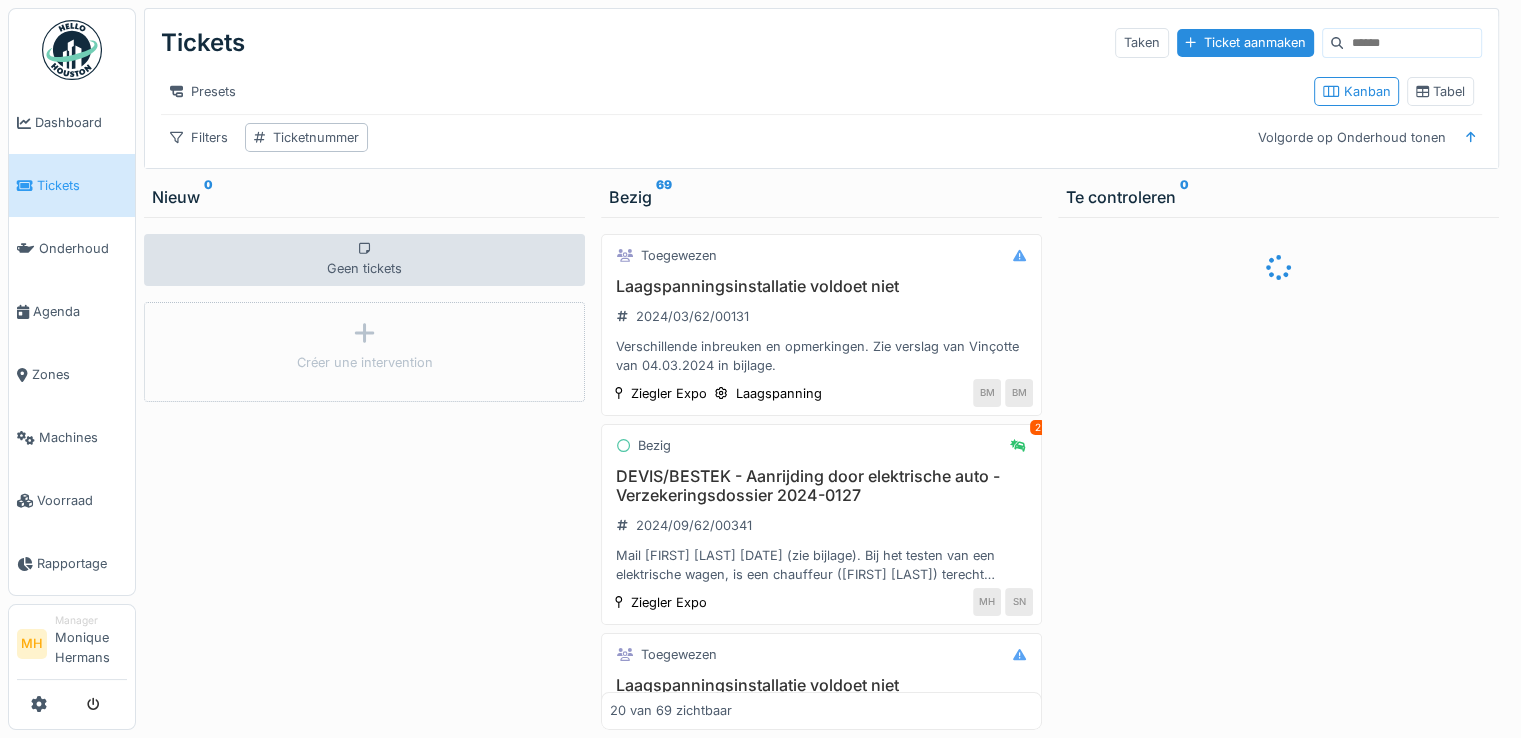 click at bounding box center (1412, 43) 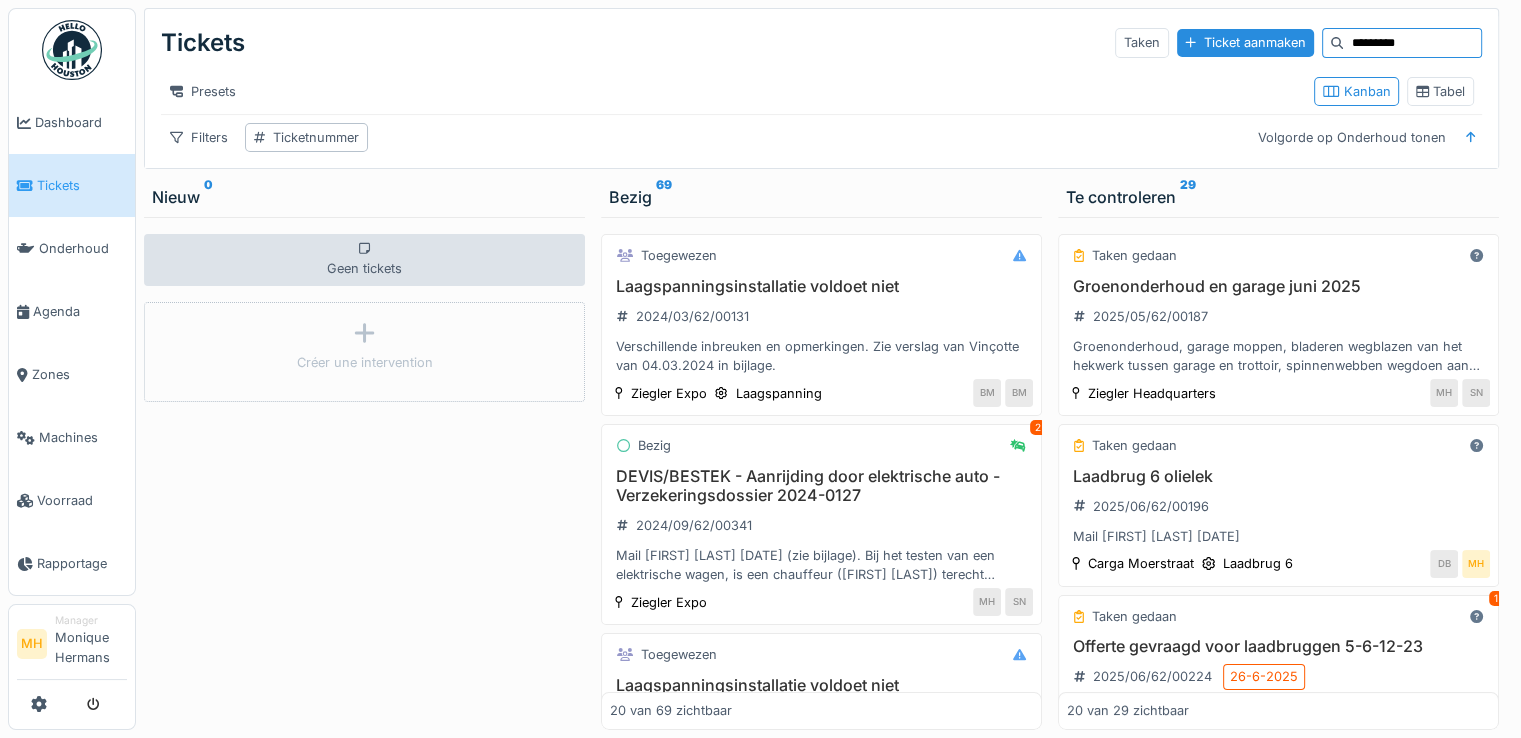 type on "*********" 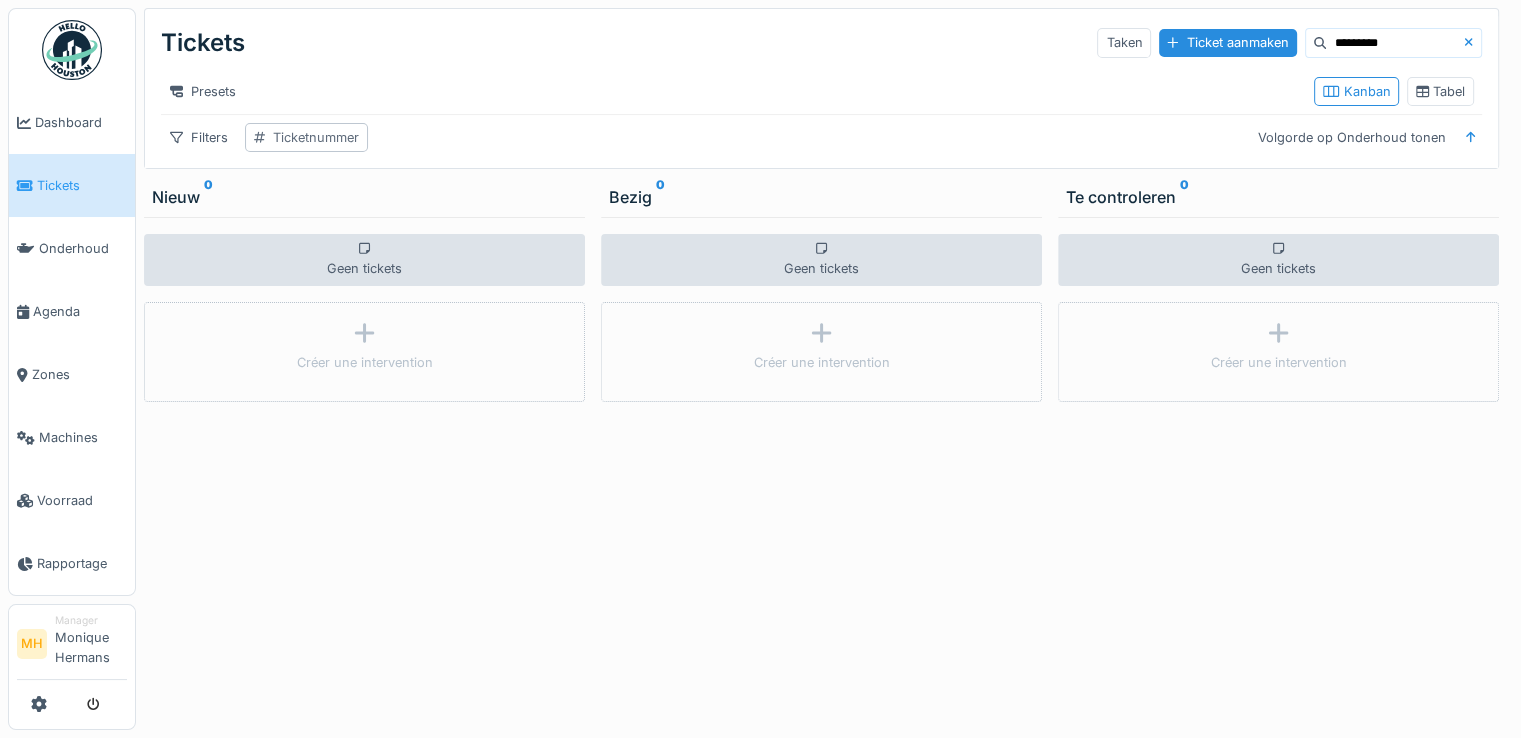 click on "Ticketnummer" at bounding box center [316, 137] 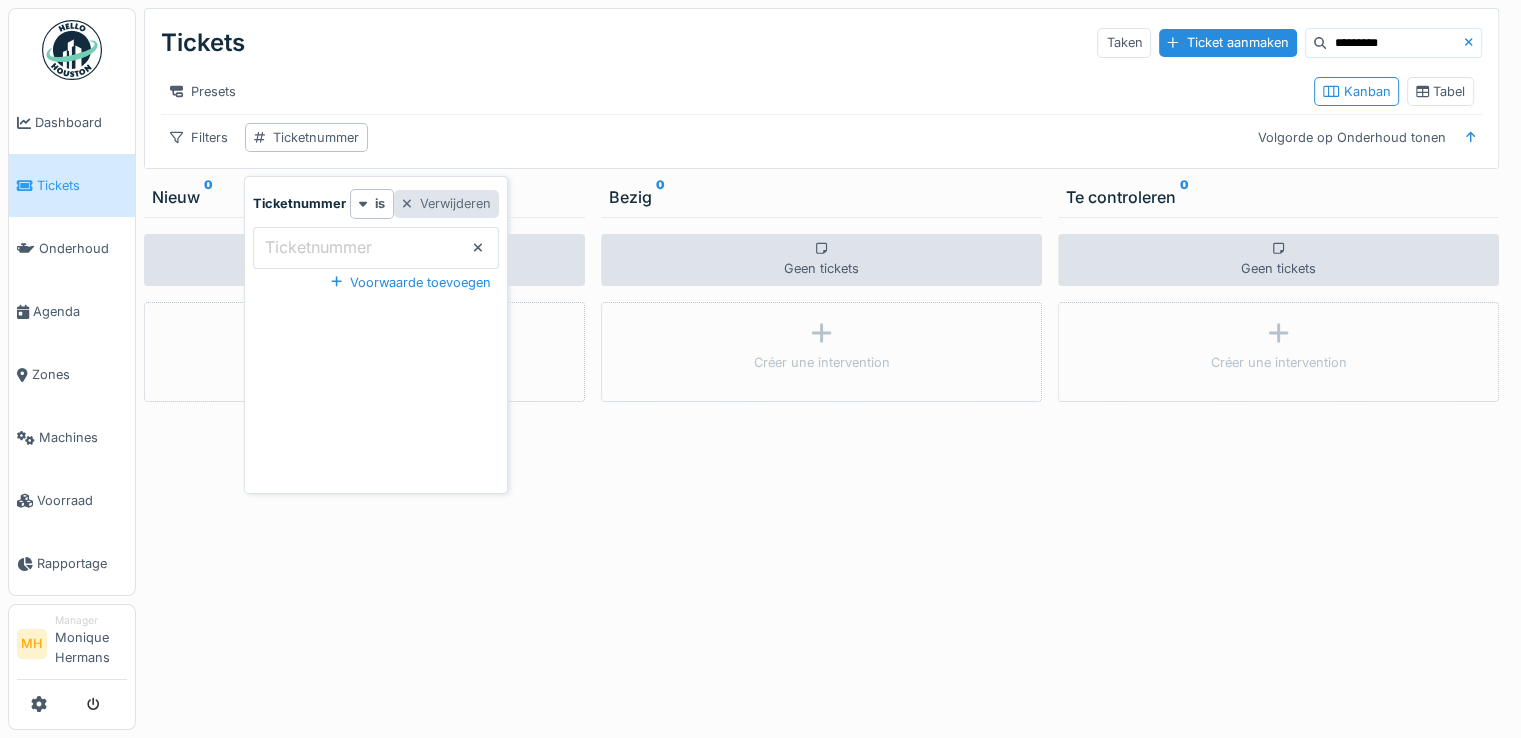 click at bounding box center (407, 203) 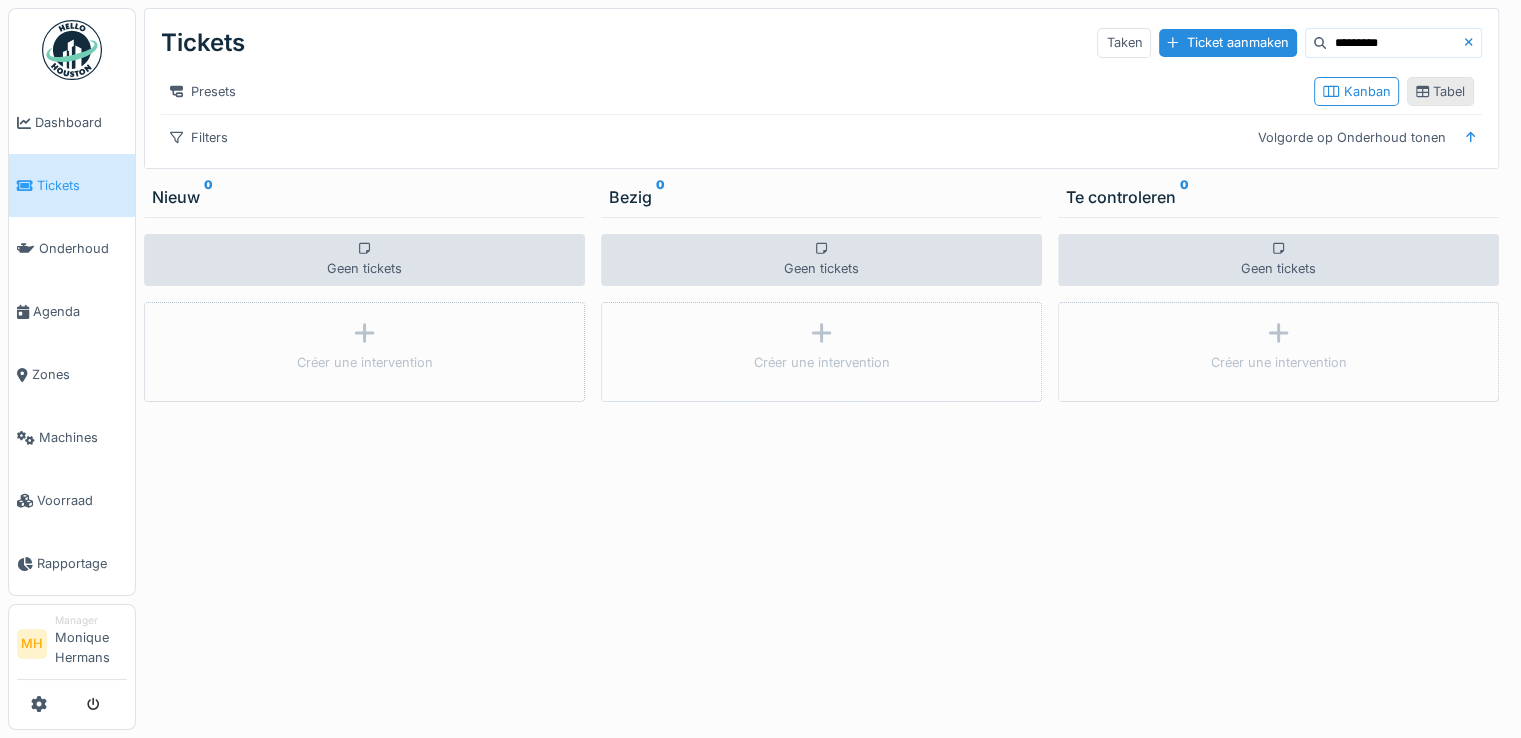 click on "Tabel" at bounding box center [1440, 91] 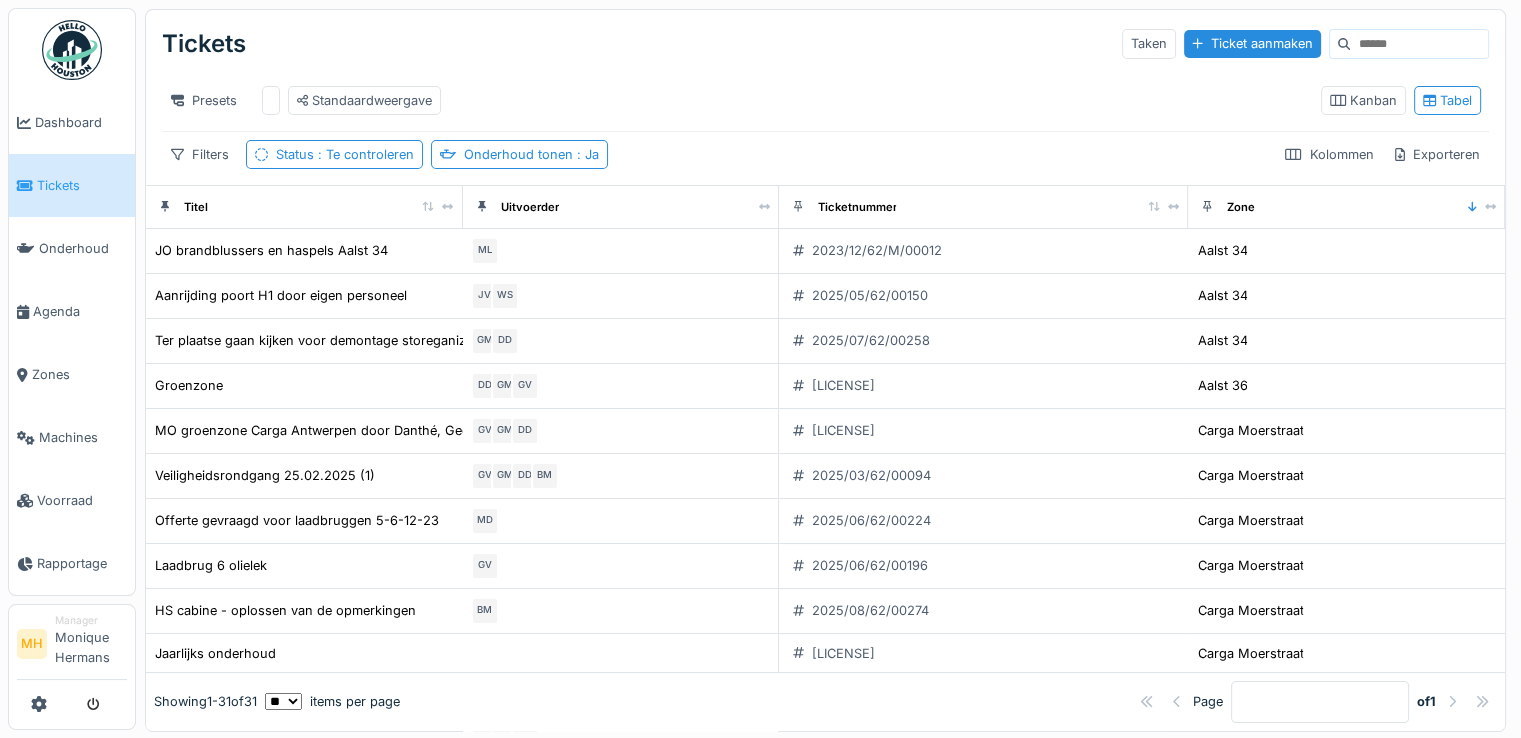 click at bounding box center (1419, 44) 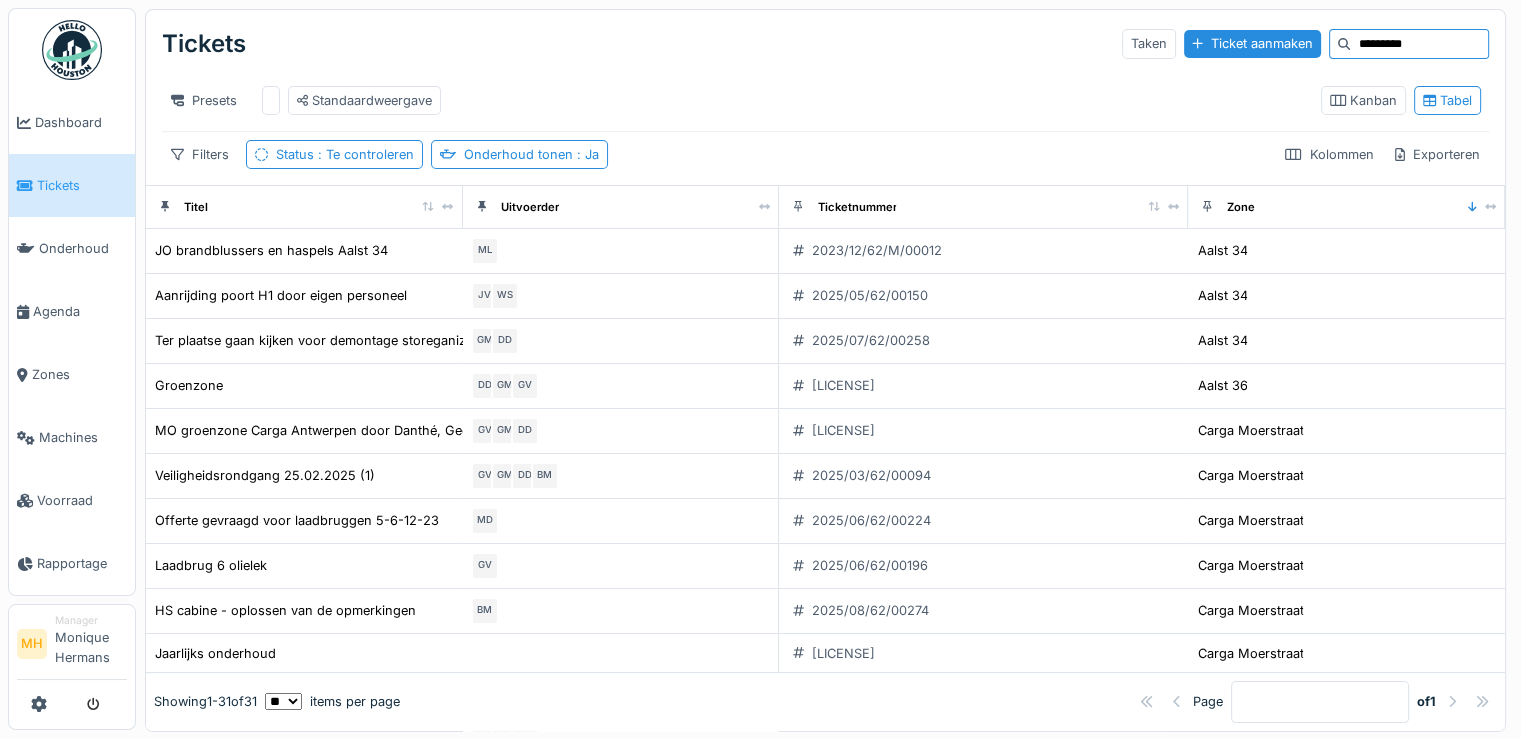 type on "*********" 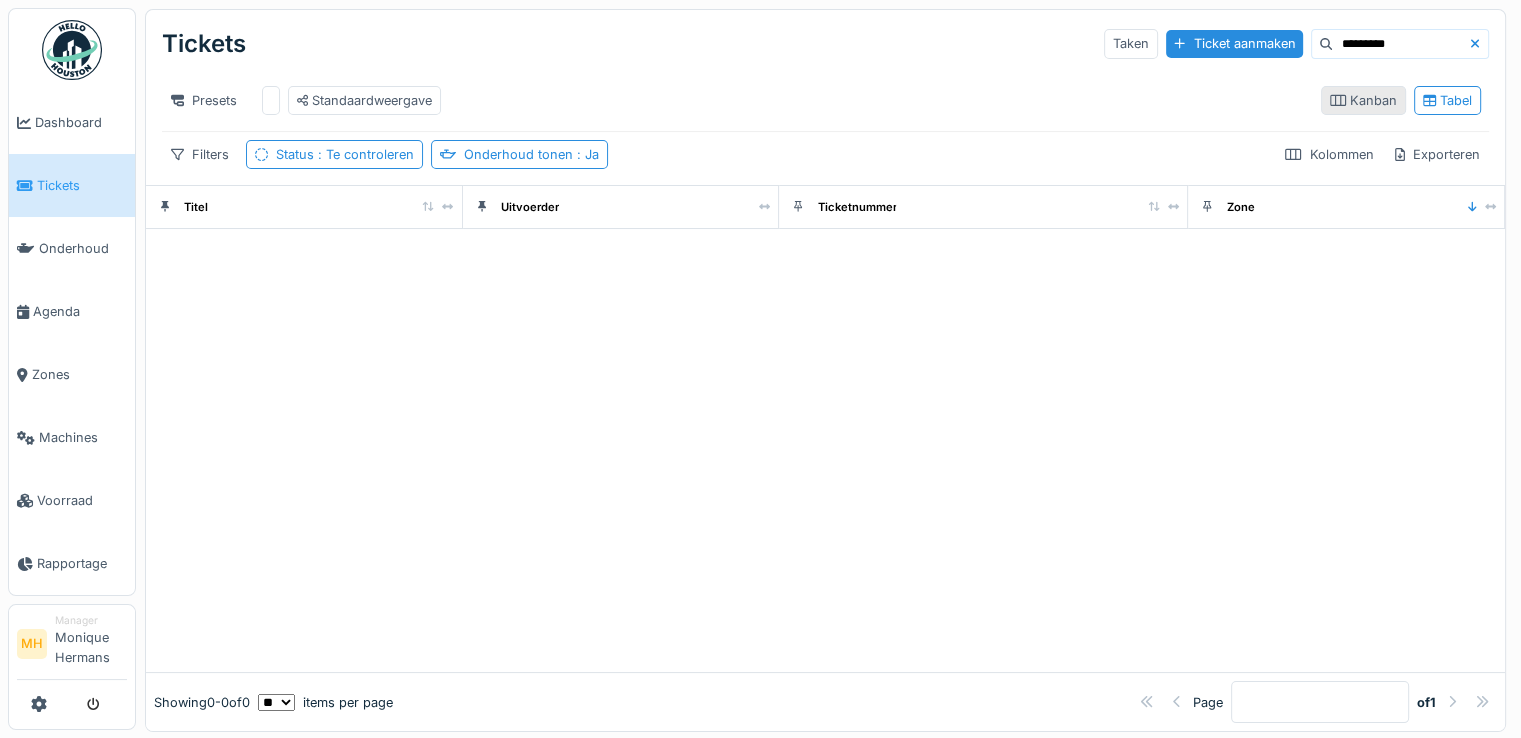 click on "Kanban" at bounding box center (1363, 100) 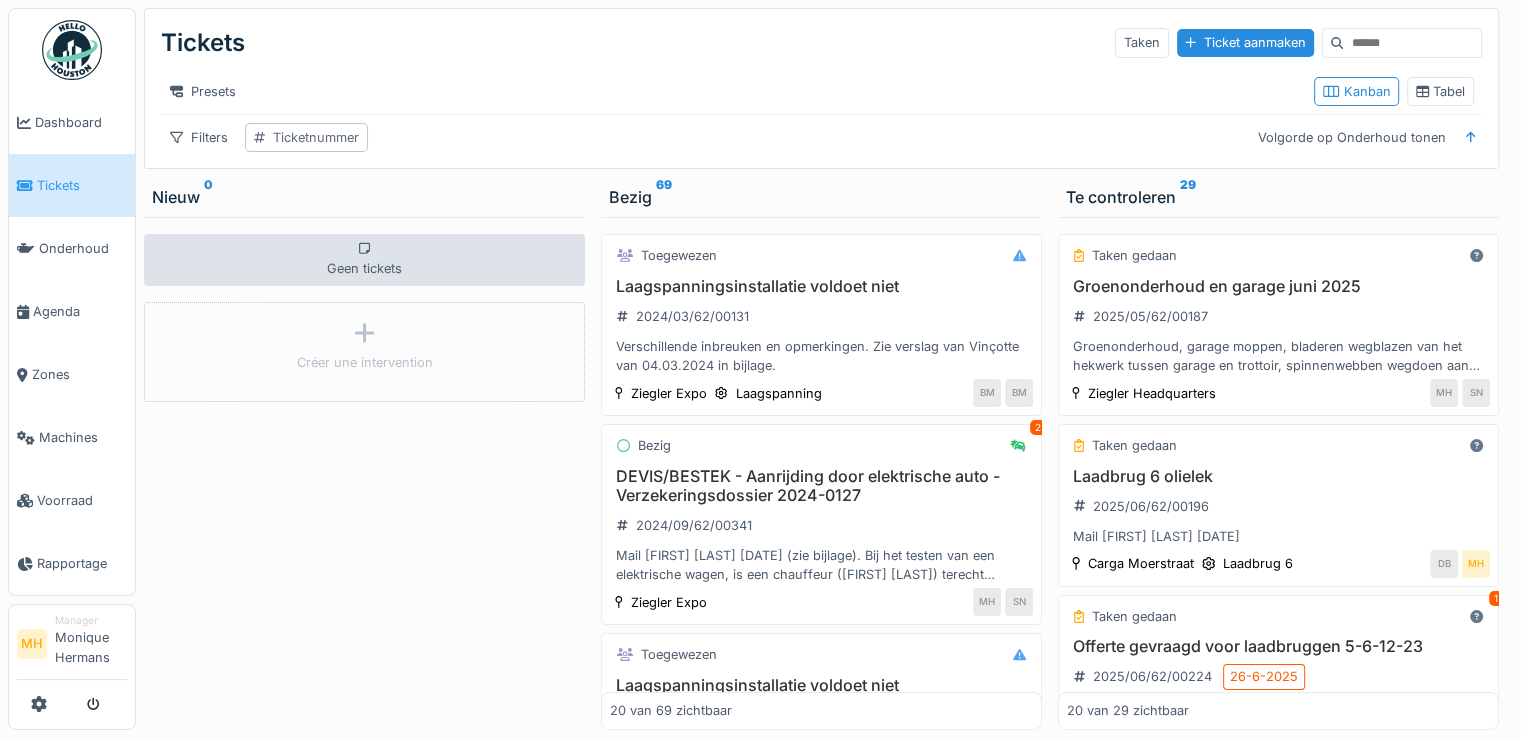 click on "Ticketnummer" at bounding box center (316, 137) 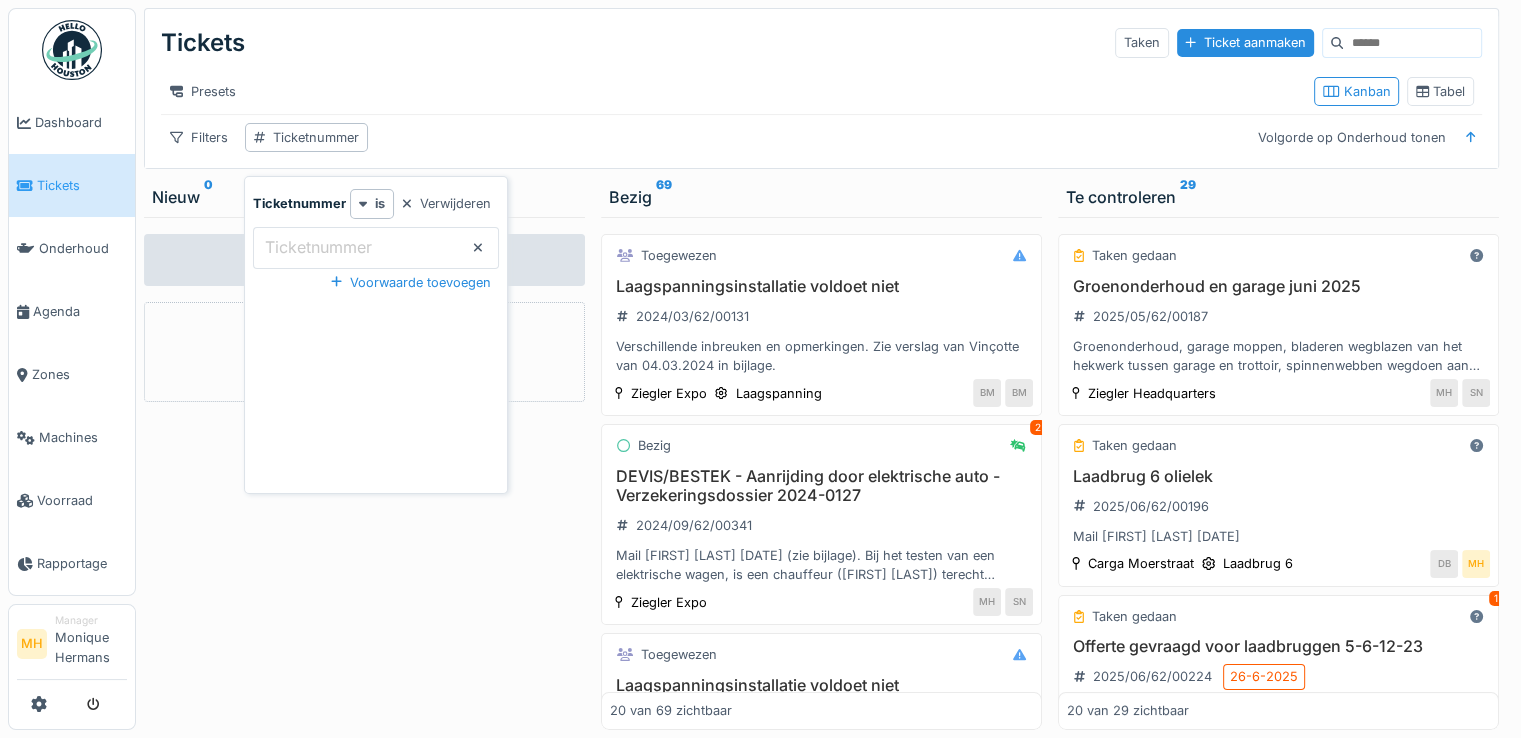 click on "Verwijderen" at bounding box center (446, 203) 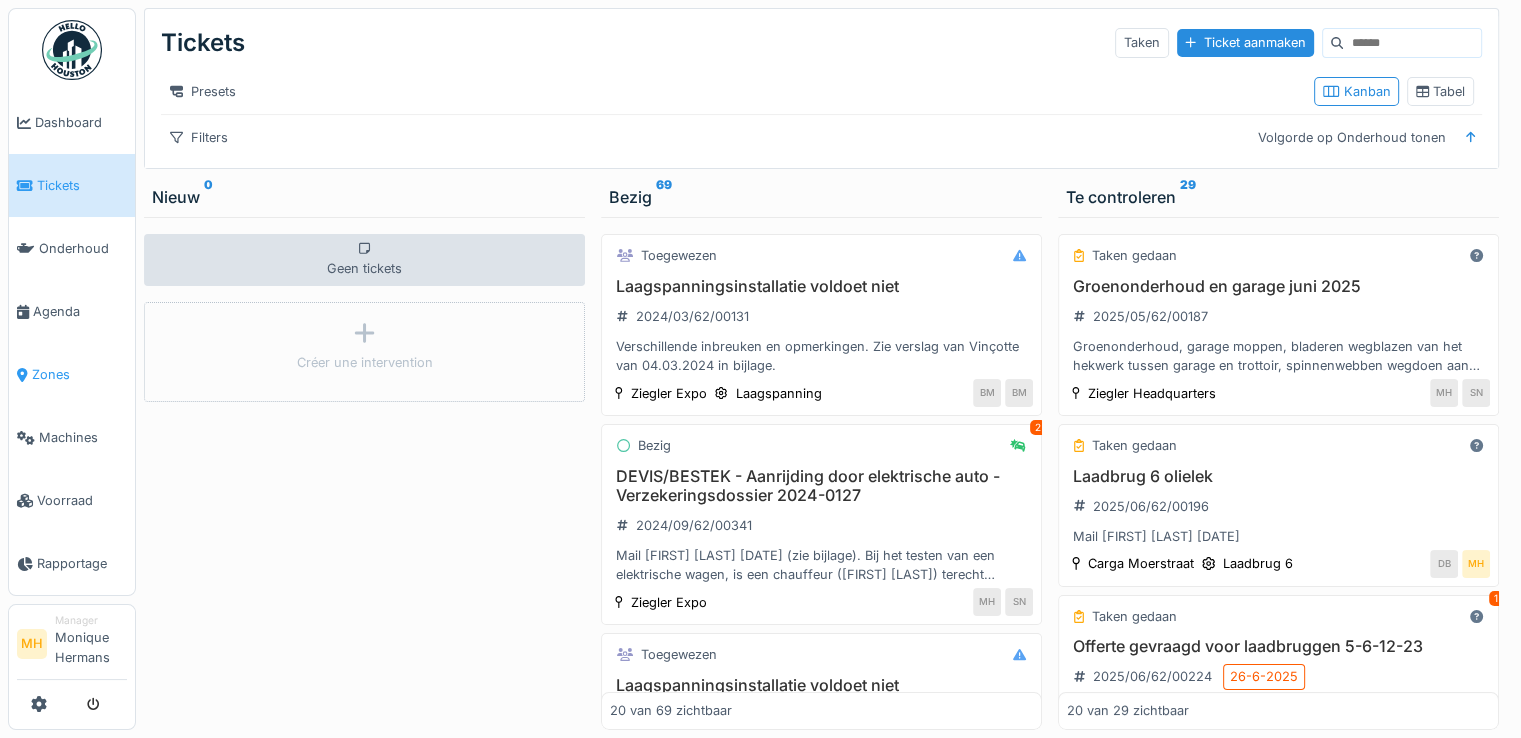 click on "Zones" at bounding box center (79, 374) 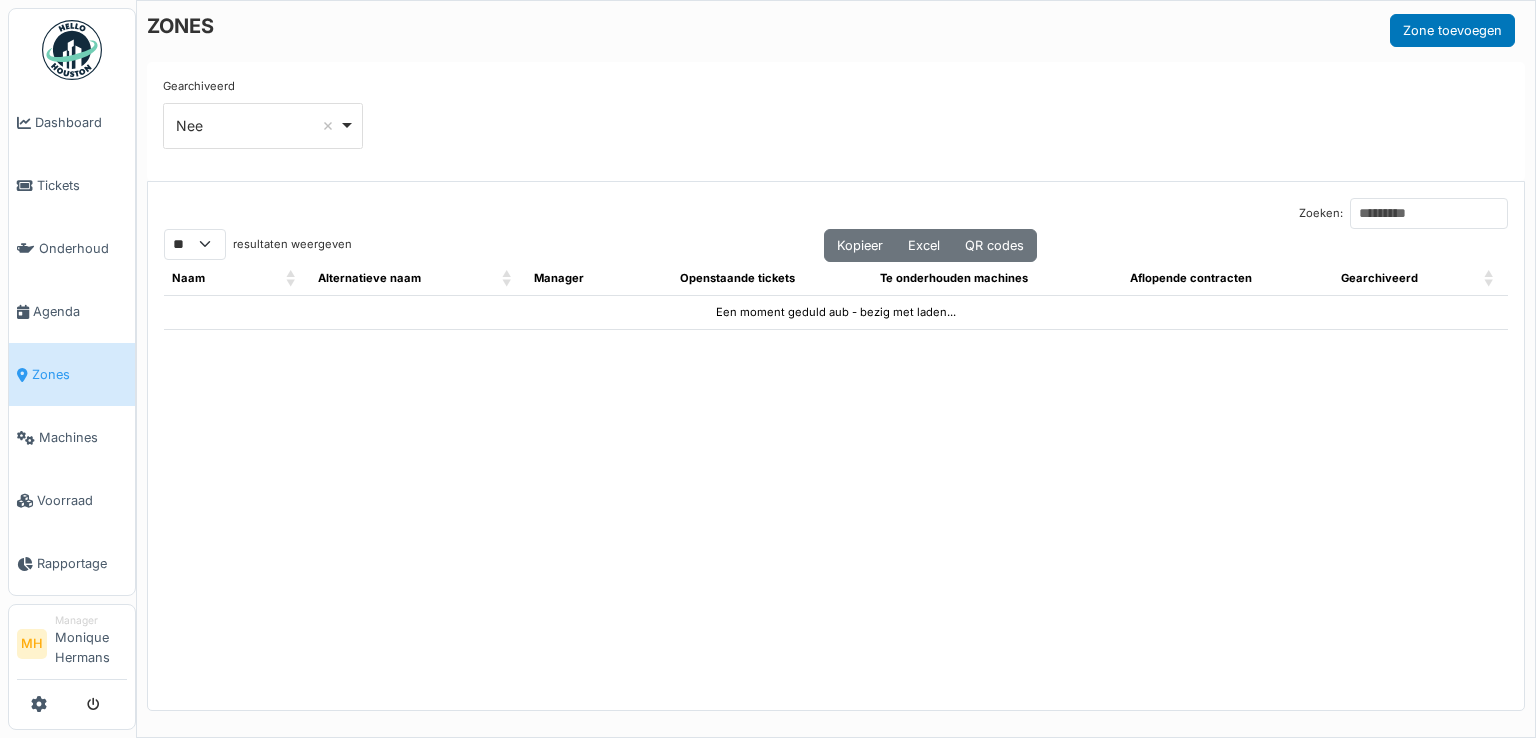 select on "**" 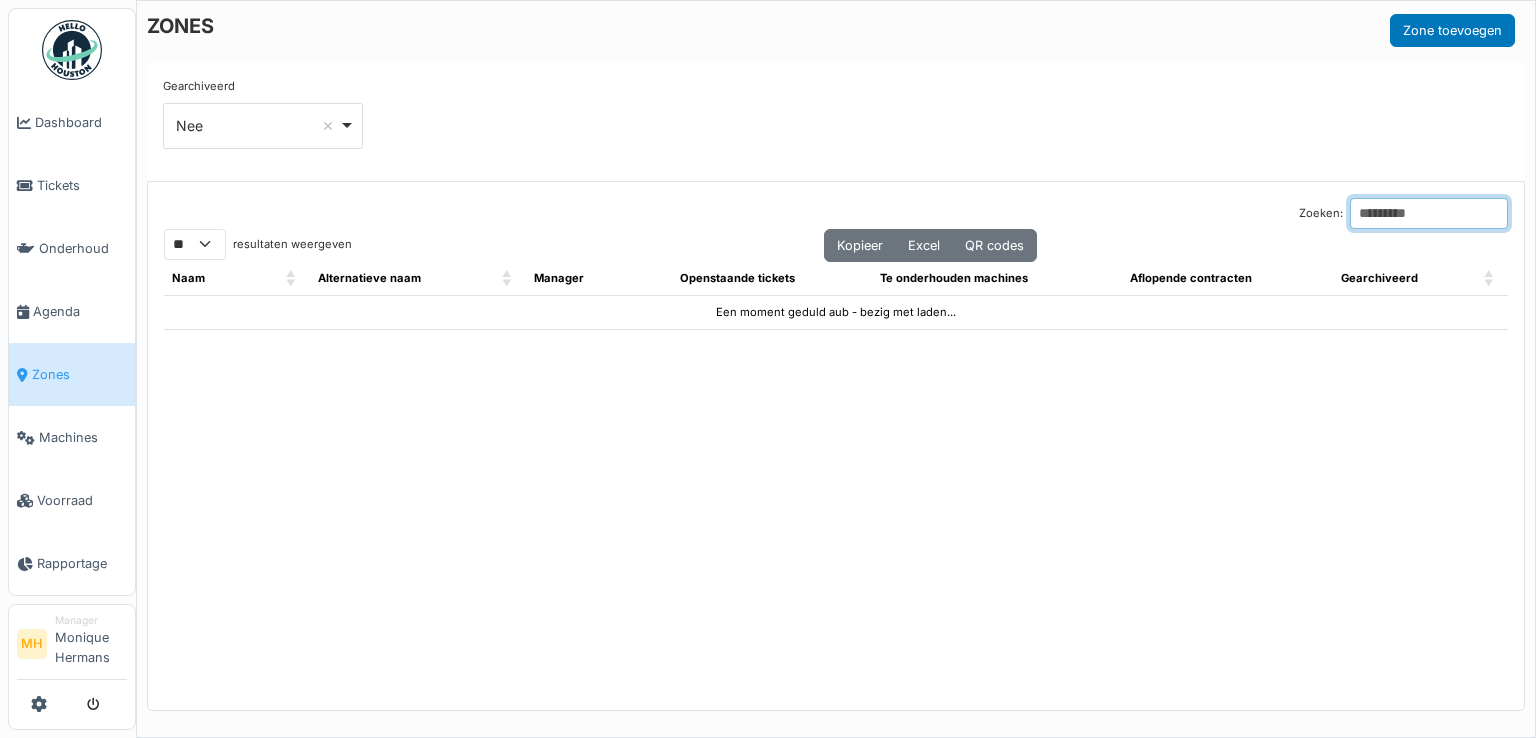 click on "Zoeken:" at bounding box center (1429, 213) 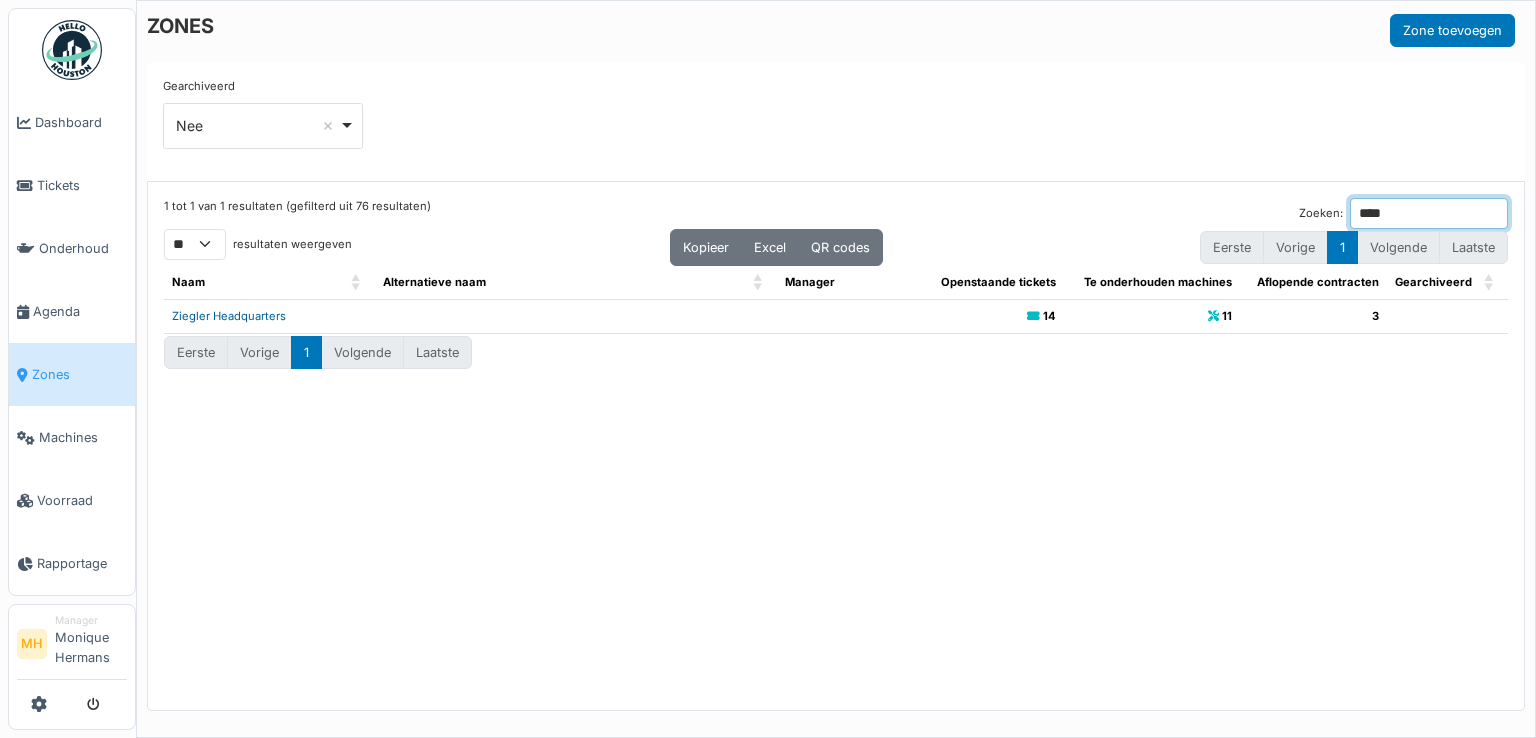 type on "****" 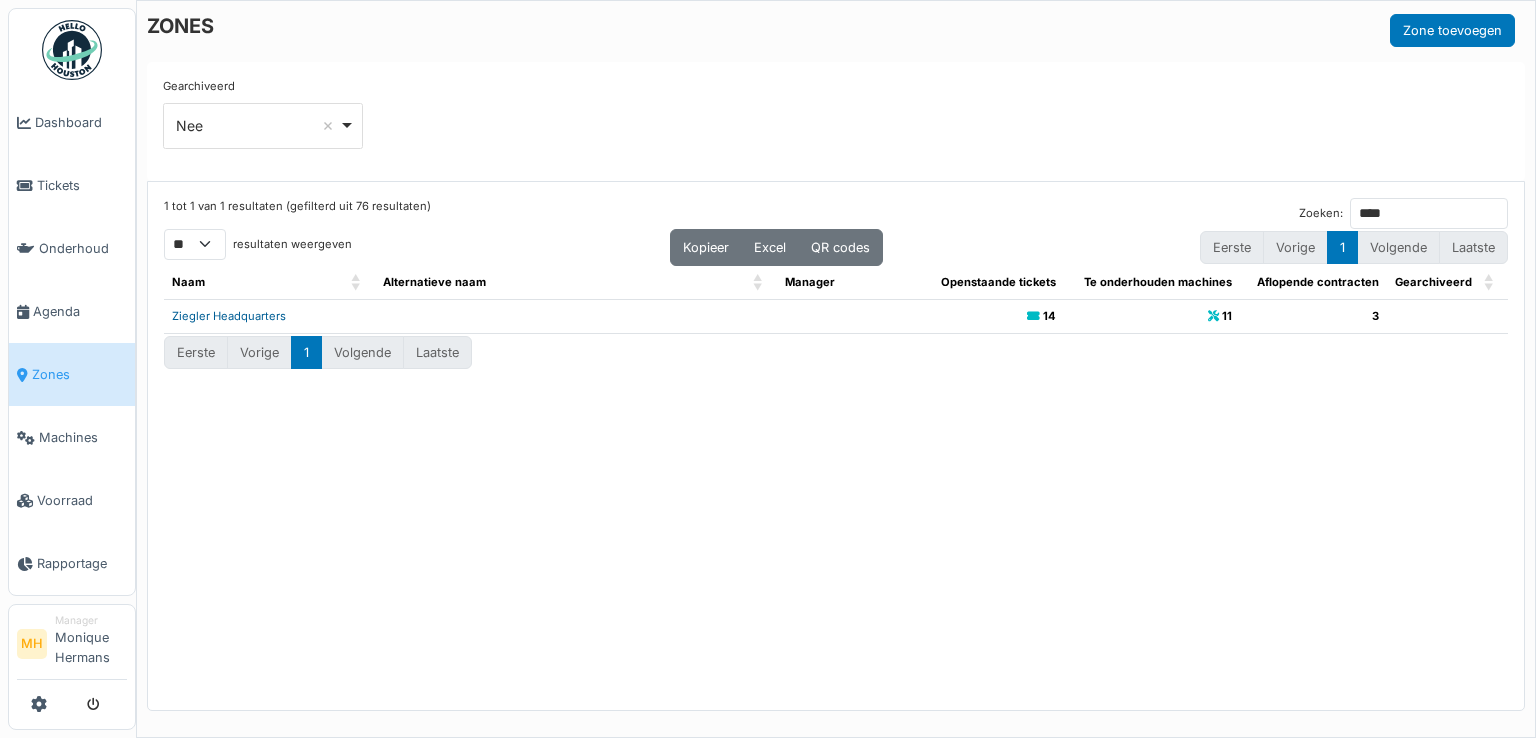 click on "Ziegler Headquarters" at bounding box center [229, 316] 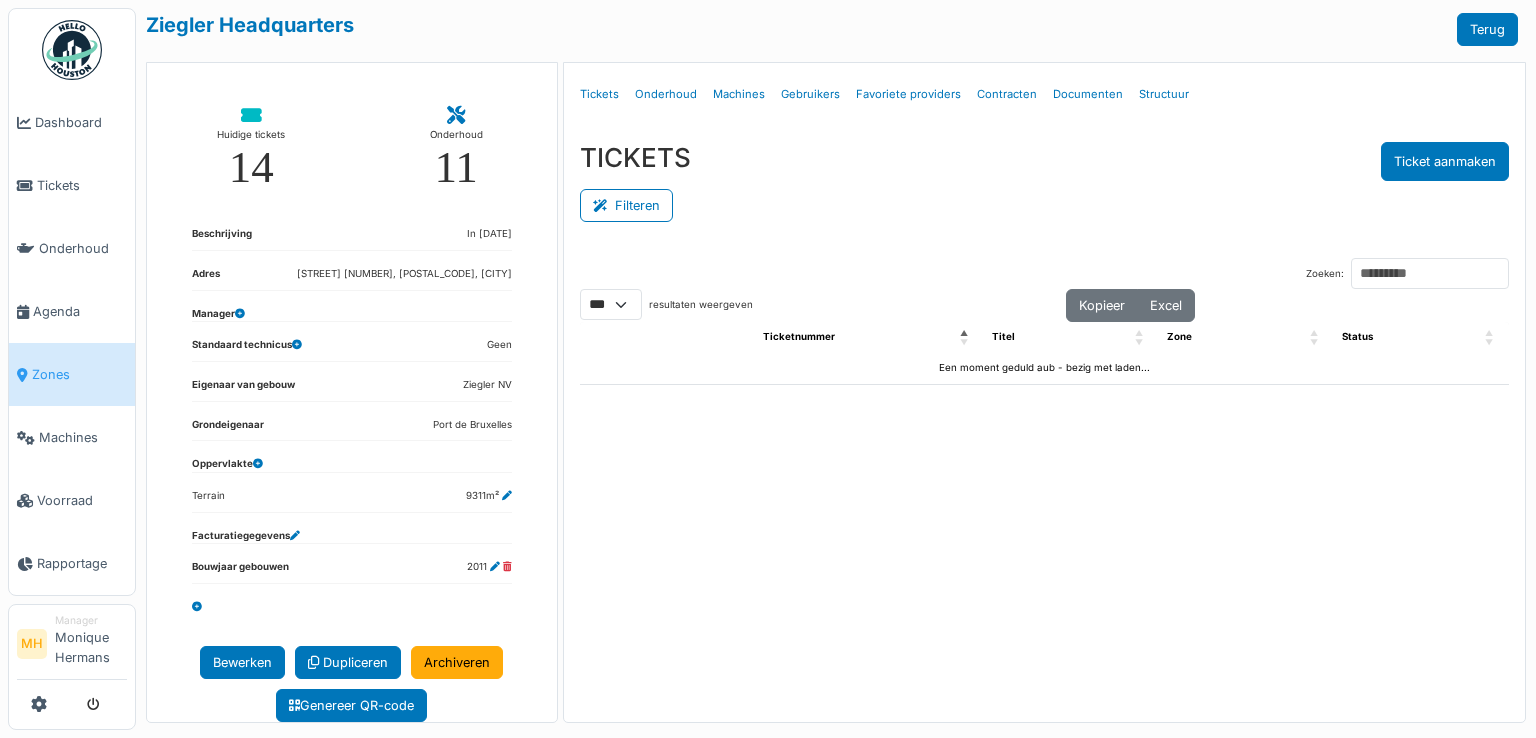 select on "***" 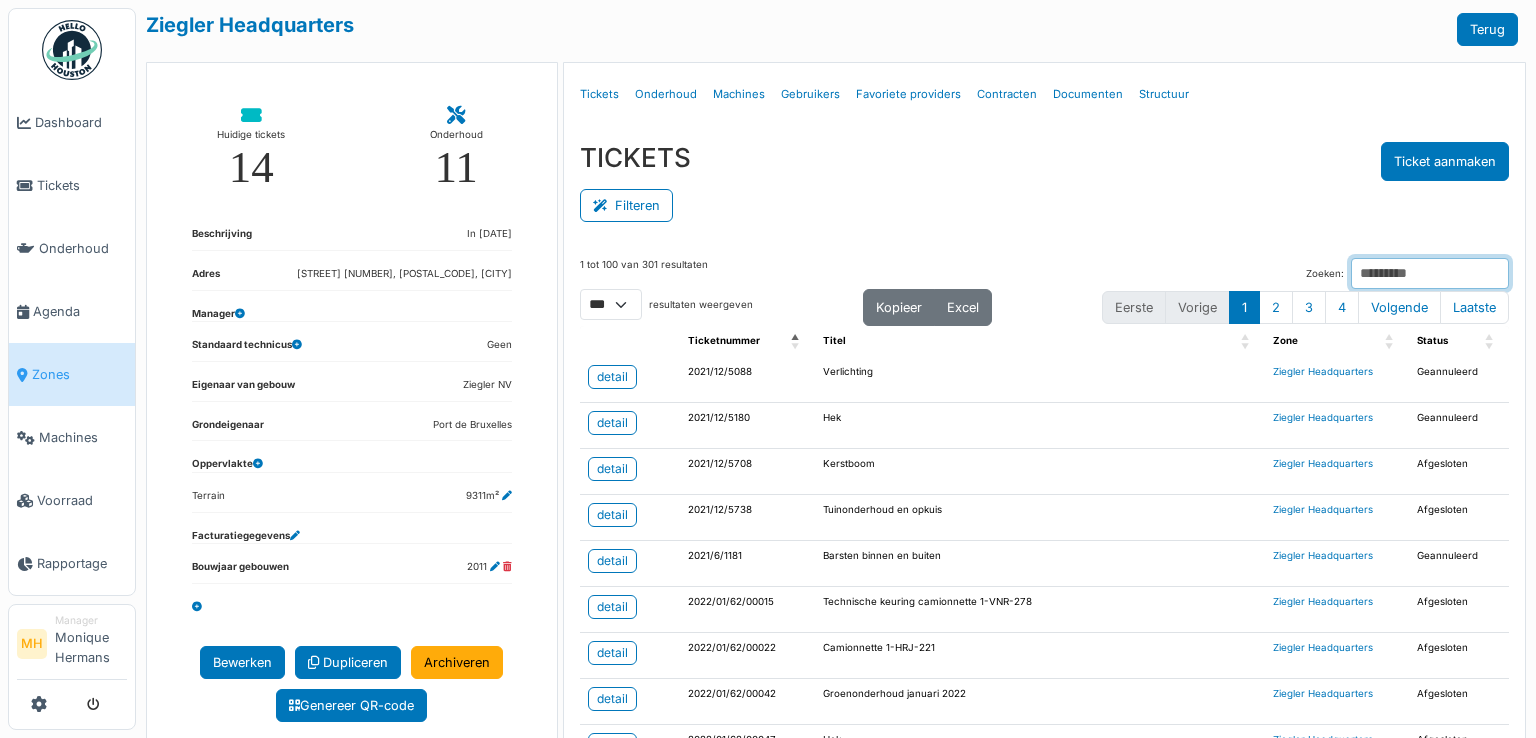 click on "Zoeken:" at bounding box center (1430, 273) 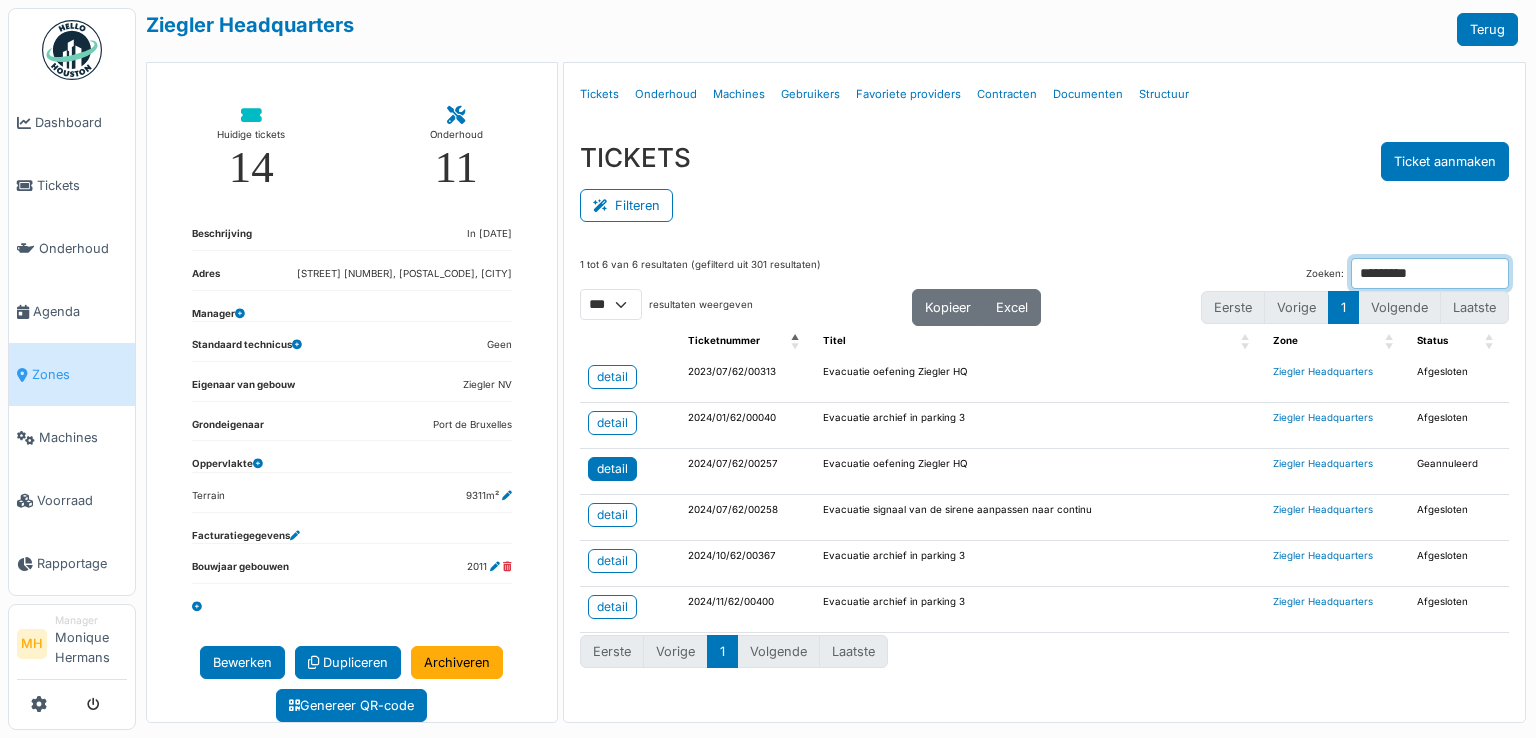 type on "*********" 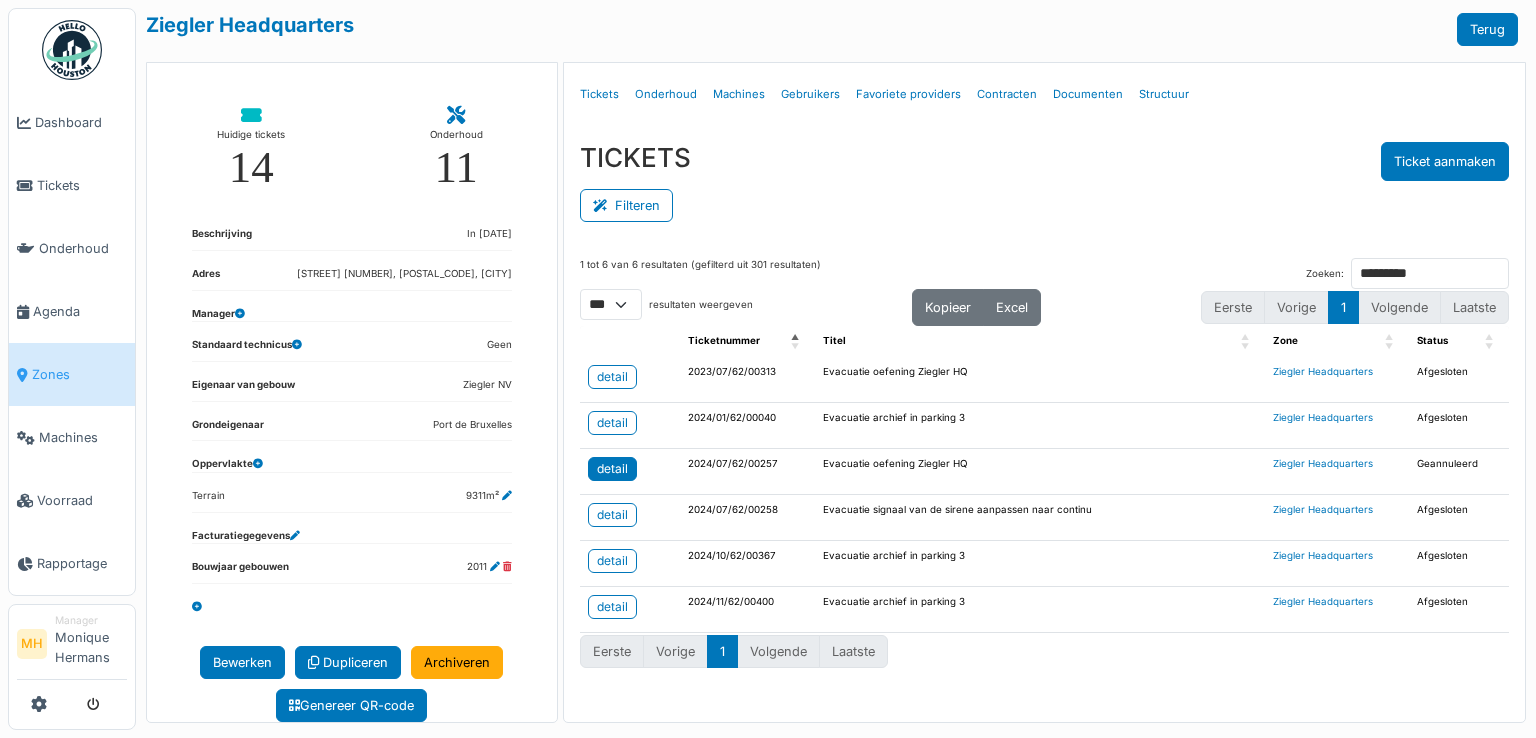 click on "detail" at bounding box center [612, 469] 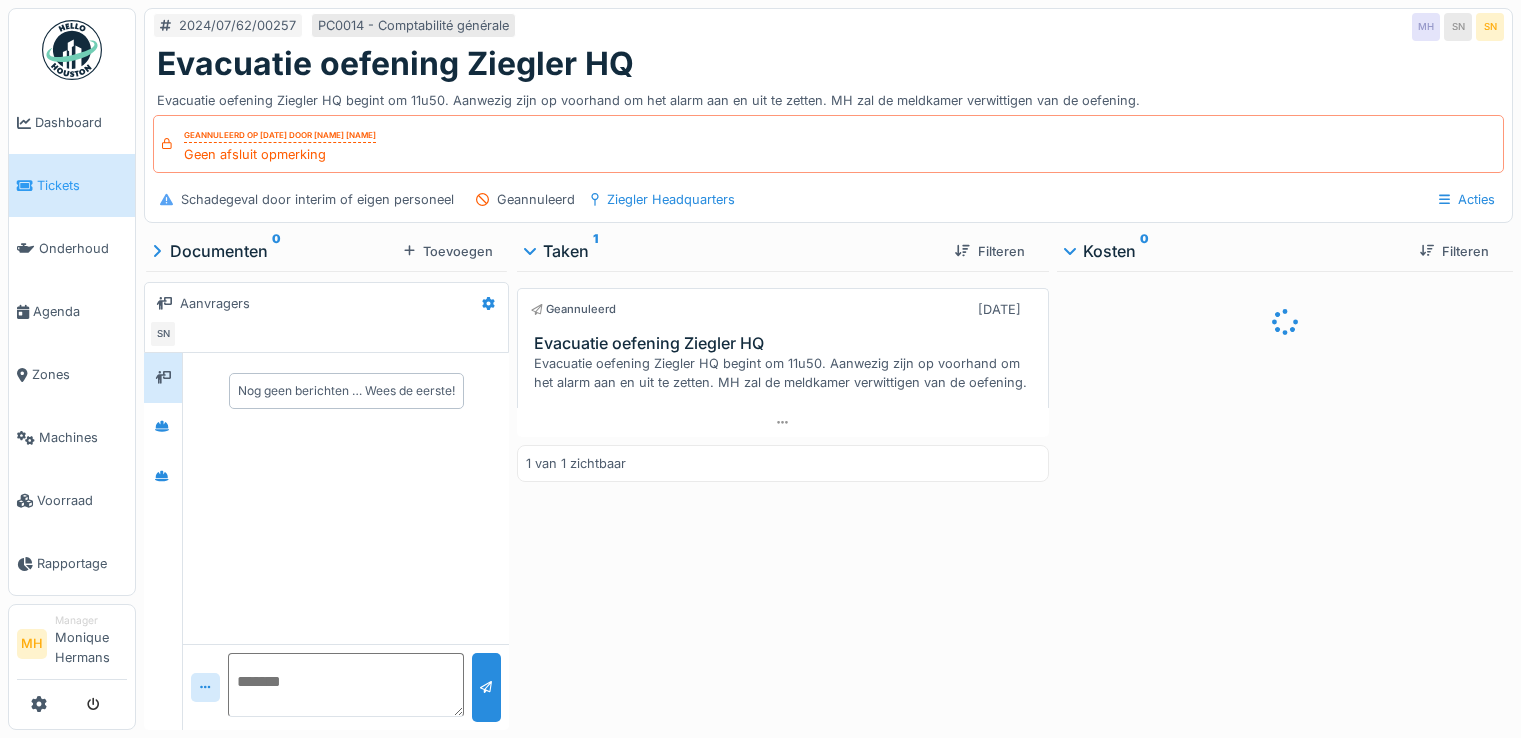 scroll, scrollTop: 0, scrollLeft: 0, axis: both 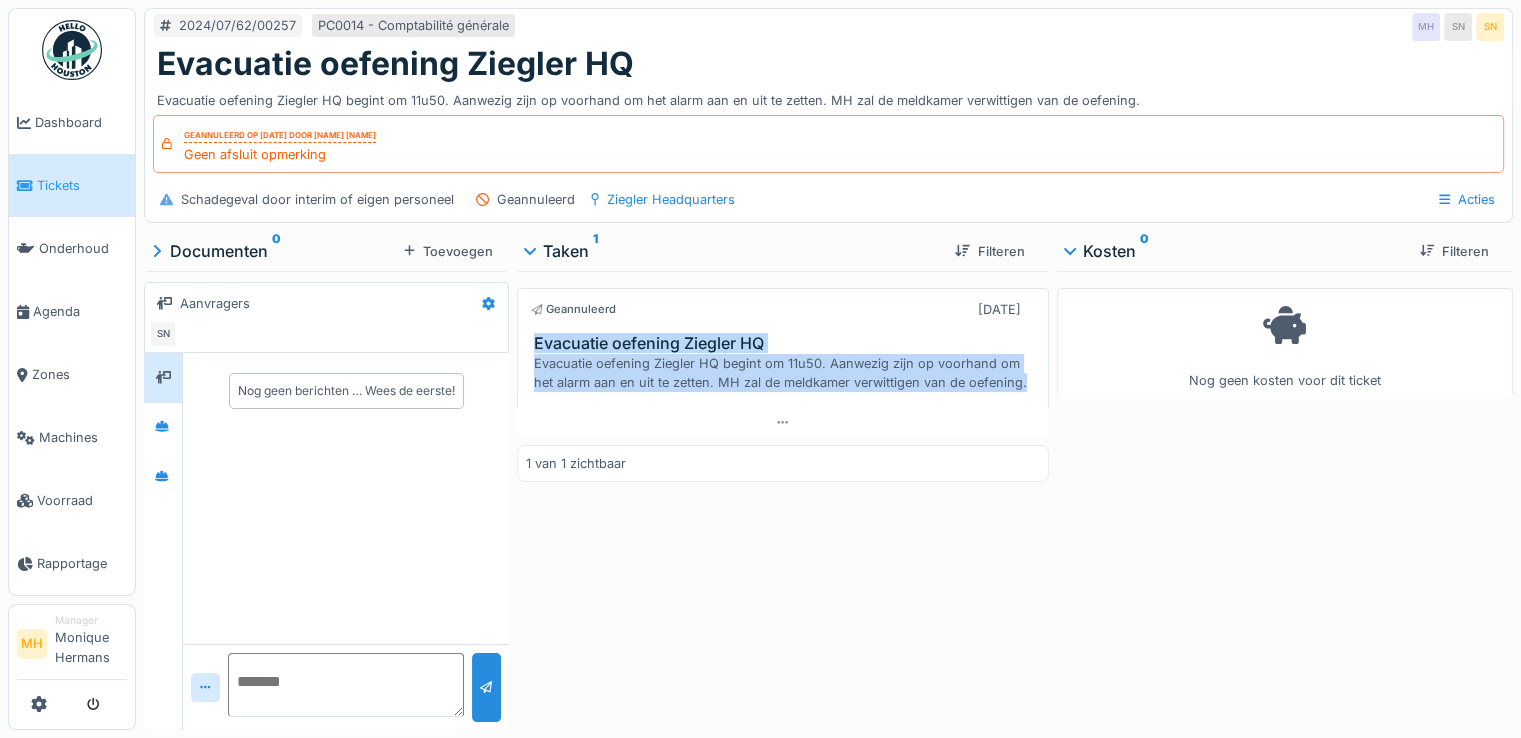 drag, startPoint x: 533, startPoint y: 341, endPoint x: 1036, endPoint y: 384, distance: 504.83463 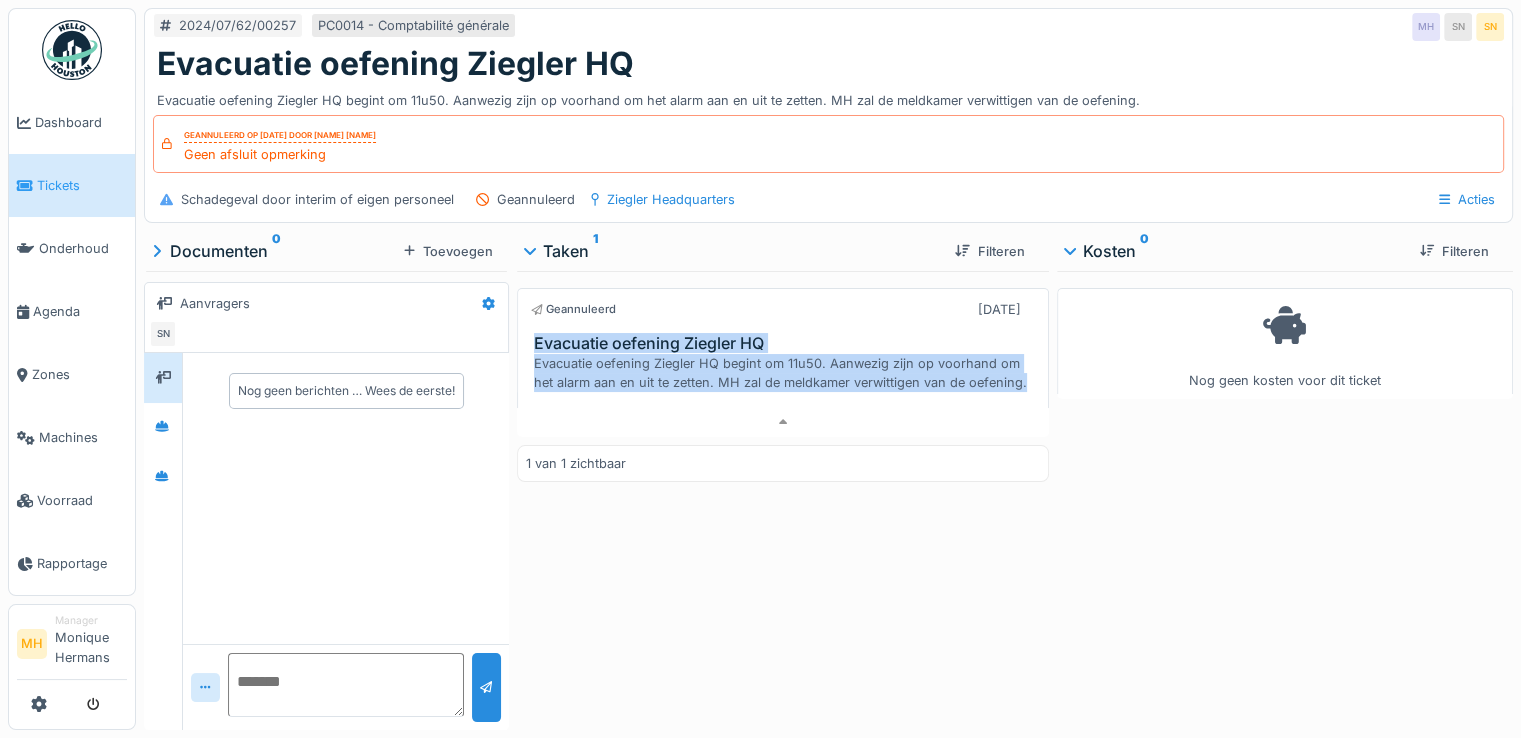 scroll, scrollTop: 15, scrollLeft: 0, axis: vertical 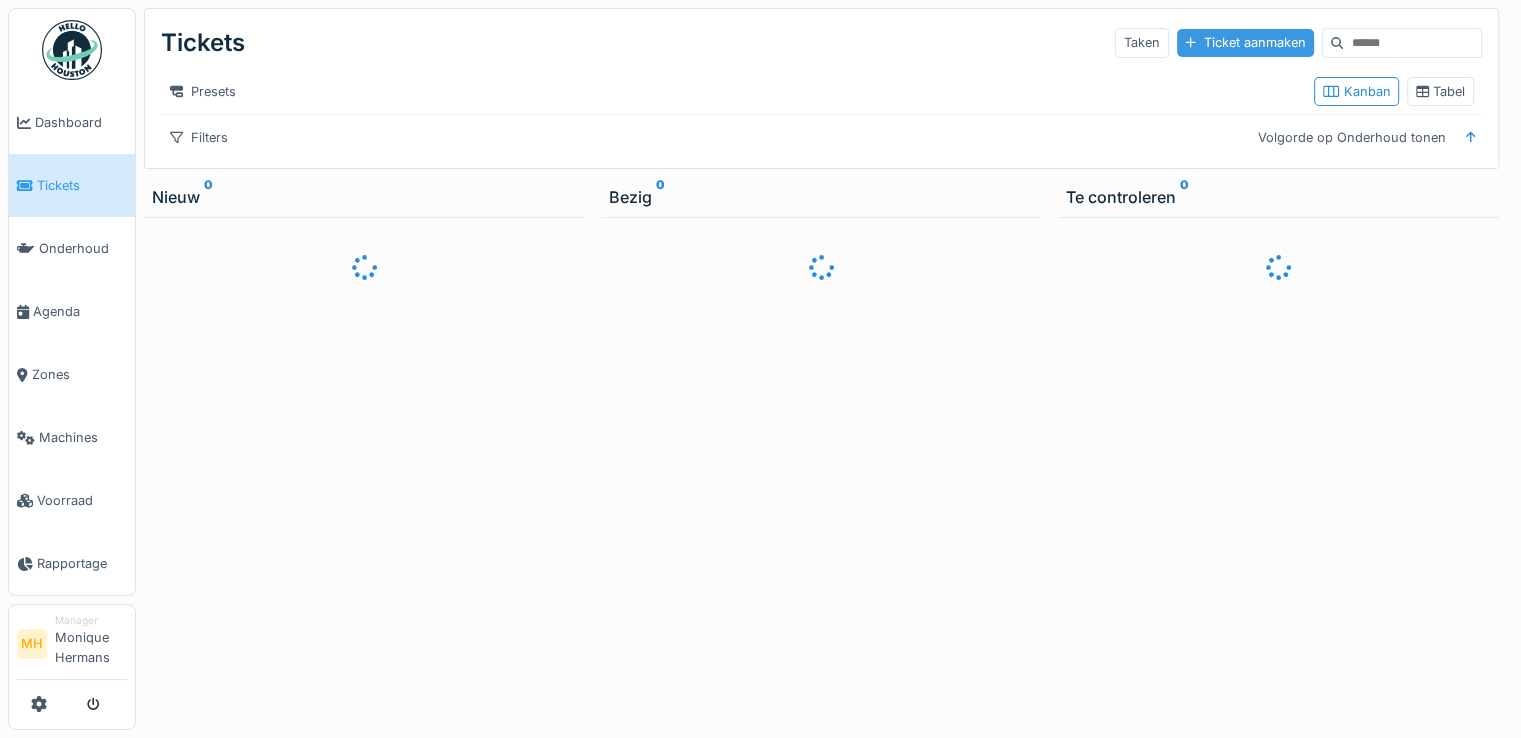 click on "Ticket aanmaken" at bounding box center (1245, 42) 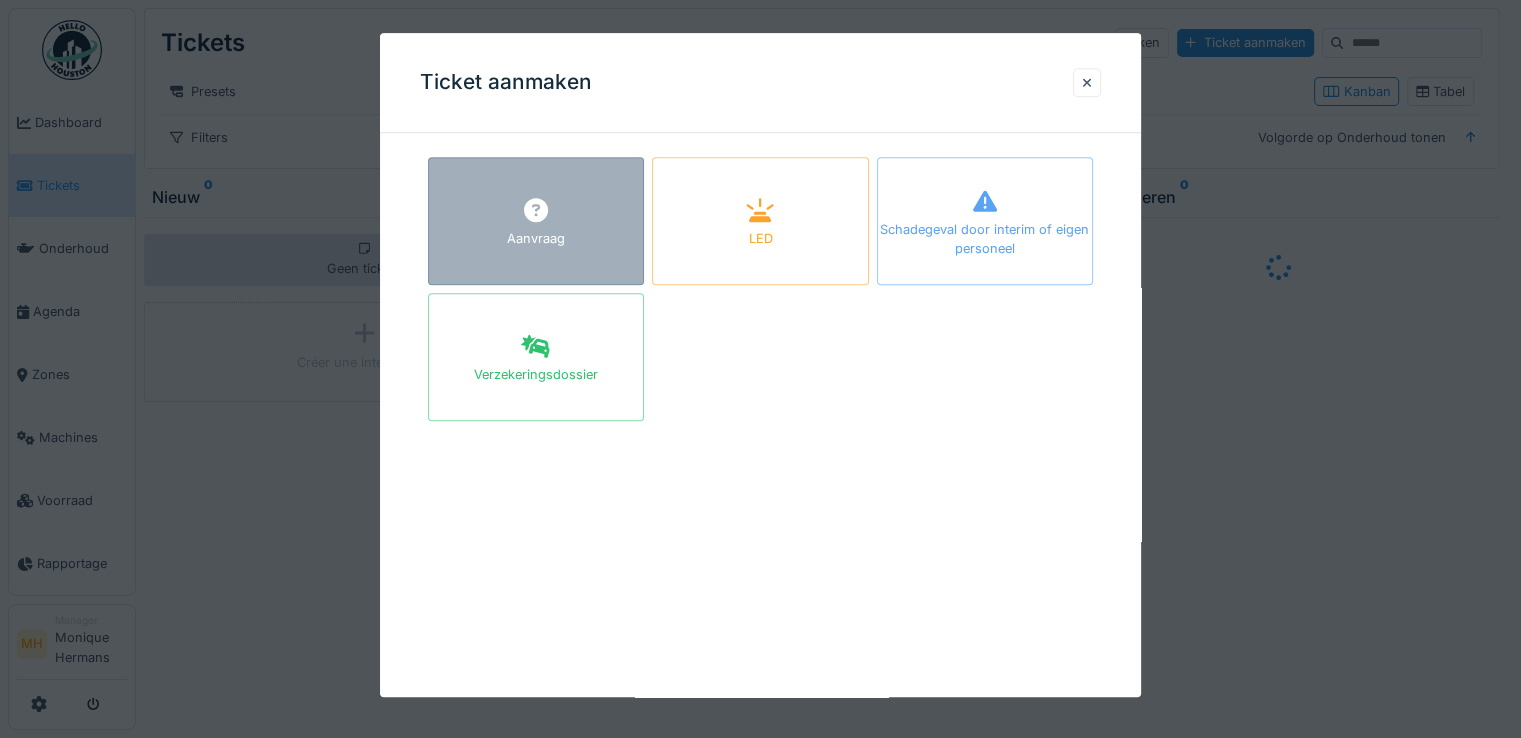click on "Aanvraag" at bounding box center [536, 239] 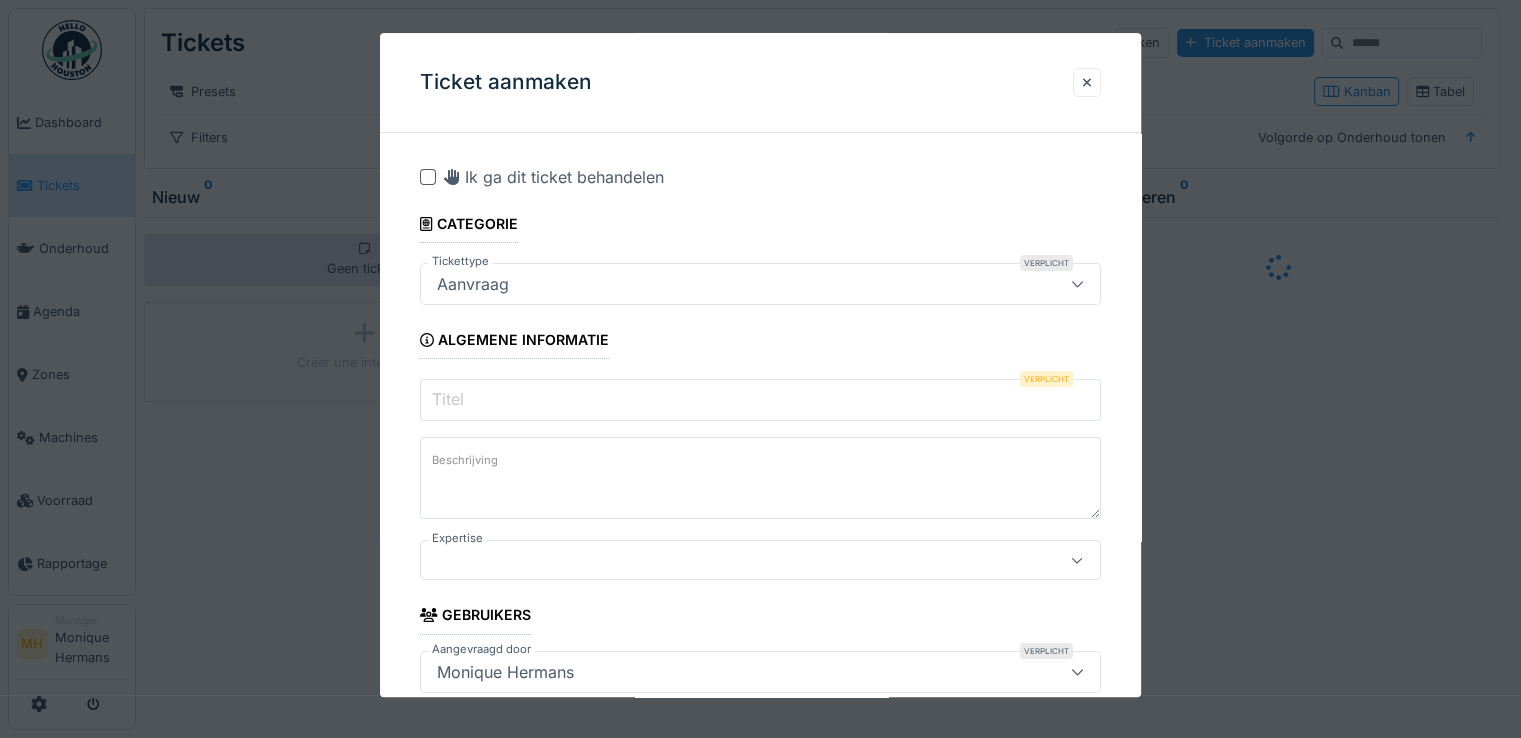 click on "Titel" at bounding box center (760, 400) 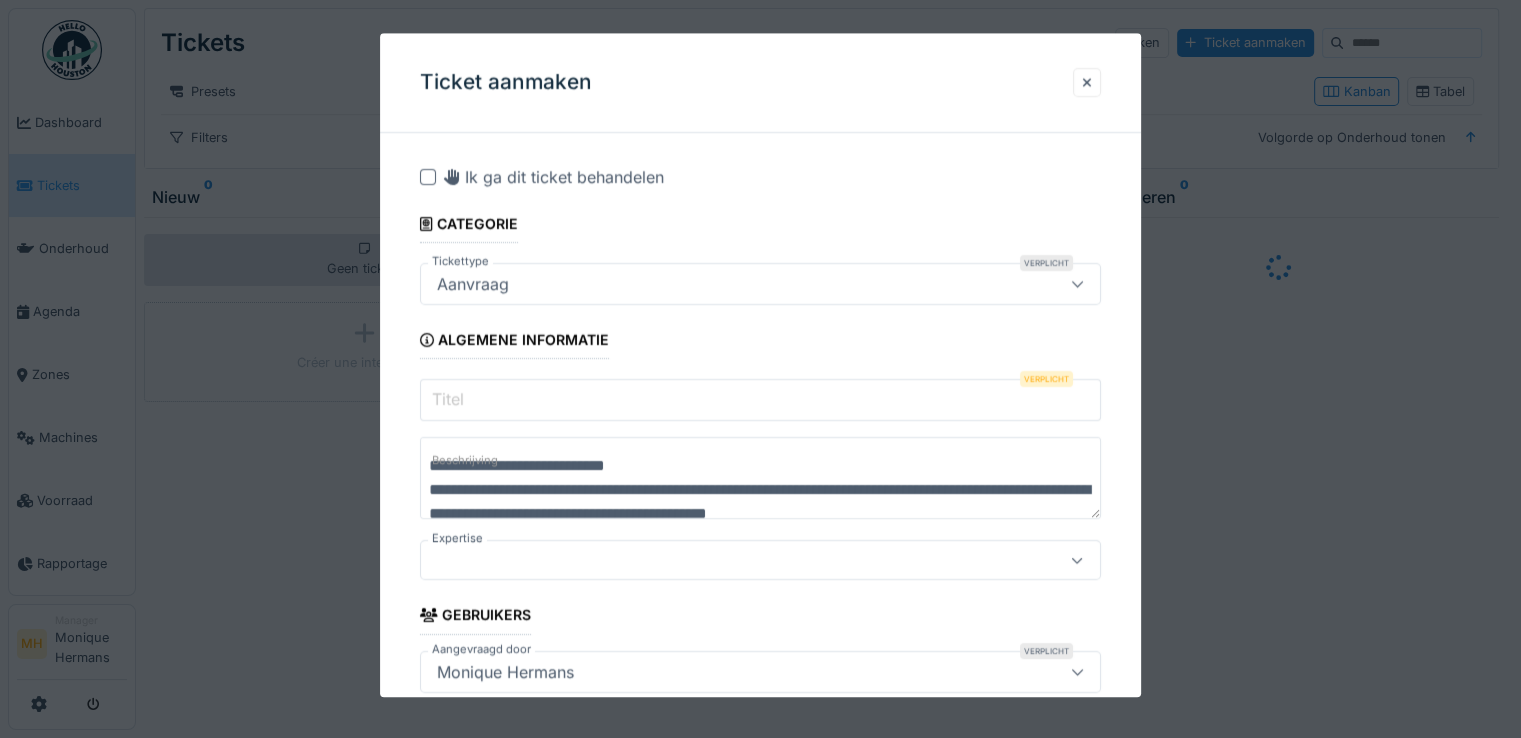 scroll, scrollTop: 6, scrollLeft: 0, axis: vertical 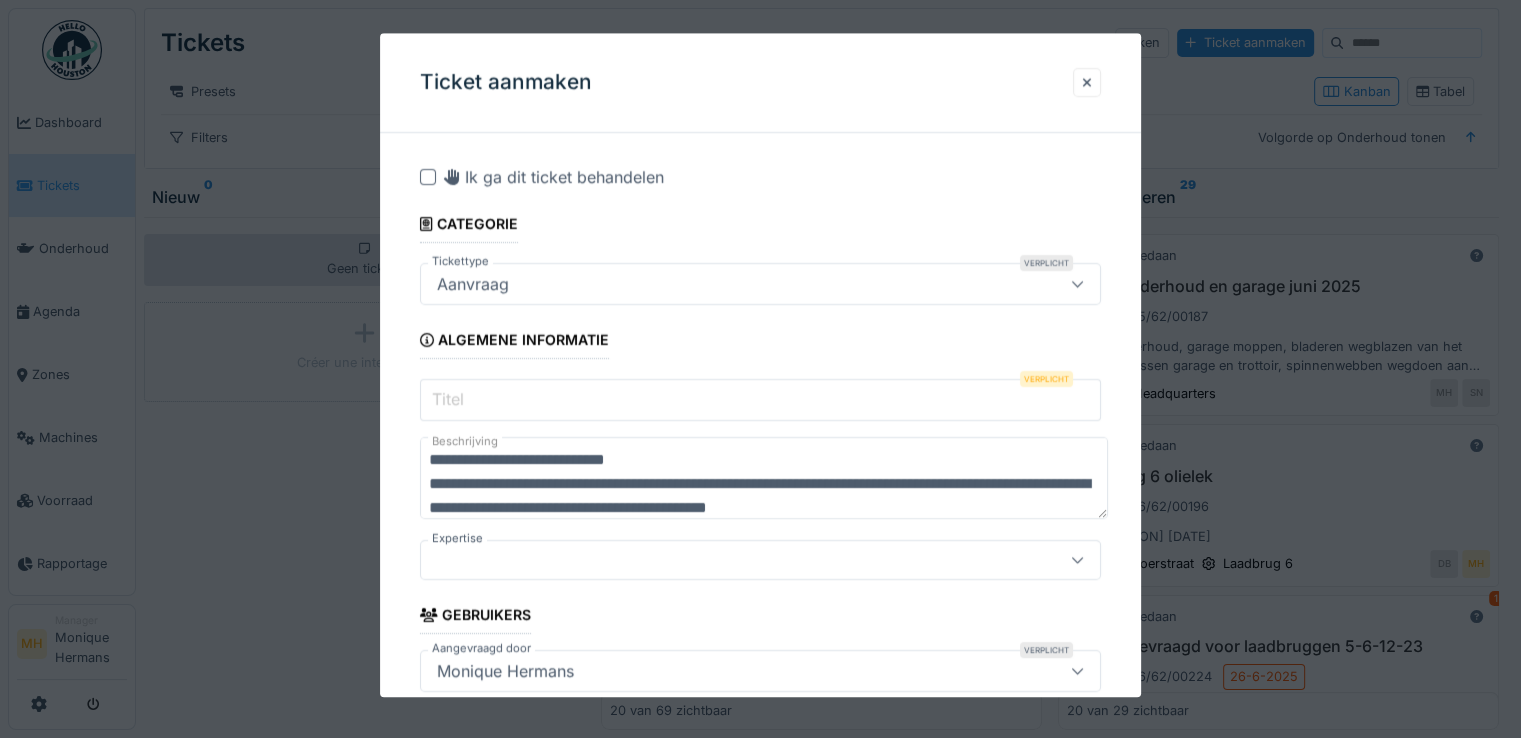 drag, startPoint x: 430, startPoint y: 459, endPoint x: 746, endPoint y: 453, distance: 316.05695 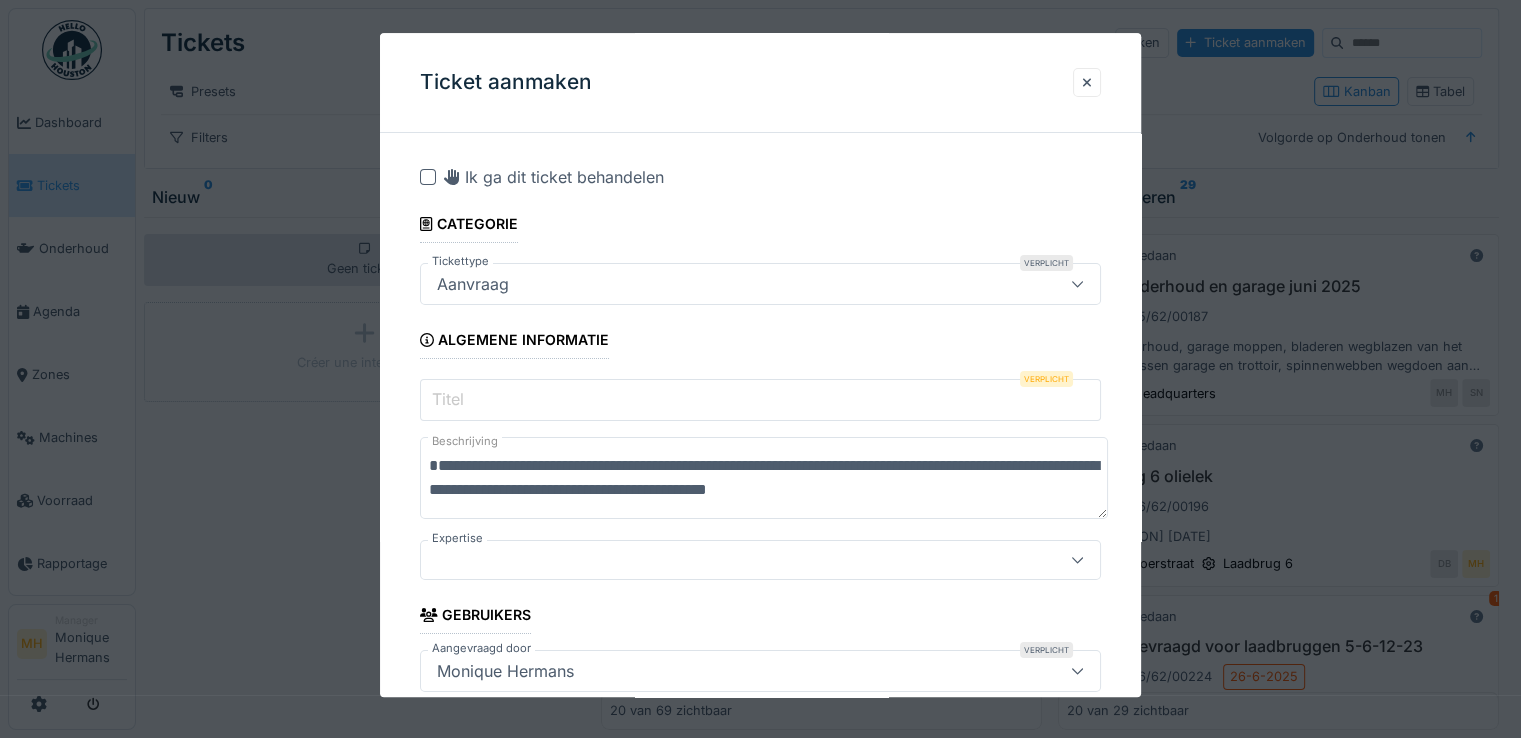 type on "**********" 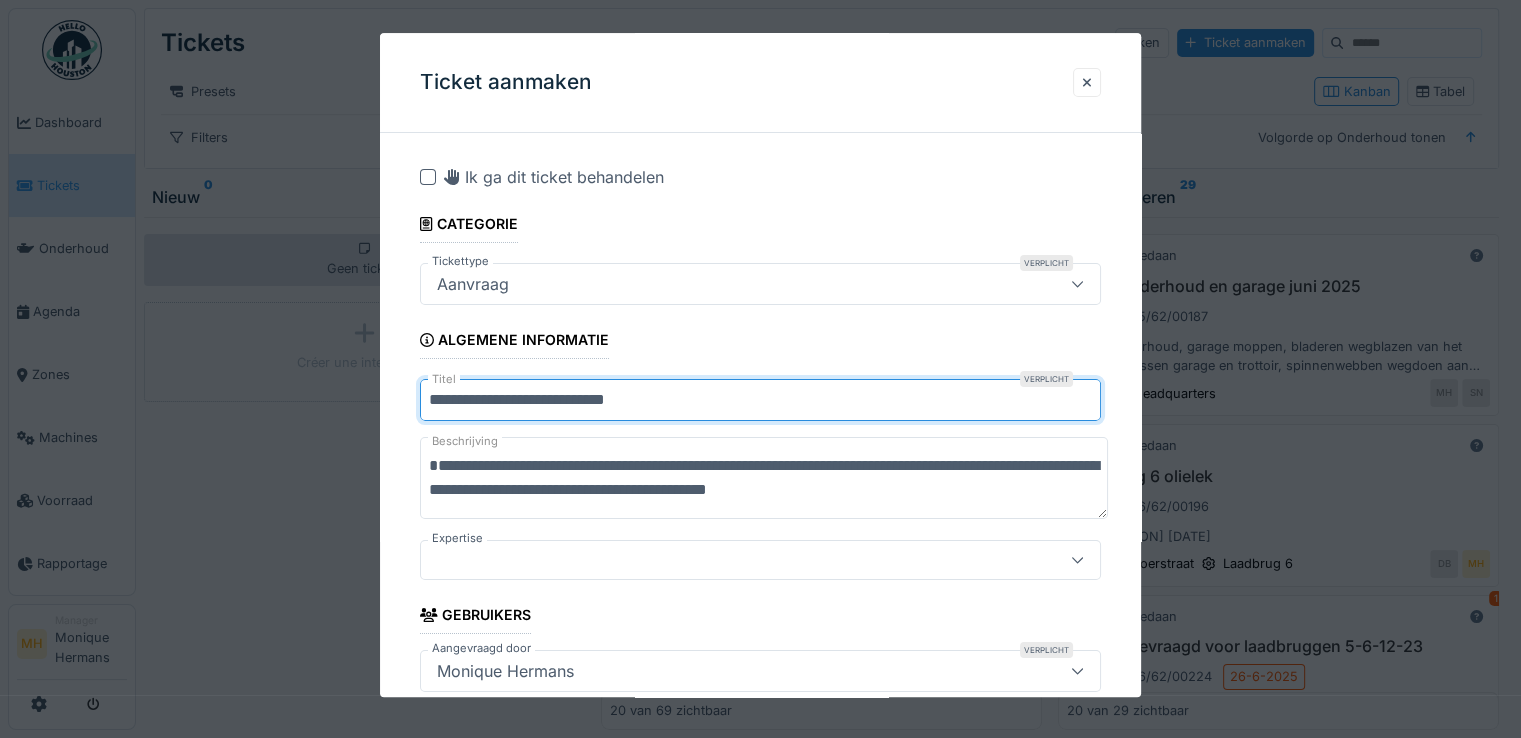 type on "**********" 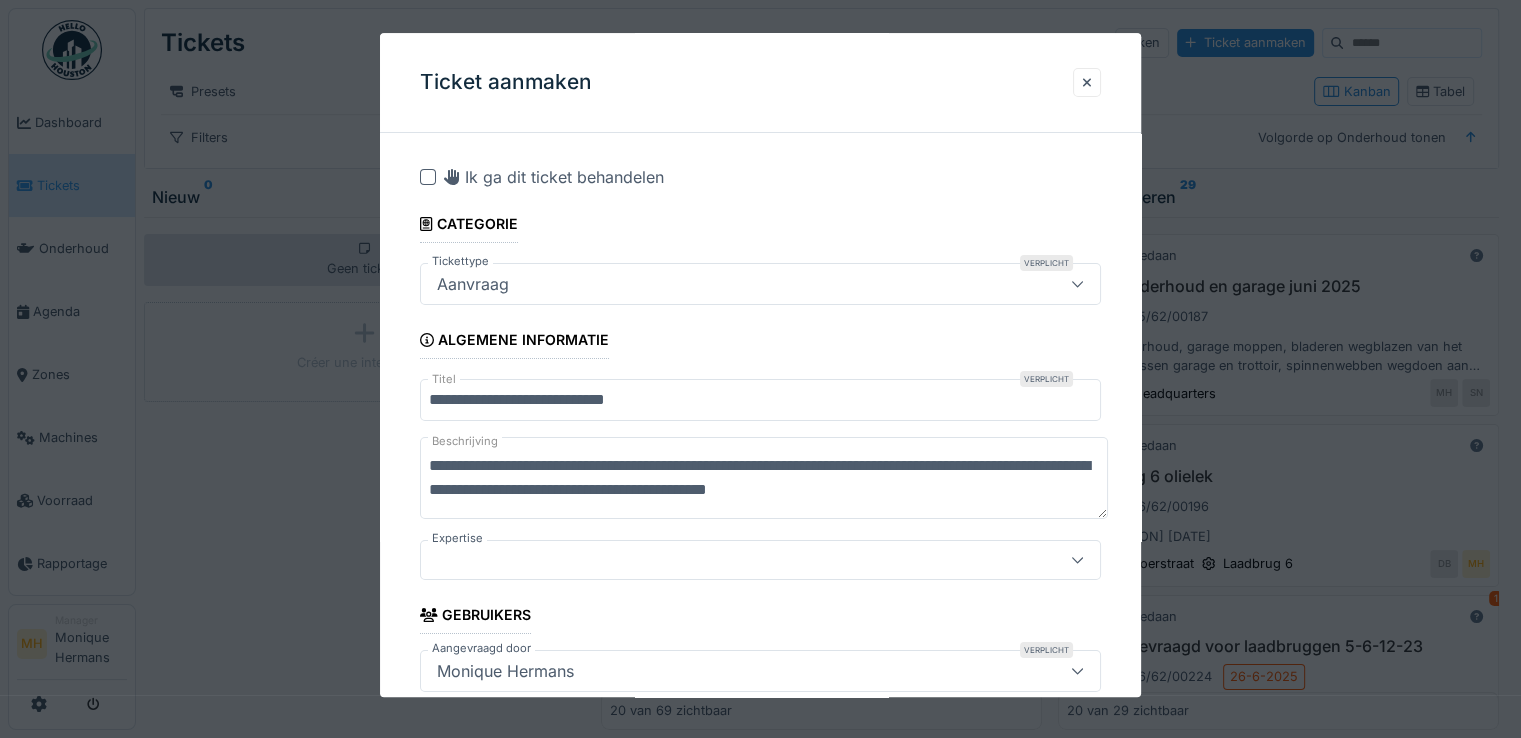 scroll, scrollTop: 0, scrollLeft: 0, axis: both 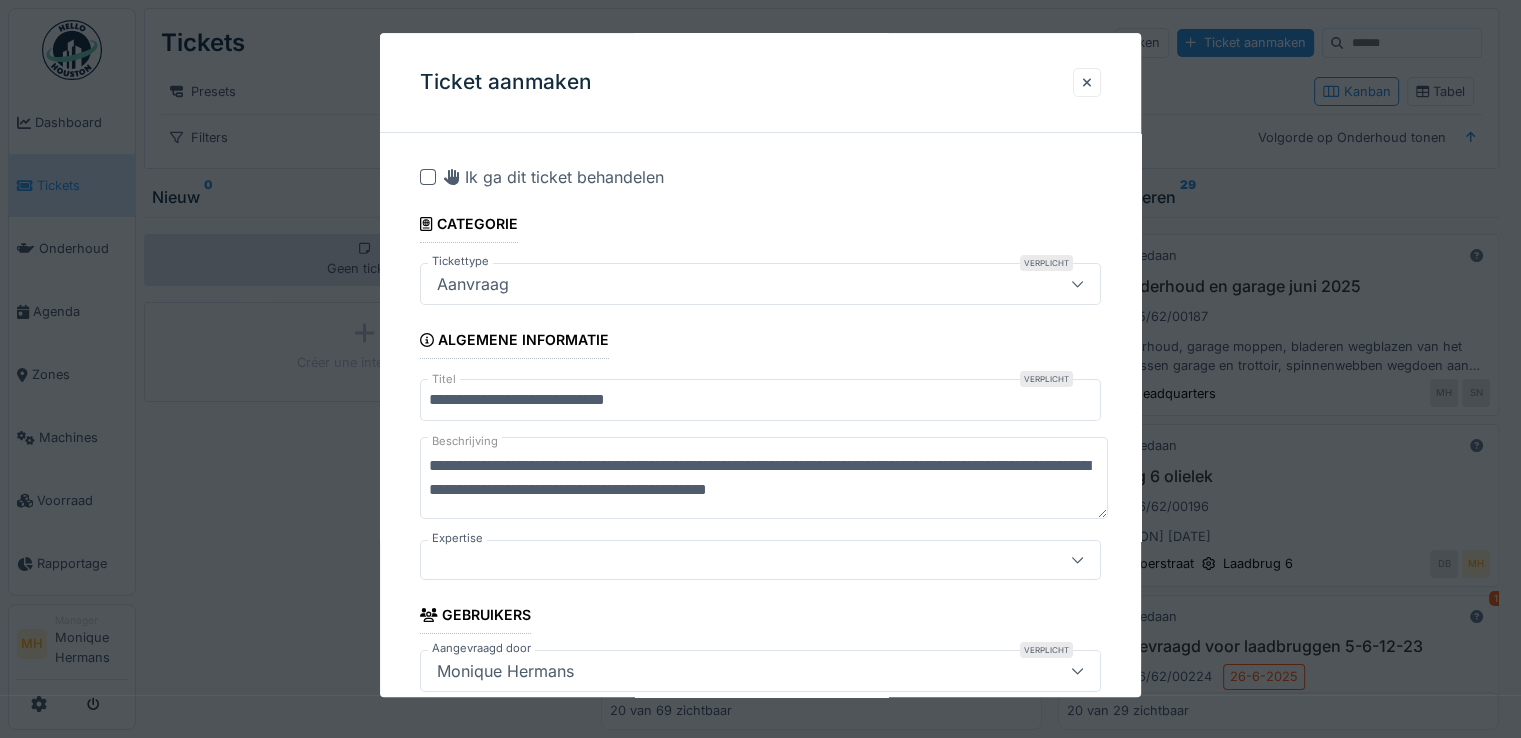 drag, startPoint x: 765, startPoint y: 469, endPoint x: 789, endPoint y: 466, distance: 24.186773 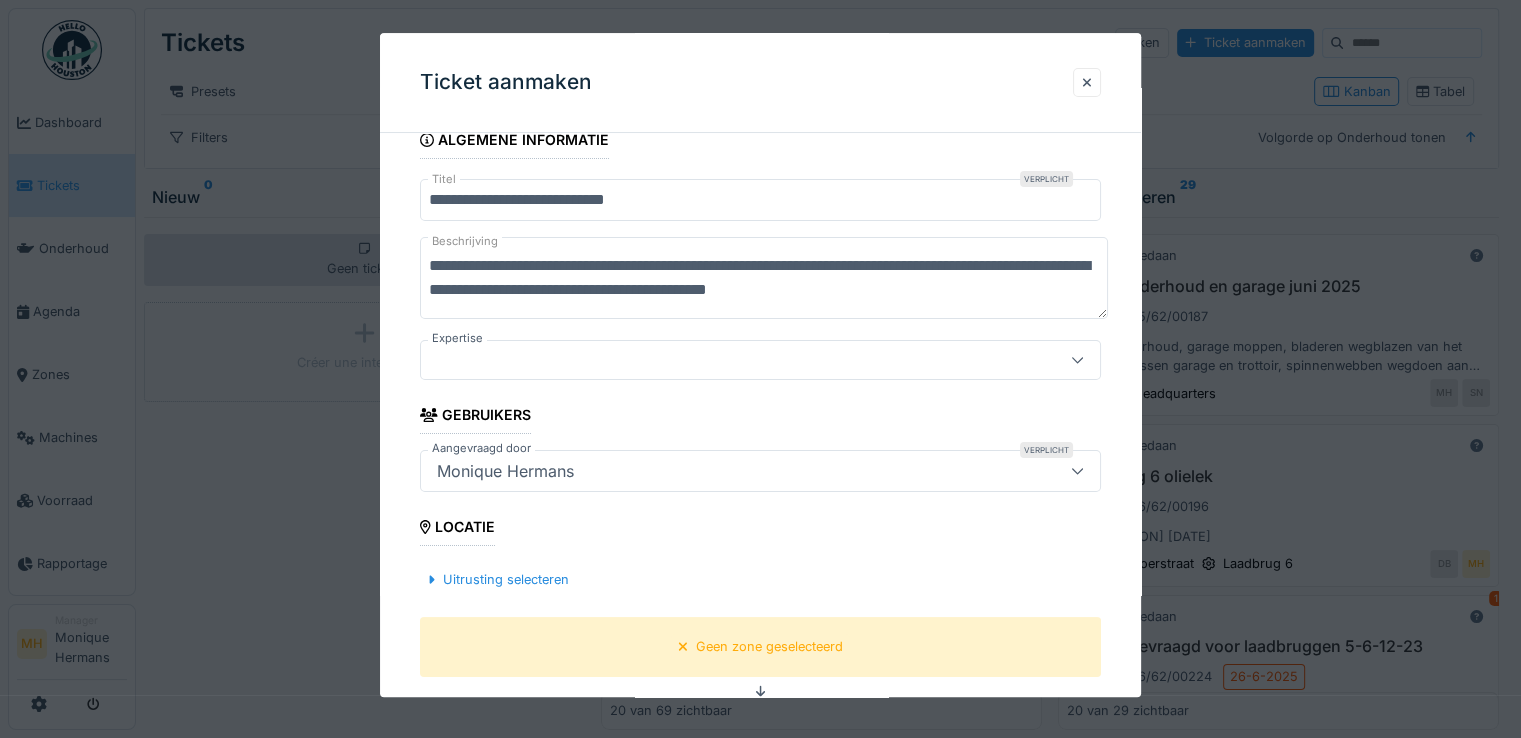 type on "**********" 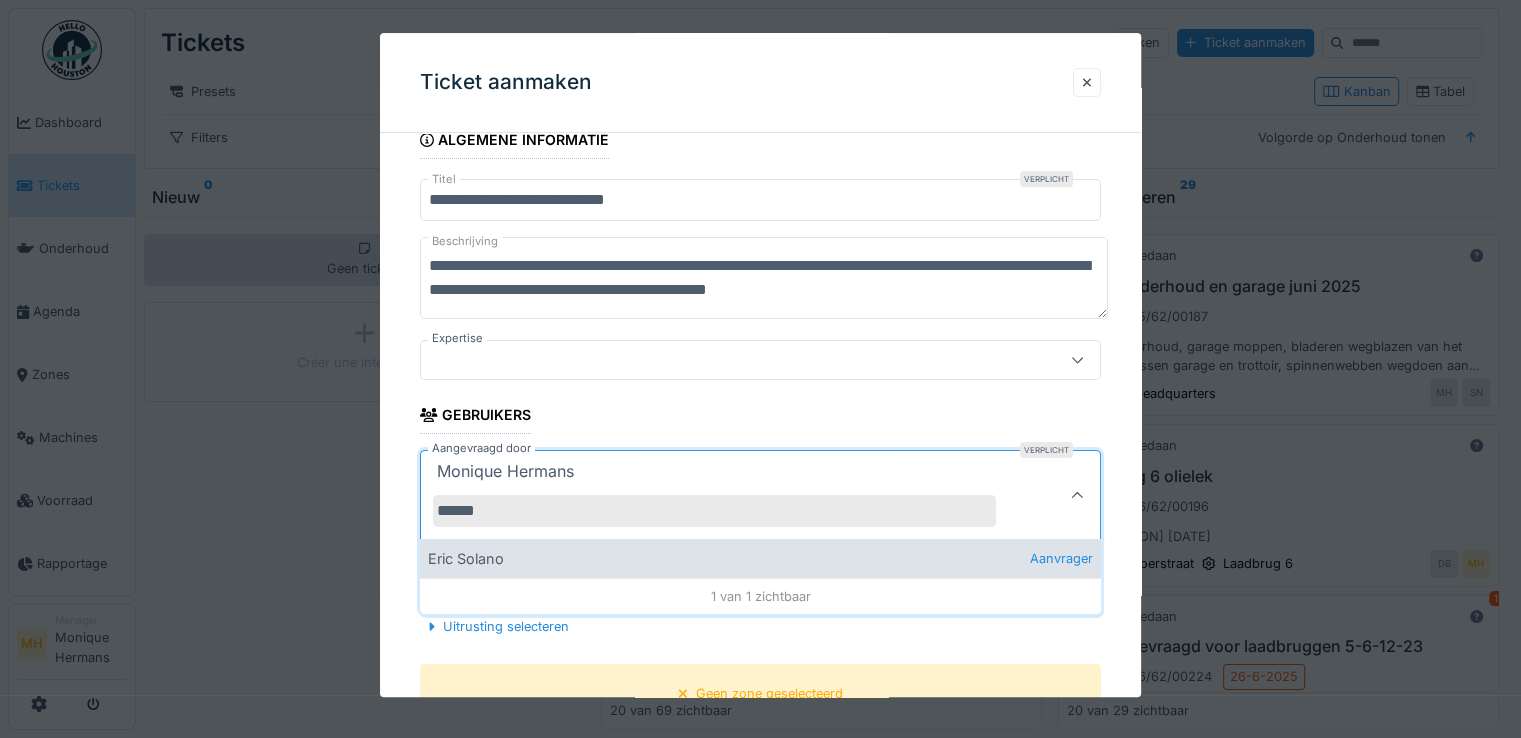 type on "******" 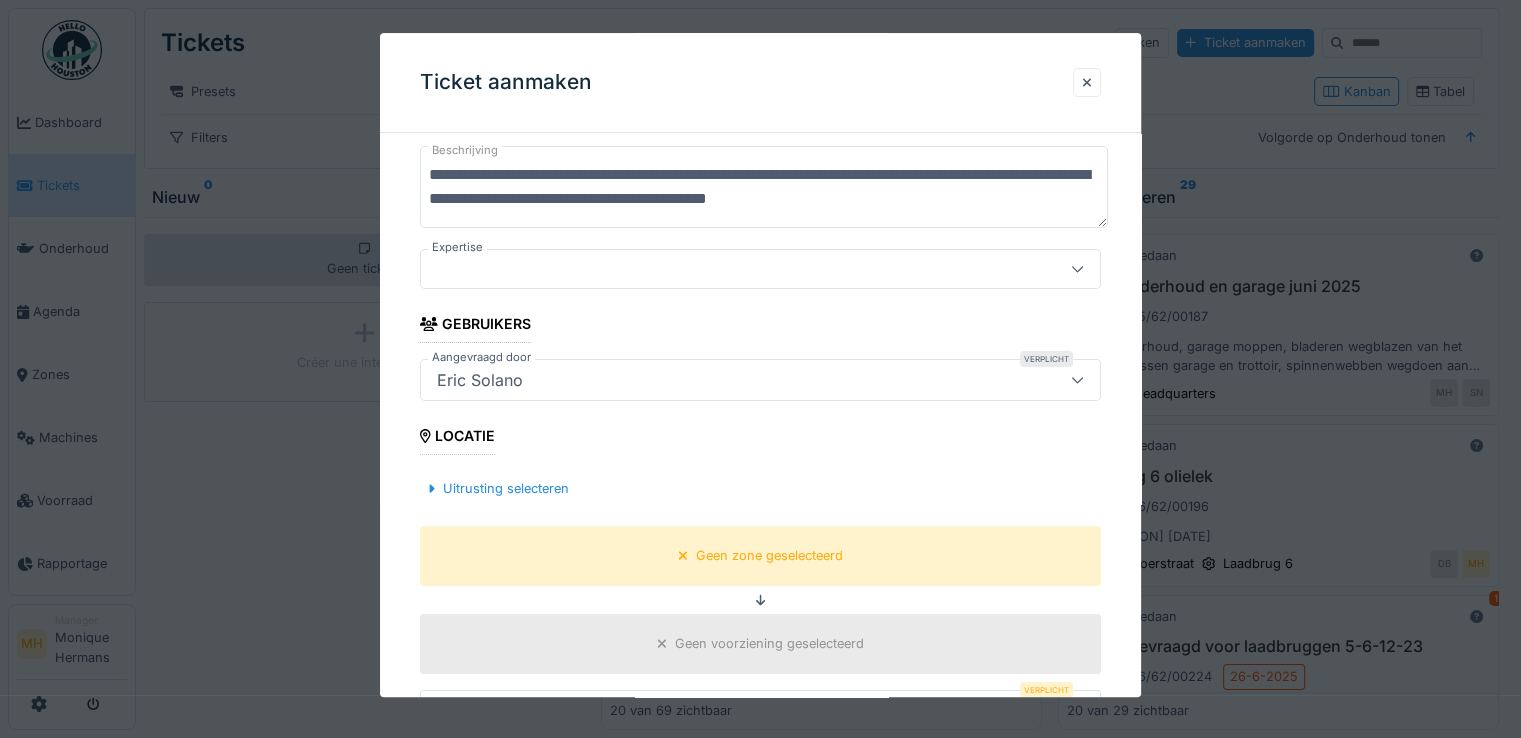 scroll, scrollTop: 400, scrollLeft: 0, axis: vertical 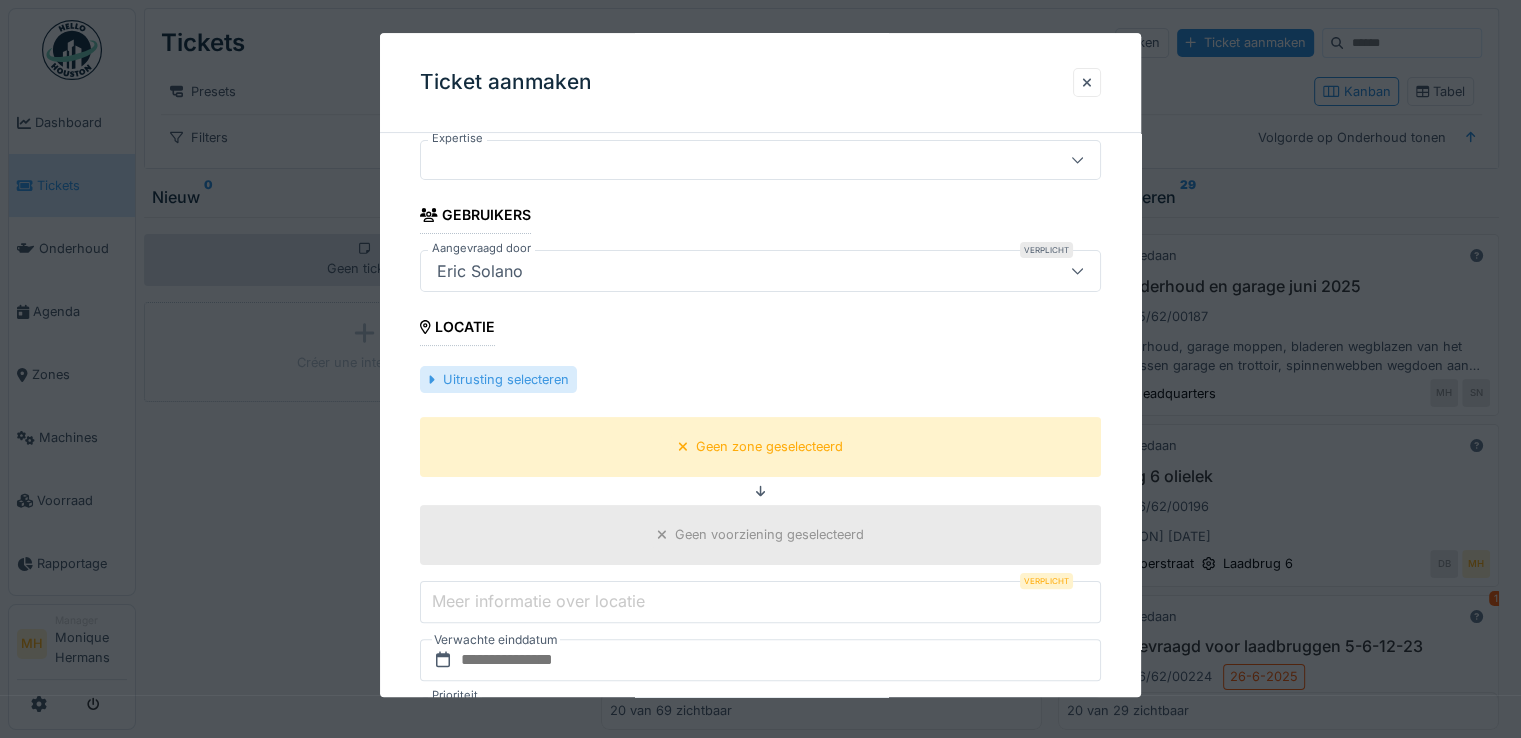 click on "Uitrusting selecteren" at bounding box center (498, 379) 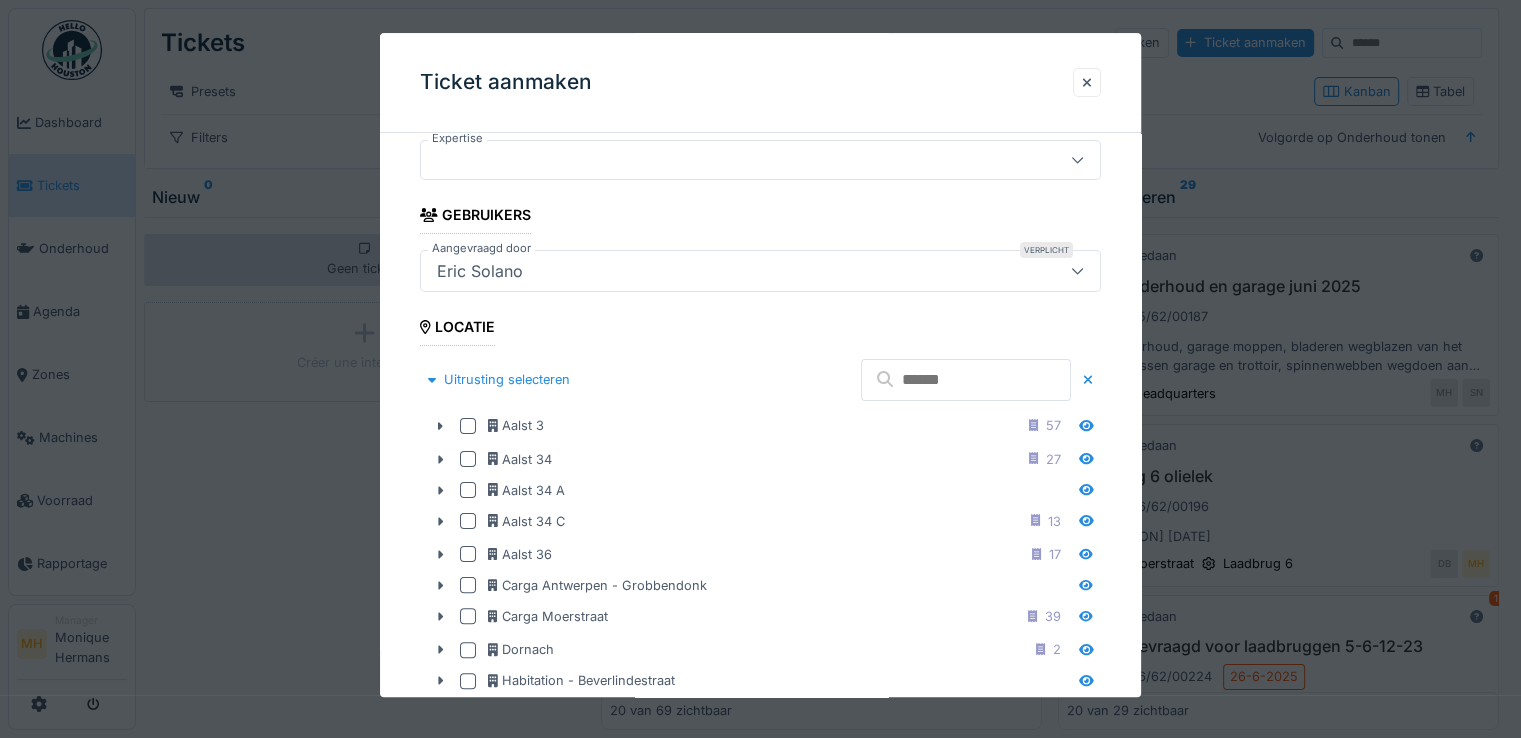 click at bounding box center (966, 380) 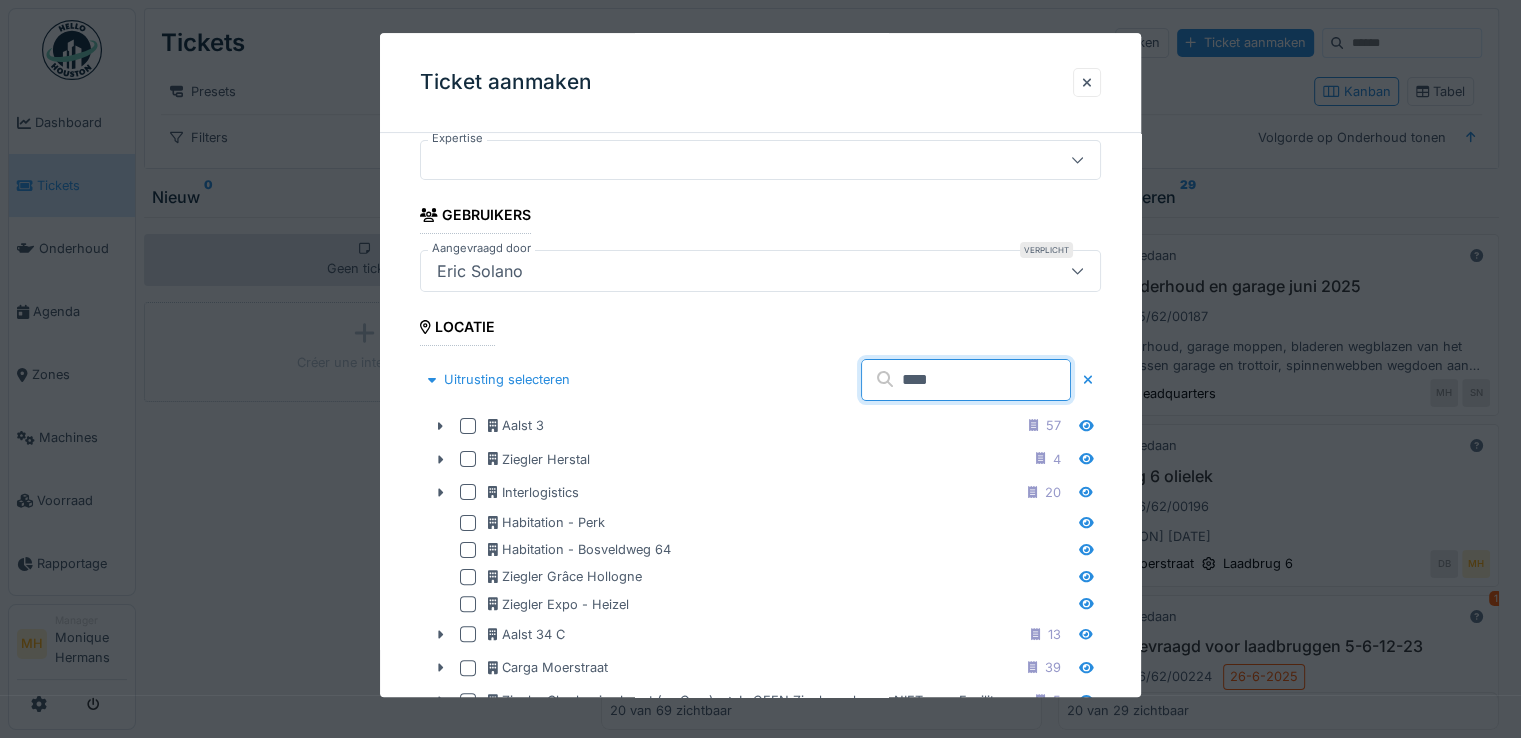 type on "****" 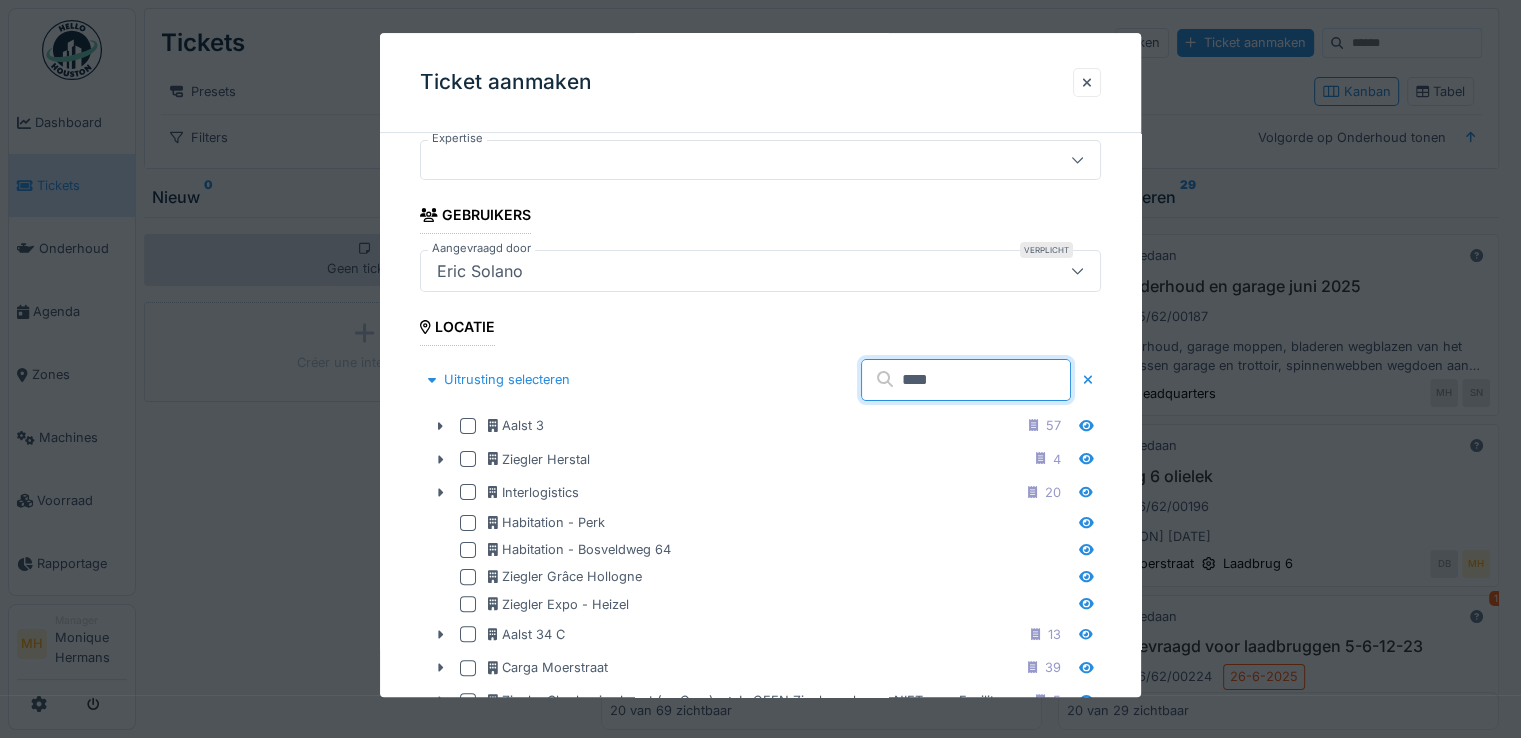 click on "*******" at bounding box center (760, 1997) 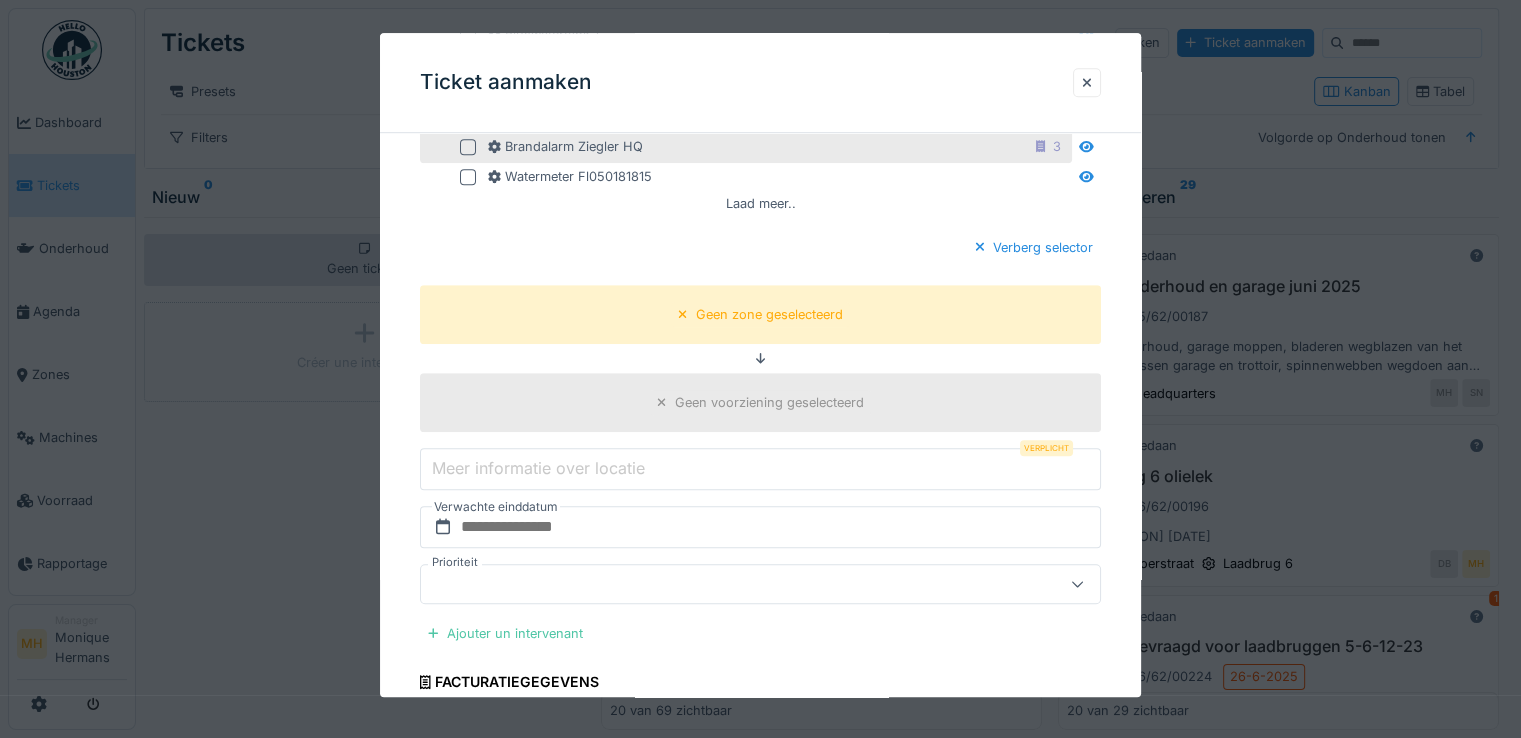 scroll, scrollTop: 1233, scrollLeft: 0, axis: vertical 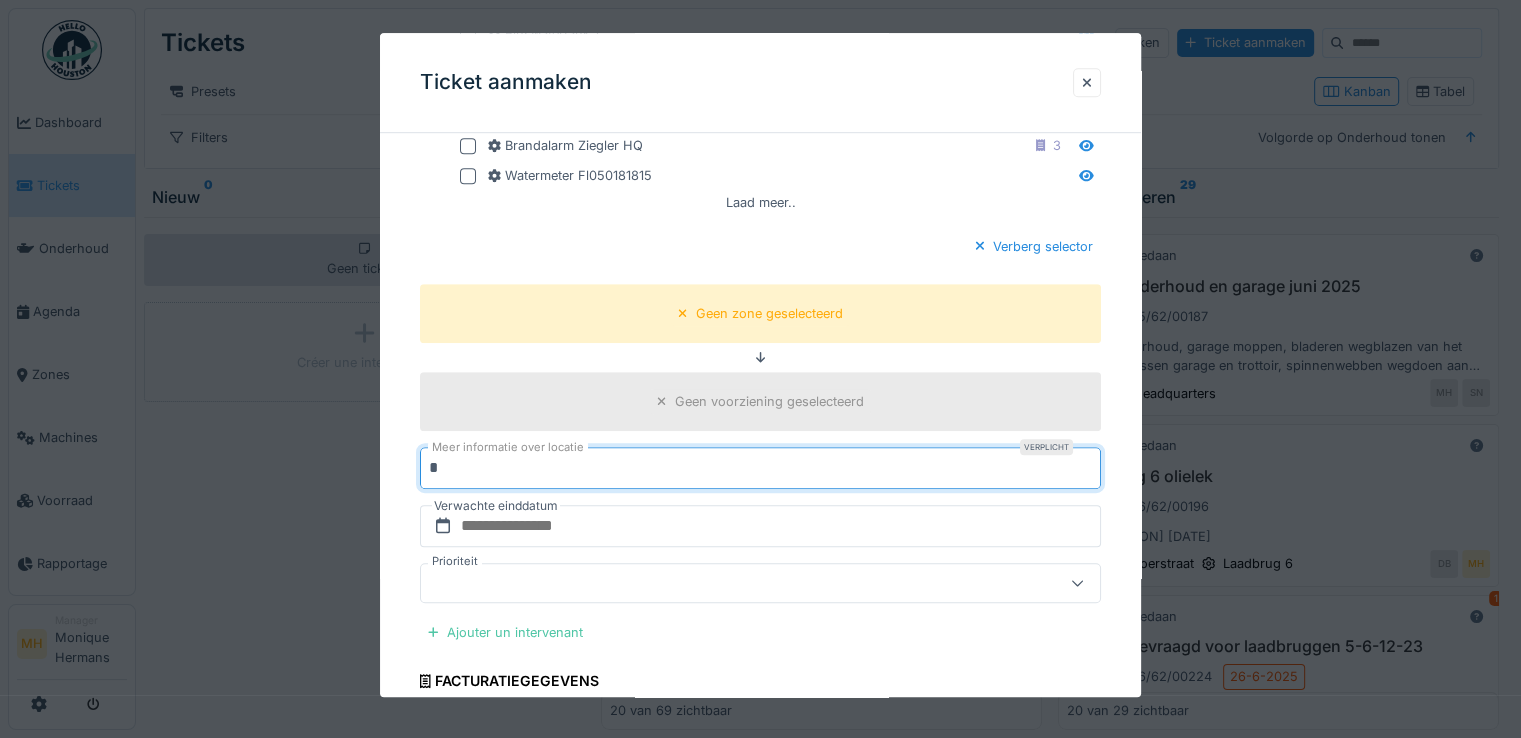 type on "*" 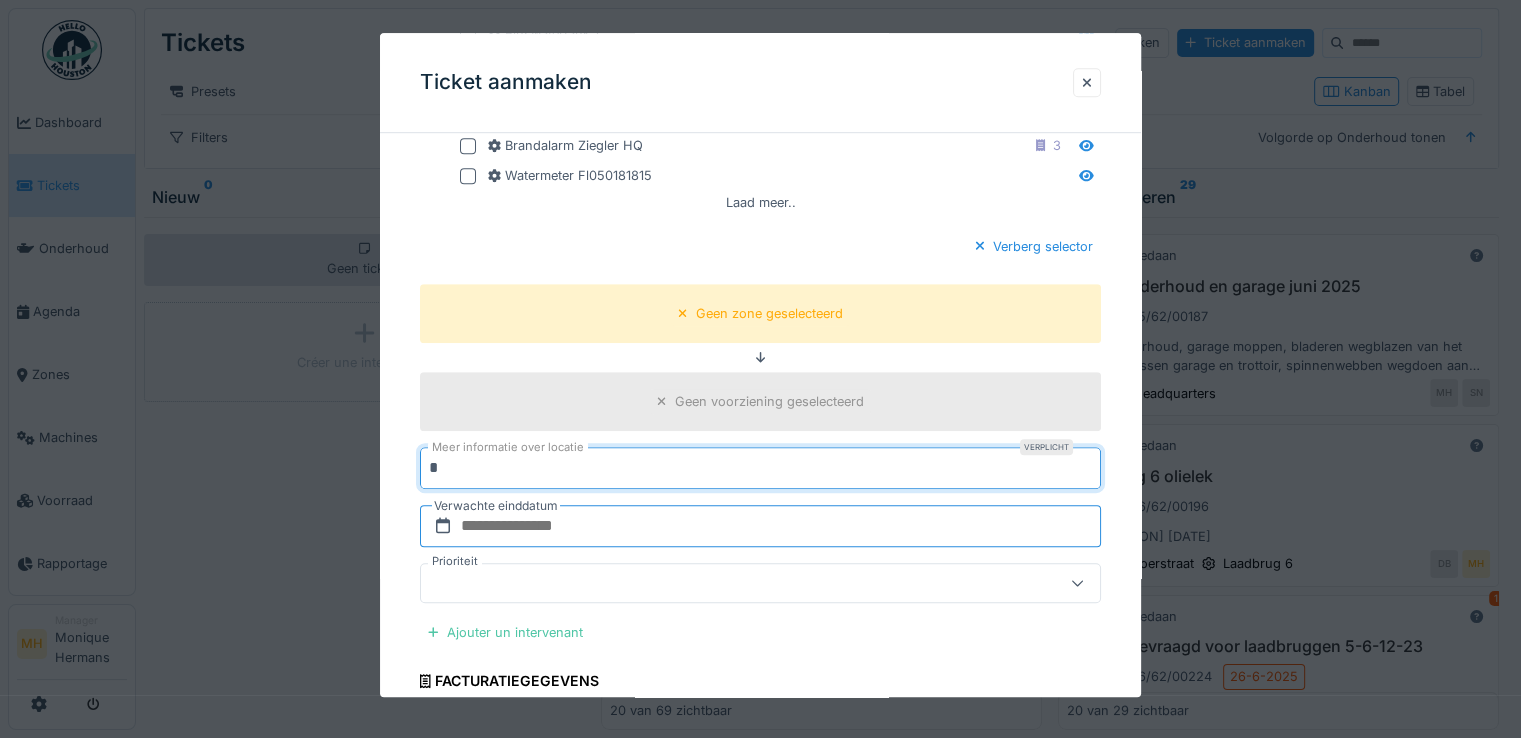 click at bounding box center (760, 526) 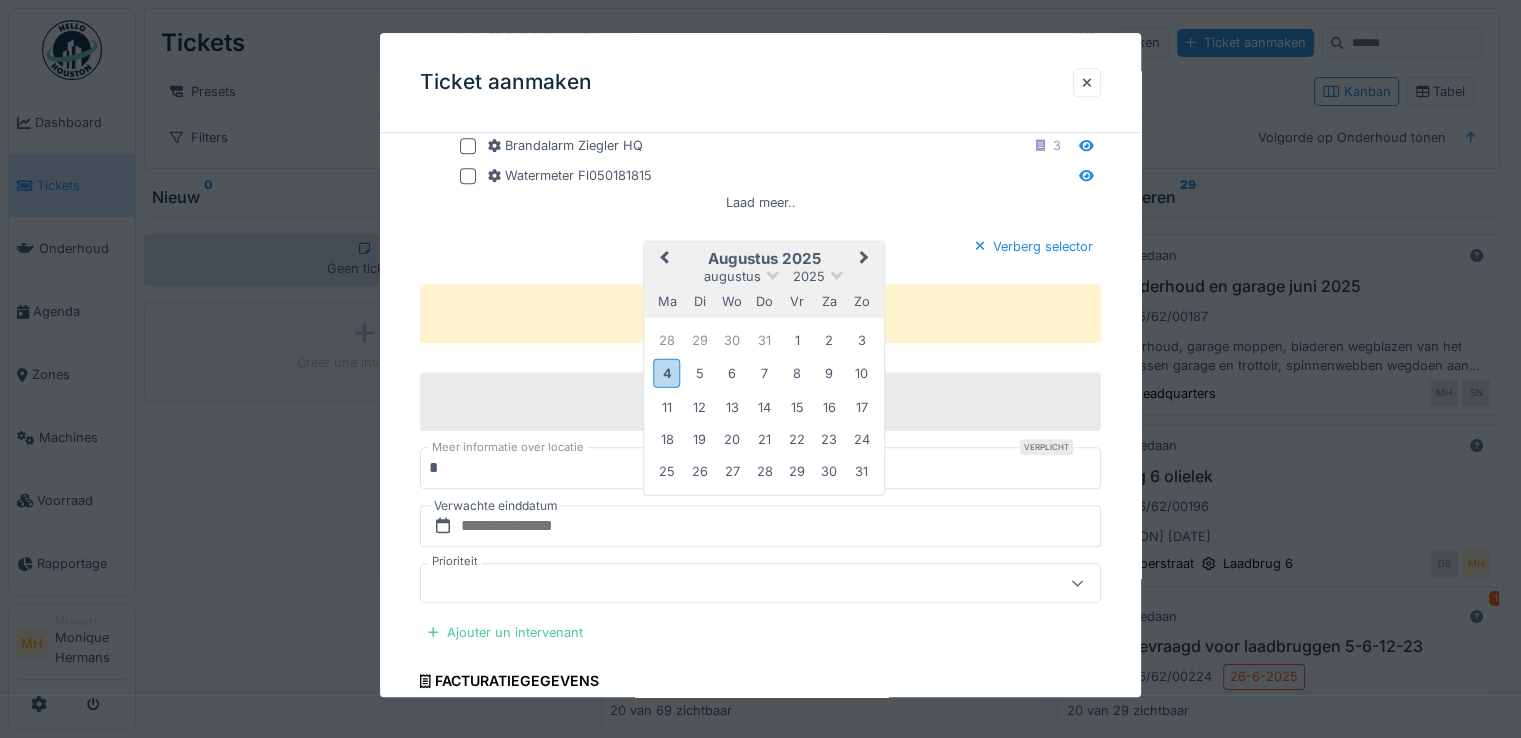 click on "Next Month" at bounding box center (867, 260) 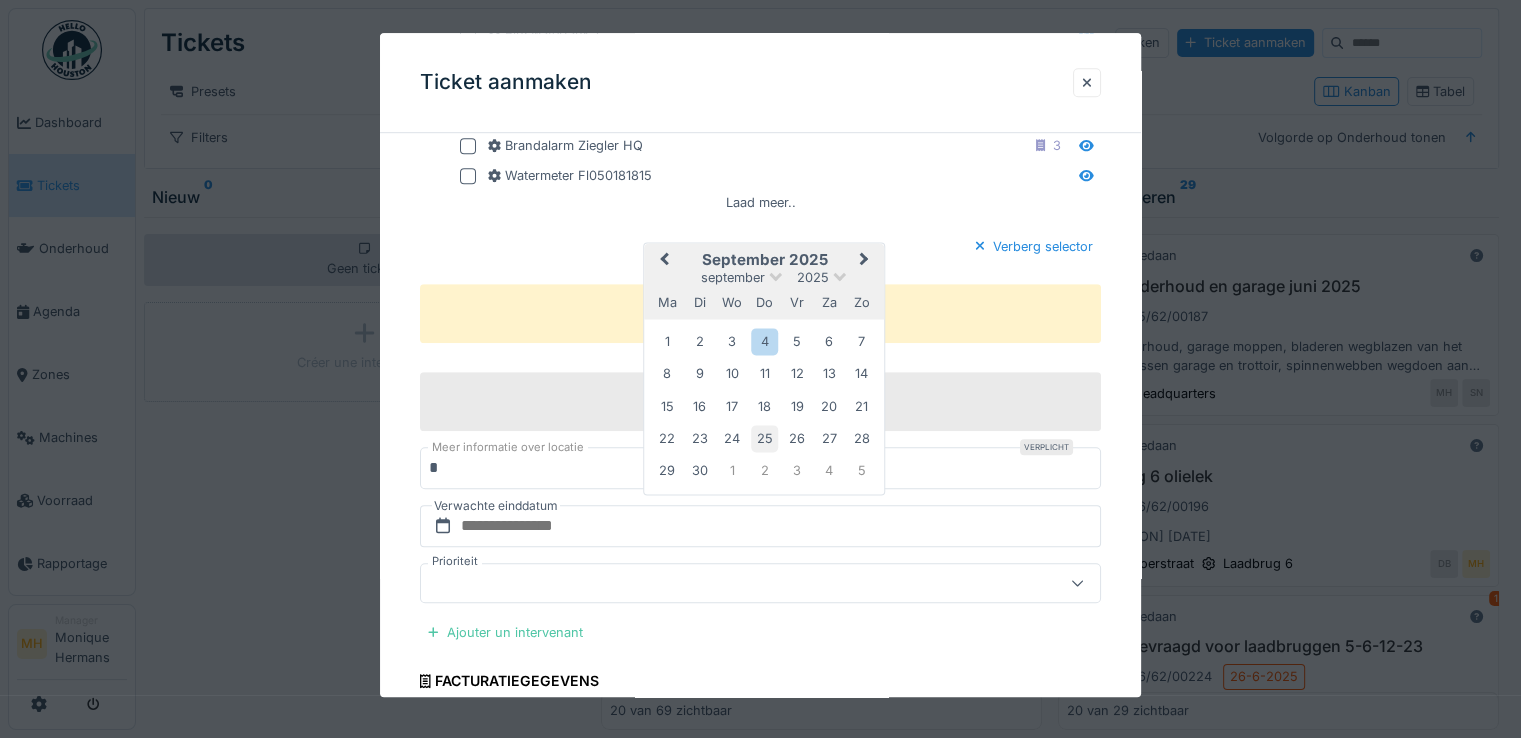 click on "25" at bounding box center (764, 438) 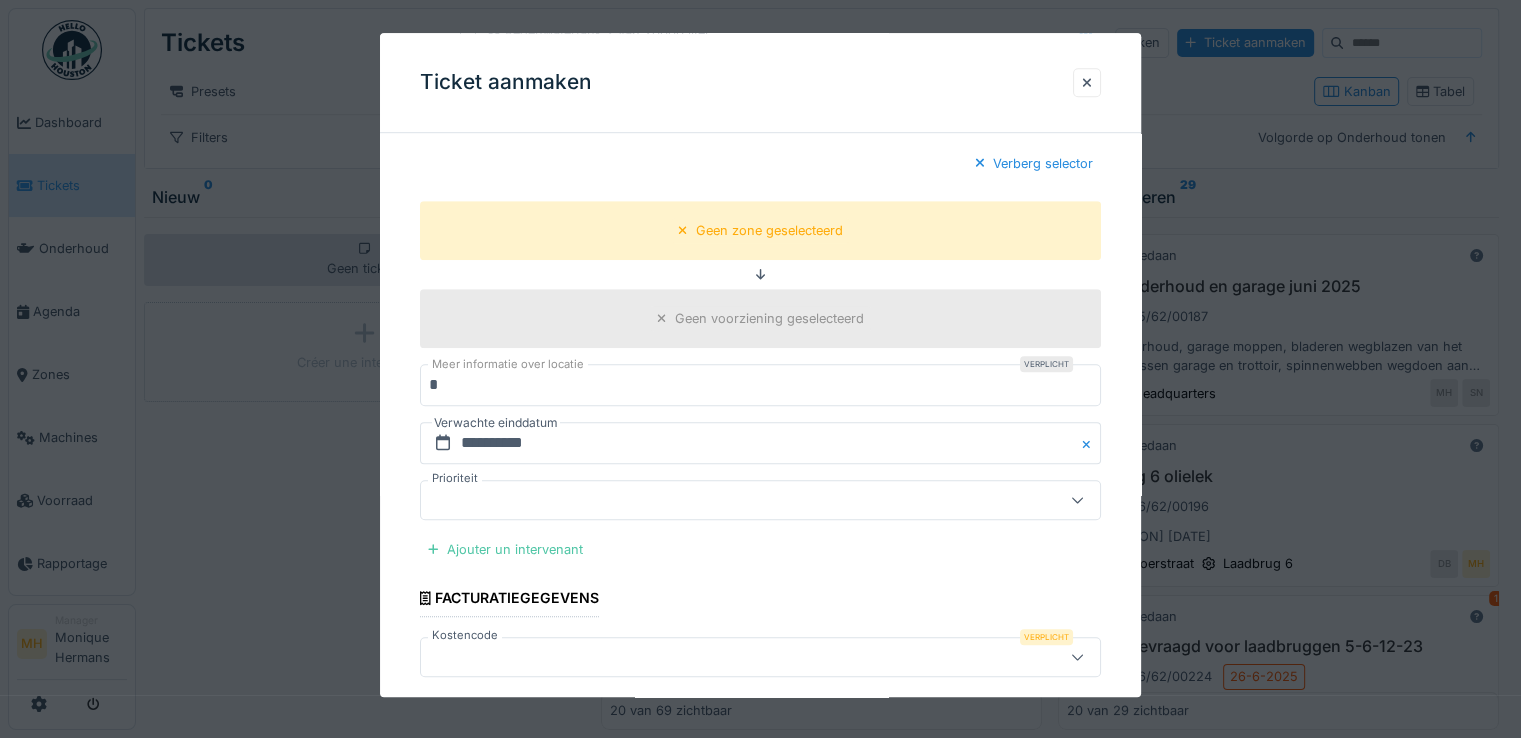 scroll, scrollTop: 1433, scrollLeft: 0, axis: vertical 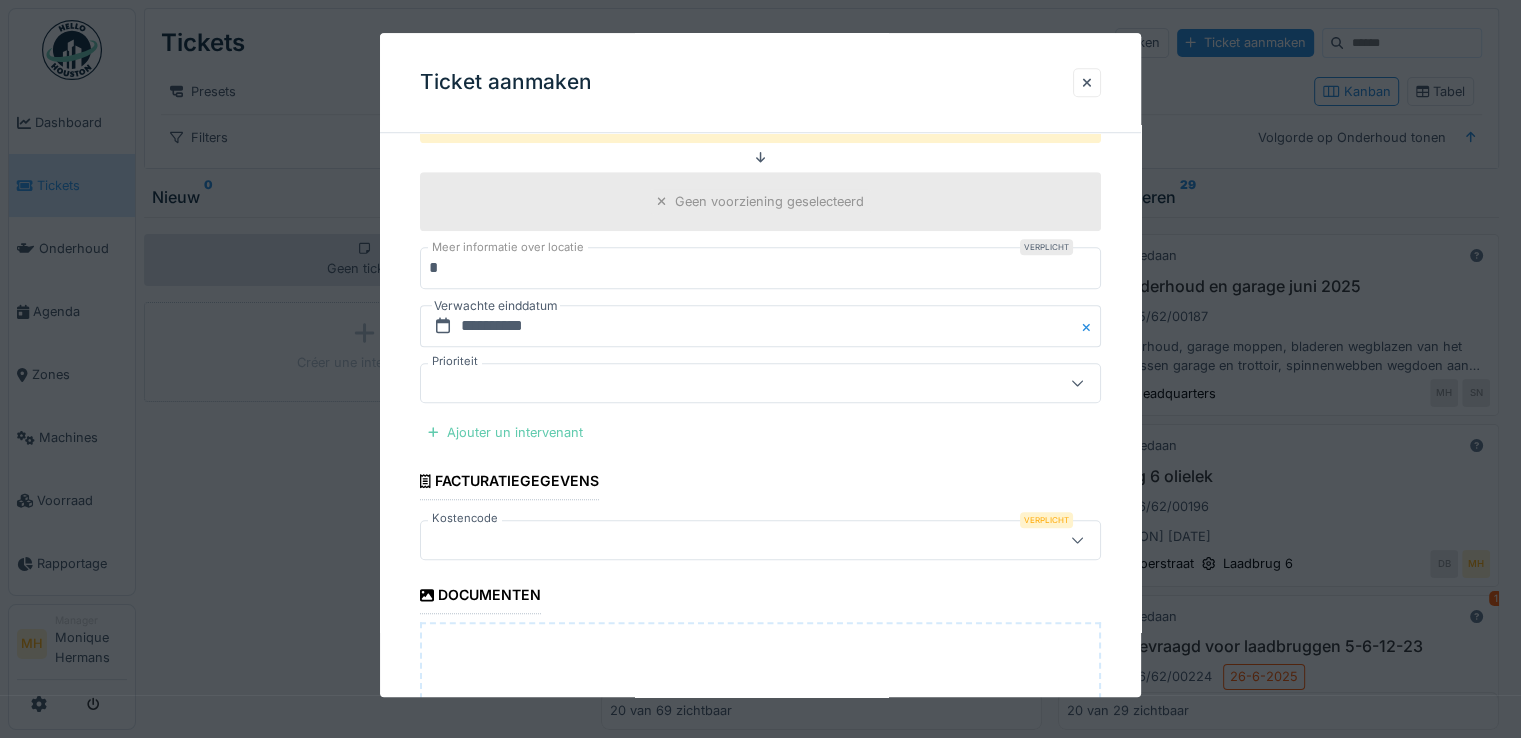 click on "Ajouter un intervenant" at bounding box center (505, 432) 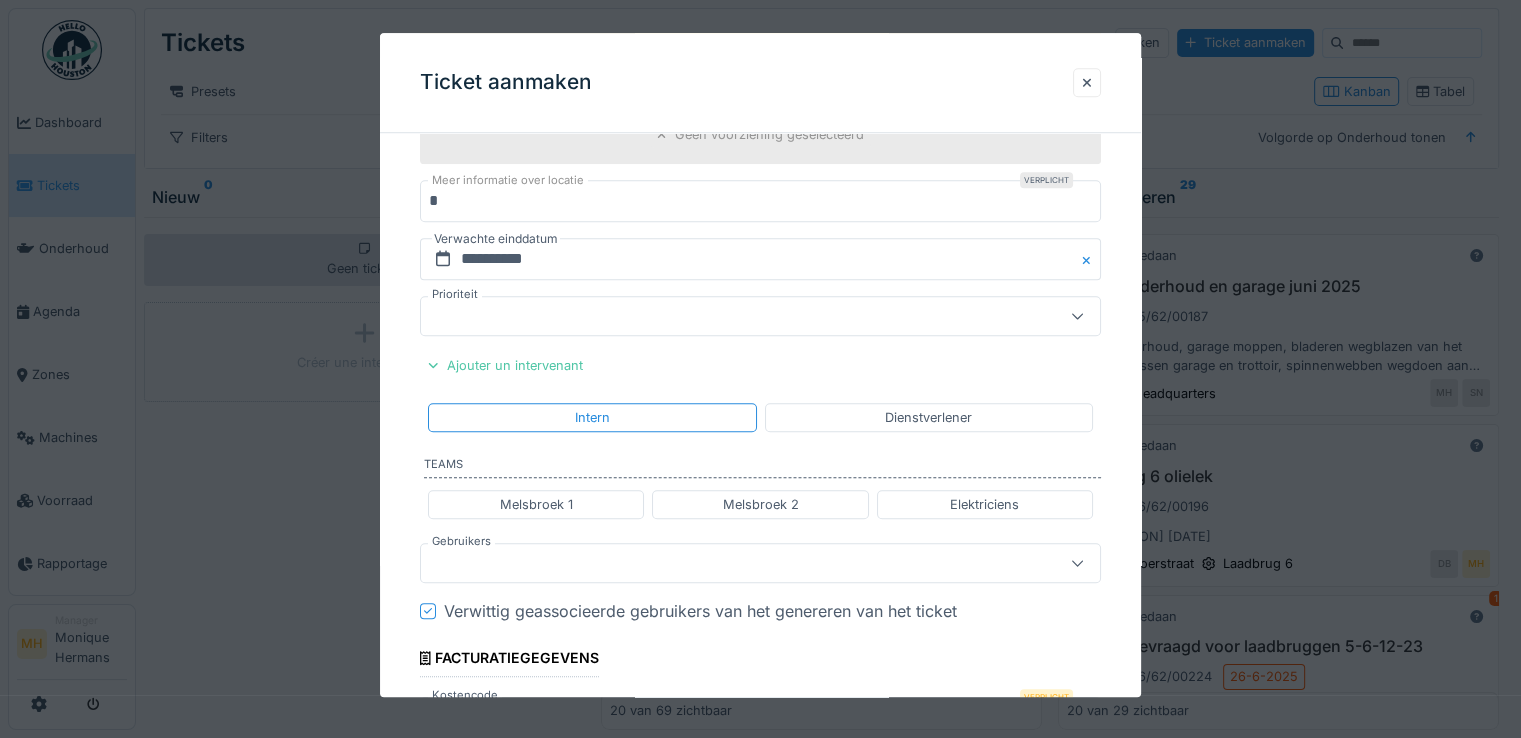 scroll, scrollTop: 1533, scrollLeft: 0, axis: vertical 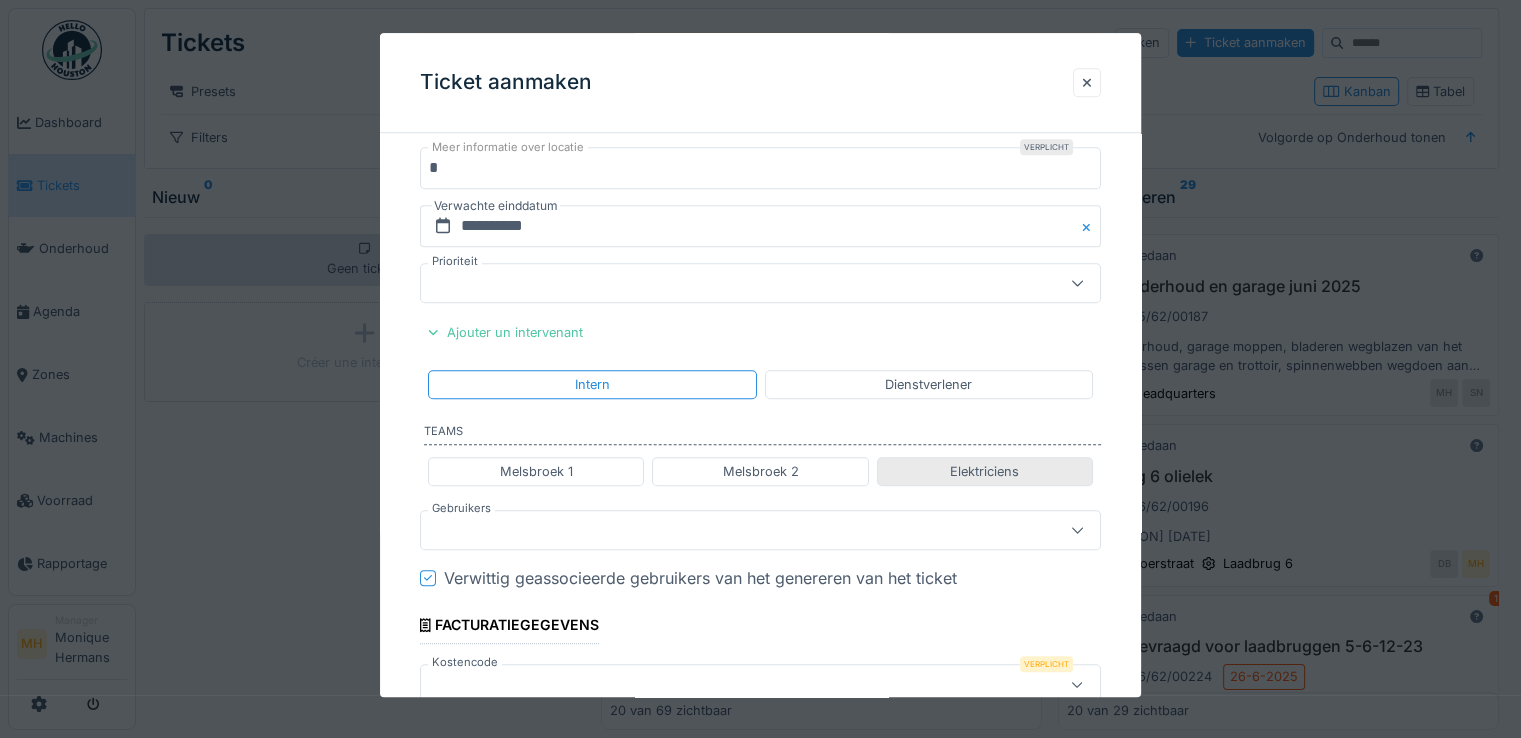 click on "Elektriciens" at bounding box center [985, 471] 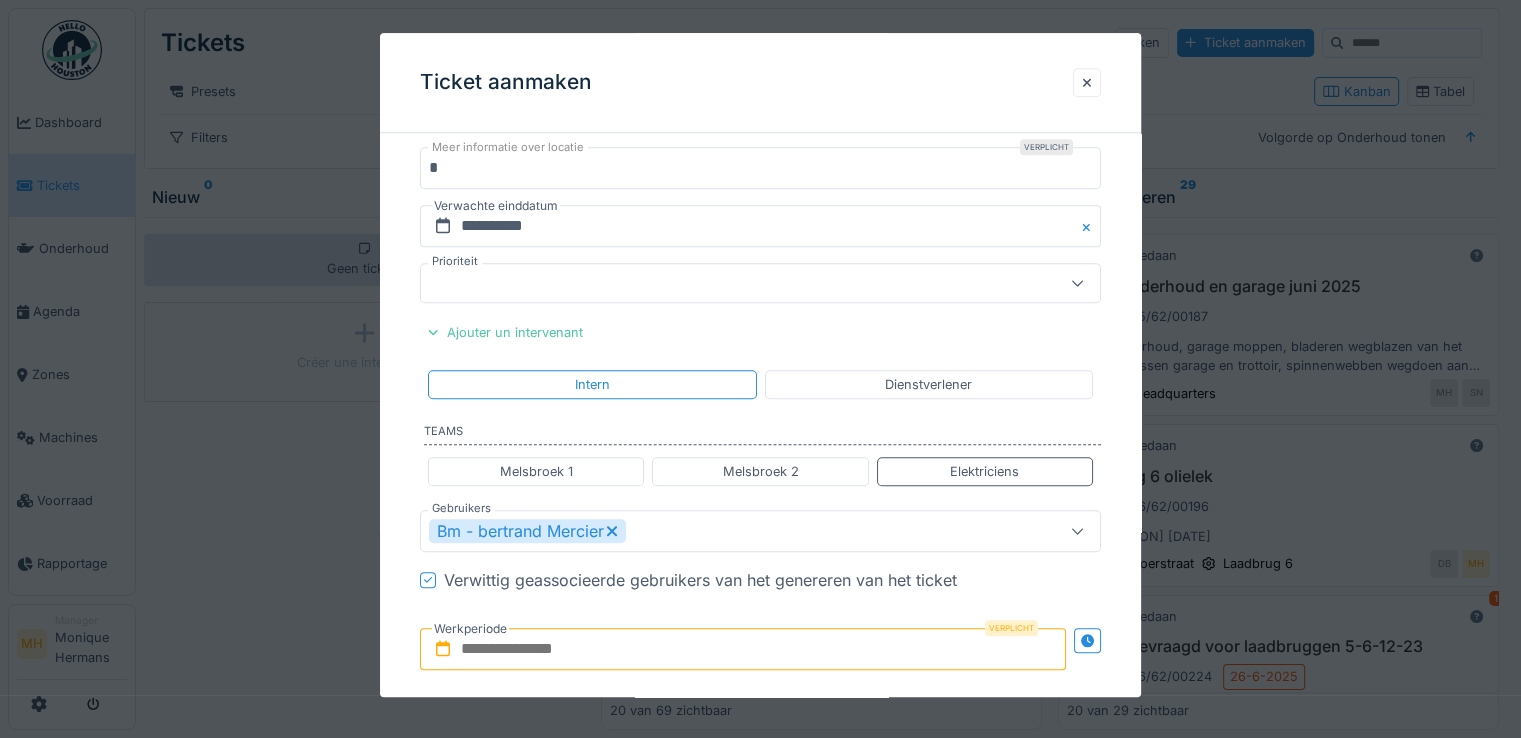 scroll, scrollTop: 1733, scrollLeft: 0, axis: vertical 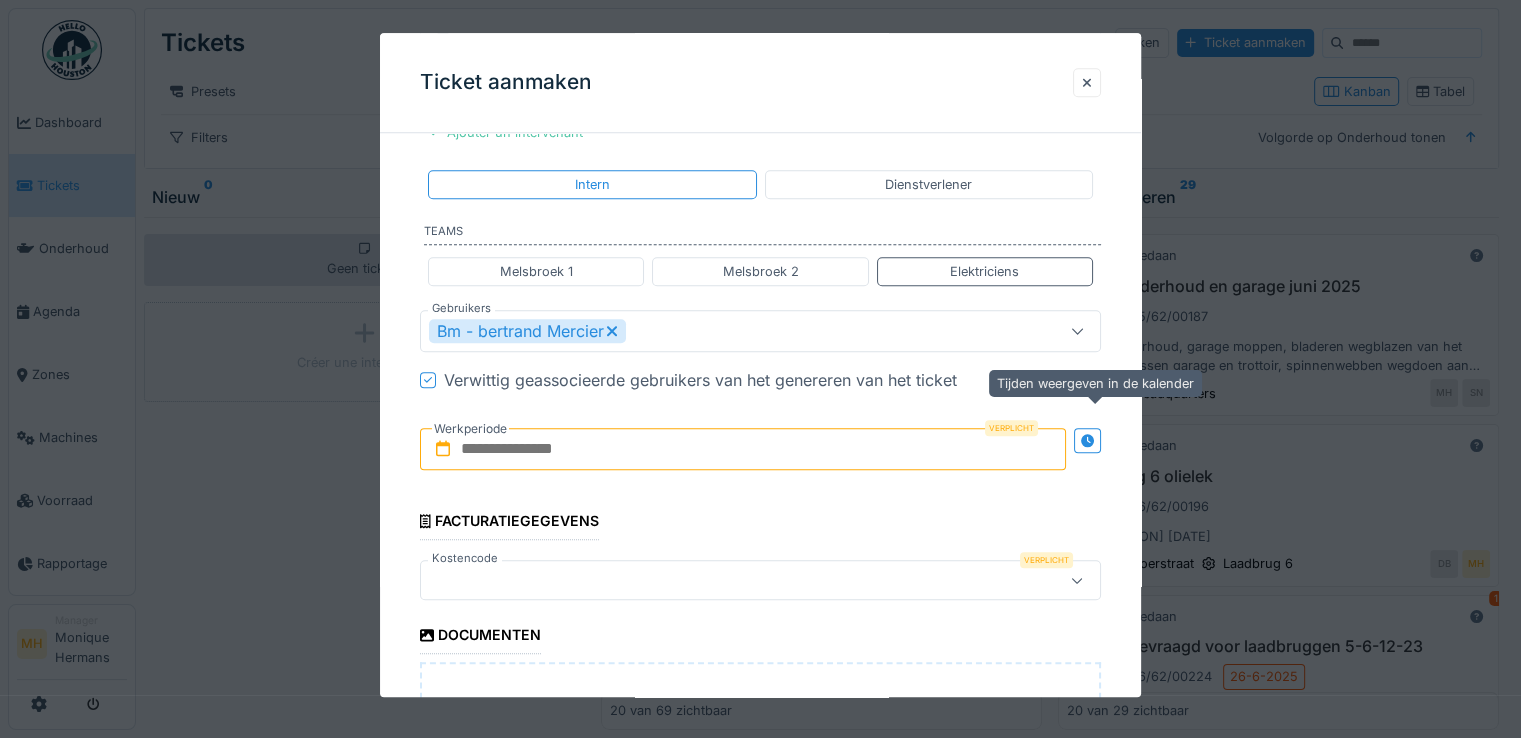 click 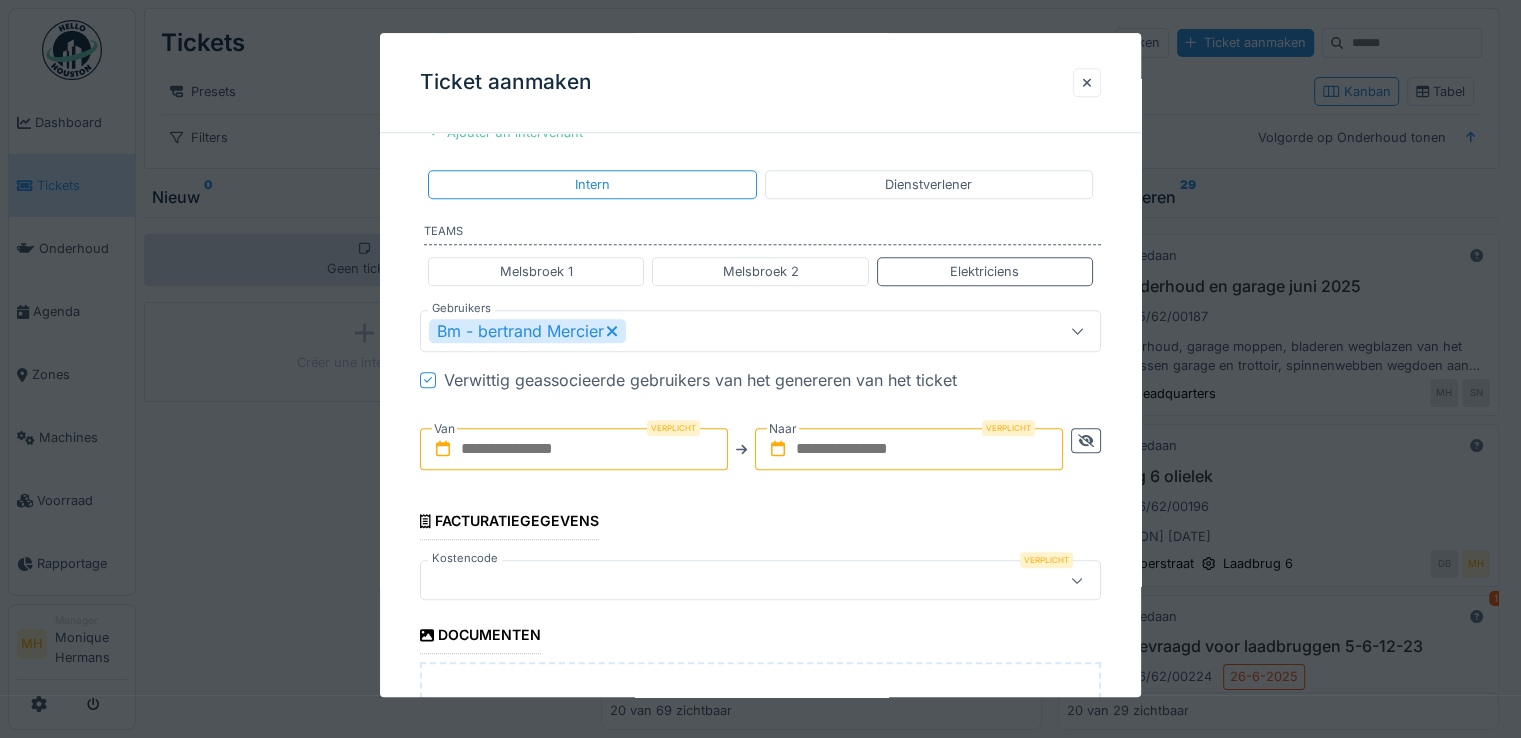 click at bounding box center [574, 449] 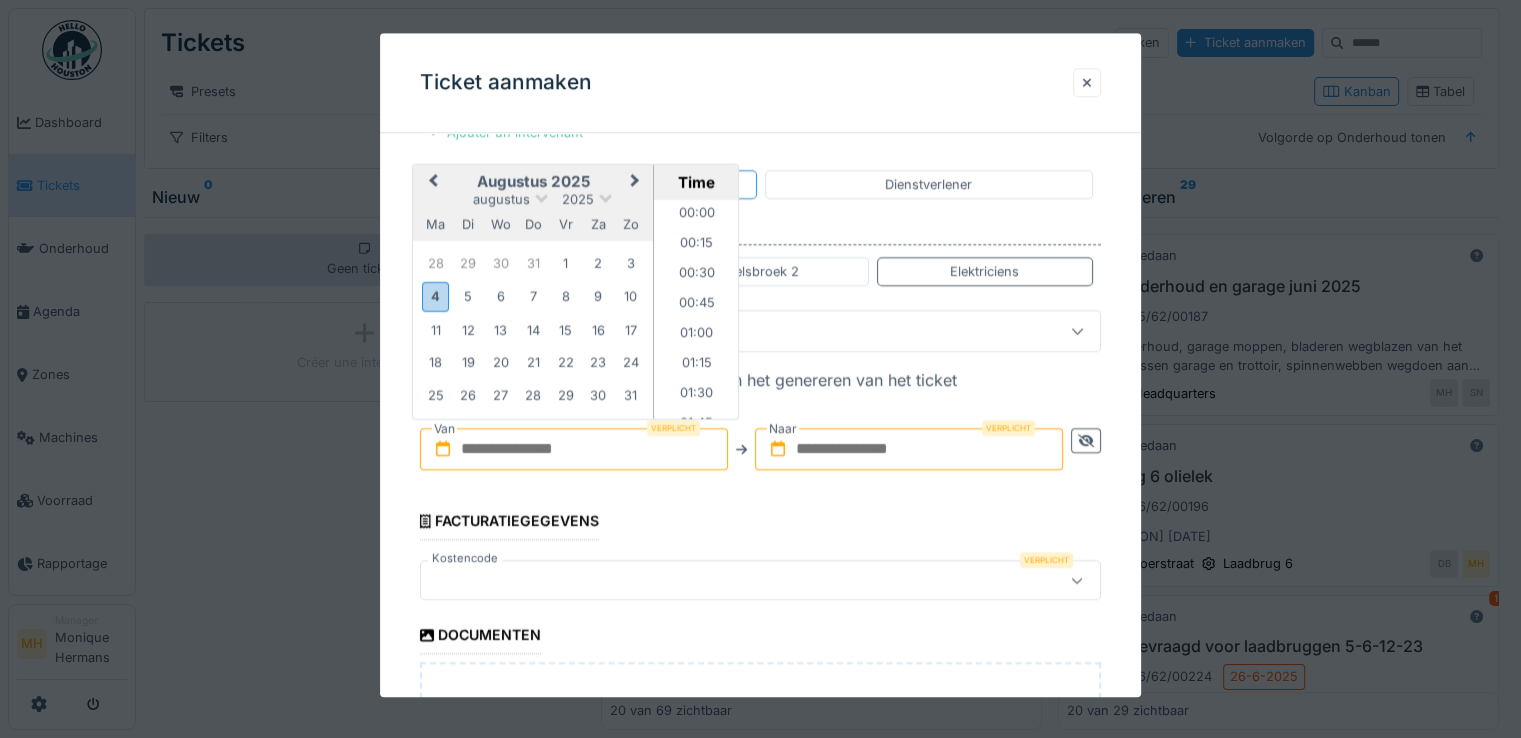 scroll, scrollTop: 985, scrollLeft: 0, axis: vertical 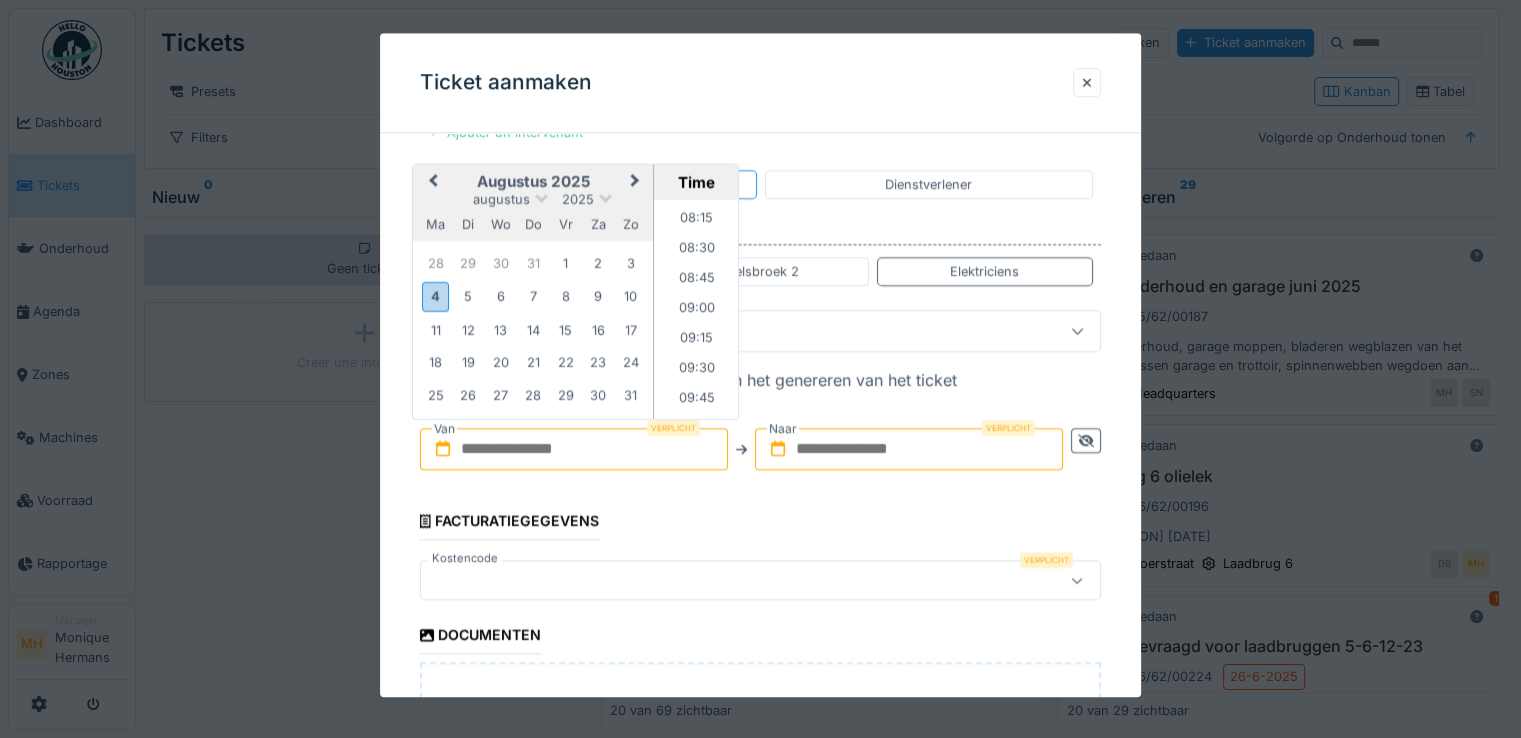 drag, startPoint x: 633, startPoint y: 165, endPoint x: 639, endPoint y: 187, distance: 22.803509 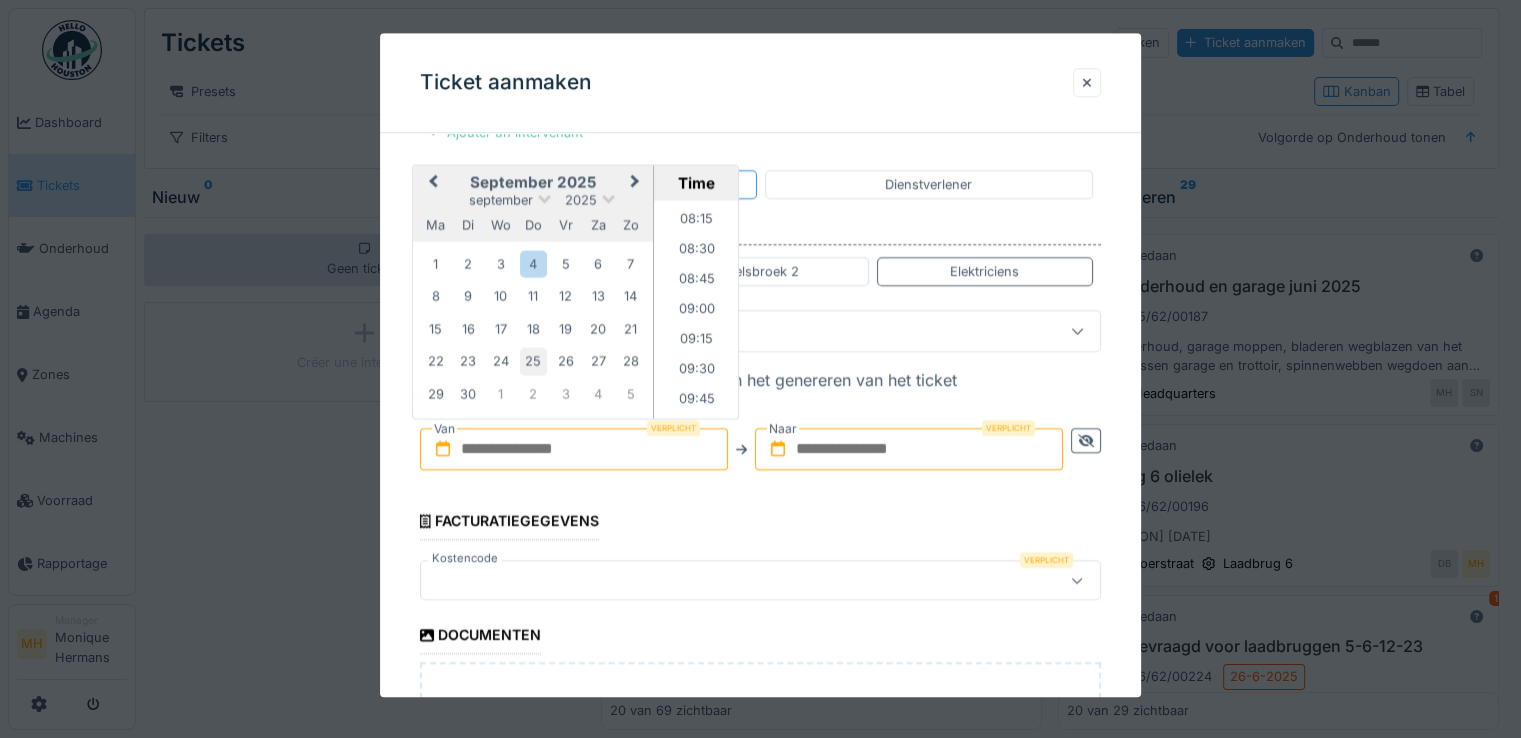 click on "25" at bounding box center (533, 361) 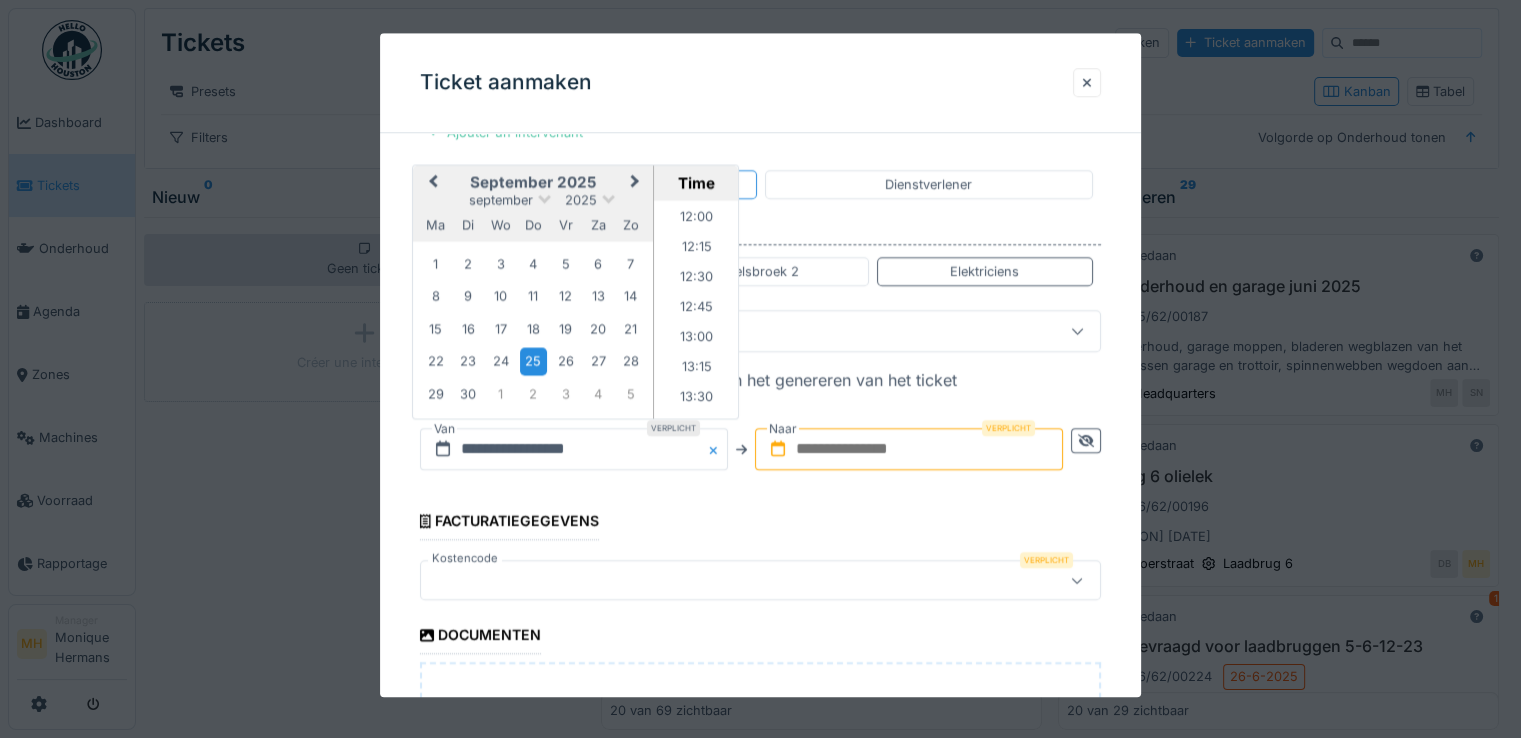 scroll, scrollTop: 1396, scrollLeft: 0, axis: vertical 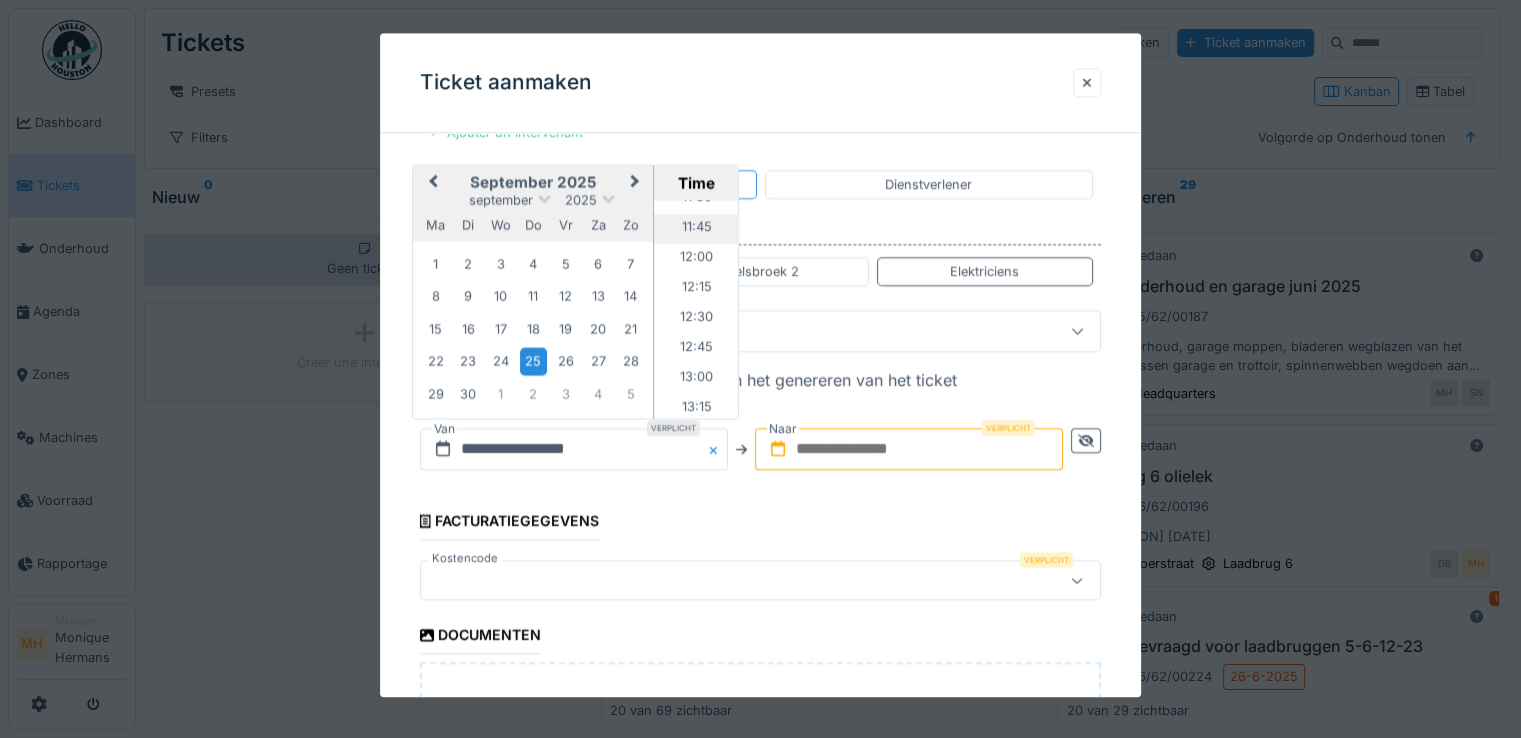 click on "11:45" at bounding box center (696, 230) 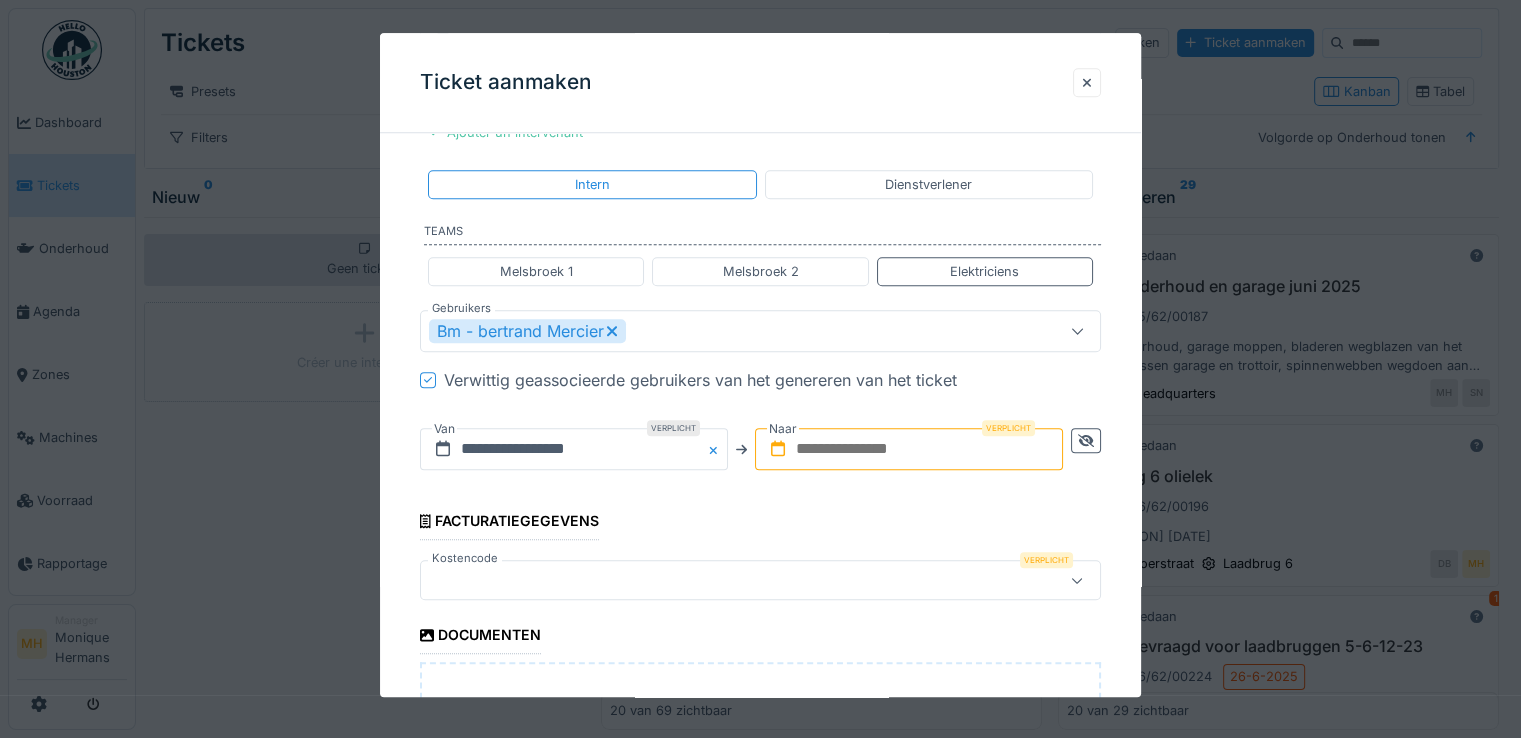 click at bounding box center (909, 449) 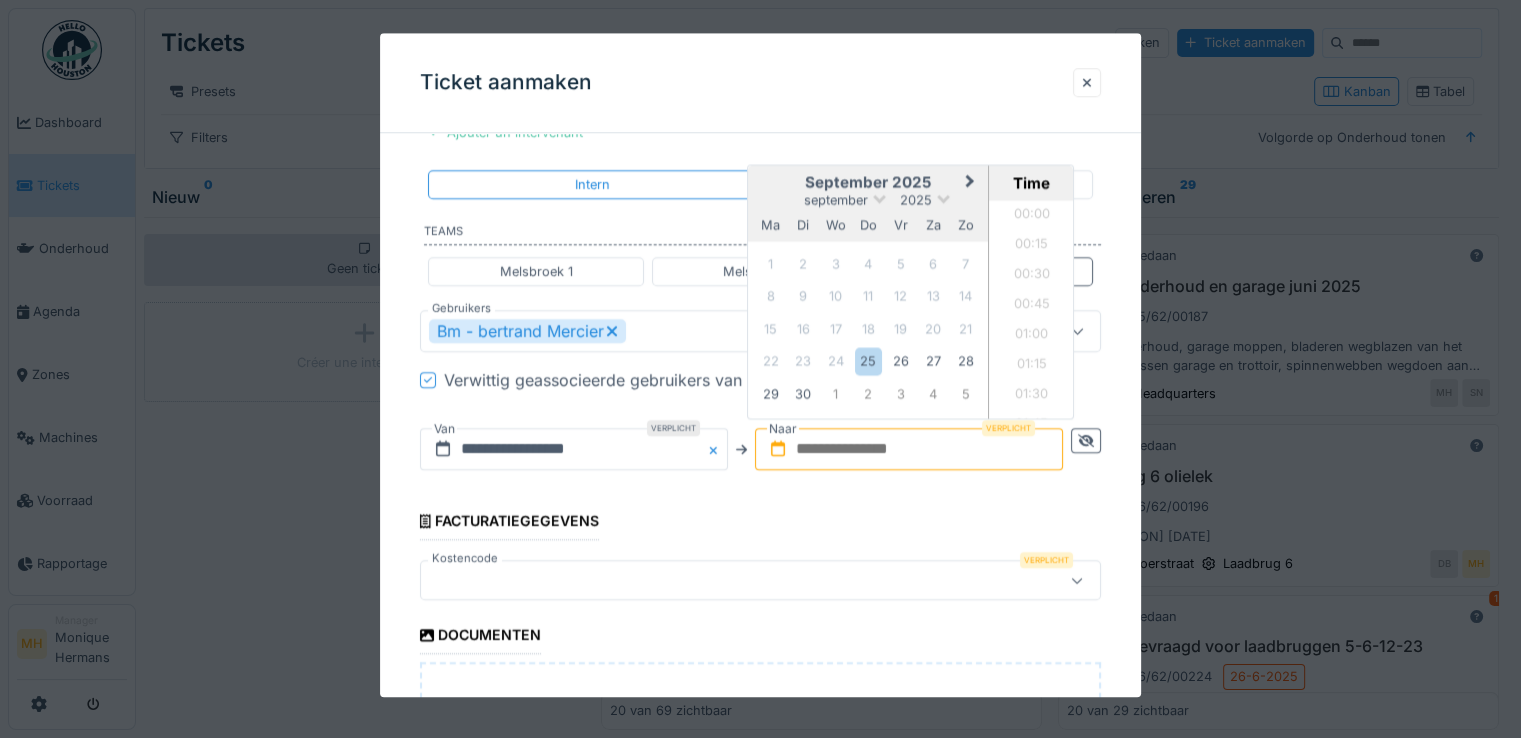 scroll, scrollTop: 986, scrollLeft: 0, axis: vertical 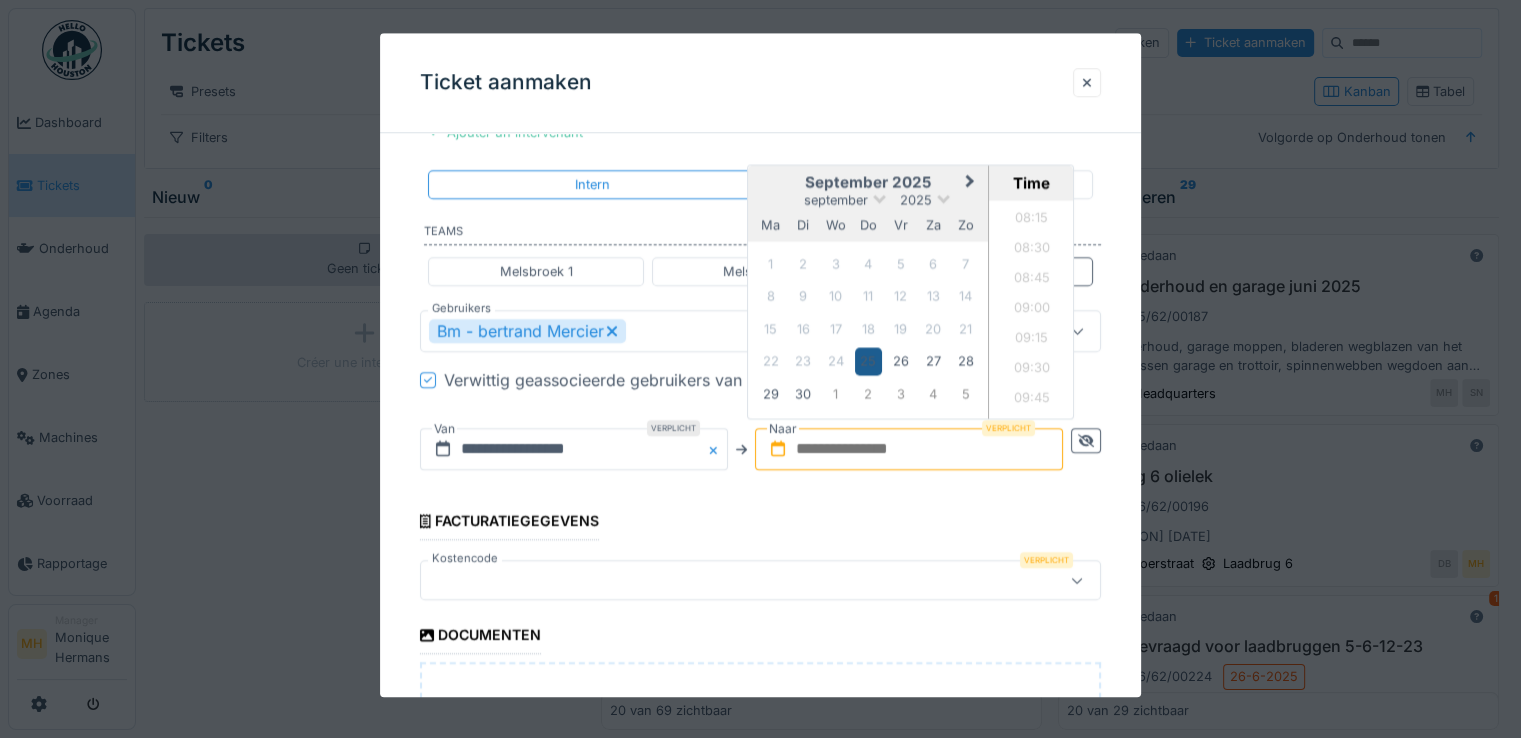 click on "25" at bounding box center (868, 361) 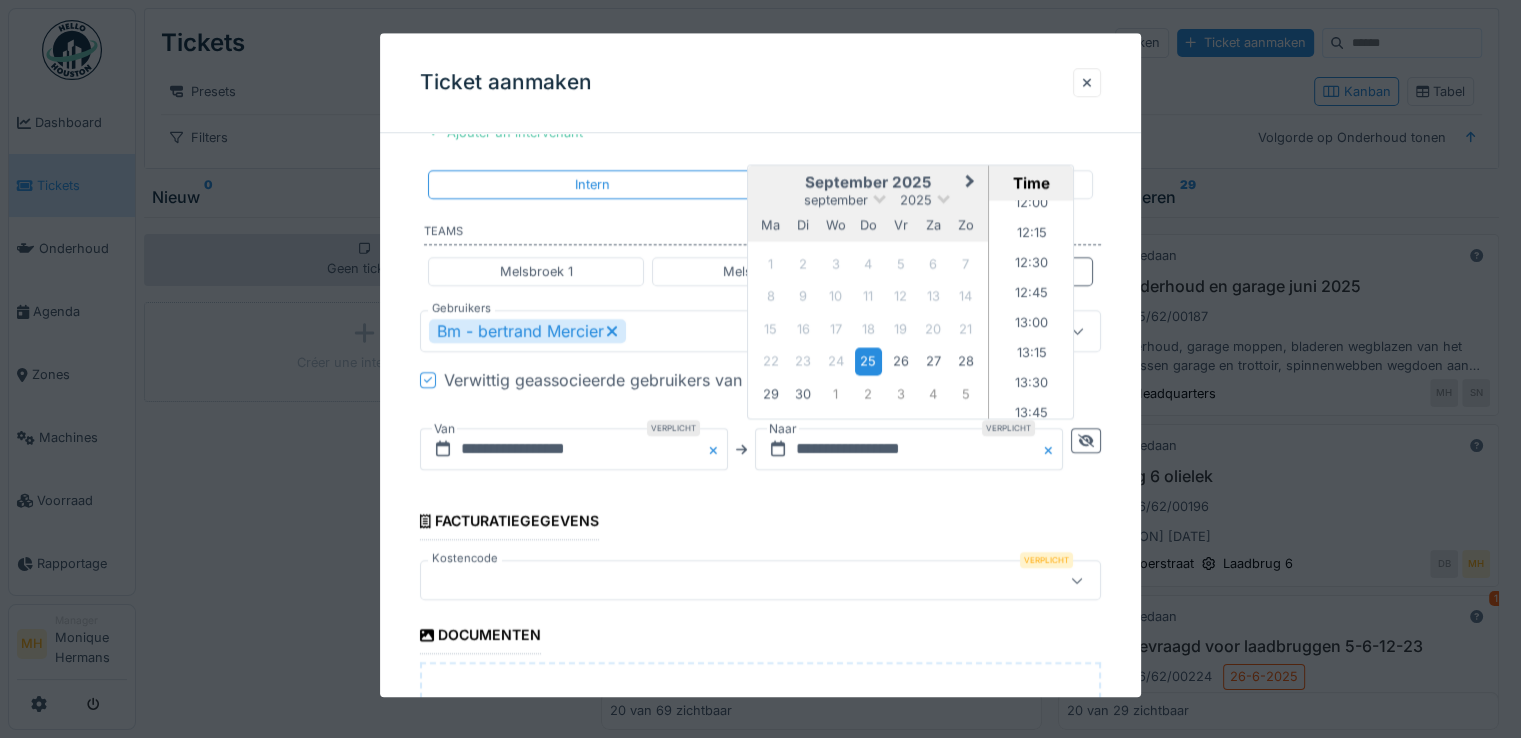 scroll, scrollTop: 1424, scrollLeft: 0, axis: vertical 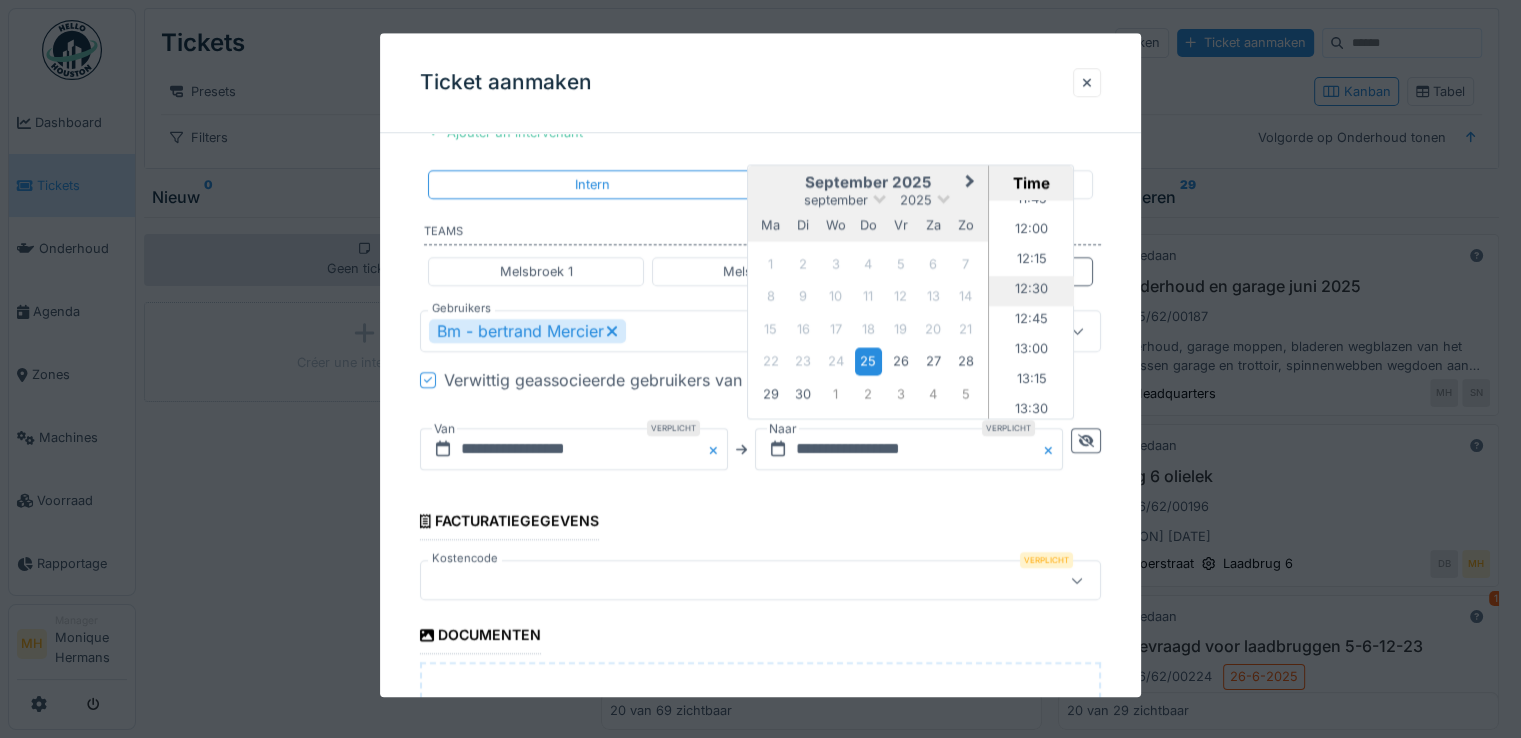 click on "12:30" at bounding box center (1031, 292) 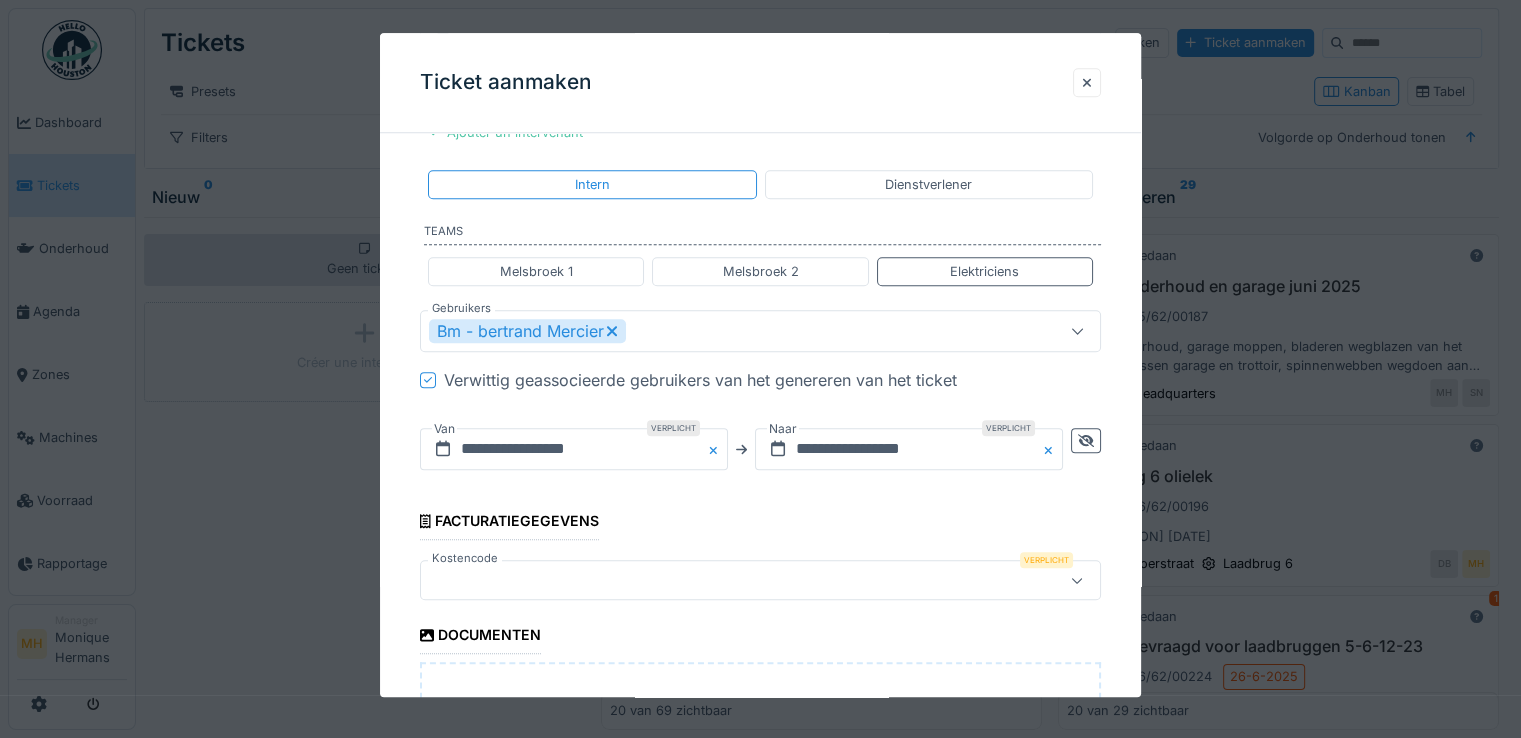 click at bounding box center [726, 581] 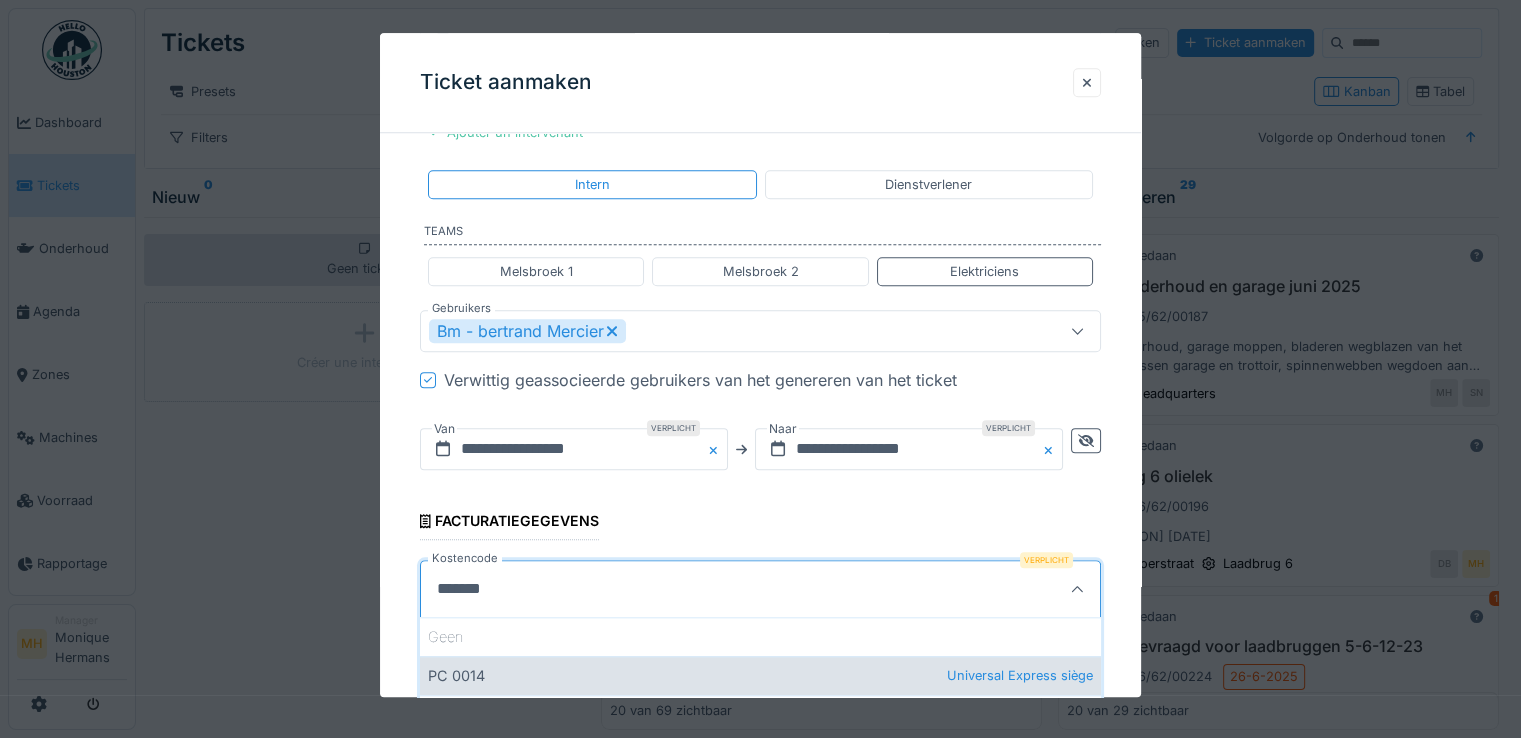 type on "*******" 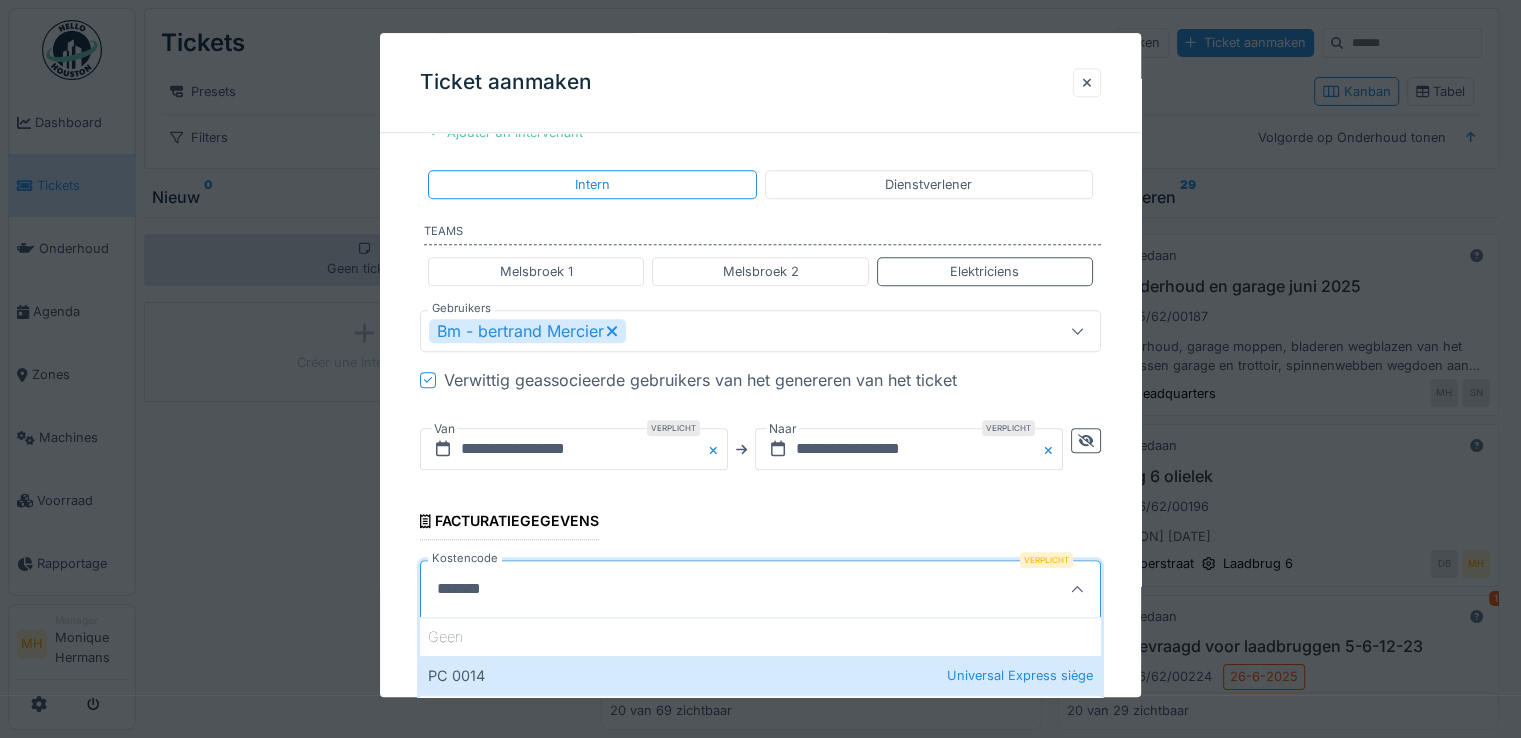 drag, startPoint x: 523, startPoint y: 670, endPoint x: 695, endPoint y: 593, distance: 188.44893 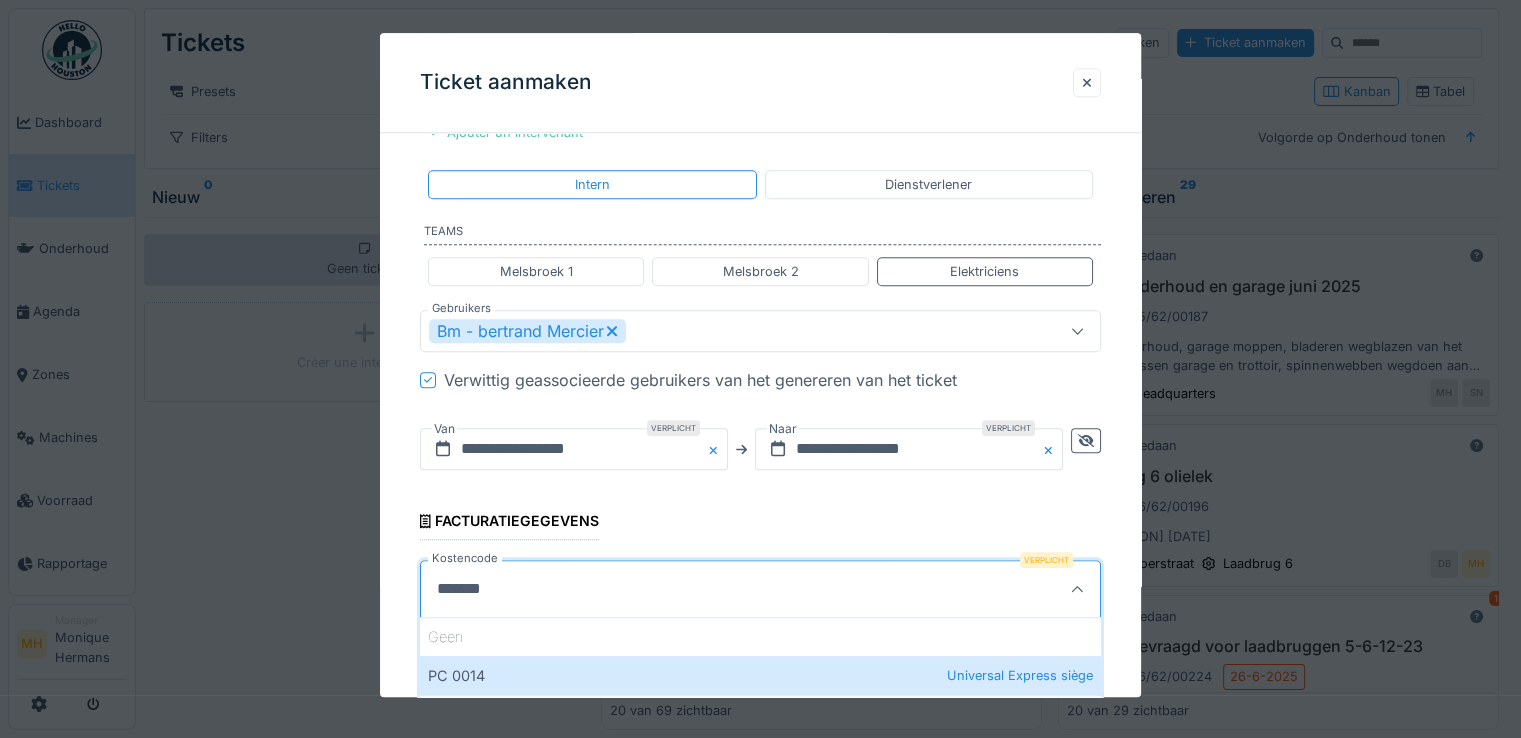 type on "***" 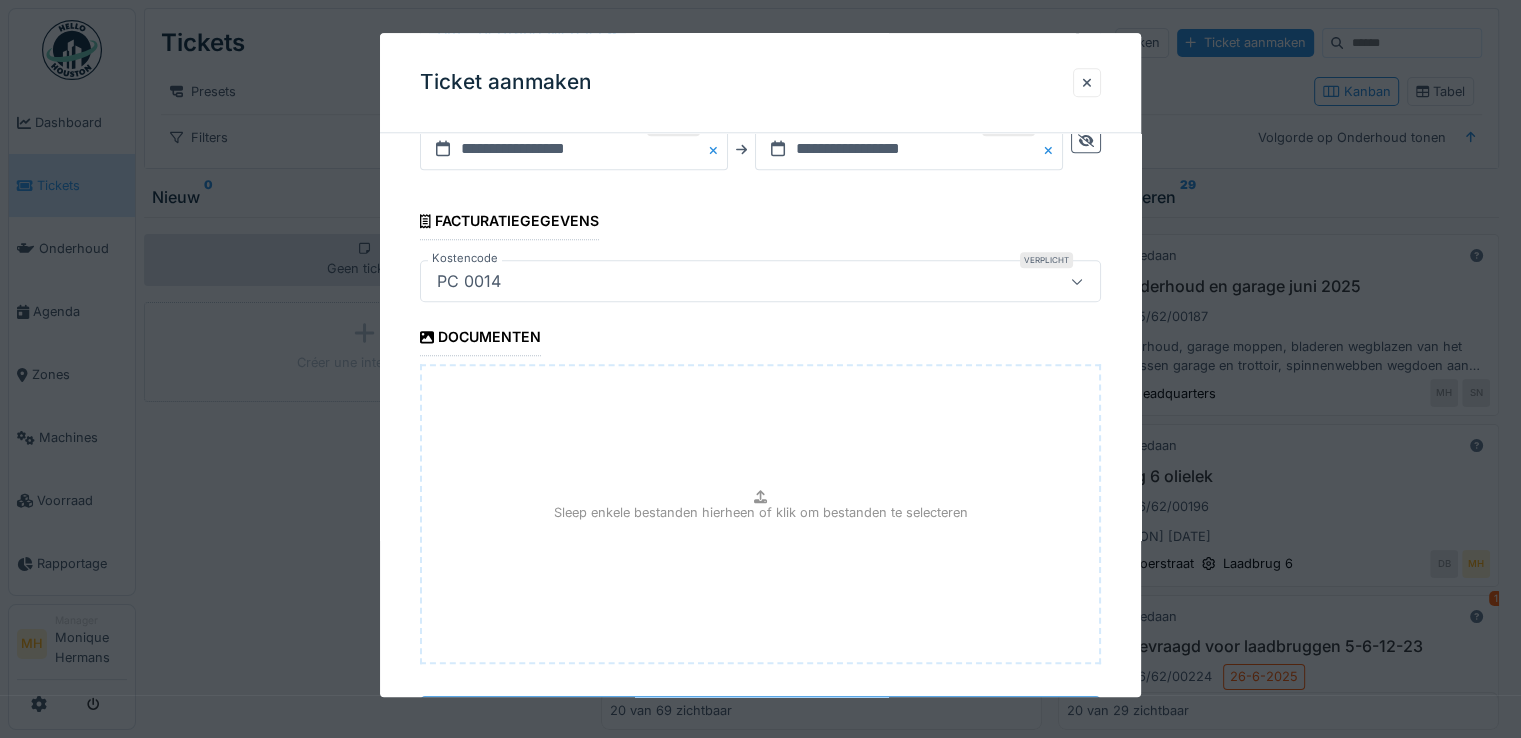 scroll, scrollTop: 2120, scrollLeft: 0, axis: vertical 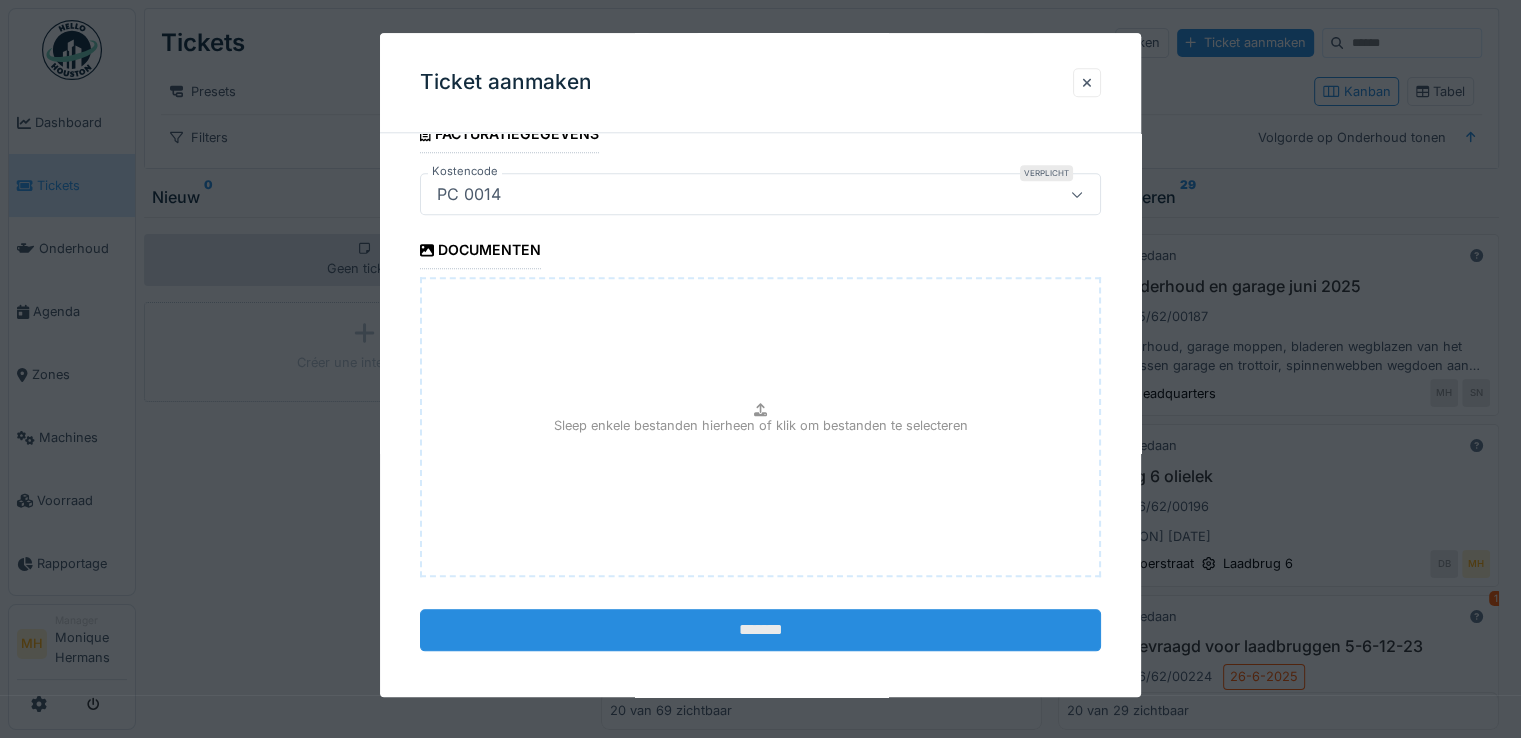 click on "*******" at bounding box center (760, 631) 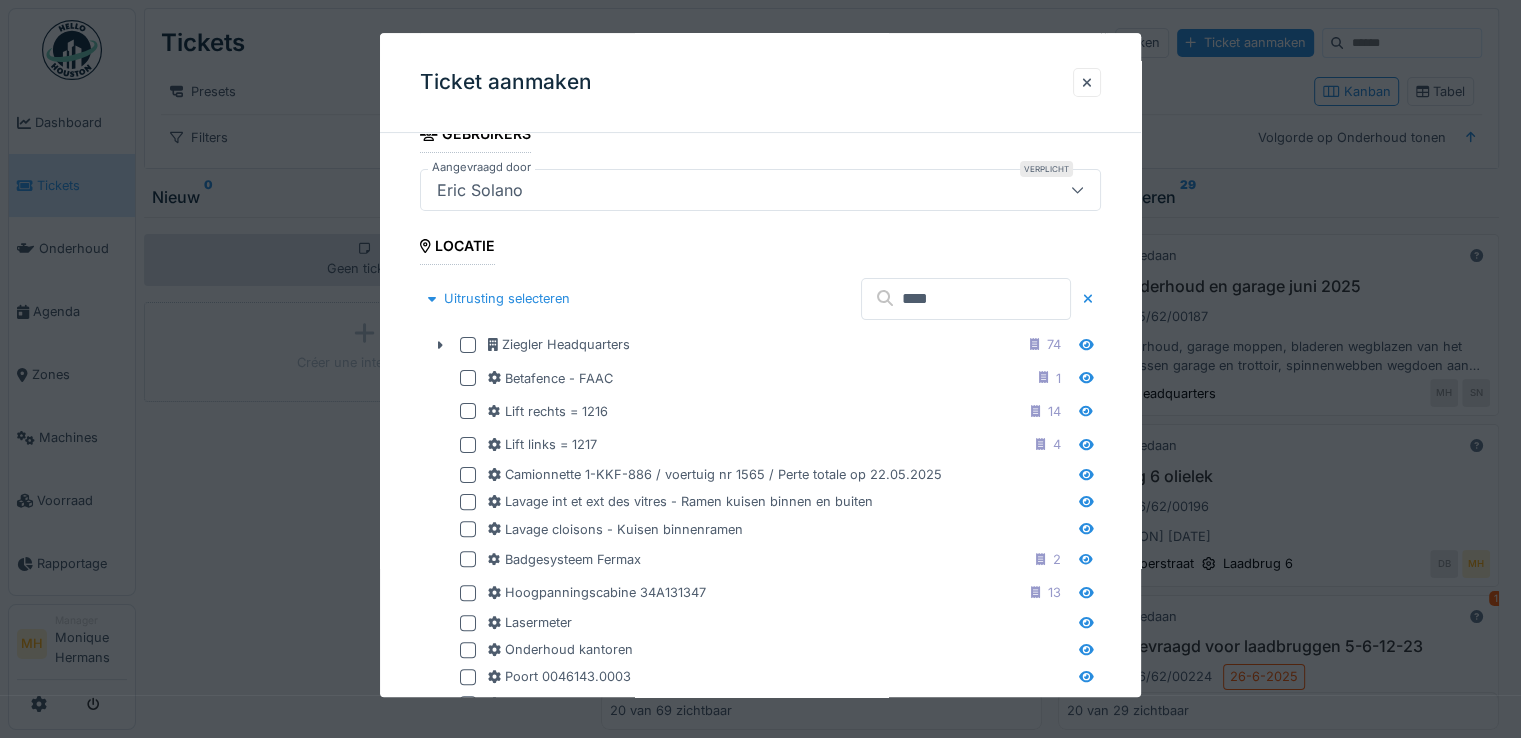scroll, scrollTop: 420, scrollLeft: 0, axis: vertical 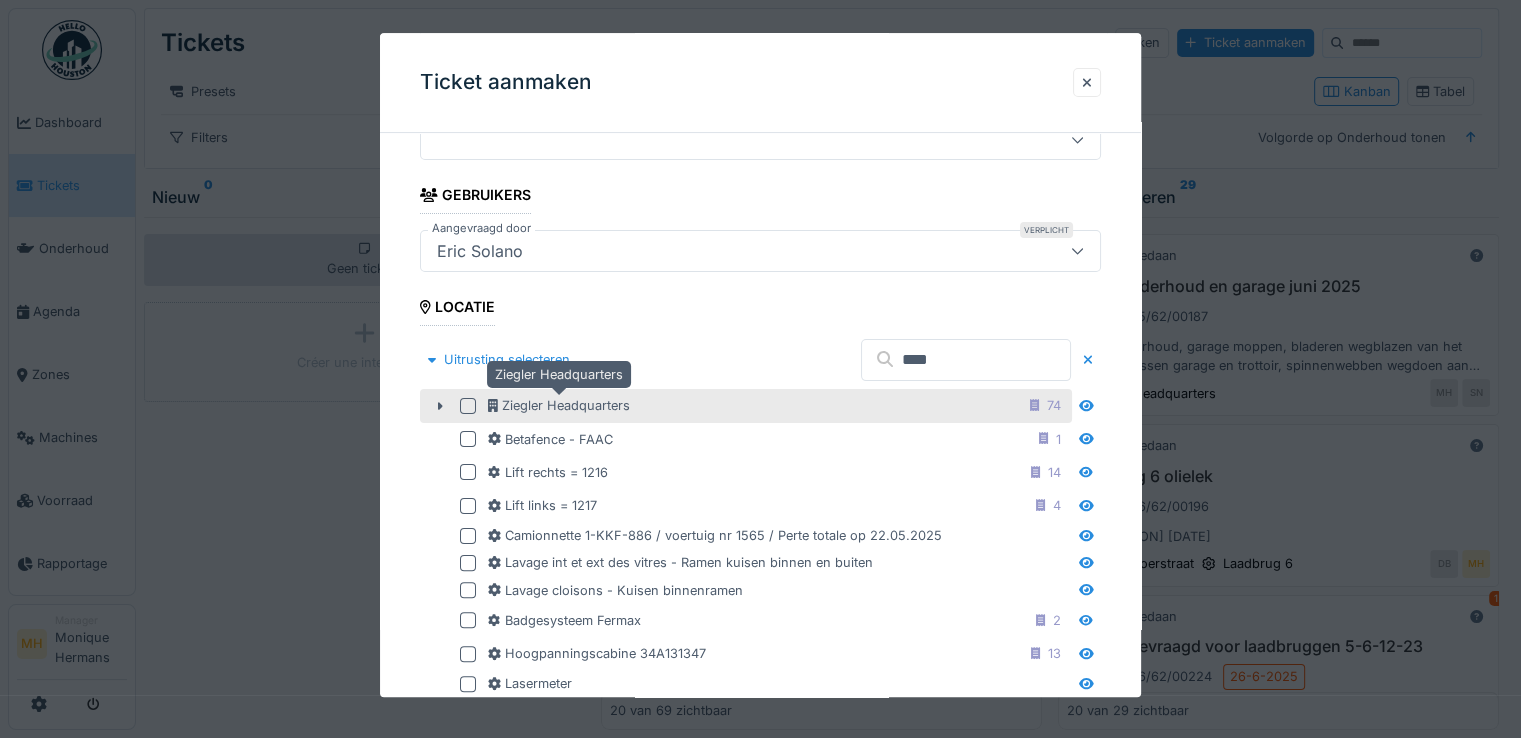 click on "Ziegler Headquarters" at bounding box center [559, 406] 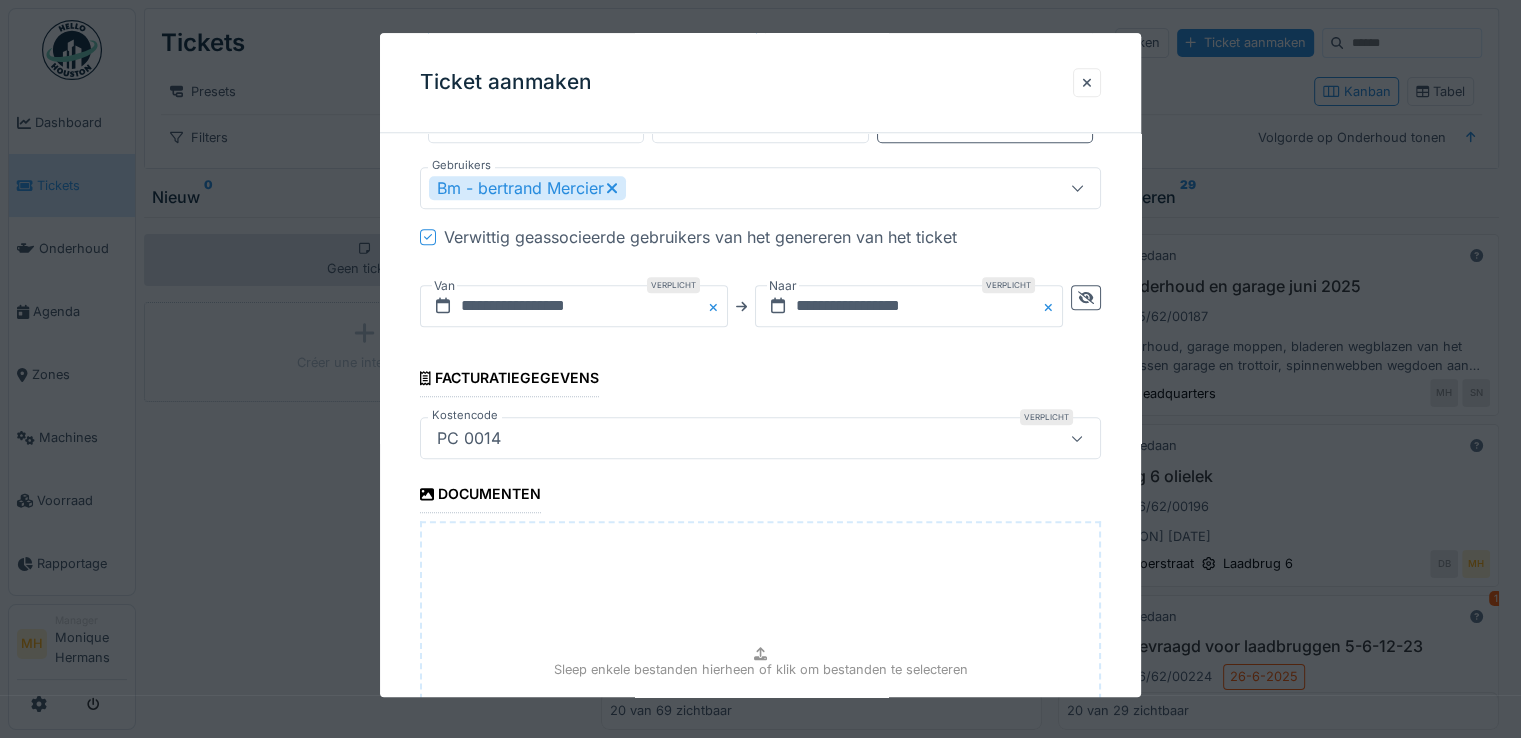 scroll, scrollTop: 2120, scrollLeft: 0, axis: vertical 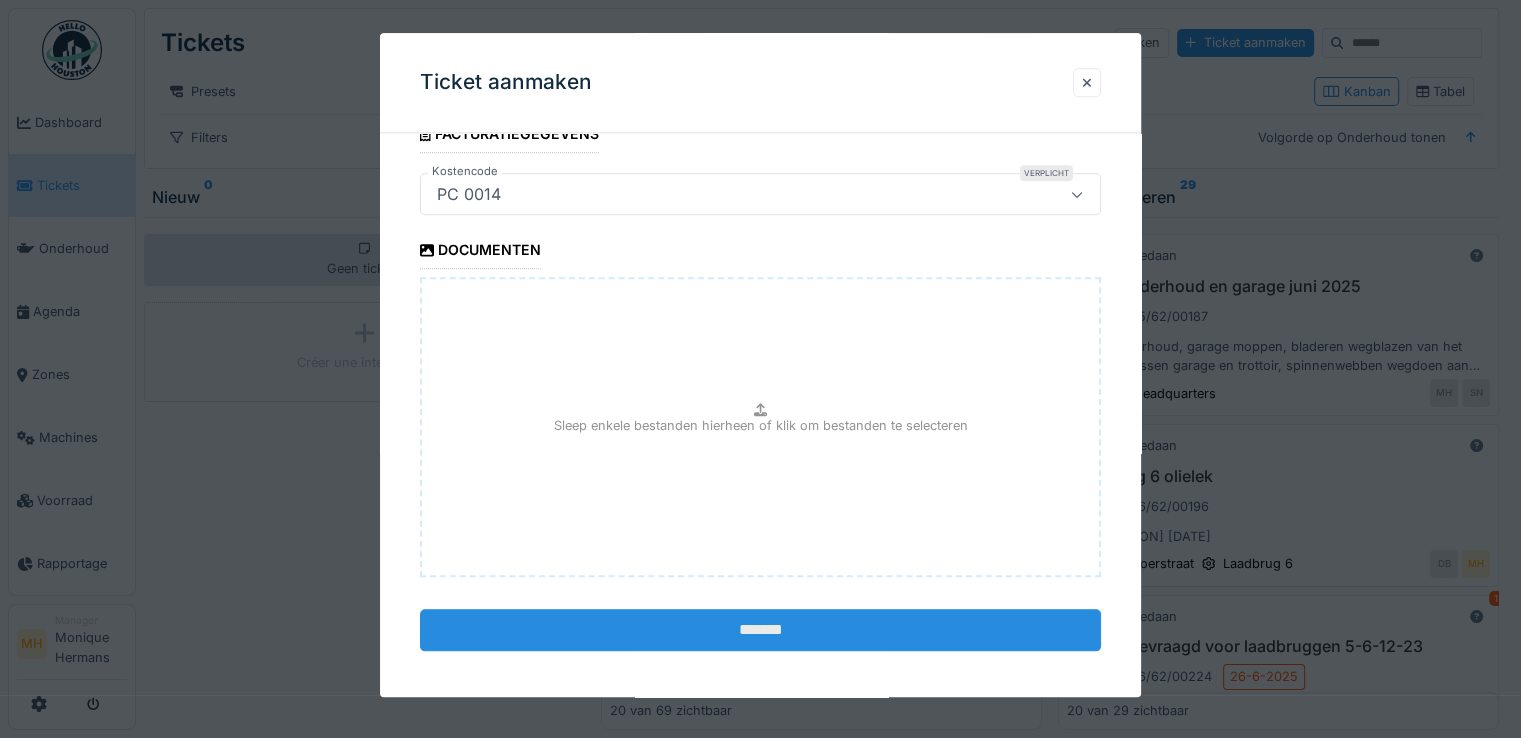 click on "*******" at bounding box center (760, 631) 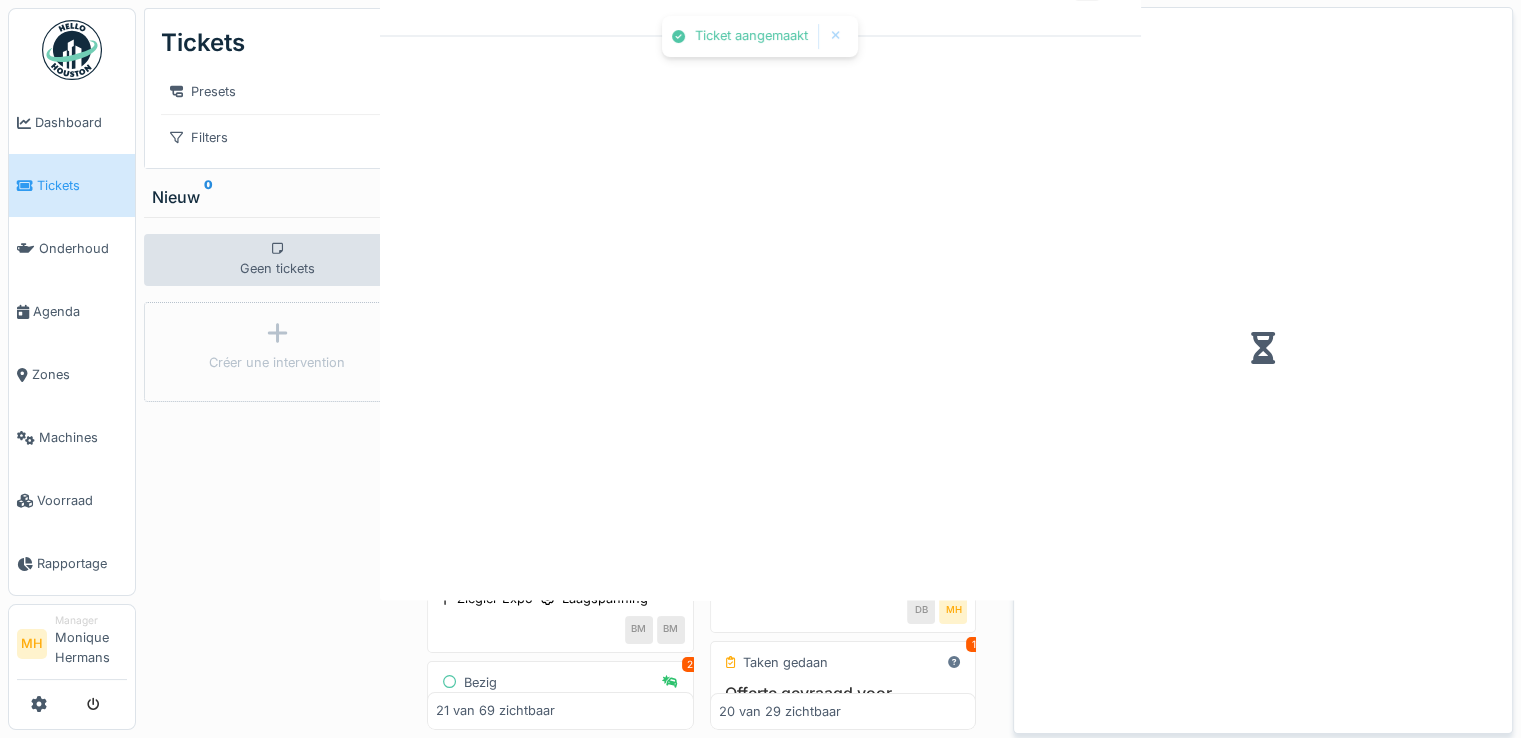 scroll, scrollTop: 0, scrollLeft: 0, axis: both 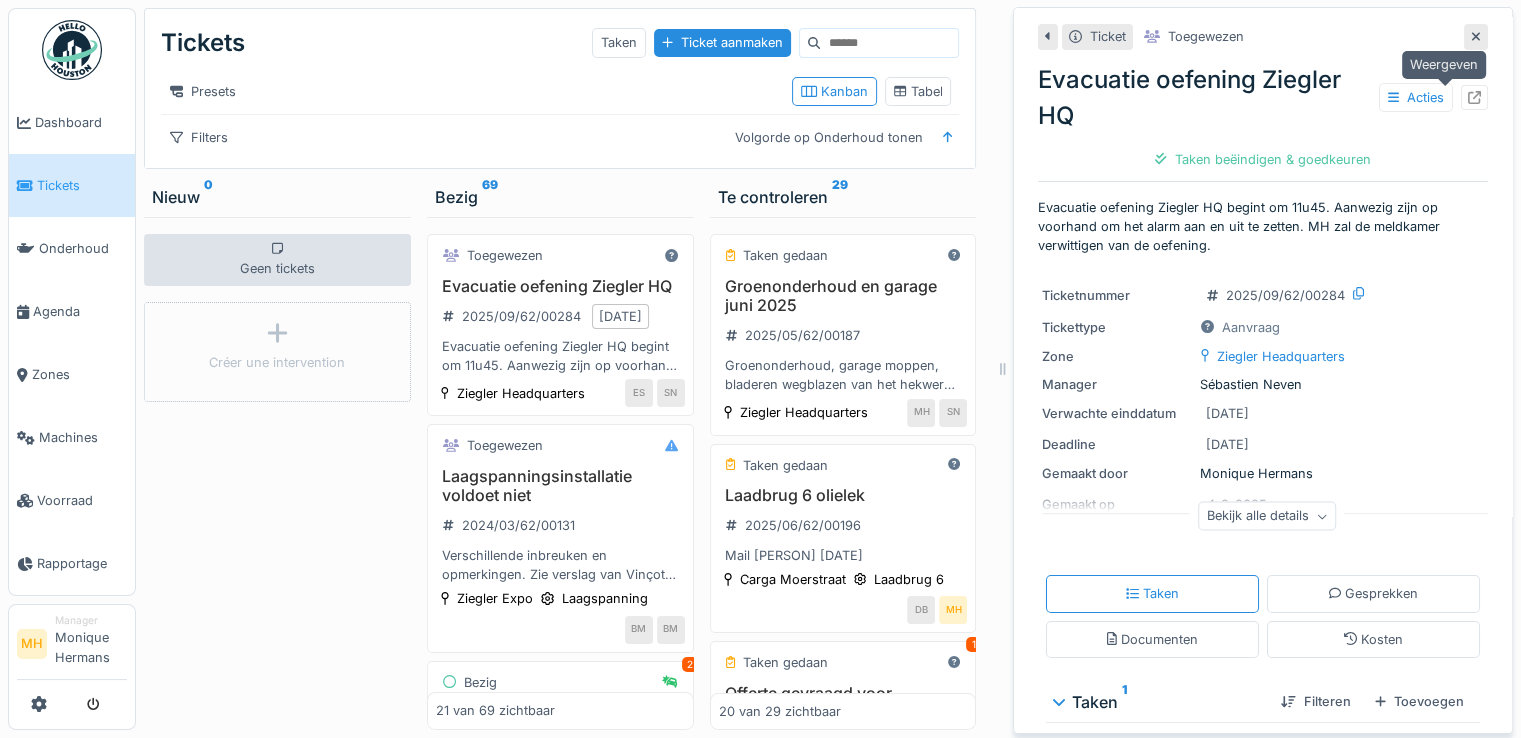 click 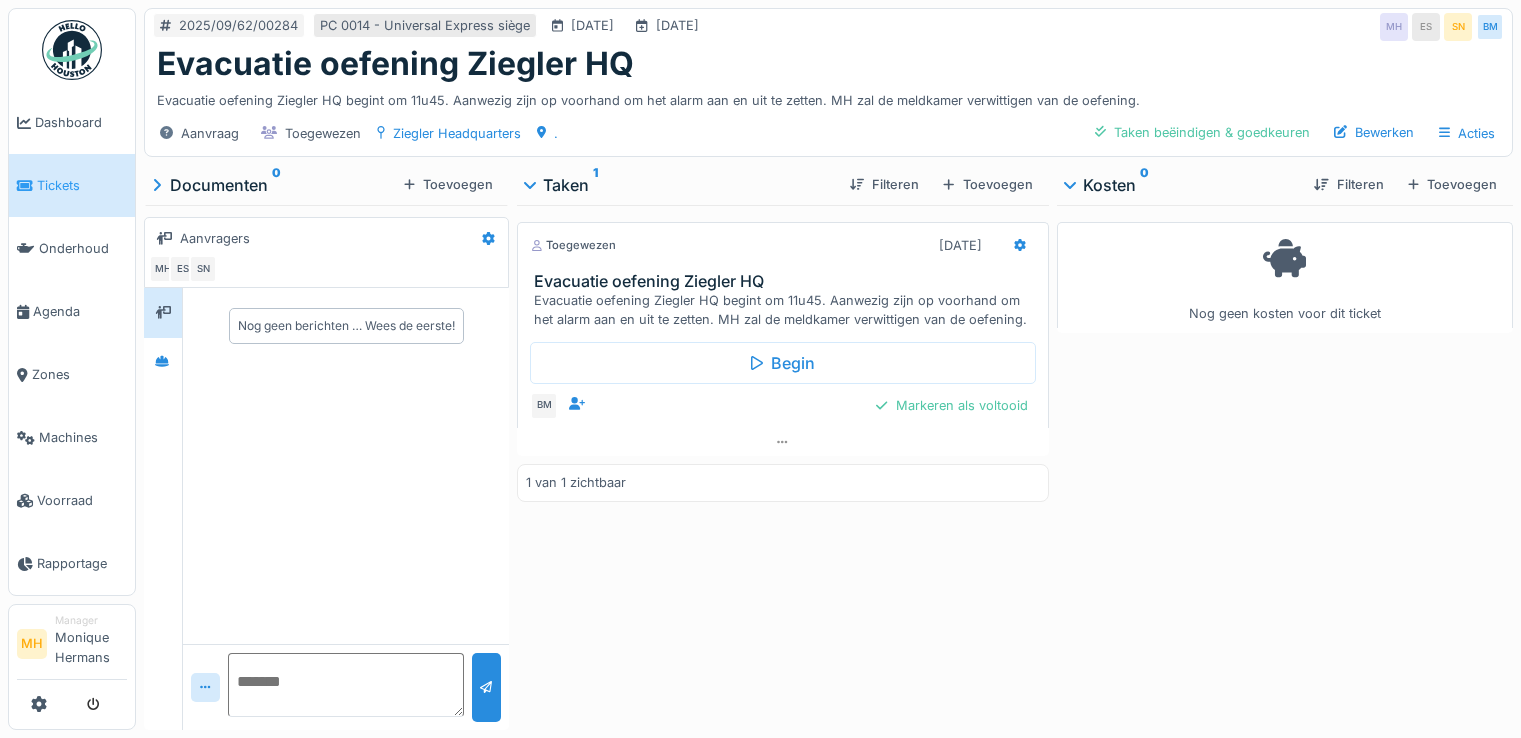 scroll, scrollTop: 0, scrollLeft: 0, axis: both 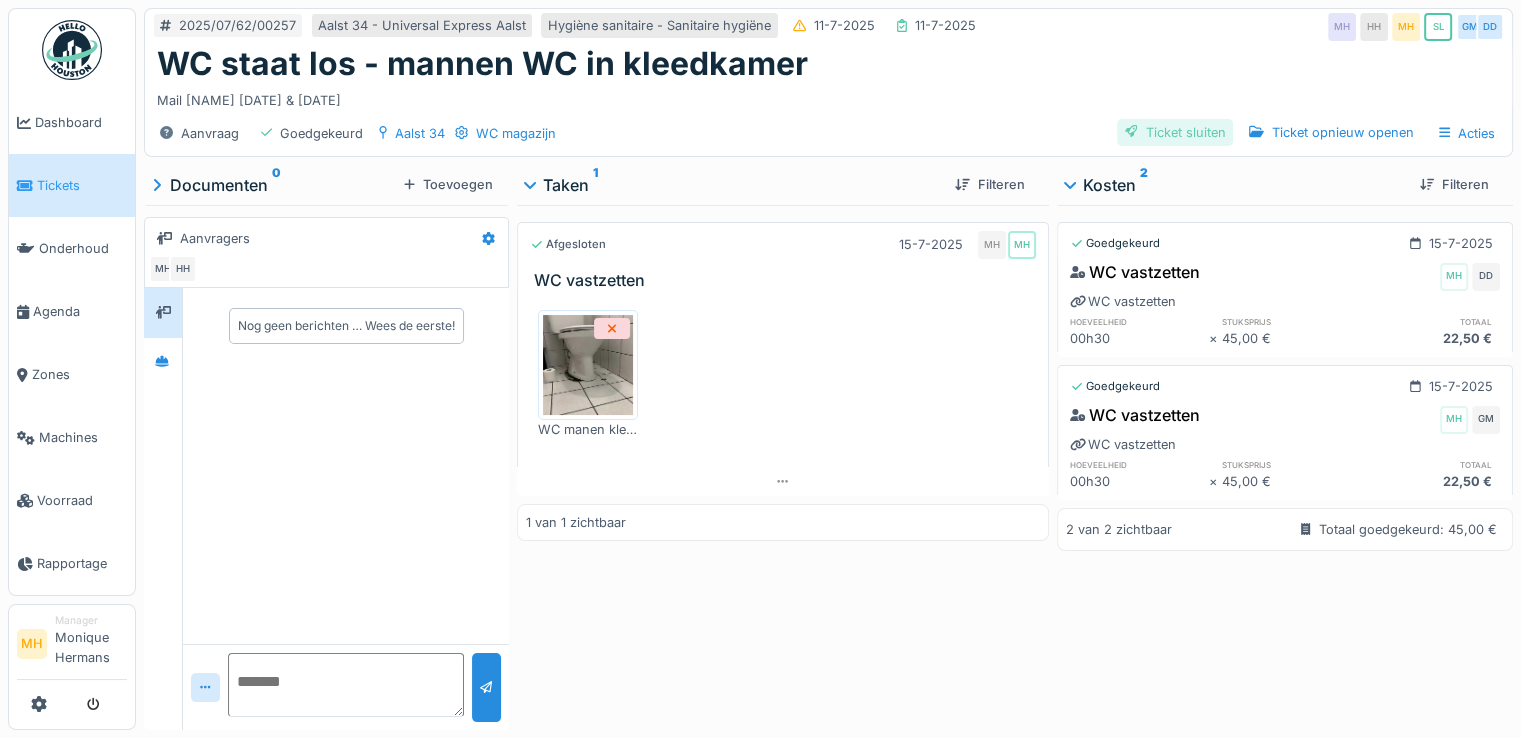 click on "Ticket sluiten" at bounding box center [1175, 132] 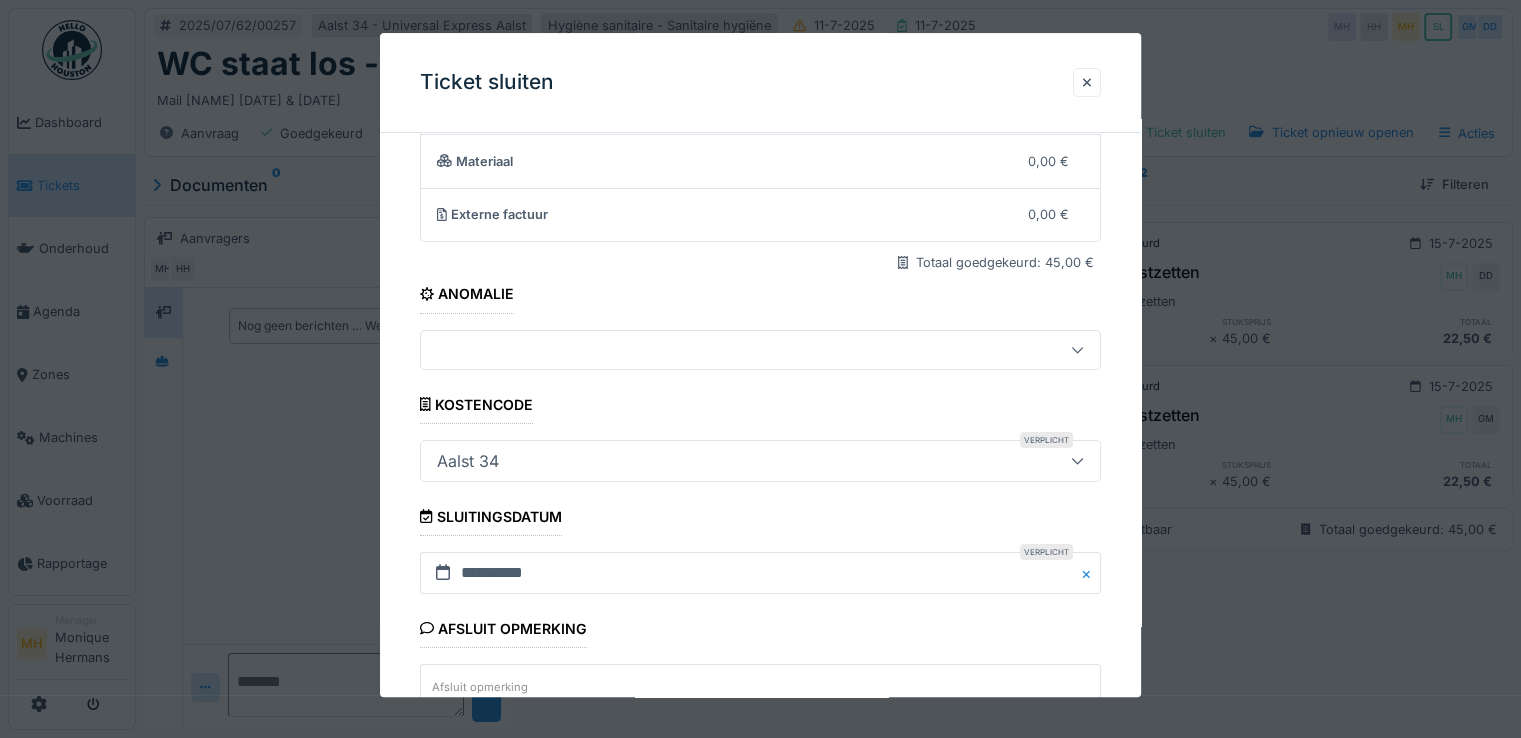 scroll, scrollTop: 332, scrollLeft: 0, axis: vertical 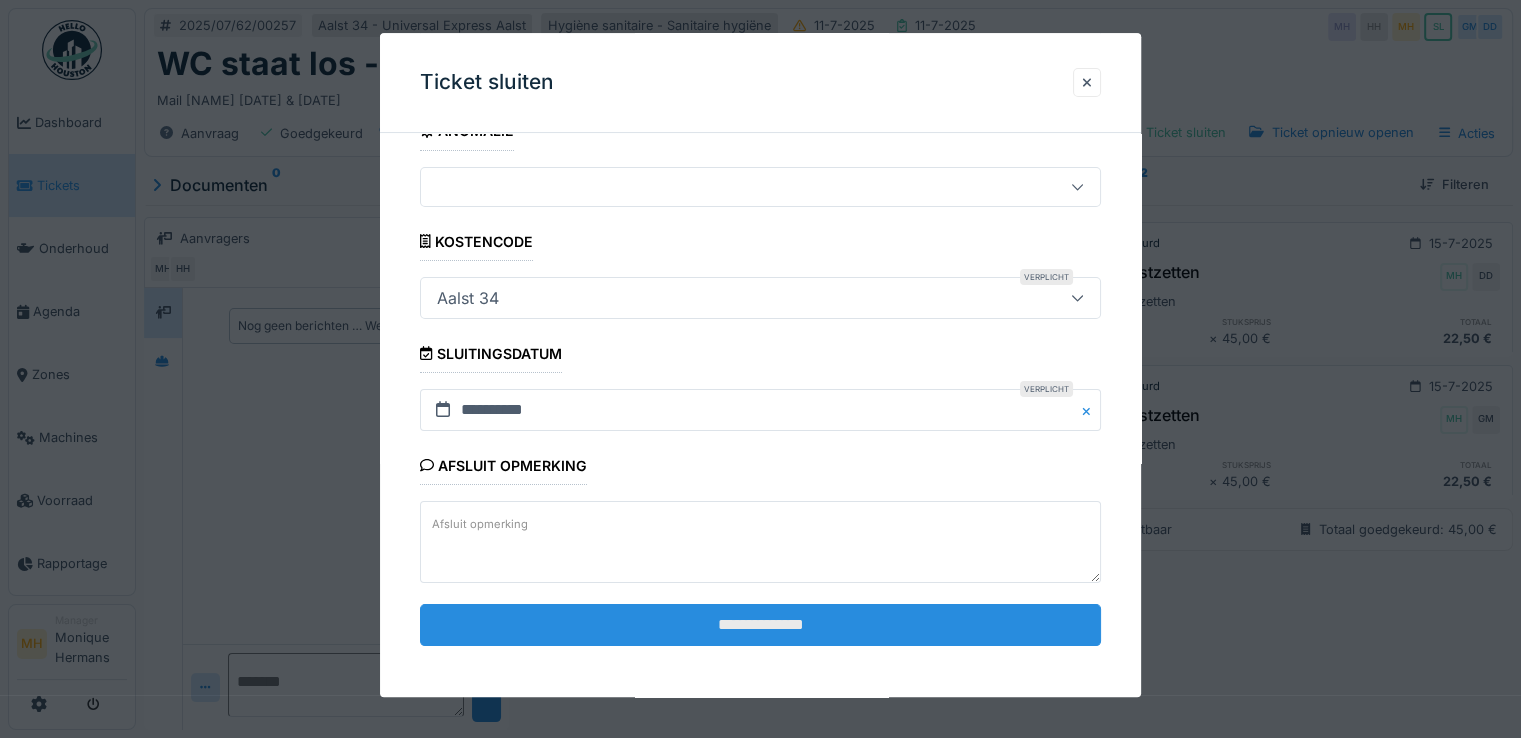 click on "**********" at bounding box center (760, 625) 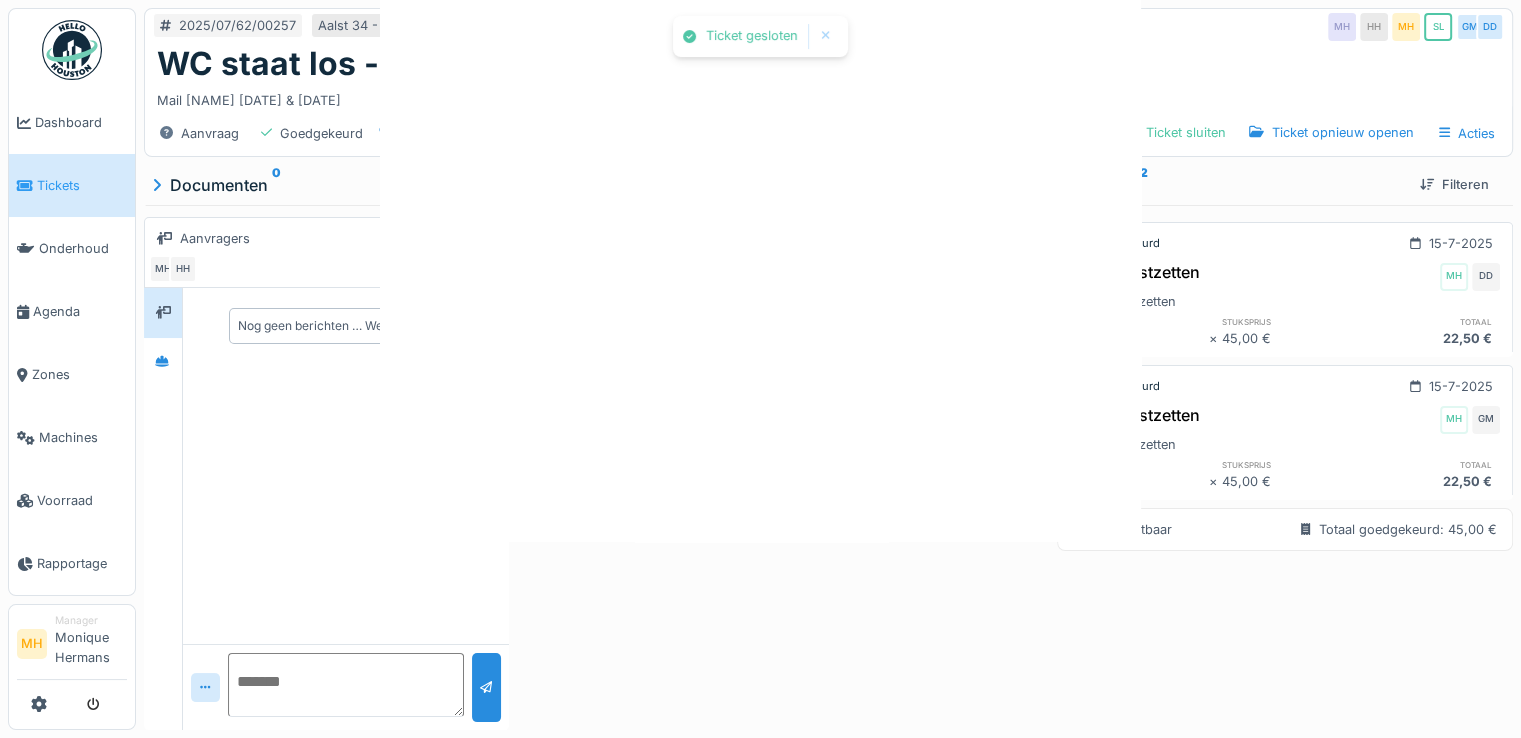 scroll, scrollTop: 0, scrollLeft: 0, axis: both 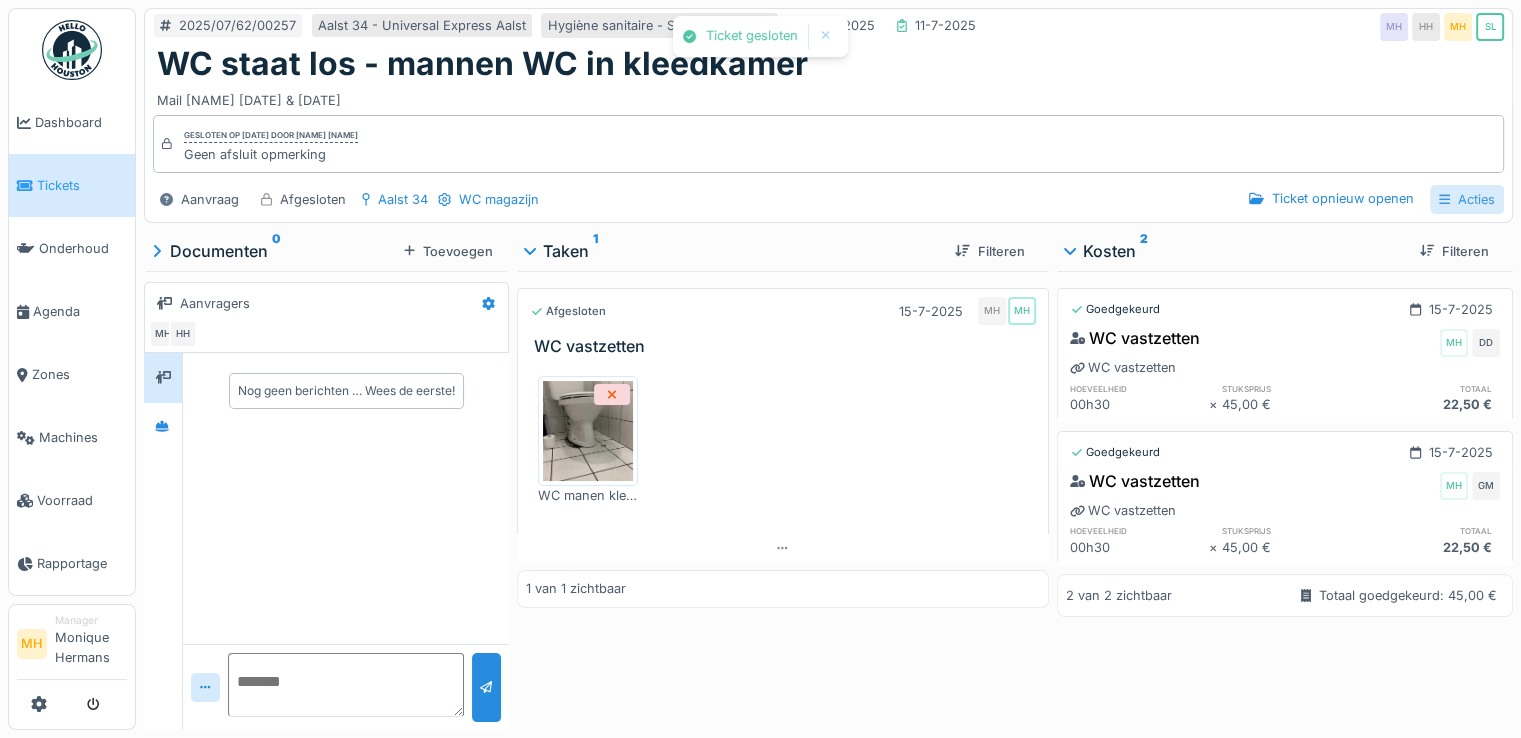 drag, startPoint x: 1458, startPoint y: 196, endPoint x: 1440, endPoint y: 203, distance: 19.313208 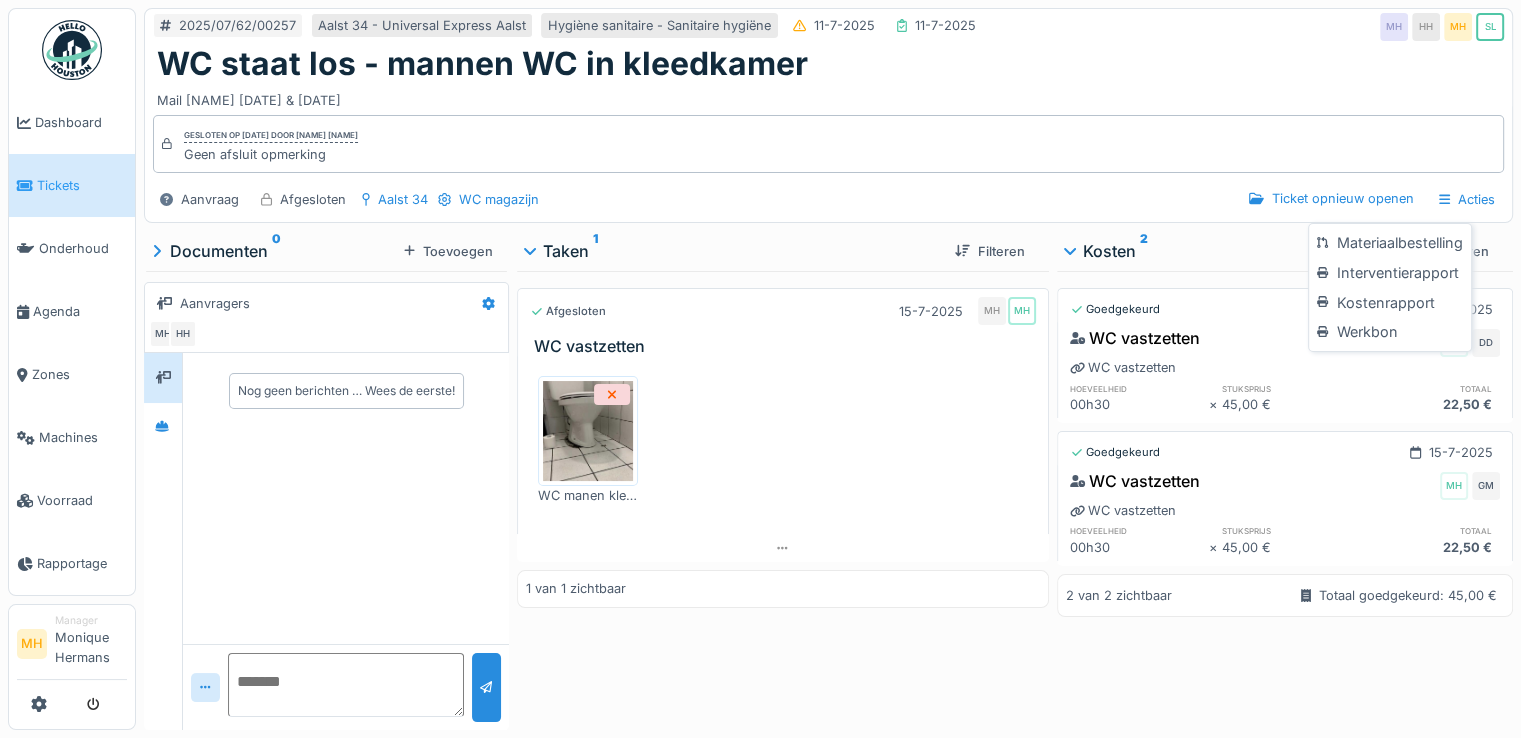 click on "Kostenrapport" at bounding box center (1389, 303) 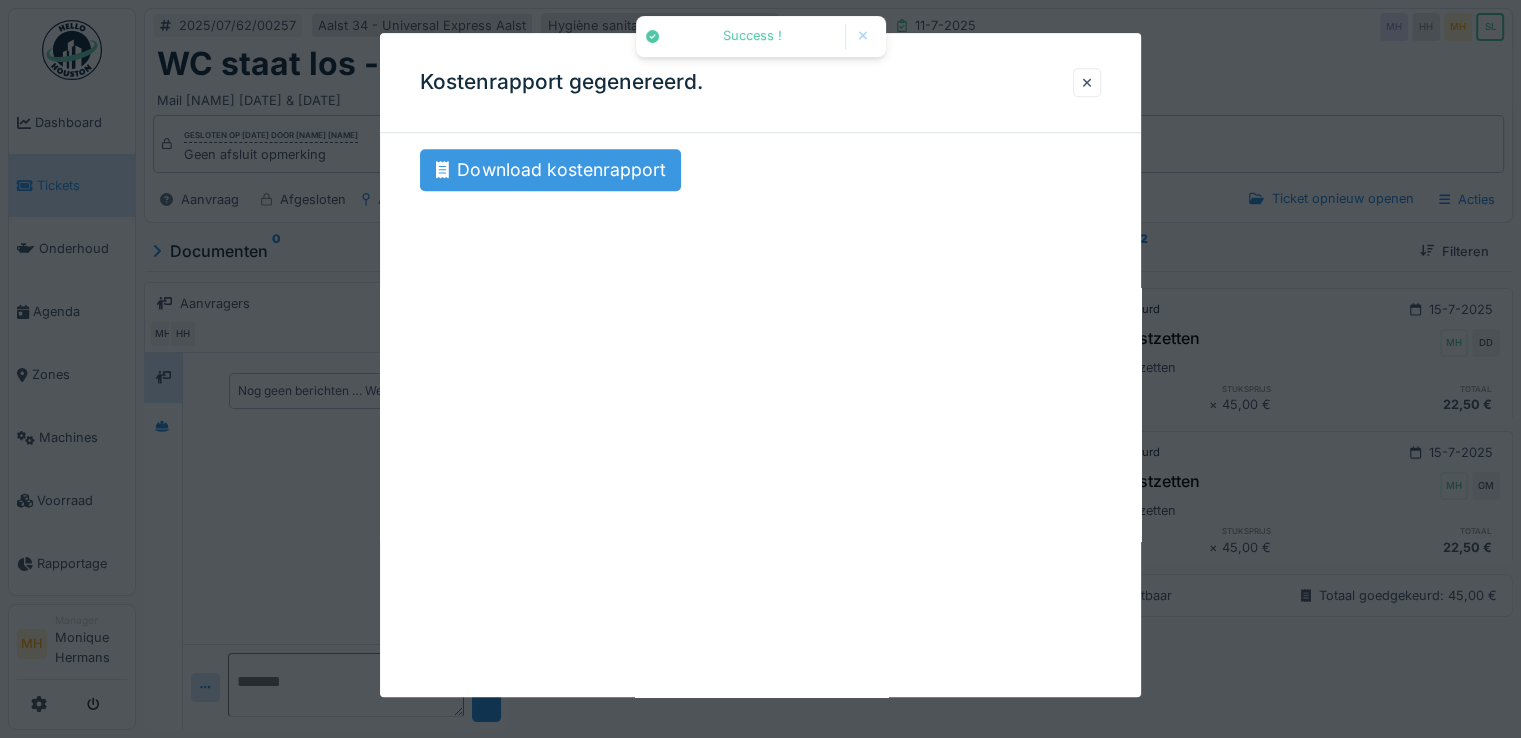 click on "Download kostenrapport" at bounding box center [550, 170] 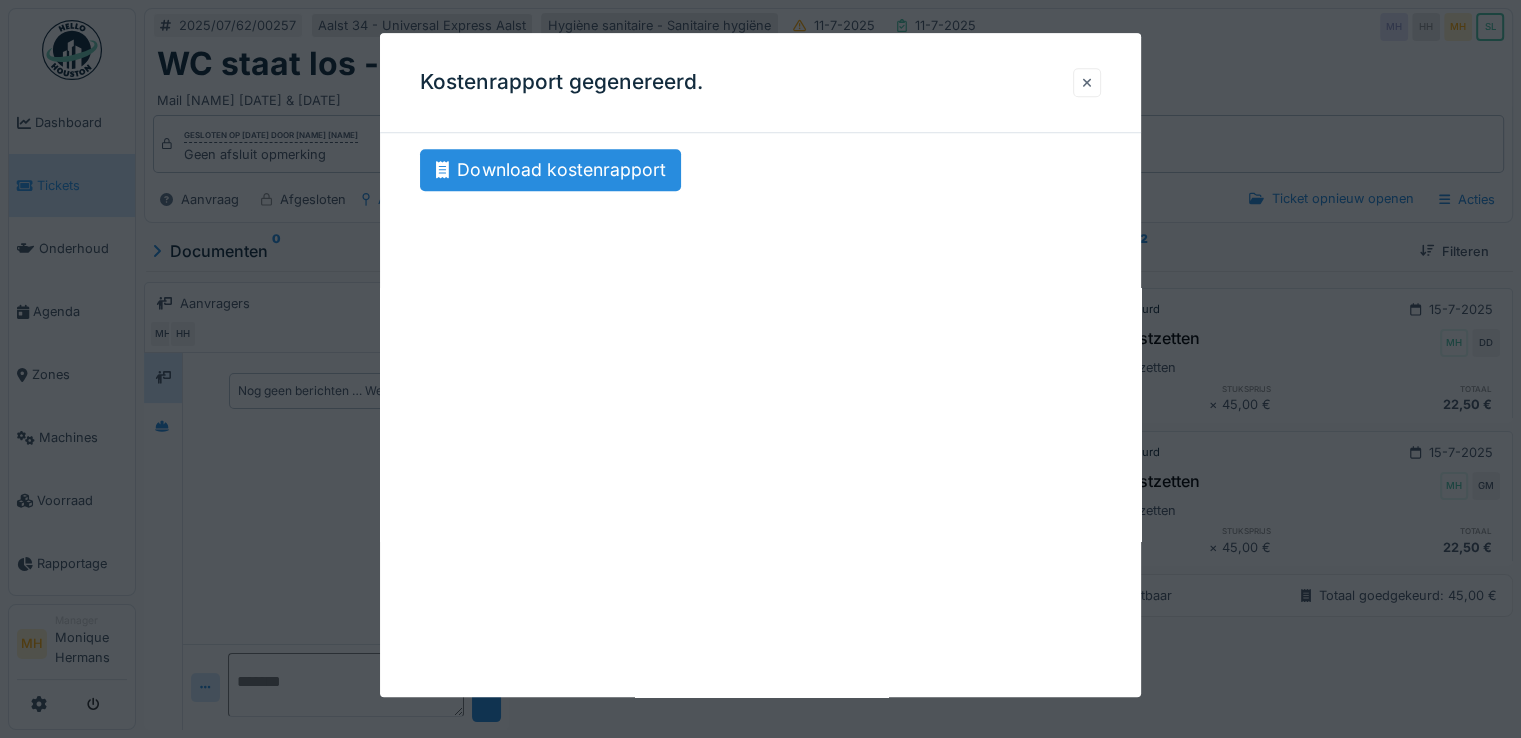 click at bounding box center (1087, 82) 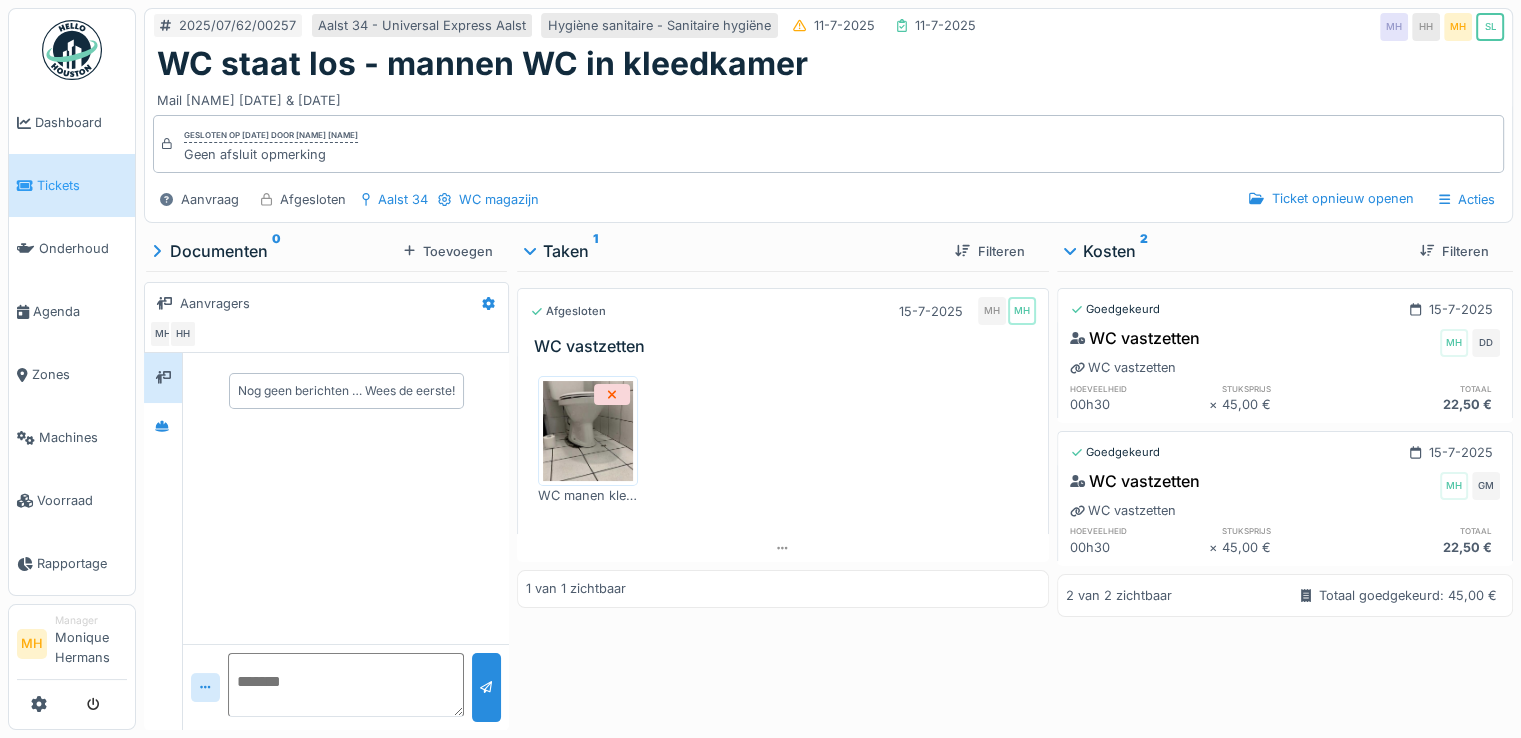 click on "Tickets" at bounding box center (82, 185) 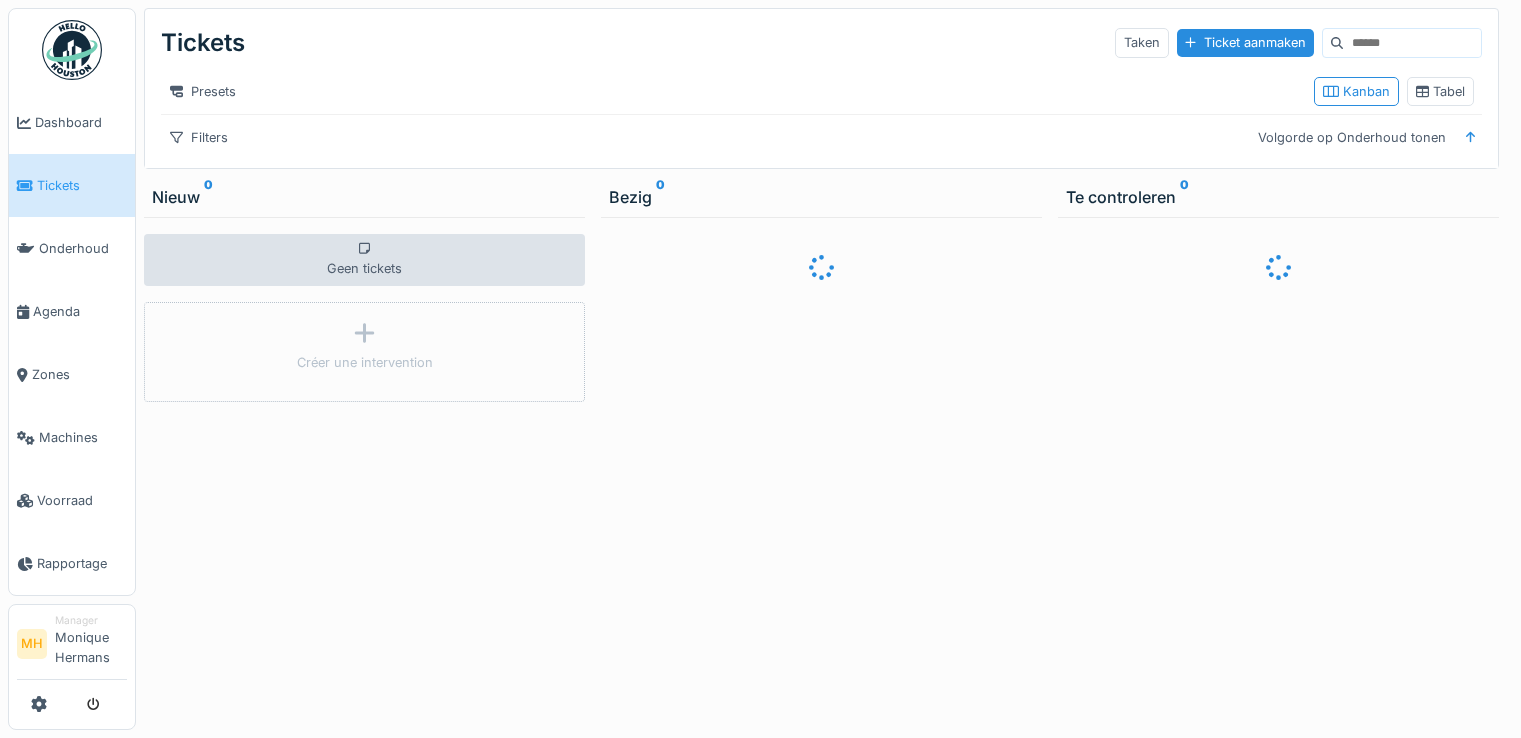 scroll, scrollTop: 0, scrollLeft: 0, axis: both 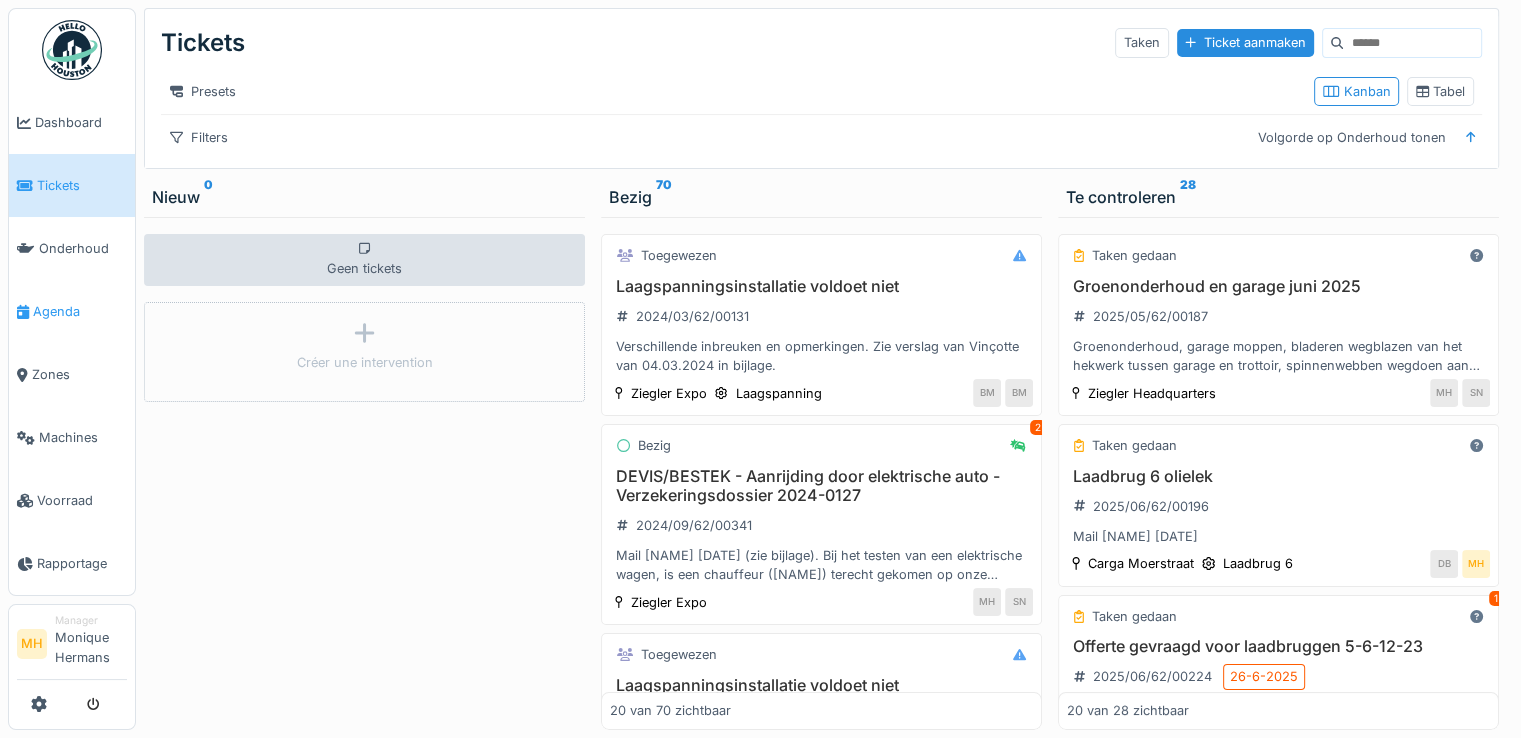 click on "Agenda" at bounding box center [80, 311] 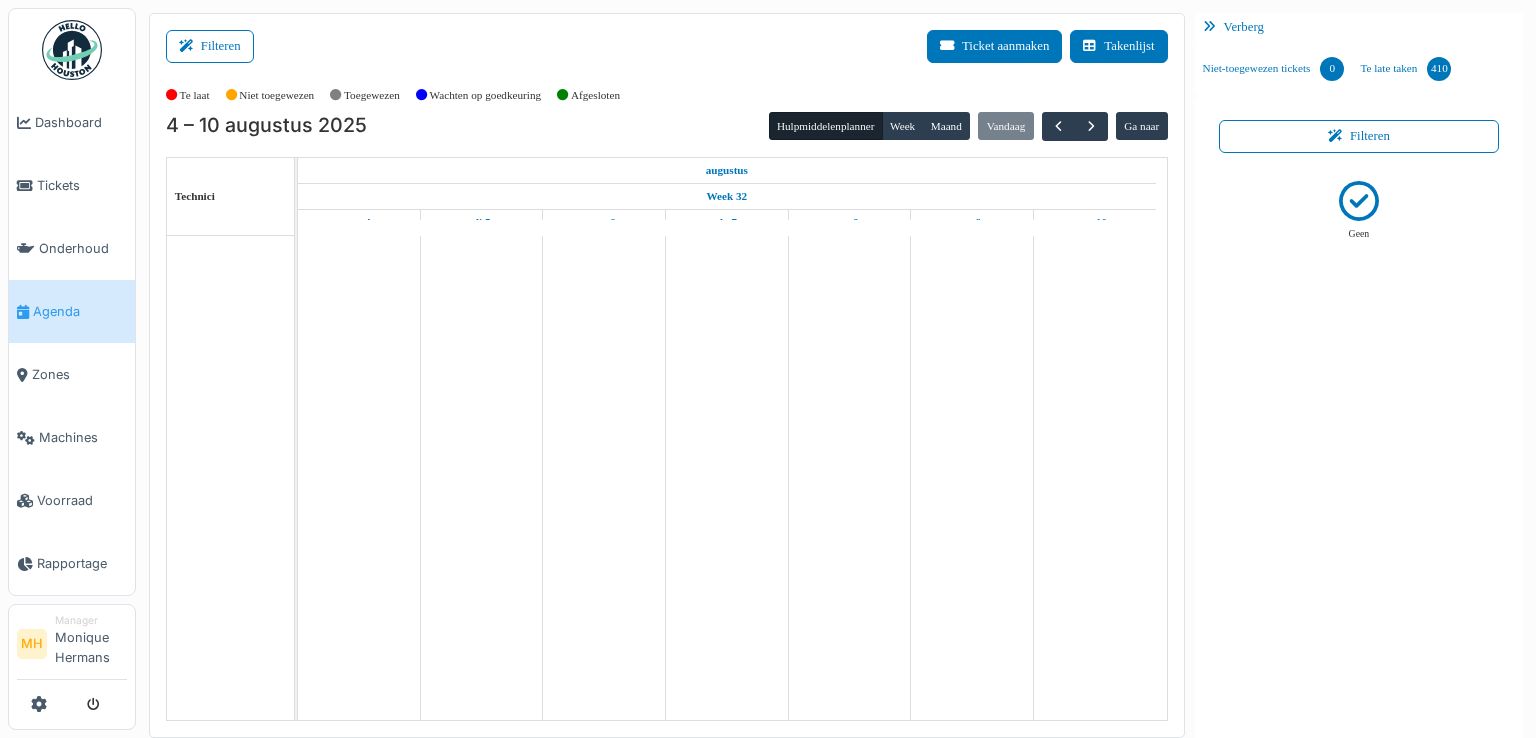 scroll, scrollTop: 0, scrollLeft: 0, axis: both 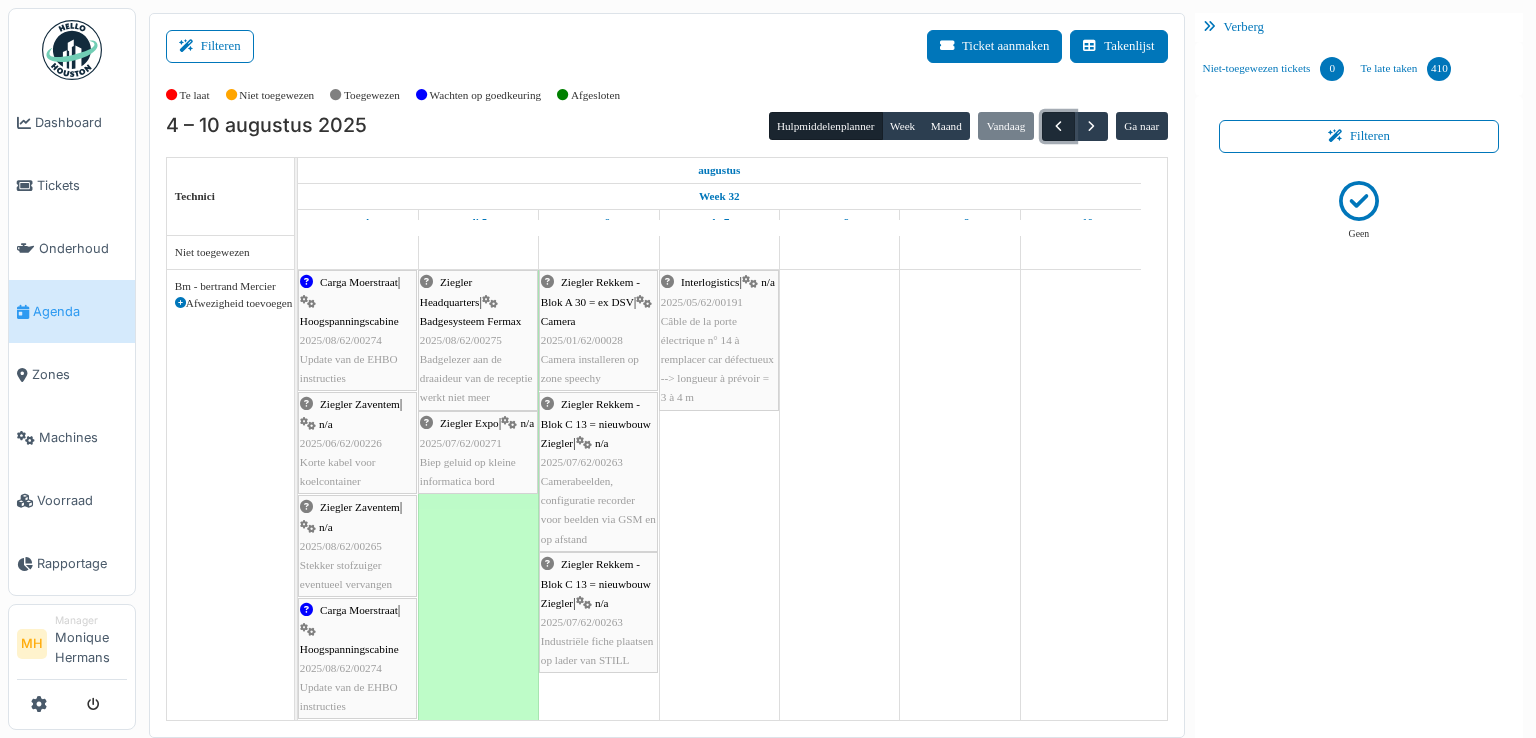 click at bounding box center (1058, 126) 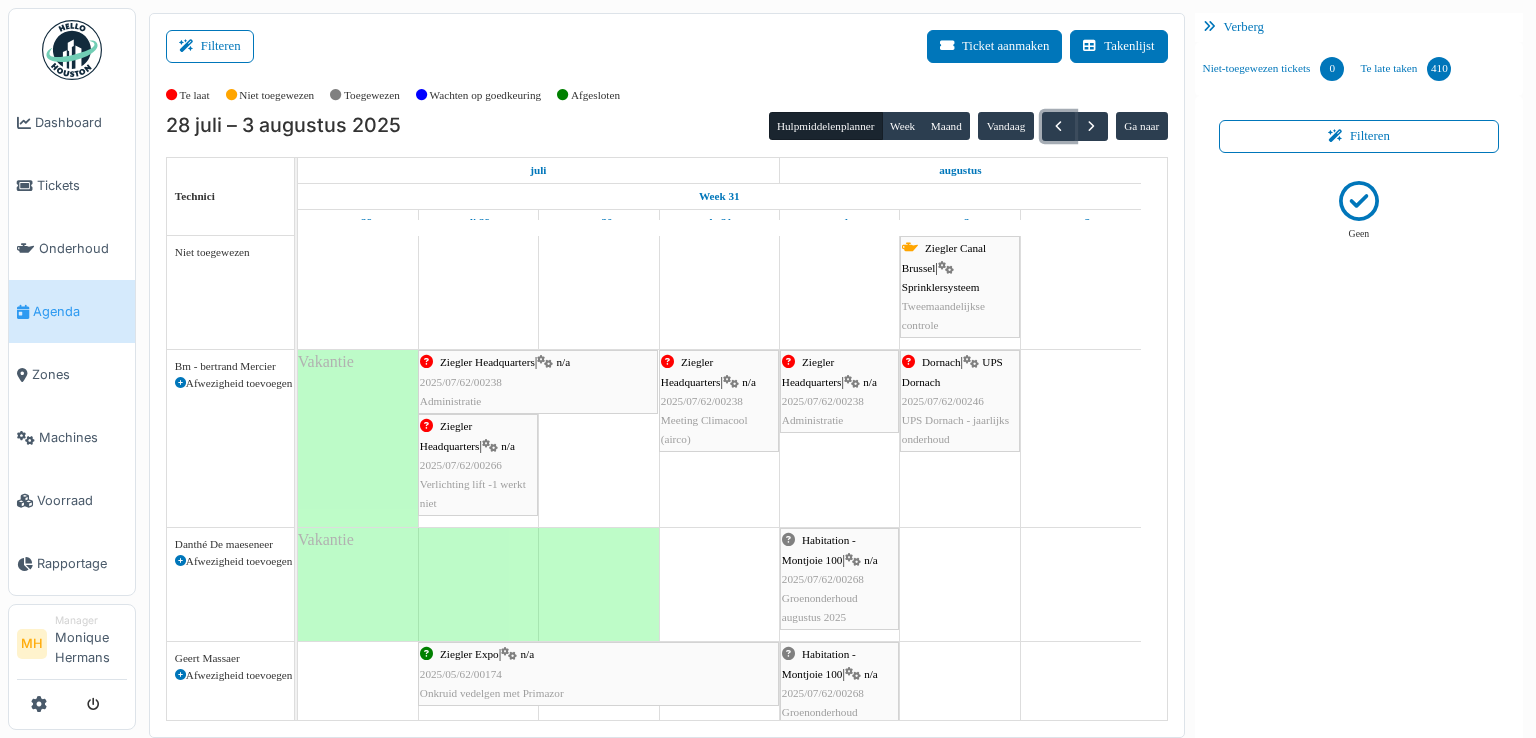 scroll, scrollTop: 247, scrollLeft: 0, axis: vertical 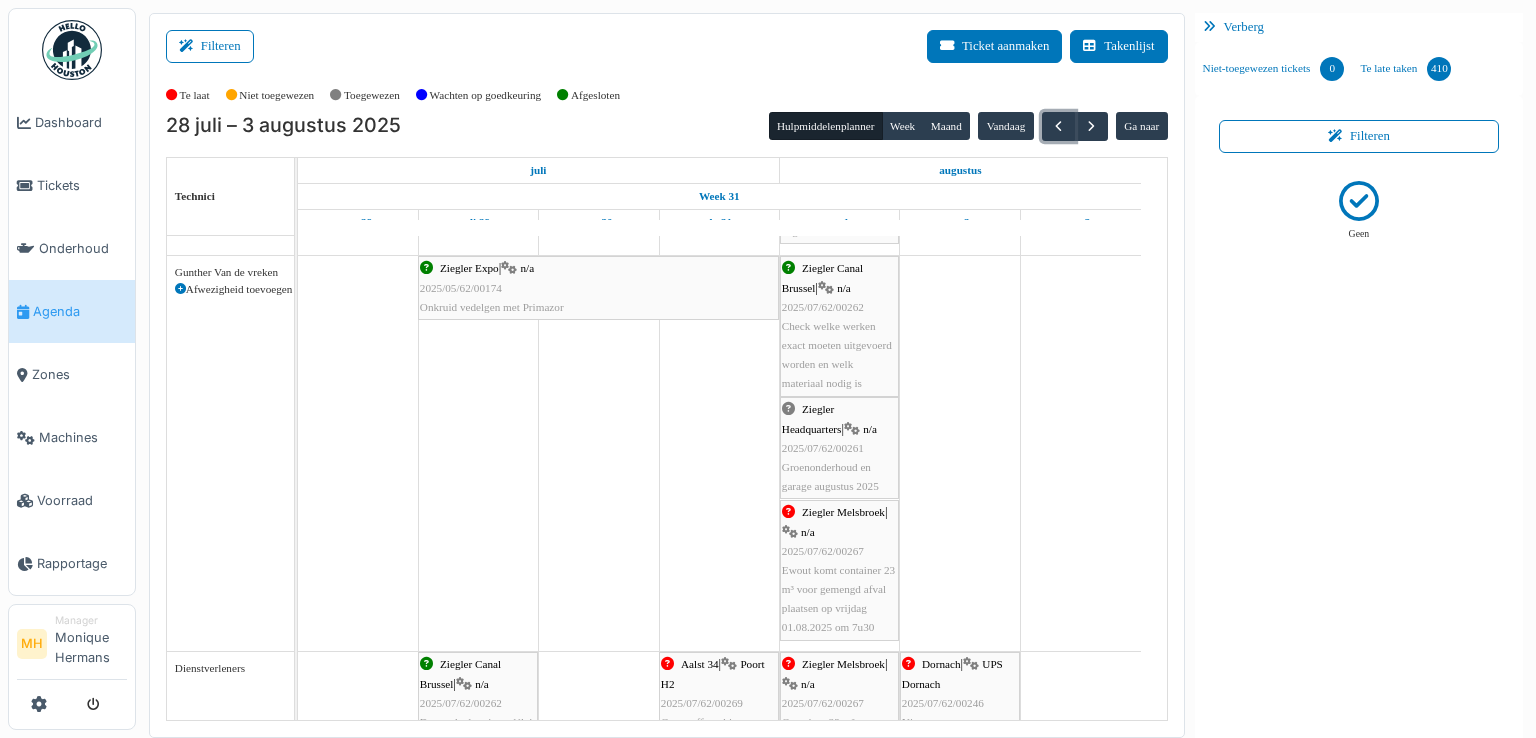 click on "[BRAND] Headquarters
|     n/a
[NUMBER]
Groenonderhoud en garage [MONTH] [YEAR]" at bounding box center [839, 448] 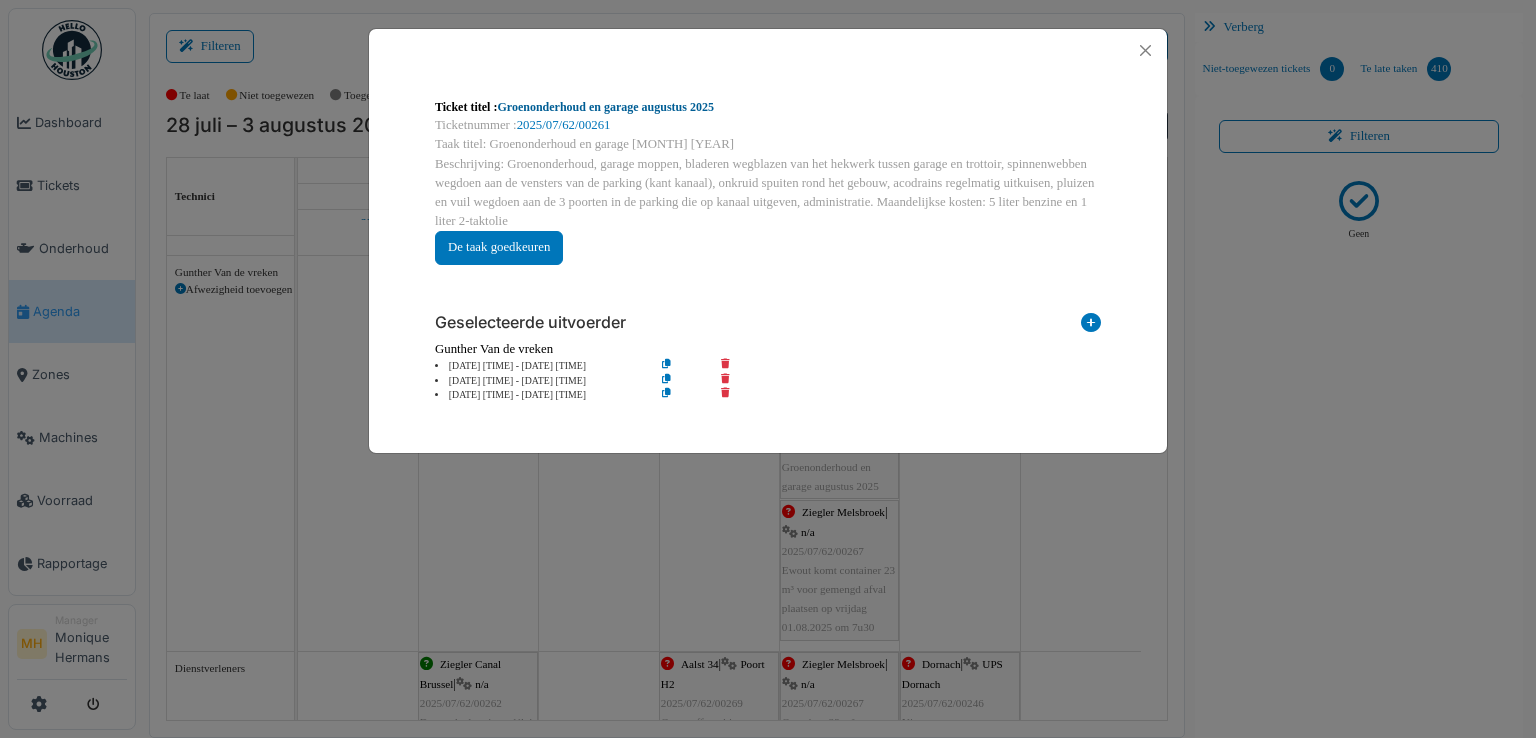 click on "Groenonderhoud en garage augustus 2025" at bounding box center (605, 107) 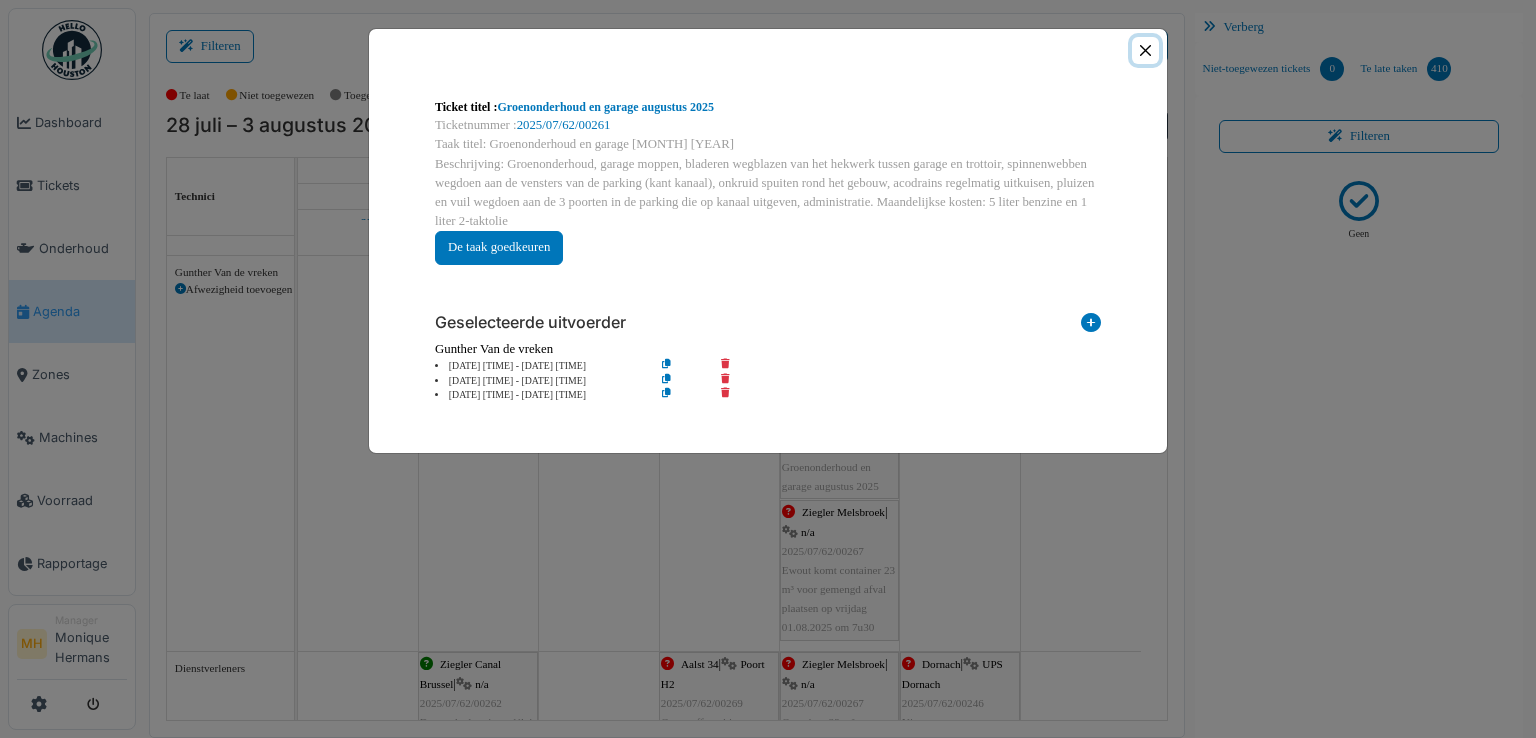 click at bounding box center (1145, 50) 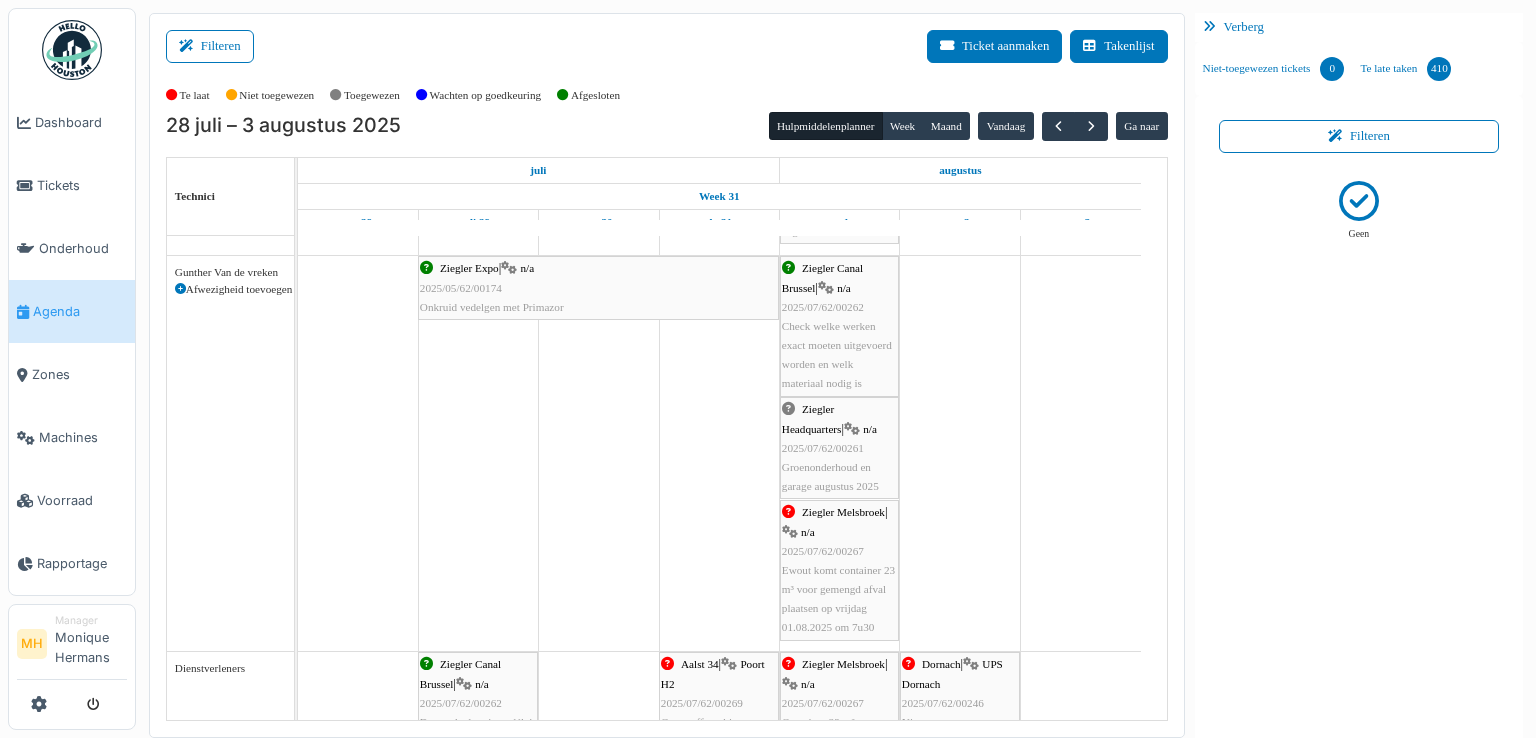 click on "Ewout komt container 23 m³ voor gemengd afval plaatsen op vrijdag 01.08.2025 om 7u30" at bounding box center (838, 599) 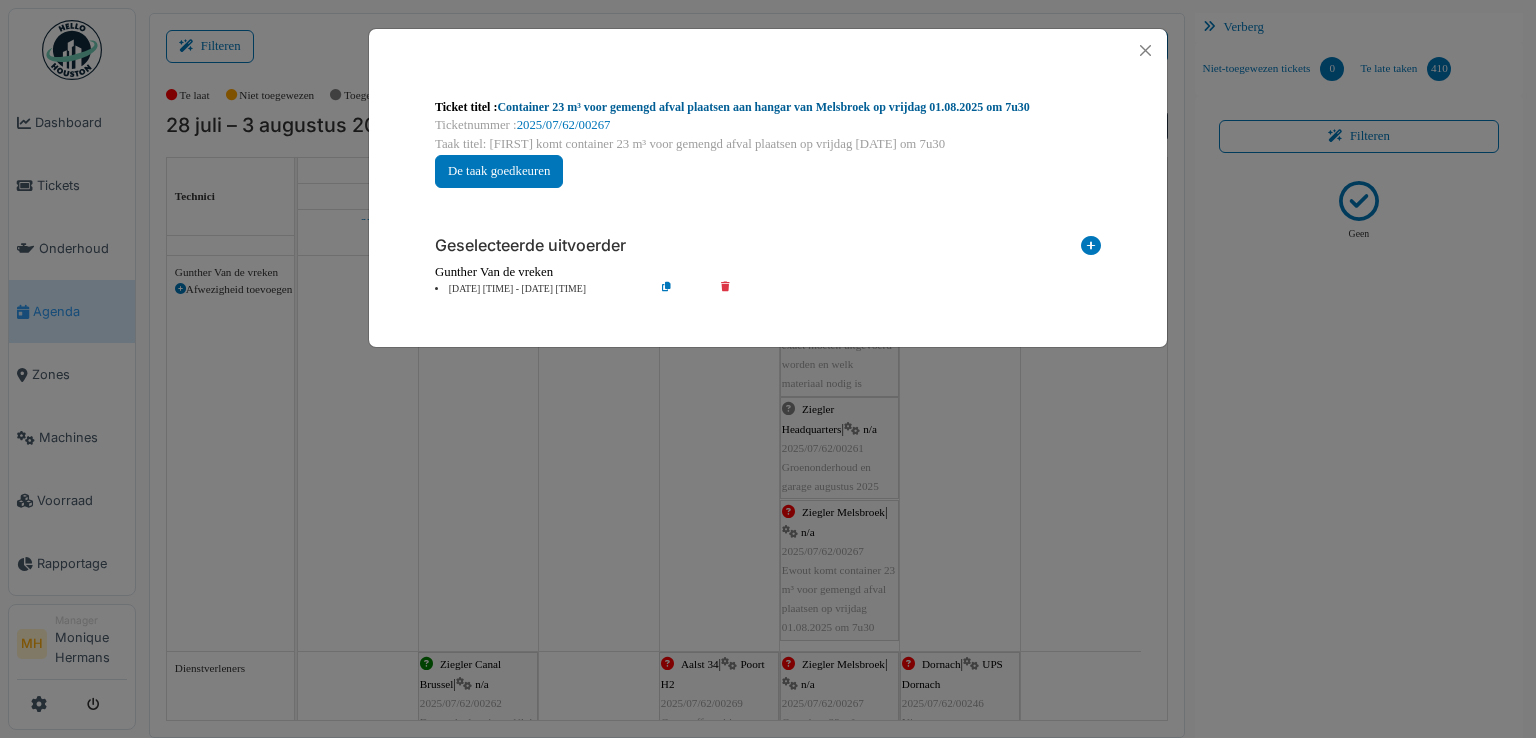 click on "Container 23 m³ voor gemengd afval plaatsen aan hangar van Melsbroek op vrijdag 01.08.2025 om 7u30" at bounding box center (763, 107) 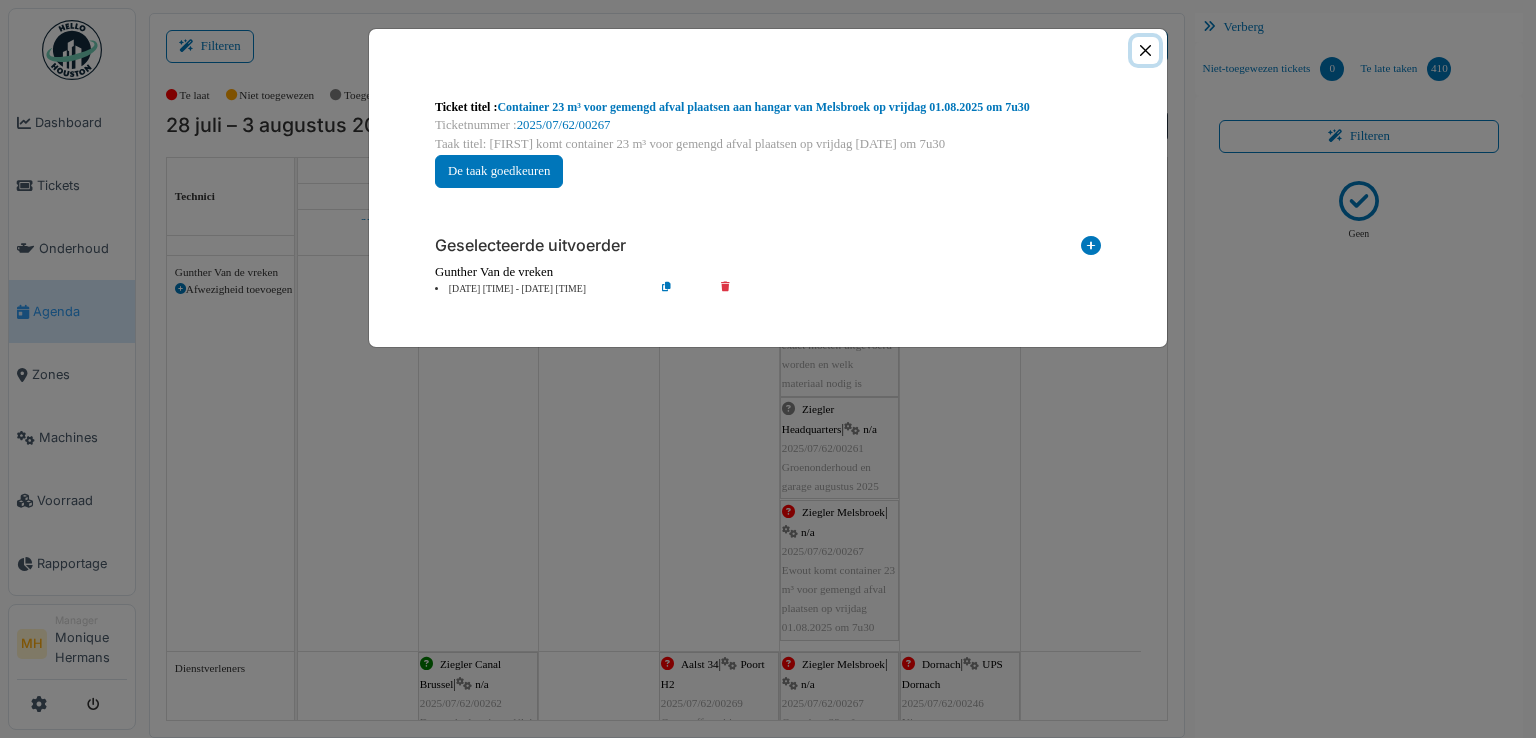 click at bounding box center [1145, 50] 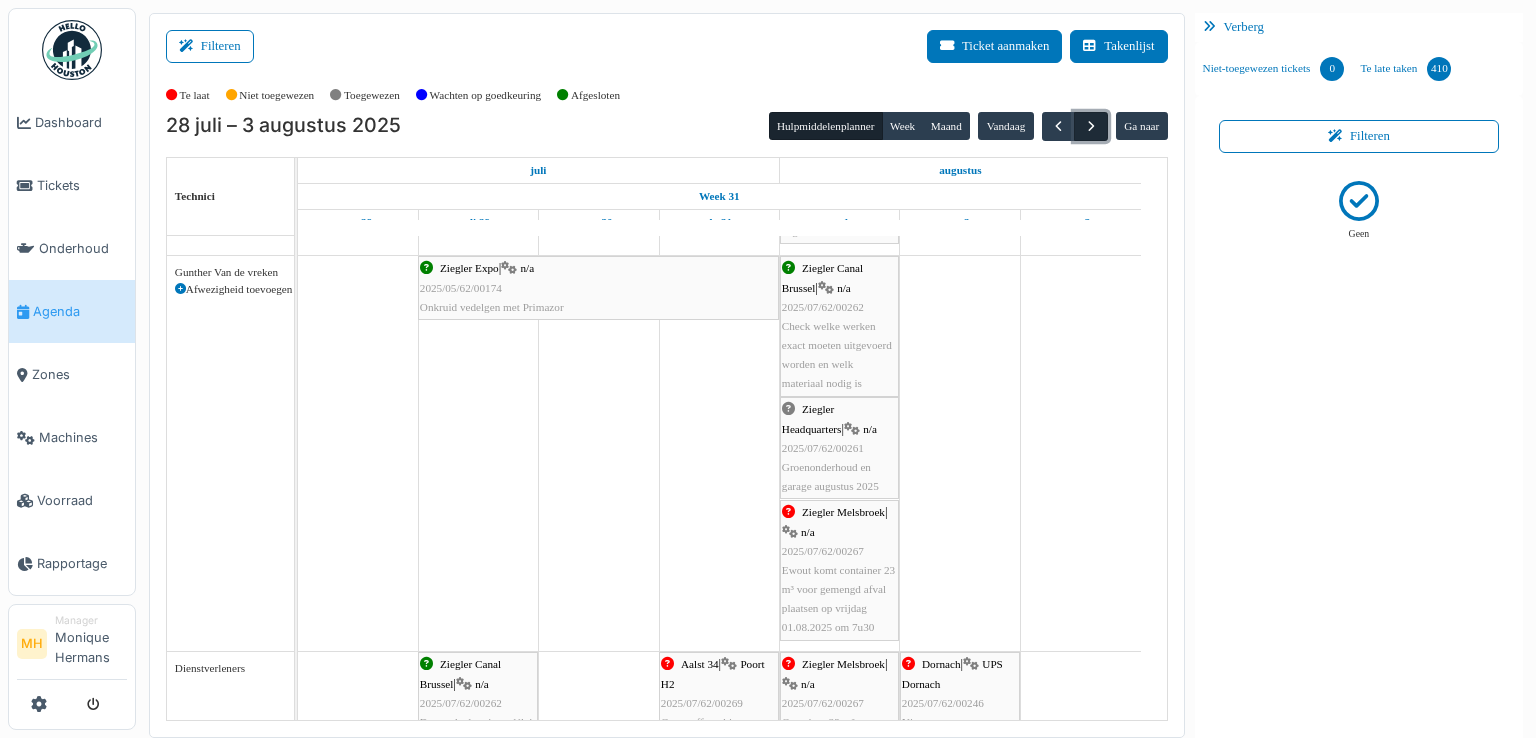 click at bounding box center [1091, 126] 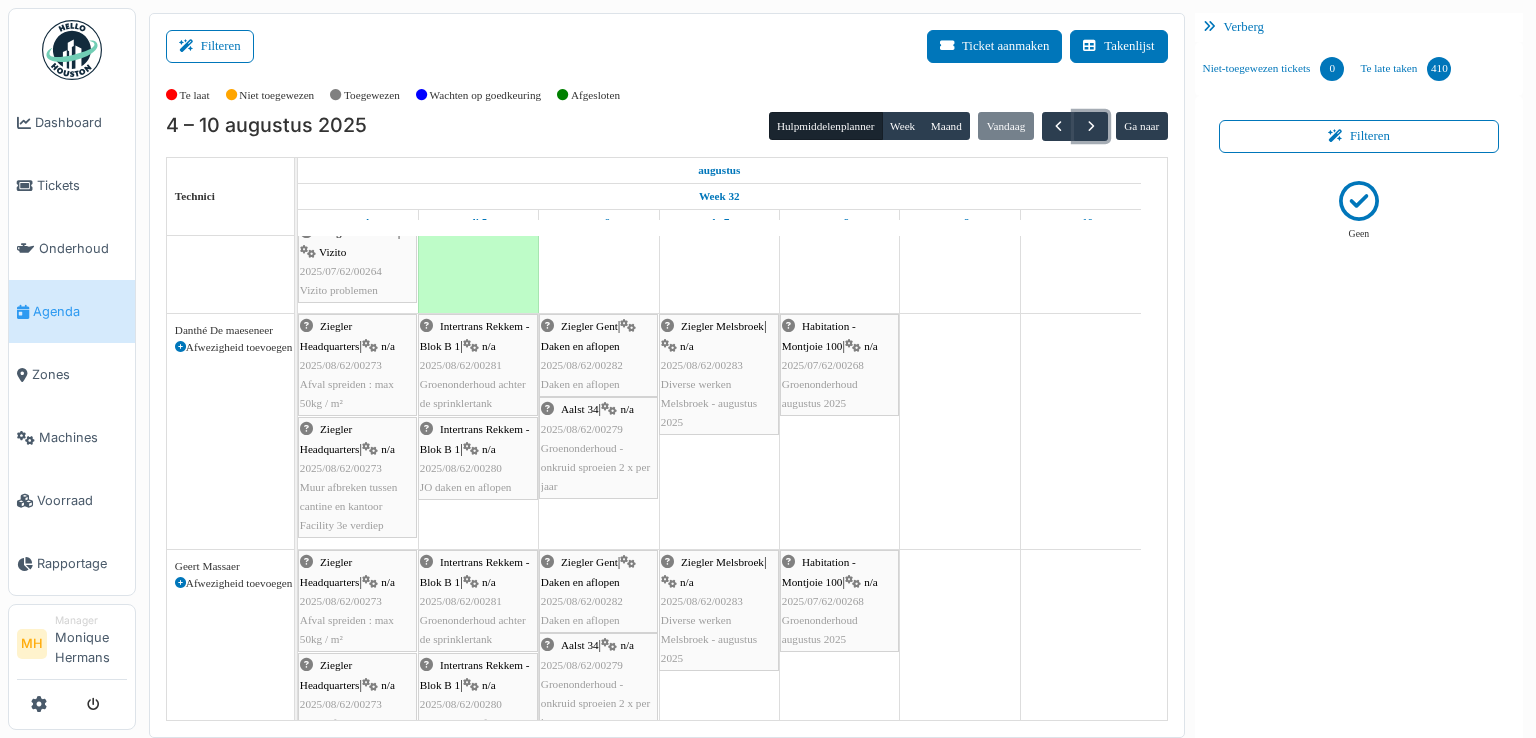 click on "Ziegler Melsbroek
|     n/a
2025/08/62/00283
Diverse werken Melsbroek - augustus 2025" at bounding box center (719, 374) 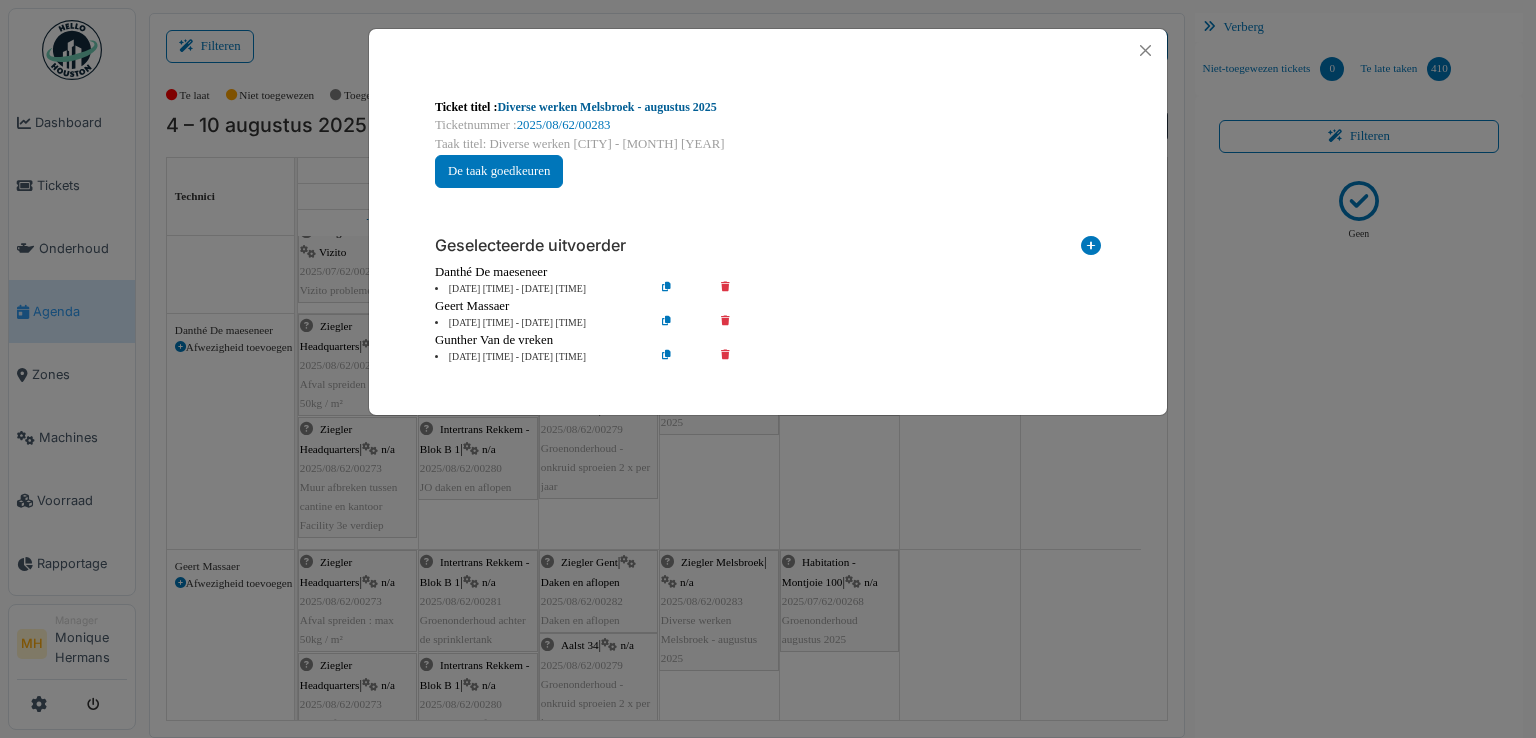 click on "Diverse werken Melsbroek - augustus 2025" at bounding box center [606, 107] 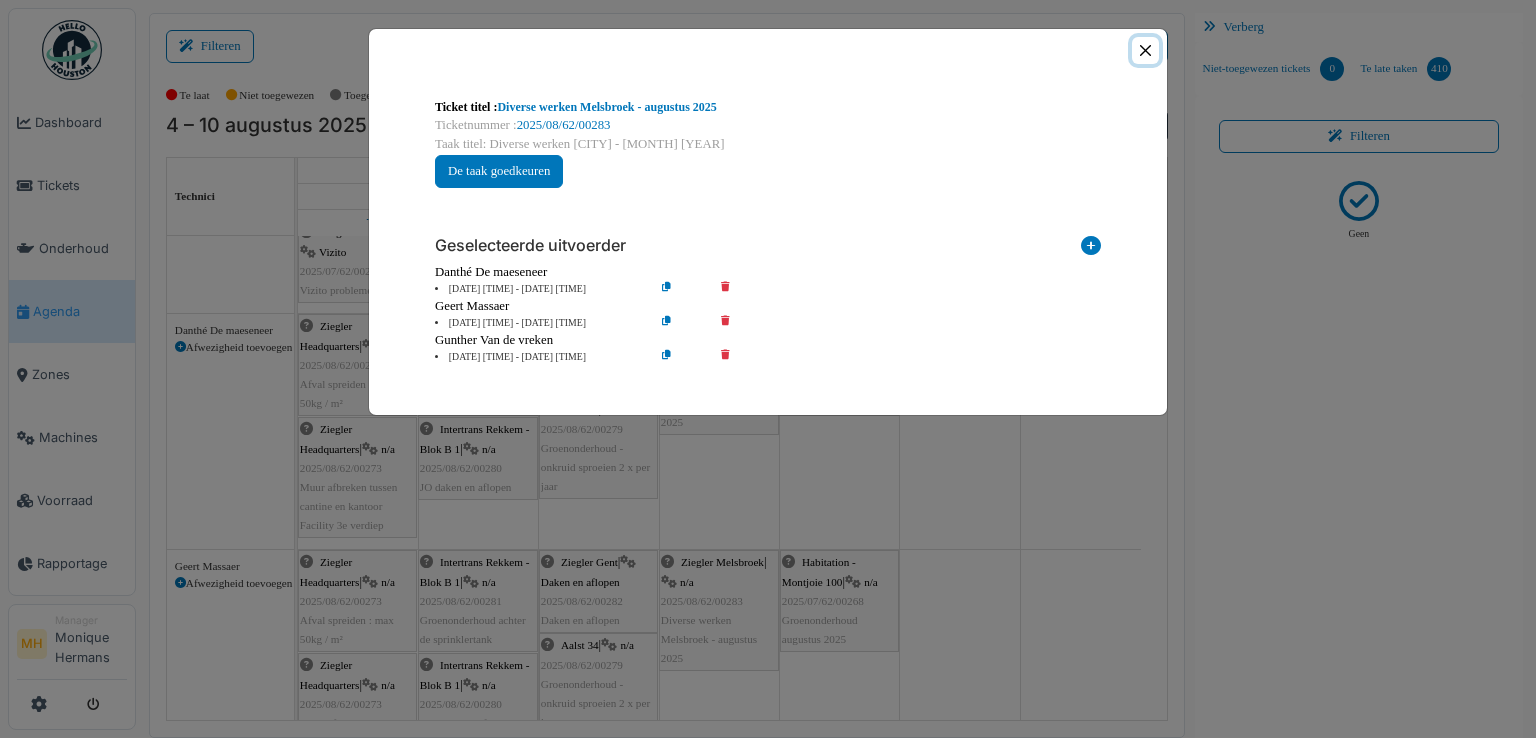 click at bounding box center (1145, 50) 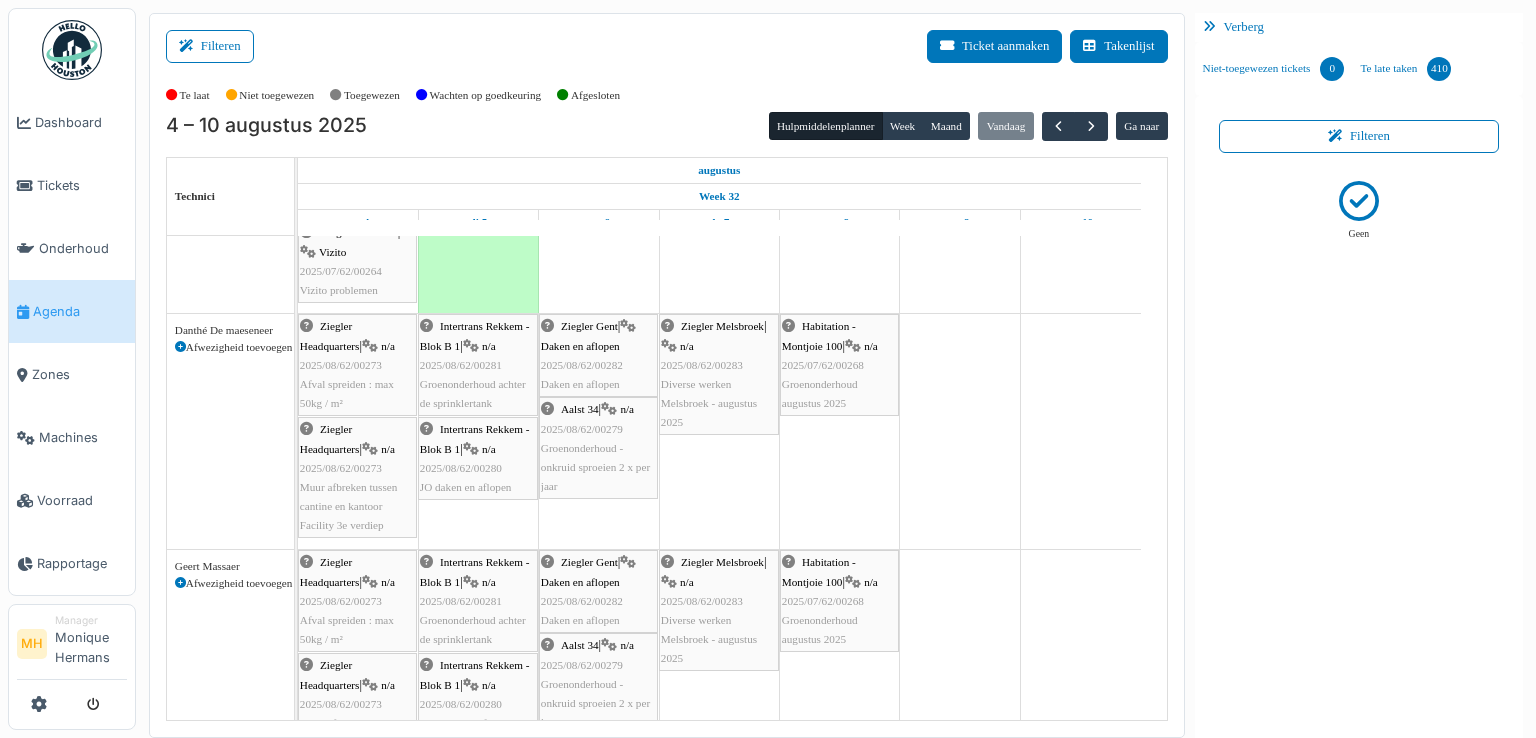 click on "Agenda" at bounding box center [80, 311] 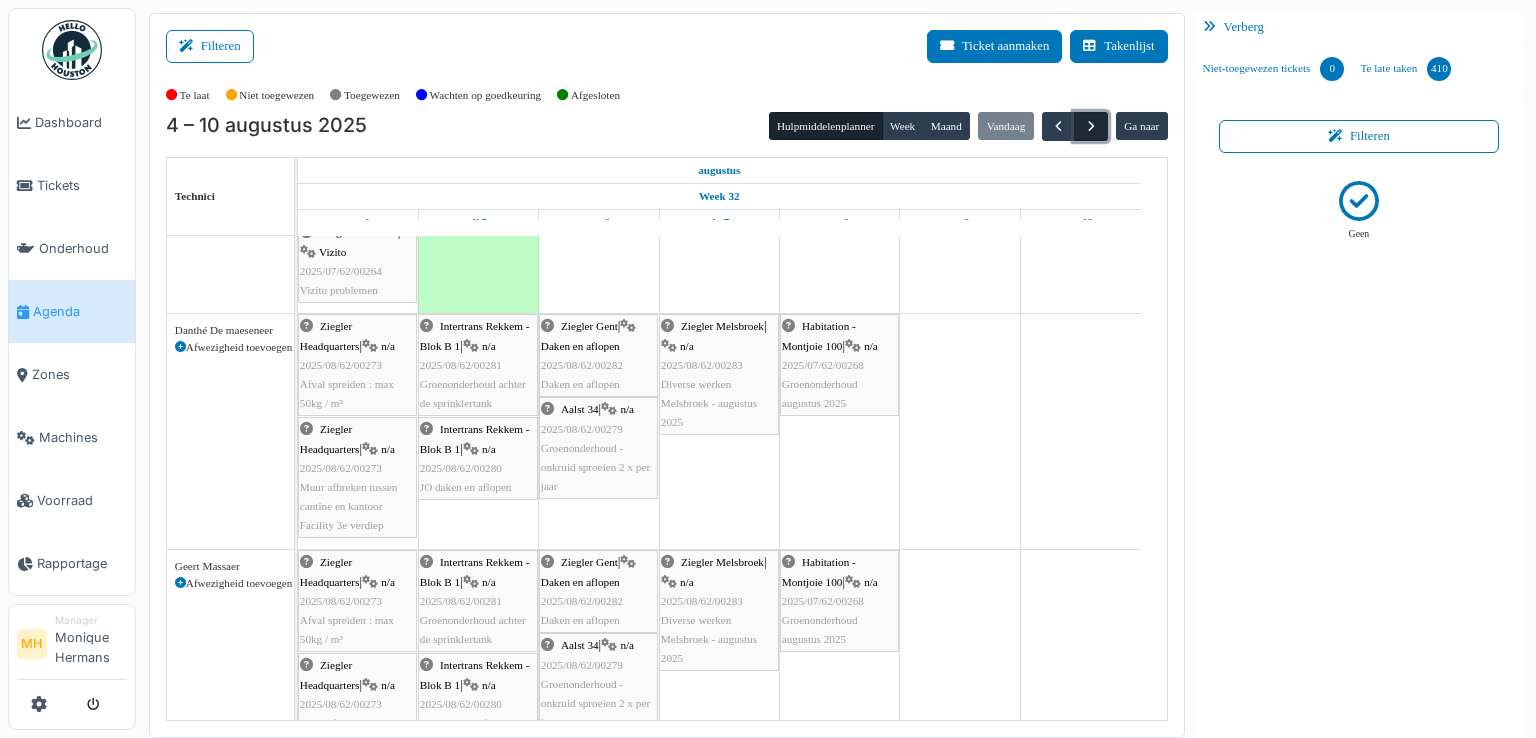 click at bounding box center (1091, 126) 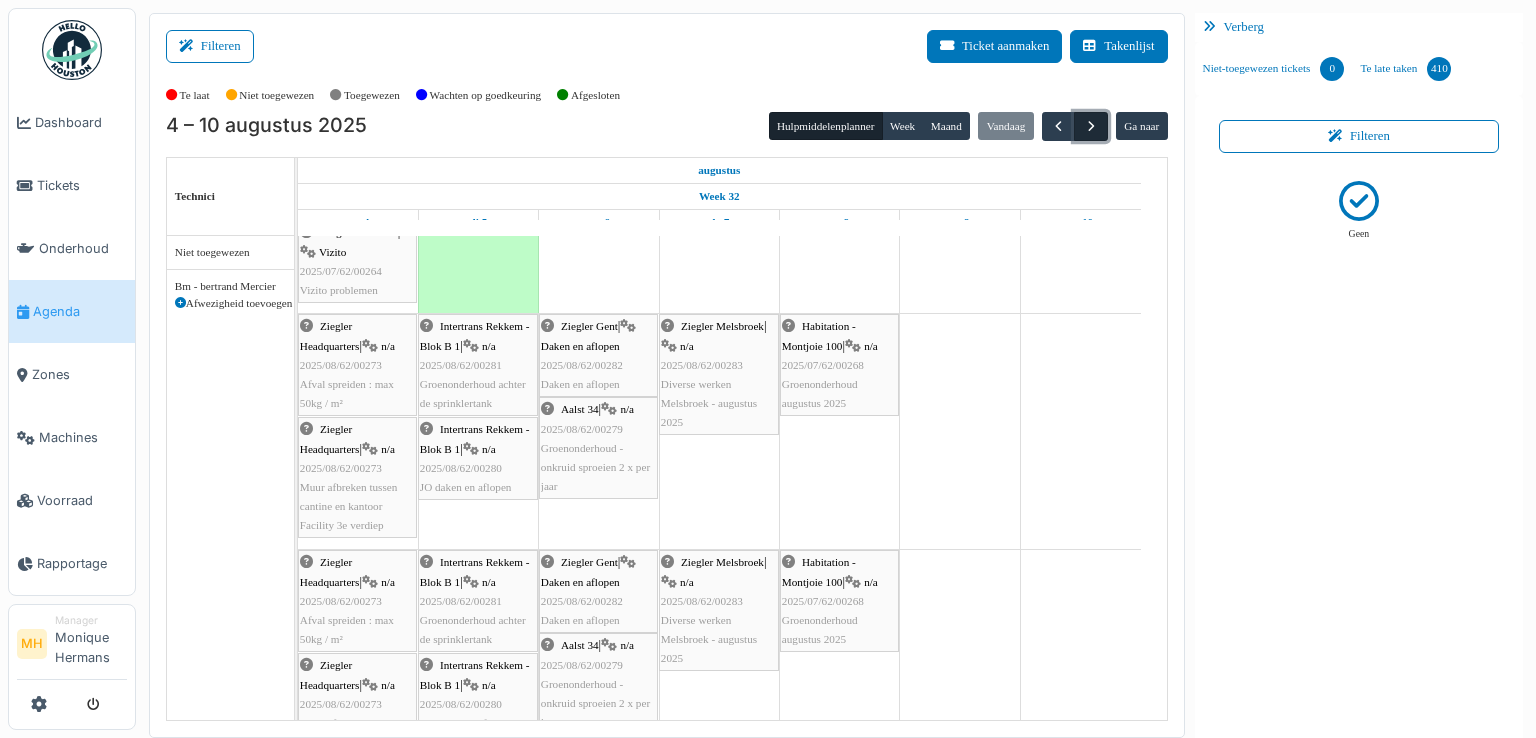 scroll, scrollTop: 0, scrollLeft: 0, axis: both 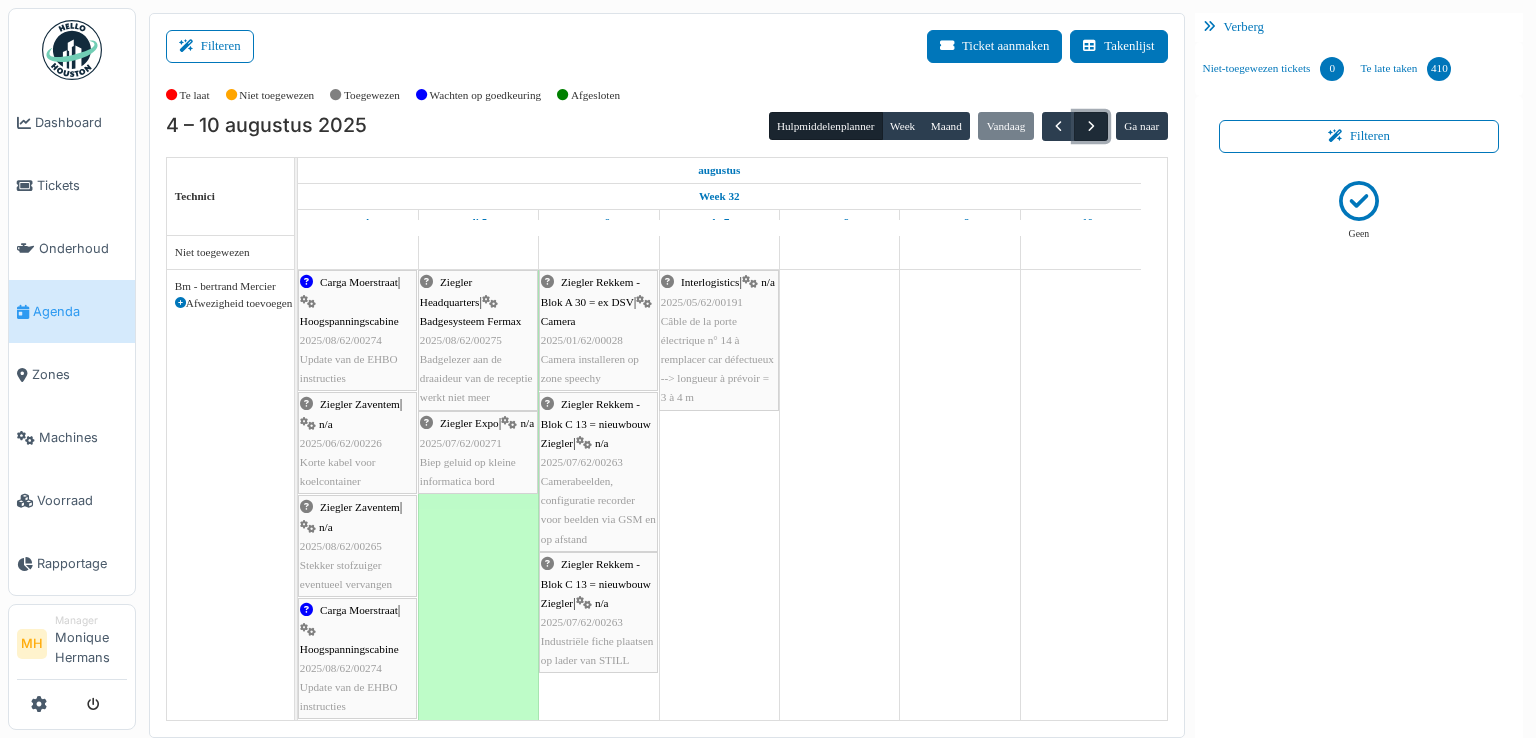 click at bounding box center (1091, 126) 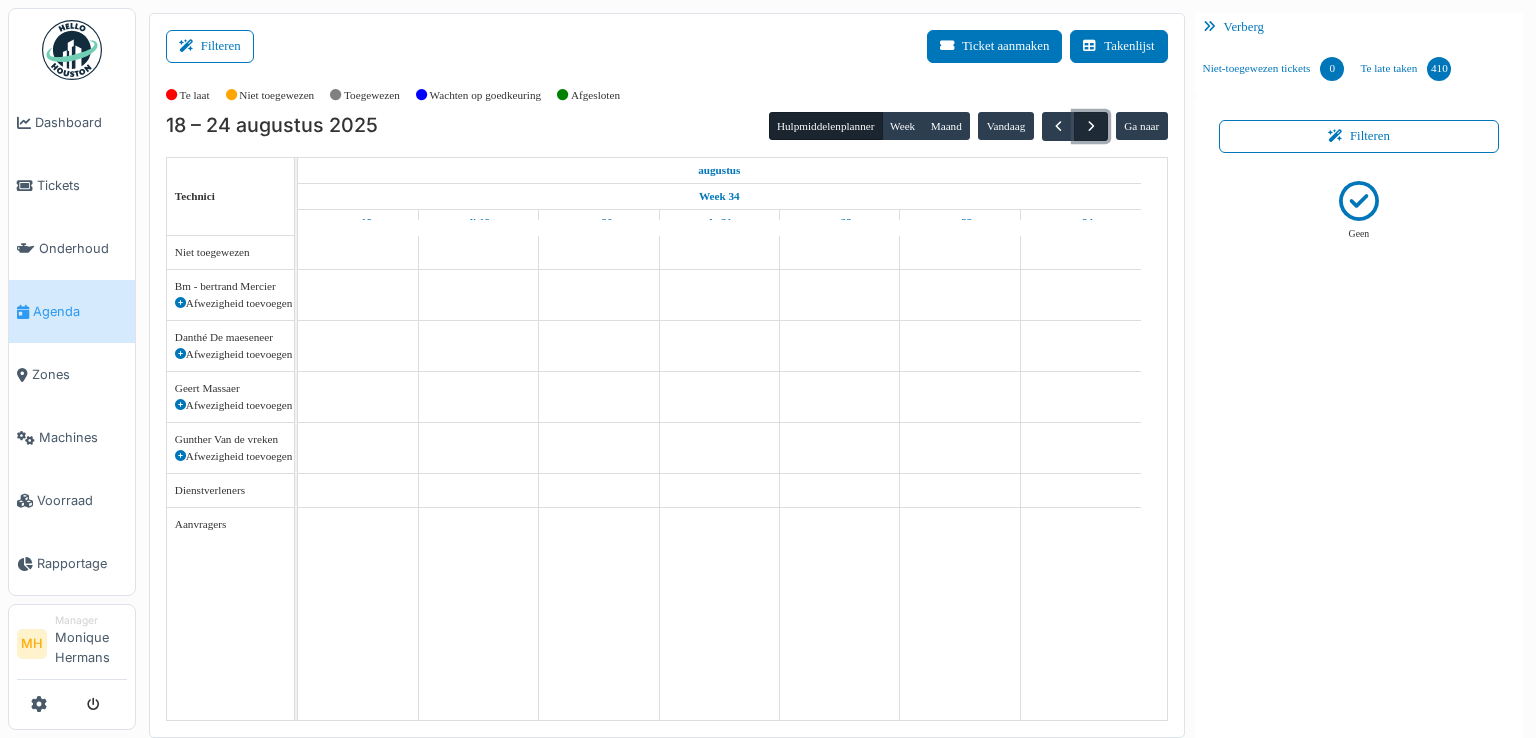 click at bounding box center [1091, 126] 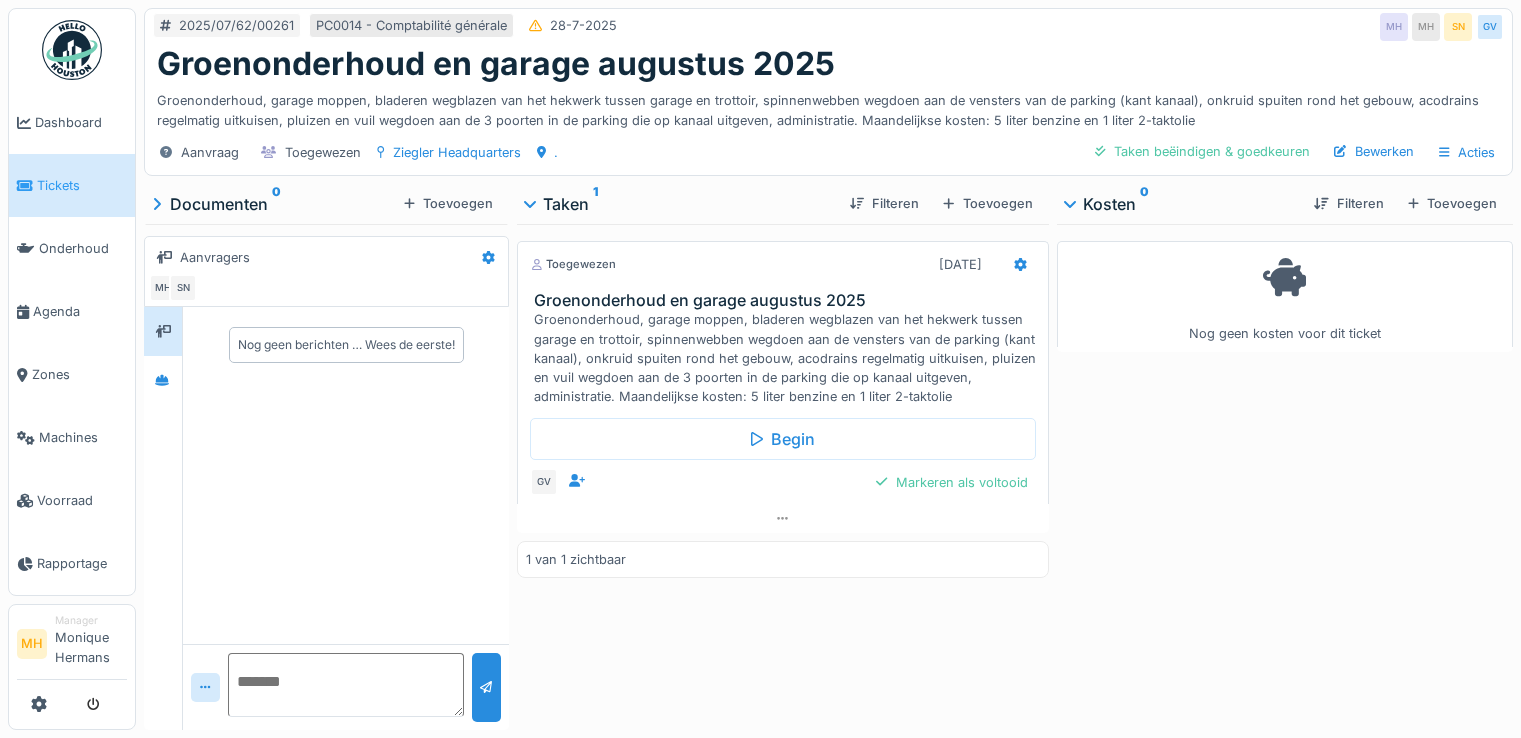 scroll, scrollTop: 0, scrollLeft: 0, axis: both 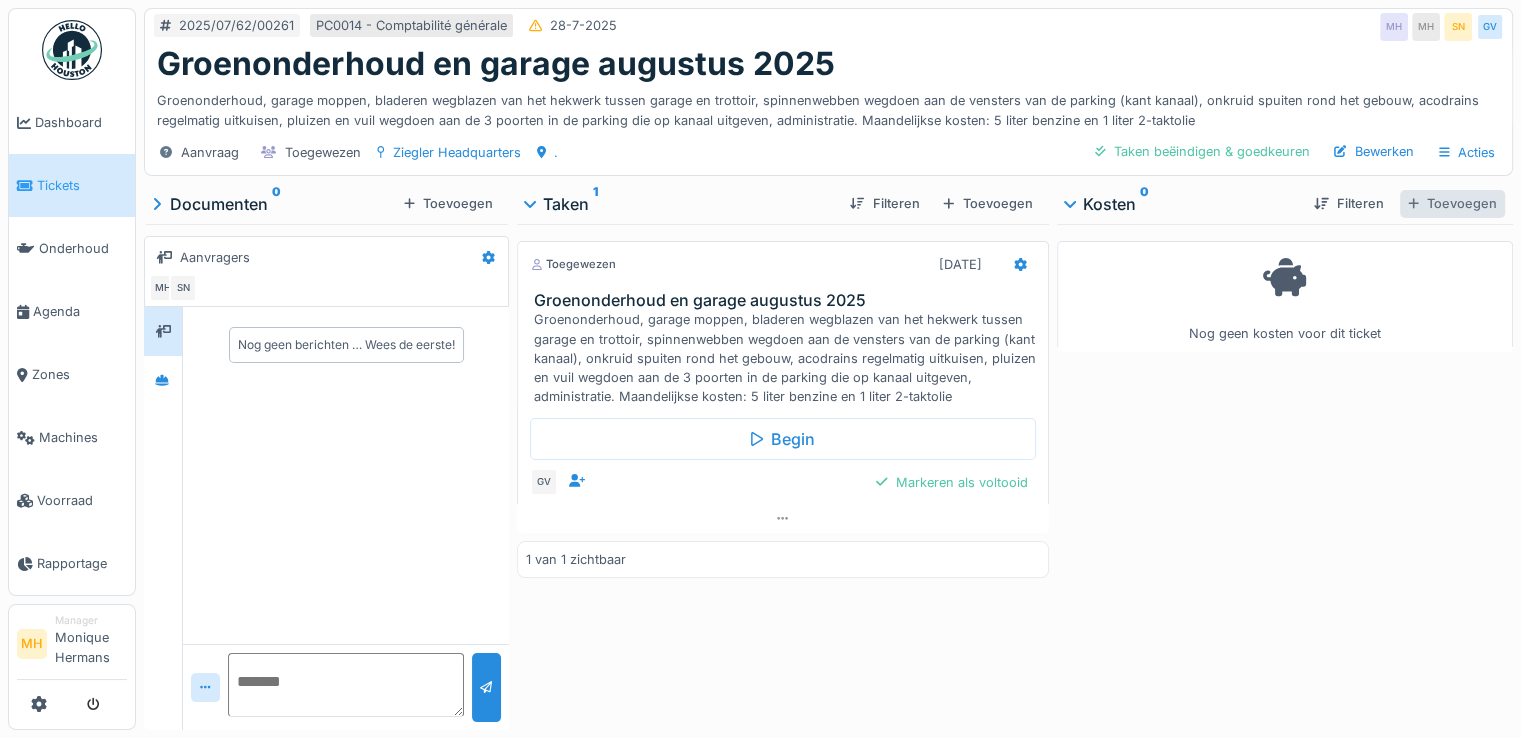 click on "Toevoegen" at bounding box center [1452, 203] 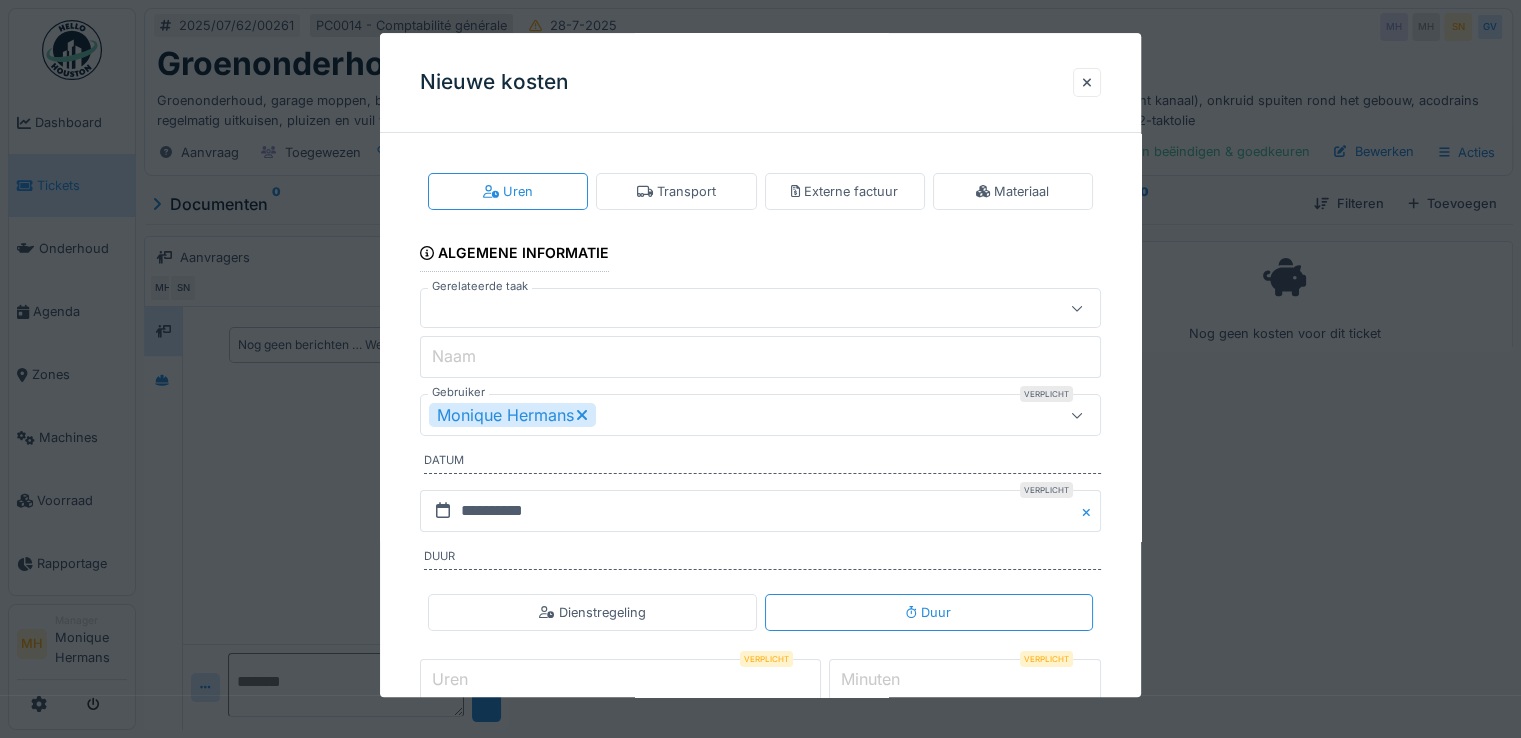 click 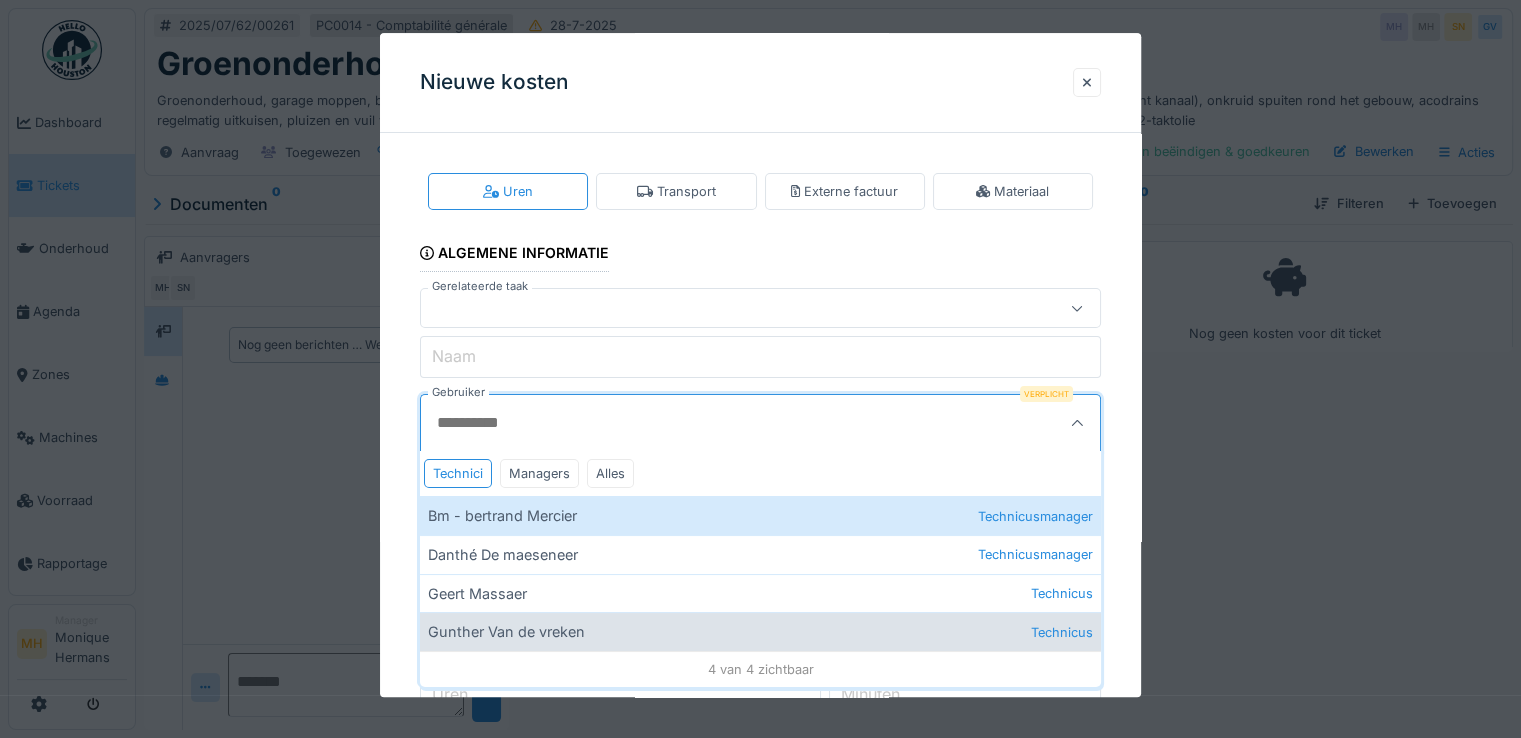 click on "Gunther Van de vreken   Technicus" at bounding box center (760, 632) 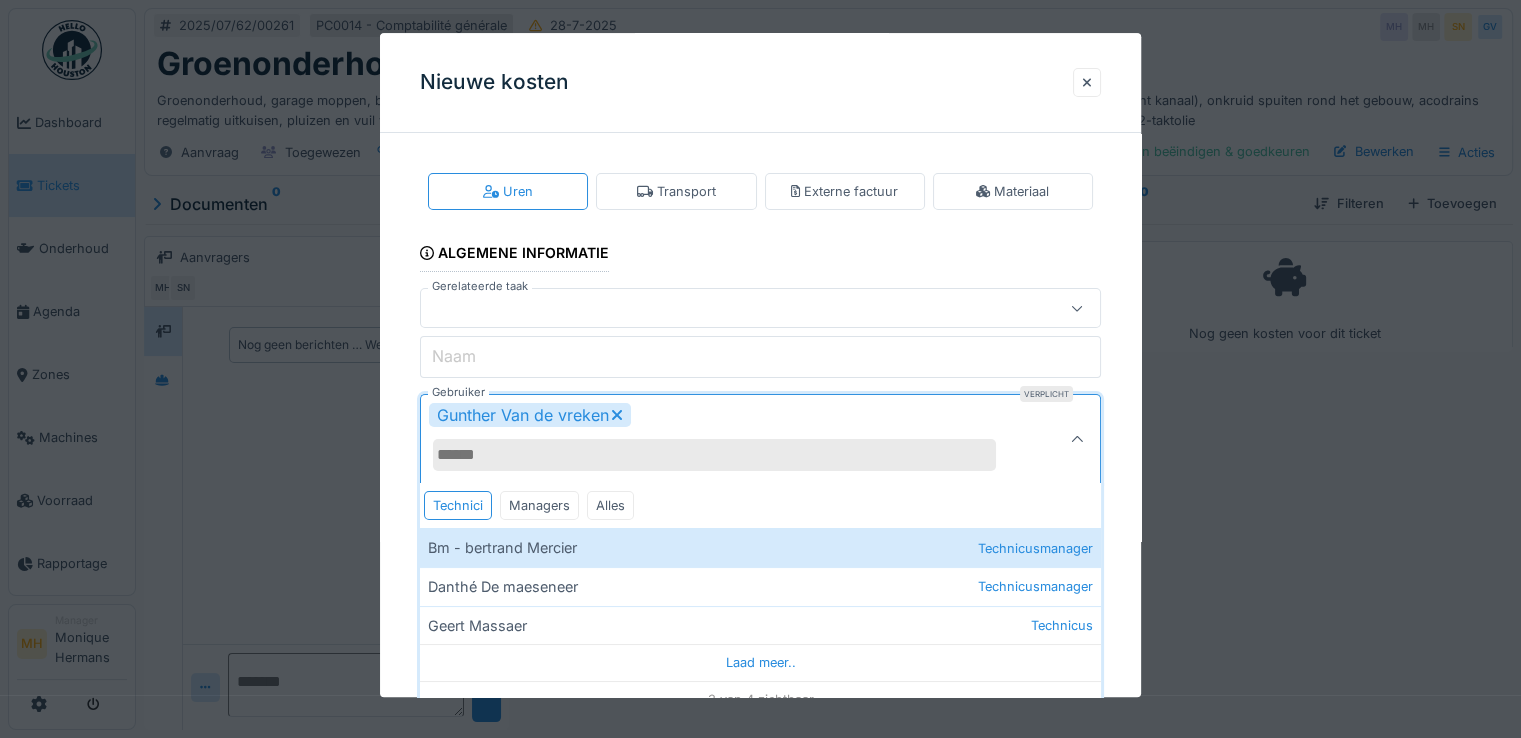 click on "**********" at bounding box center [760, 507] 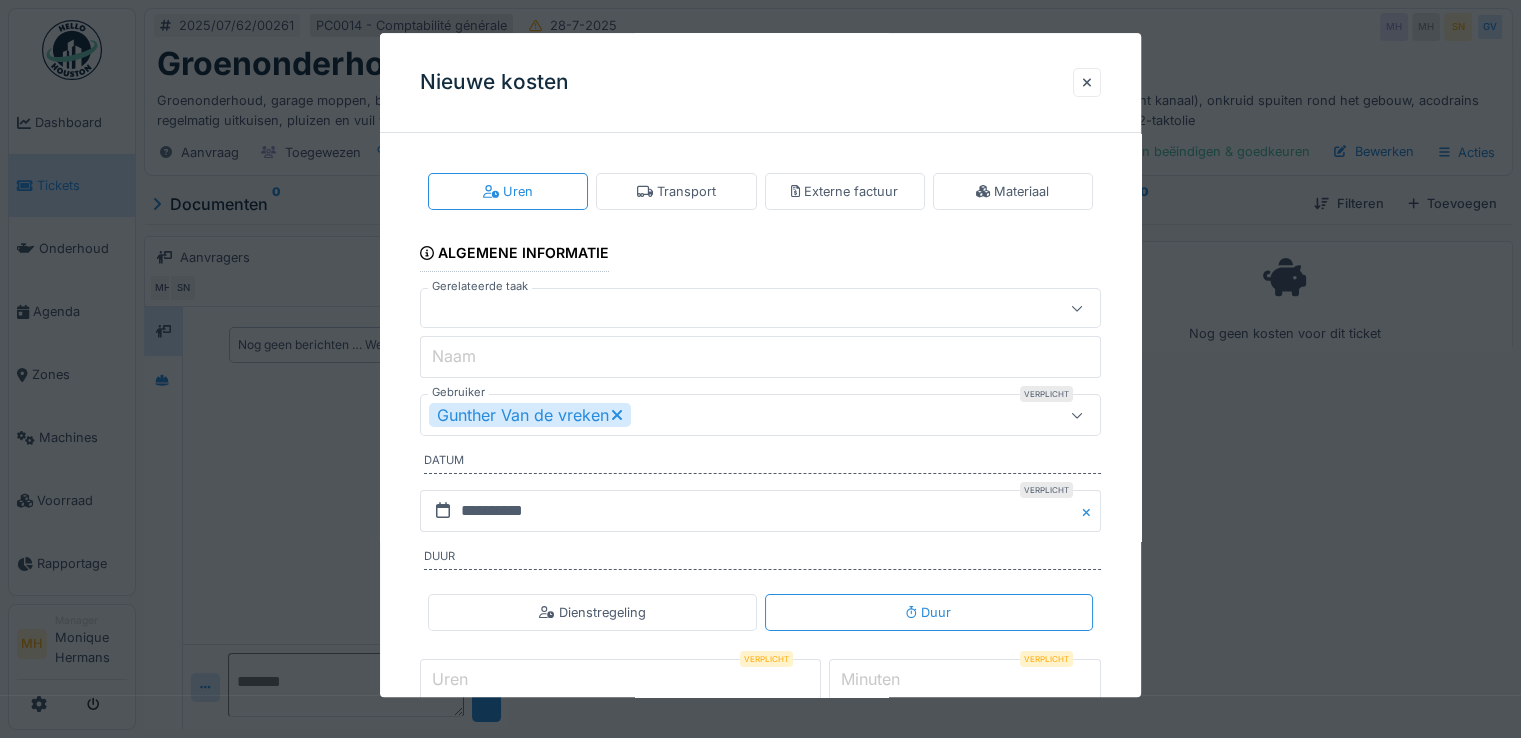 scroll, scrollTop: 100, scrollLeft: 0, axis: vertical 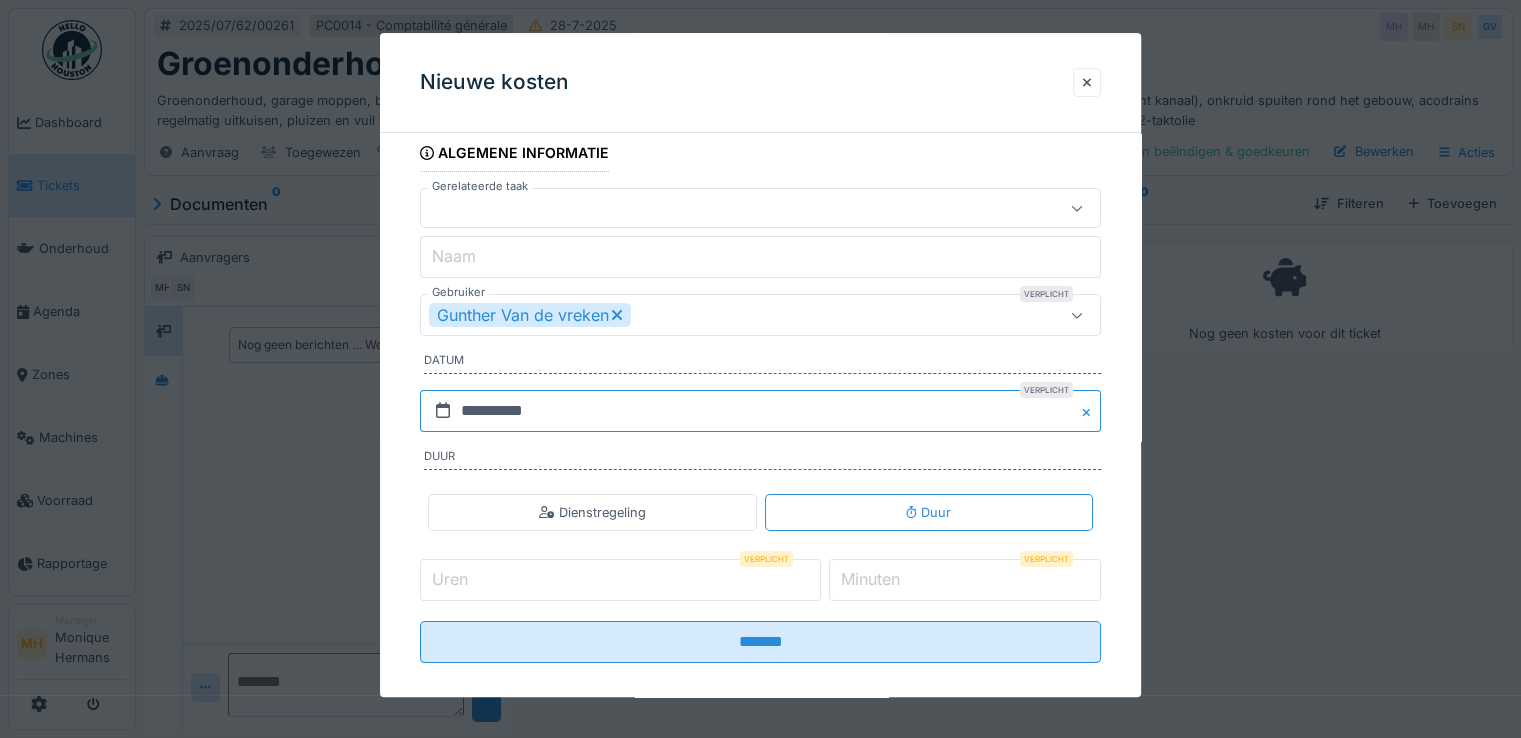 click on "**********" at bounding box center [760, 411] 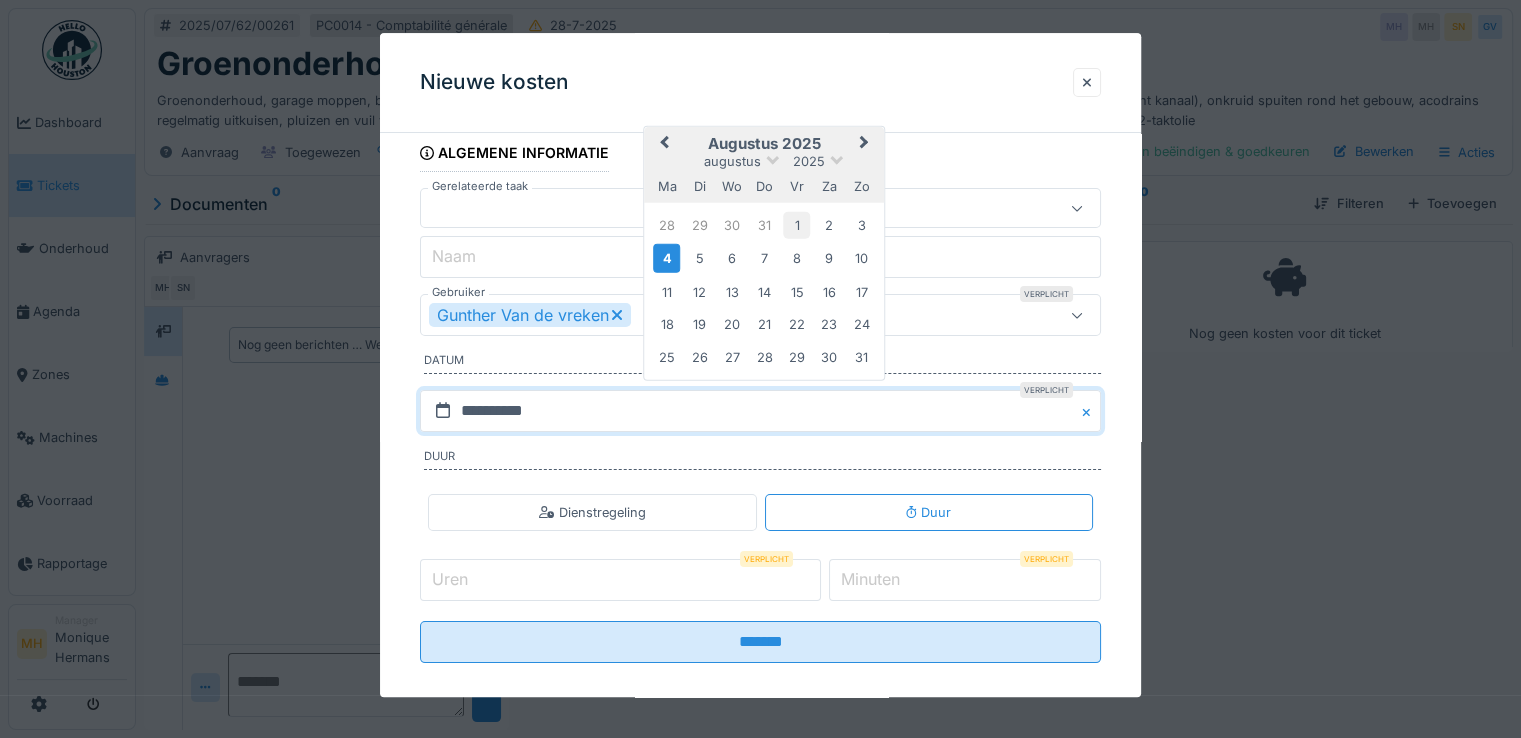 click on "1" at bounding box center [796, 225] 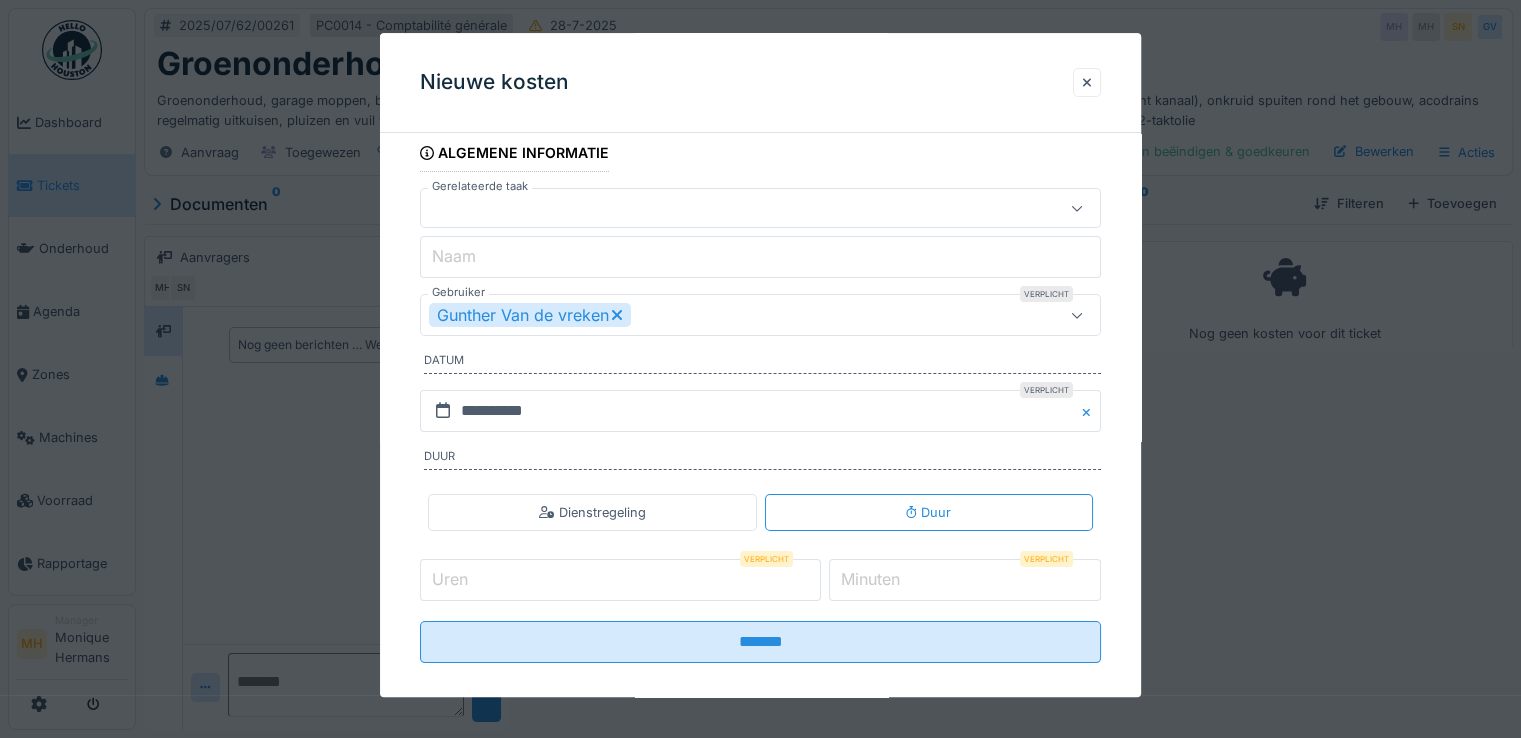 click on "Uren" at bounding box center (620, 580) 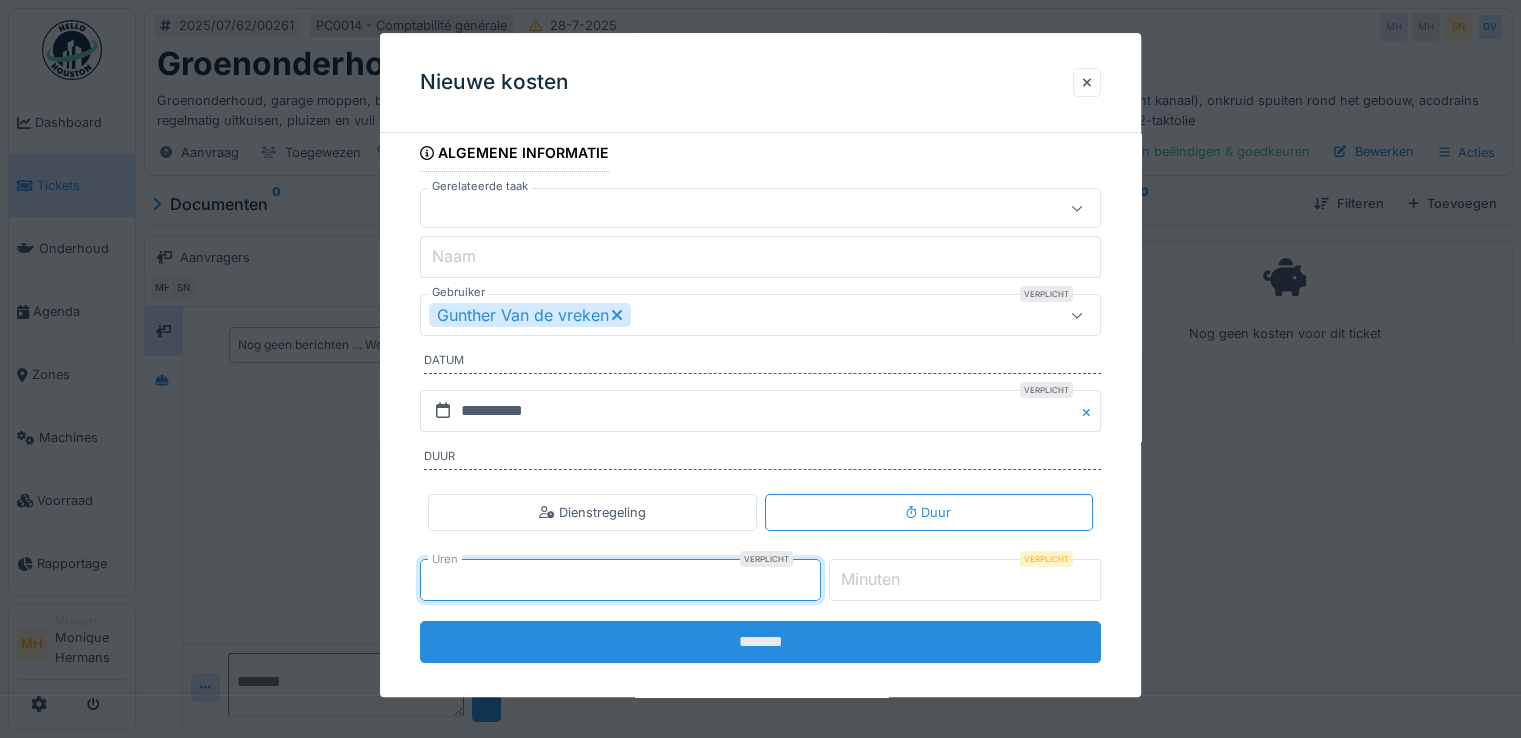 type on "*" 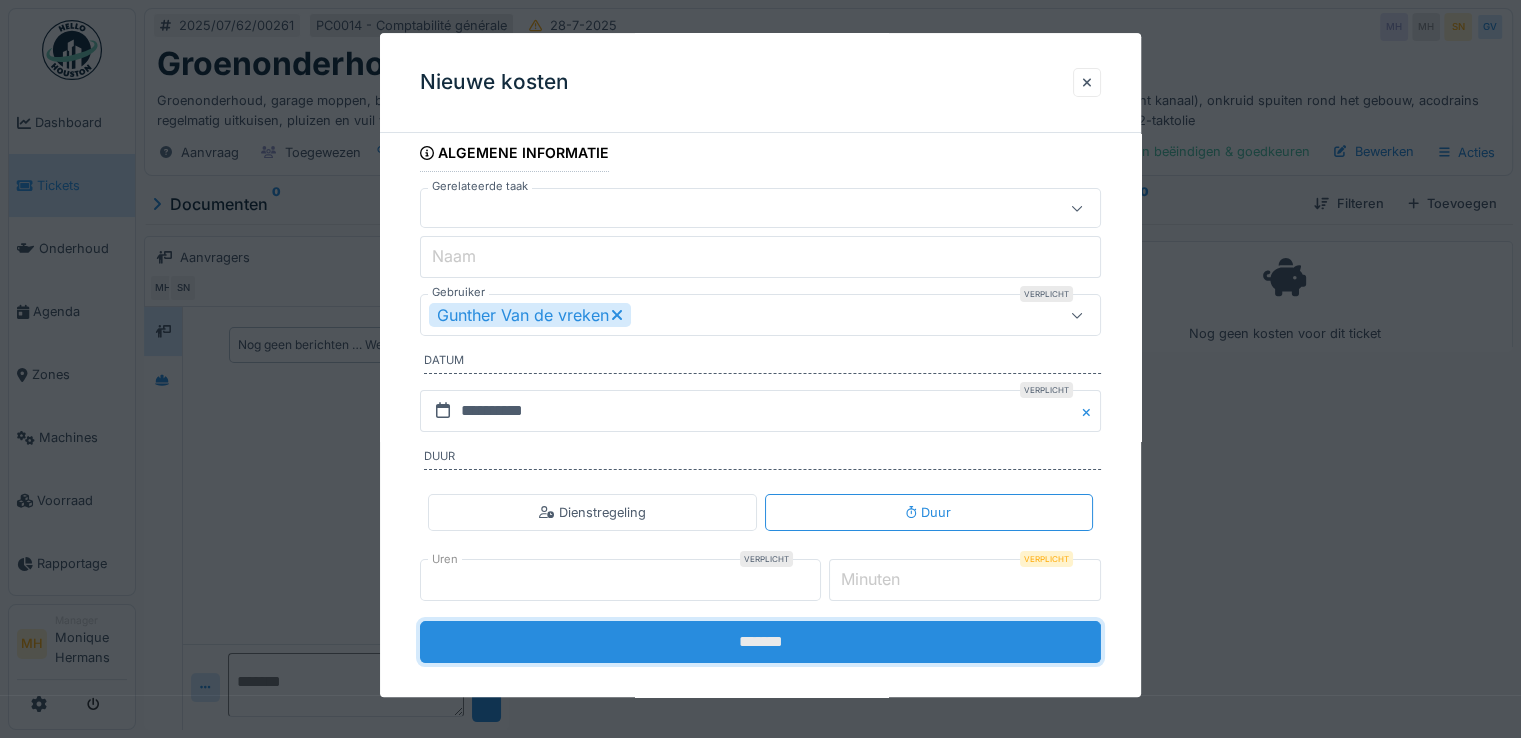 click on "*******" at bounding box center (760, 642) 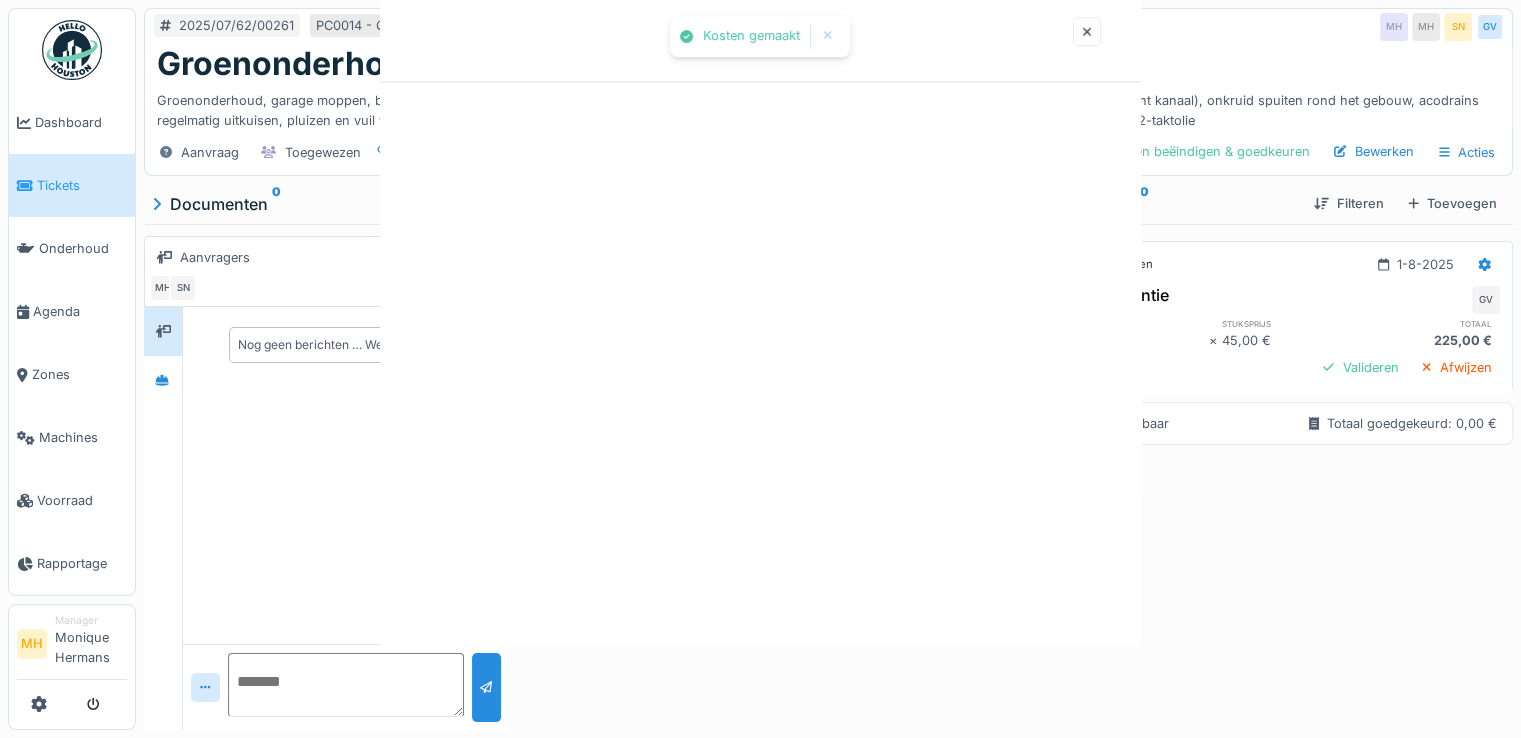 scroll, scrollTop: 0, scrollLeft: 0, axis: both 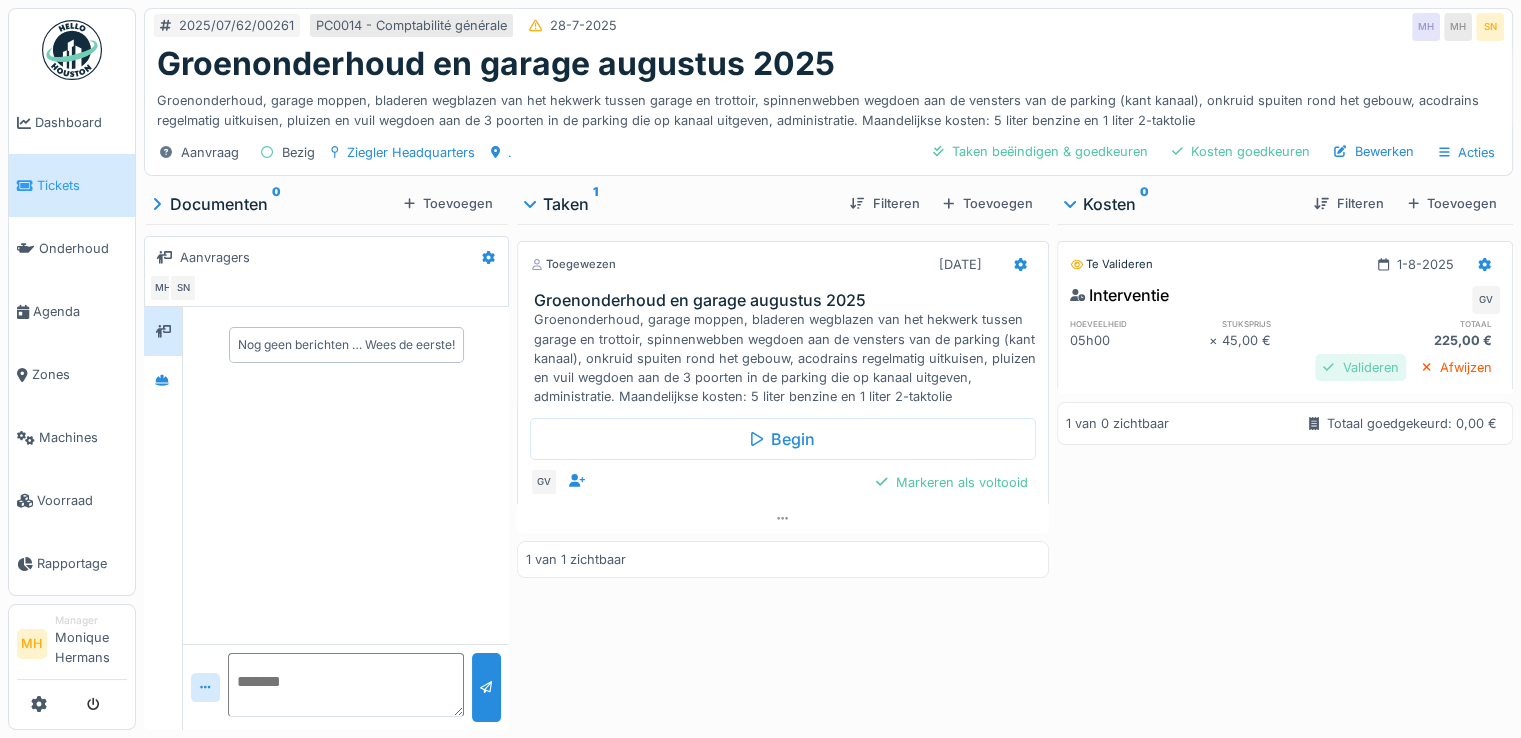 click on "Valideren" at bounding box center (1360, 367) 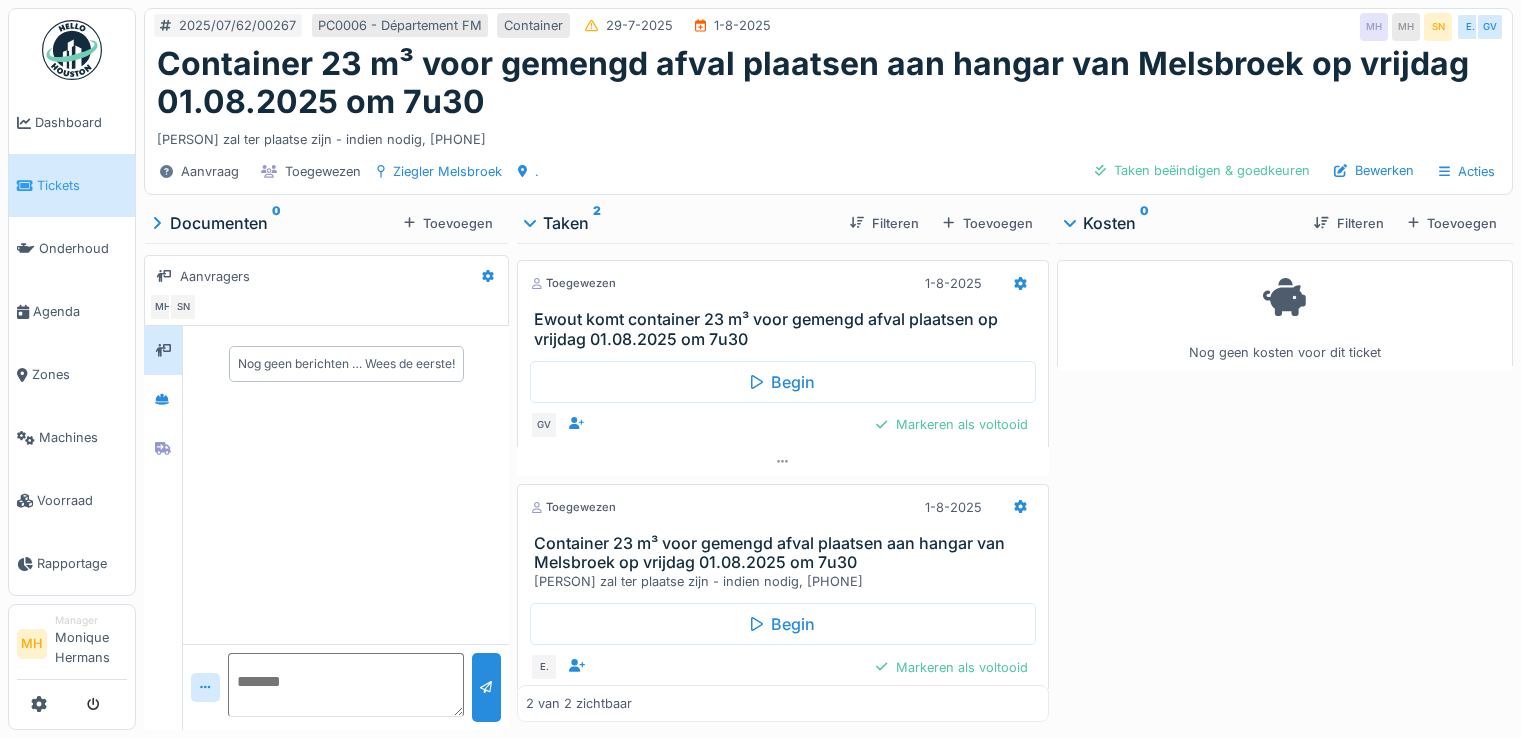 scroll, scrollTop: 0, scrollLeft: 0, axis: both 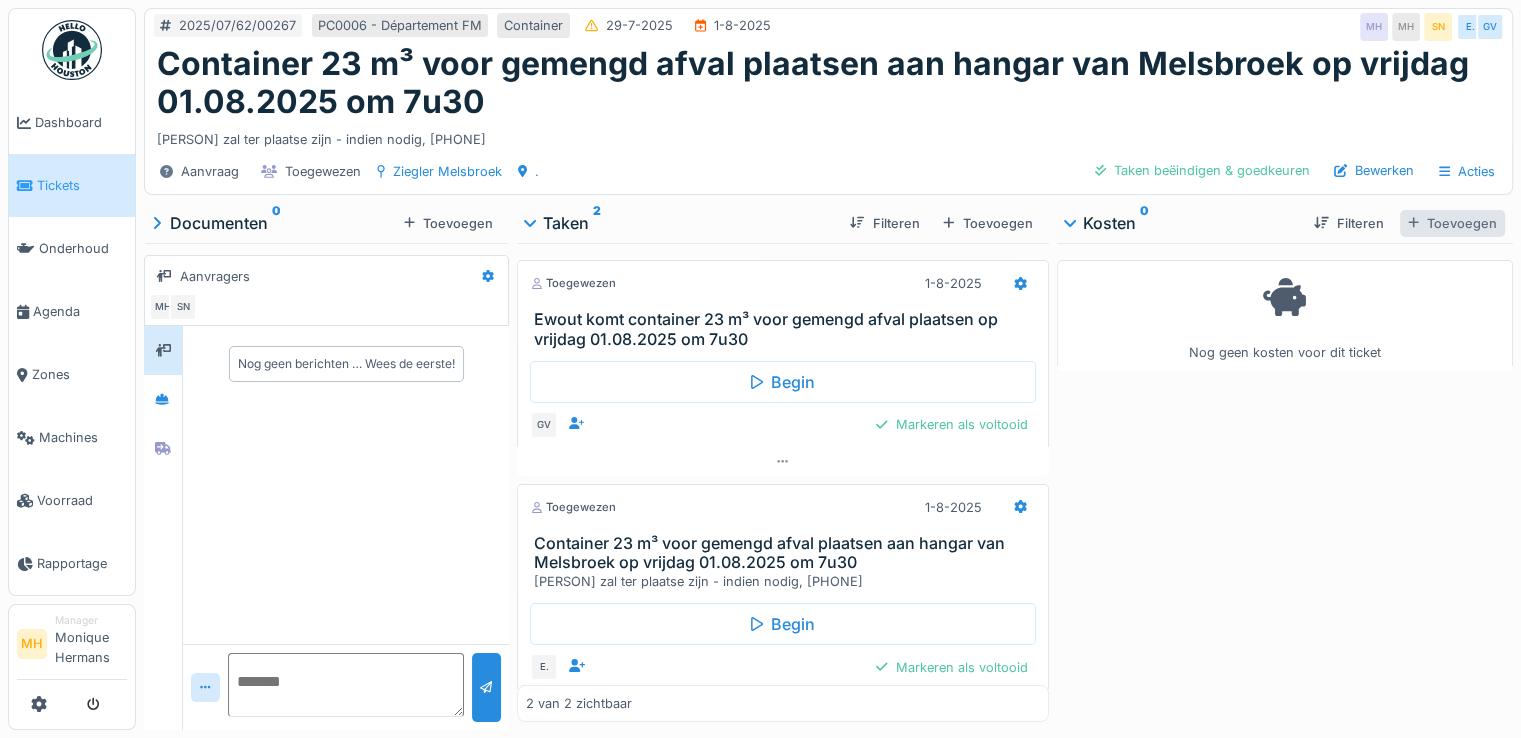 click on "Toevoegen" at bounding box center [1452, 223] 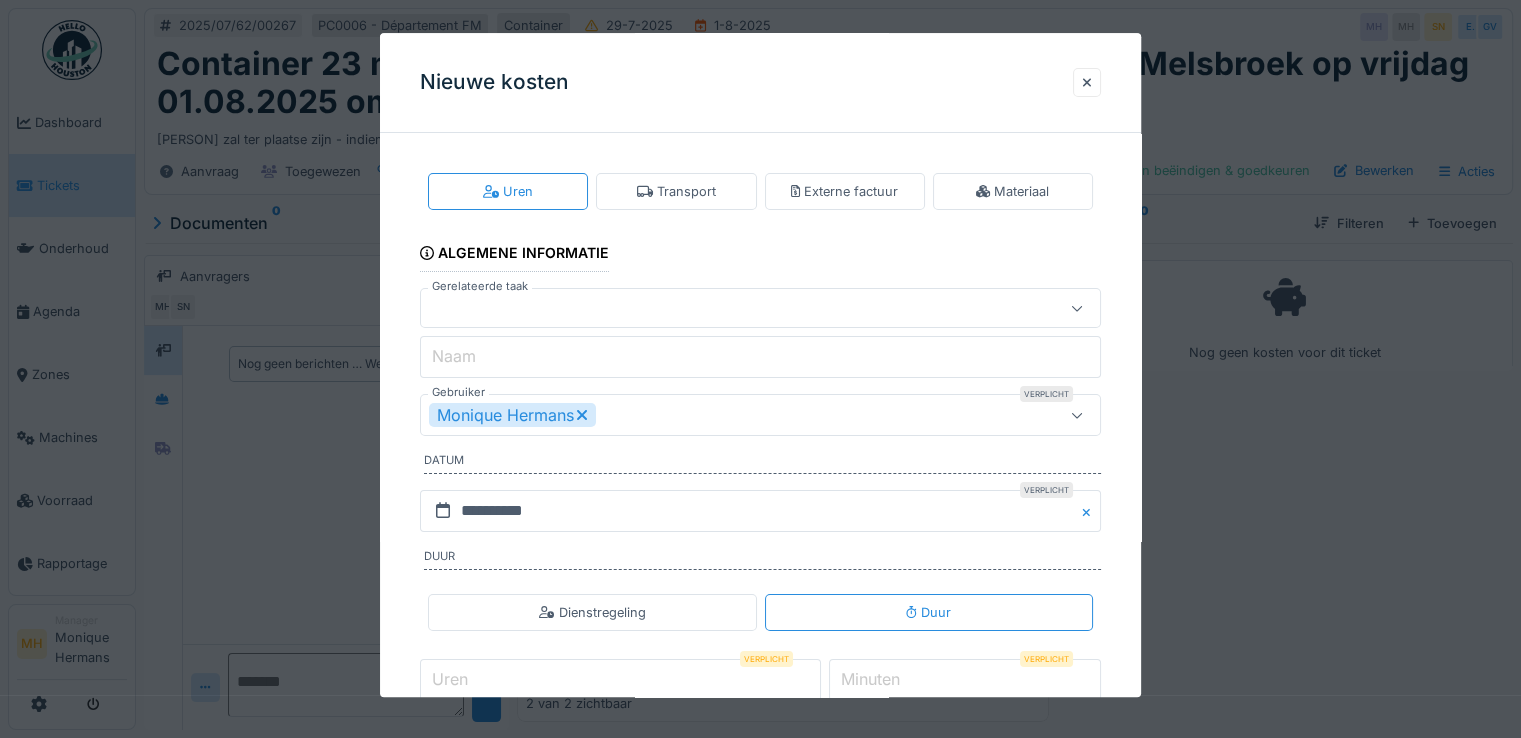 click on "Monique Hermans" at bounding box center (512, 416) 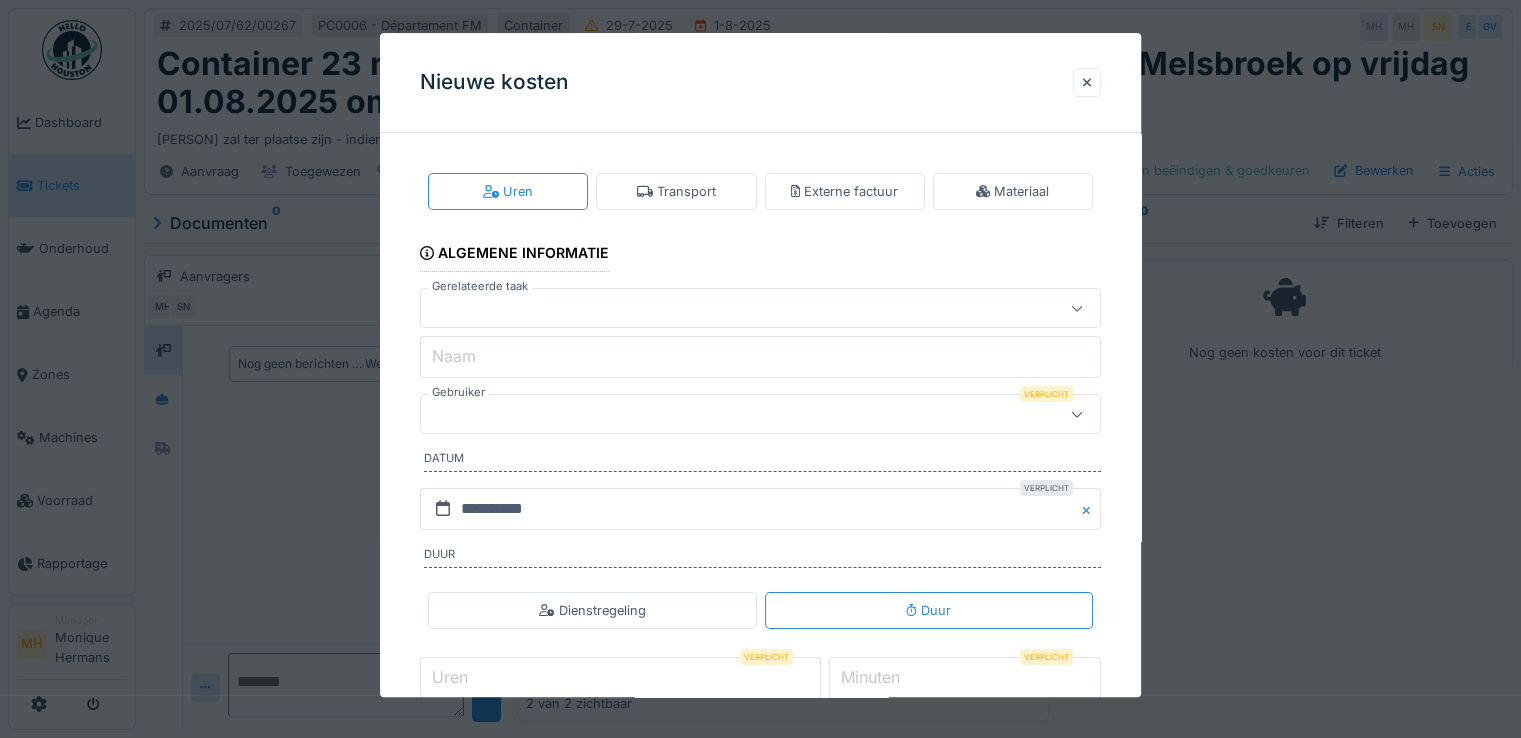 click on "Naam" at bounding box center (760, 358) 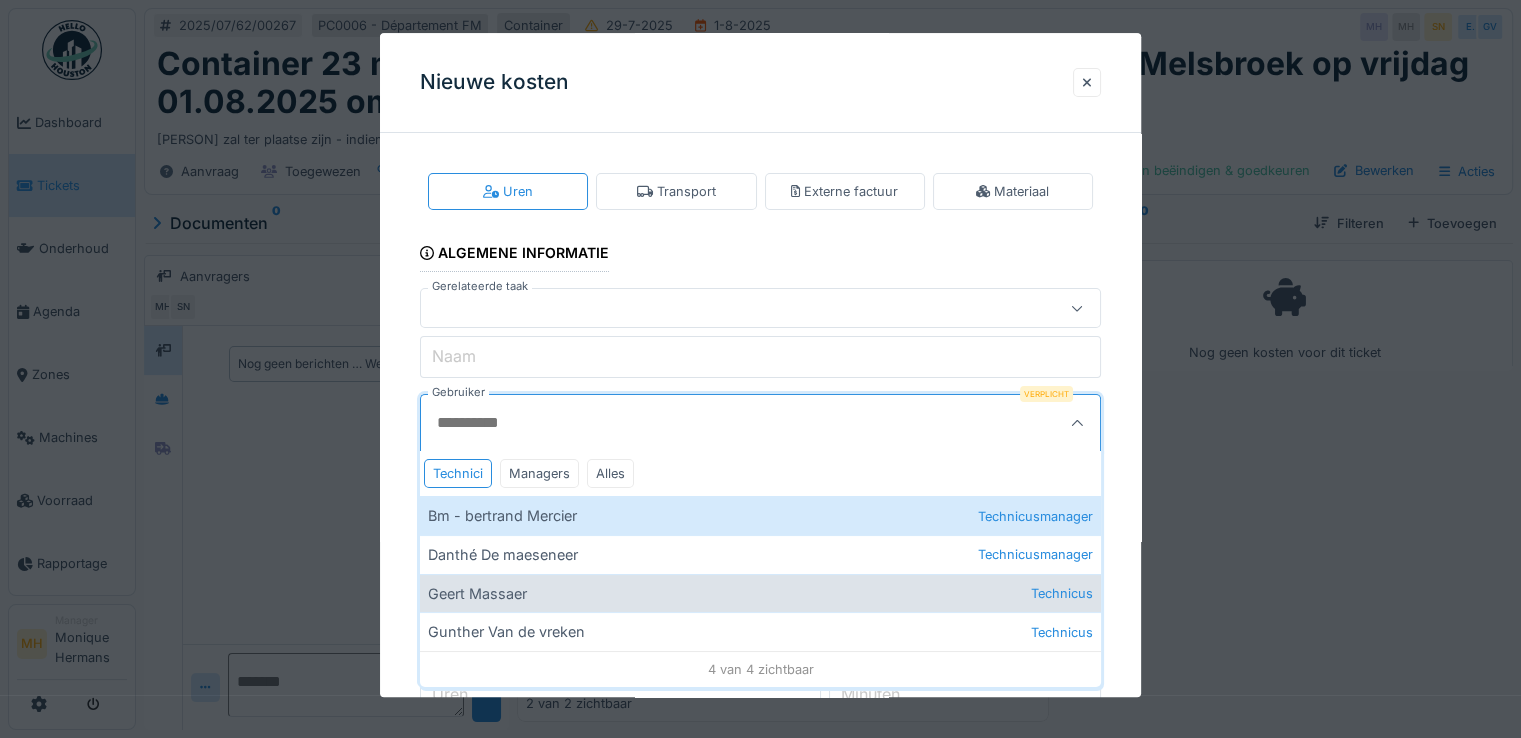 click on "Gunther Van de vreken   Technicus" at bounding box center (760, 632) 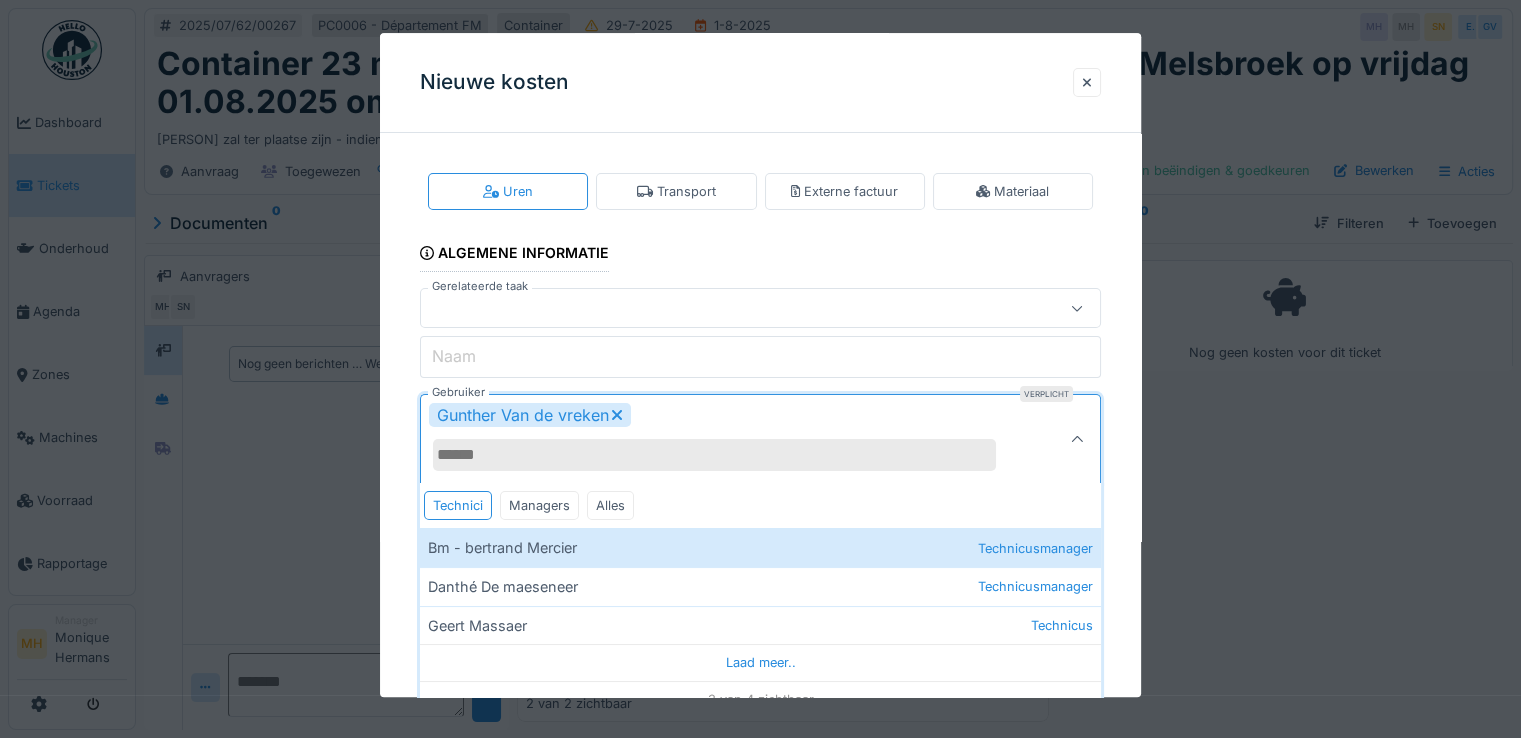click on "**********" at bounding box center [760, 507] 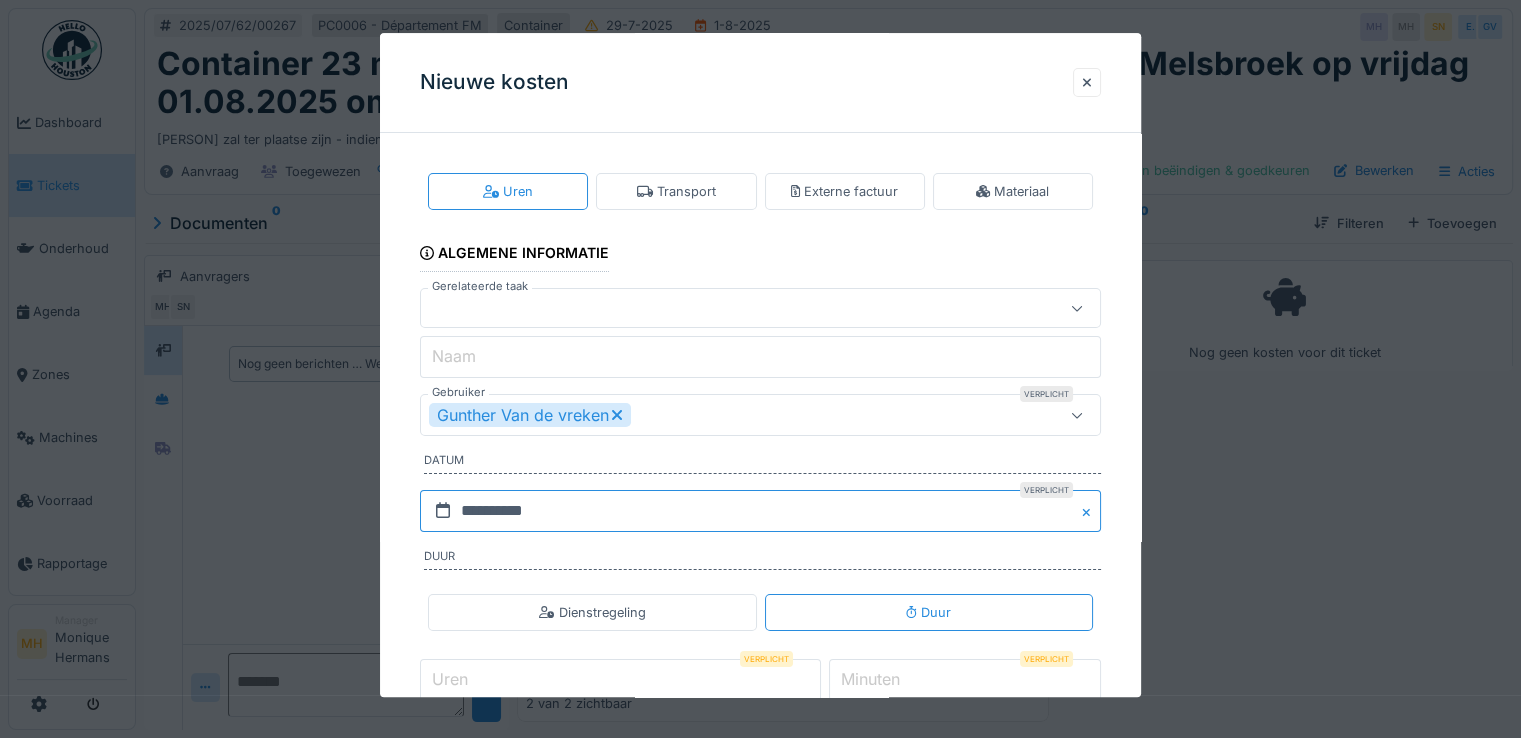 drag, startPoint x: 580, startPoint y: 515, endPoint x: 606, endPoint y: 513, distance: 26.076809 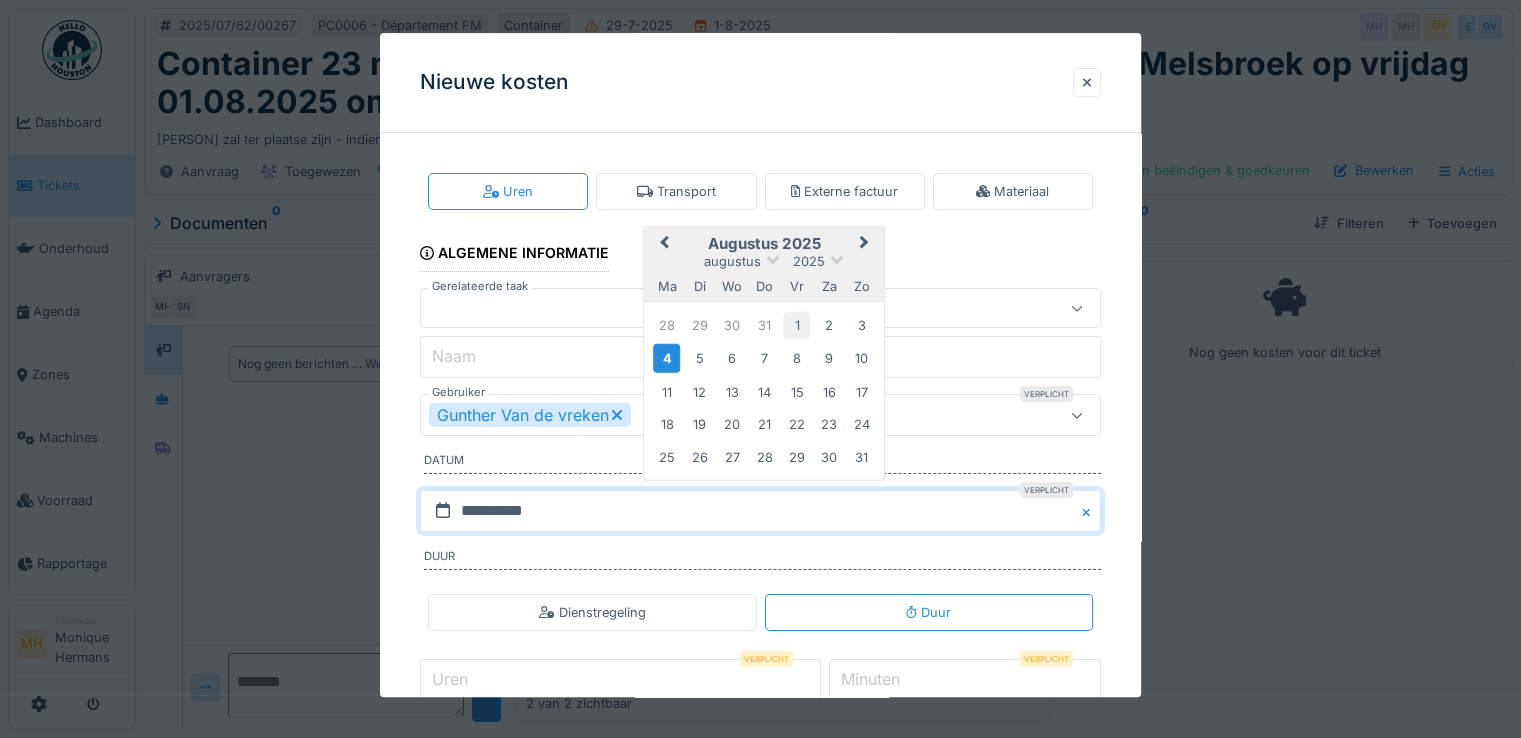 click on "1" at bounding box center [796, 325] 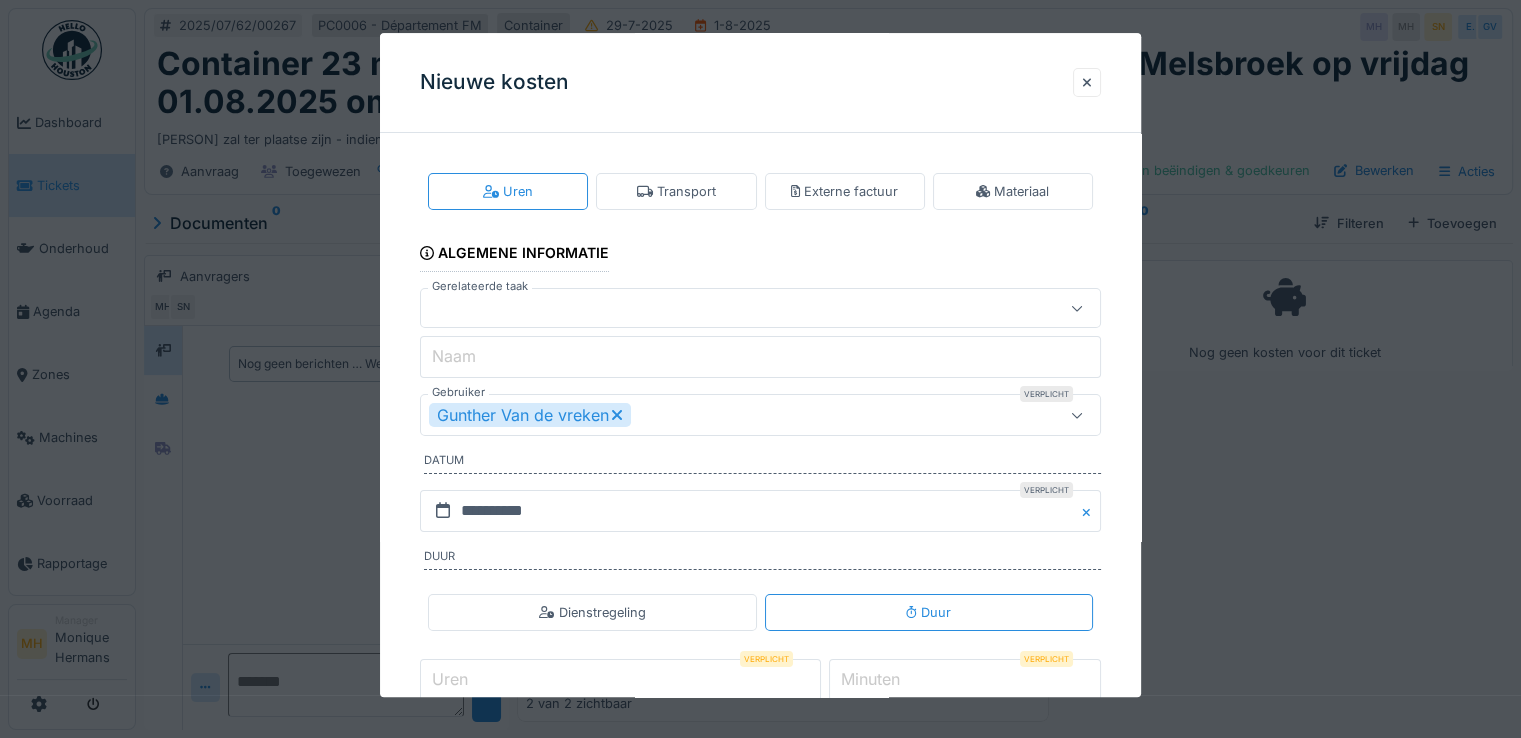 click on "Uren" at bounding box center [620, 680] 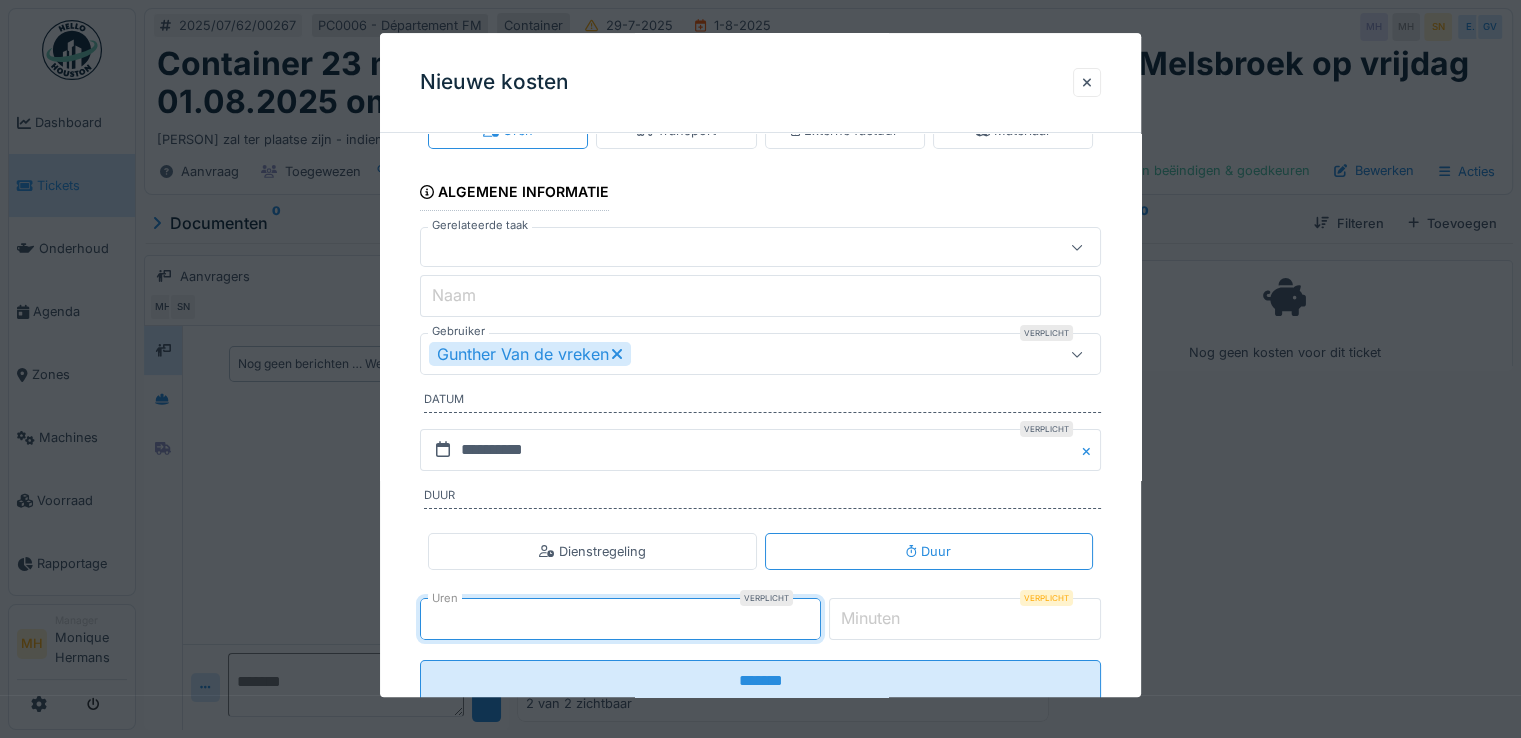 scroll, scrollTop: 118, scrollLeft: 0, axis: vertical 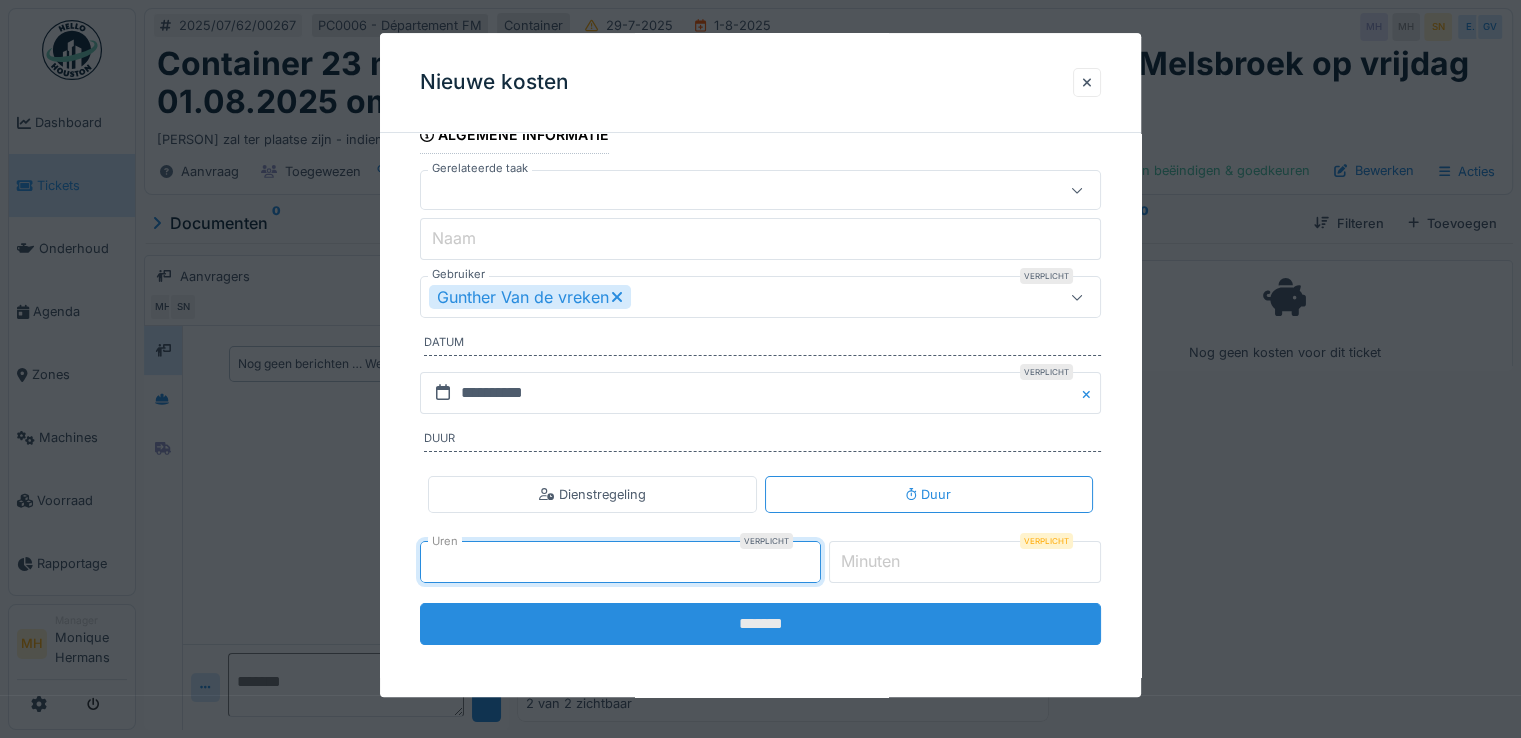 type on "*" 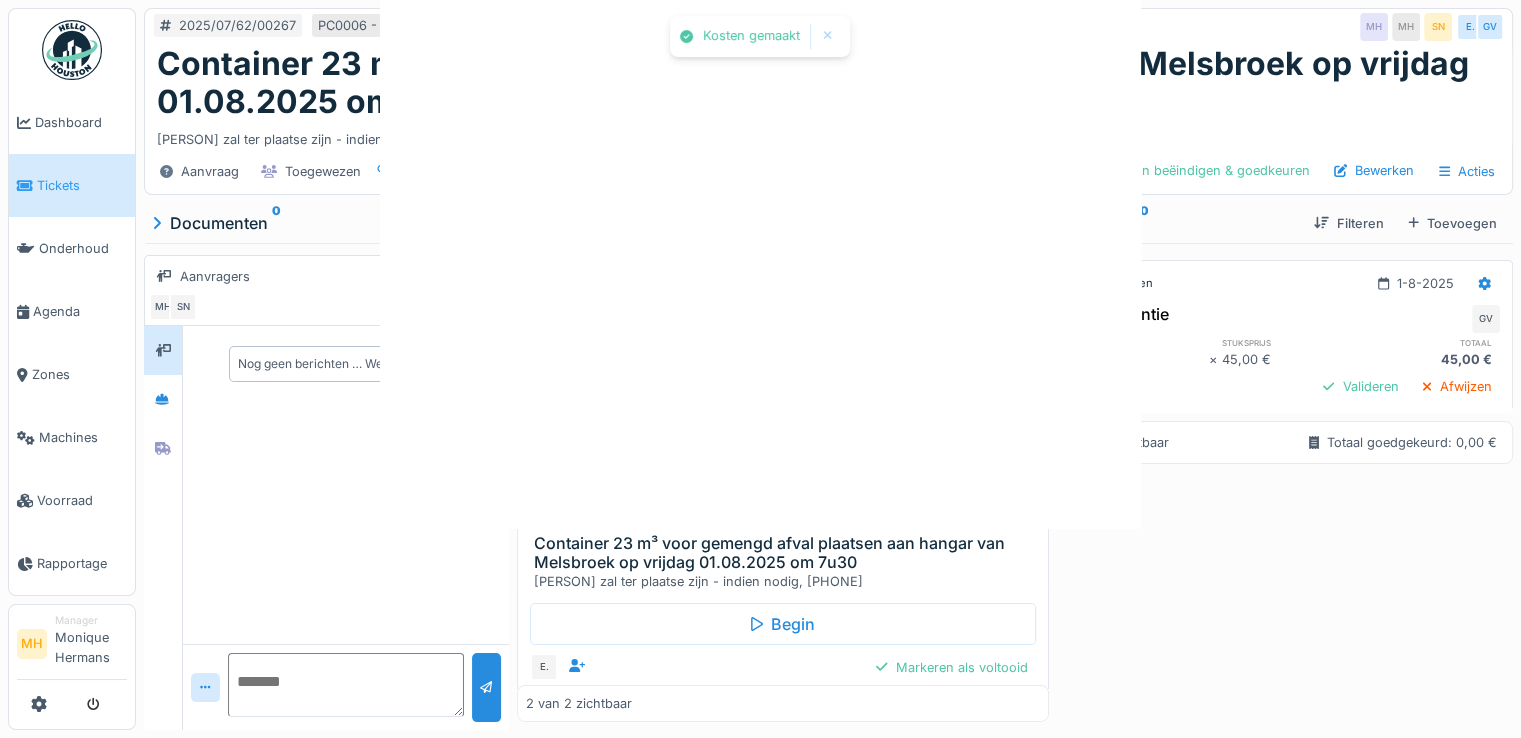 scroll, scrollTop: 0, scrollLeft: 0, axis: both 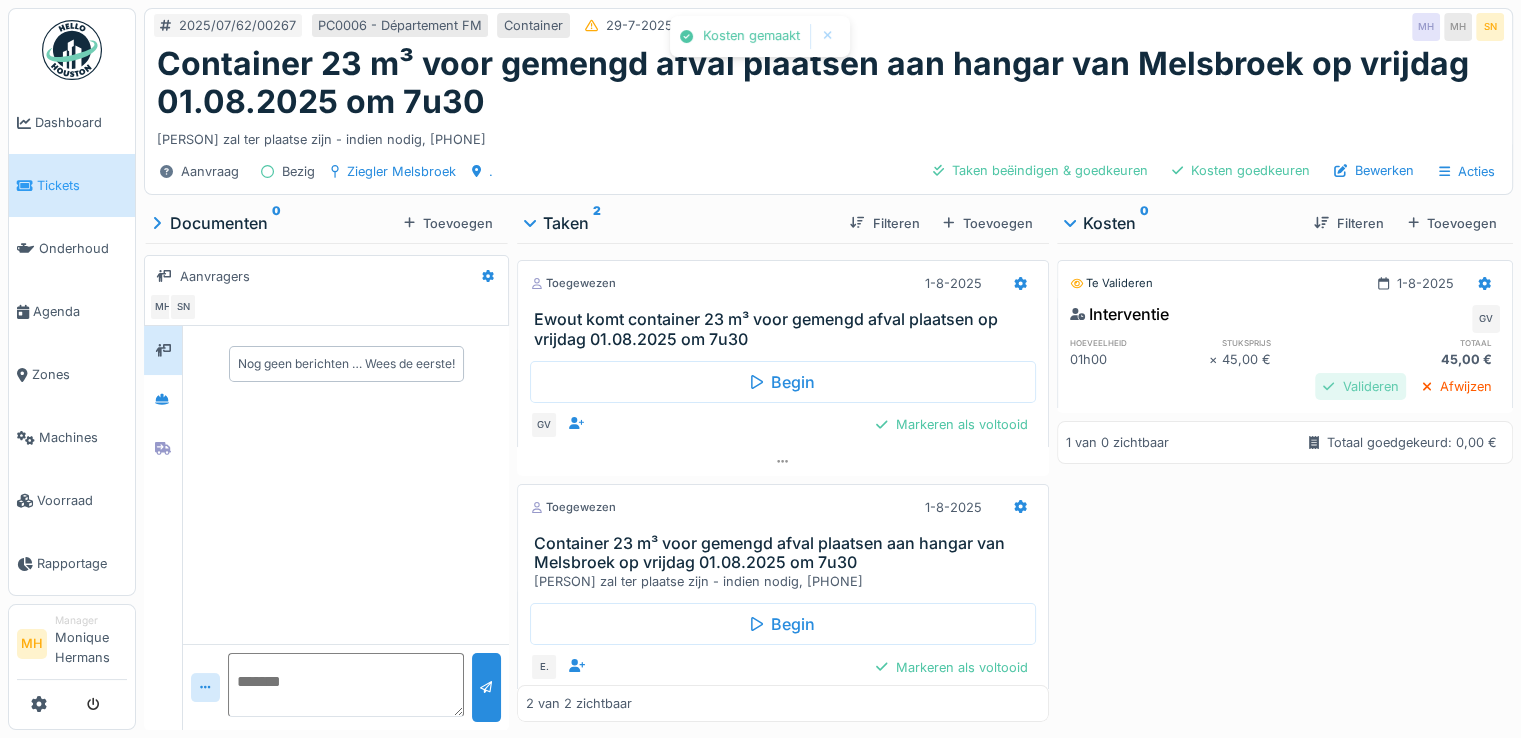 click on "Valideren" at bounding box center (1360, 386) 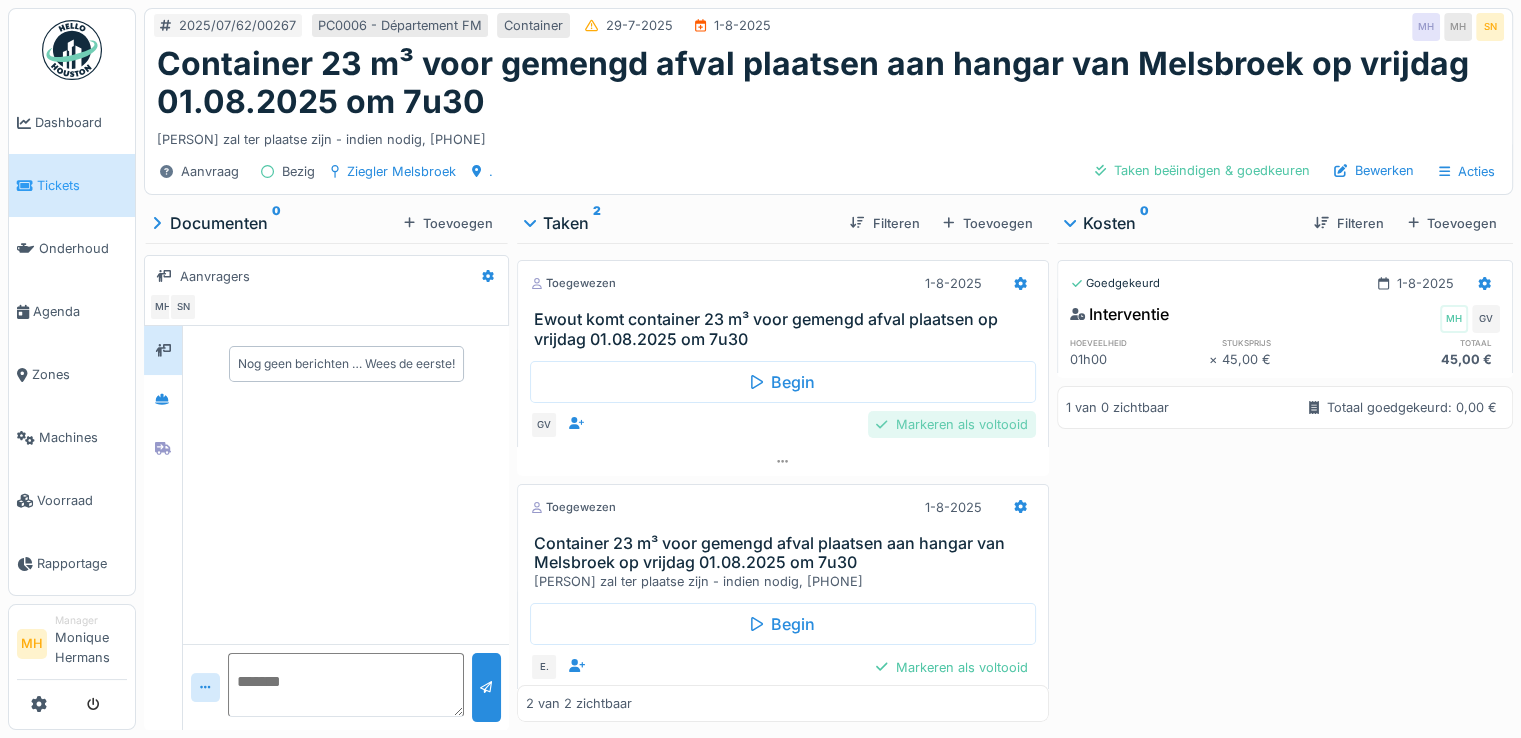 click on "Markeren als voltooid" at bounding box center [951, 424] 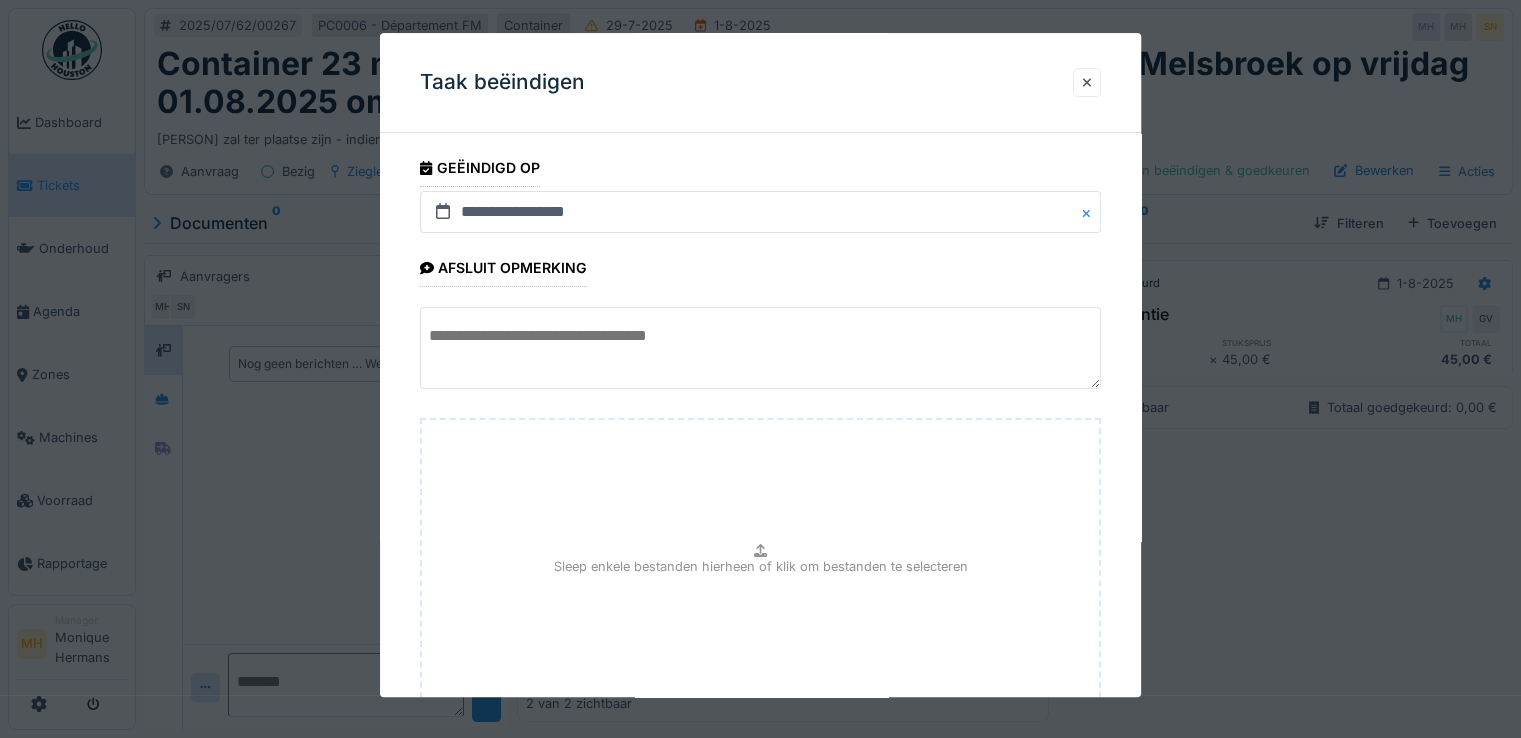 scroll, scrollTop: 149, scrollLeft: 0, axis: vertical 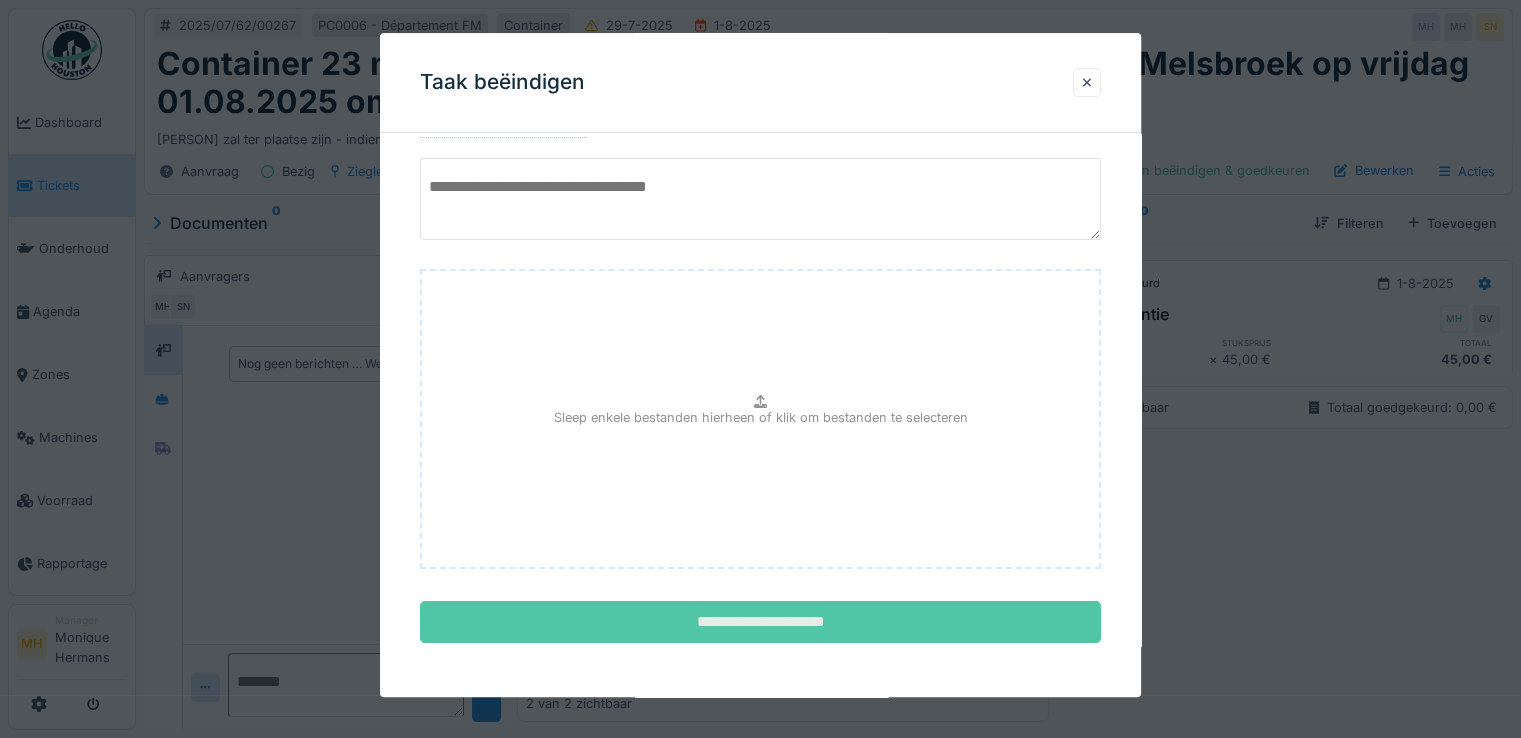 click on "**********" at bounding box center (760, 623) 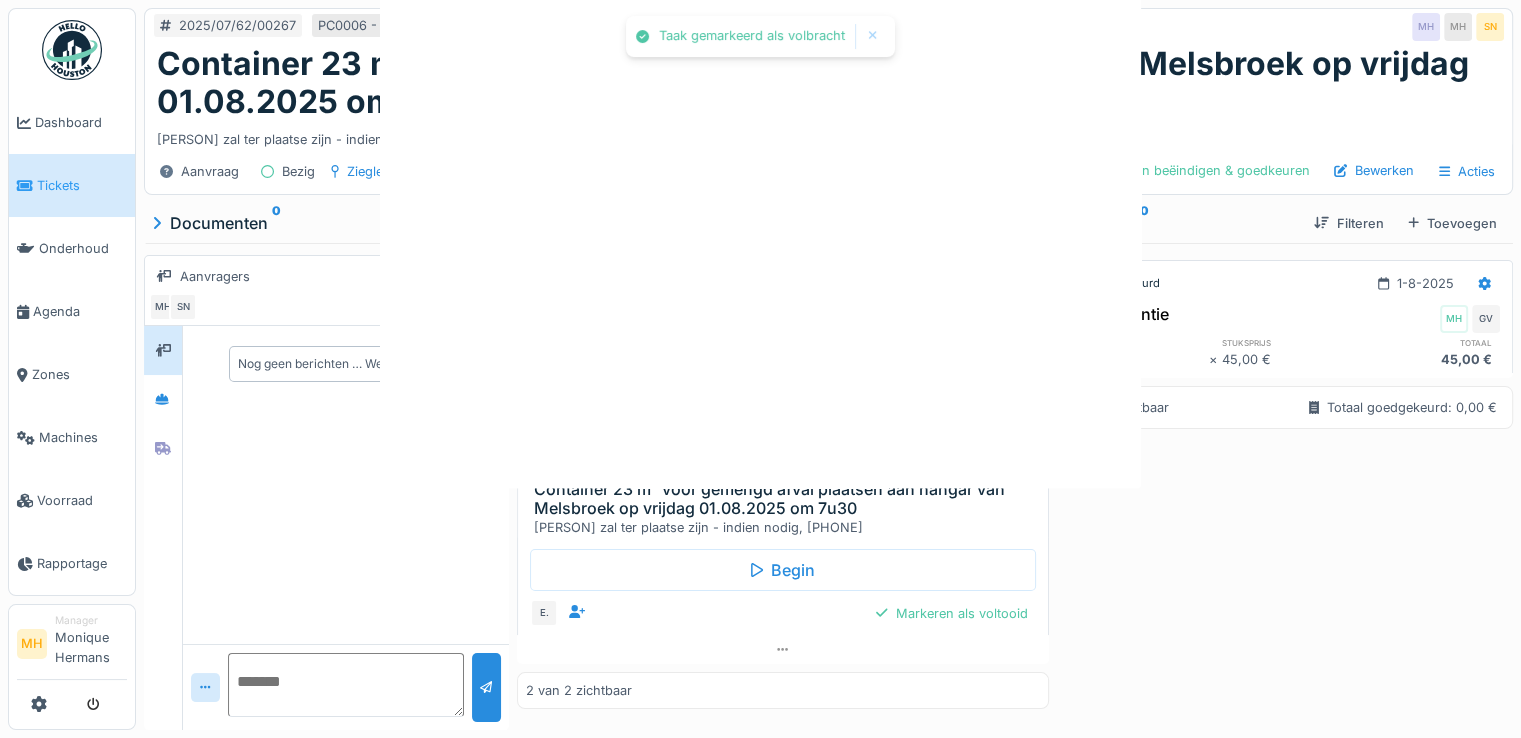 scroll, scrollTop: 0, scrollLeft: 0, axis: both 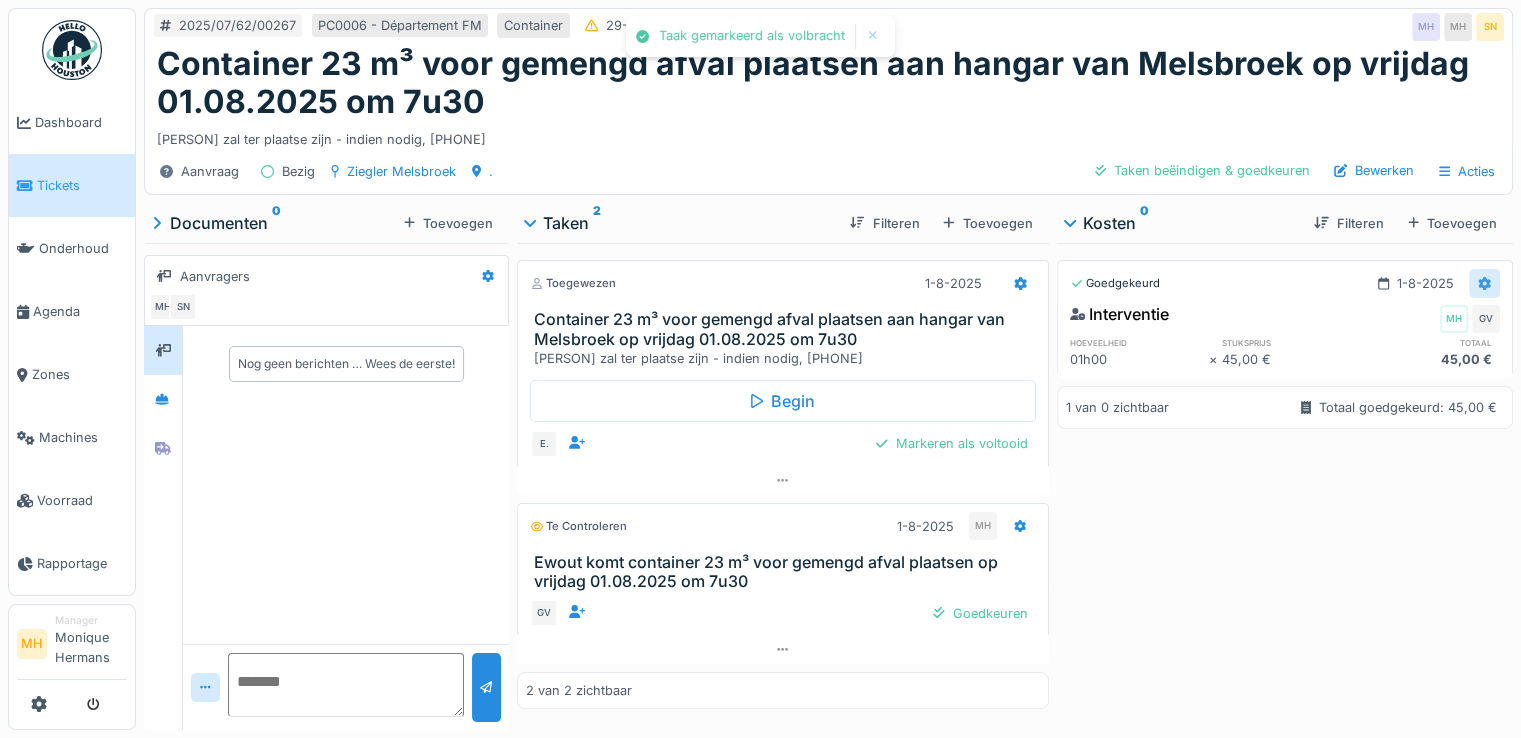 click 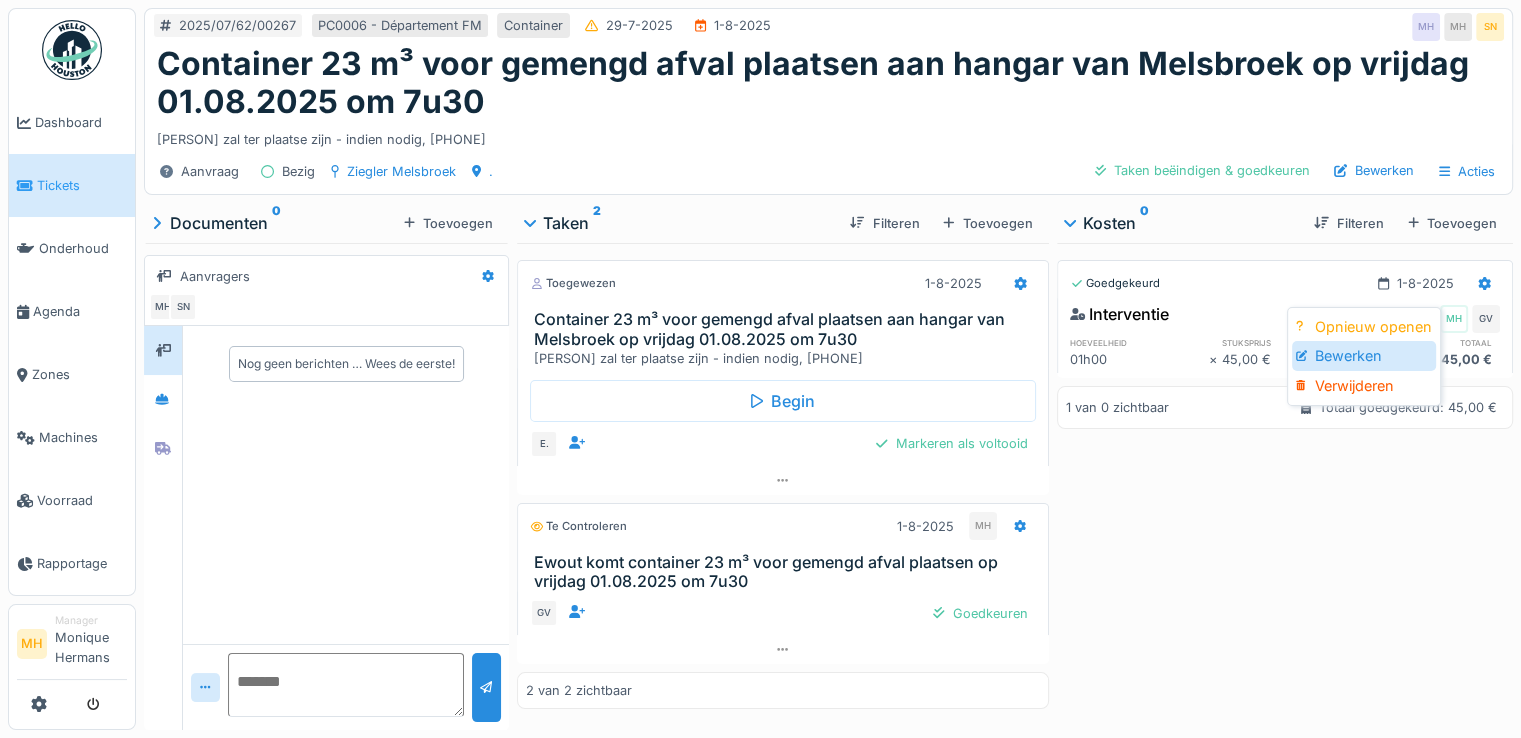 click on "Bewerken" at bounding box center [1364, 356] 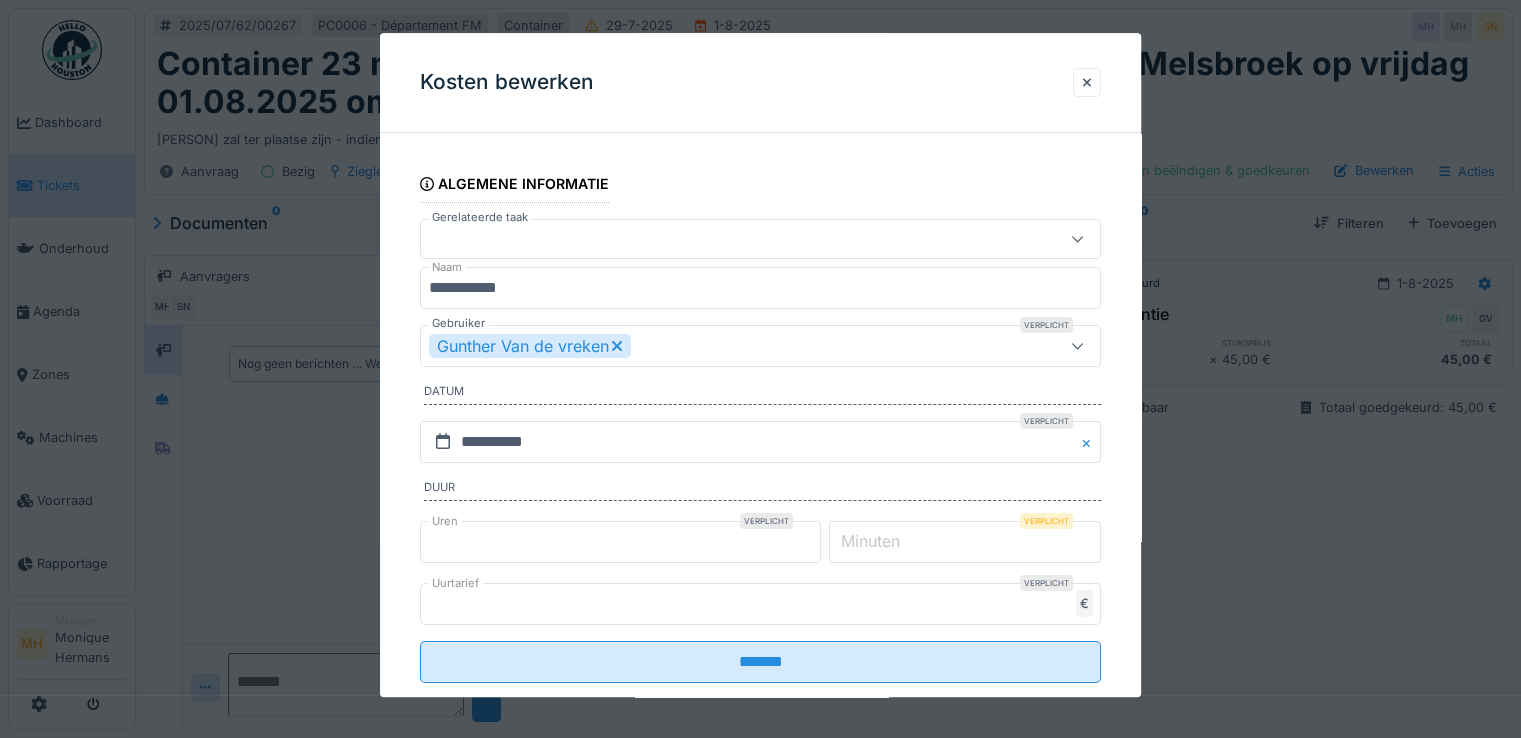 click on "**********" at bounding box center (760, 288) 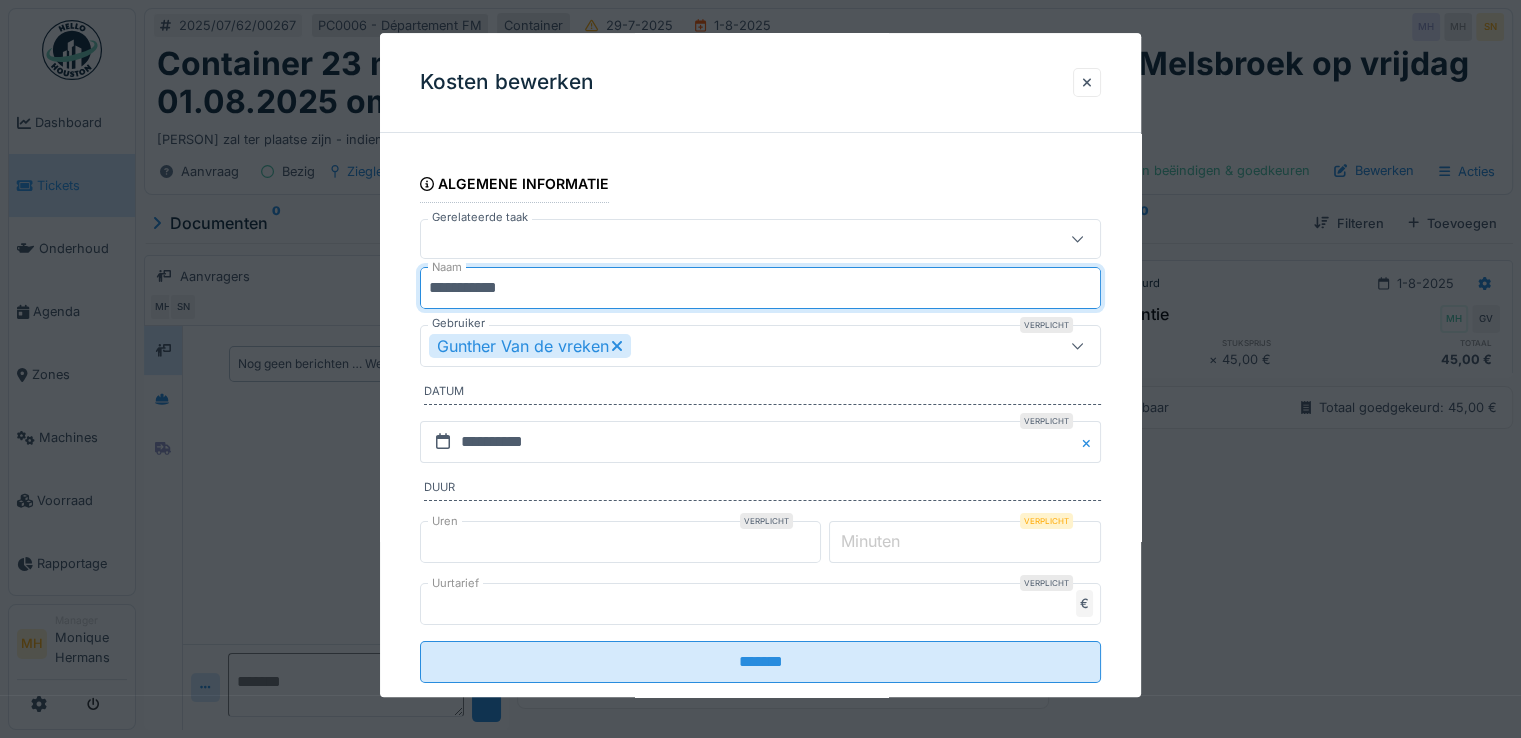 click at bounding box center [726, 239] 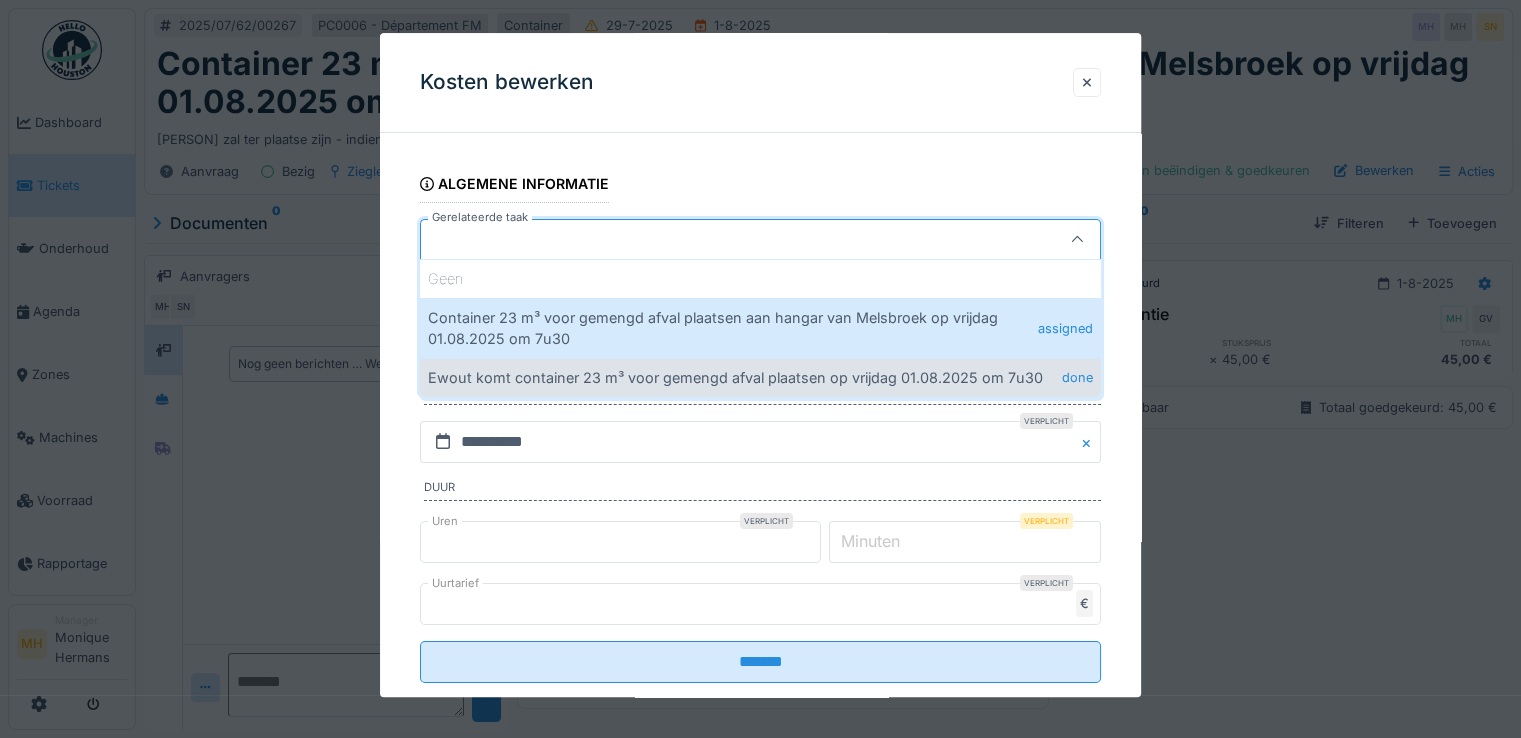 click on "Ewout komt container 23 m³ voor gemengd afval plaatsen op vrijdag 01.08.2025 om 7u30   done" at bounding box center [760, 377] 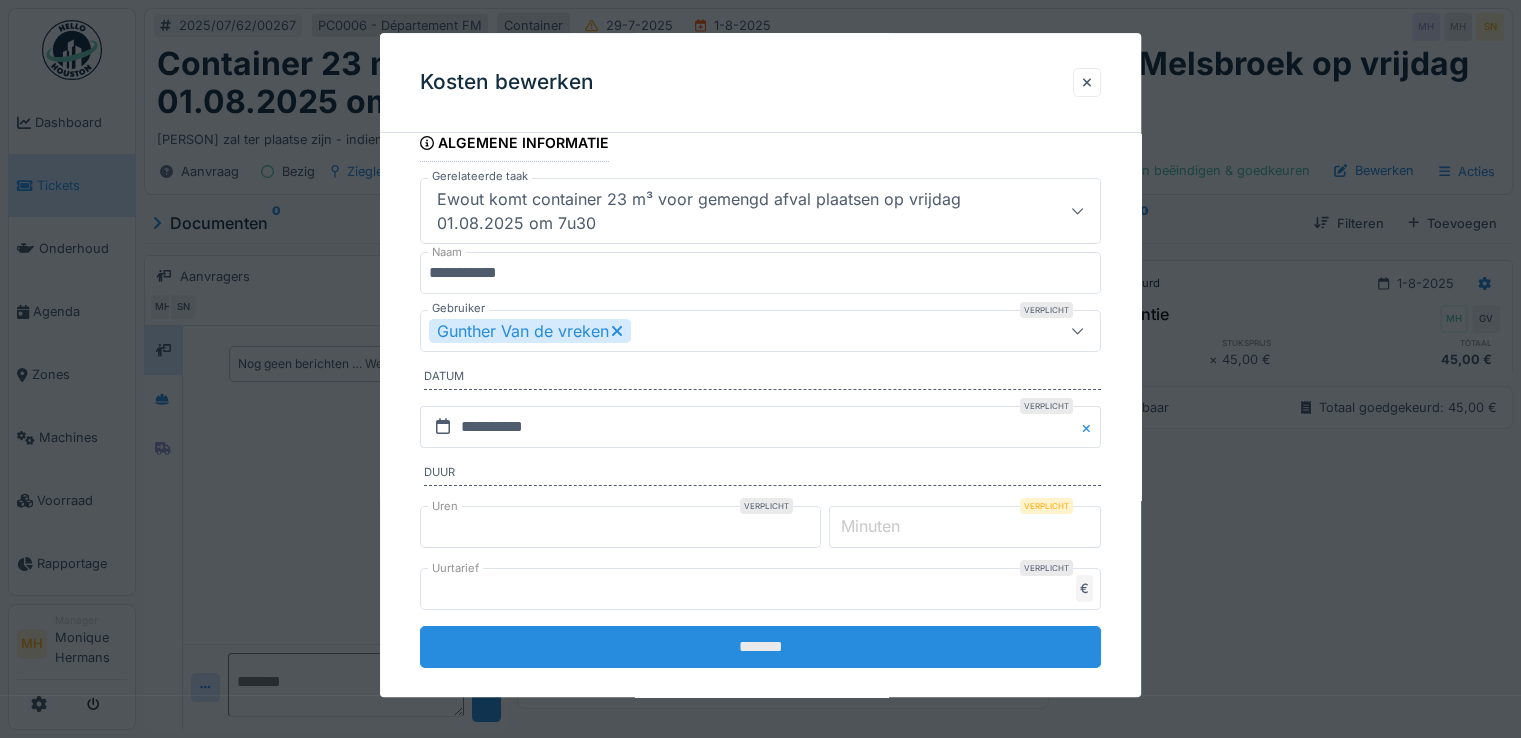 scroll, scrollTop: 64, scrollLeft: 0, axis: vertical 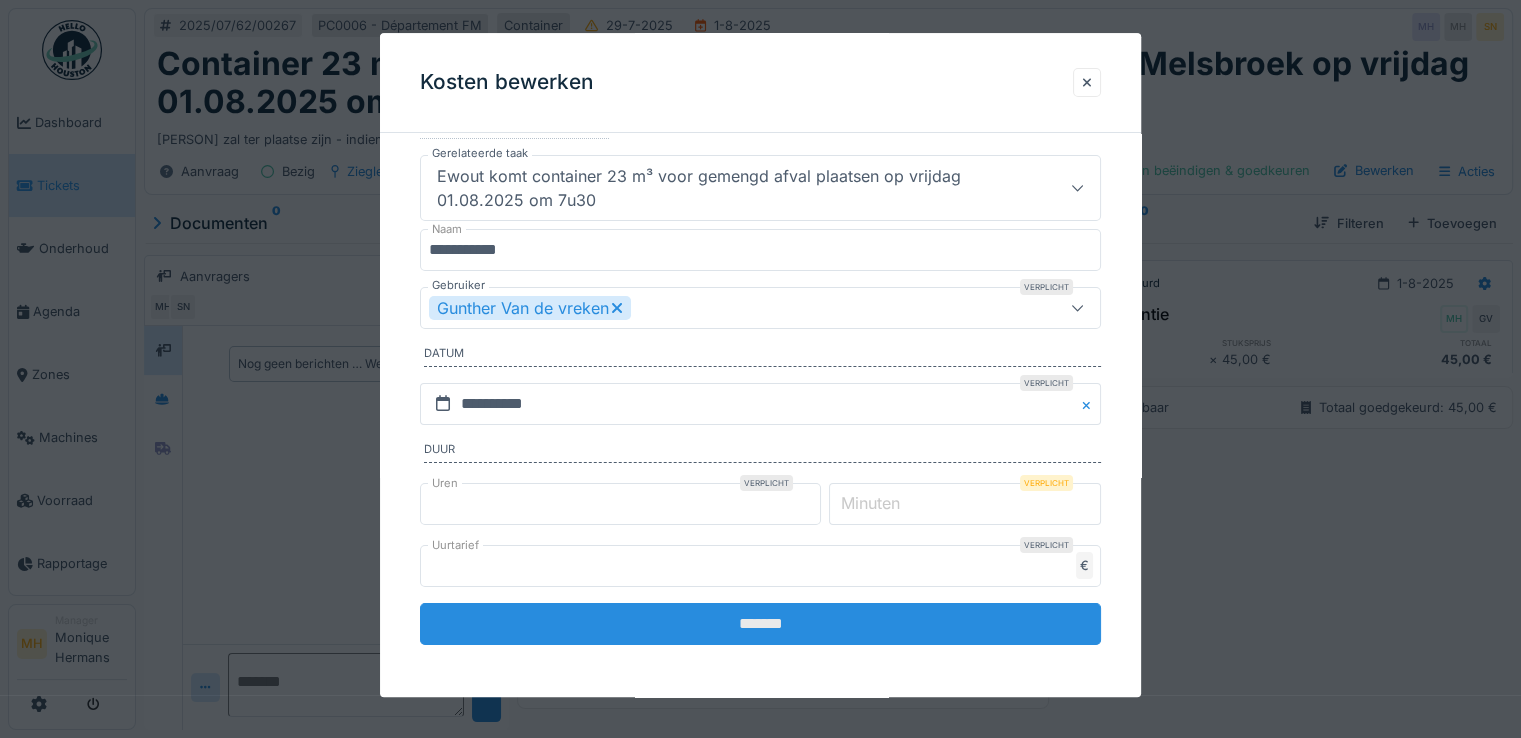 click on "*******" at bounding box center (760, 624) 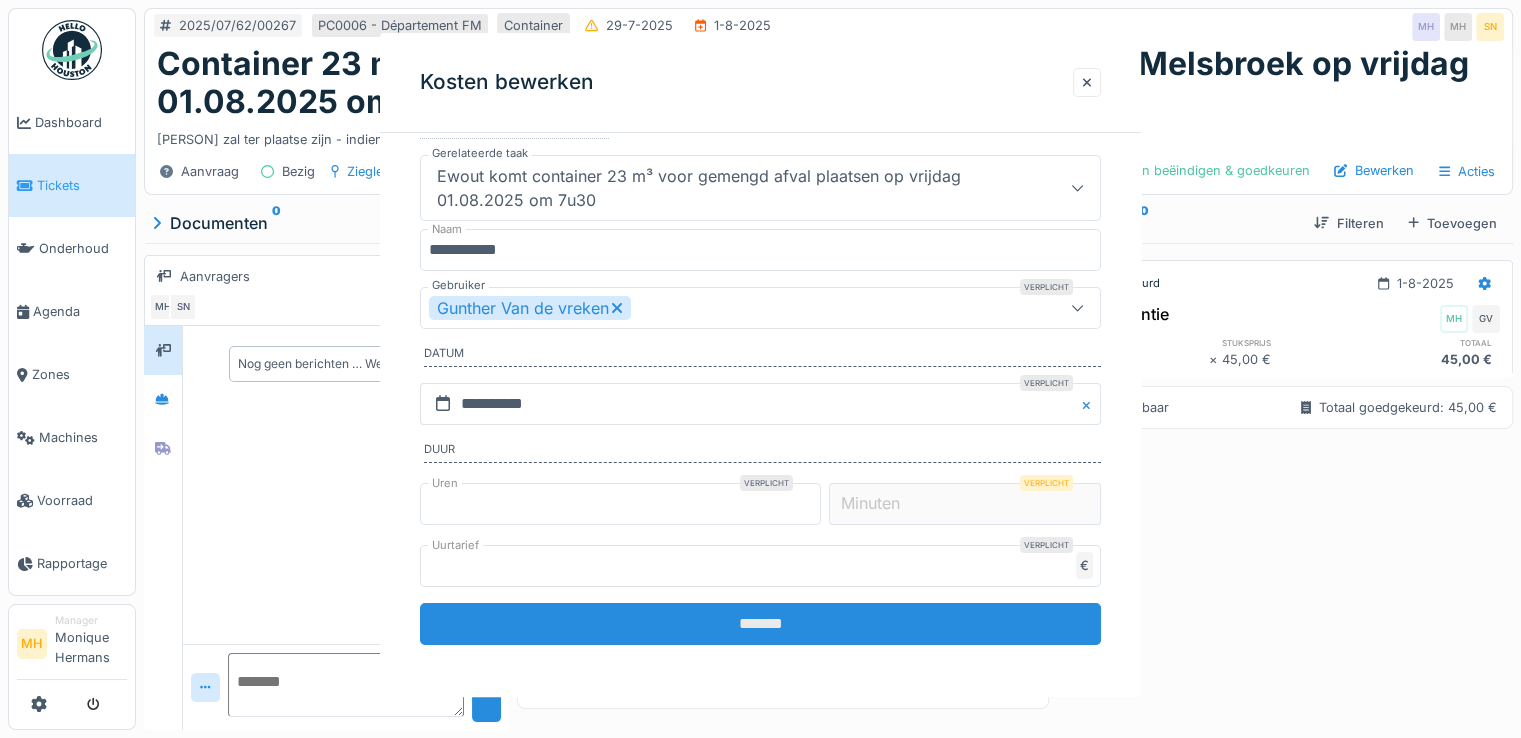 scroll, scrollTop: 0, scrollLeft: 0, axis: both 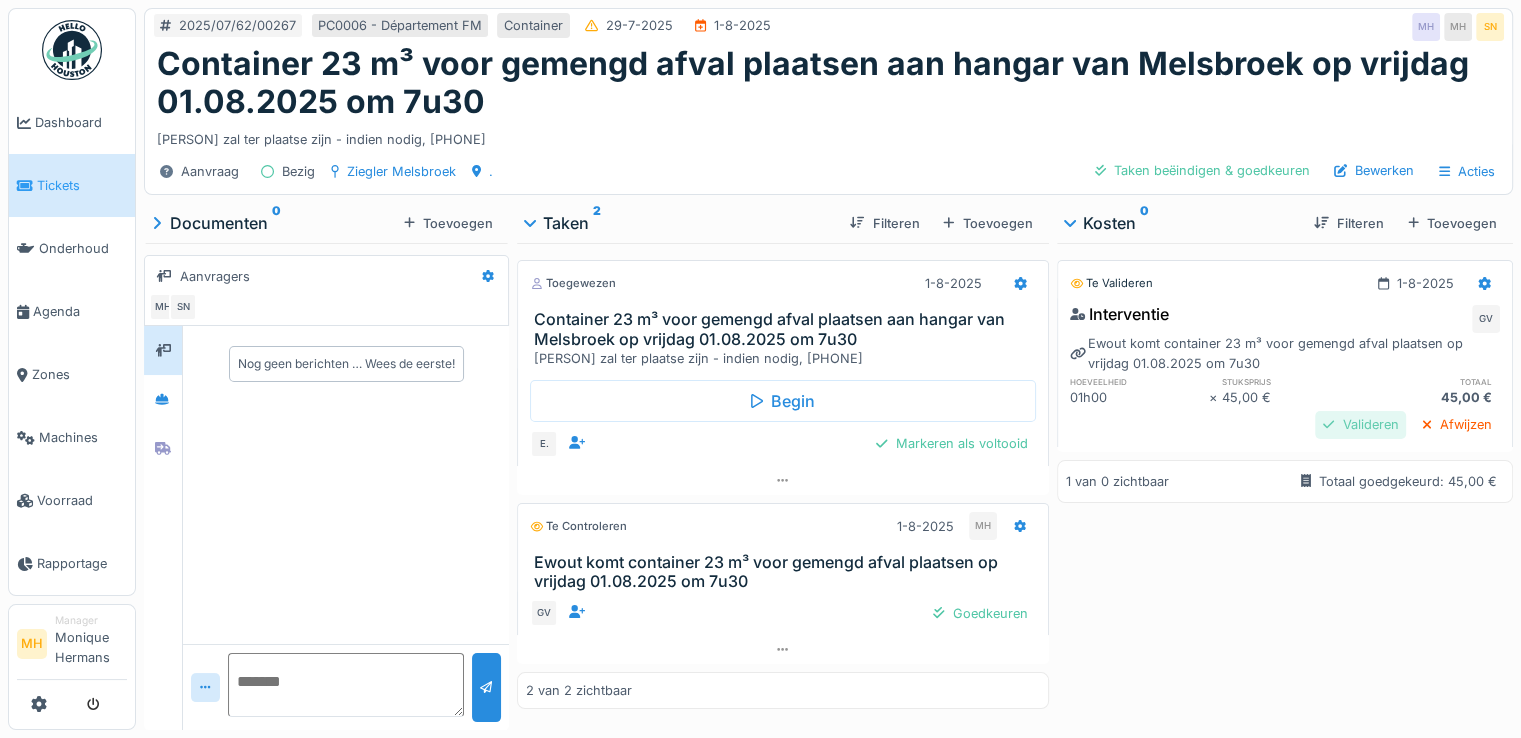 click on "Valideren" at bounding box center [1360, 424] 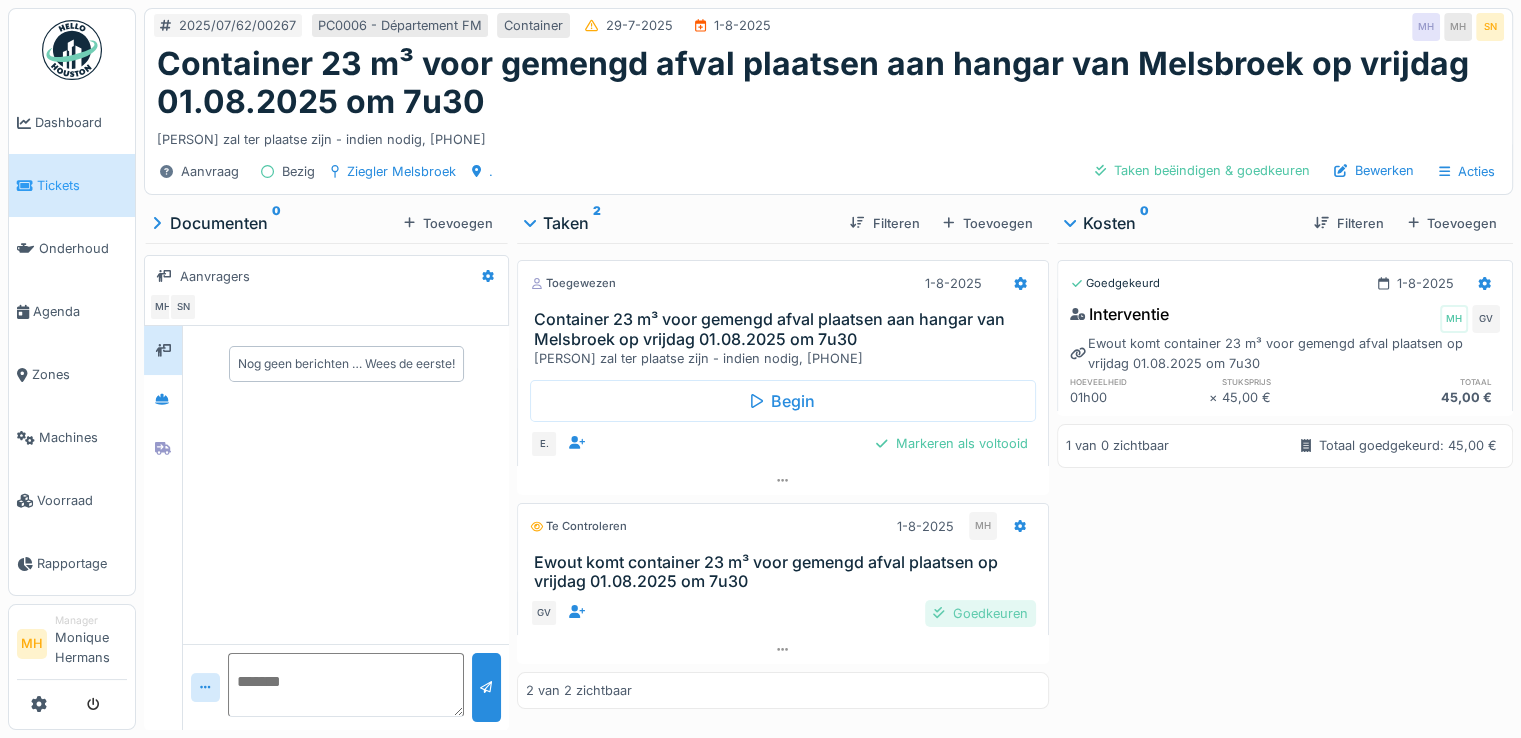 click on "Goedkeuren" at bounding box center [980, 613] 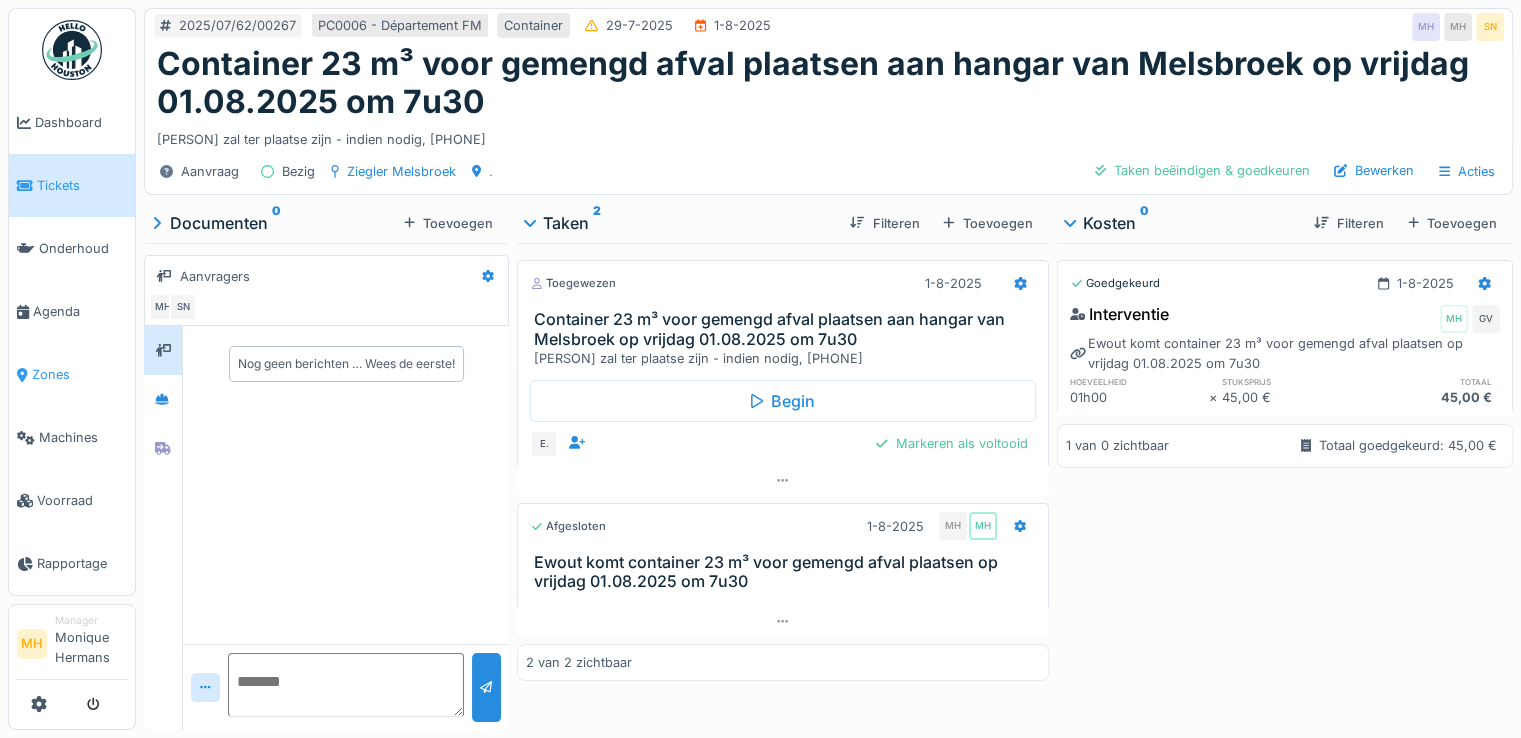 click on "Zones" at bounding box center [79, 374] 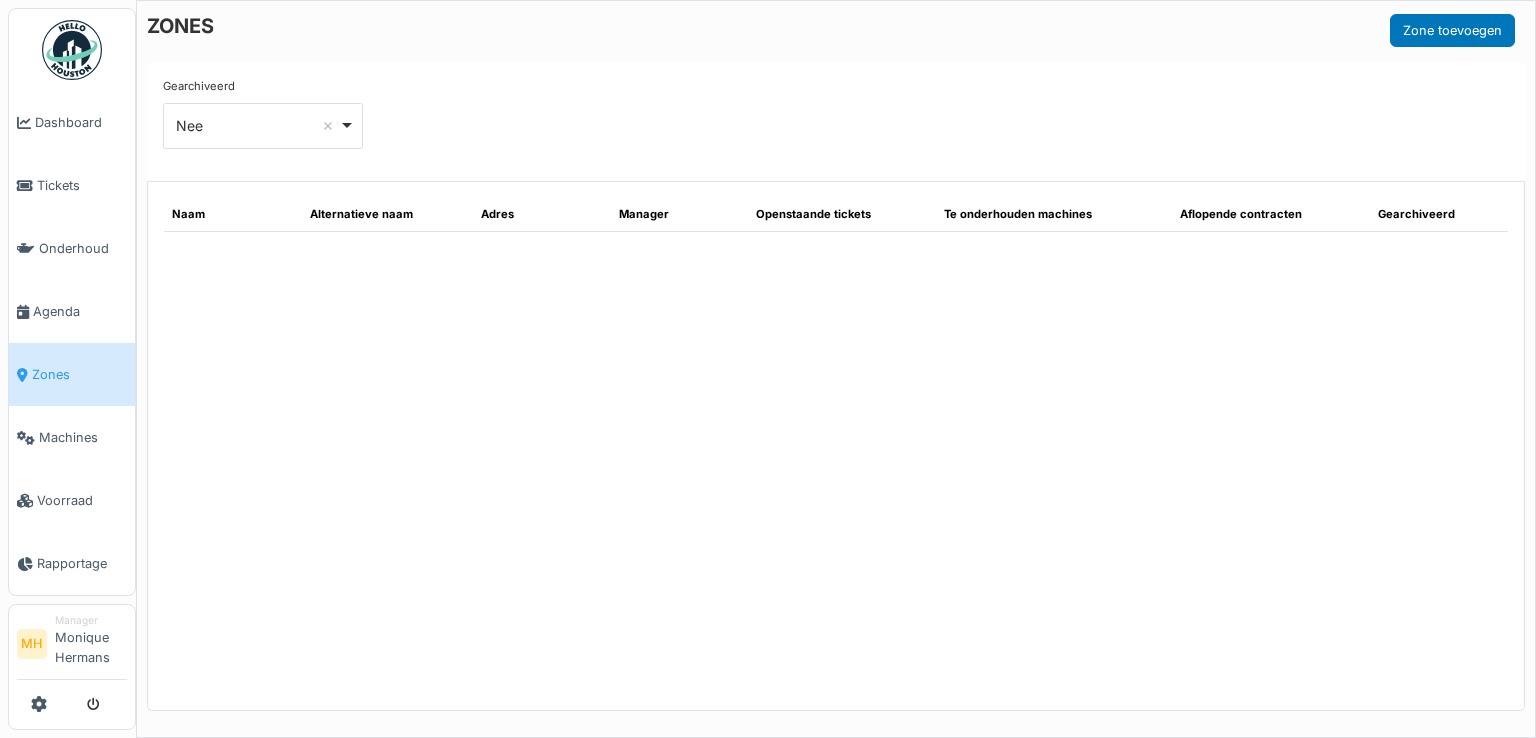 scroll, scrollTop: 0, scrollLeft: 0, axis: both 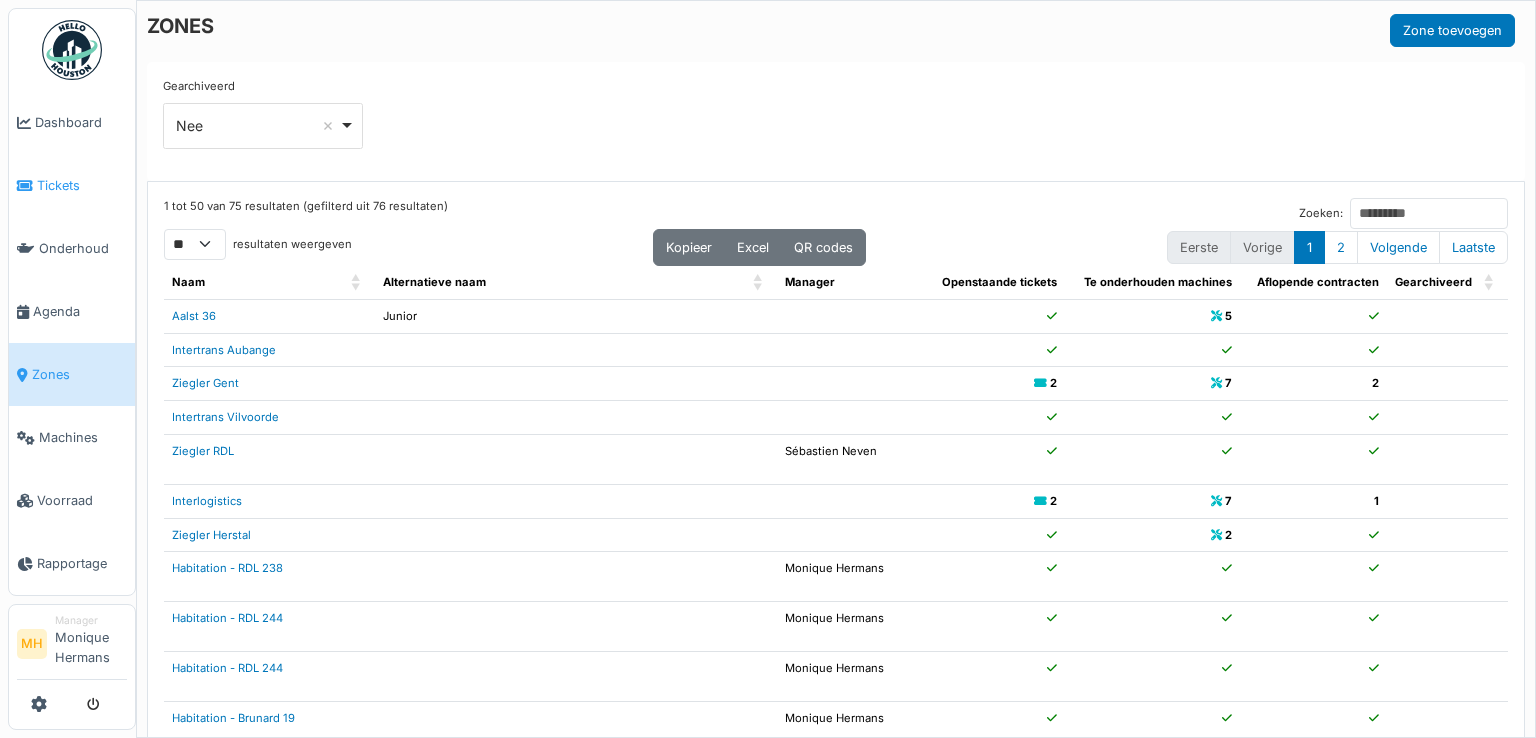 click on "Tickets" at bounding box center (82, 185) 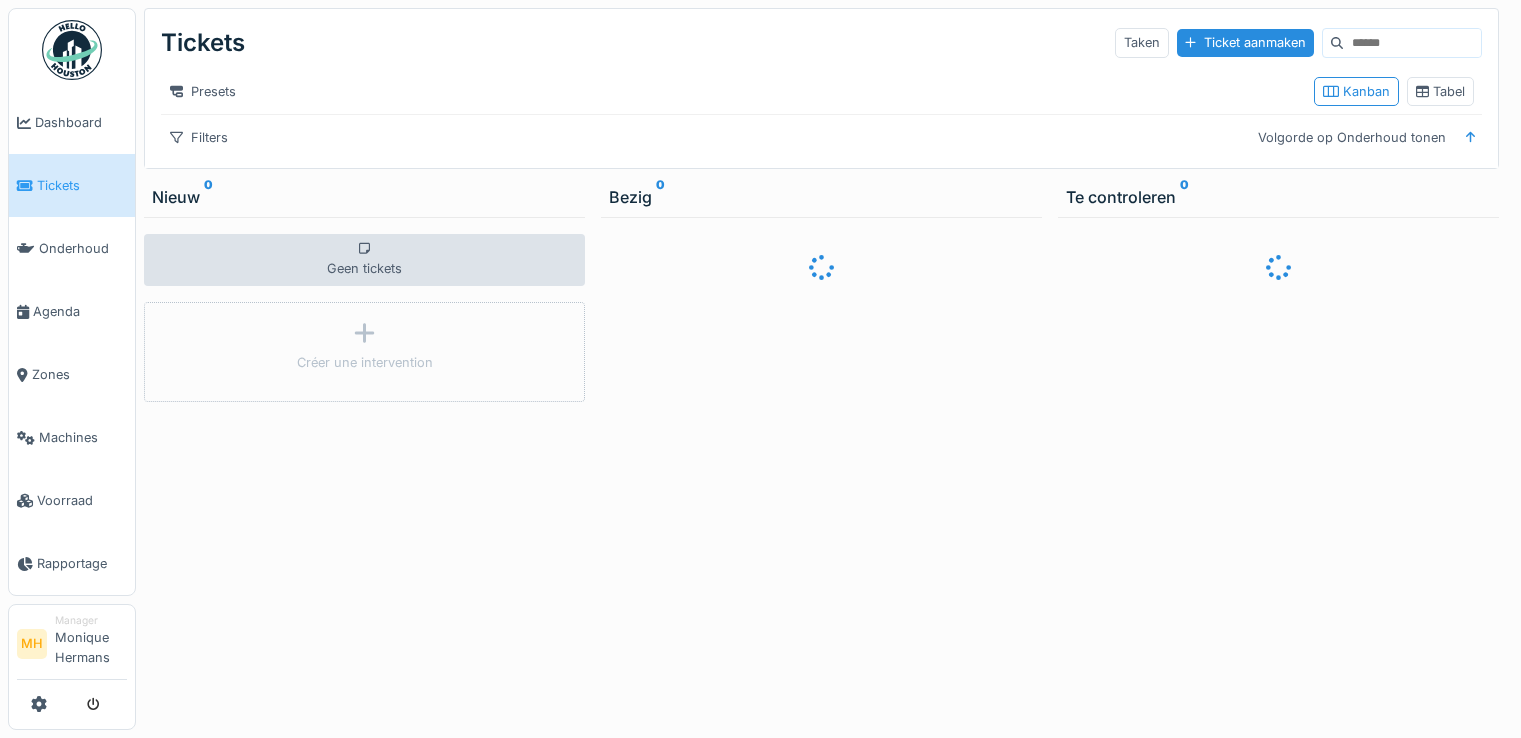 scroll, scrollTop: 0, scrollLeft: 0, axis: both 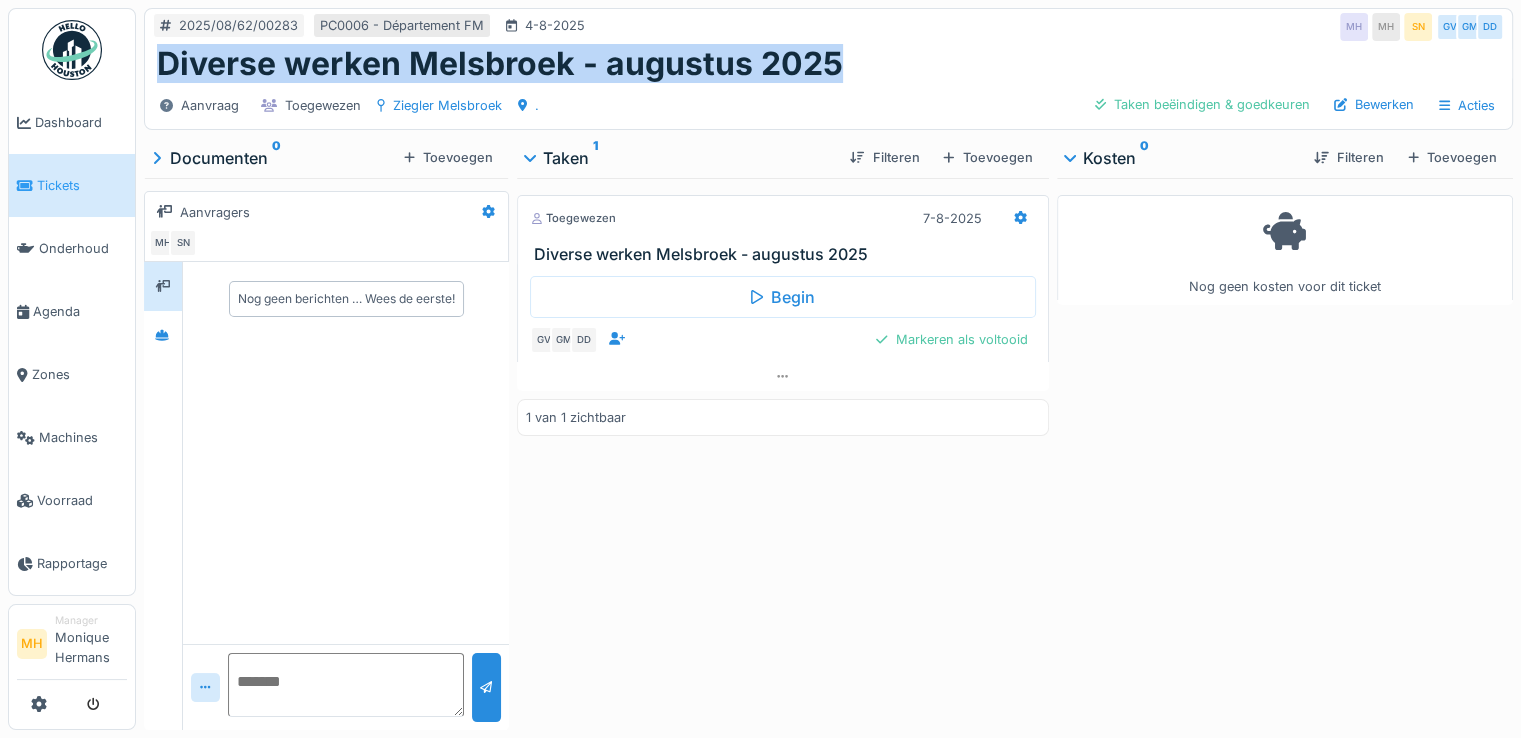 drag, startPoint x: 162, startPoint y: 59, endPoint x: 888, endPoint y: 69, distance: 726.06885 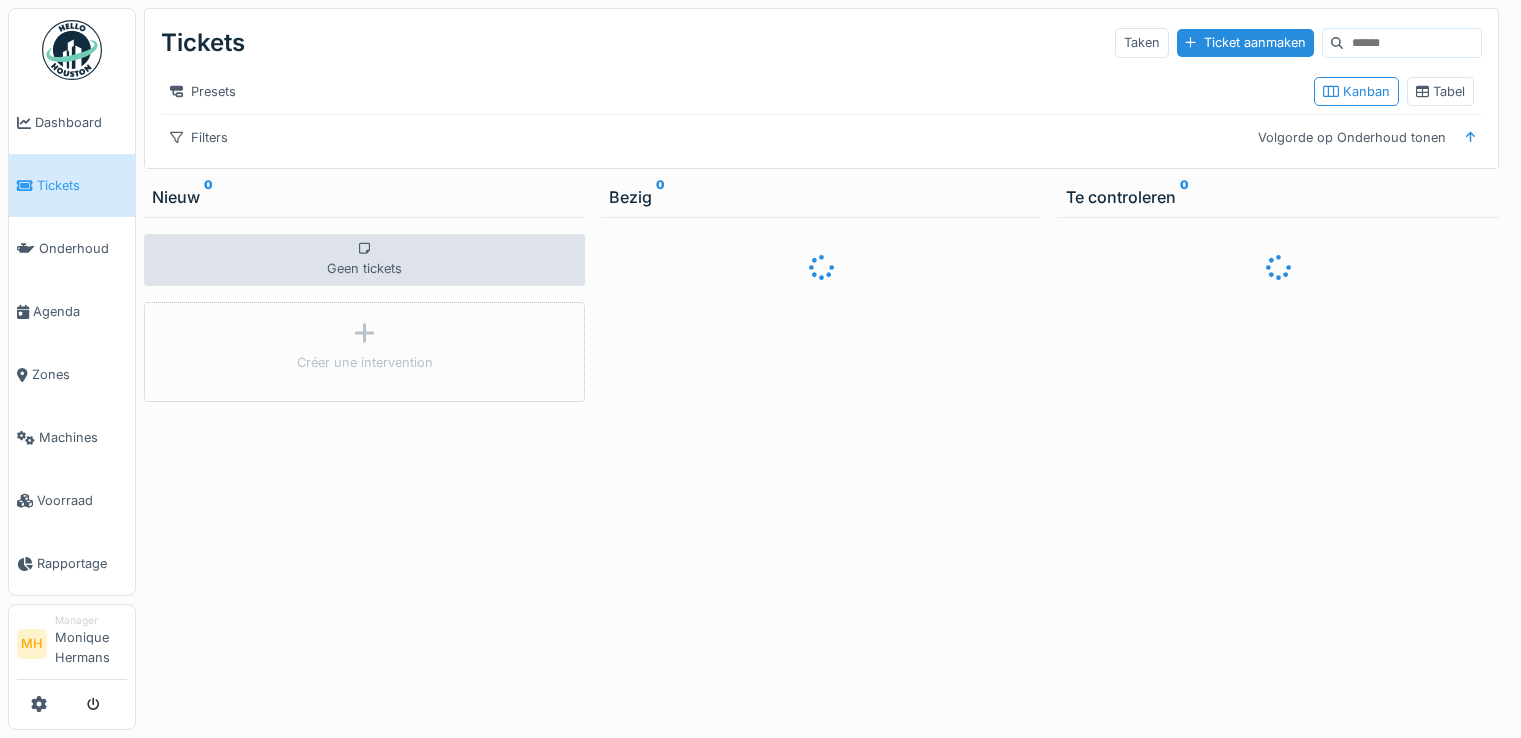 scroll, scrollTop: 0, scrollLeft: 0, axis: both 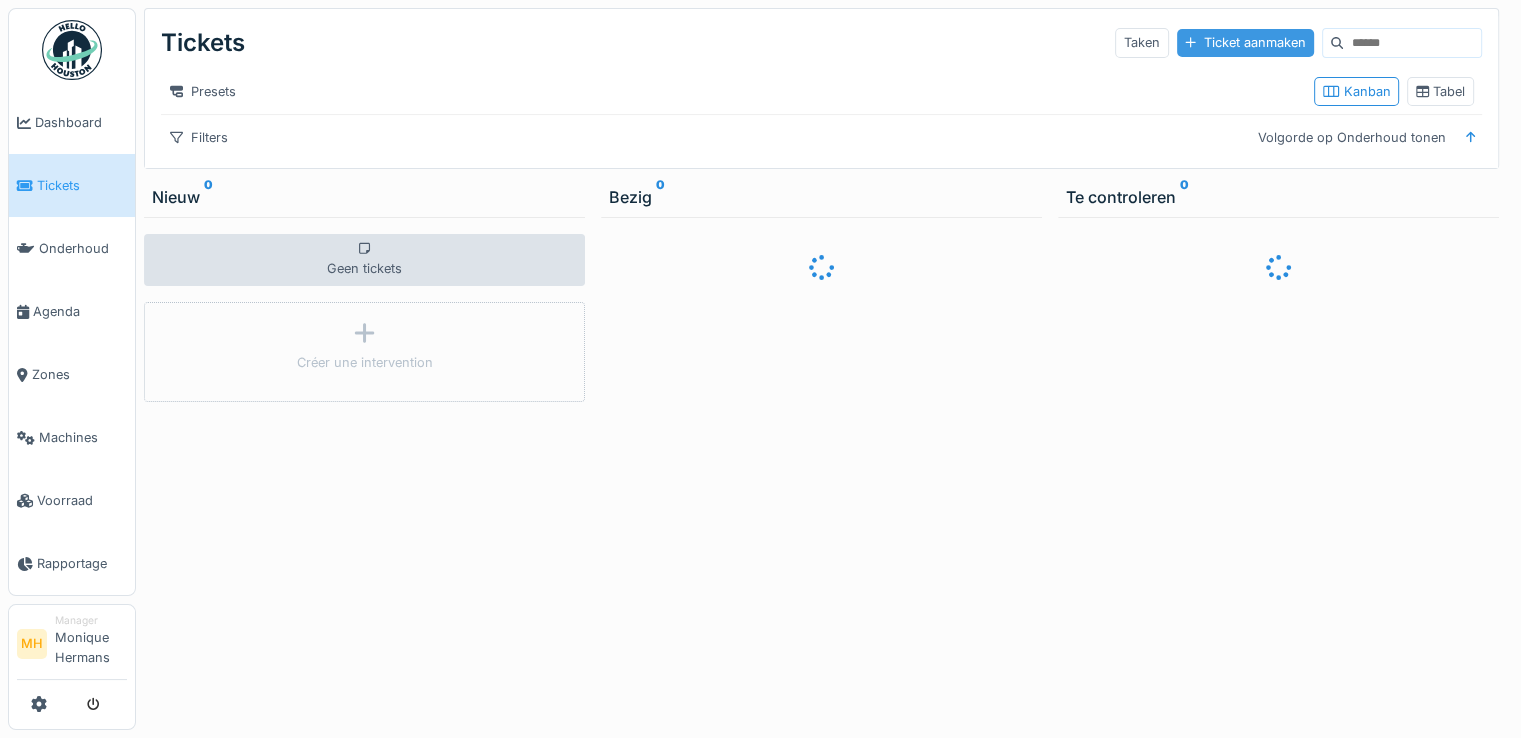 drag, startPoint x: 1196, startPoint y: 37, endPoint x: 1166, endPoint y: 57, distance: 36.05551 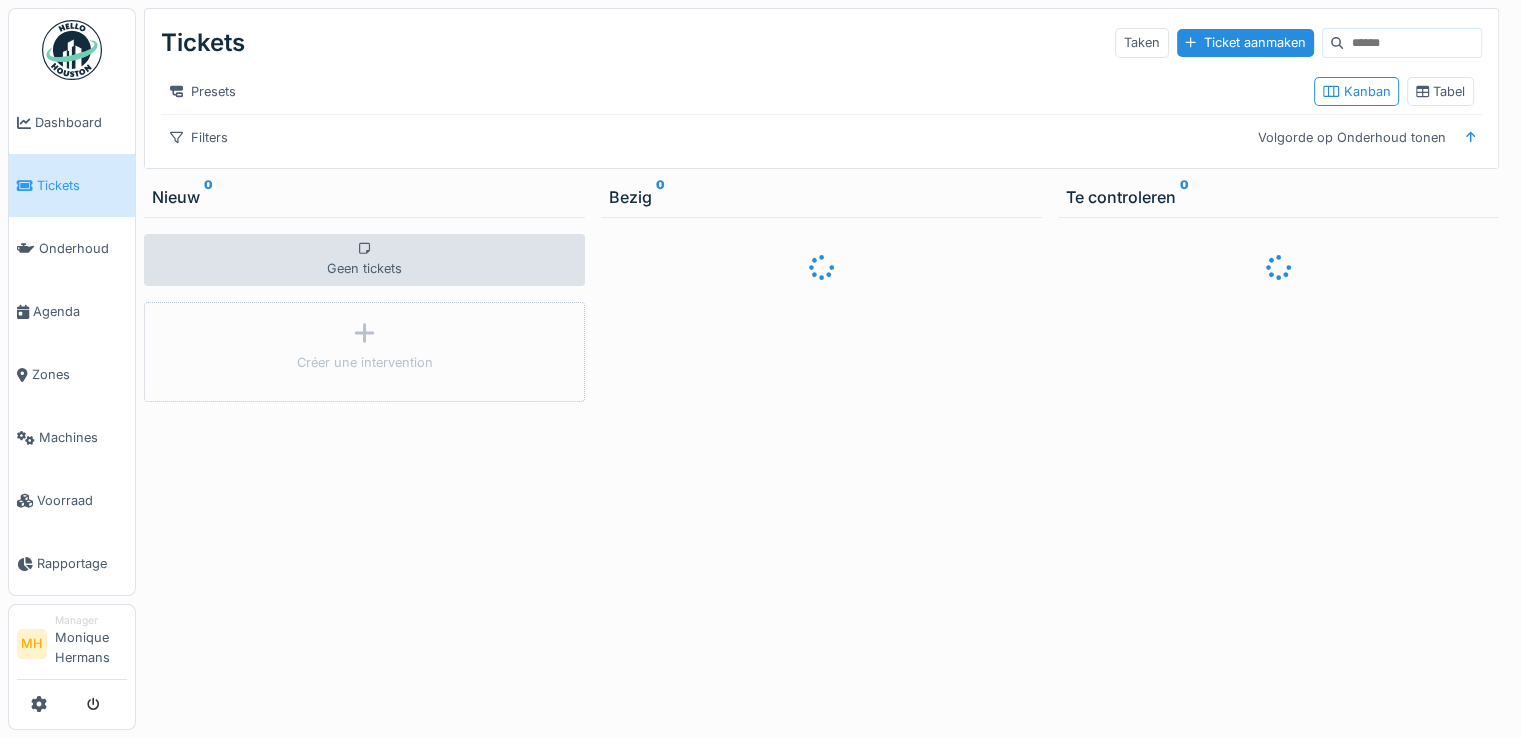 click on "Ticket aanmaken" at bounding box center (1245, 42) 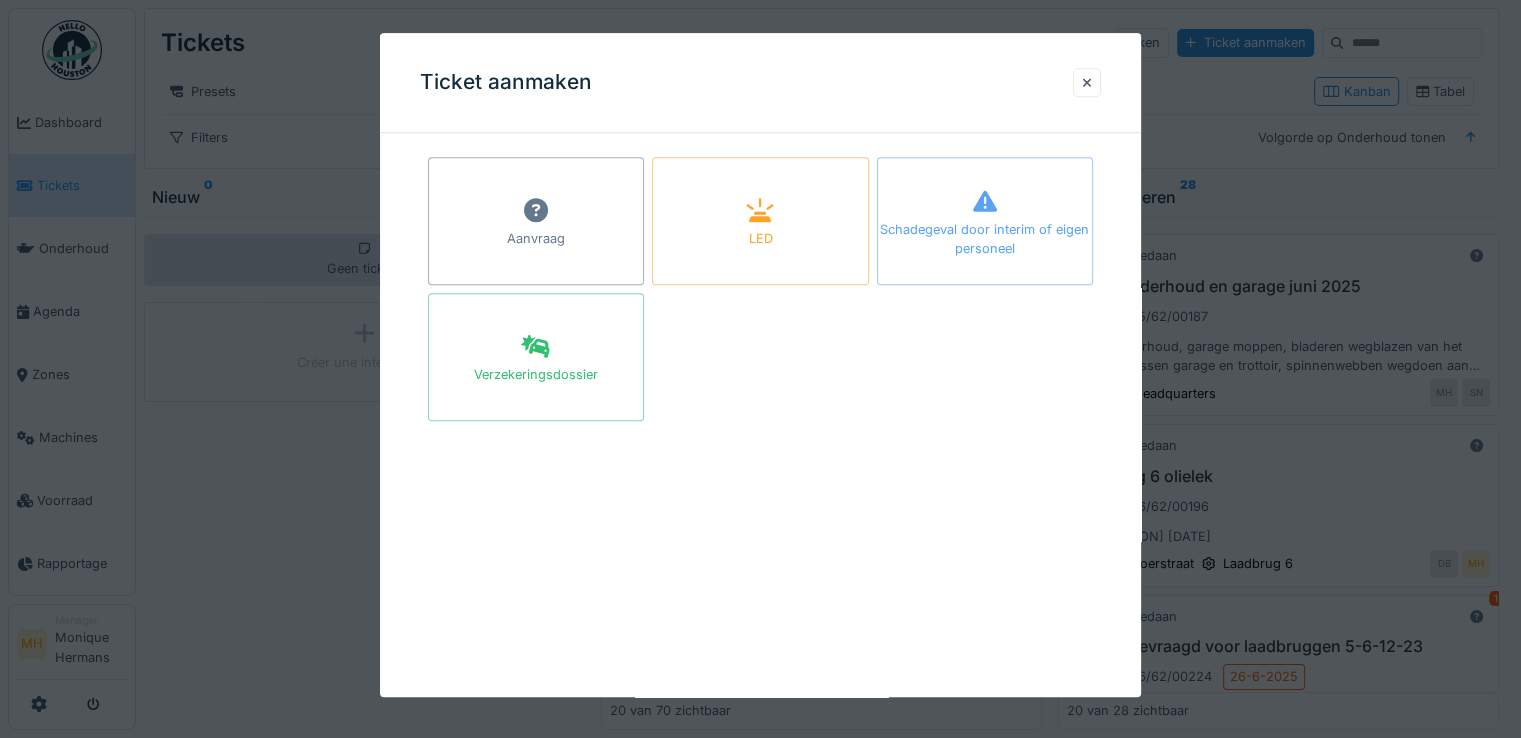 click on "Aanvraag" at bounding box center (536, 221) 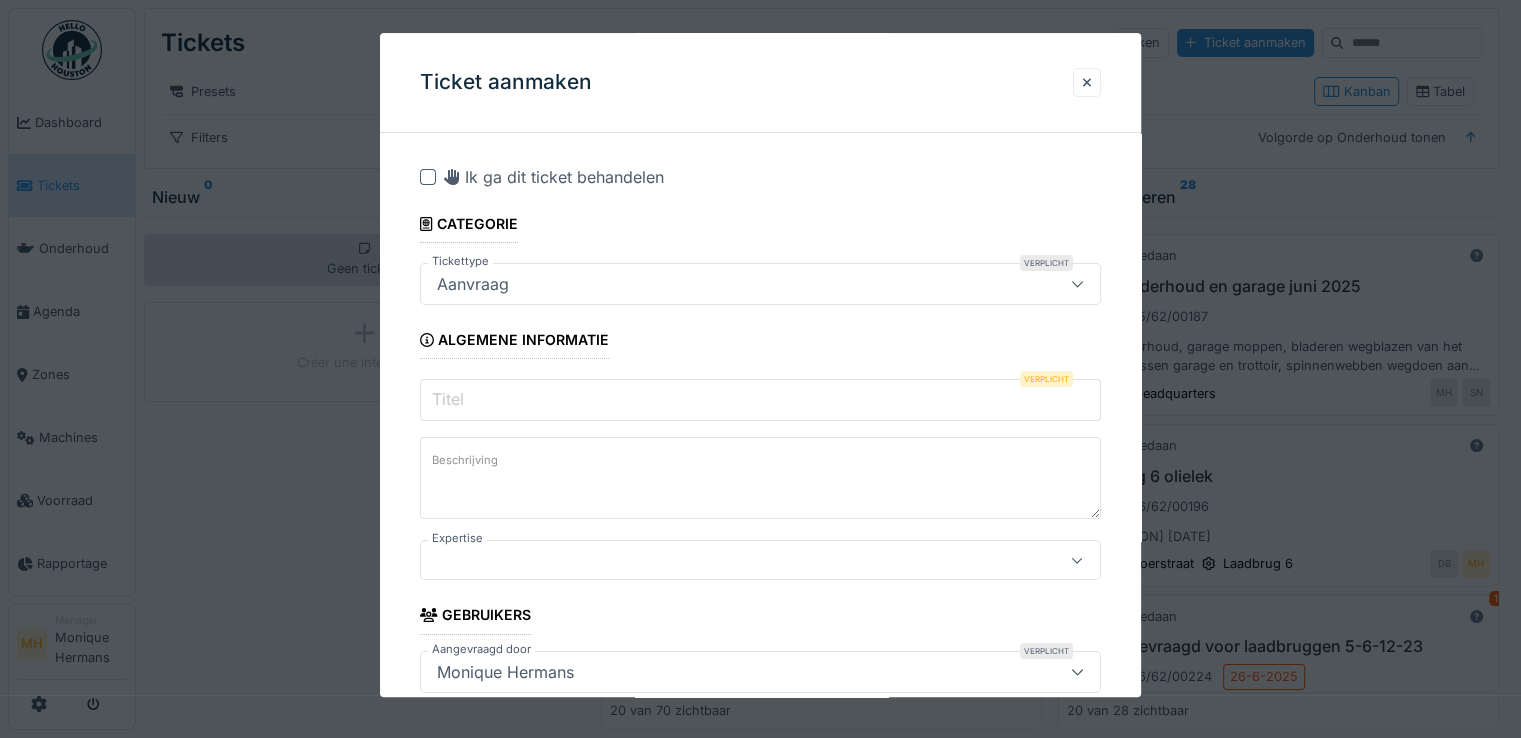 click on "Titel" at bounding box center (760, 400) 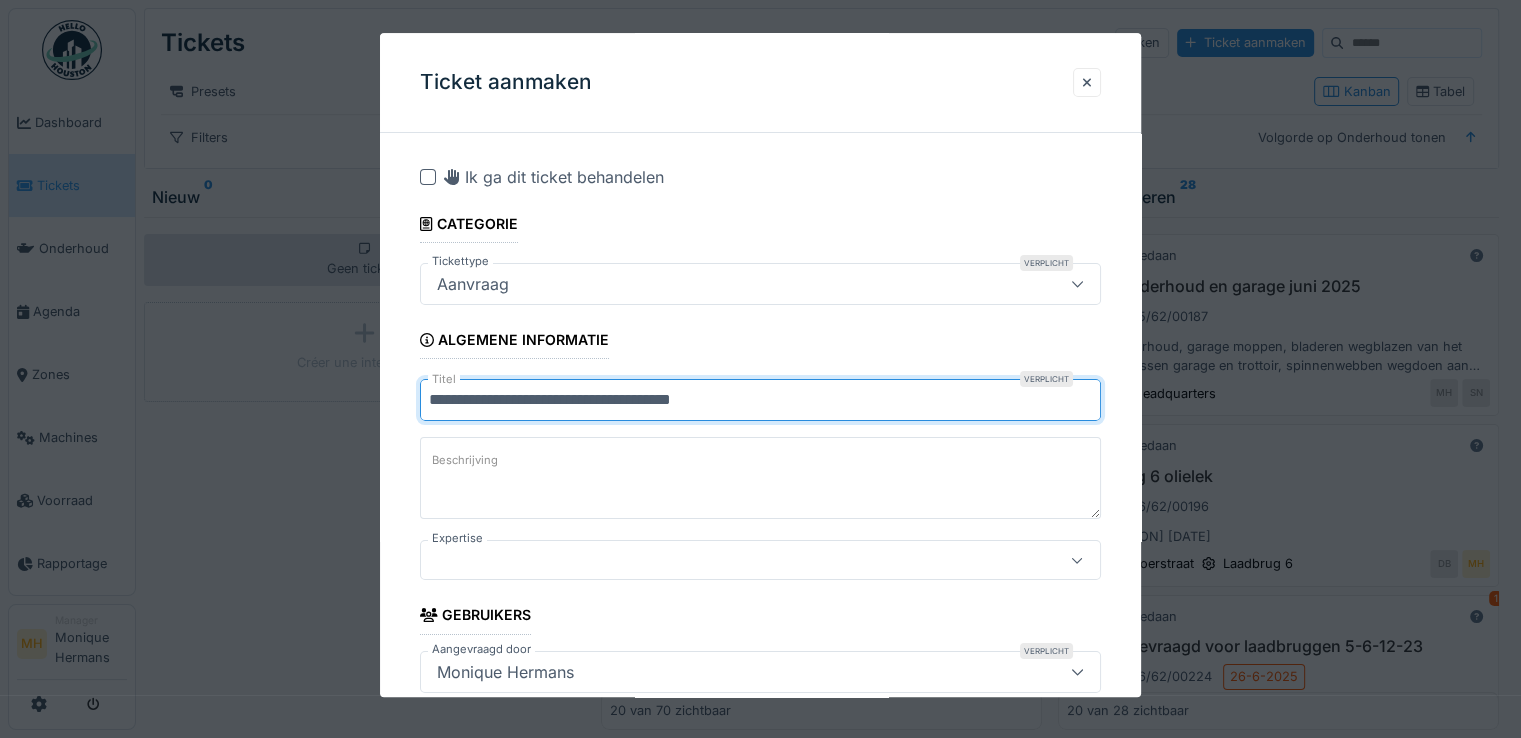 click on "**********" at bounding box center [760, 400] 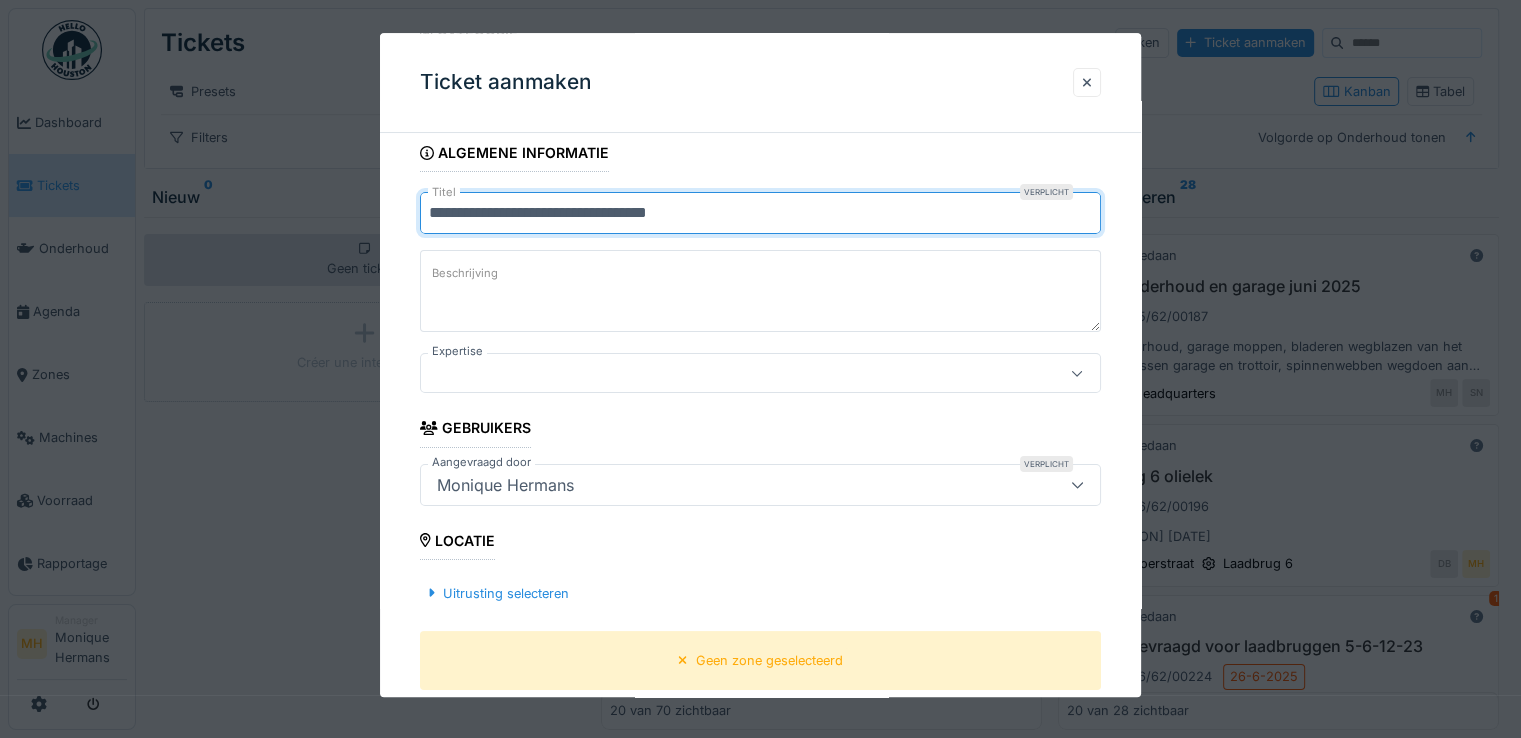 scroll, scrollTop: 300, scrollLeft: 0, axis: vertical 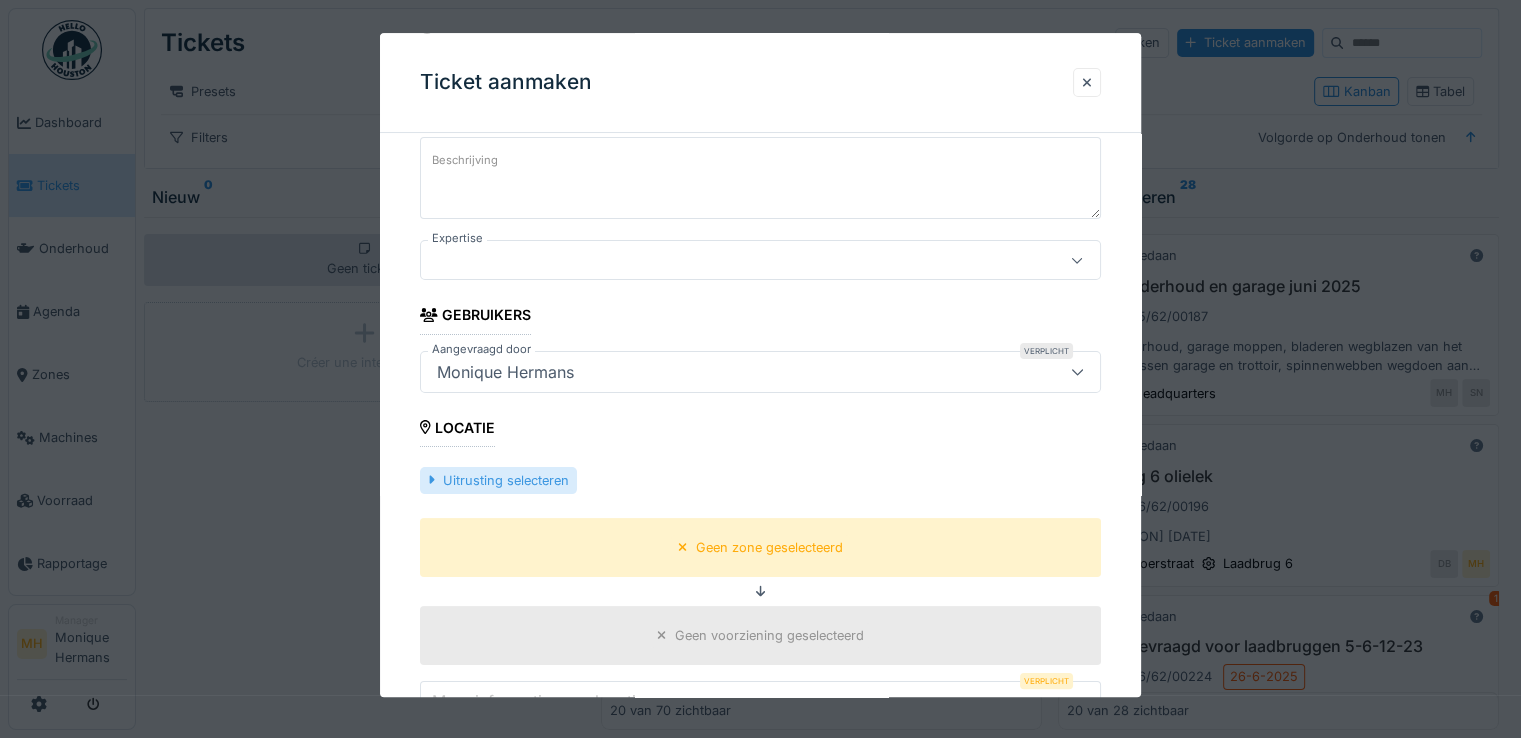 type on "**********" 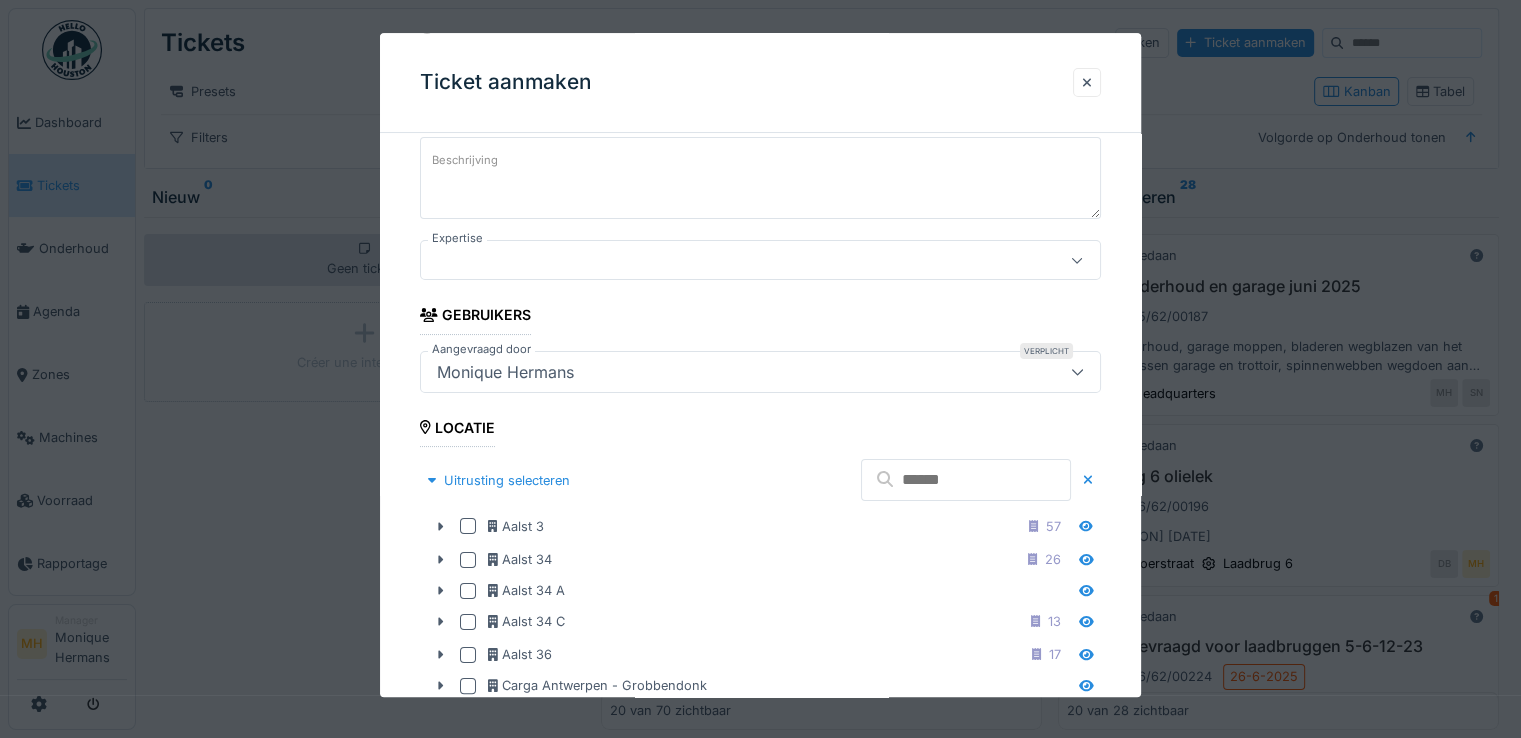 click at bounding box center [966, 480] 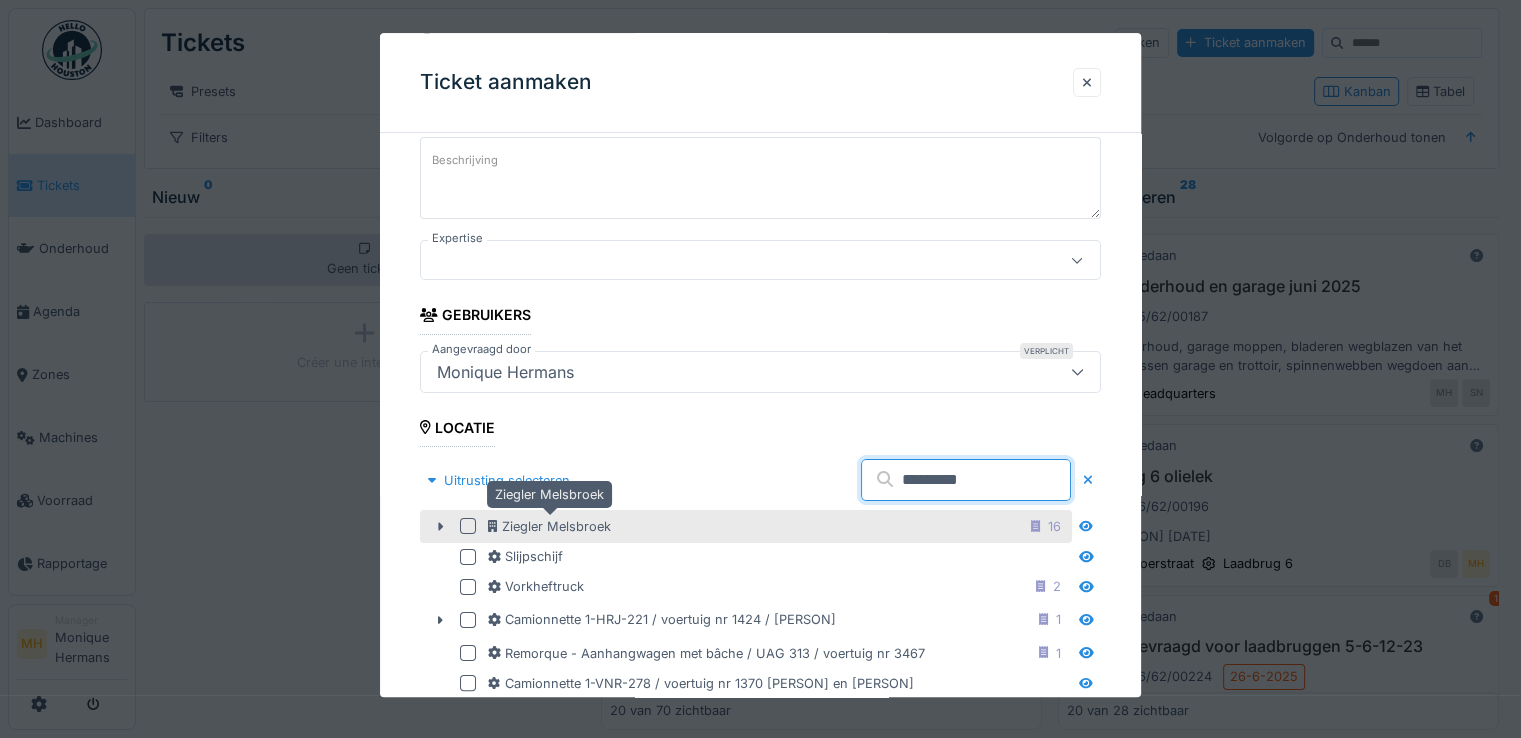 type on "*********" 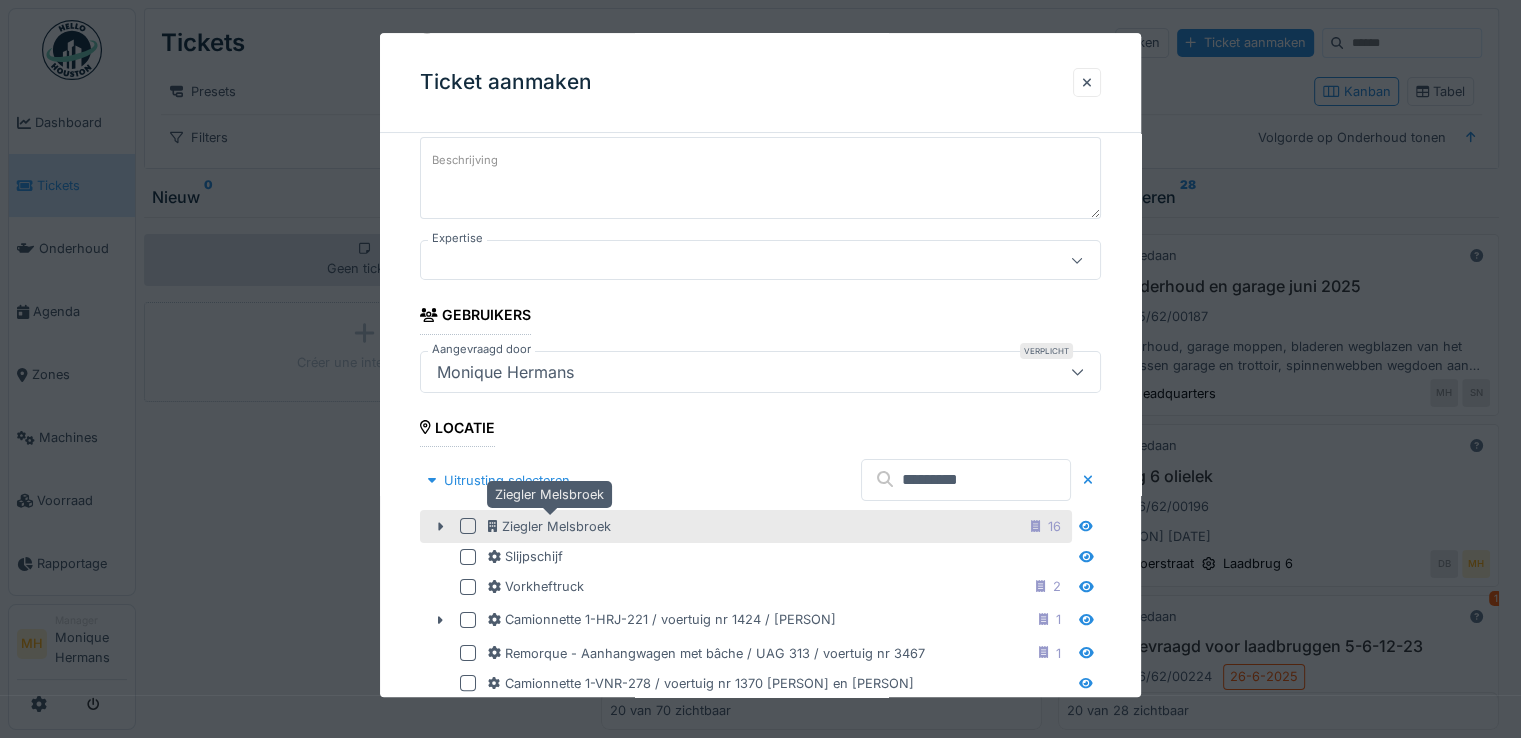 click on "Ziegler Melsbroek" at bounding box center [549, 526] 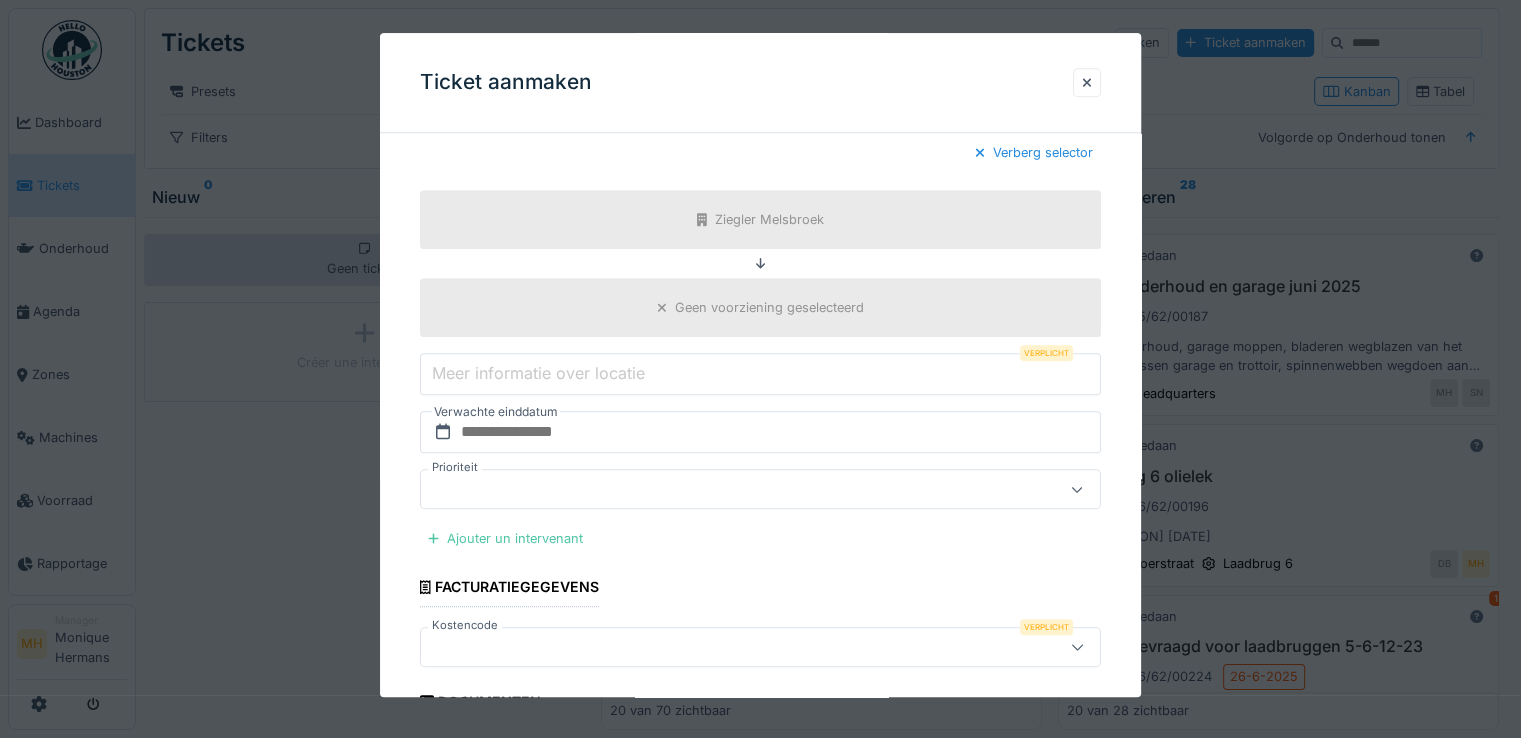 scroll, scrollTop: 1400, scrollLeft: 0, axis: vertical 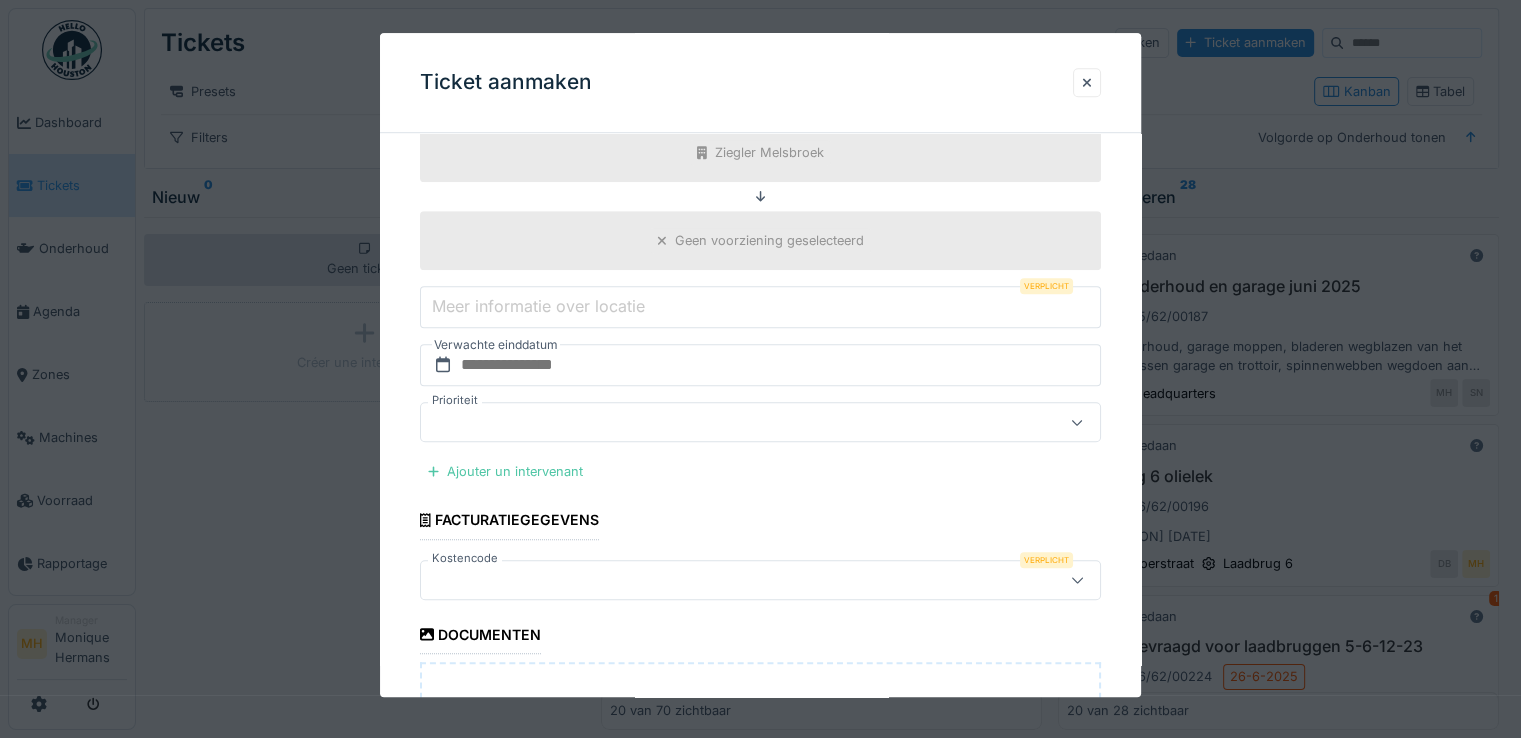 click on "Meer informatie over locatie" at bounding box center [538, 307] 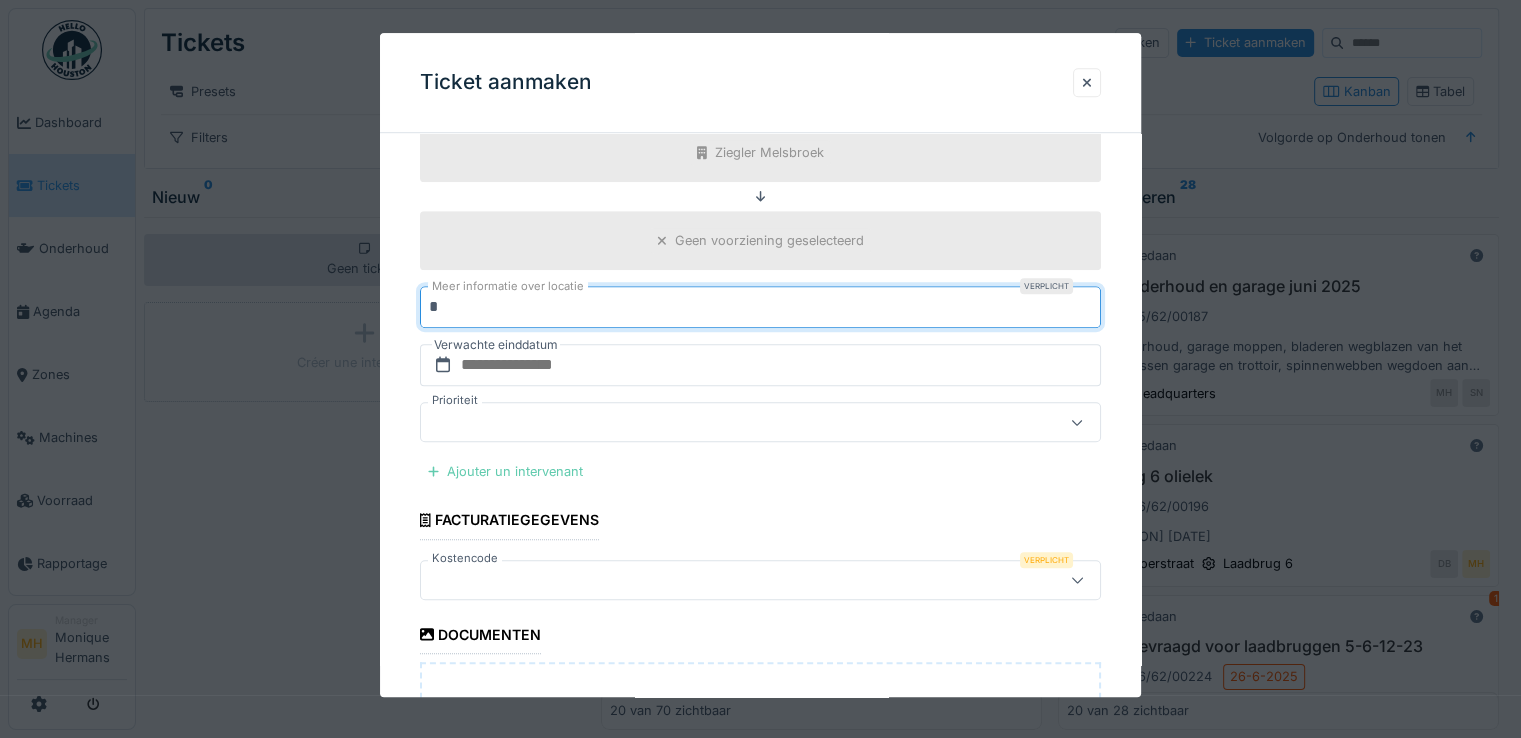 type on "*" 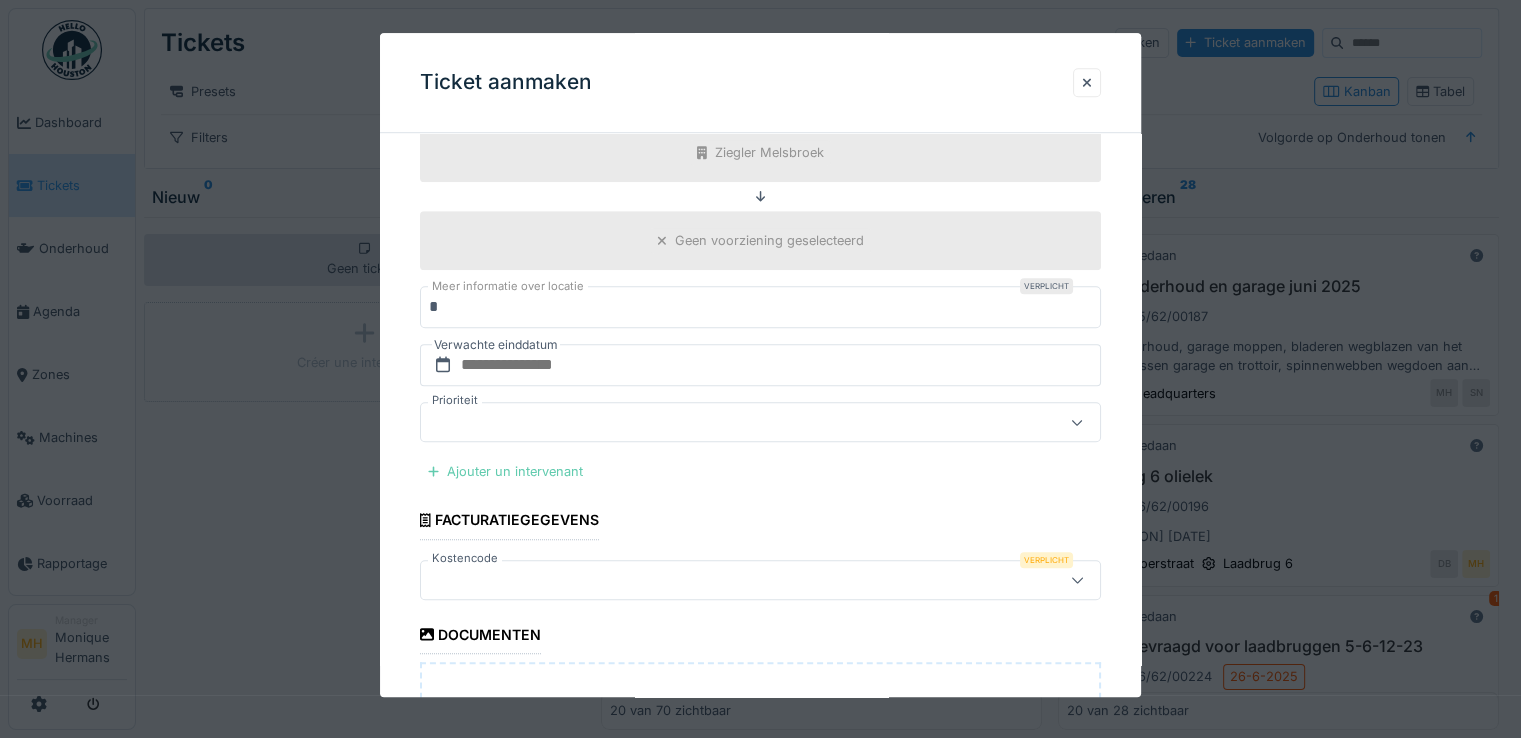 click on "Ajouter un intervenant" at bounding box center (505, 472) 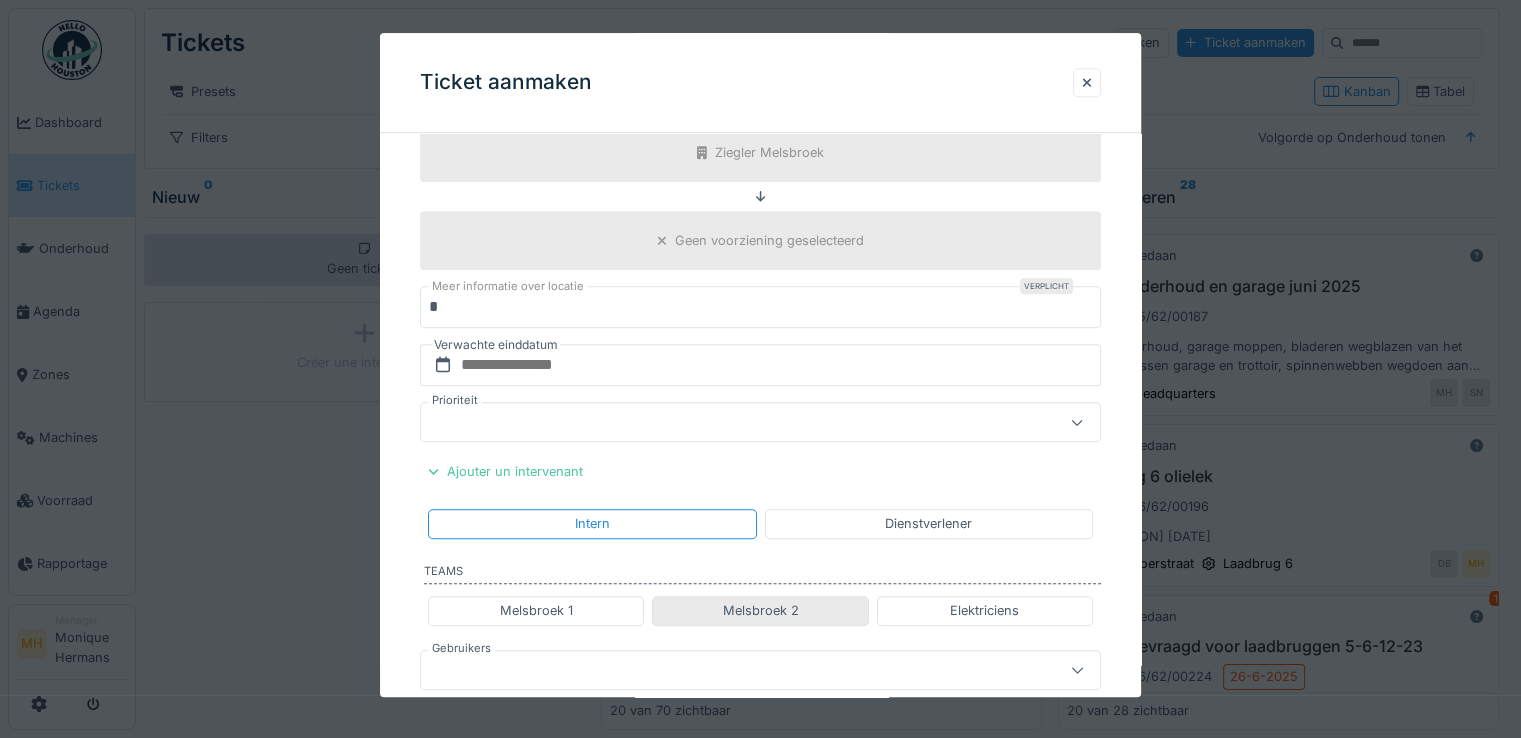 drag, startPoint x: 605, startPoint y: 604, endPoint x: 753, endPoint y: 616, distance: 148.48569 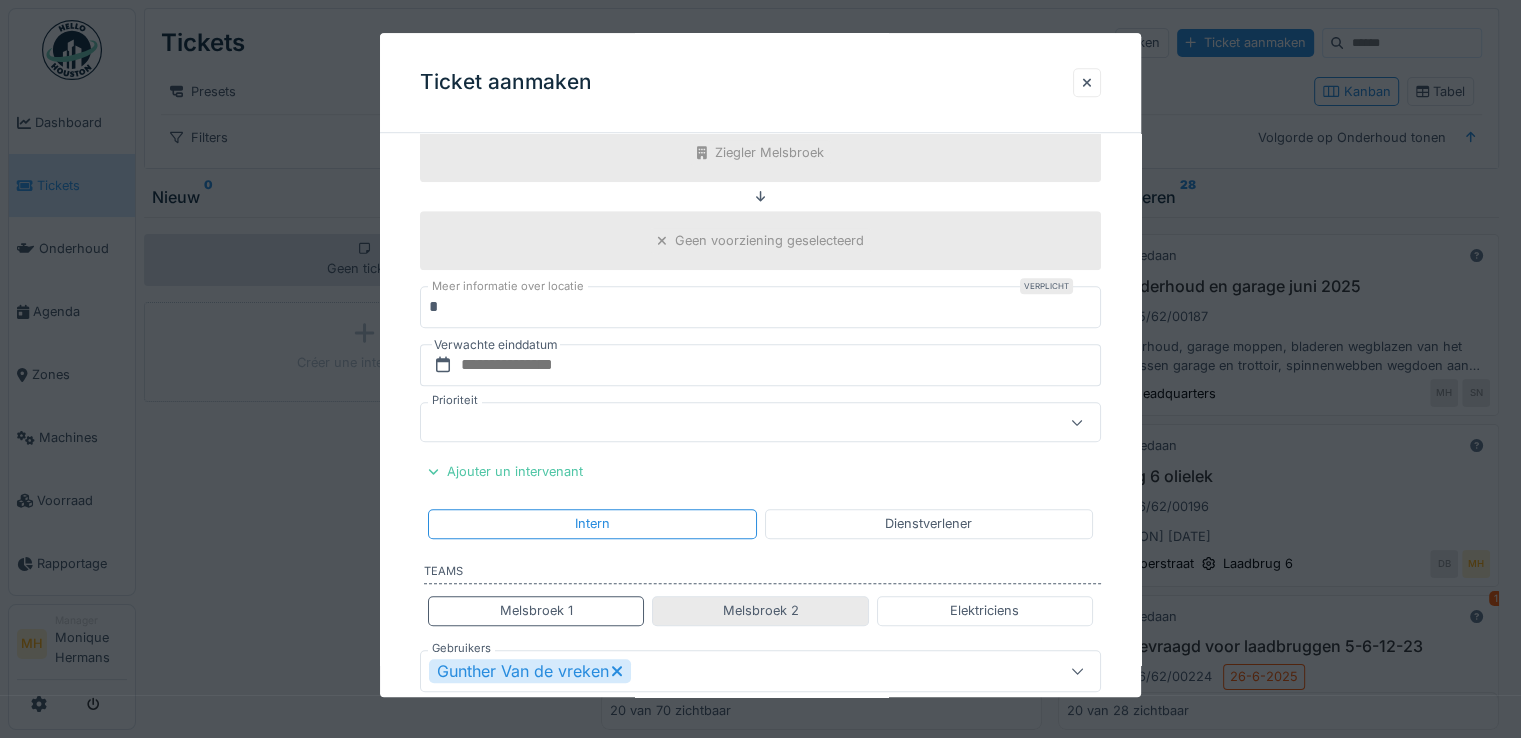 click on "Melsbroek 2" at bounding box center [760, 611] 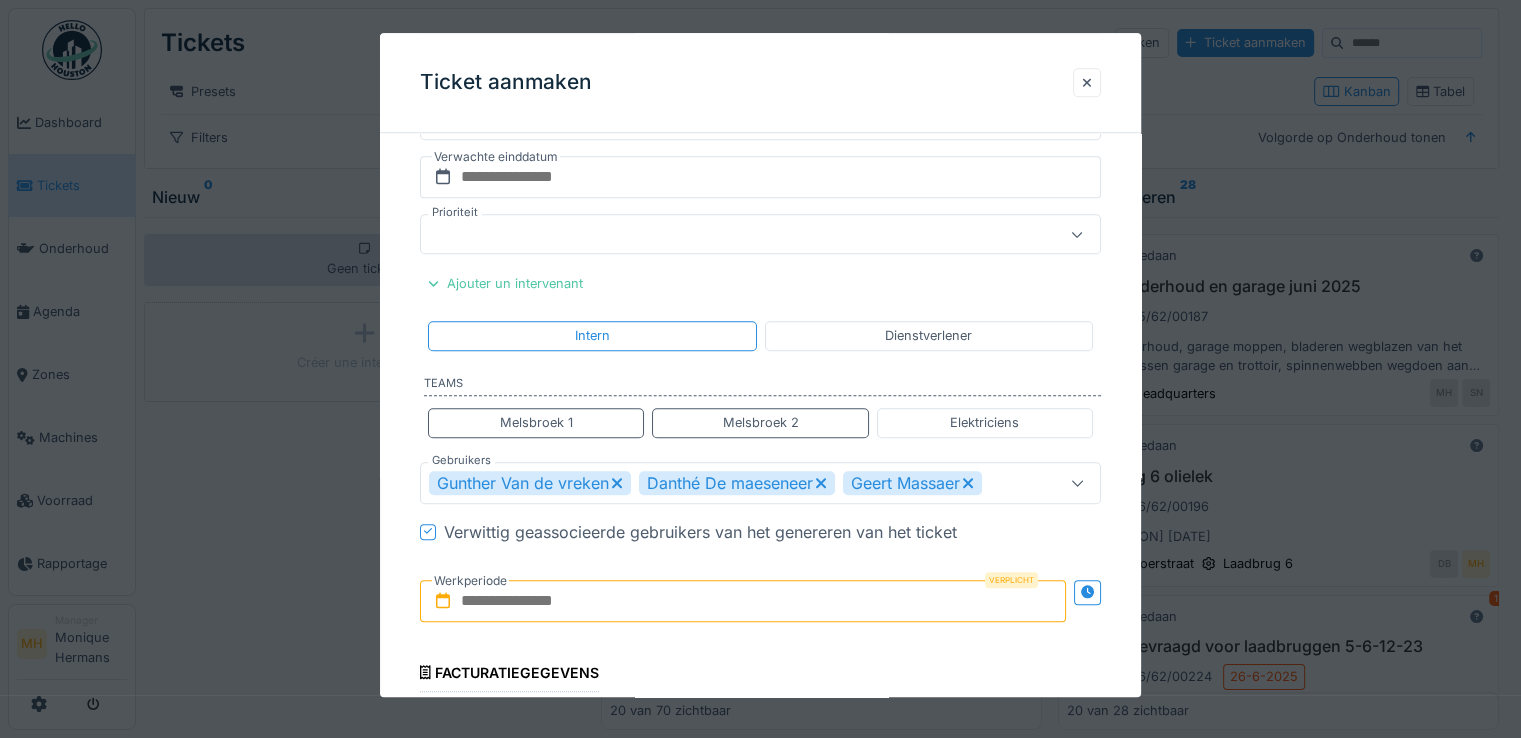 scroll, scrollTop: 1700, scrollLeft: 0, axis: vertical 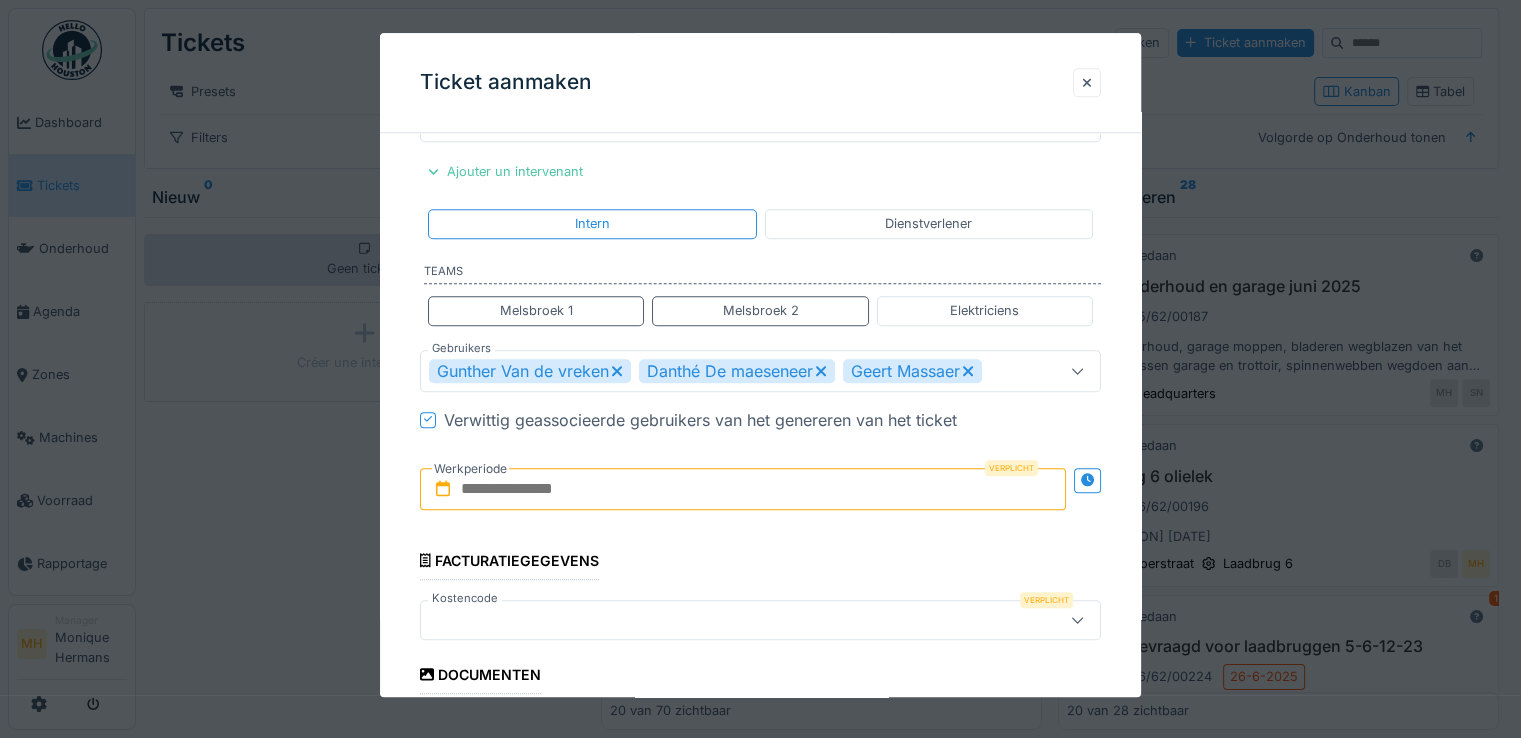 click at bounding box center [743, 489] 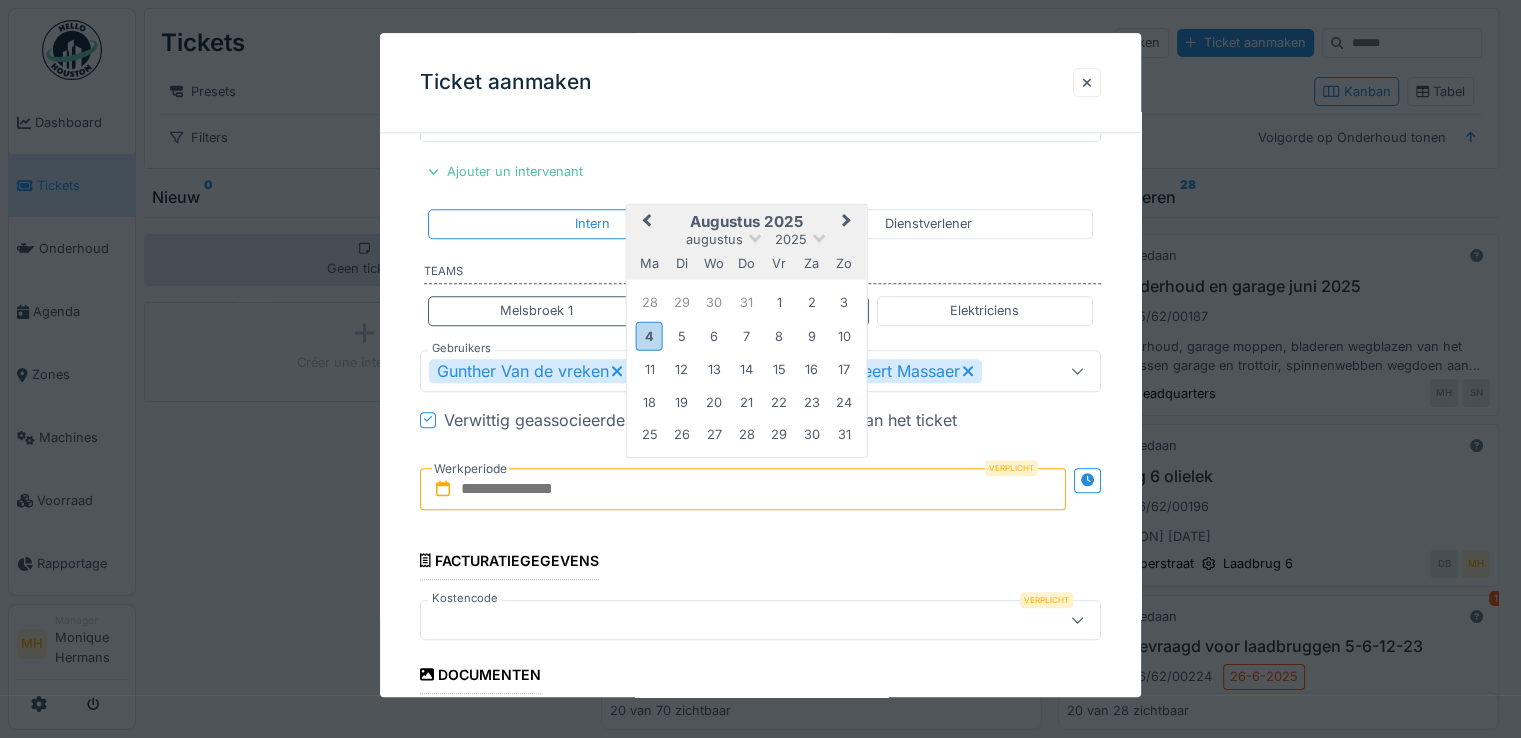 click on "Previous Month" at bounding box center [647, 221] 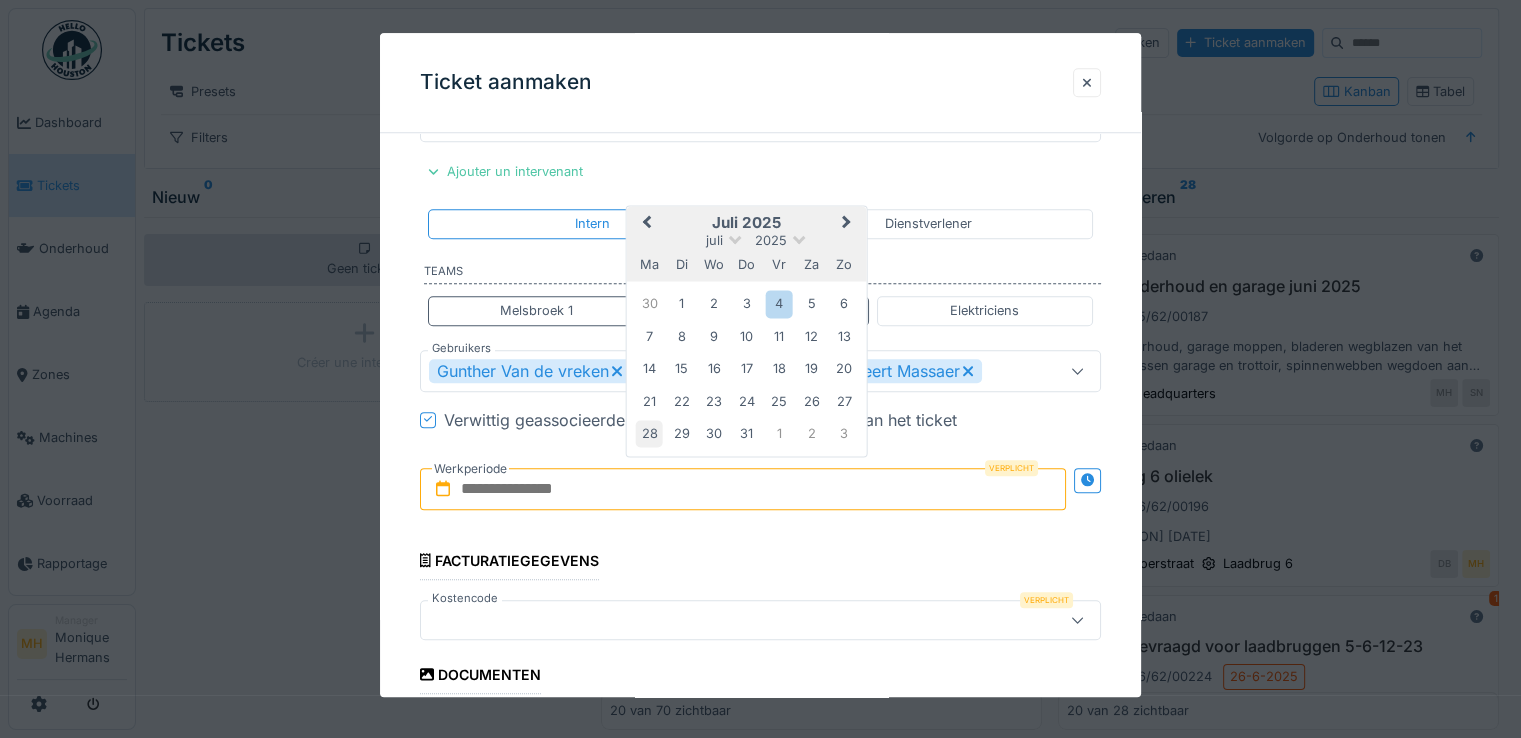 click on "28" at bounding box center [649, 434] 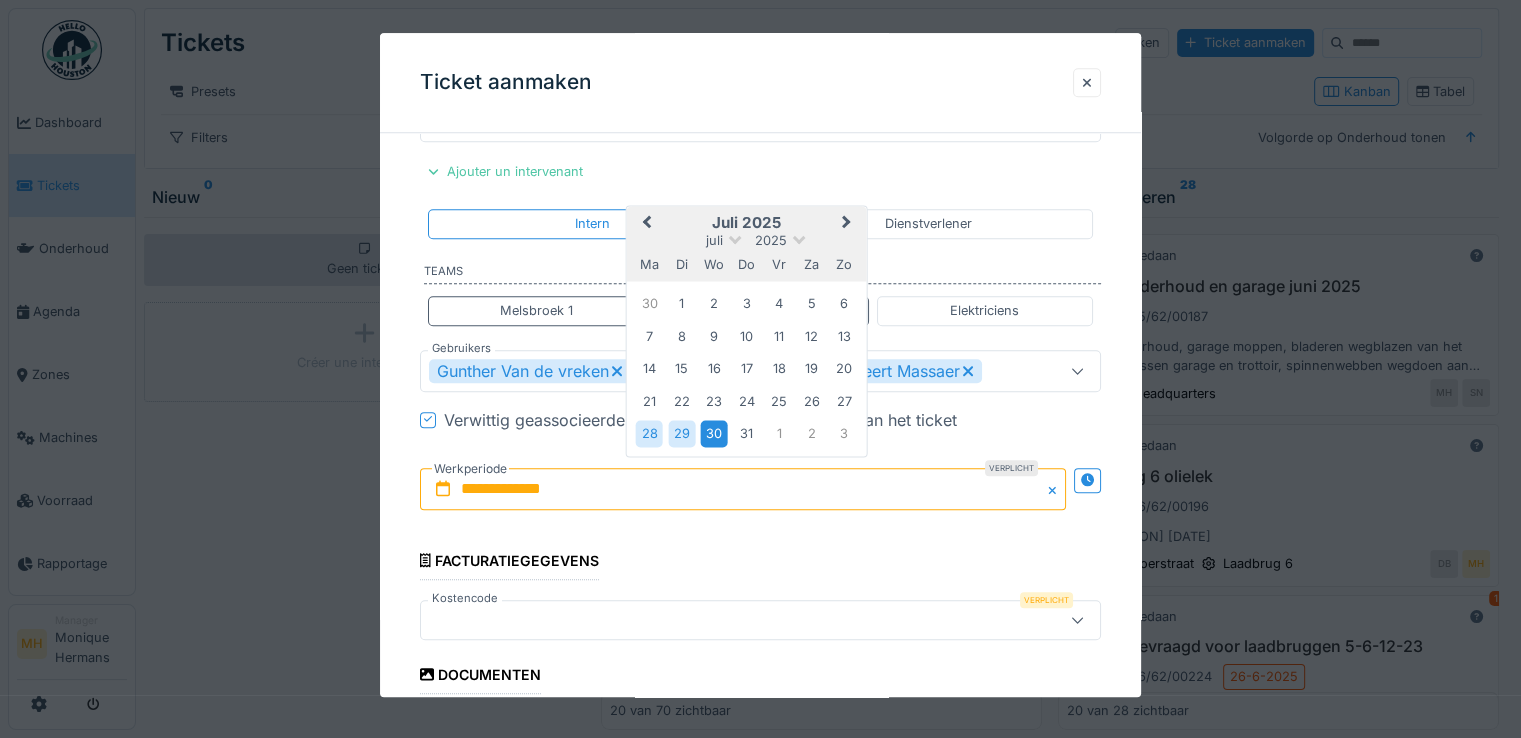 click on "30" at bounding box center [714, 434] 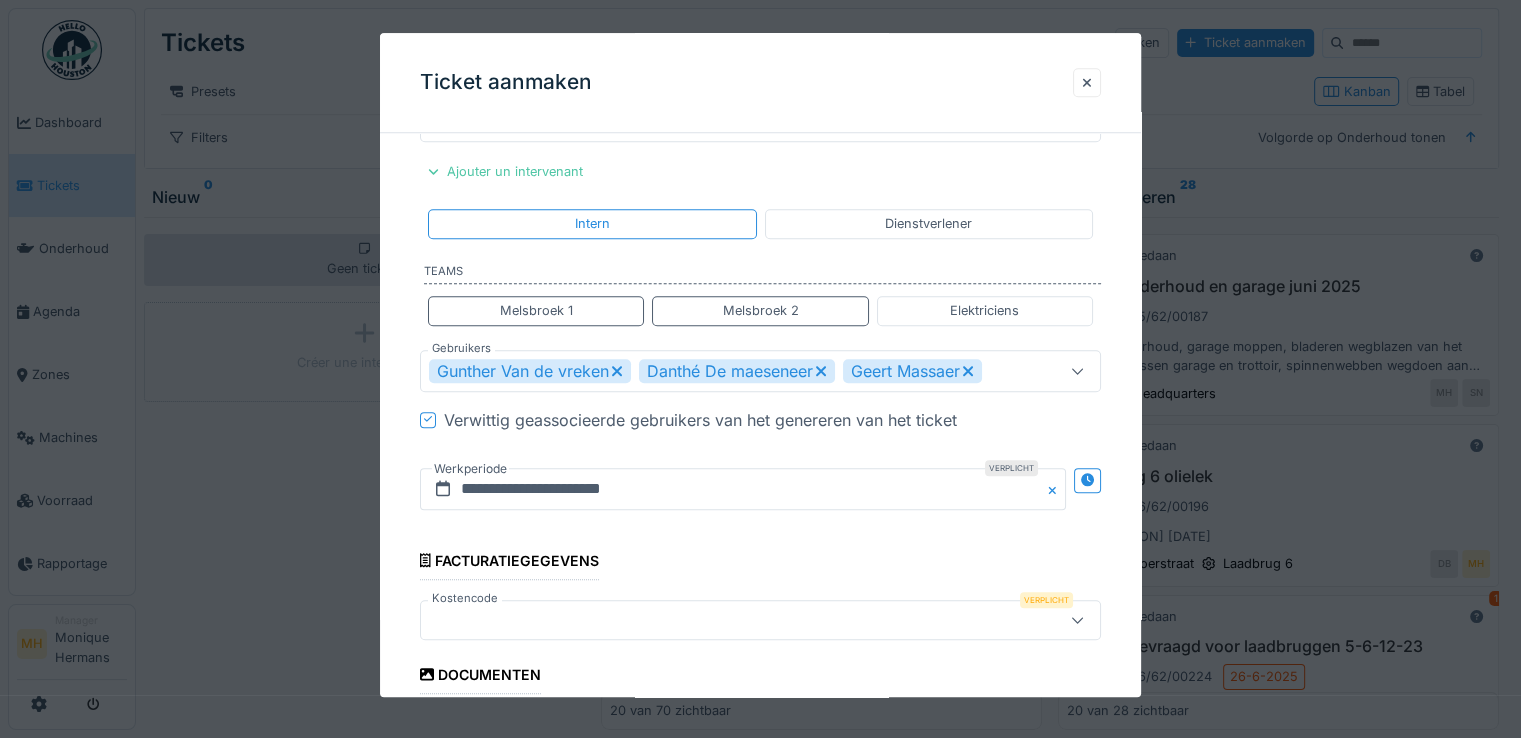 scroll, scrollTop: 1900, scrollLeft: 0, axis: vertical 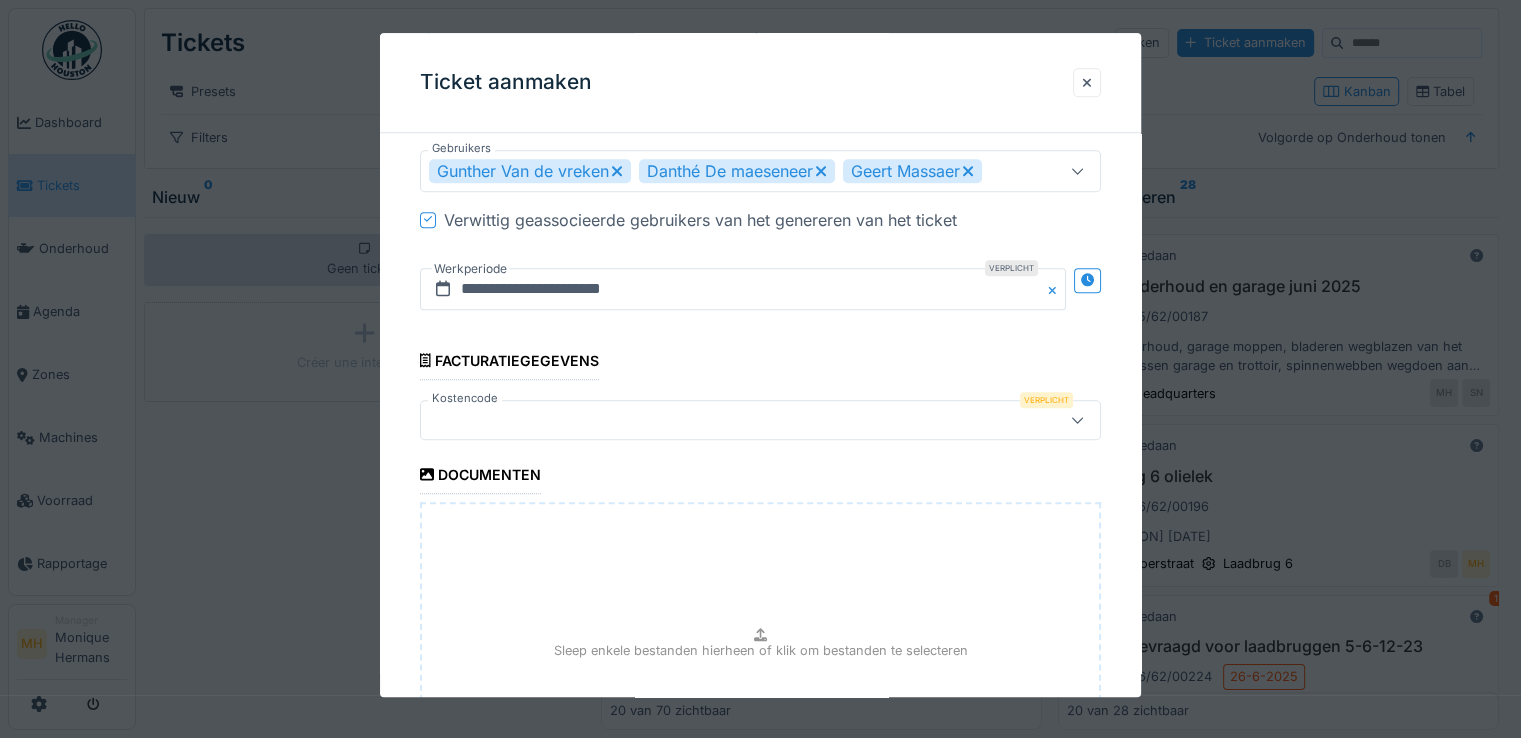 click at bounding box center (726, 420) 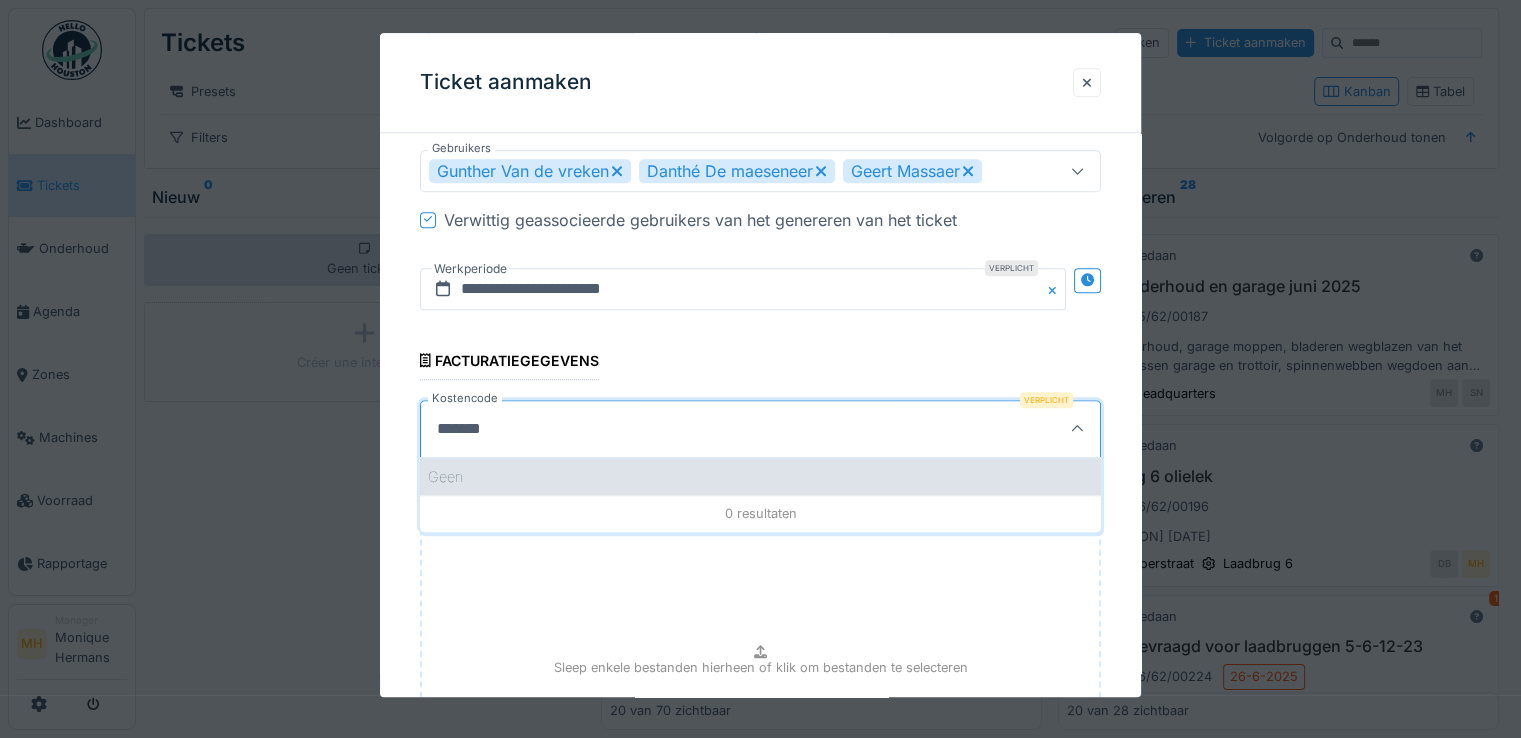 drag, startPoint x: 460, startPoint y: 429, endPoint x: 492, endPoint y: 450, distance: 38.27532 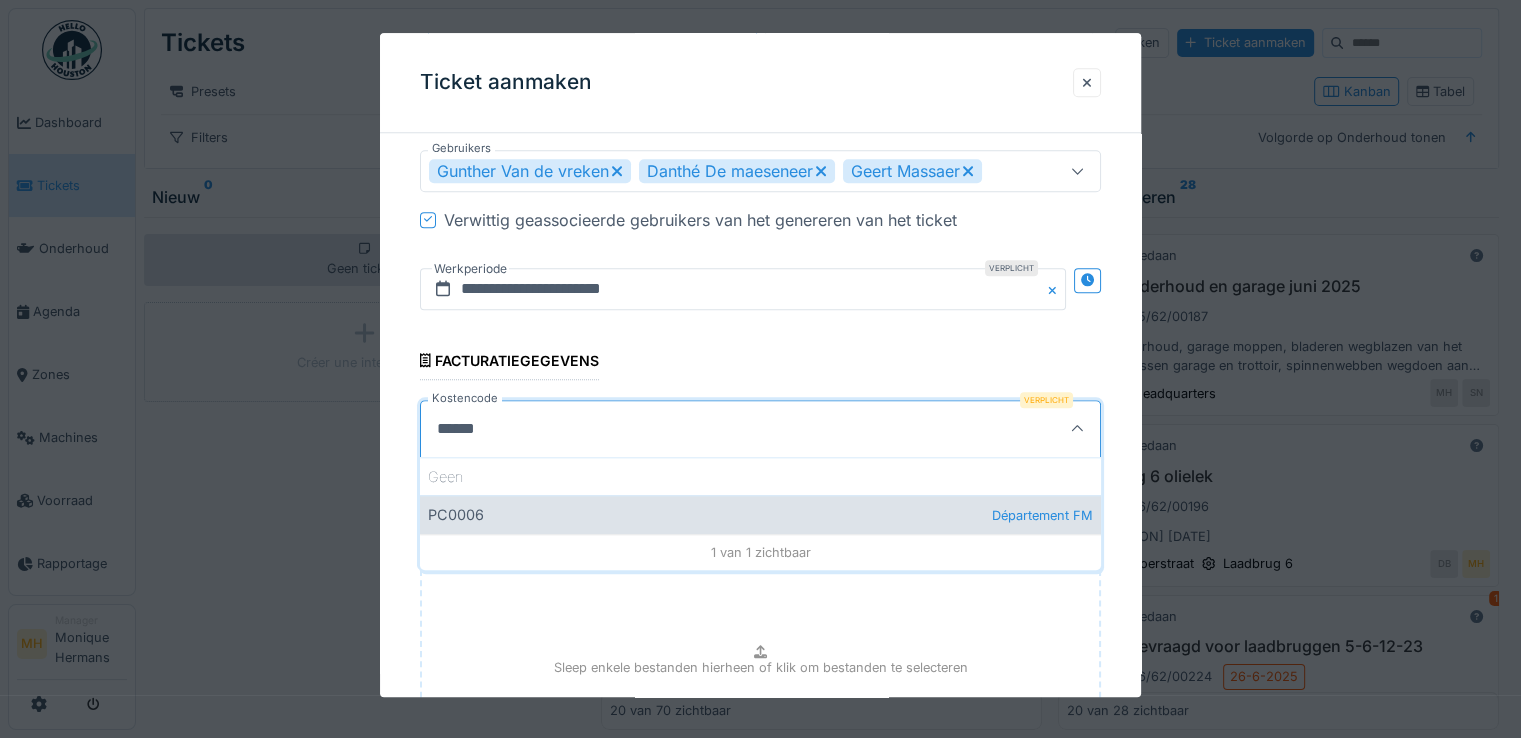 type on "******" 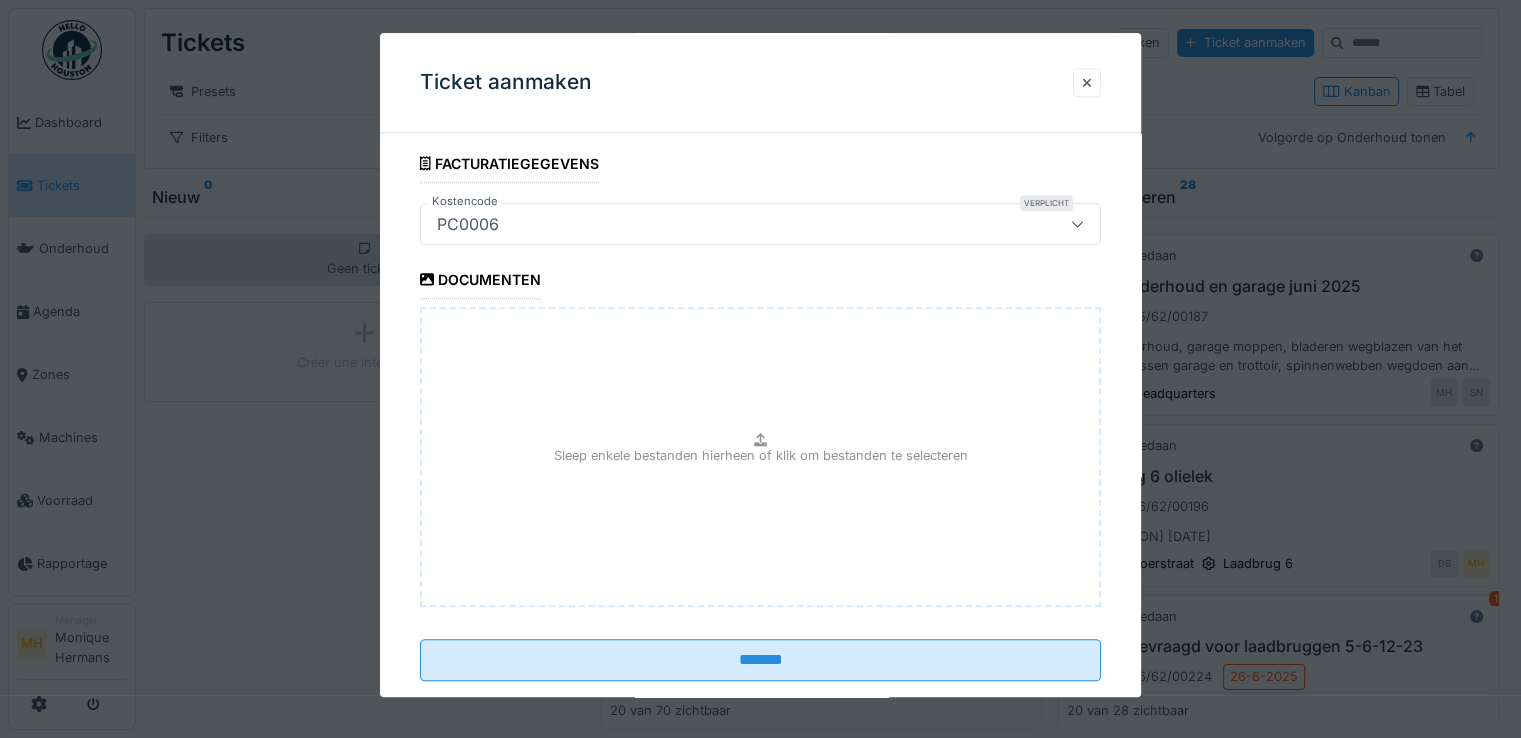 scroll, scrollTop: 2100, scrollLeft: 0, axis: vertical 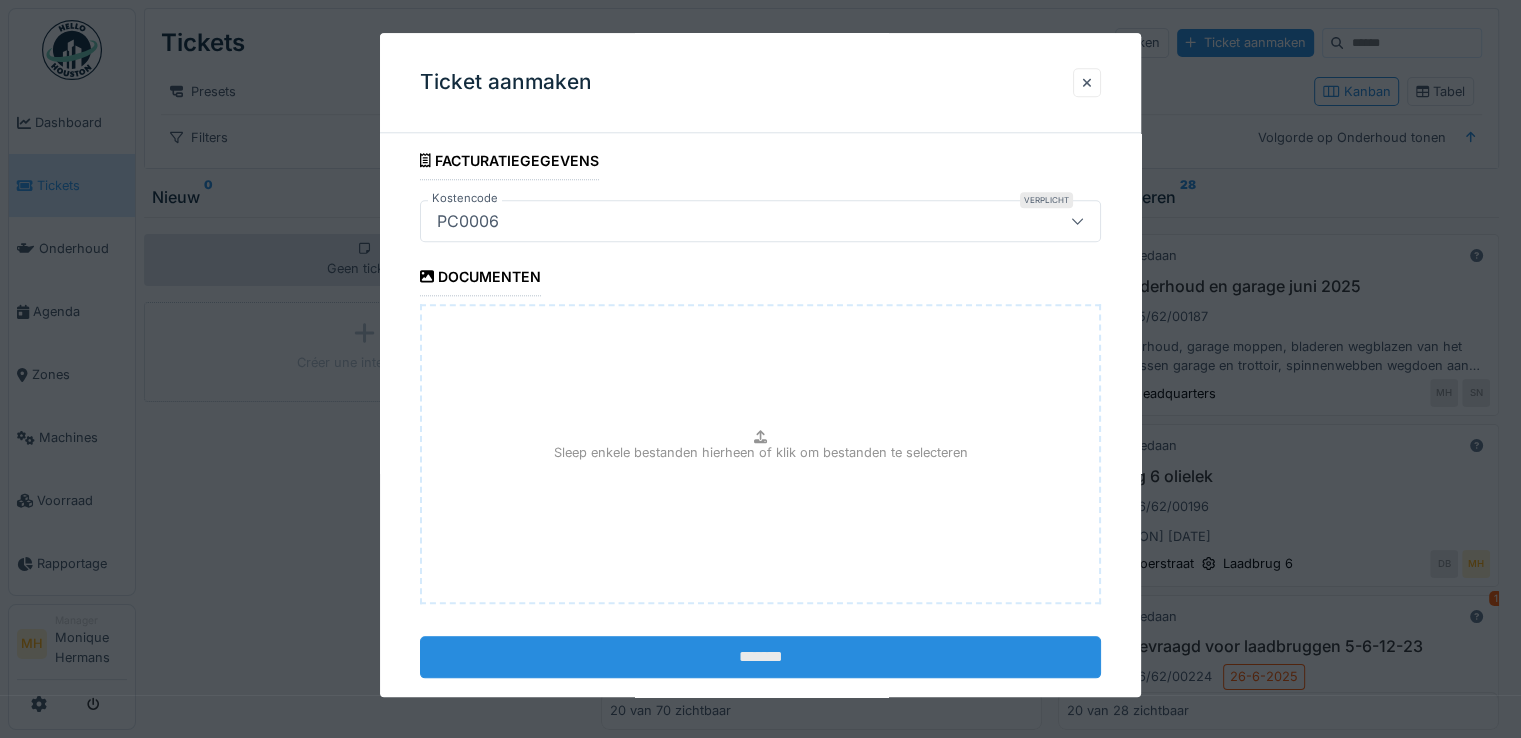 click on "*******" at bounding box center (760, 657) 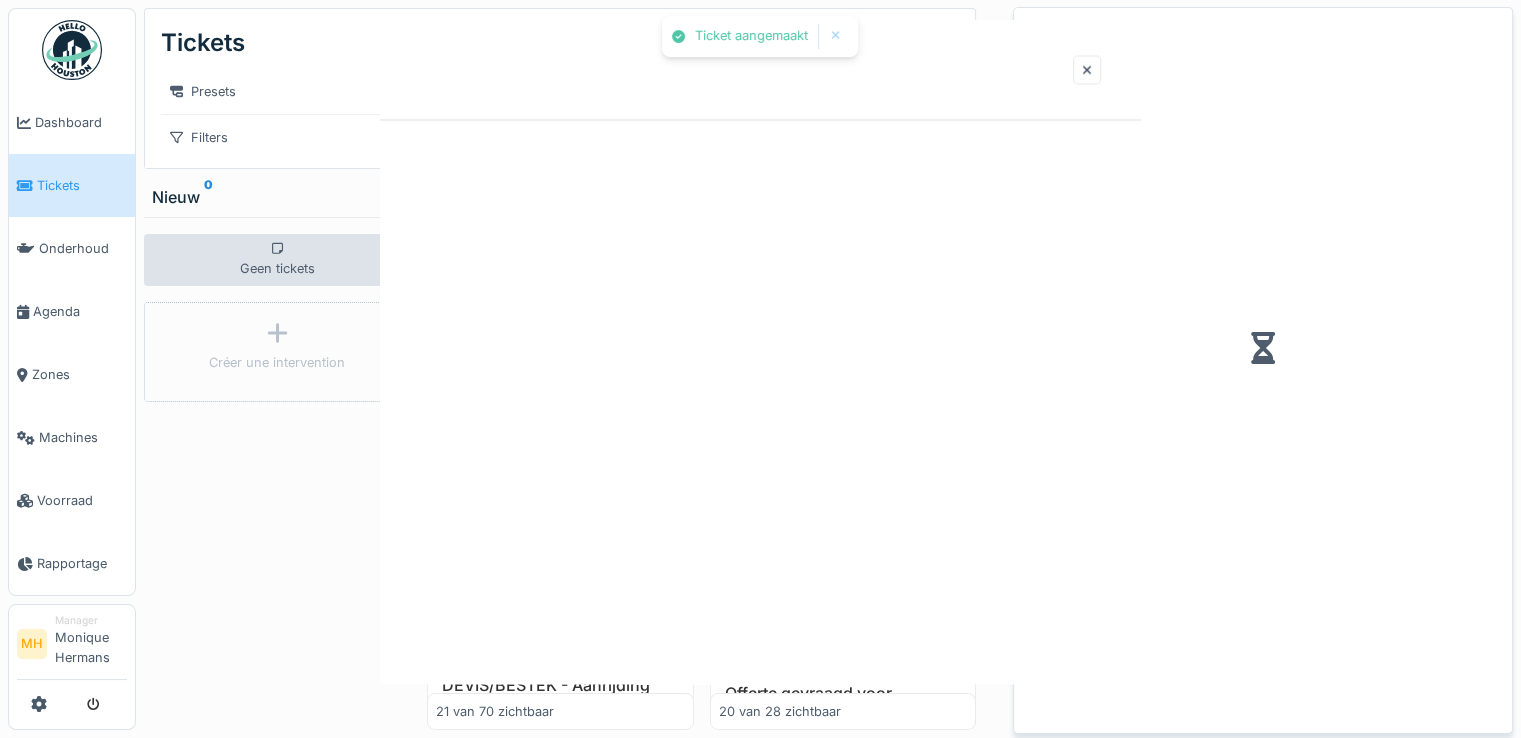 scroll, scrollTop: 0, scrollLeft: 0, axis: both 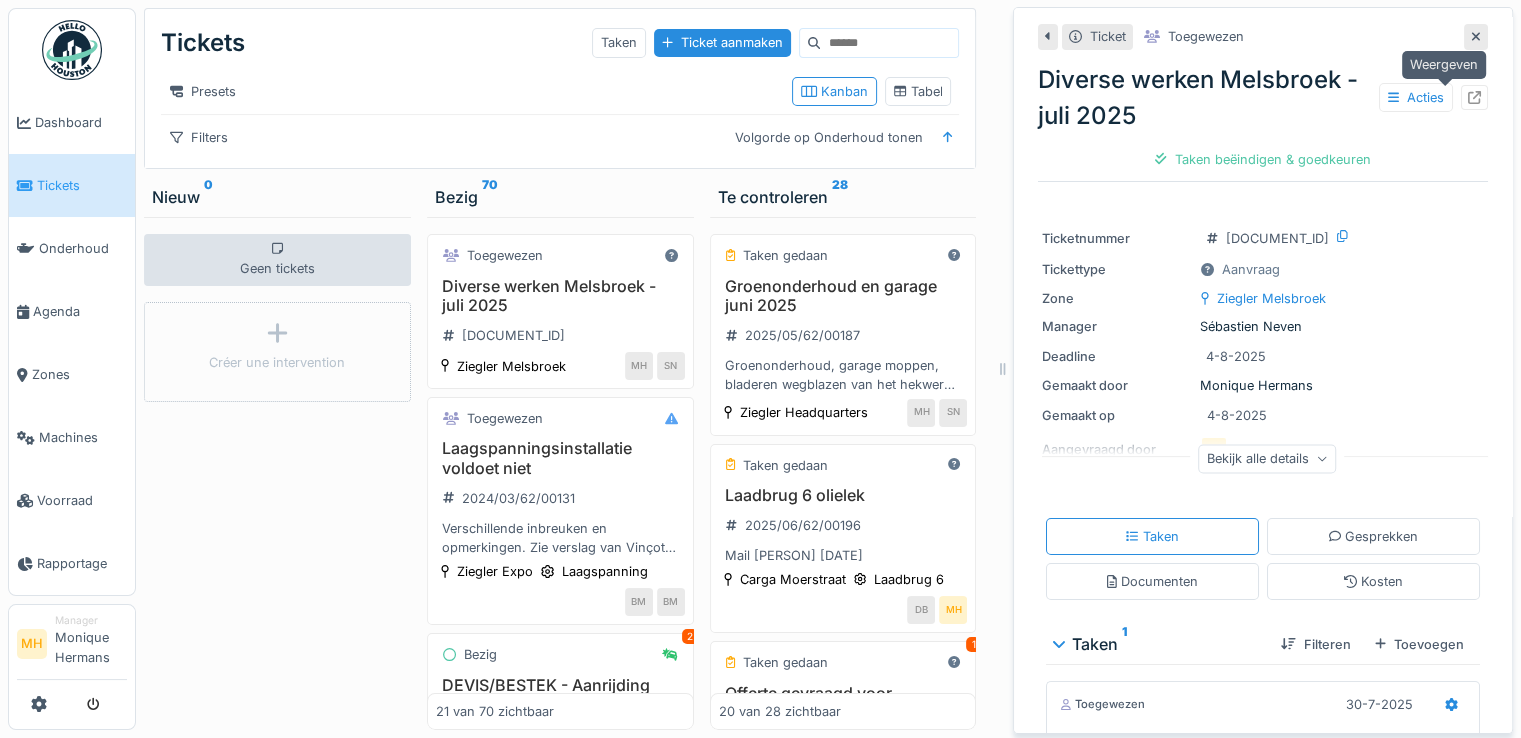 click 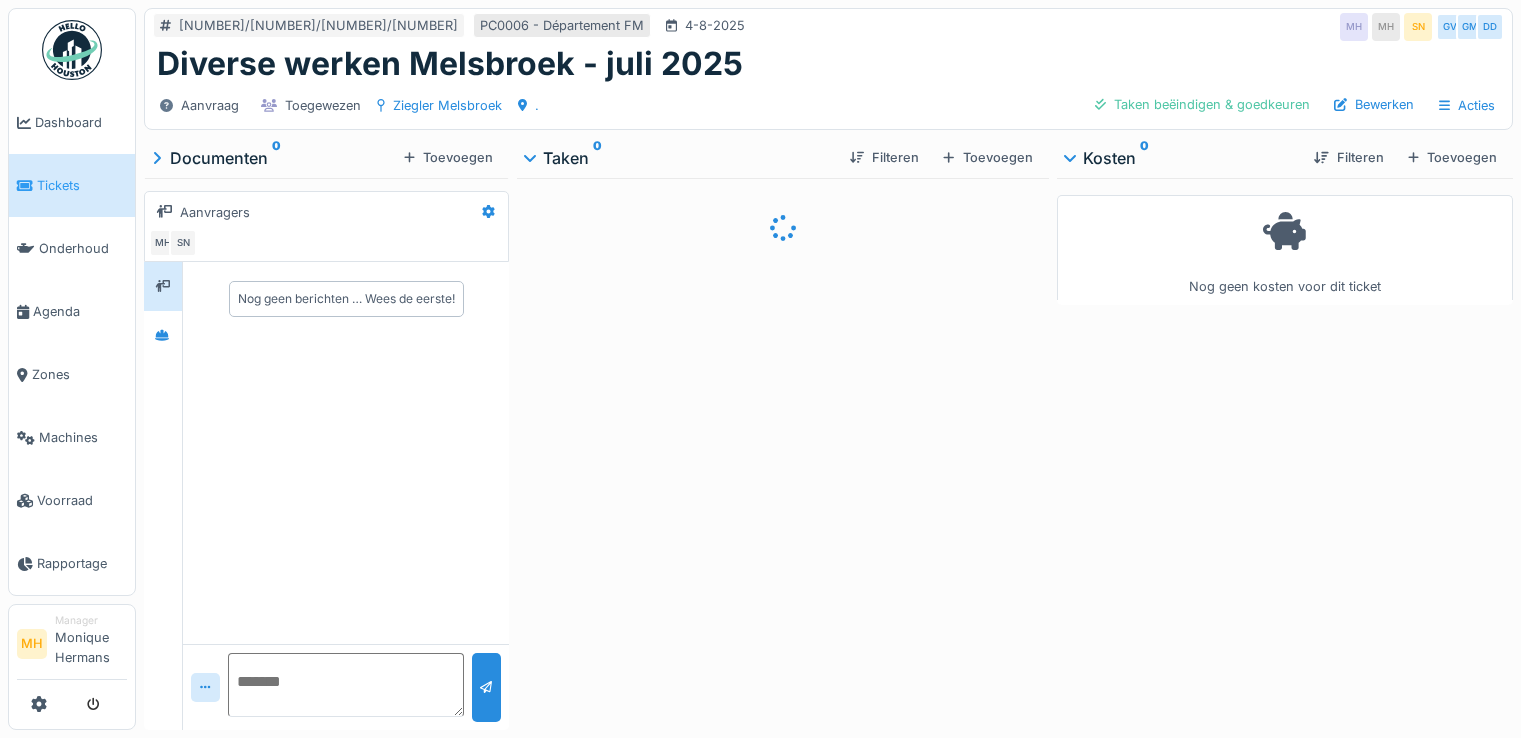 scroll, scrollTop: 0, scrollLeft: 0, axis: both 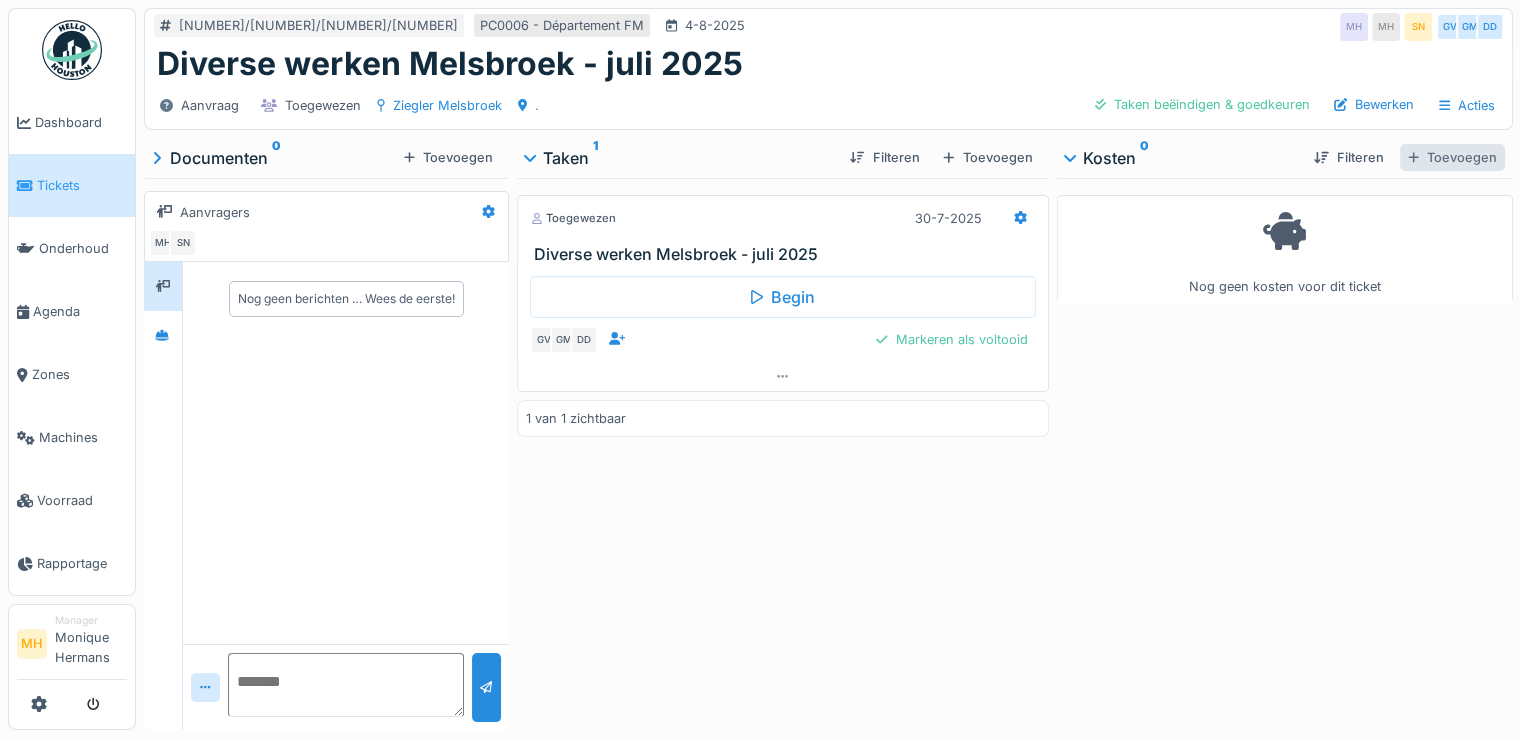 click on "Toevoegen" at bounding box center [1452, 157] 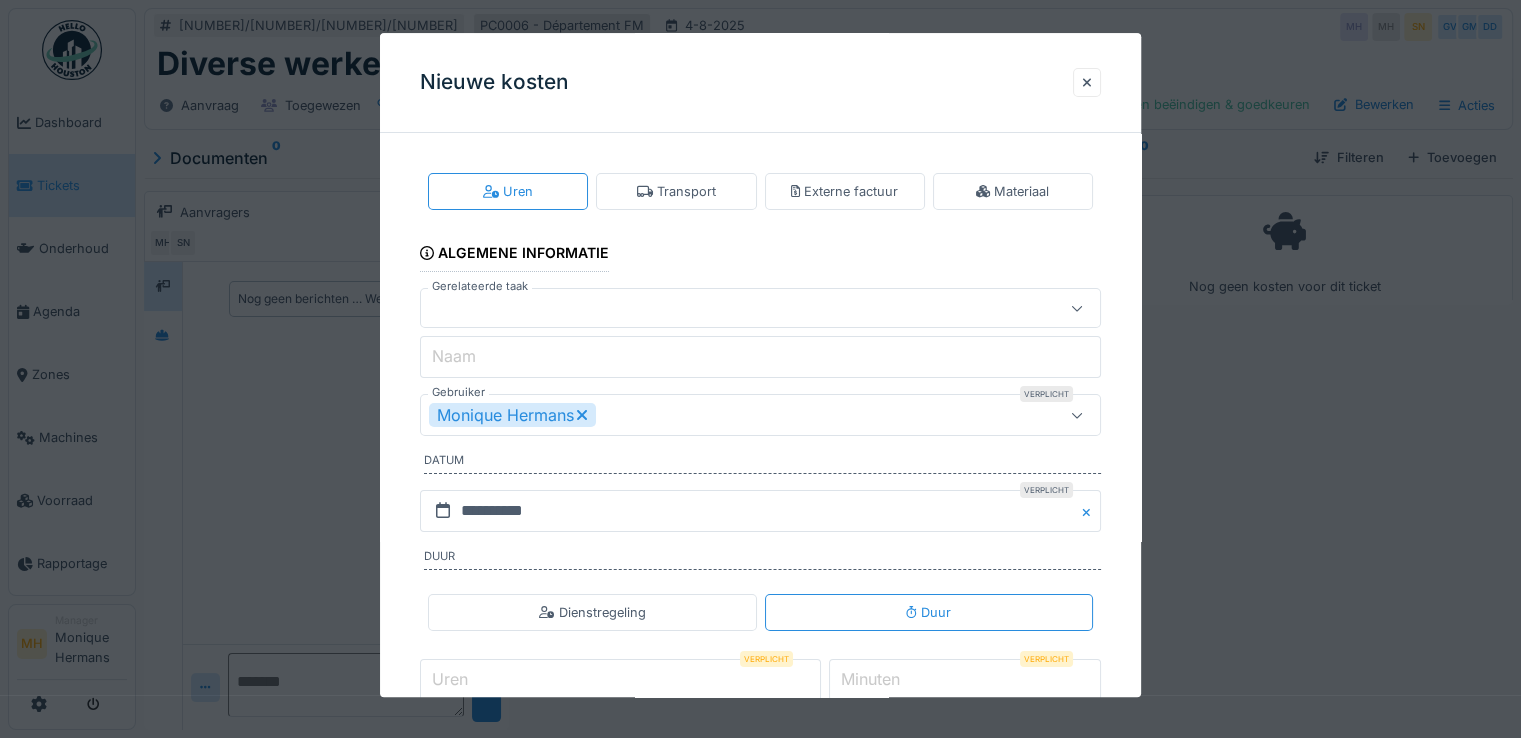 click at bounding box center [726, 309] 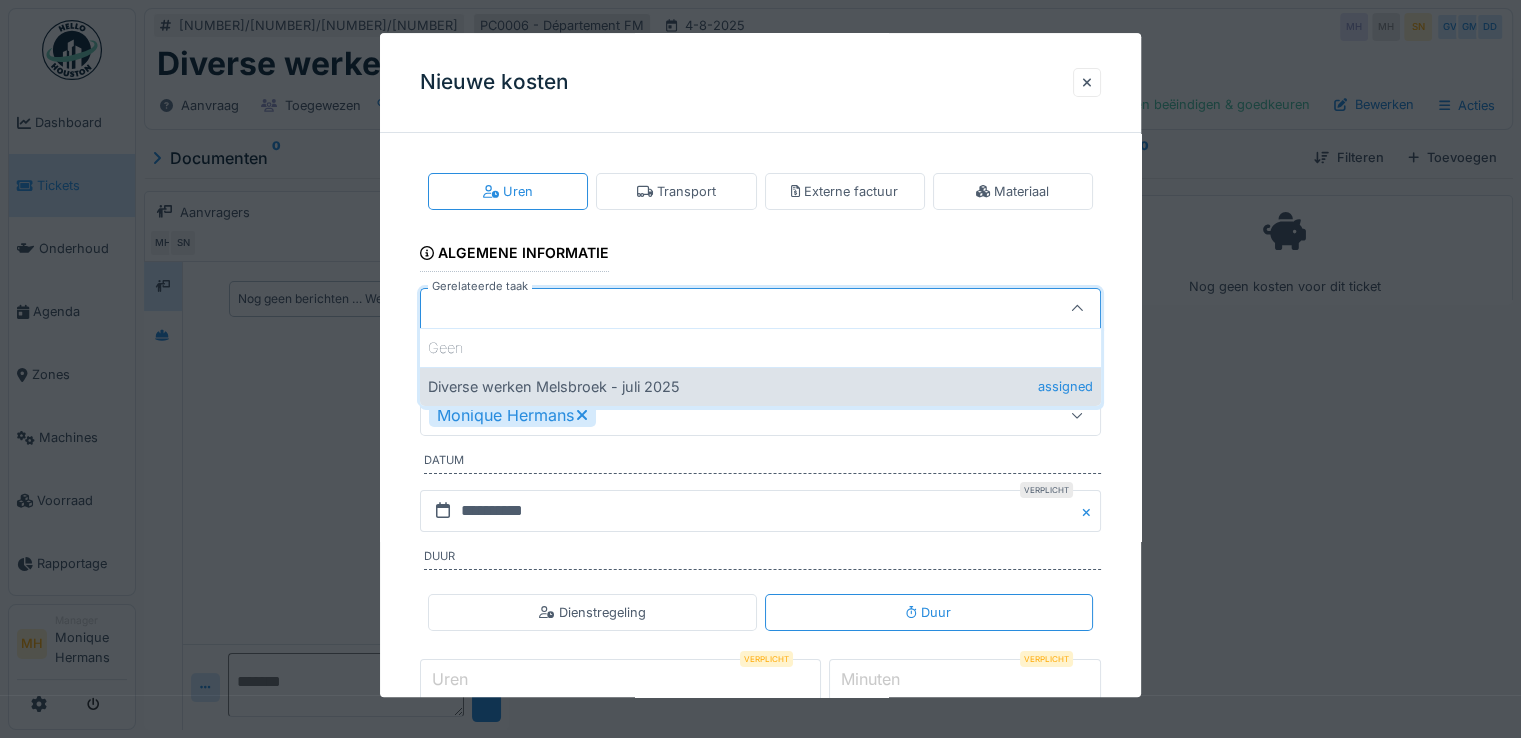 click on "Diverse werken Melsbroek - juli 2025   assigned" at bounding box center [760, 386] 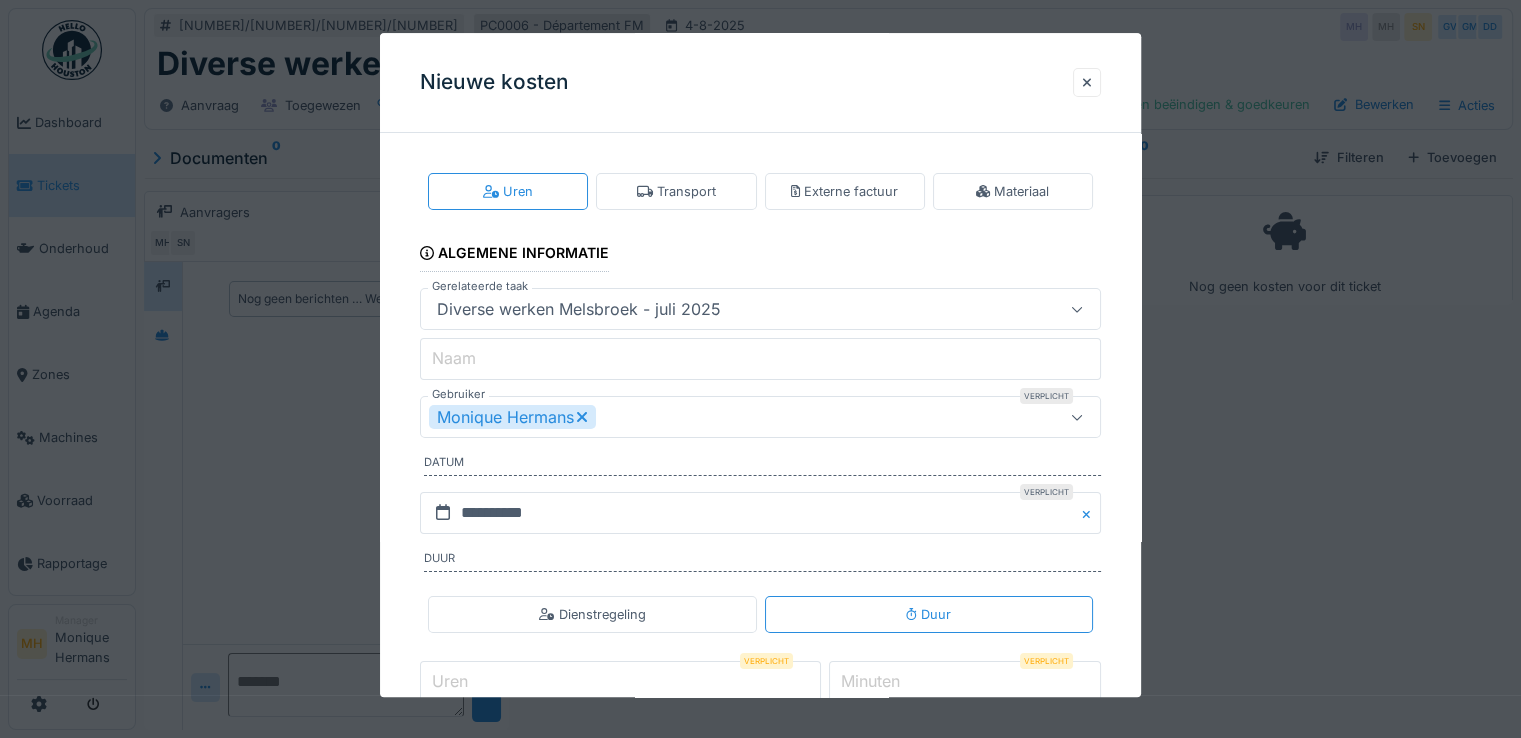 drag, startPoint x: 480, startPoint y: 362, endPoint x: 500, endPoint y: 361, distance: 20.024984 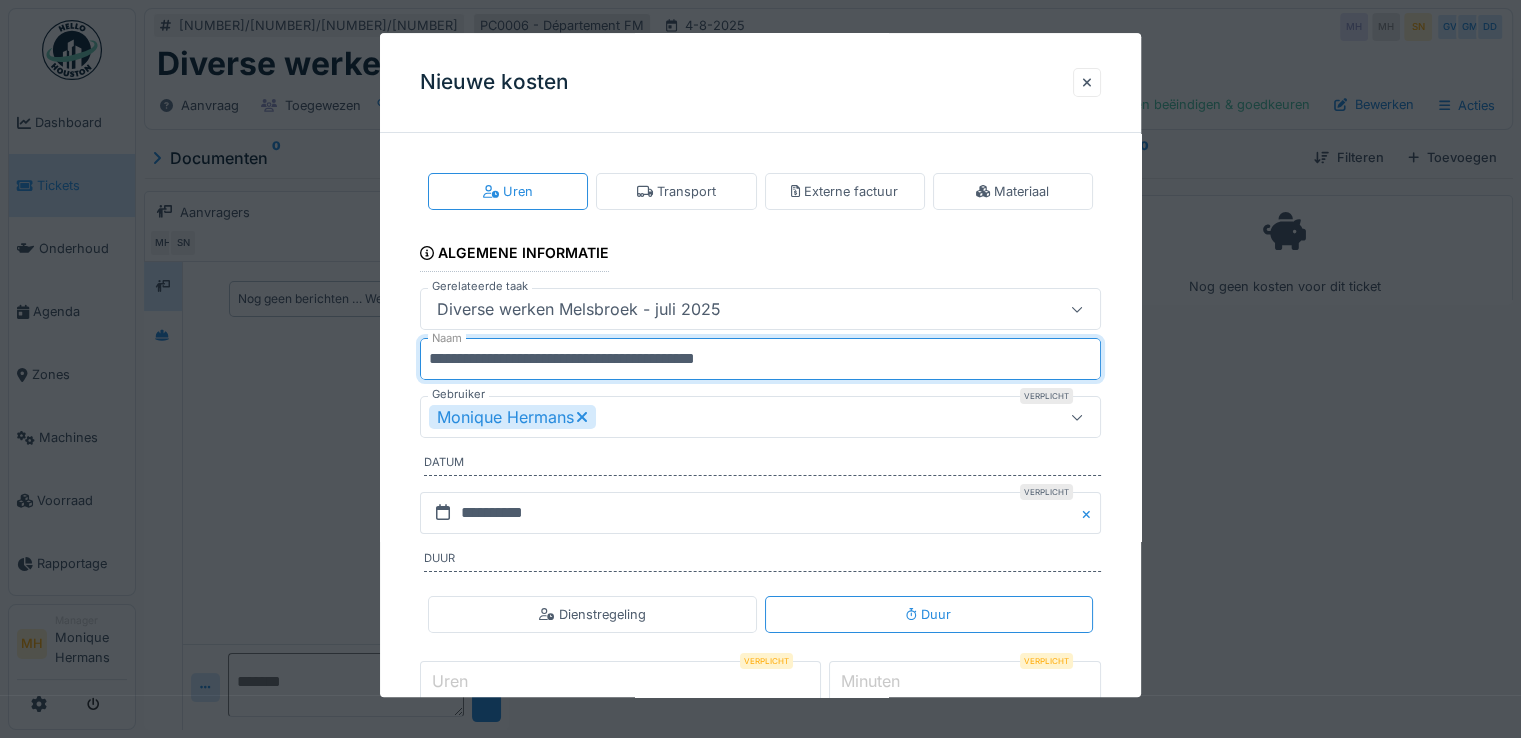 type on "**********" 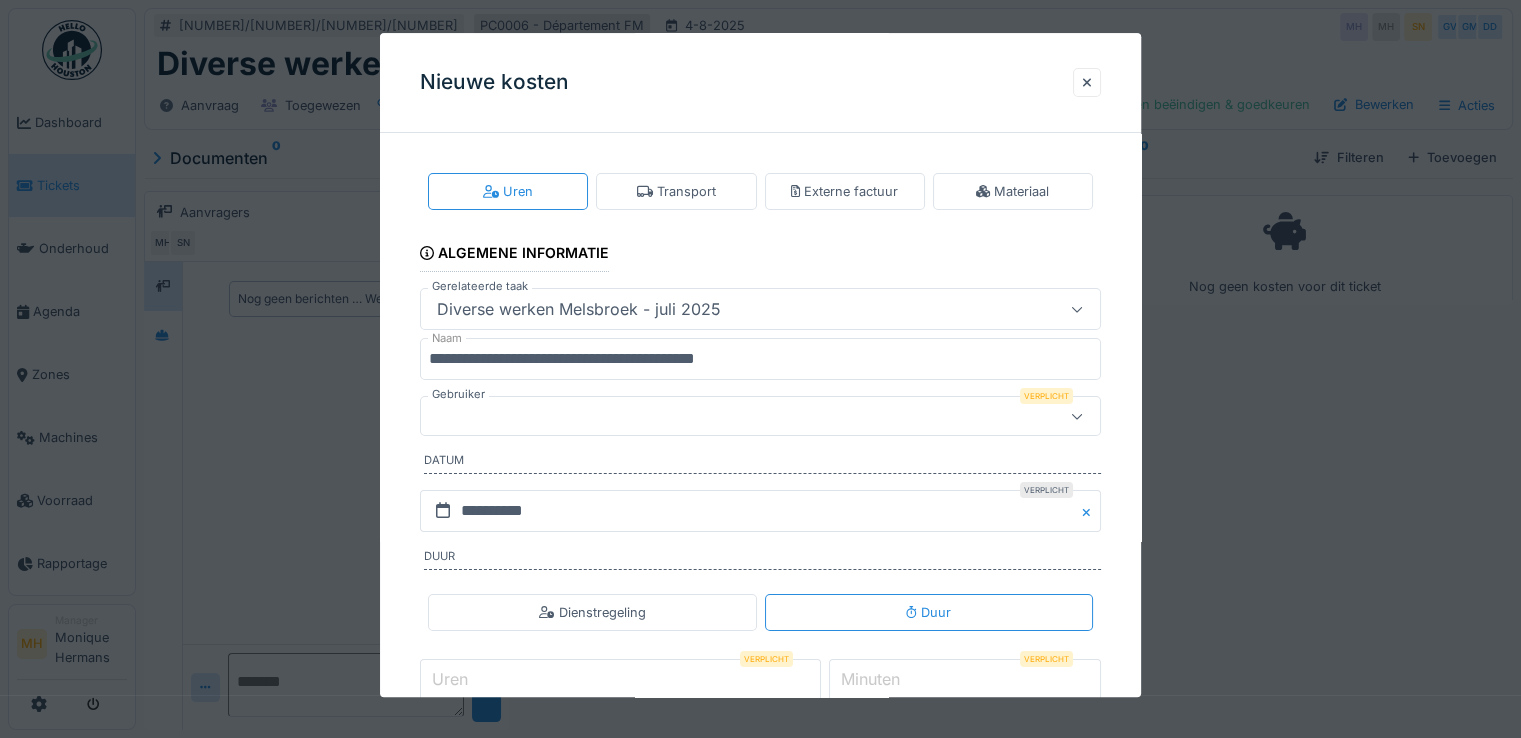 click at bounding box center (726, 417) 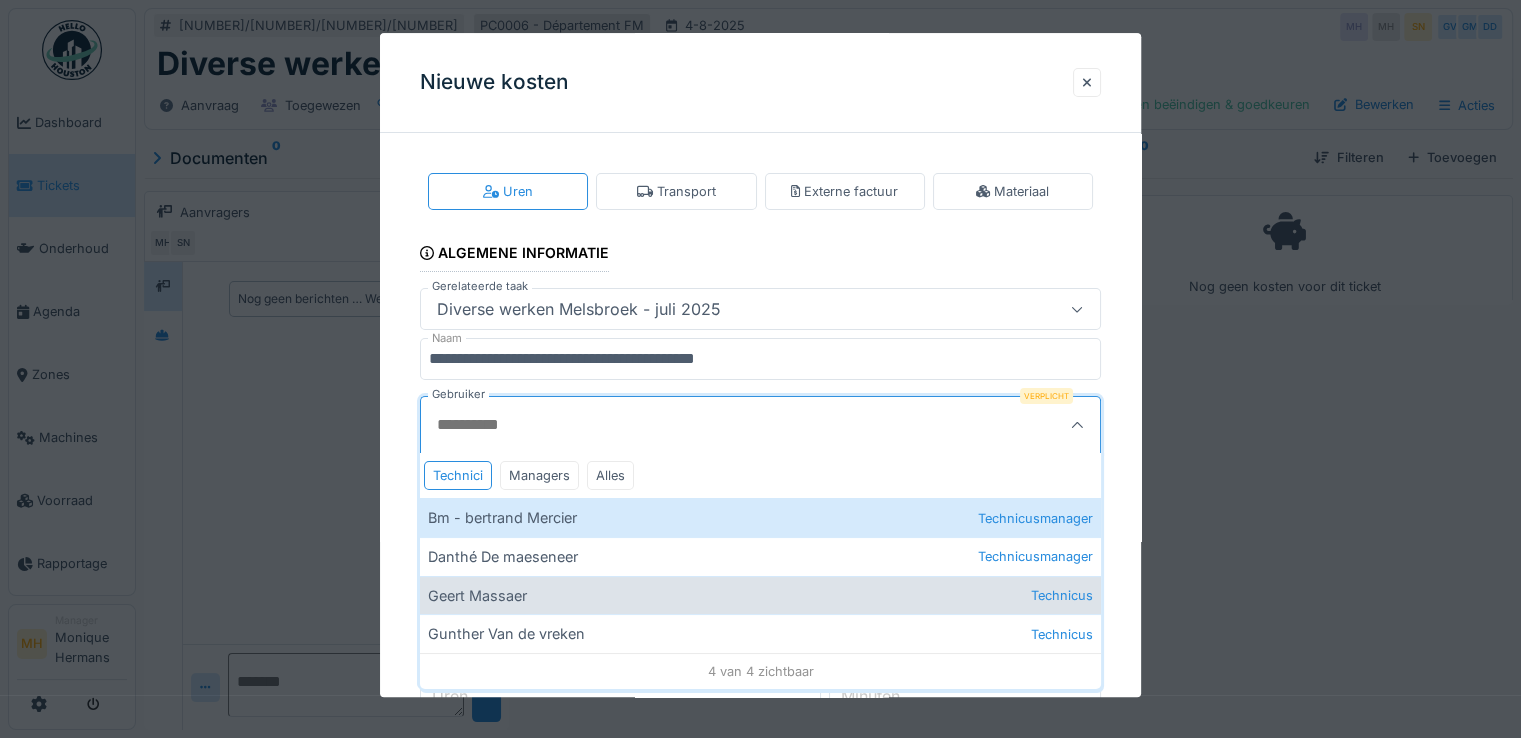 click on "Geert Massaer   Technicus" at bounding box center [760, 595] 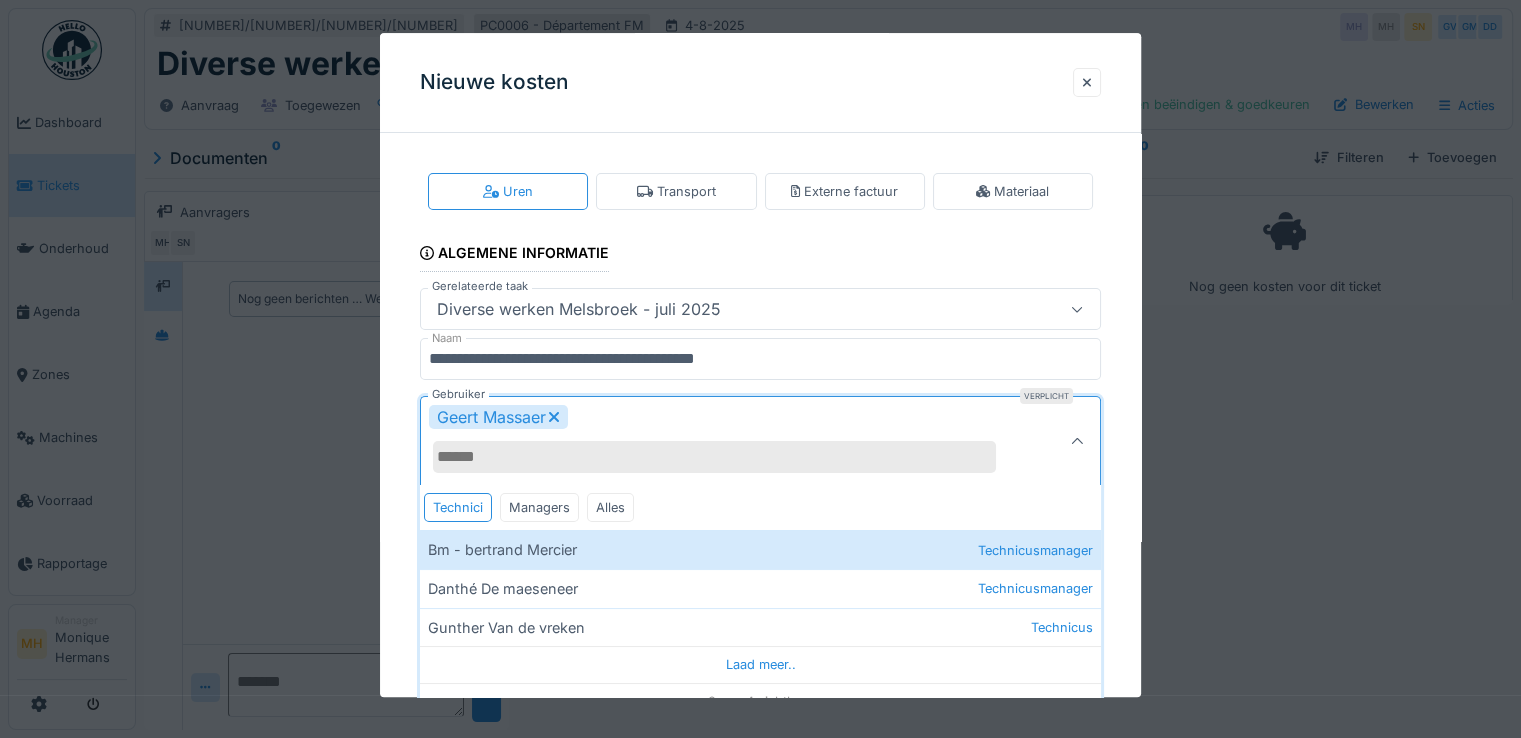 click on "Gebruiker" at bounding box center (714, 458) 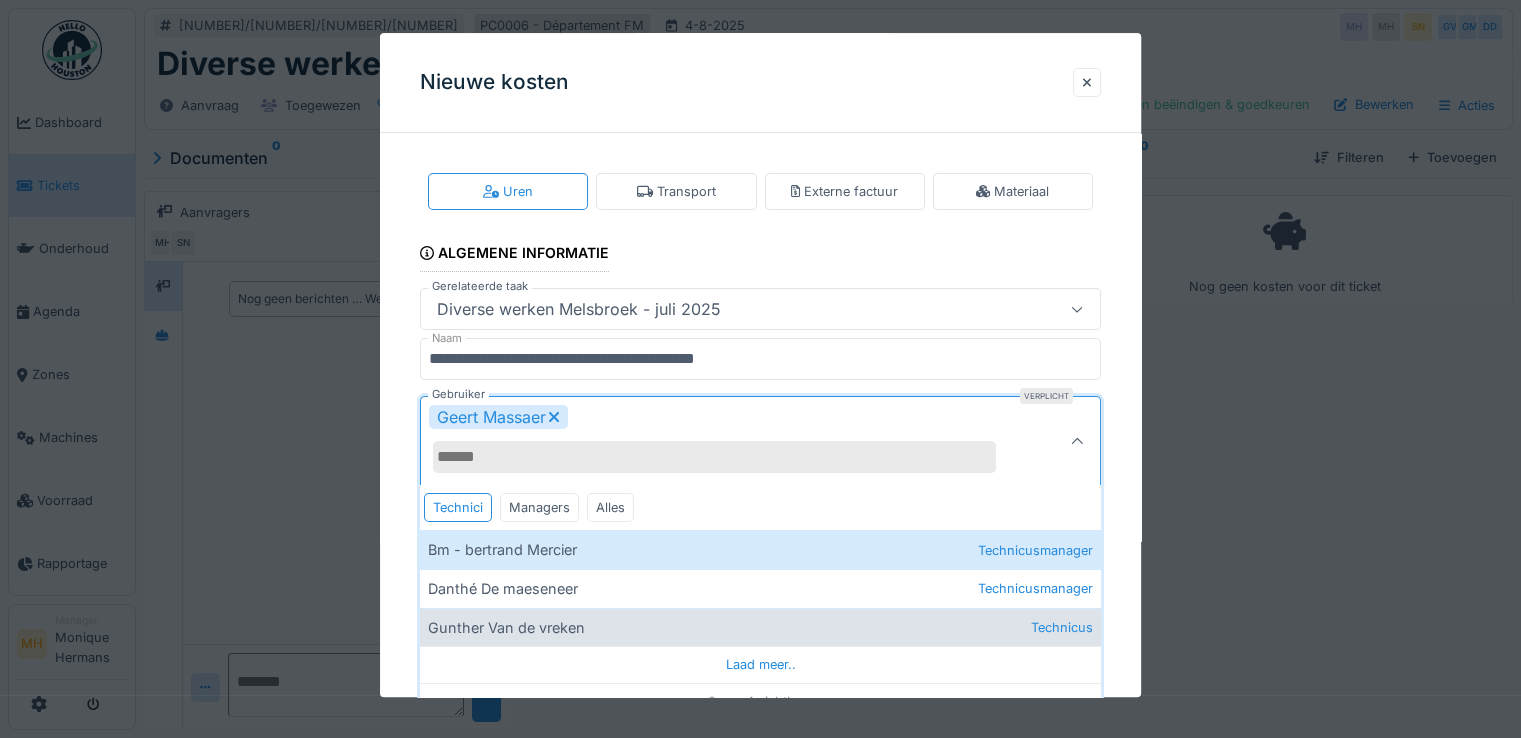 click on "Gunther Van de vreken   Technicus" at bounding box center (760, 627) 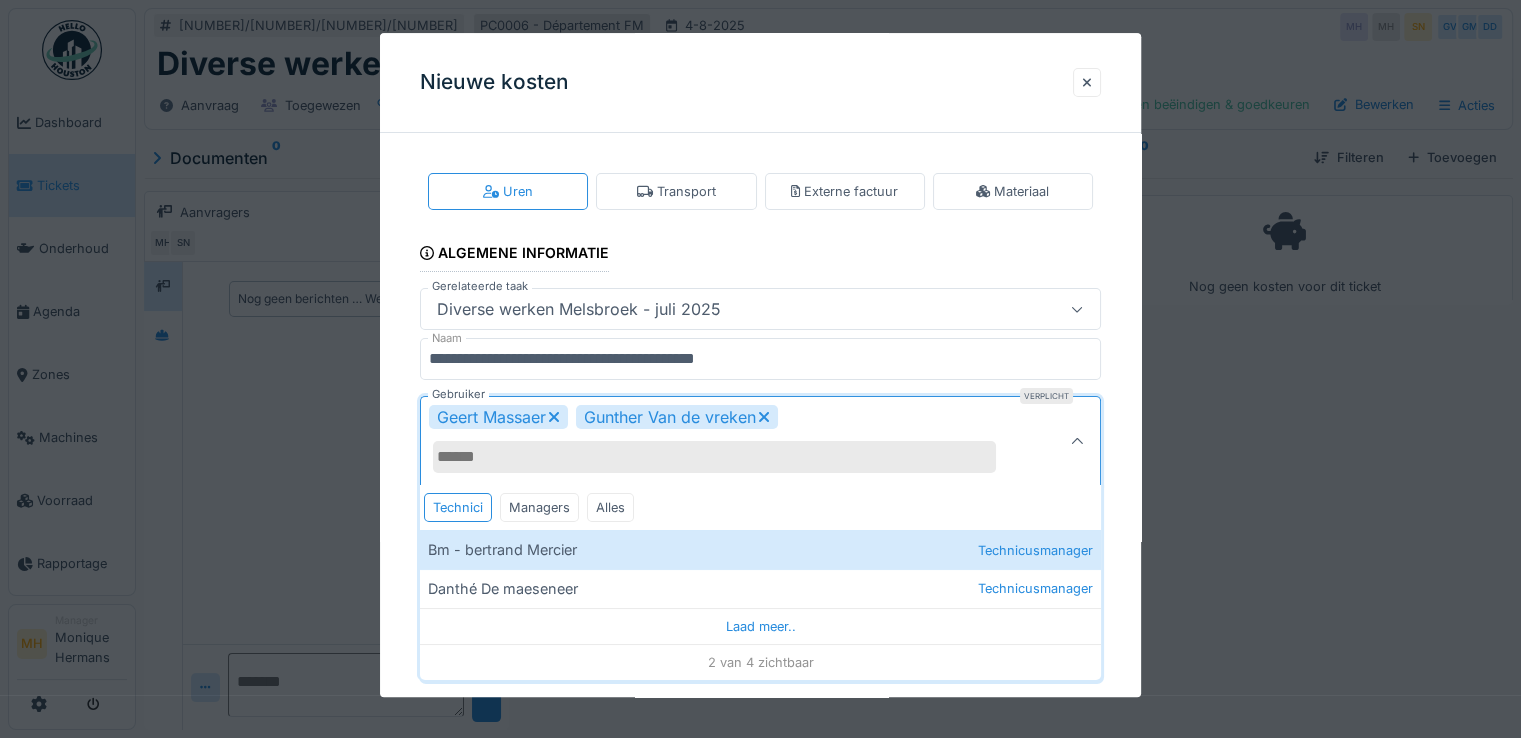 click on "**********" at bounding box center (760, 508) 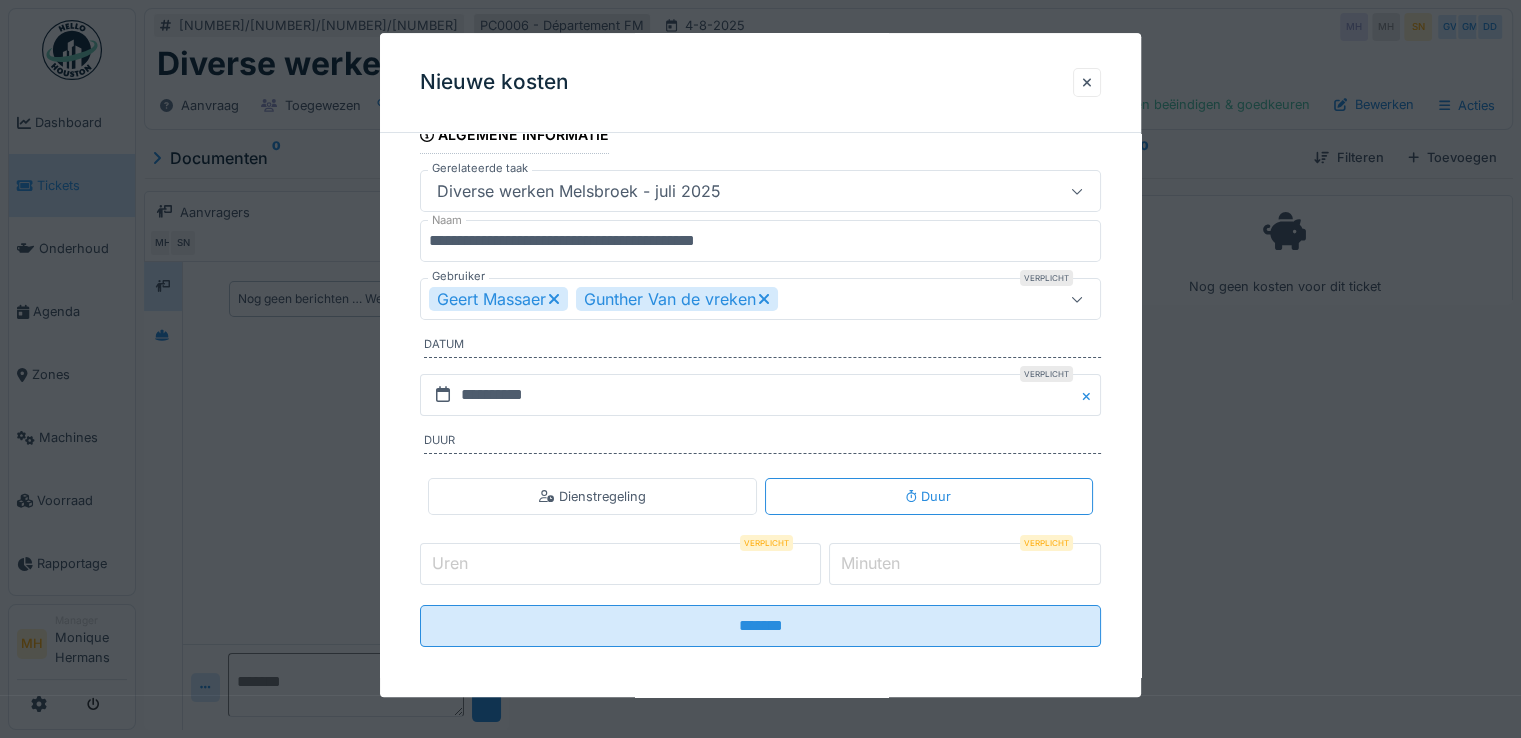 scroll, scrollTop: 120, scrollLeft: 0, axis: vertical 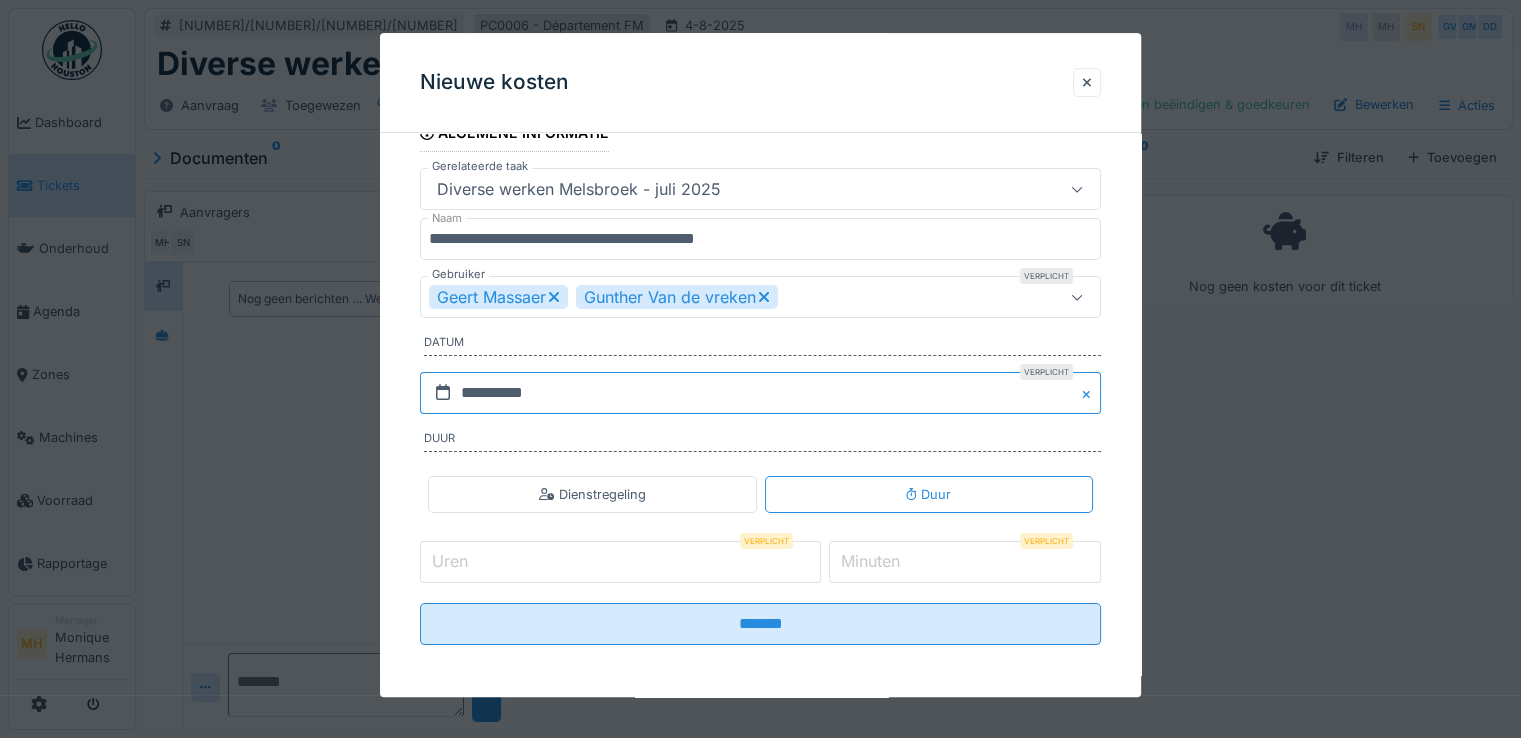 click on "**********" at bounding box center (760, 393) 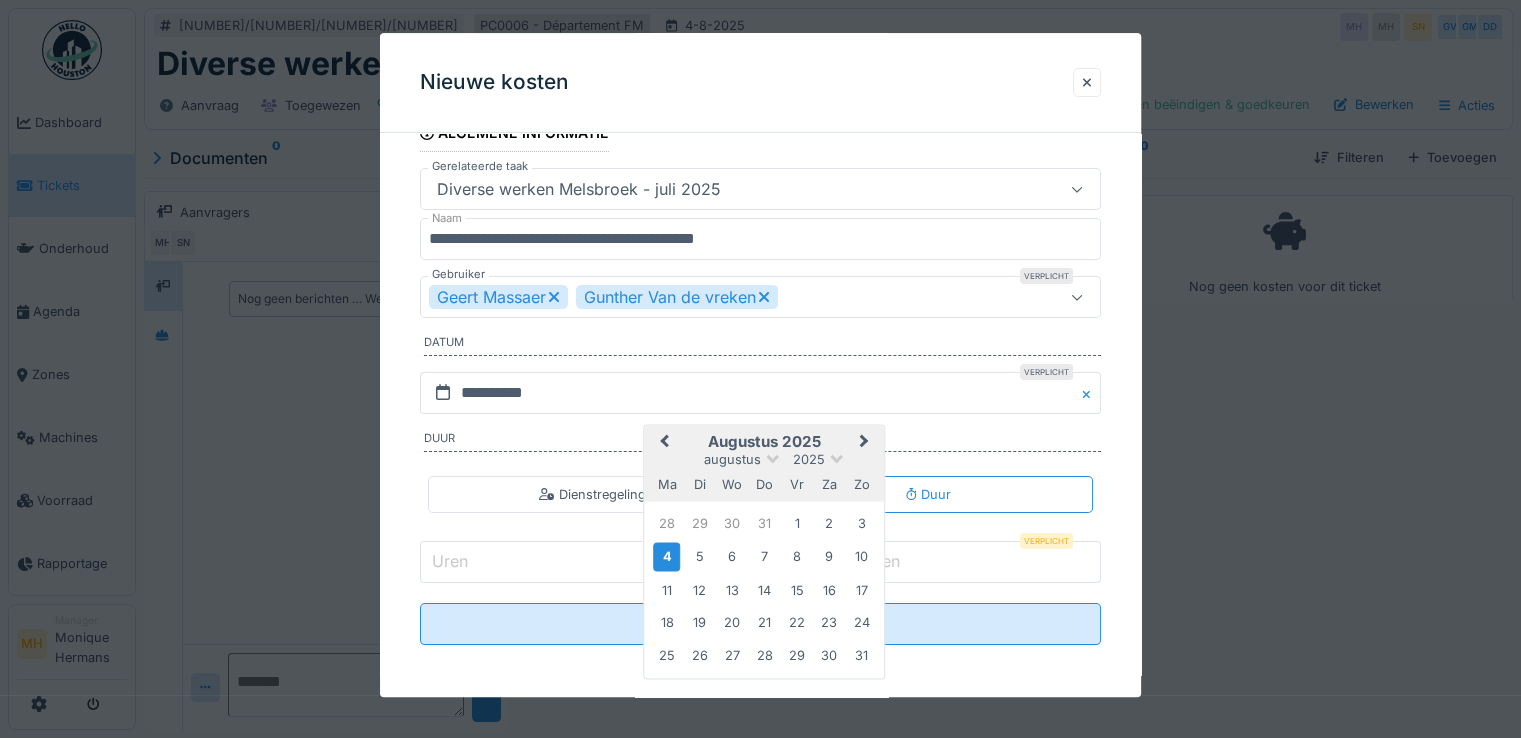 click on "Previous Month" at bounding box center [664, 443] 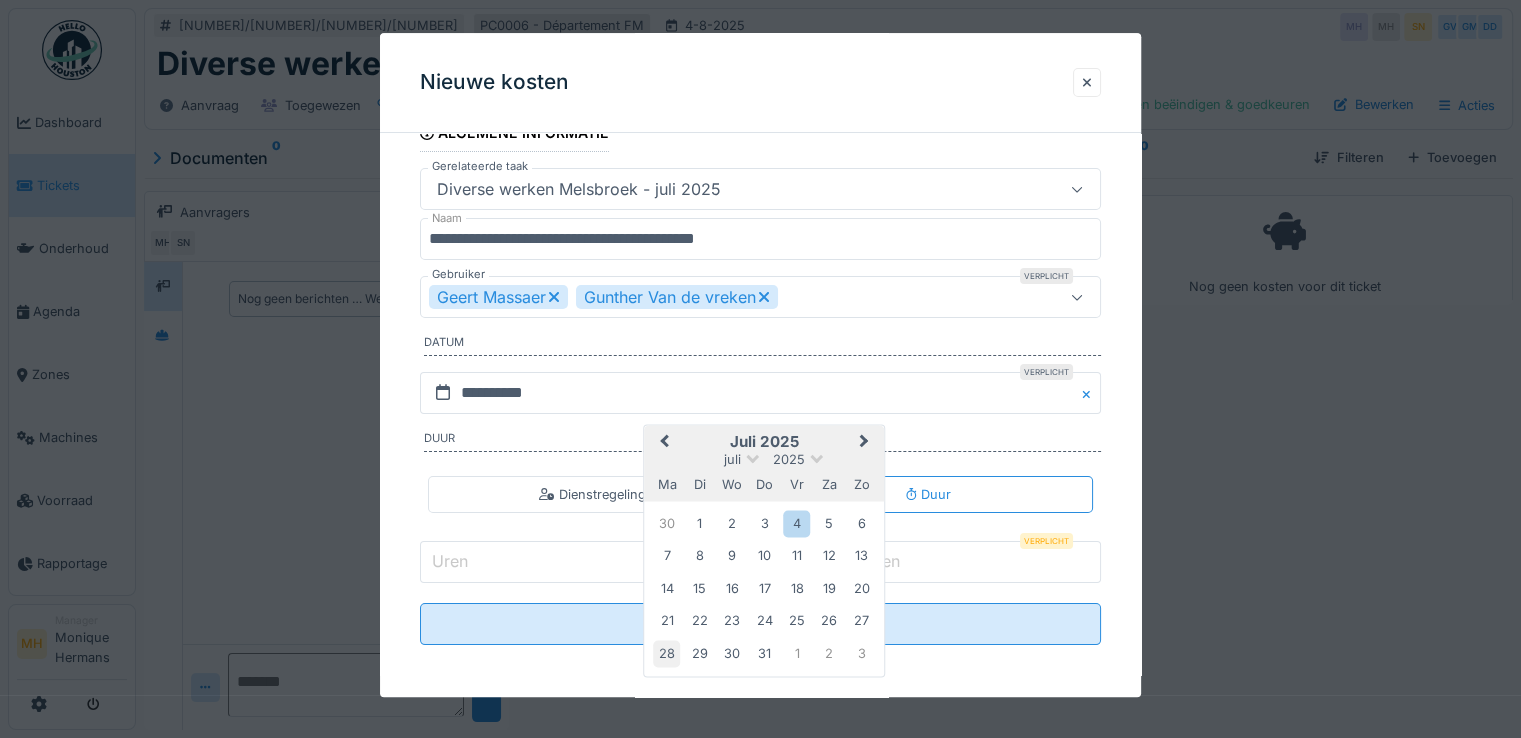 click on "28" at bounding box center [666, 653] 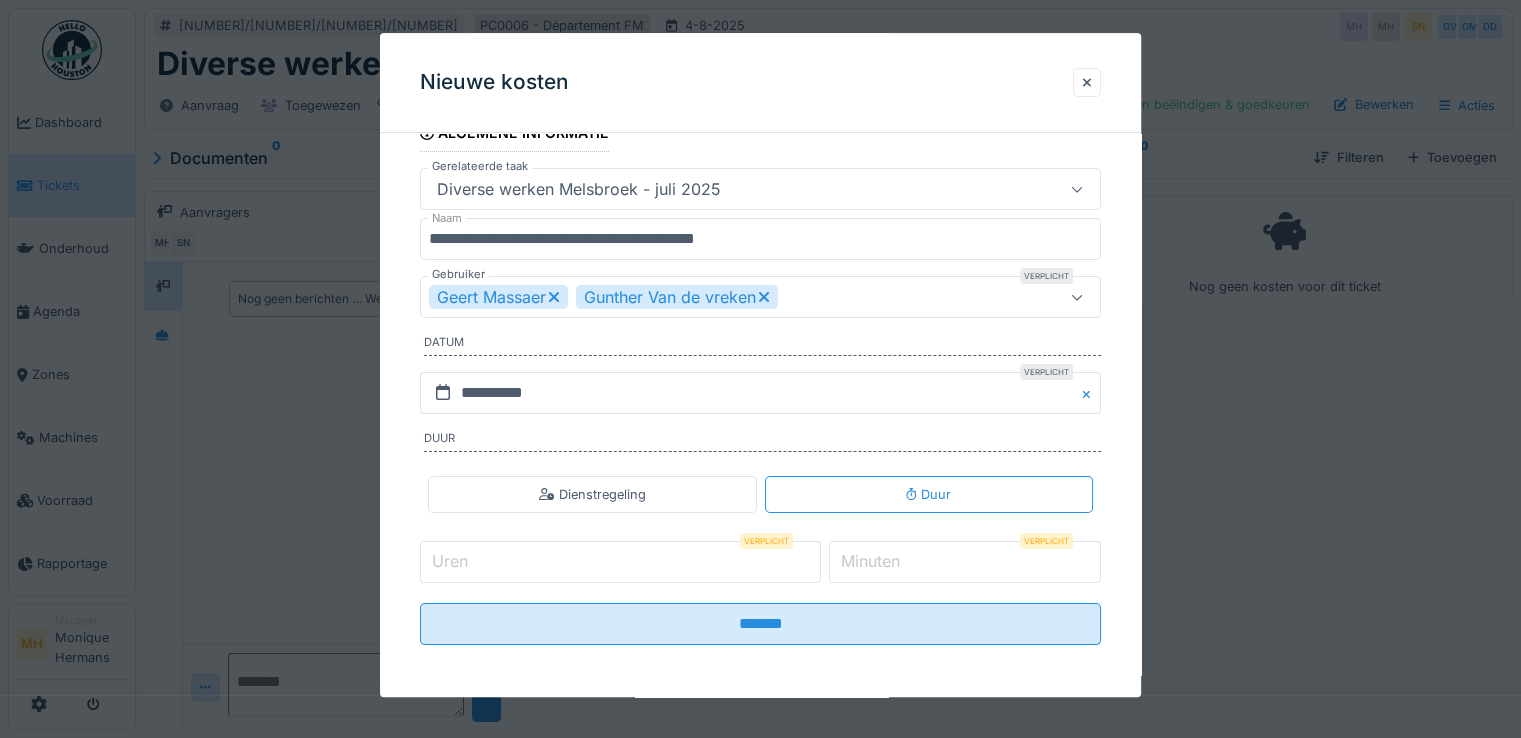 click on "Uren" at bounding box center [620, 562] 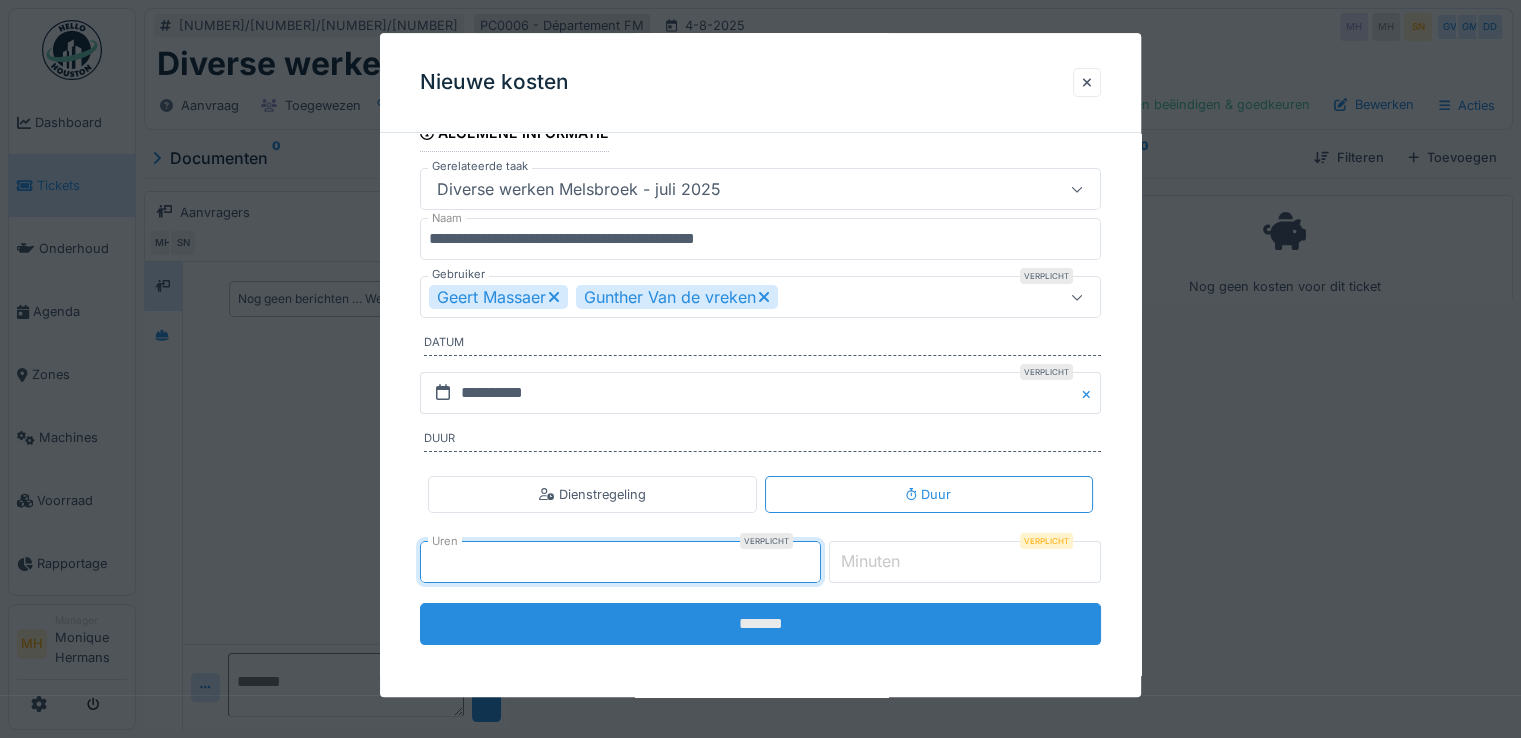 type on "*" 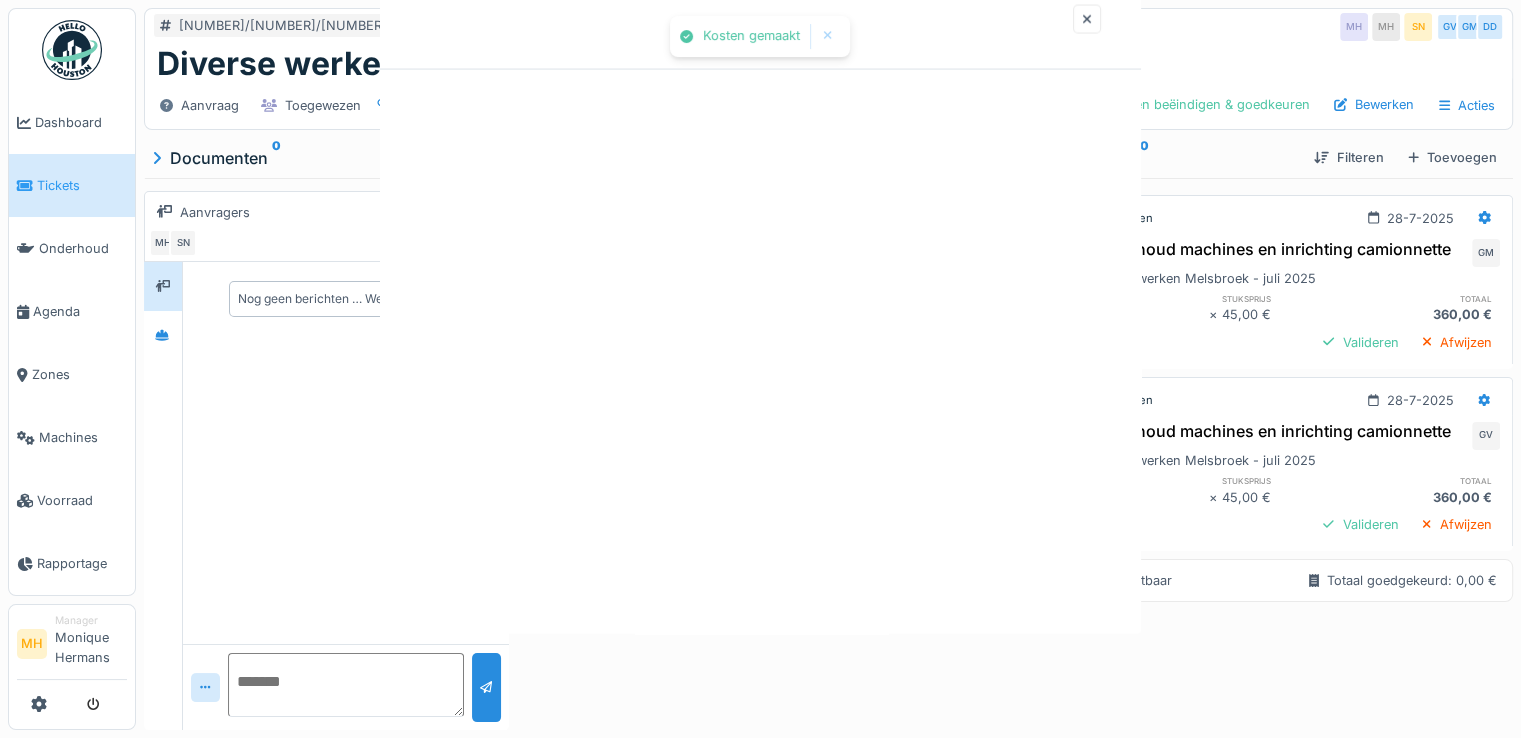 scroll, scrollTop: 0, scrollLeft: 0, axis: both 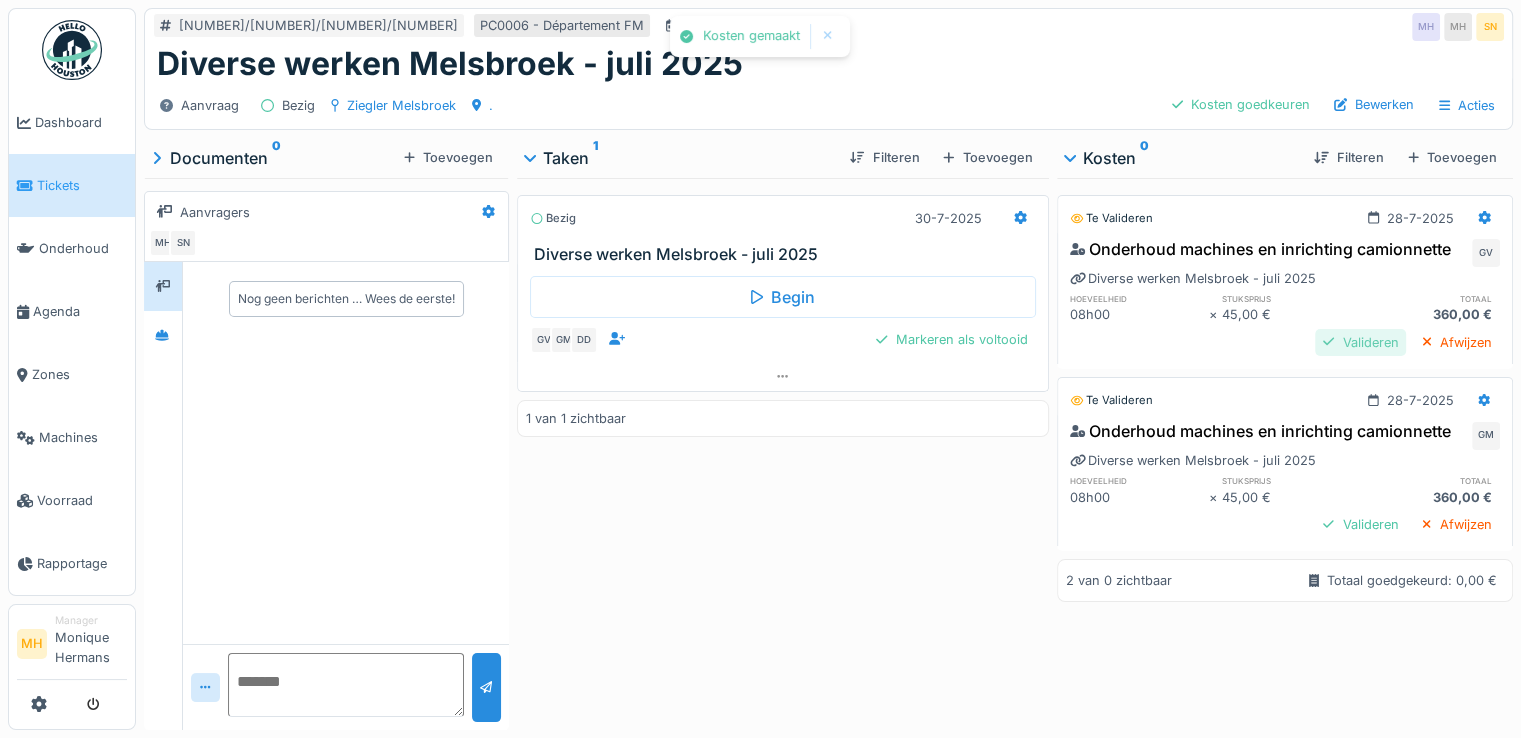 click on "Valideren" at bounding box center [1360, 342] 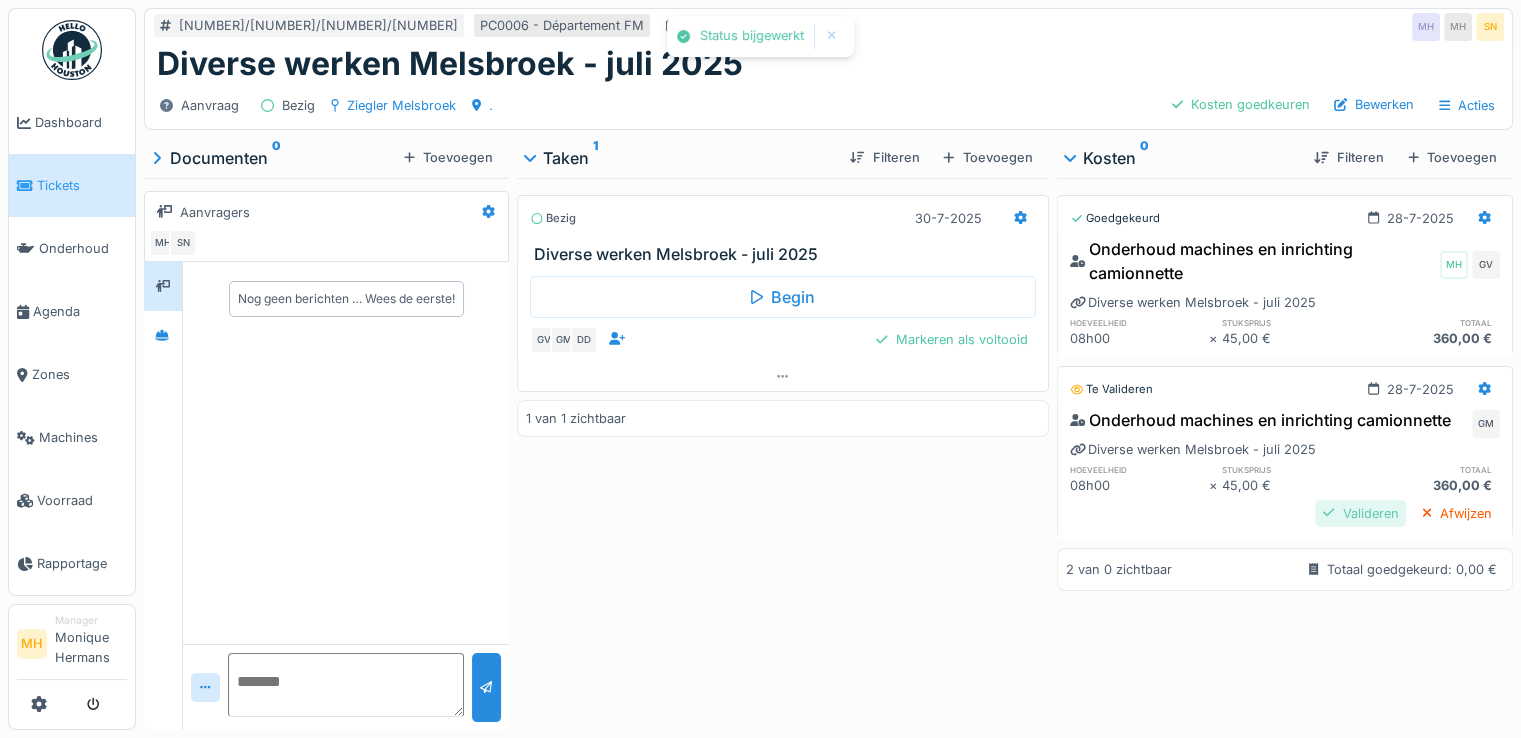 click on "Valideren" at bounding box center [1360, 513] 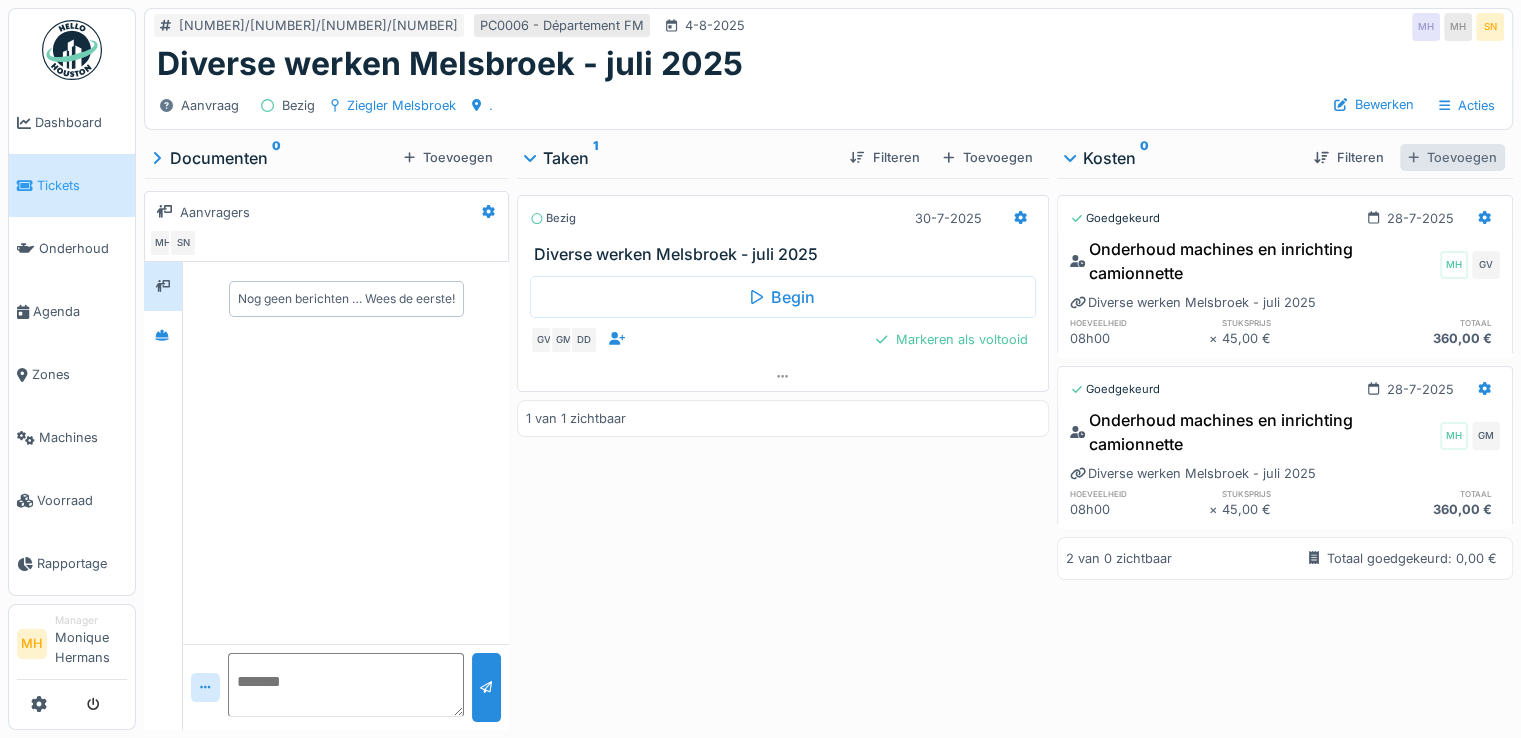 click on "Toevoegen" at bounding box center [1452, 157] 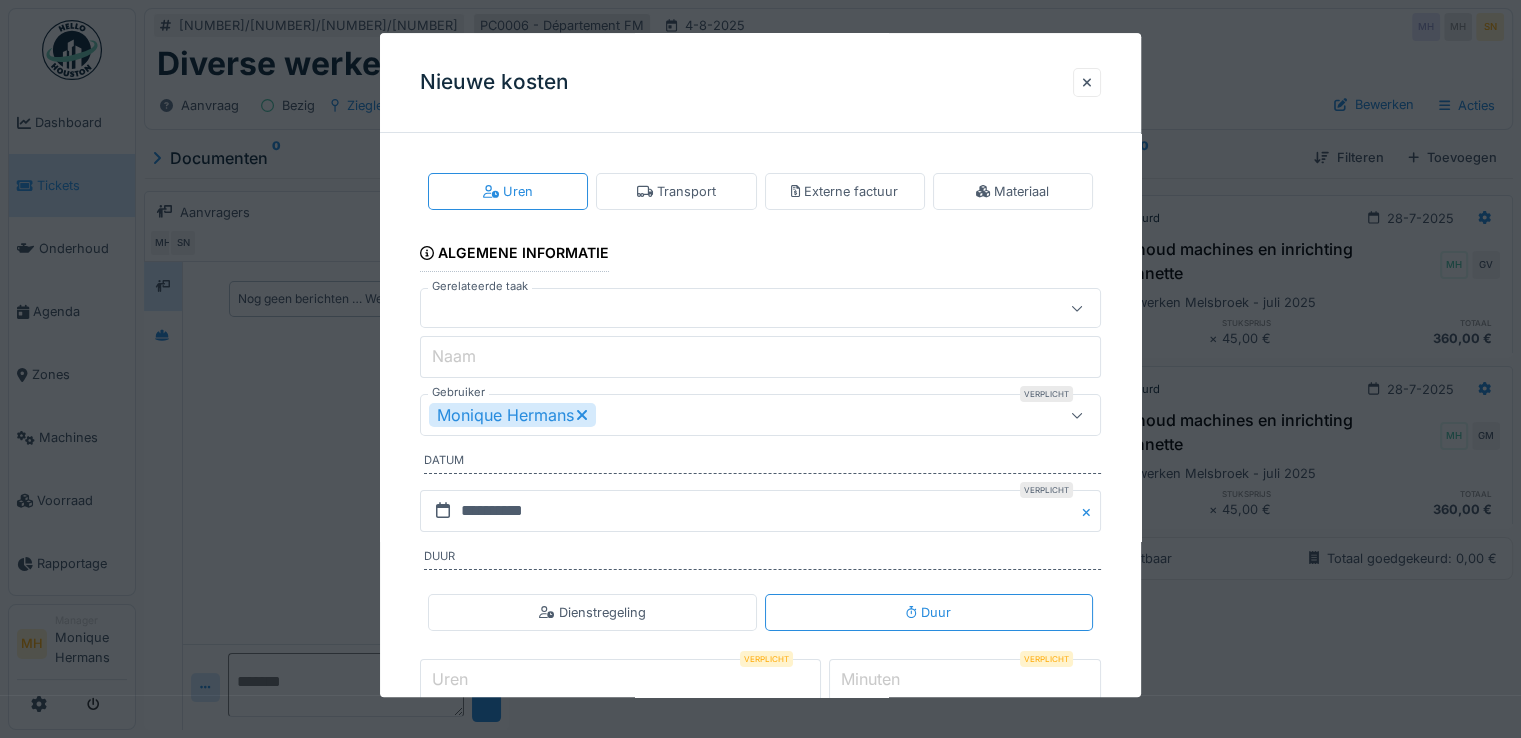 click at bounding box center [726, 309] 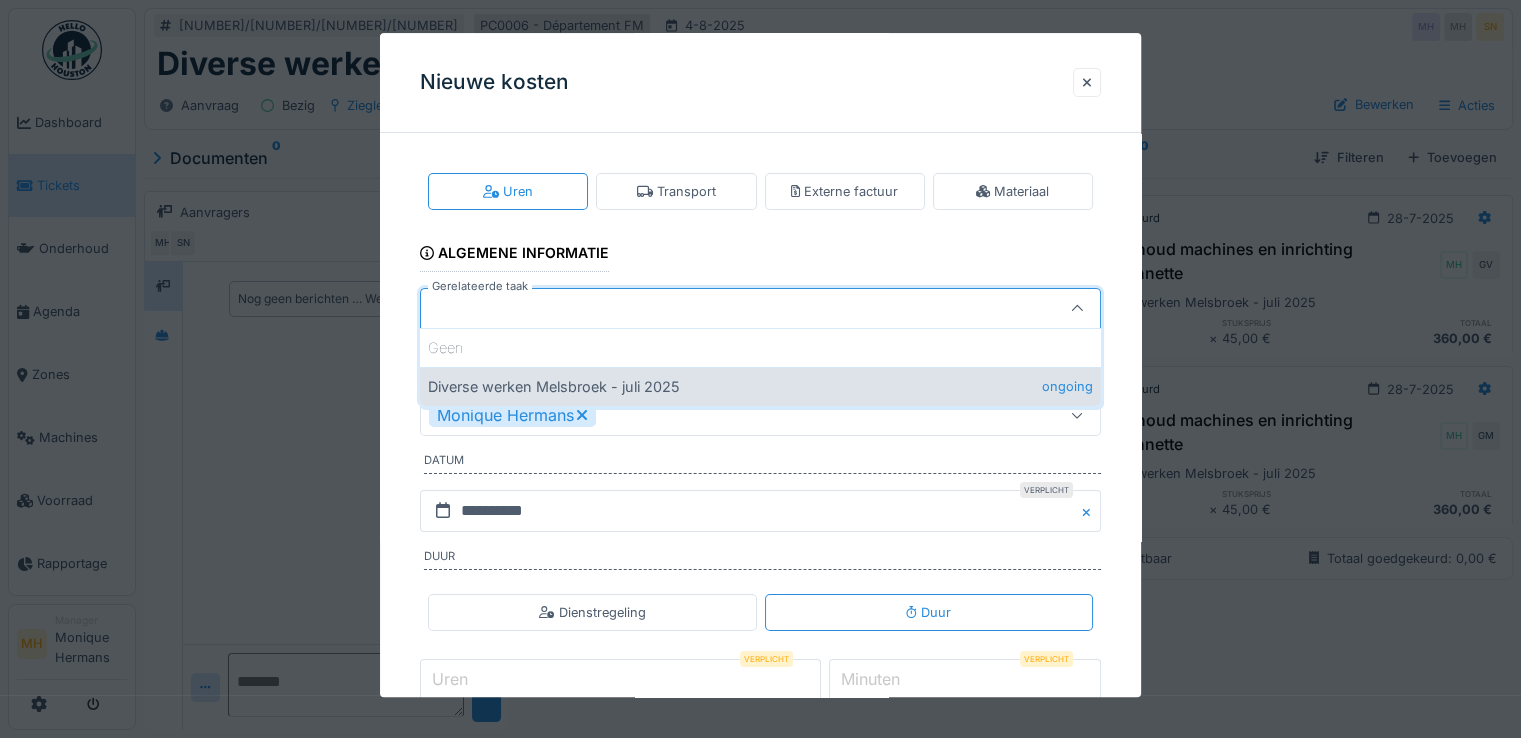 click on "Diverse werken Melsbroek - juli 2025   ongoing" at bounding box center [760, 386] 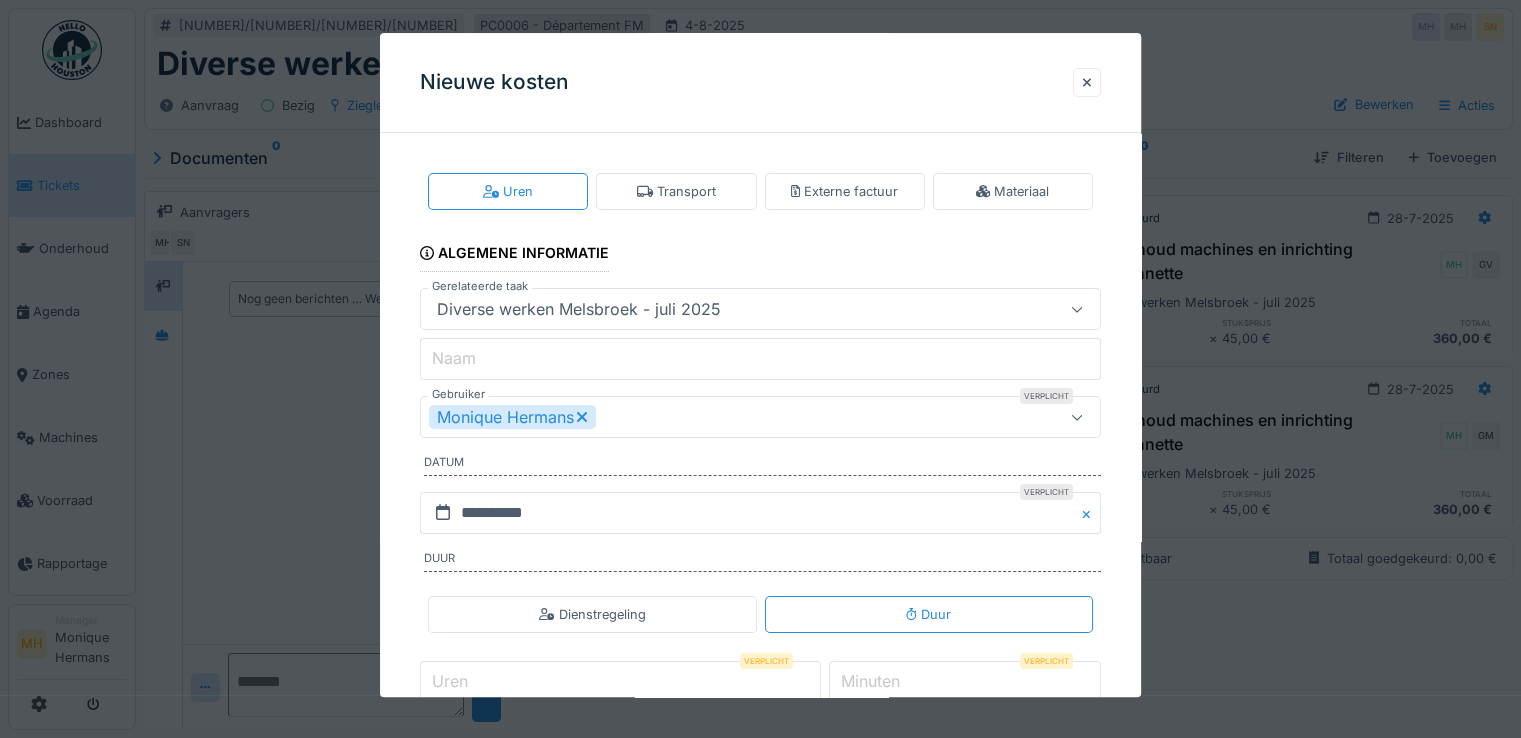 click on "Monique Hermans" at bounding box center [512, 418] 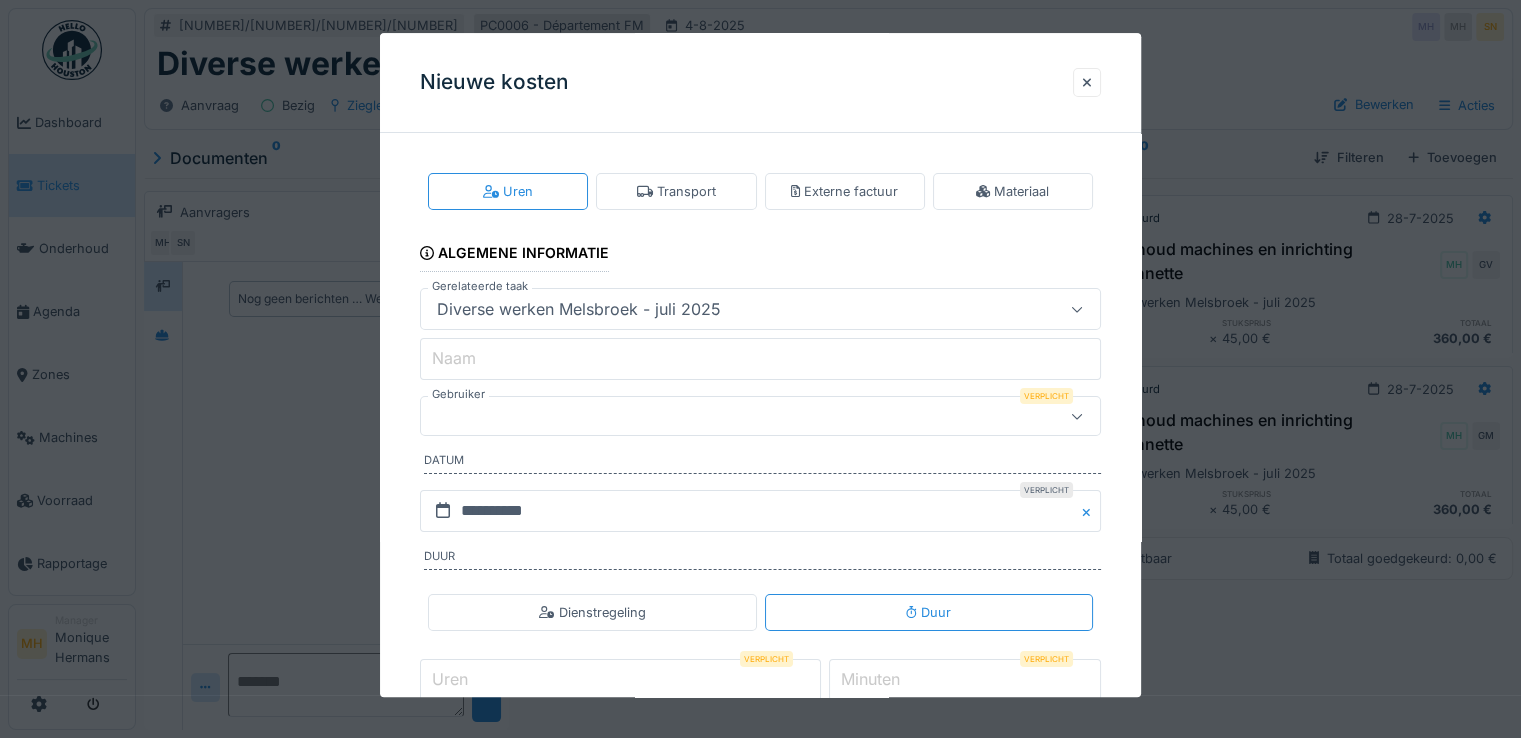 click at bounding box center [726, 417] 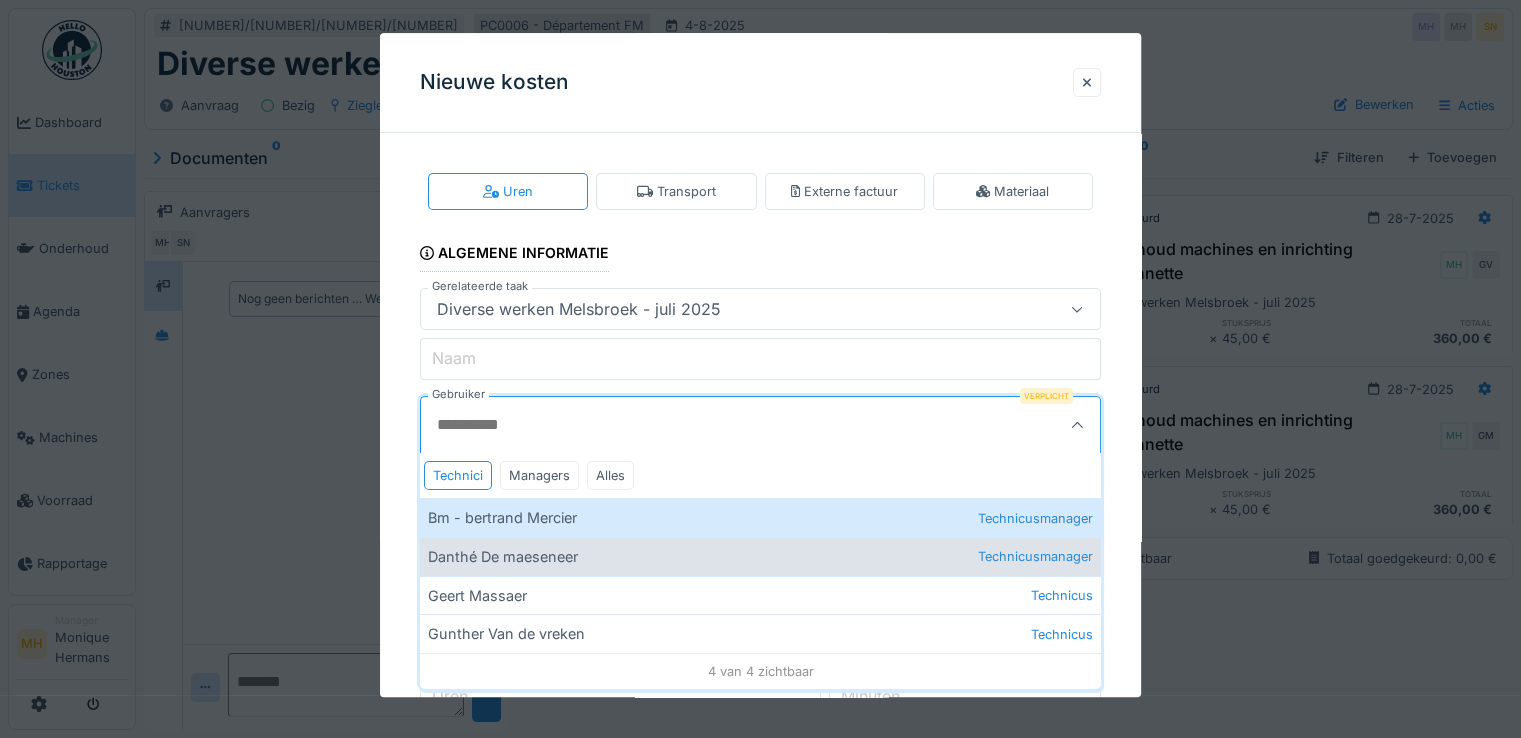 click on "Geert Massaer   Technicus" at bounding box center [760, 595] 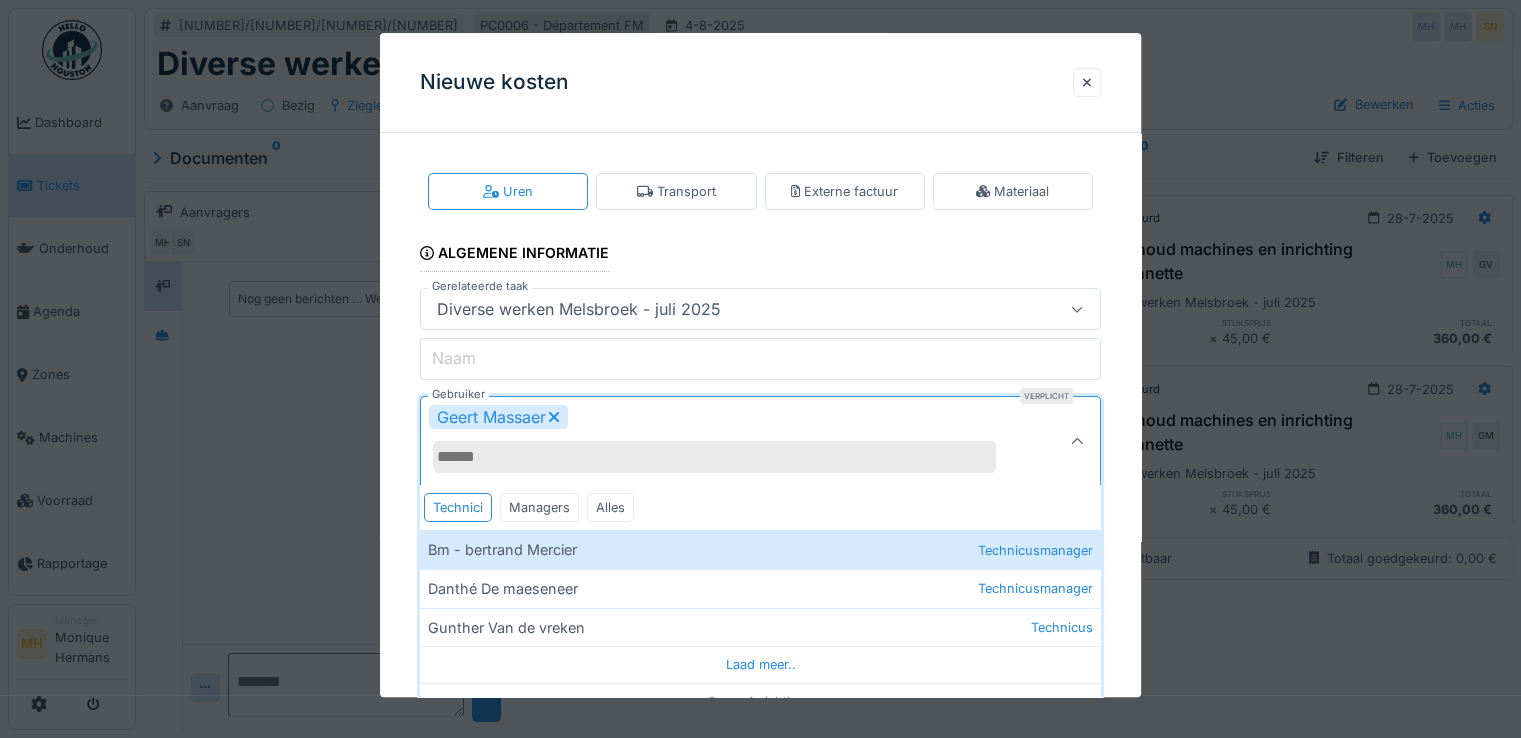 drag, startPoint x: 571, startPoint y: 458, endPoint x: 560, endPoint y: 478, distance: 22.825424 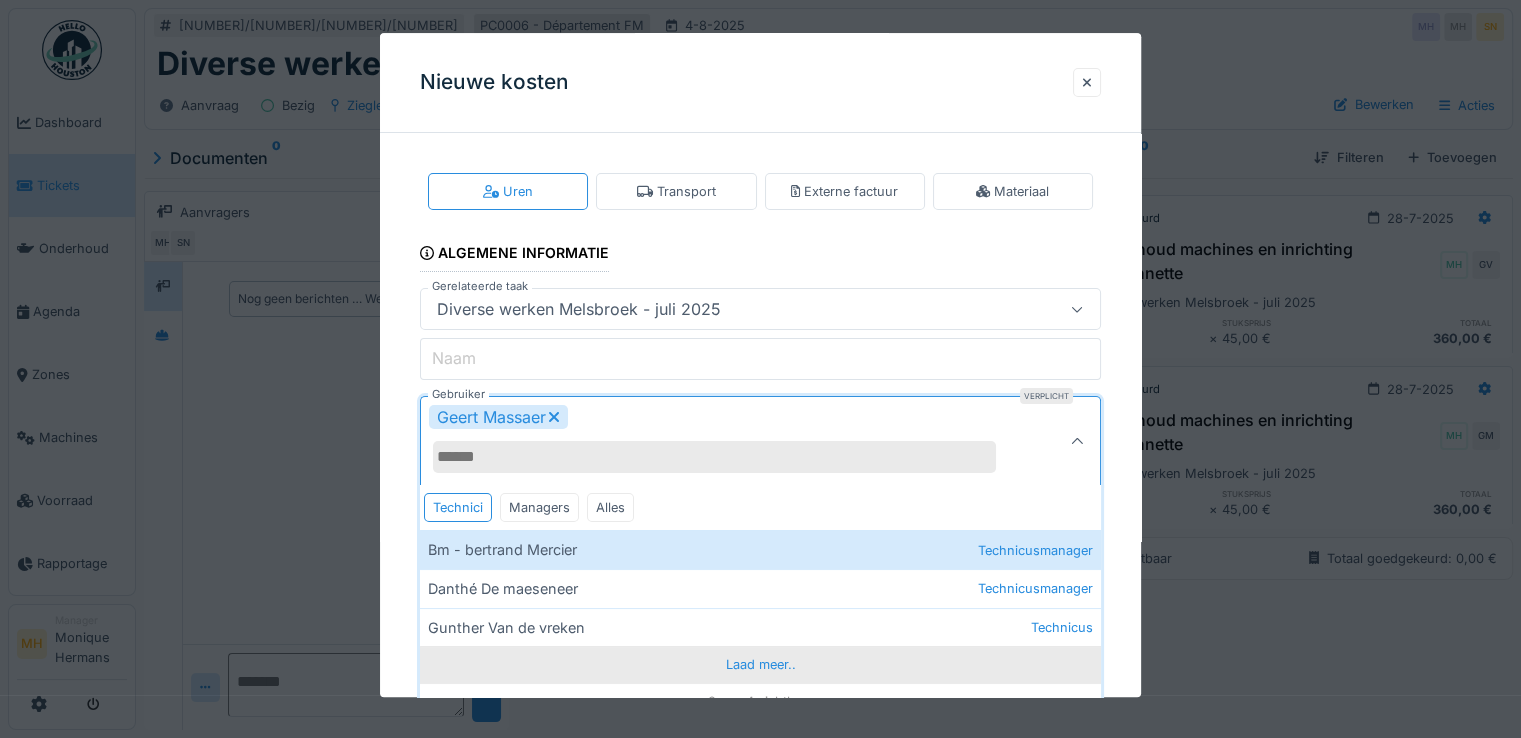 click on "Gunther Van de vreken   Technicus" at bounding box center [760, 627] 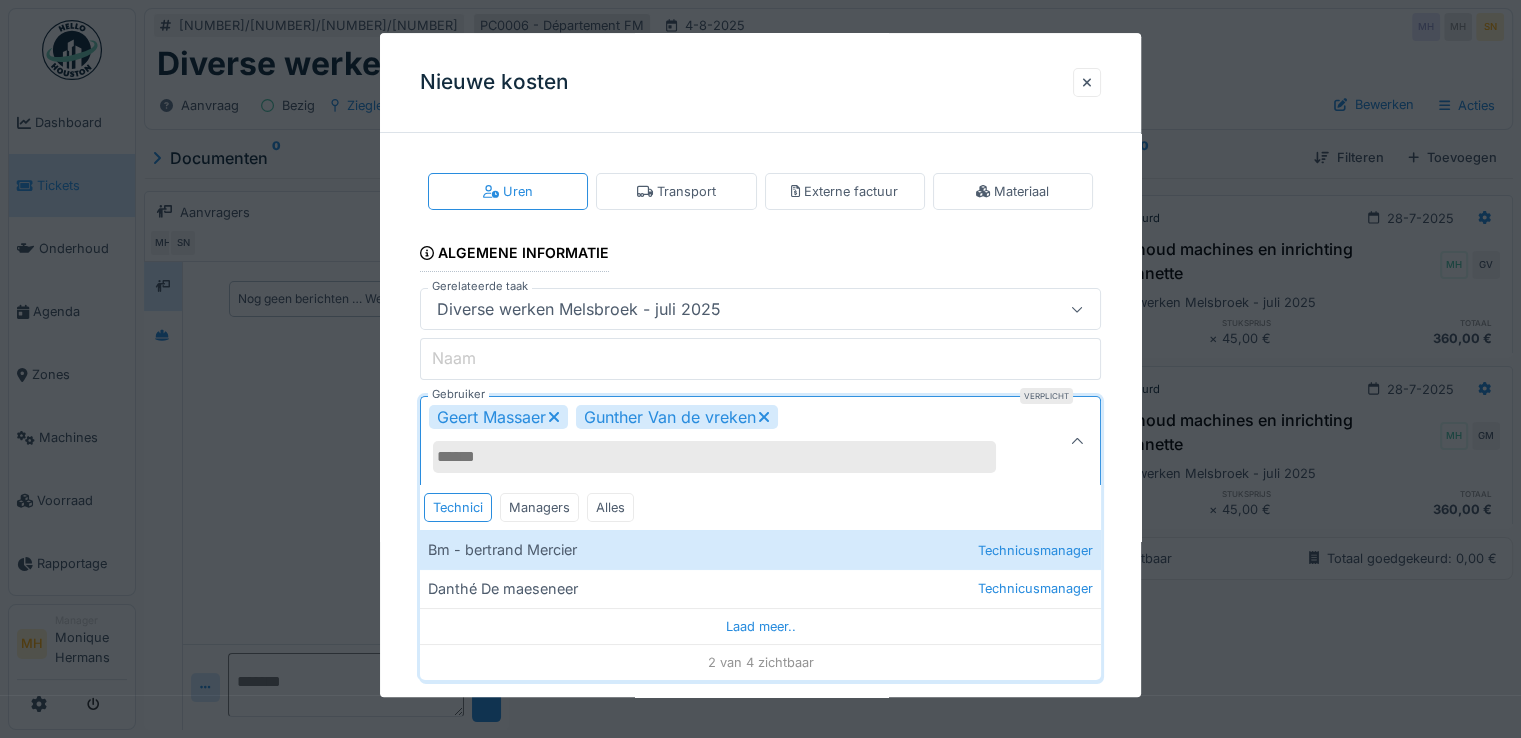 drag, startPoint x: 1141, startPoint y: 469, endPoint x: 928, endPoint y: 399, distance: 224.20749 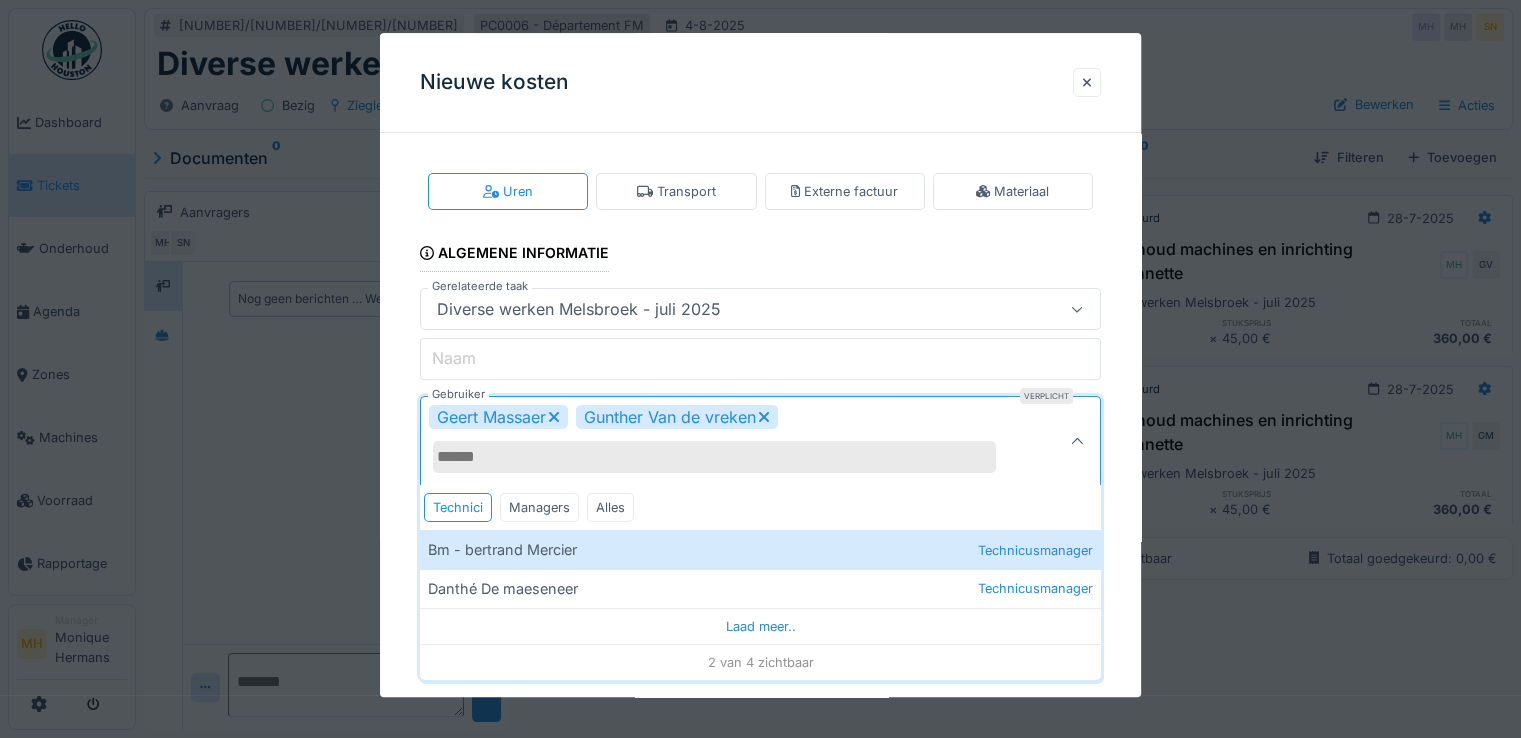 click on "**********" at bounding box center [760, 508] 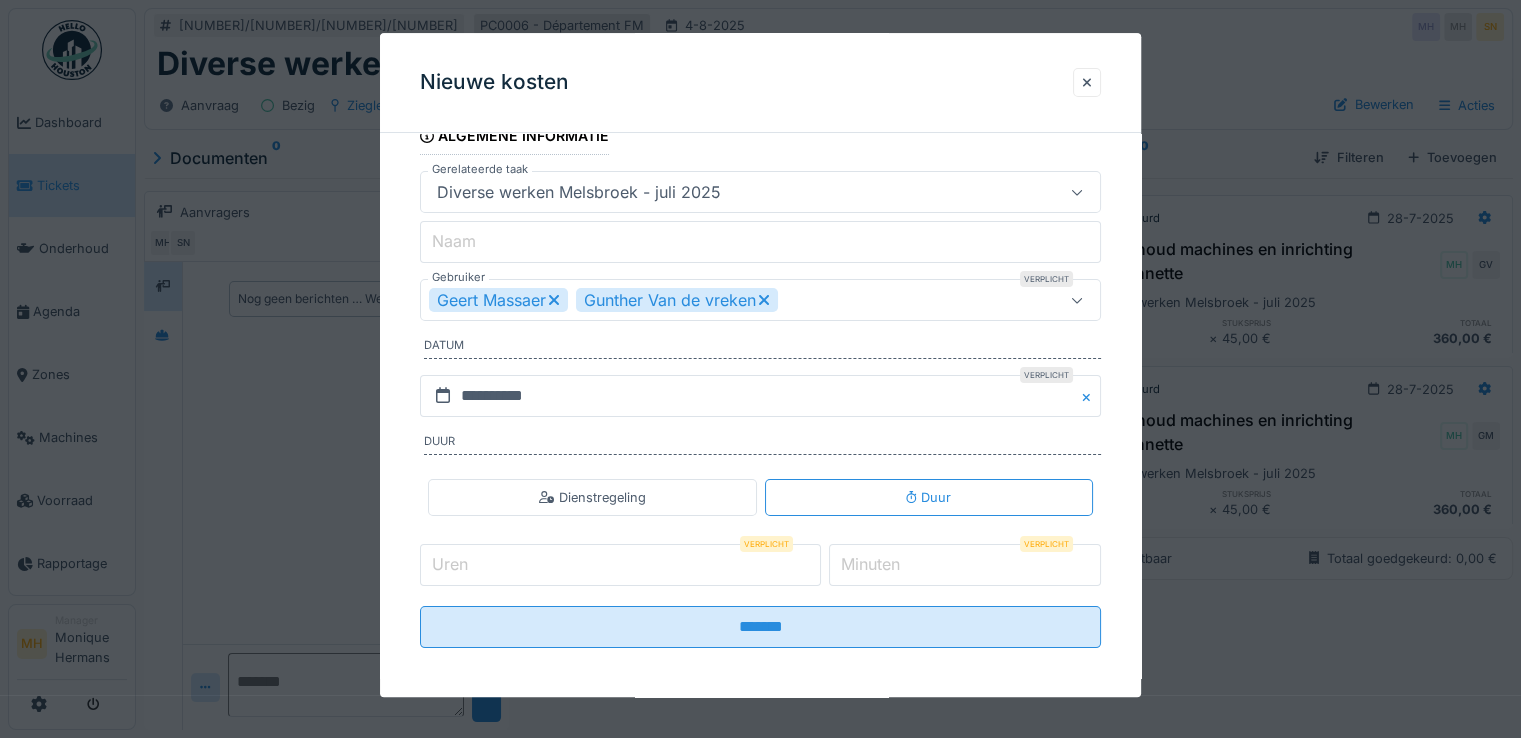 scroll, scrollTop: 120, scrollLeft: 0, axis: vertical 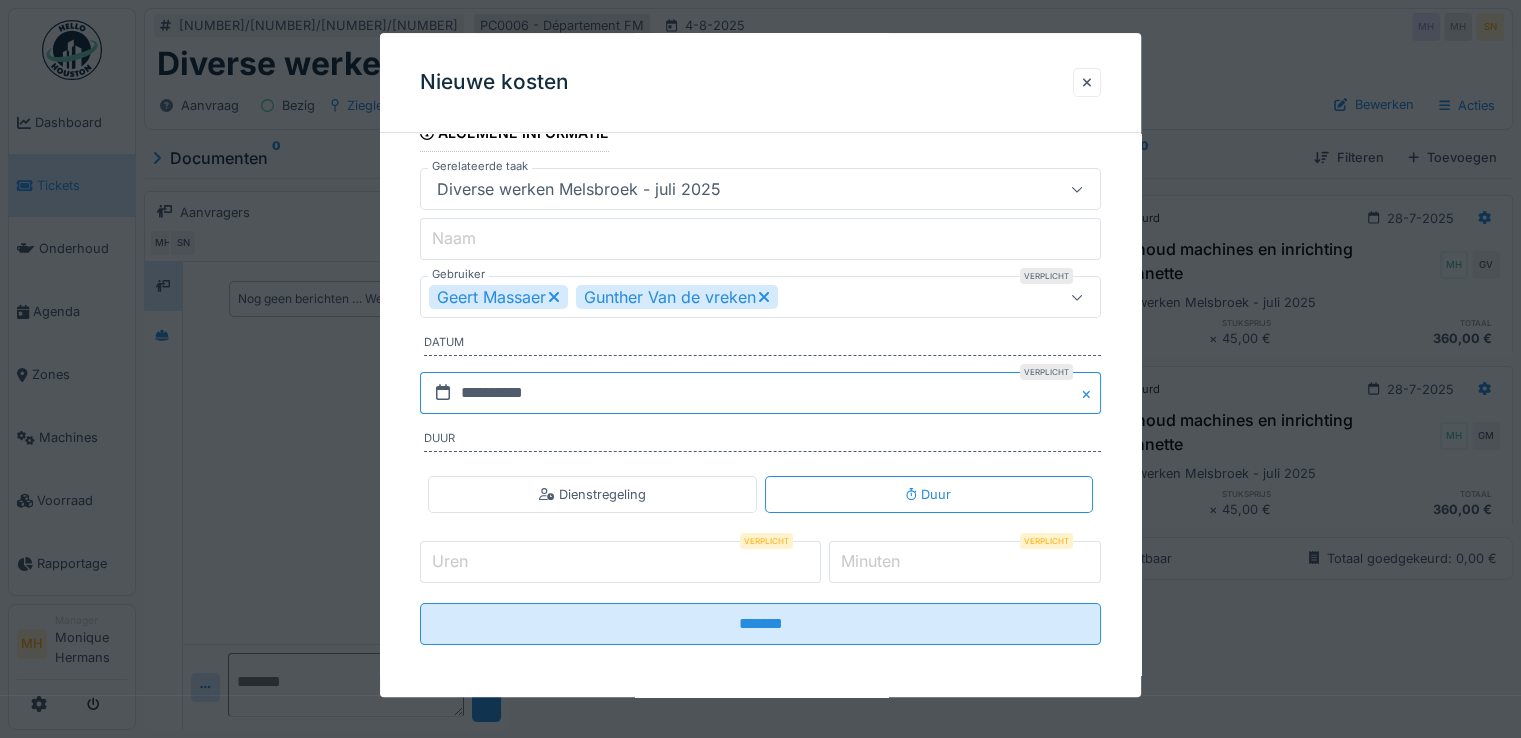 click on "**********" at bounding box center [760, 393] 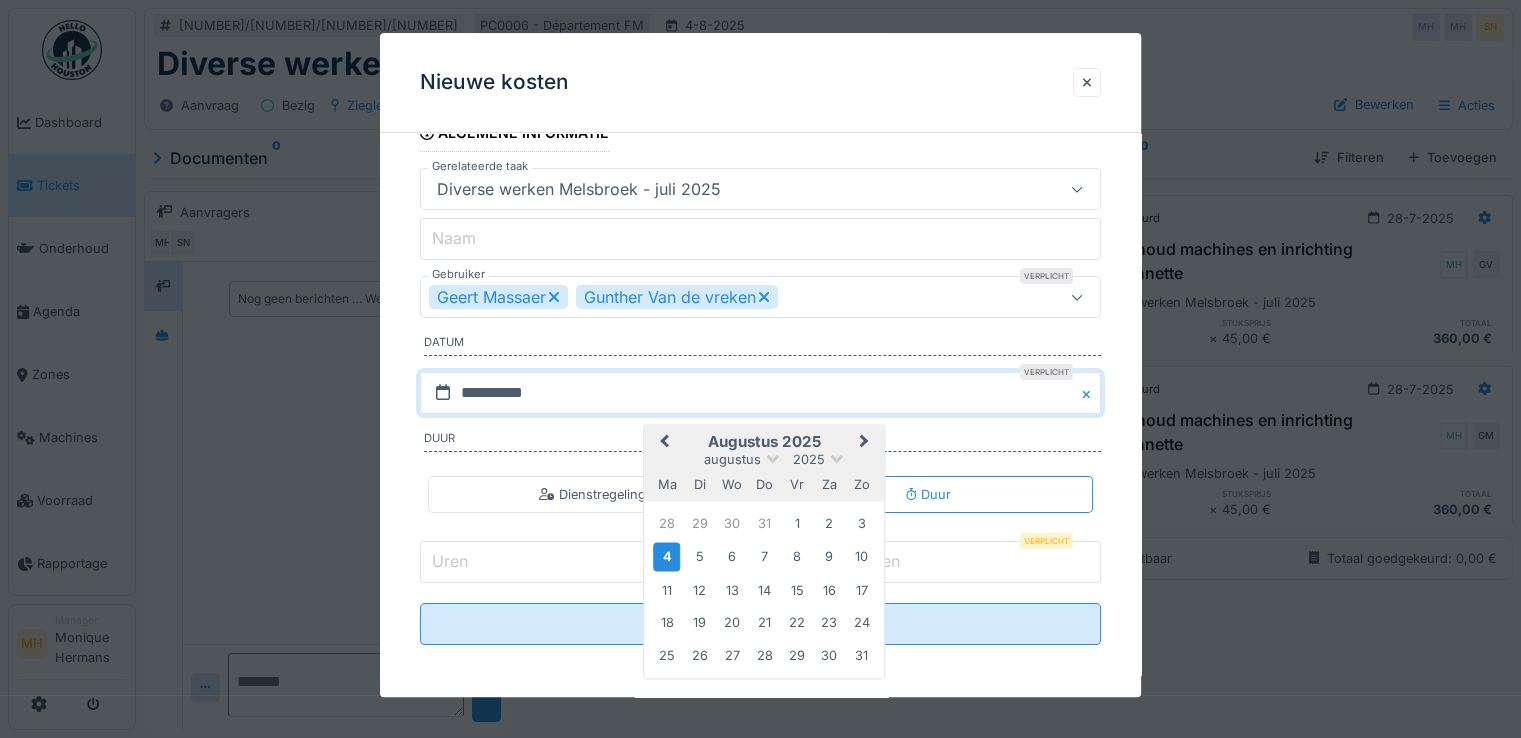 click on "Previous Month" at bounding box center (664, 443) 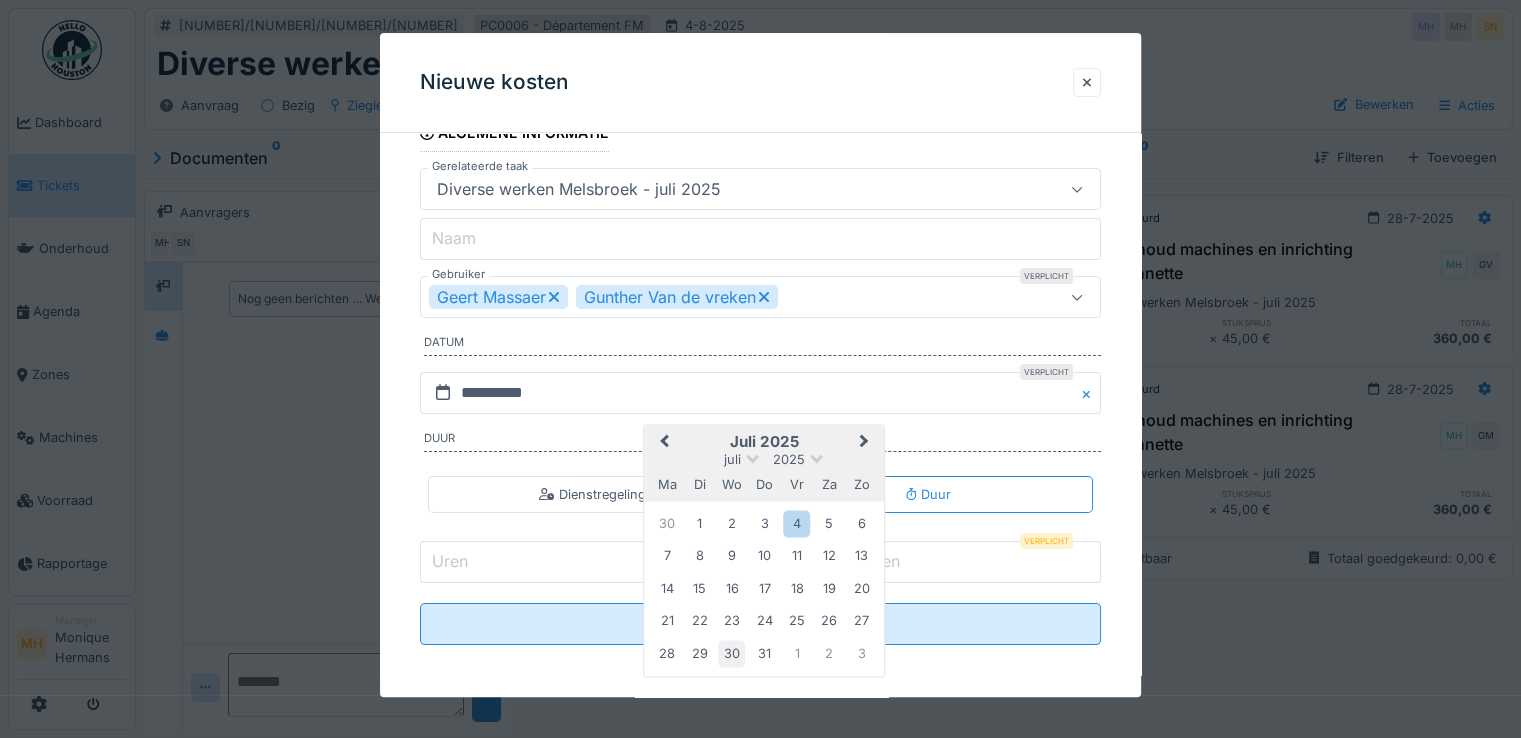 click on "30" at bounding box center (731, 653) 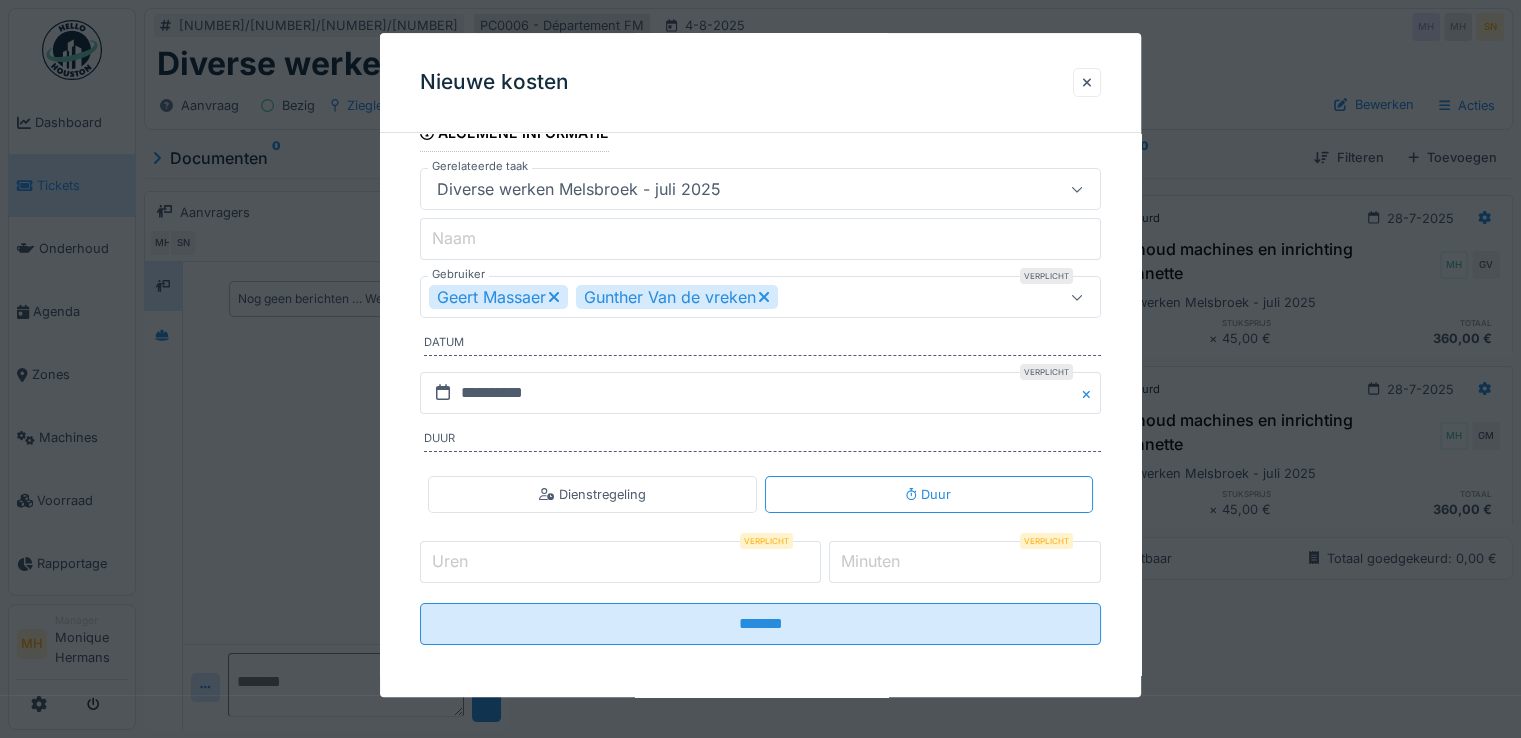 drag, startPoint x: 488, startPoint y: 558, endPoint x: 592, endPoint y: 529, distance: 107.96759 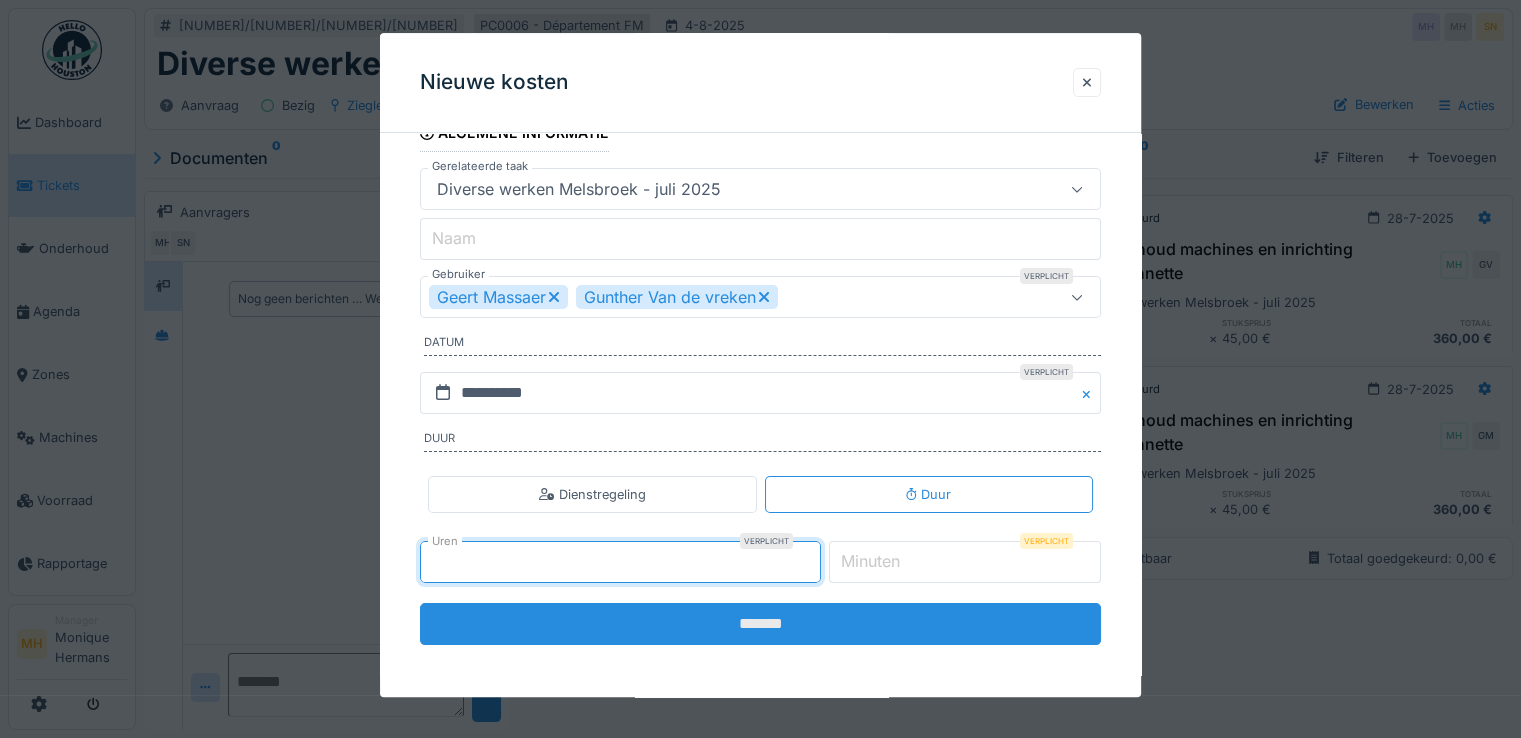 type on "*" 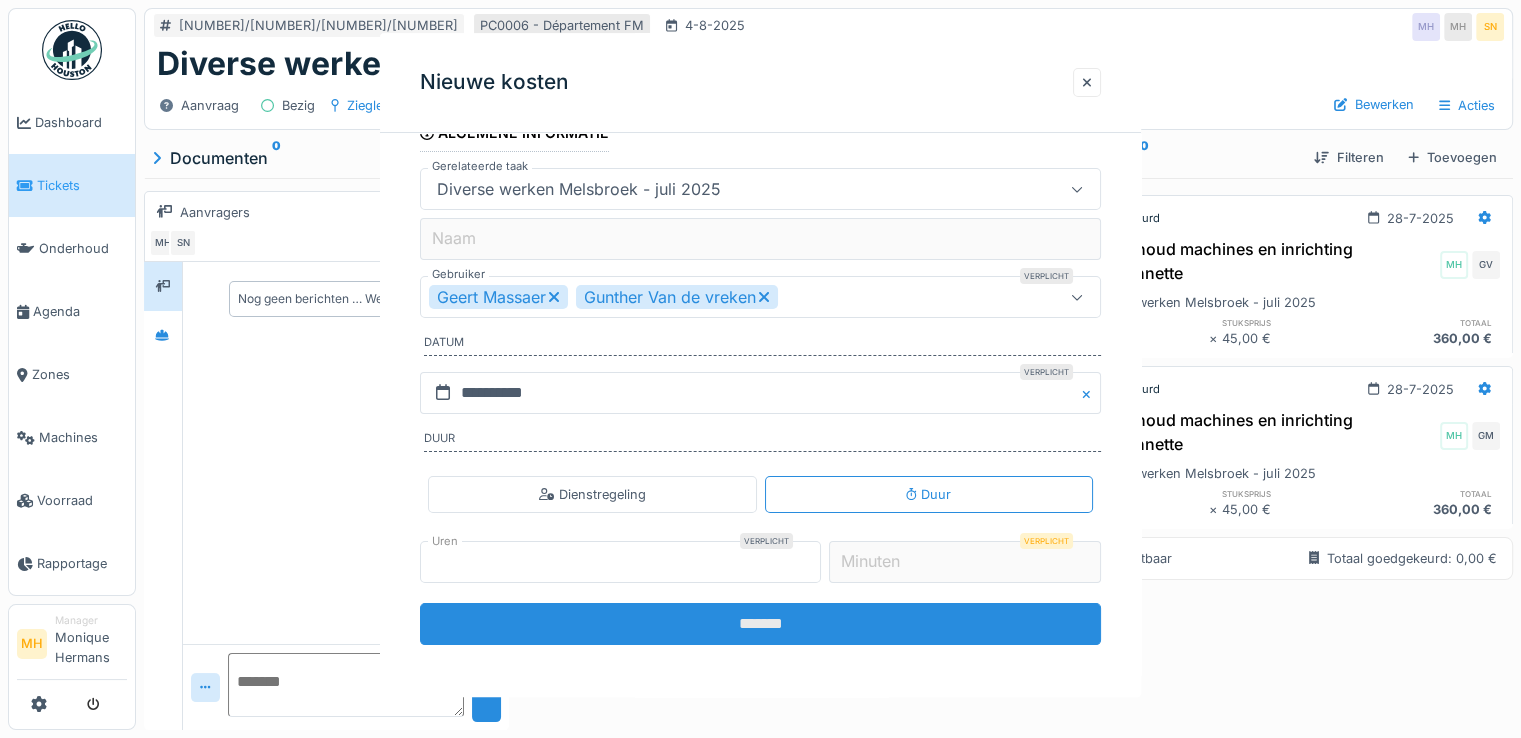 scroll, scrollTop: 0, scrollLeft: 0, axis: both 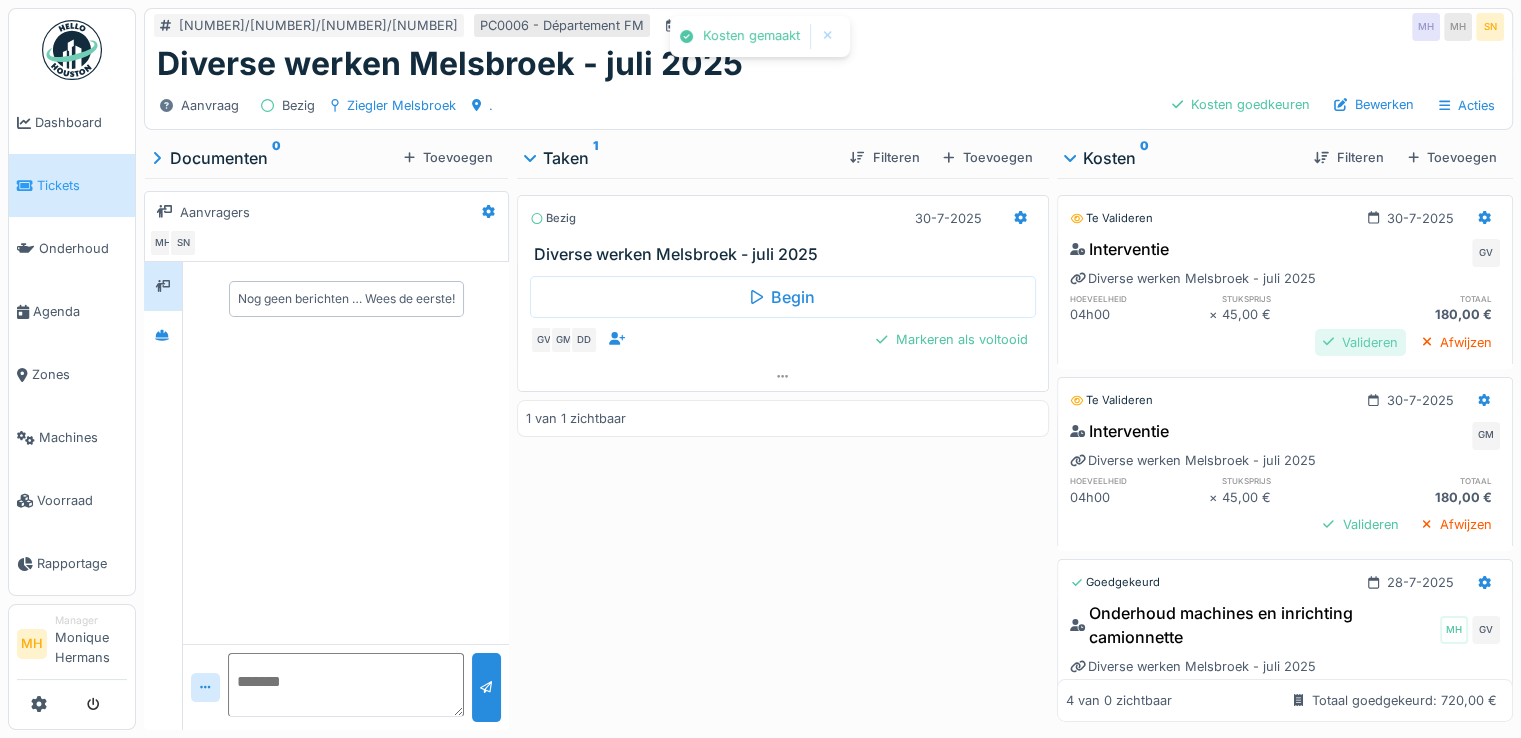 click on "Valideren" at bounding box center (1360, 342) 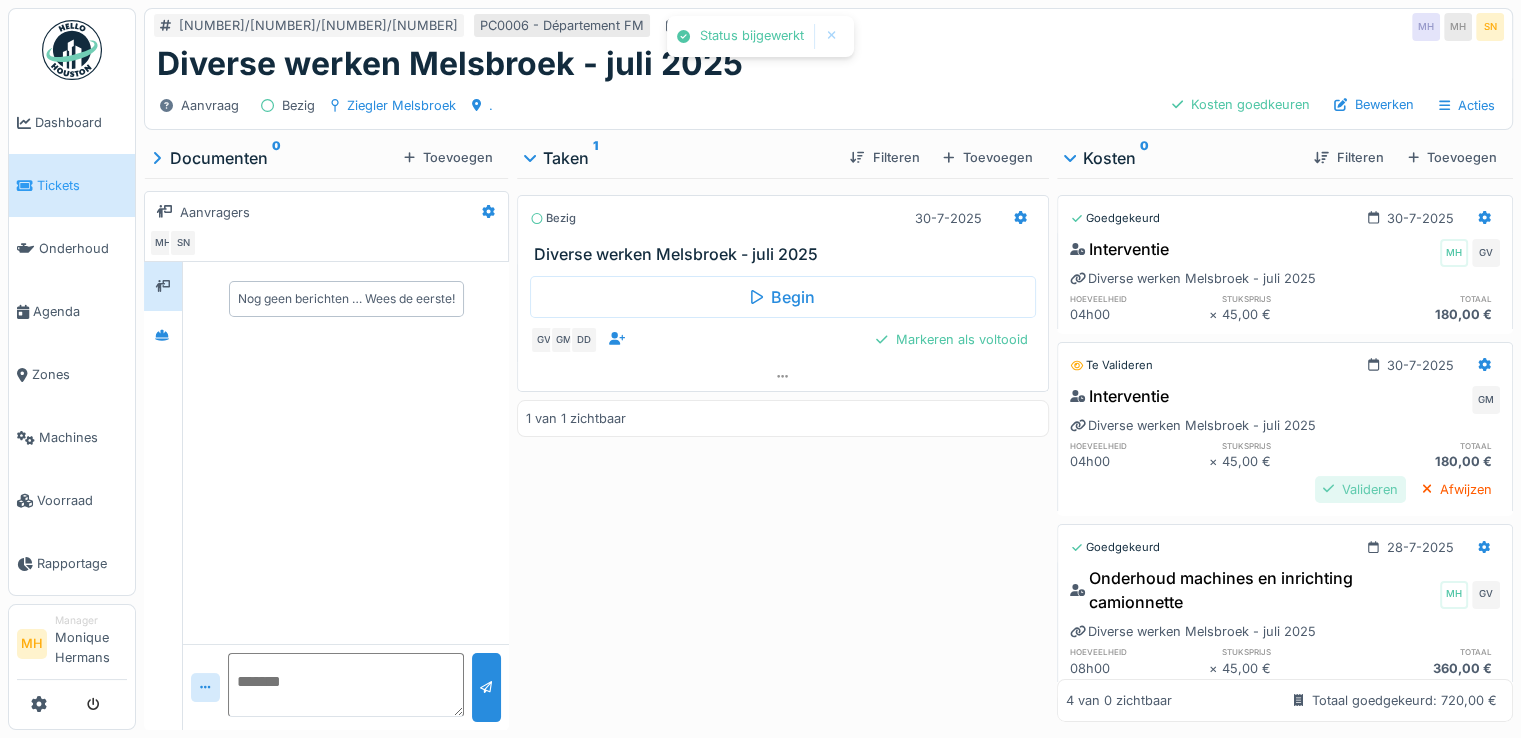 click on "Valideren" at bounding box center [1360, 489] 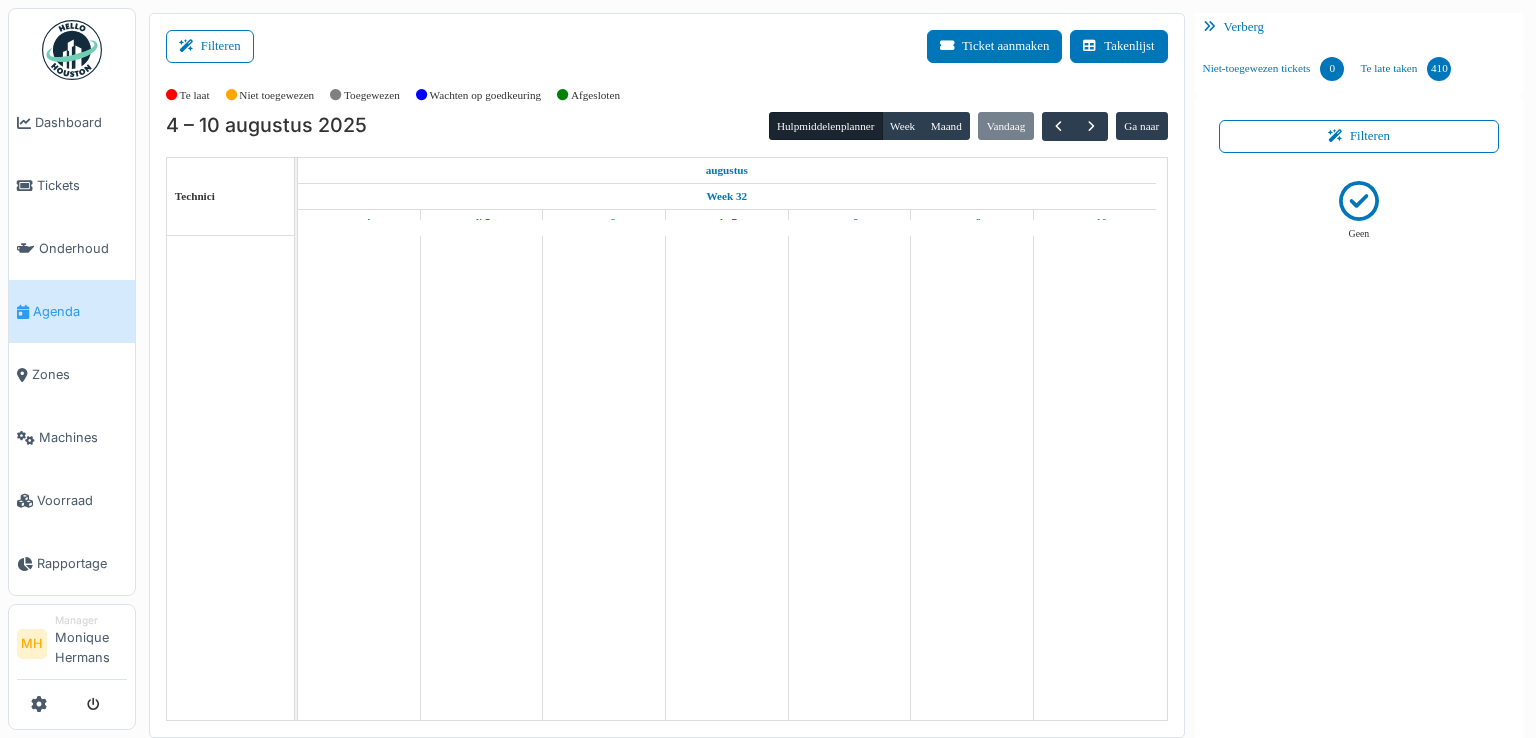 scroll, scrollTop: 0, scrollLeft: 0, axis: both 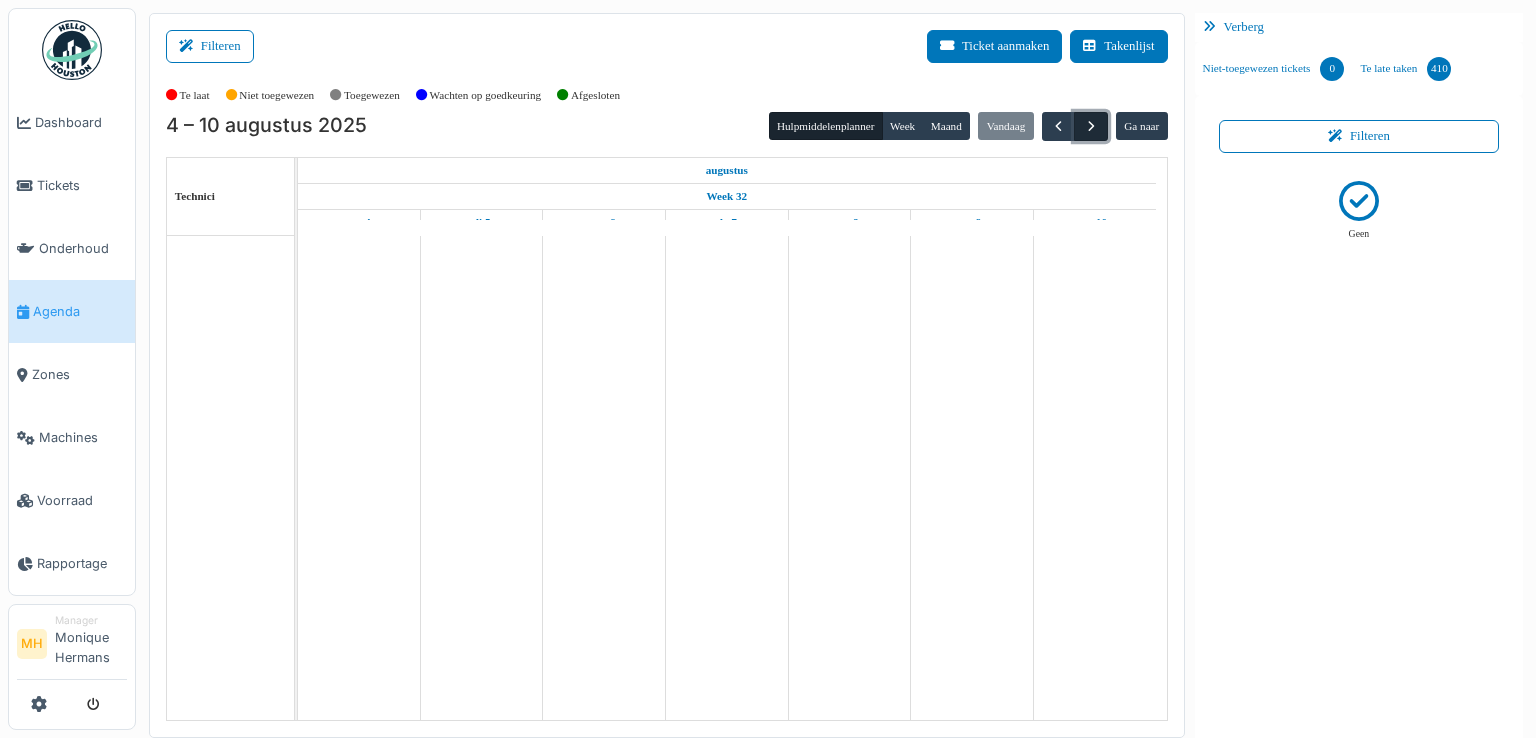 click at bounding box center [1090, 126] 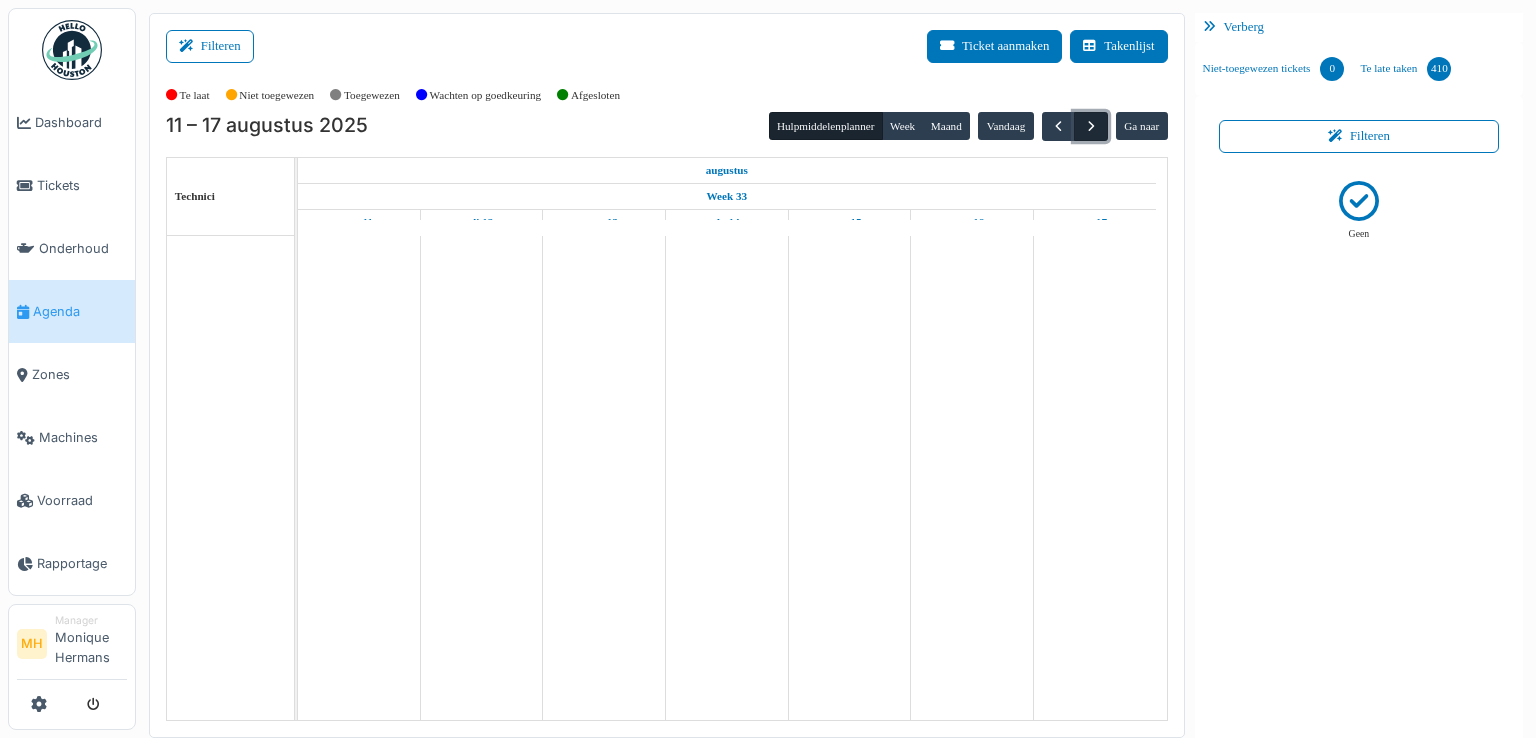 click at bounding box center (1091, 126) 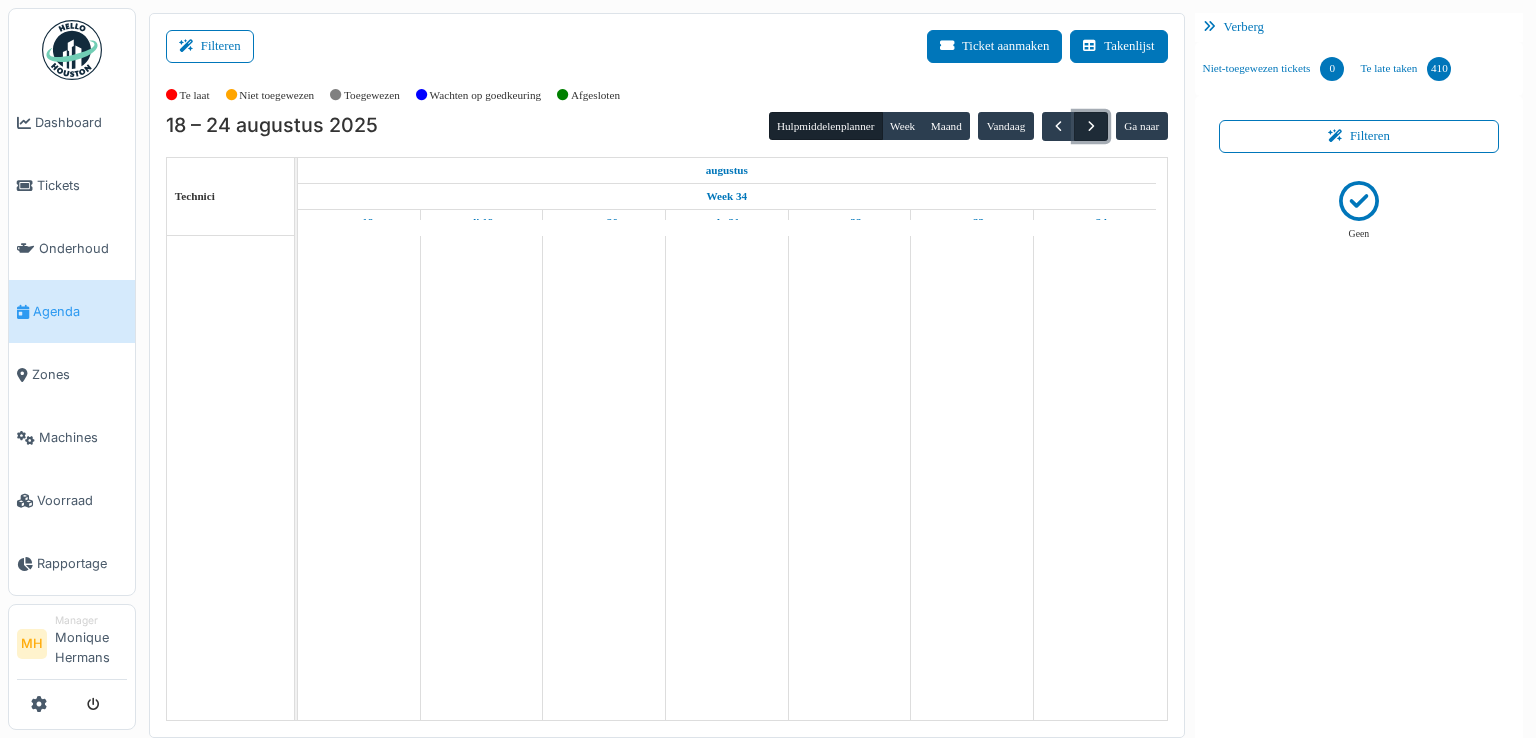 click at bounding box center (1091, 126) 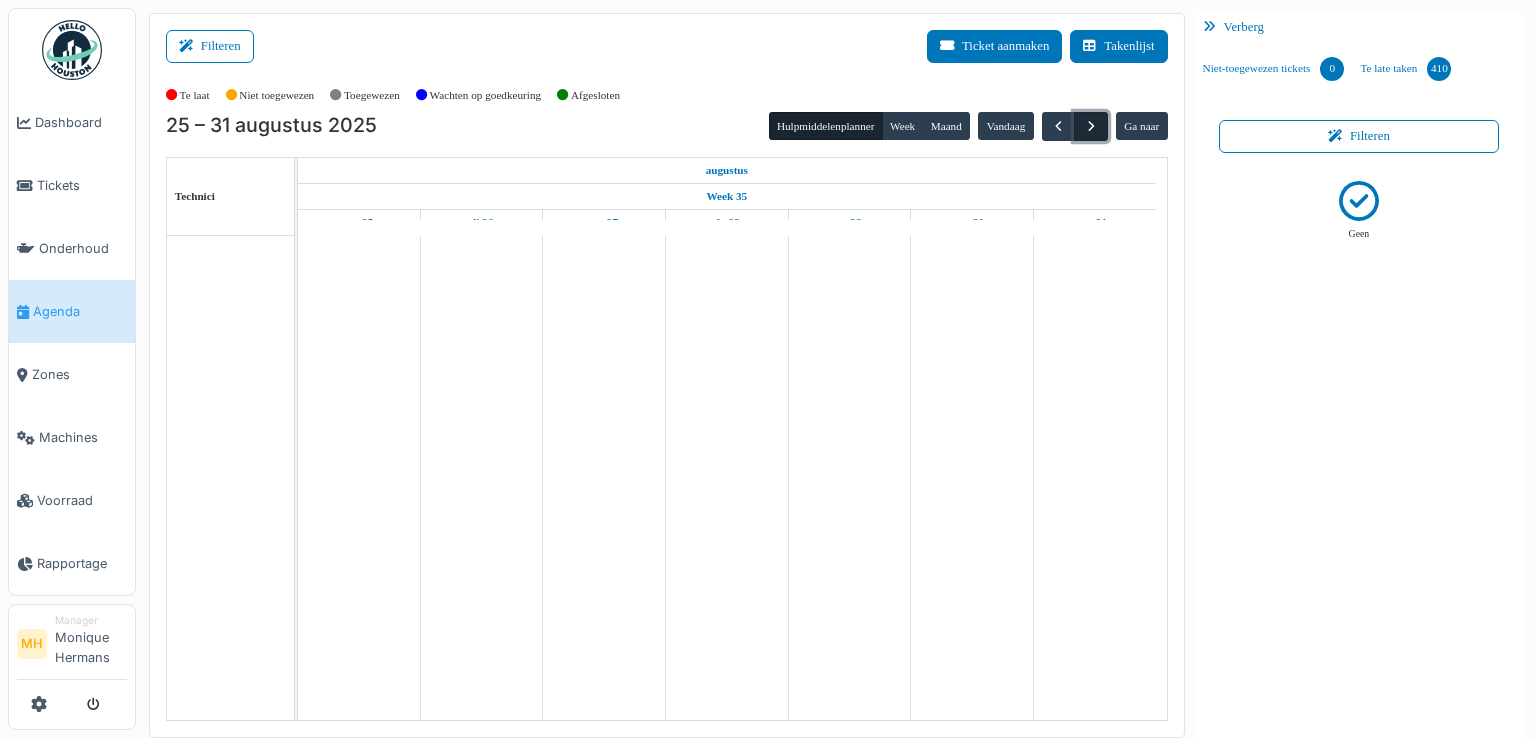 click at bounding box center (1091, 126) 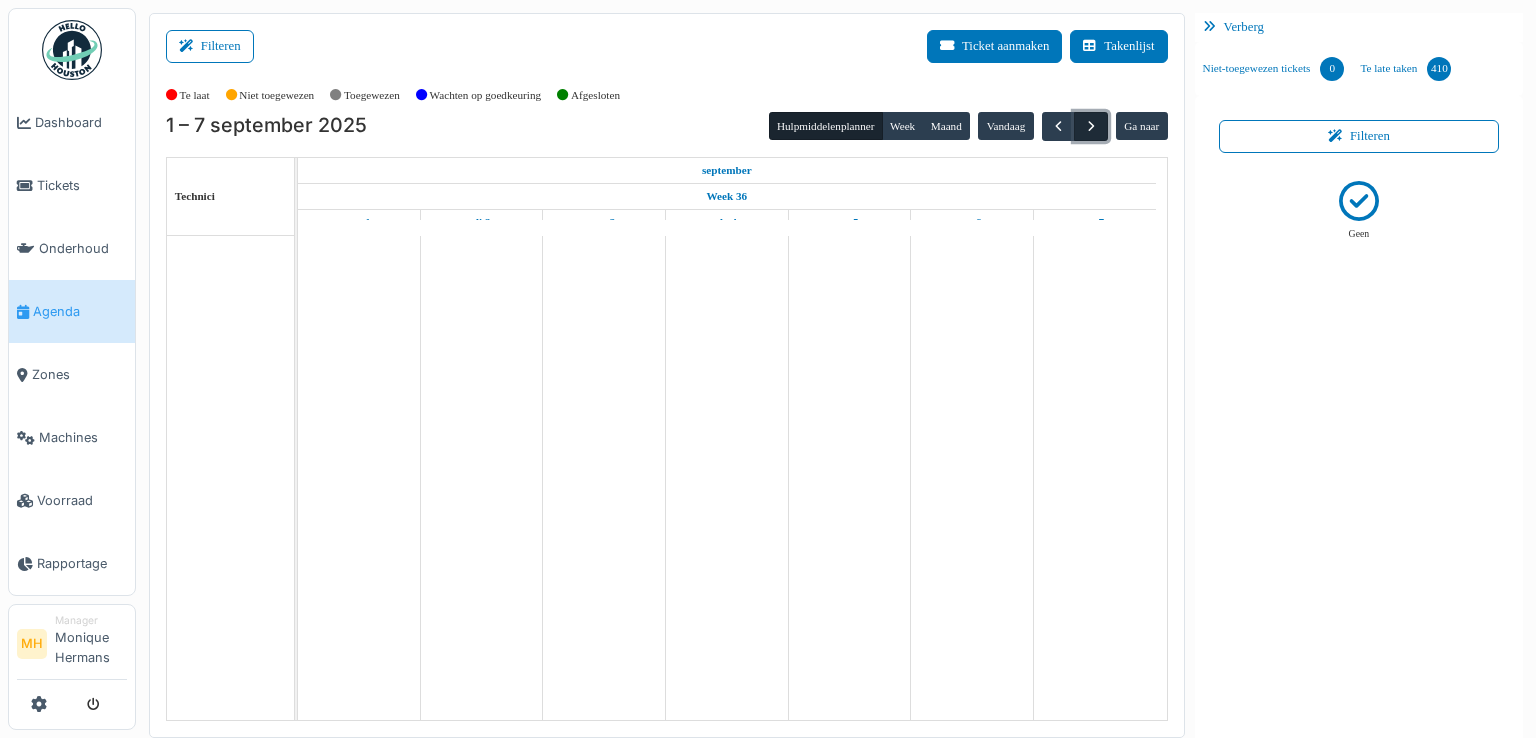 click at bounding box center (1091, 126) 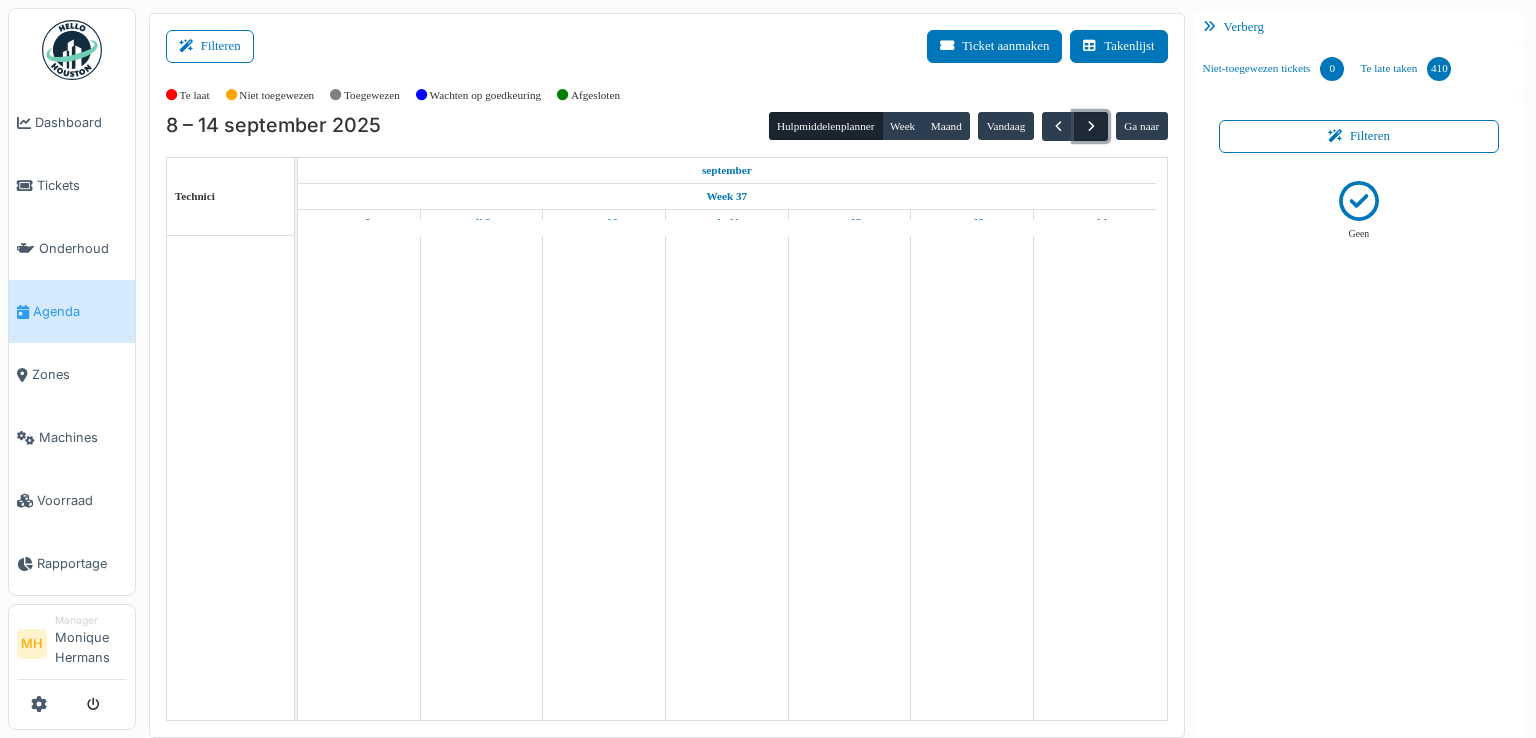 click at bounding box center [1091, 126] 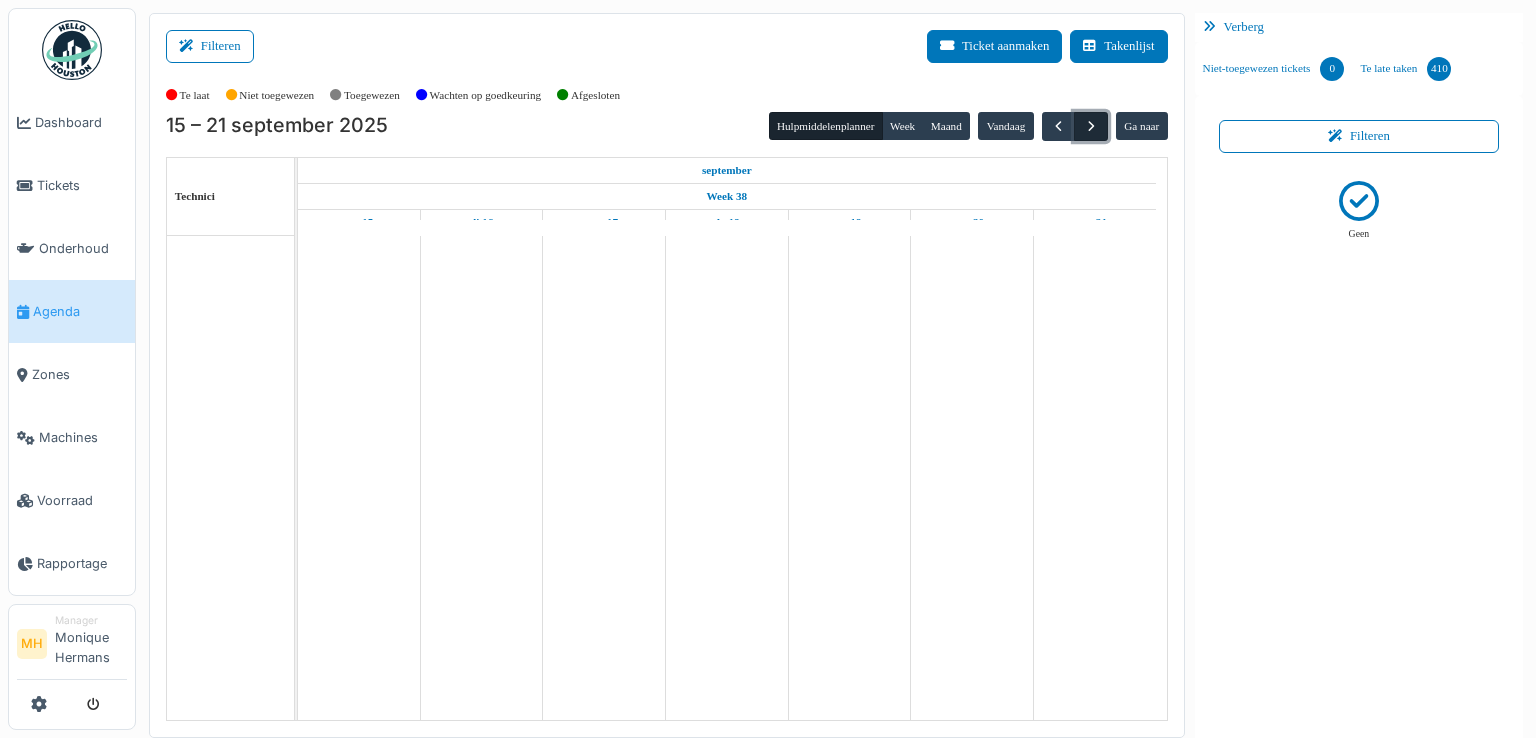 click at bounding box center (1091, 126) 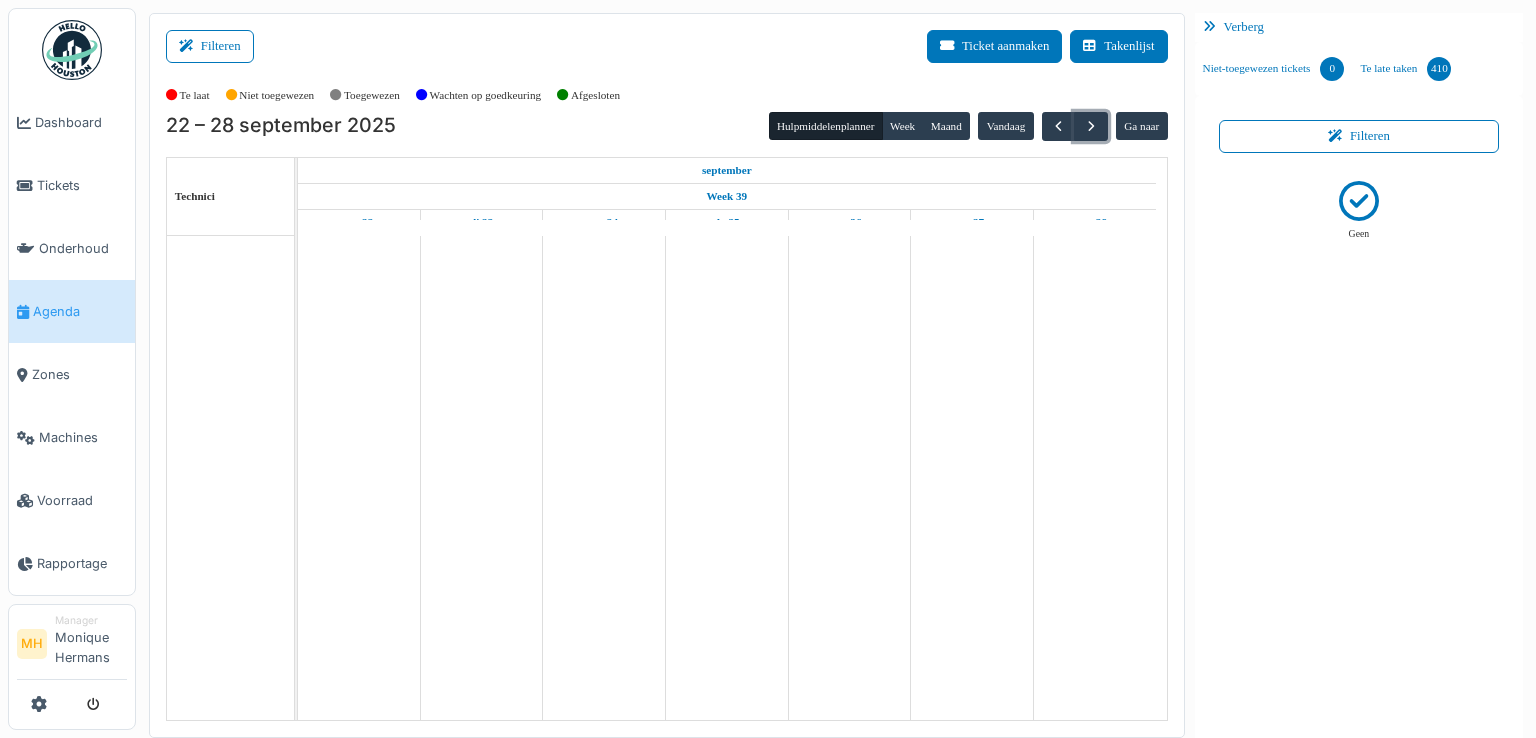 click at bounding box center (726, 478) 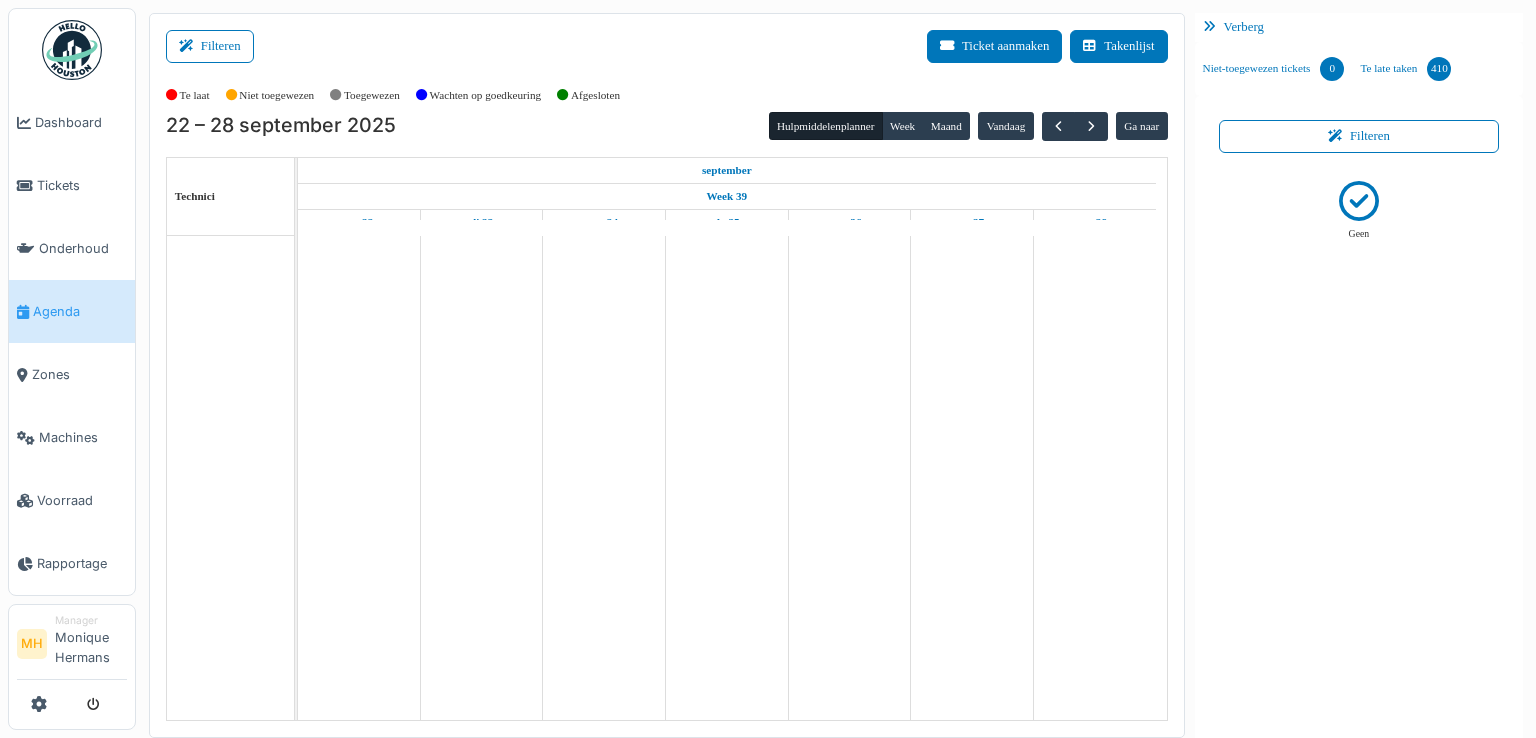 click on "Agenda" at bounding box center (80, 311) 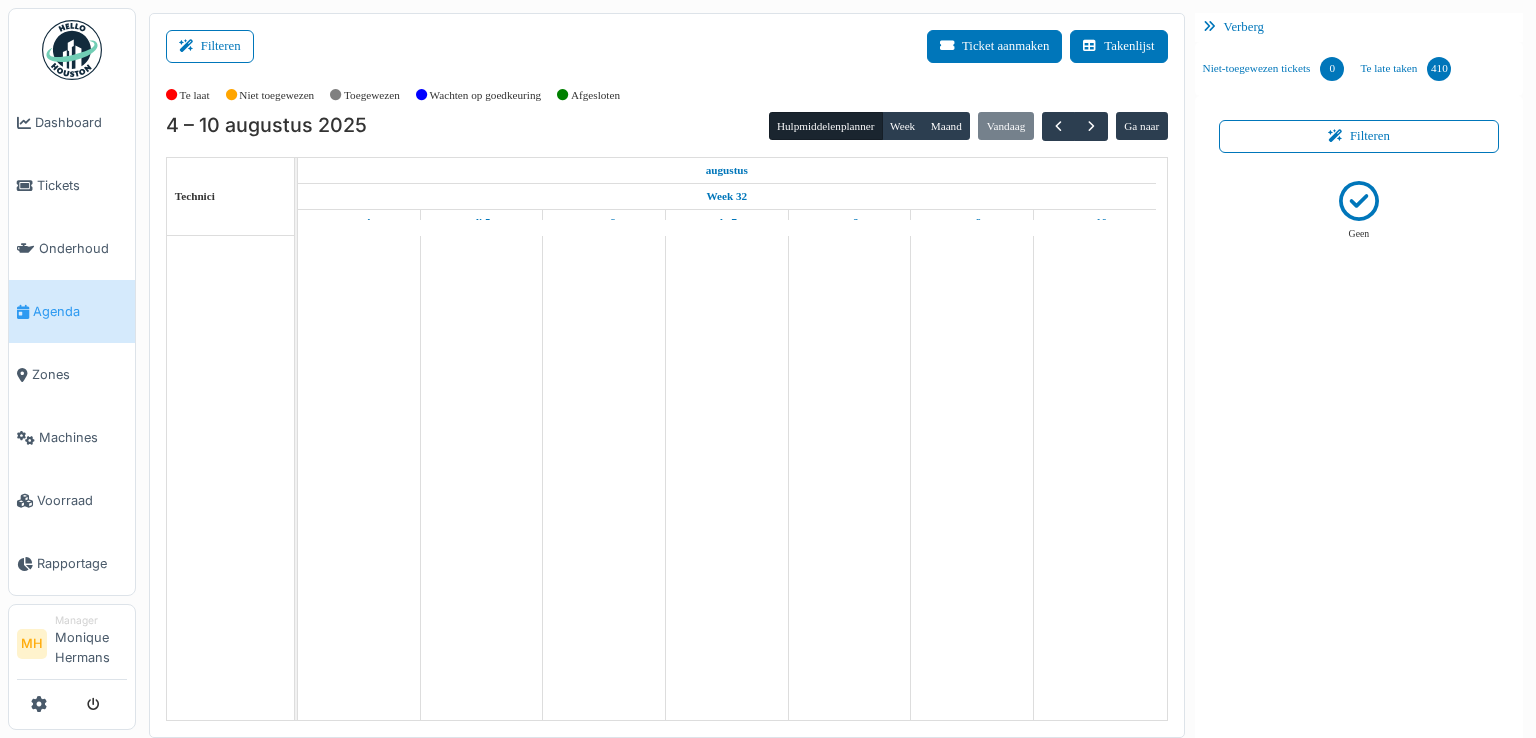 scroll, scrollTop: 0, scrollLeft: 0, axis: both 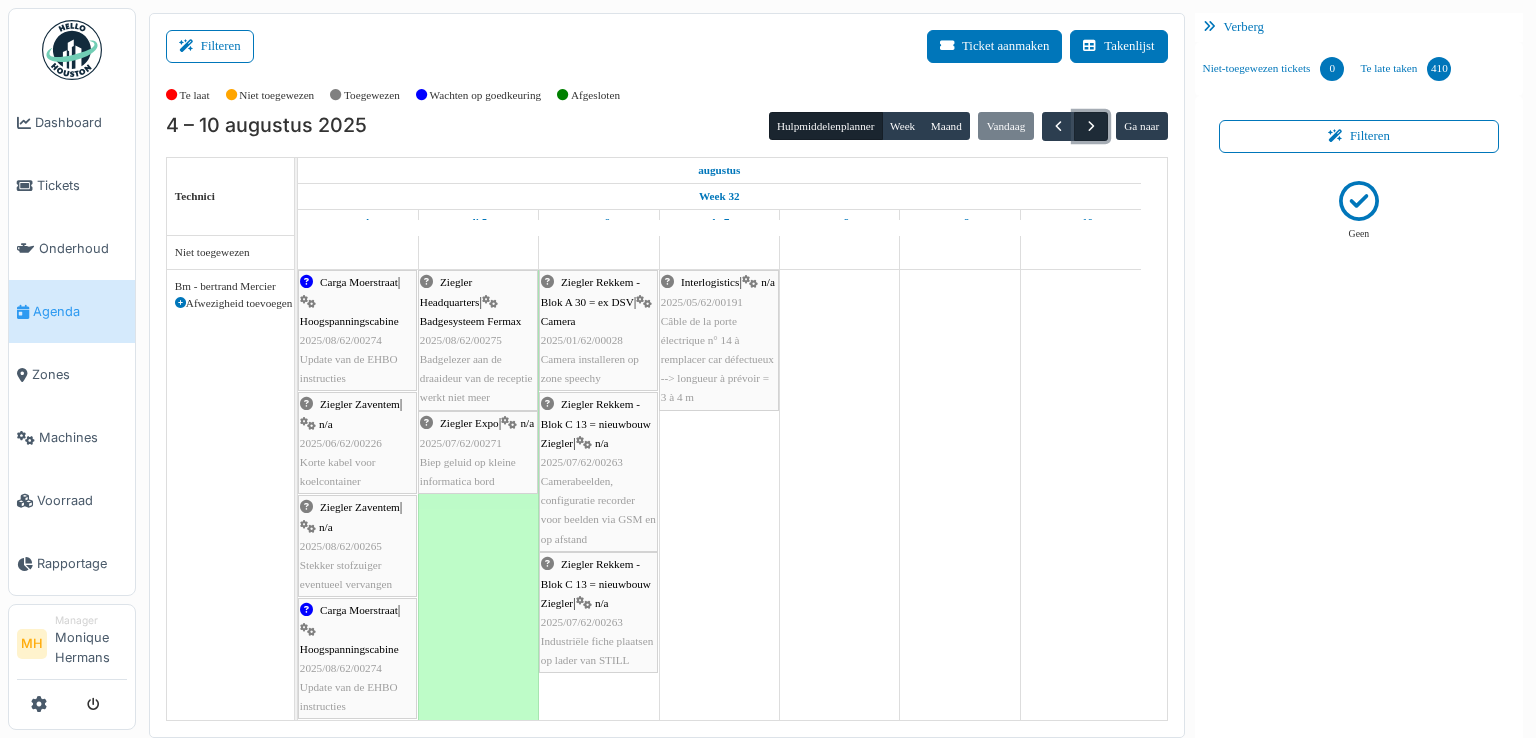 click at bounding box center (1091, 126) 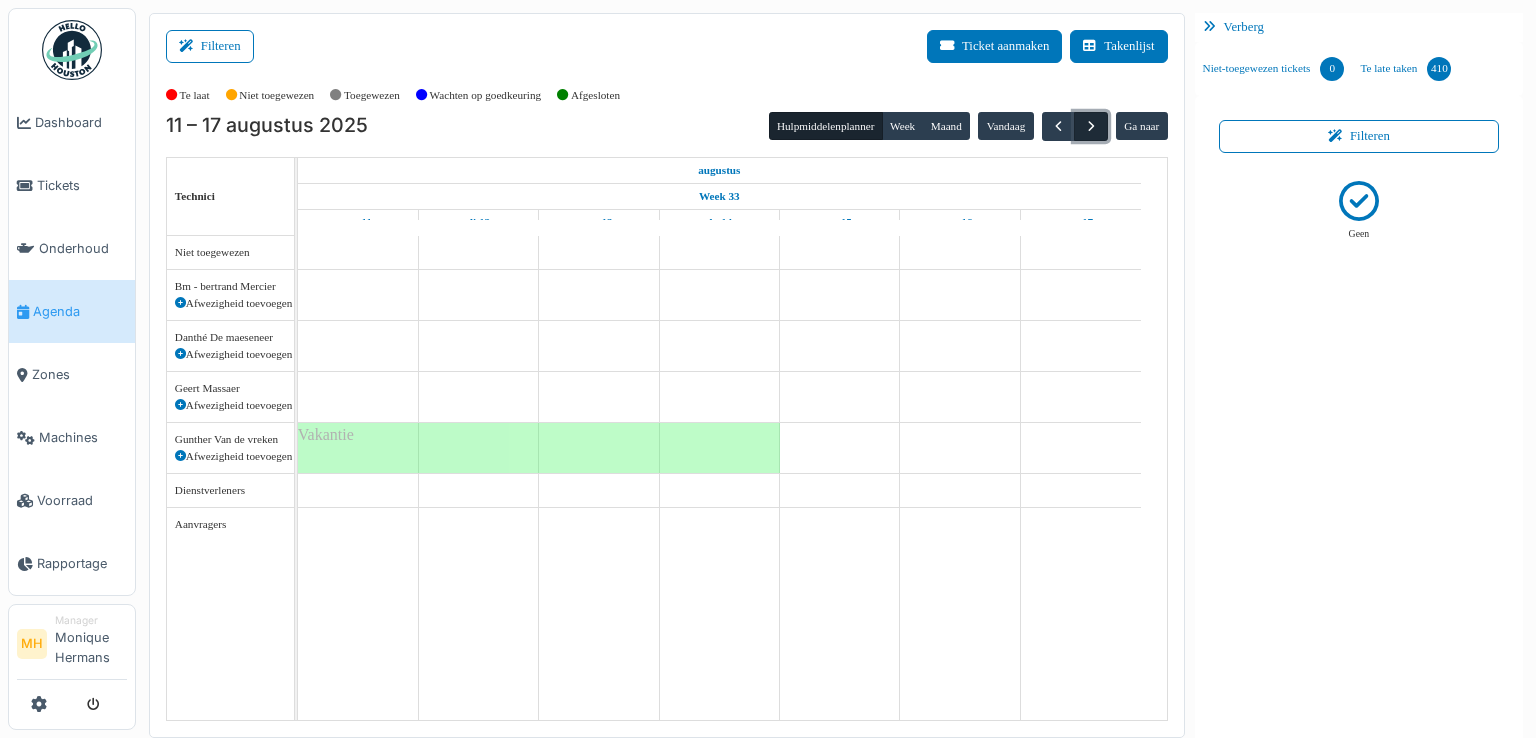 click at bounding box center (1090, 126) 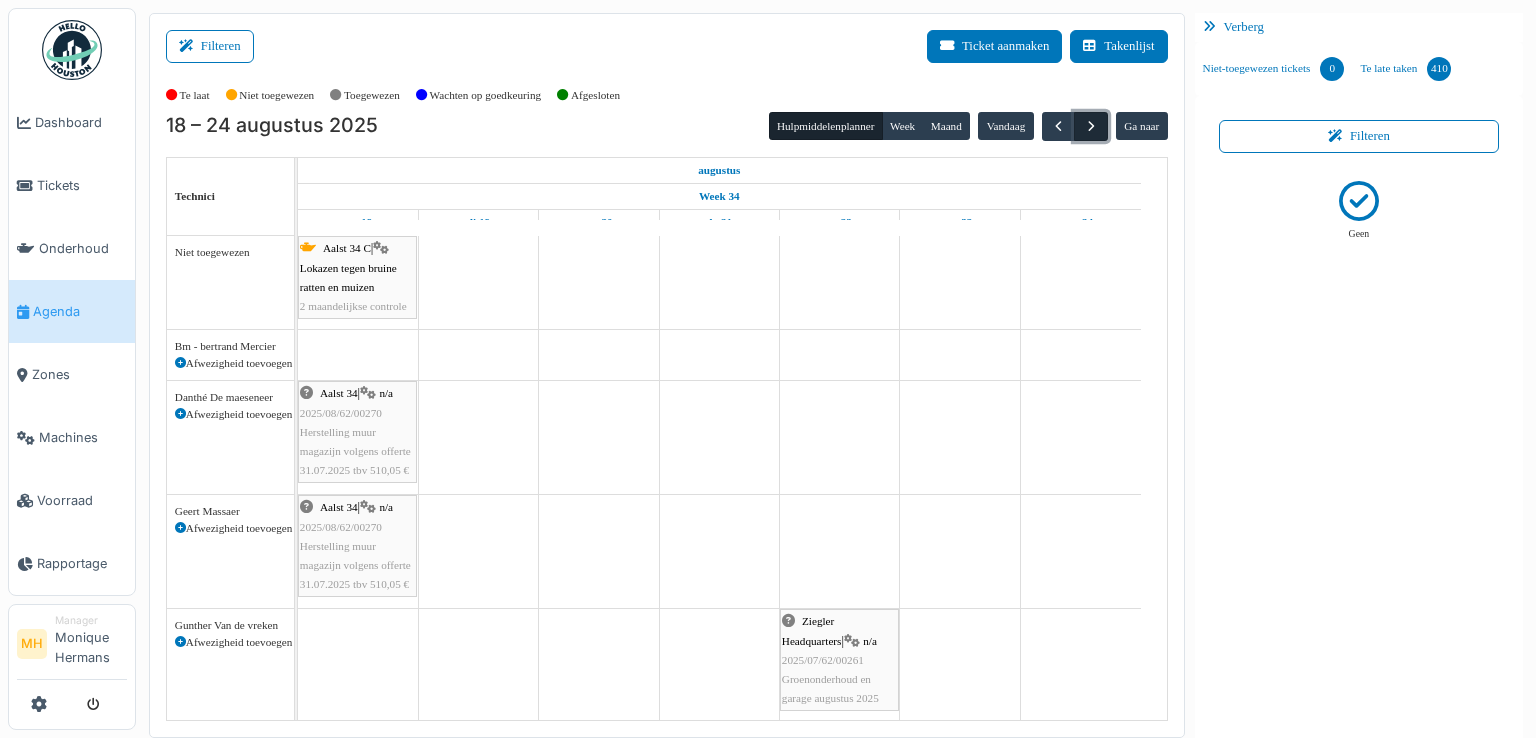 click at bounding box center [1091, 126] 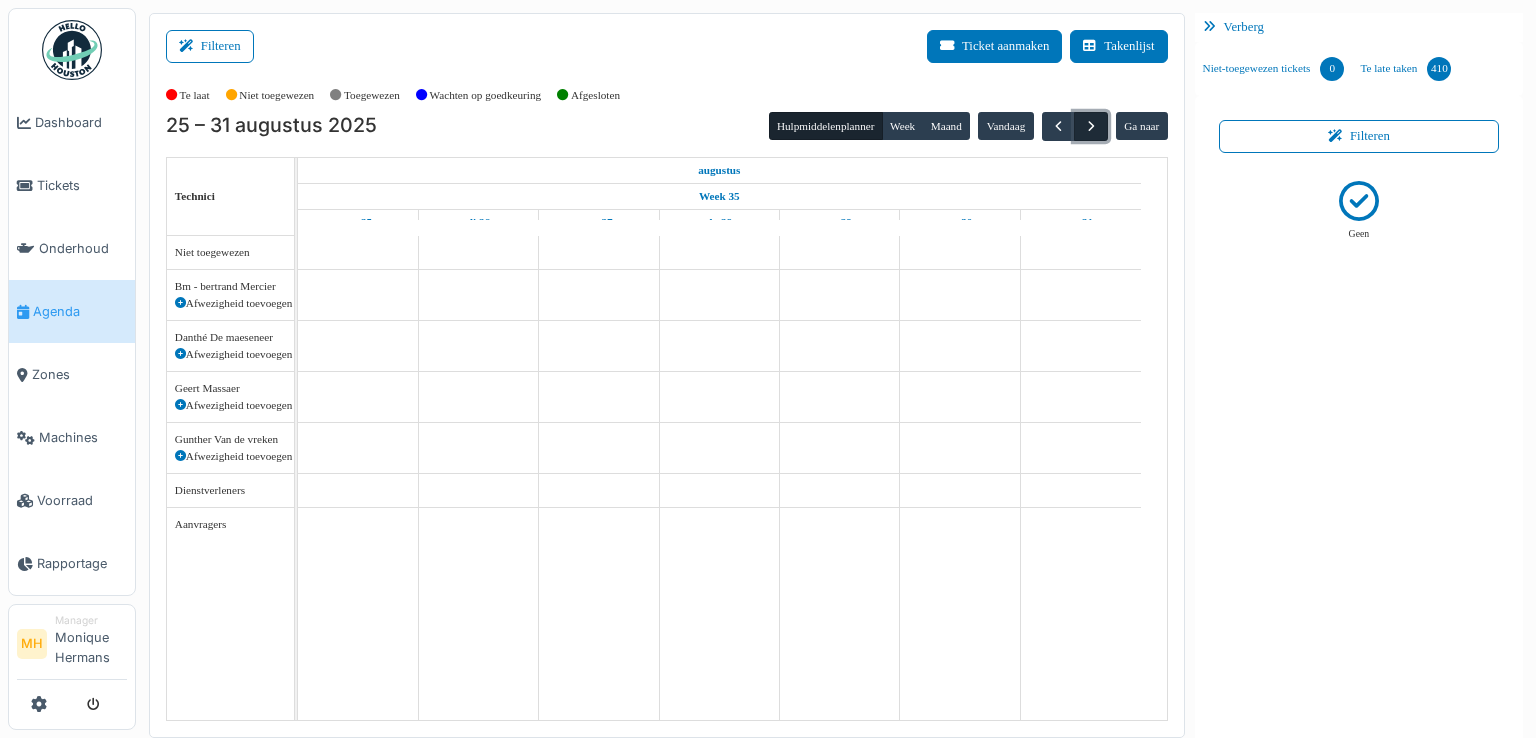 click at bounding box center [1091, 126] 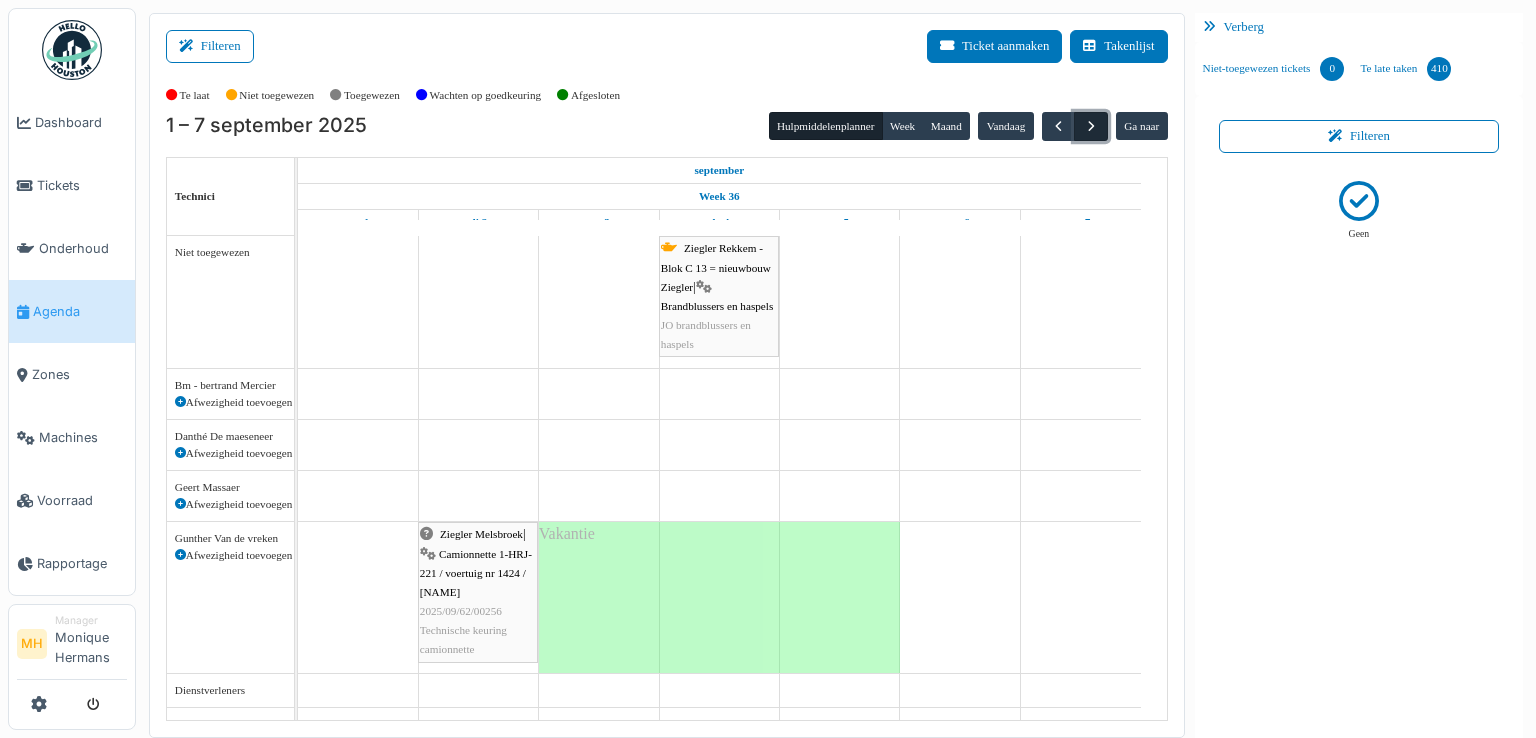 click at bounding box center [1091, 126] 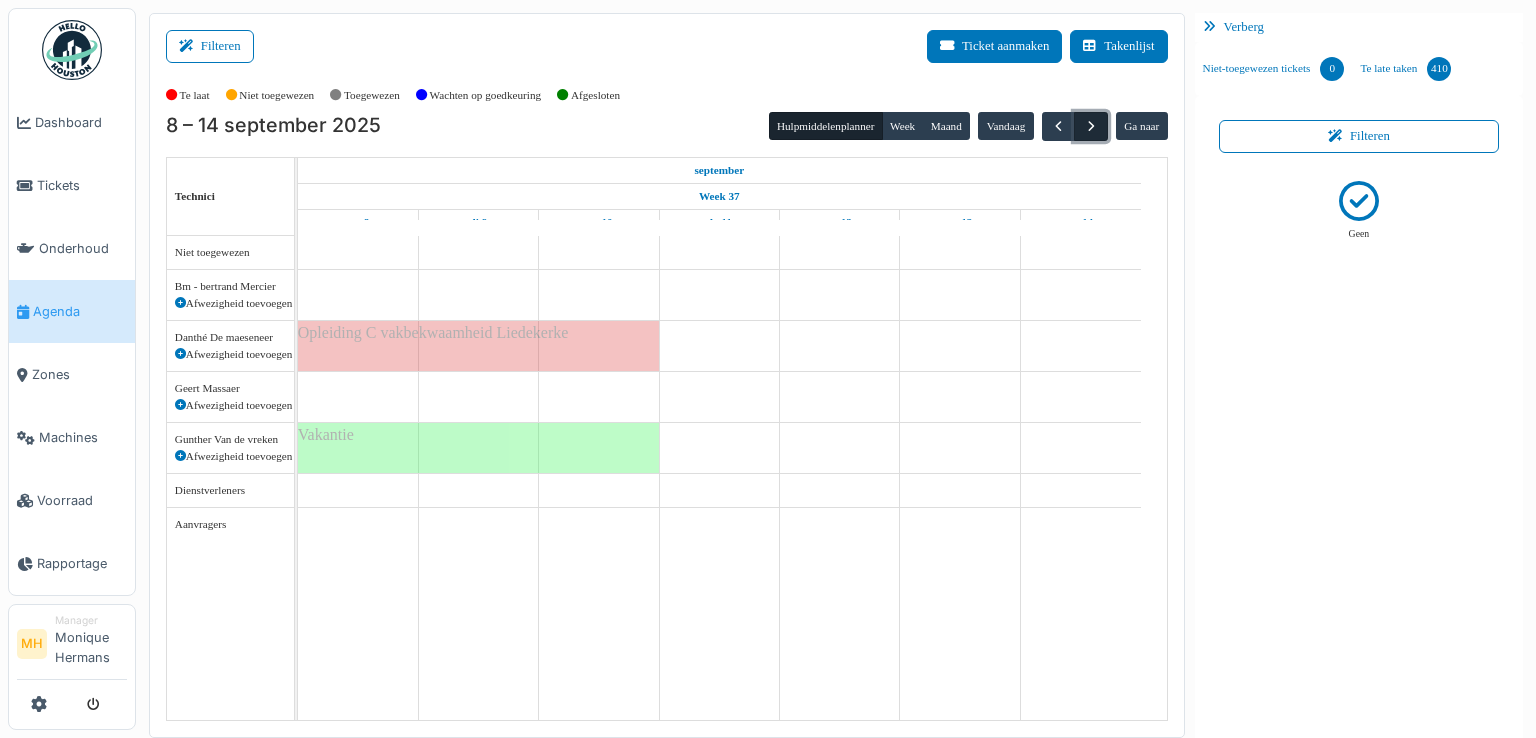 click at bounding box center (1091, 126) 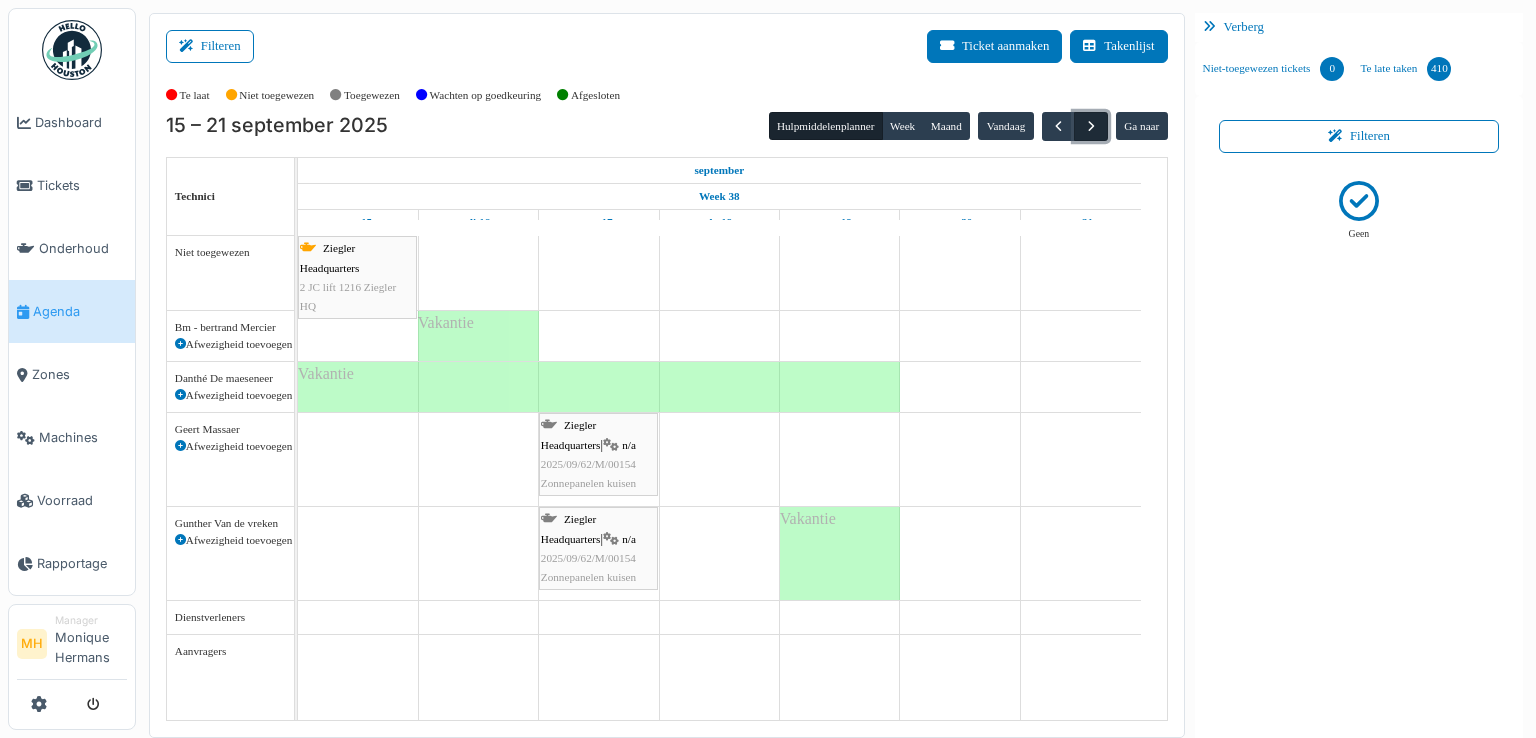click at bounding box center (1091, 126) 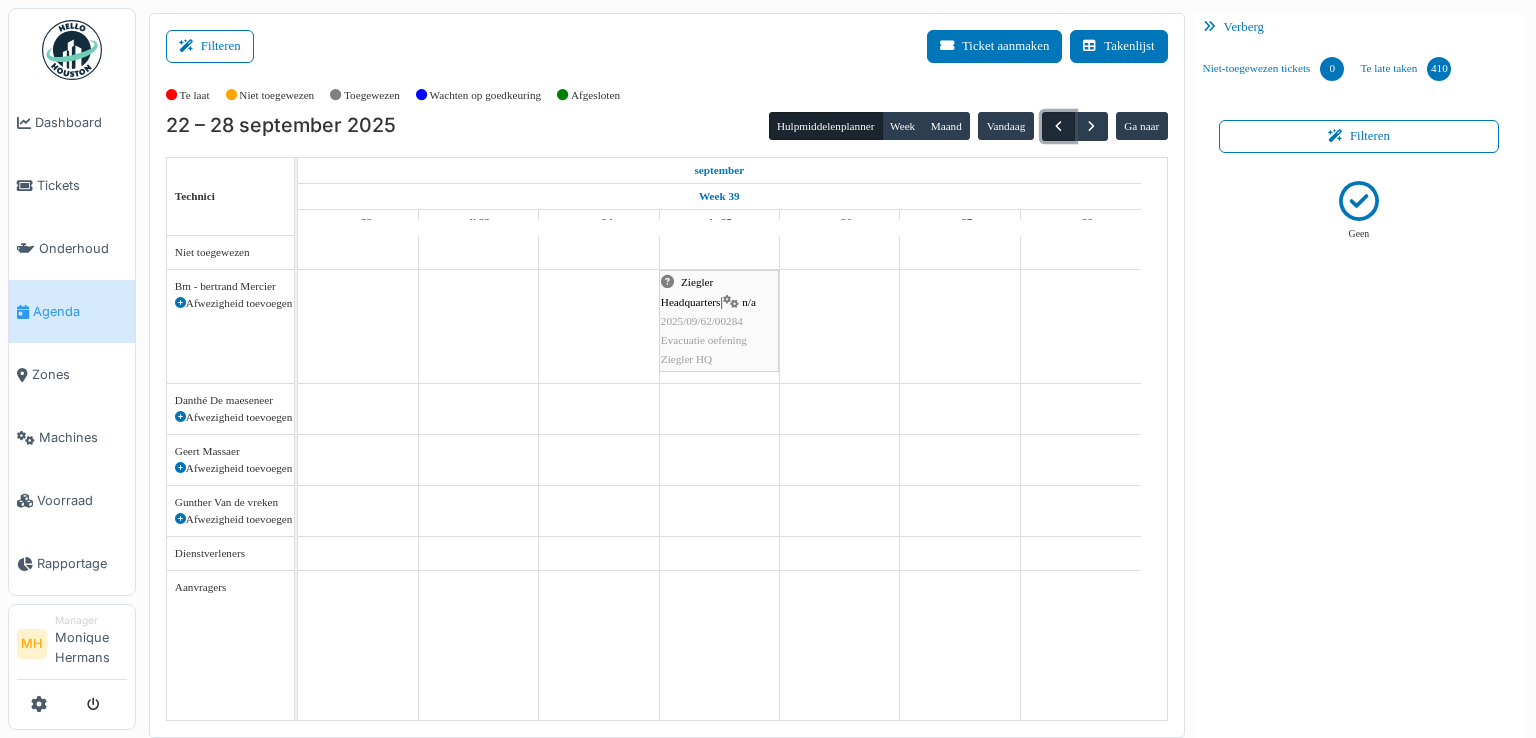 click at bounding box center (1058, 126) 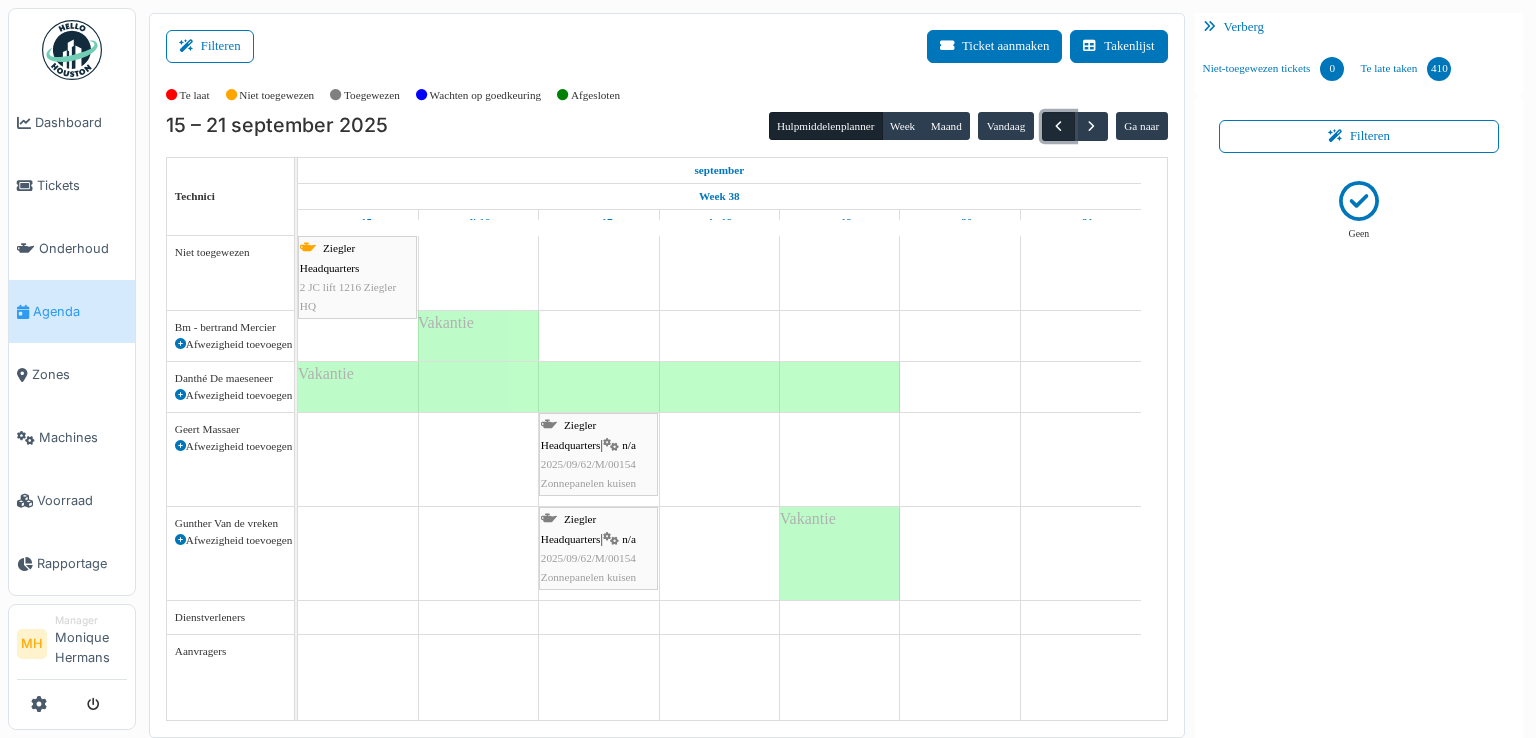 click at bounding box center (1058, 126) 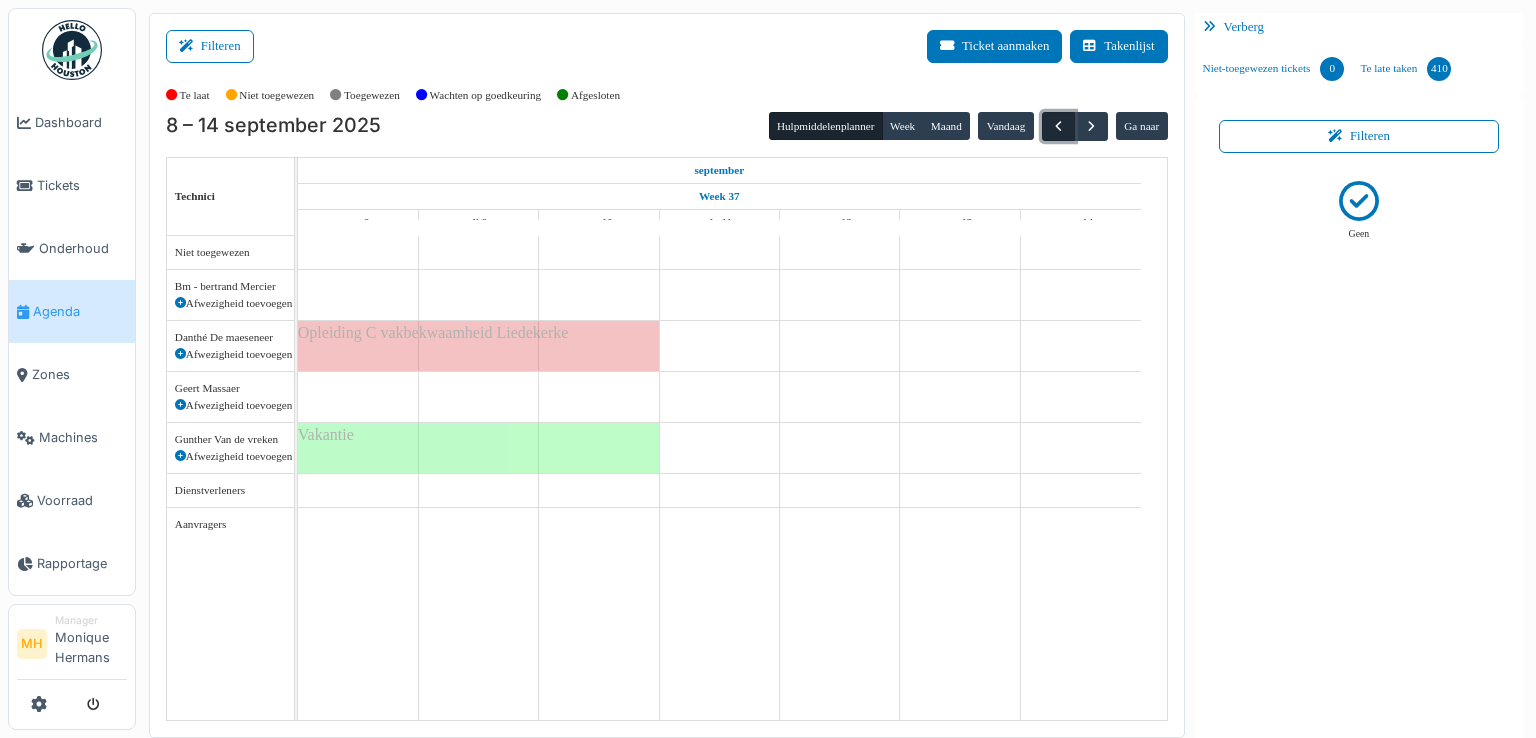 click at bounding box center (1058, 126) 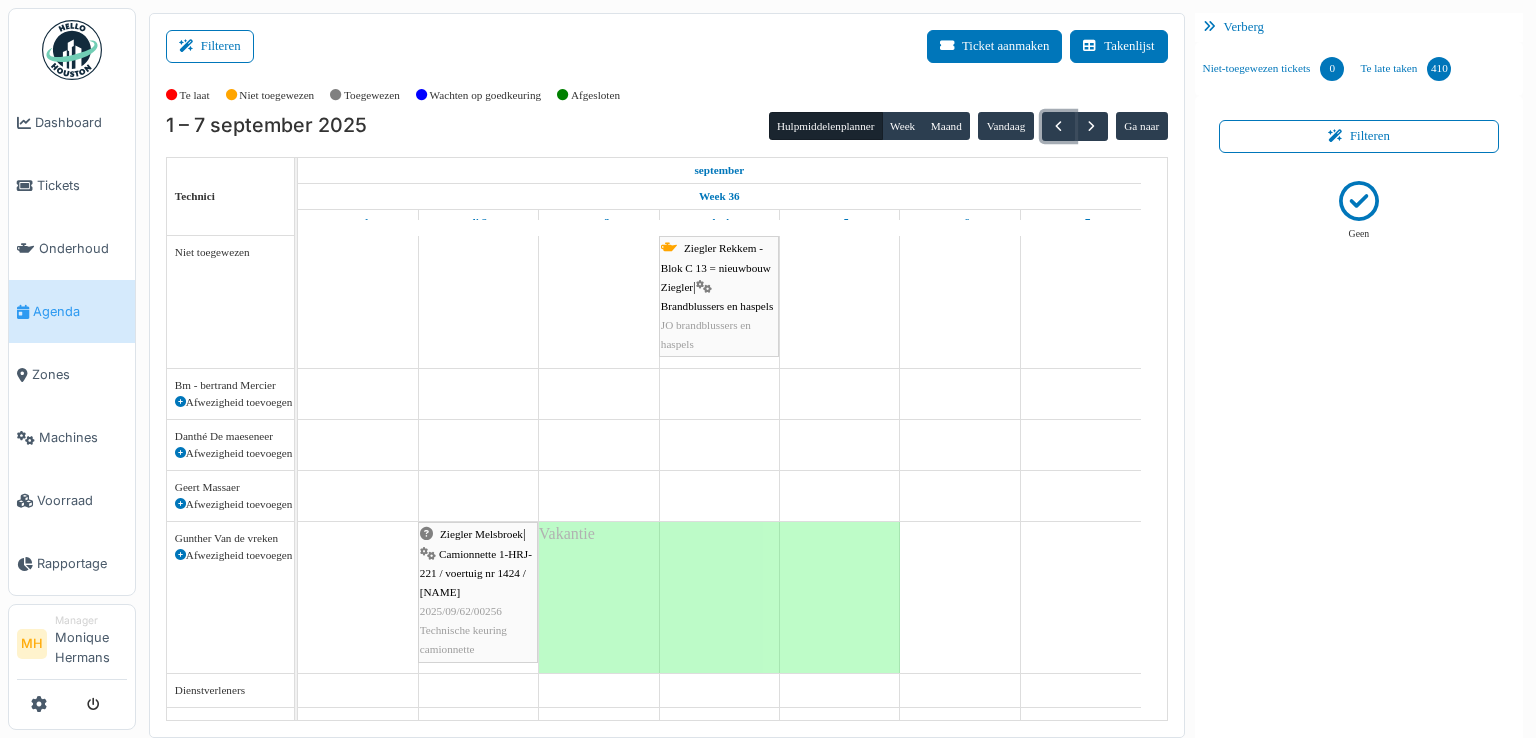 scroll, scrollTop: 19, scrollLeft: 0, axis: vertical 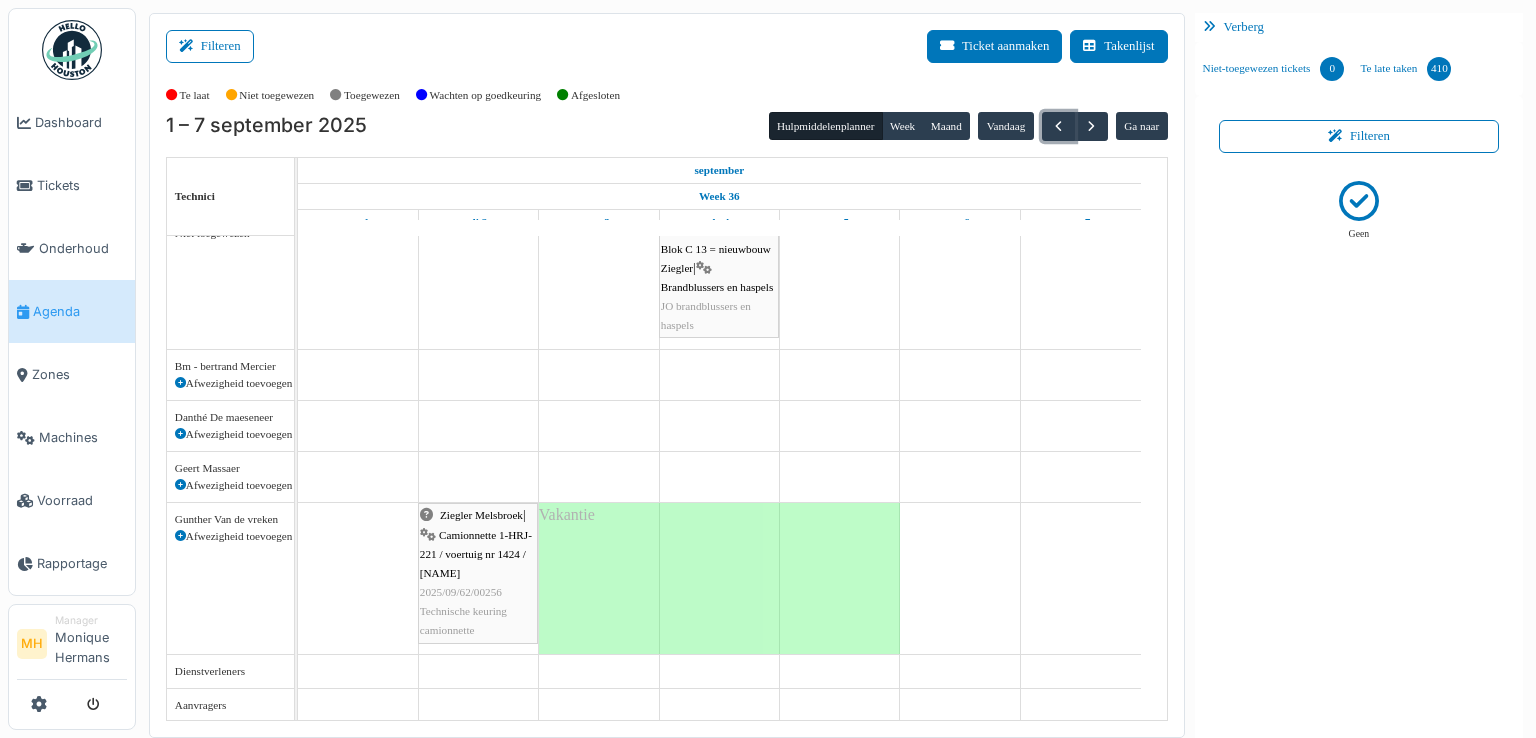 click on "2025/09/62/00256" at bounding box center [461, 592] 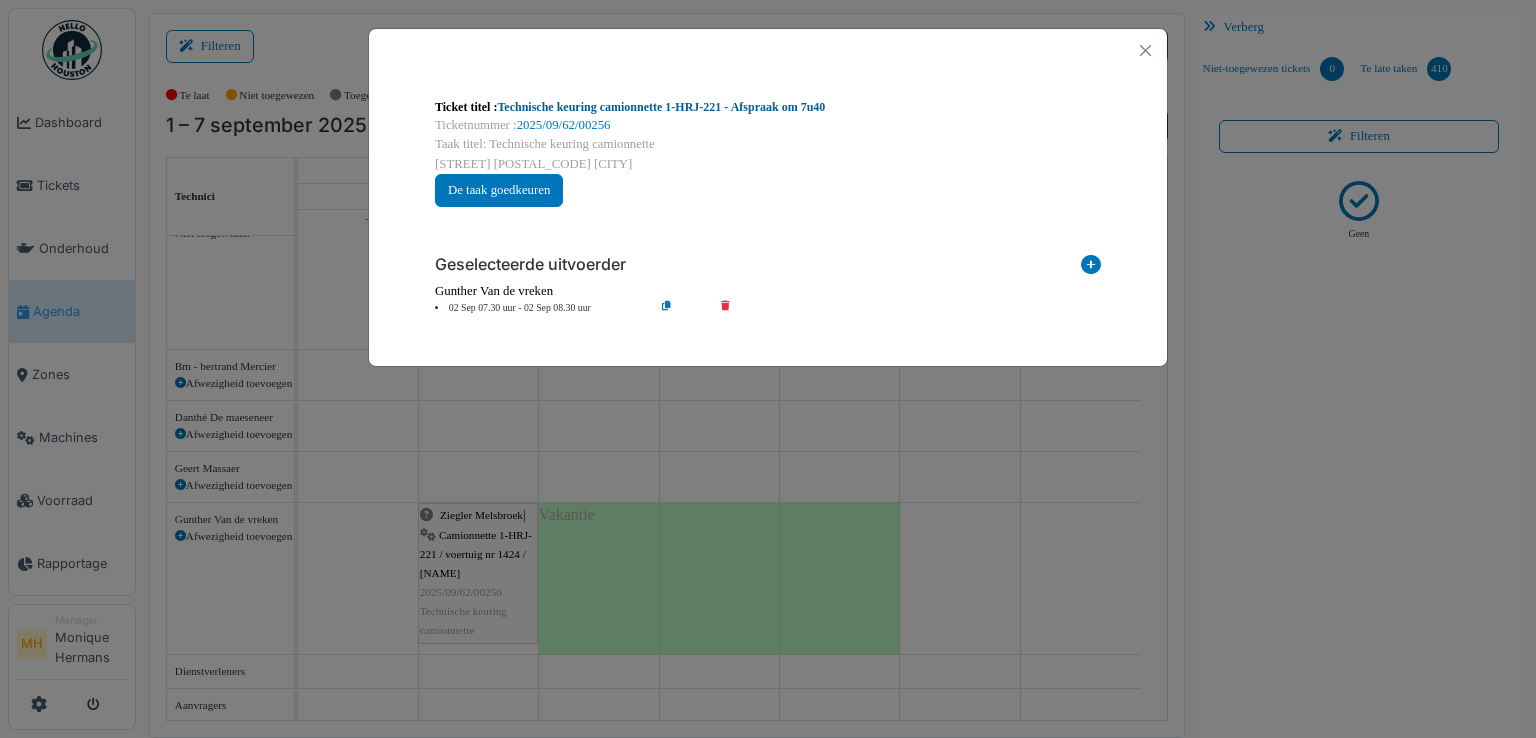 click on "Technische keuring camionnette 1-HRJ-221 - Afspraak om 7u40" at bounding box center (661, 107) 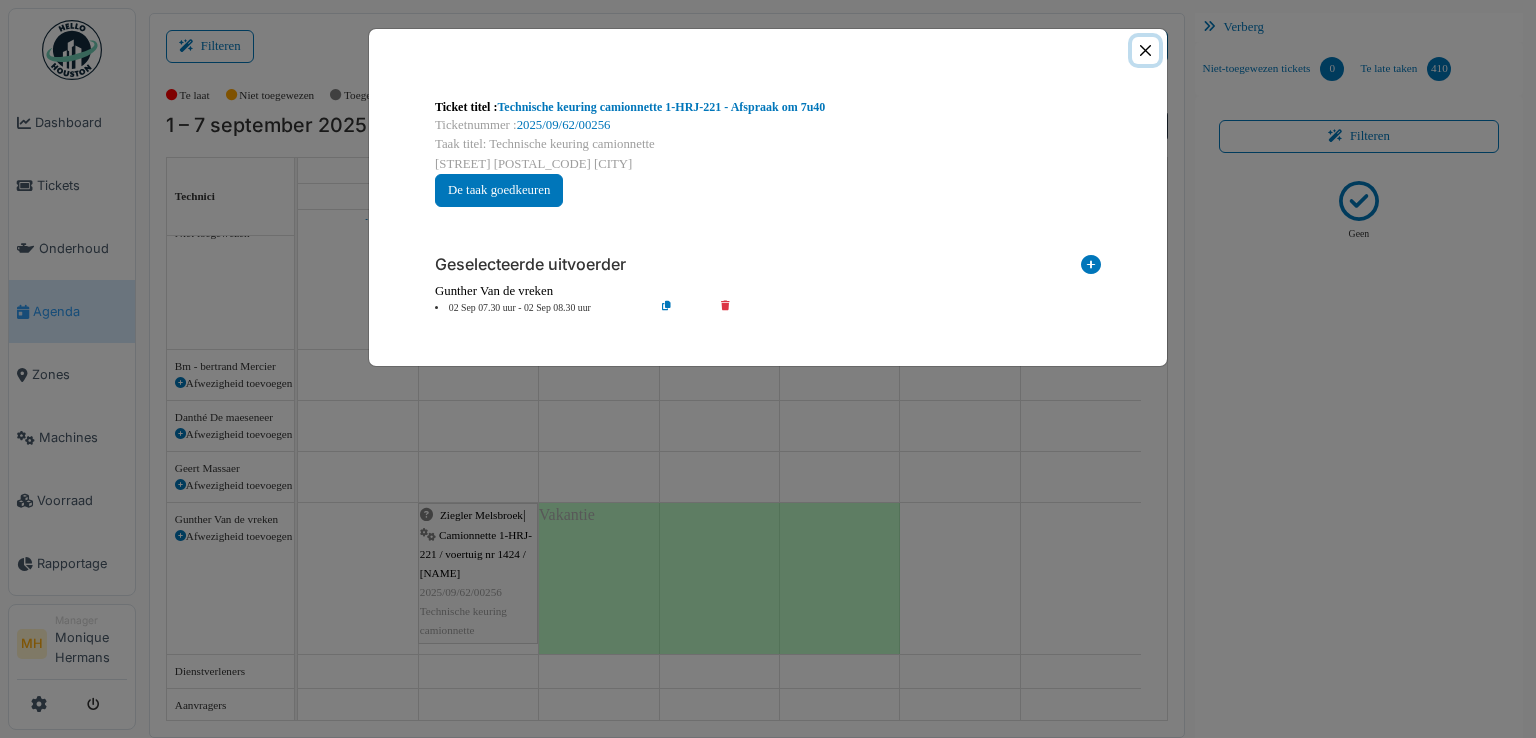 click at bounding box center (1145, 50) 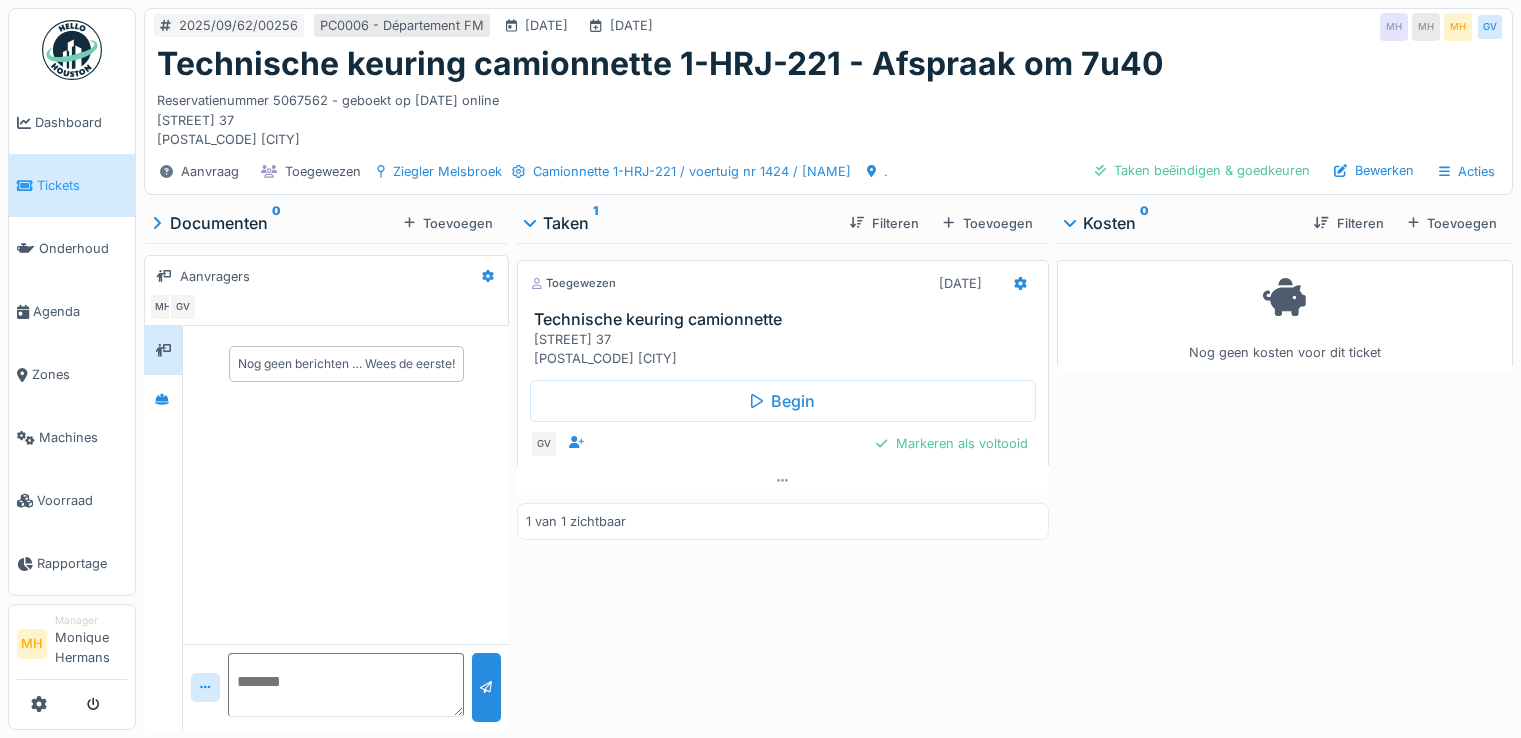 scroll, scrollTop: 0, scrollLeft: 0, axis: both 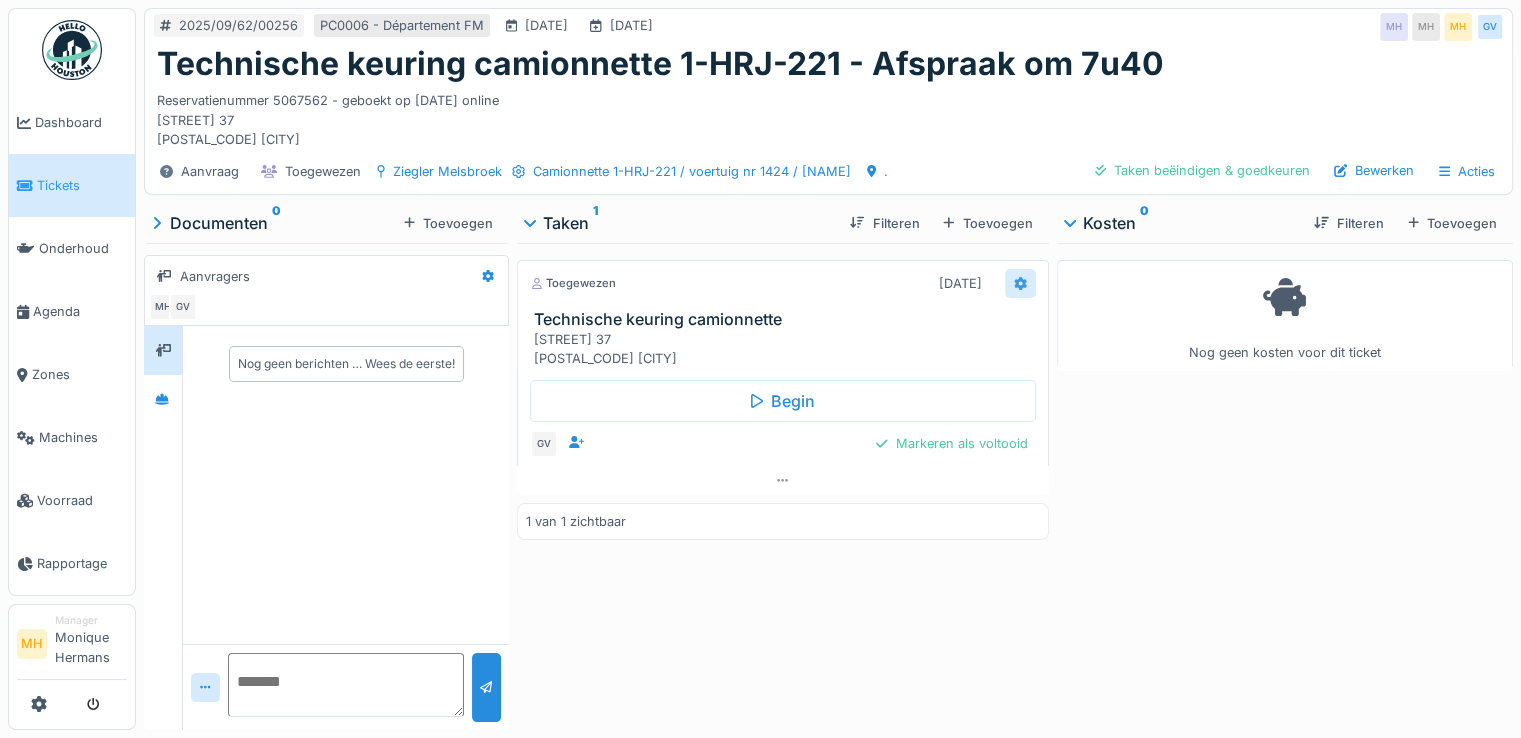 click 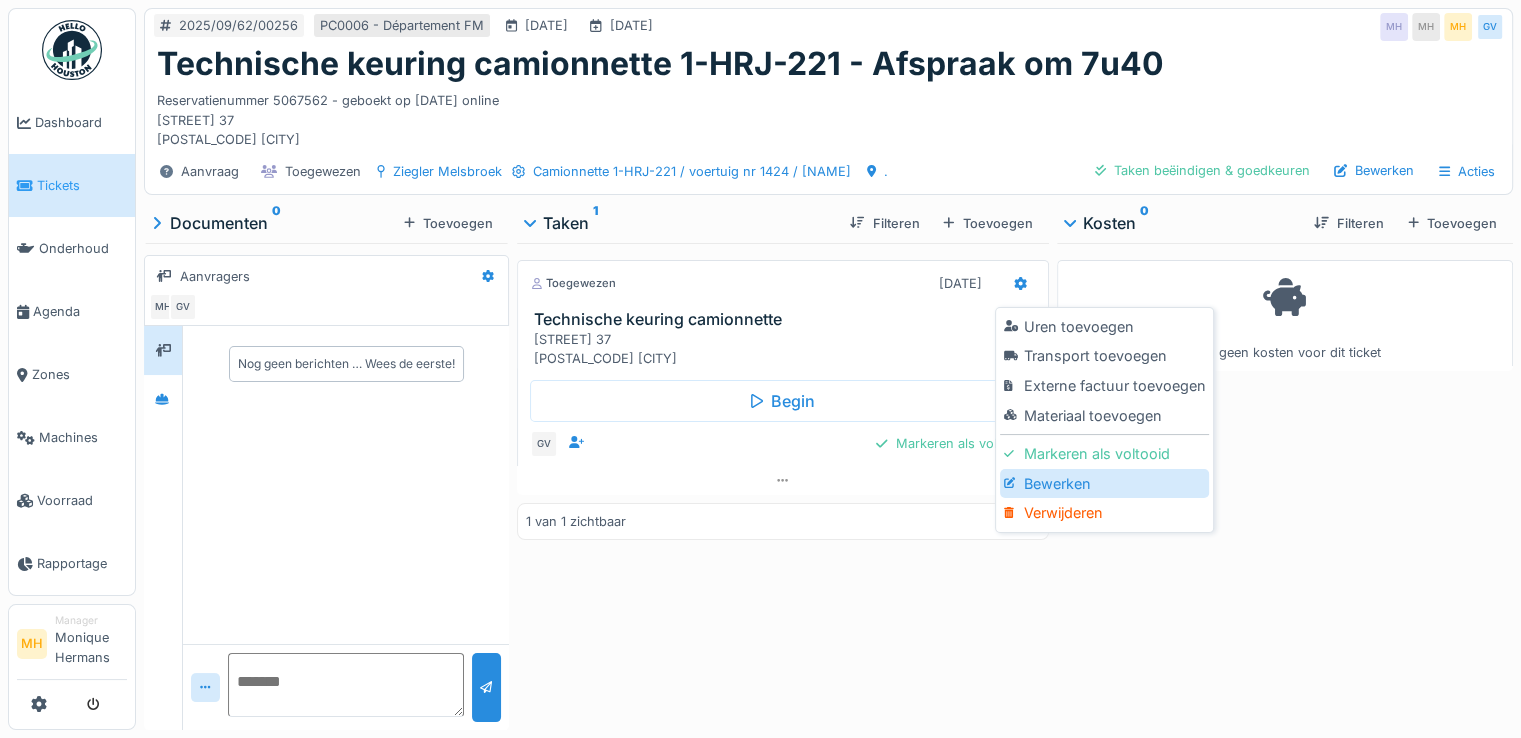 click on "Bewerken" at bounding box center (1104, 484) 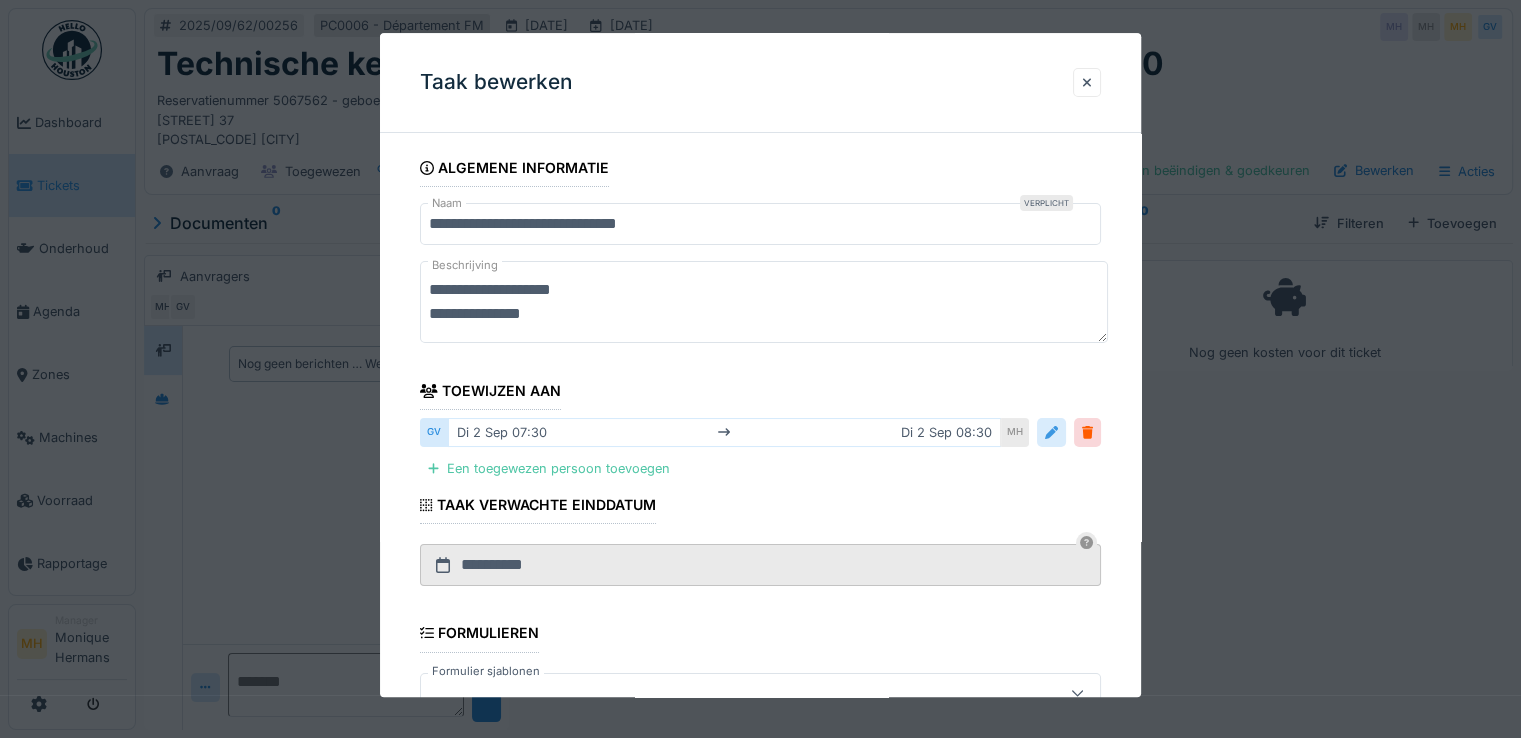 click at bounding box center (1051, 432) 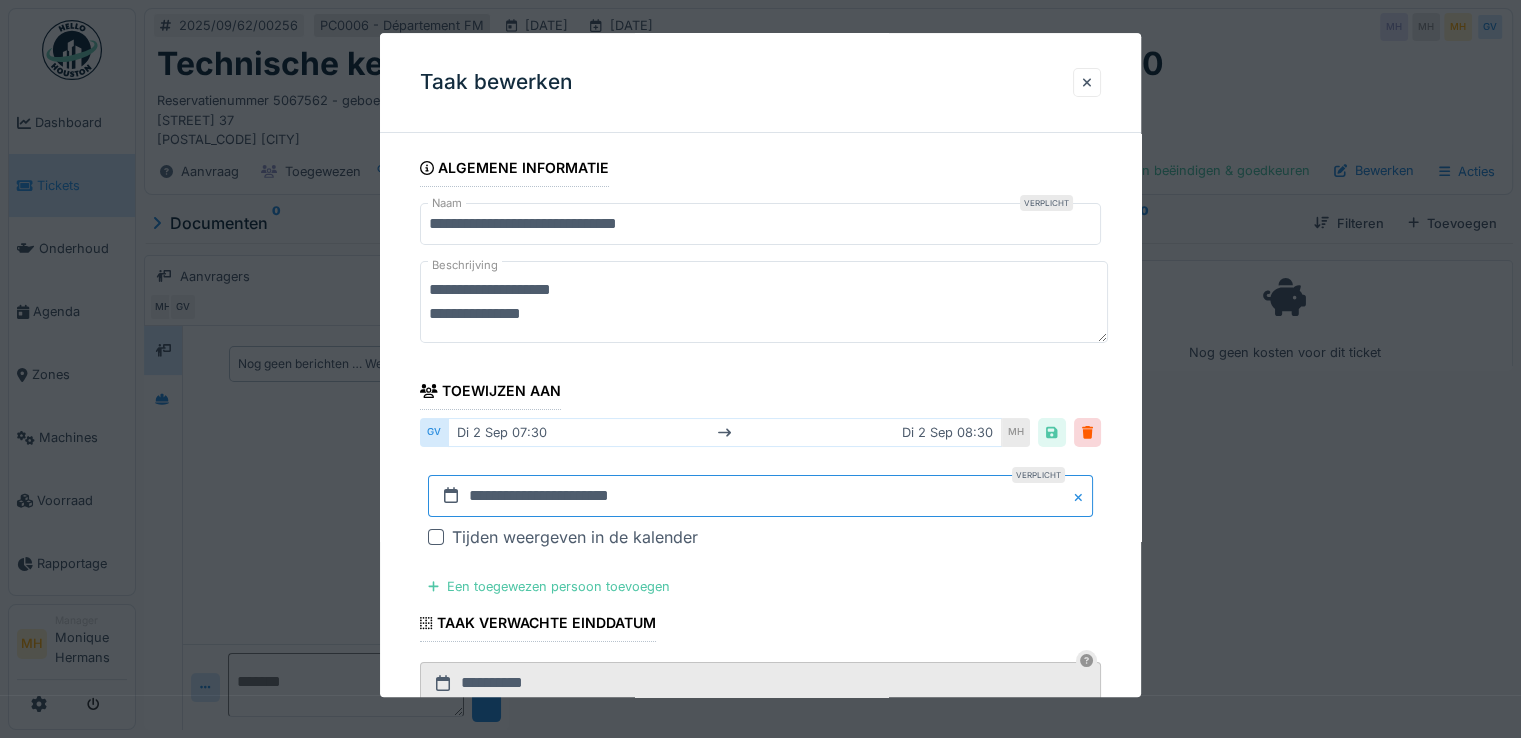 click on "**********" at bounding box center (760, 496) 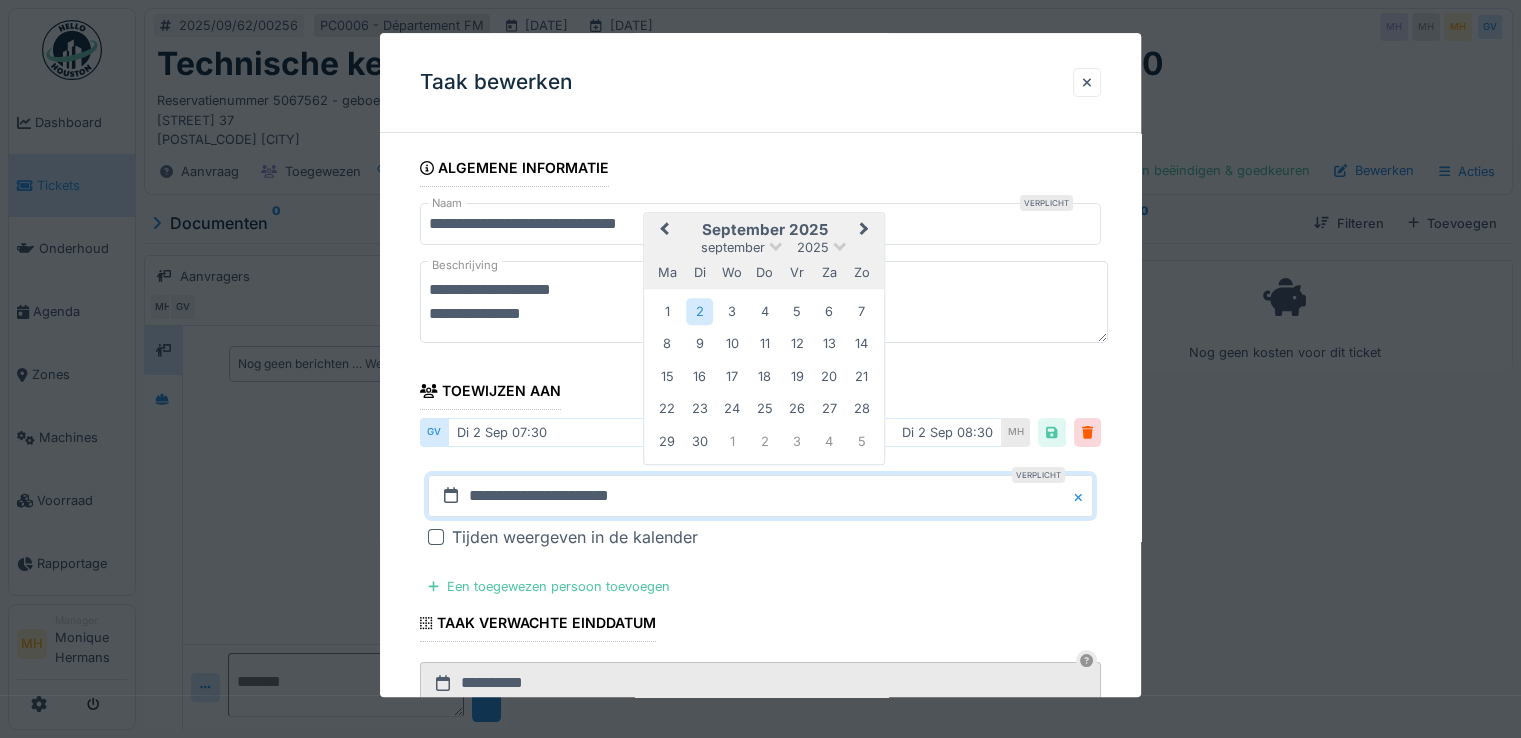 click on "Previous Month" at bounding box center (662, 232) 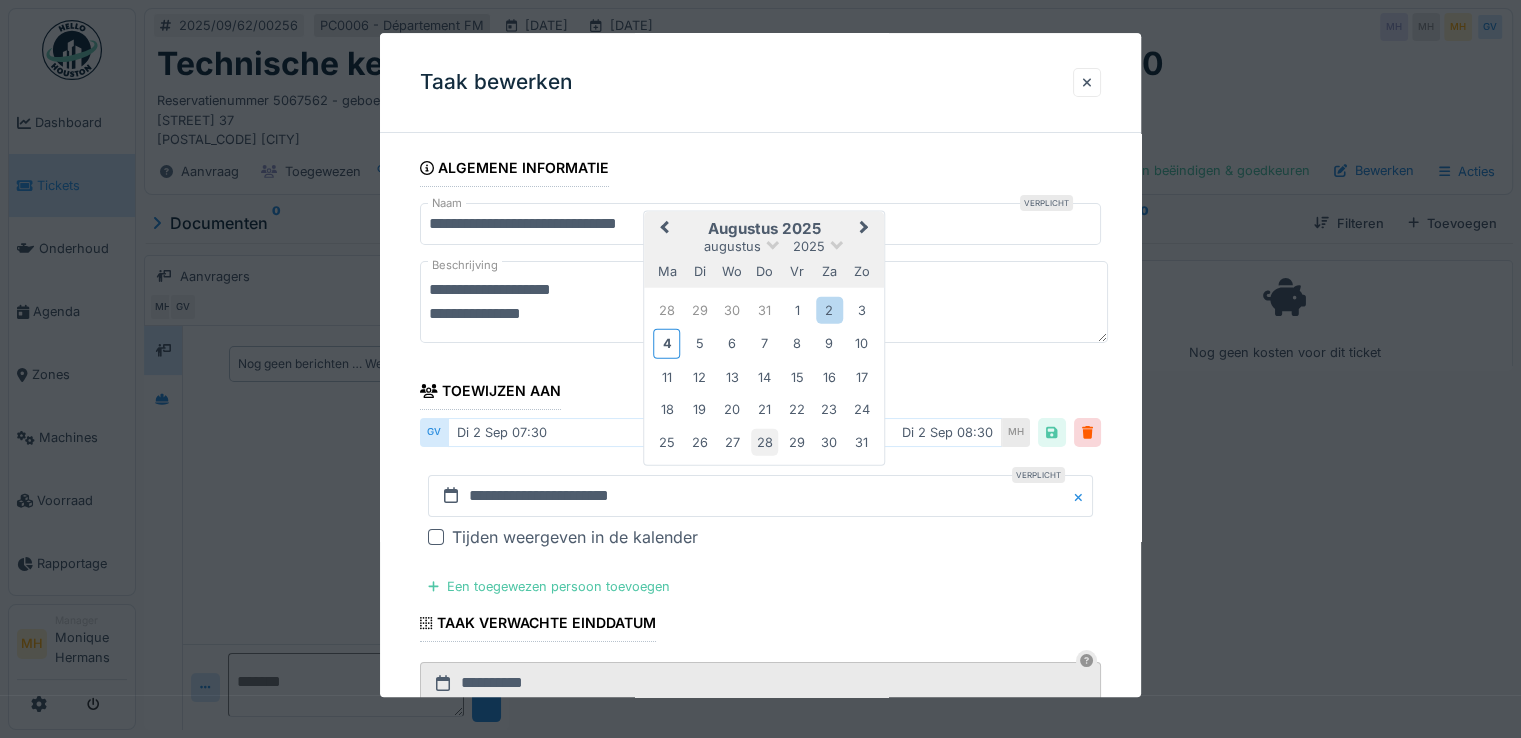 click on "28" at bounding box center (764, 442) 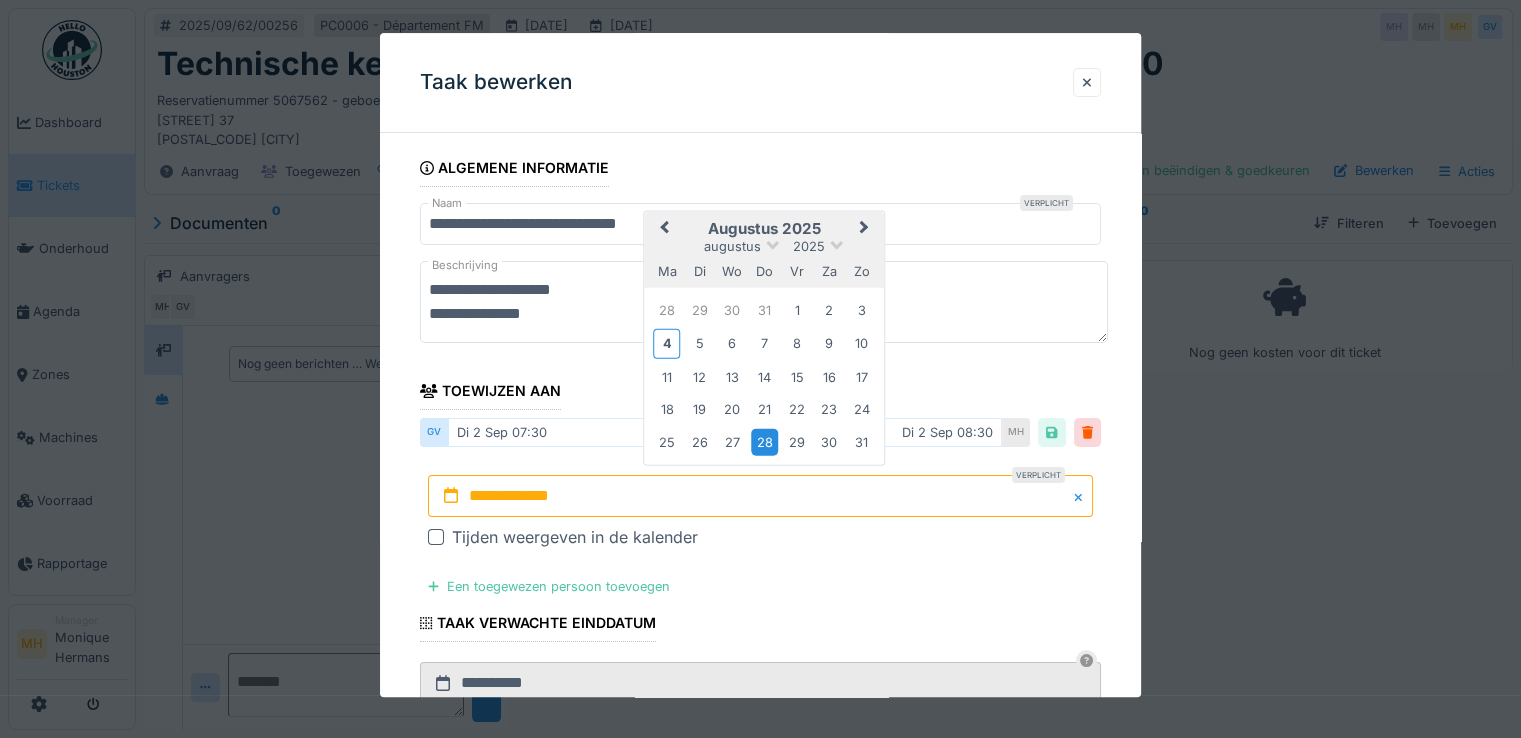 click on "28" at bounding box center (764, 442) 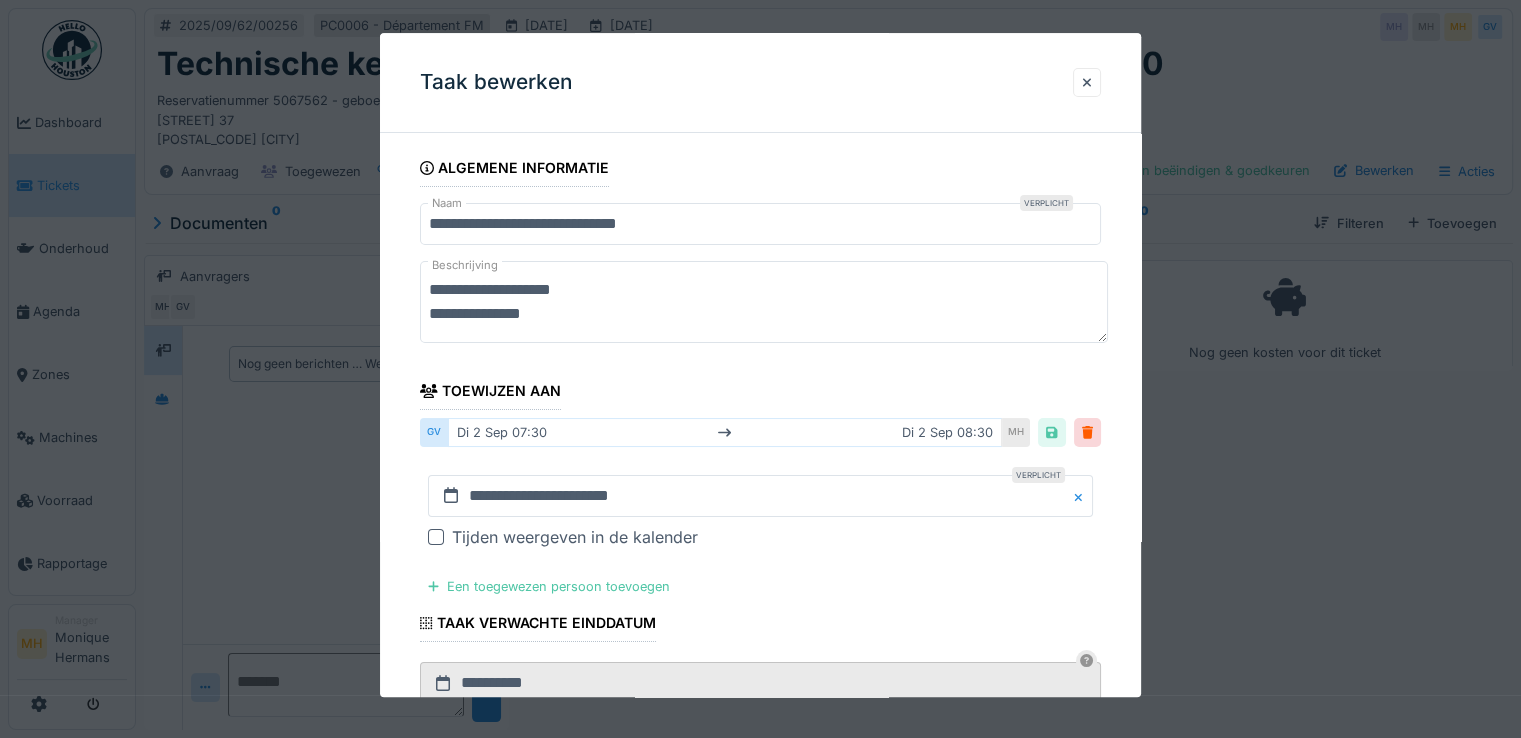 click at bounding box center (436, 537) 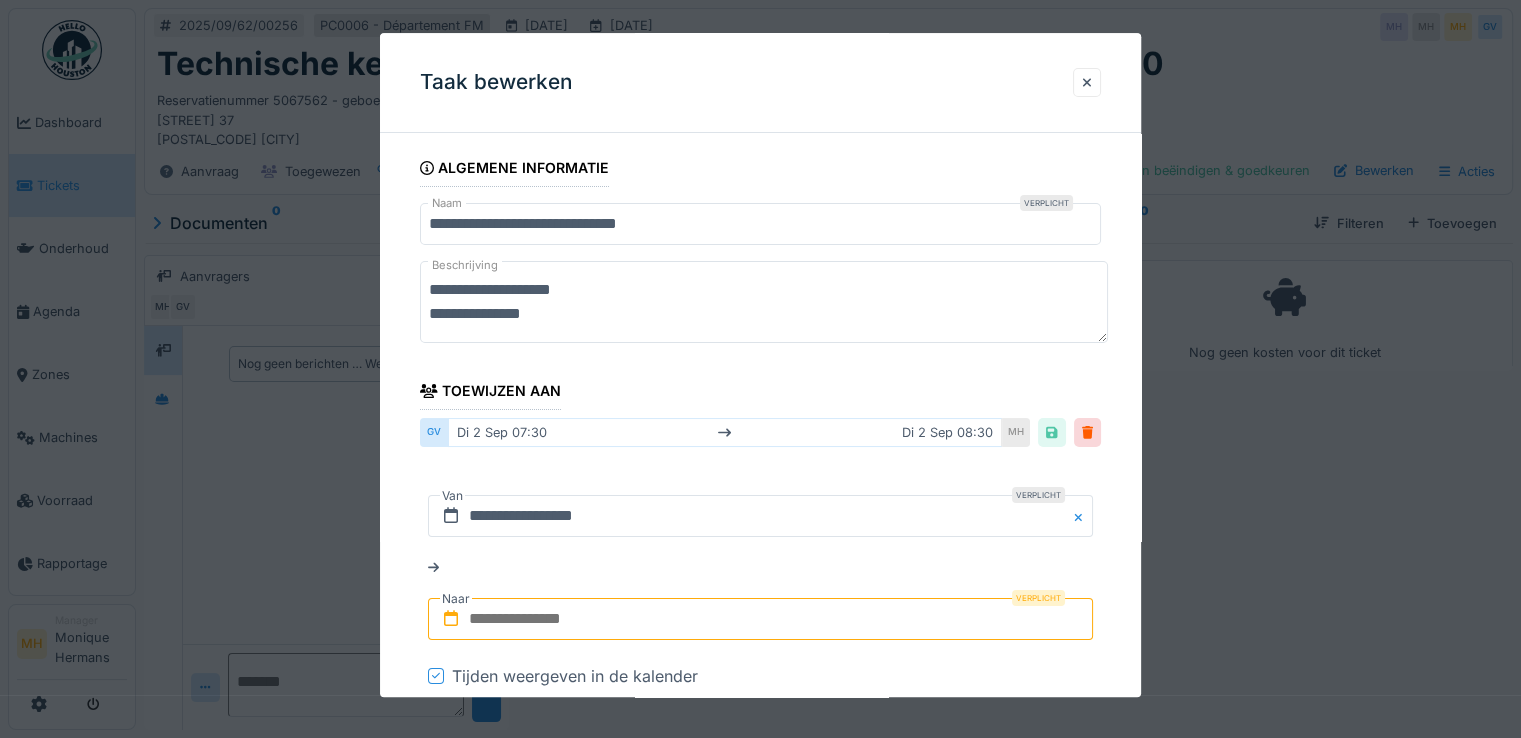 click at bounding box center [760, 619] 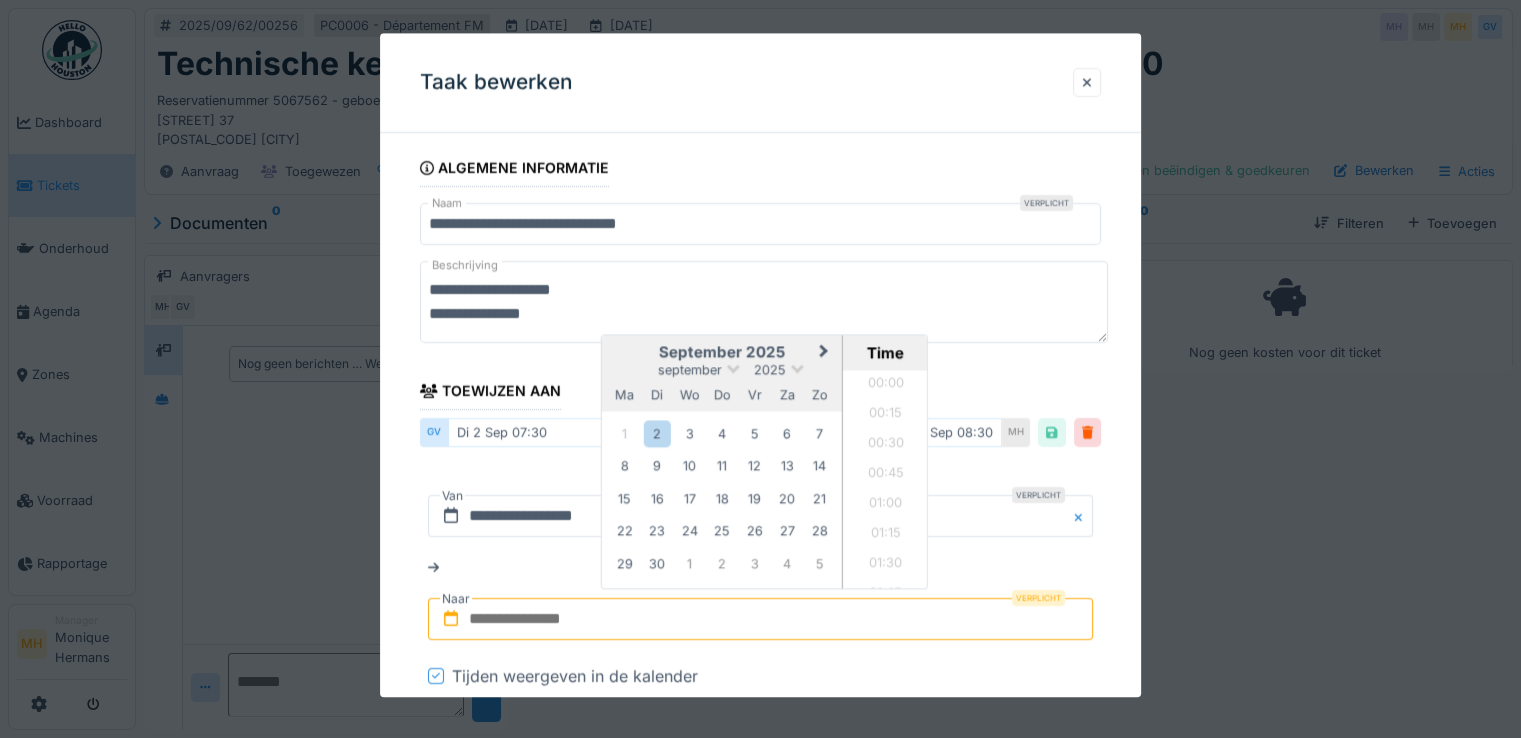 scroll, scrollTop: 1106, scrollLeft: 0, axis: vertical 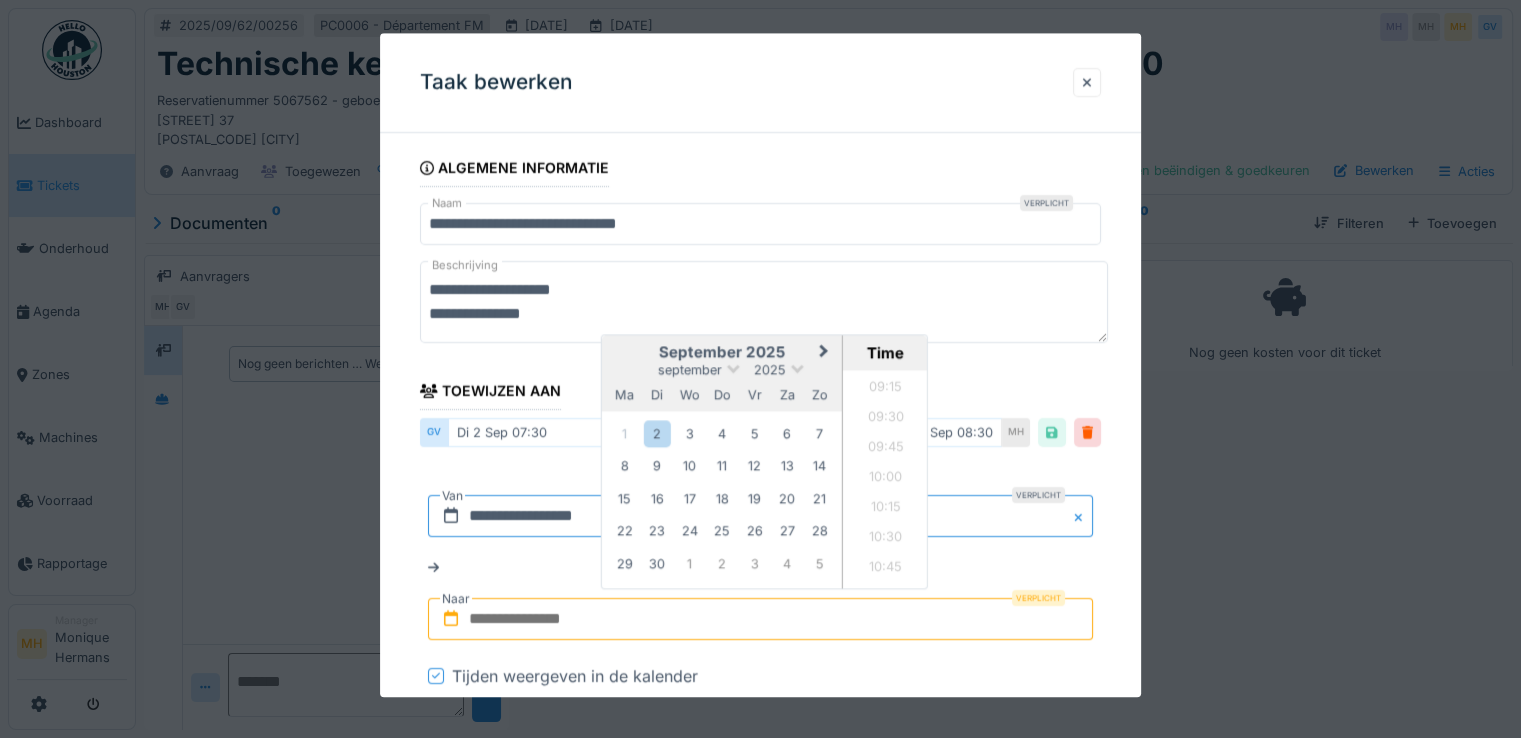 click on "**********" at bounding box center (760, 516) 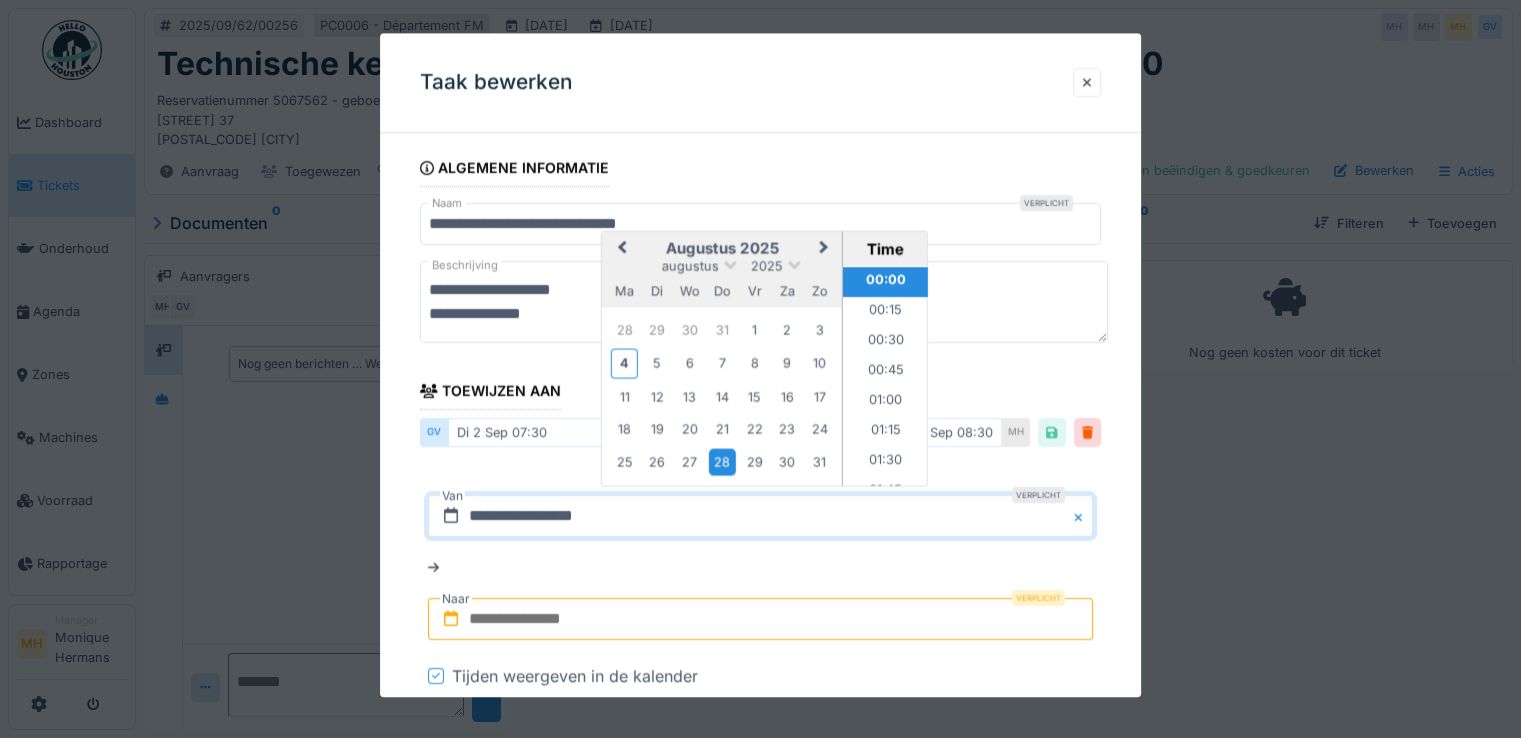 click on "28" at bounding box center [721, 462] 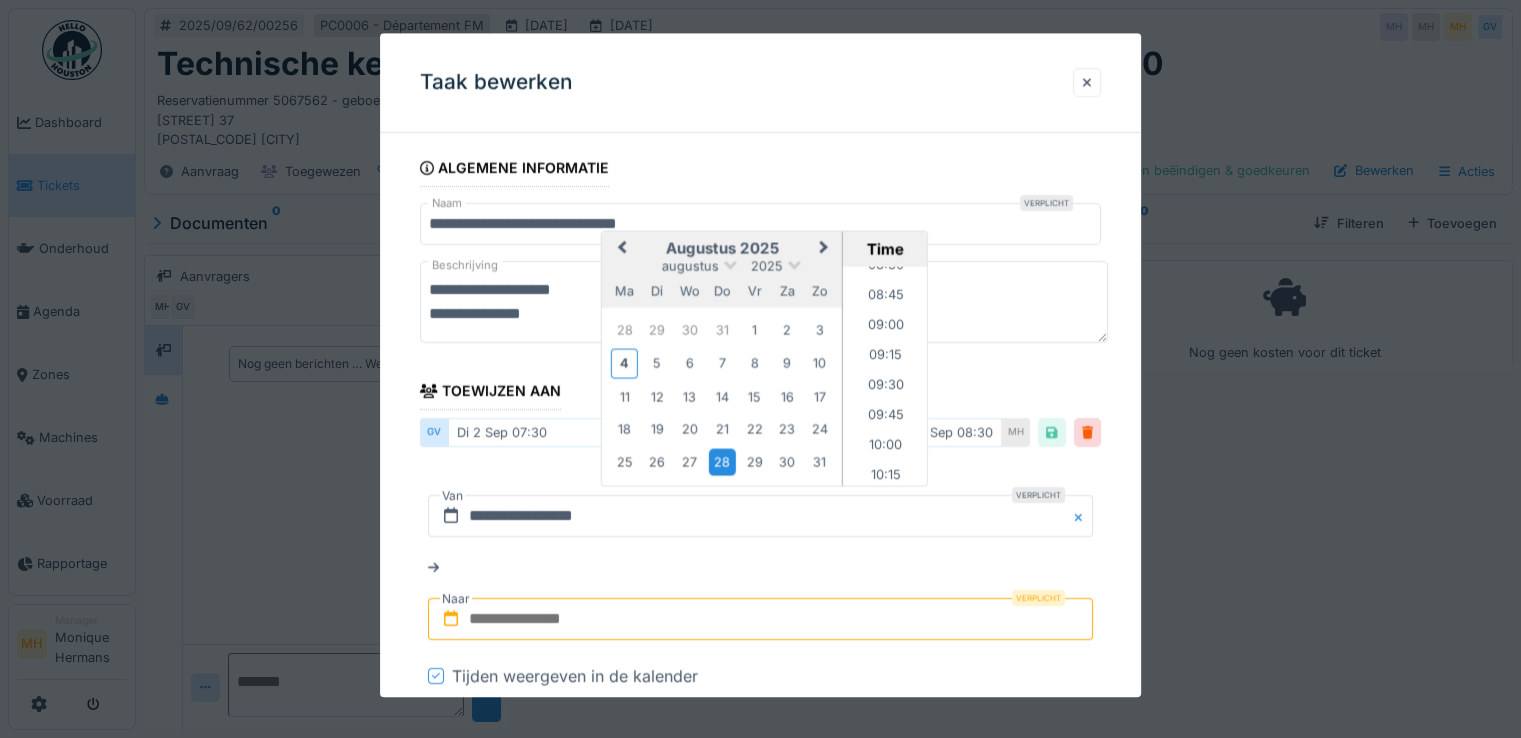 scroll, scrollTop: 1000, scrollLeft: 0, axis: vertical 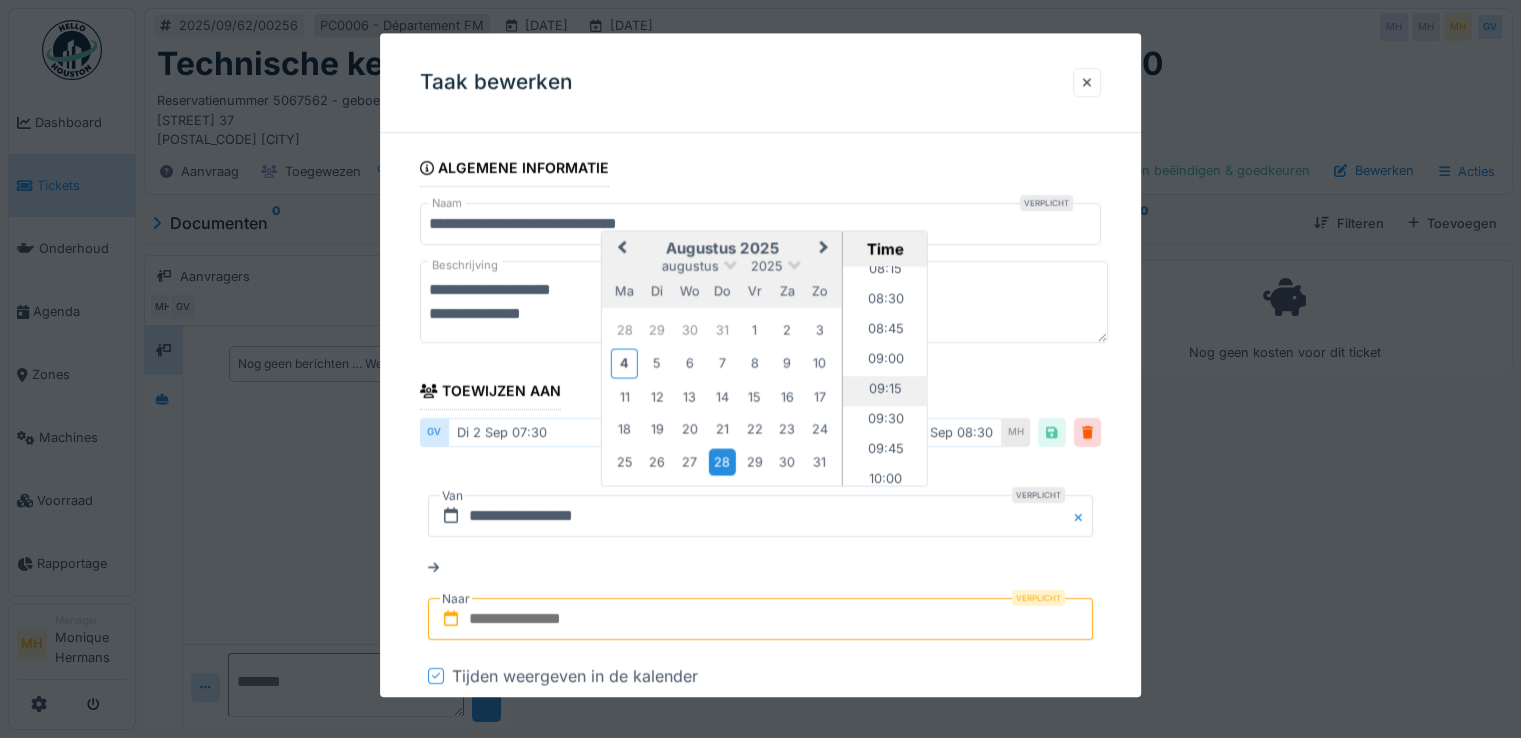 click on "09:15" at bounding box center (885, 392) 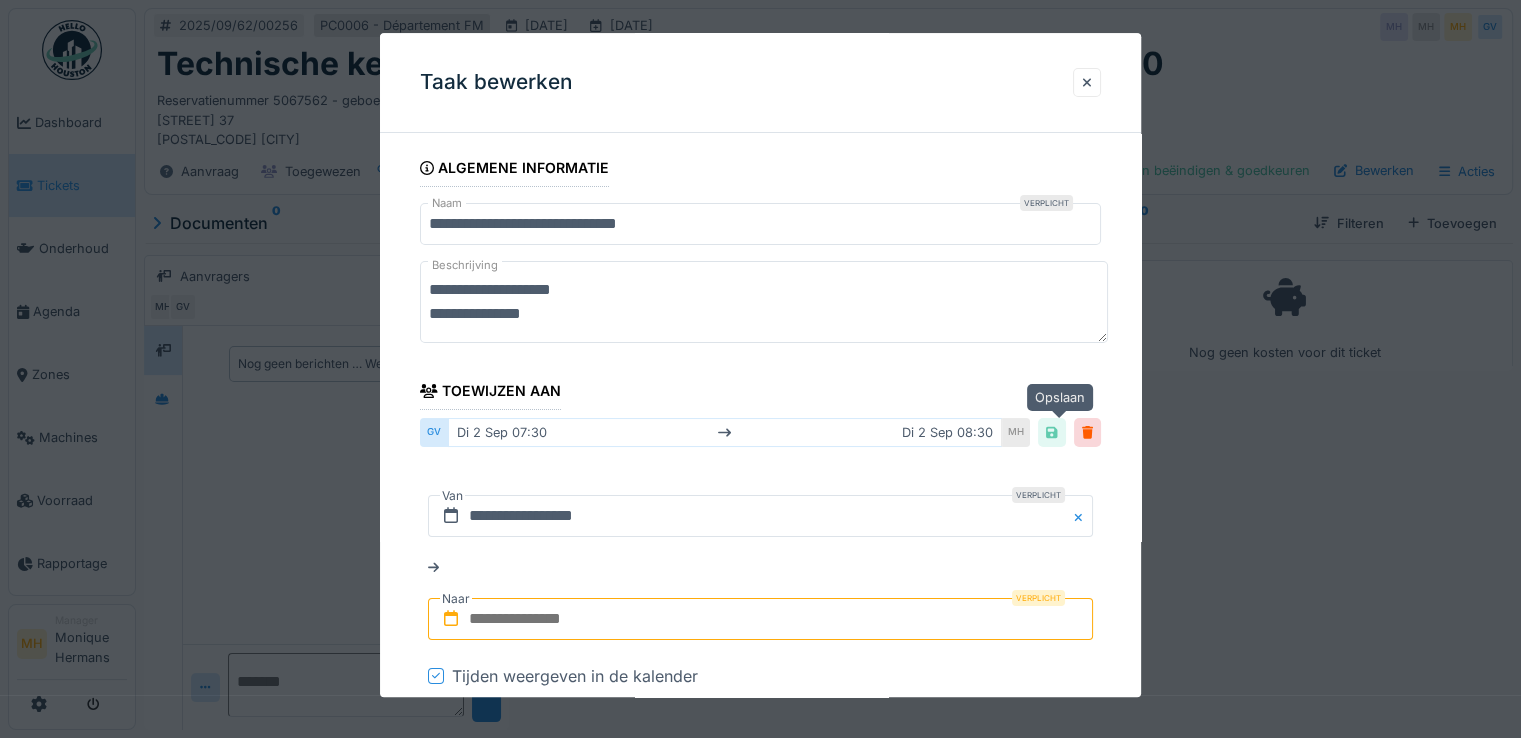click at bounding box center [1051, 432] 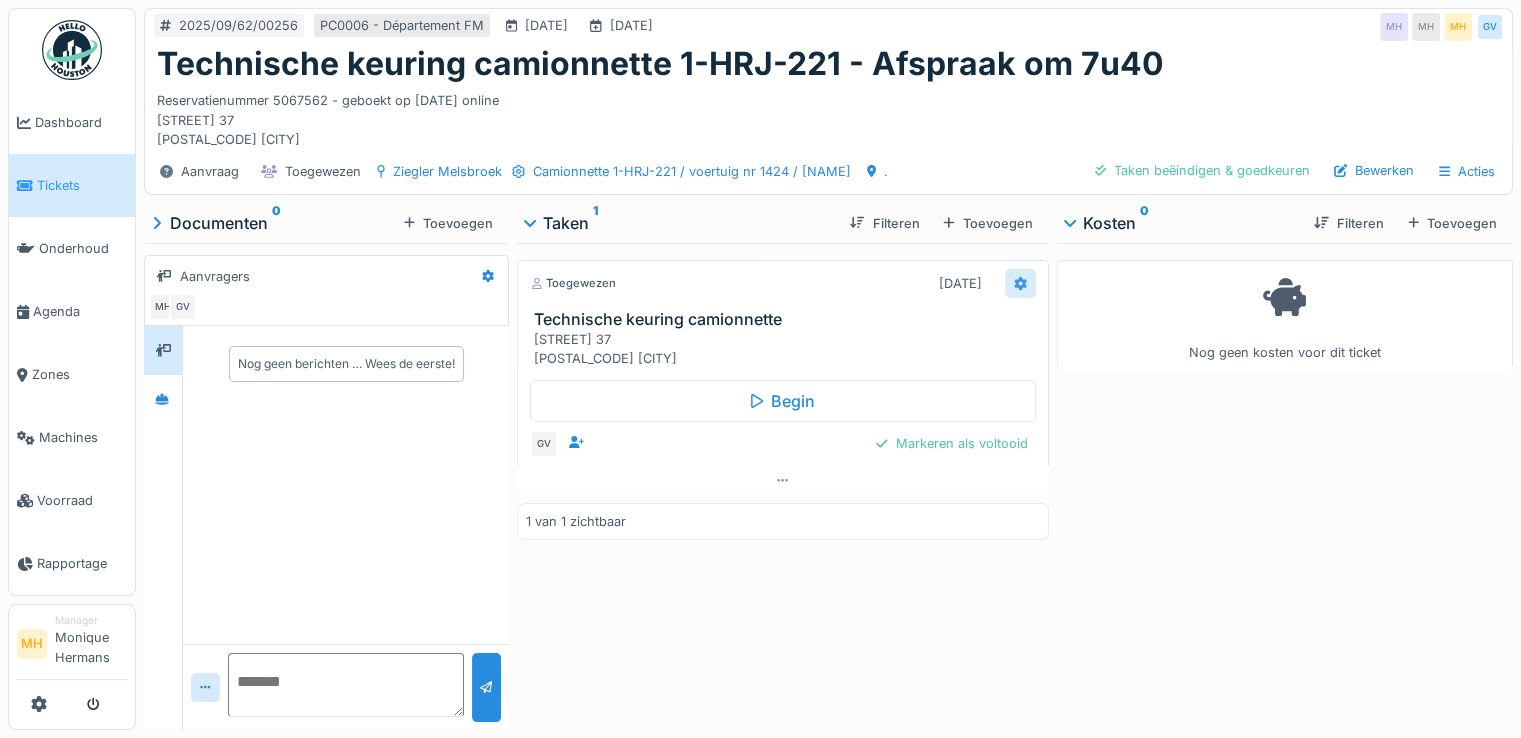click 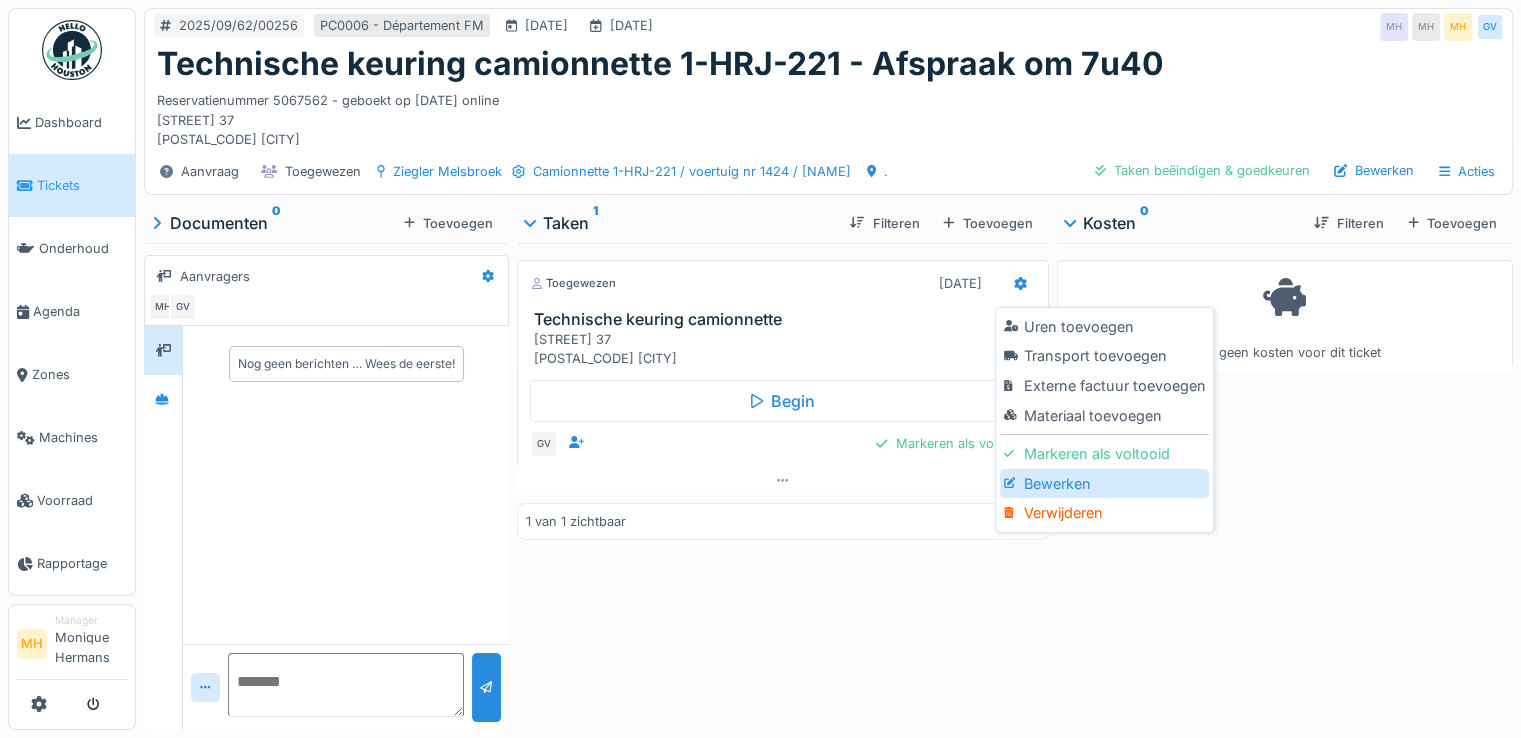 click on "Bewerken" at bounding box center (1104, 484) 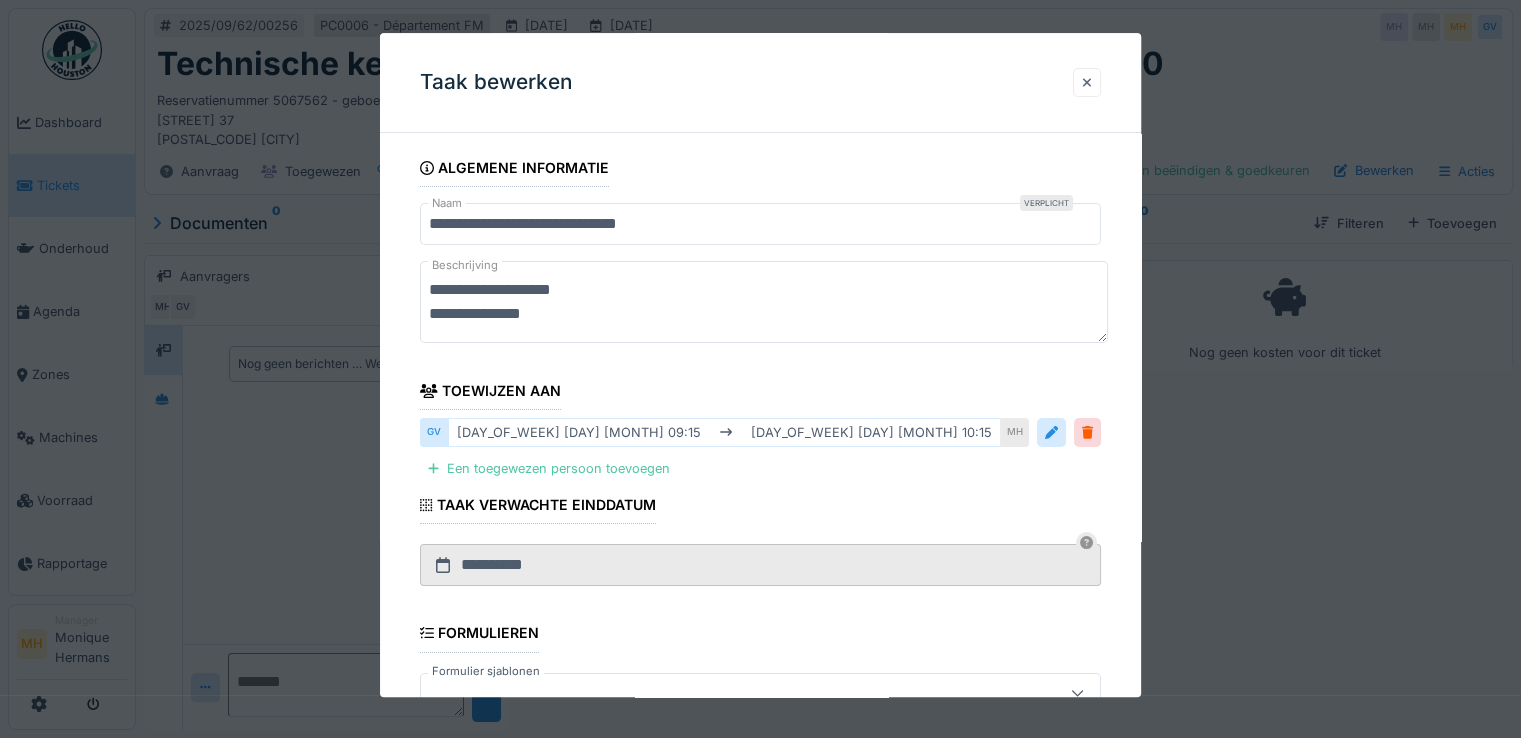 click at bounding box center (1087, 82) 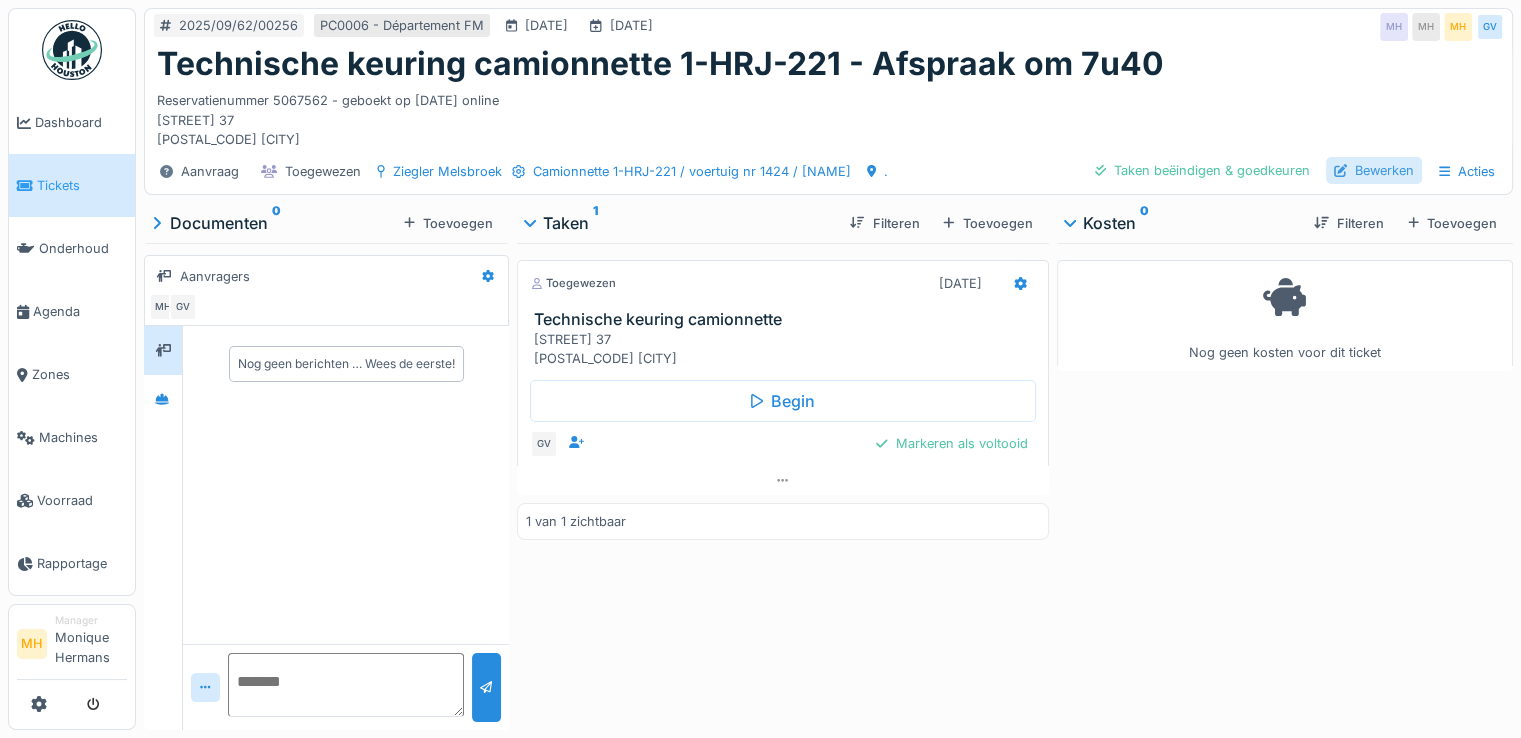 click on "Bewerken" at bounding box center (1374, 170) 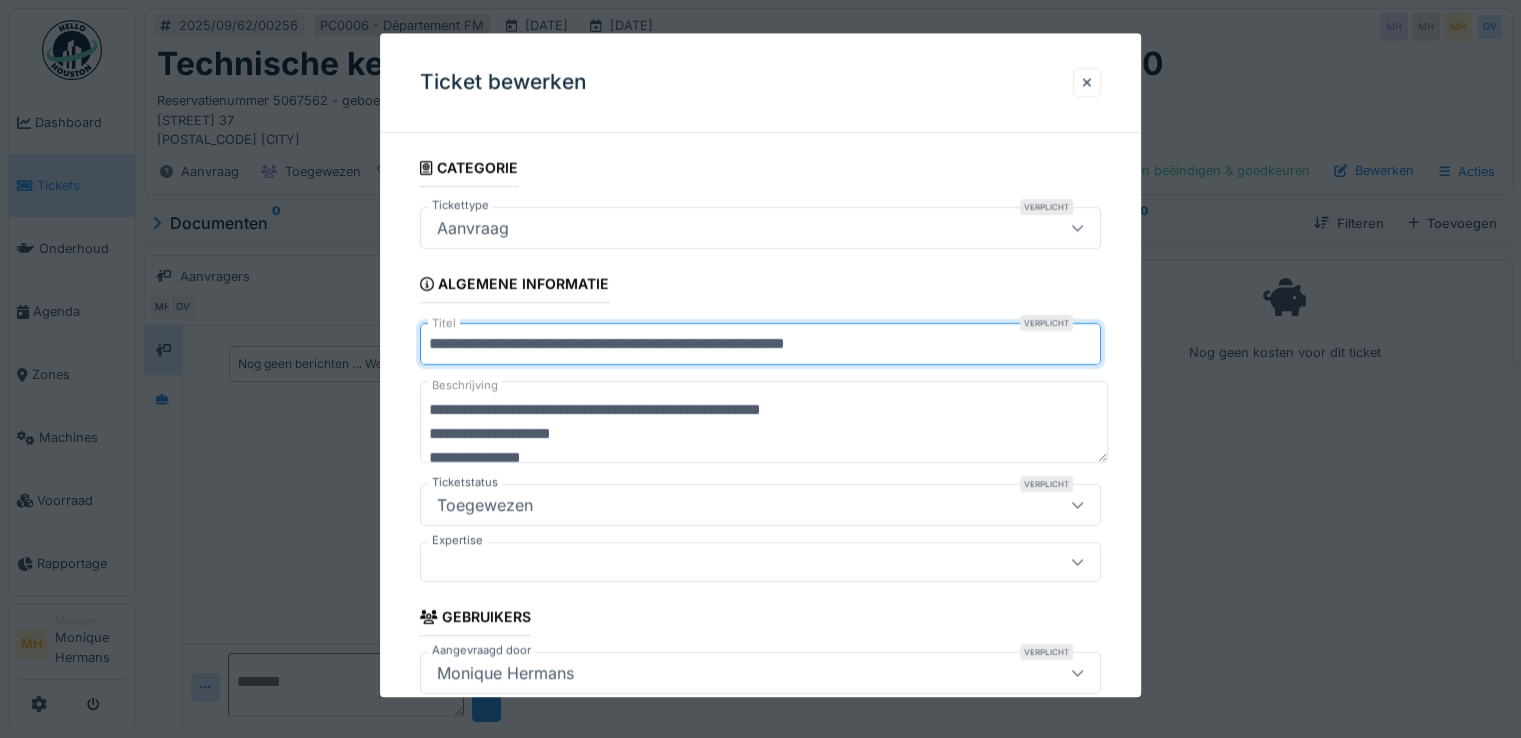 drag, startPoint x: 876, startPoint y: 344, endPoint x: 926, endPoint y: 350, distance: 50.358715 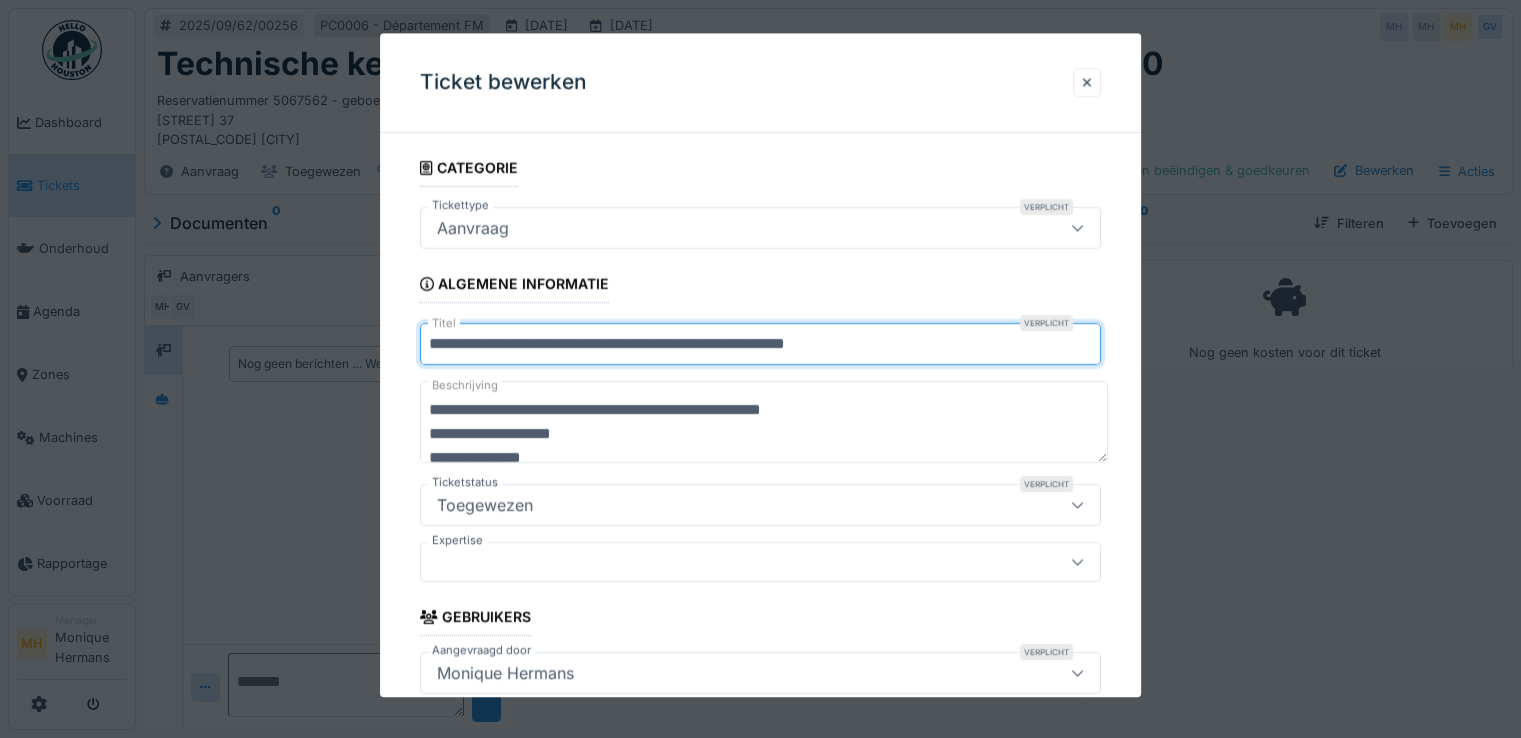 type on "**********" 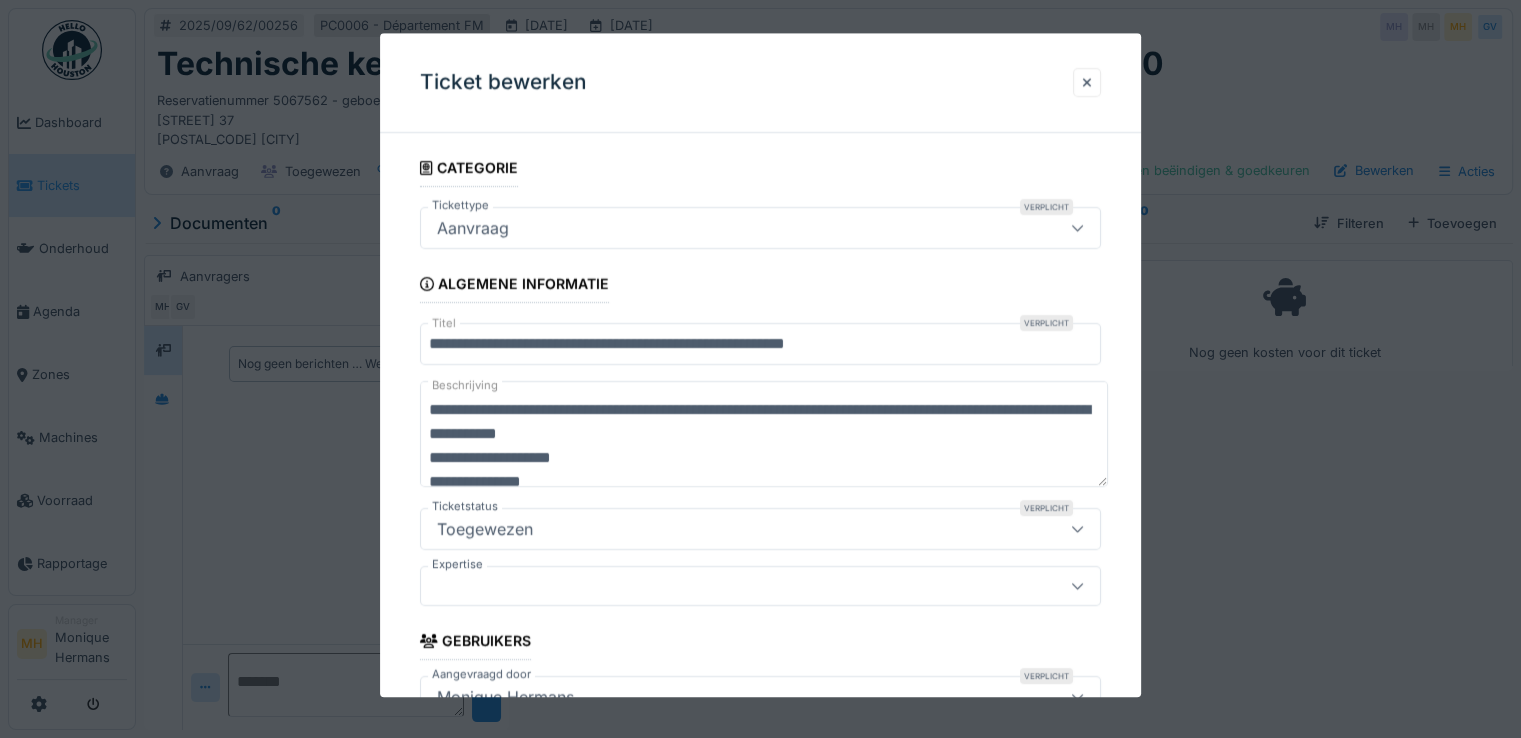scroll, scrollTop: 24, scrollLeft: 0, axis: vertical 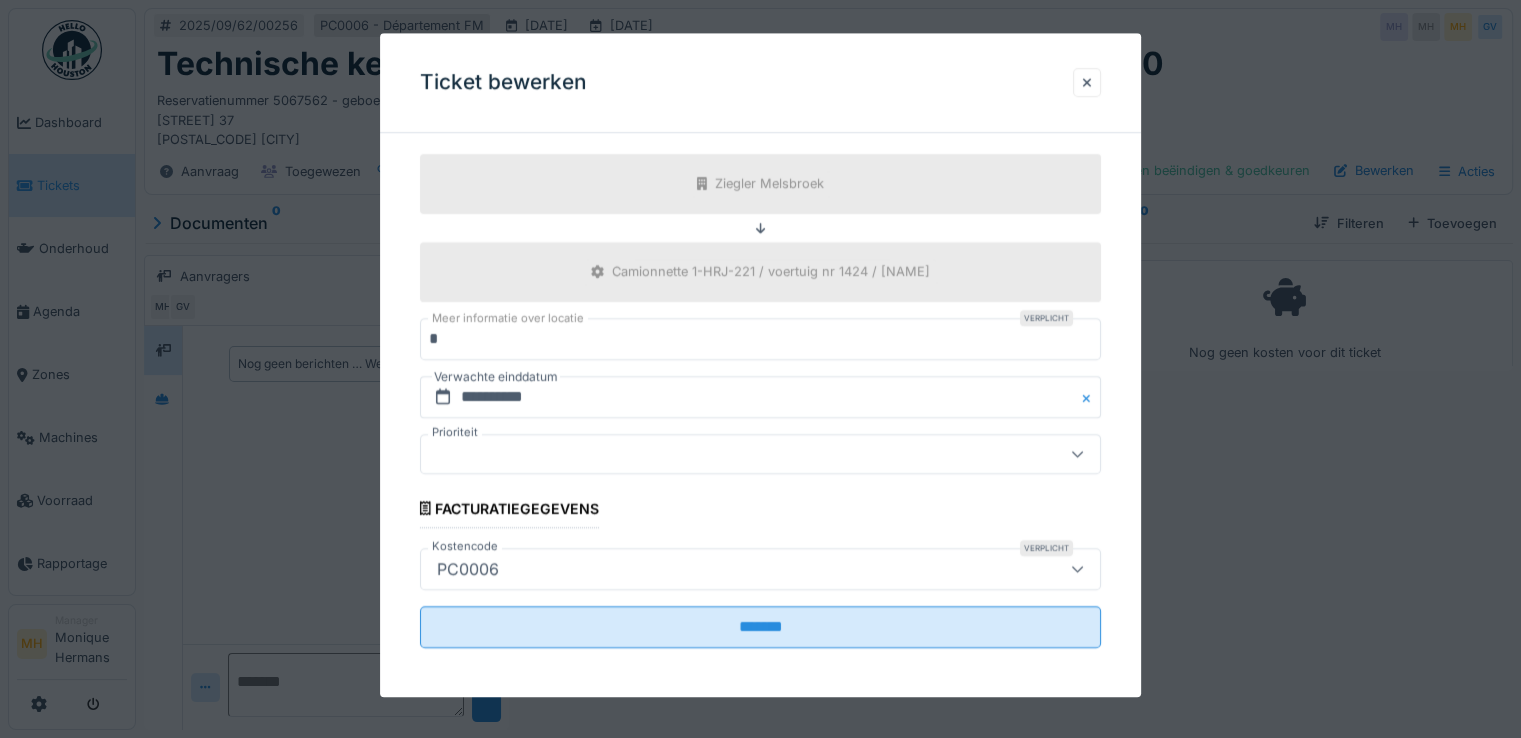 type on "**********" 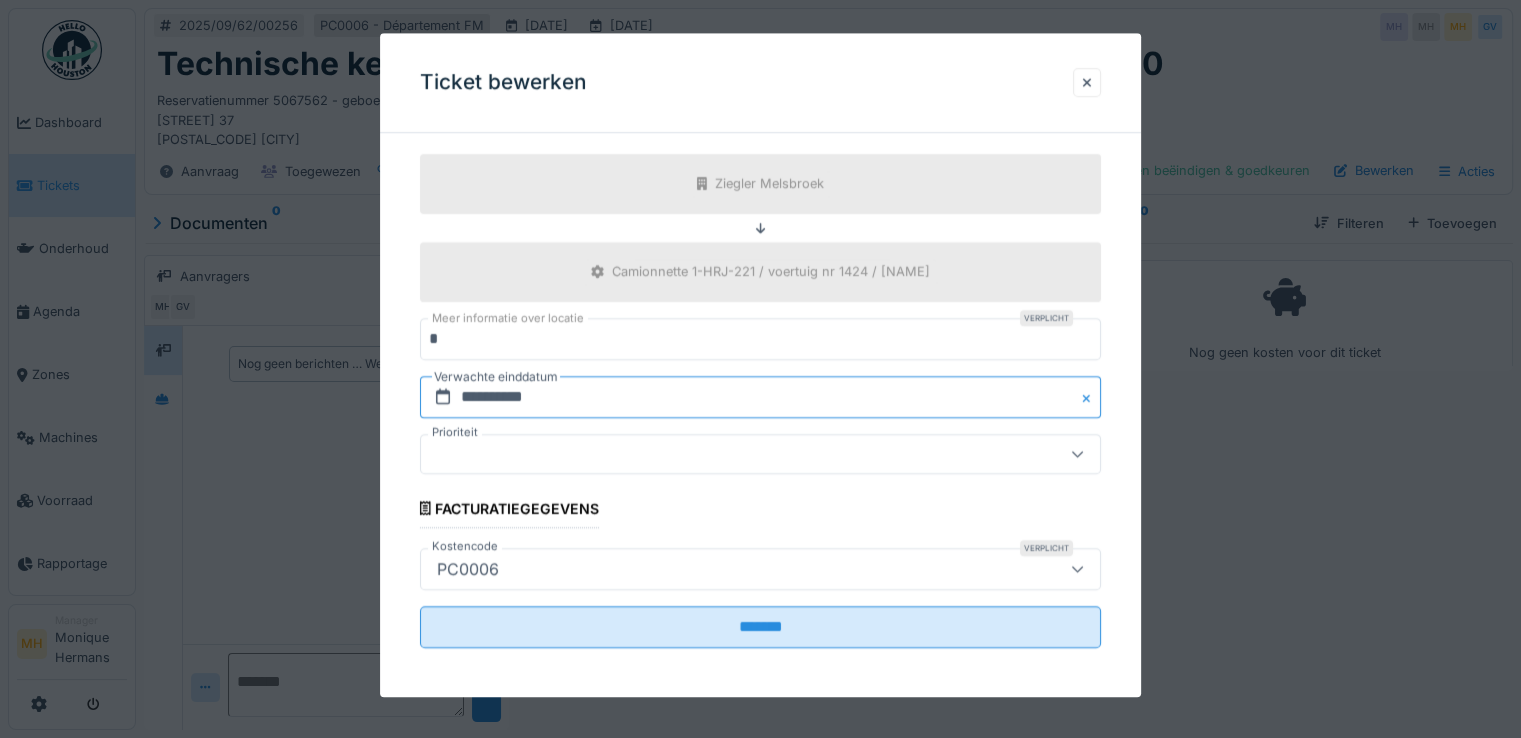 click on "**********" at bounding box center [760, 397] 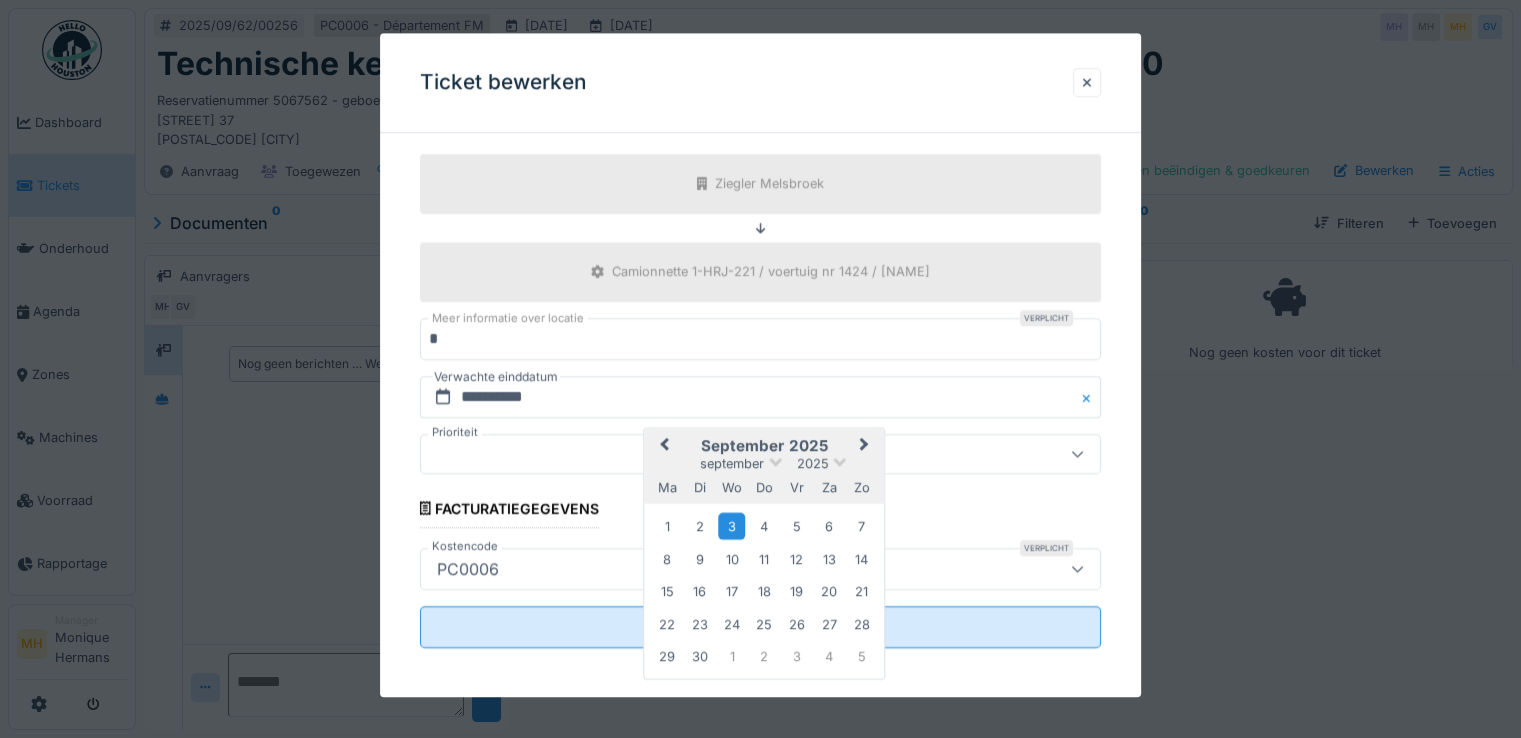 click on "Previous Month" at bounding box center (664, 445) 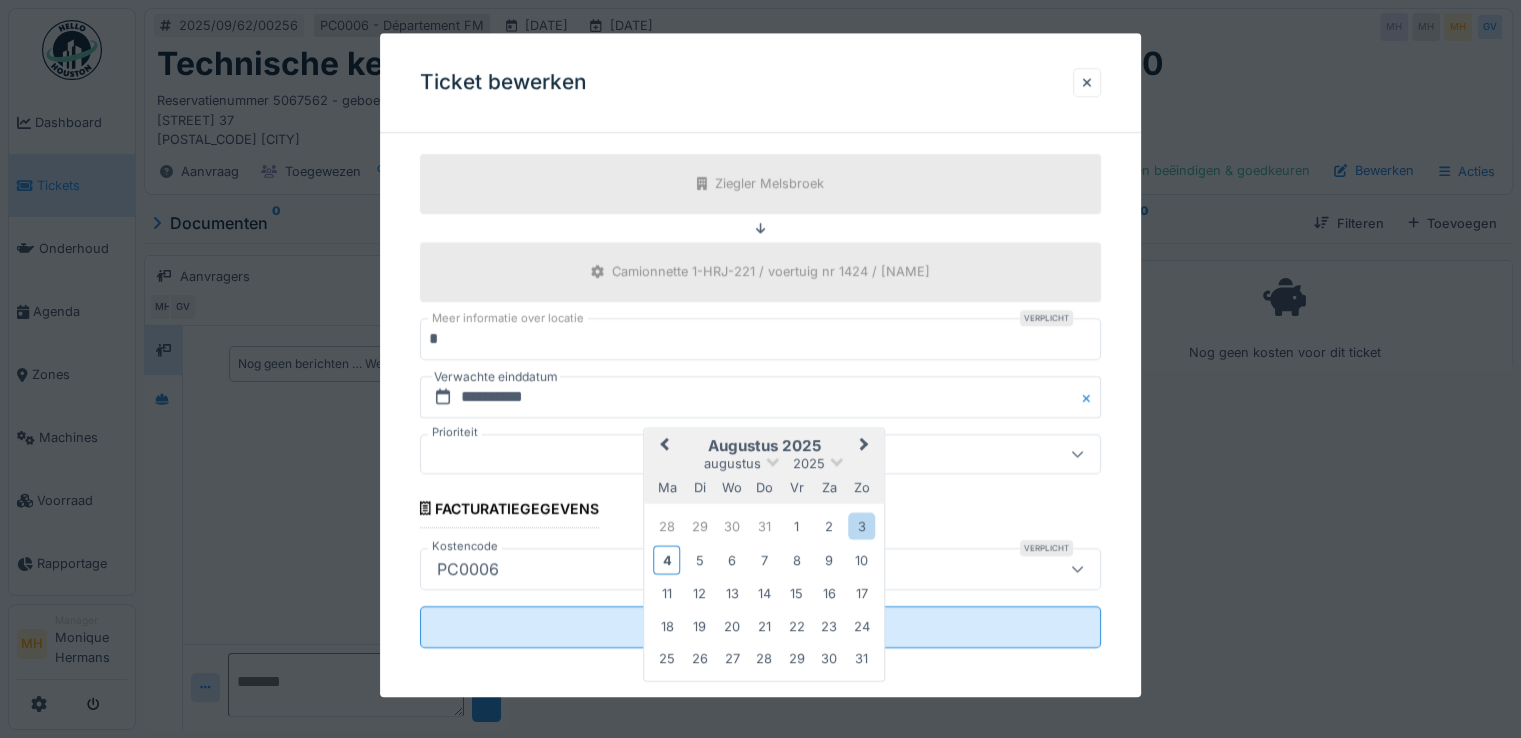 click on "28" at bounding box center [764, 658] 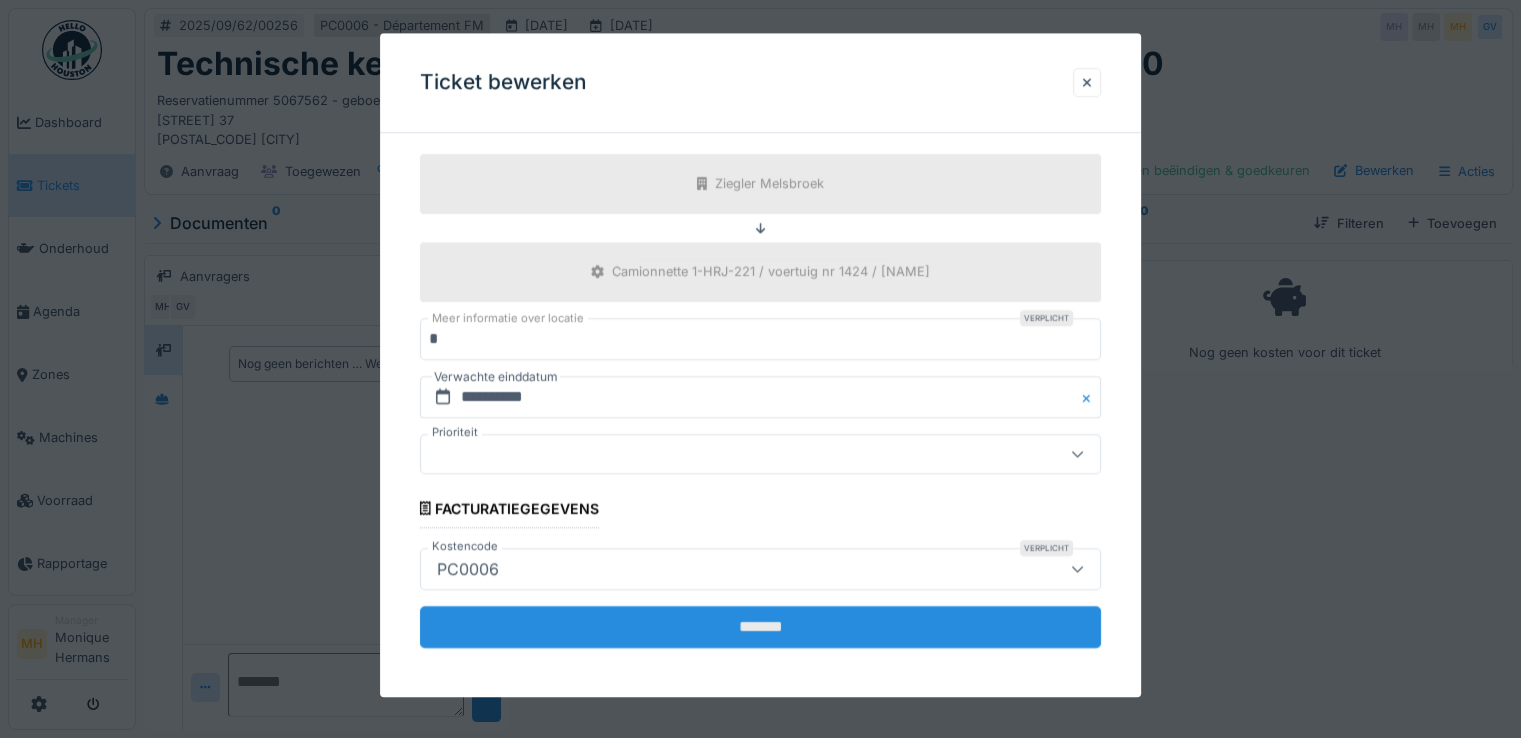 click on "*******" at bounding box center [760, 627] 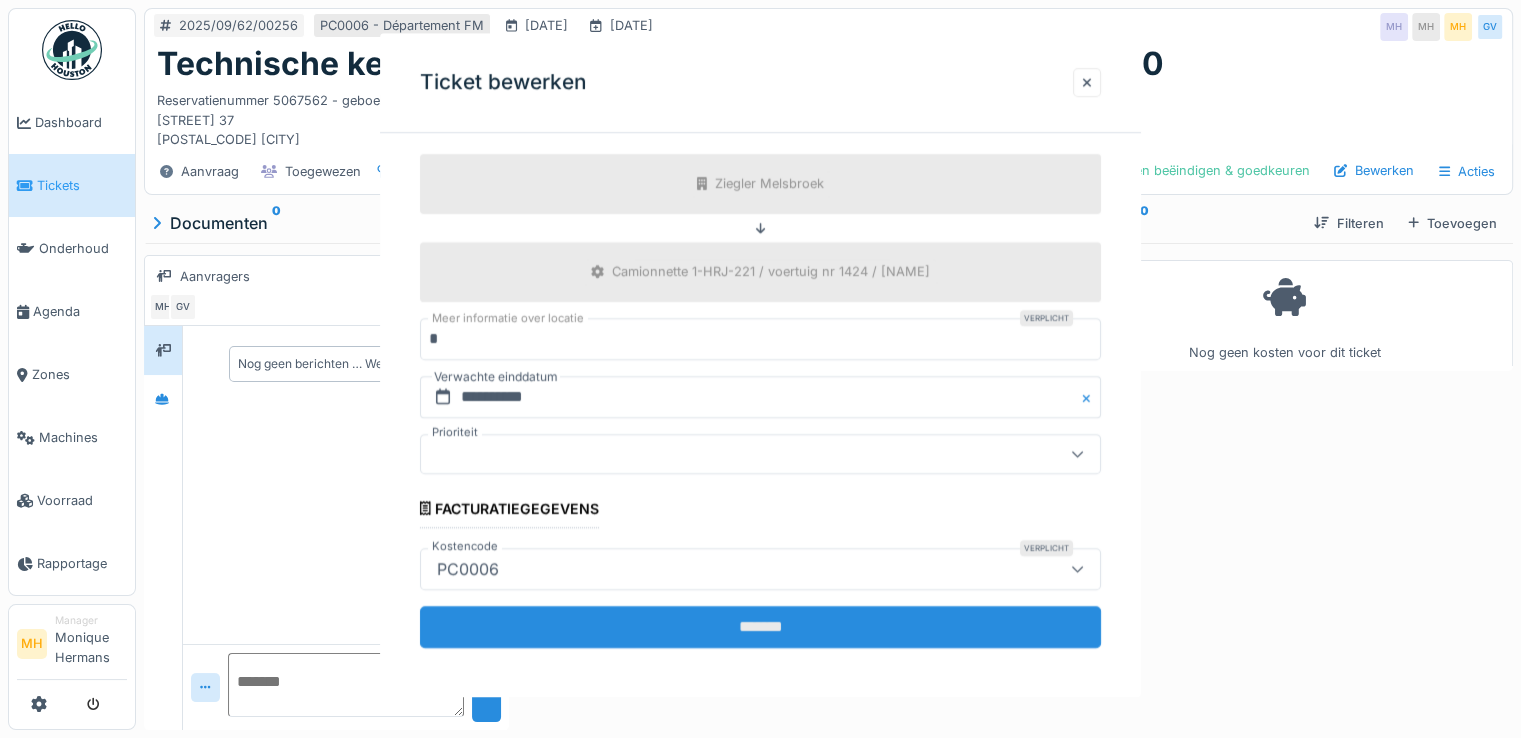 scroll, scrollTop: 0, scrollLeft: 0, axis: both 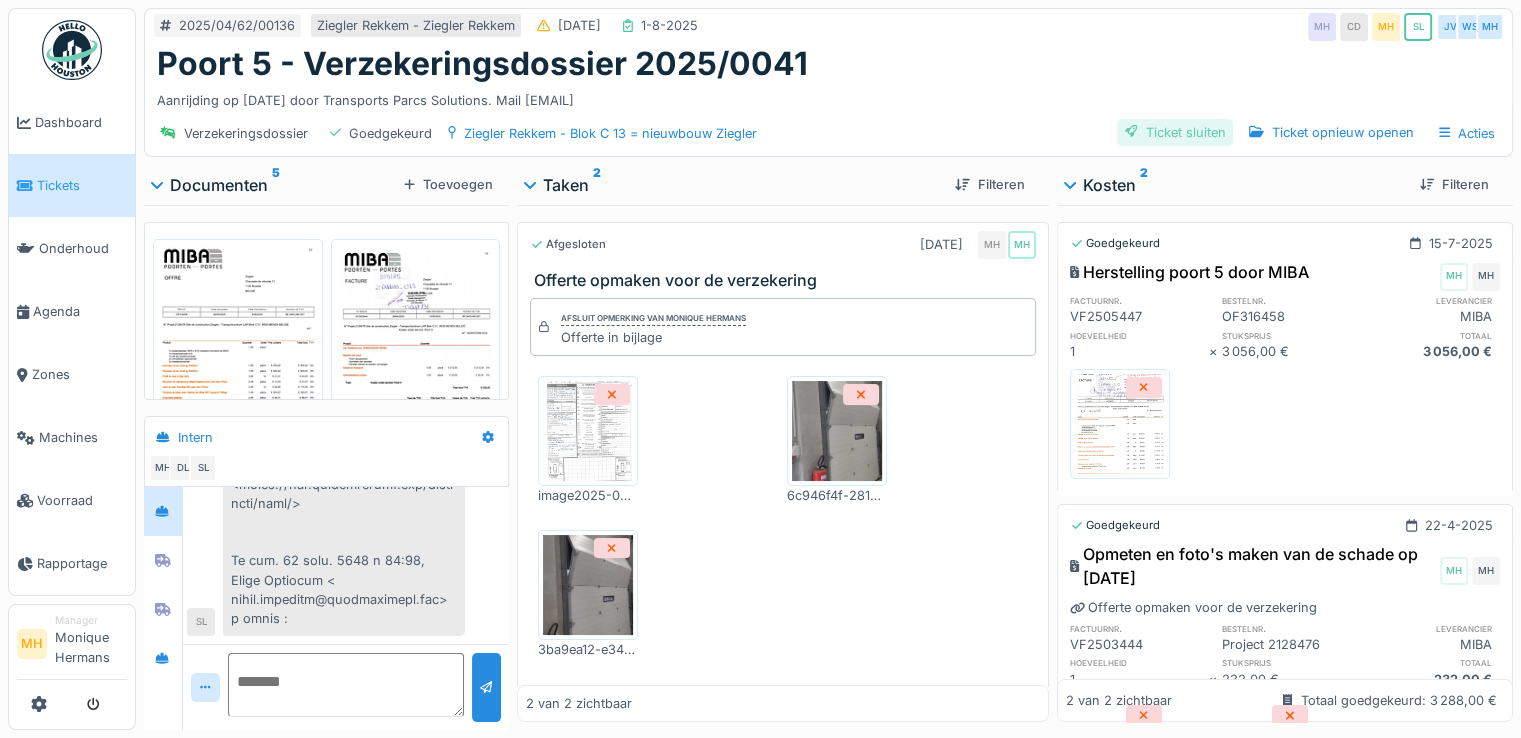 click on "Ticket sluiten" at bounding box center [1175, 132] 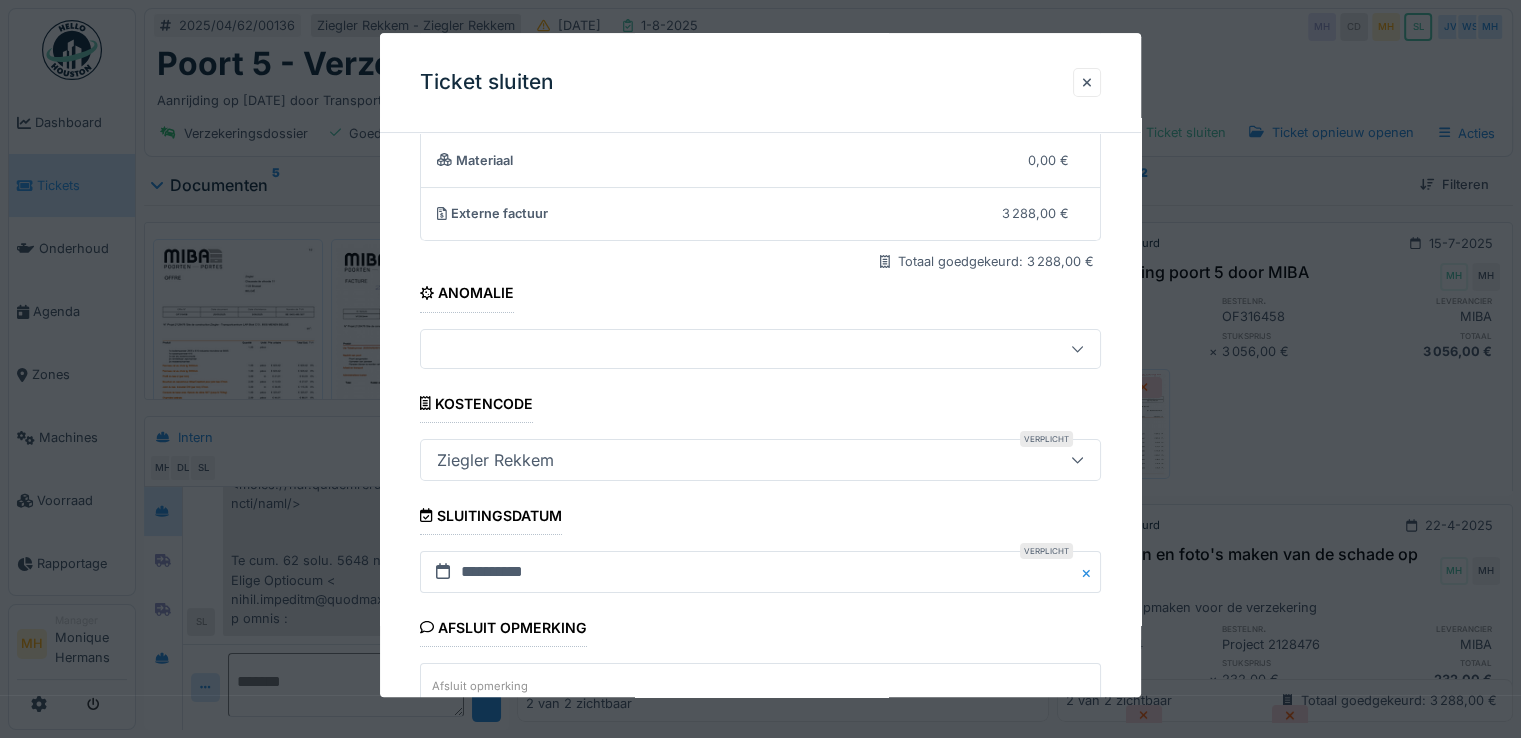 scroll, scrollTop: 332, scrollLeft: 0, axis: vertical 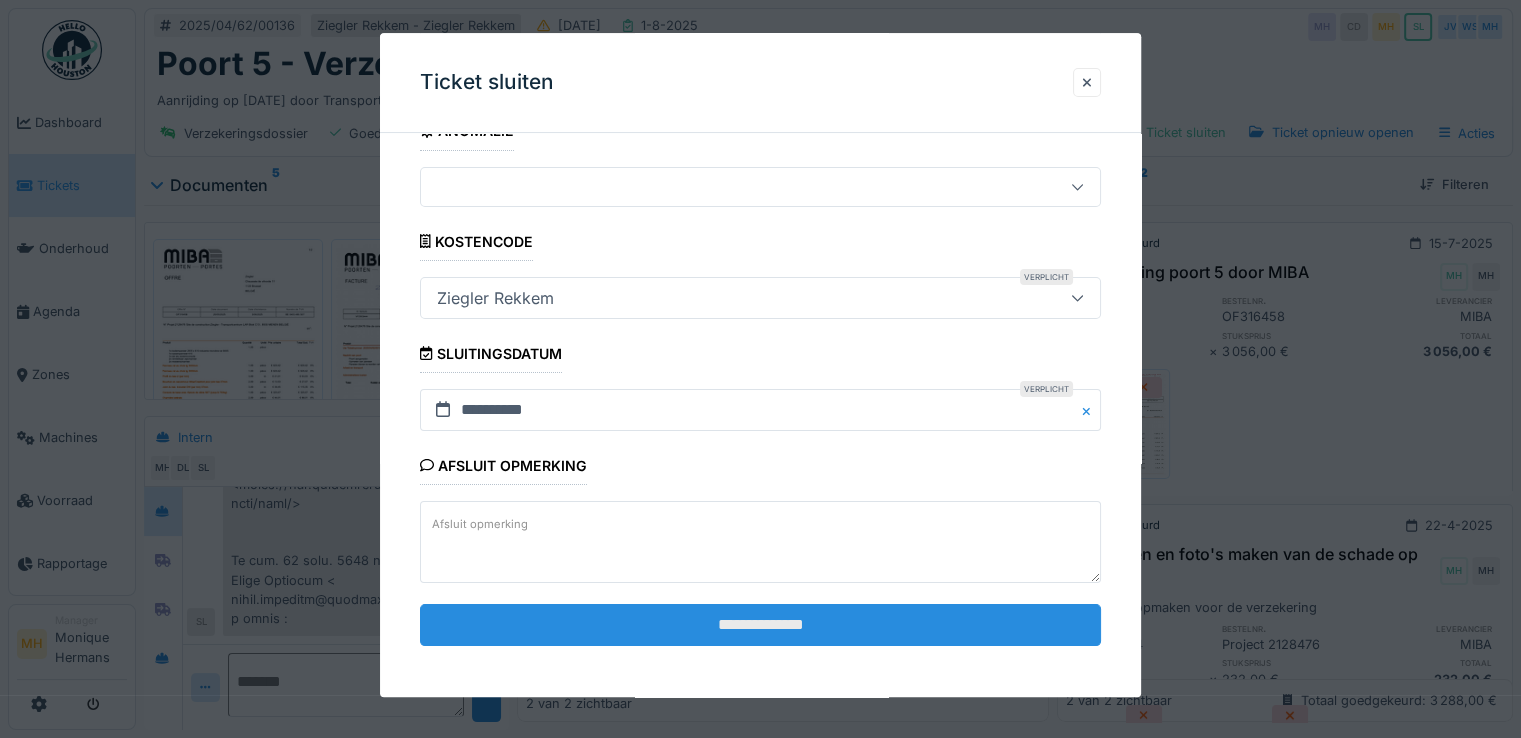 click on "**********" at bounding box center [760, 625] 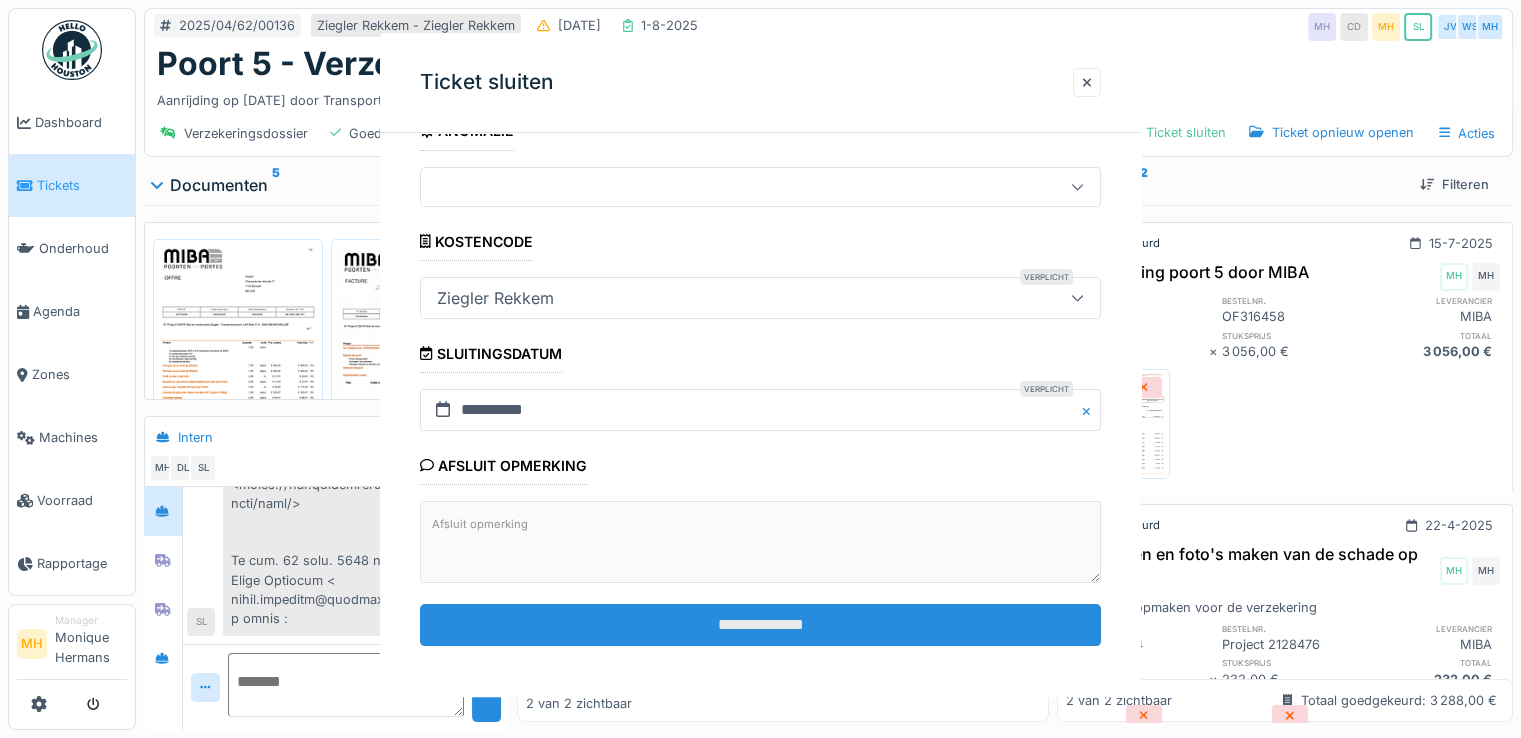 scroll, scrollTop: 0, scrollLeft: 0, axis: both 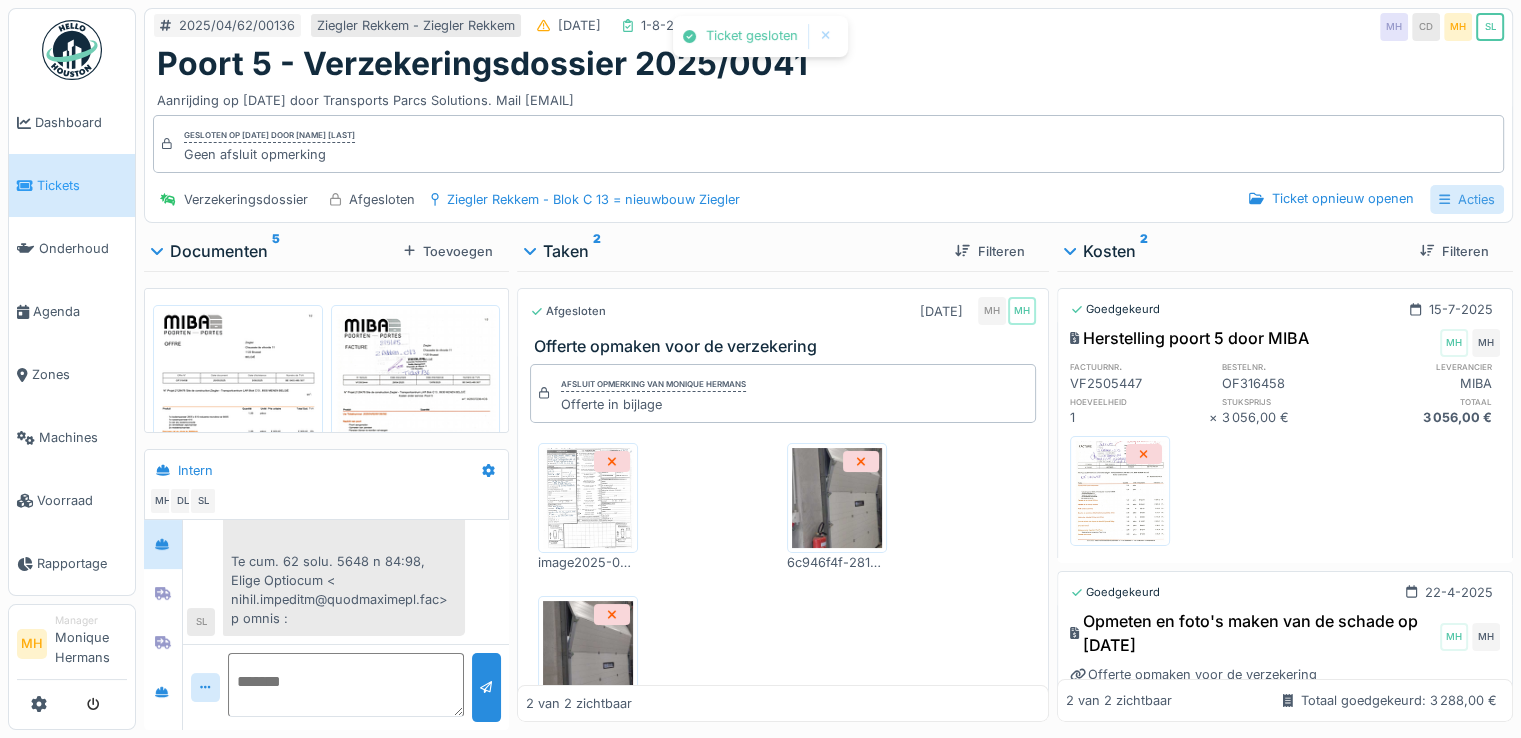 click on "Acties" at bounding box center (1467, 199) 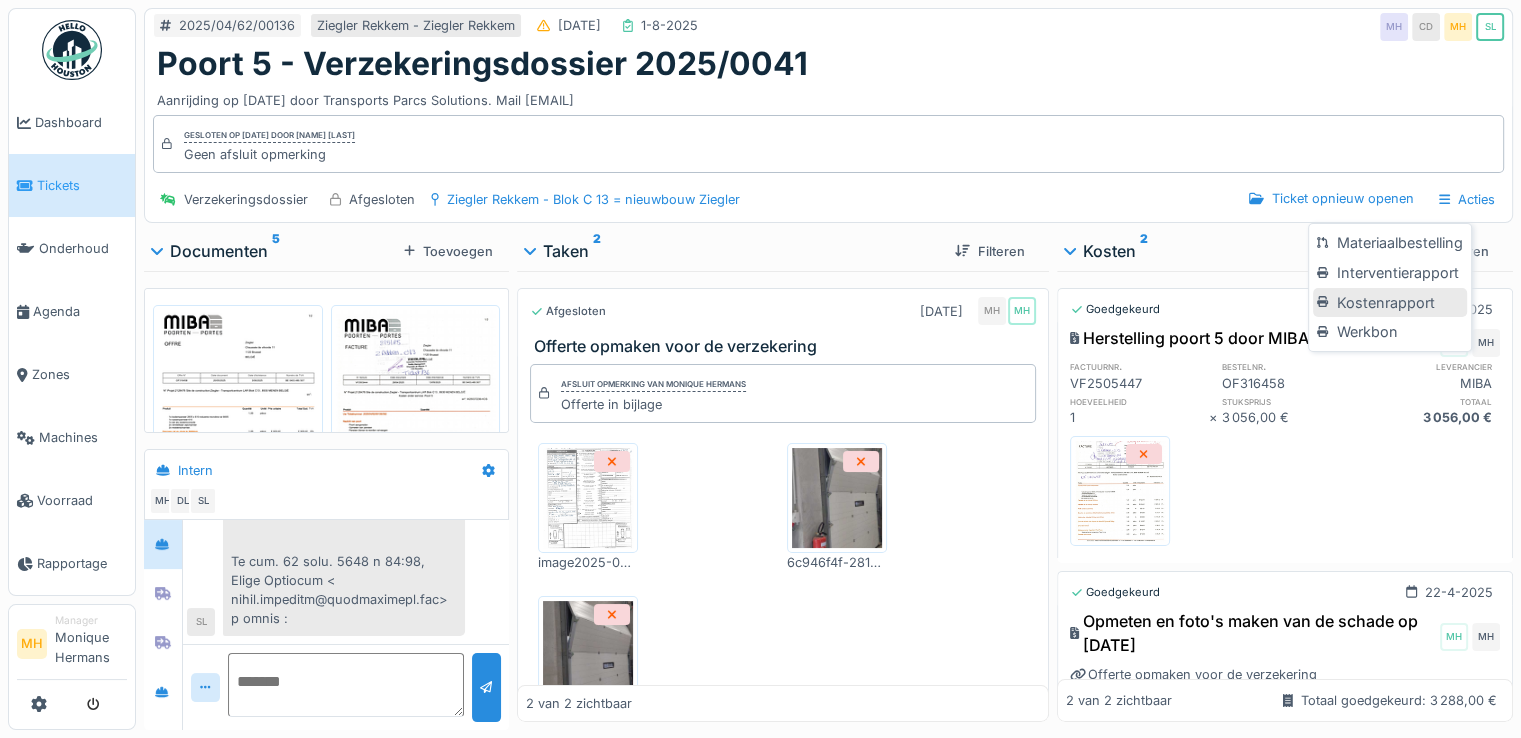 click on "Kostenrapport" at bounding box center [1389, 303] 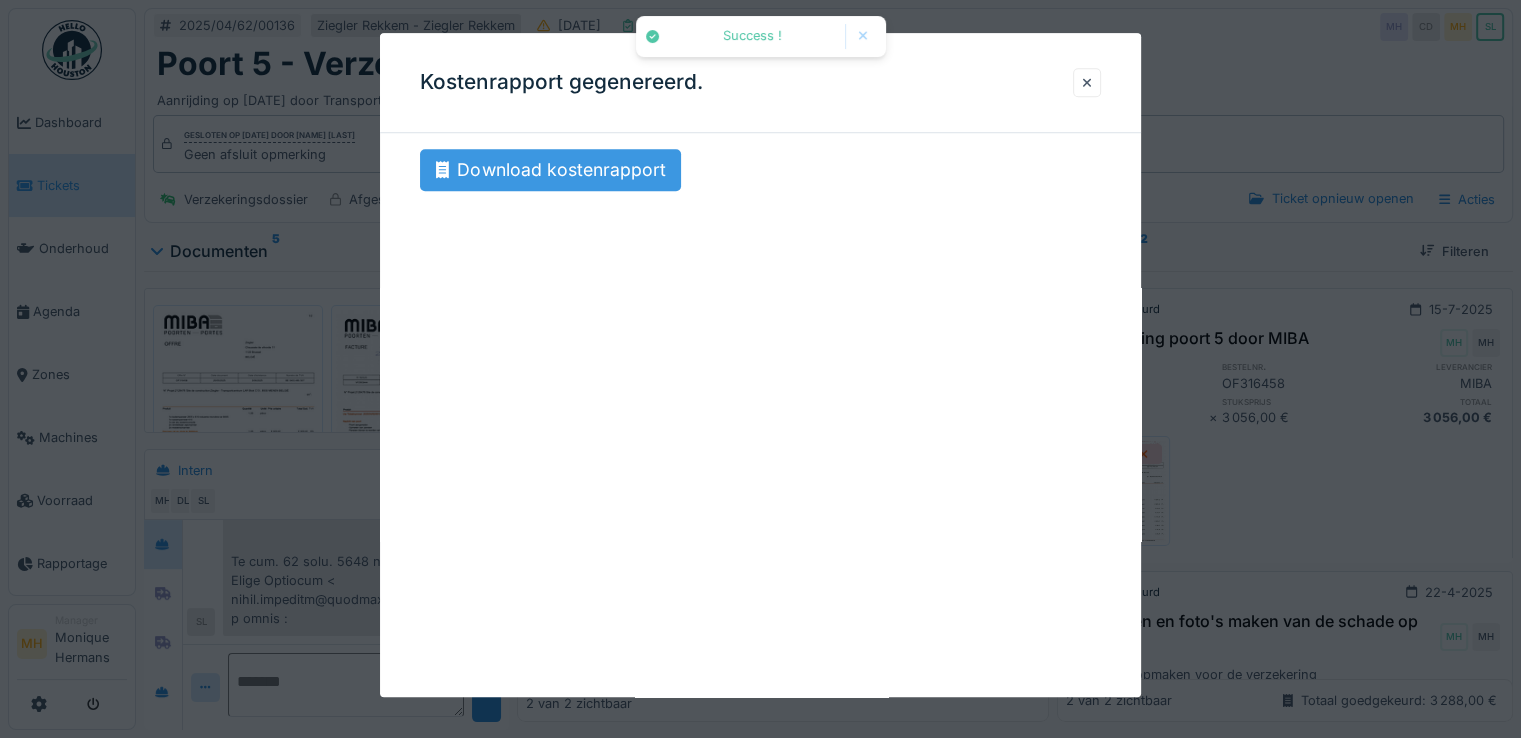 click on "Download kostenrapport" at bounding box center (550, 170) 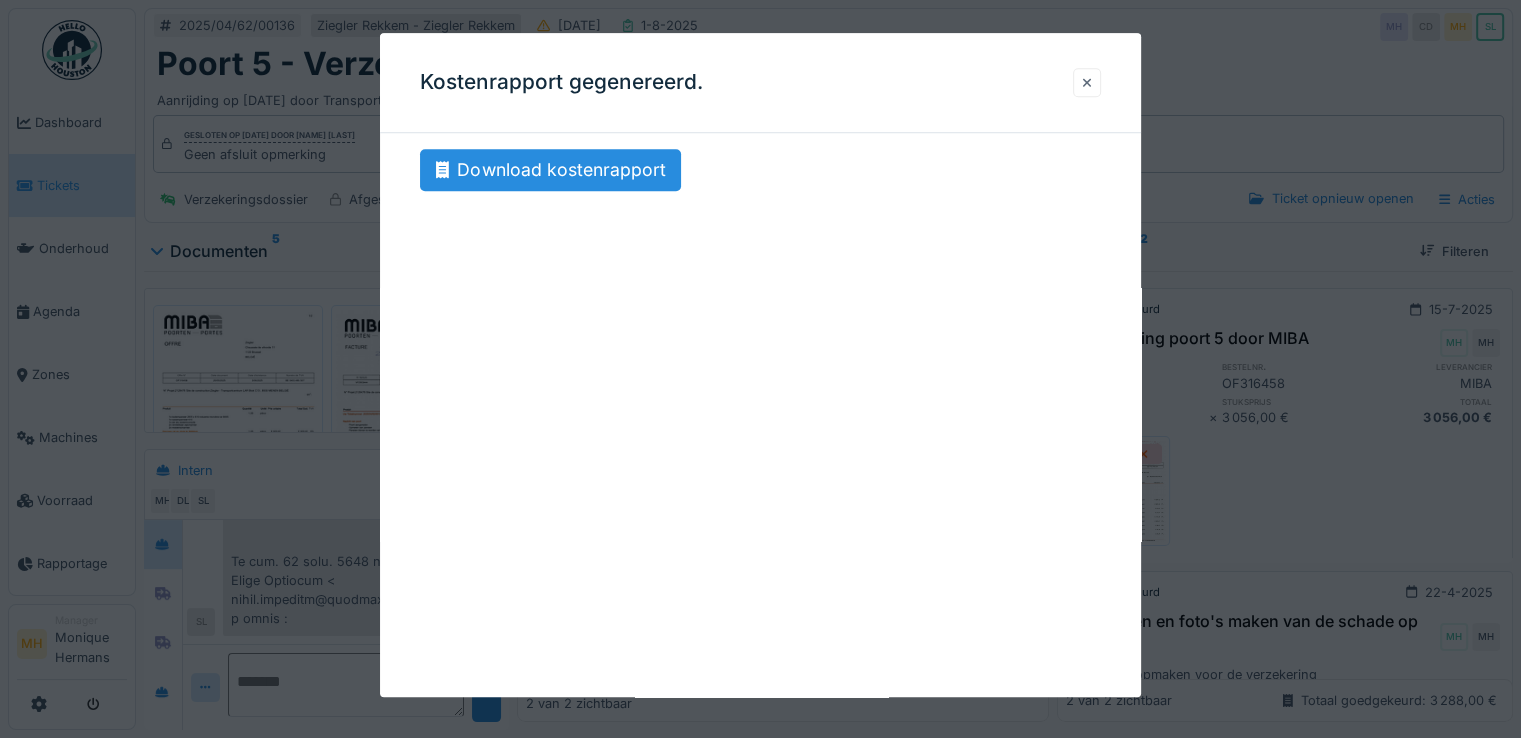 click at bounding box center (1087, 82) 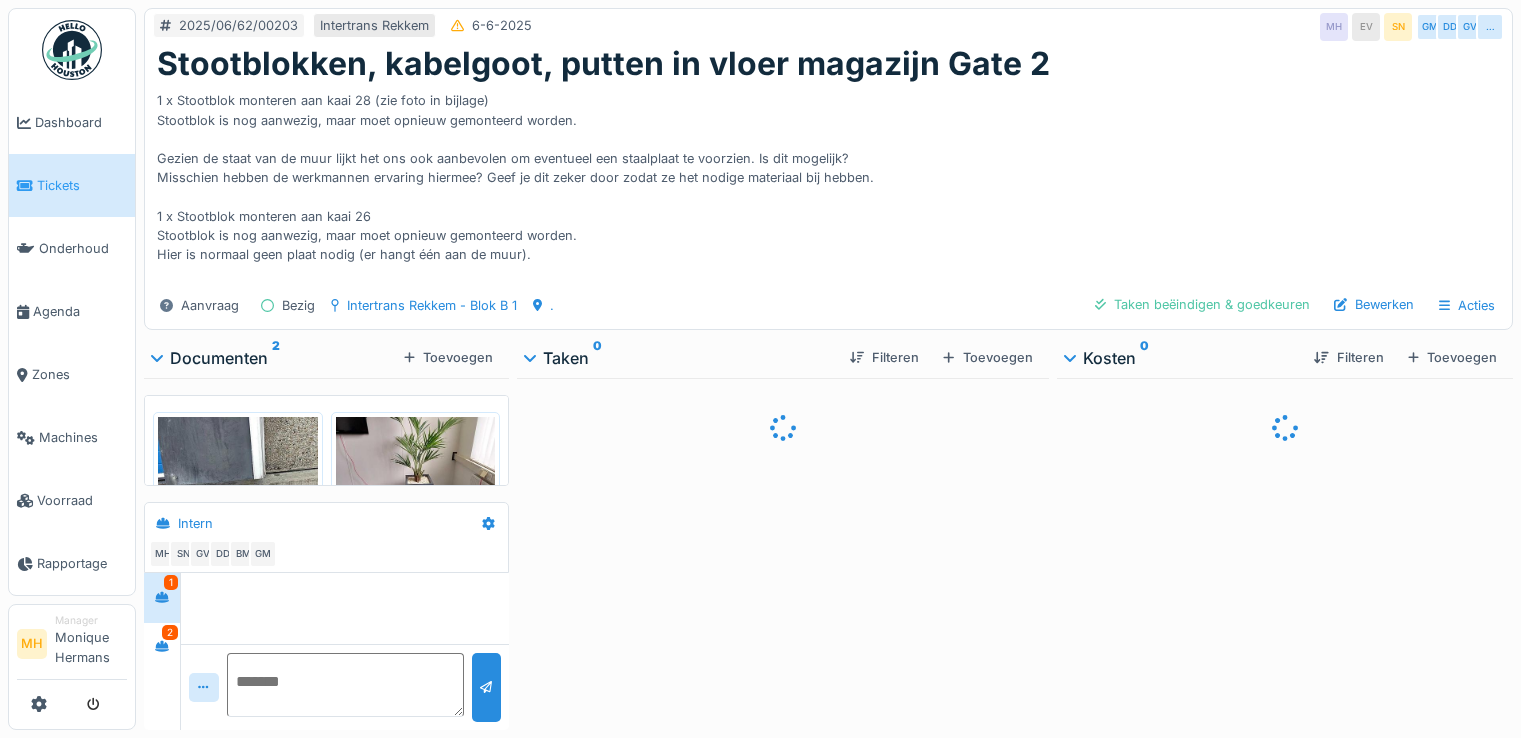 scroll, scrollTop: 0, scrollLeft: 0, axis: both 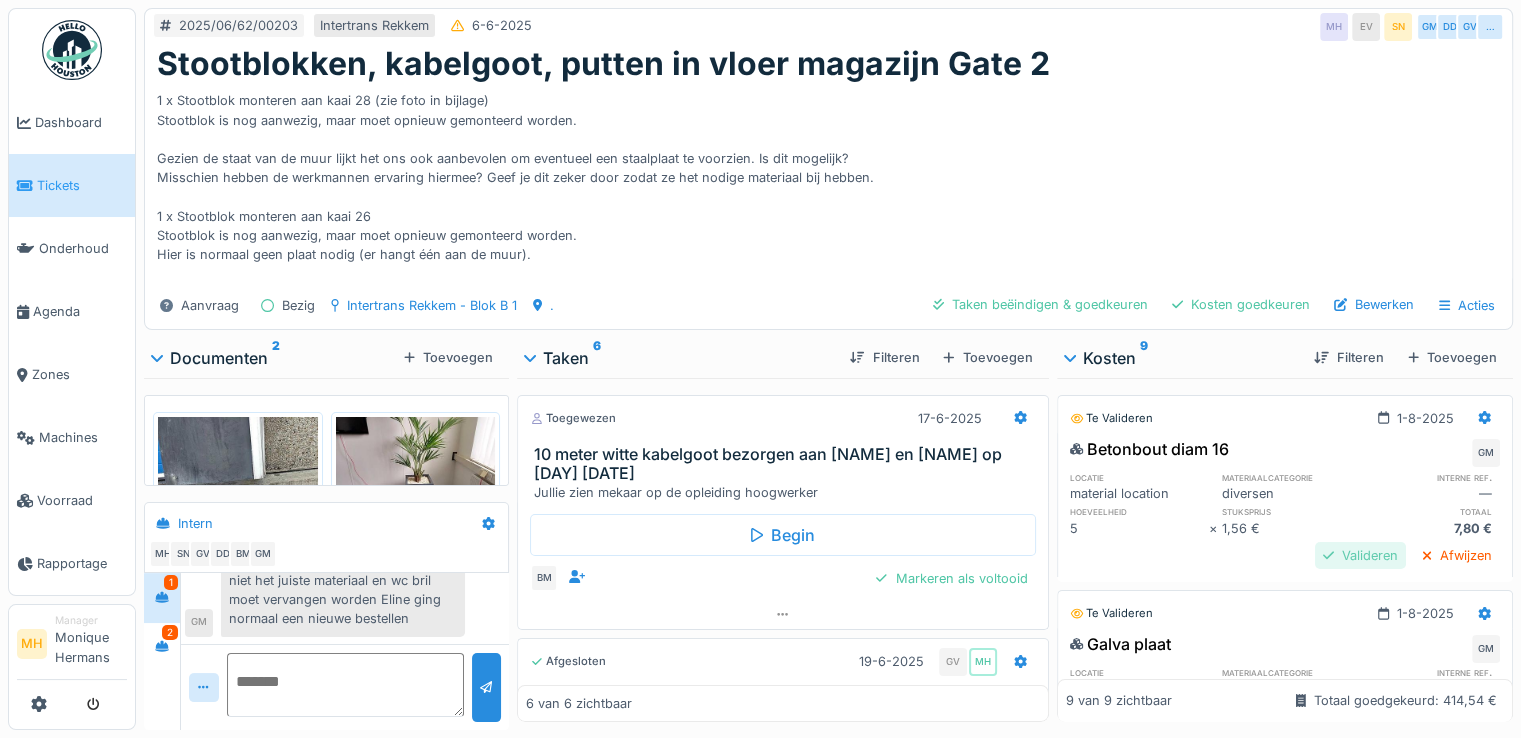 click on "Valideren" at bounding box center [1360, 555] 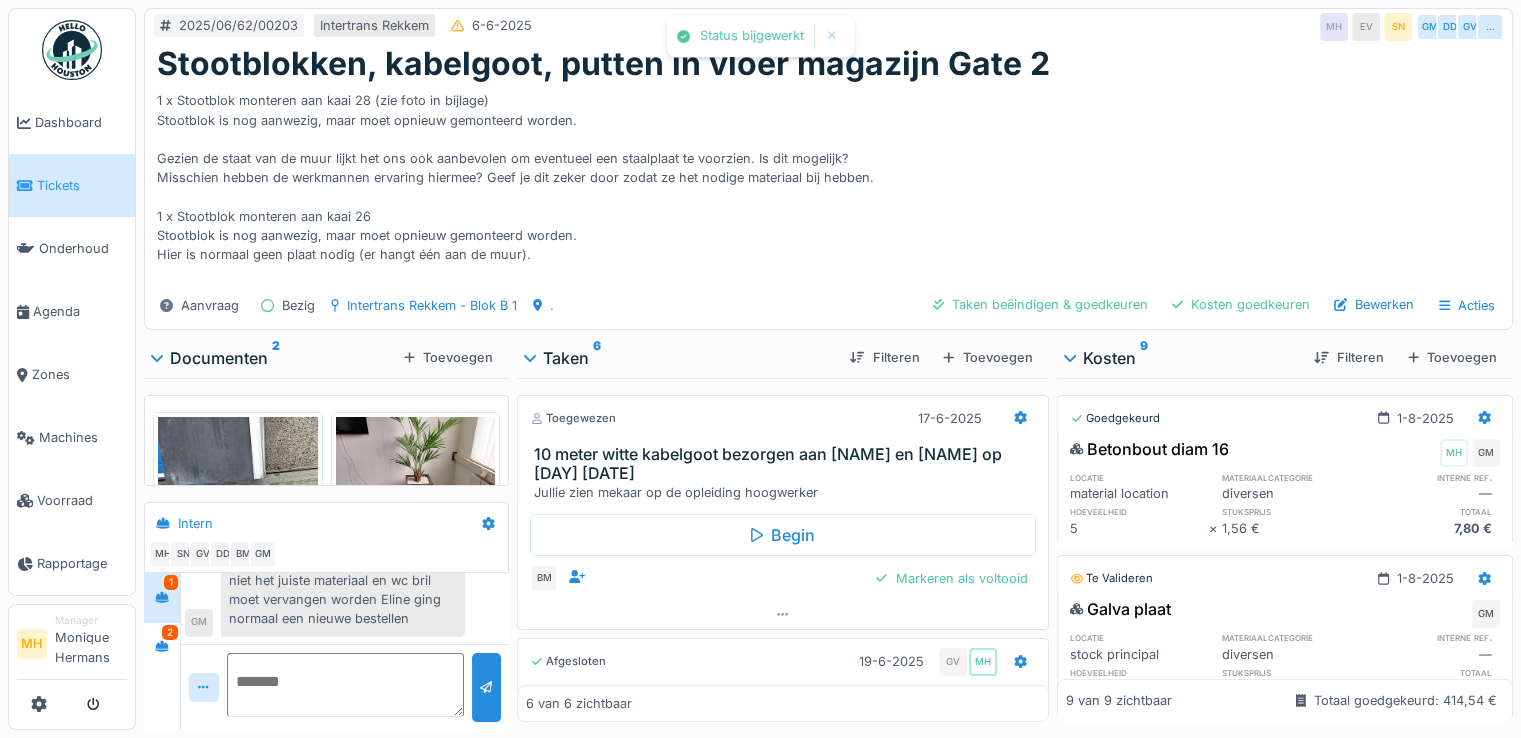 scroll, scrollTop: 100, scrollLeft: 0, axis: vertical 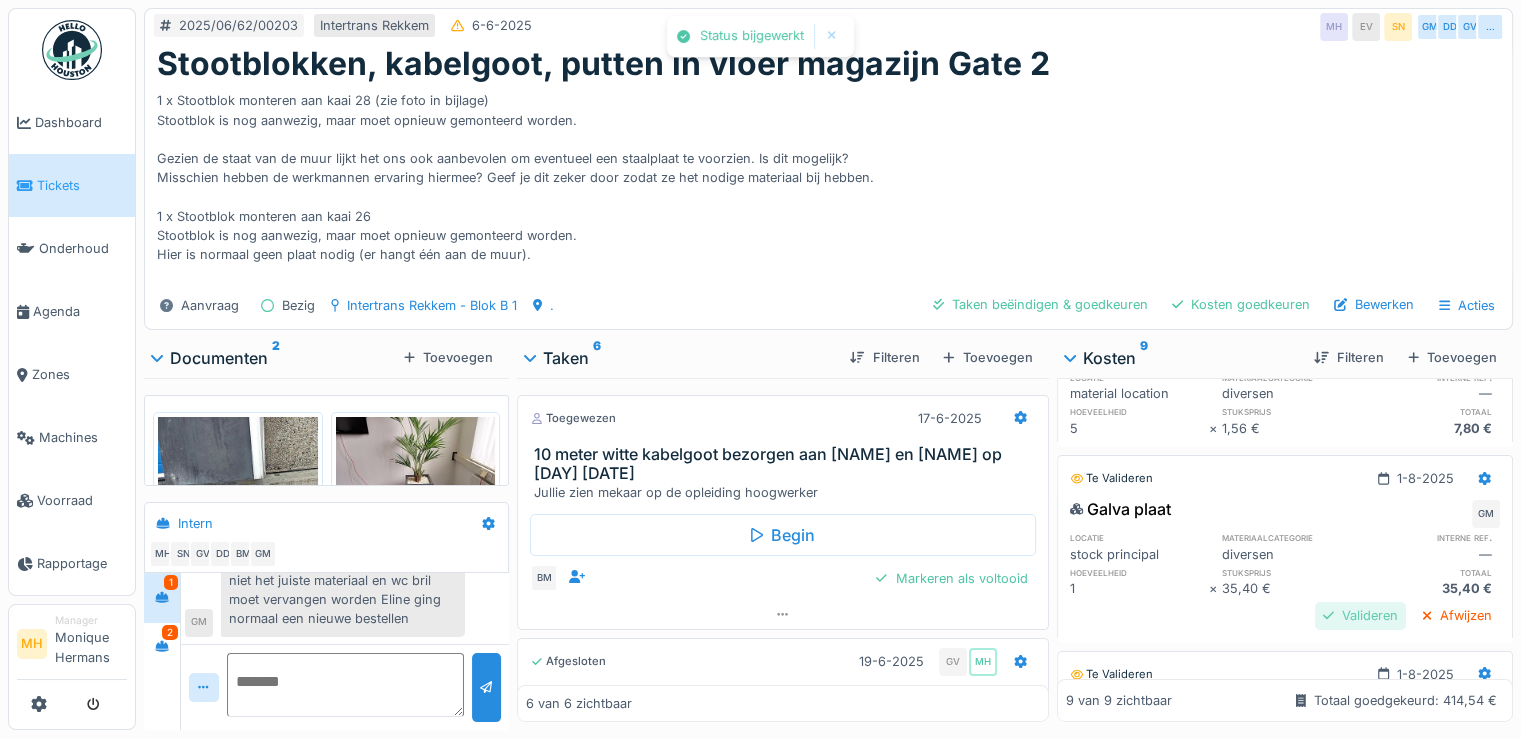 click on "Valideren" at bounding box center (1360, 615) 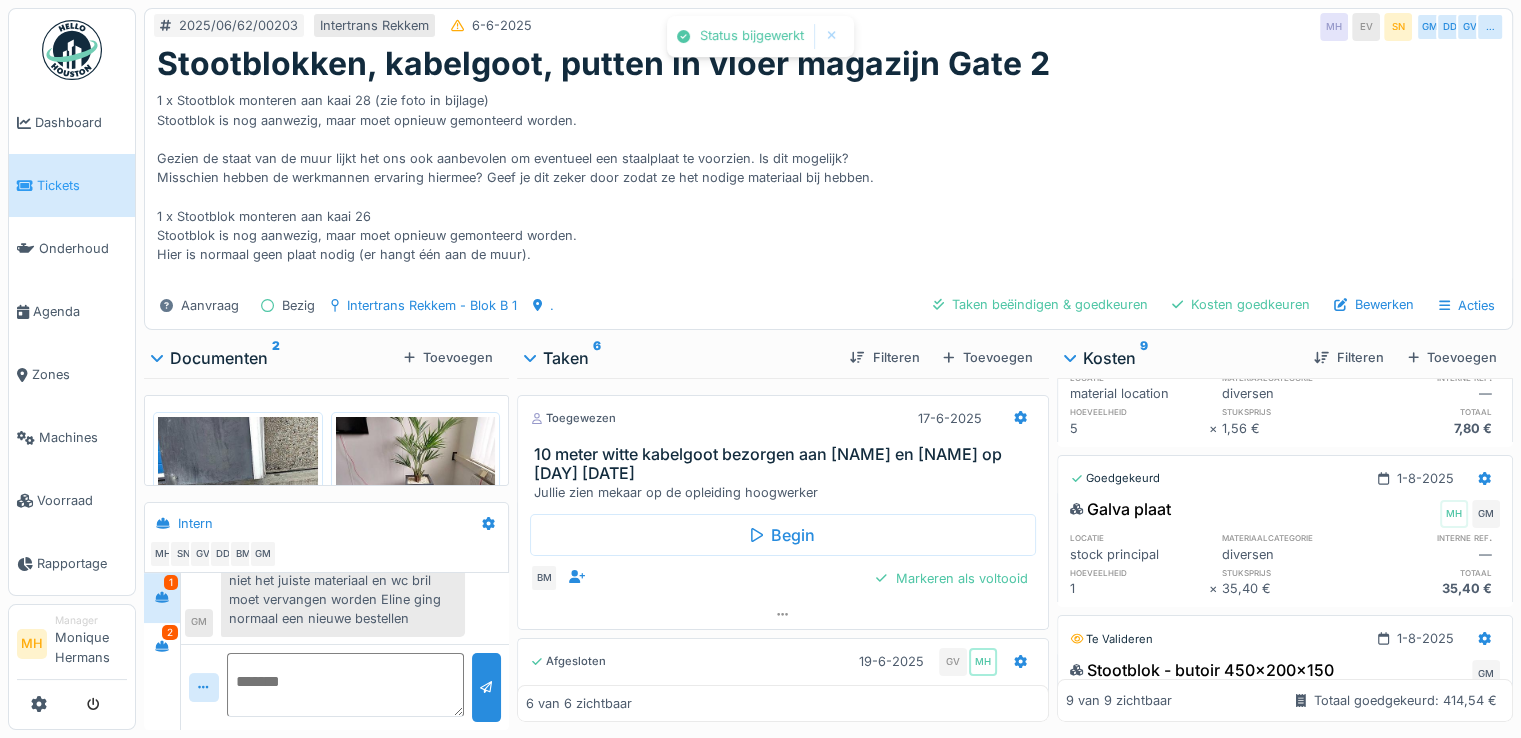 scroll, scrollTop: 300, scrollLeft: 0, axis: vertical 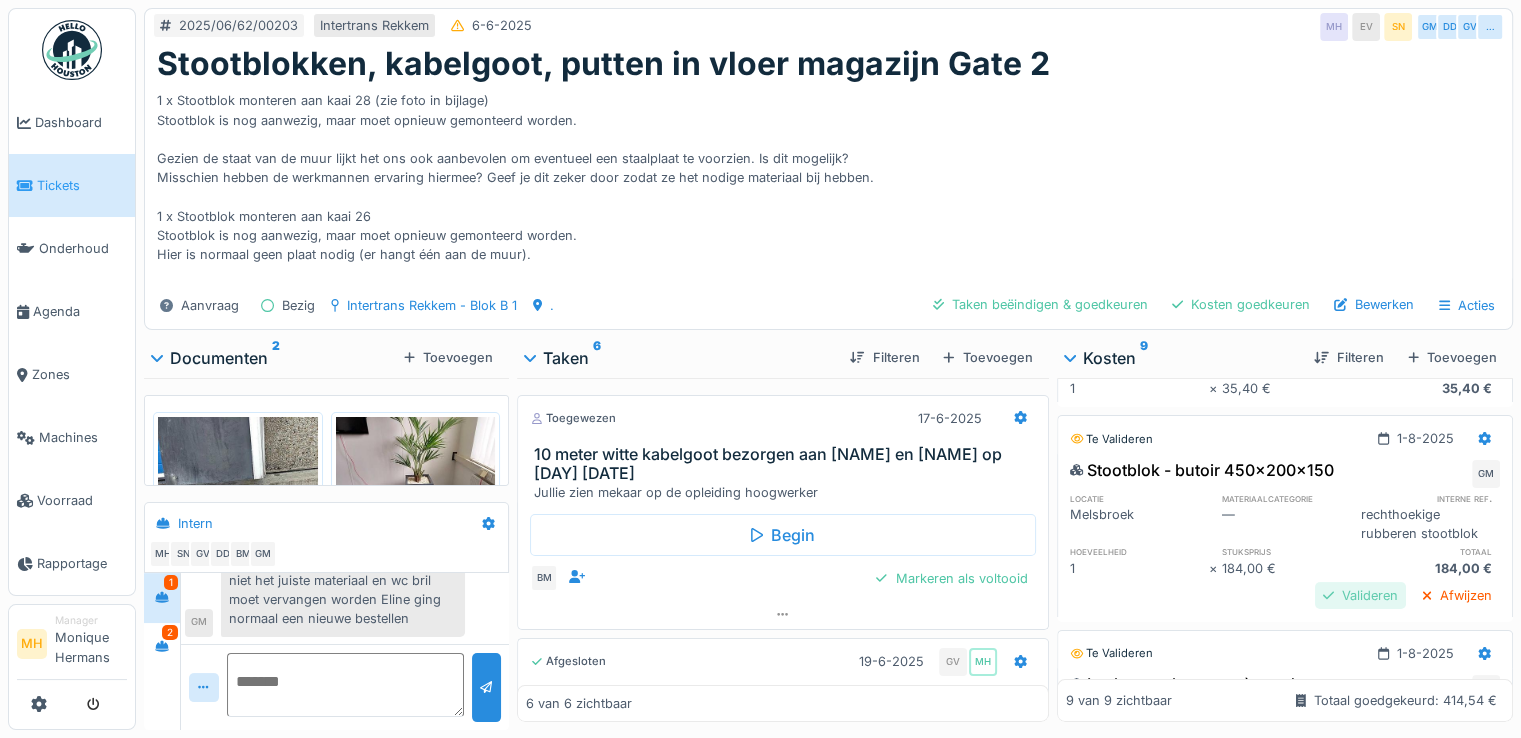 click on "Valideren" at bounding box center [1360, 595] 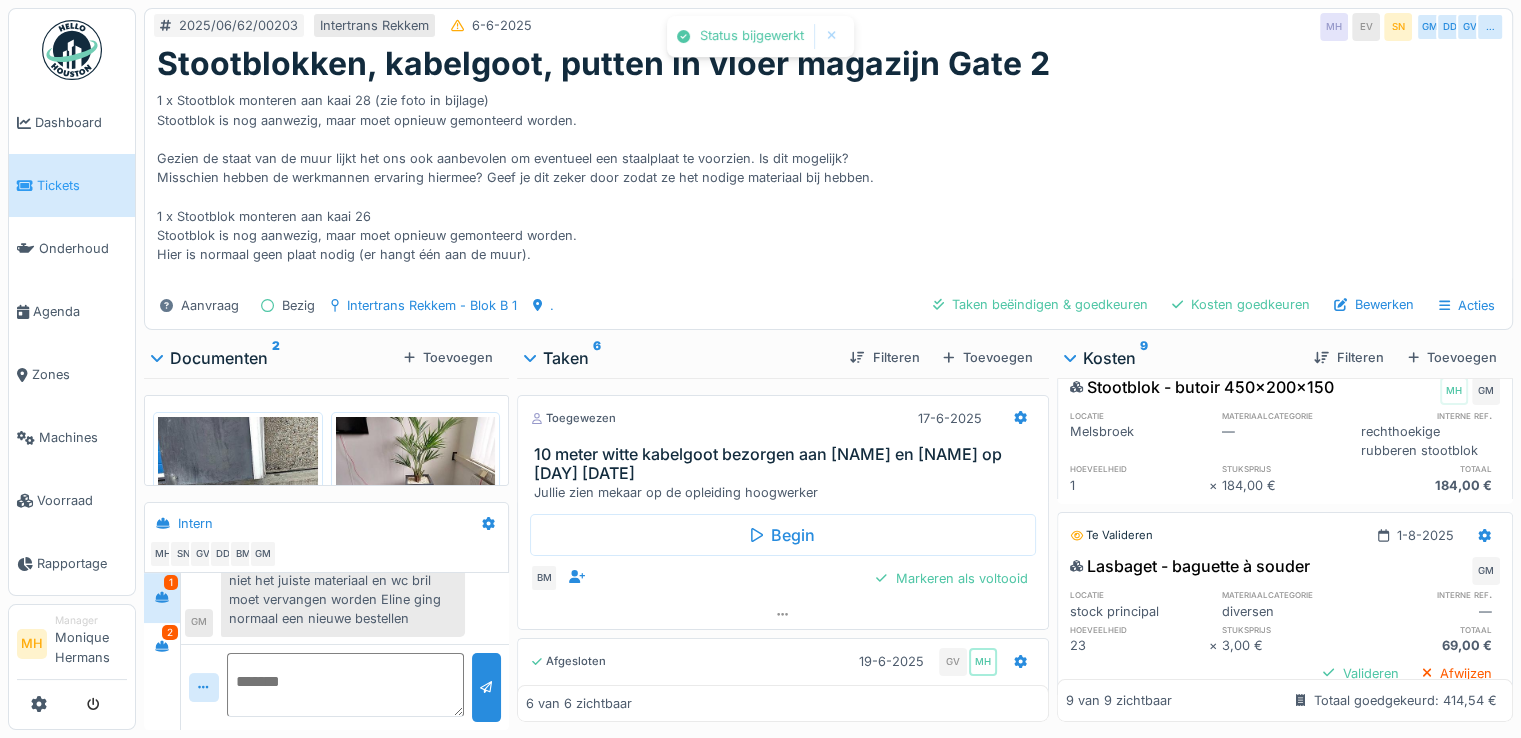 scroll, scrollTop: 500, scrollLeft: 0, axis: vertical 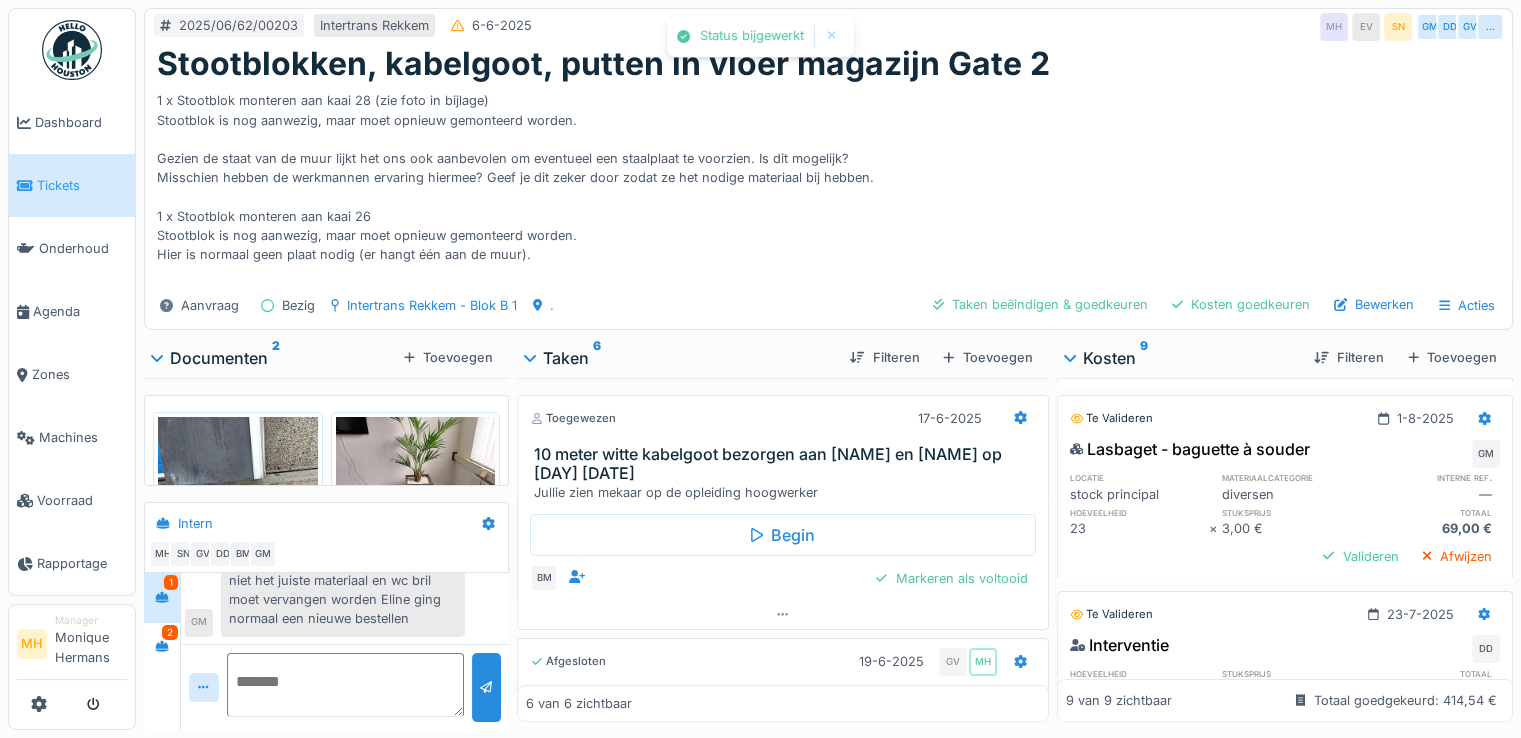 click on "Valideren" at bounding box center [1360, 556] 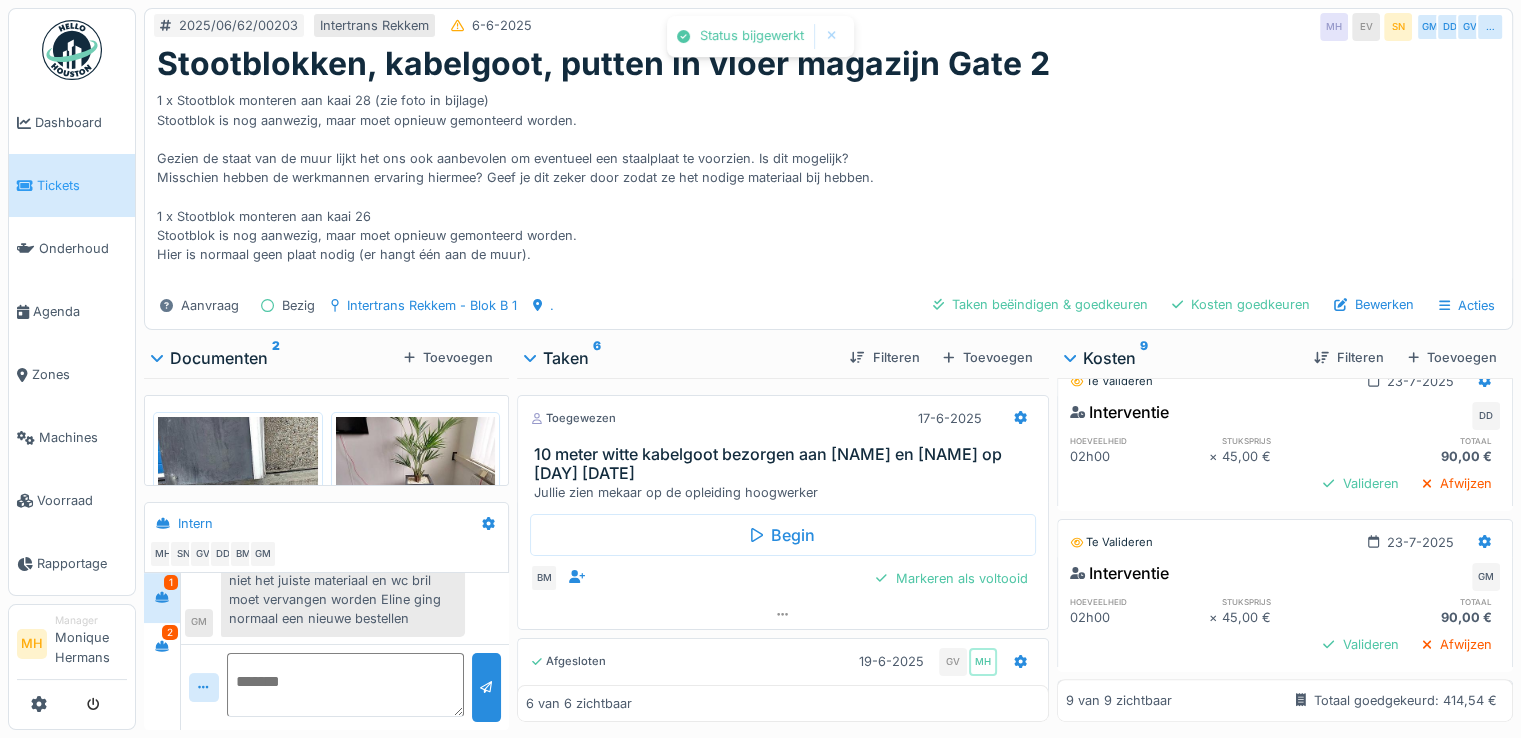 scroll, scrollTop: 700, scrollLeft: 0, axis: vertical 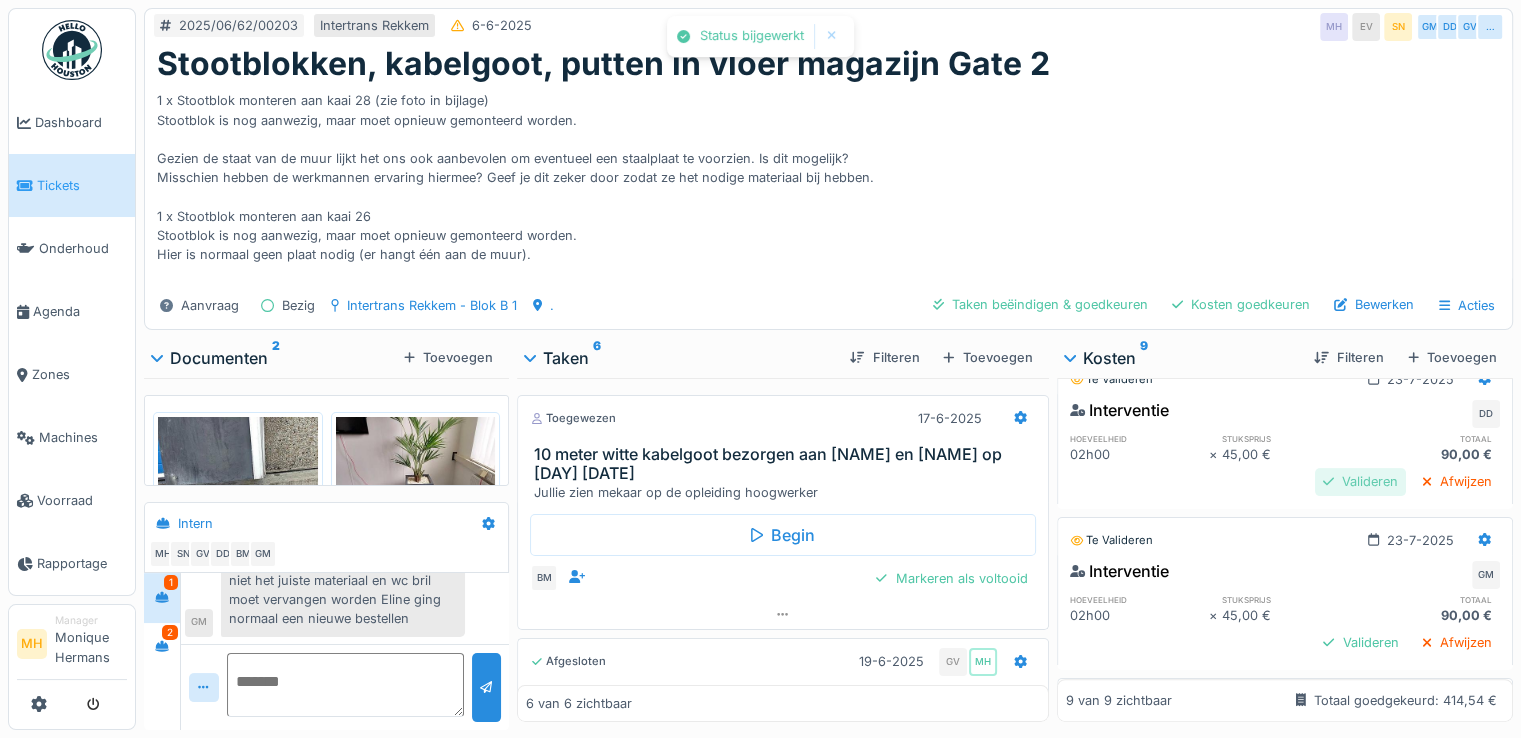 click on "Valideren" at bounding box center (1360, 481) 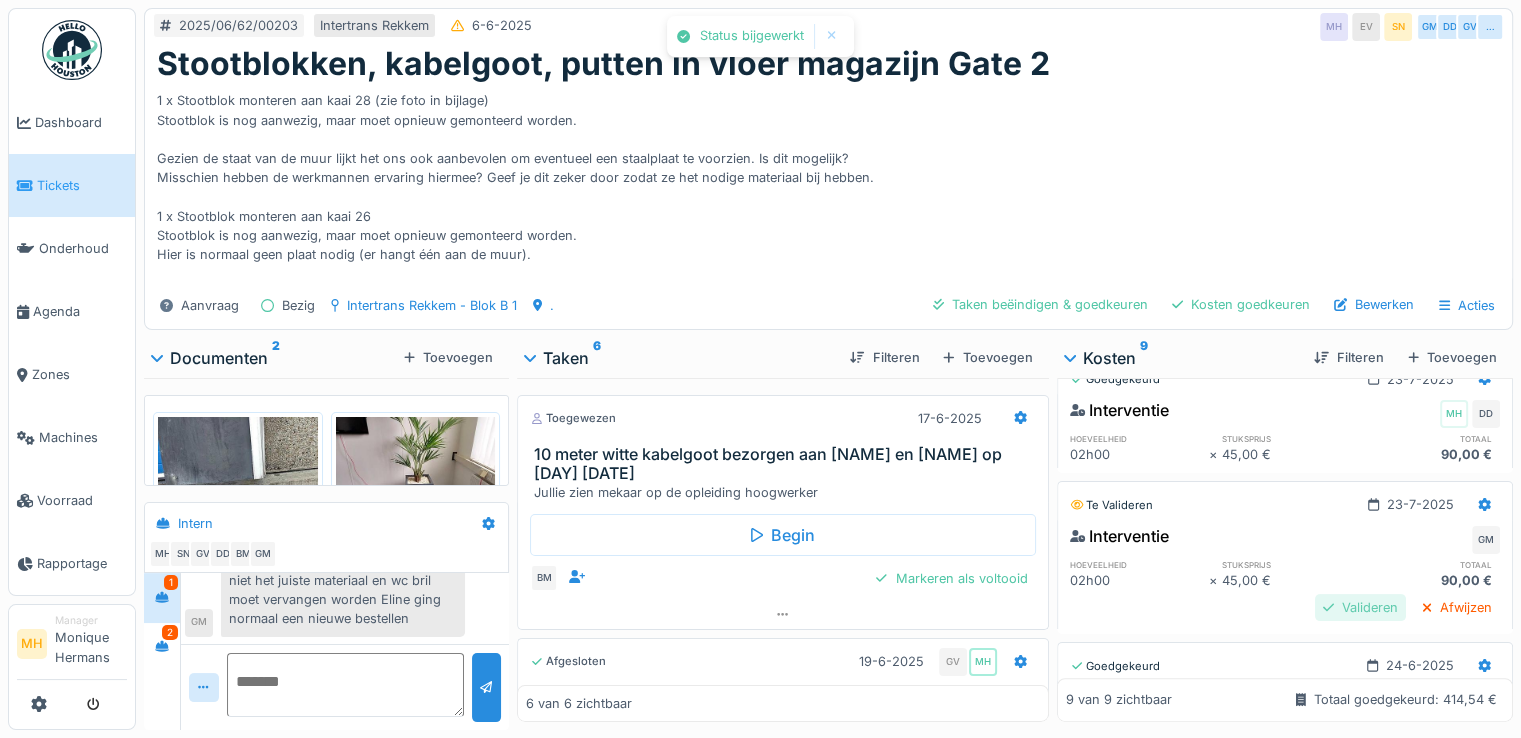 click on "Valideren" at bounding box center (1360, 607) 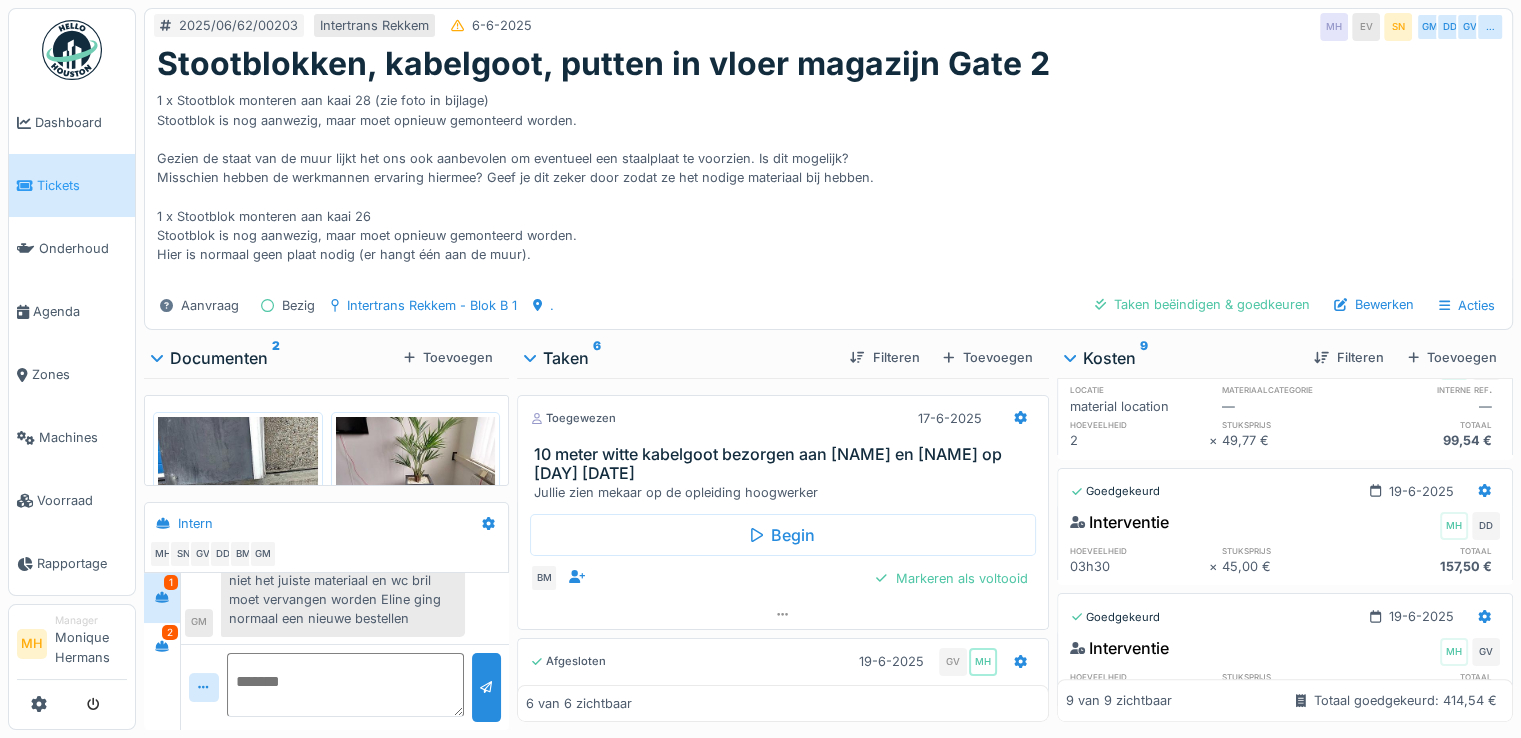 scroll, scrollTop: 1064, scrollLeft: 0, axis: vertical 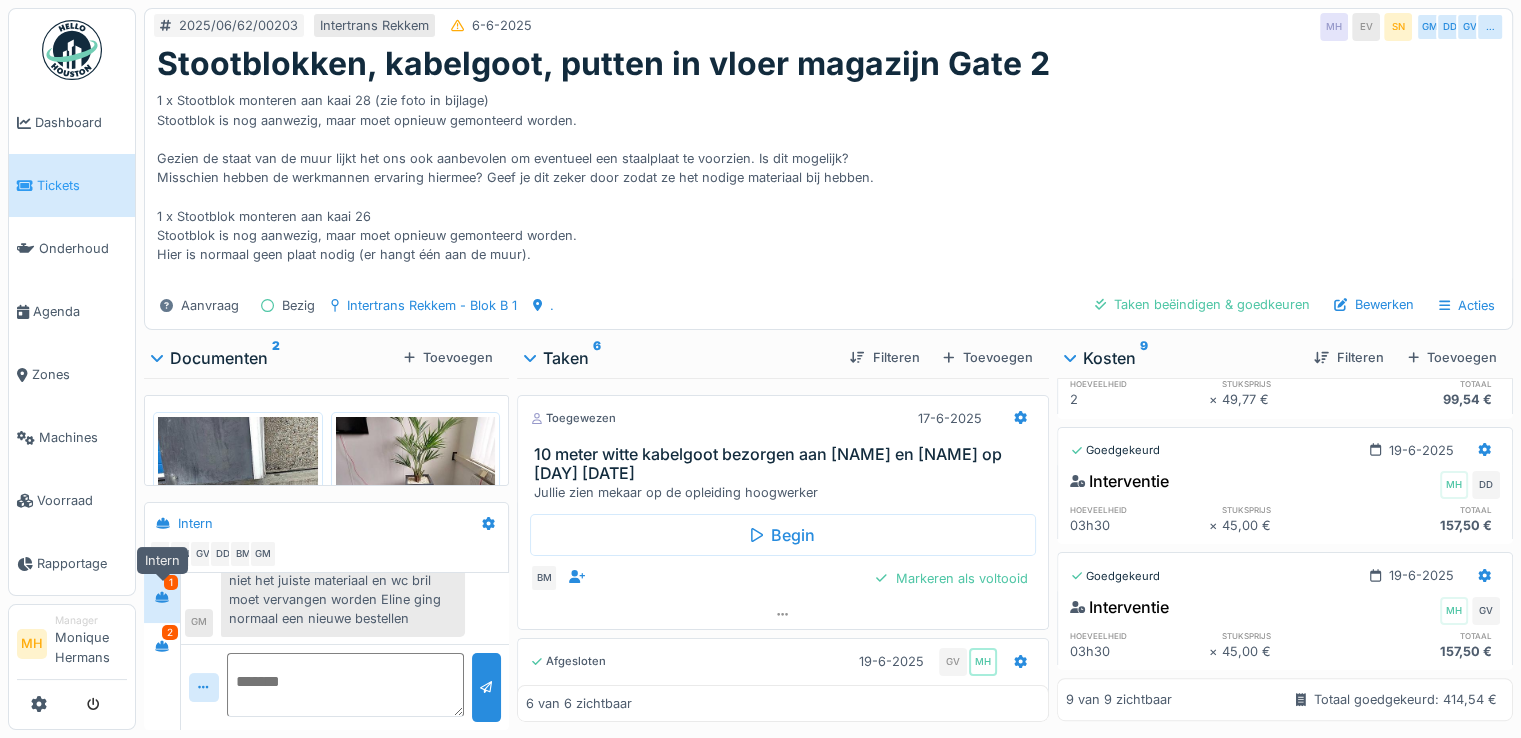 click at bounding box center (162, 597) 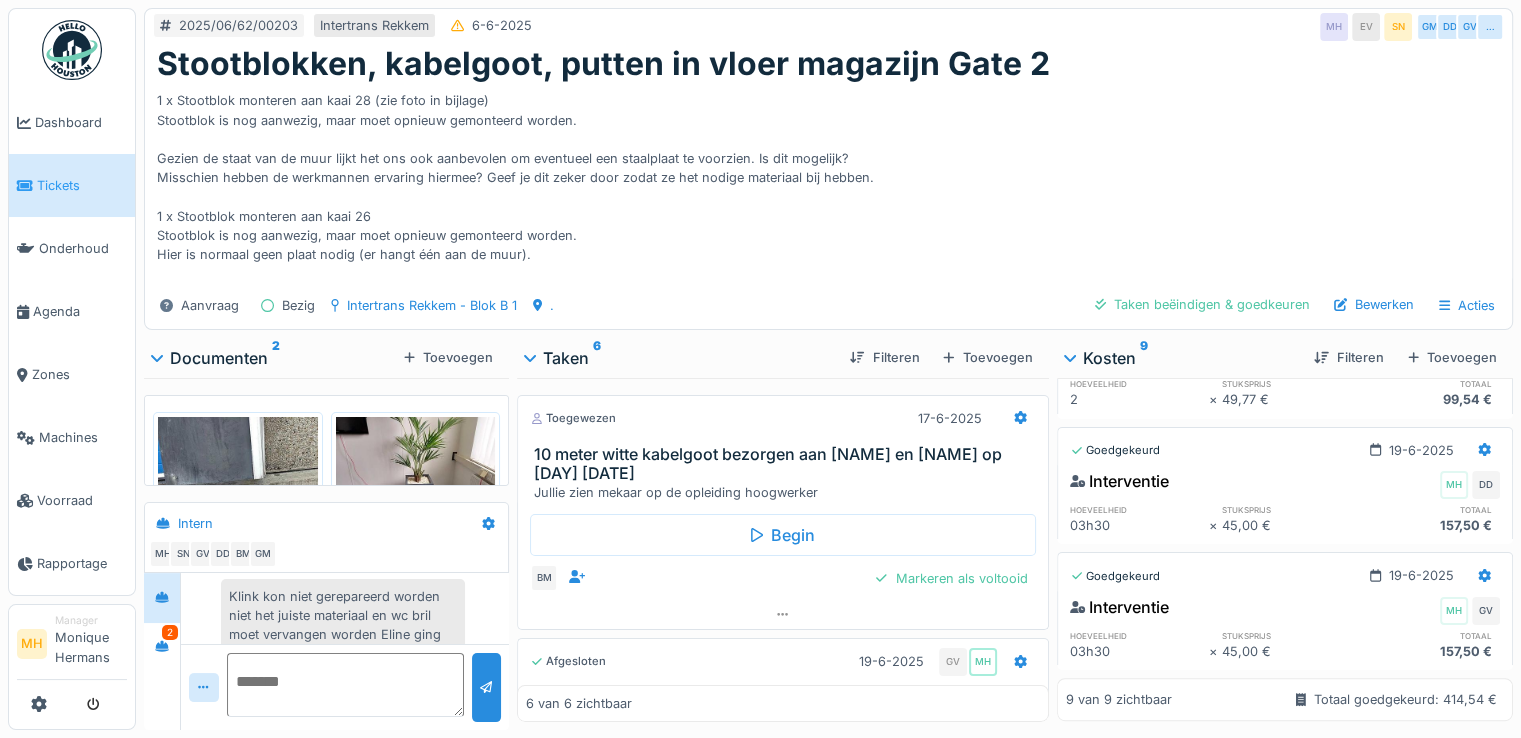 scroll, scrollTop: 128, scrollLeft: 0, axis: vertical 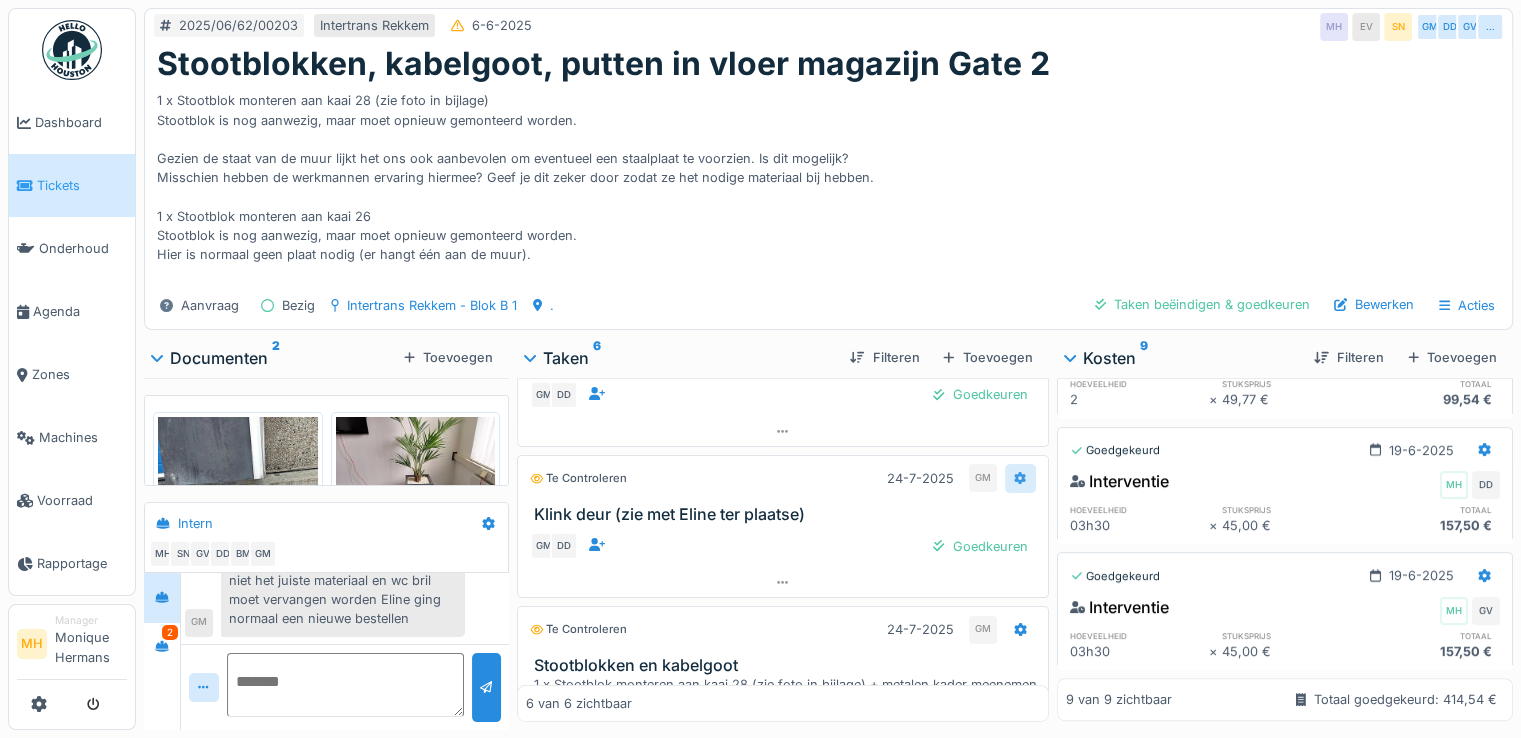 click 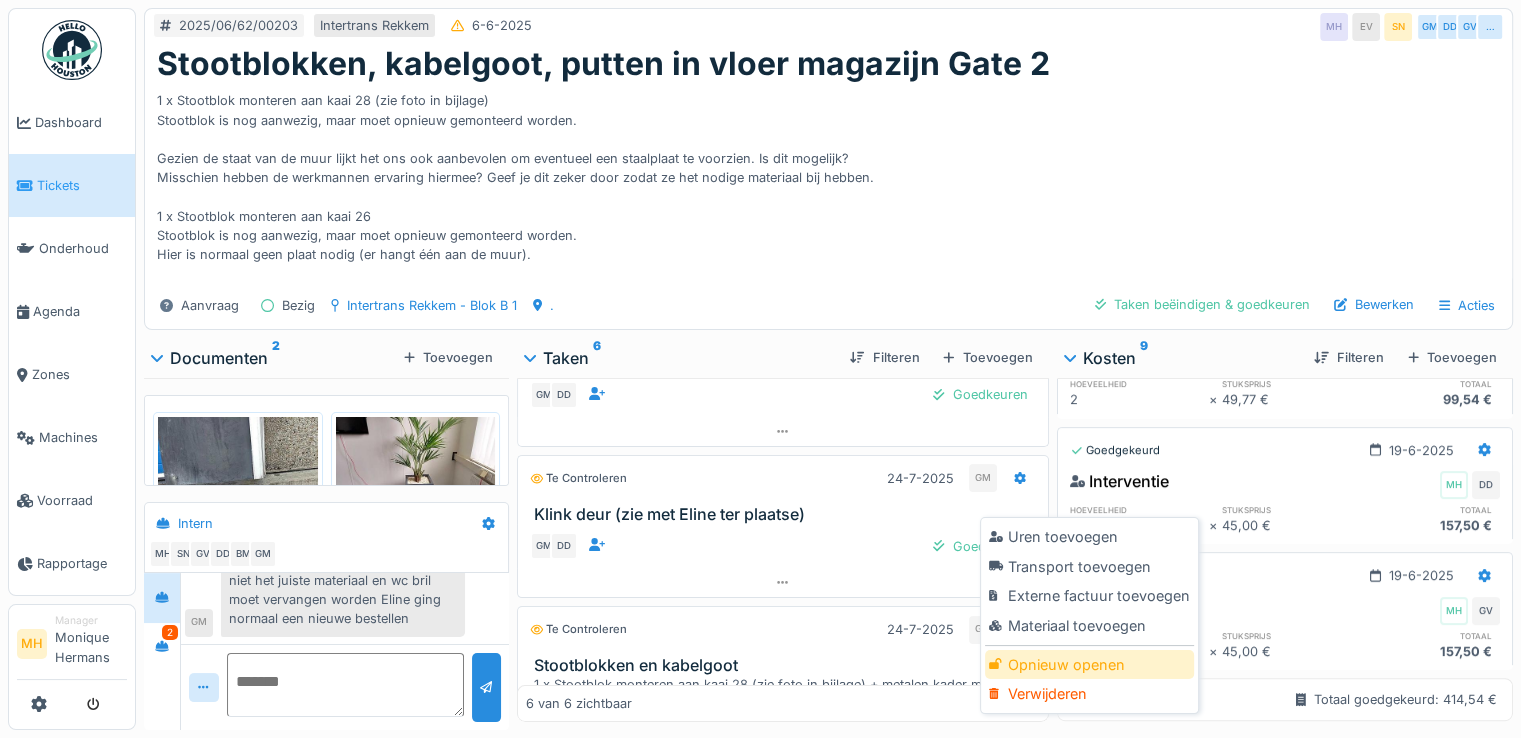 click on "Opnieuw openen" at bounding box center (1089, 665) 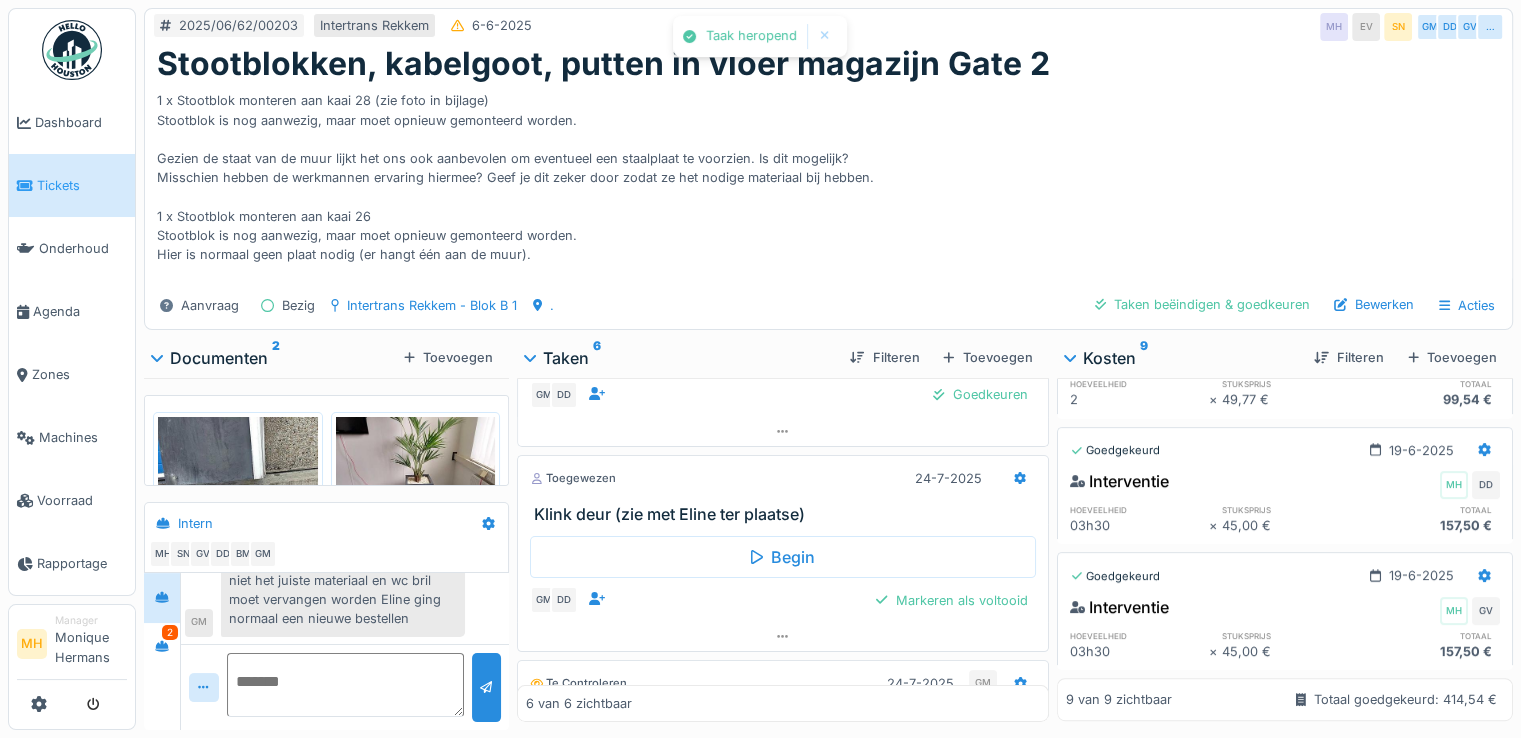 scroll, scrollTop: 449, scrollLeft: 0, axis: vertical 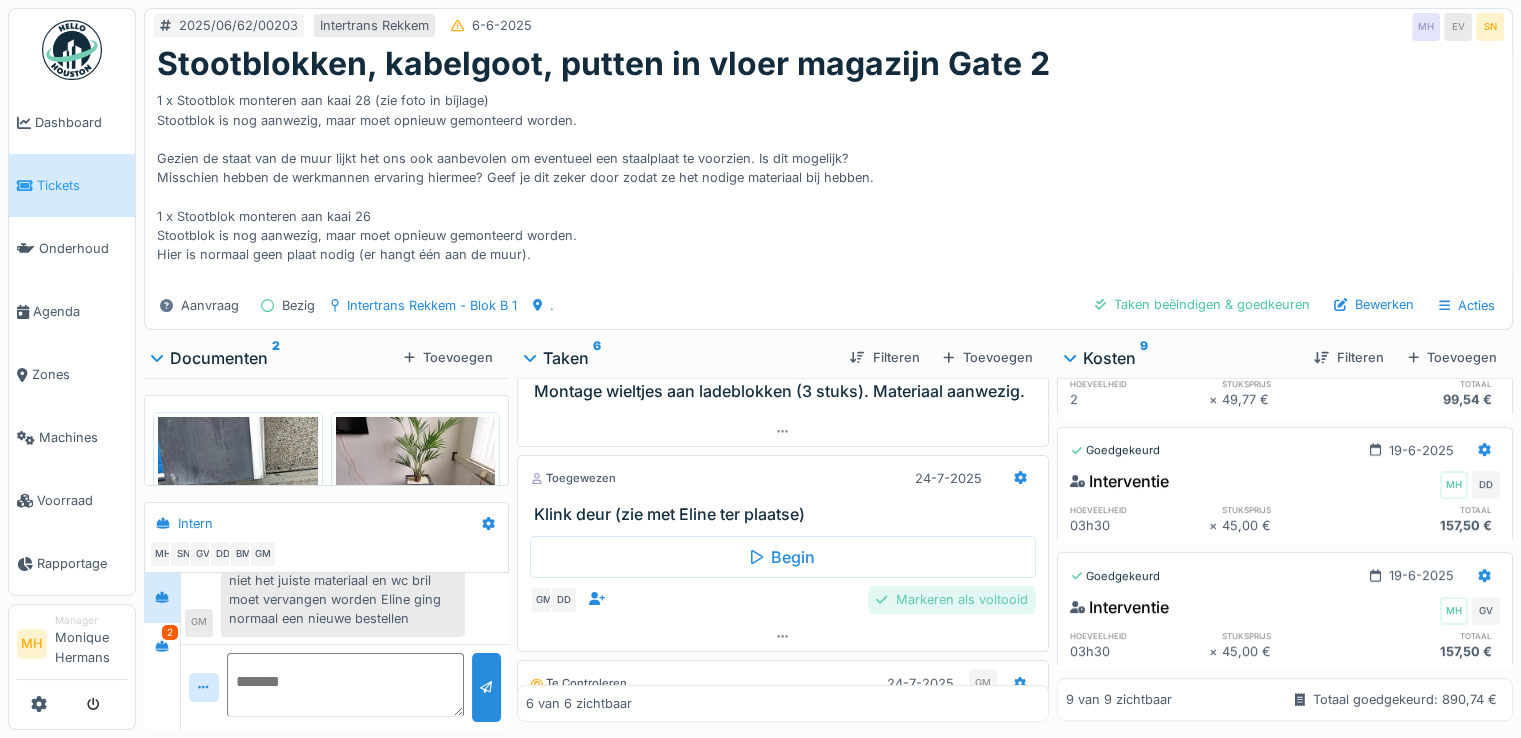 click on "Markeren als voltooid" at bounding box center (951, 599) 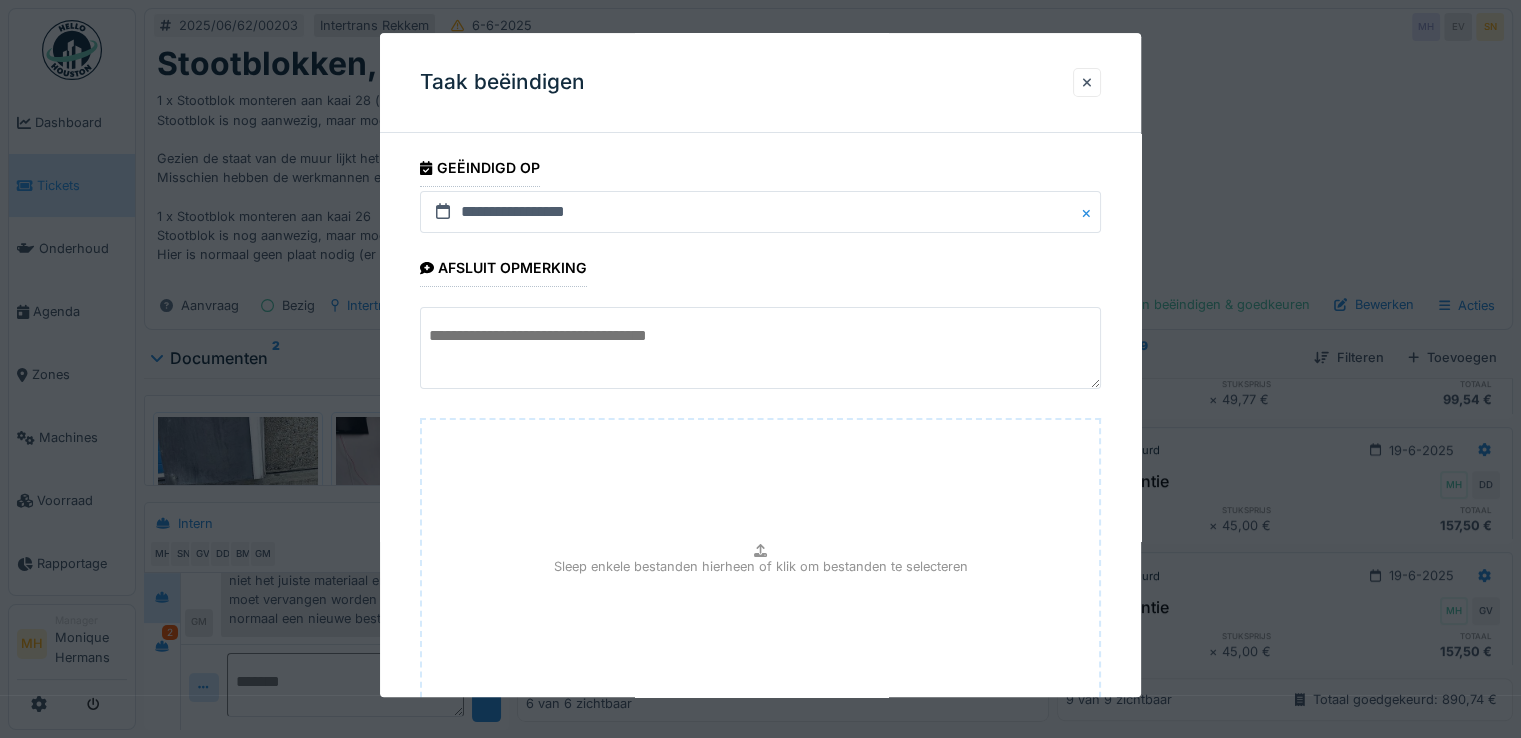 click at bounding box center (760, 348) 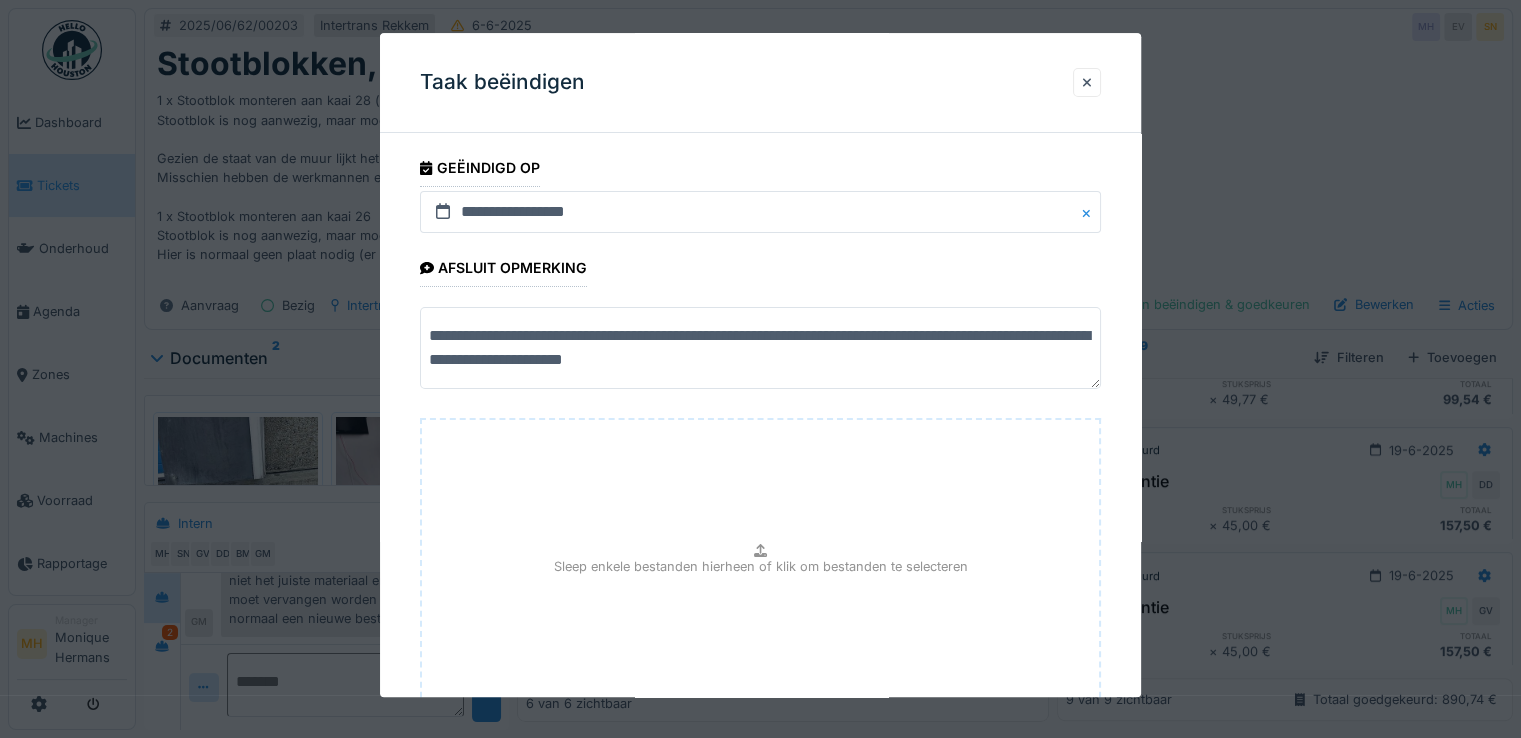 drag, startPoint x: 873, startPoint y: 338, endPoint x: 915, endPoint y: 346, distance: 42.755116 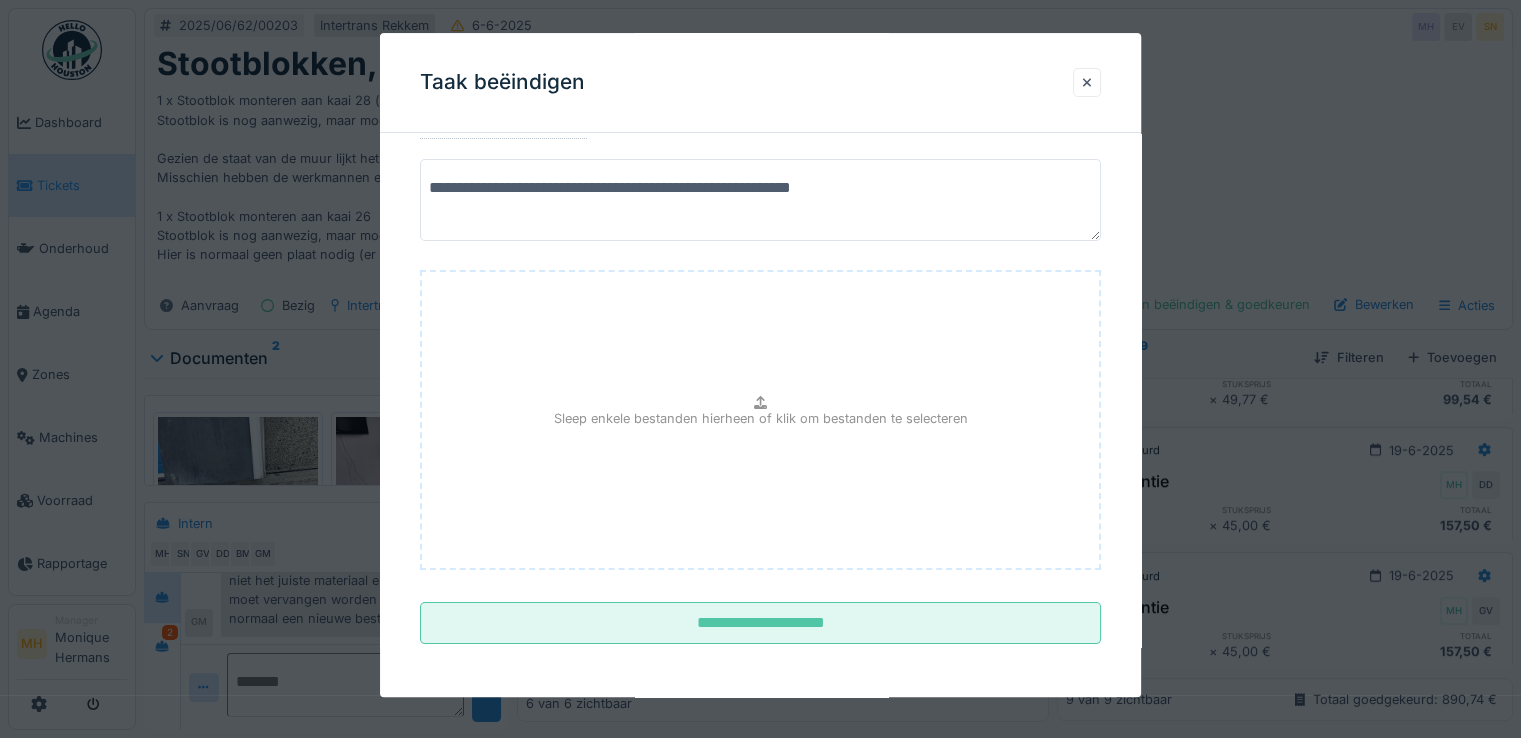 scroll, scrollTop: 149, scrollLeft: 0, axis: vertical 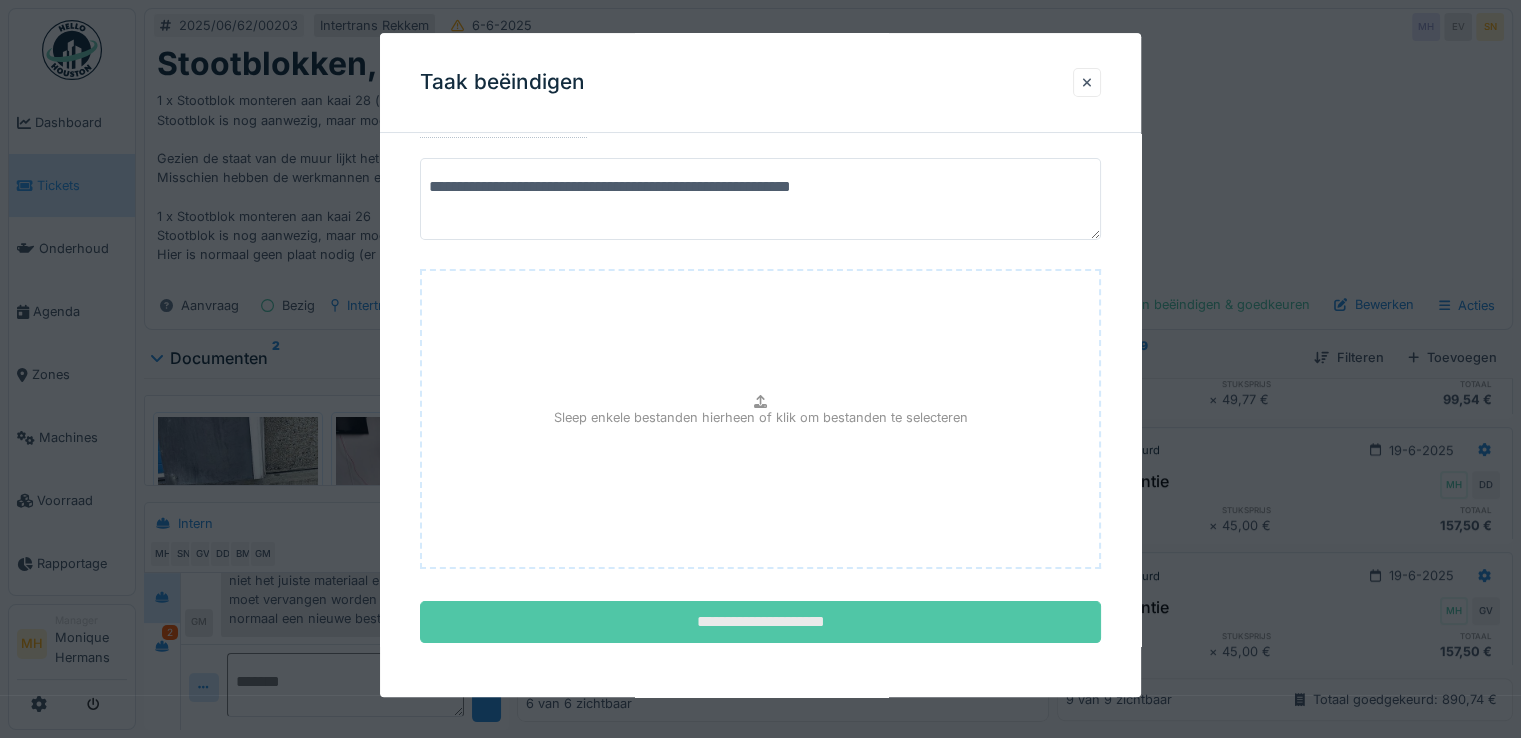 type on "**********" 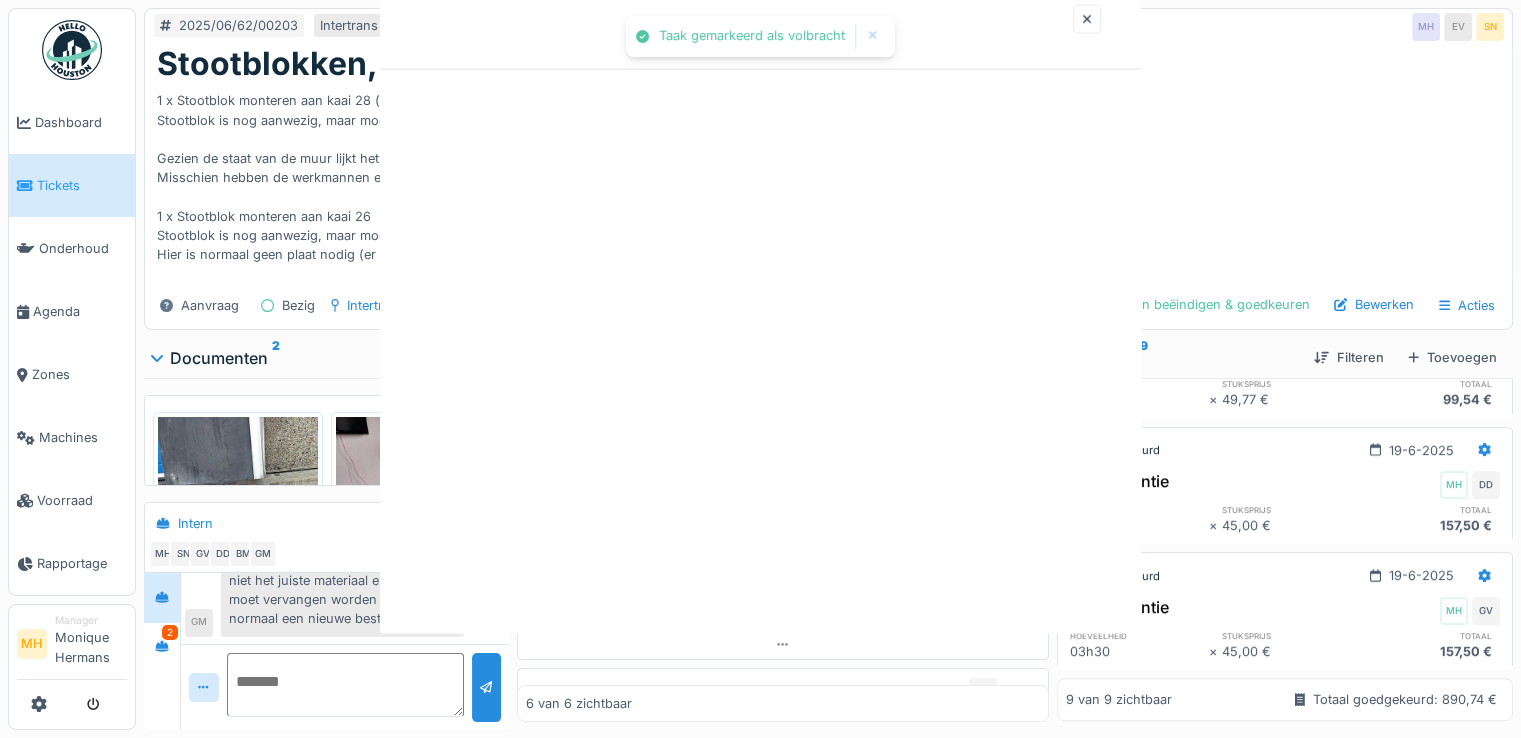 scroll, scrollTop: 0, scrollLeft: 0, axis: both 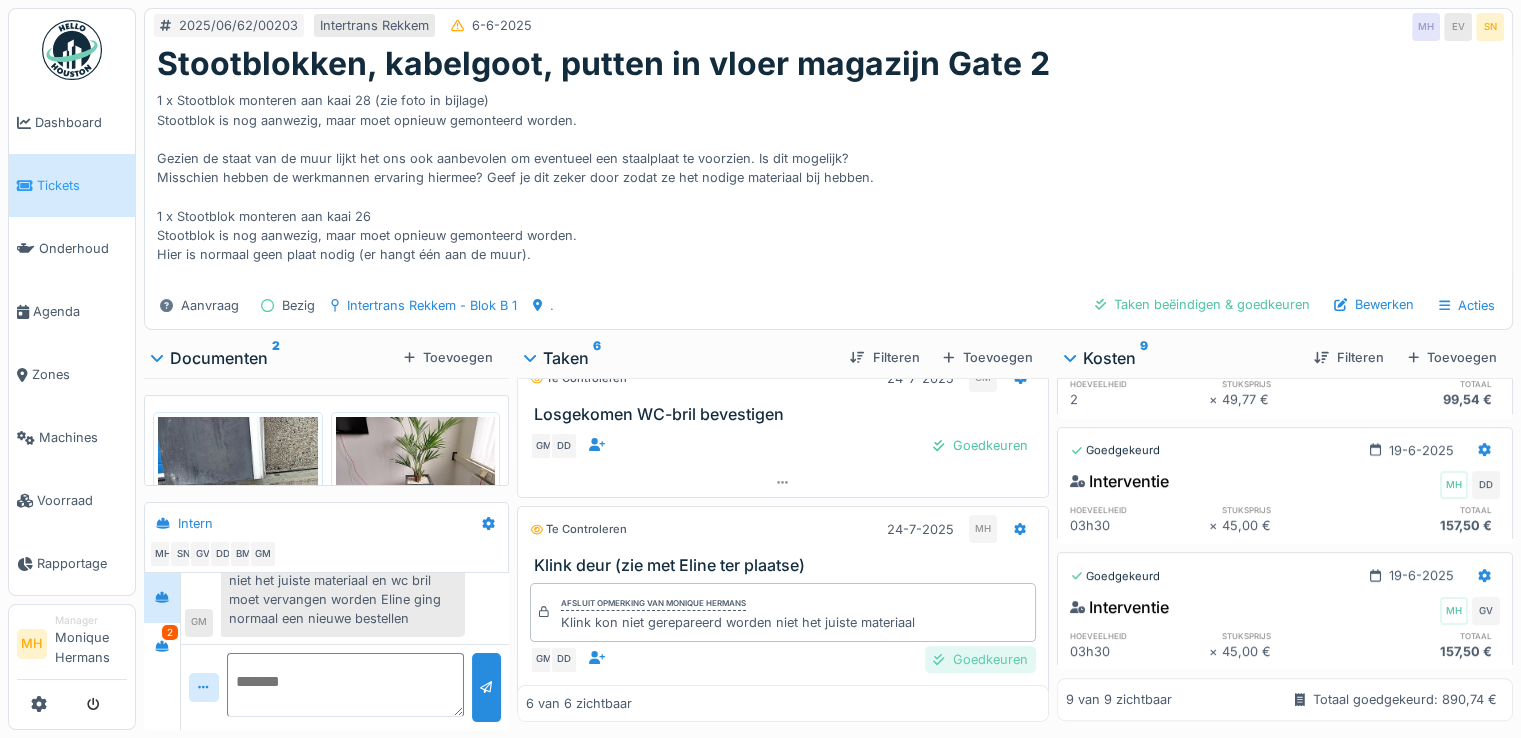 click on "Goedkeuren" at bounding box center (980, 659) 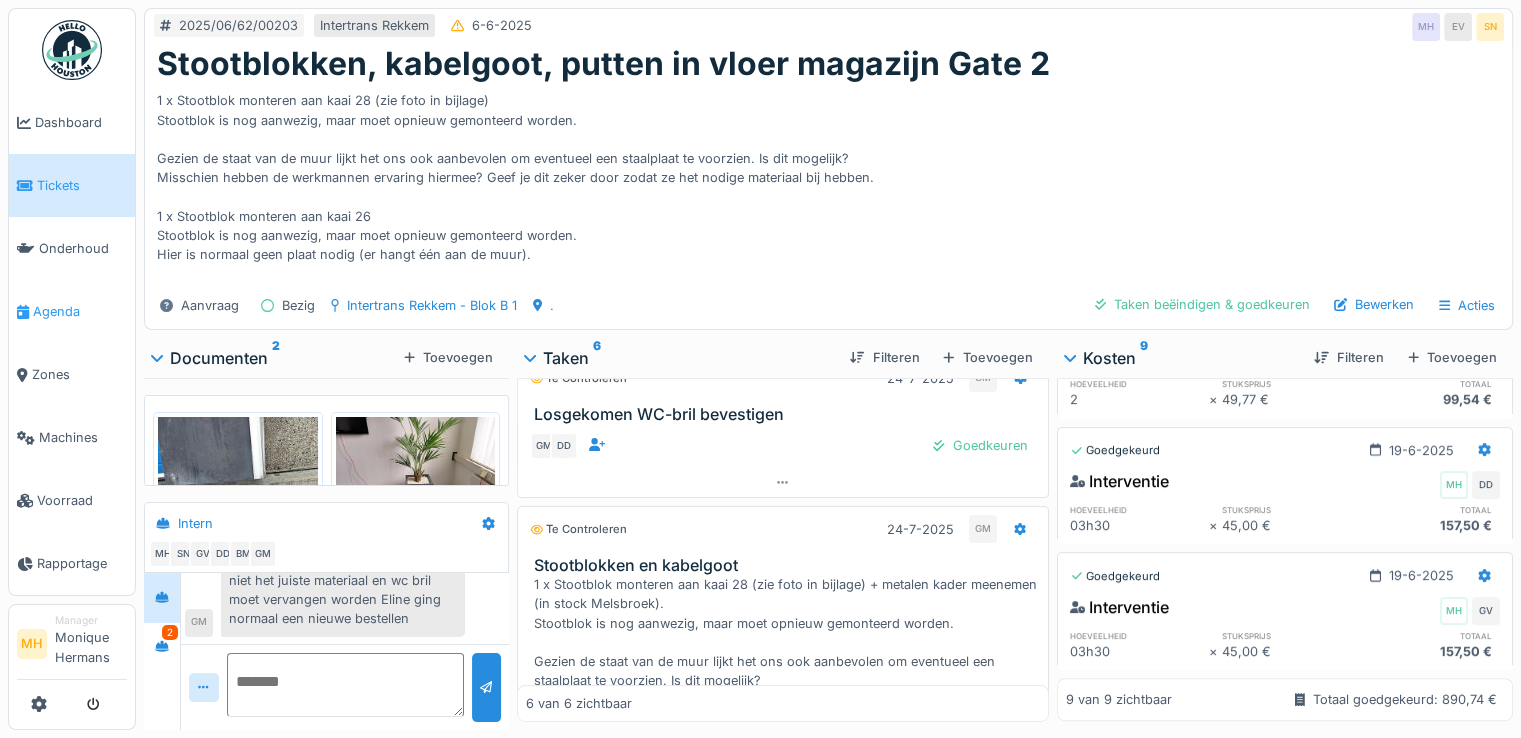 click on "Agenda" at bounding box center [80, 311] 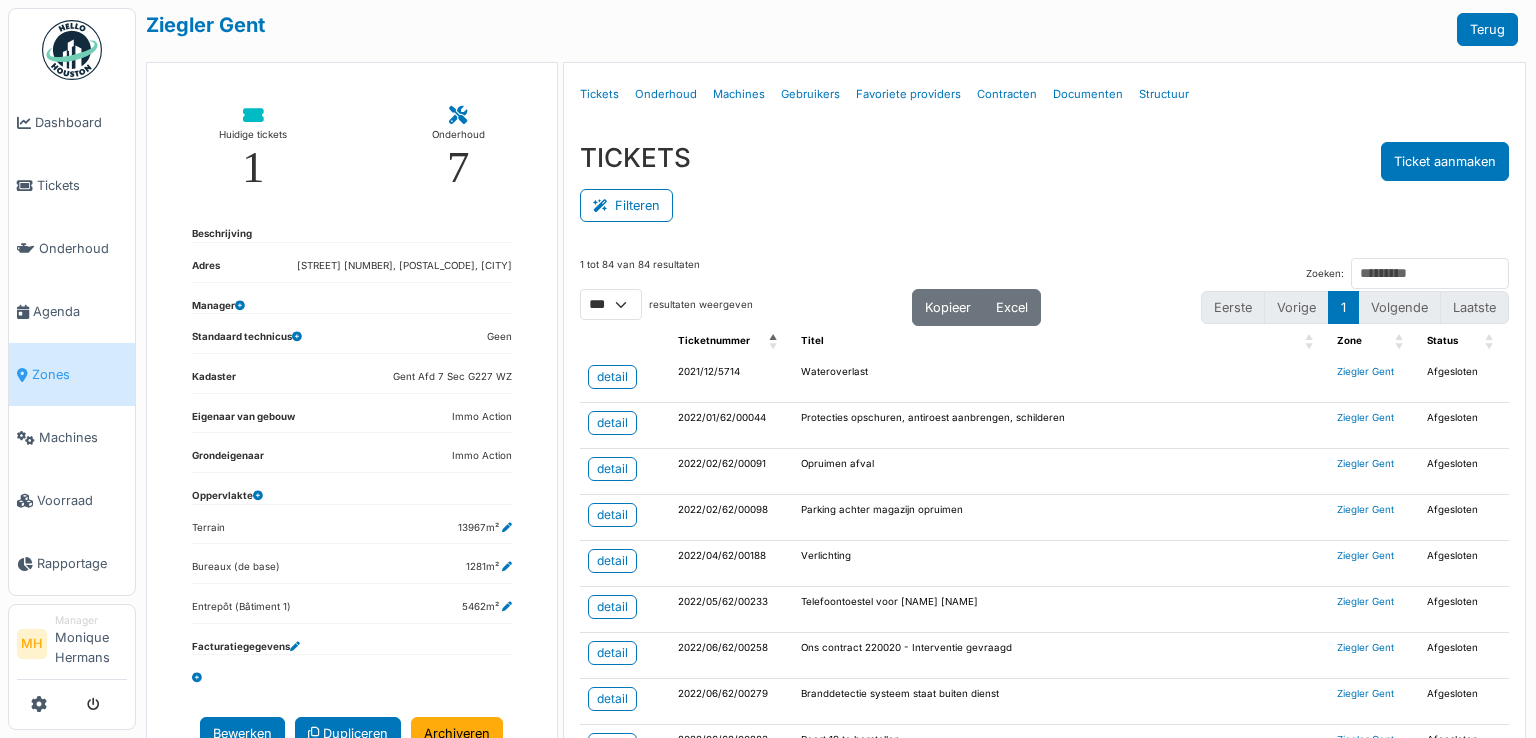 select on "***" 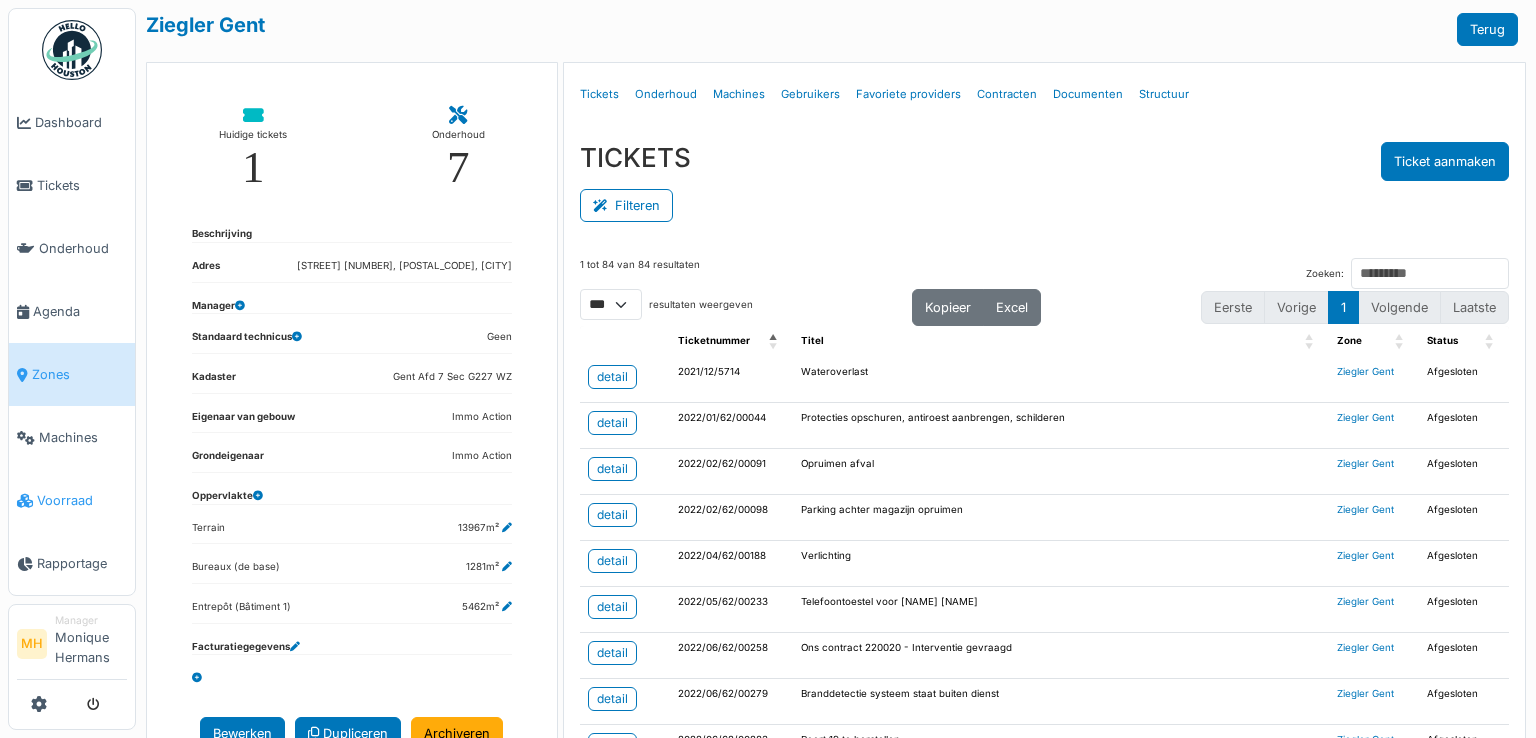 click on "Voorraad" at bounding box center [82, 500] 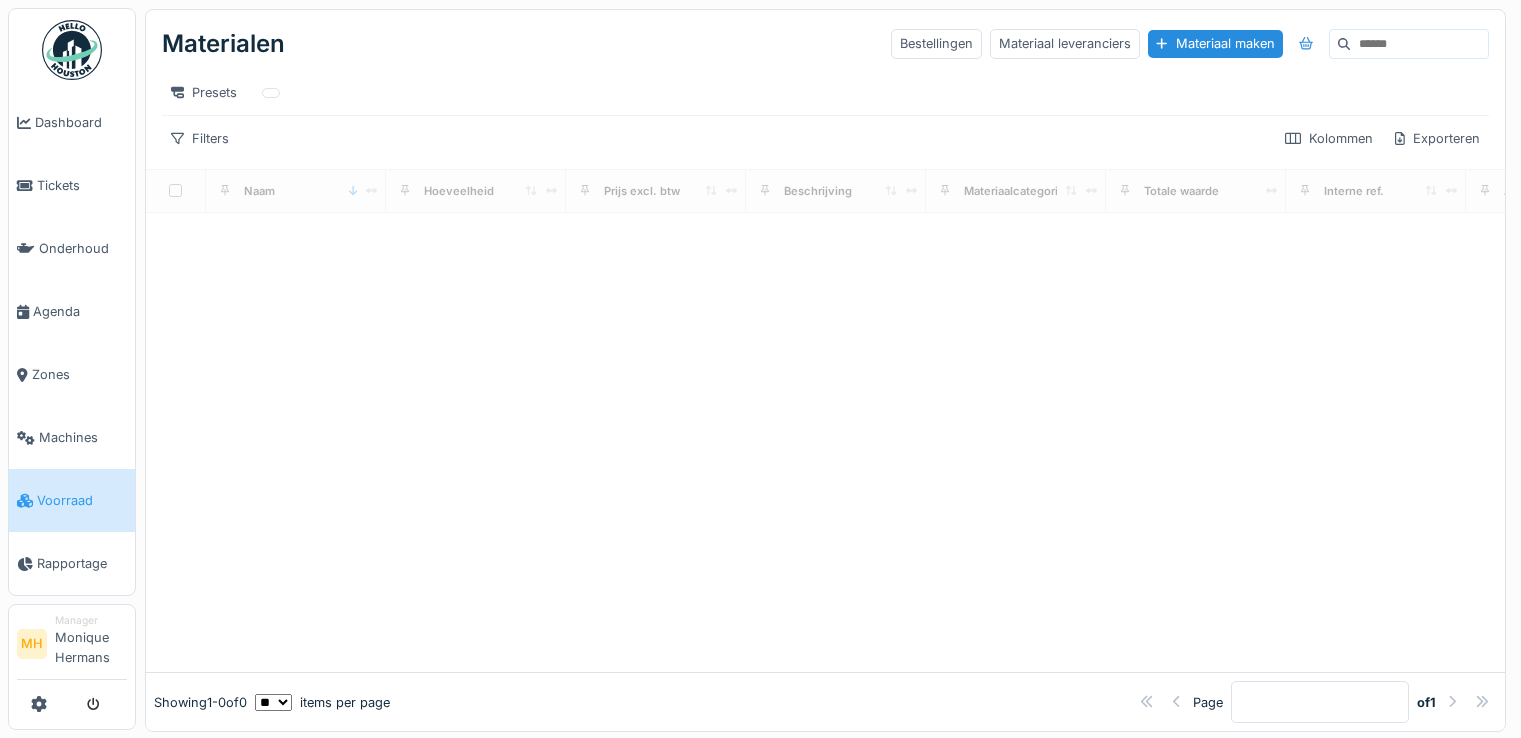 scroll, scrollTop: 0, scrollLeft: 0, axis: both 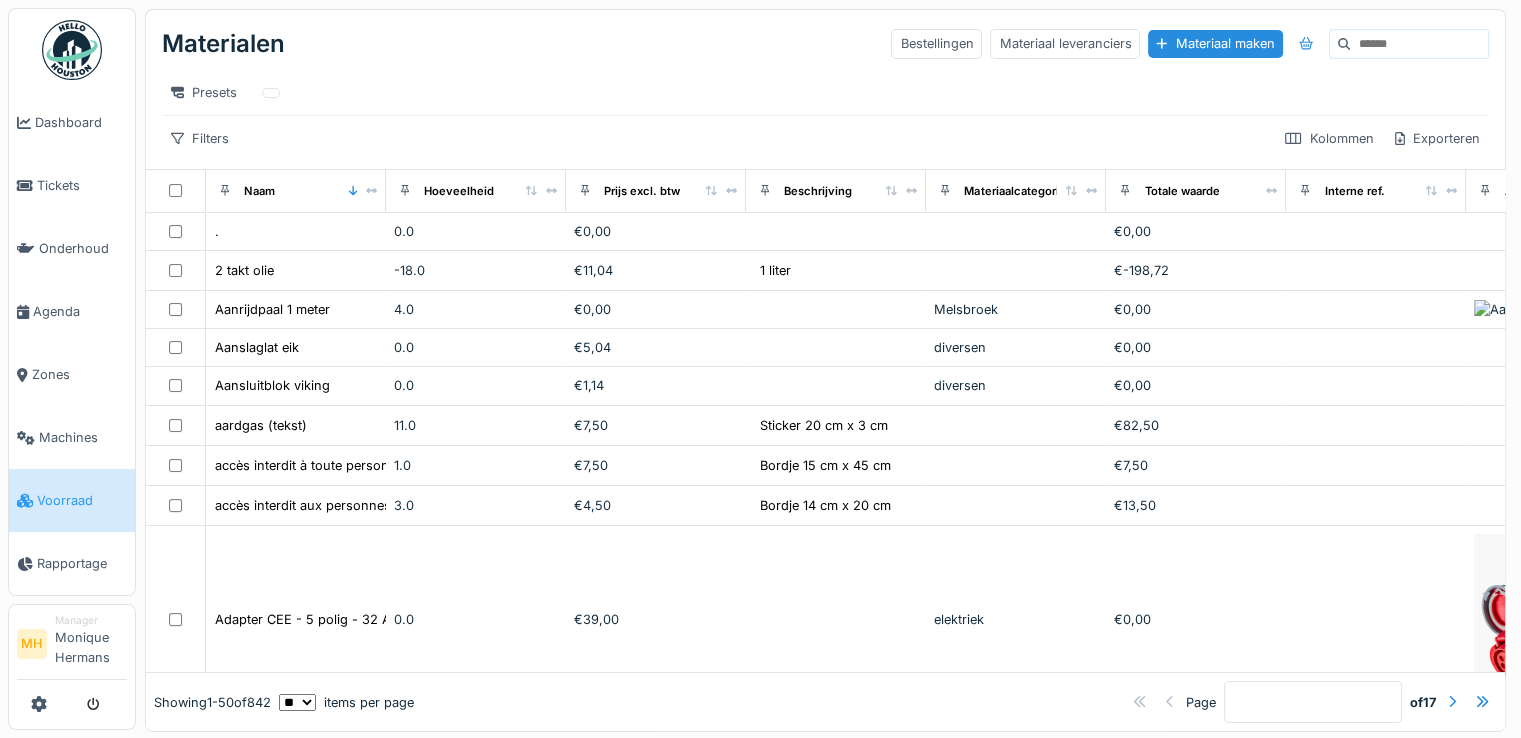click at bounding box center [1419, 44] 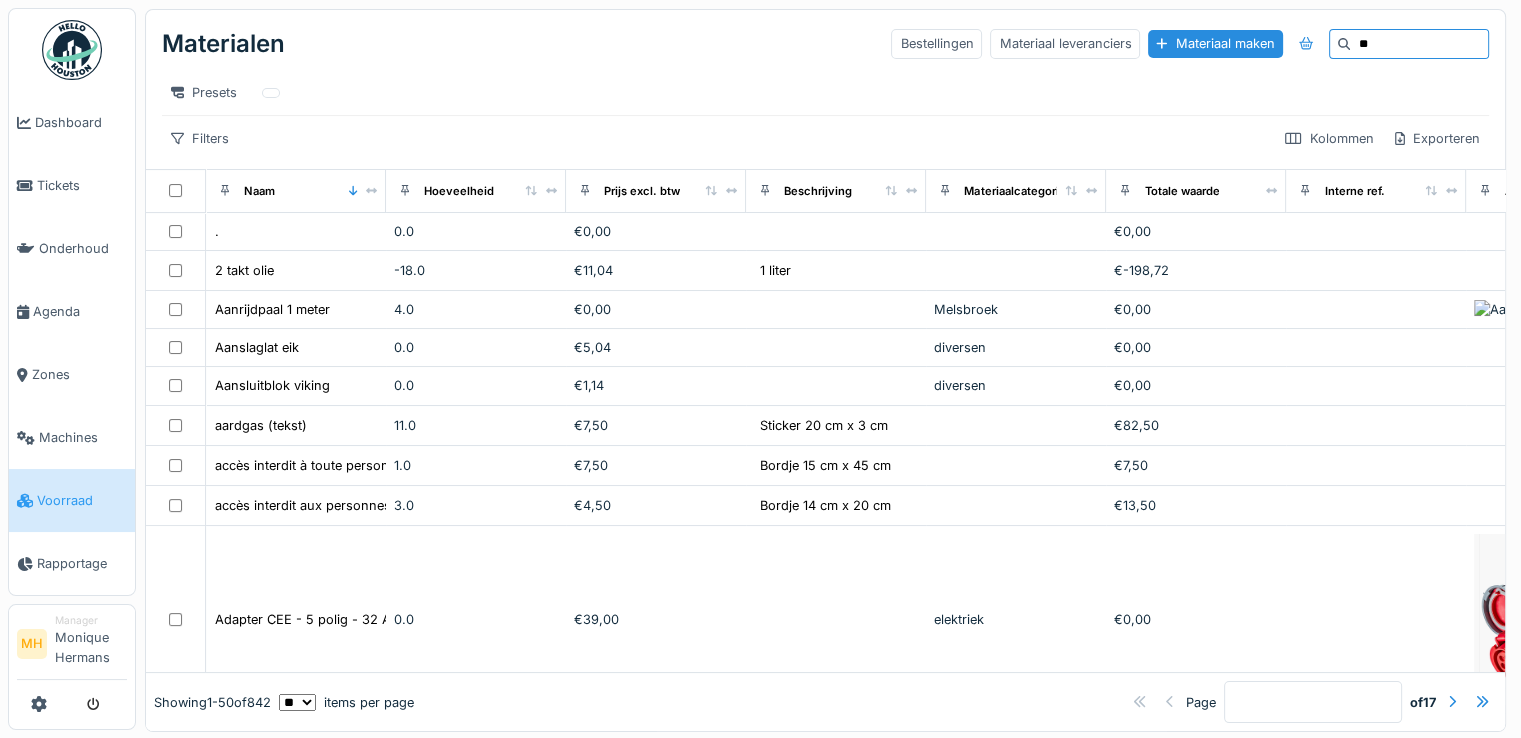 type on "**" 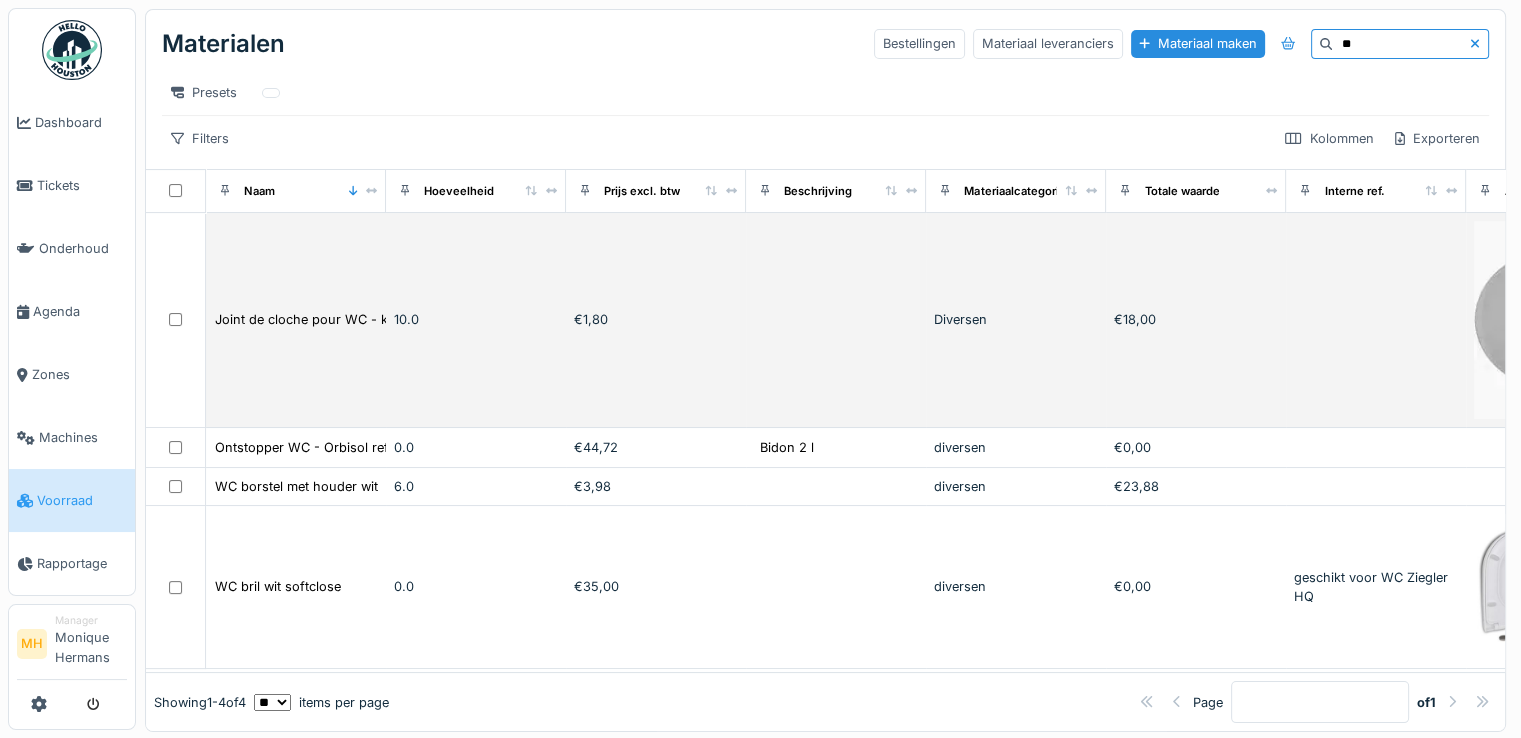 scroll, scrollTop: 23, scrollLeft: 0, axis: vertical 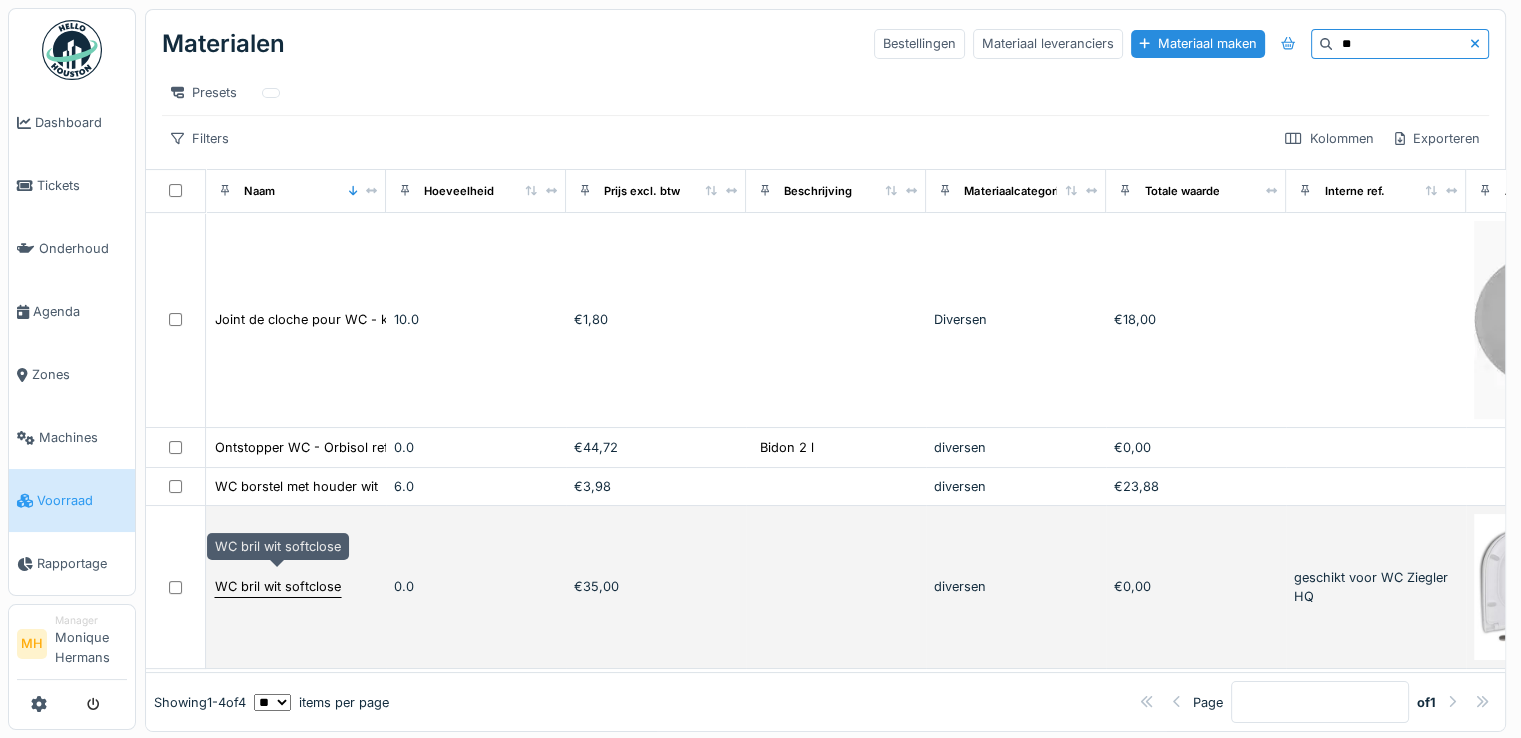 click on "WC bril wit softclose" at bounding box center [278, 586] 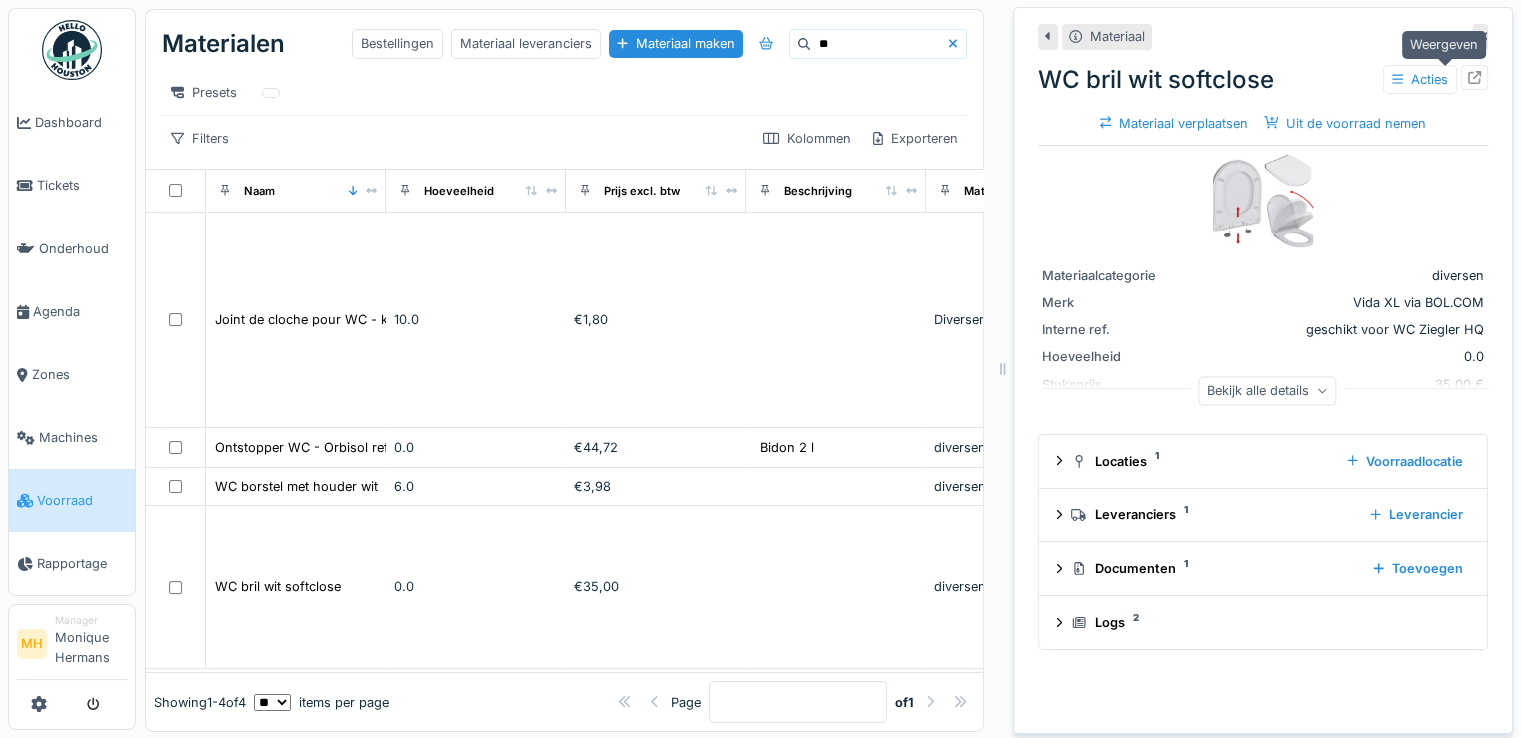 click 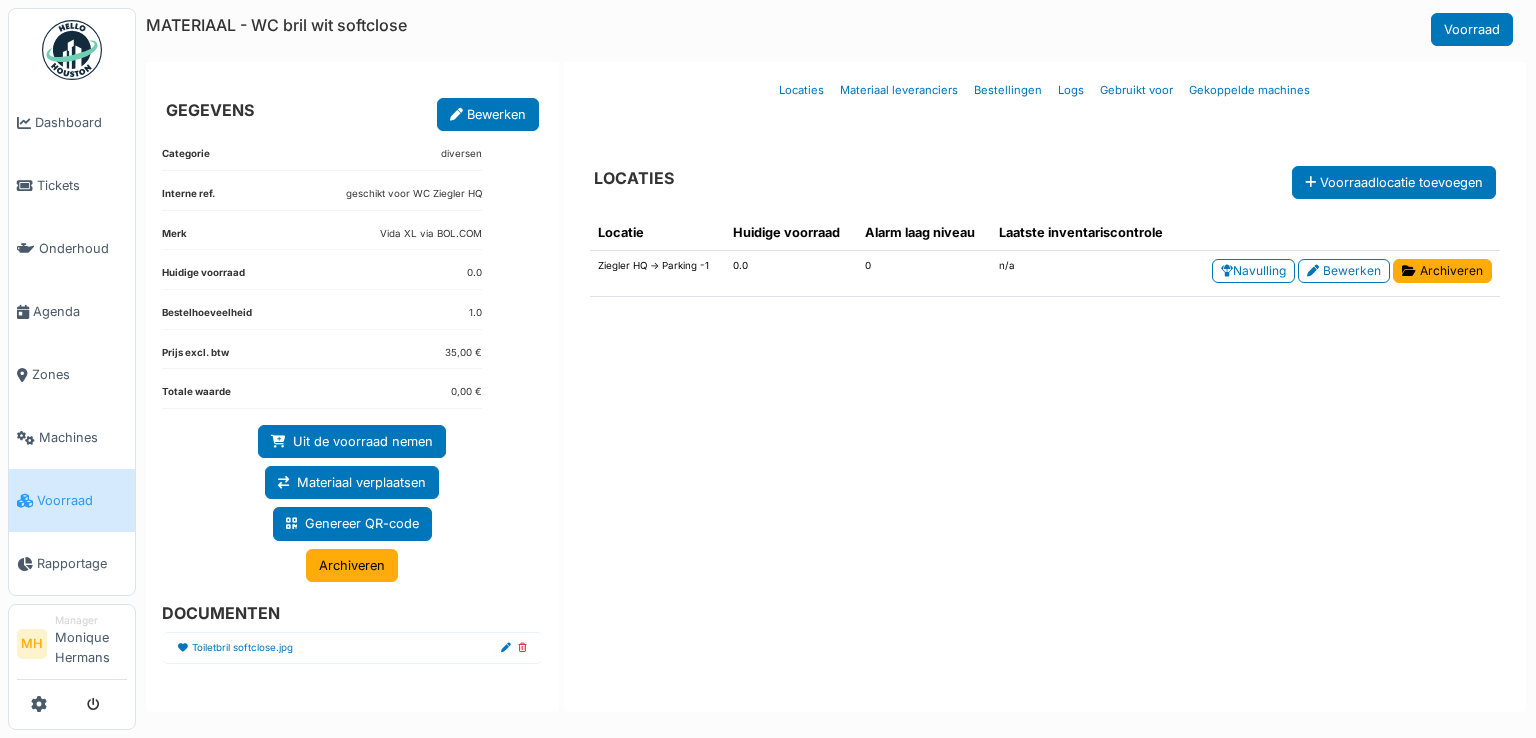 scroll, scrollTop: 0, scrollLeft: 0, axis: both 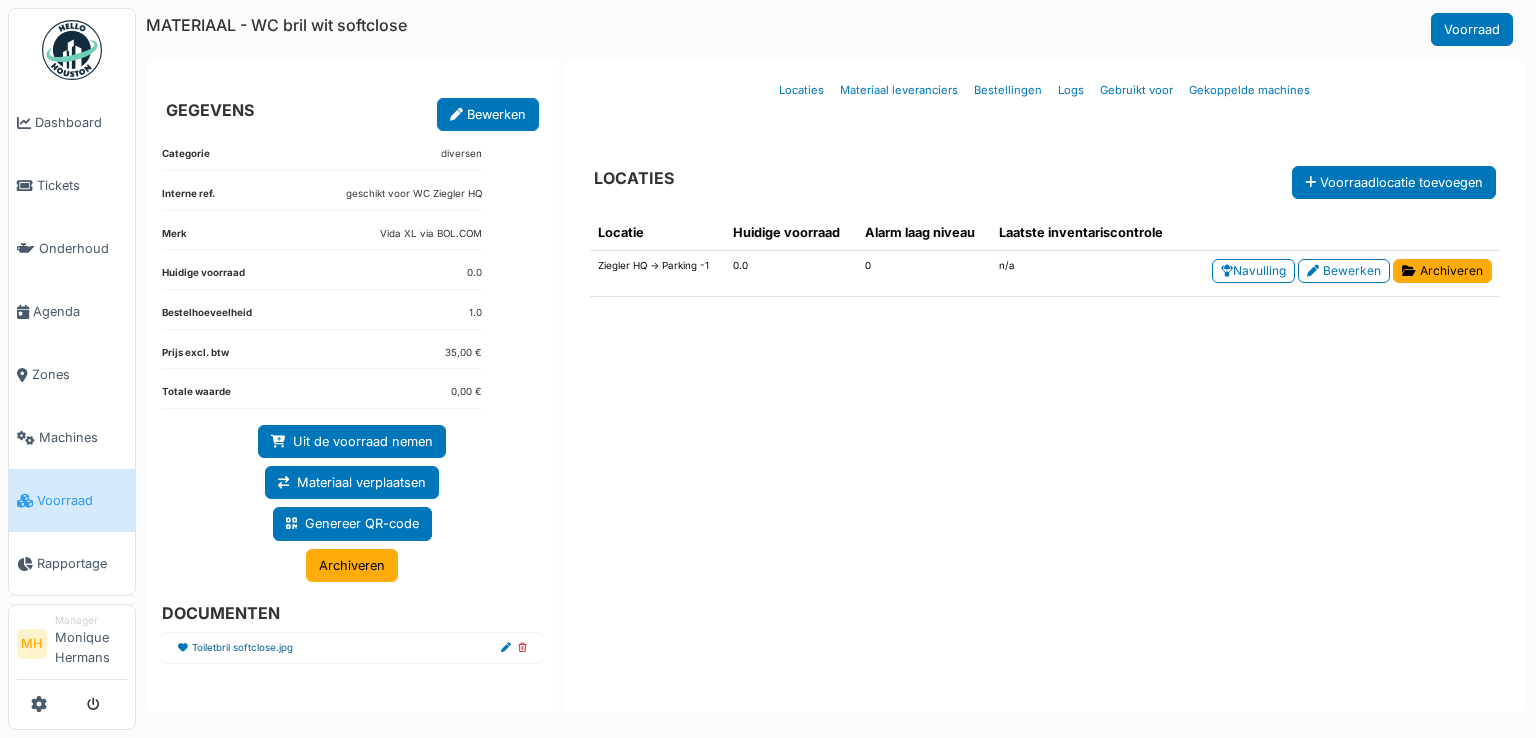 click on "Toiletbril softclose.jpg" at bounding box center [242, 648] 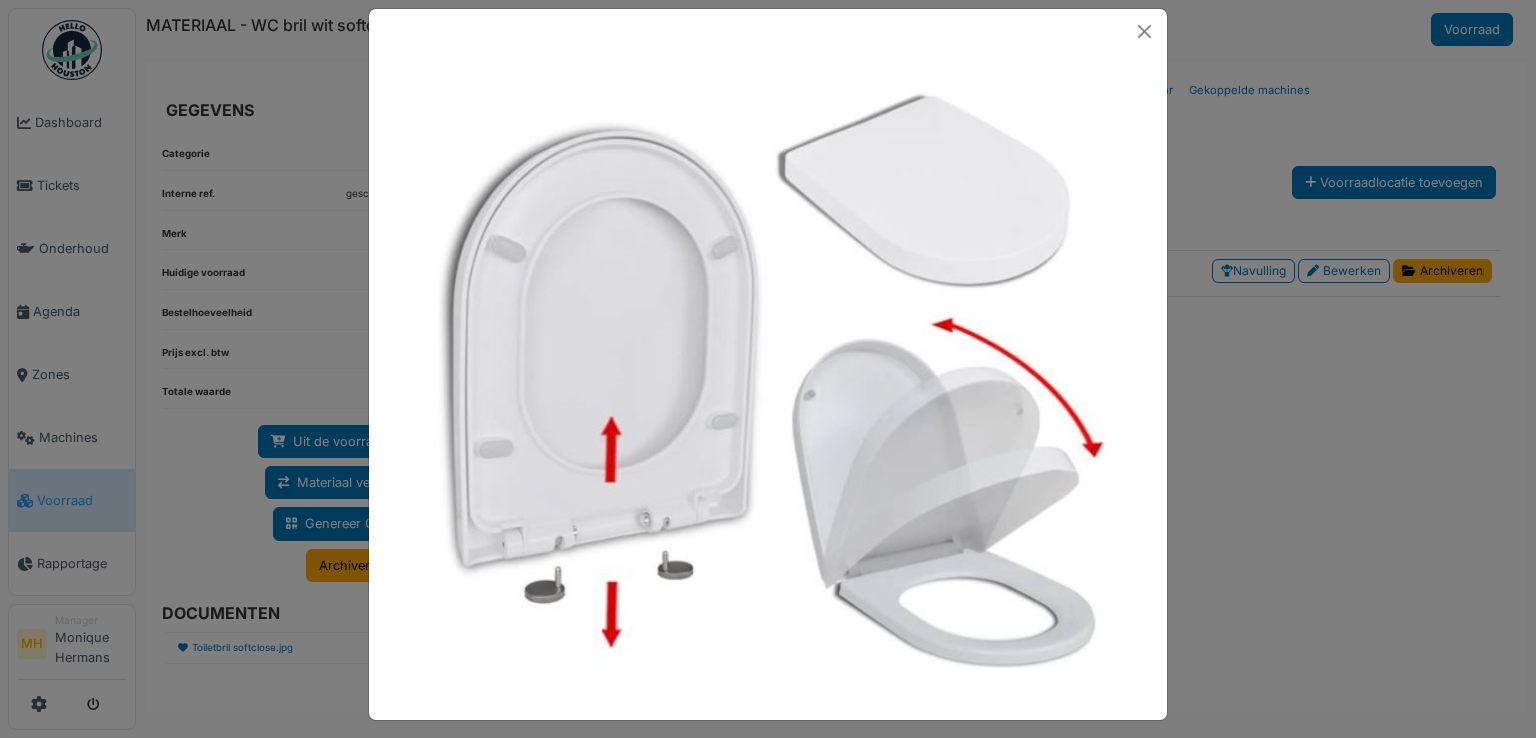 scroll, scrollTop: 31, scrollLeft: 0, axis: vertical 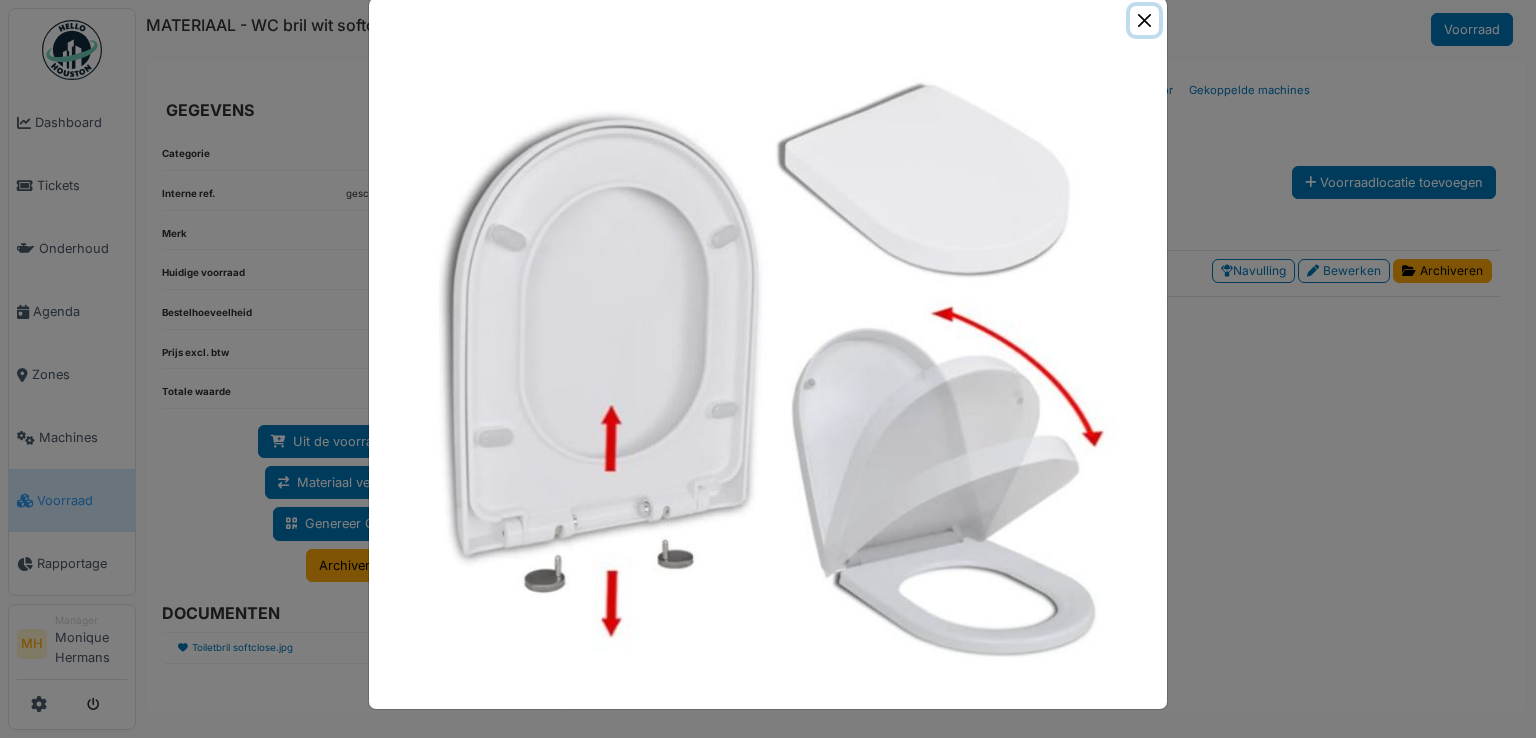 click at bounding box center [1144, 20] 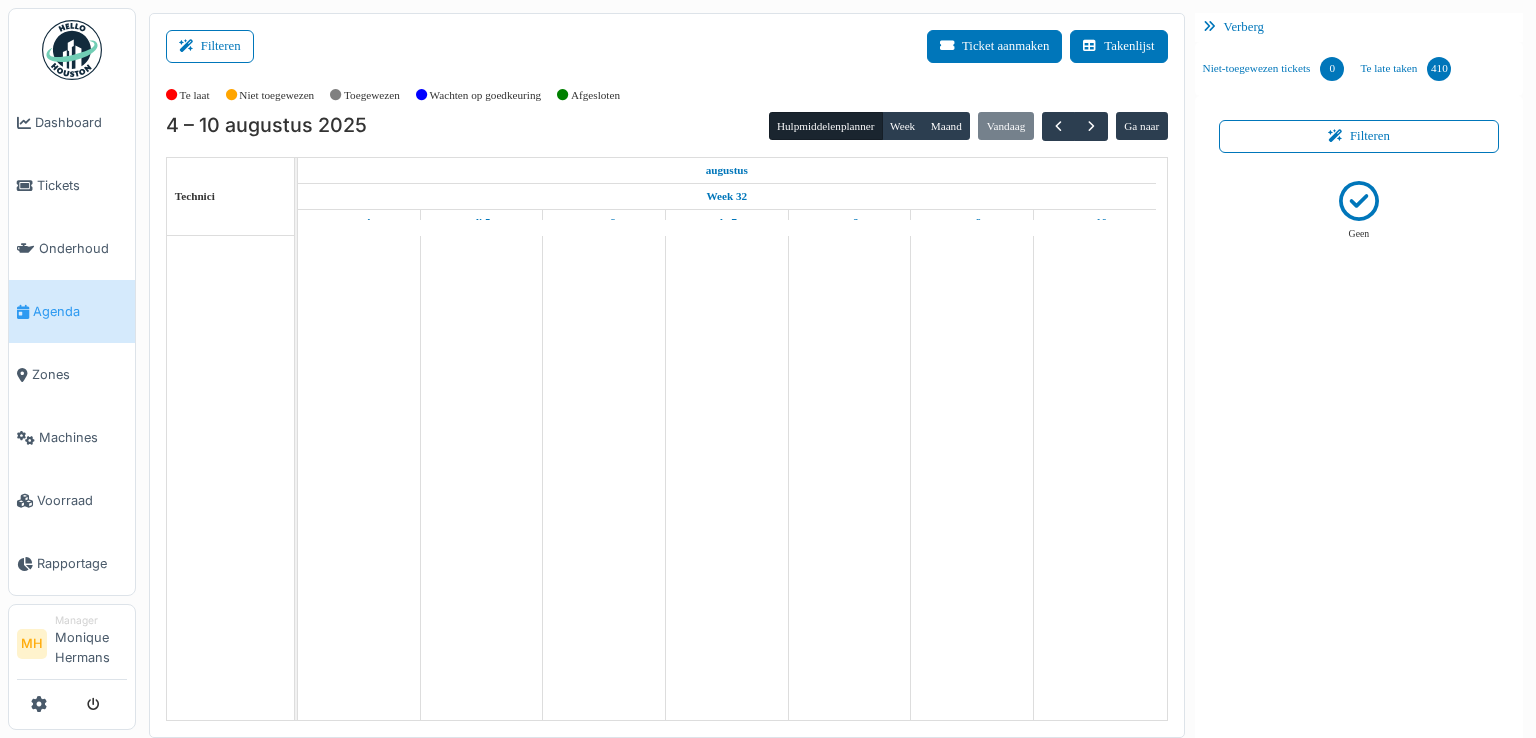 scroll, scrollTop: 0, scrollLeft: 0, axis: both 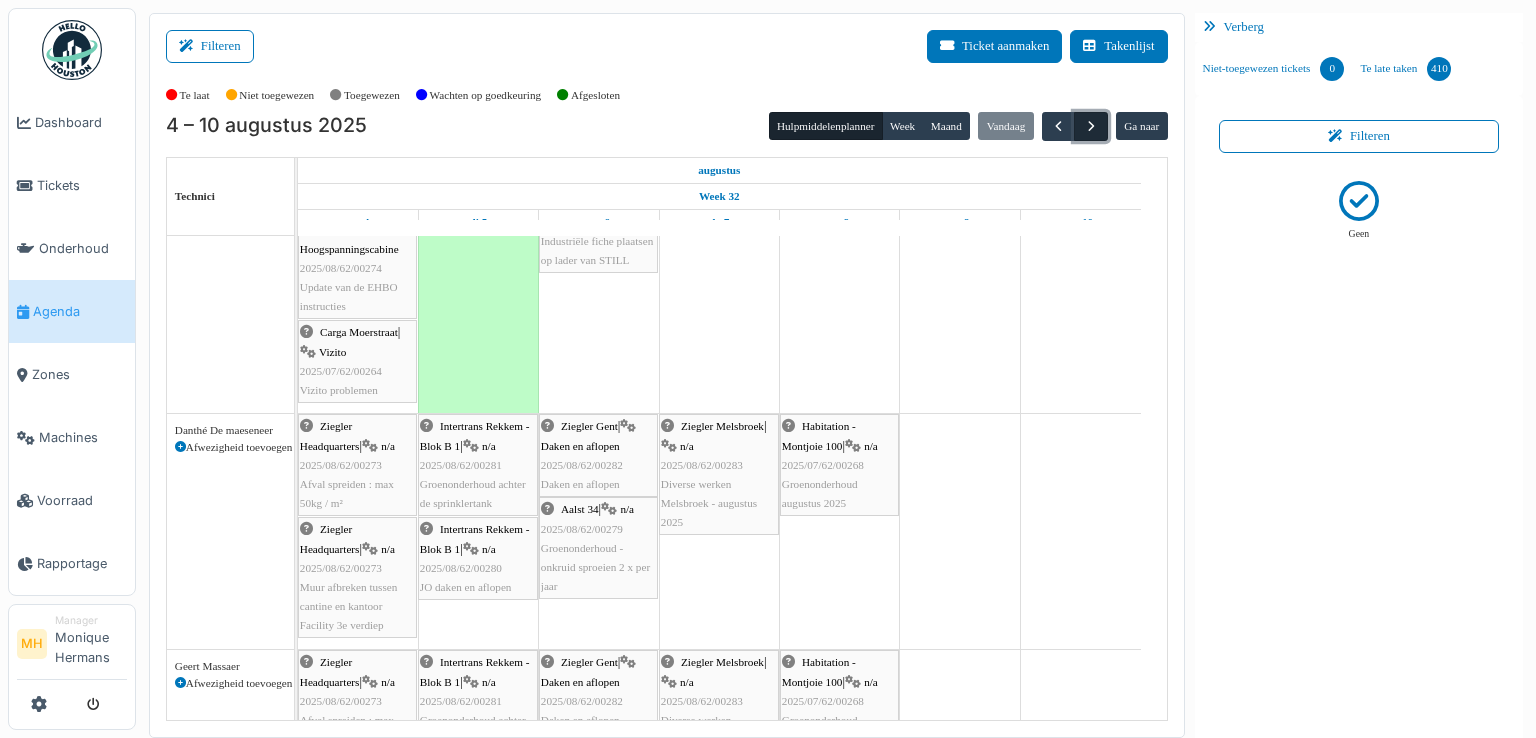click at bounding box center [1091, 126] 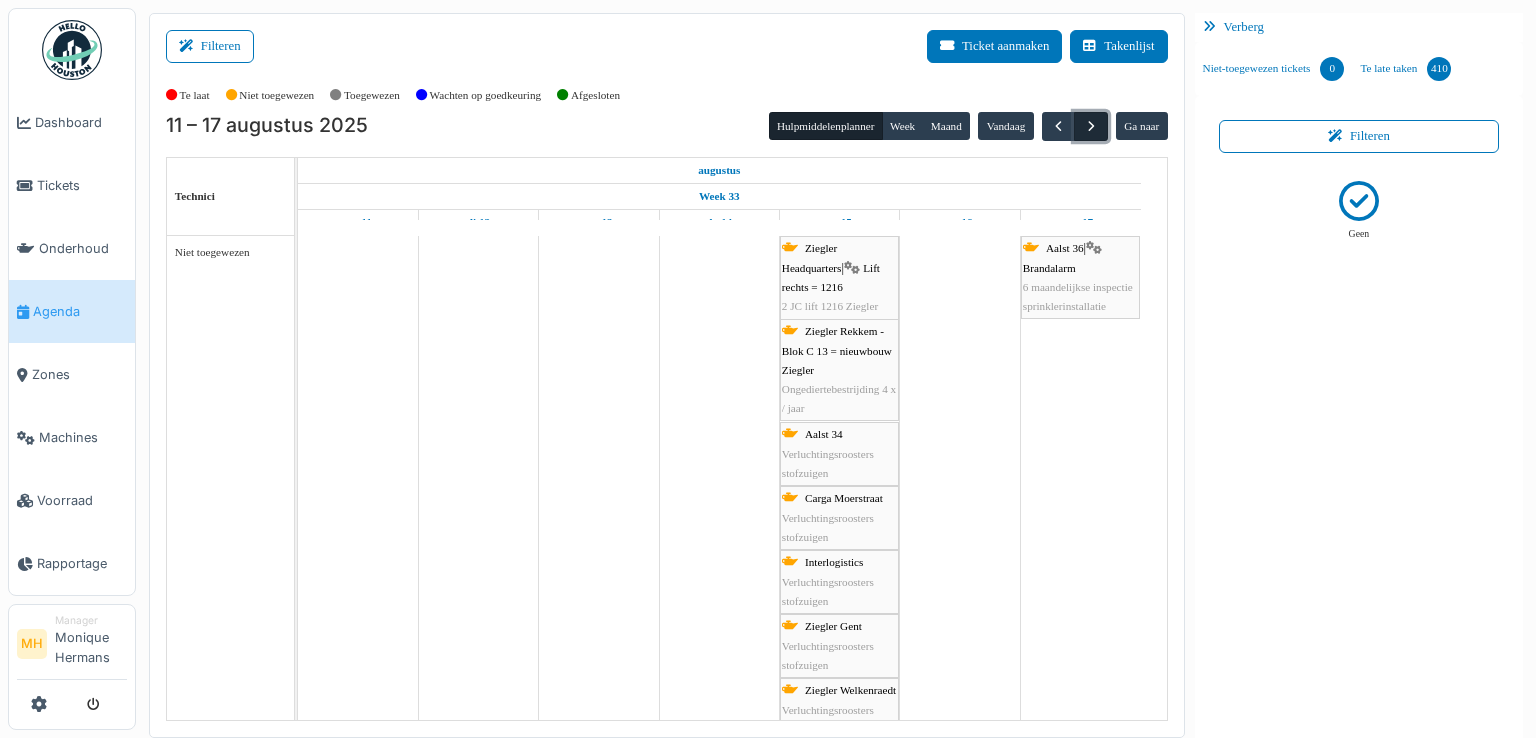 click at bounding box center (1091, 126) 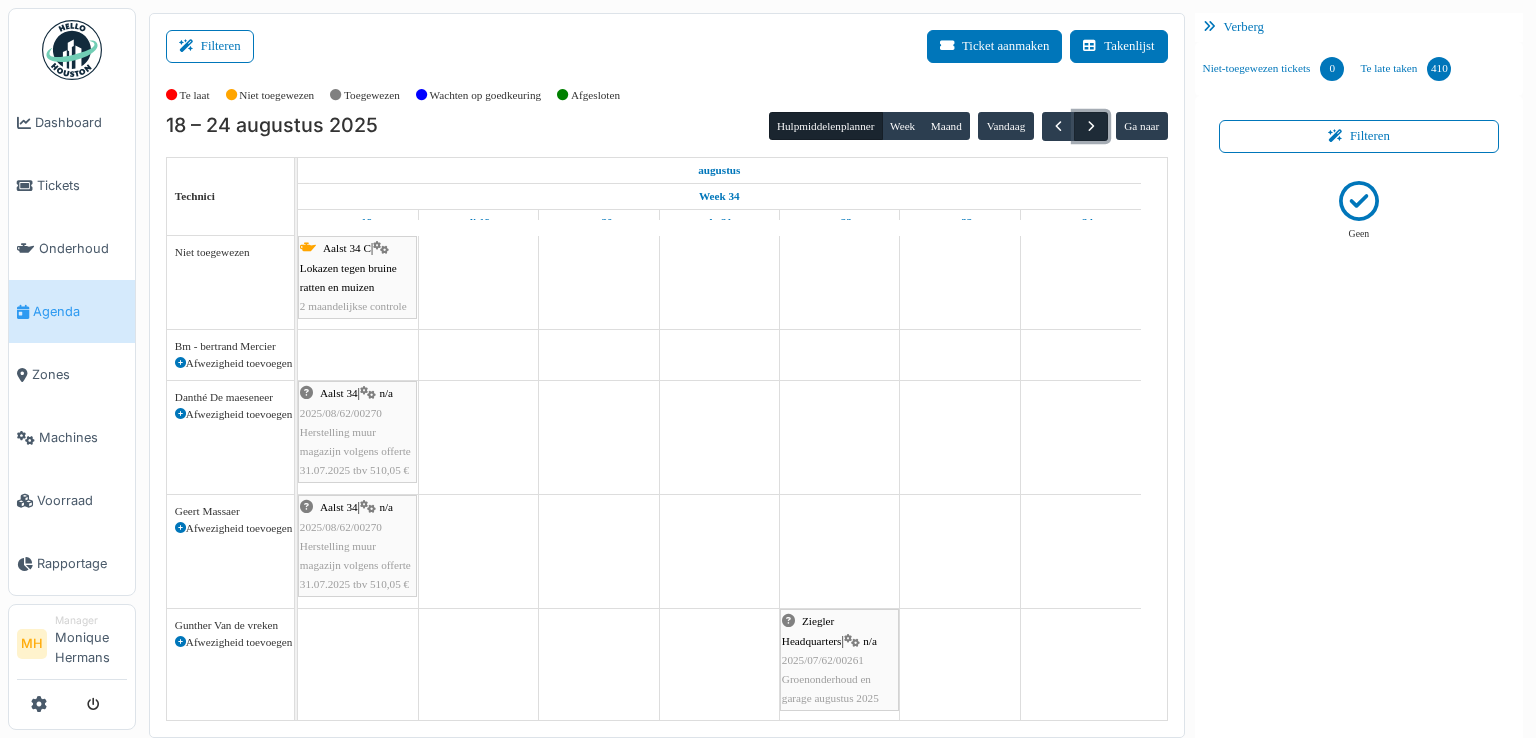 click at bounding box center (1091, 126) 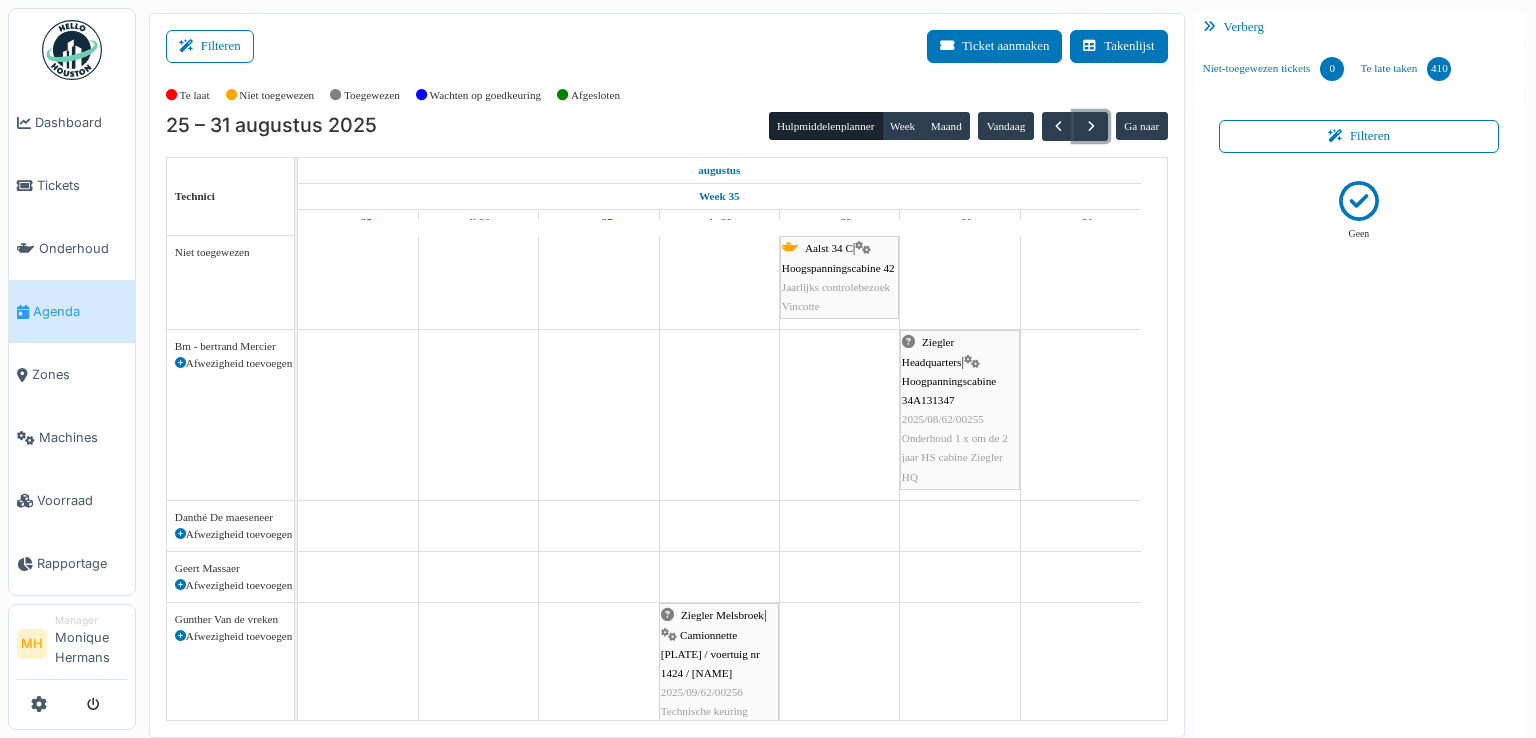scroll, scrollTop: 101, scrollLeft: 0, axis: vertical 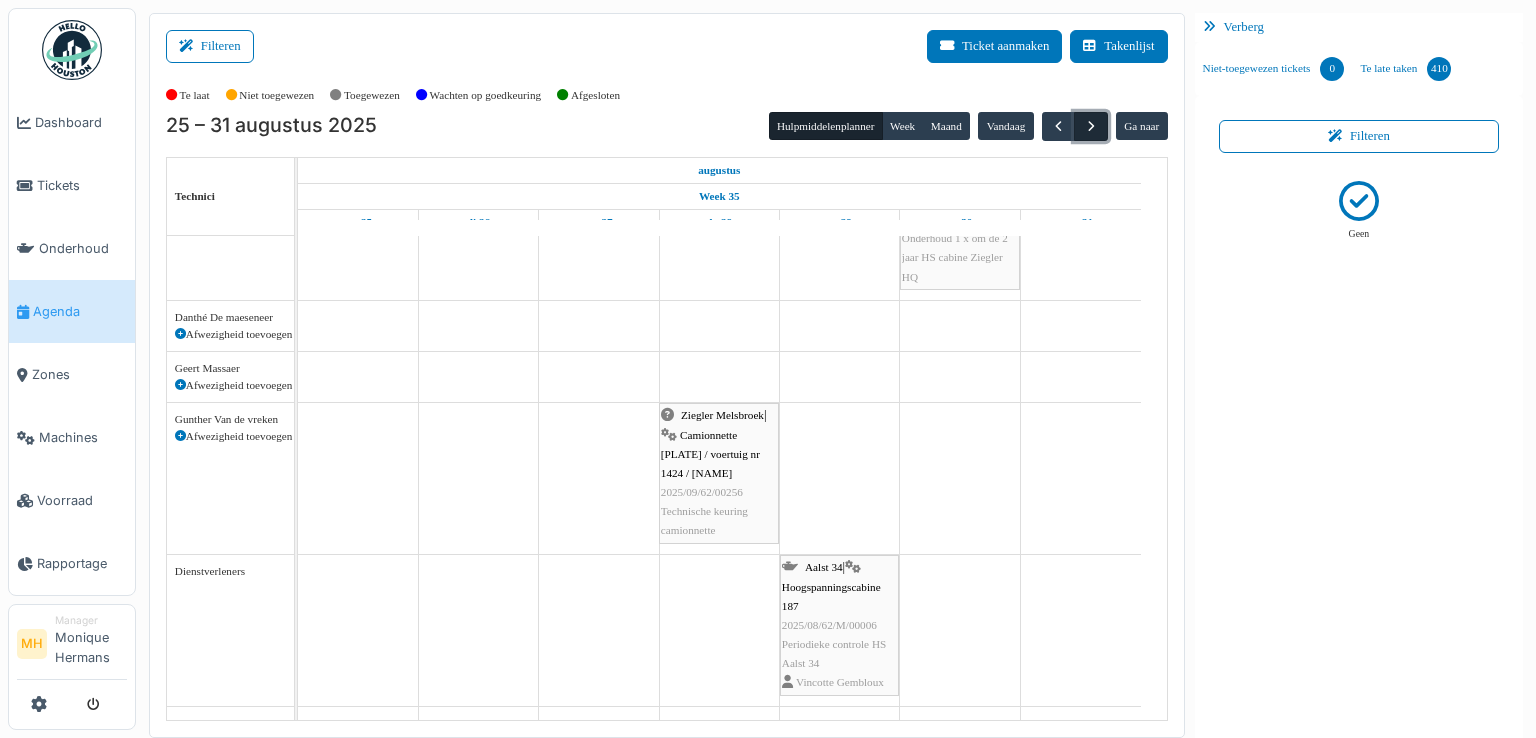 click at bounding box center [1091, 126] 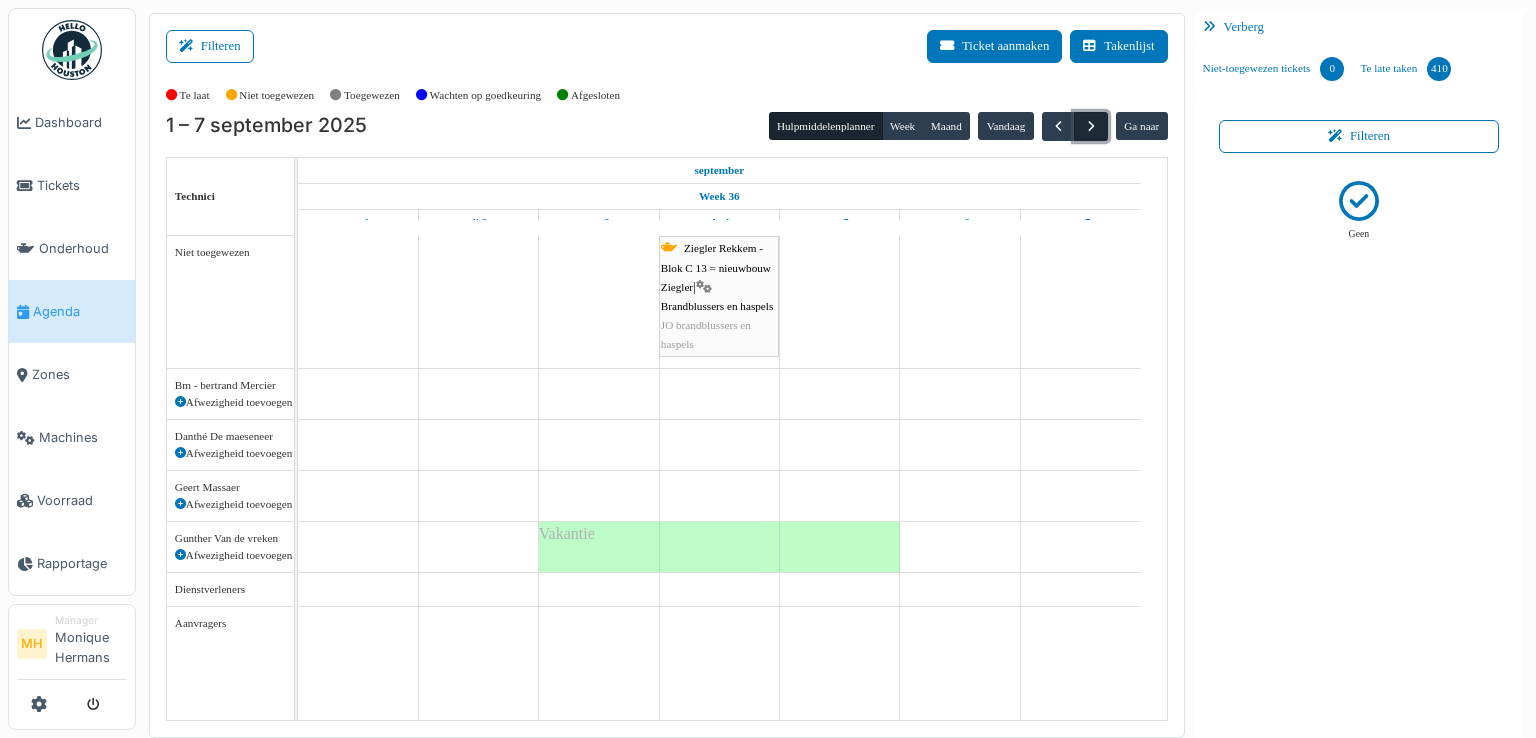 click at bounding box center [1090, 126] 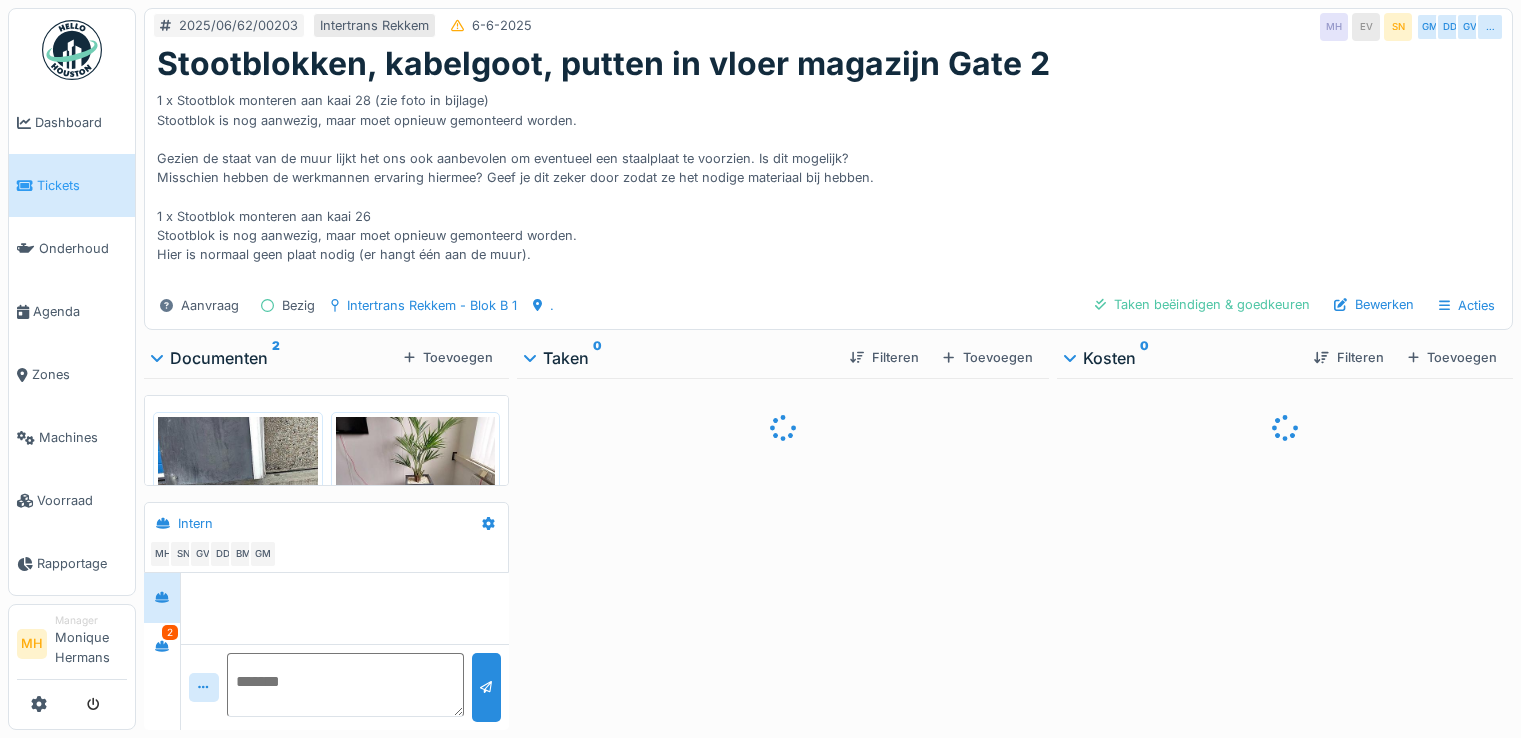 scroll, scrollTop: 0, scrollLeft: 0, axis: both 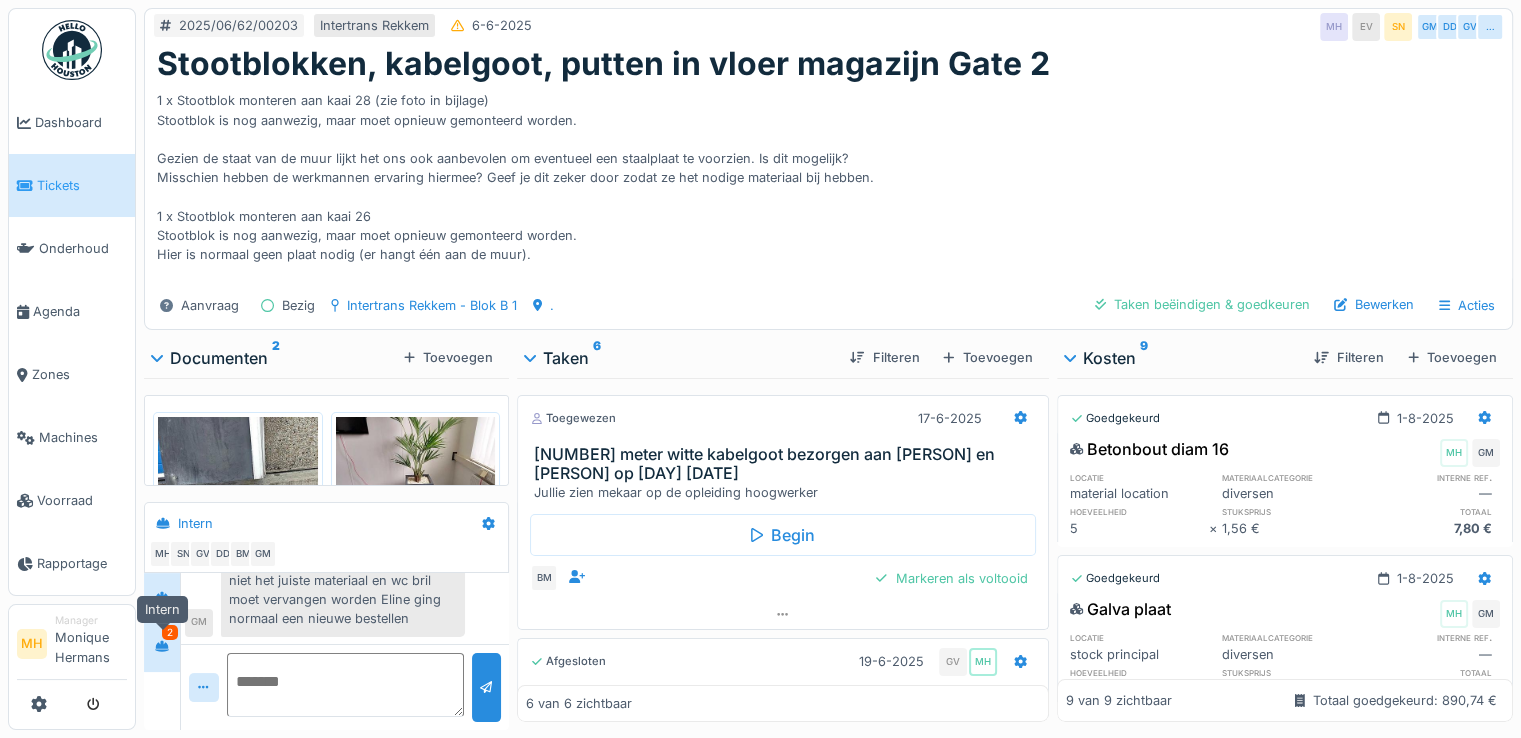 click 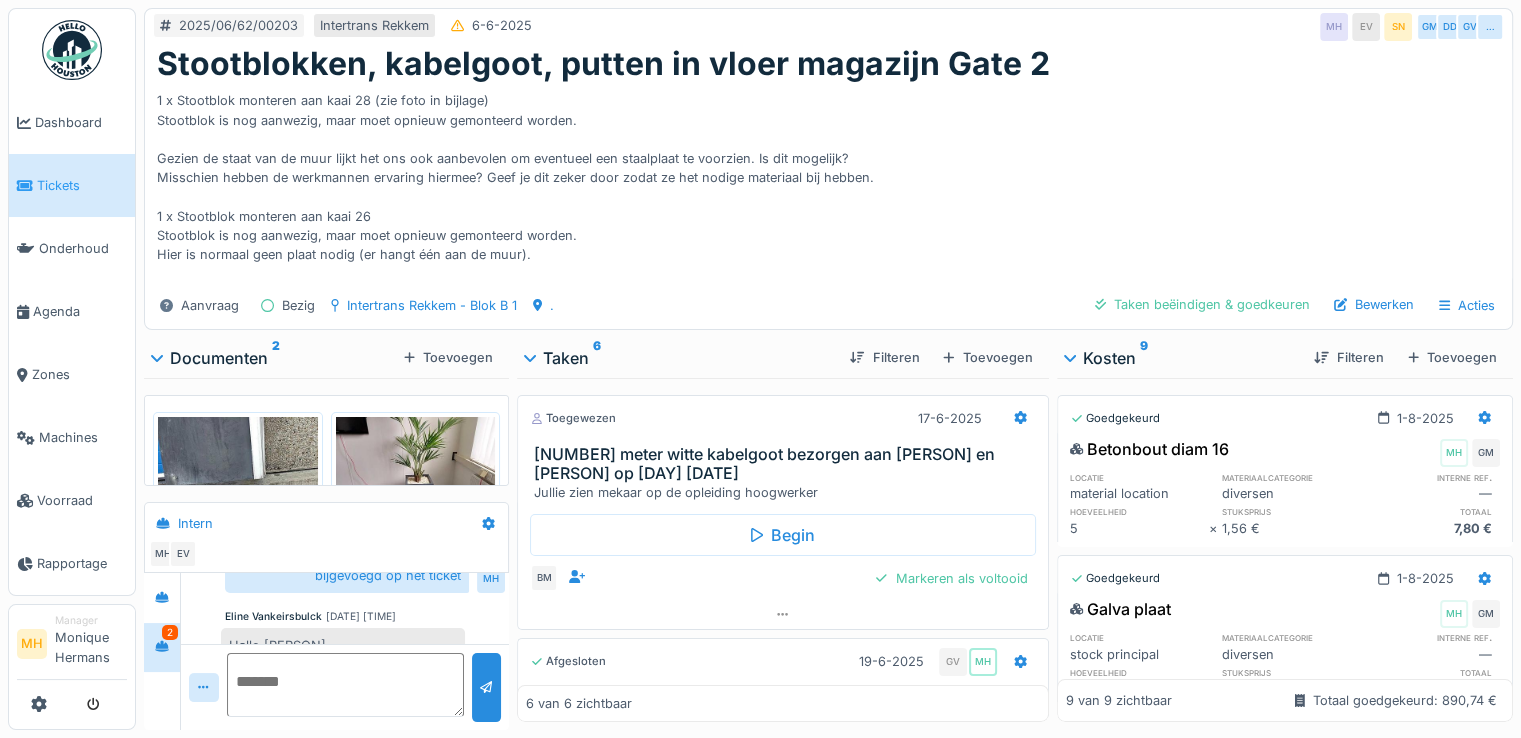 scroll, scrollTop: 1872, scrollLeft: 0, axis: vertical 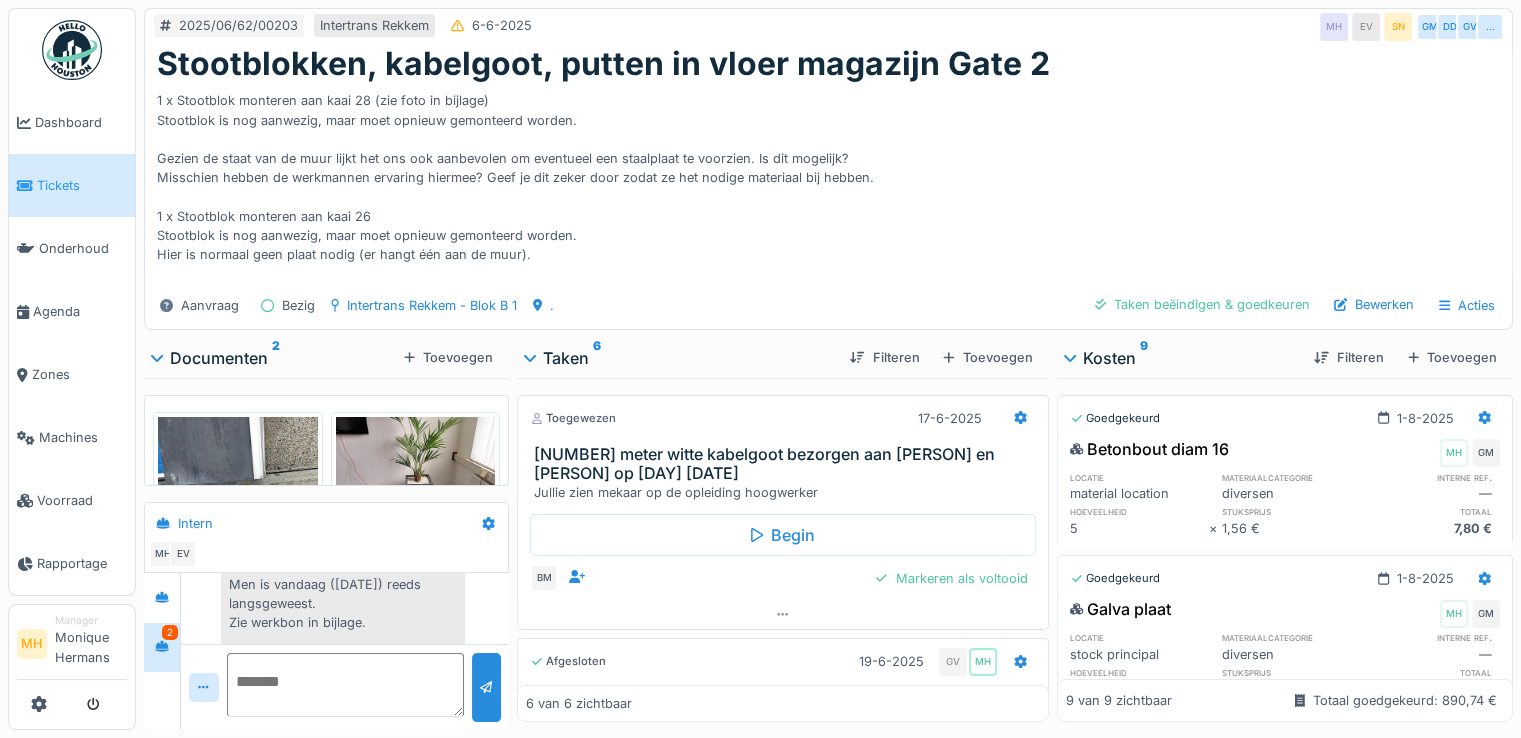 click 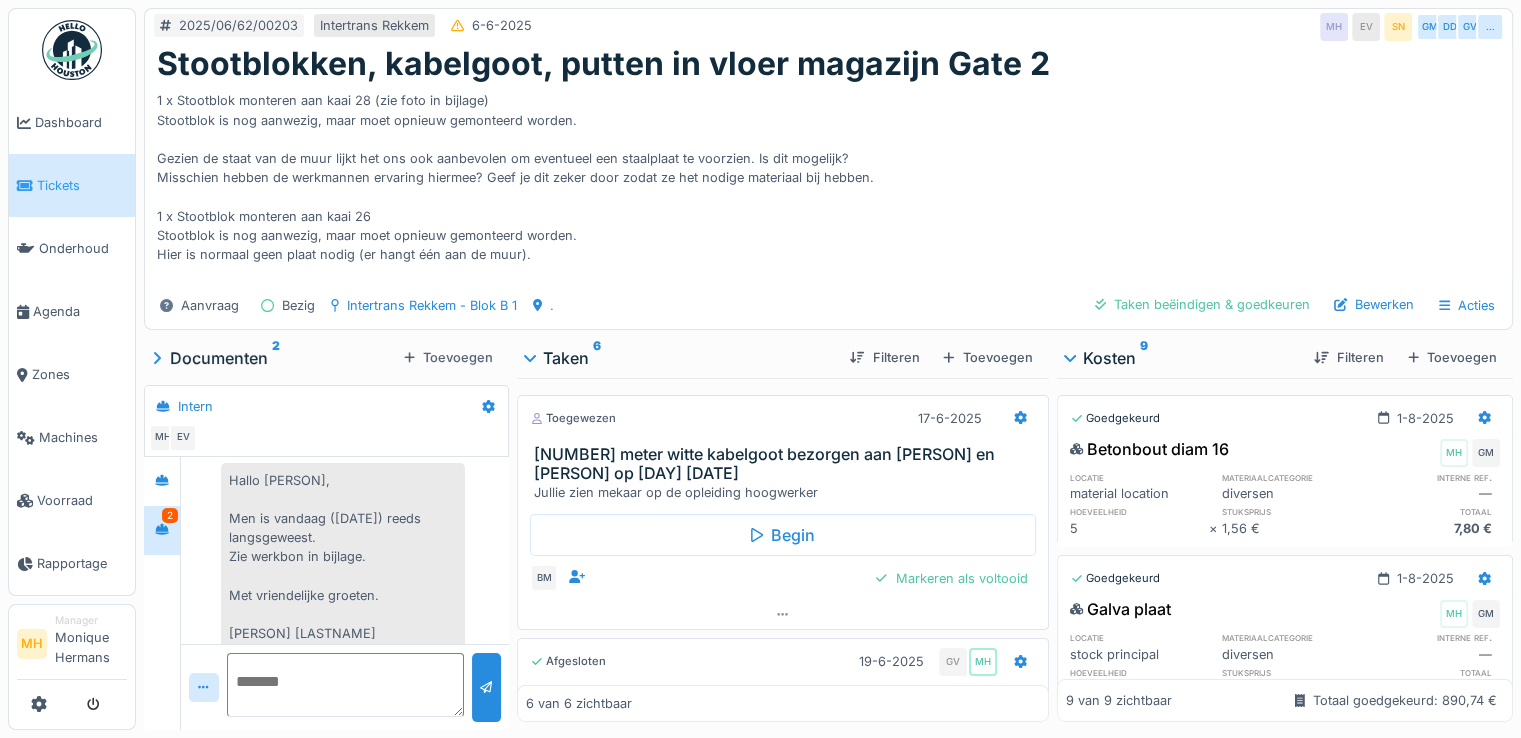 scroll, scrollTop: 1855, scrollLeft: 0, axis: vertical 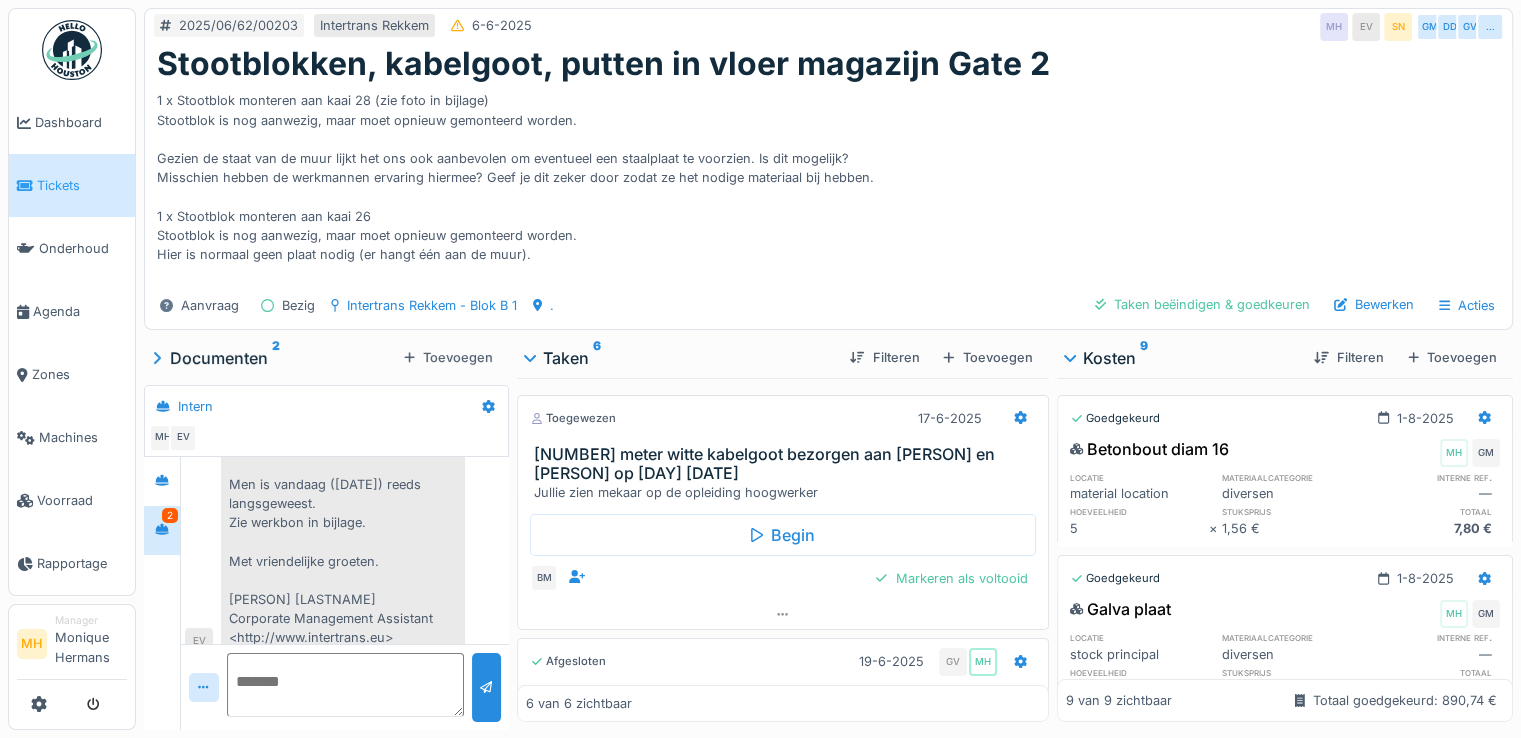click at bounding box center (346, 685) 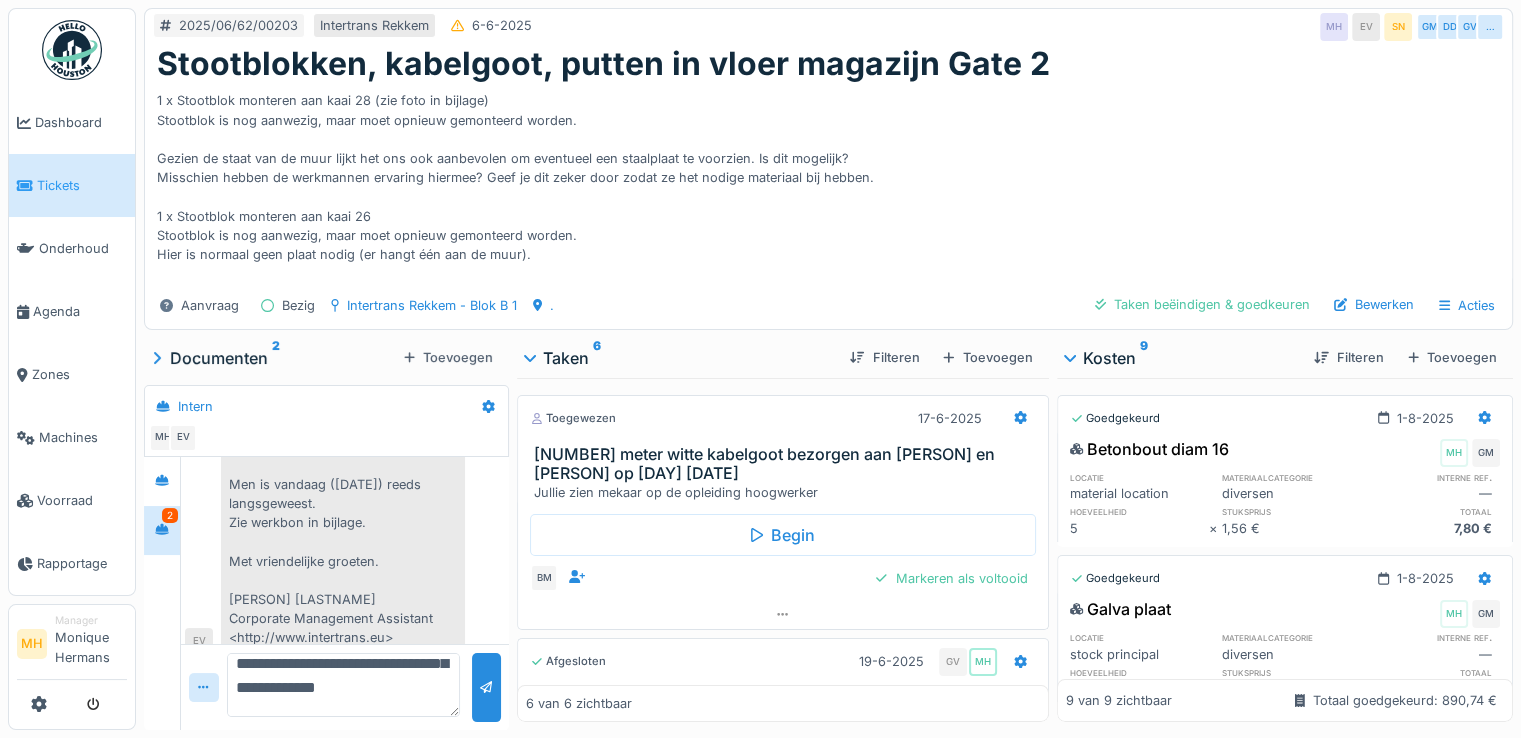 scroll, scrollTop: 119, scrollLeft: 0, axis: vertical 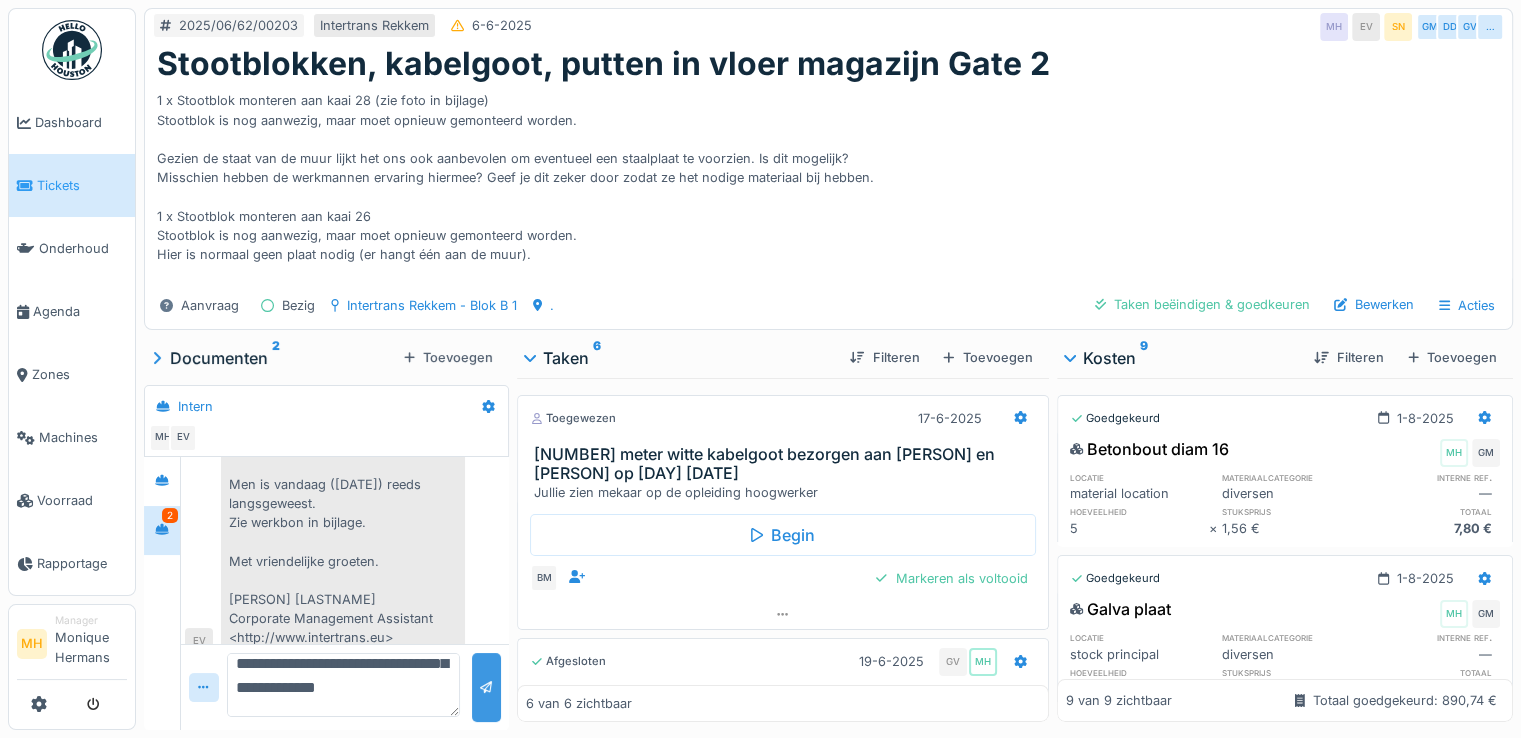 type on "**********" 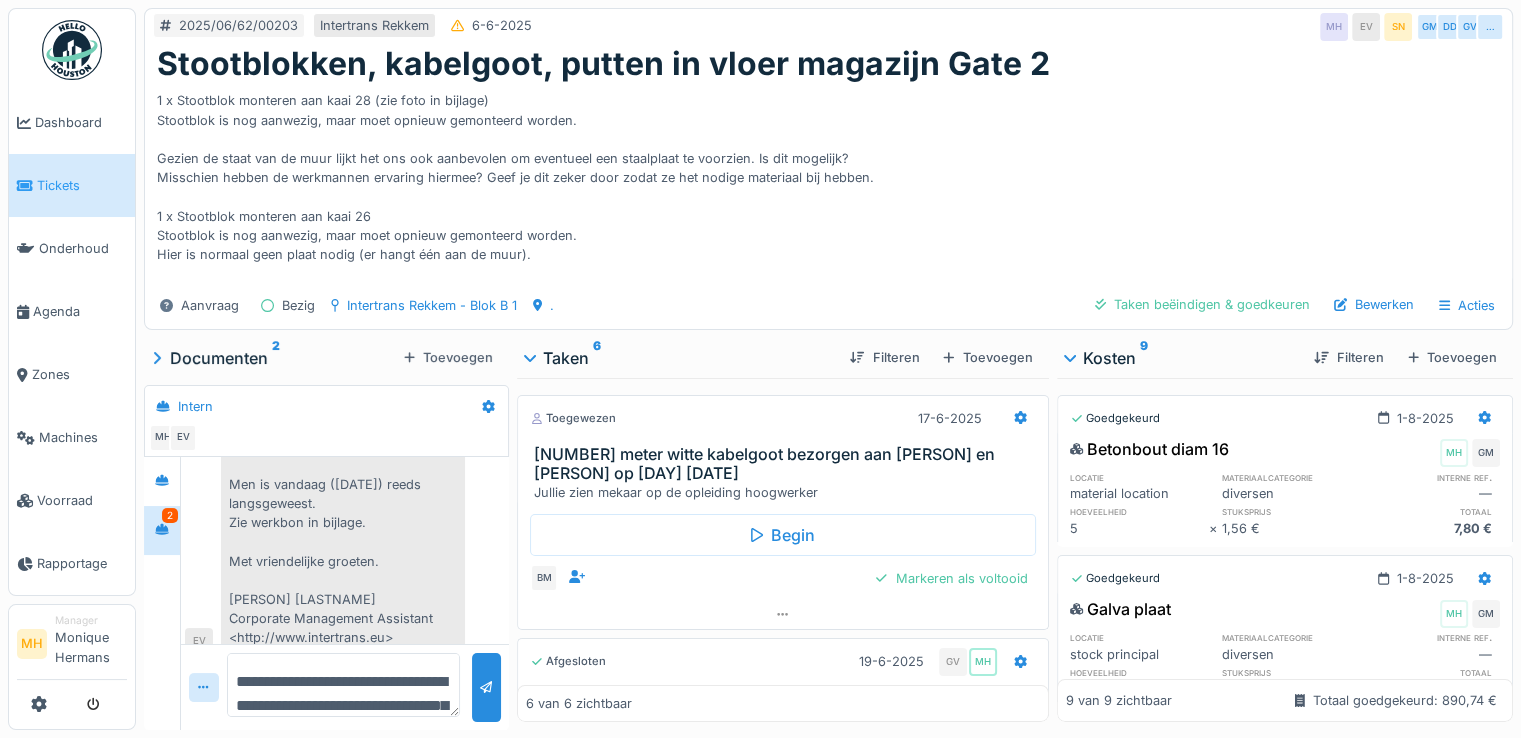 scroll, scrollTop: 1913, scrollLeft: 0, axis: vertical 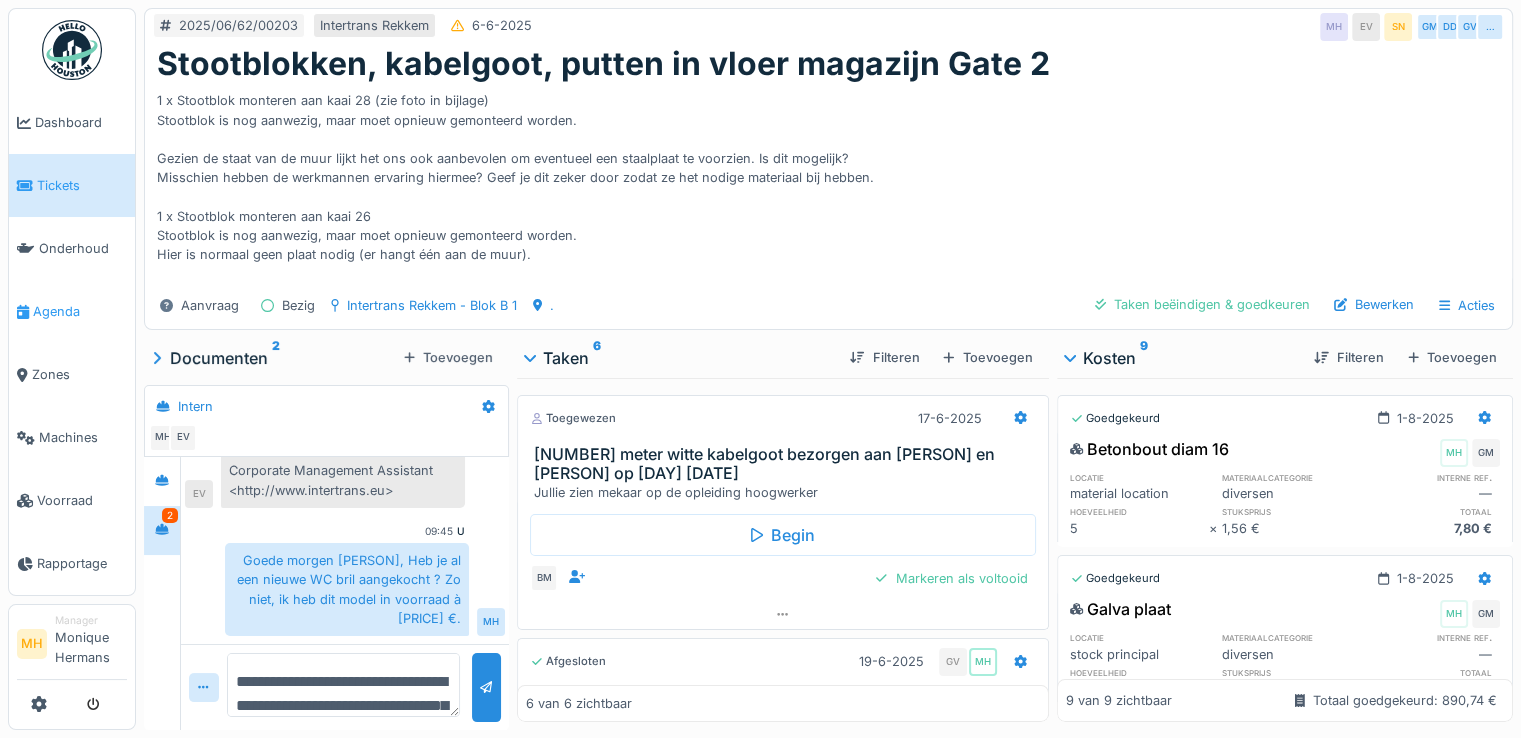 click on "Agenda" at bounding box center [80, 311] 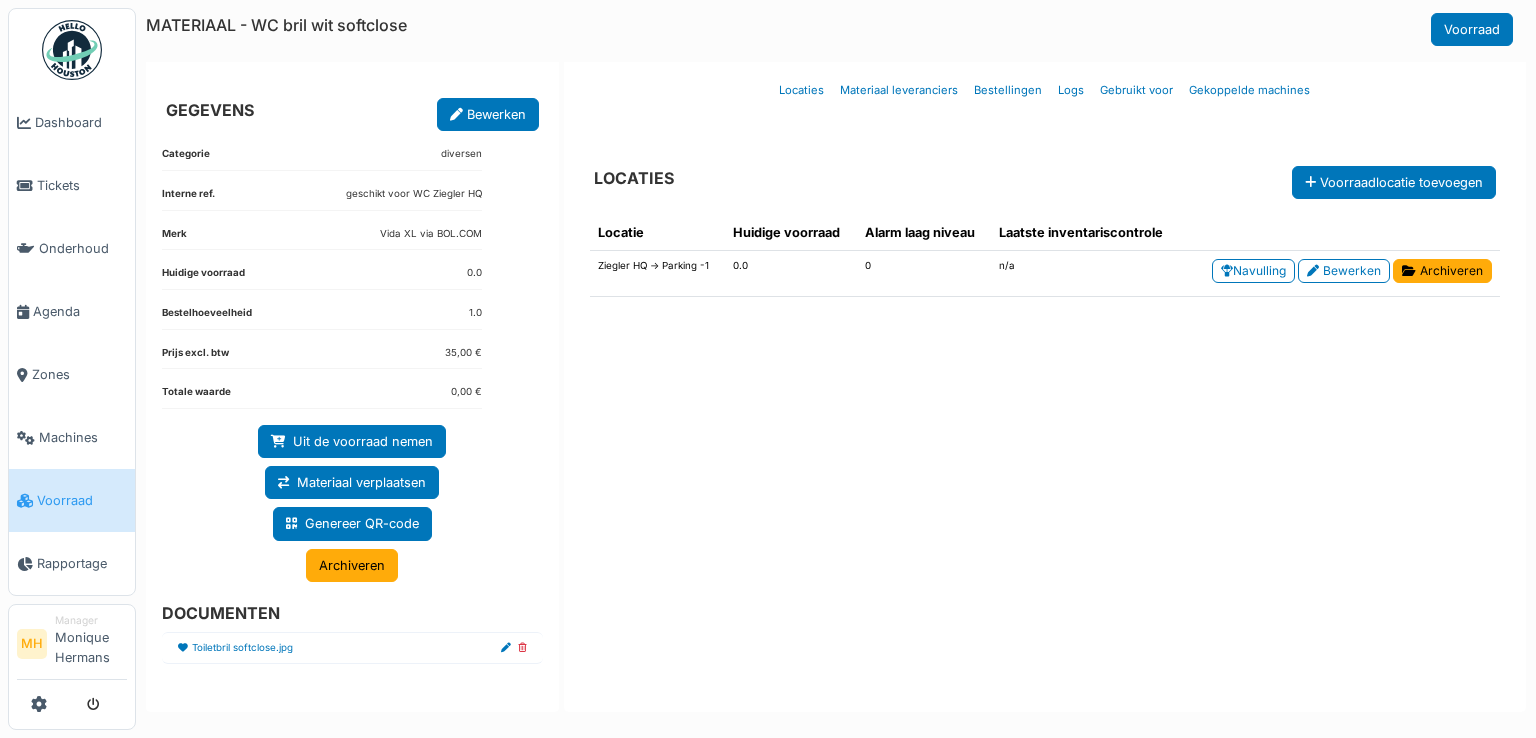 scroll, scrollTop: 0, scrollLeft: 0, axis: both 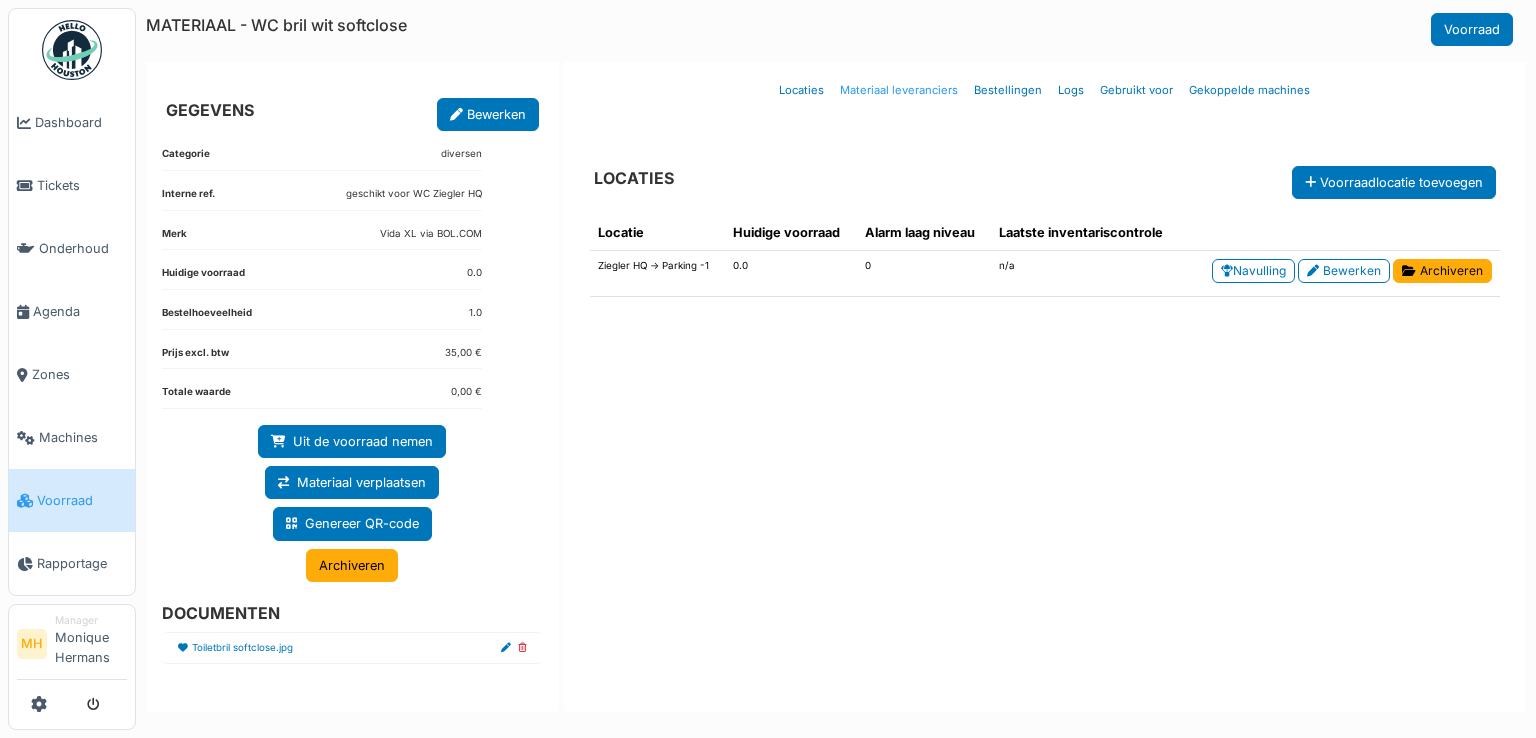 click on "Materiaal leveranciers" at bounding box center (899, 90) 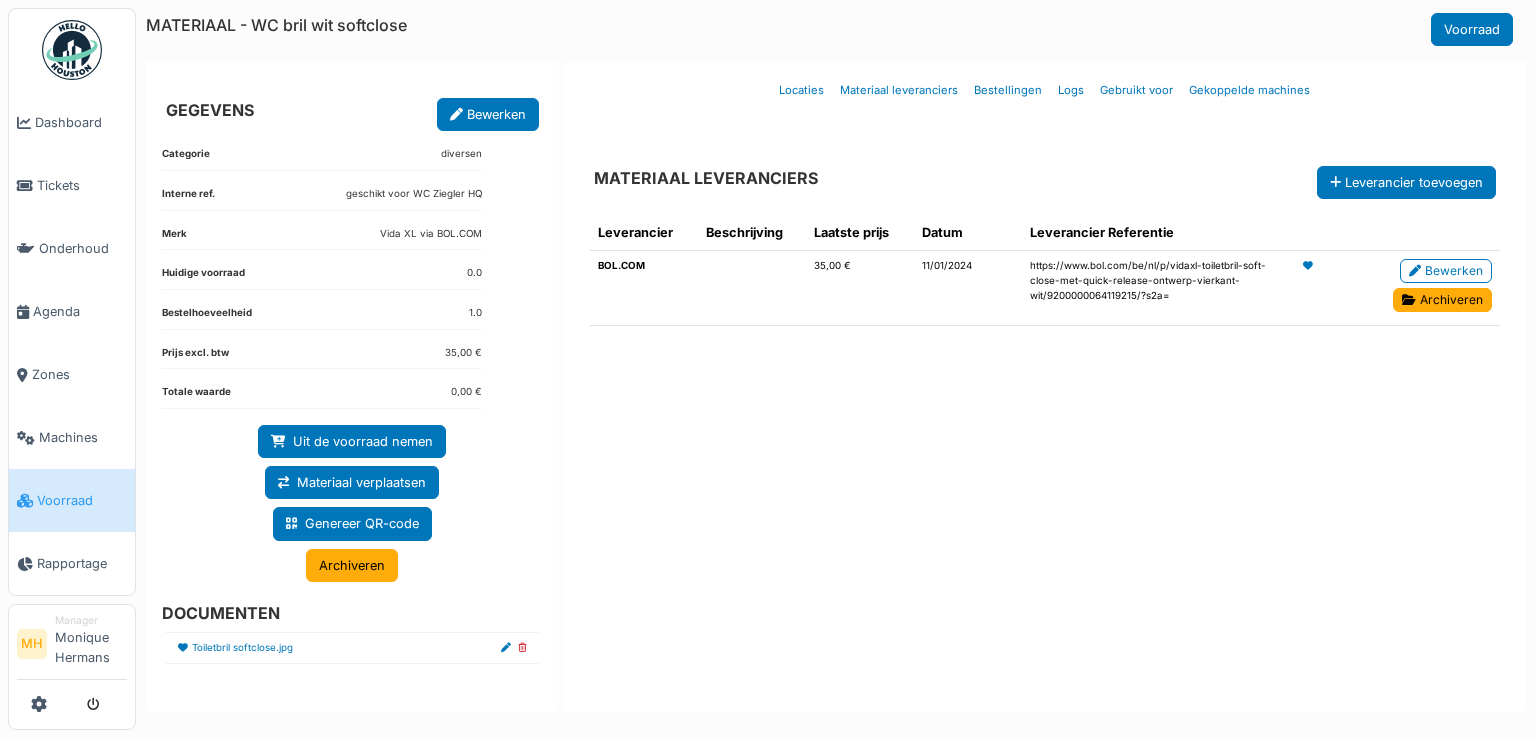 drag, startPoint x: 1014, startPoint y: 263, endPoint x: 1161, endPoint y: 295, distance: 150.44267 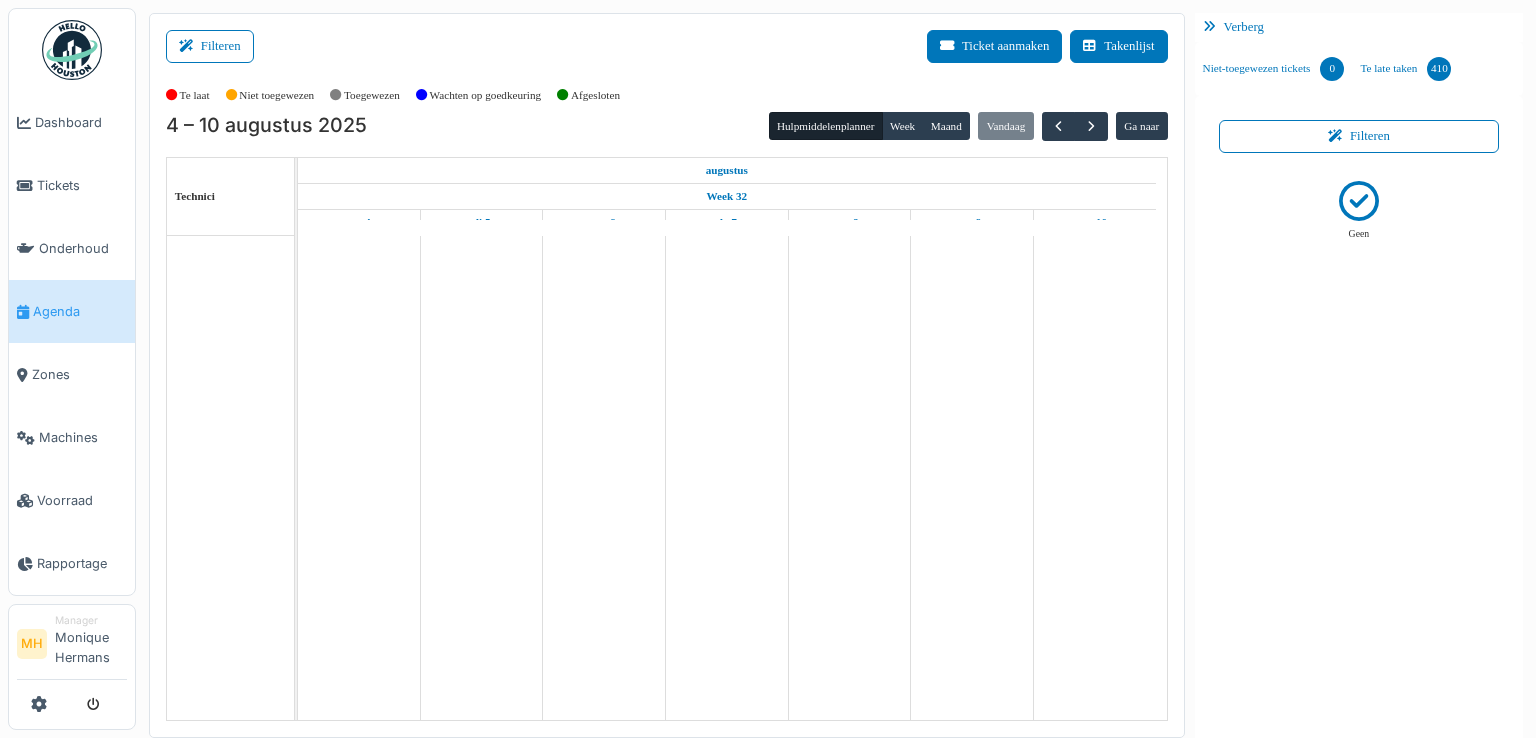scroll, scrollTop: 0, scrollLeft: 0, axis: both 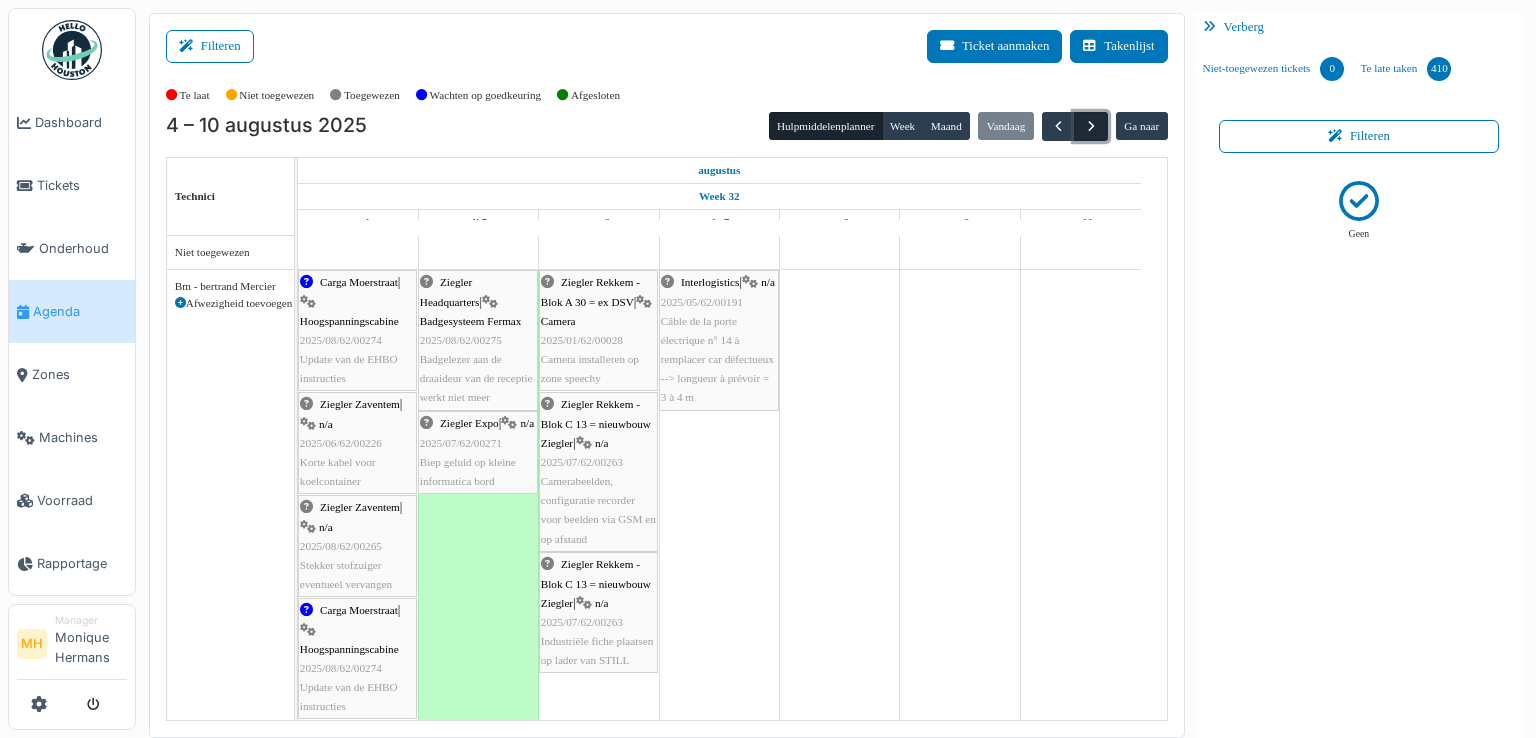 click at bounding box center (1091, 126) 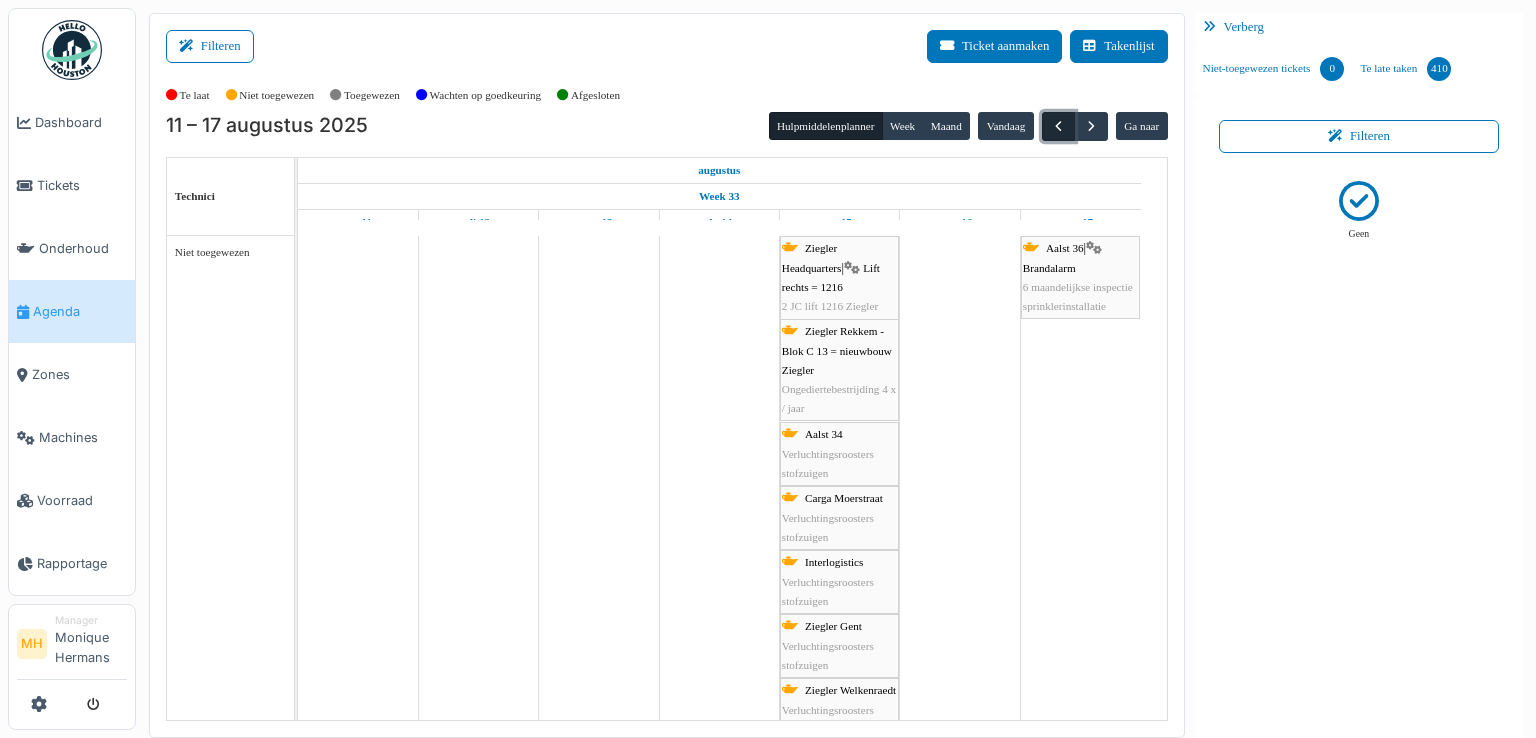 click at bounding box center [1058, 126] 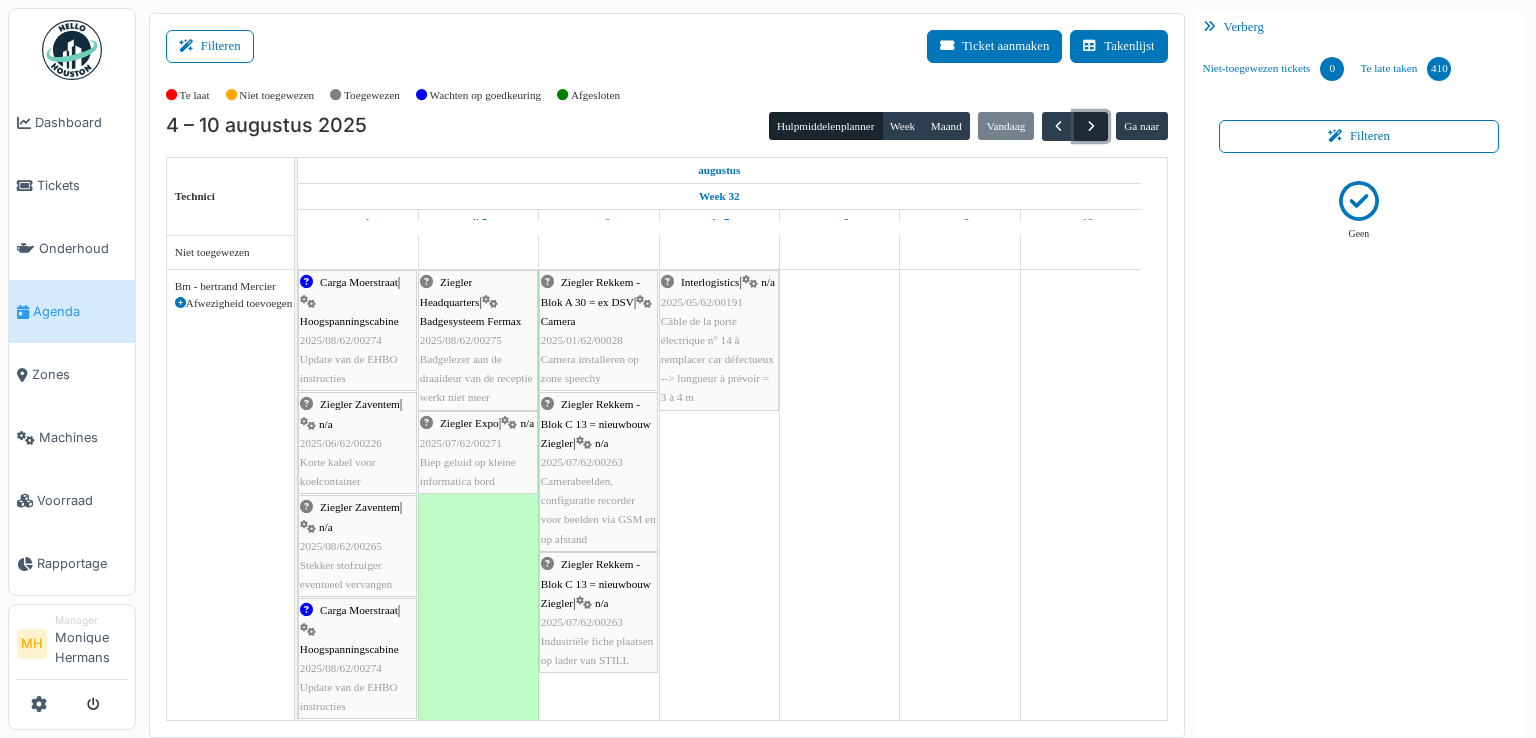 click at bounding box center [1091, 126] 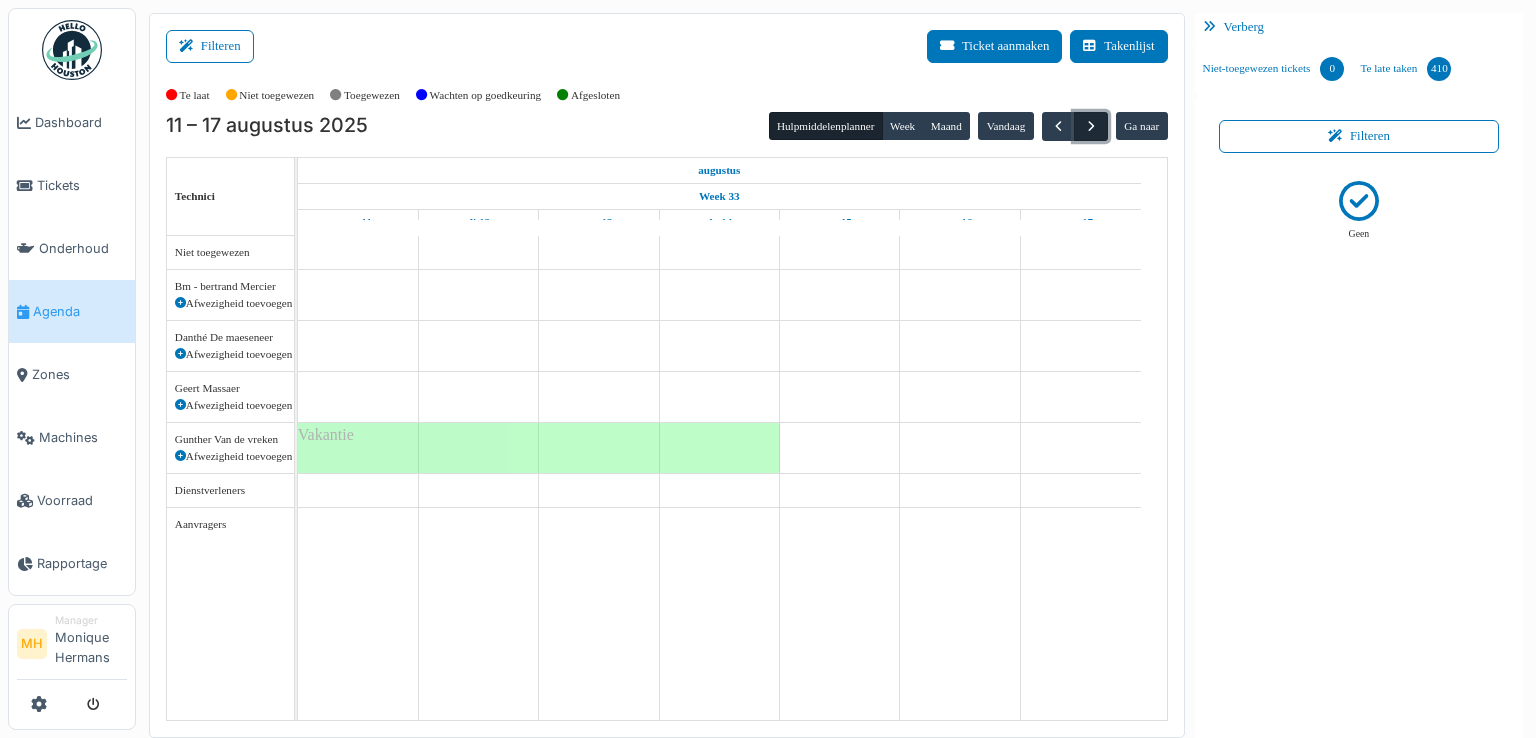 click at bounding box center [1091, 126] 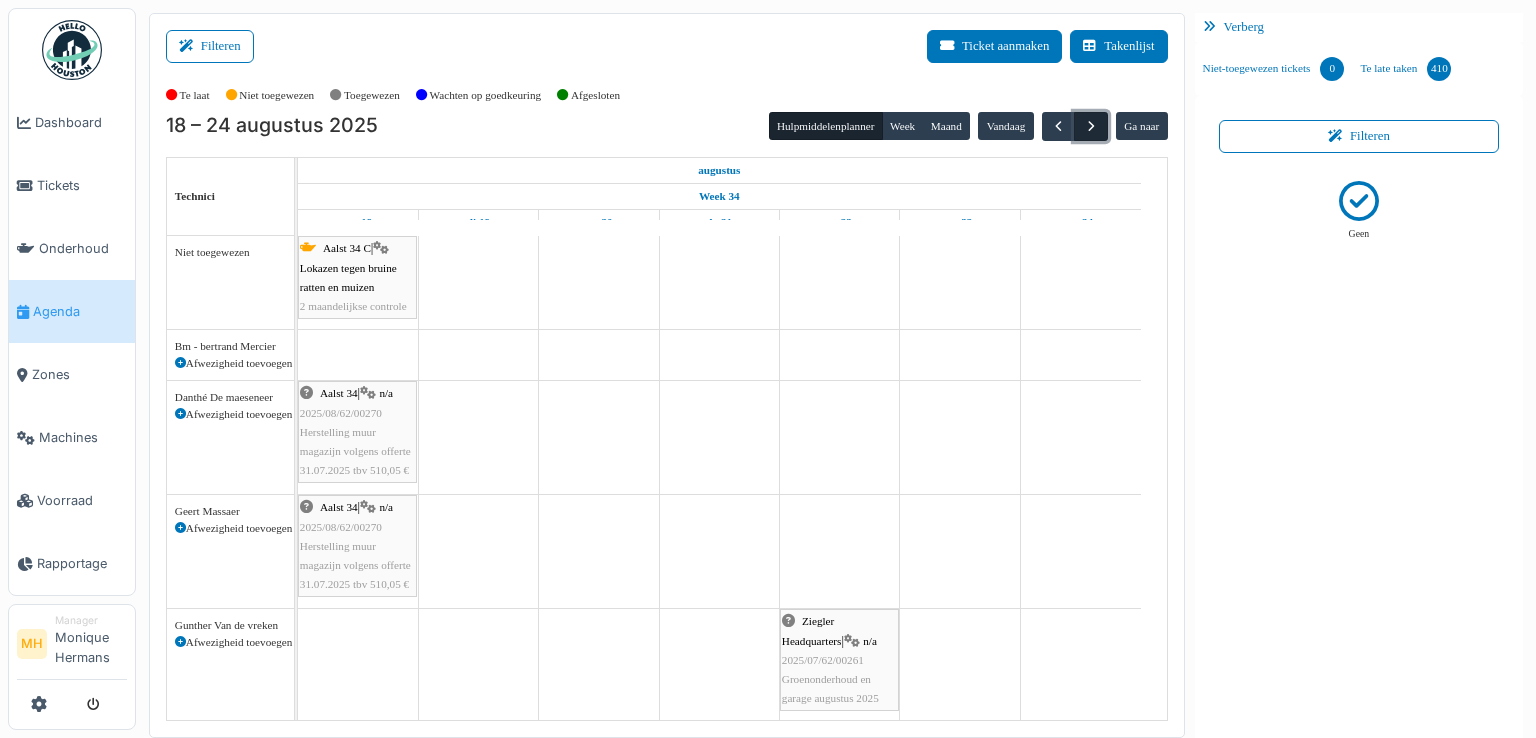 click at bounding box center (1091, 126) 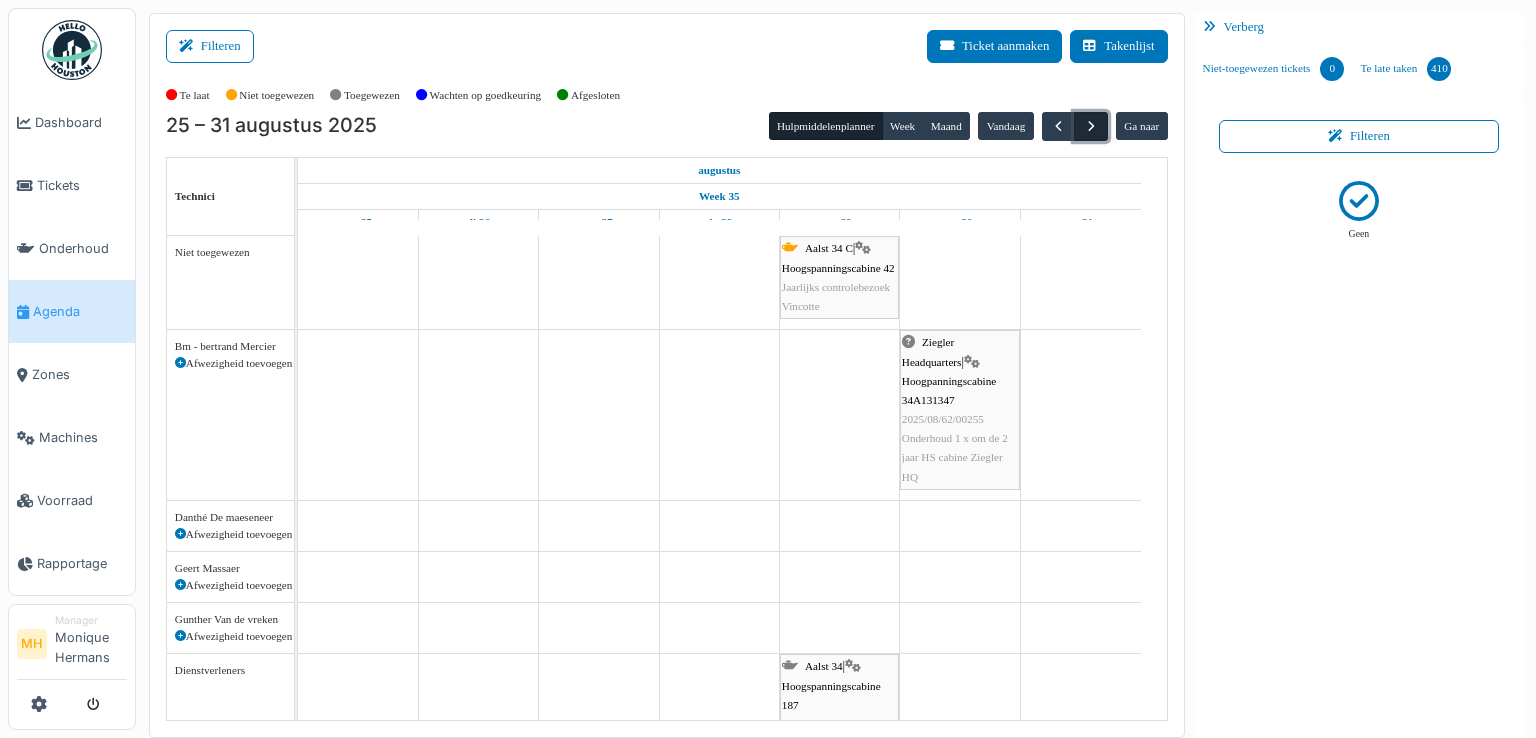click at bounding box center (1091, 126) 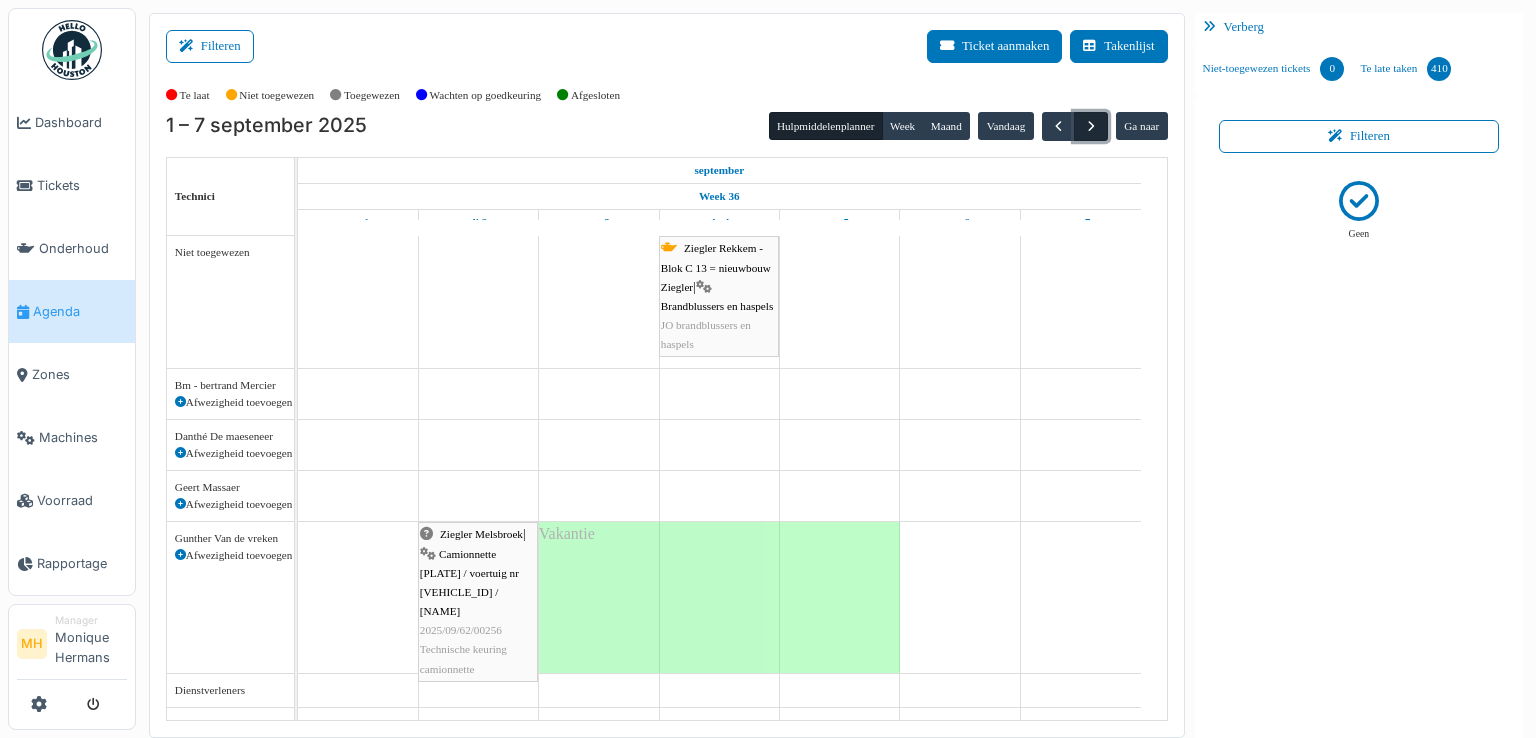 click at bounding box center [1091, 126] 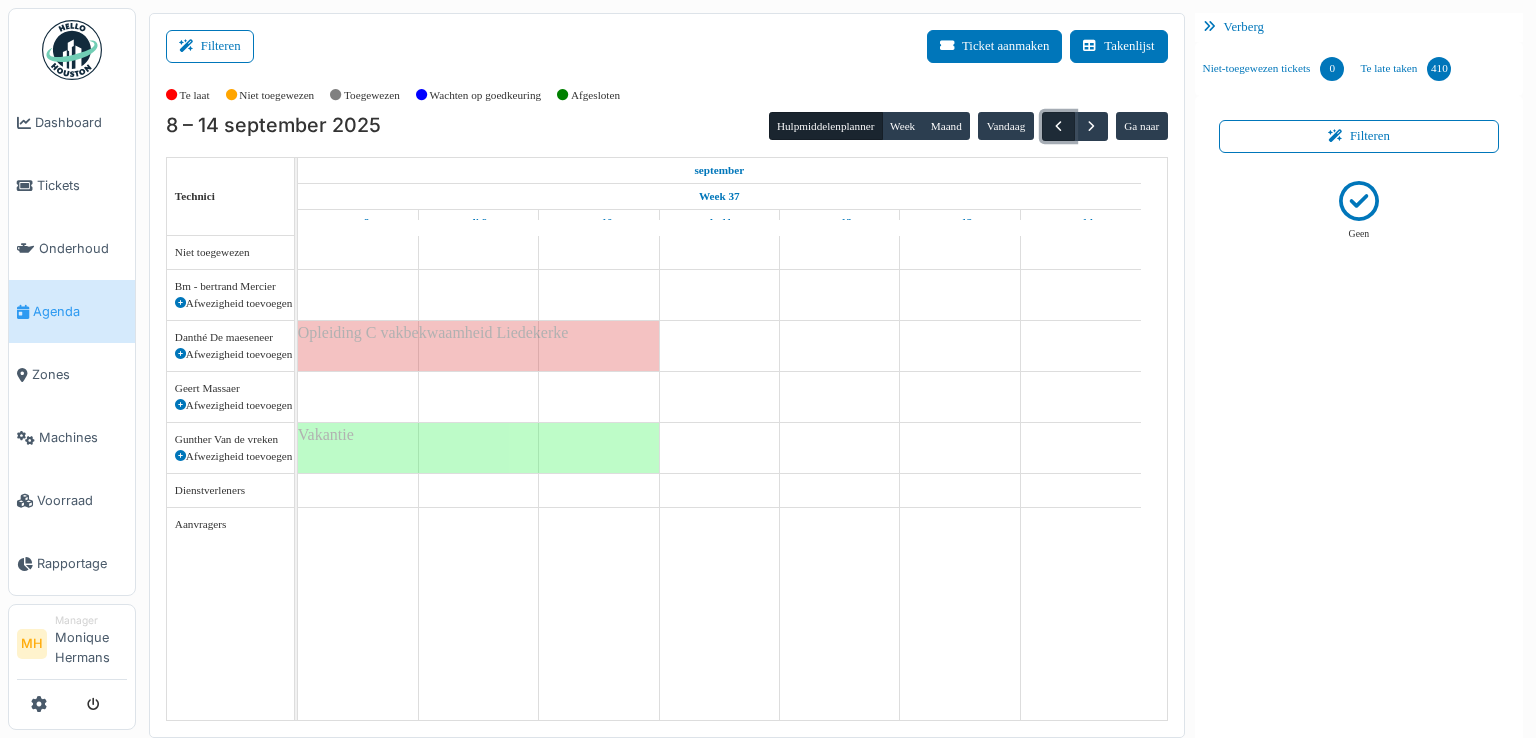 click at bounding box center (1058, 126) 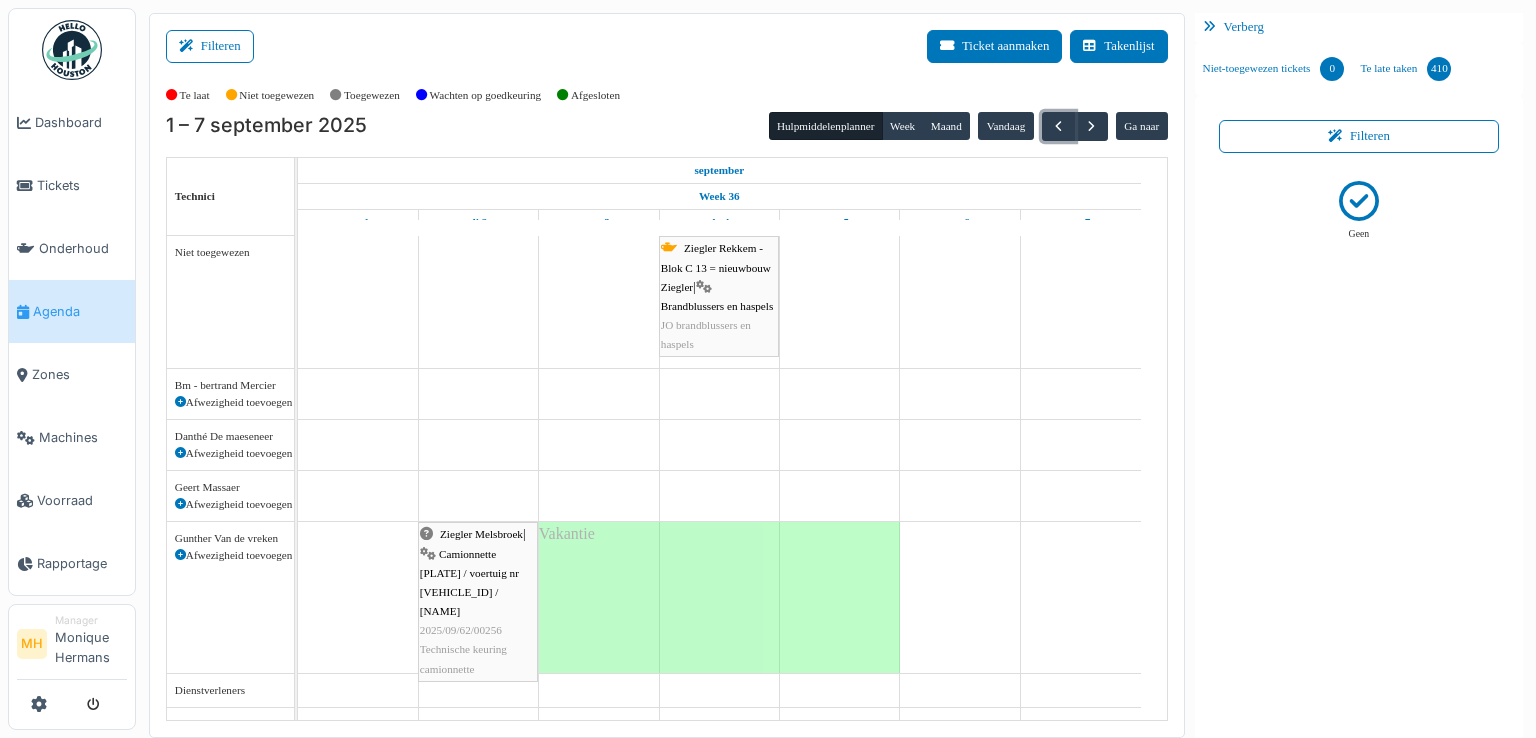 scroll, scrollTop: 19, scrollLeft: 0, axis: vertical 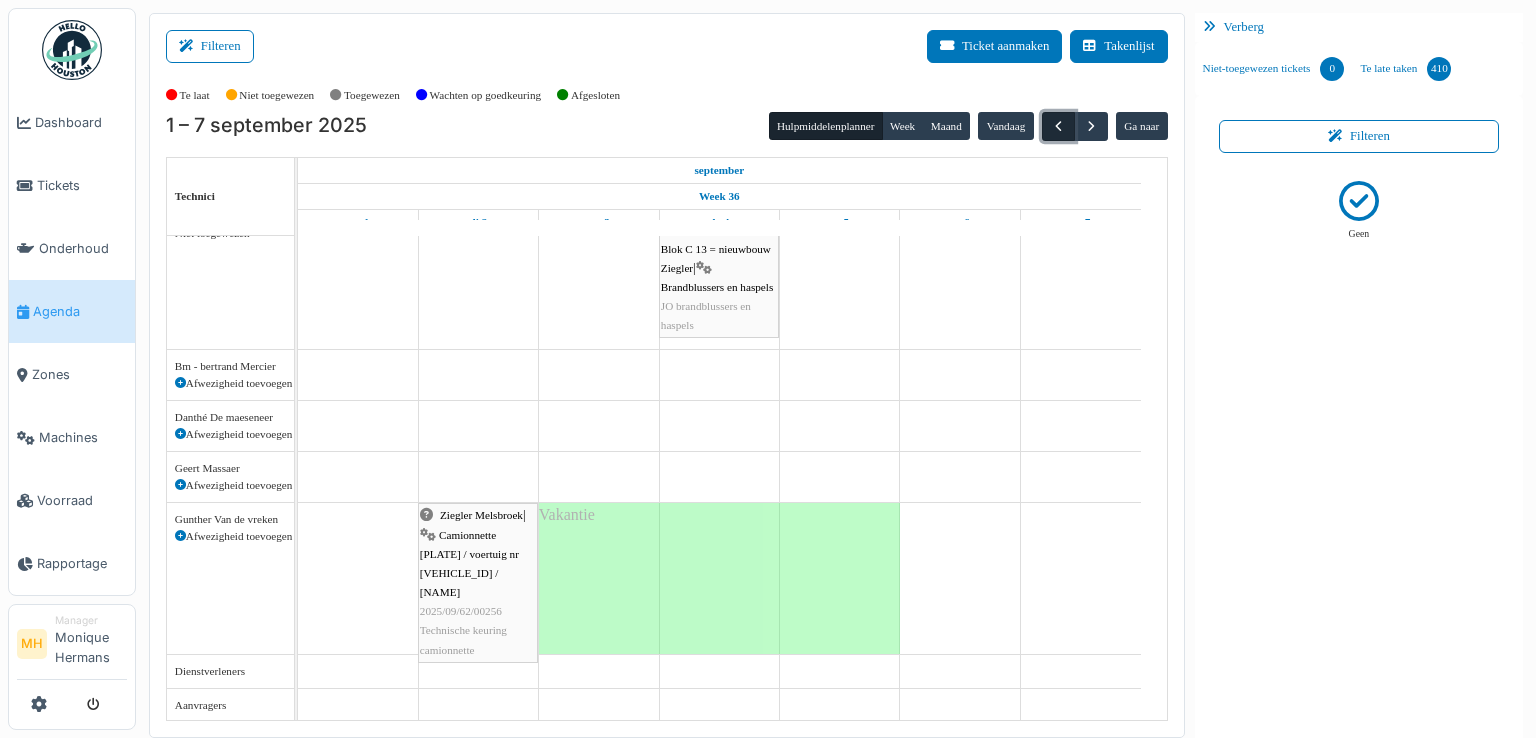 click at bounding box center [1058, 126] 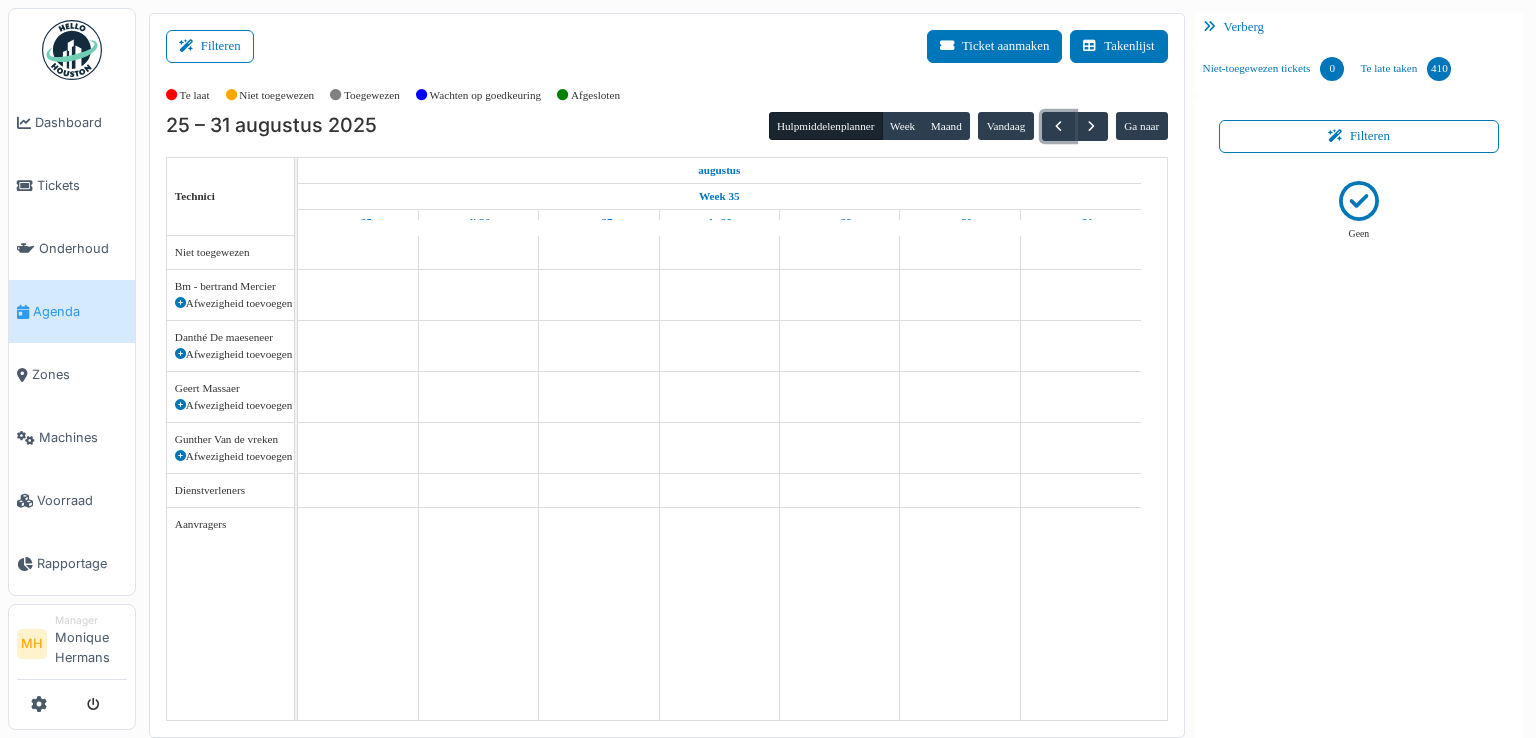 scroll, scrollTop: 0, scrollLeft: 0, axis: both 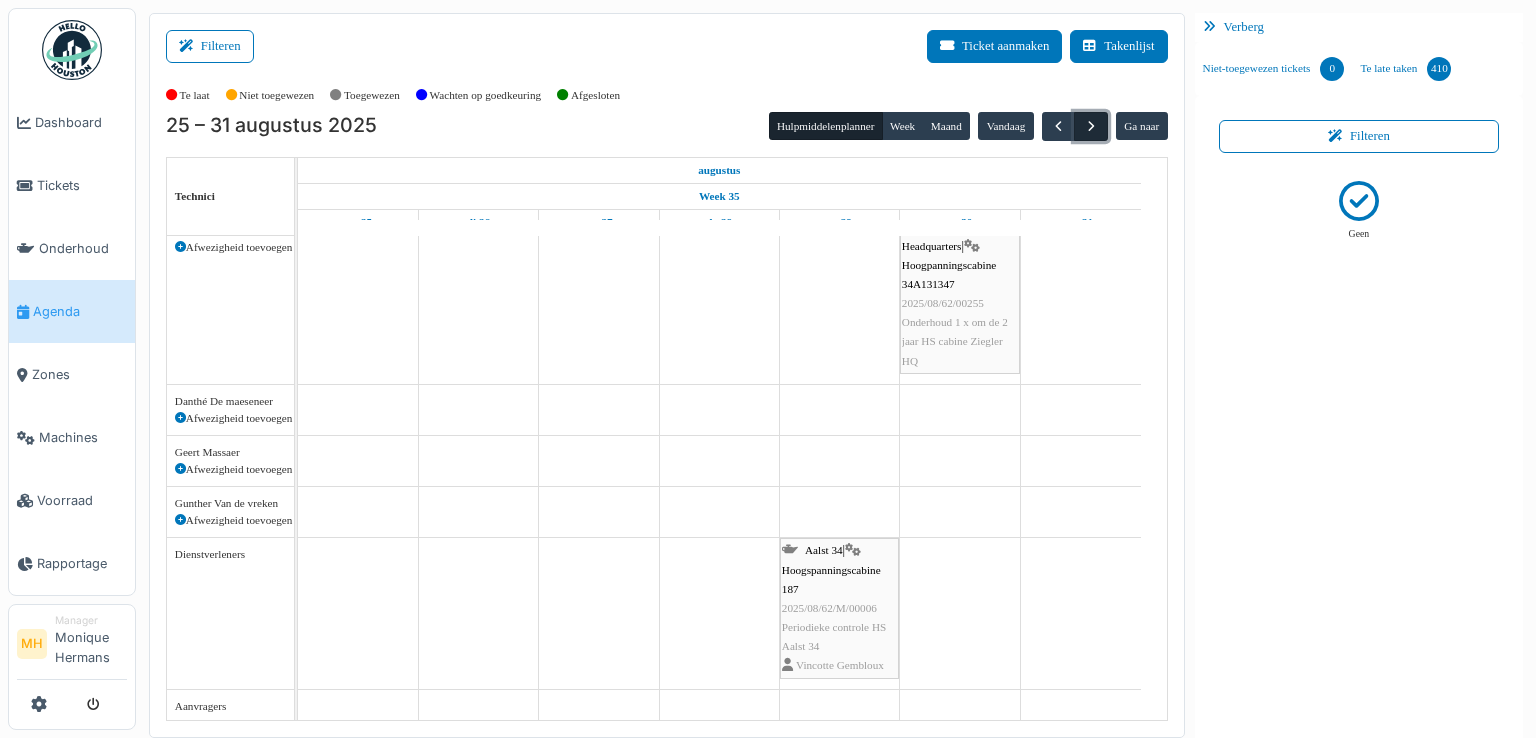 click at bounding box center [1091, 126] 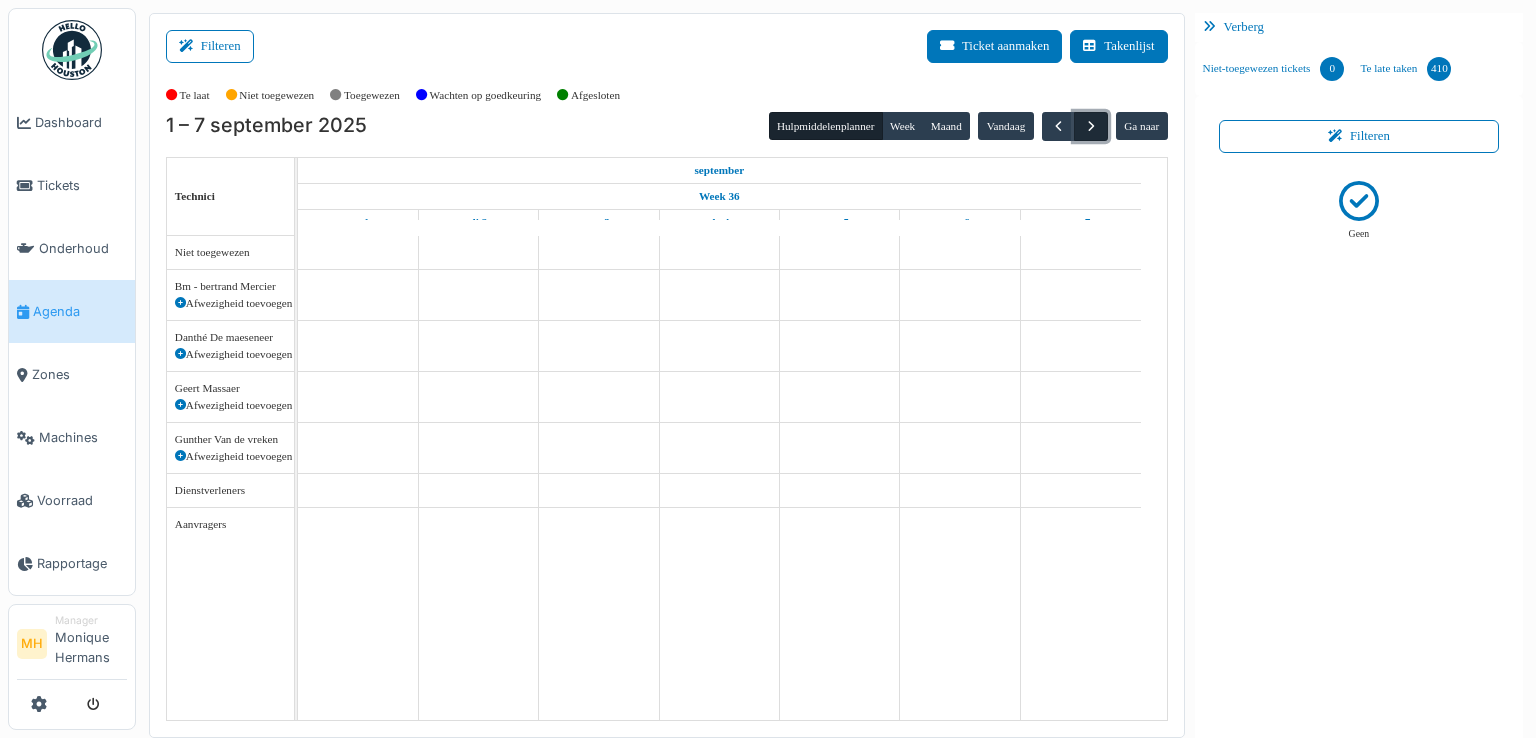 scroll, scrollTop: 0, scrollLeft: 0, axis: both 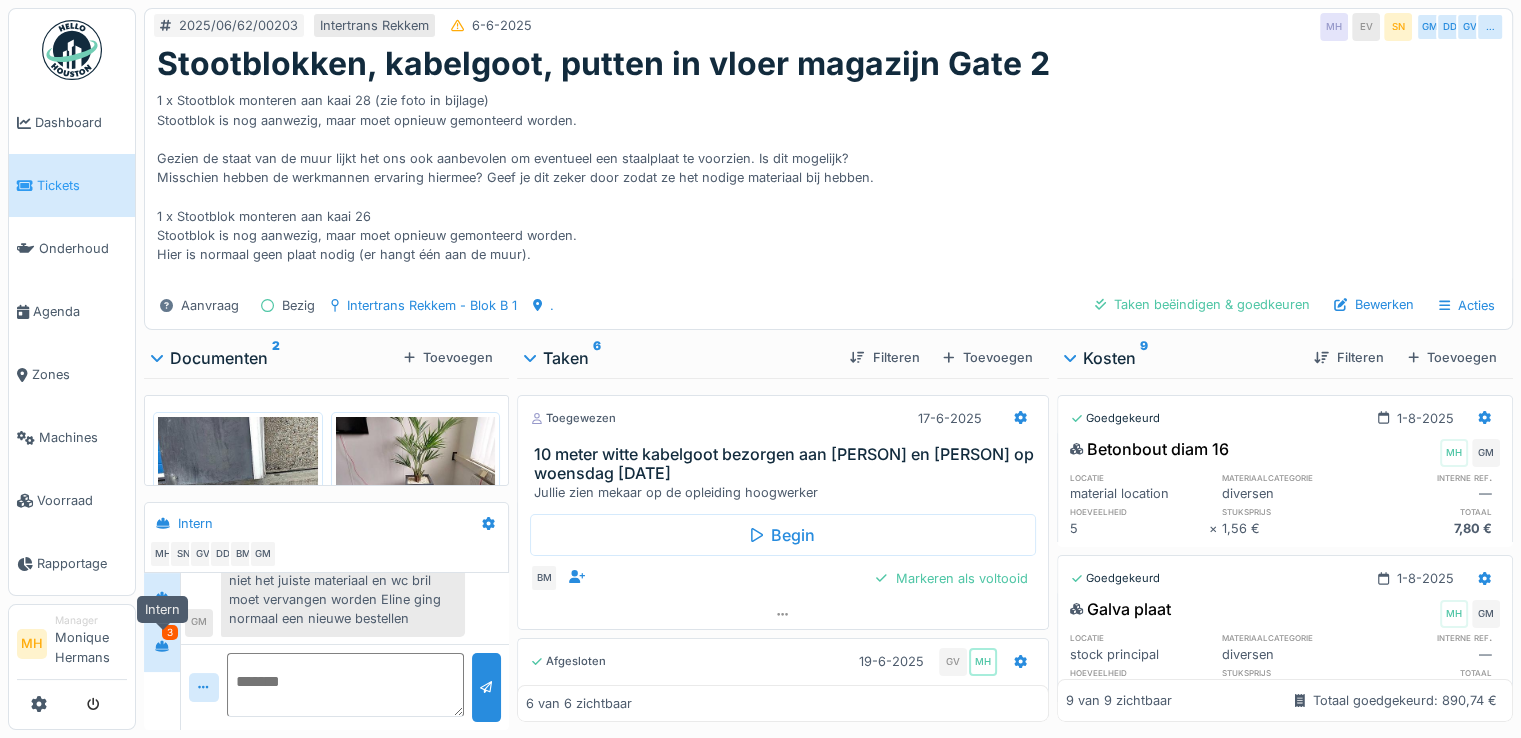 click 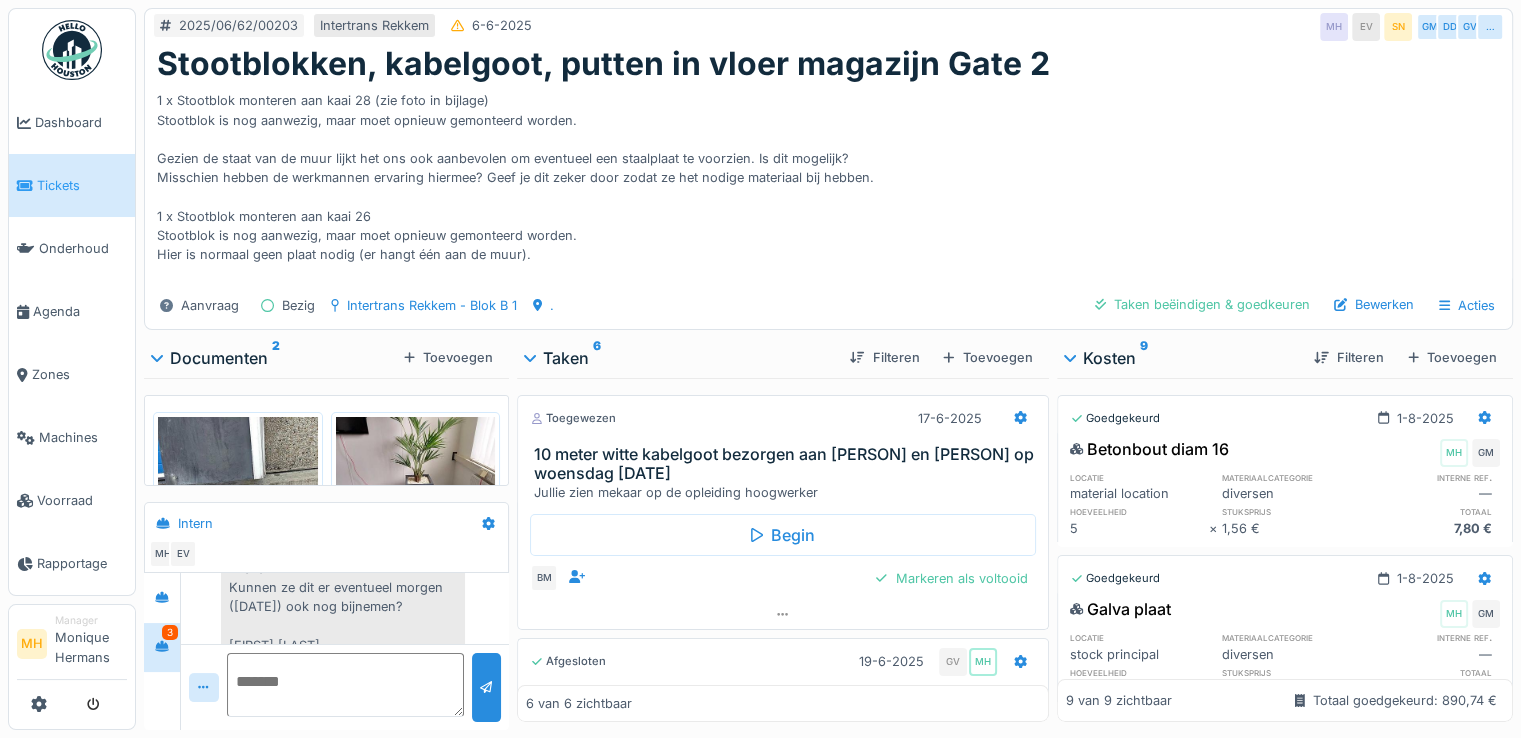 scroll, scrollTop: 2064, scrollLeft: 0, axis: vertical 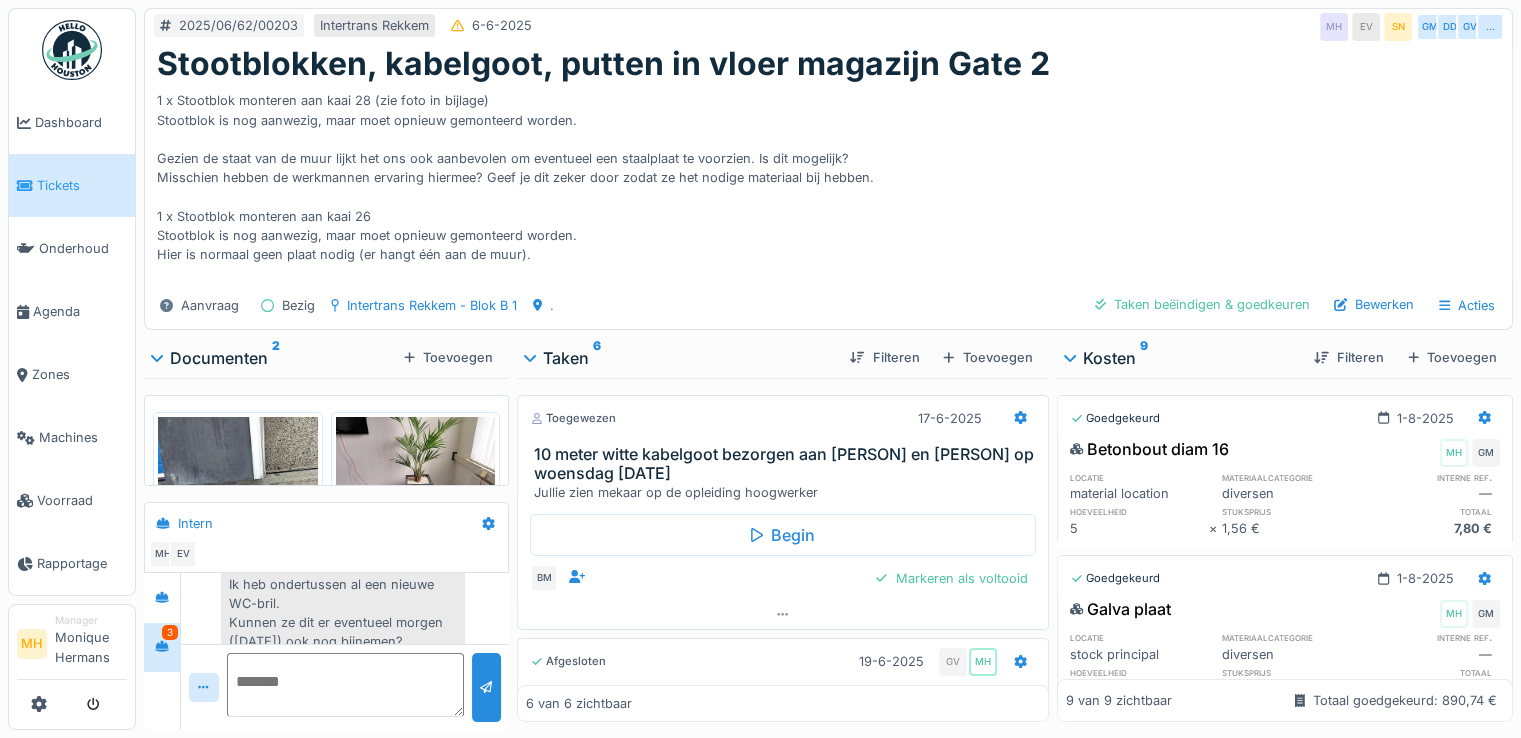 click at bounding box center [346, 685] 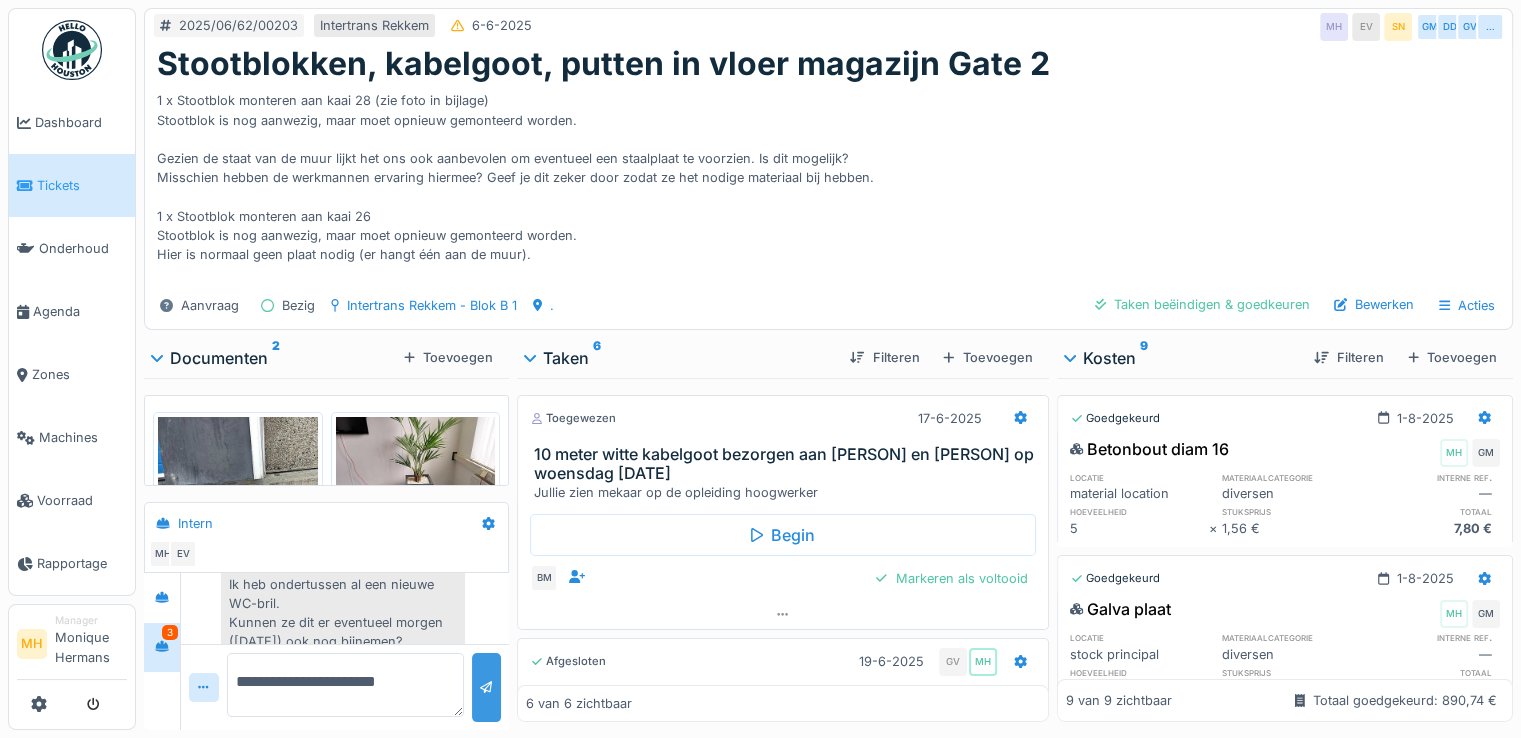 type on "**********" 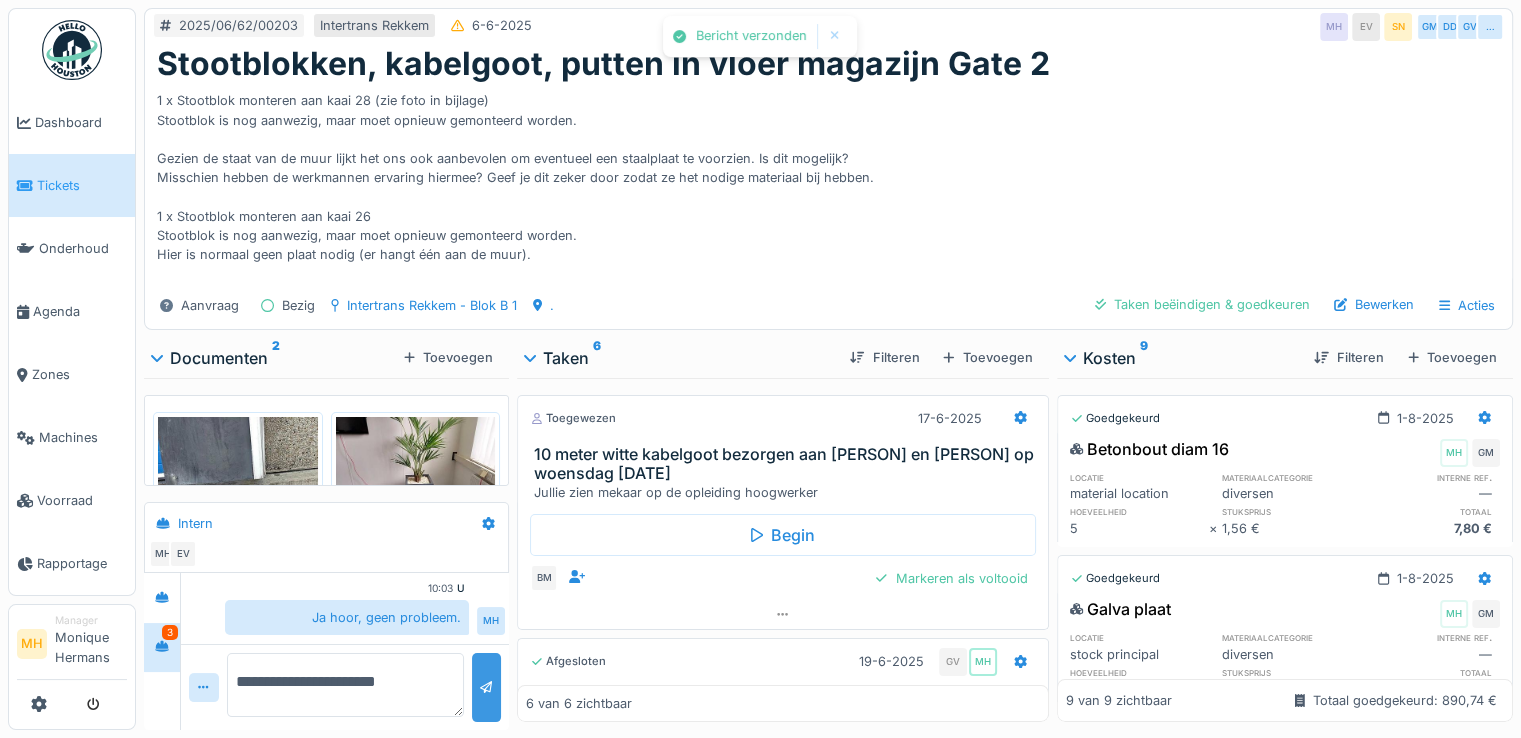 scroll, scrollTop: 1953, scrollLeft: 0, axis: vertical 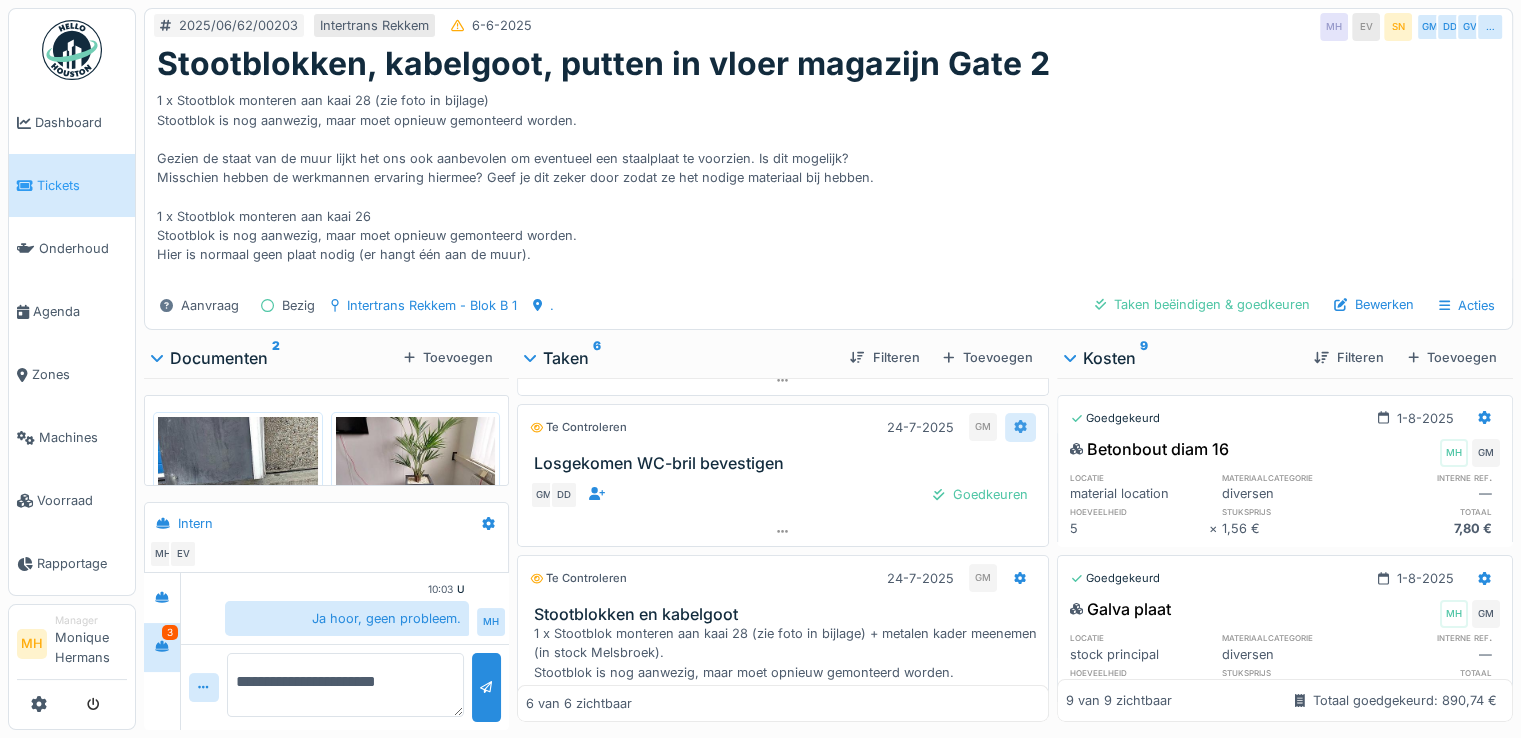 click 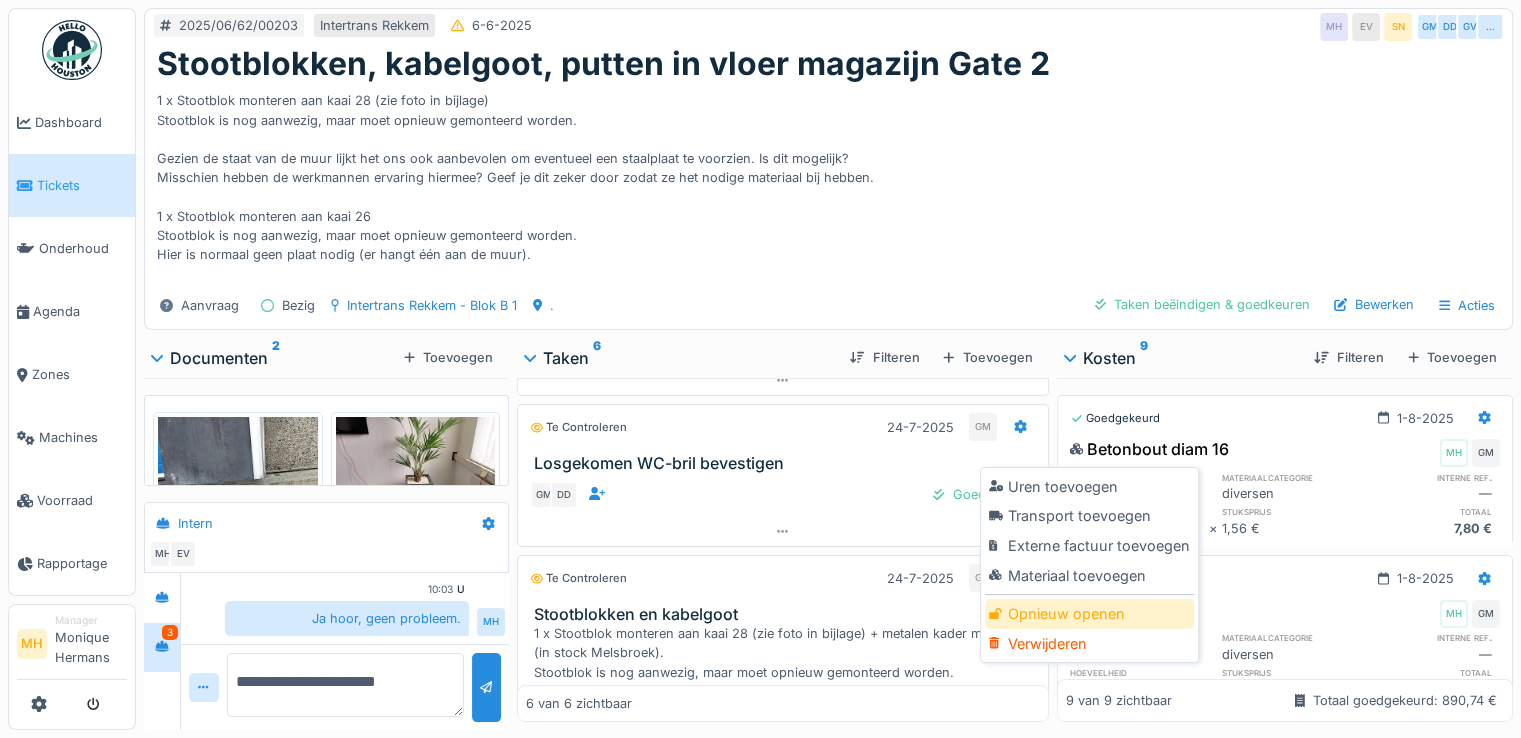 click on "Opnieuw openen" at bounding box center [1089, 614] 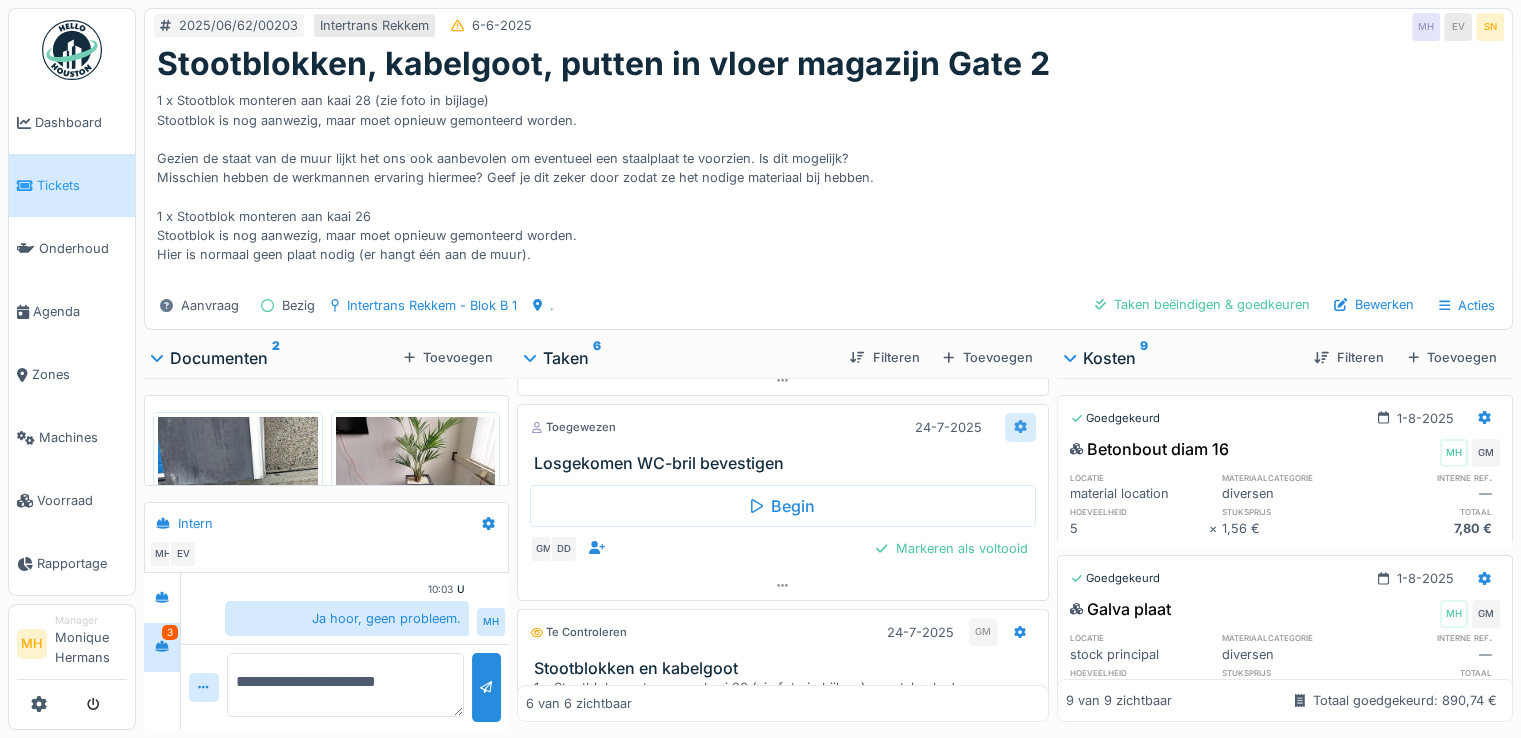 click 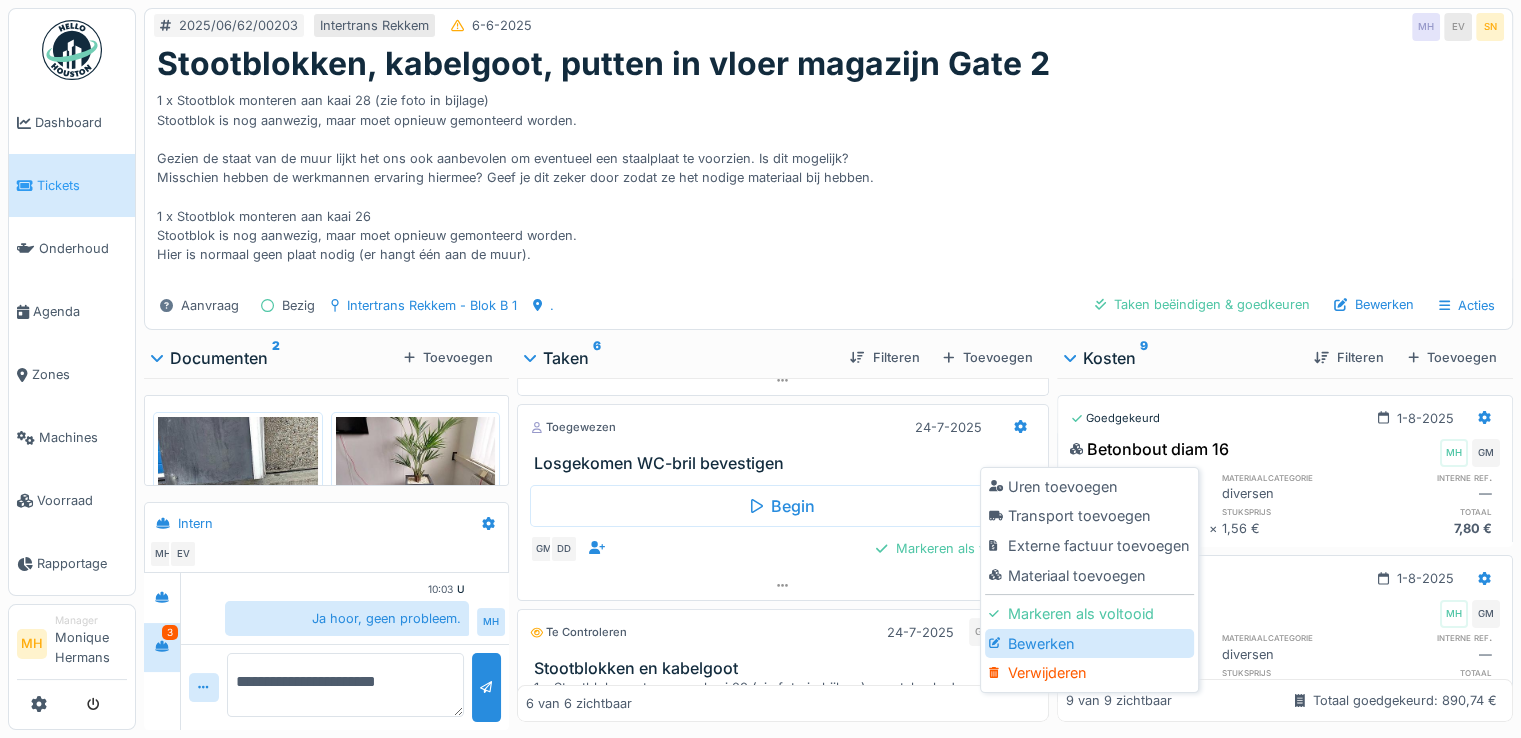 click on "Bewerken" at bounding box center [1089, 644] 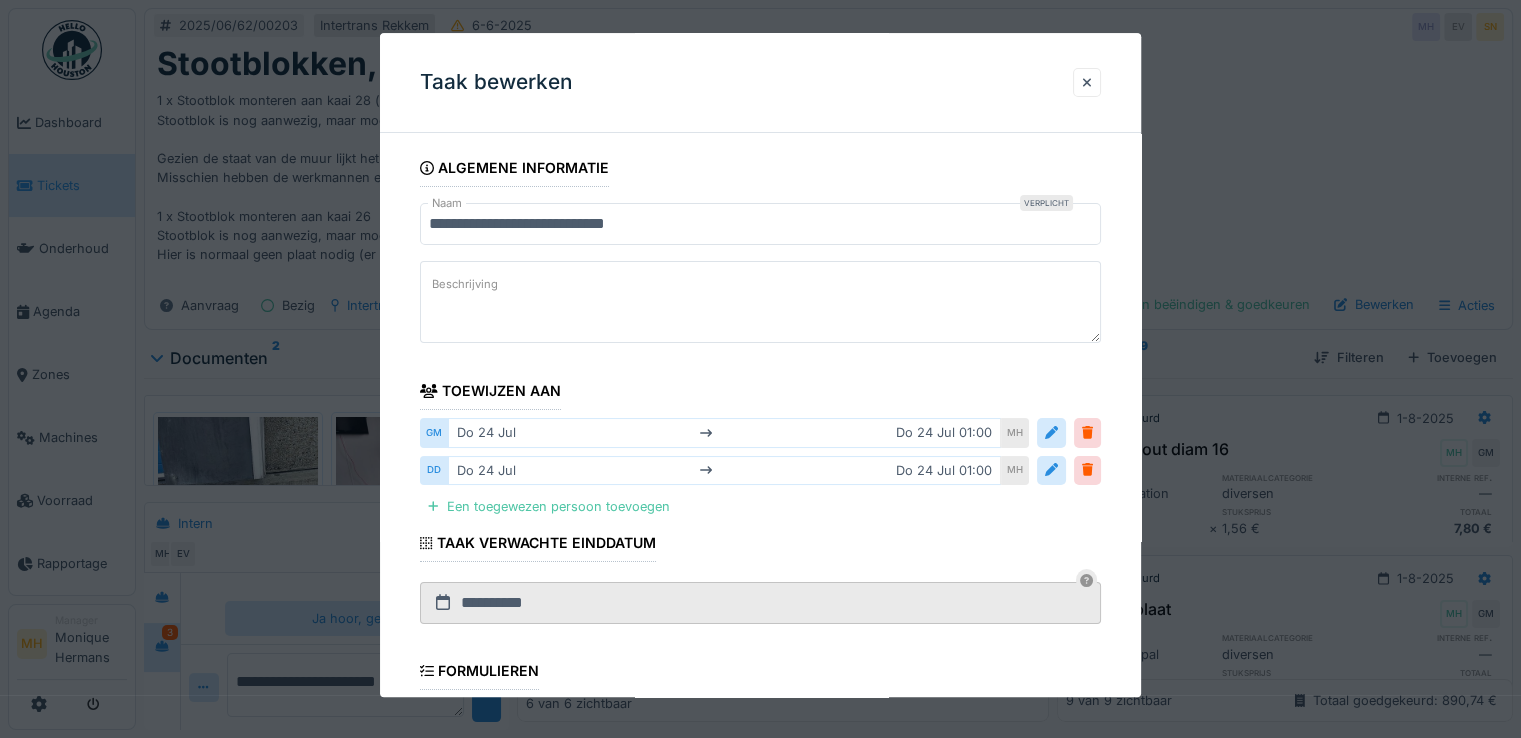 drag, startPoint x: 514, startPoint y: 273, endPoint x: 564, endPoint y: 278, distance: 50.24938 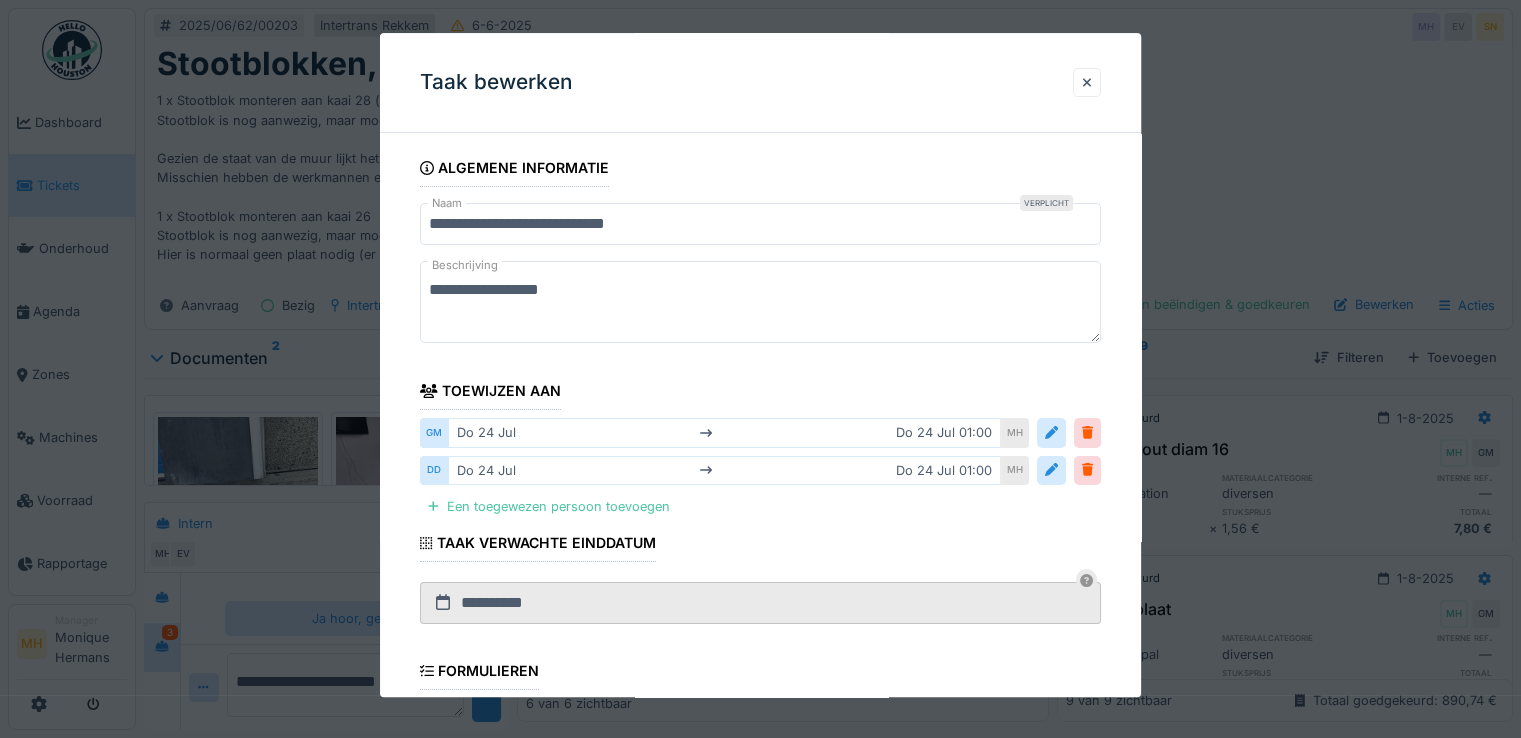 drag, startPoint x: 555, startPoint y: 278, endPoint x: 633, endPoint y: 307, distance: 83.21658 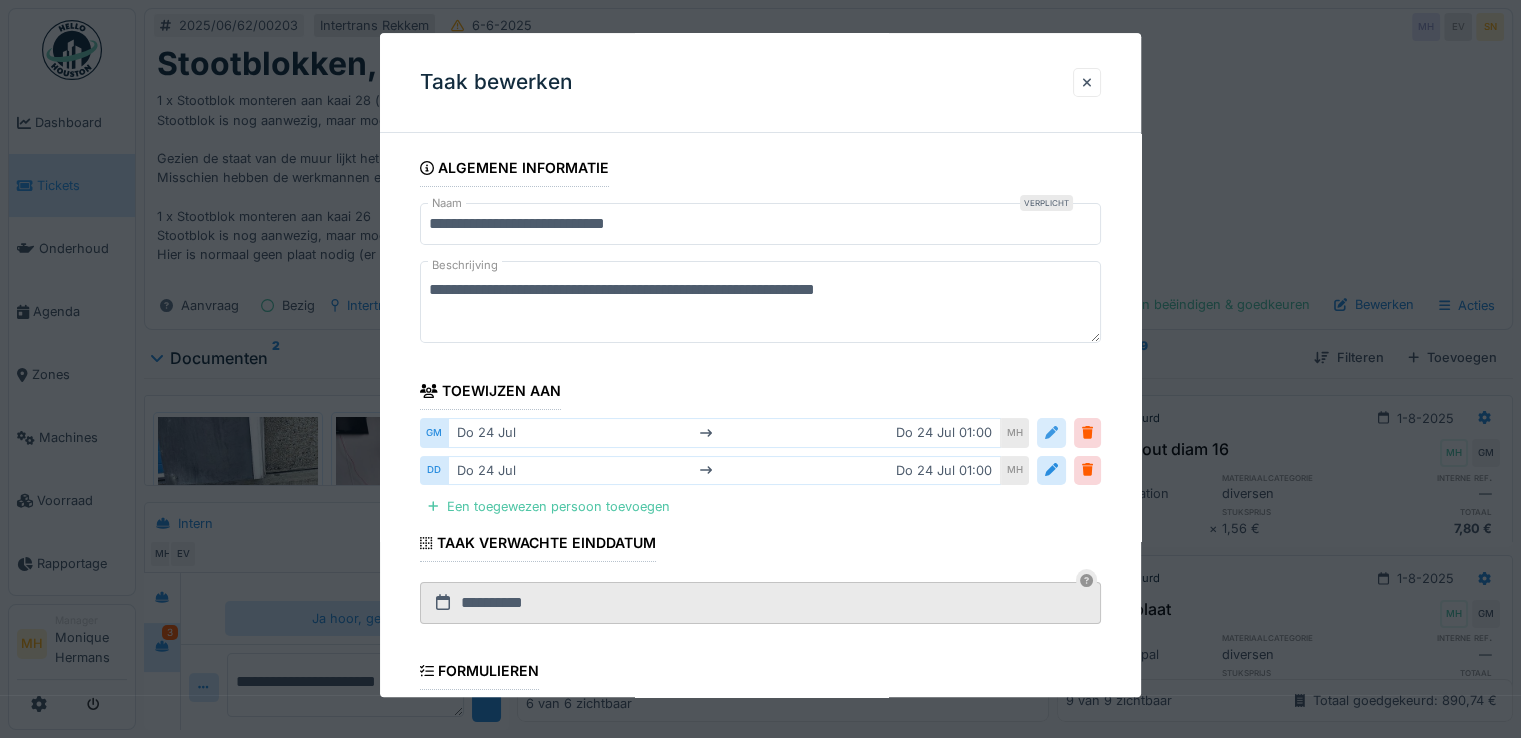 type on "**********" 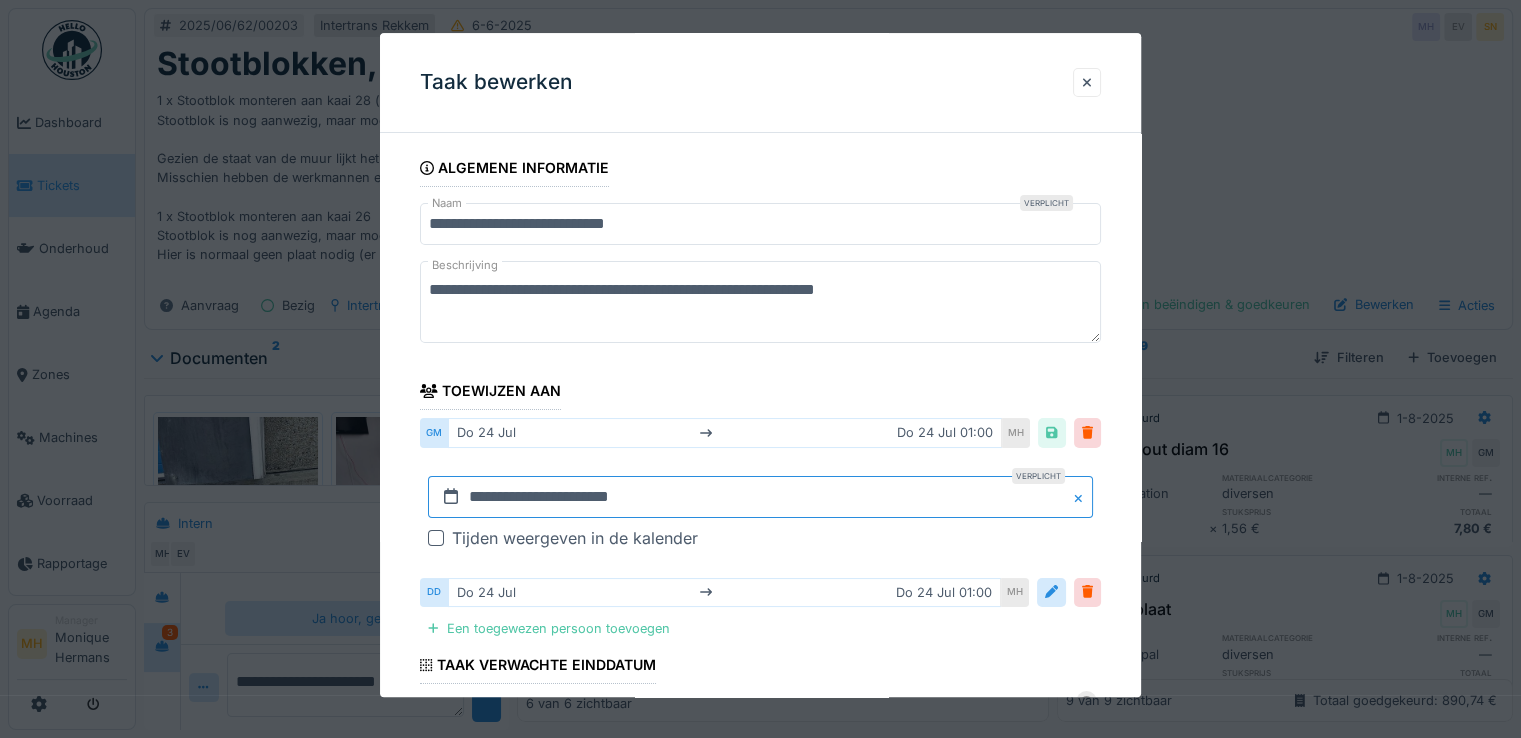 click on "**********" at bounding box center (760, 497) 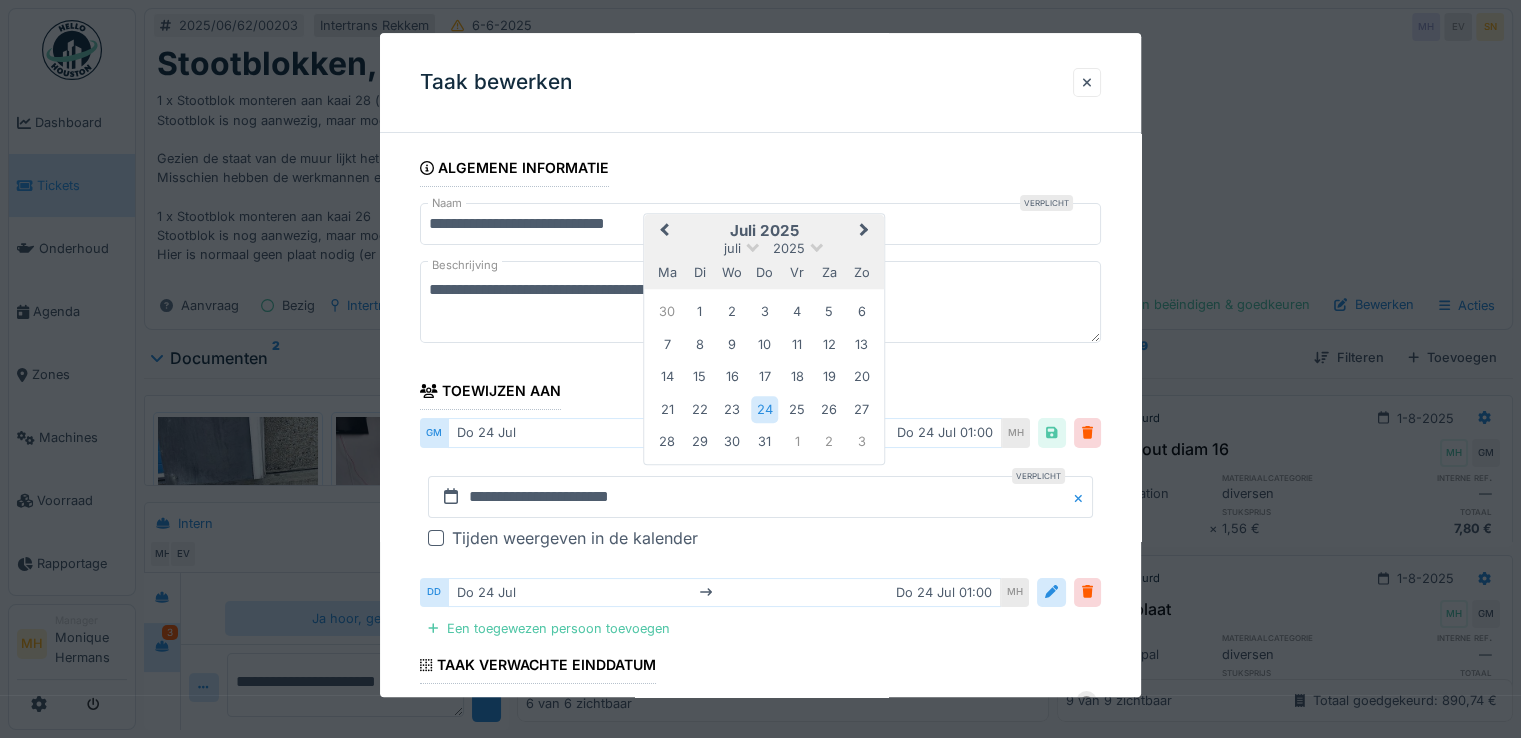 click on "Next Month" at bounding box center (867, 232) 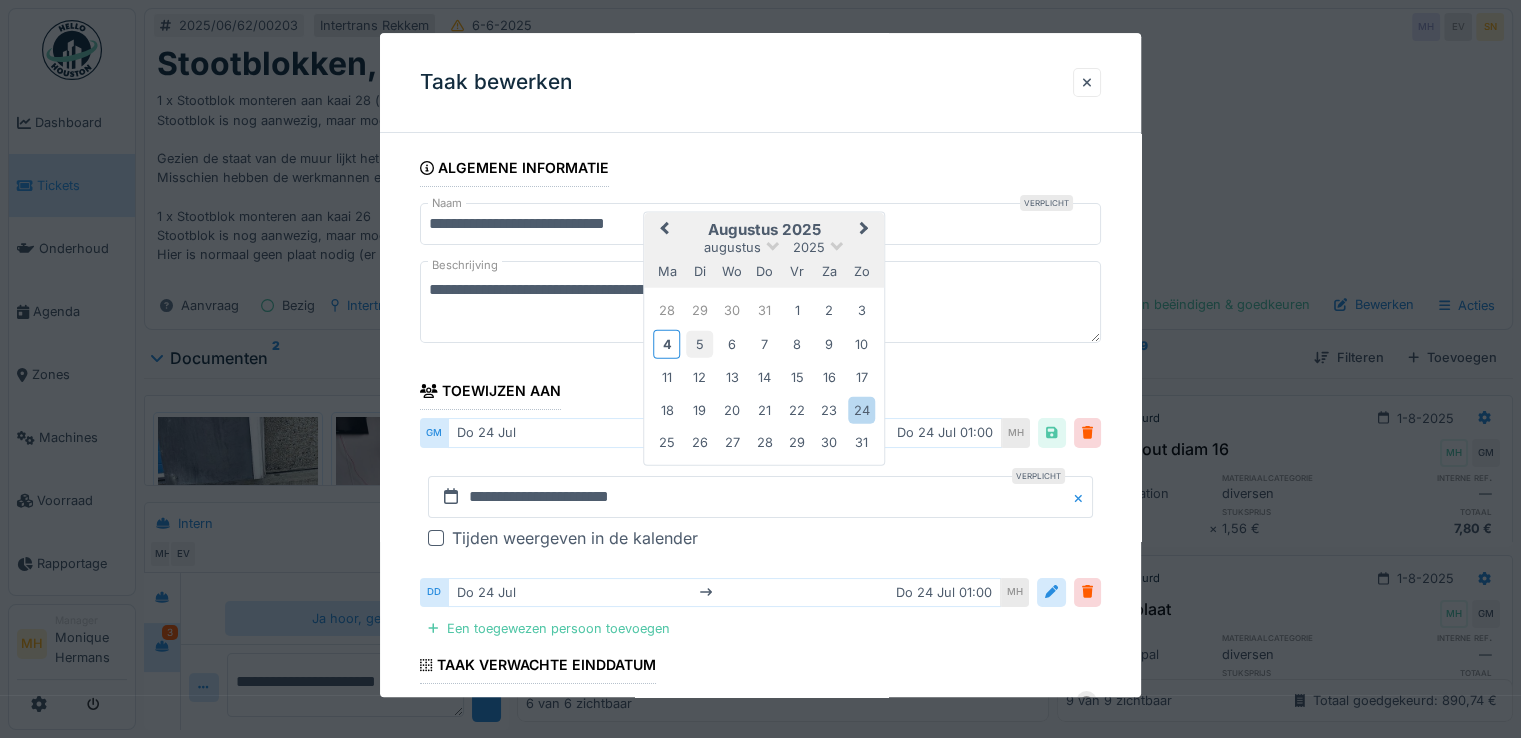 click on "5" at bounding box center [699, 344] 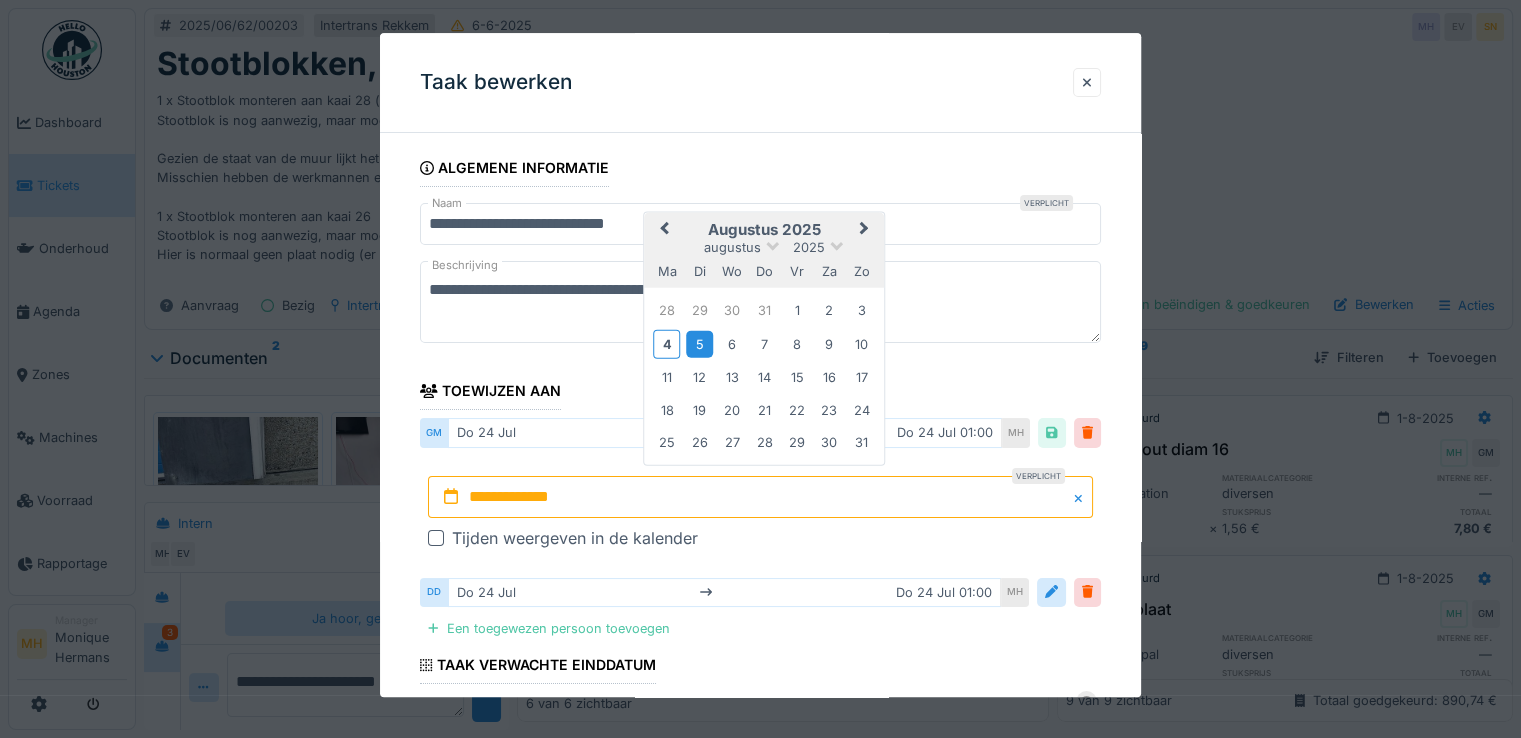 click on "5" at bounding box center (699, 344) 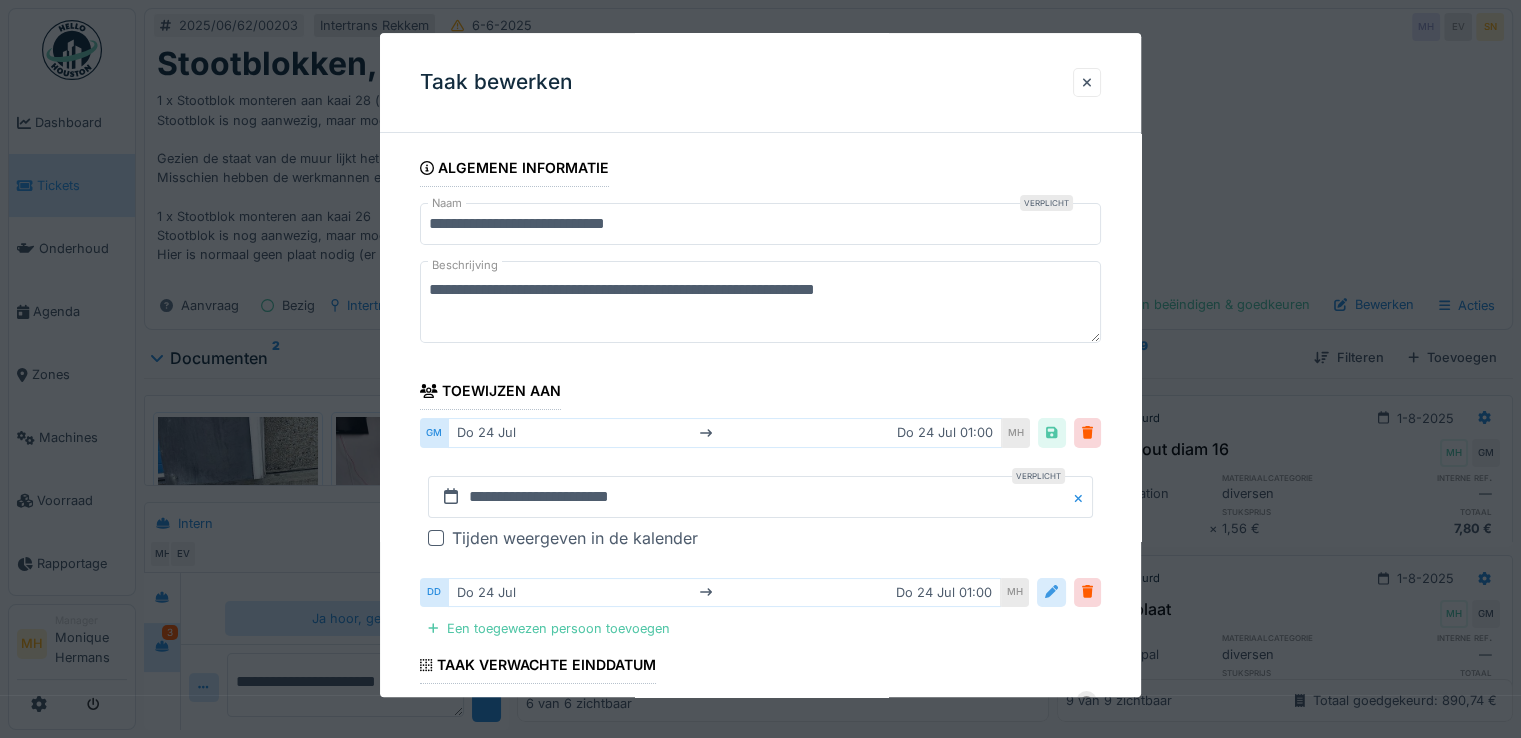 click at bounding box center (1051, 592) 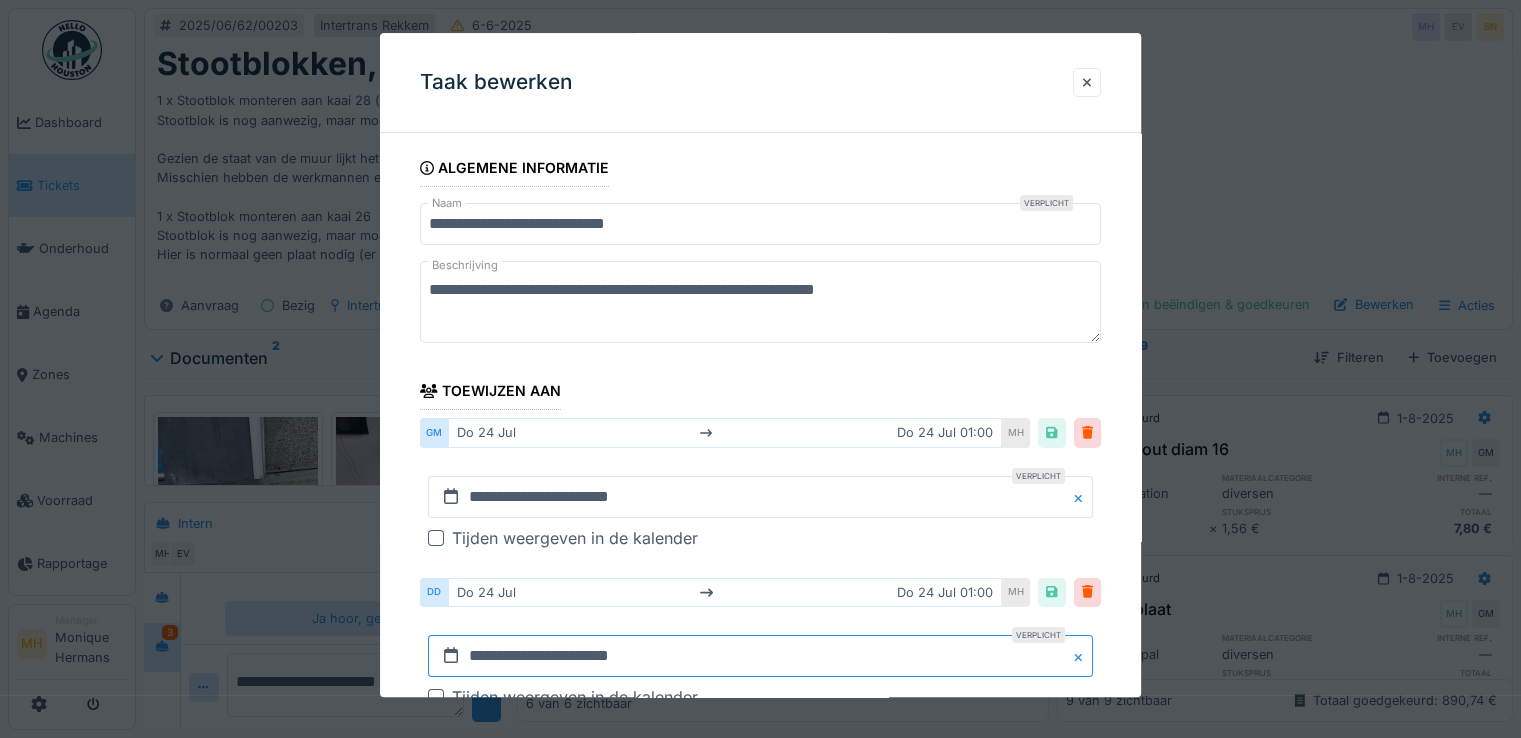 click on "**********" at bounding box center [760, 656] 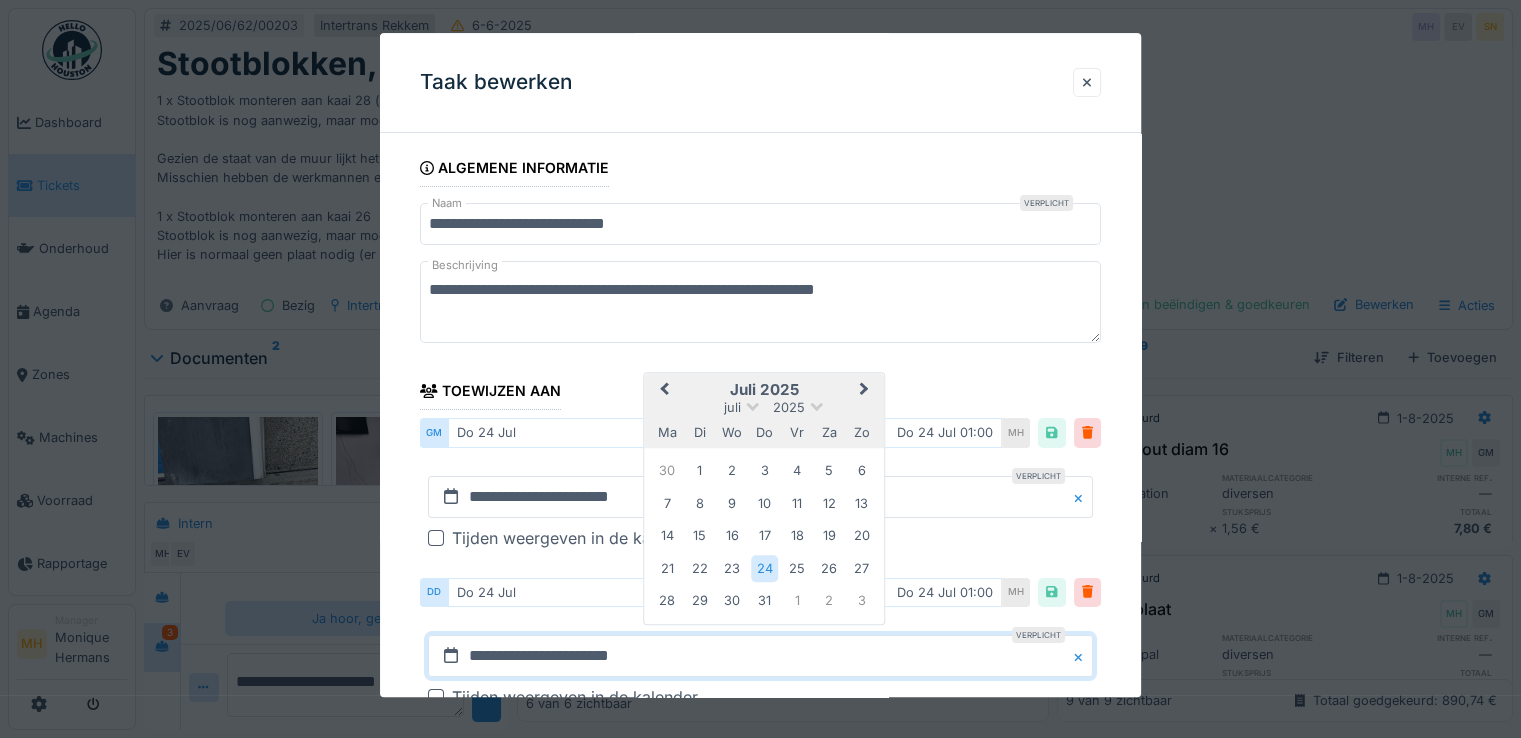 click on "Next Month" at bounding box center (867, 391) 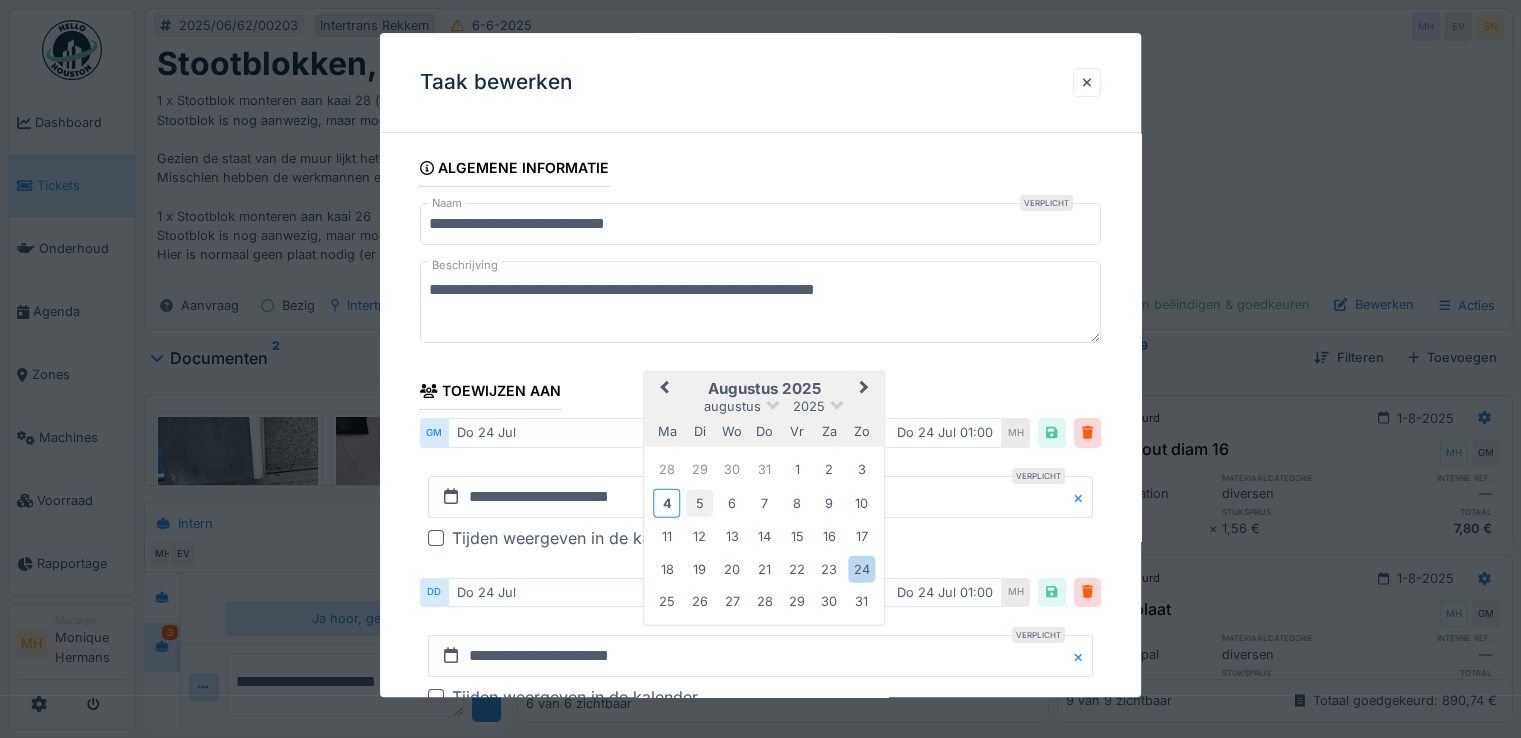 click on "5" at bounding box center [699, 503] 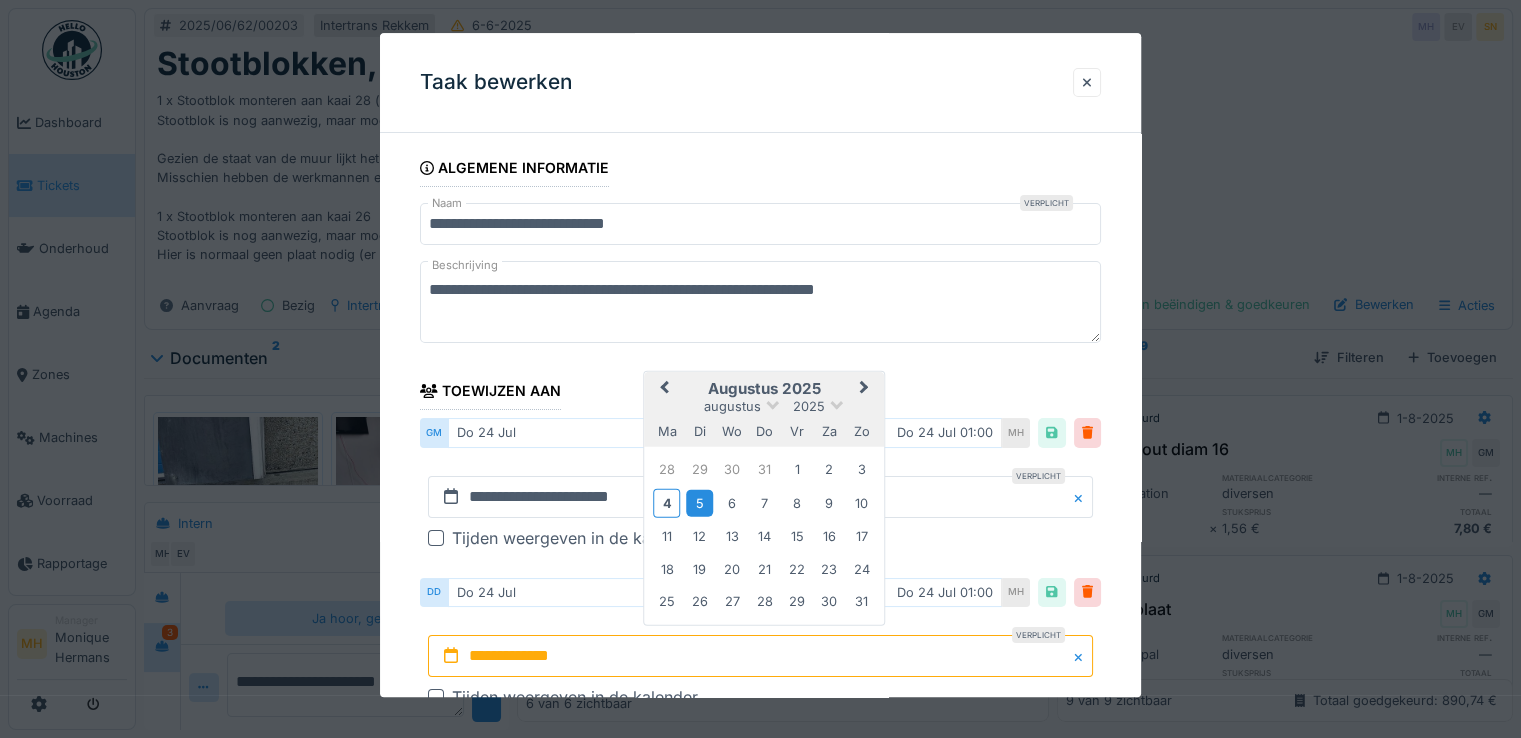 click on "5" at bounding box center (699, 503) 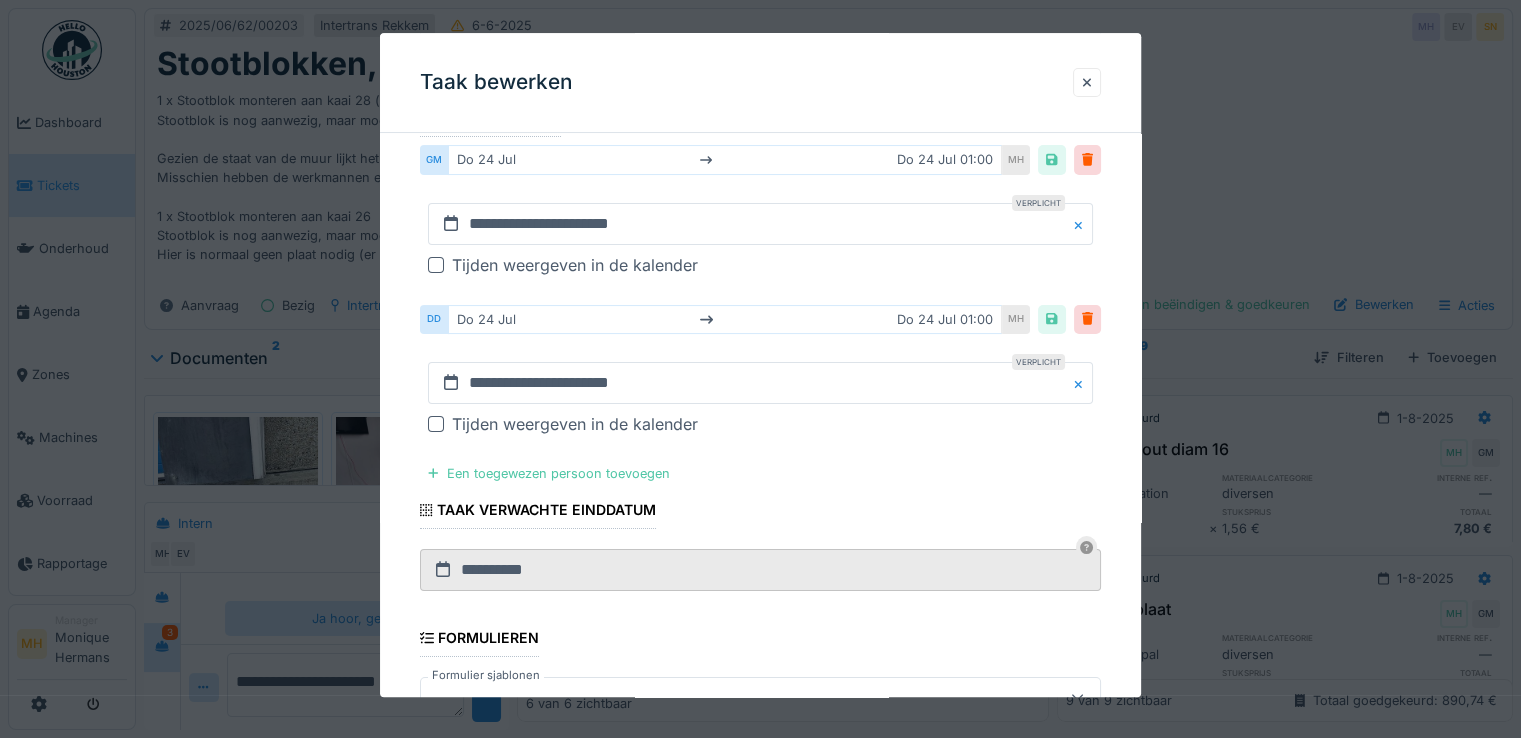 scroll, scrollTop: 400, scrollLeft: 0, axis: vertical 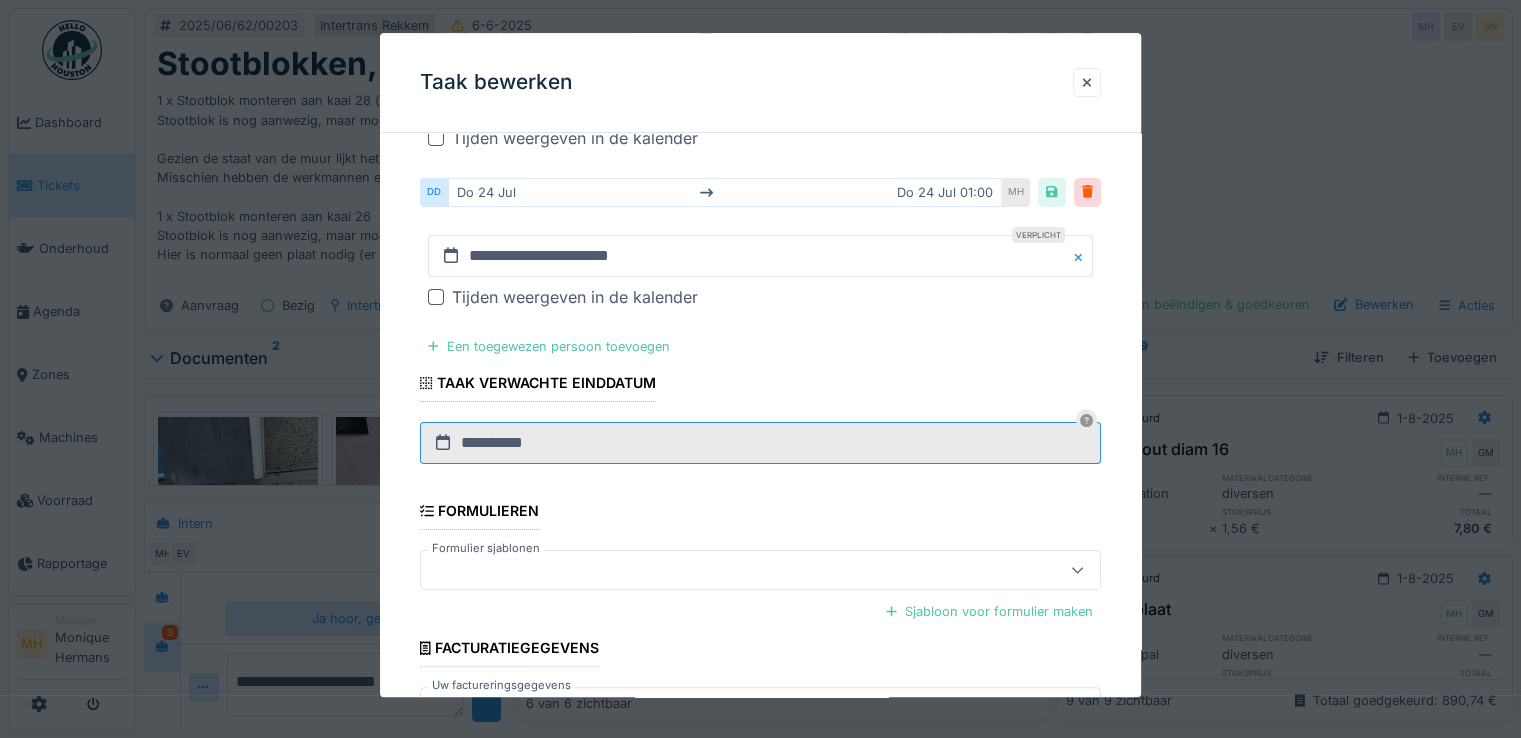 click on "**********" at bounding box center (760, 443) 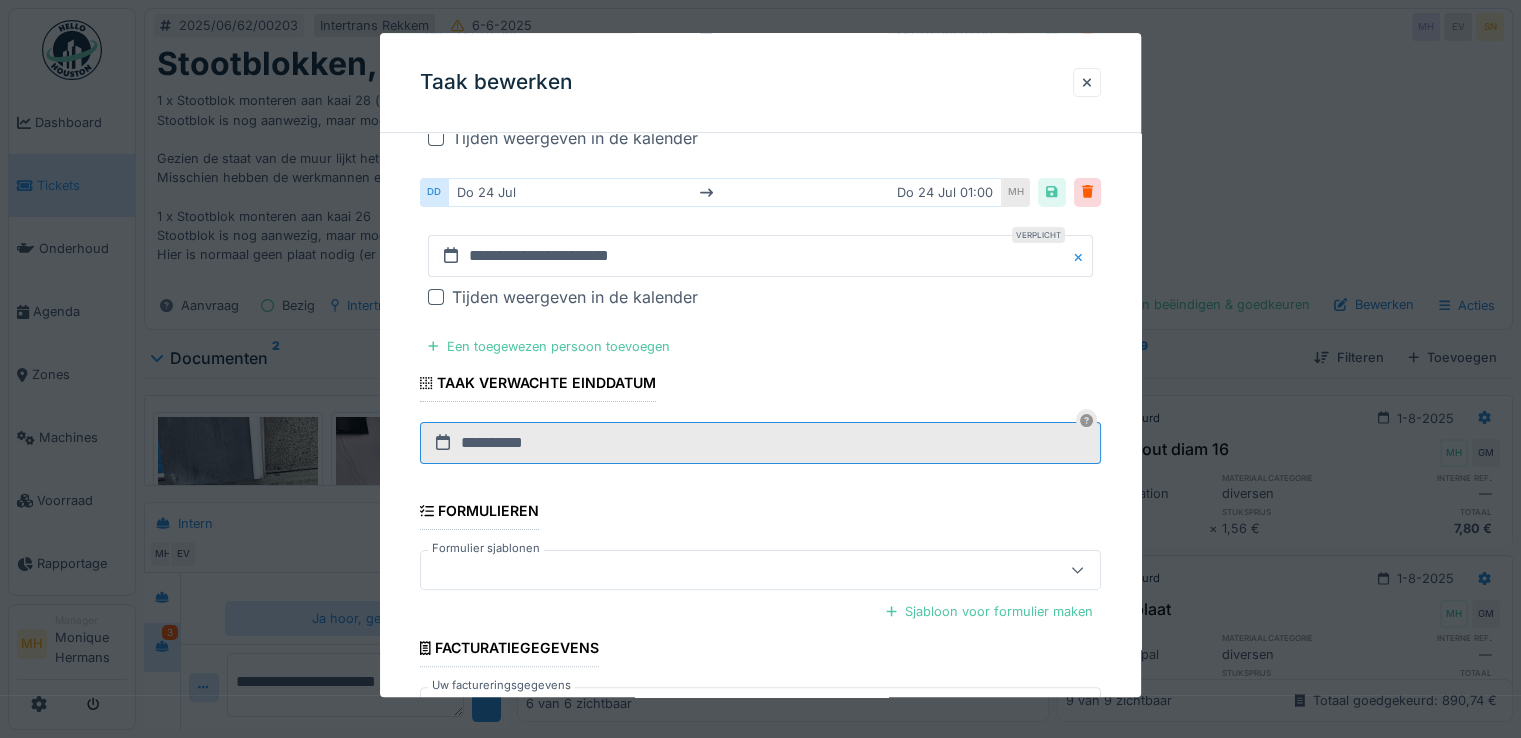 drag, startPoint x: 582, startPoint y: 446, endPoint x: 453, endPoint y: 447, distance: 129.00388 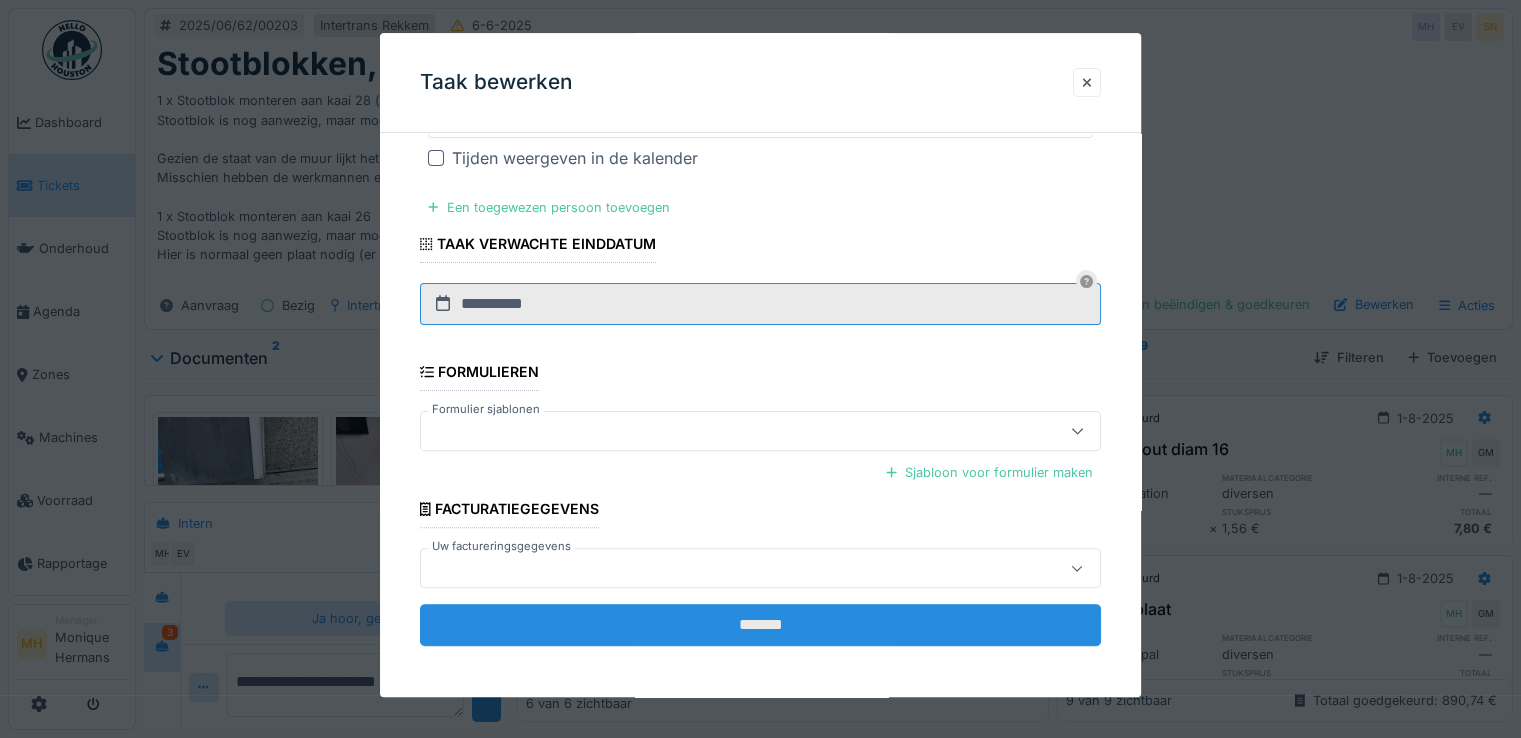 scroll, scrollTop: 540, scrollLeft: 0, axis: vertical 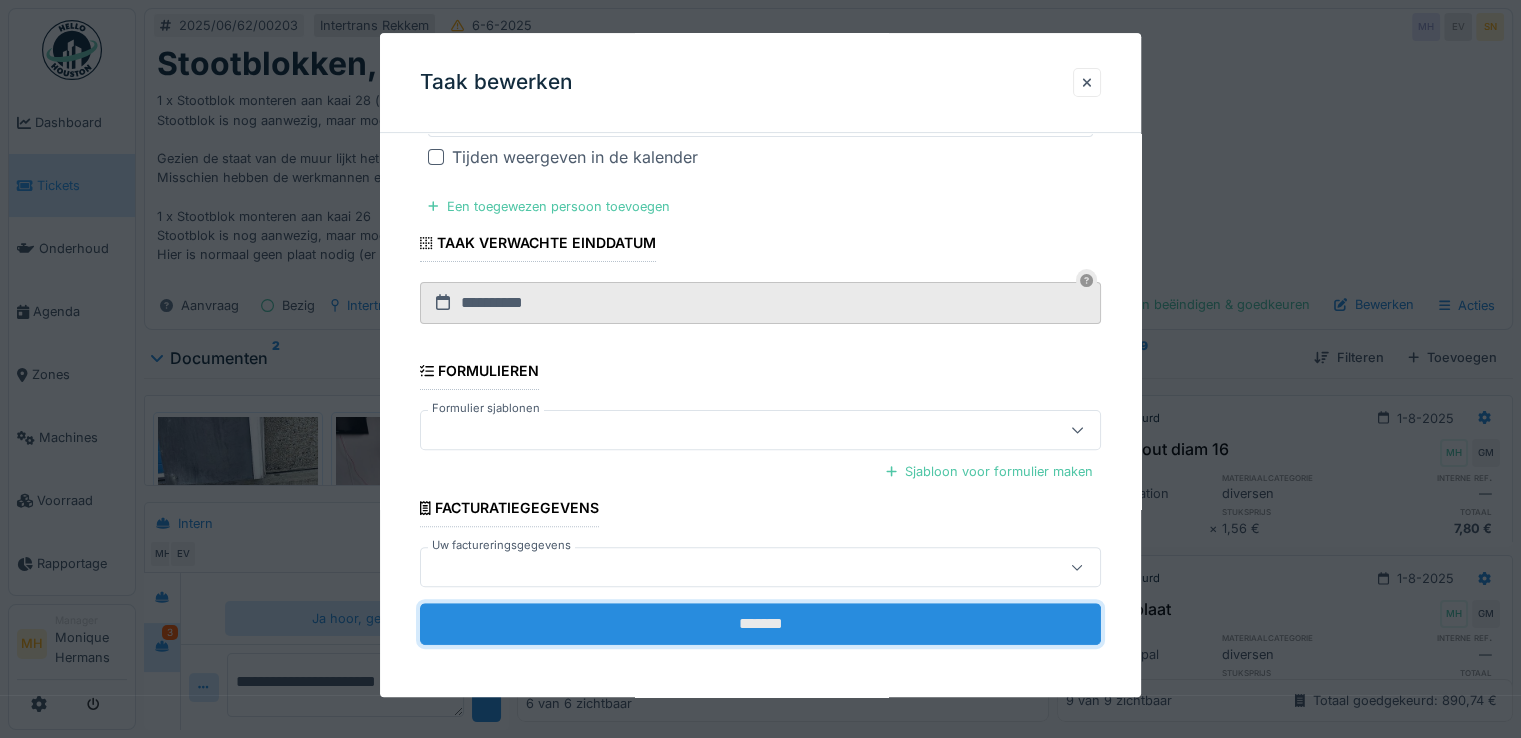 click on "*******" at bounding box center [760, 625] 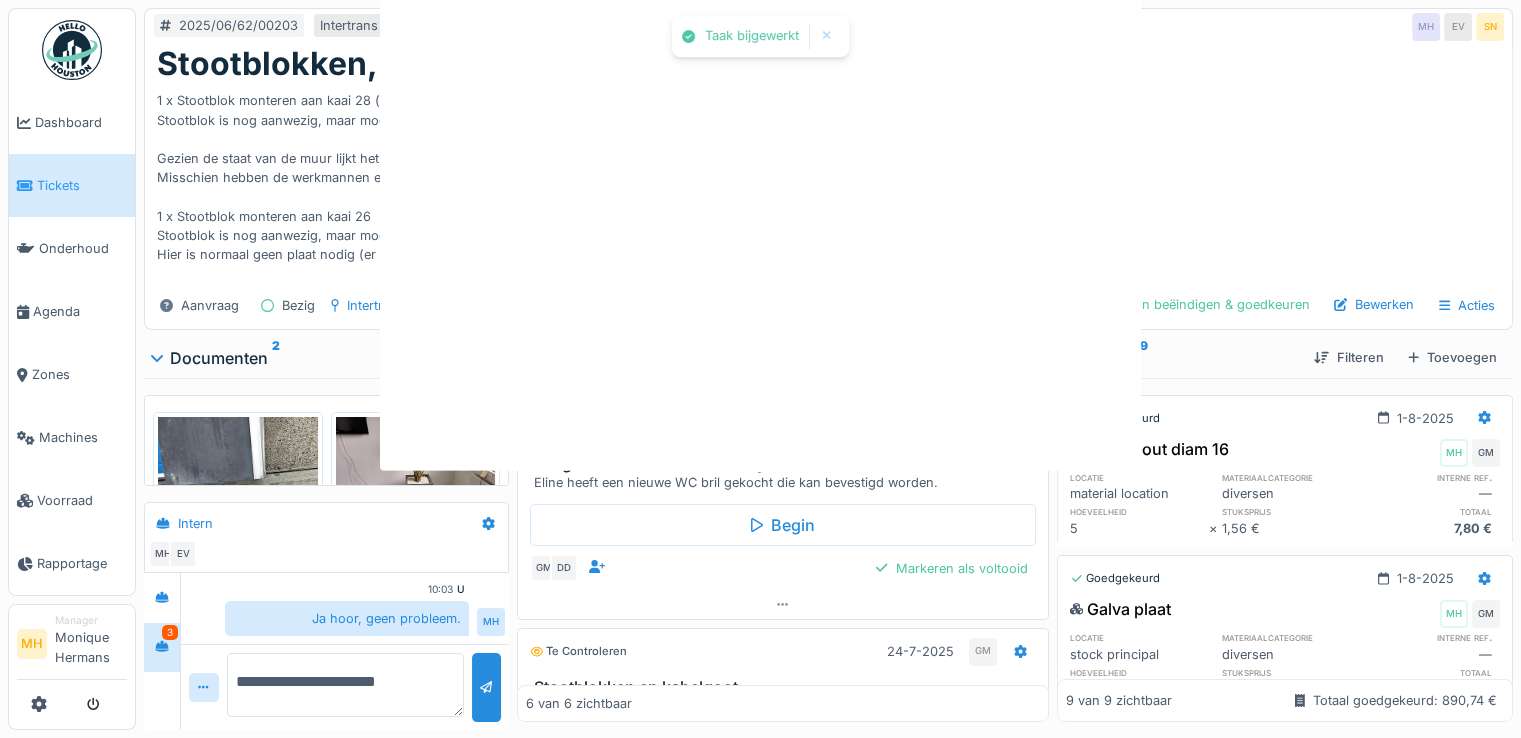 scroll, scrollTop: 0, scrollLeft: 0, axis: both 